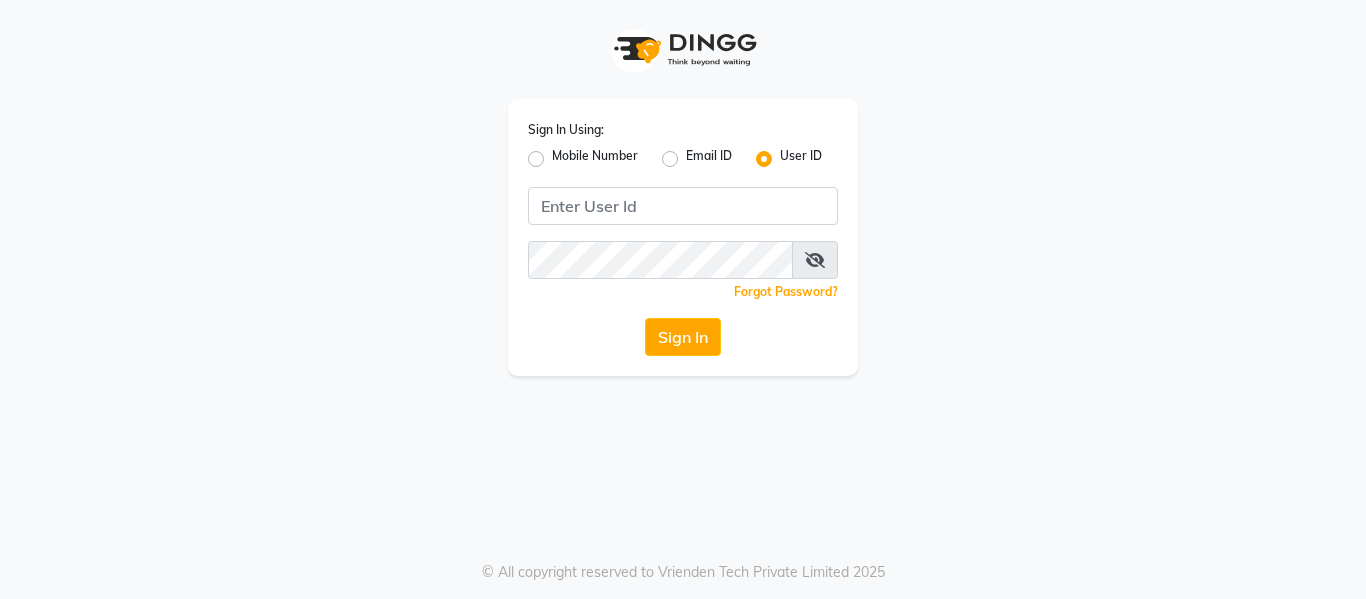 scroll, scrollTop: 0, scrollLeft: 0, axis: both 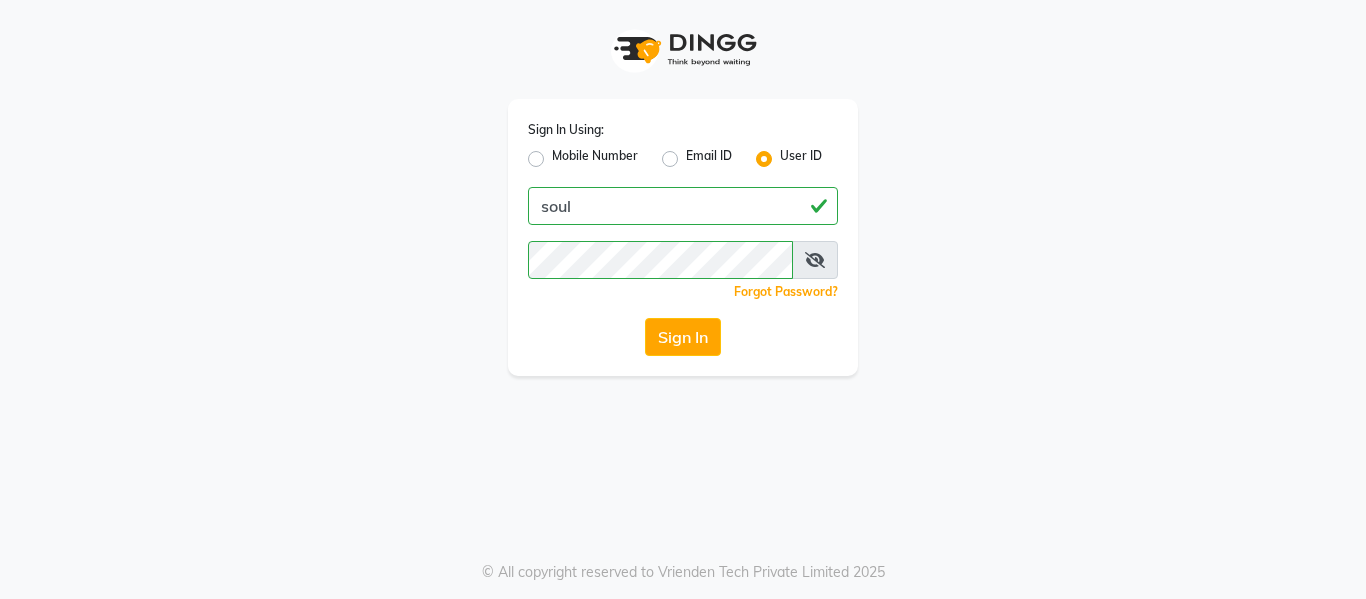 click on "Sign In" 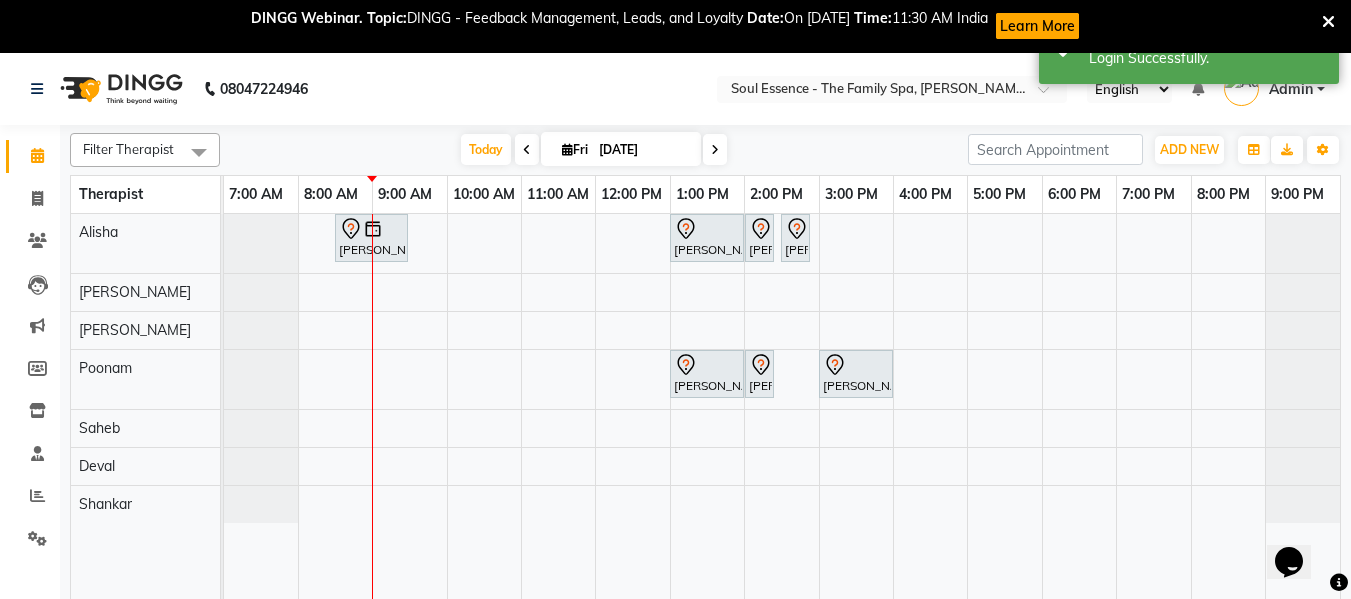 scroll, scrollTop: 0, scrollLeft: 0, axis: both 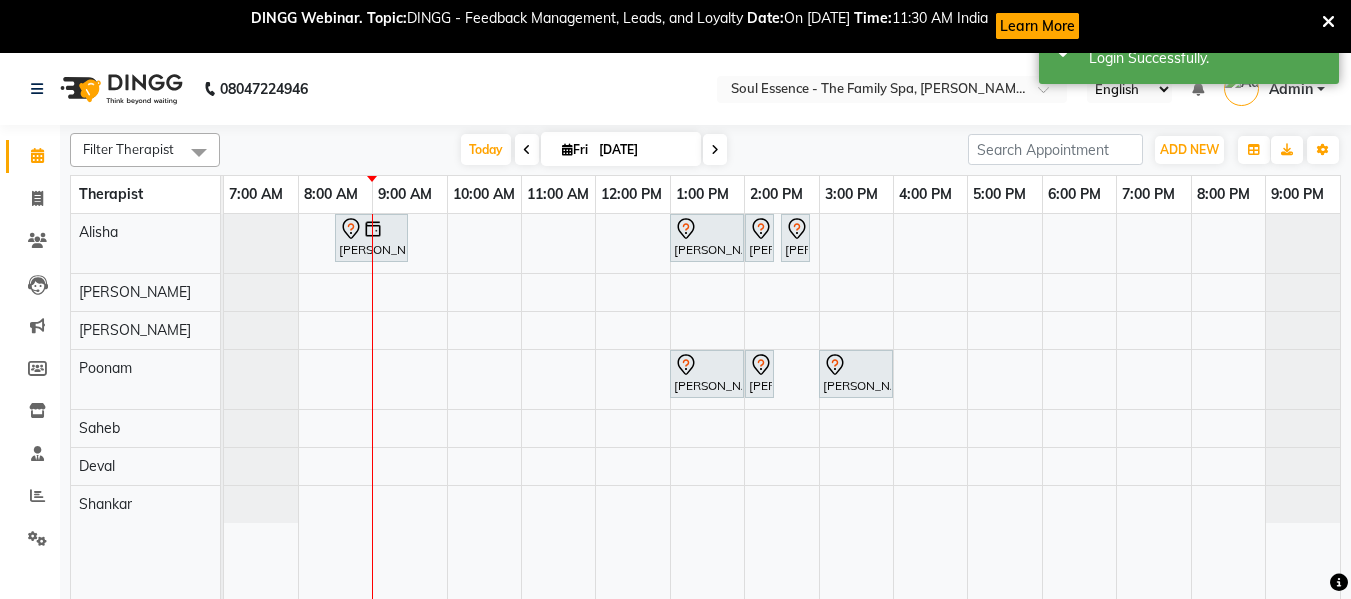 click on "[PERSON_NAME], TK02, 08:30 AM-09:30 AM, [MEDICAL_DATA] Facial 60 Min             [PERSON_NAME], TK01, 01:00 PM-02:00 PM, Deep Tissue Massage With Wintergreen Oil 60 Min             [PERSON_NAME], TK01, 02:00 PM-02:15 PM, Full Arms Waxing             [PERSON_NAME], TK01, 02:30 PM-02:50 PM, Full Legs Waxing             [PERSON_NAME], TK01, 01:00 PM-02:00 PM, [MEDICAL_DATA] Facial 60 Min             [PERSON_NAME], TK01, 02:00 PM-02:15 PM, Full Arms Waxing             [PERSON_NAME], TK03, 03:00 PM-04:00 PM, [MEDICAL_DATA] Facial 60 Min" at bounding box center [782, 420] 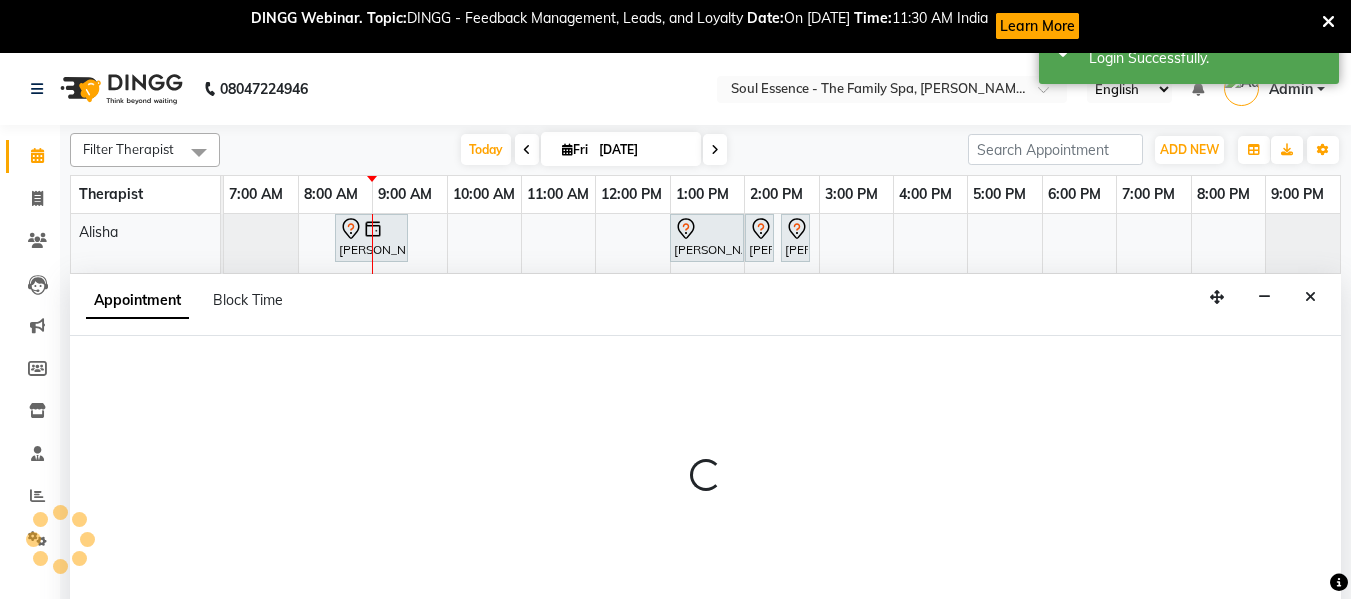 scroll, scrollTop: 53, scrollLeft: 0, axis: vertical 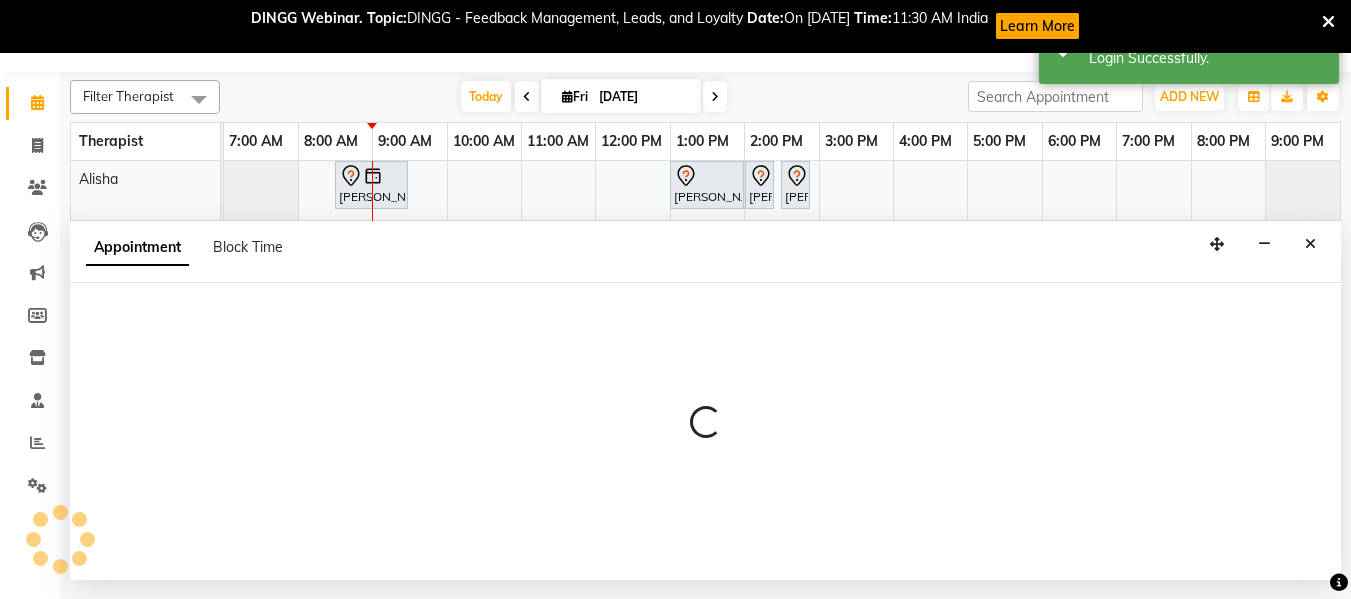 select on "45892" 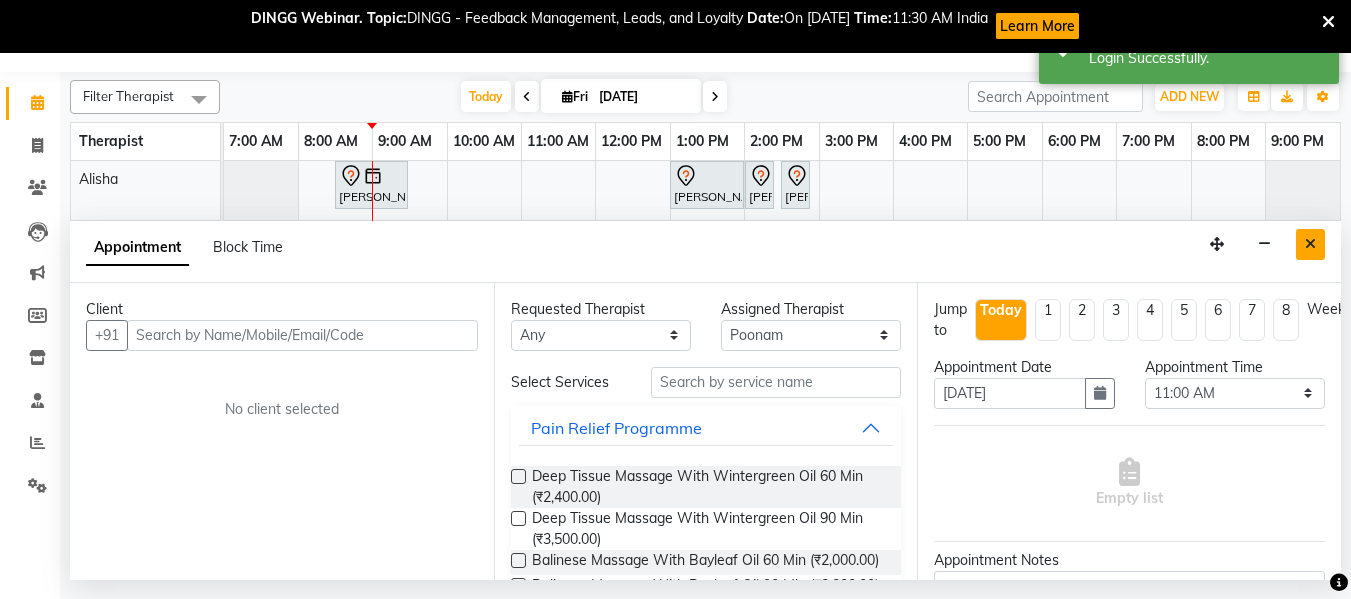 click at bounding box center [1310, 244] 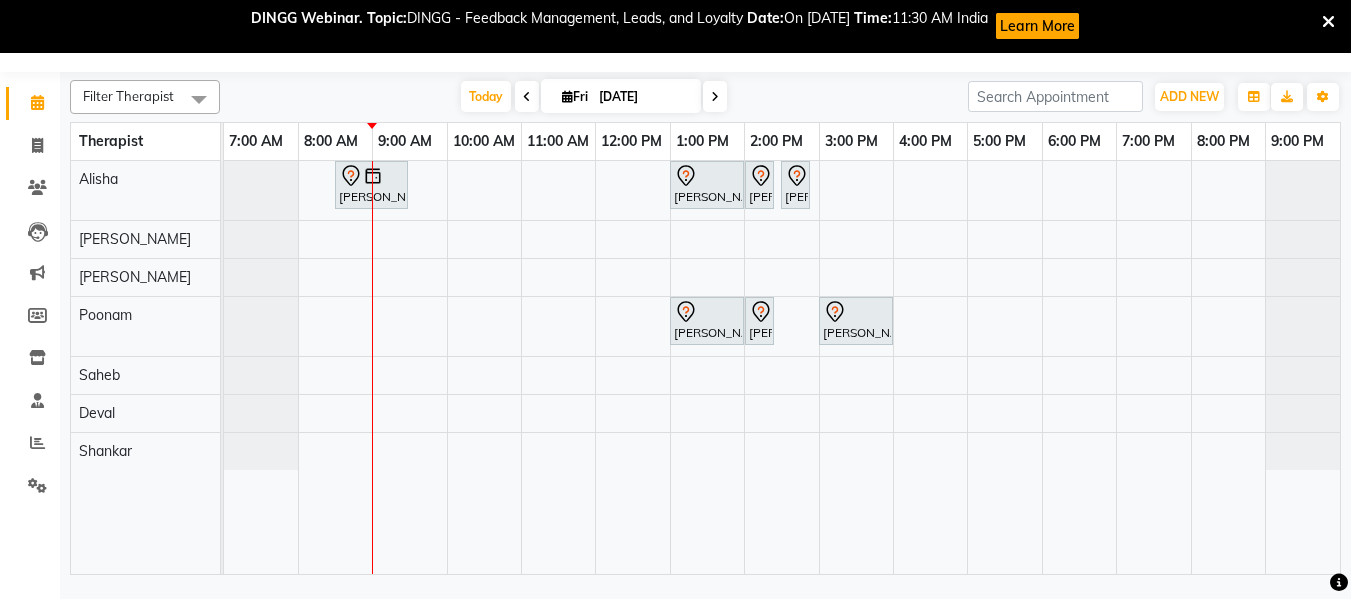 click on "Hemant Deshpande, TK02, 08:30 AM-09:30 AM, Skin Whitening Facial 60 Min             Poonam Tumma, TK01, 01:00 PM-02:00 PM, Deep Tissue Massage With Wintergreen Oil 60 Min             Poonam Tumma, TK01, 02:00 PM-02:15 PM, Full Arms Waxing             Poonam Tumma, TK01, 02:30 PM-02:50 PM, Full Legs Waxing             Poonam Tumma, TK01, 01:00 PM-02:00 PM, Skin Whitening Facial 60 Min             Poonam Tumma, TK01, 02:00 PM-02:15 PM, Full Arms Waxing             Prajkata divekar, TK03, 03:00 PM-04:00 PM, Skin Whitening Facial 60 Min" at bounding box center [782, 367] 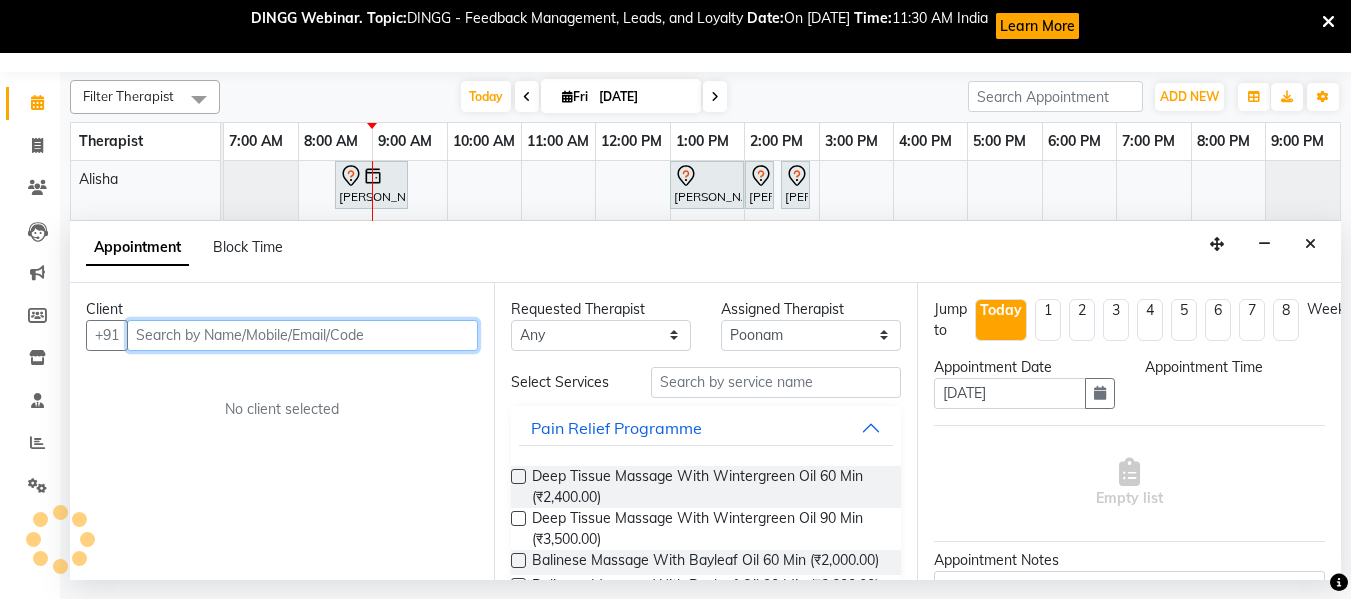 select on "660" 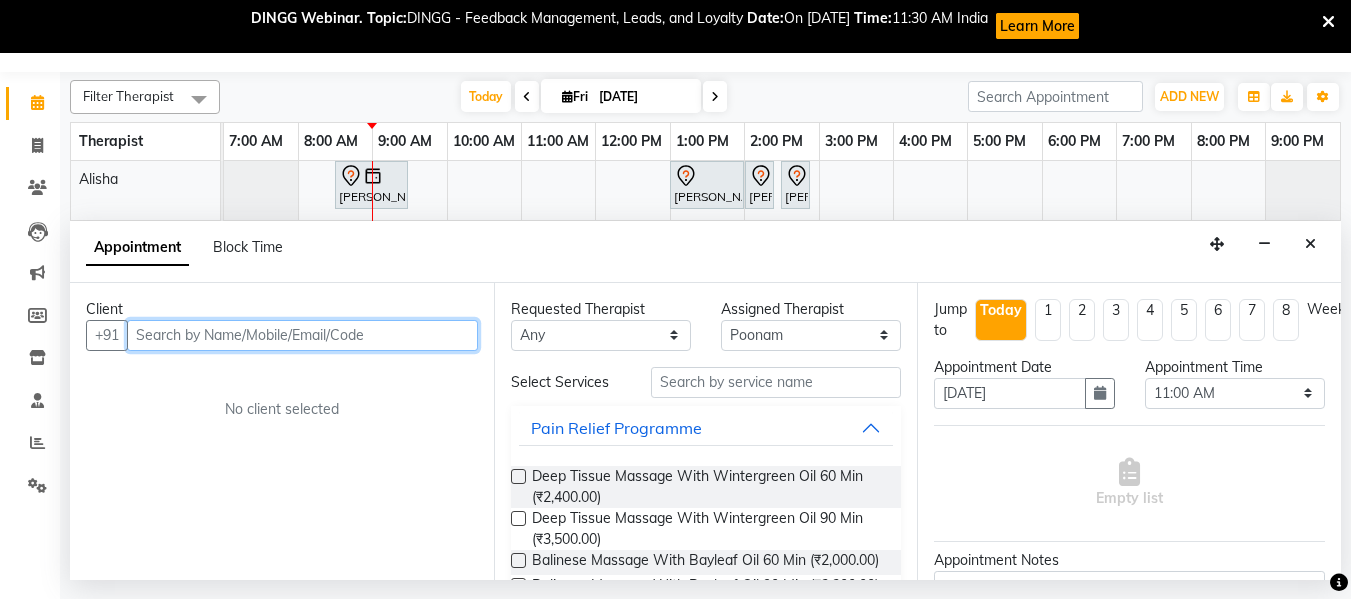 click at bounding box center [302, 335] 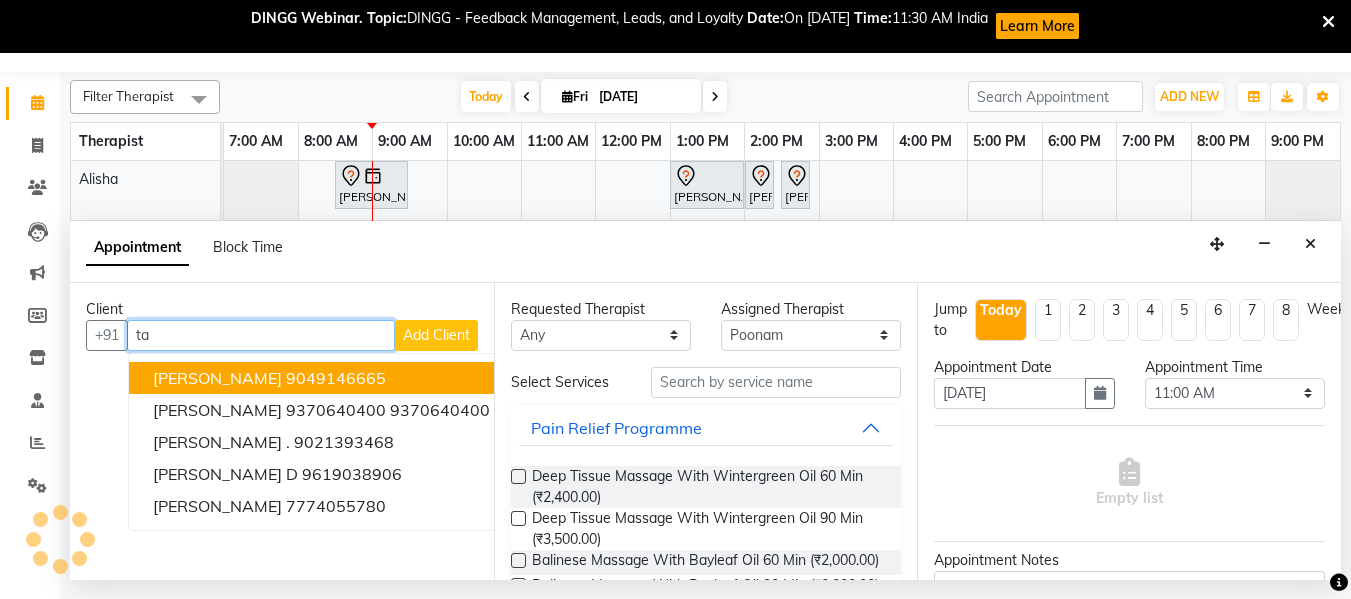 type on "t" 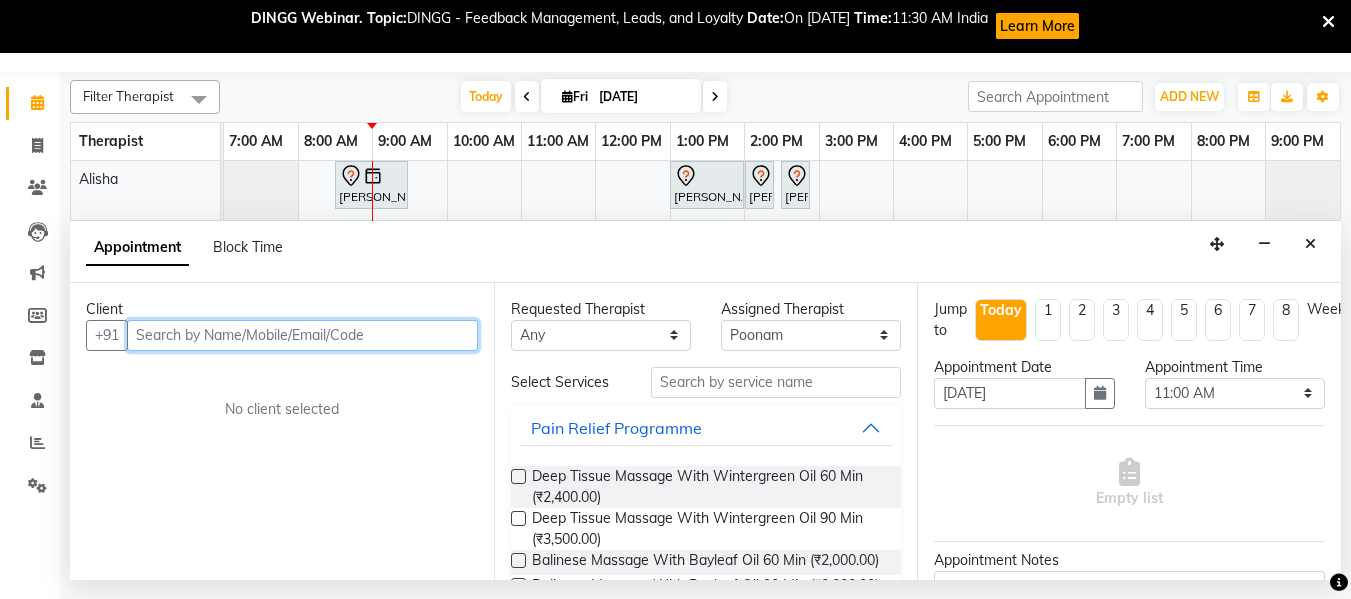 click at bounding box center [302, 335] 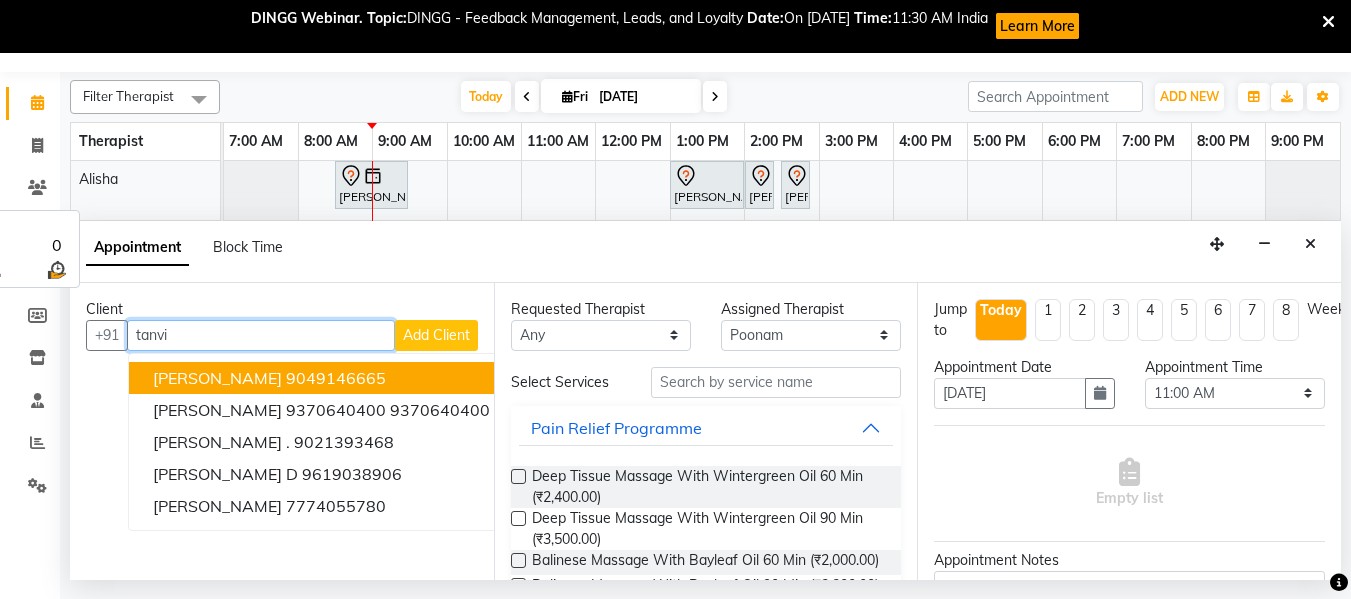 scroll, scrollTop: 34, scrollLeft: 0, axis: vertical 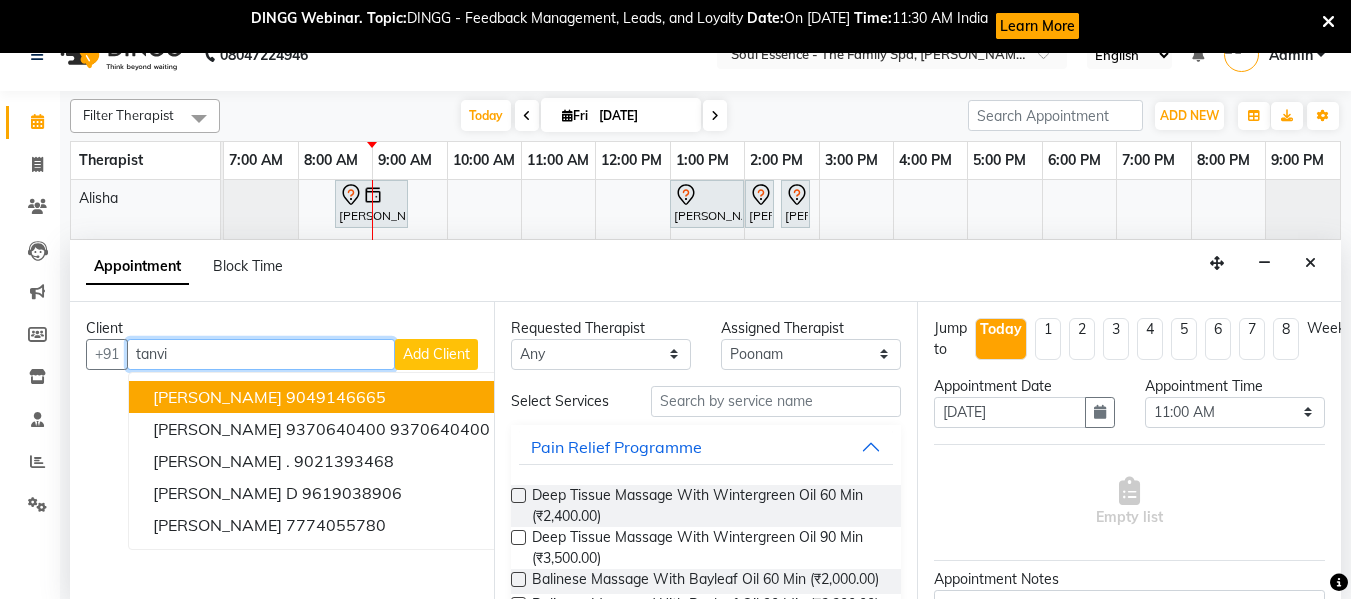 type on "tanvi" 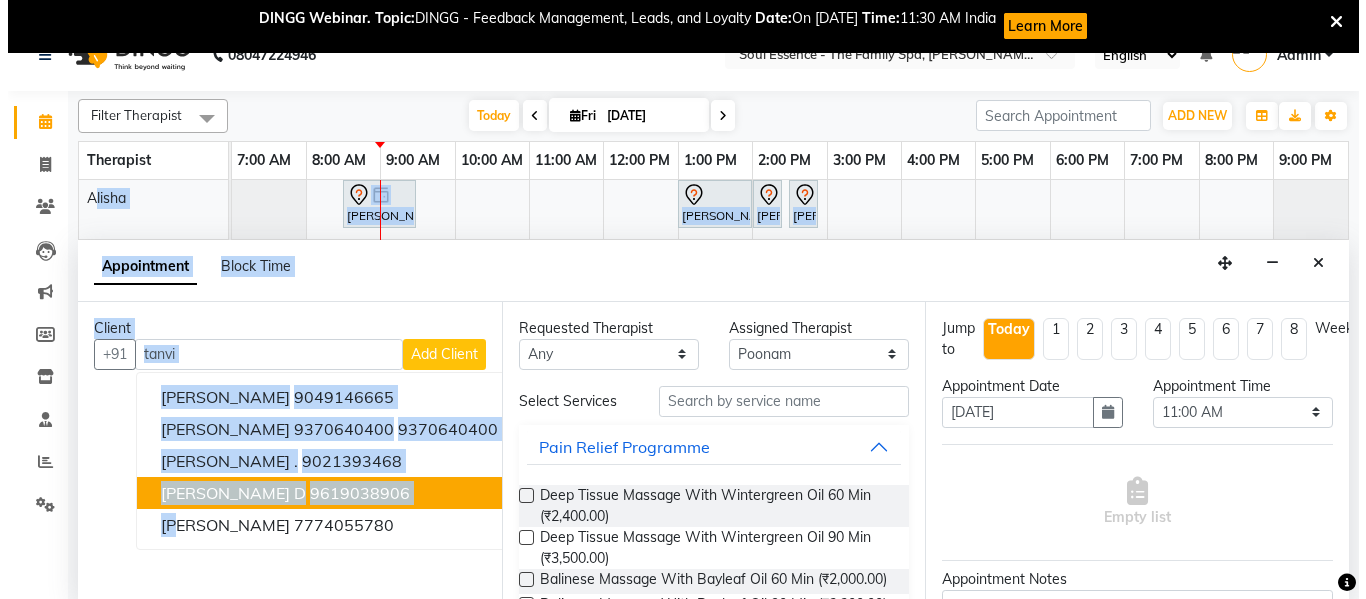 scroll, scrollTop: 53, scrollLeft: 0, axis: vertical 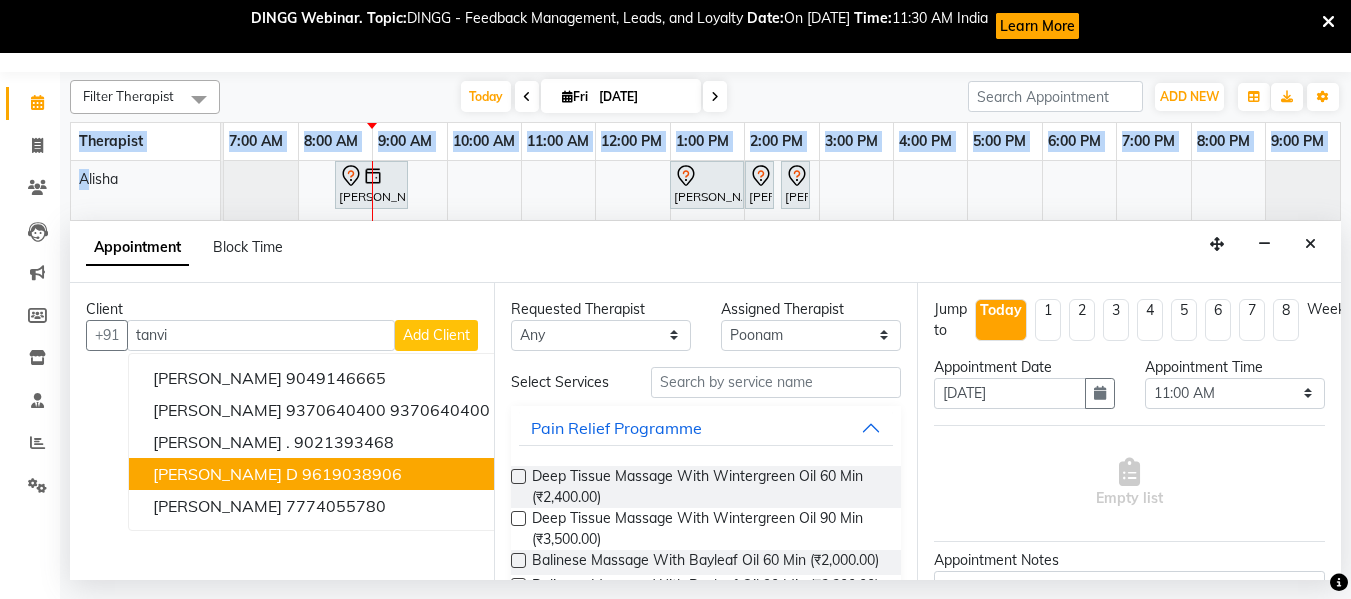 drag, startPoint x: 86, startPoint y: 203, endPoint x: 284, endPoint y: 646, distance: 485.235 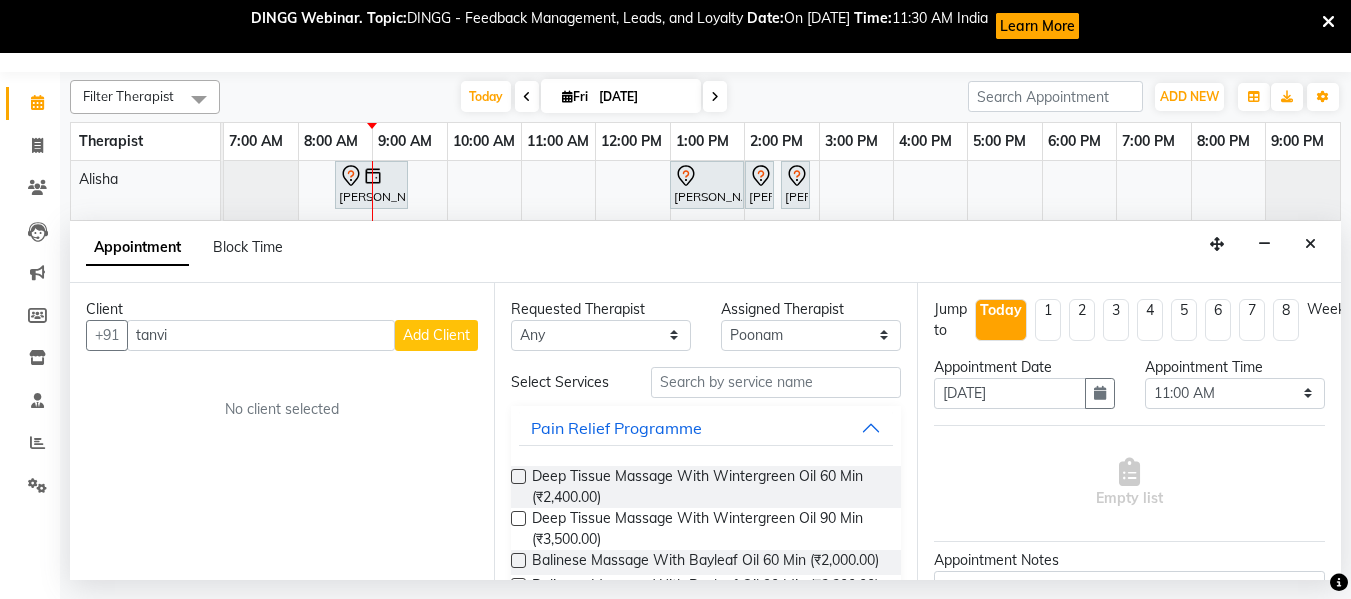 click on "Appointment Block Time" at bounding box center [705, 252] 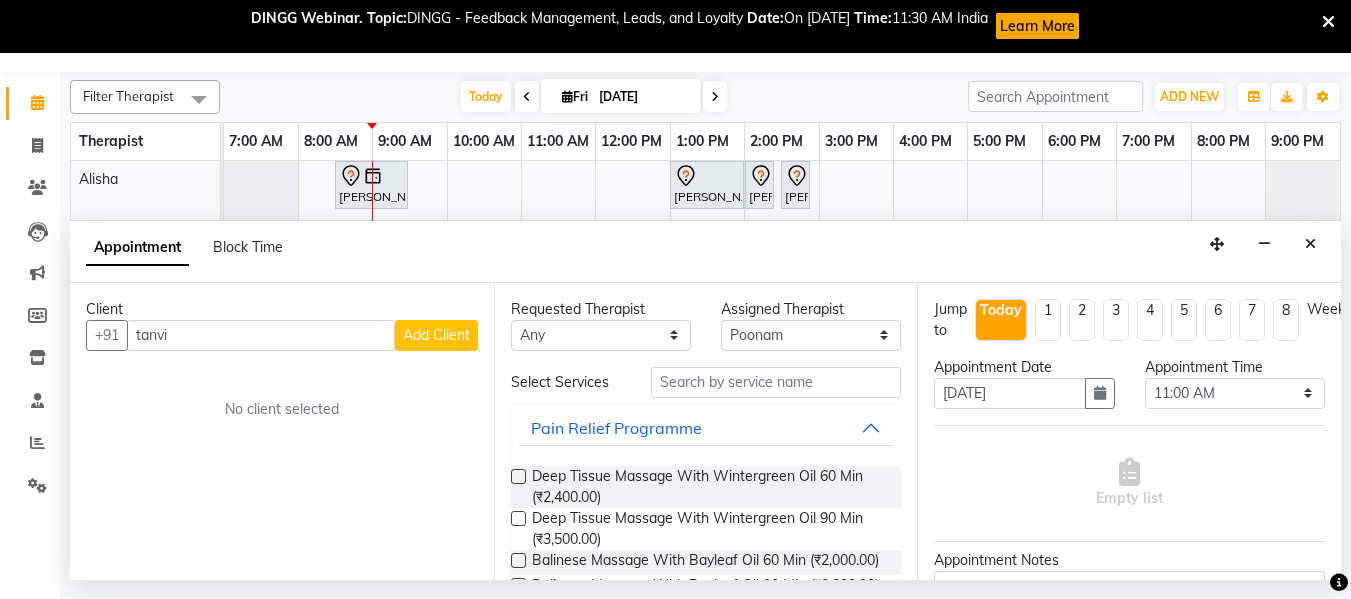 click on "Add Client" at bounding box center (436, 335) 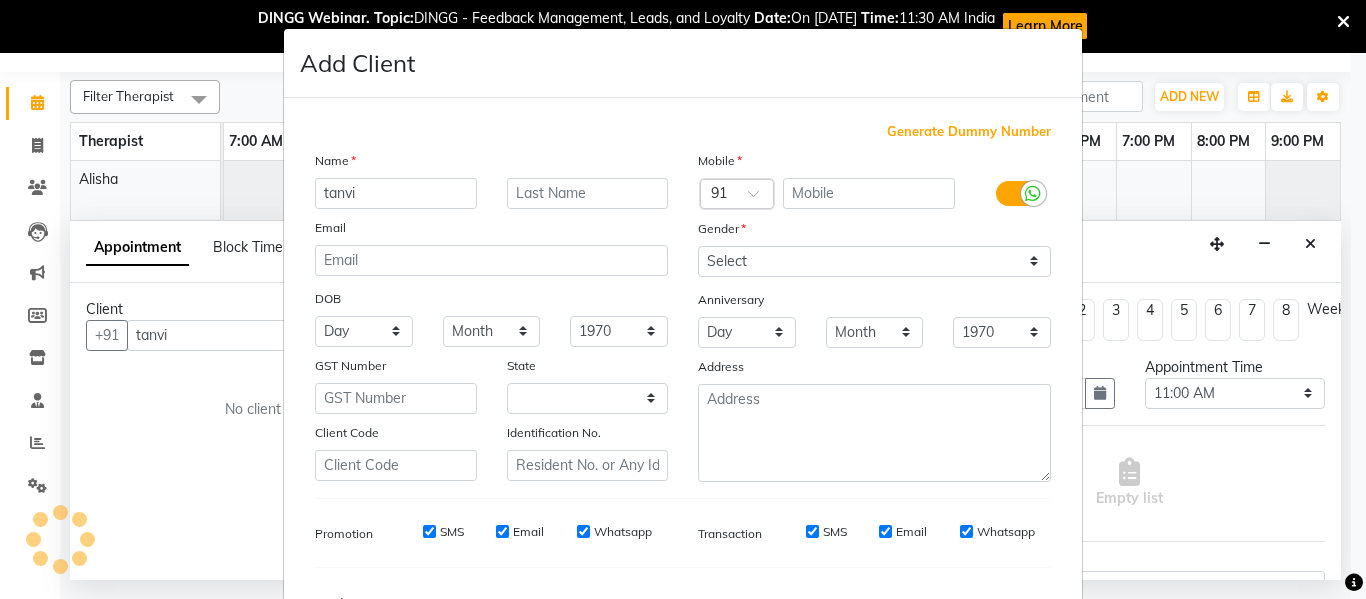 select on "22" 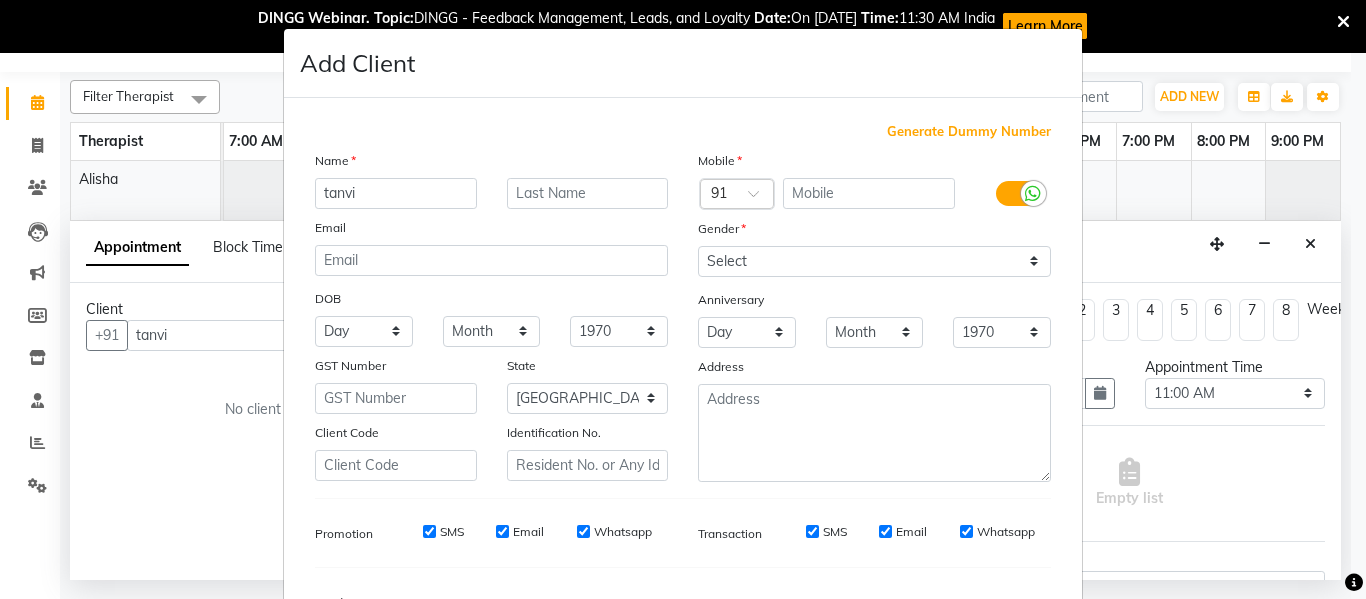 click on "Add Client Generate Dummy Number Name tanvi Email DOB Day 01 02 03 04 05 06 07 08 09 10 11 12 13 14 15 16 17 18 19 20 21 22 23 24 25 26 27 28 29 30 31 Month January February March April May June July August September October November December 1940 1941 1942 1943 1944 1945 1946 1947 1948 1949 1950 1951 1952 1953 1954 1955 1956 1957 1958 1959 1960 1961 1962 1963 1964 1965 1966 1967 1968 1969 1970 1971 1972 1973 1974 1975 1976 1977 1978 1979 1980 1981 1982 1983 1984 1985 1986 1987 1988 1989 1990 1991 1992 1993 1994 1995 1996 1997 1998 1999 2000 2001 2002 2003 2004 2005 2006 2007 2008 2009 2010 2011 2012 2013 2014 2015 2016 2017 2018 2019 2020 2021 2022 2023 2024 GST Number State Select Andaman and Nicobar Islands Andhra Pradesh Arunachal Pradesh Assam Bihar Chandigarh Chhattisgarh Dadra and Nagar Haveli Daman and Diu Delhi Goa Gujarat Haryana Himachal Pradesh Jammu and Kashmir Jharkhand Karnataka Kerala Lakshadweep Madhya Pradesh Maharashtra Manipur Meghalaya Mizoram Nagaland Odisha Pondicherry Punjab Rajasthan" at bounding box center [683, 299] 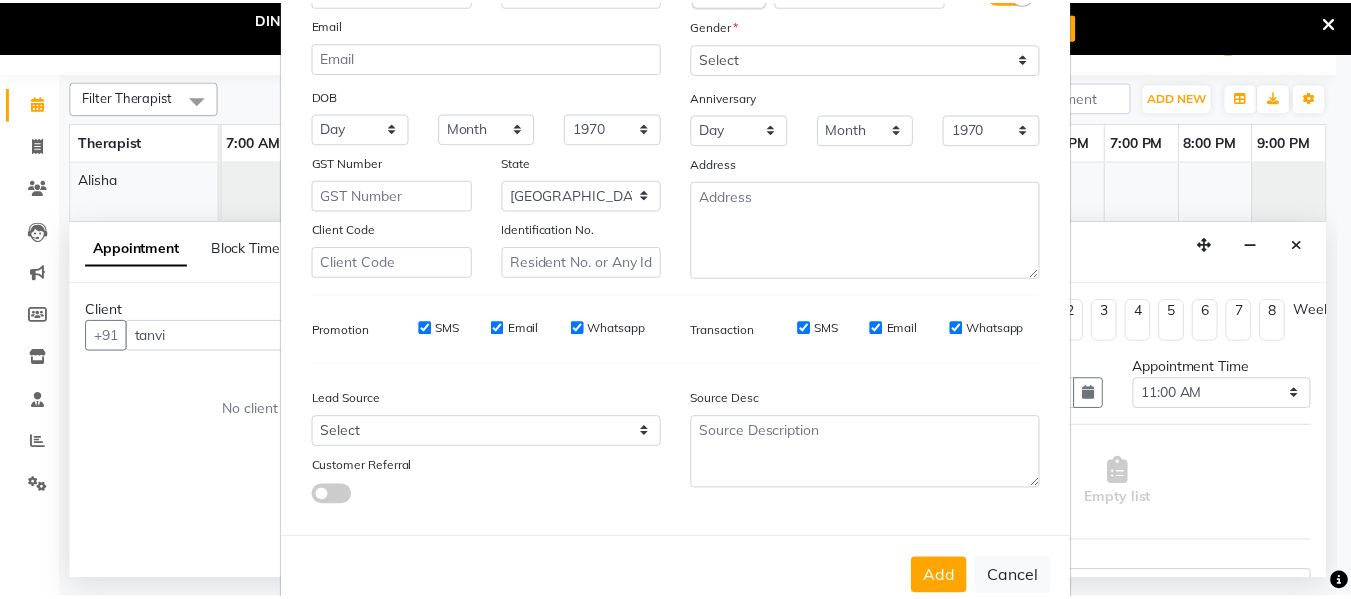 scroll, scrollTop: 250, scrollLeft: 0, axis: vertical 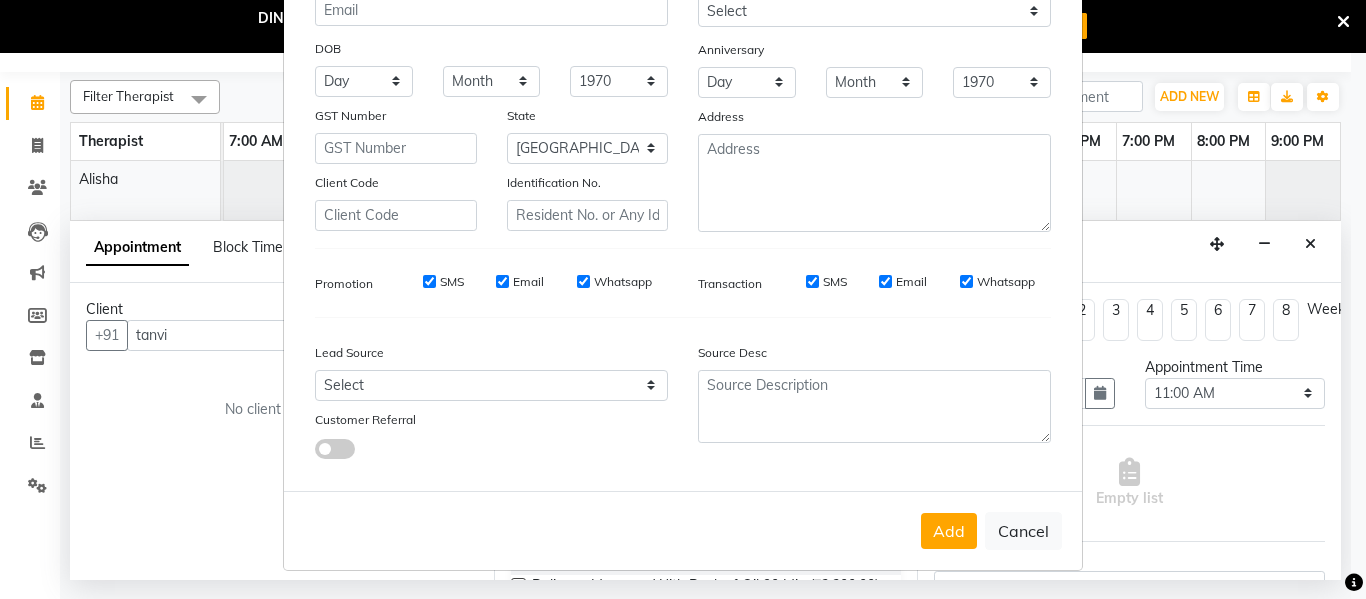drag, startPoint x: 1032, startPoint y: 530, endPoint x: 1030, endPoint y: 511, distance: 19.104973 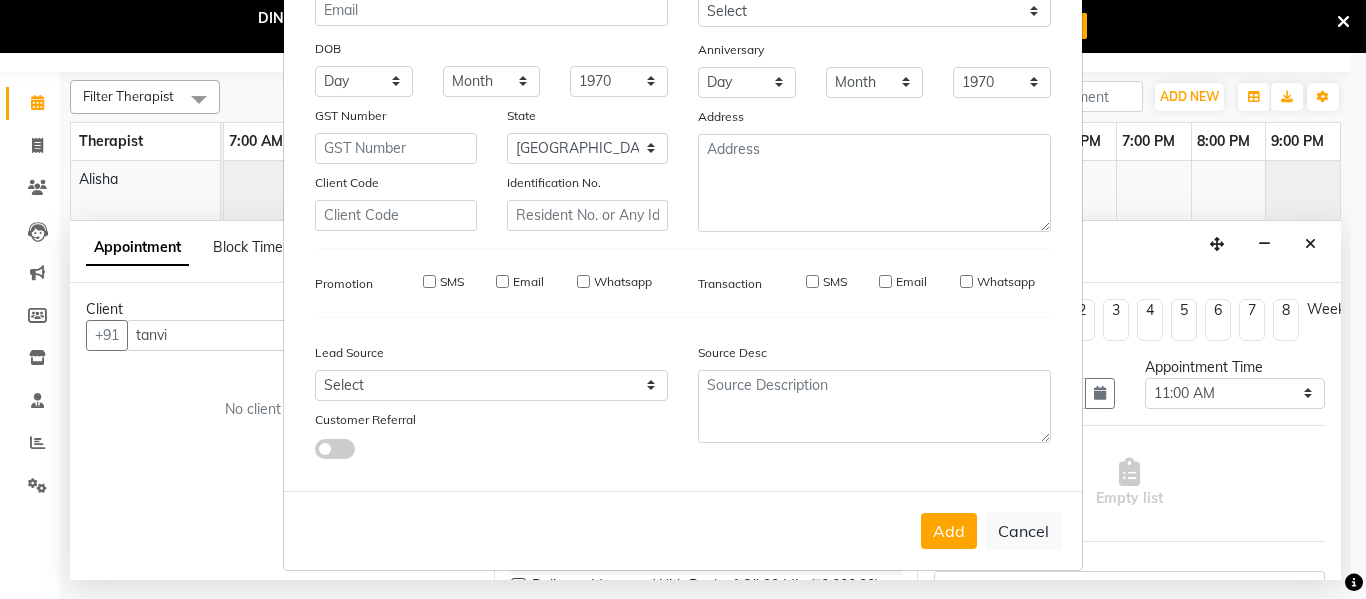 type 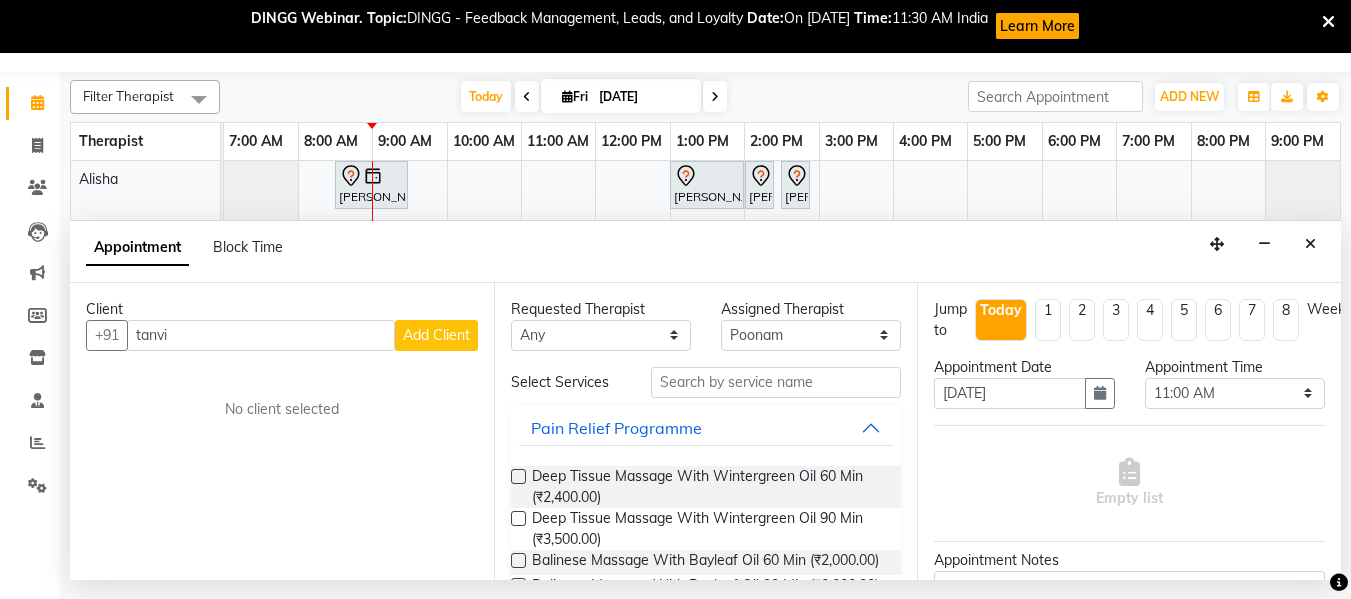 type 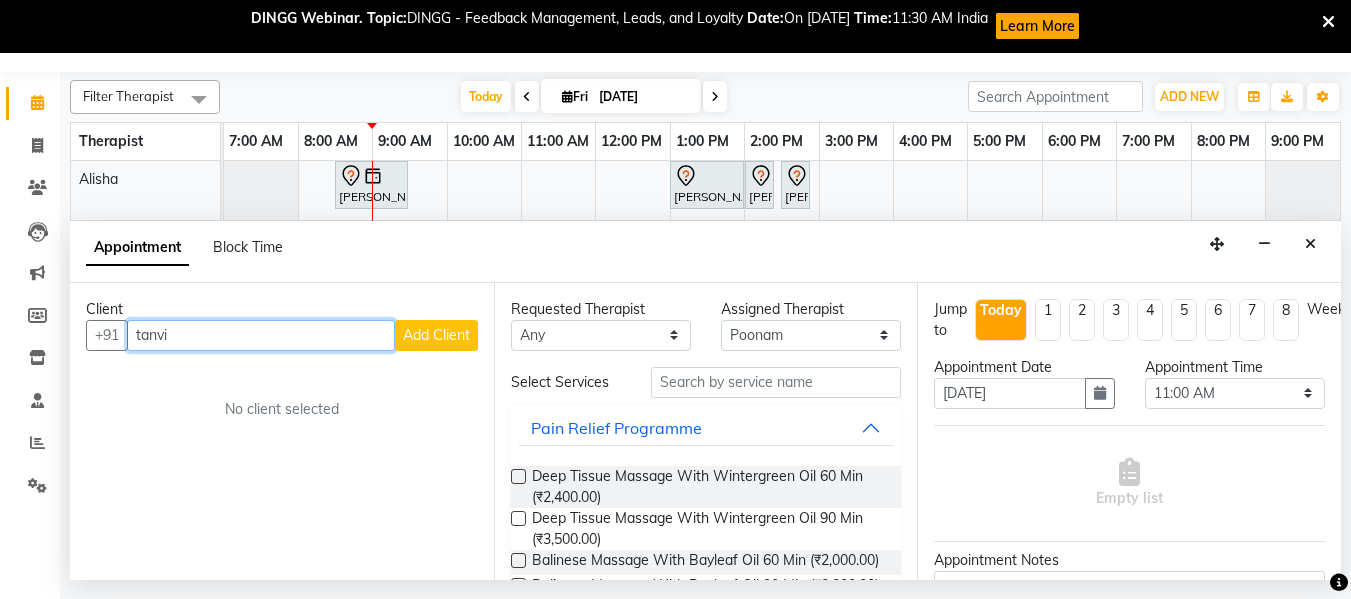 click on "tanvi" at bounding box center (261, 335) 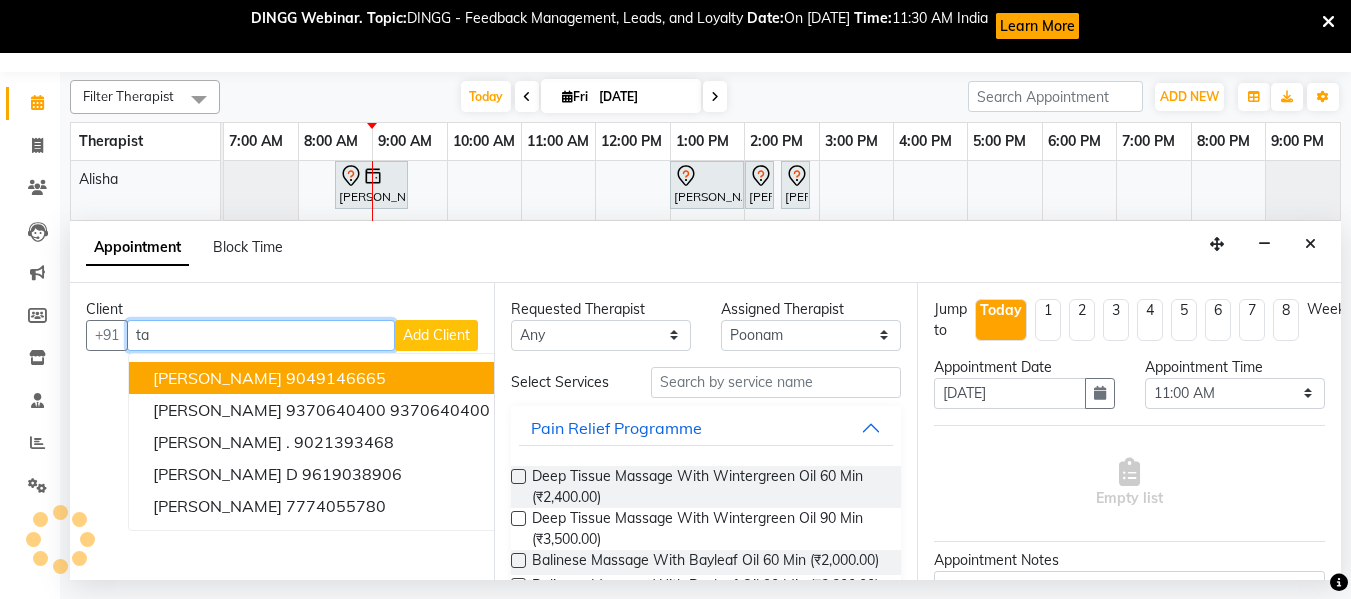 type on "t" 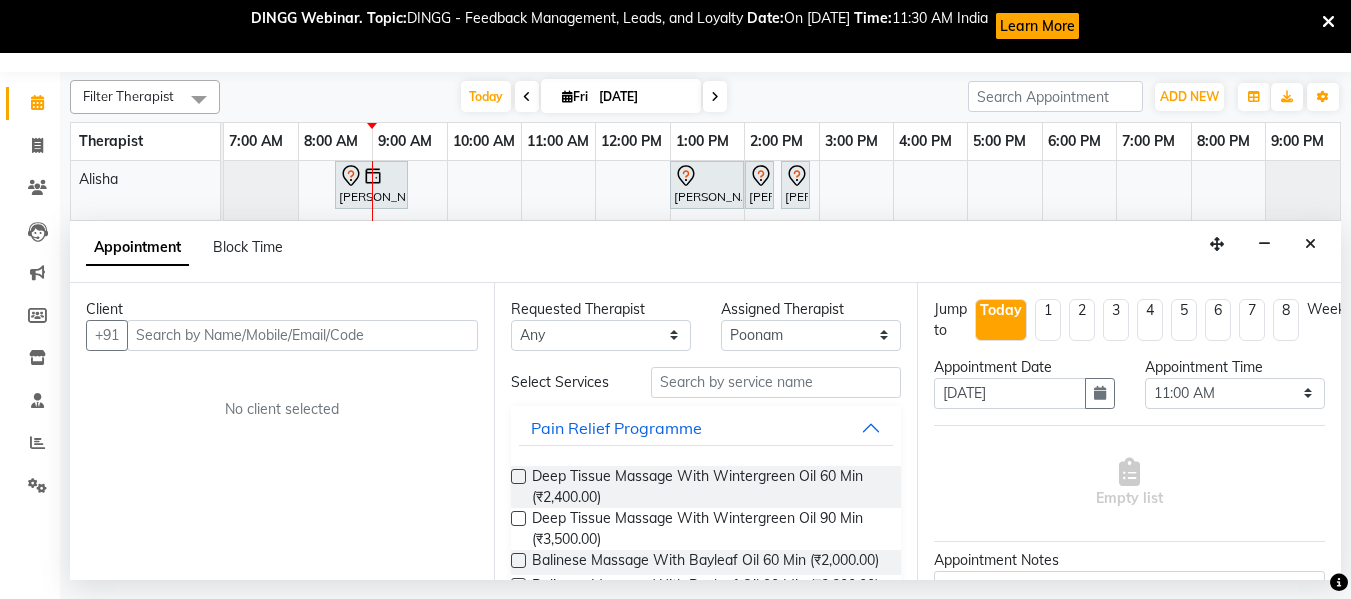 drag, startPoint x: 217, startPoint y: 12, endPoint x: 209, endPoint y: 4, distance: 11.313708 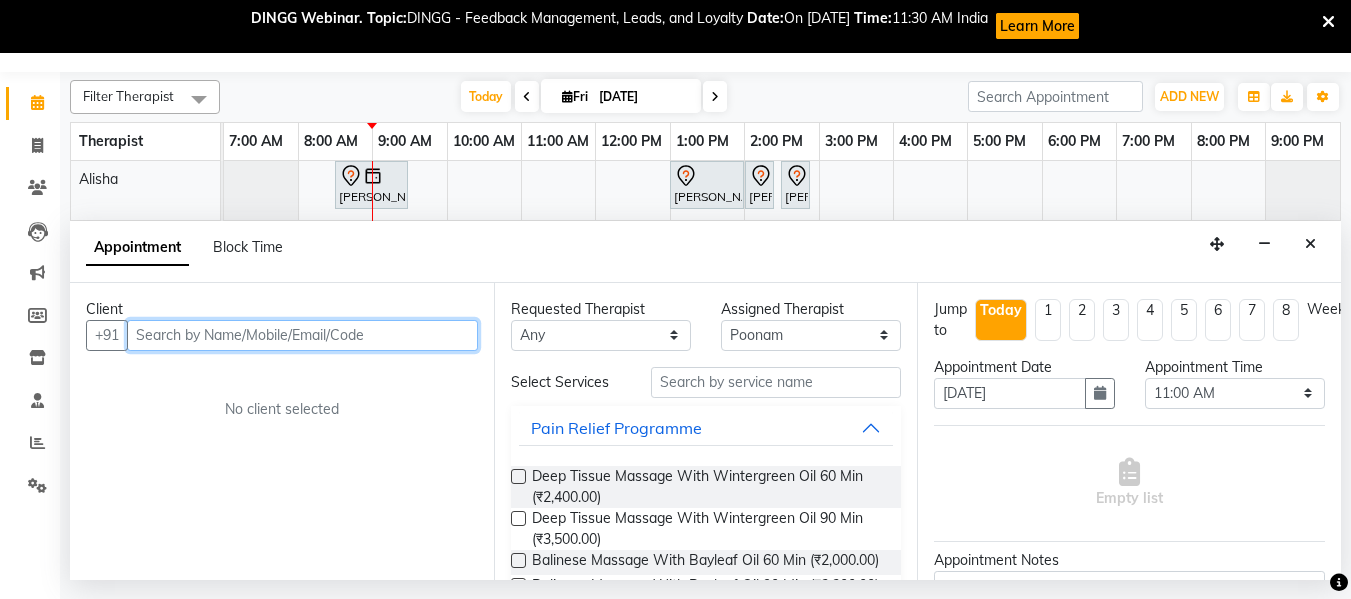 click at bounding box center (302, 335) 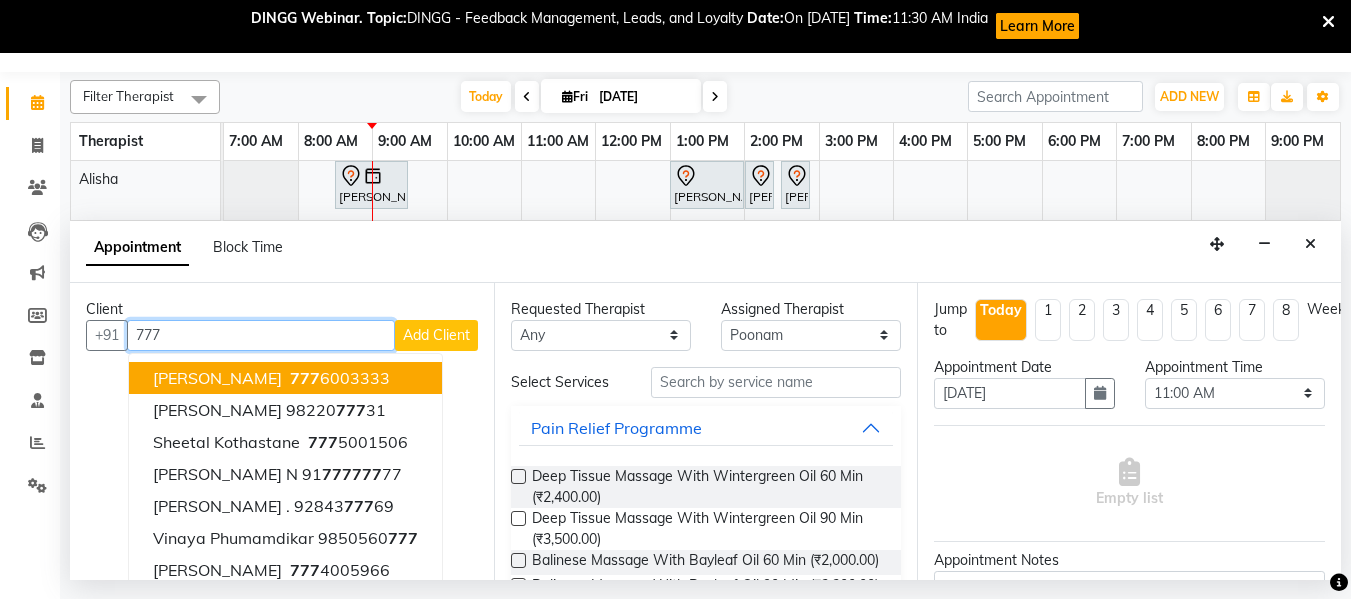 click on "777" at bounding box center [261, 335] 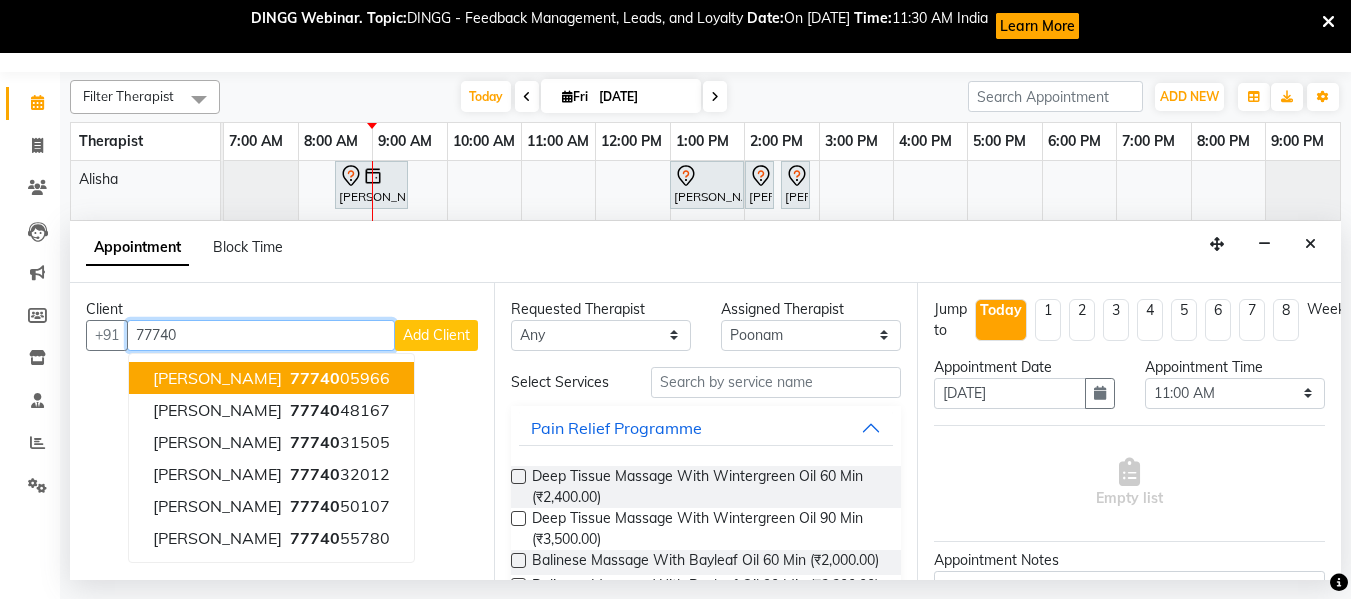 click on "77740" at bounding box center (261, 335) 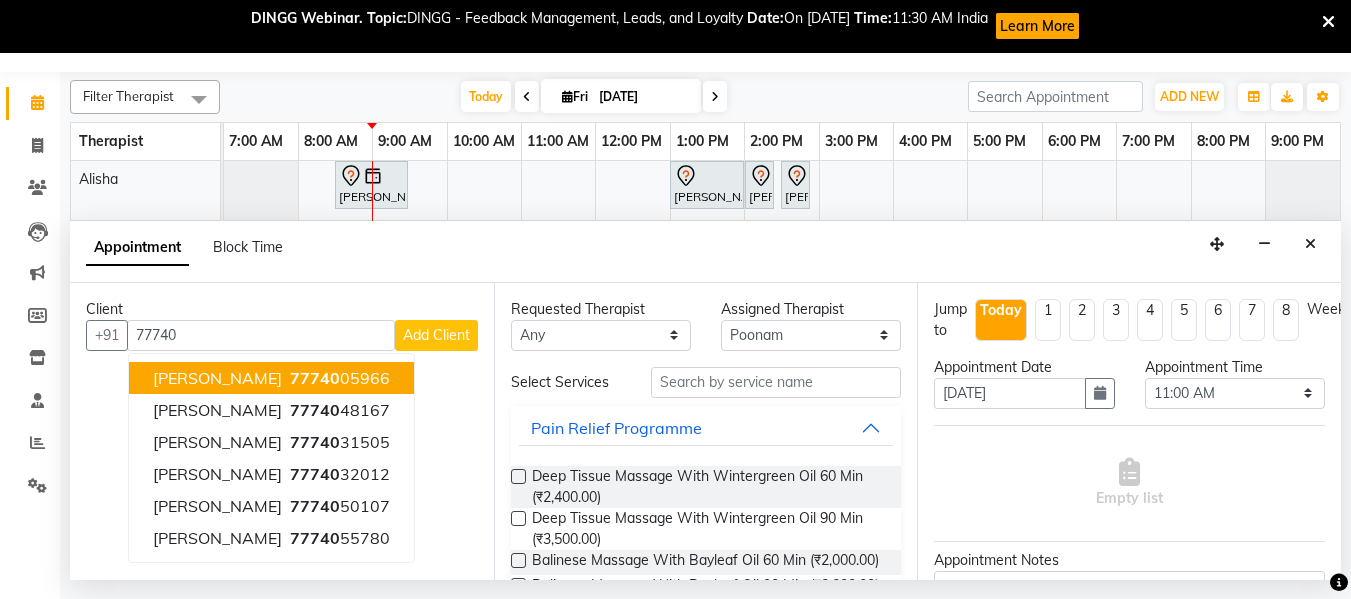 click on "Client +91 77740 Akash Jagtap   77740 05966 Manasi Pandit   77740 48167 Advait Ghaisas   77740 31505 Aarya Agavekar   77740 32012 Sanjay Nibandhe   77740 50107 Tanvi Karale   77740 55780 Add Client  No client selected" at bounding box center (282, 431) 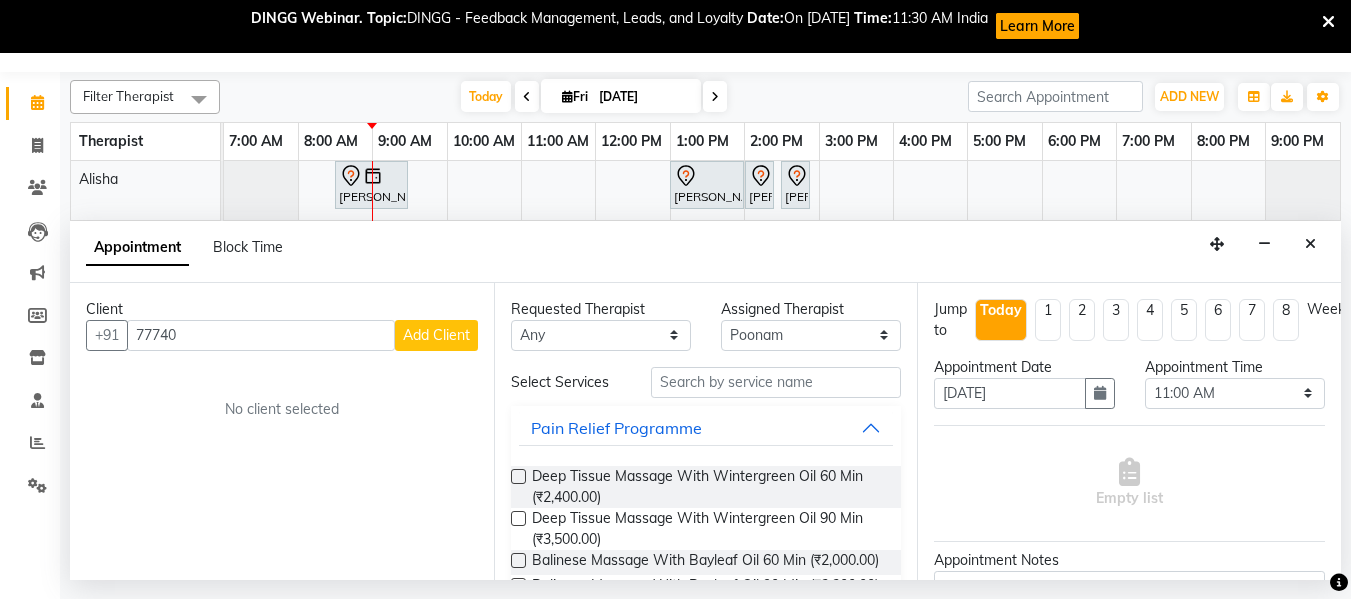 click on "Client +91 77740 Add Client  No client selected" at bounding box center [282, 431] 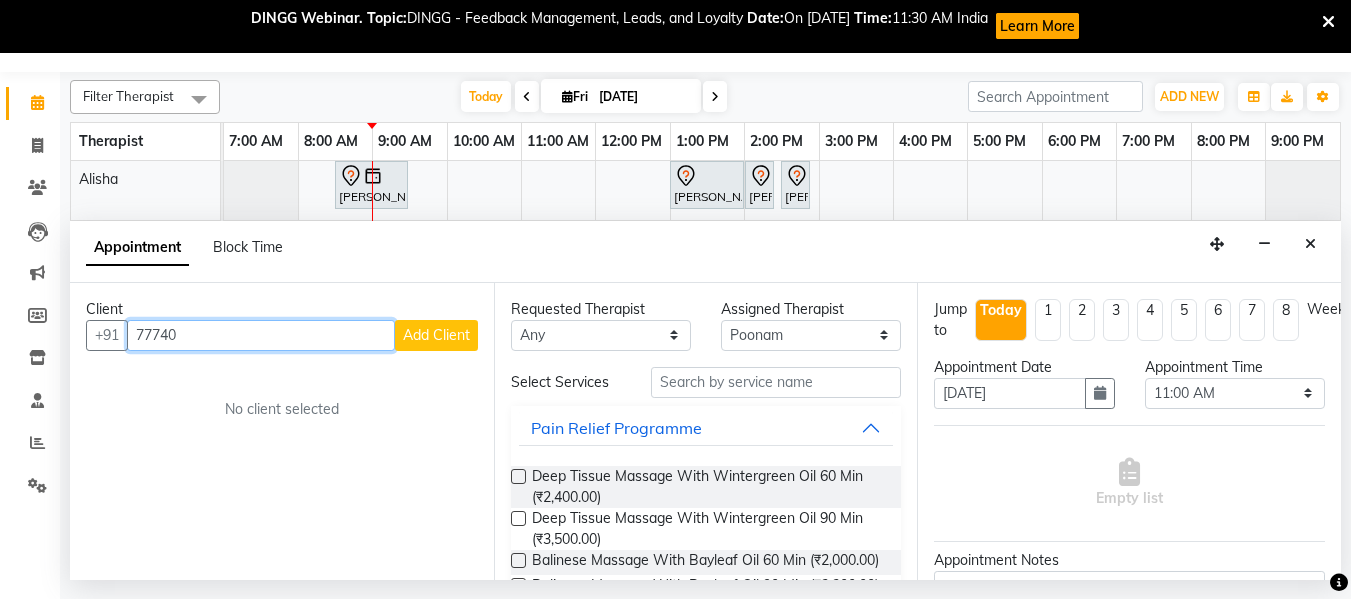 click on "77740" at bounding box center [261, 335] 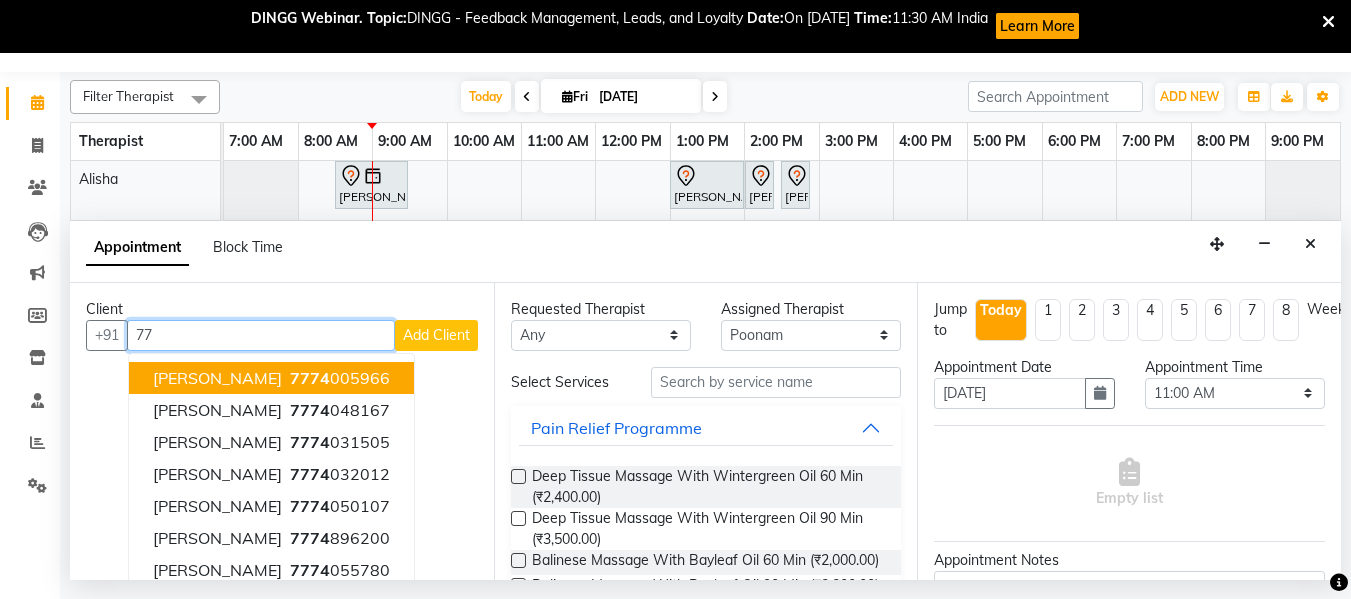 type on "7" 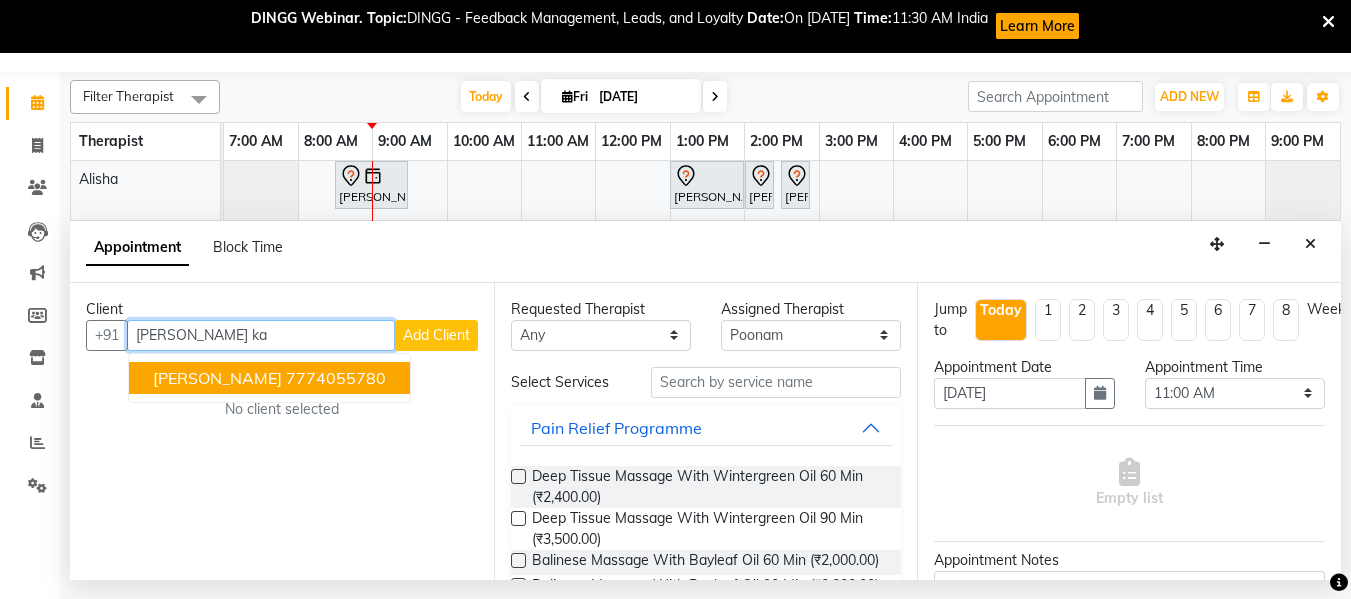 click on "7774055780" at bounding box center (336, 378) 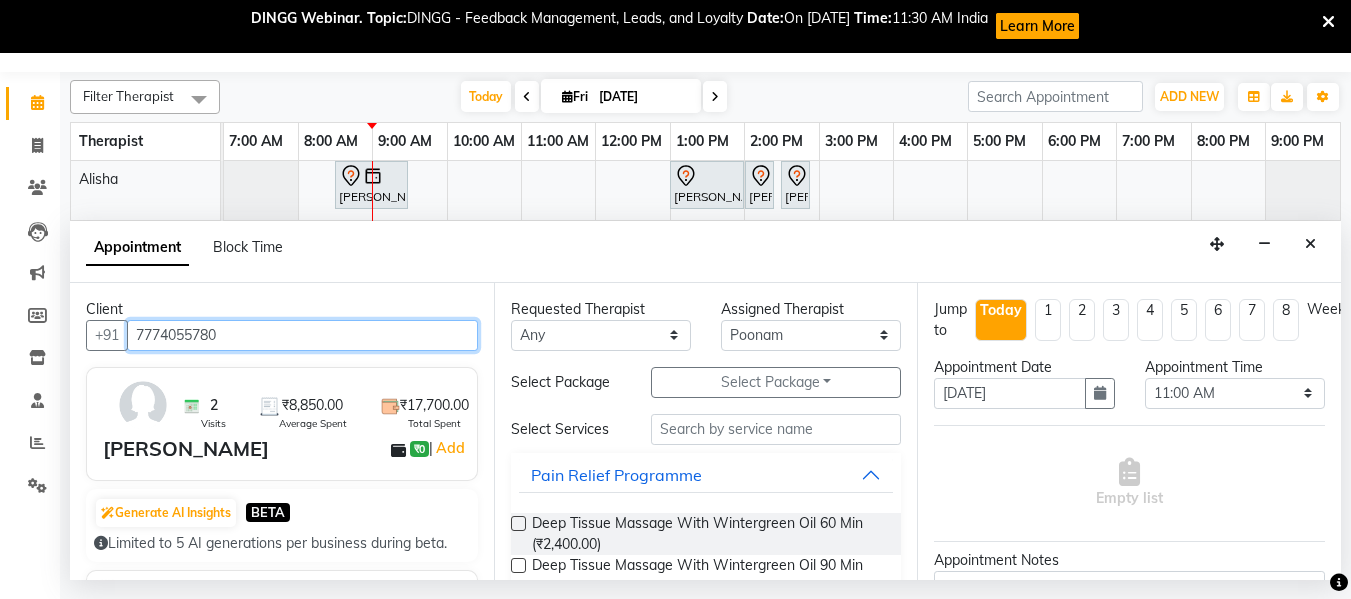 type on "7774055780" 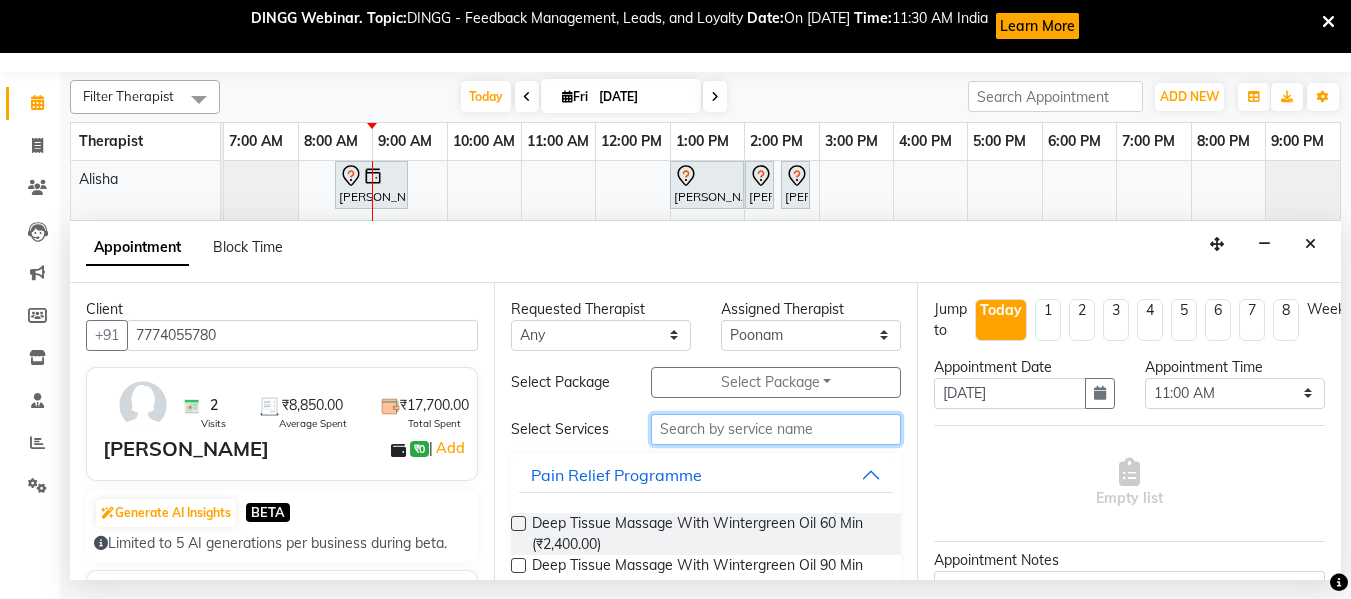 click at bounding box center (776, 429) 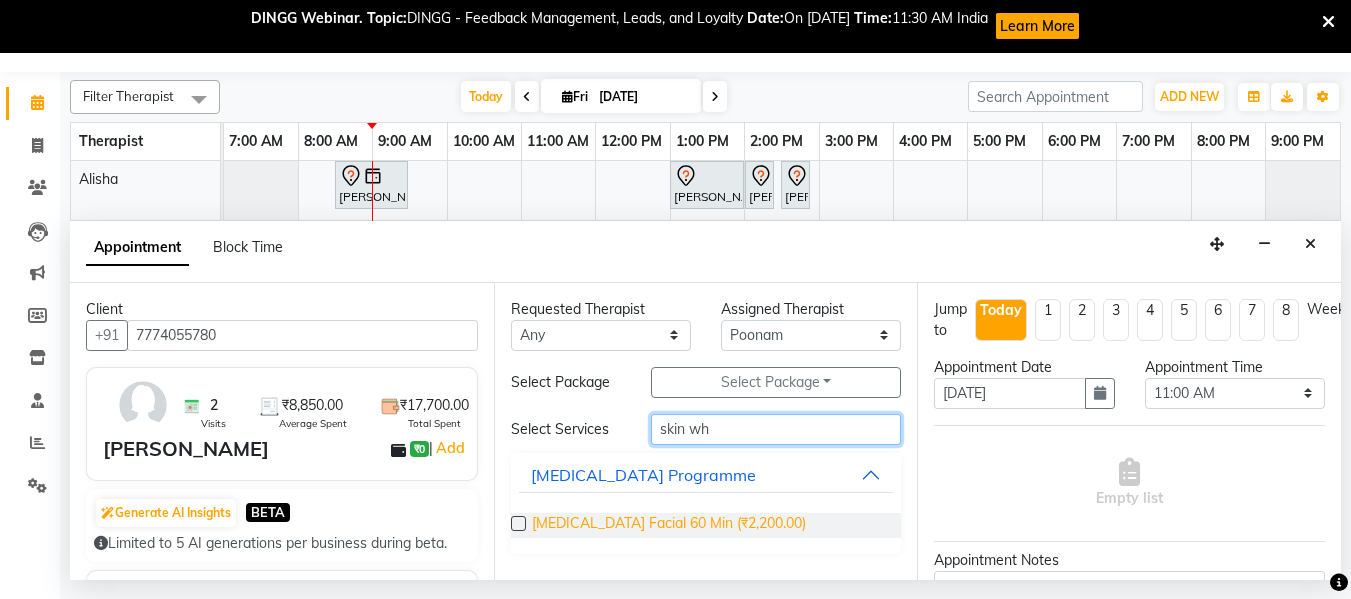 type on "skin wh" 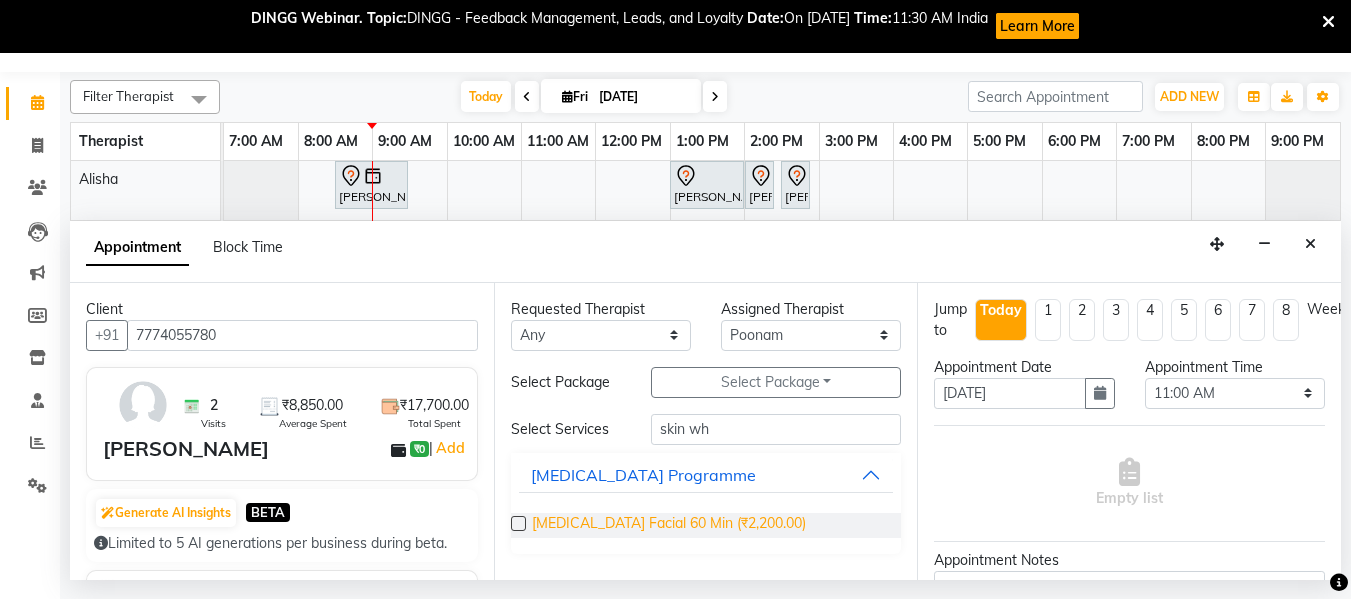 click on "Skin Whitening Facial 60 Min (₹2,200.00)" at bounding box center [669, 525] 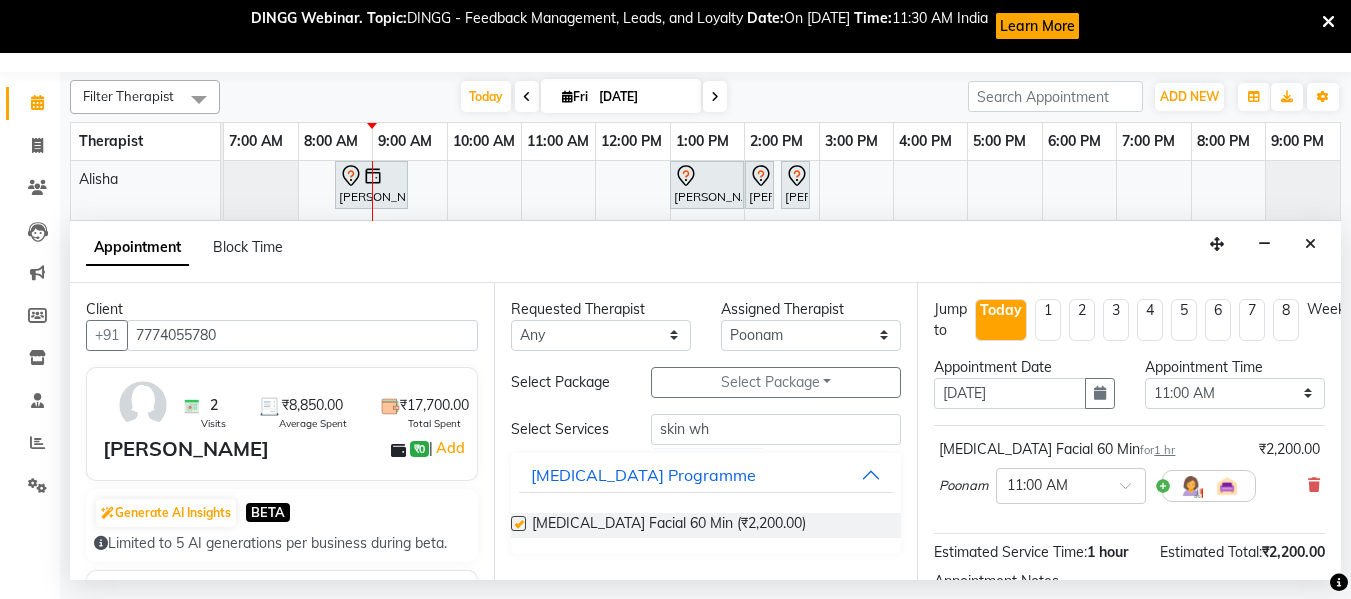 checkbox on "false" 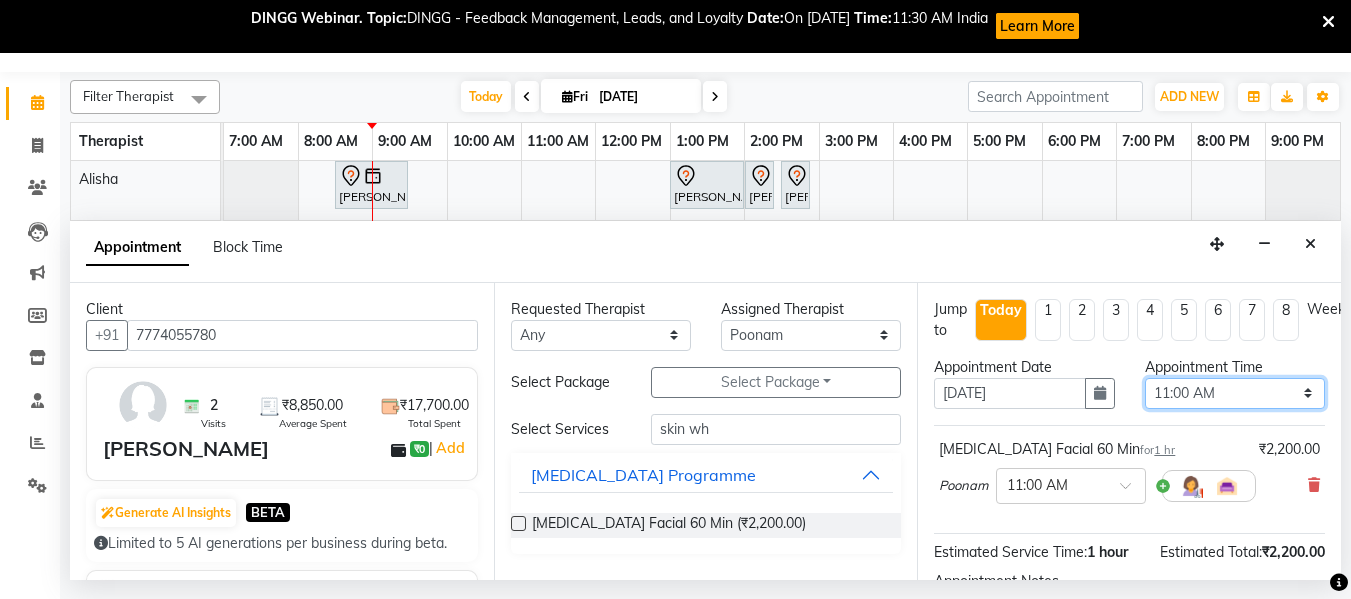 click on "Select 08:00 AM 08:15 AM 08:30 AM 08:45 AM 09:00 AM 09:15 AM 09:30 AM 09:45 AM 10:00 AM 10:15 AM 10:30 AM 10:45 AM 11:00 AM 11:15 AM 11:30 AM 11:45 AM 12:00 PM 12:15 PM 12:30 PM 12:45 PM 01:00 PM 01:15 PM 01:30 PM 01:45 PM 02:00 PM 02:15 PM 02:30 PM 02:45 PM 03:00 PM 03:15 PM 03:30 PM 03:45 PM 04:00 PM 04:15 PM 04:30 PM 04:45 PM 05:00 PM 05:15 PM 05:30 PM 05:45 PM 06:00 PM 06:15 PM 06:30 PM 06:45 PM 07:00 PM 07:15 PM 07:30 PM 07:45 PM 08:00 PM 08:15 PM 08:30 PM 08:45 PM 09:00 PM" at bounding box center (1235, 393) 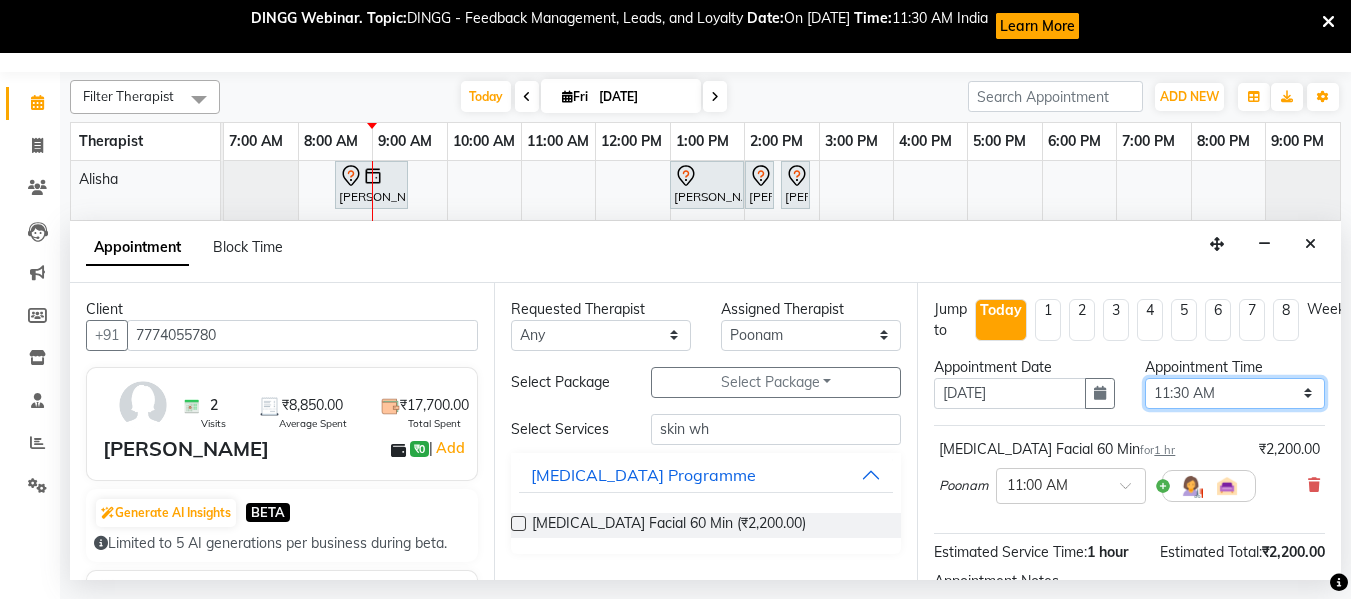 click on "Select 08:00 AM 08:15 AM 08:30 AM 08:45 AM 09:00 AM 09:15 AM 09:30 AM 09:45 AM 10:00 AM 10:15 AM 10:30 AM 10:45 AM 11:00 AM 11:15 AM 11:30 AM 11:45 AM 12:00 PM 12:15 PM 12:30 PM 12:45 PM 01:00 PM 01:15 PM 01:30 PM 01:45 PM 02:00 PM 02:15 PM 02:30 PM 02:45 PM 03:00 PM 03:15 PM 03:30 PM 03:45 PM 04:00 PM 04:15 PM 04:30 PM 04:45 PM 05:00 PM 05:15 PM 05:30 PM 05:45 PM 06:00 PM 06:15 PM 06:30 PM 06:45 PM 07:00 PM 07:15 PM 07:30 PM 07:45 PM 08:00 PM 08:15 PM 08:30 PM 08:45 PM 09:00 PM" at bounding box center [1235, 393] 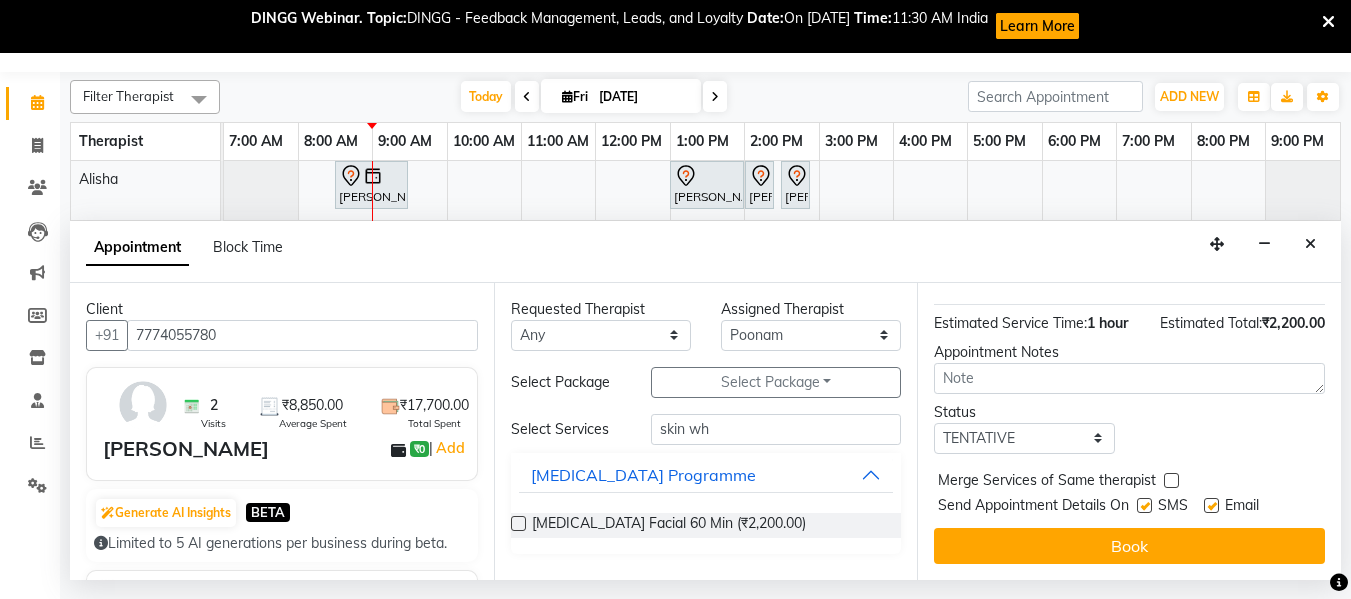 scroll, scrollTop: 244, scrollLeft: 0, axis: vertical 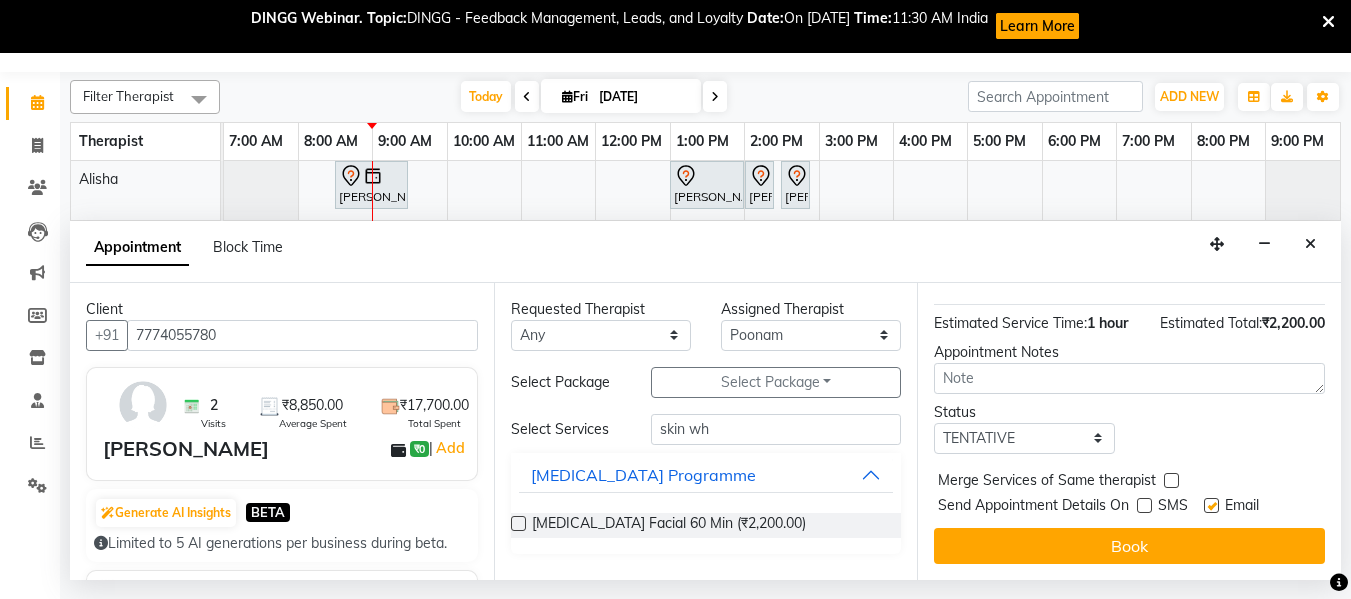 click at bounding box center [1211, 505] 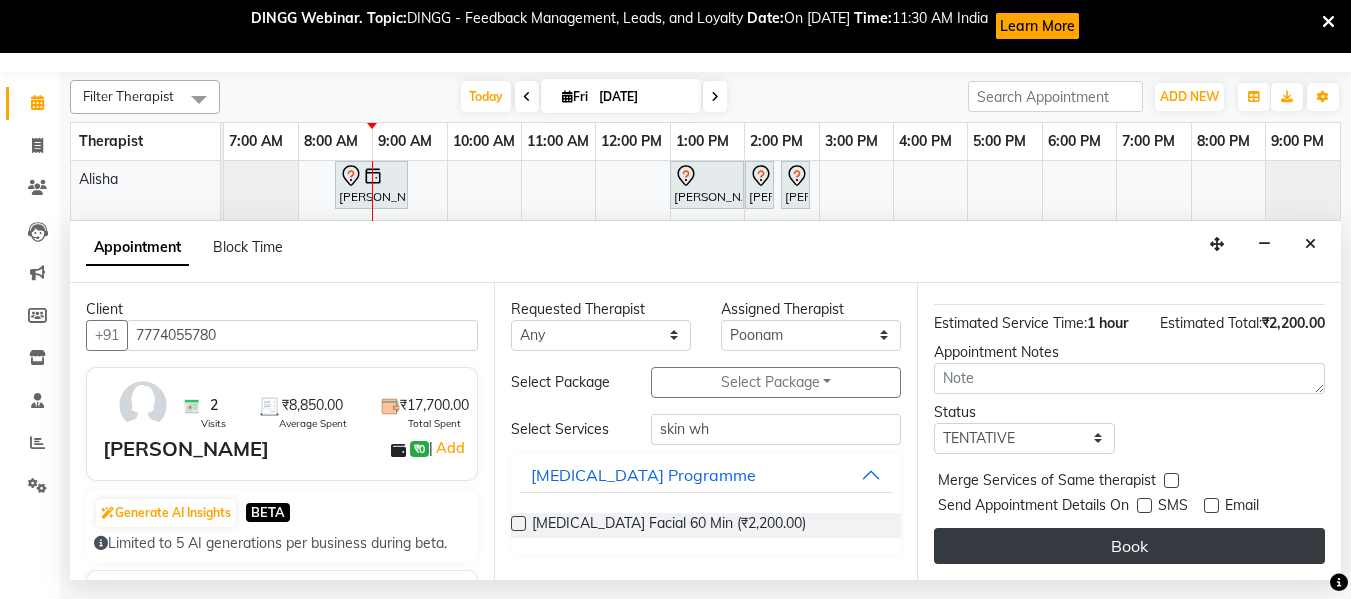 click on "Book" at bounding box center (1129, 546) 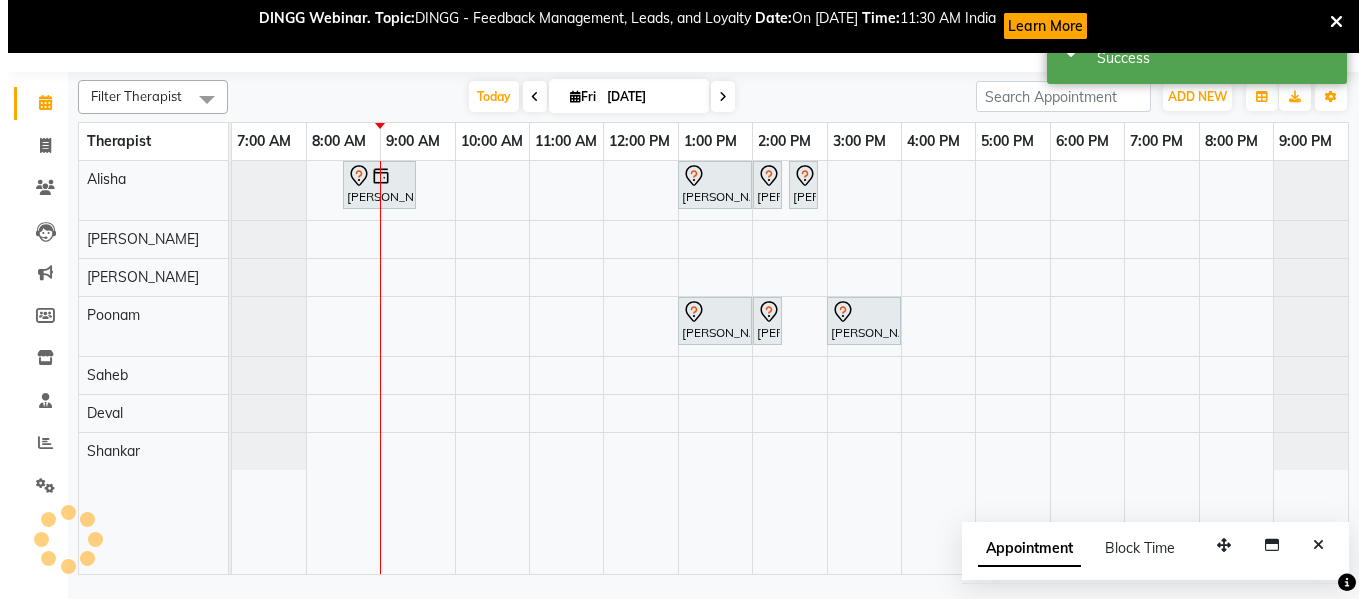 scroll, scrollTop: 0, scrollLeft: 0, axis: both 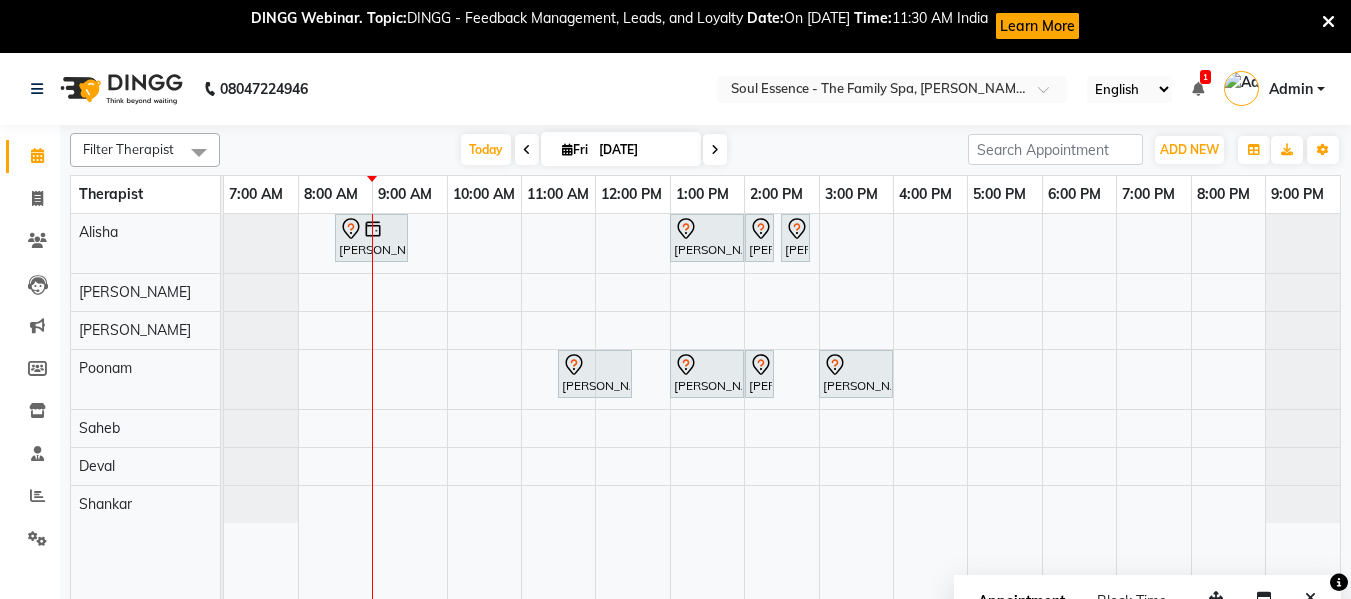 click at bounding box center (1328, 22) 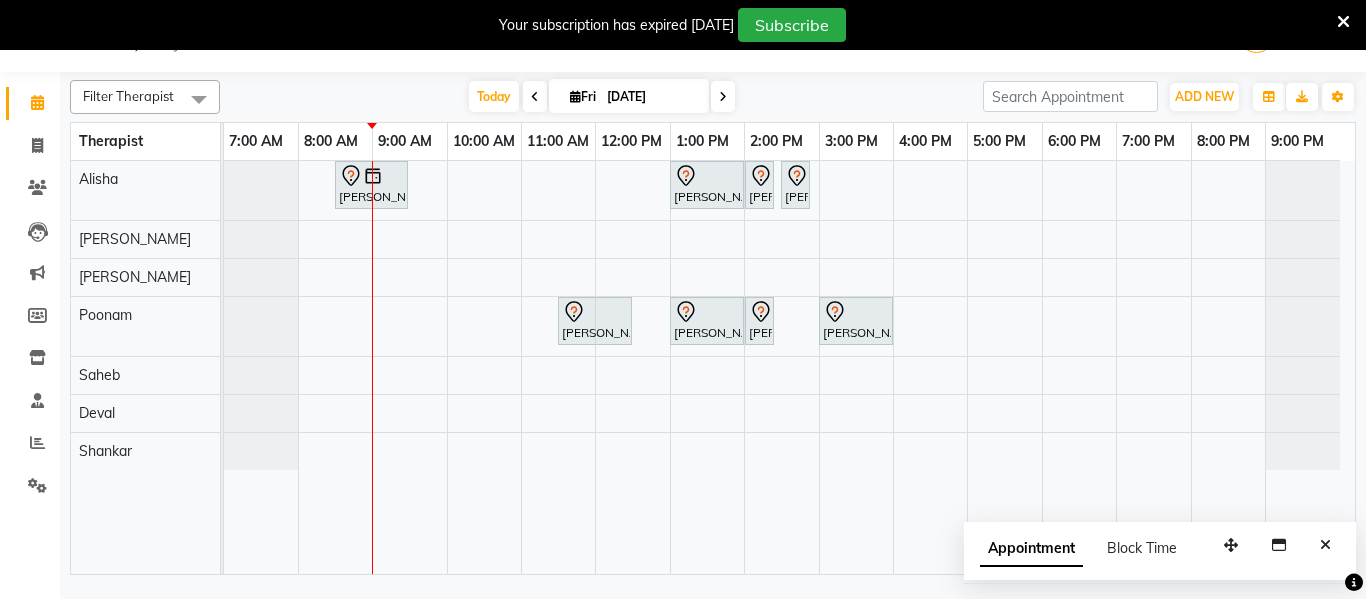 click at bounding box center (1343, 22) 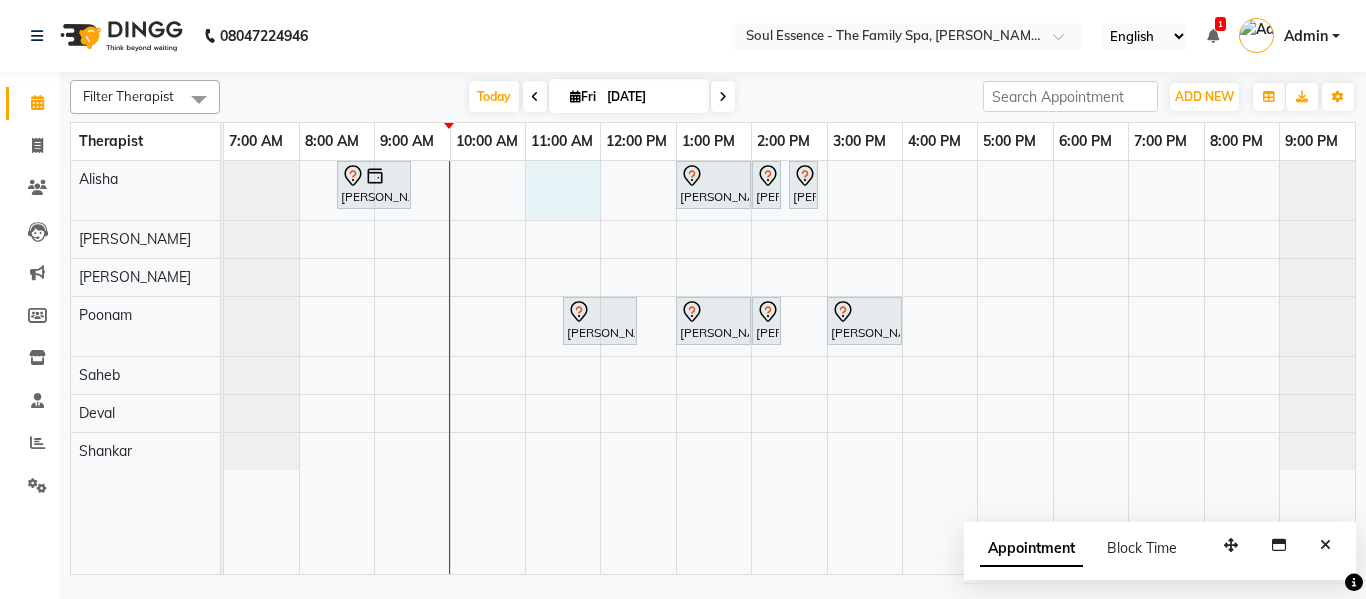 click on "Hemant Deshpande, TK02, 08:30 AM-09:30 AM, Skin Whitening Facial 60 Min             Poonam Tumma, TK01, 01:00 PM-02:00 PM, Deep Tissue Massage With Wintergreen Oil 60 Min             Poonam Tumma, TK01, 02:00 PM-02:15 PM, Full Arms Waxing             Poonam Tumma, TK01, 02:30 PM-02:50 PM, Full Legs Waxing             Tanvi Karale, TK04, 11:30 AM-12:30 PM, Skin Whitening Facial 60 Min             Poonam Tumma, TK01, 01:00 PM-02:00 PM, Skin Whitening Facial 60 Min             Poonam Tumma, TK01, 02:00 PM-02:15 PM, Full Arms Waxing             Prajkata divekar, TK03, 03:00 PM-04:00 PM, Skin Whitening Facial 60 Min" at bounding box center [789, 367] 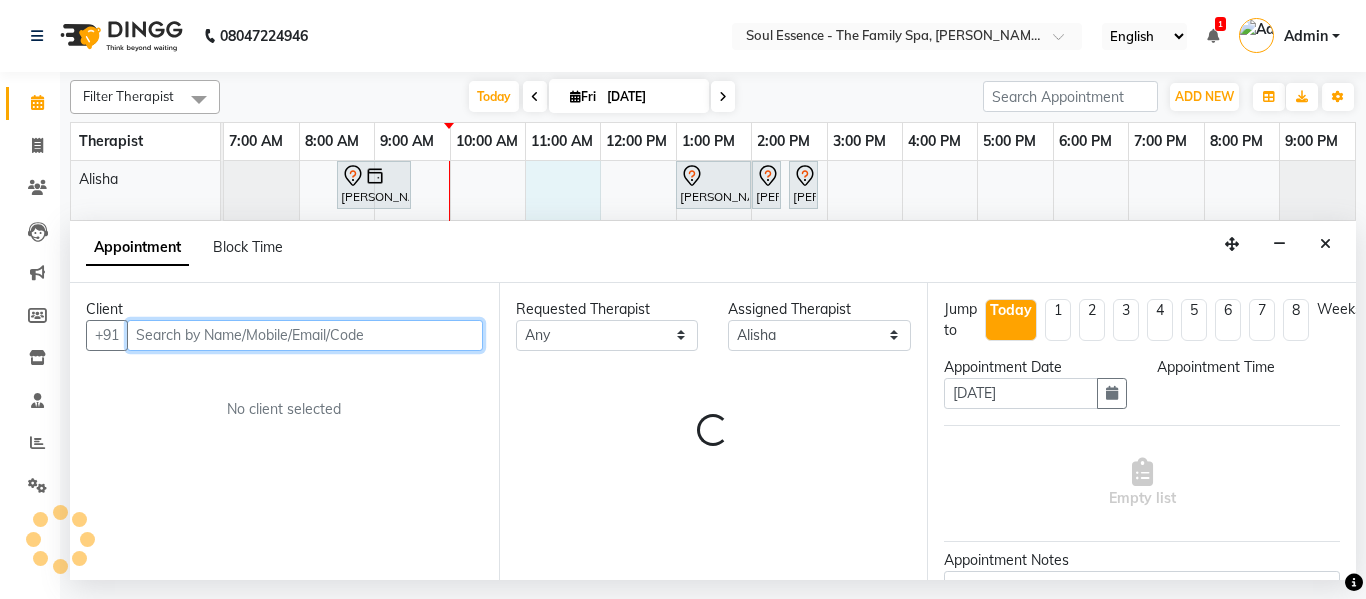 select on "660" 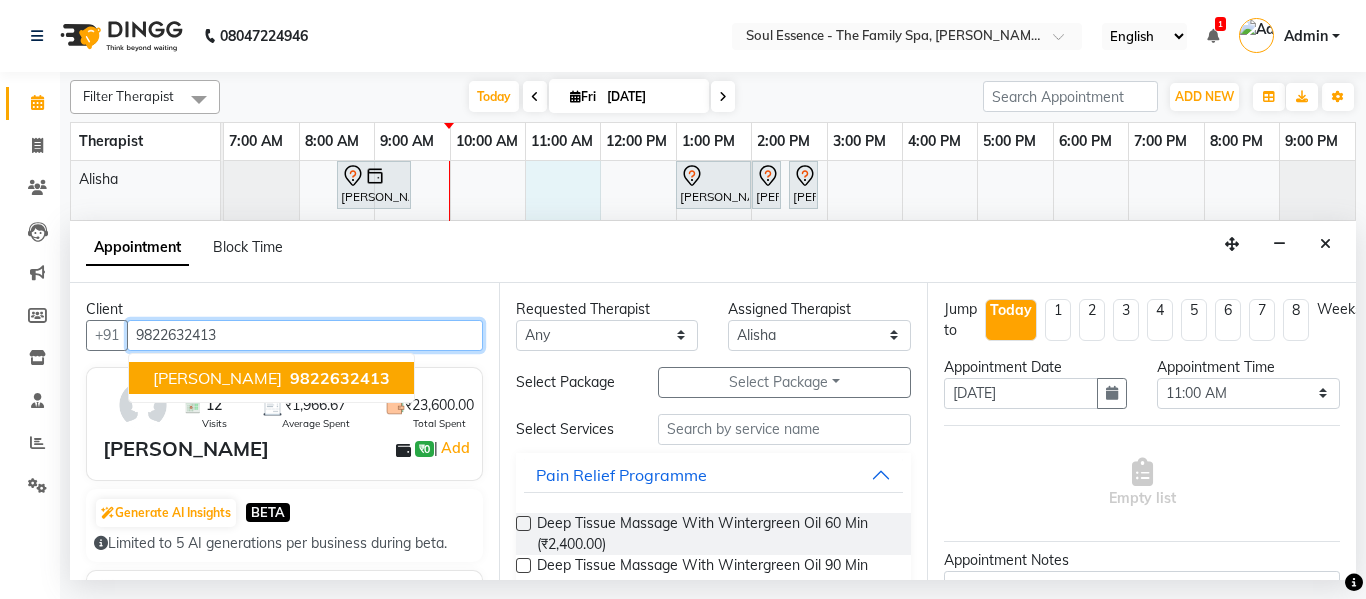 click on "ujwala Shinde" at bounding box center (217, 378) 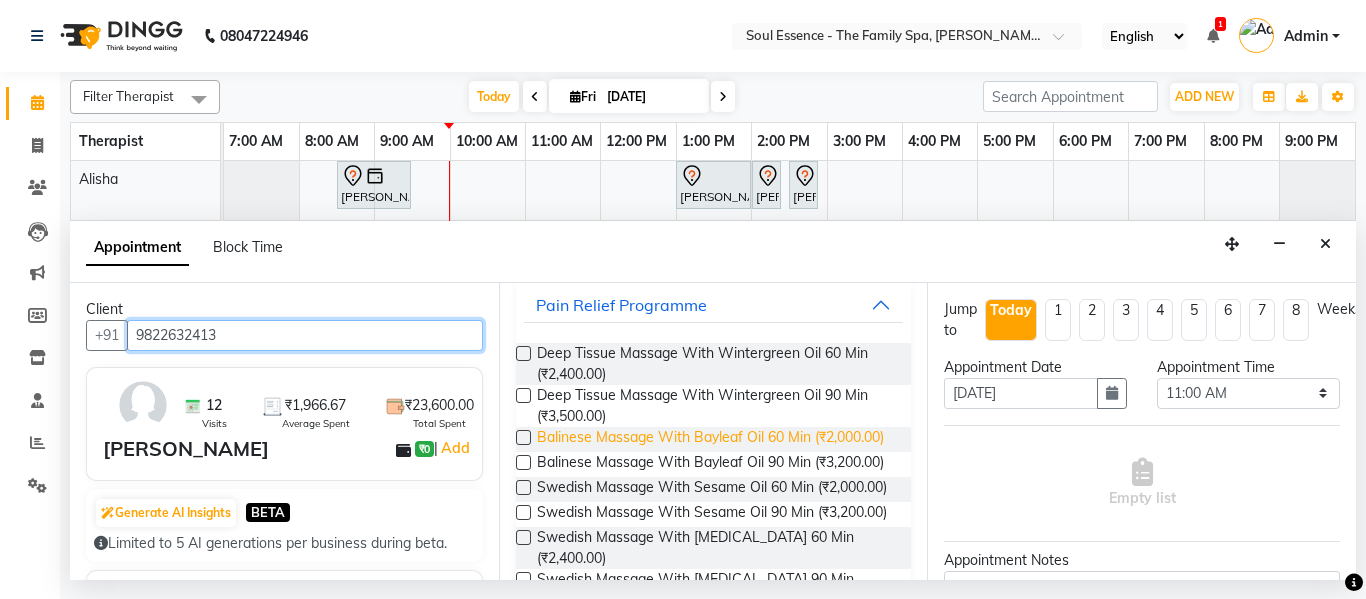 scroll, scrollTop: 200, scrollLeft: 0, axis: vertical 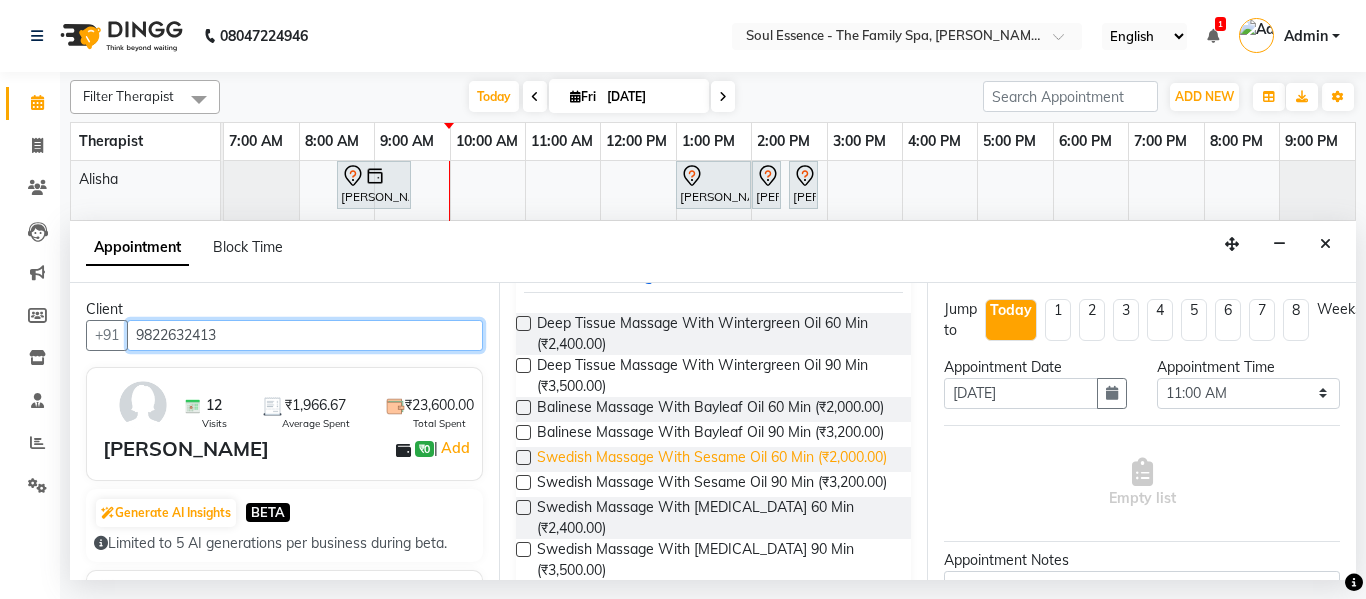 type on "9822632413" 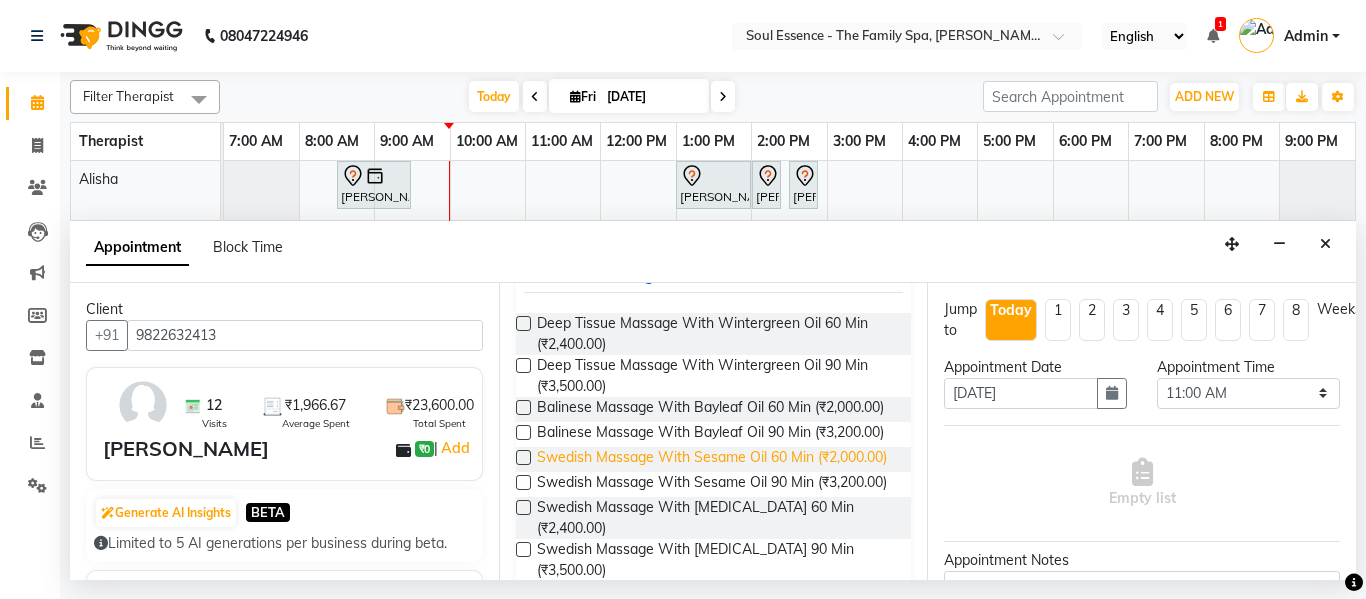 click on "Swedish Massage With Sesame Oil 60 Min (₹2,000.00)" at bounding box center [712, 459] 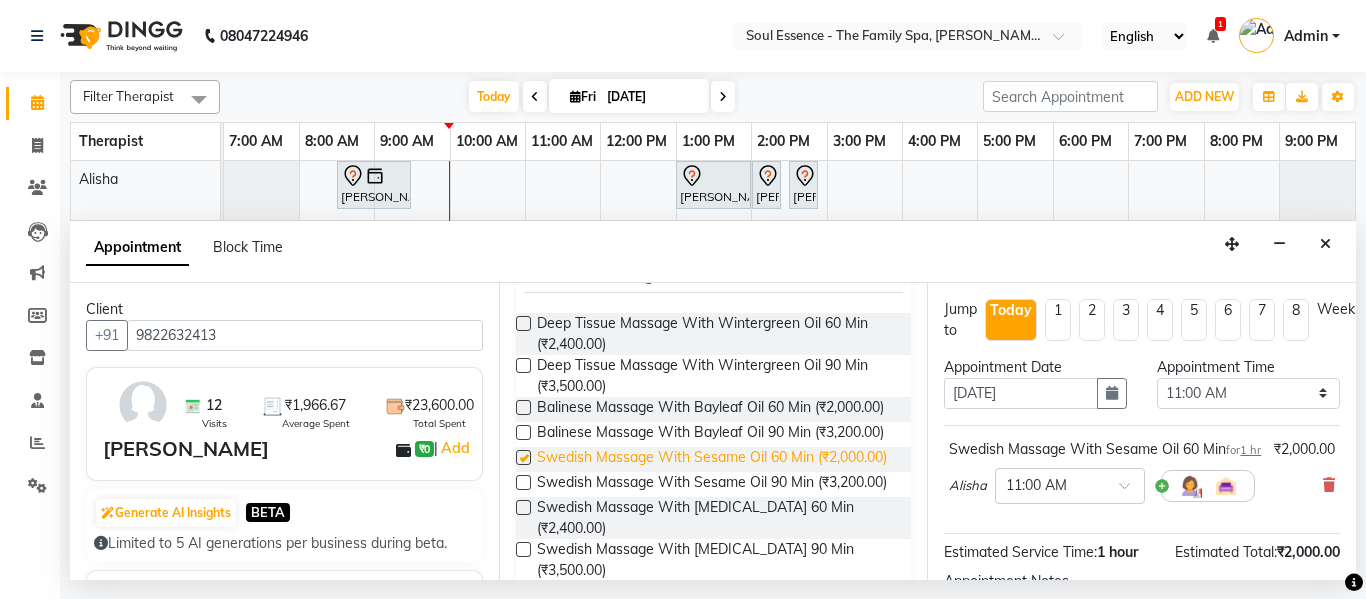 checkbox on "false" 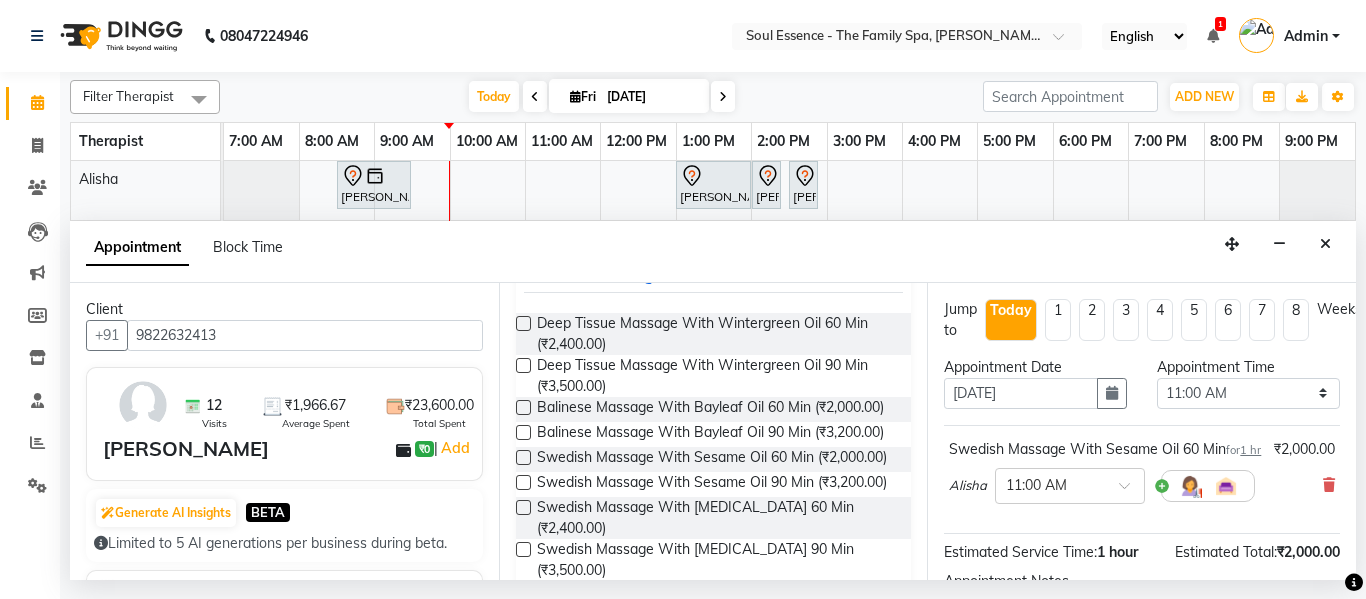 scroll, scrollTop: 265, scrollLeft: 0, axis: vertical 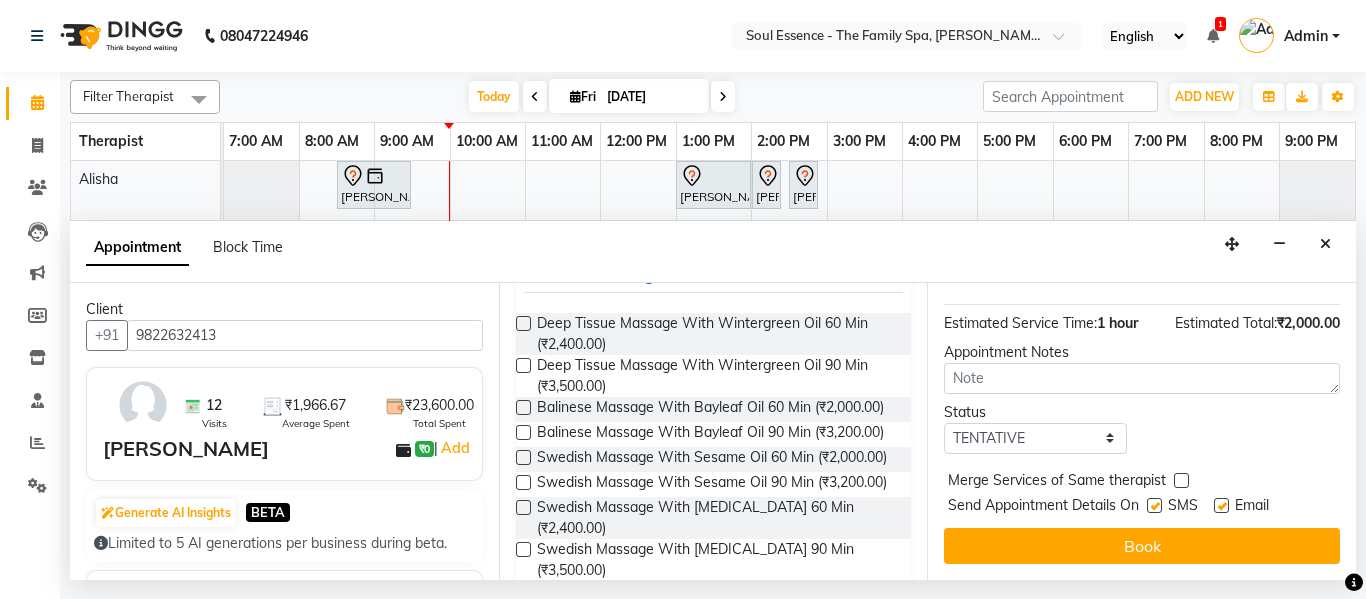 click at bounding box center (1154, 505) 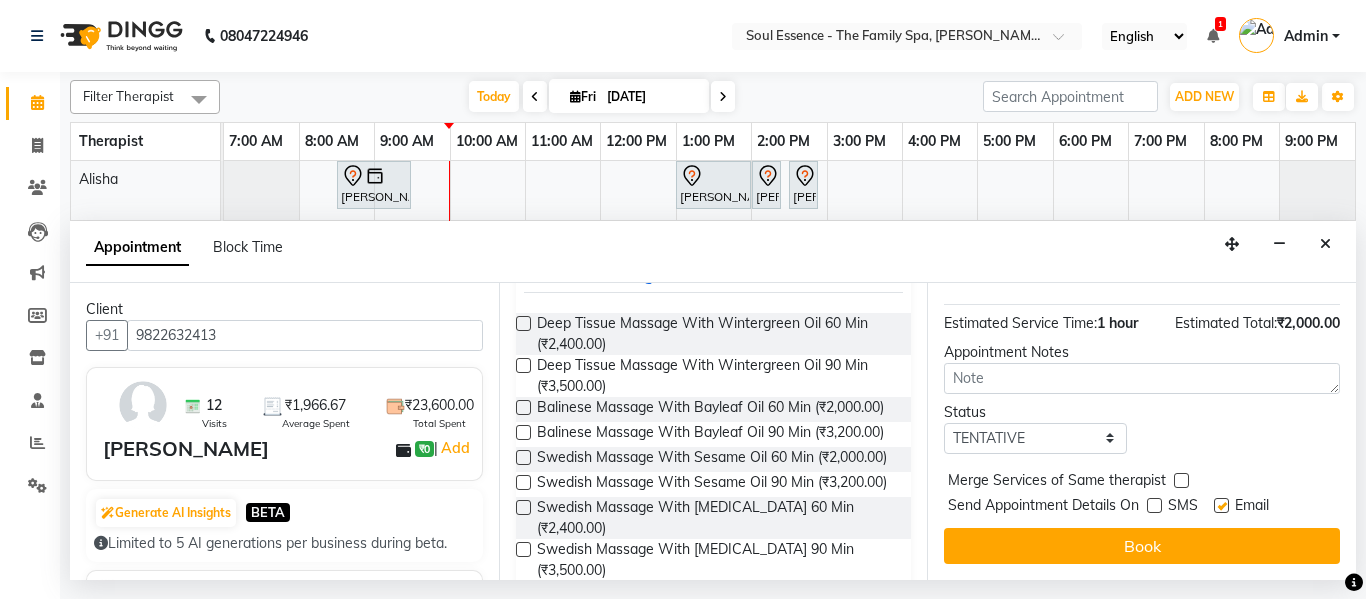 click at bounding box center (1221, 505) 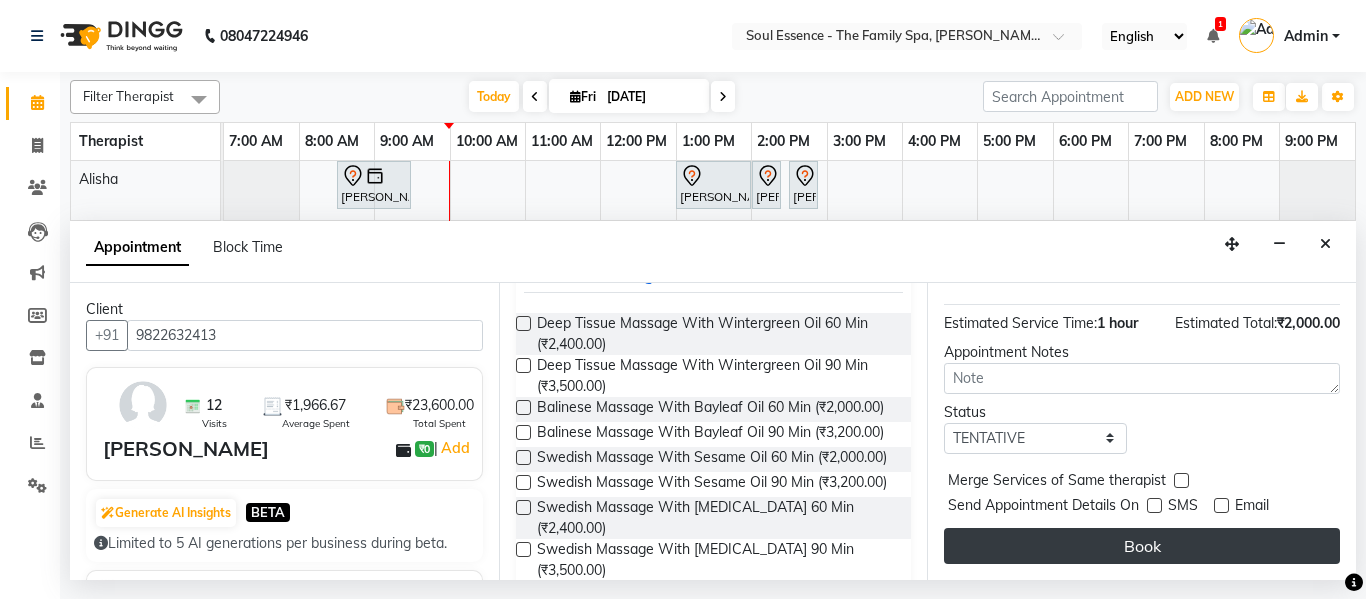 click on "Book" at bounding box center (1142, 546) 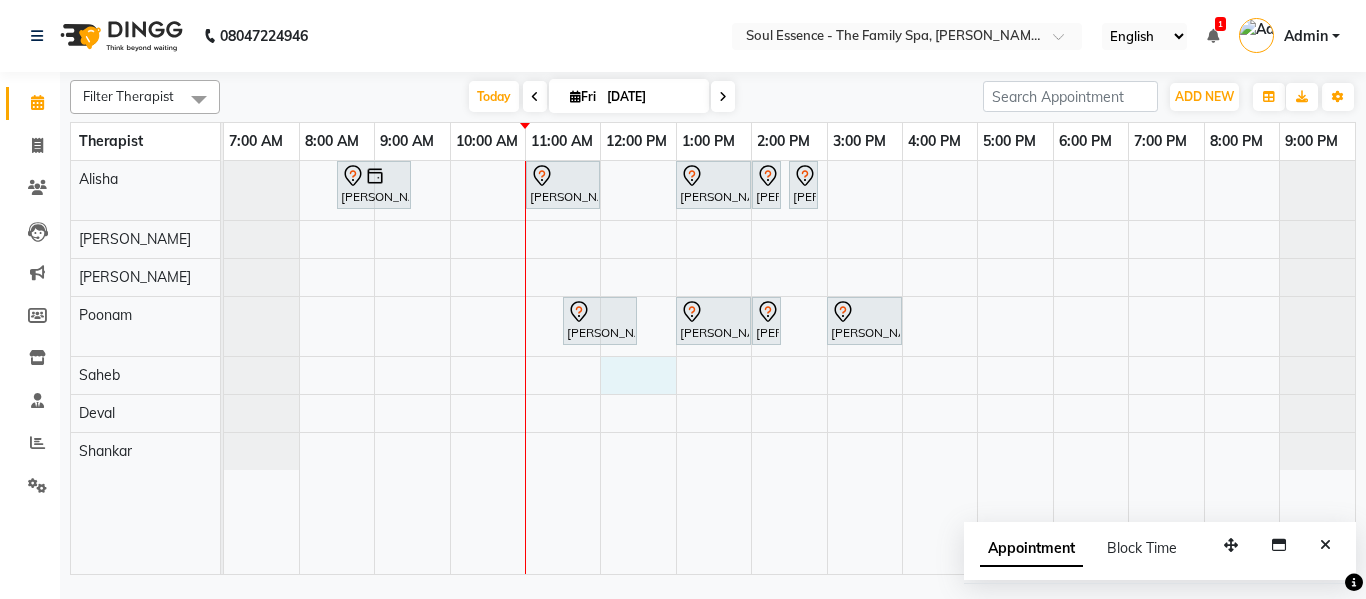click on "Hemant Deshpande, TK02, 08:30 AM-09:30 AM, Skin Whitening Facial 60 Min             ujwala Shinde, TK05, 11:00 AM-12:00 PM, Swedish Massage With Sesame Oil 60 Min             Poonam Tumma, TK01, 01:00 PM-02:00 PM, Deep Tissue Massage With Wintergreen Oil 60 Min             Poonam Tumma, TK01, 02:00 PM-02:15 PM, Full Arms Waxing             Poonam Tumma, TK01, 02:30 PM-02:50 PM, Full Legs Waxing             Tanvi Karale, TK04, 11:30 AM-12:30 PM, Skin Whitening Facial 60 Min             Poonam Tumma, TK01, 01:00 PM-02:00 PM, Skin Whitening Facial 60 Min             Poonam Tumma, TK01, 02:00 PM-02:15 PM, Full Arms Waxing             Prajkata divekar, TK03, 03:00 PM-04:00 PM, Skin Whitening Facial 60 Min" at bounding box center (789, 367) 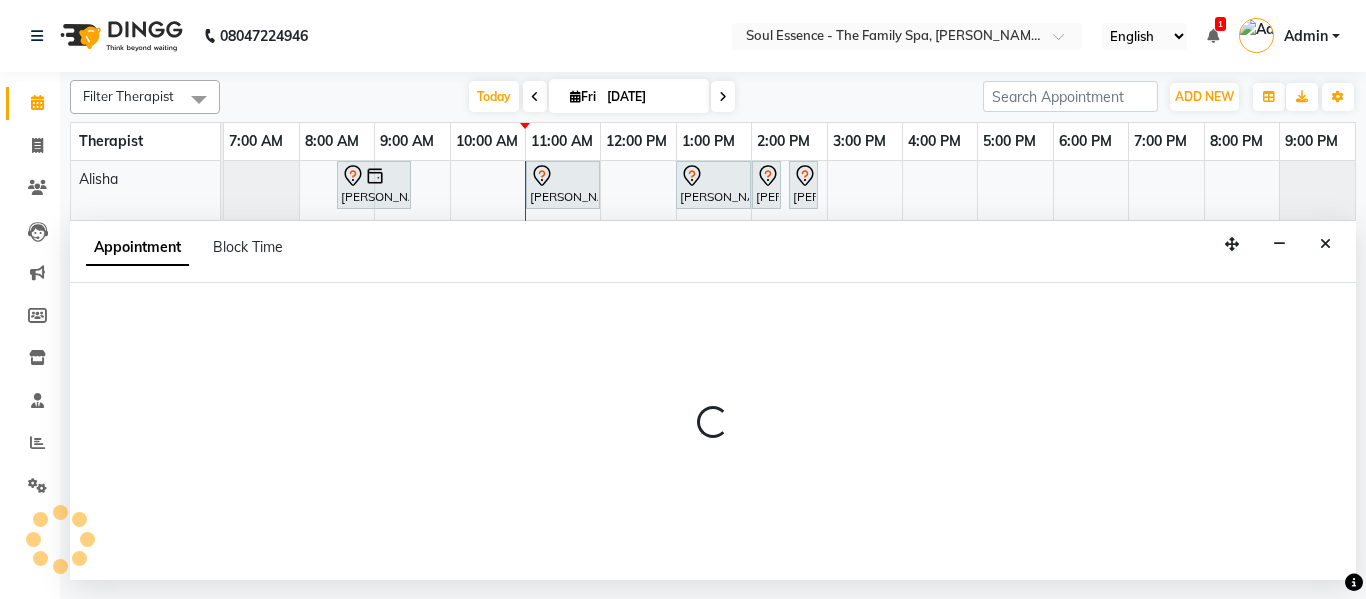 select on "70213" 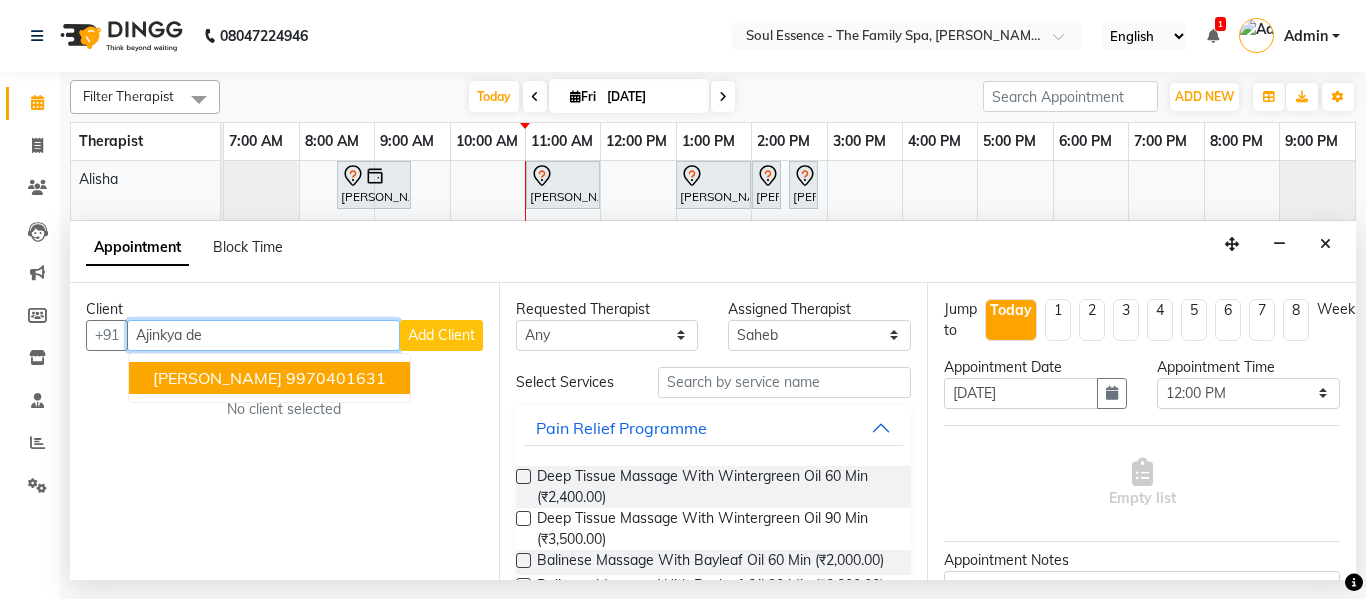 click on "9970401631" at bounding box center [336, 378] 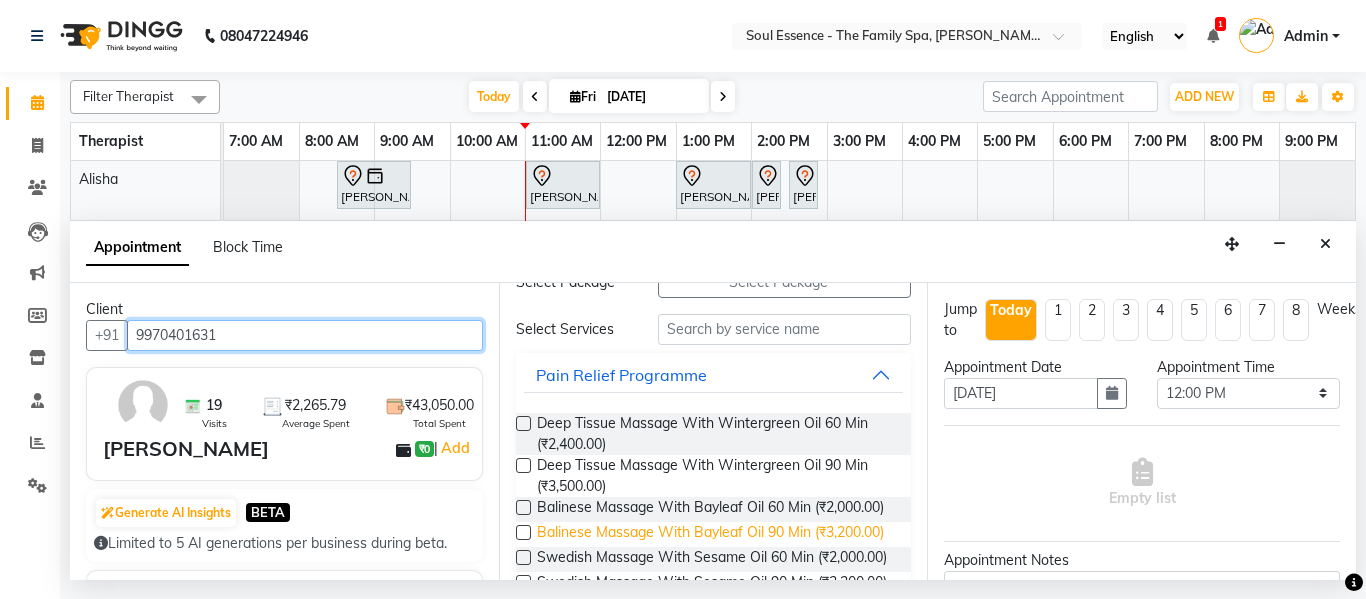 scroll, scrollTop: 300, scrollLeft: 0, axis: vertical 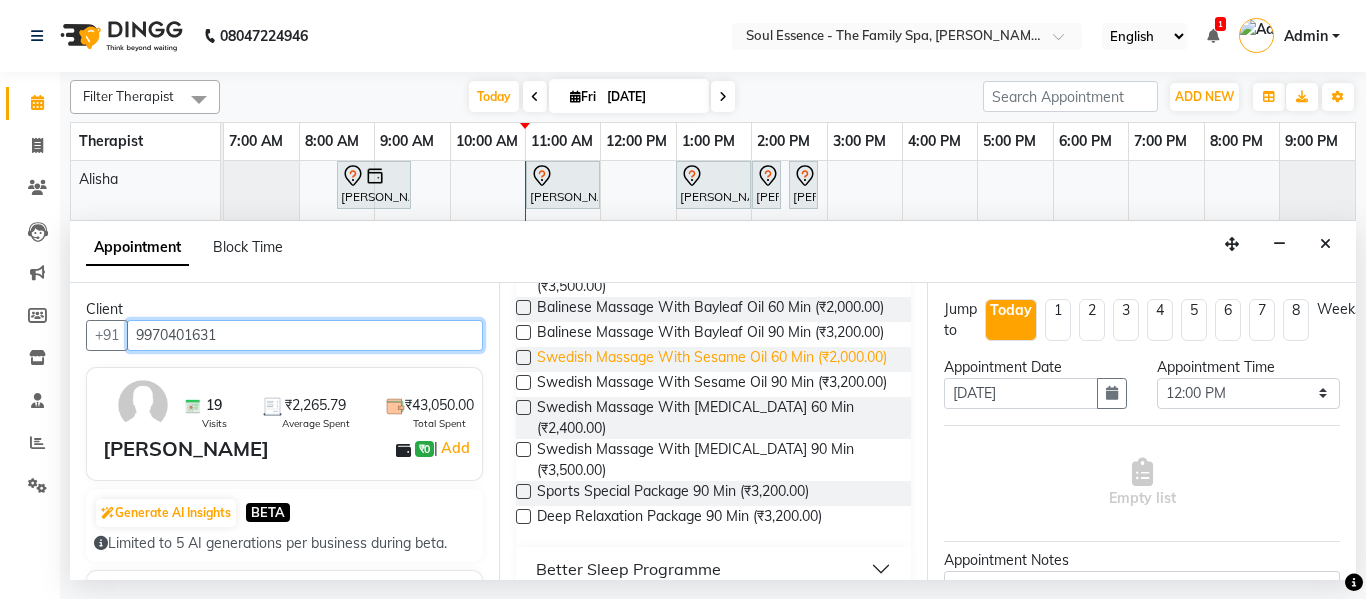 type on "9970401631" 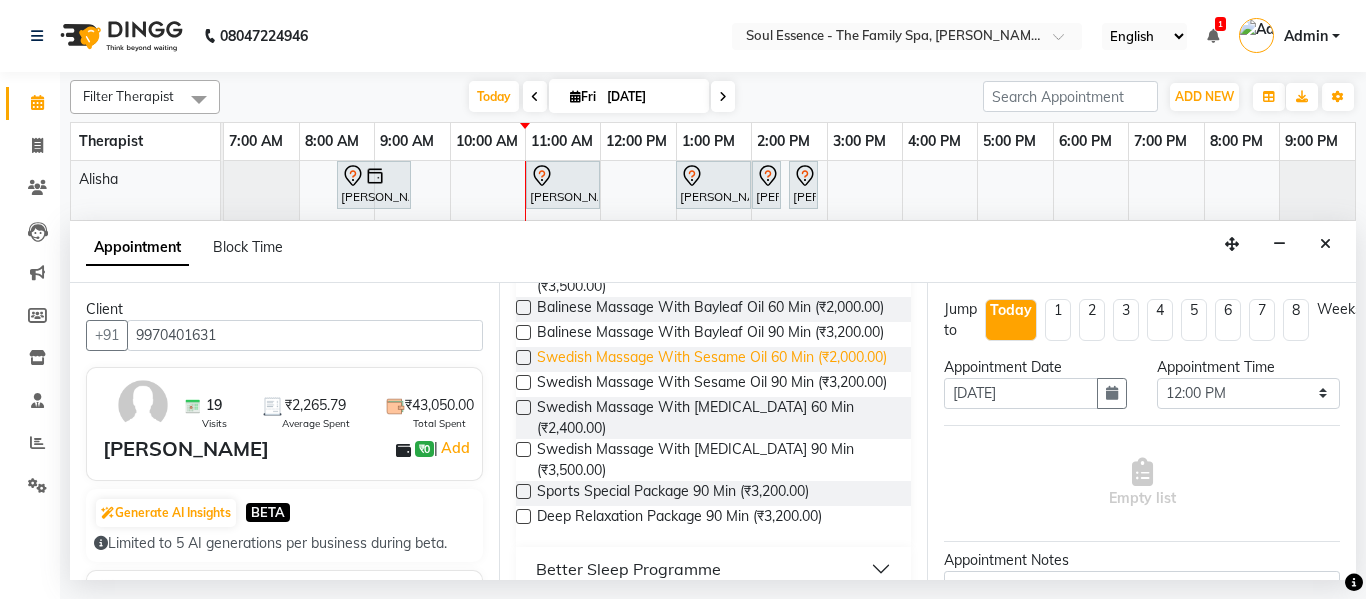 click on "Swedish Massage With Sesame Oil 60 Min (₹2,000.00)" at bounding box center [712, 359] 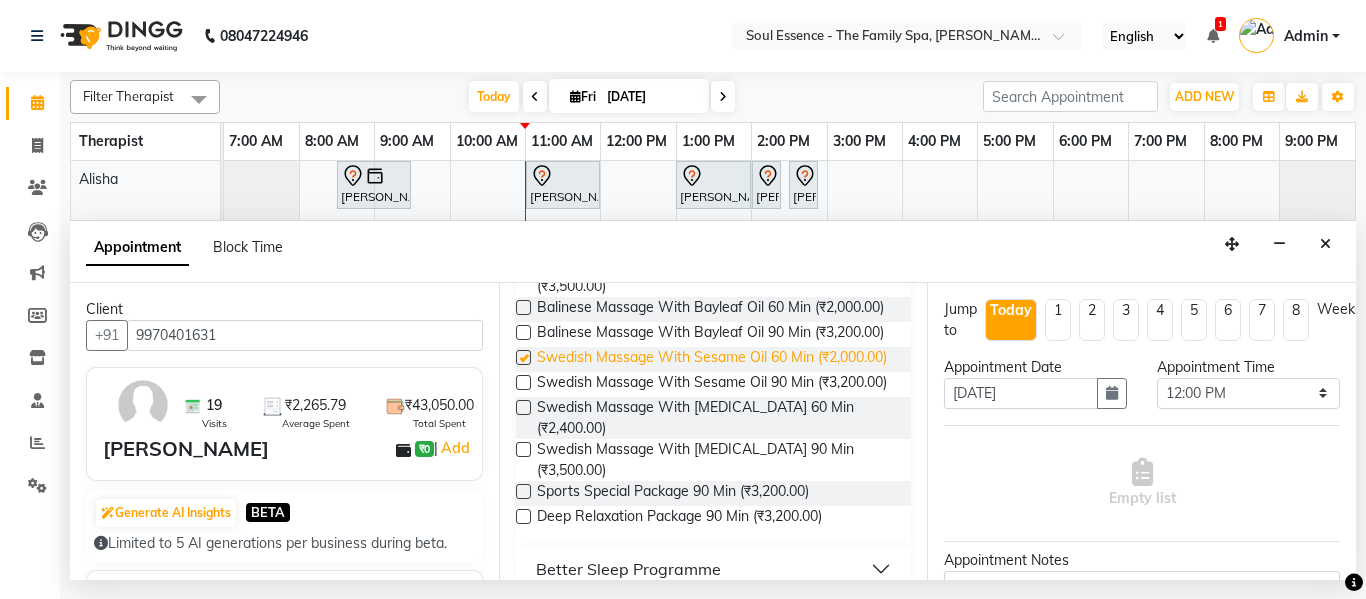 checkbox on "false" 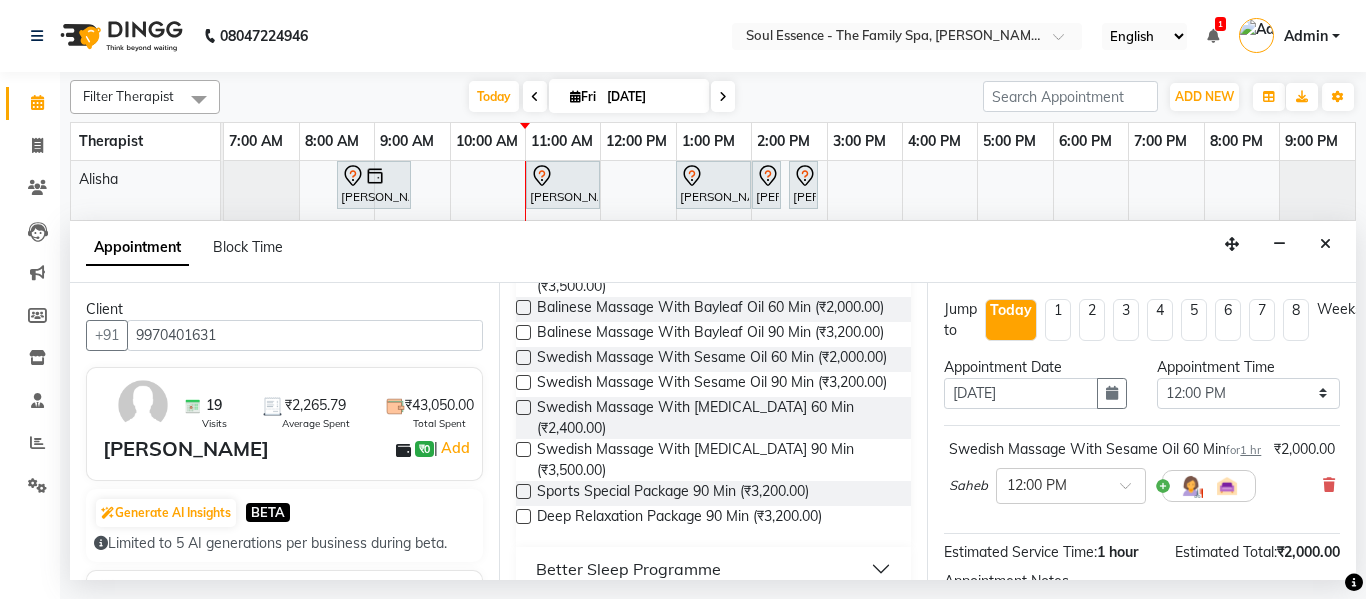 scroll, scrollTop: 265, scrollLeft: 0, axis: vertical 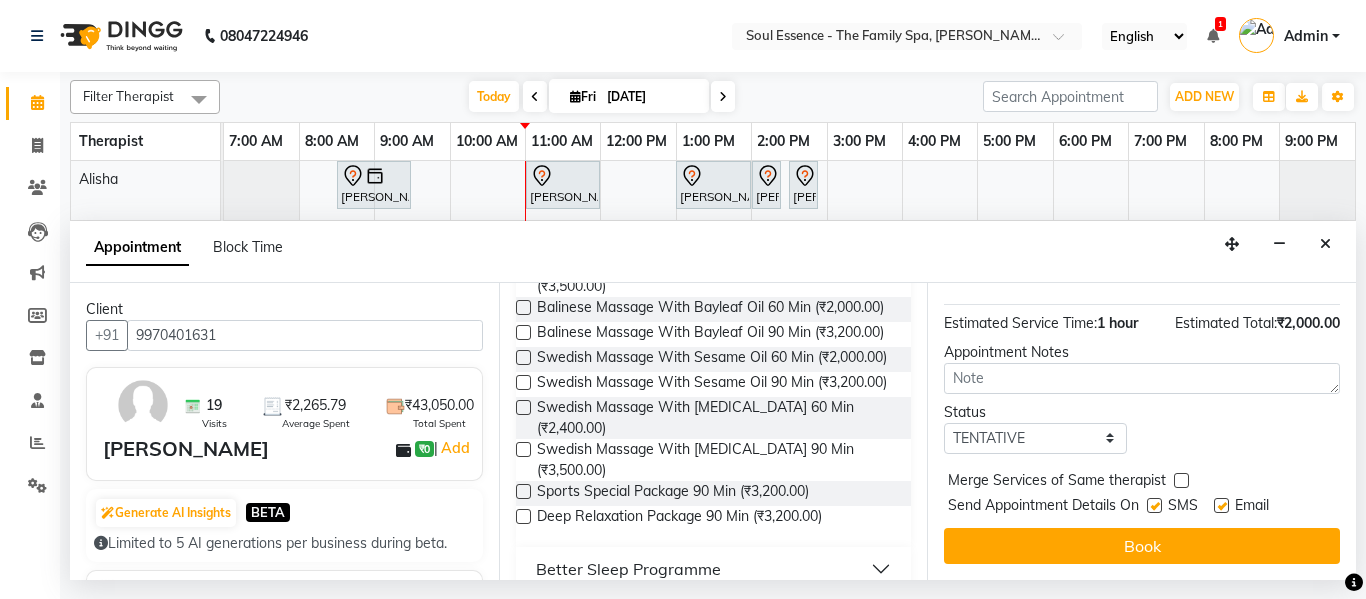 click at bounding box center (1154, 505) 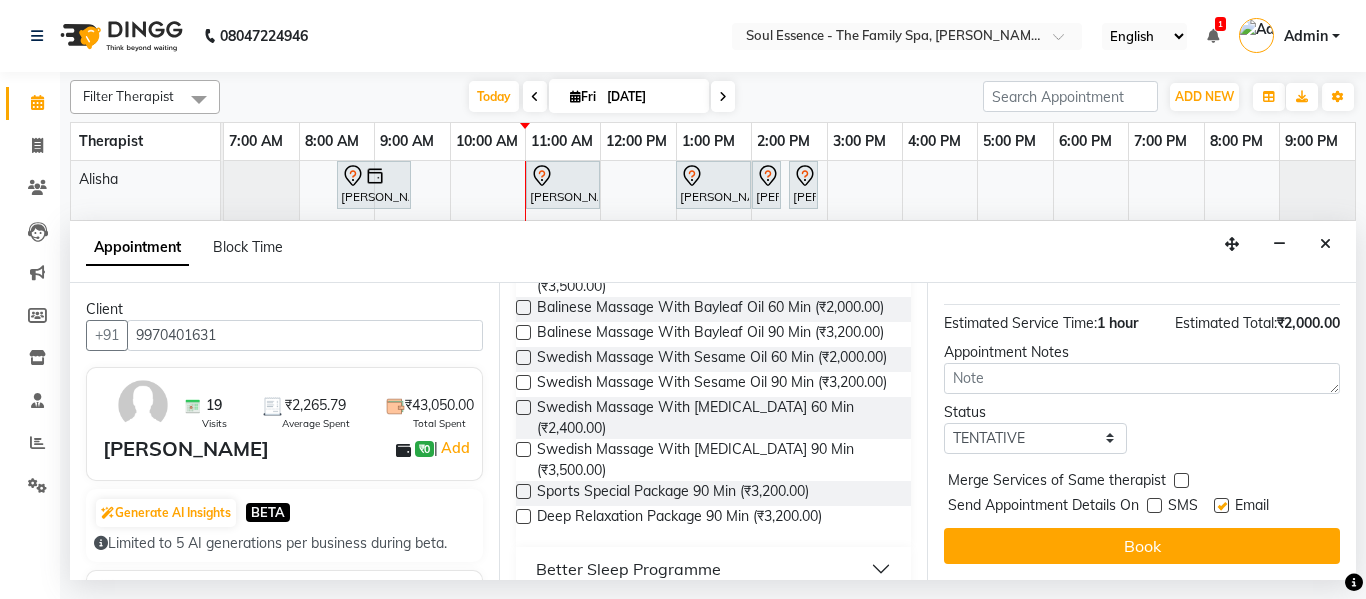 click at bounding box center [1221, 505] 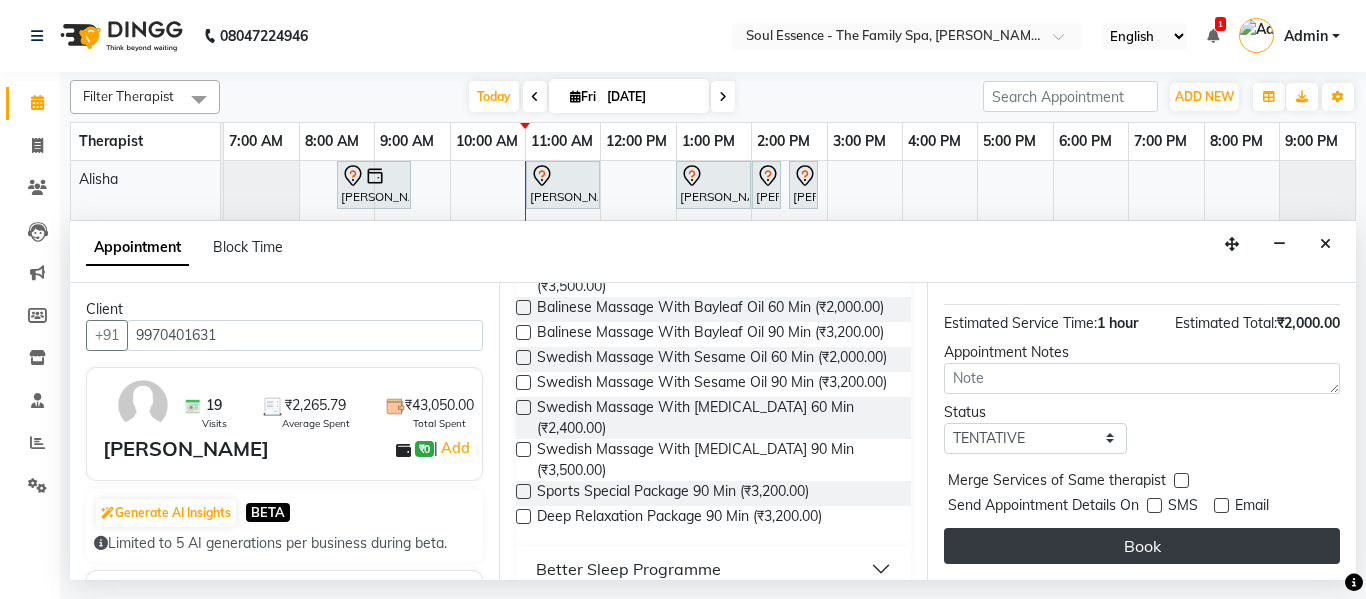 click on "Book" at bounding box center (1142, 546) 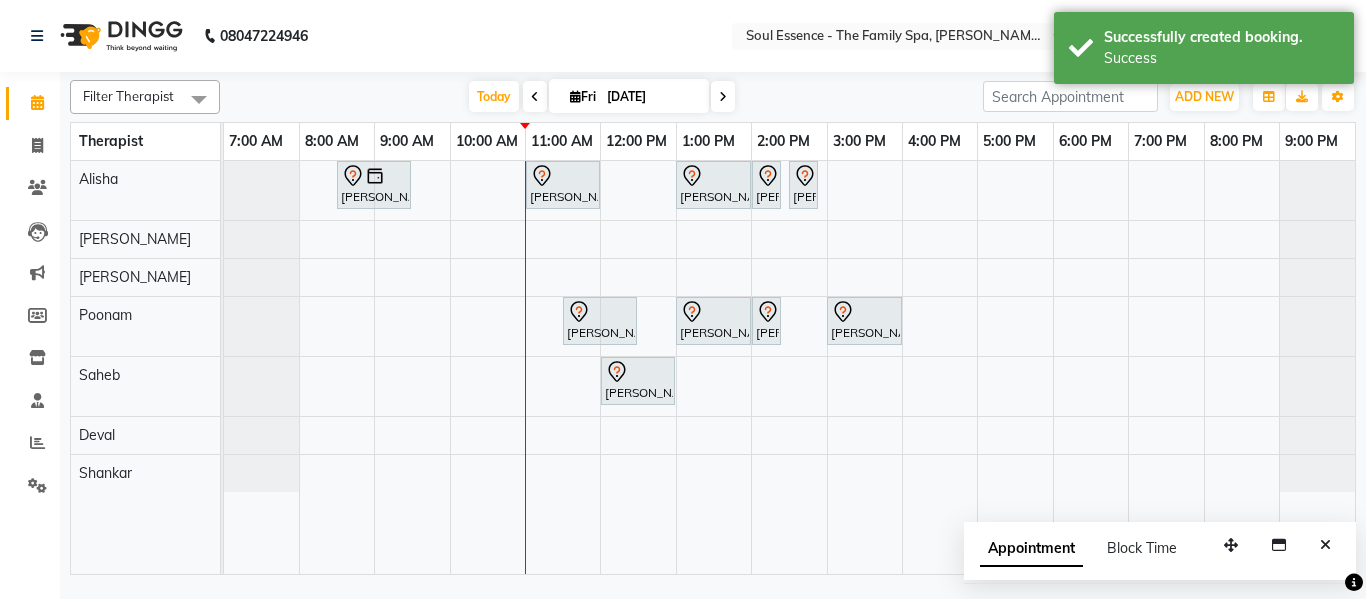 click at bounding box center (638, 367) 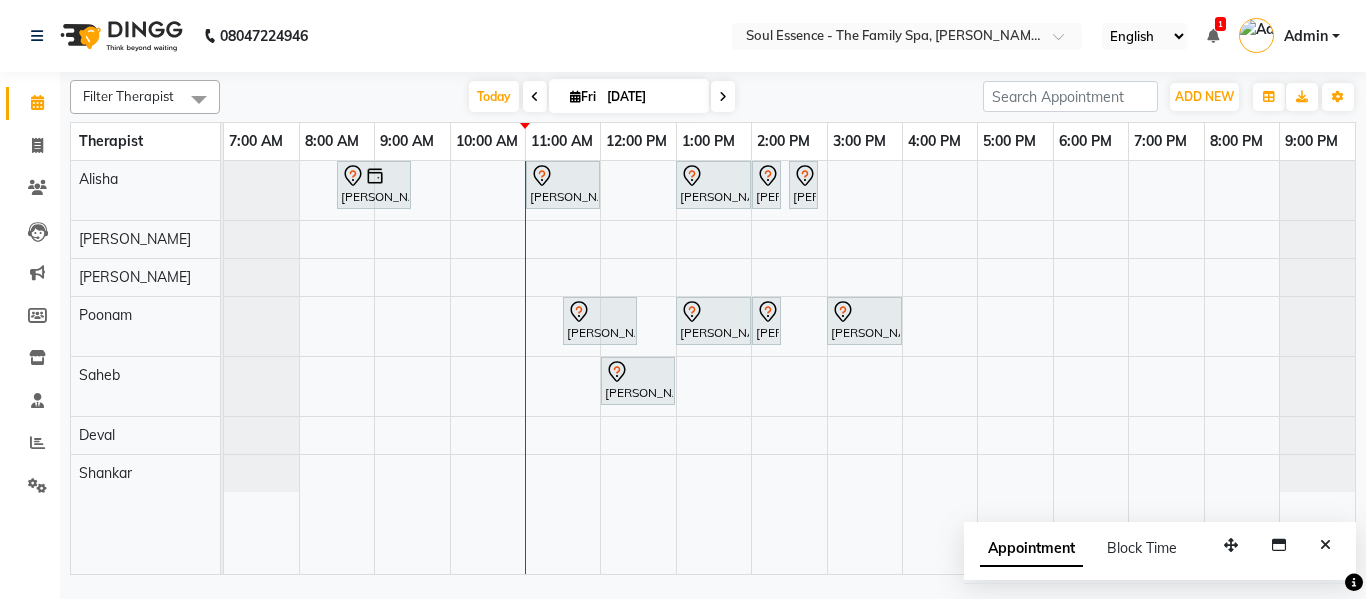 click at bounding box center (638, 367) 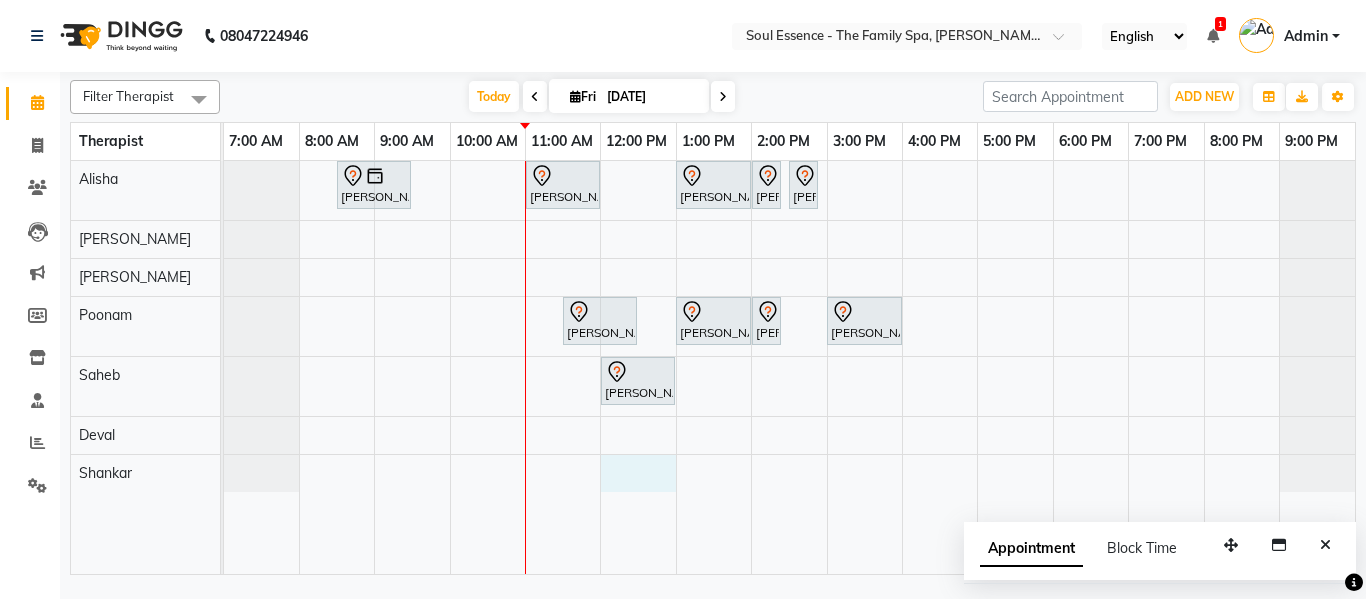 click on "Hemant Deshpande, TK02, 08:30 AM-09:30 AM, Skin Whitening Facial 60 Min             ujwala Shinde, TK05, 11:00 AM-12:00 PM, Swedish Massage With Sesame Oil 60 Min             Poonam Tumma, TK01, 01:00 PM-02:00 PM, Deep Tissue Massage With Wintergreen Oil 60 Min             Poonam Tumma, TK01, 02:00 PM-02:15 PM, Full Arms Waxing             Poonam Tumma, TK01, 02:30 PM-02:50 PM, Full Legs Waxing             Tanvi Karale, TK04, 11:30 AM-12:30 PM, Skin Whitening Facial 60 Min             Poonam Tumma, TK01, 01:00 PM-02:00 PM, Skin Whitening Facial 60 Min             Poonam Tumma, TK01, 02:00 PM-02:15 PM, Full Arms Waxing             Prajkata divekar, TK03, 03:00 PM-04:00 PM, Skin Whitening Facial 60 Min             Ajinkya Deshmukh, TK06, 12:00 PM-01:00 PM, Swedish Massage With Sesame Oil 60 Min" at bounding box center (789, 367) 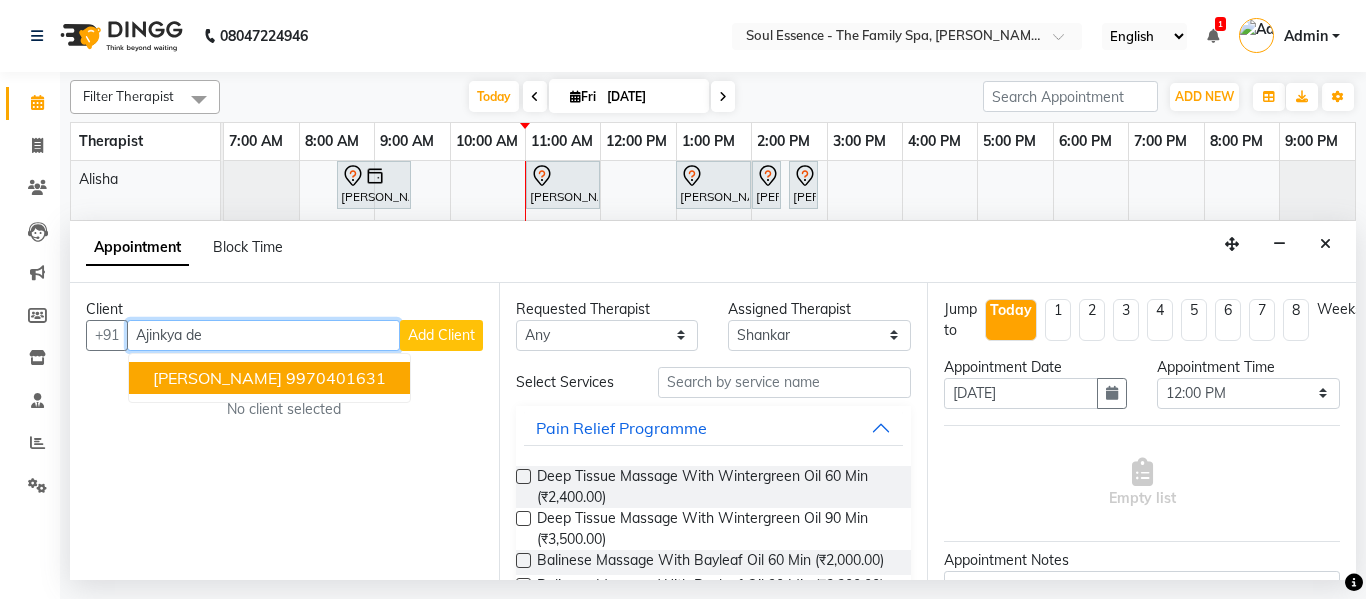 click on "Ajinkya Deshmukh" at bounding box center [217, 378] 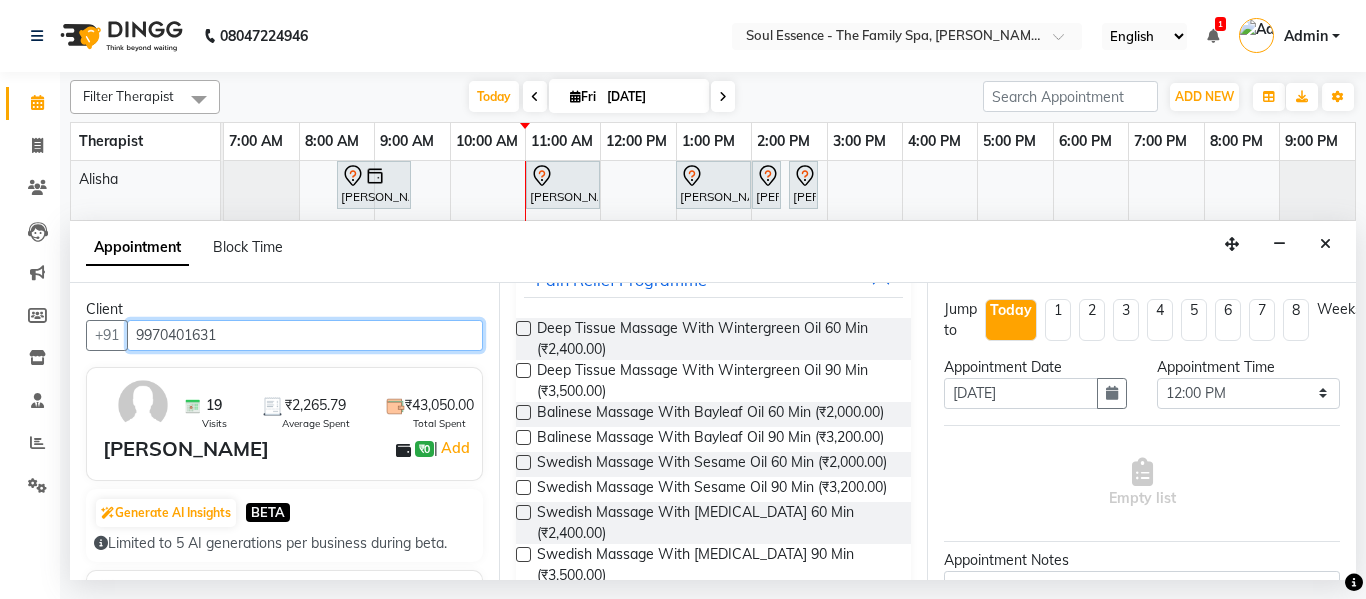 scroll, scrollTop: 300, scrollLeft: 0, axis: vertical 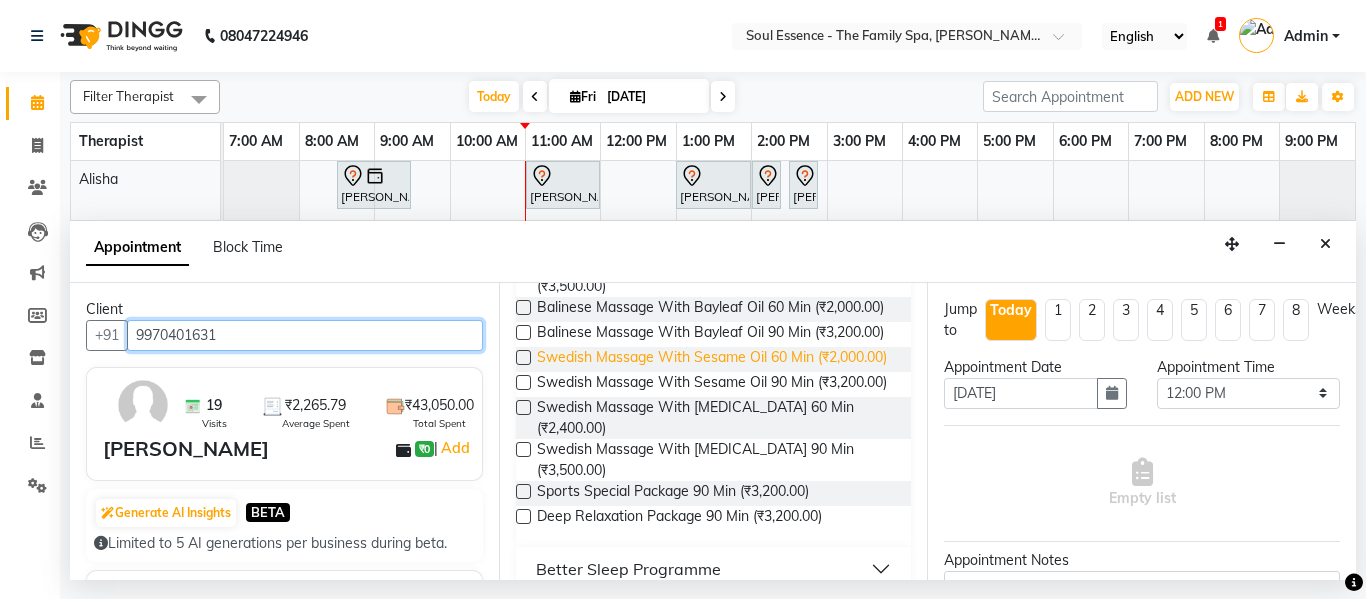 type on "9970401631" 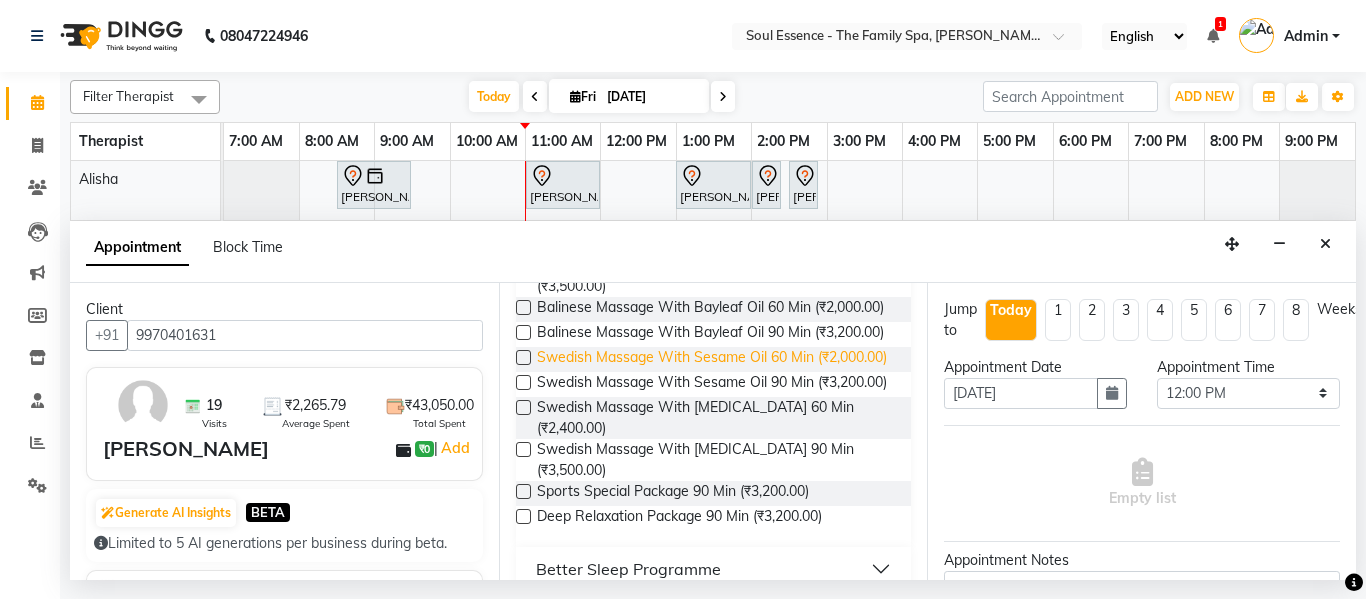 click on "Swedish Massage With Sesame Oil 60 Min (₹2,000.00)" at bounding box center [712, 359] 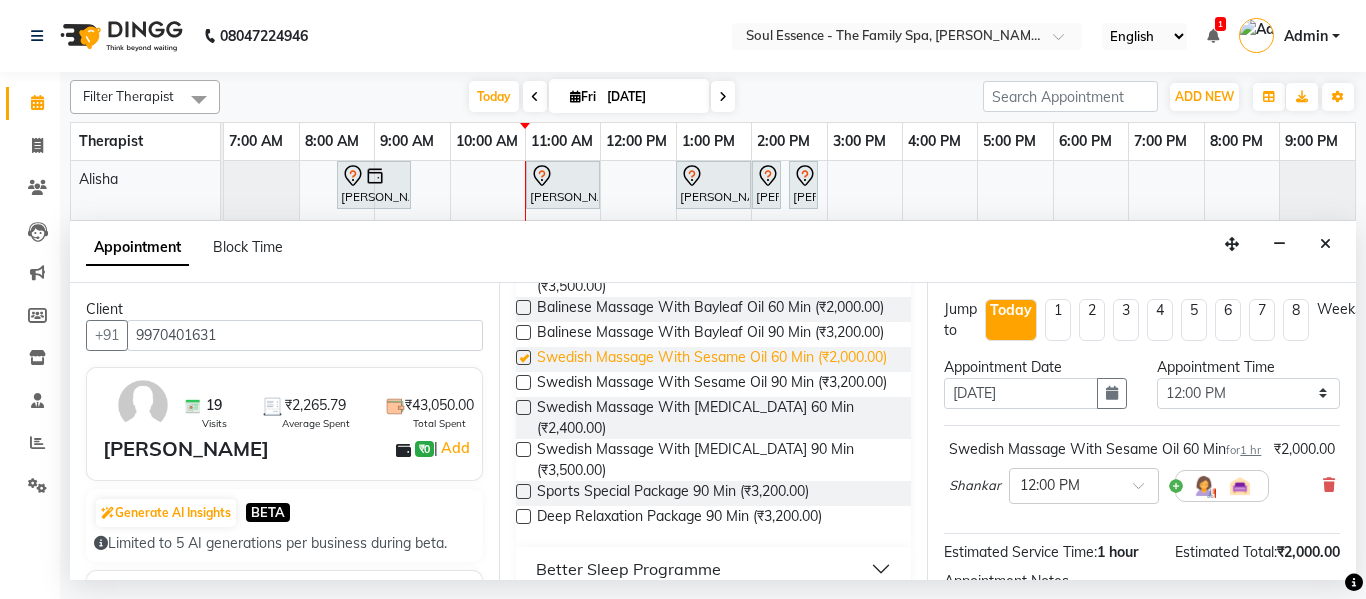 checkbox on "false" 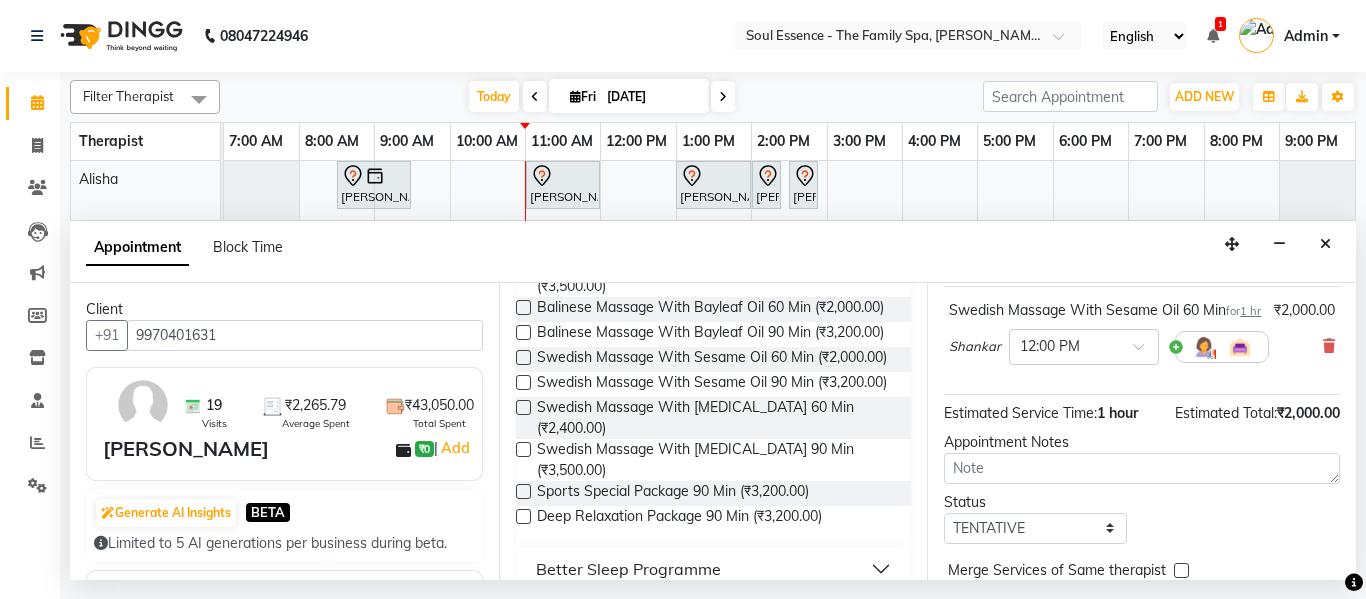scroll, scrollTop: 265, scrollLeft: 0, axis: vertical 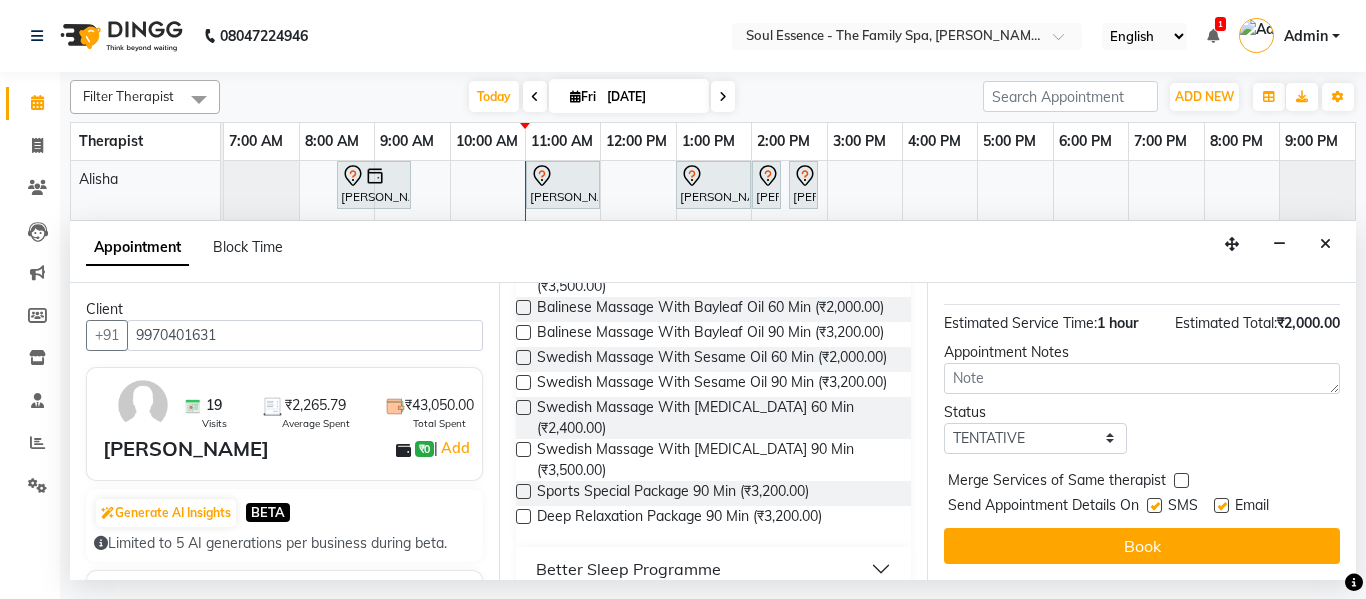 click at bounding box center [1154, 505] 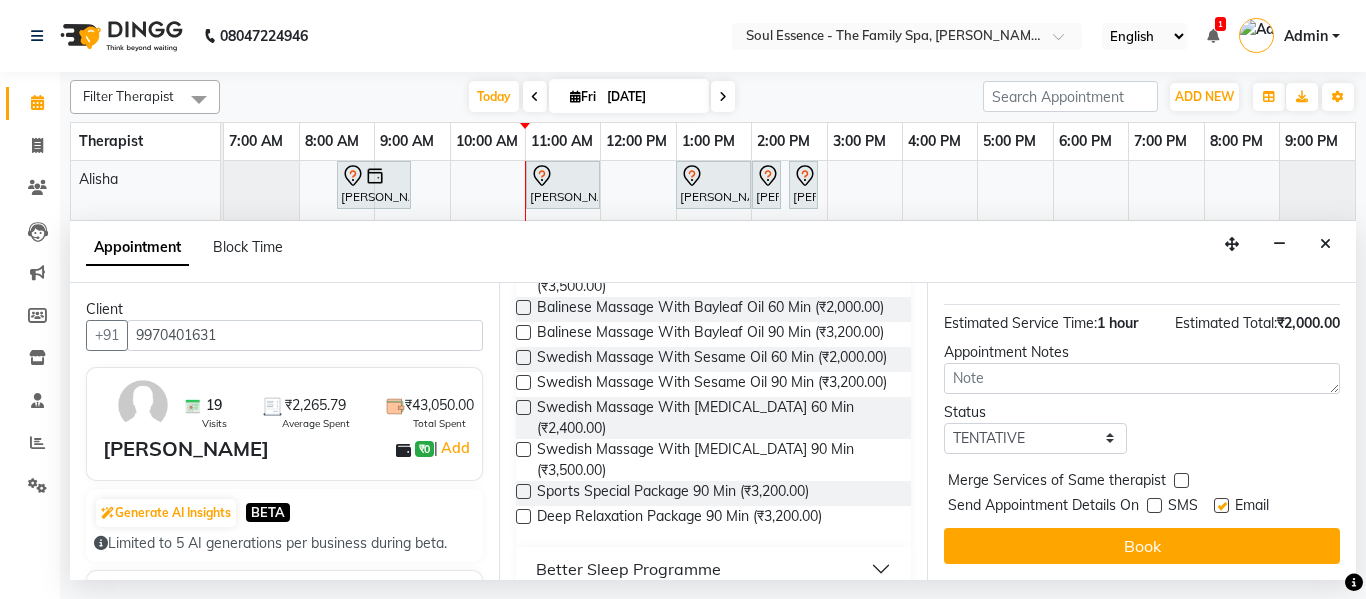 click at bounding box center (1221, 505) 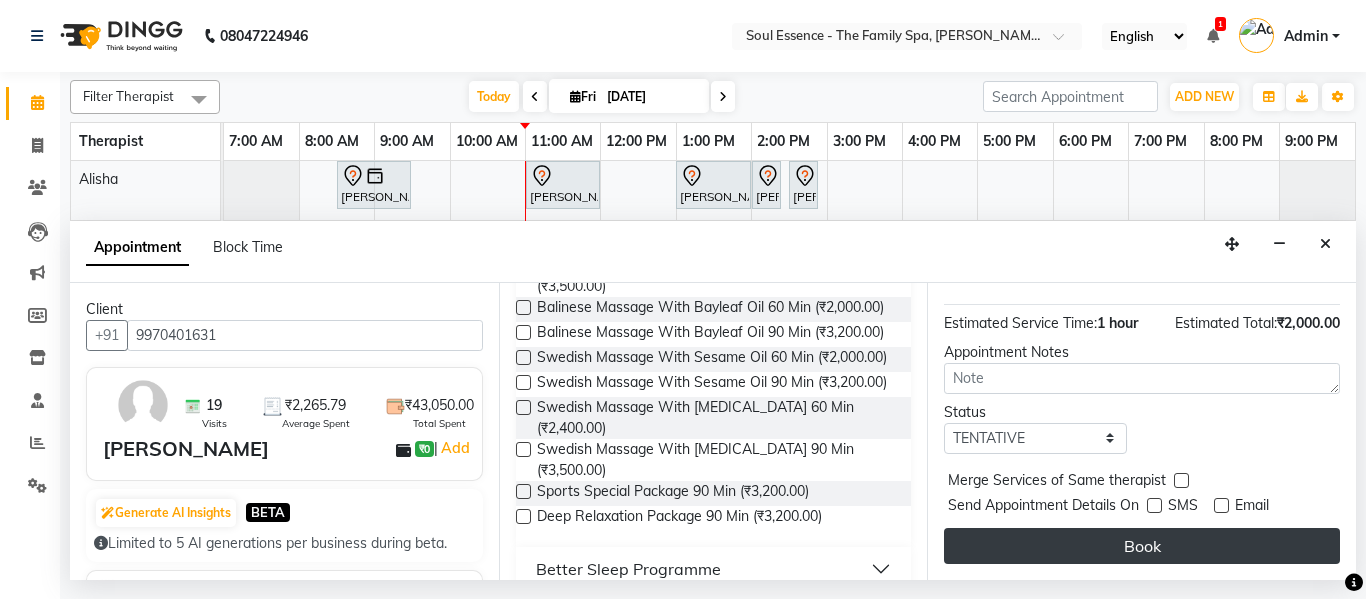 click on "Book" at bounding box center [1142, 546] 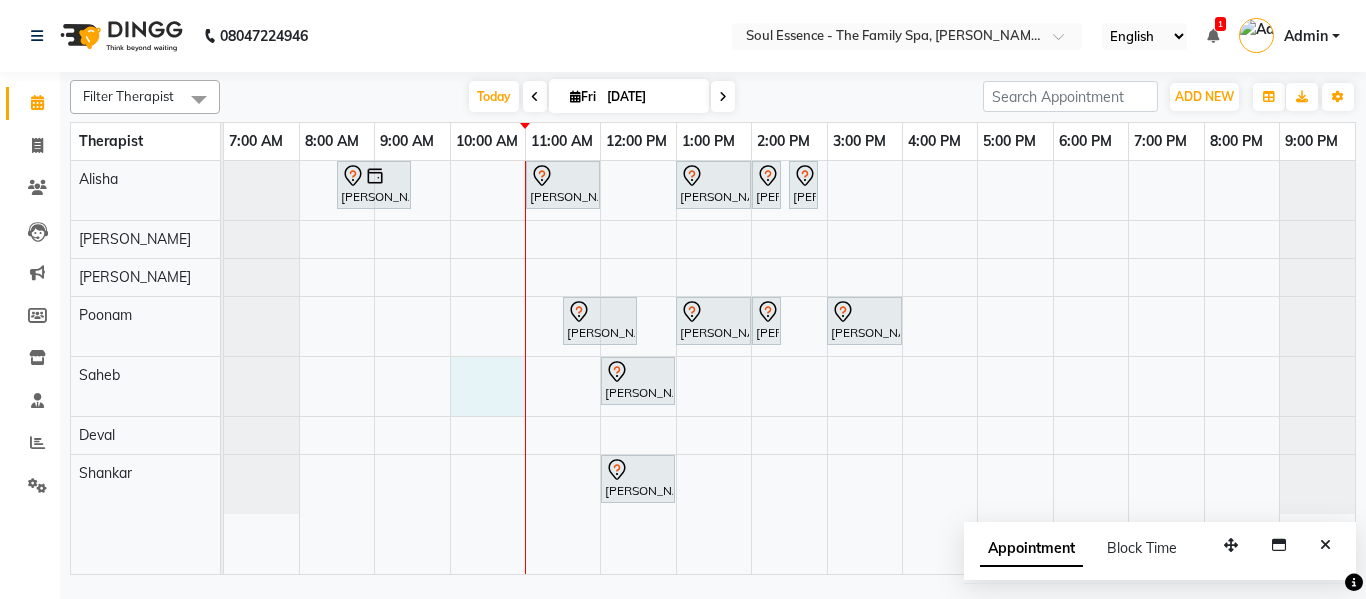 click on "Hemant Deshpande, TK02, 08:30 AM-09:30 AM, Skin Whitening Facial 60 Min             ujwala Shinde, TK05, 11:00 AM-12:00 PM, Swedish Massage With Sesame Oil 60 Min             Poonam Tumma, TK01, 01:00 PM-02:00 PM, Deep Tissue Massage With Wintergreen Oil 60 Min             Poonam Tumma, TK01, 02:00 PM-02:15 PM, Full Arms Waxing             Poonam Tumma, TK01, 02:30 PM-02:50 PM, Full Legs Waxing             Tanvi Karale, TK04, 11:30 AM-12:30 PM, Skin Whitening Facial 60 Min             Poonam Tumma, TK01, 01:00 PM-02:00 PM, Skin Whitening Facial 60 Min             Poonam Tumma, TK01, 02:00 PM-02:15 PM, Full Arms Waxing             Prajkata divekar, TK03, 03:00 PM-04:00 PM, Skin Whitening Facial 60 Min             Ajinkya Deshmukh, TK06, 12:00 PM-01:00 PM, Swedish Massage With Sesame Oil 60 Min             Ajinkya Deshmukh, TK07, 12:00 PM-01:00 PM, Swedish Massage With Sesame Oil 60 Min" at bounding box center [789, 367] 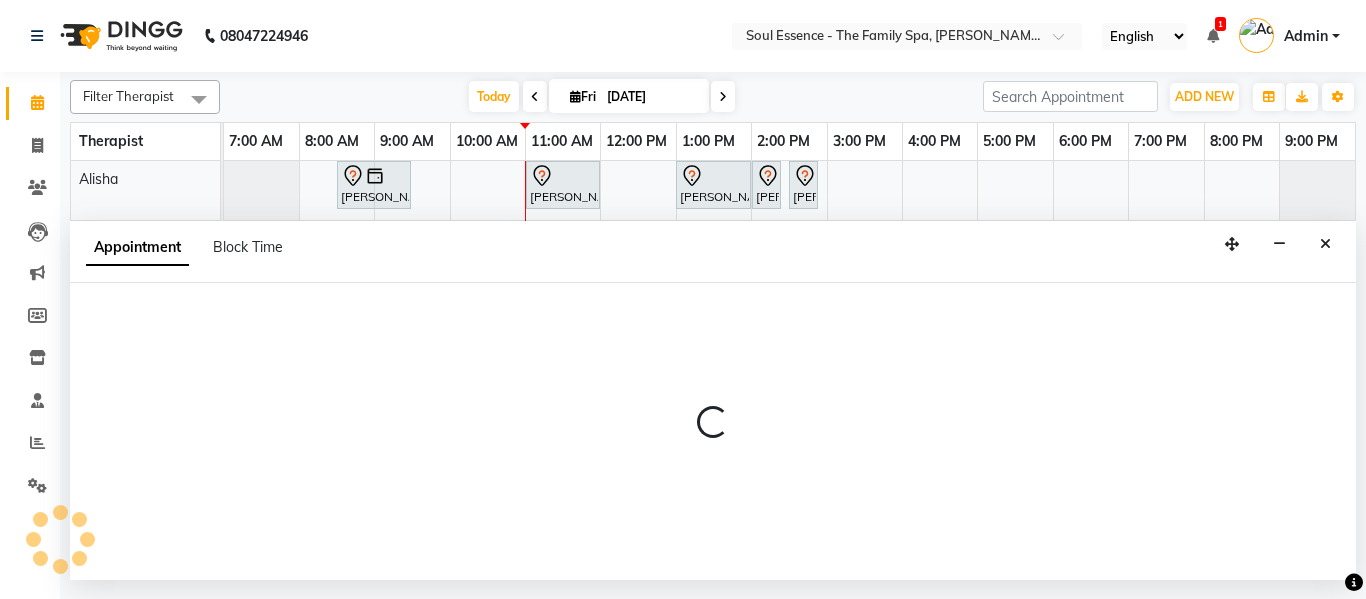 select on "70213" 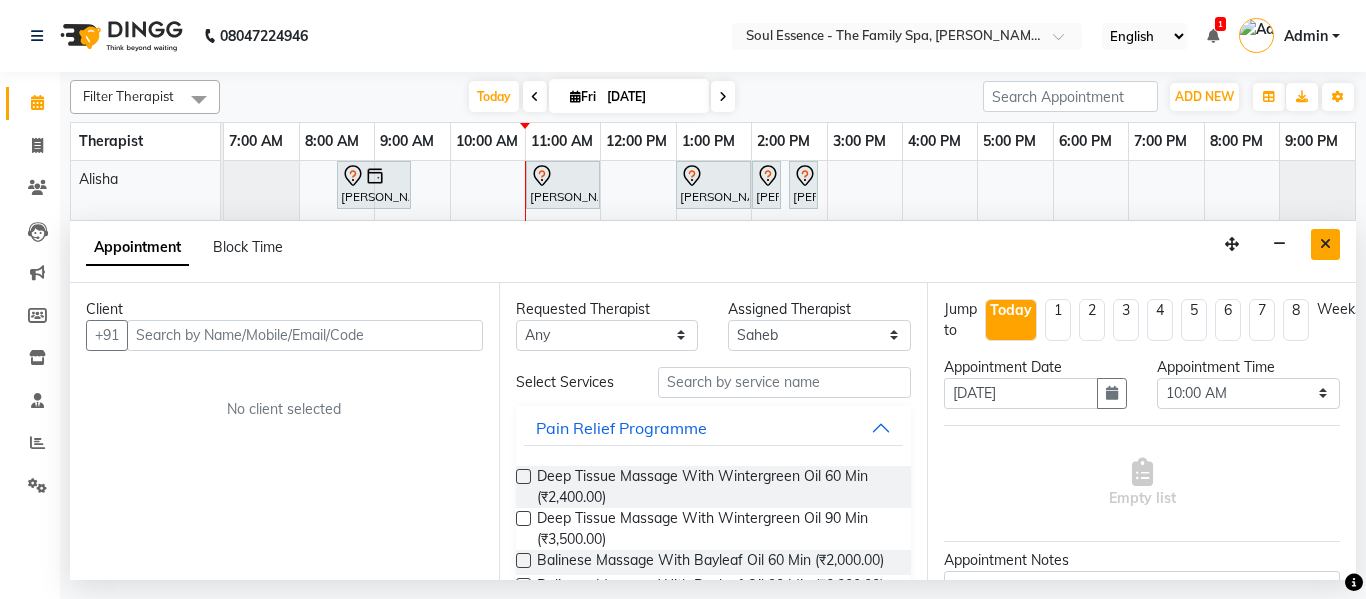 click at bounding box center (1325, 244) 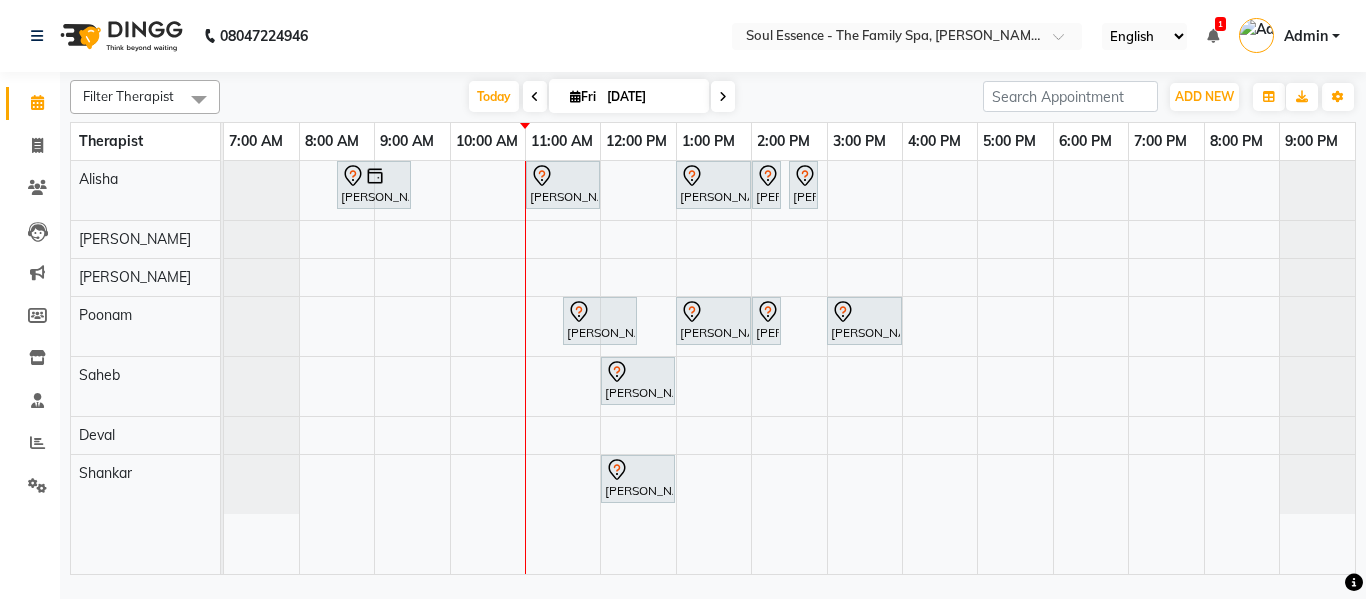 click at bounding box center (723, 97) 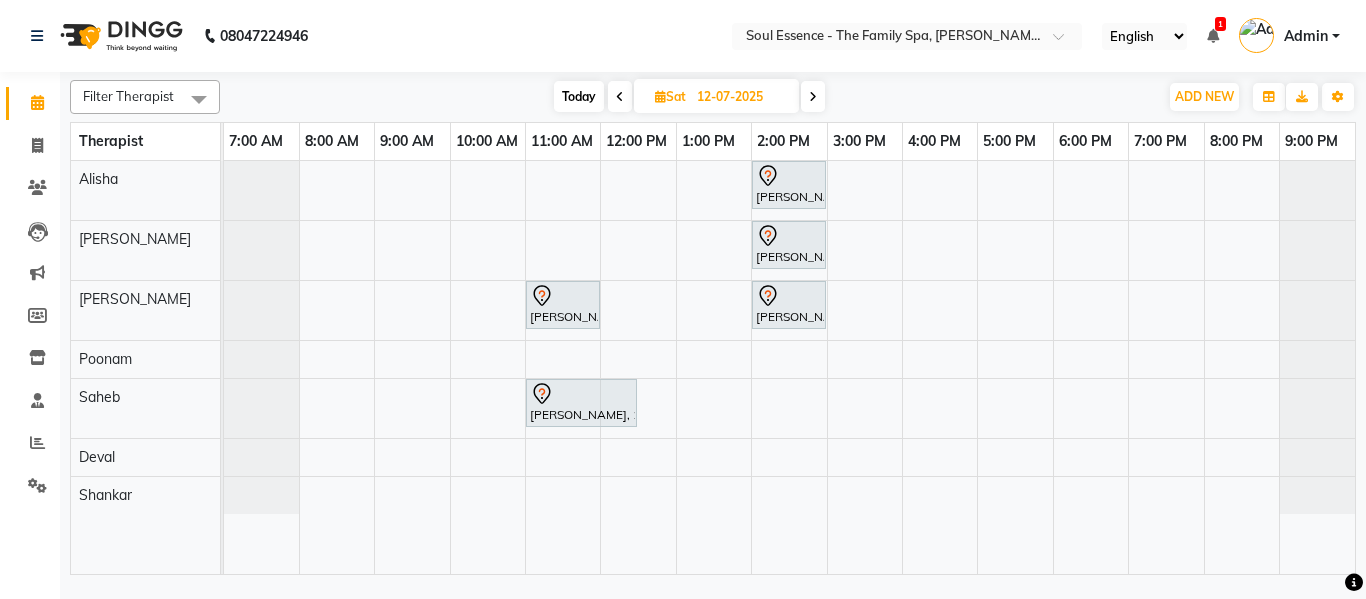 click at bounding box center (620, 97) 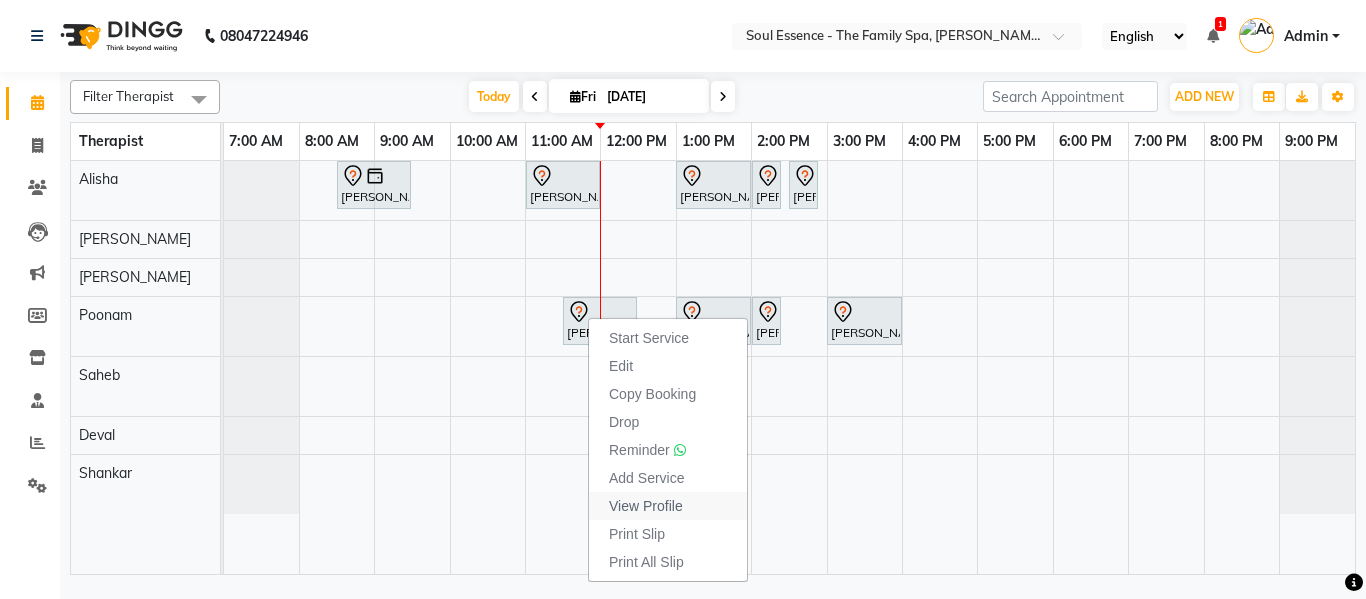 click on "View Profile" at bounding box center (646, 506) 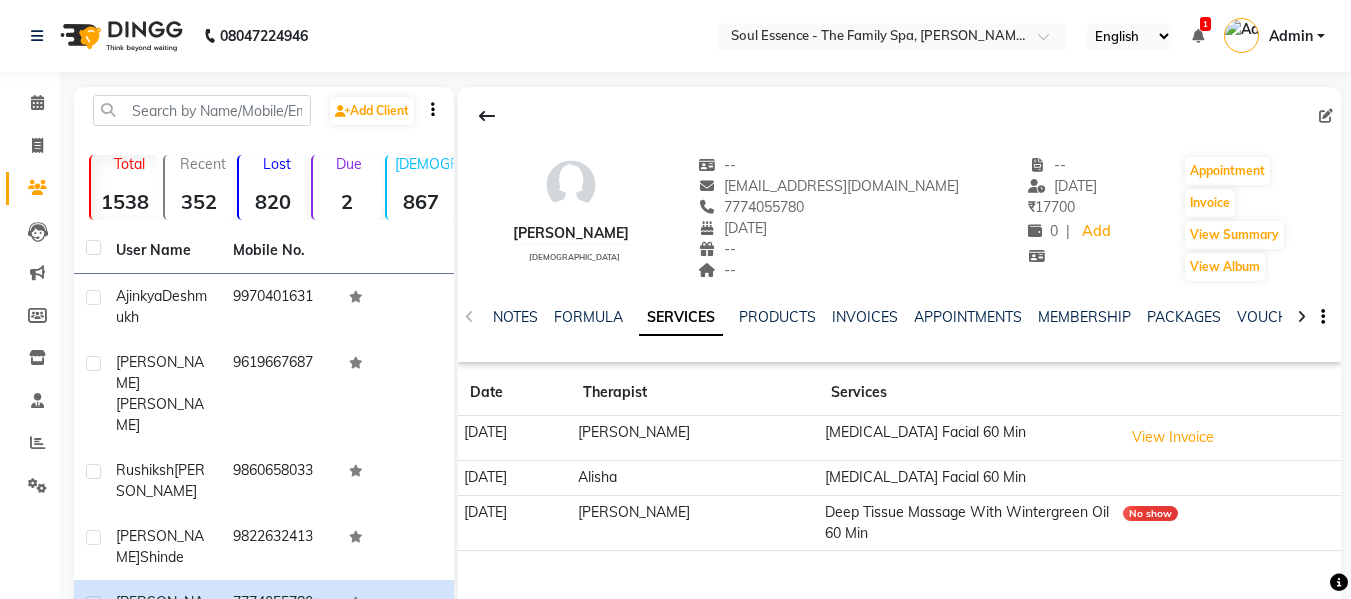 click on "NOTES FORMULA SERVICES PRODUCTS INVOICES APPOINTMENTS MEMBERSHIP PACKAGES VOUCHERS GIFTCARDS POINTS FORMS FAMILY CARDS WALLET" 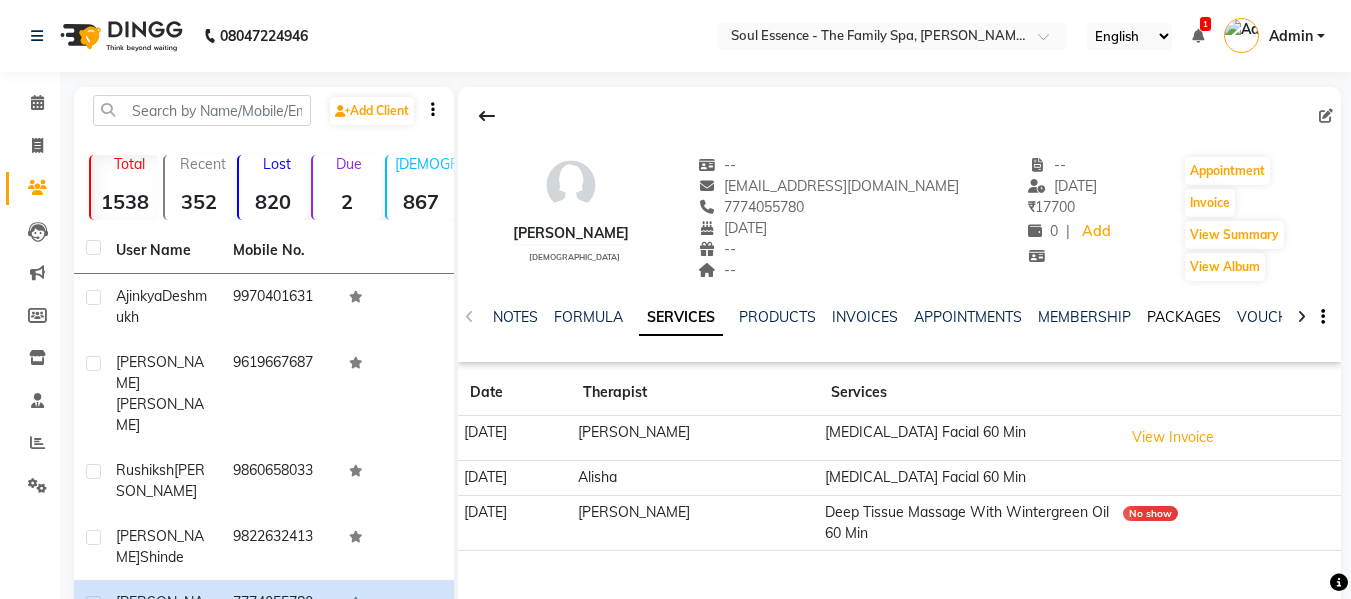 click on "PACKAGES" 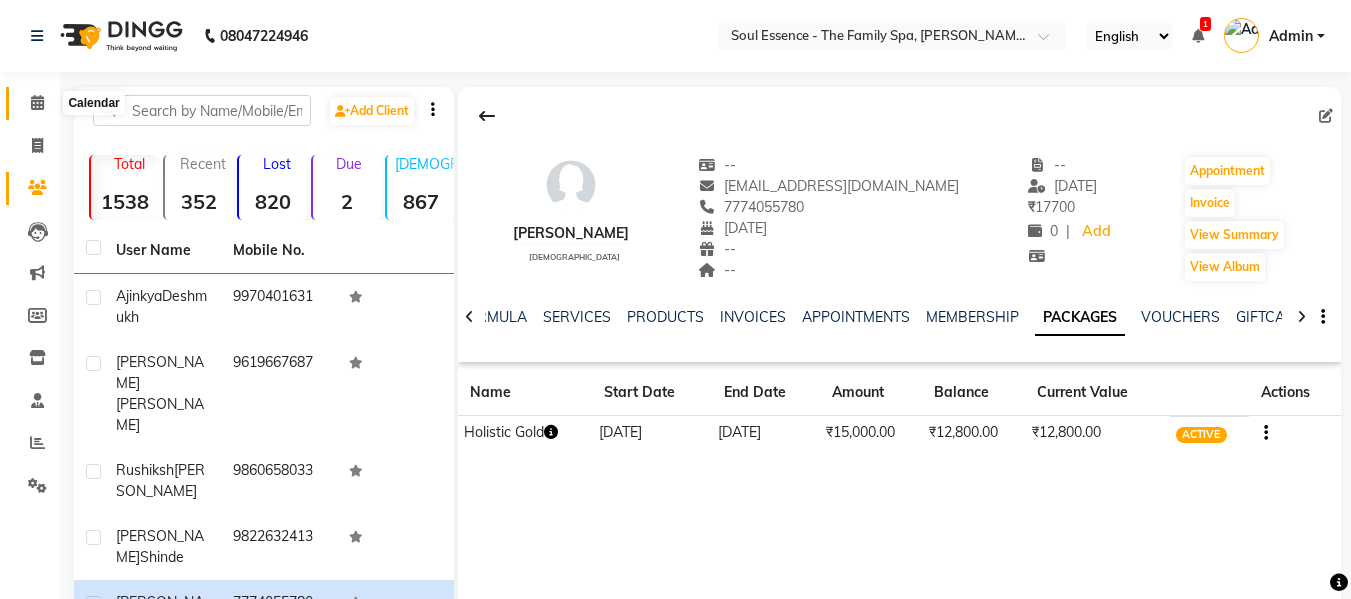 click 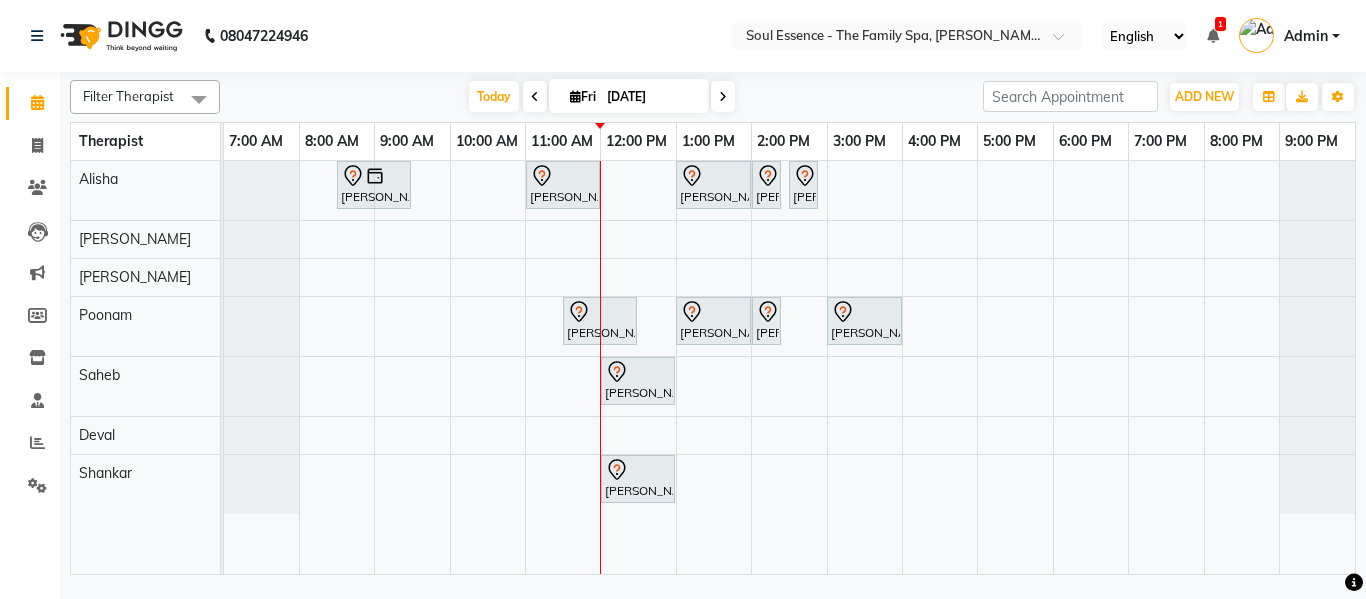click at bounding box center [723, 96] 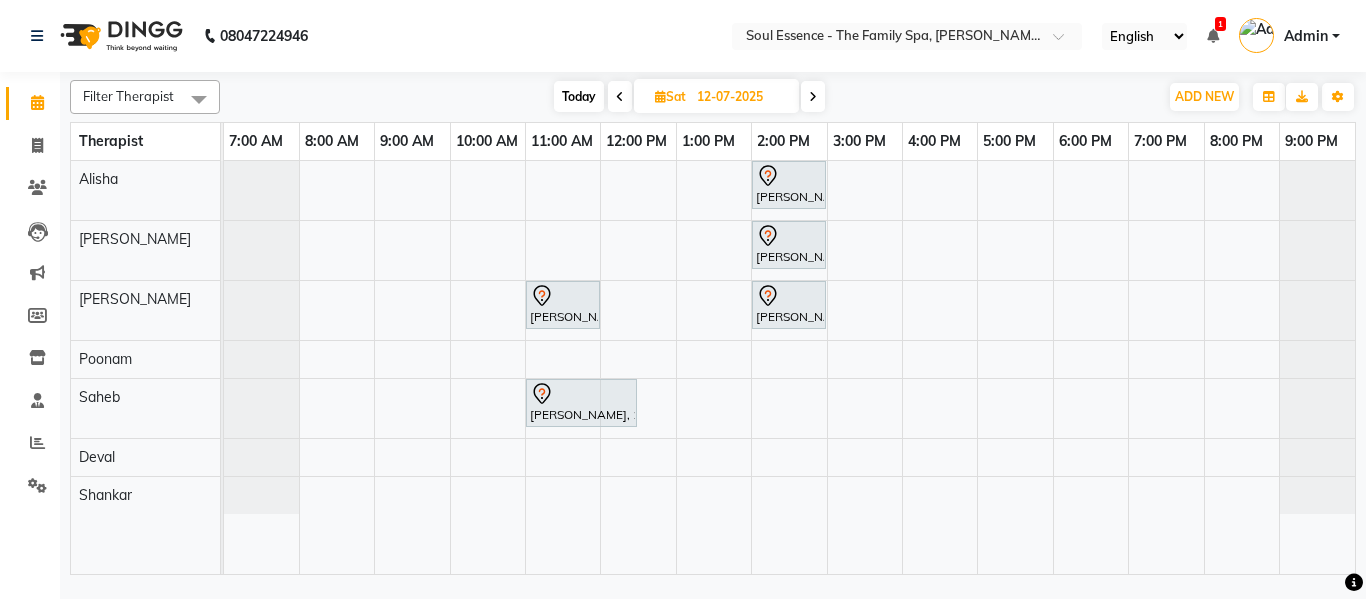 click at bounding box center [1213, 36] 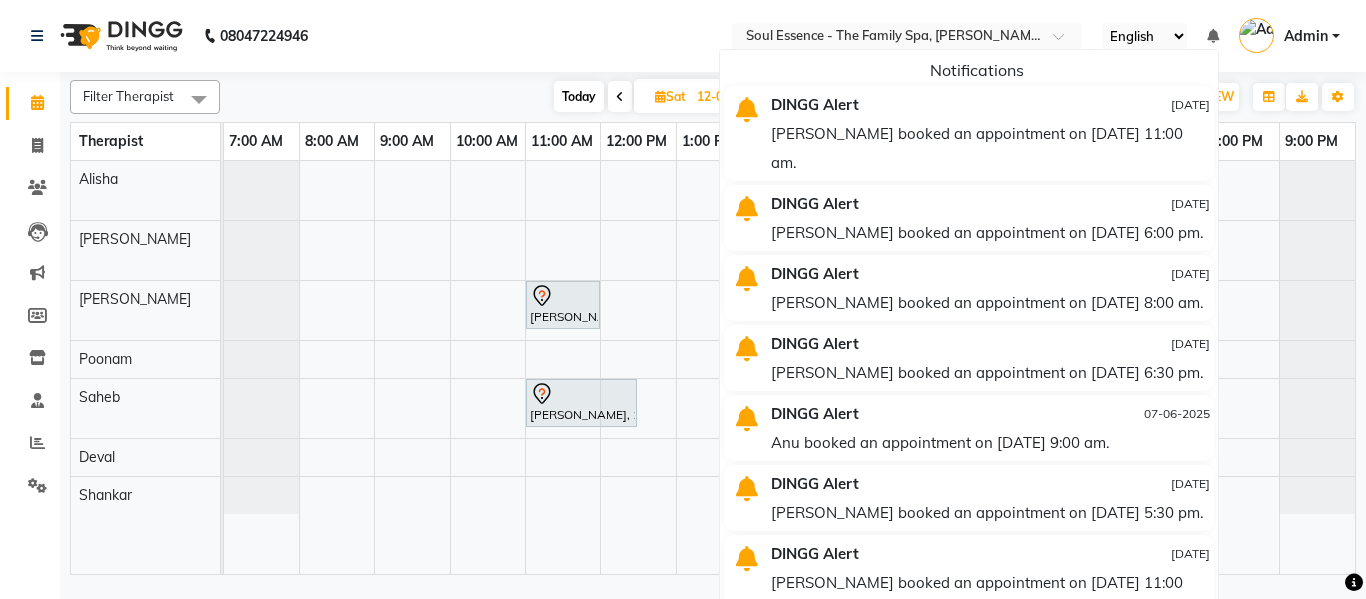 click on "08047224946 Select Location × Soul Essence - The Family Spa, Mayur Colony English ENGLISH Español العربية मराठी हिंदी ગુજરાતી தமிழ் 中文 Notifications  DINGG Alert   11-07-2025   Rushiksh booked an appointment on 12-07-2025 at 11:00 am.   DINGG Alert   28-06-2025   Rama booked an appointment on 28-06-2025 at 6:00 pm.   DINGG Alert   24-06-2025   SMRUTI booked an appointment on 25-06-2025 at 8:00 am.   DINGG Alert   08-06-2025   Sujata booked an appointment on 10-06-2025 at 6:30 pm.   DINGG Alert   07-06-2025   Anu booked an appointment on 08-06-2025 at 9:00 am.   DINGG Alert   05-06-2025   saurbh booked an appointment on 06-06-2025 at 5:30 pm.   DINGG Alert   04-06-2025   Akshata booked an appointment on 05-06-2025 at 11:00 am.   DINGG Alert   02-05-2025   Arati booked an appointment on 03-05-2025 at 1:00 pm.   DINGG Alert   30-04-2025   PRAG booked an appointment on 30-04-2025 at 6:45 pm.   DINGG Alert   19-04-2025   DINGG Alert   14-04-2025  Admin" 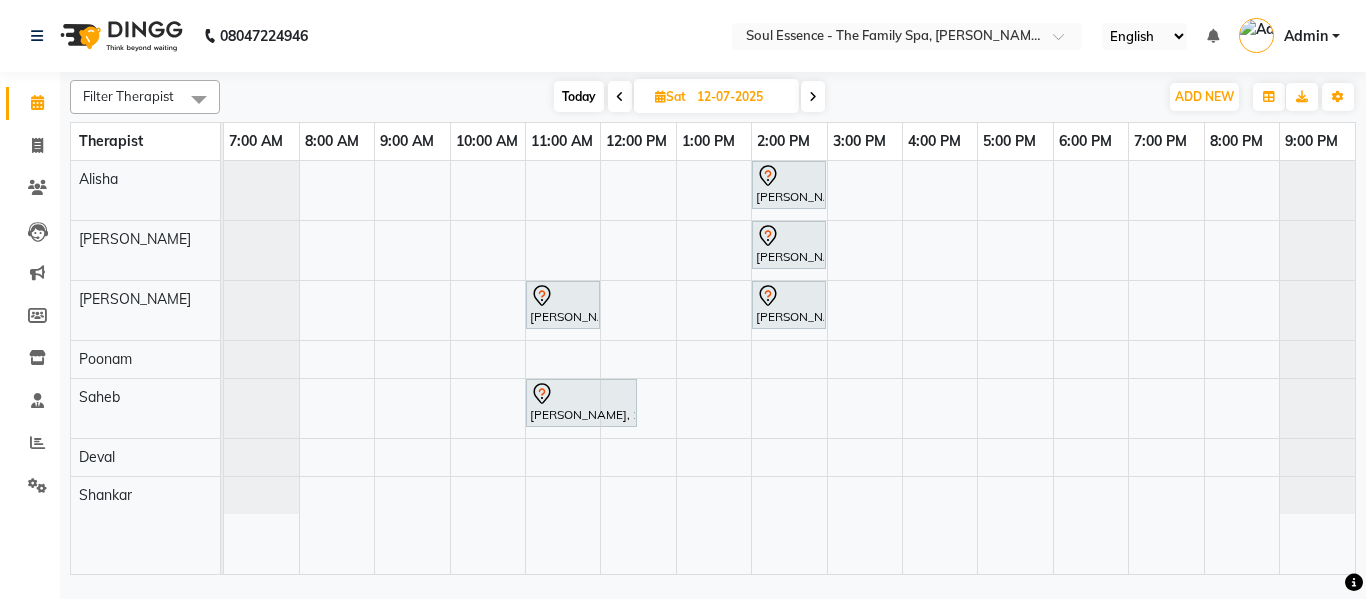 click at bounding box center [813, 96] 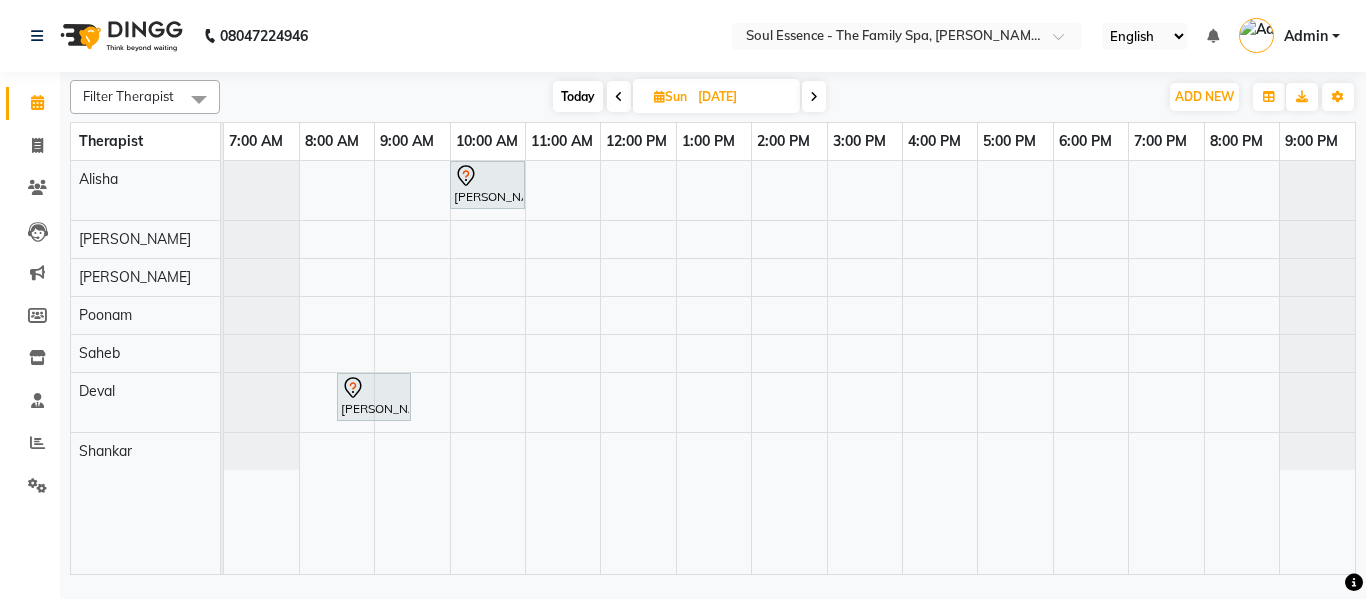 click on "Today" at bounding box center [578, 96] 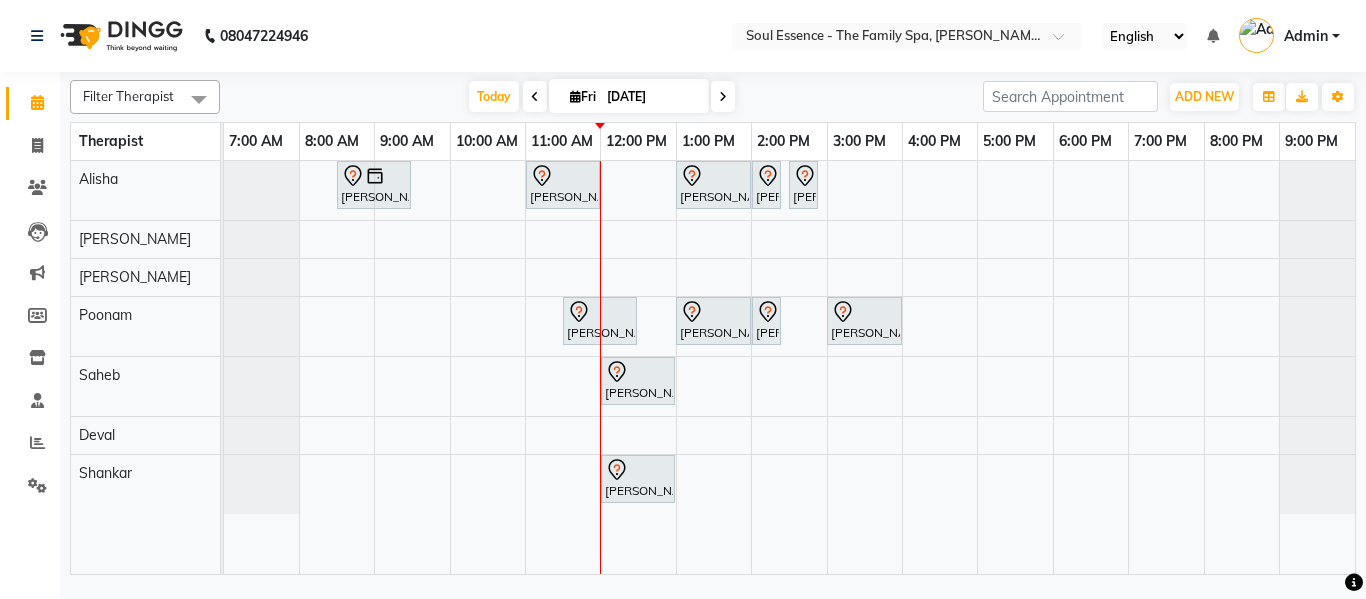 click on "Today  Fri 11-07-2025" at bounding box center (601, 97) 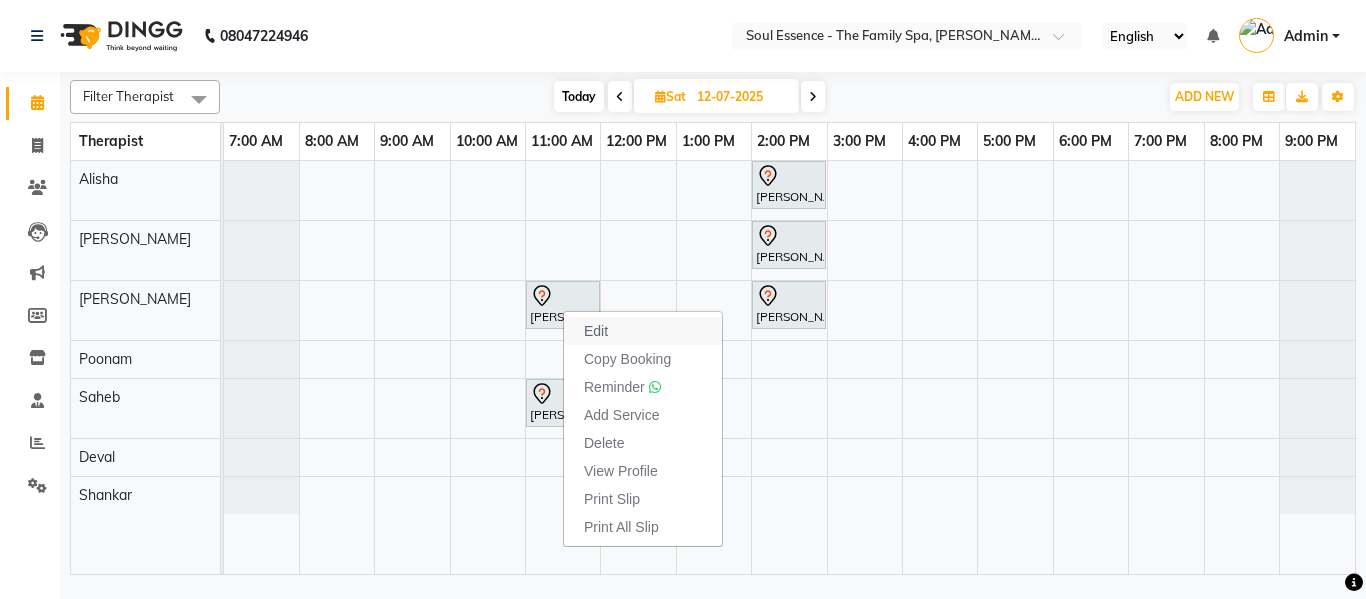 click on "Edit" at bounding box center [596, 331] 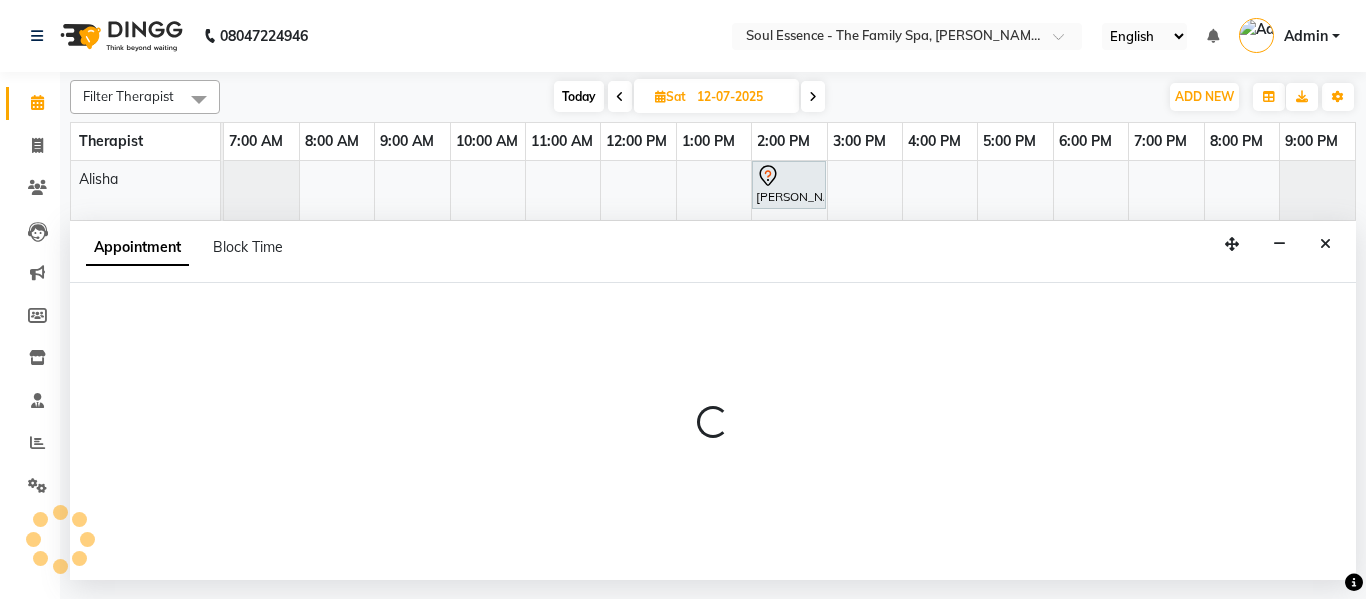 select on "tentative" 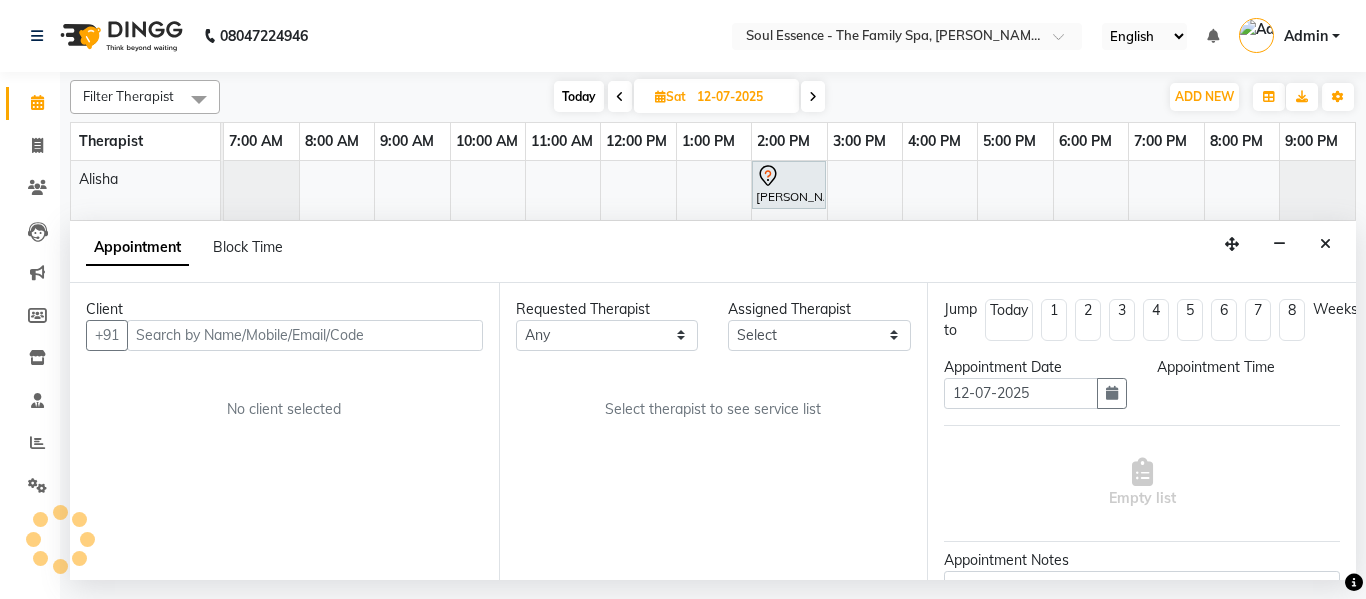 select on "12594" 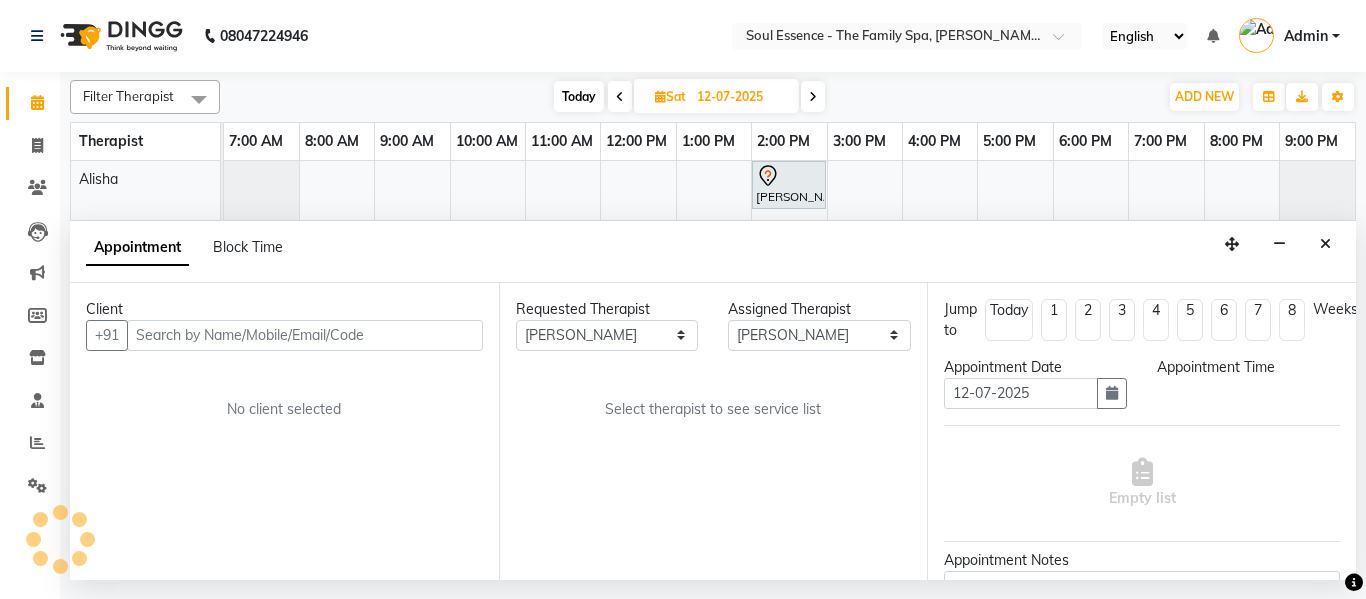 select on "660" 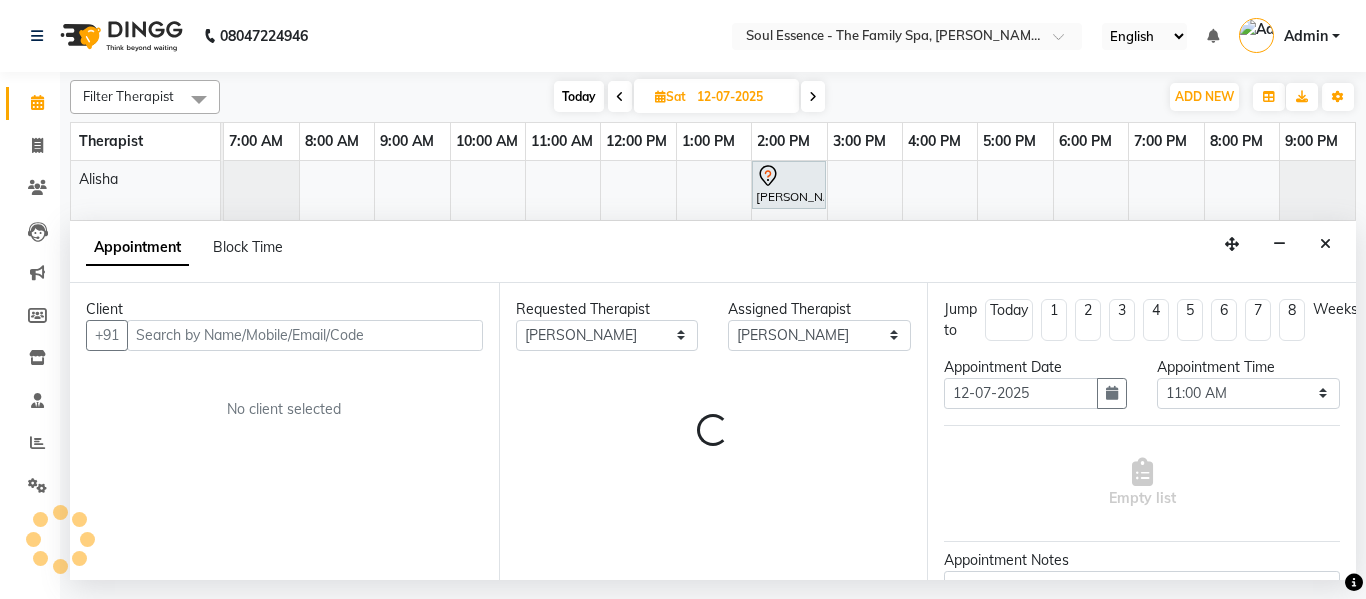 select on "1188" 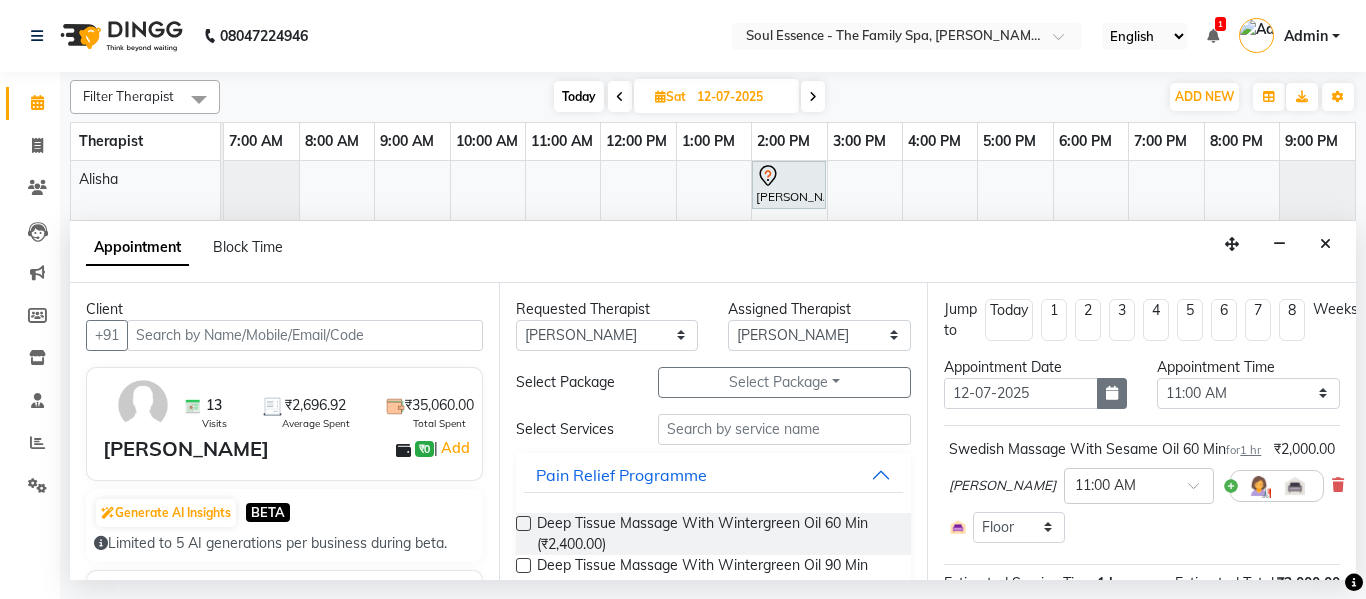 click at bounding box center [1112, 393] 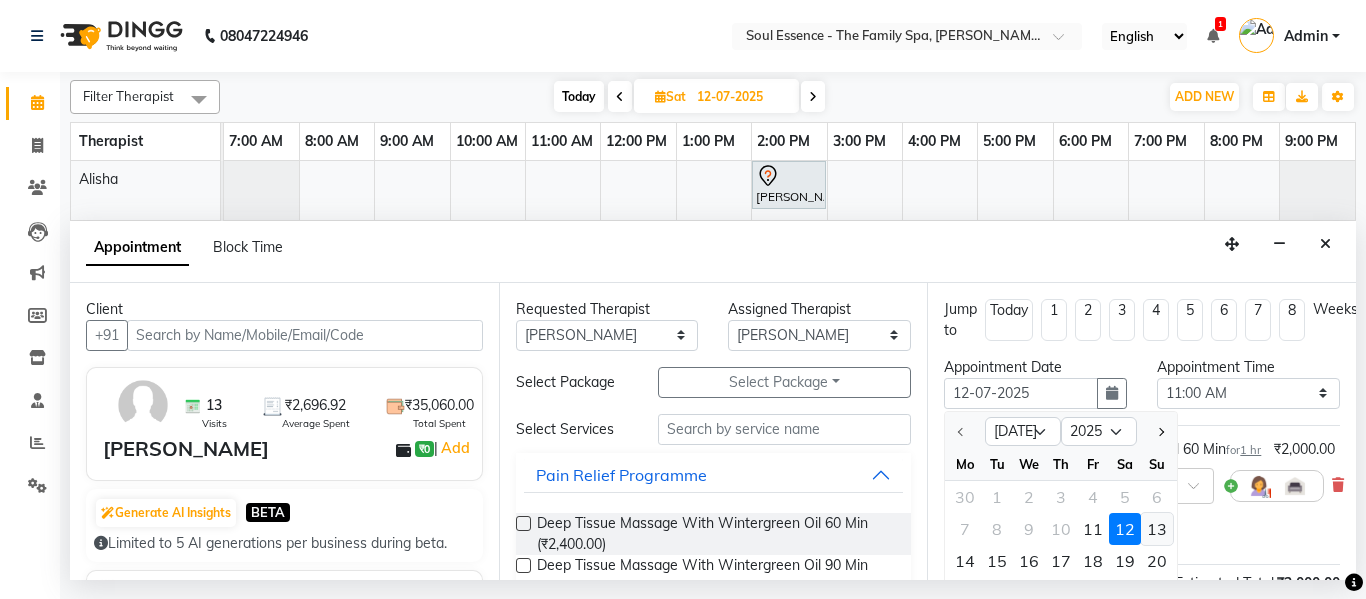click on "13" at bounding box center [1157, 529] 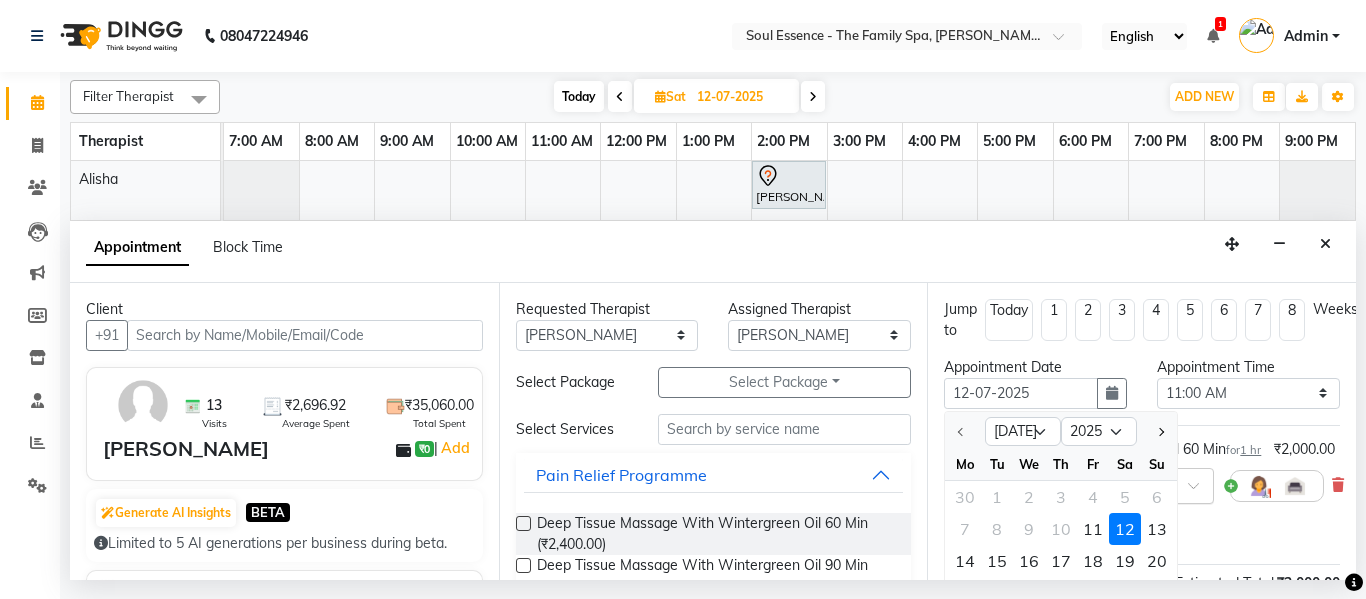 type on "13-07-2025" 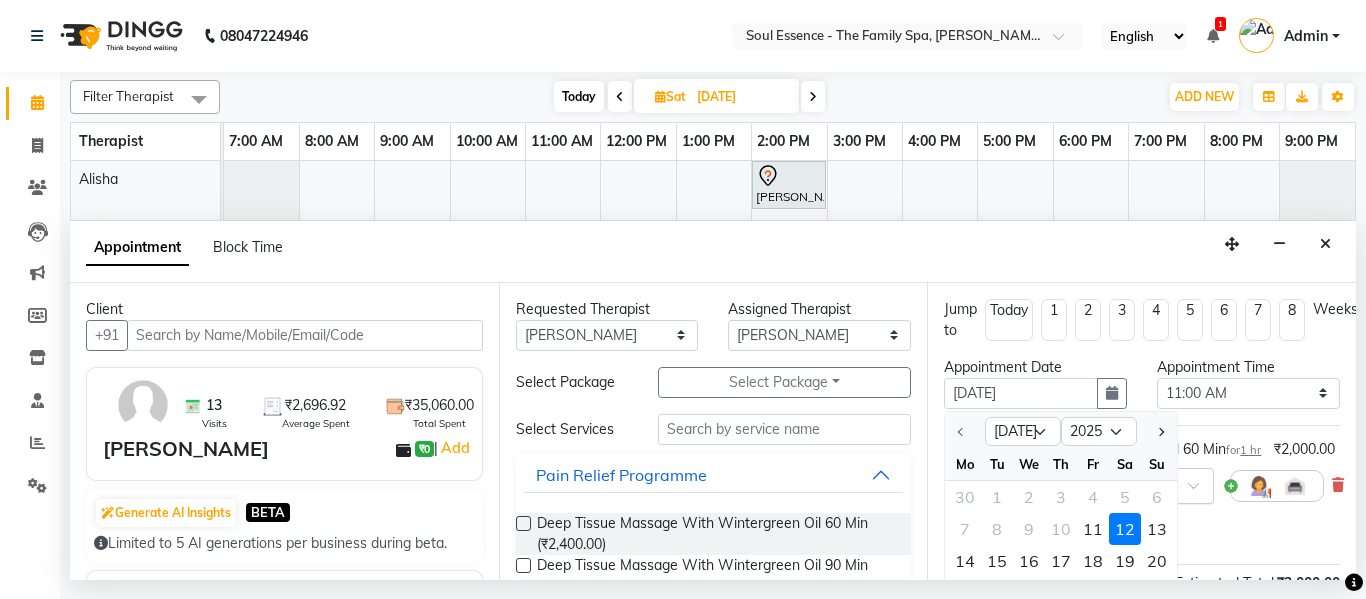 select on "660" 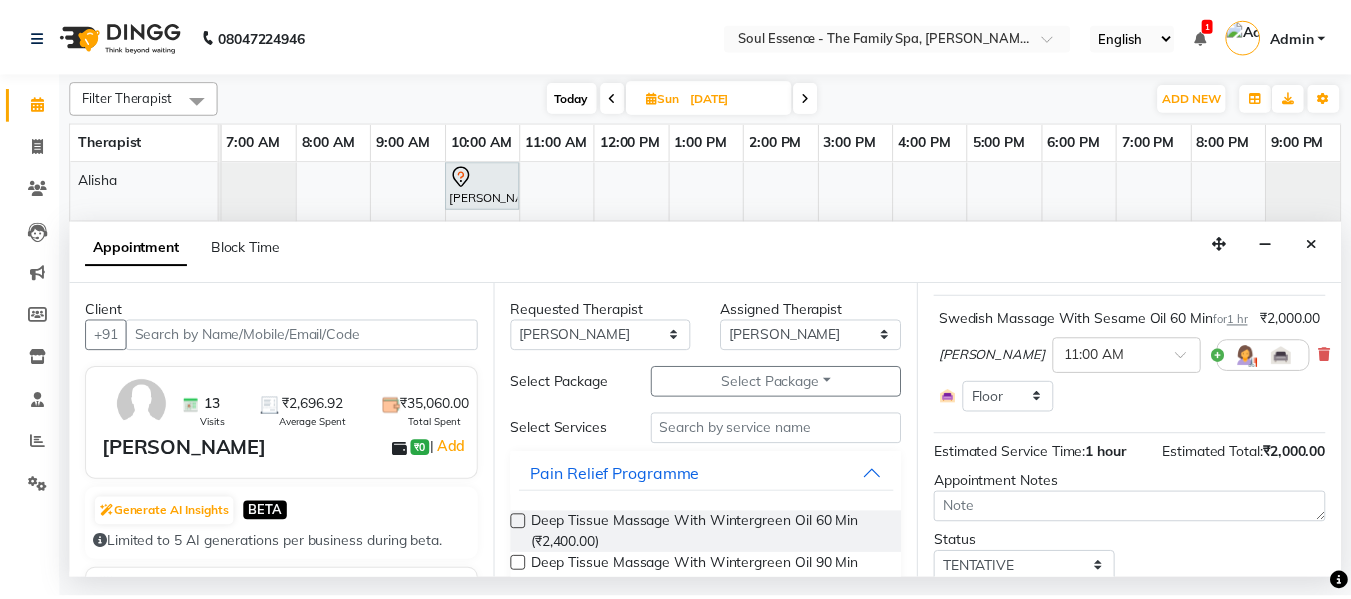 scroll, scrollTop: 241, scrollLeft: 0, axis: vertical 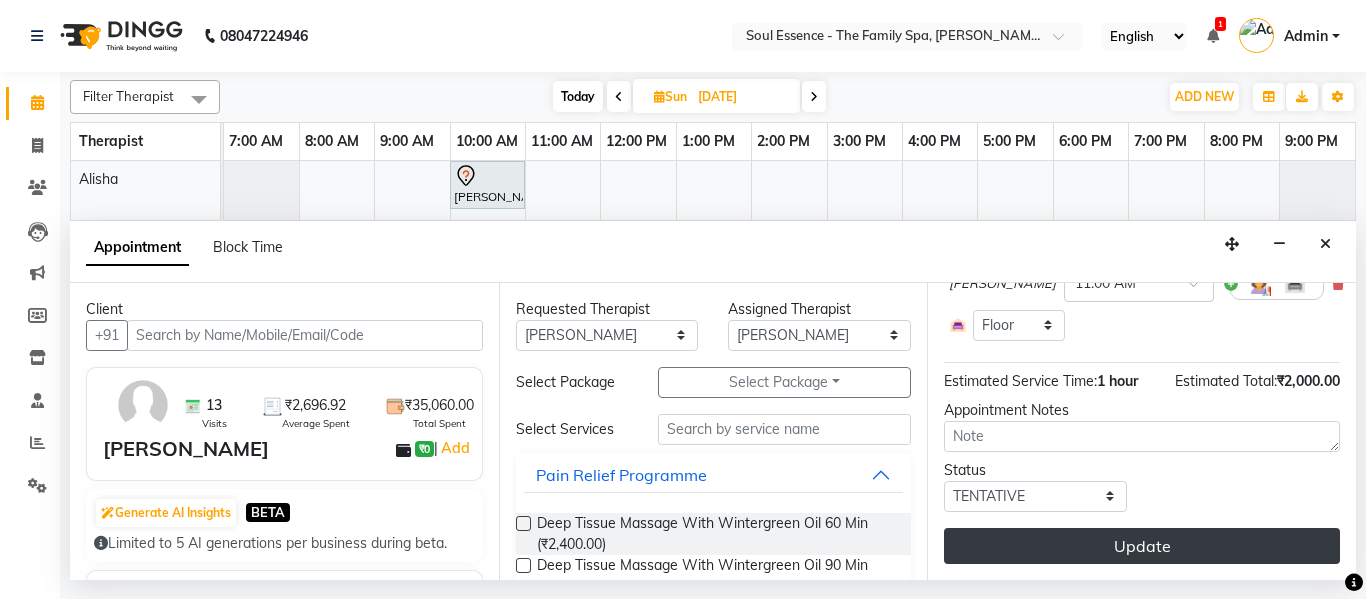 click on "Update" at bounding box center [1142, 546] 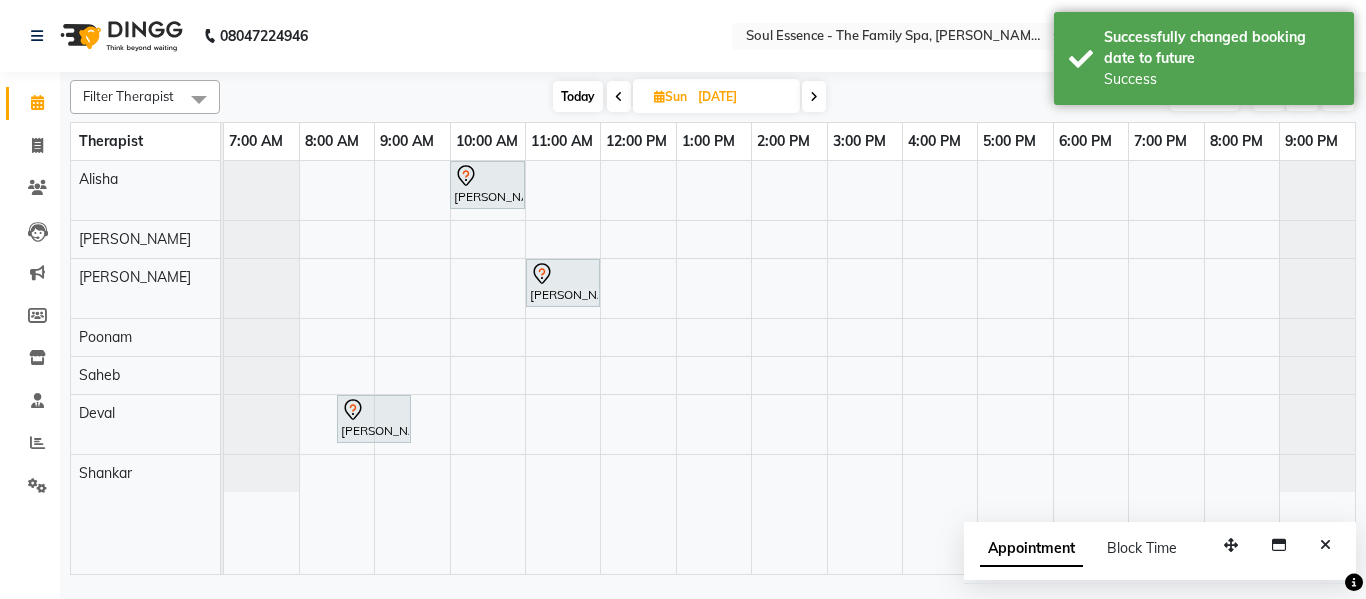 click on "Appointment Block Time" at bounding box center (1160, 553) 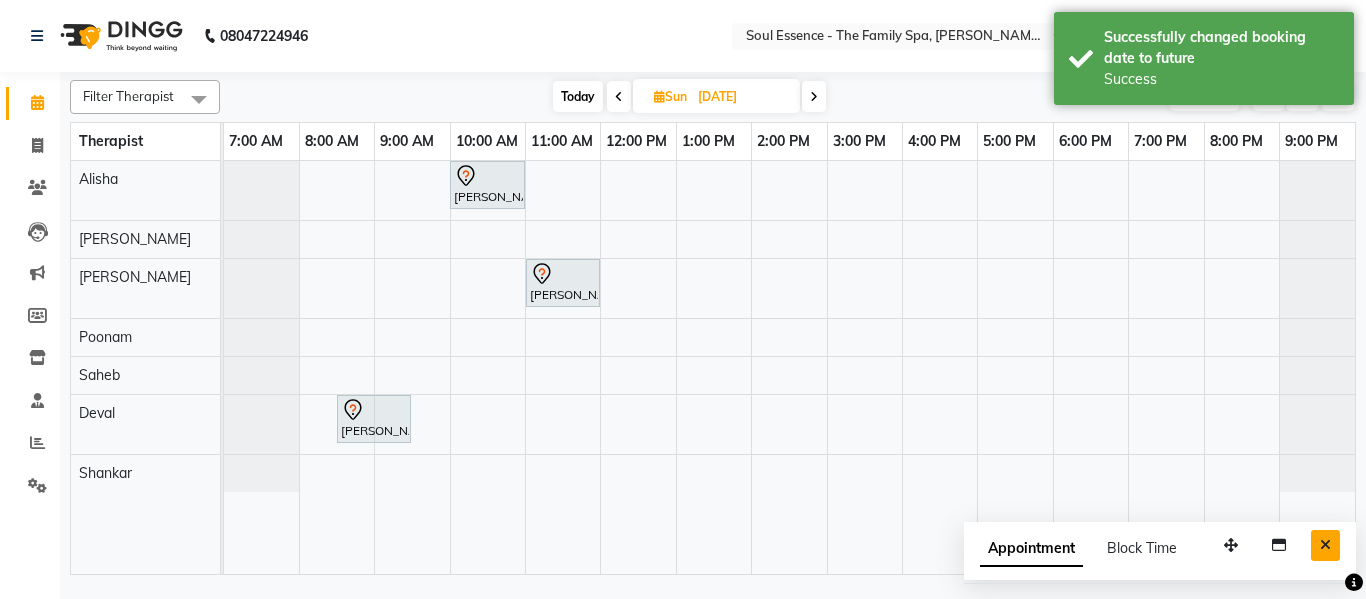 click at bounding box center (1325, 545) 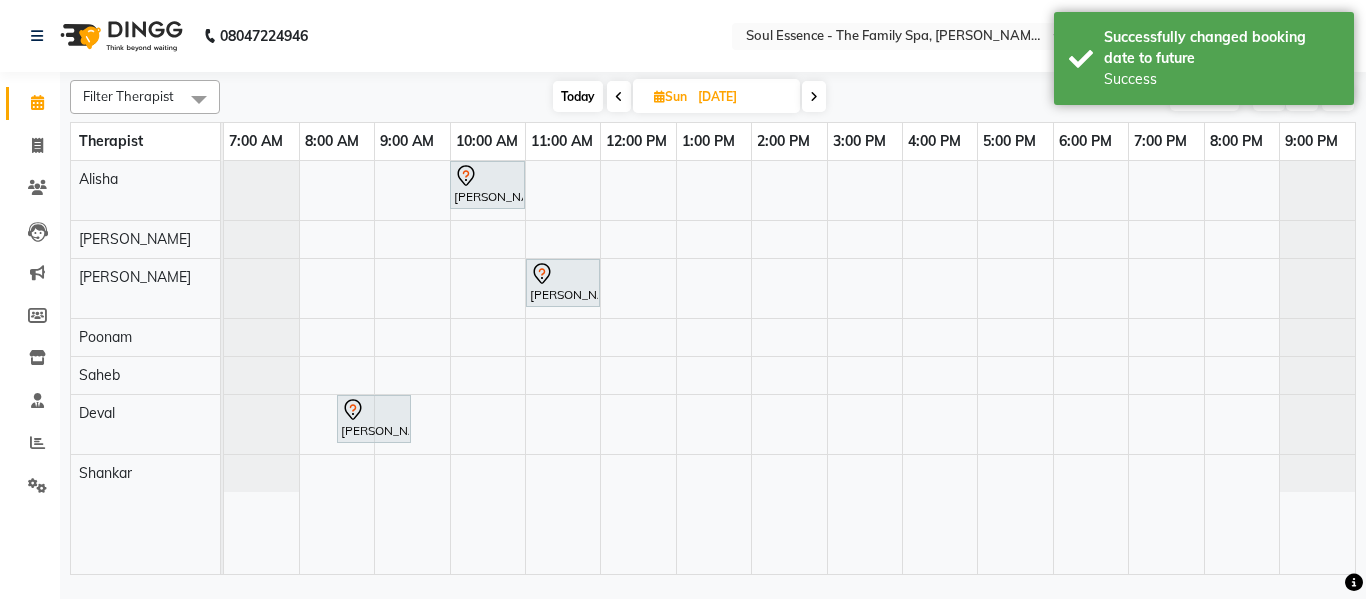 click on "Today" at bounding box center [578, 96] 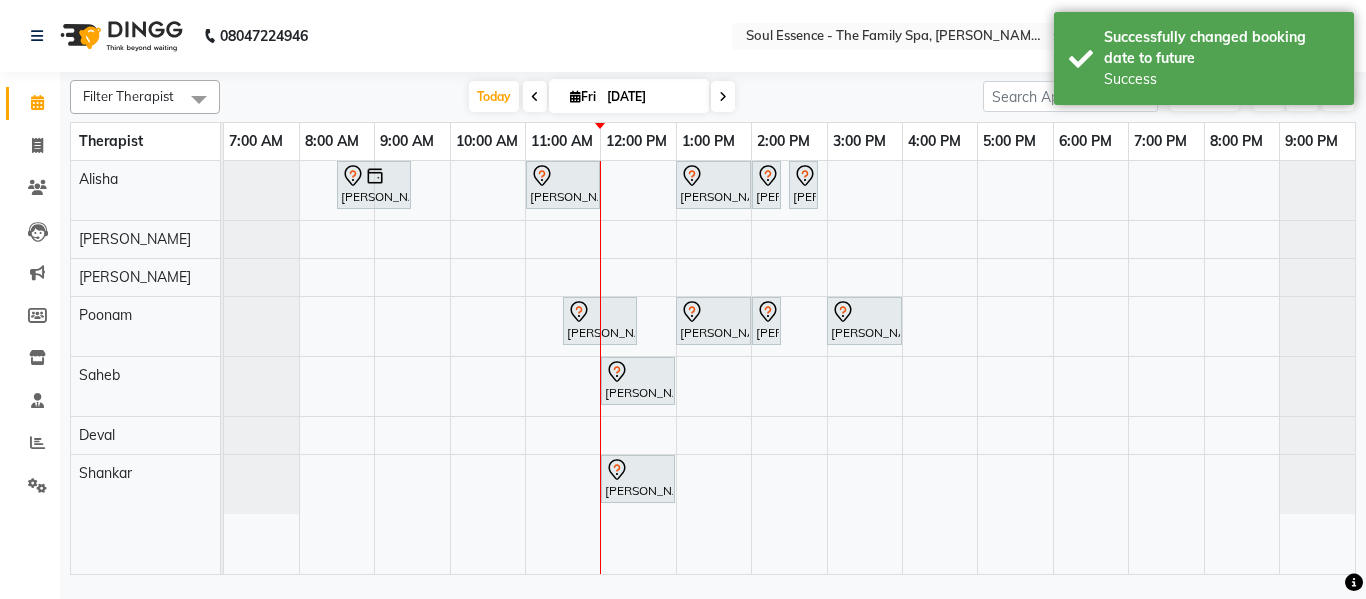 click on "Filter Therapist Select All Alisha Deval Gauri Thorath Poonam Saheb Shankar  Surma Today  Fri 11-07-2025 Toggle Dropdown Add Appointment Add Invoice Add Expense Add Attendance Add Client Add Transaction Toggle Dropdown Add Appointment Add Invoice Add Expense Add Attendance Add Client ADD NEW Toggle Dropdown Add Appointment Add Invoice Add Expense Add Attendance Add Client Add Transaction Filter Therapist Select All Alisha Deval Gauri Thorath Poonam Saheb Shankar  Surma Group By  Staff View   Room View  View as Vertical  Vertical - Week View  Horizontal  Horizontal - Week View  List  Toggle Dropdown Calendar Settings Manage Tags   Arrange Therapists   Reset Therapists  Full Screen Appointment Form Zoom 25% Therapist 7:00 AM 8:00 AM 9:00 AM 10:00 AM 11:00 AM 12:00 PM 1:00 PM 2:00 PM 3:00 PM 4:00 PM 5:00 PM 6:00 PM 7:00 PM 8:00 PM 9:00 PM Alisha Surma Gauri Thorath Poonam Saheb Deval Shankar              Hemant Deshpande, TK02, 08:30 AM-09:30 AM, Skin Whitening Facial 60 Min" 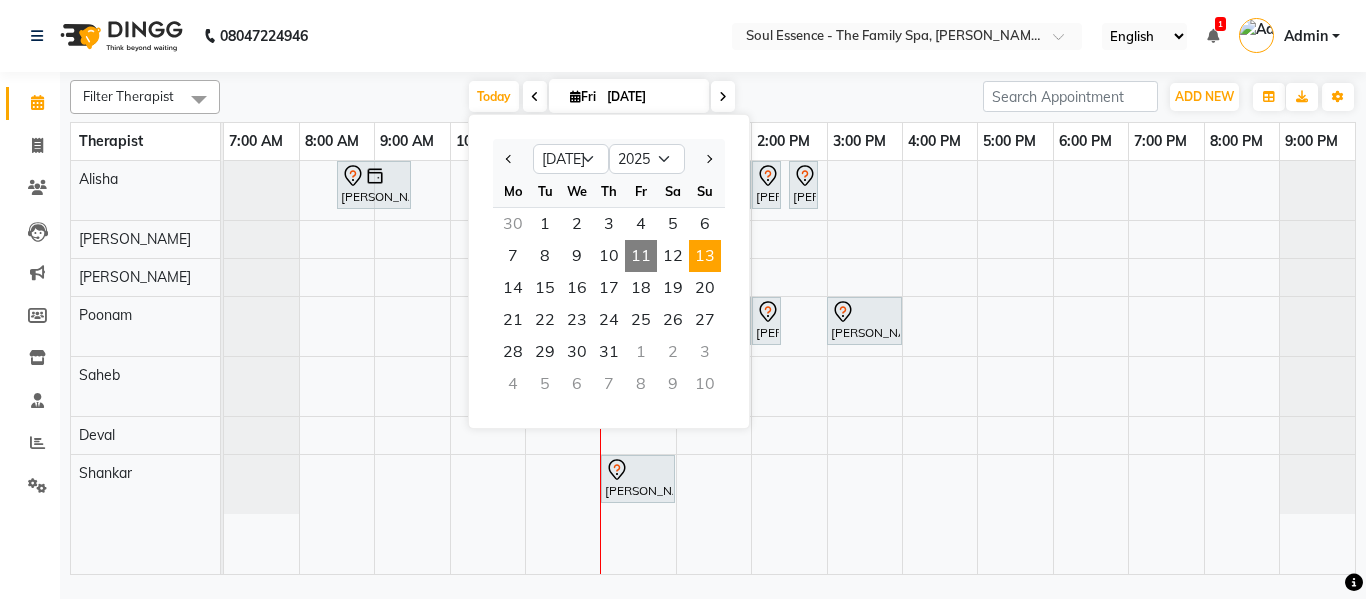 click on "13" at bounding box center [705, 256] 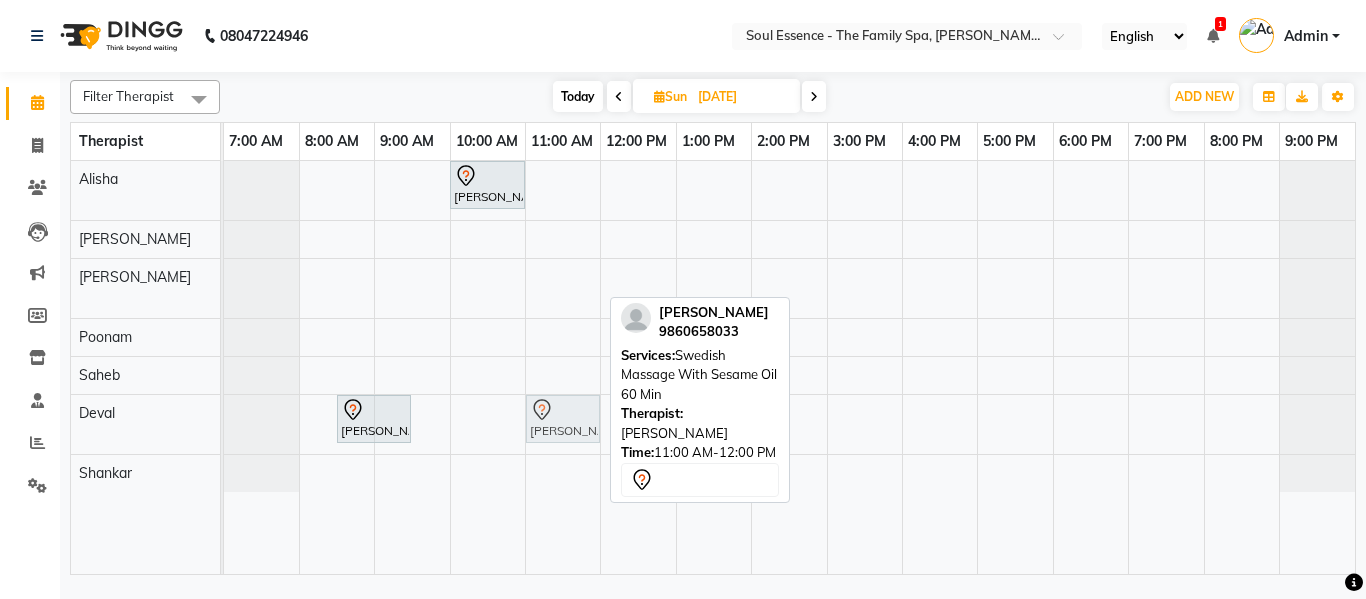 drag, startPoint x: 566, startPoint y: 290, endPoint x: 566, endPoint y: 420, distance: 130 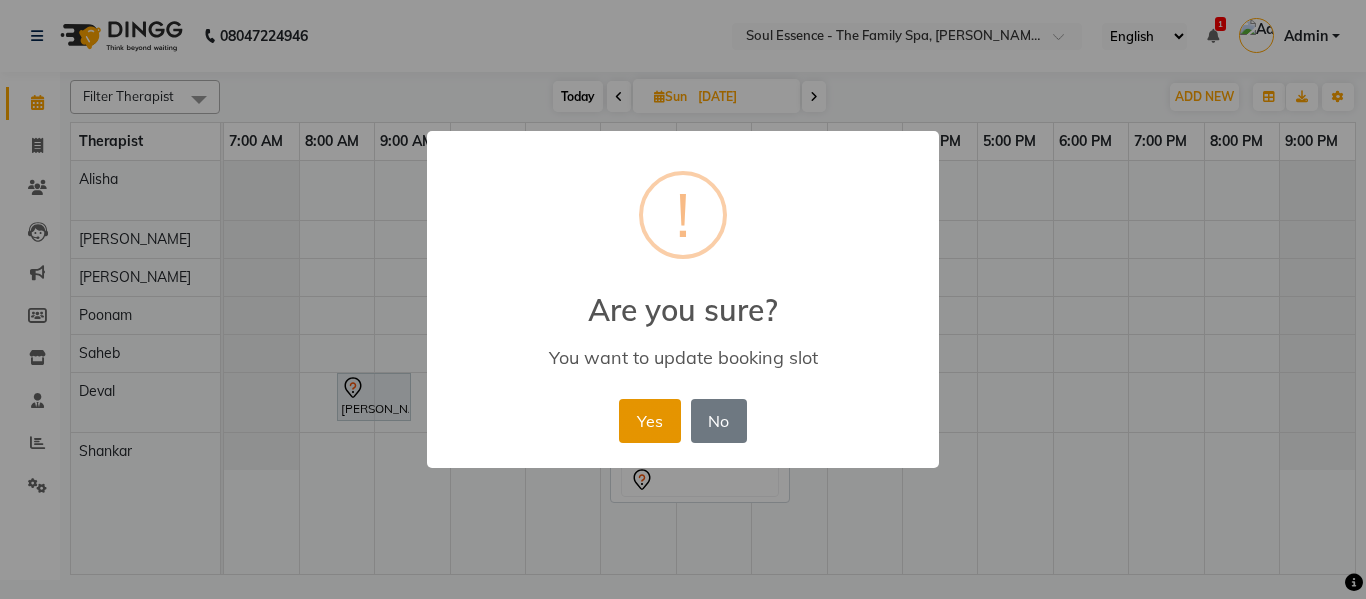 click on "Yes" at bounding box center (649, 421) 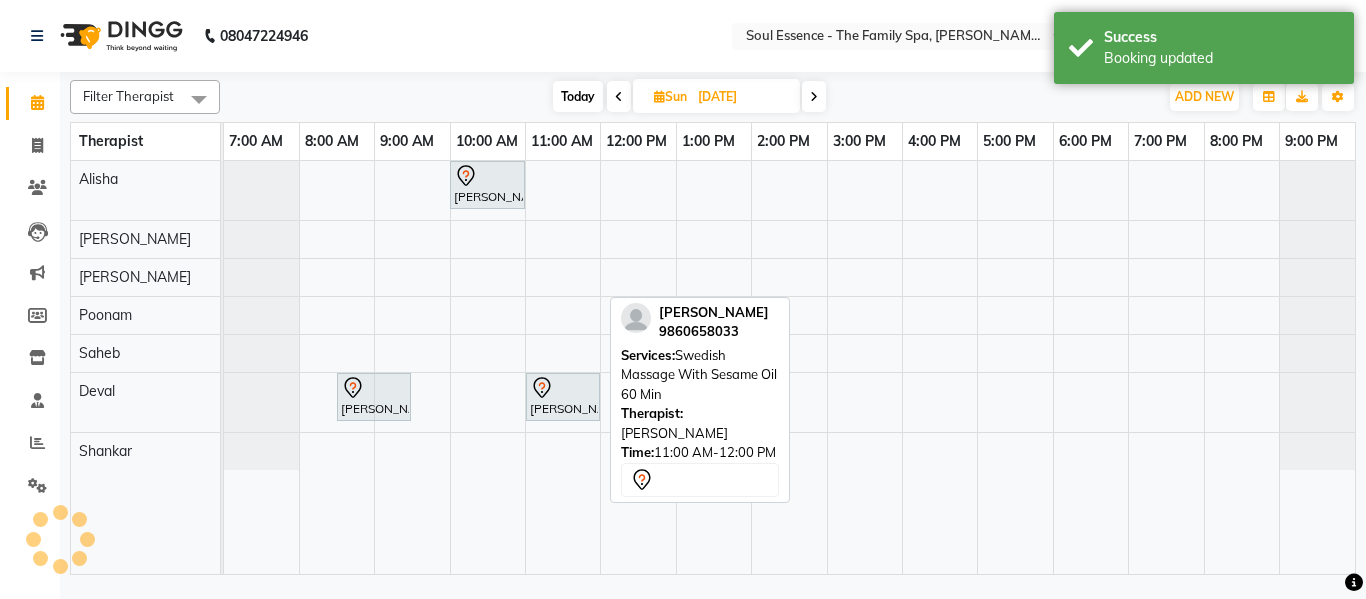 click on "Today" at bounding box center [578, 96] 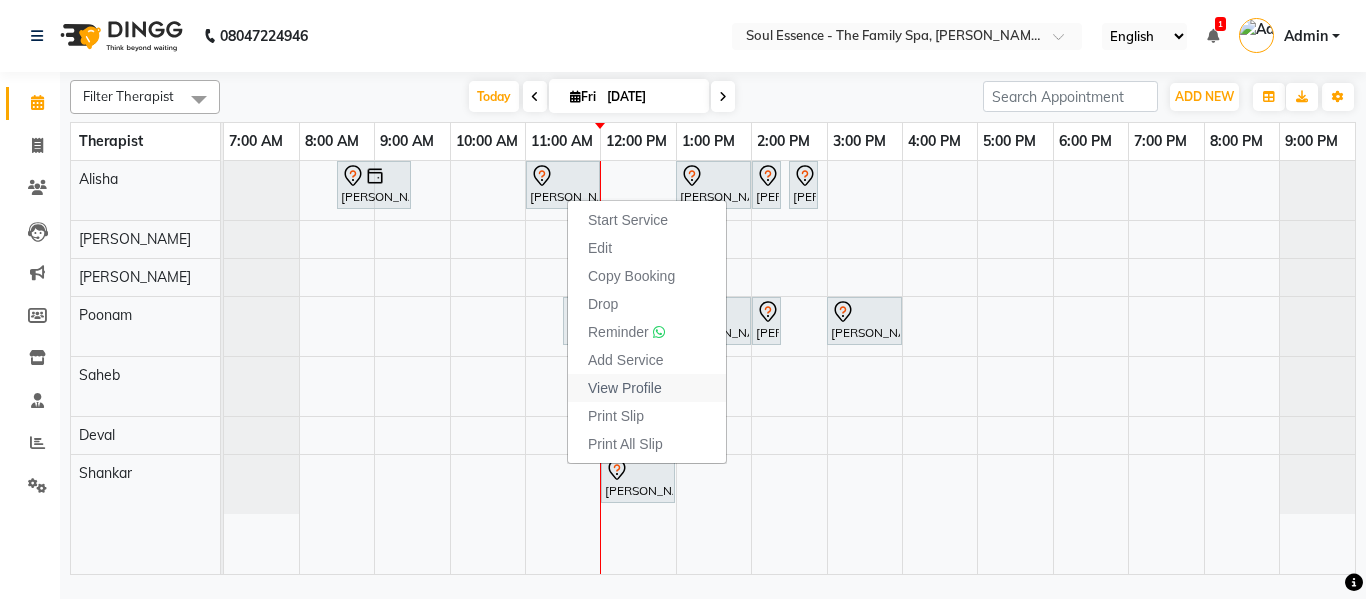 click on "View Profile" at bounding box center [625, 388] 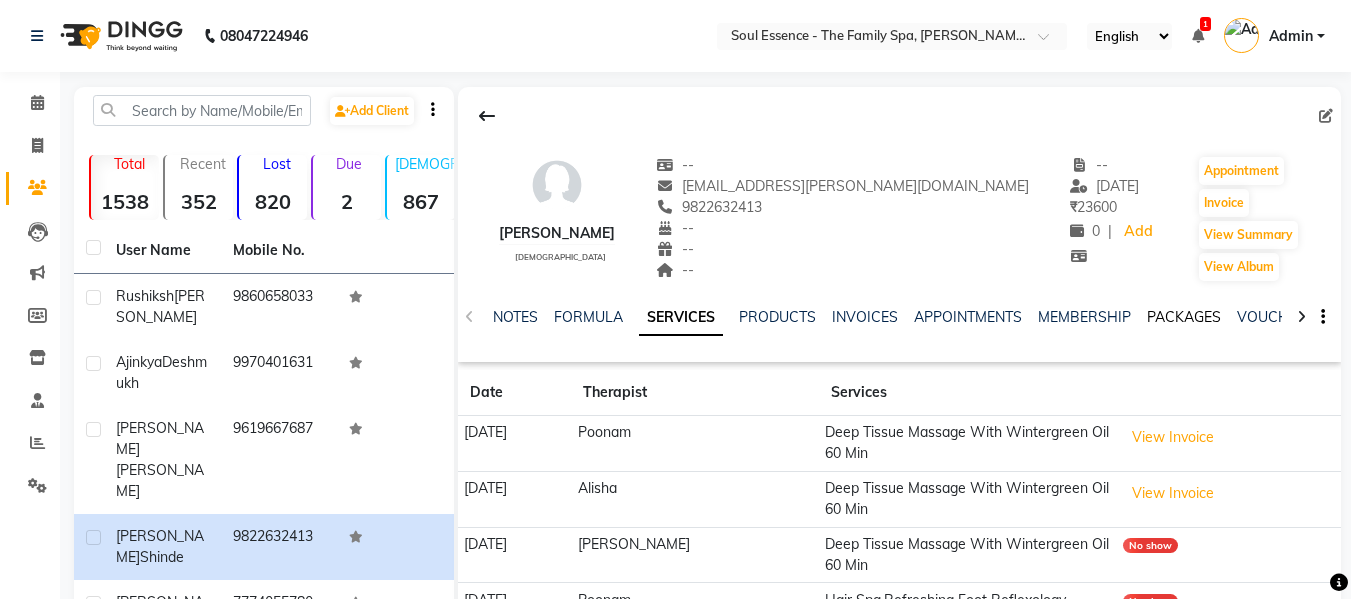 click on "PACKAGES" 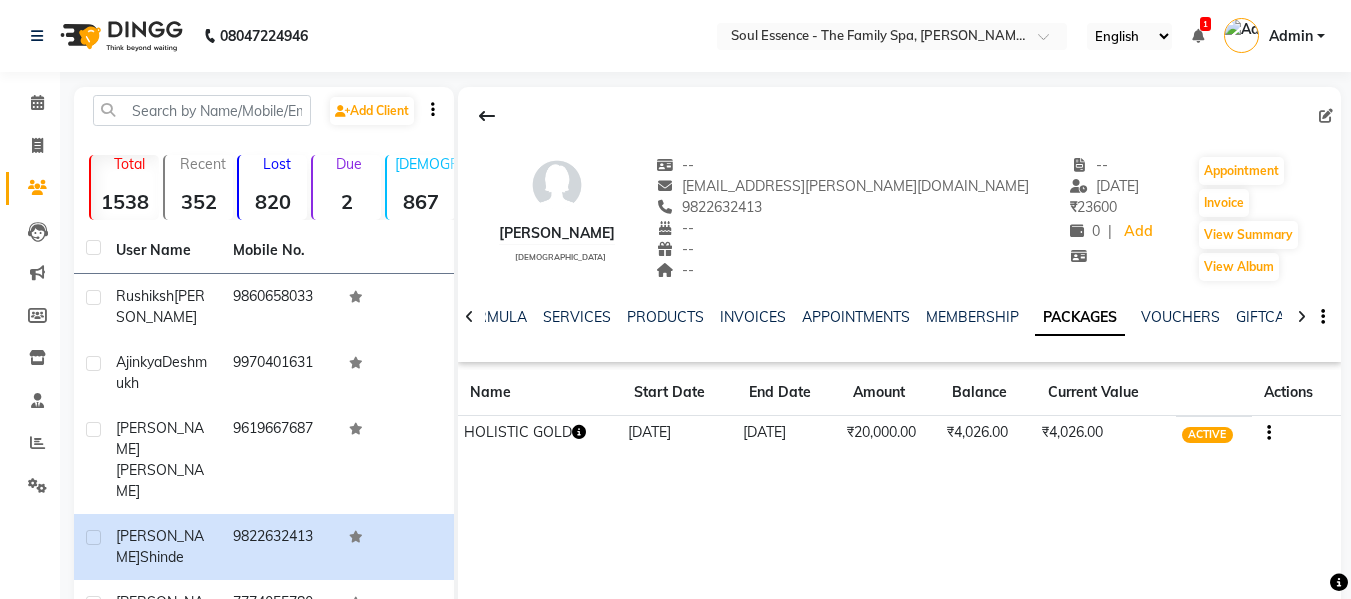 scroll, scrollTop: 200, scrollLeft: 0, axis: vertical 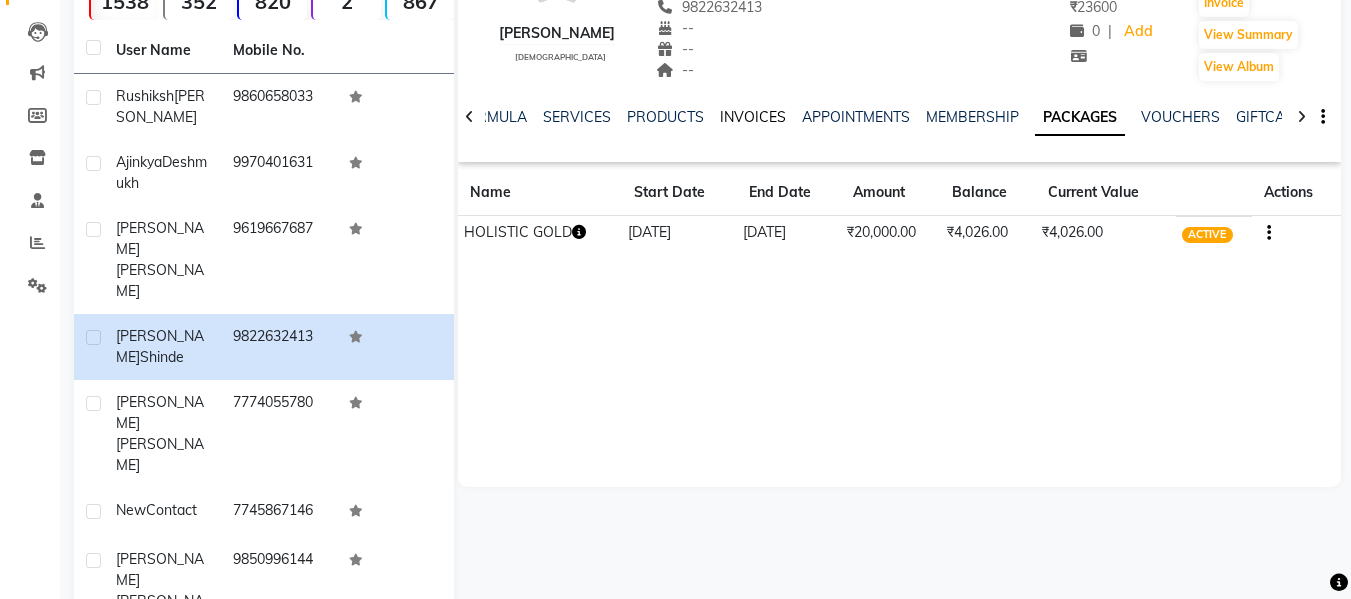 click on "INVOICES" 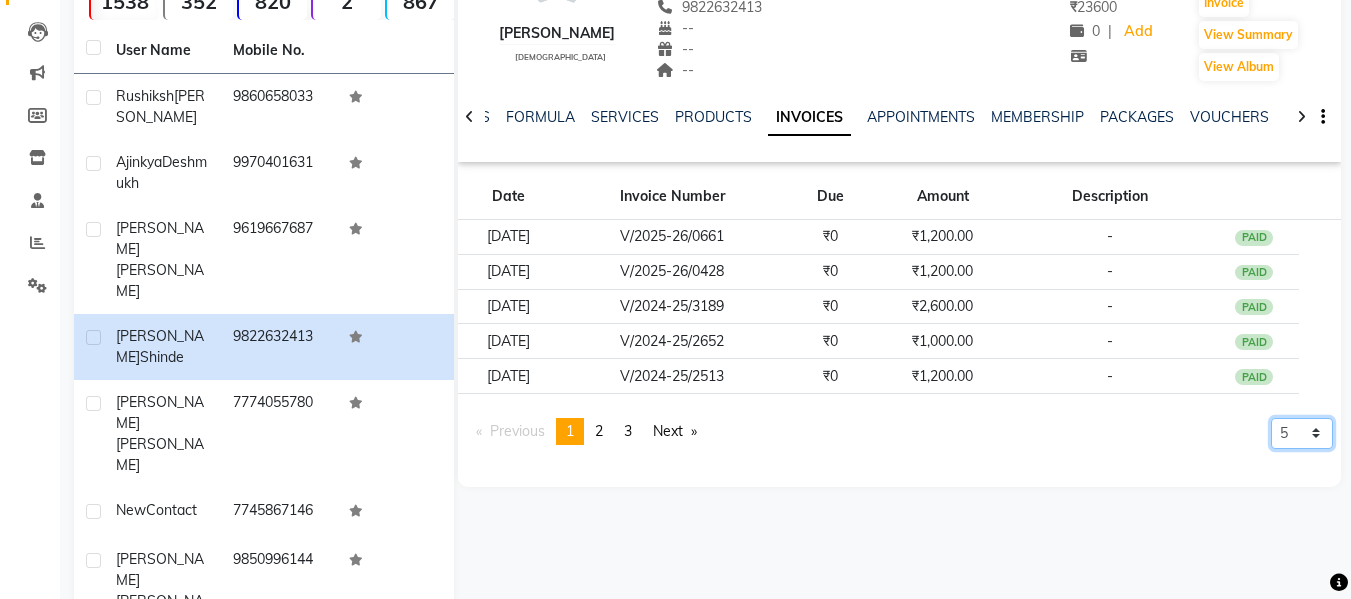 click on "5 10 50 100 500" 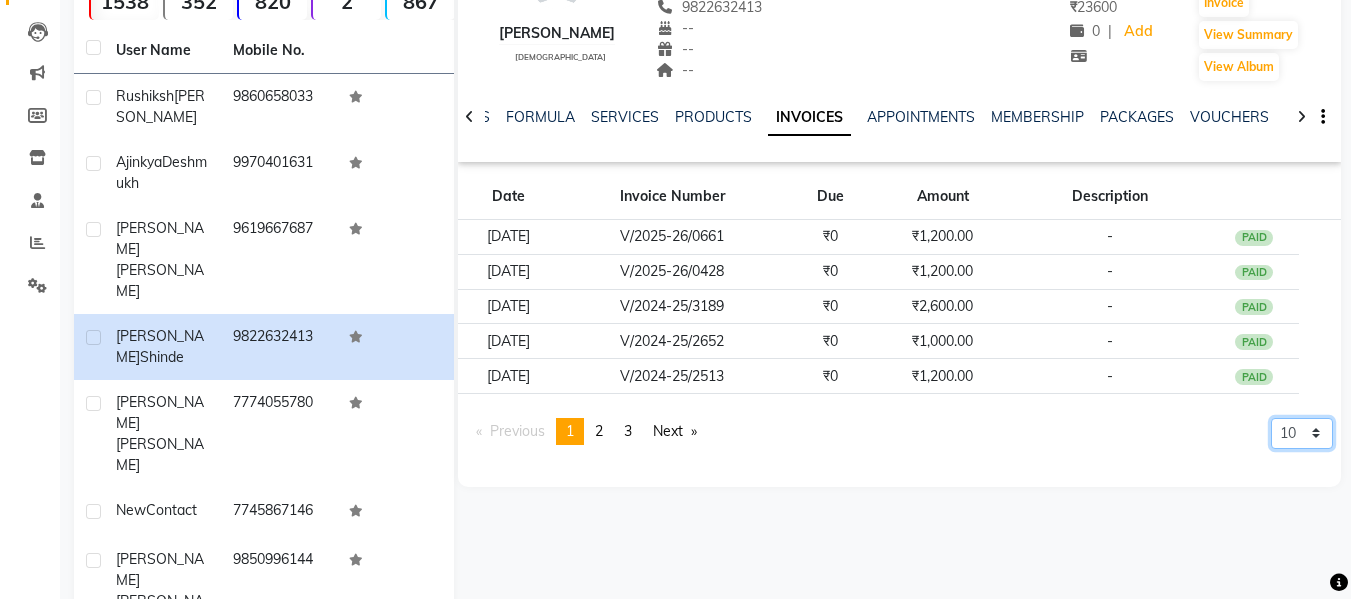 click on "5 10 50 100 500" 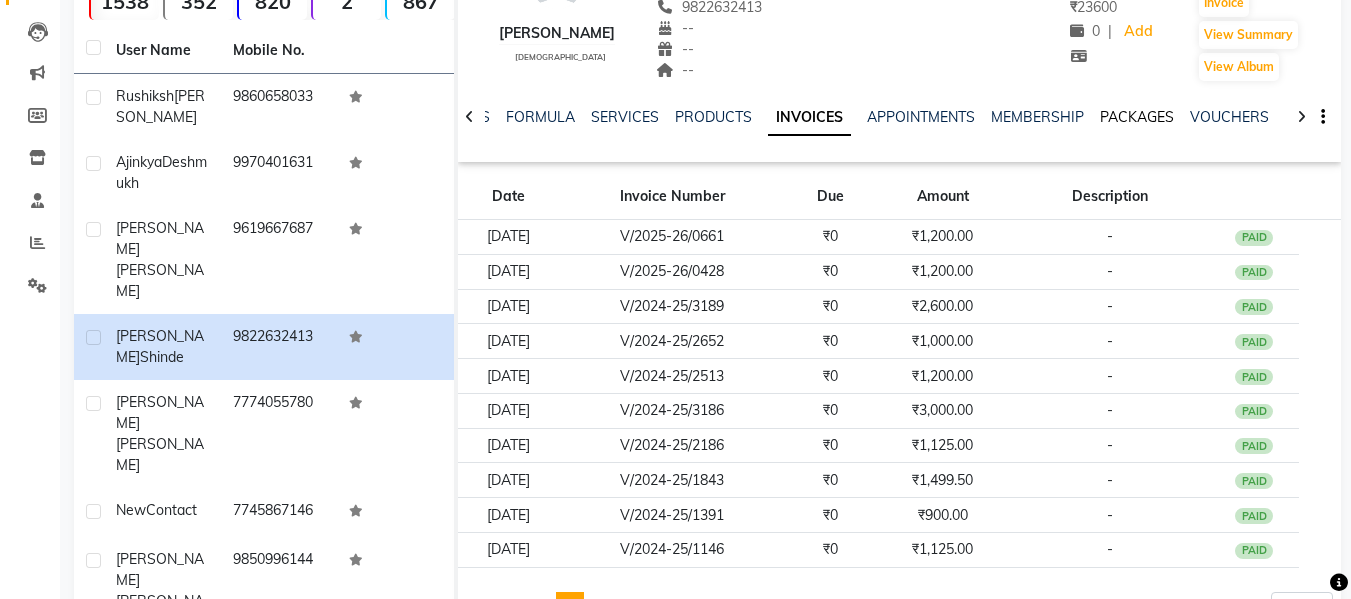 click on "PACKAGES" 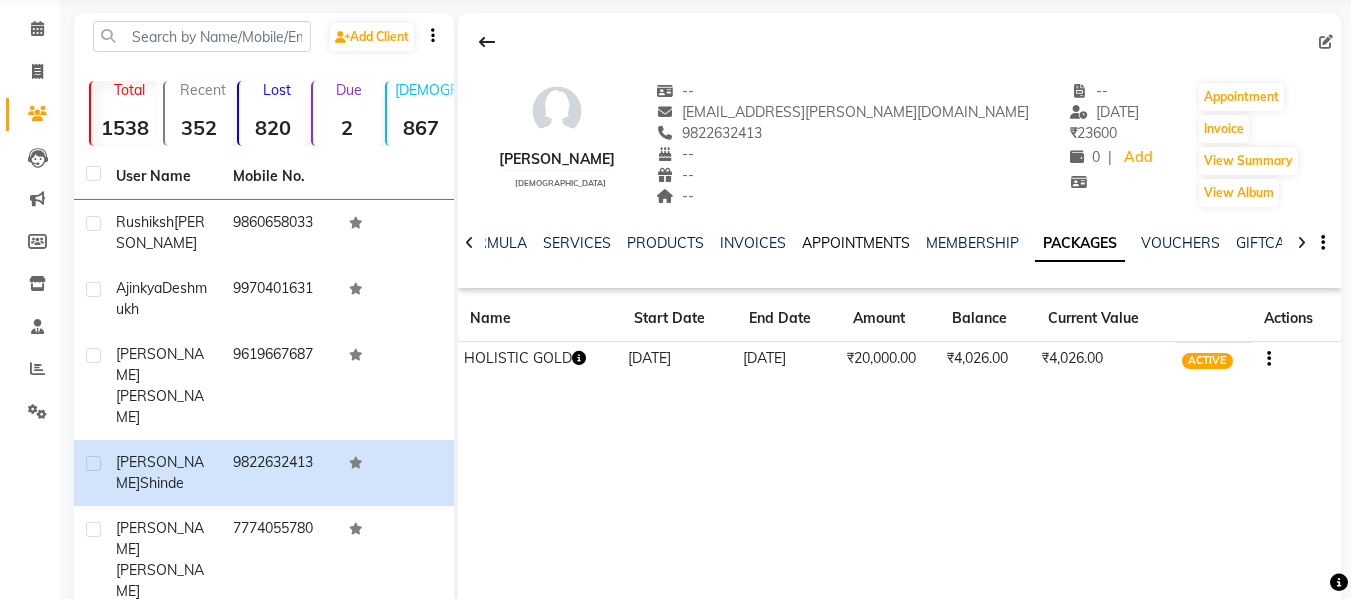 scroll, scrollTop: 0, scrollLeft: 0, axis: both 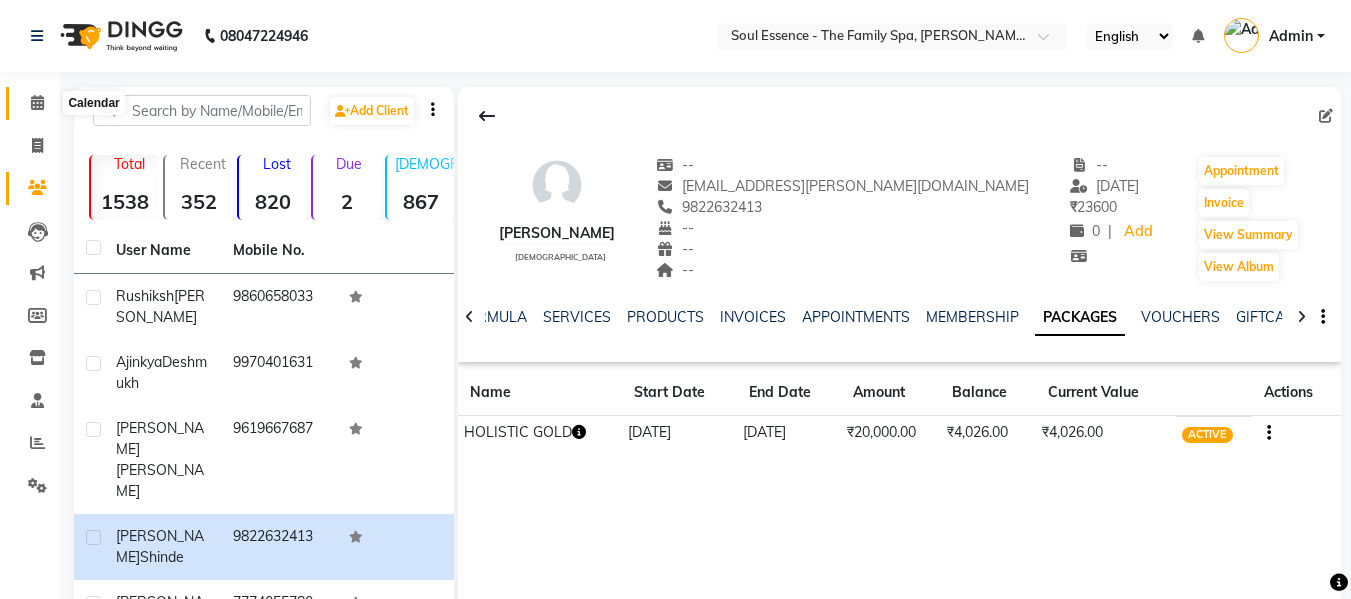 click 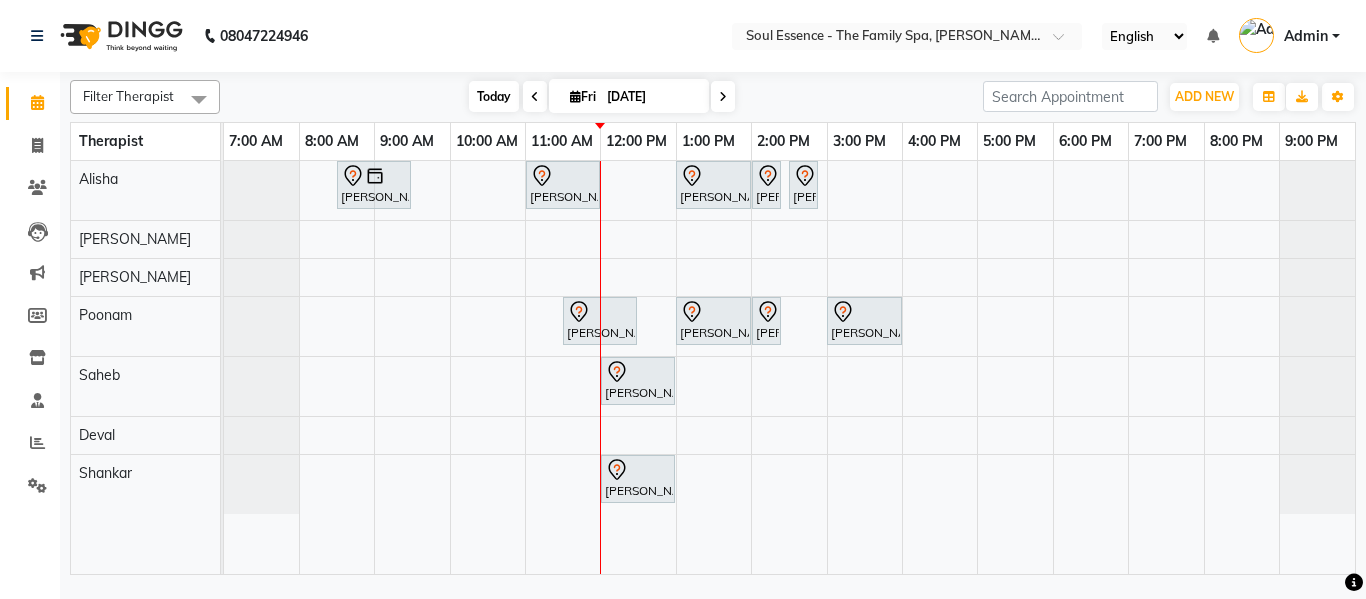 click on "Today" at bounding box center (494, 96) 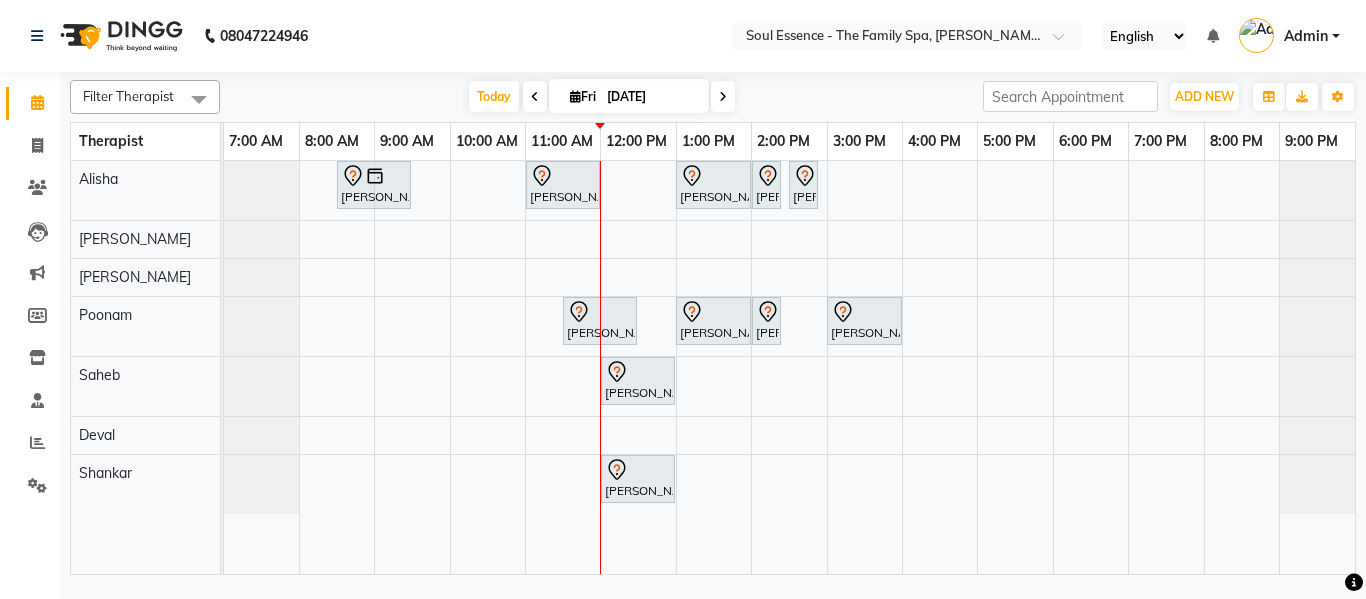 click at bounding box center (535, 96) 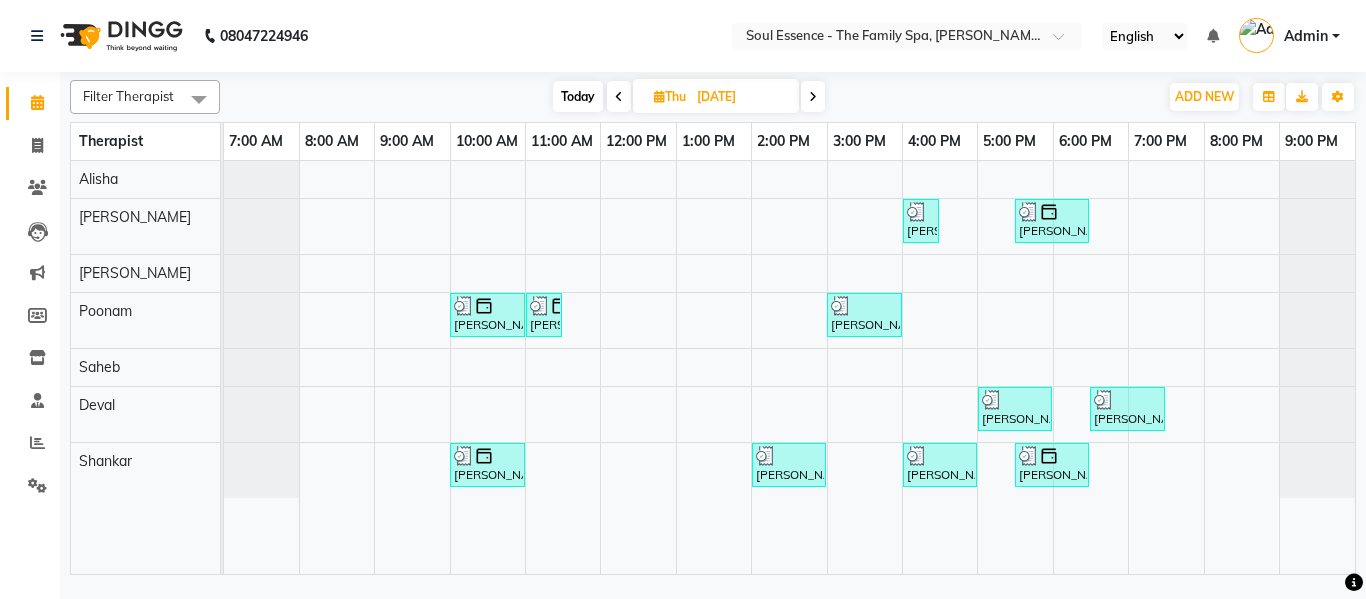 click on "Today" at bounding box center [578, 96] 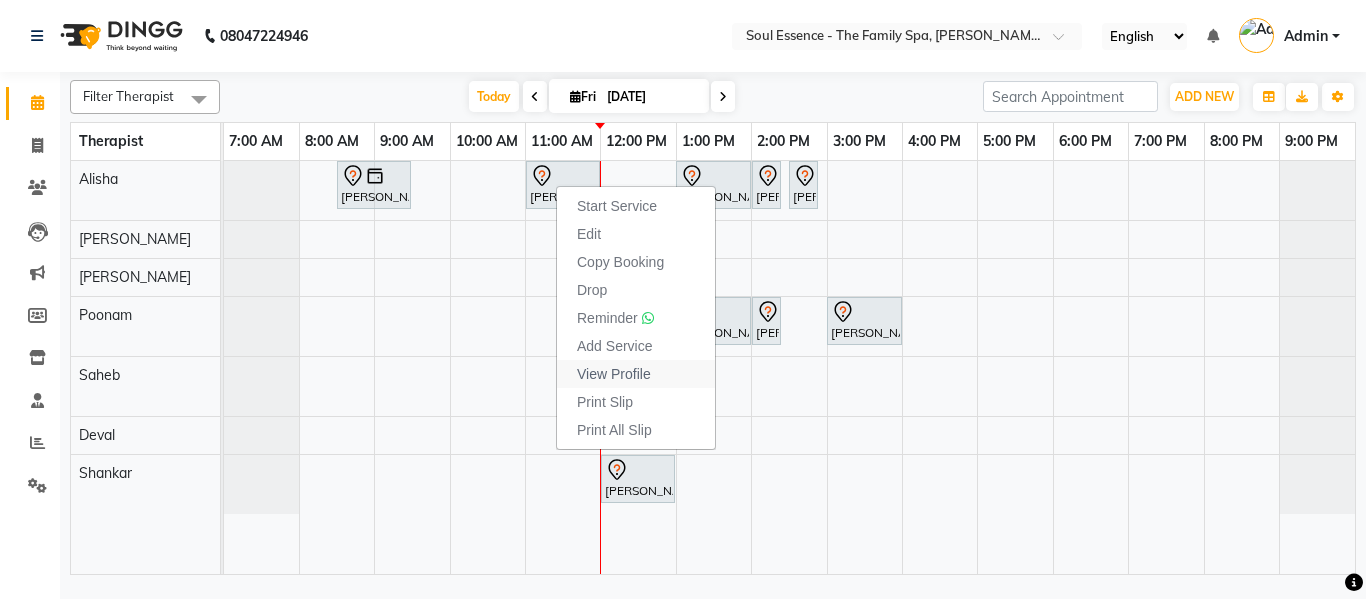 click on "View Profile" at bounding box center (614, 374) 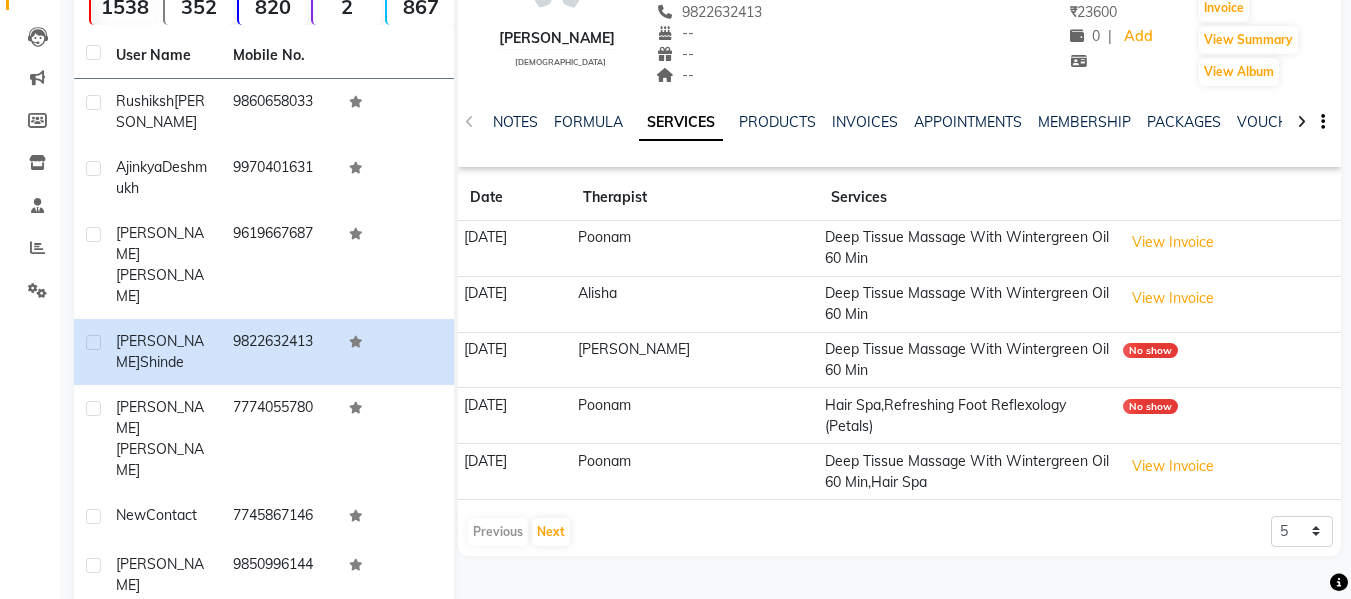 scroll, scrollTop: 200, scrollLeft: 0, axis: vertical 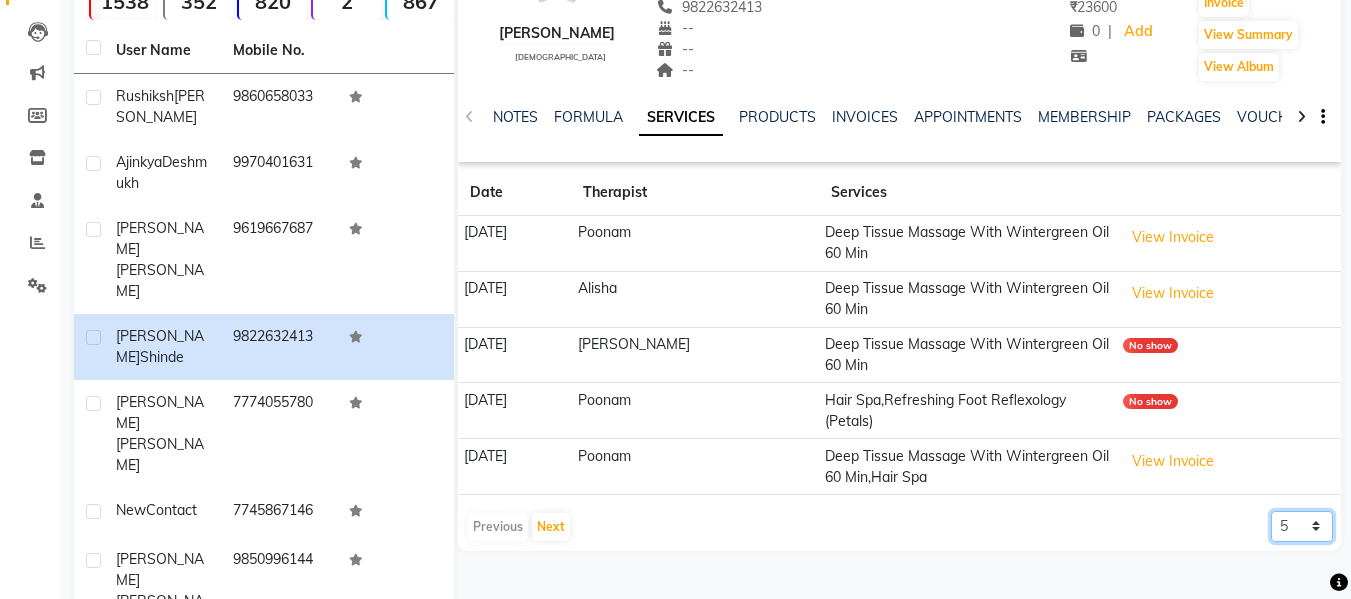 click on "5 10 50 100 500" 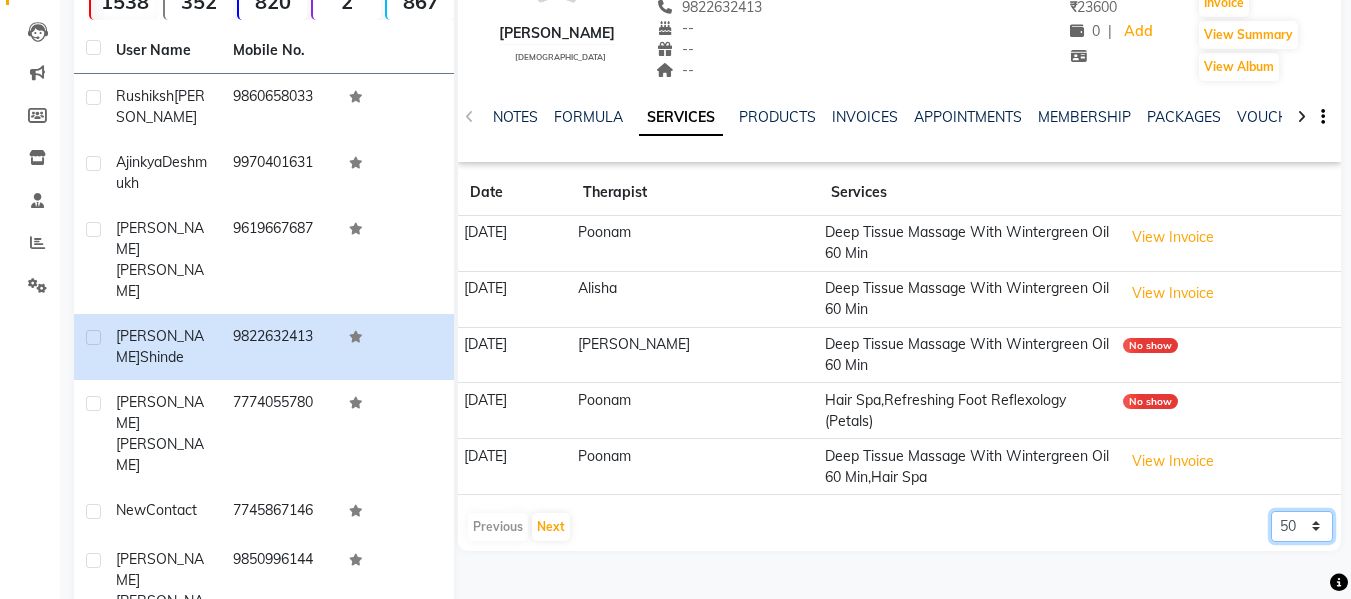 click on "5 10 50 100 500" 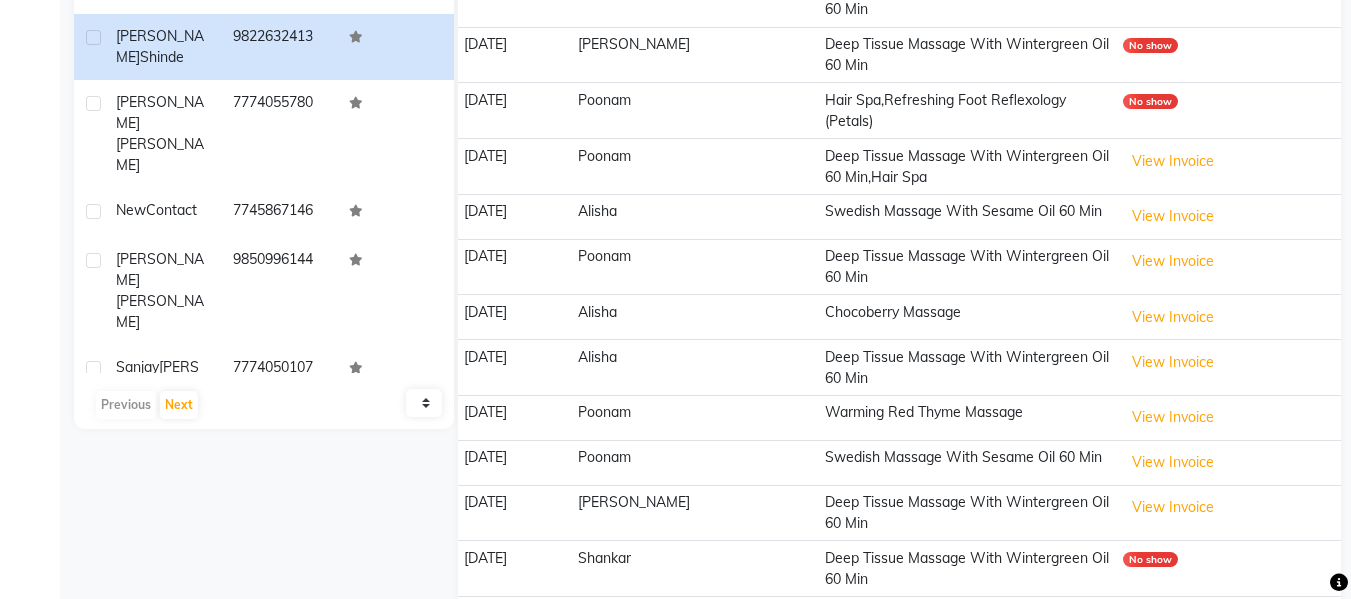 scroll, scrollTop: 300, scrollLeft: 0, axis: vertical 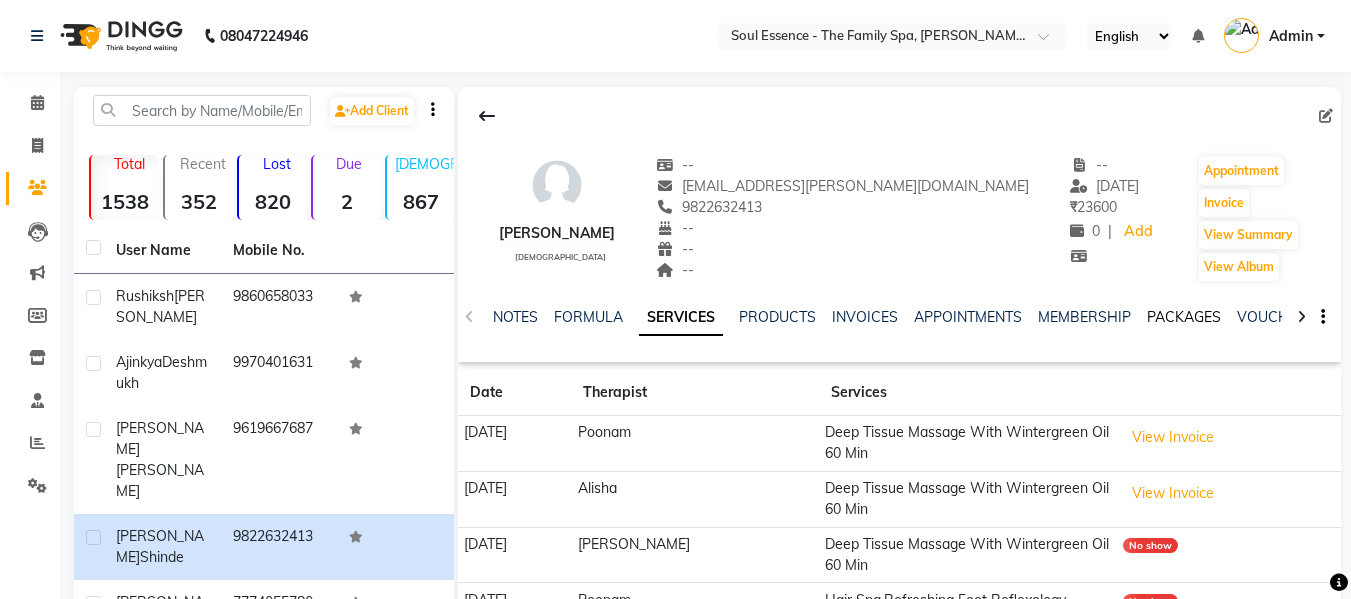 click on "PACKAGES" 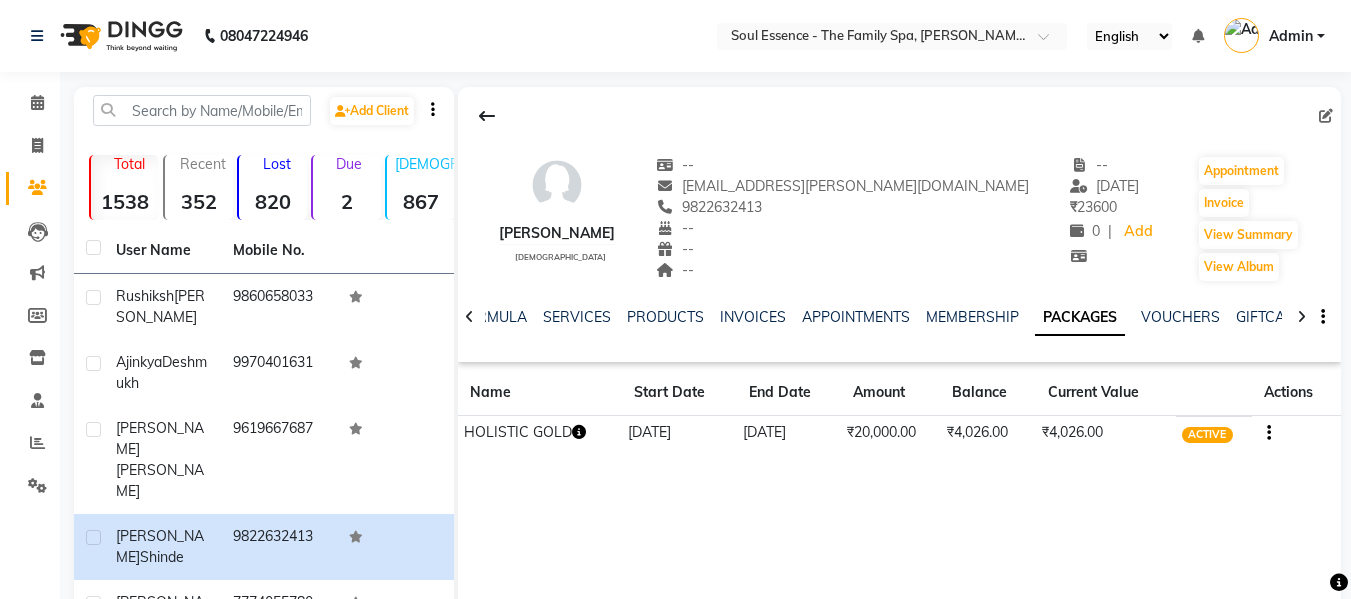 click on "9822632413" 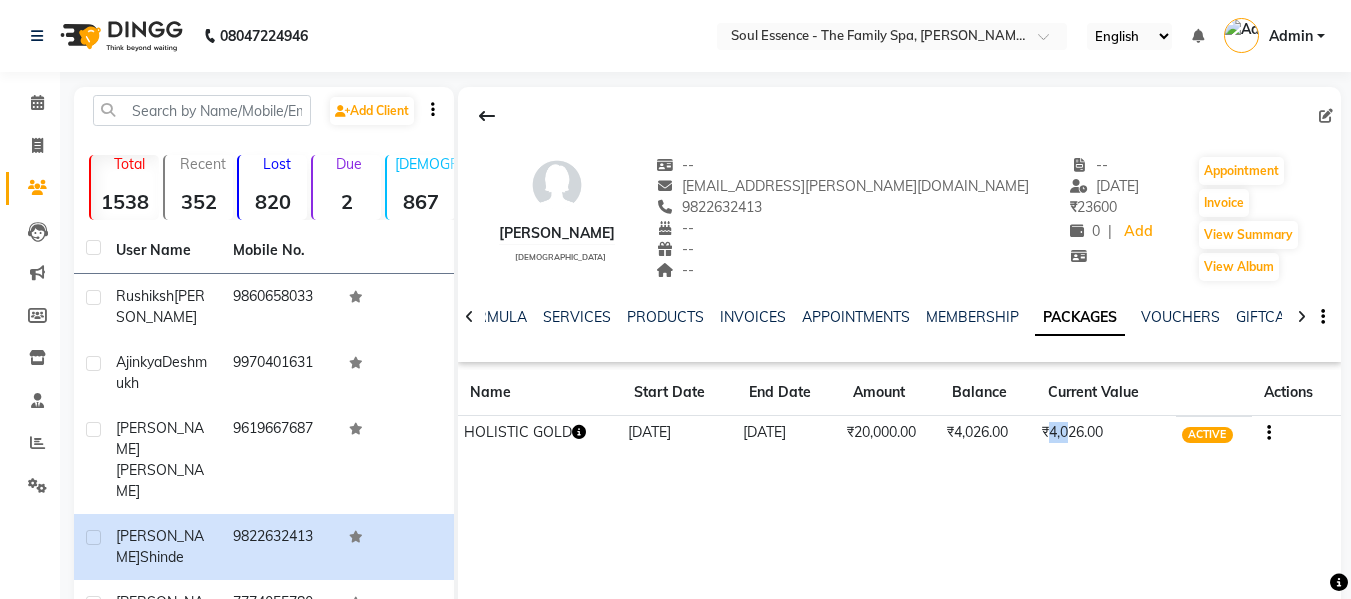 drag, startPoint x: 1055, startPoint y: 432, endPoint x: 1075, endPoint y: 436, distance: 20.396078 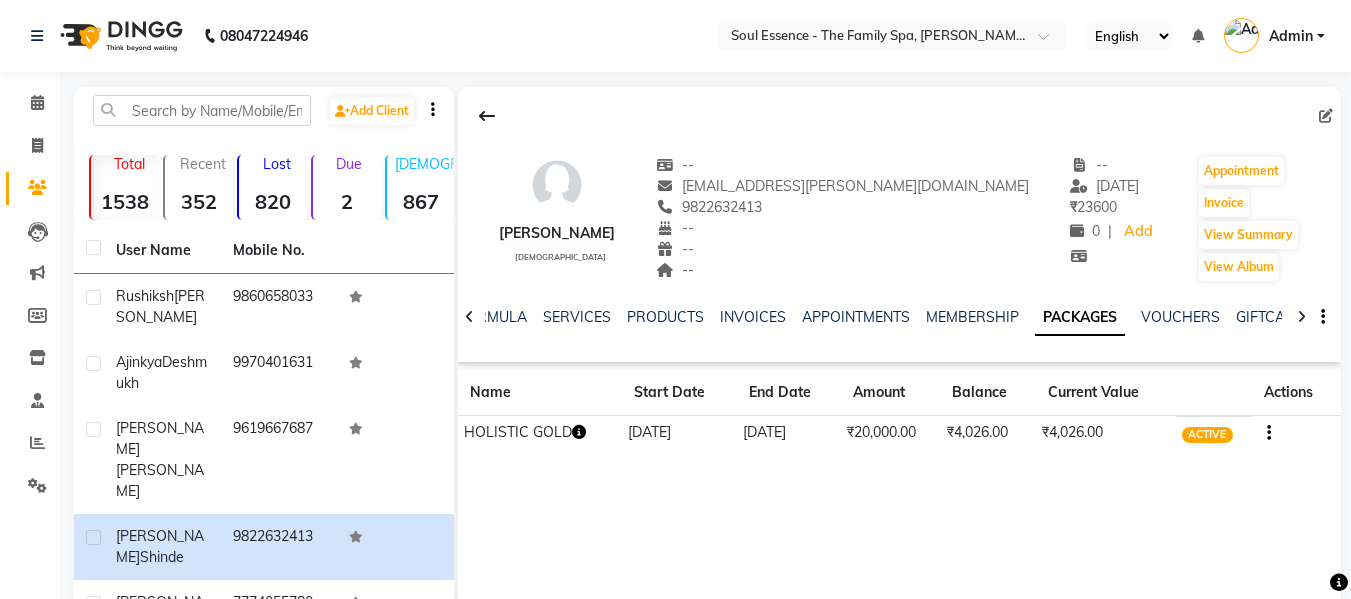 click on "ujwala Shinde   female  --   shinde.ujwala@yahoo.com   9822632413  --  --  --  -- 12-06-2025 ₹    23600 0 |  Add   Appointment   Invoice  View Summary  View Album  NOTES FORMULA SERVICES PRODUCTS INVOICES APPOINTMENTS MEMBERSHIP PACKAGES VOUCHERS GIFTCARDS POINTS FORMS FAMILY CARDS WALLET Name Start Date End Date Amount Balance Current Value Actions  HOLISTIC GOLD  17-07-2024 17-07-2025  ₹20,000.00   ₹4,026.00  ₹4,026.00 ACTIVE" 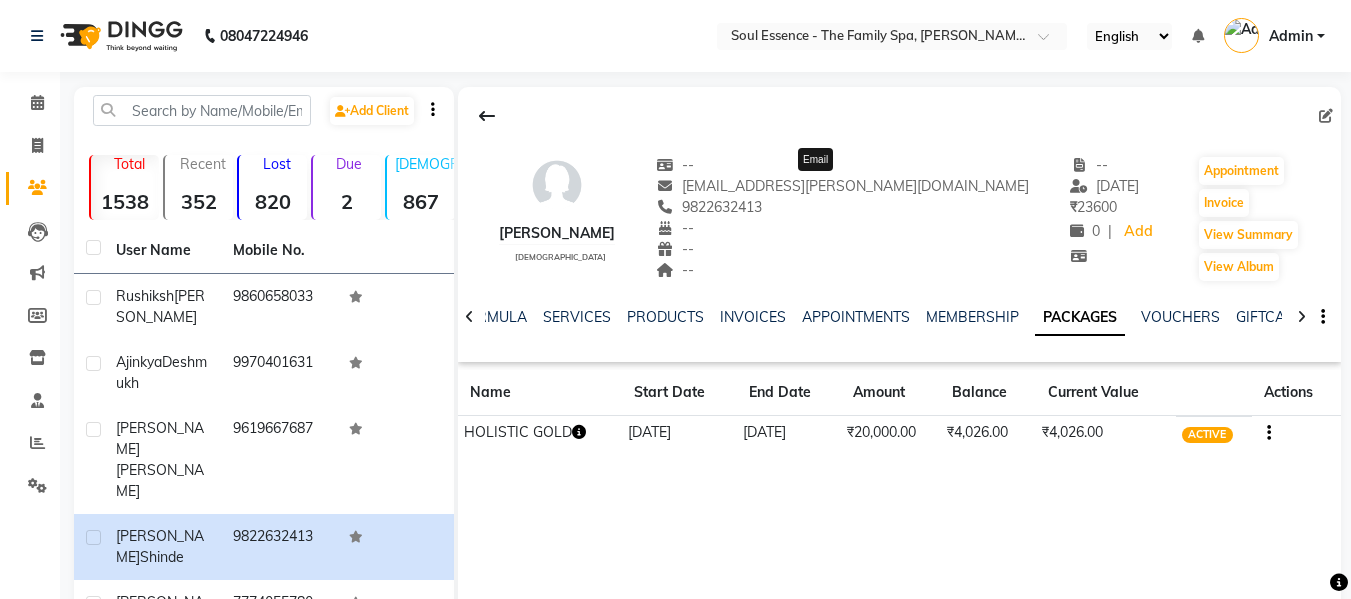 copy on "9822632413" 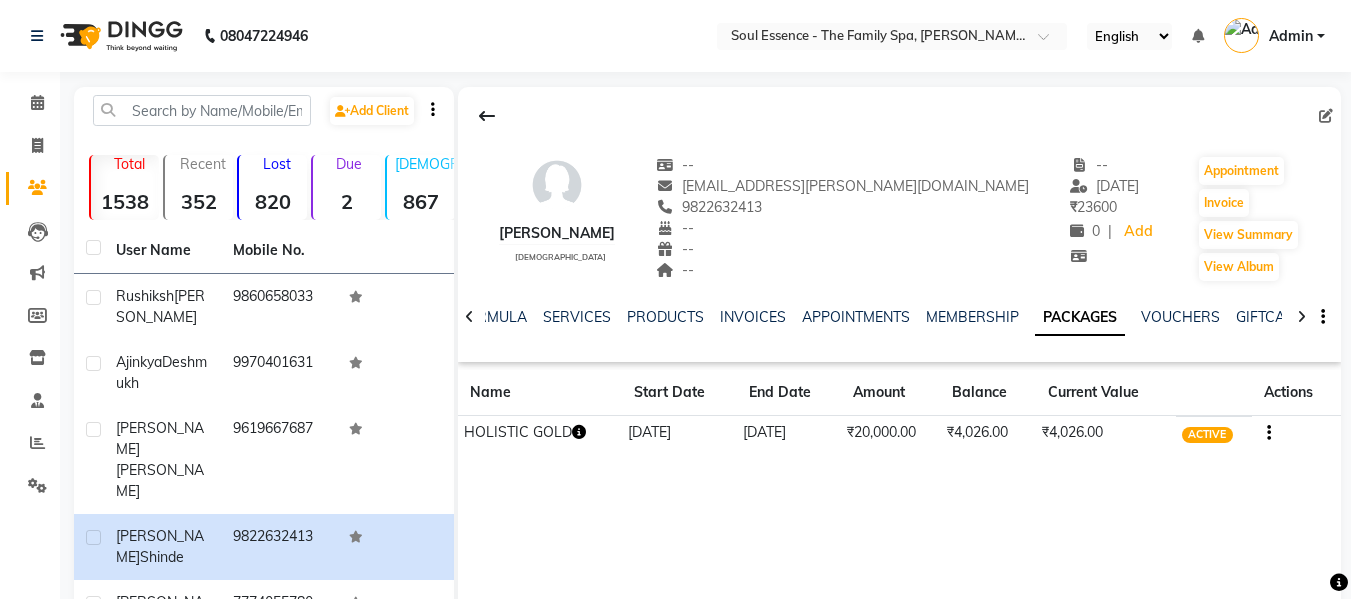 copy on "9822632413" 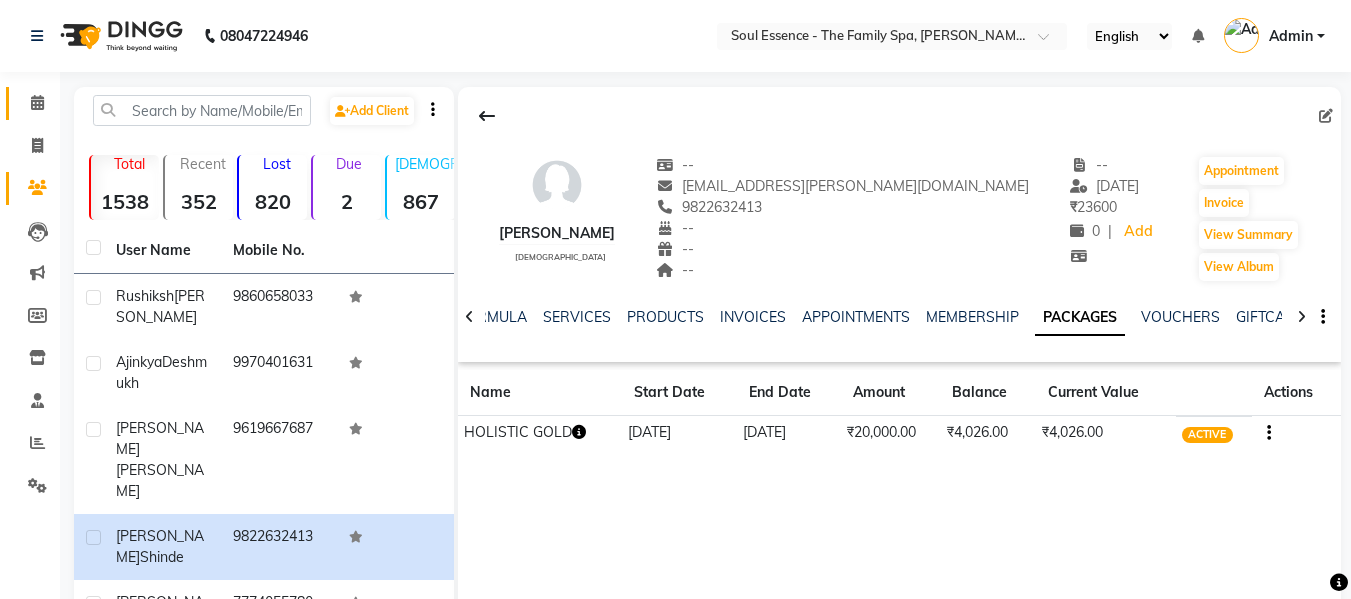 click on "Calendar" 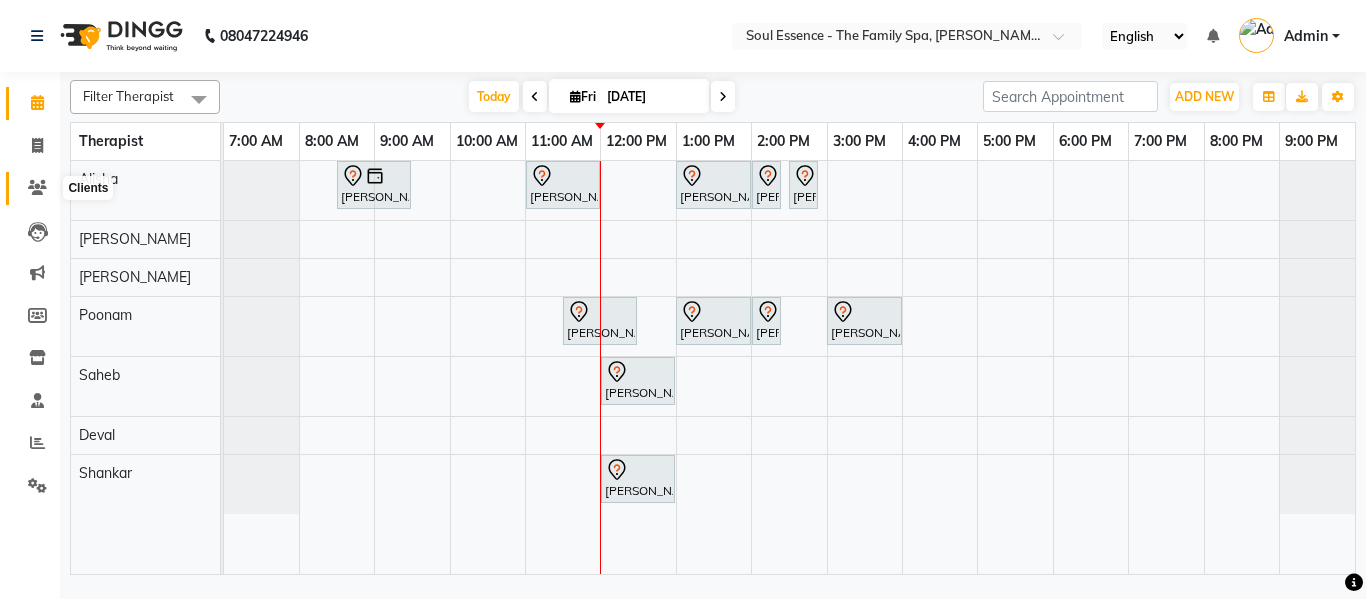 click 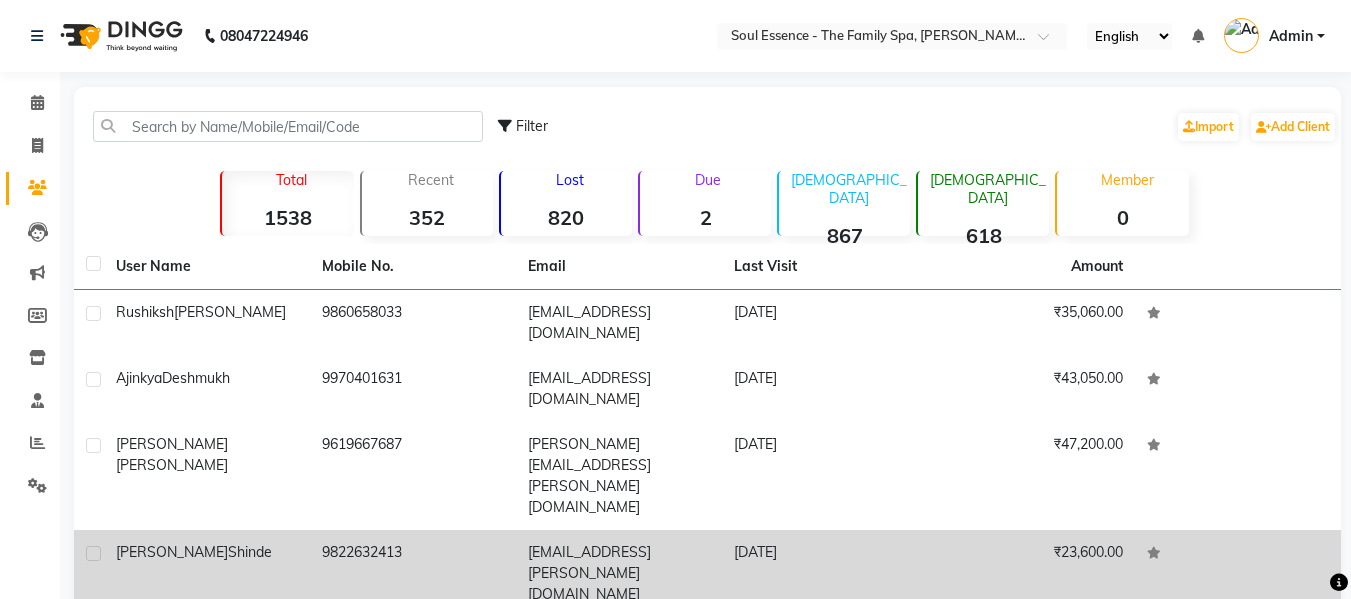 click on "ujwala  Shinde" 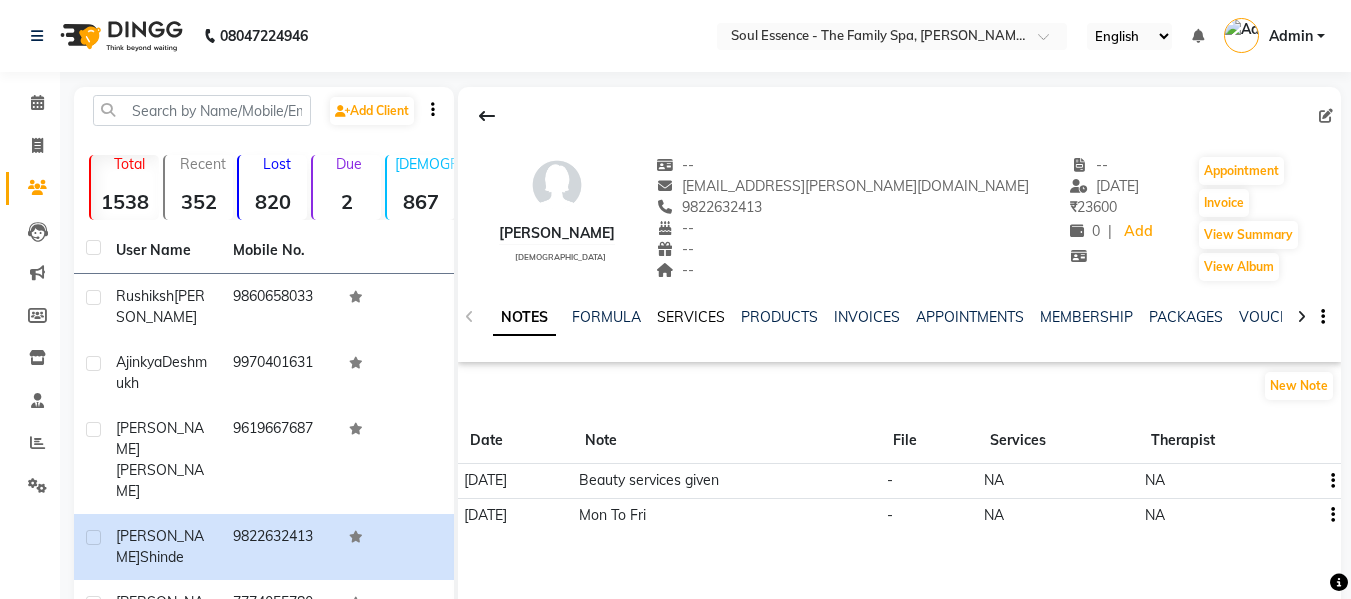 click on "SERVICES" 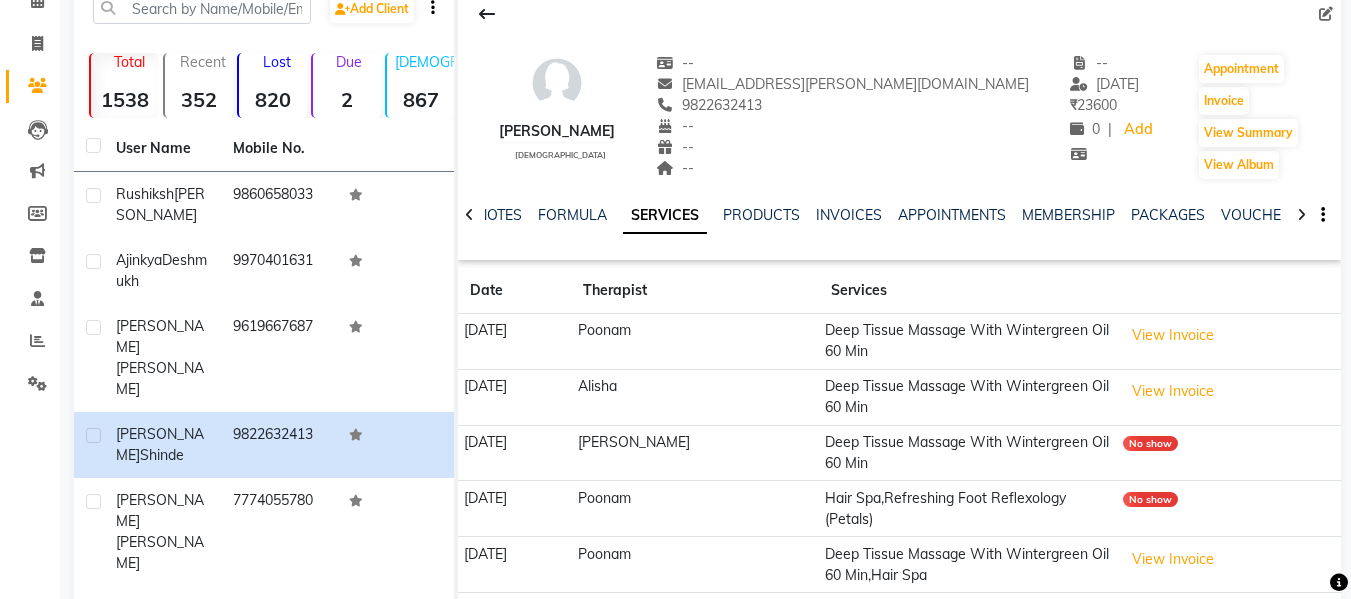 scroll, scrollTop: 200, scrollLeft: 0, axis: vertical 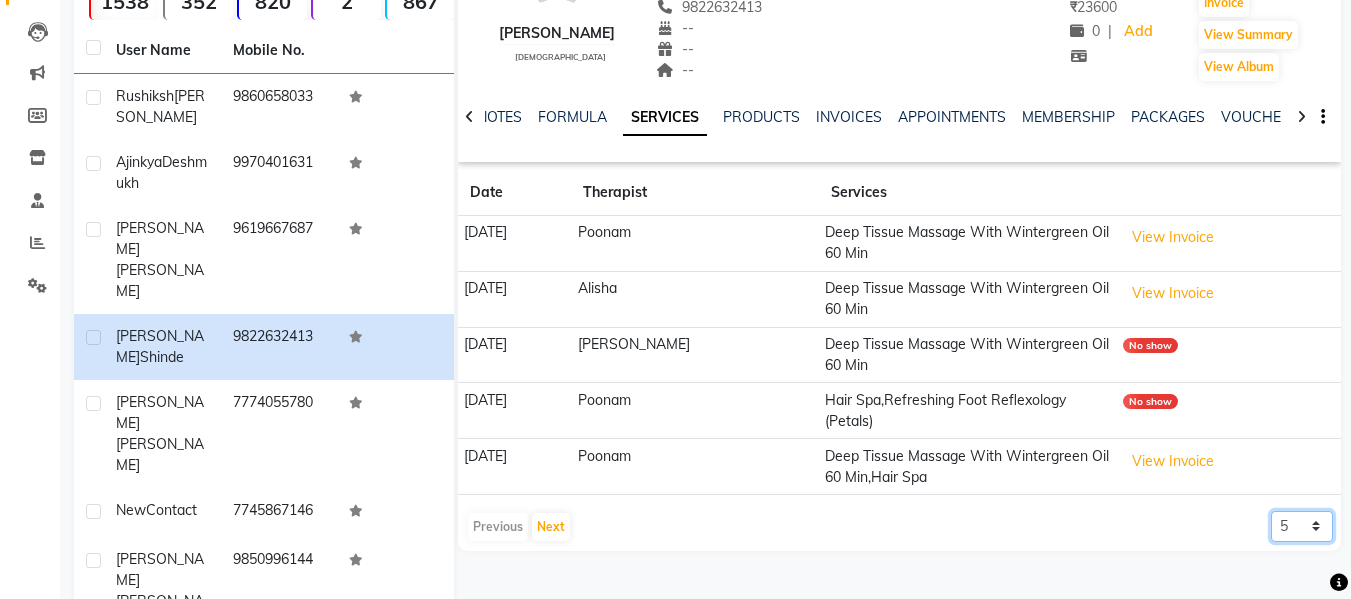 click on "5 10 50 100 500" 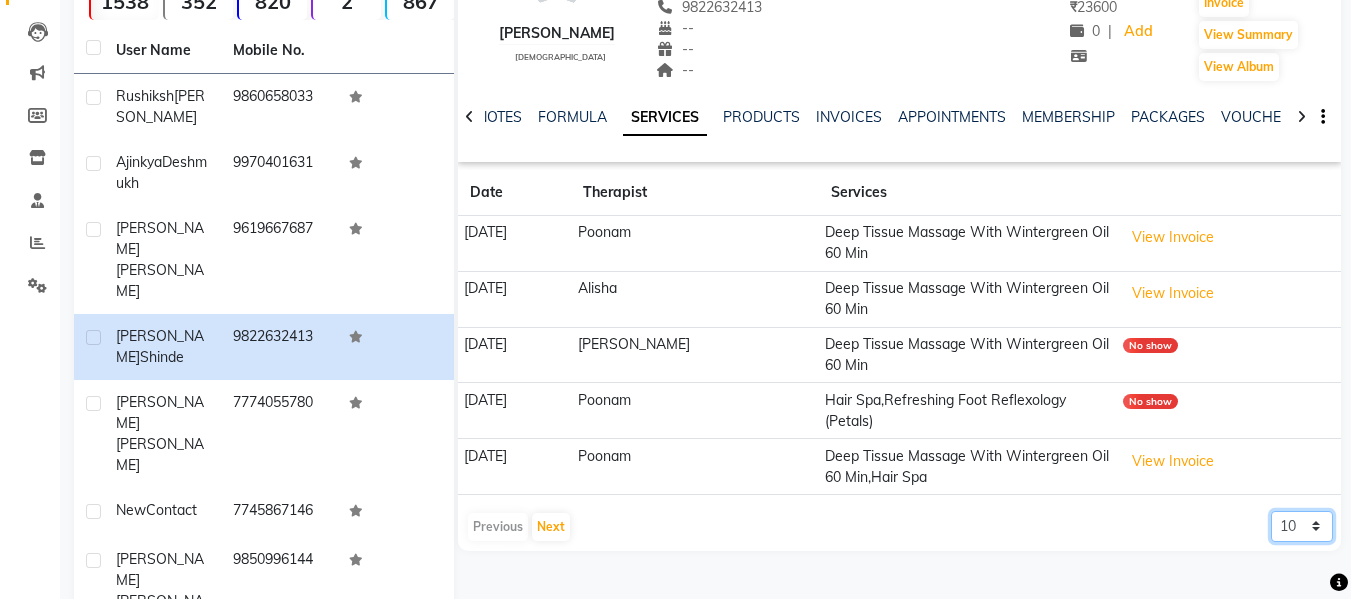 click on "5 10 50 100 500" 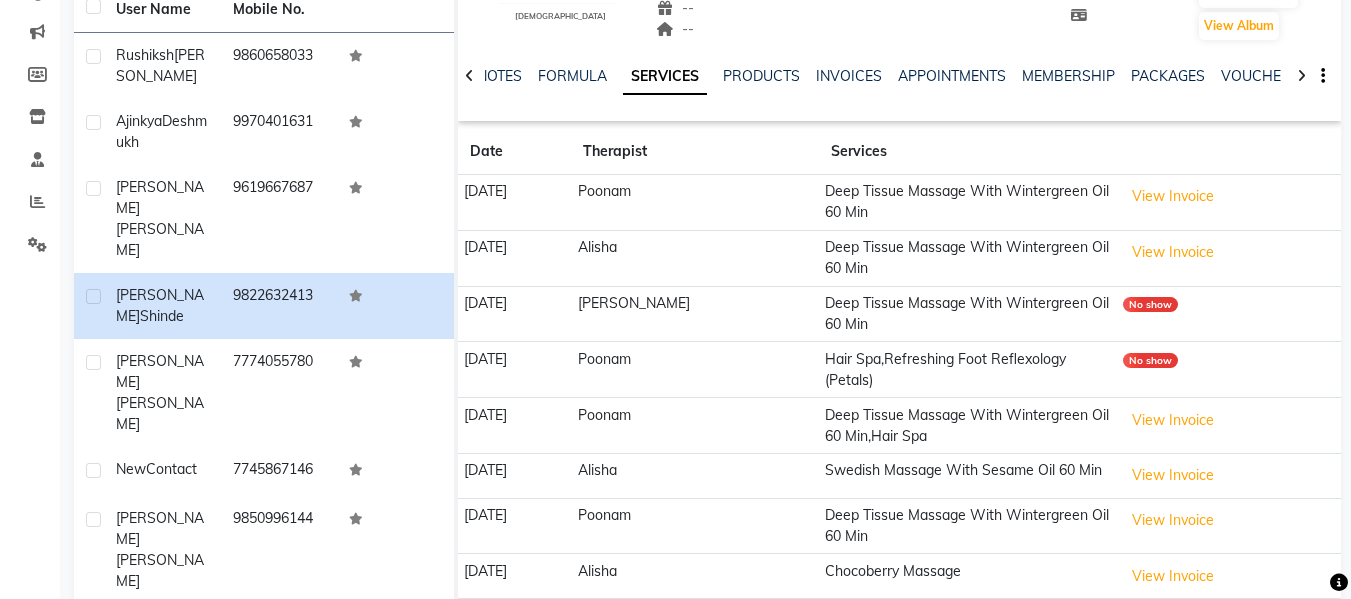 scroll, scrollTop: 28, scrollLeft: 0, axis: vertical 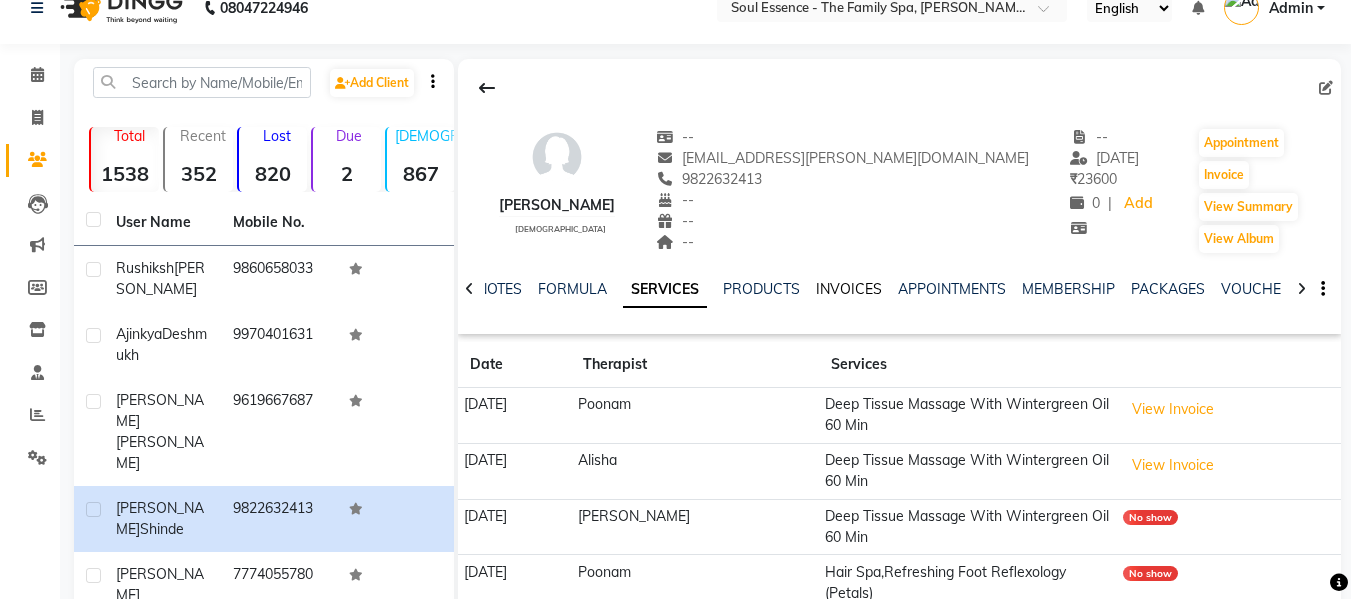 click on "INVOICES" 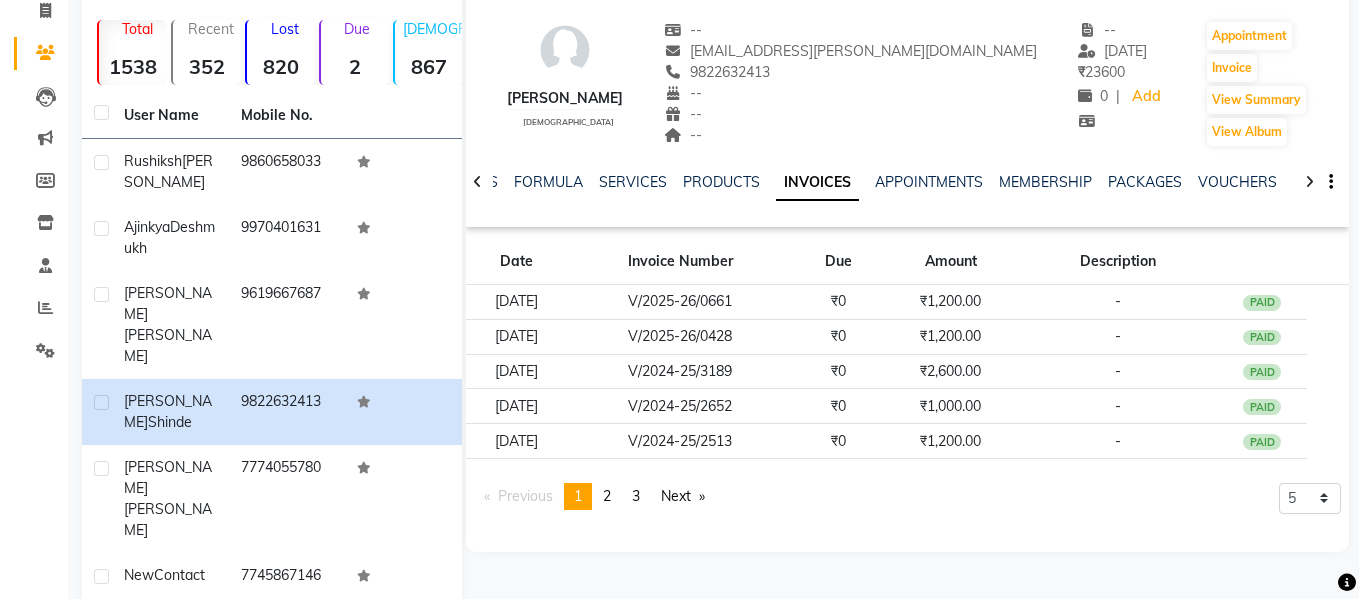 scroll, scrollTop: 228, scrollLeft: 0, axis: vertical 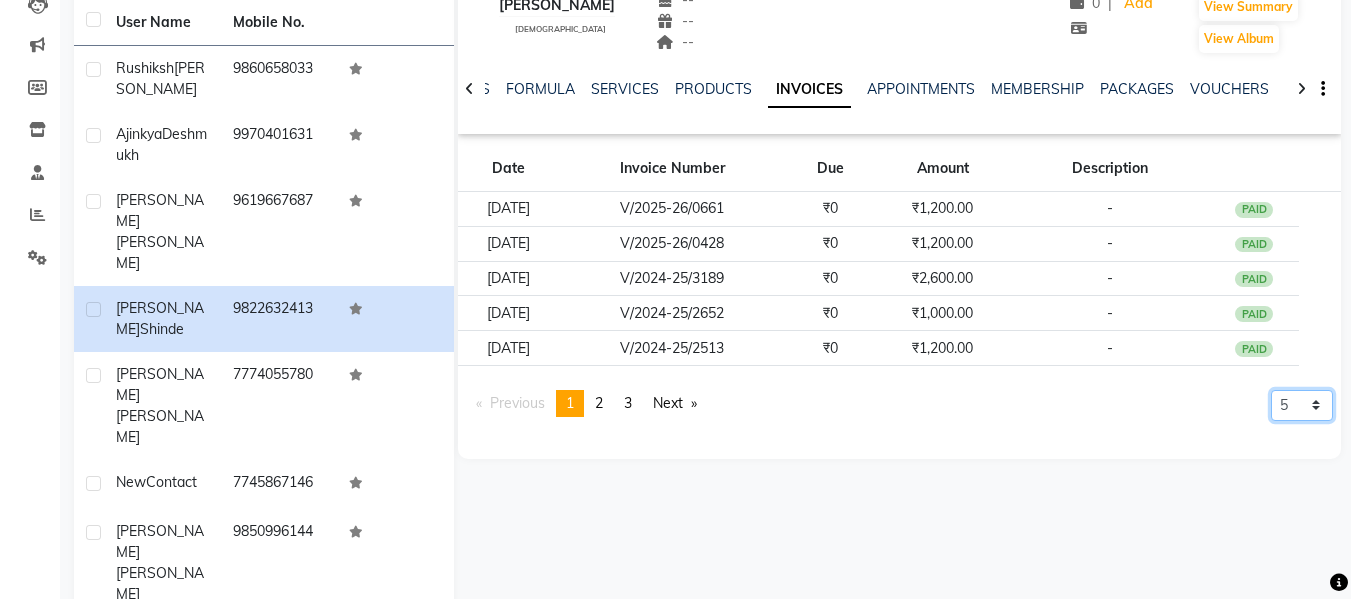 click on "5 10 50 100 500" 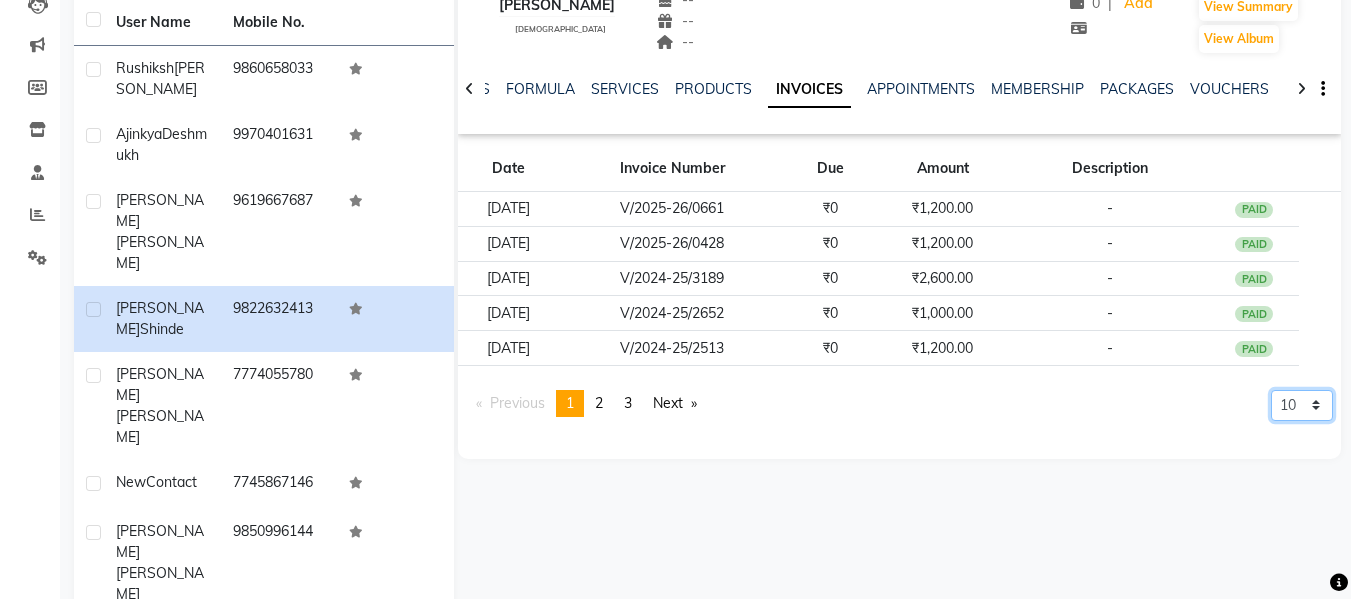 click on "5 10 50 100 500" 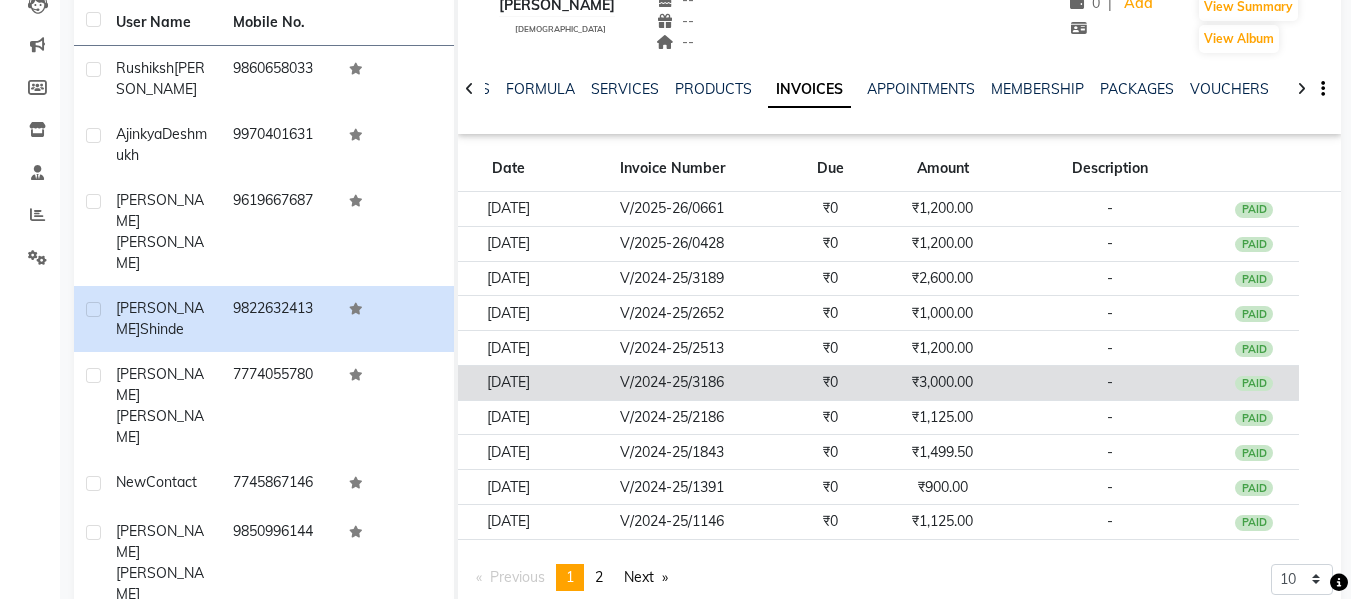 click on "₹3,000.00" 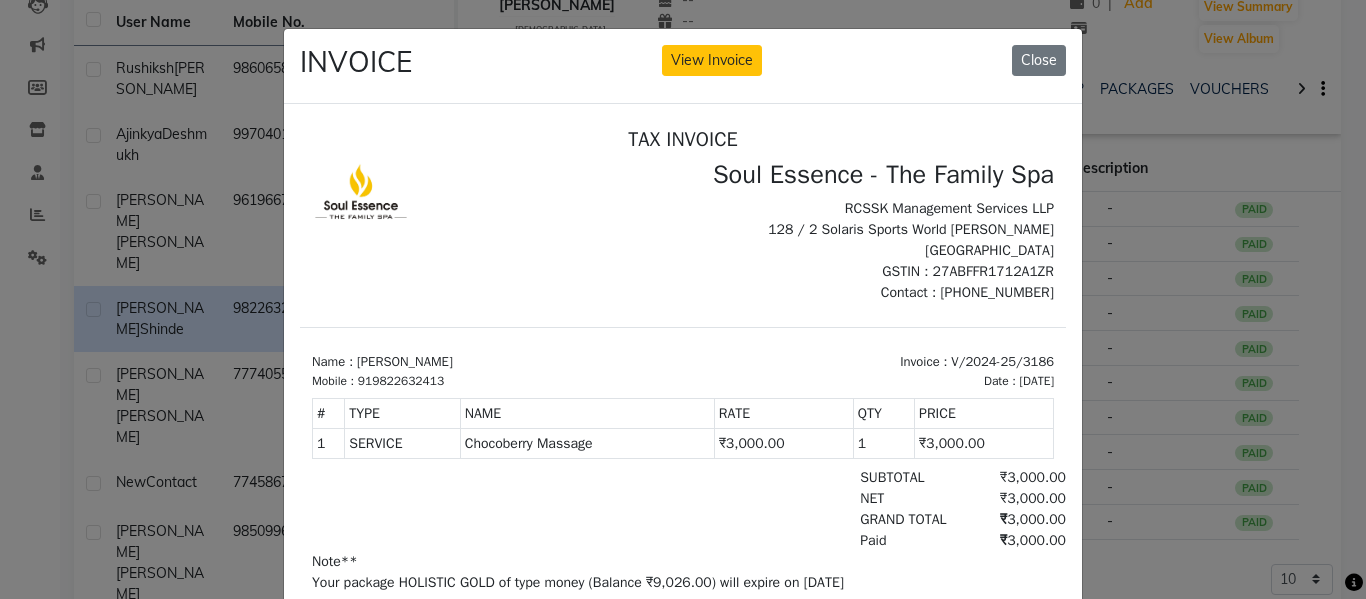 scroll, scrollTop: 0, scrollLeft: 0, axis: both 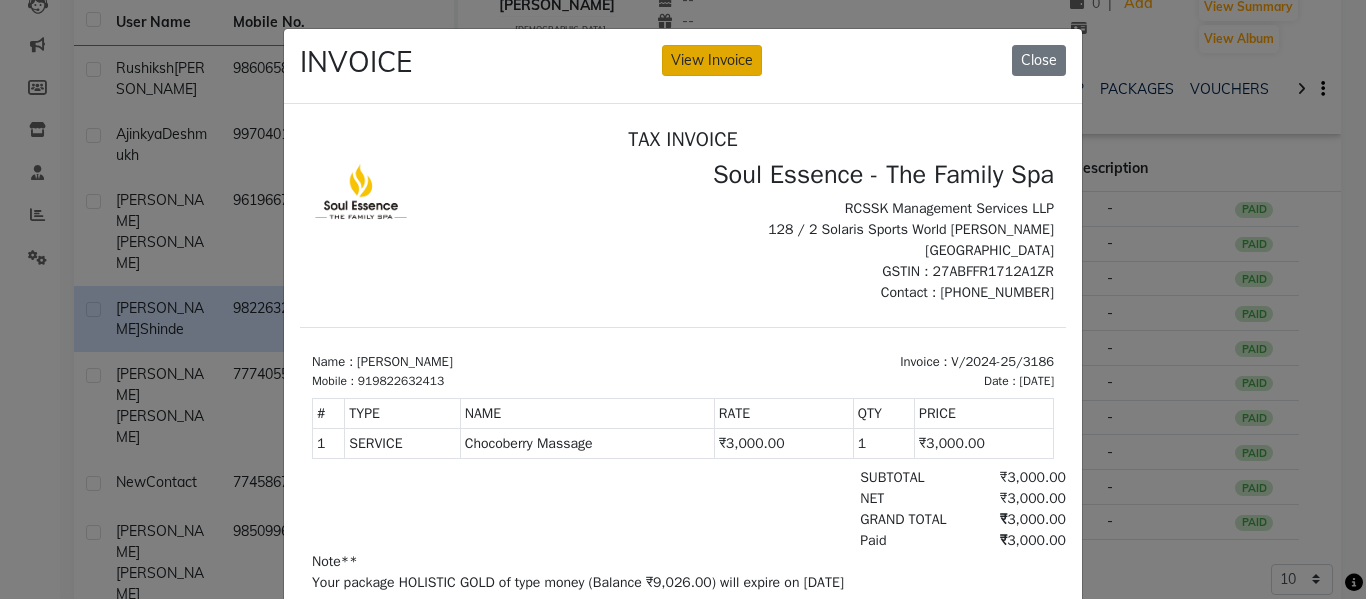 click on "View Invoice" 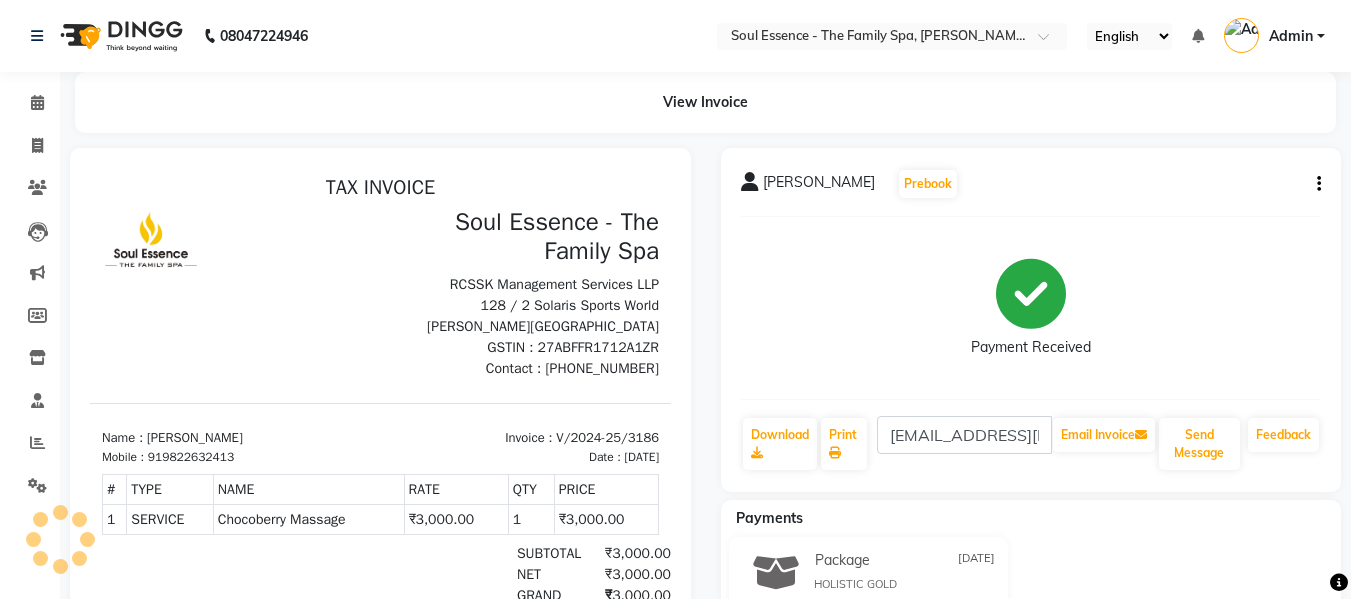 scroll, scrollTop: 0, scrollLeft: 0, axis: both 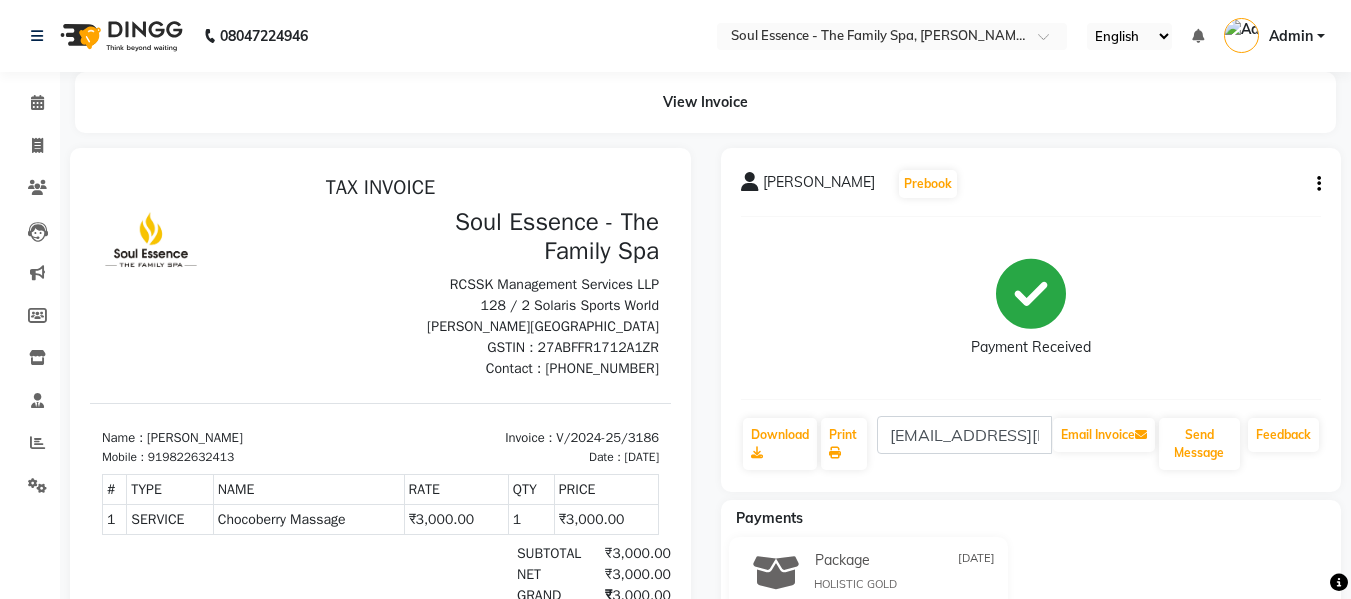 click 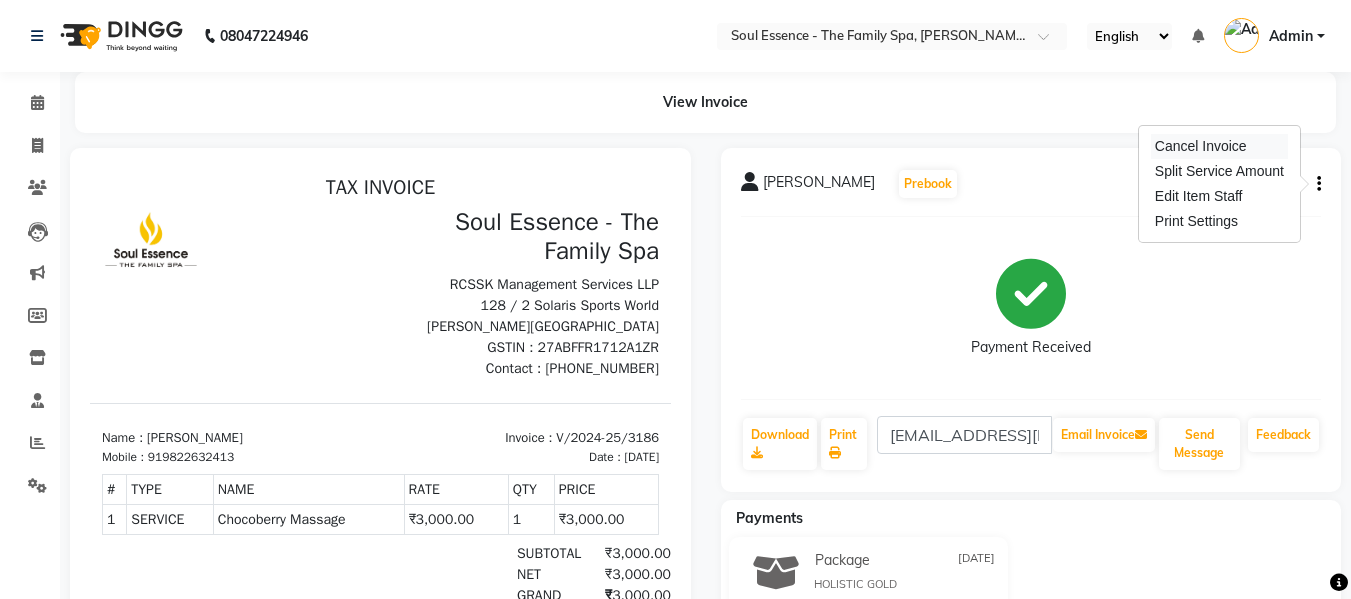 click on "Cancel Invoice" at bounding box center [1219, 146] 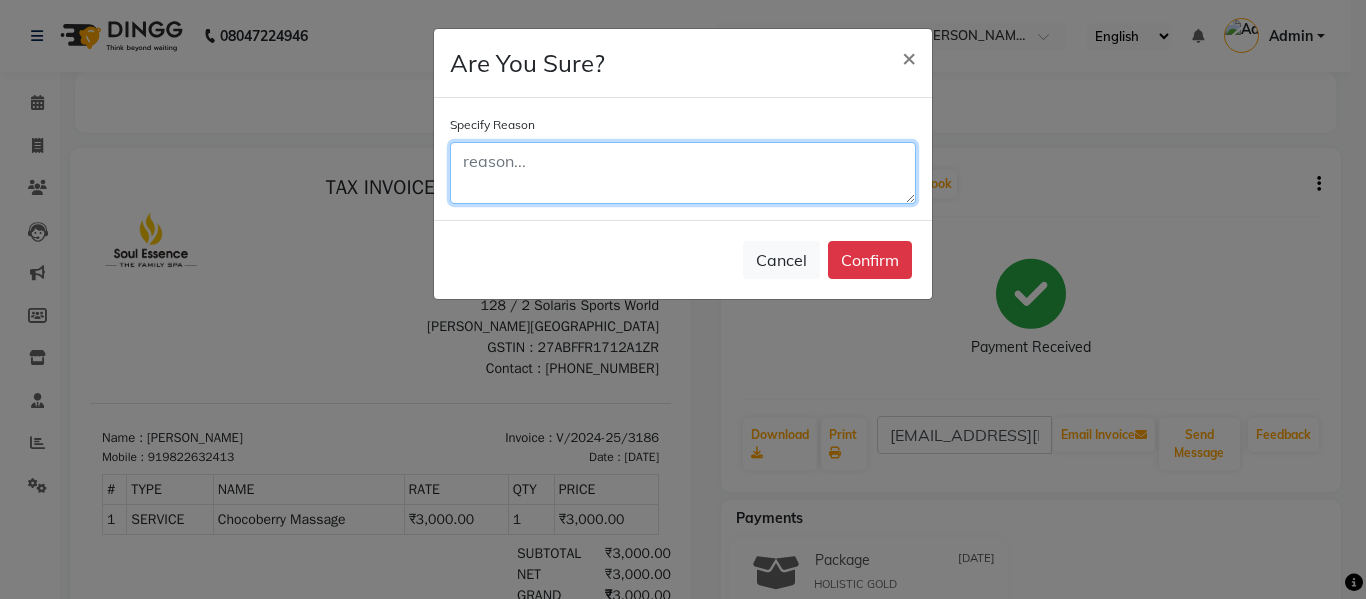 click 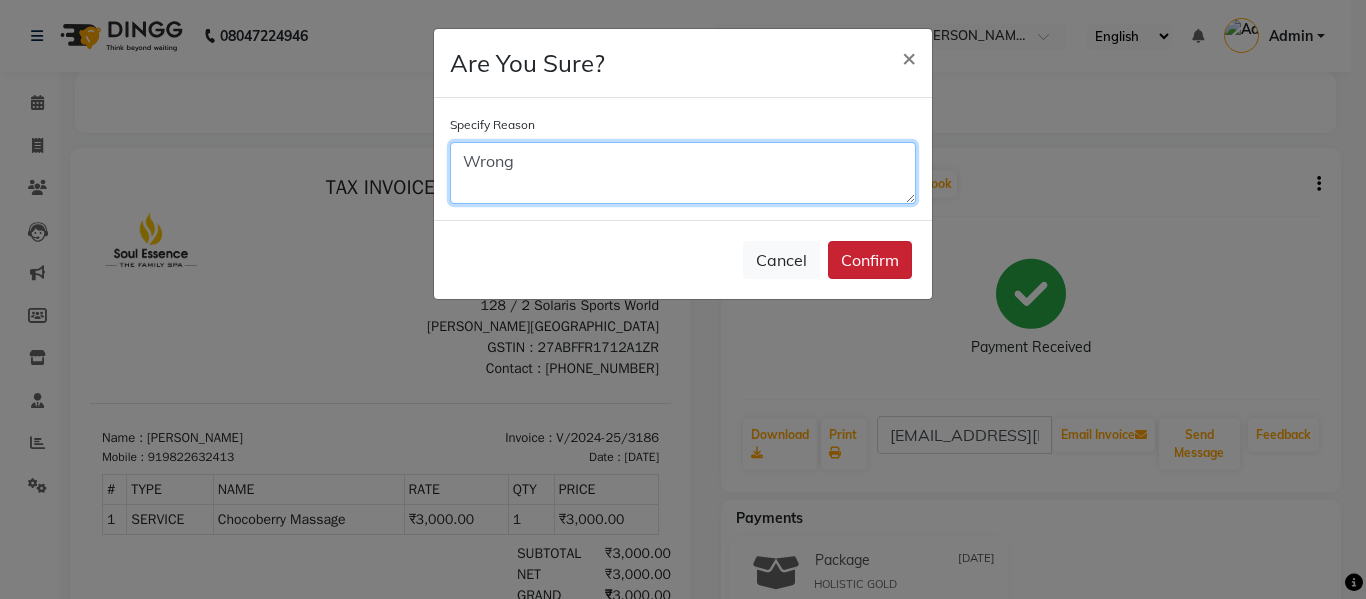 type on "Wrong" 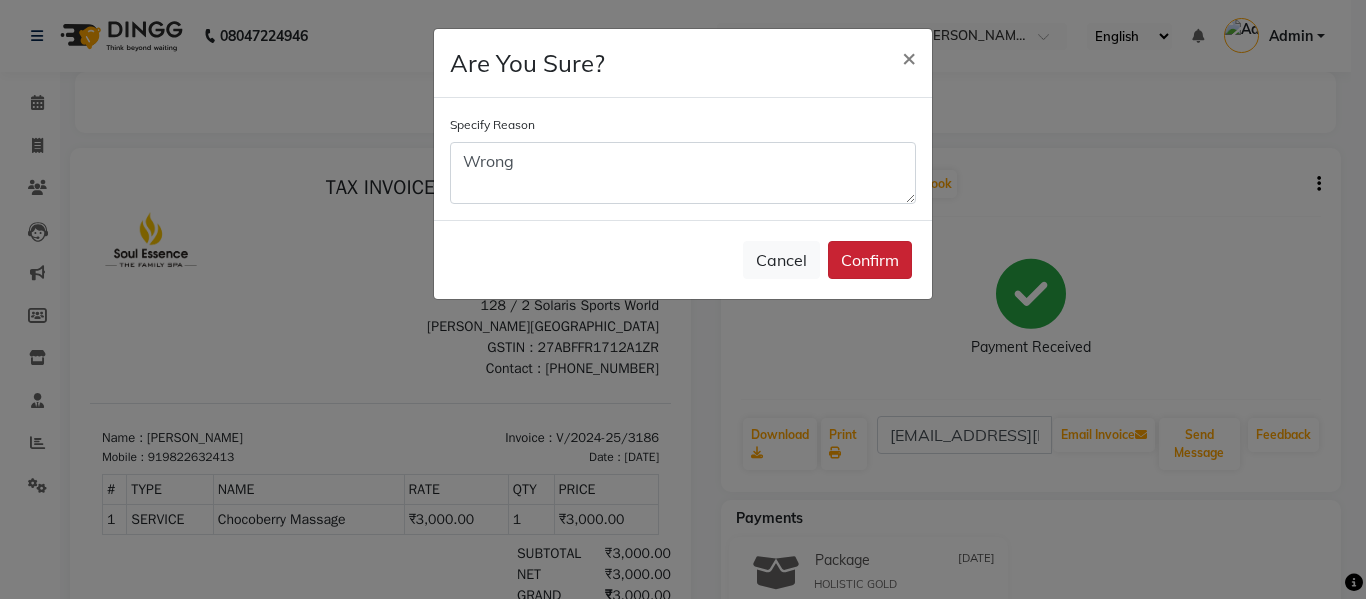 click on "Confirm" 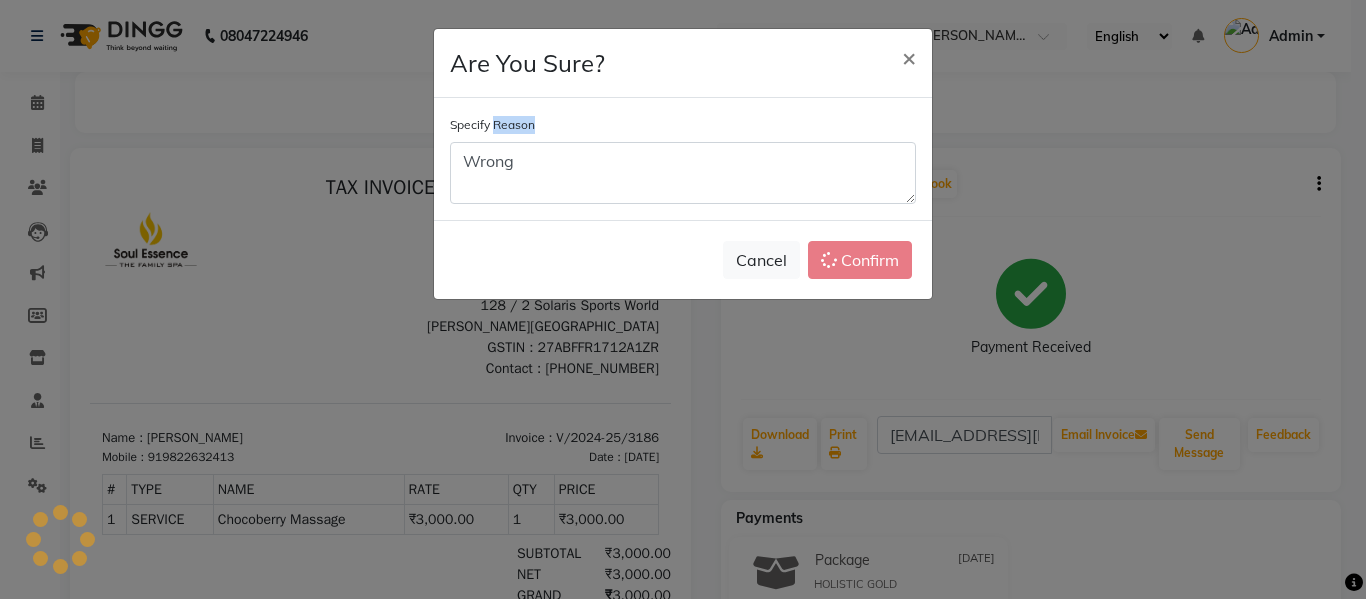 click on "Cancel   Confirm" 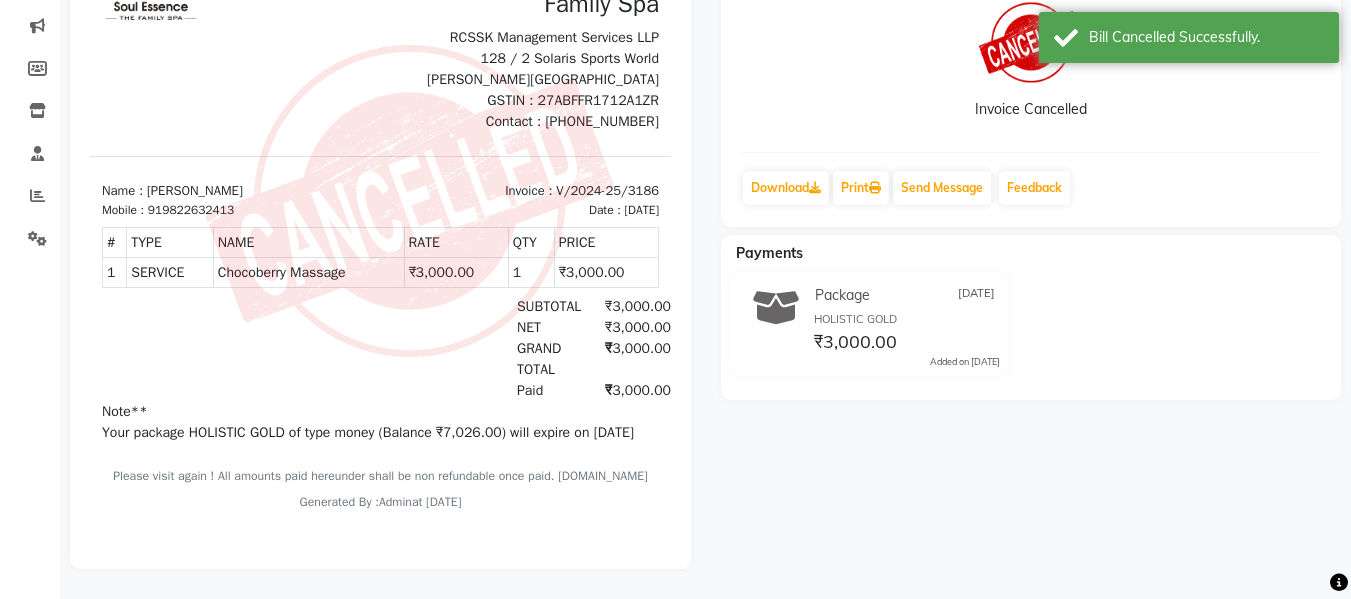 scroll, scrollTop: 0, scrollLeft: 0, axis: both 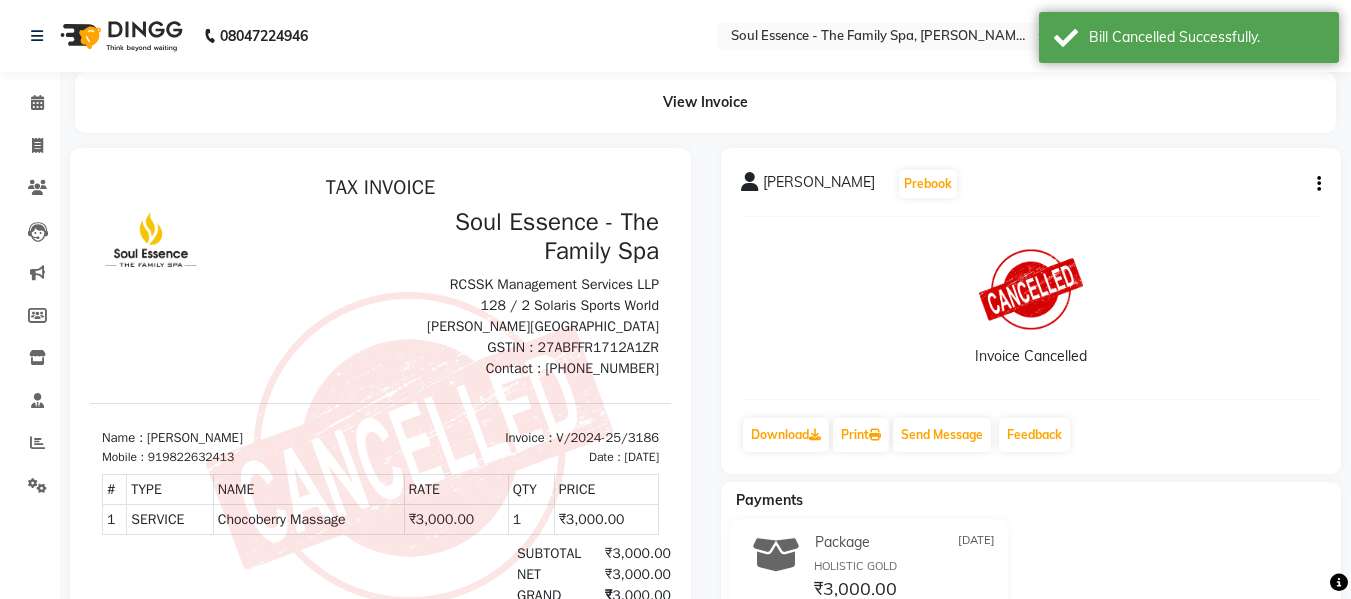click on "Calendar" 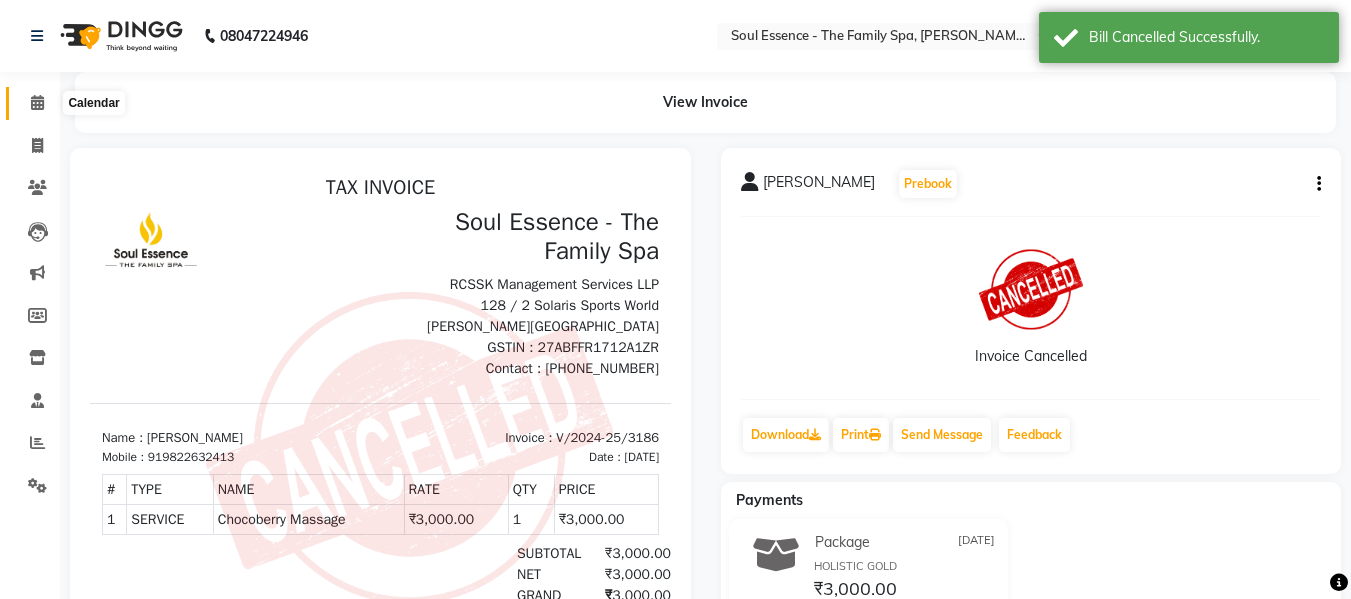 click 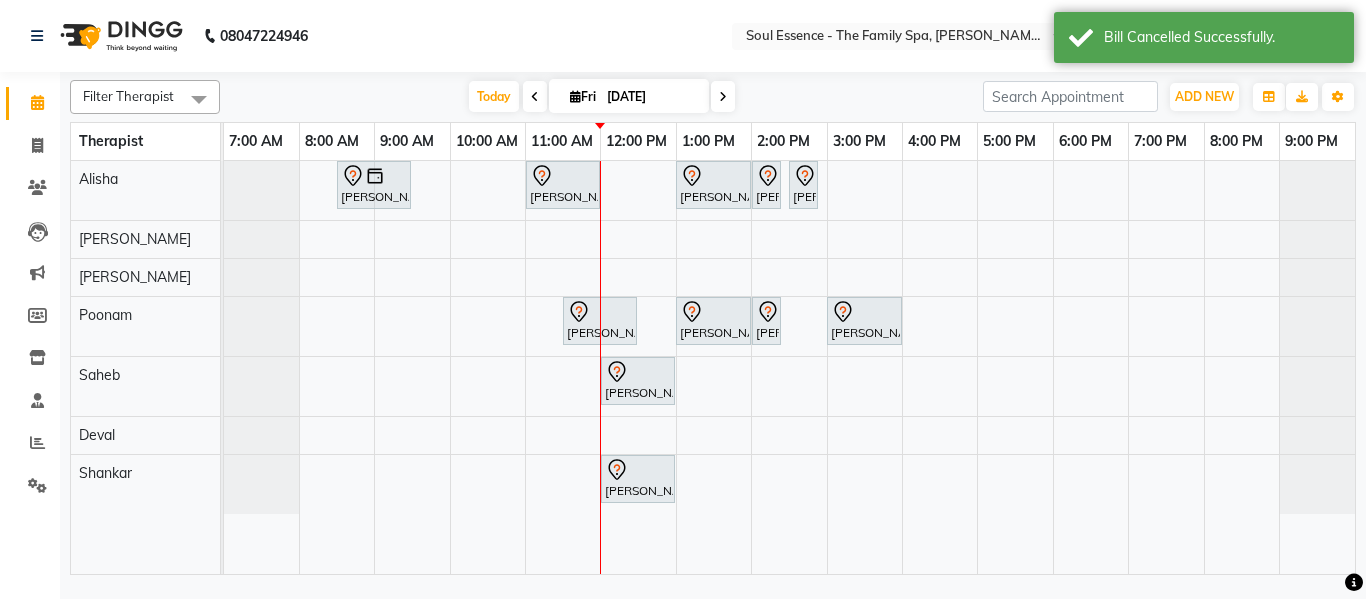 click on "Clients" 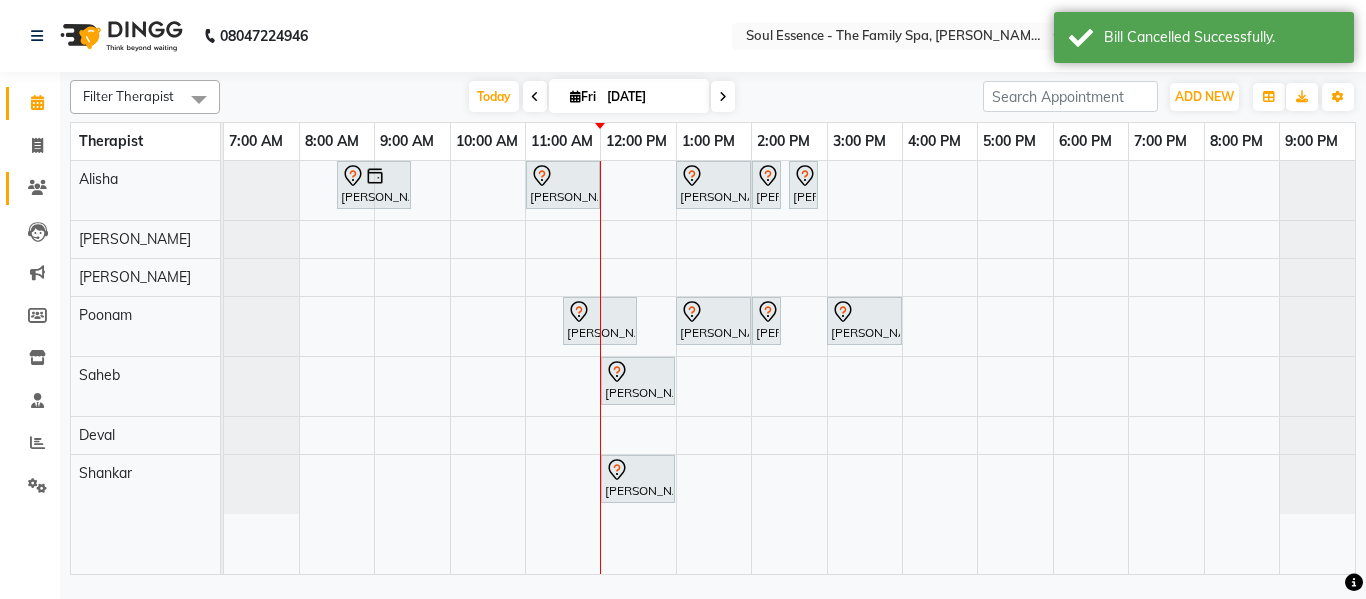 click 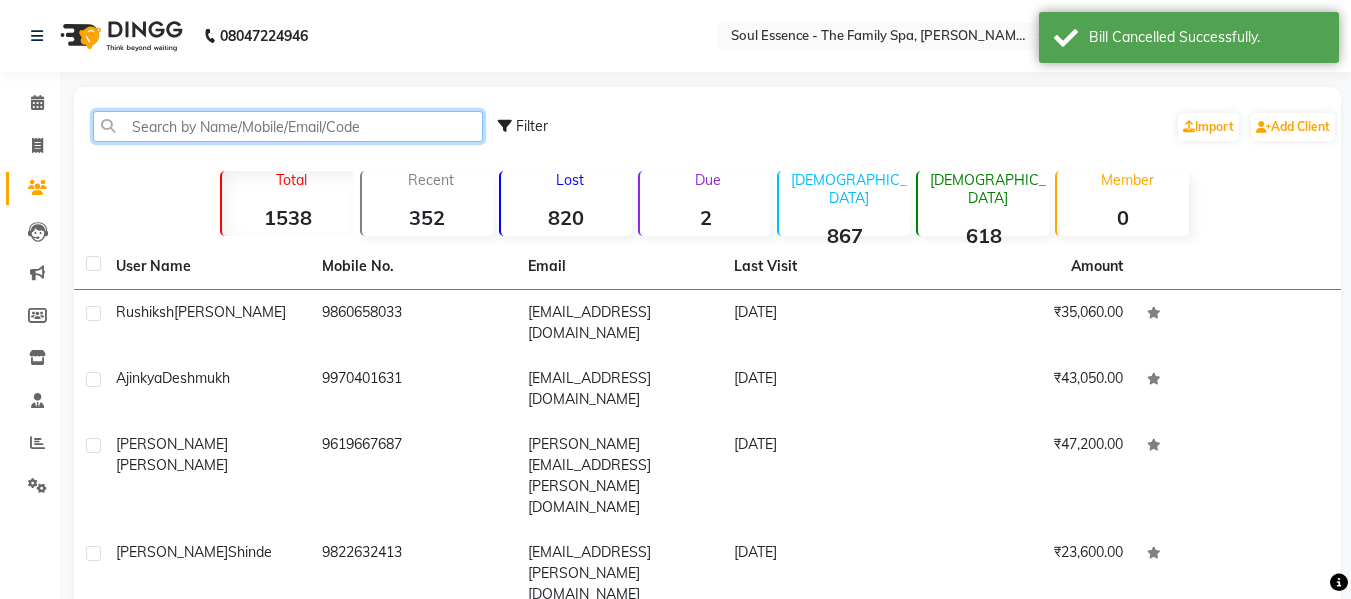 click 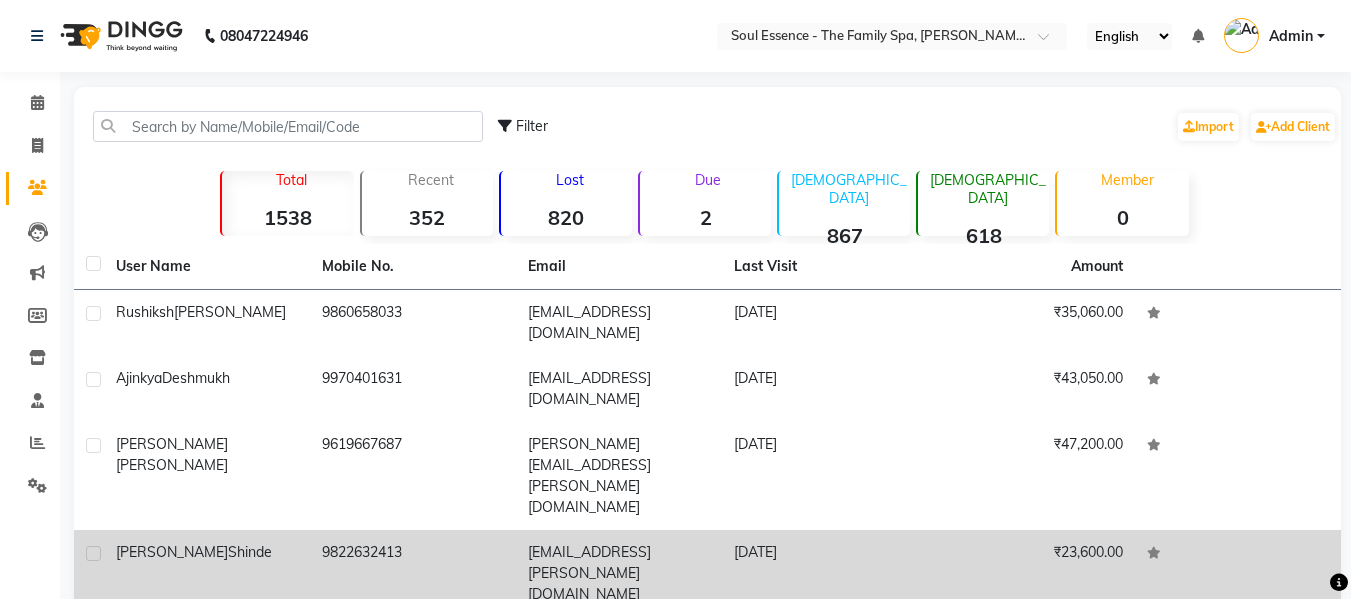 click on "shinde.ujwala@yahoo.com" 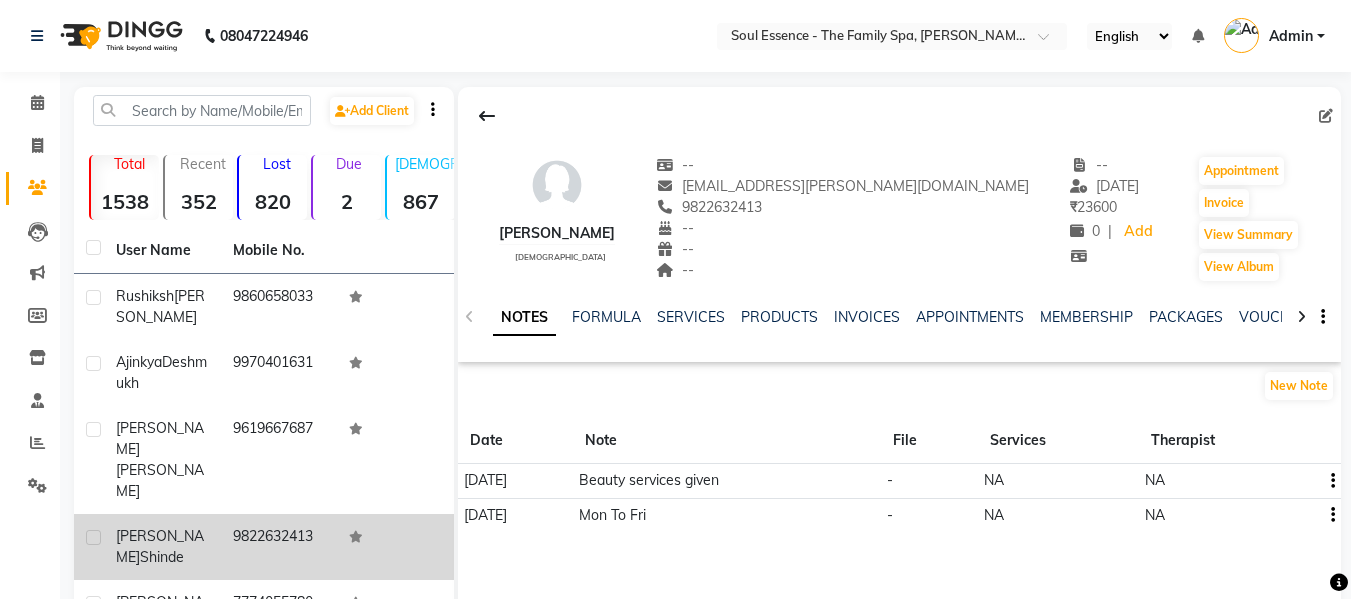 click on "9822632413" 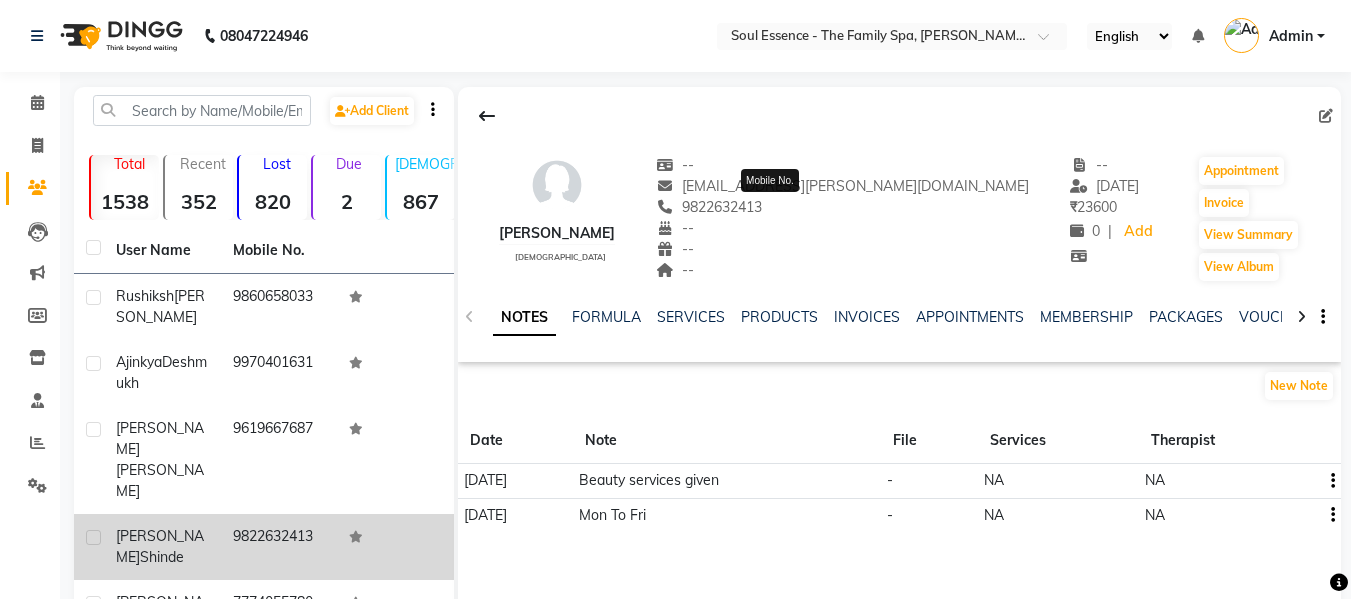 click on "9822632413" 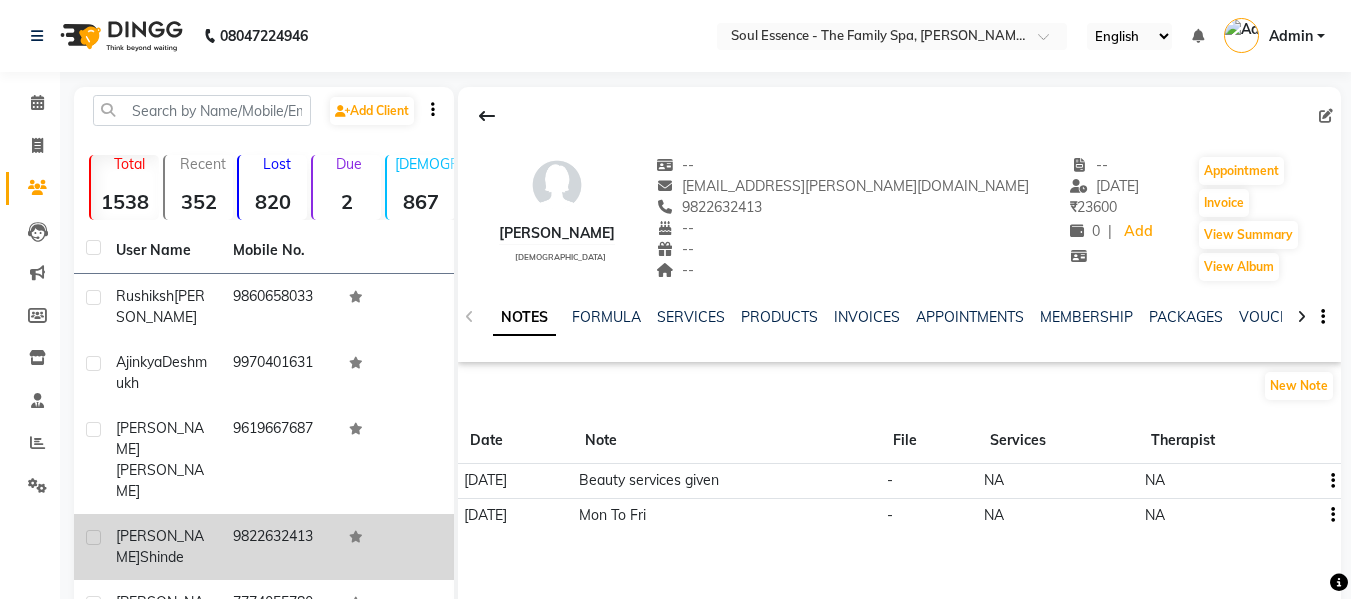 click on "9822632413" 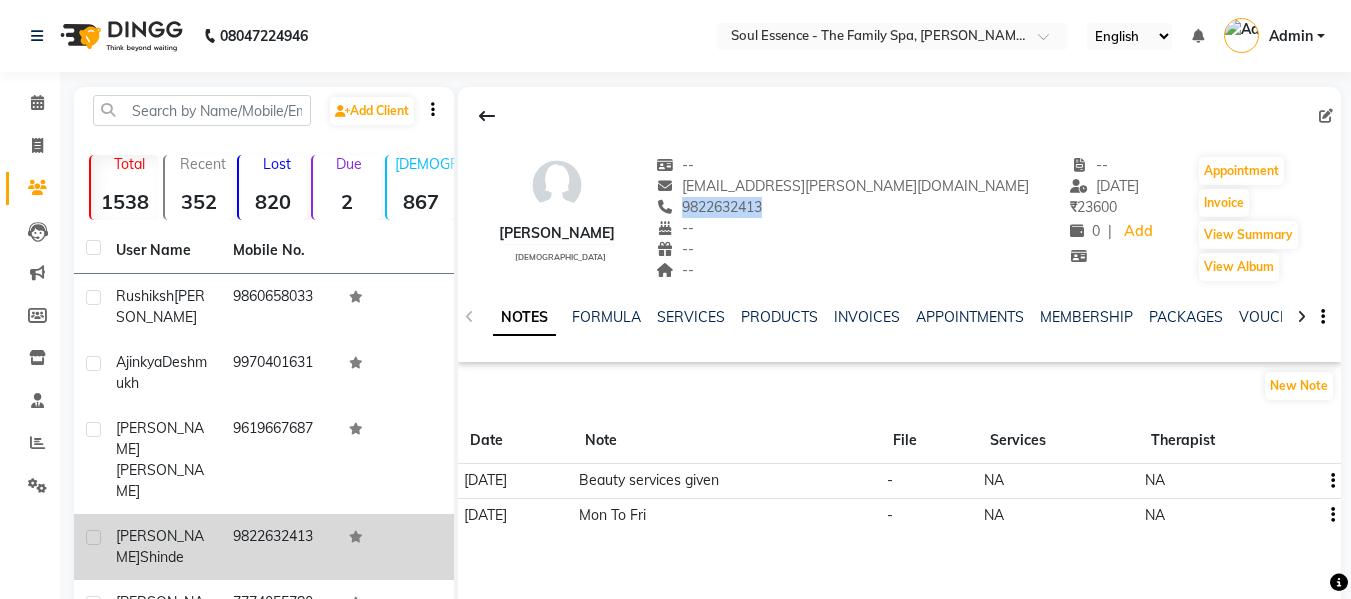 click on "9822632413" 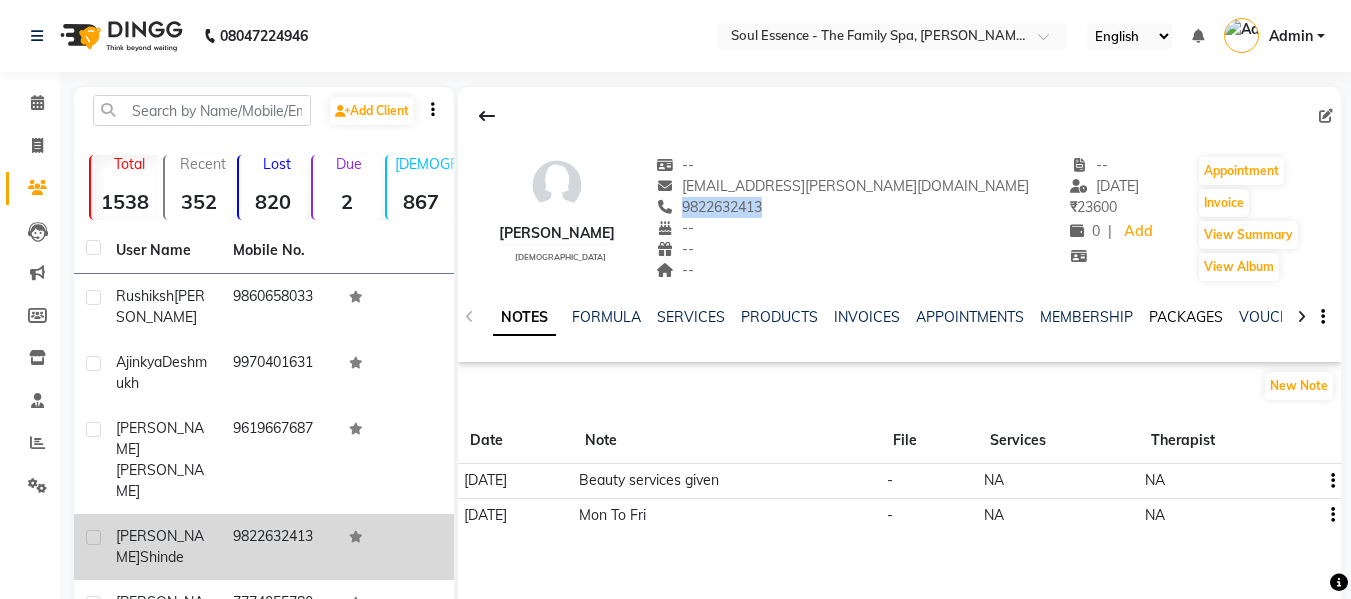 click on "PACKAGES" 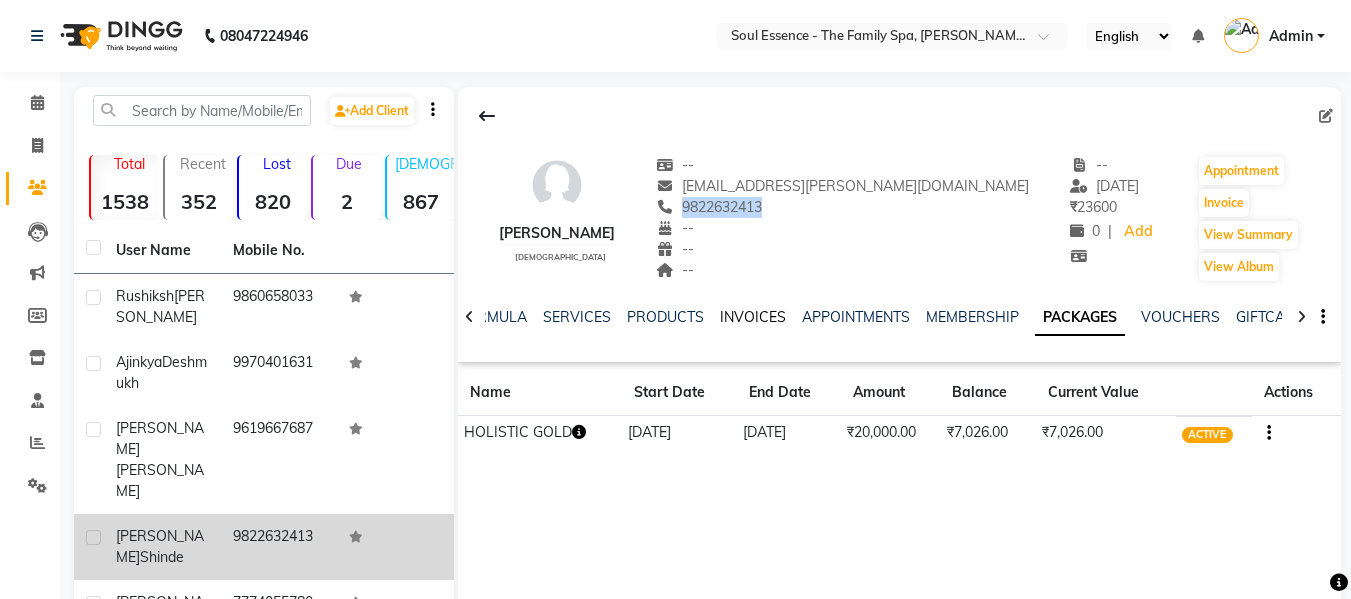 click on "INVOICES" 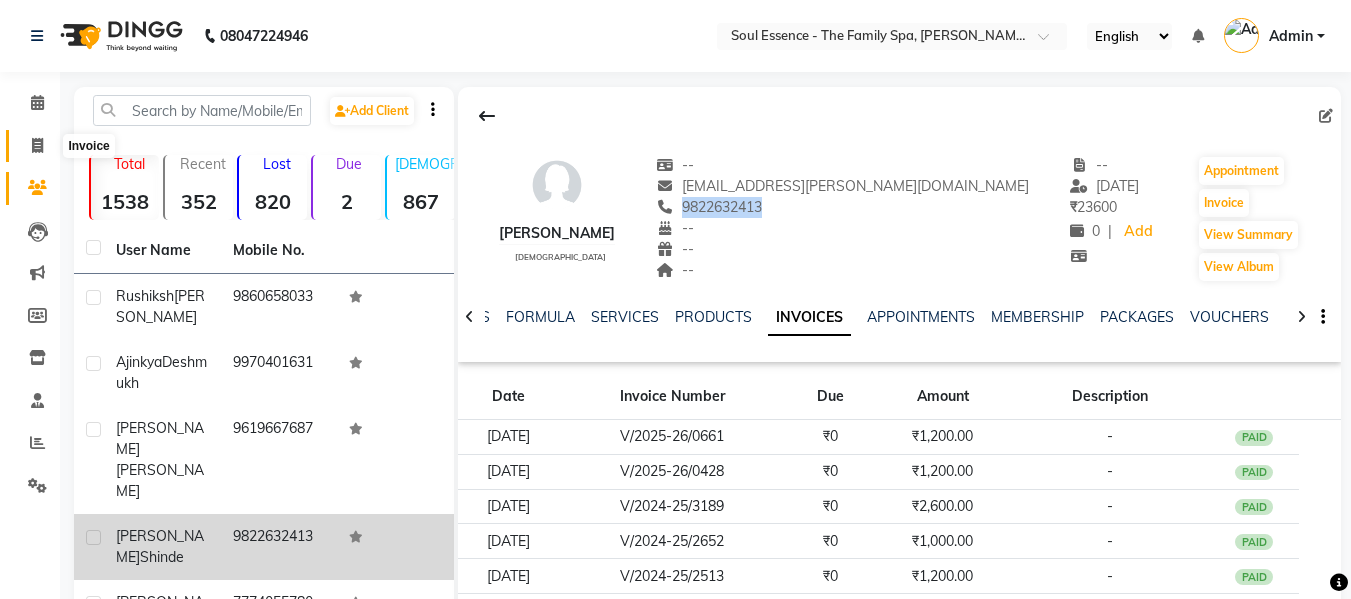 click 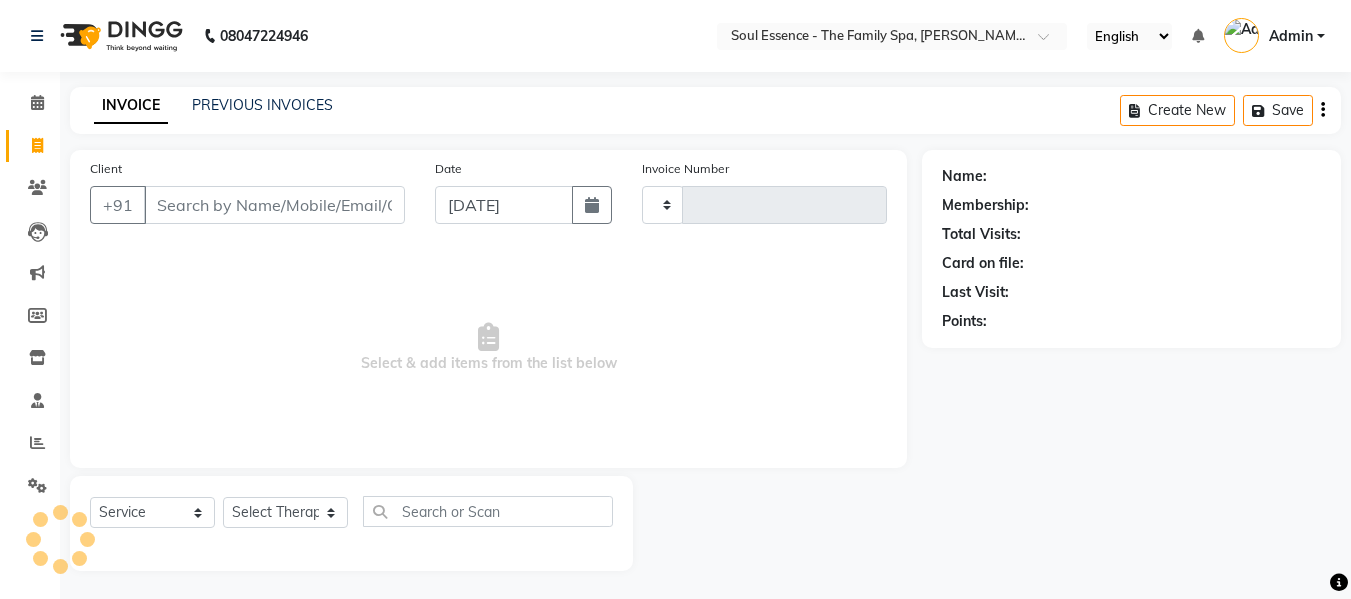 scroll, scrollTop: 2, scrollLeft: 0, axis: vertical 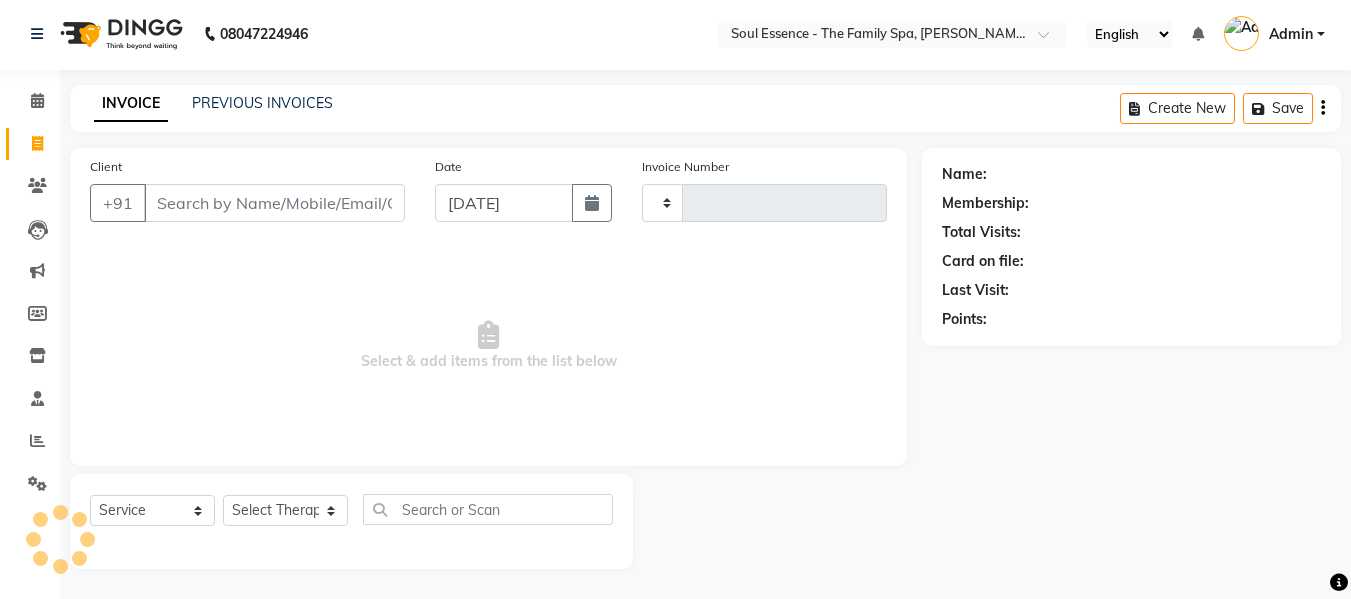 type on "0965" 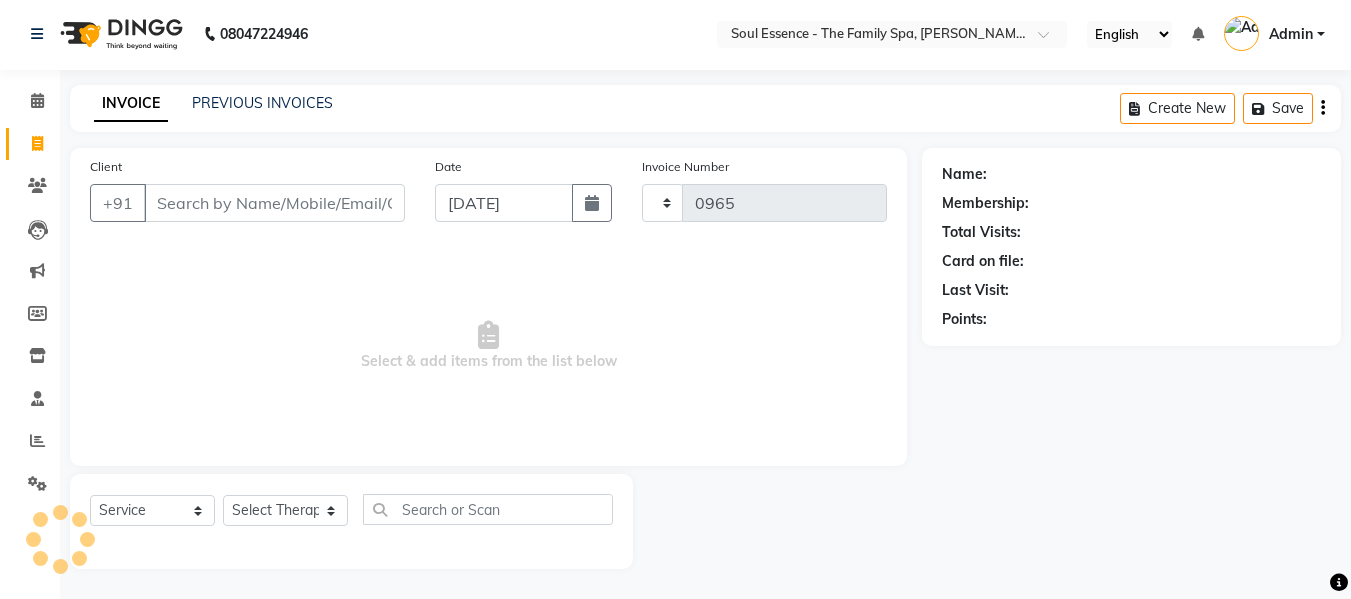 select on "774" 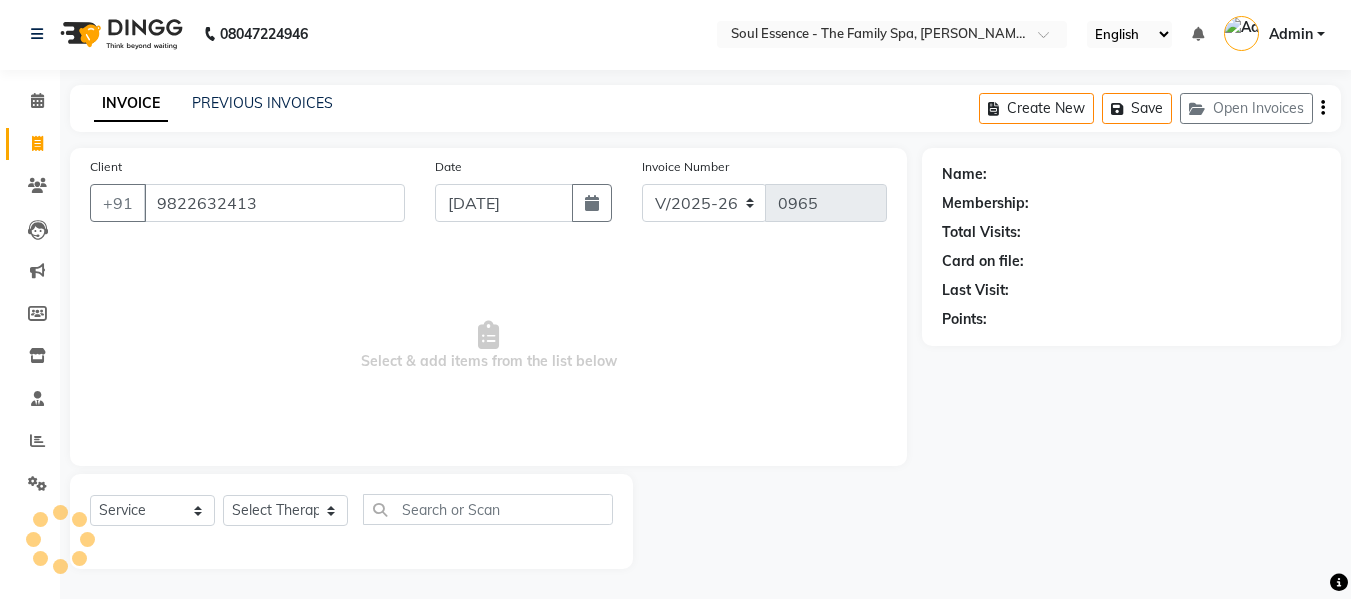 type on "9822632413" 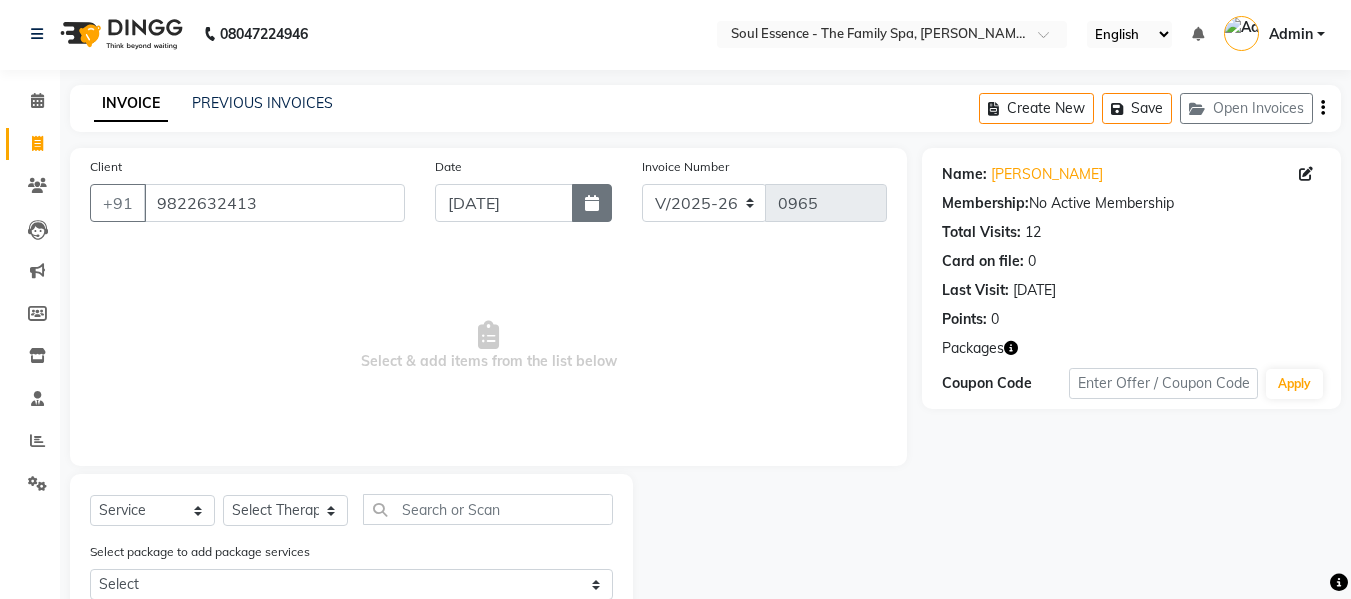 click 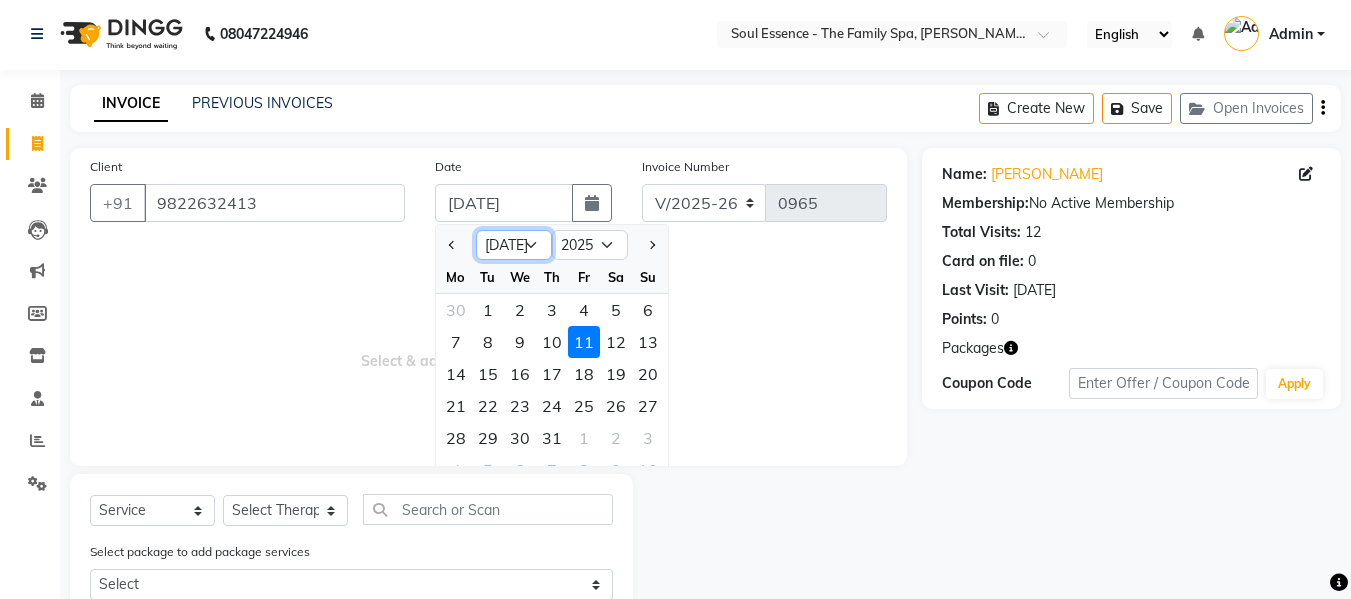 click on "Jan Feb Mar Apr May Jun Jul Aug Sep Oct Nov Dec" 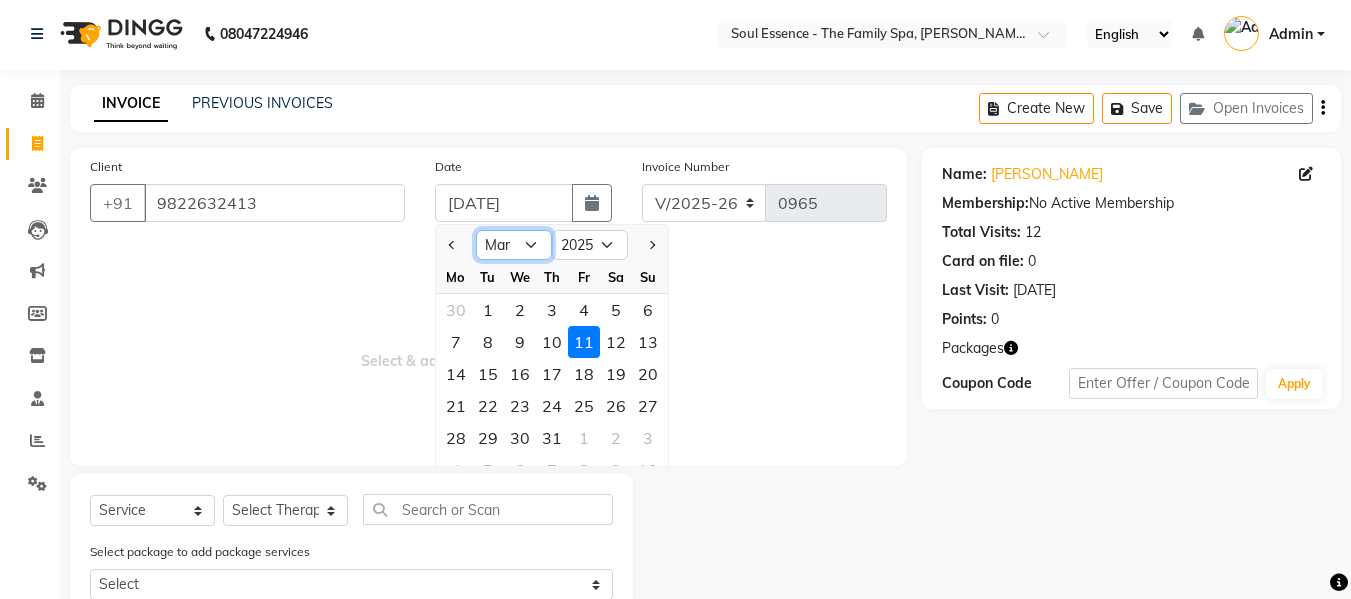 click on "Jan Feb Mar Apr May Jun Jul Aug Sep Oct Nov Dec" 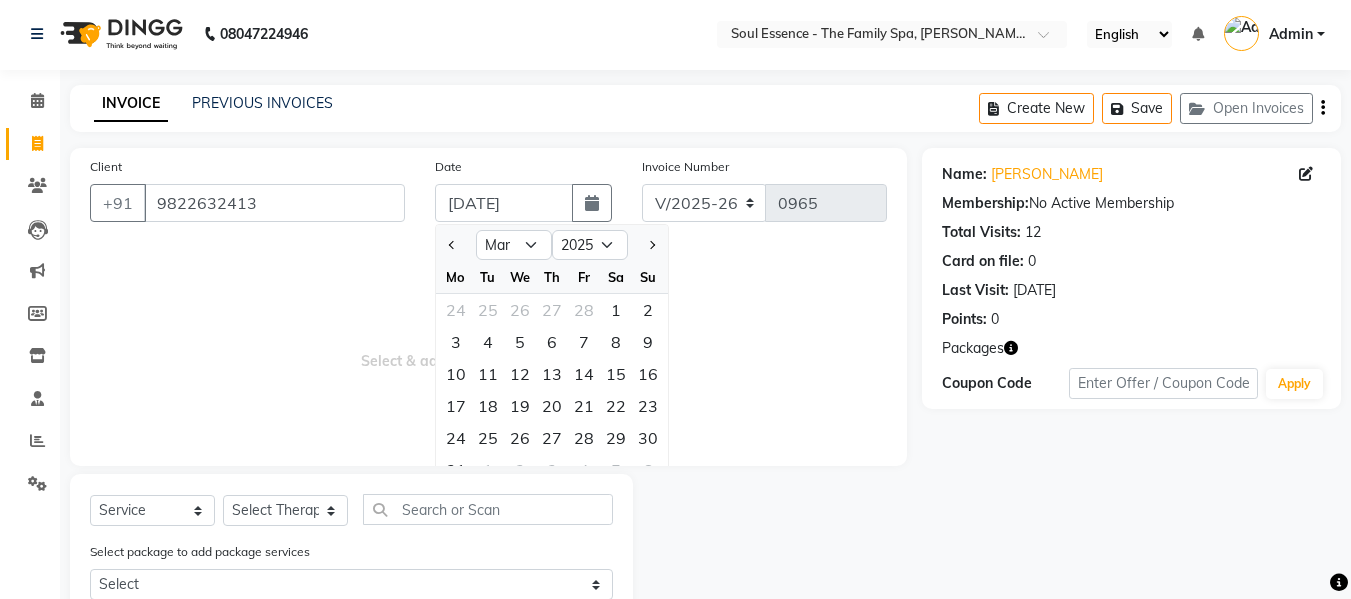 click on "13" 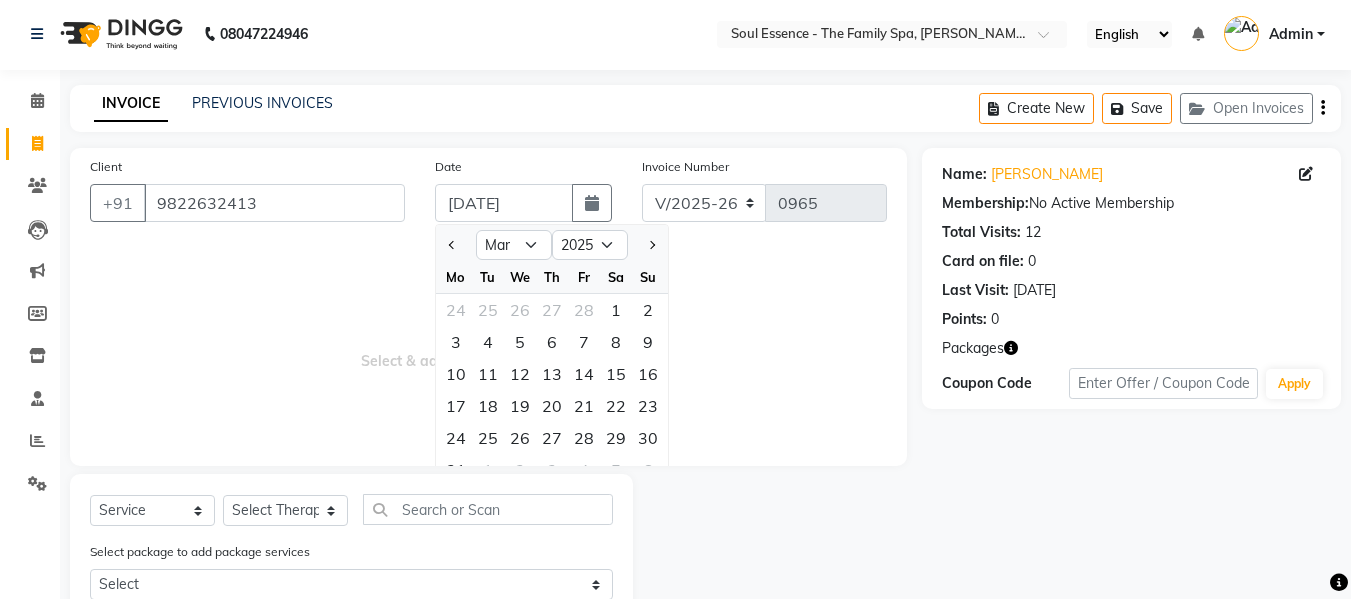 type on "13-03-2025" 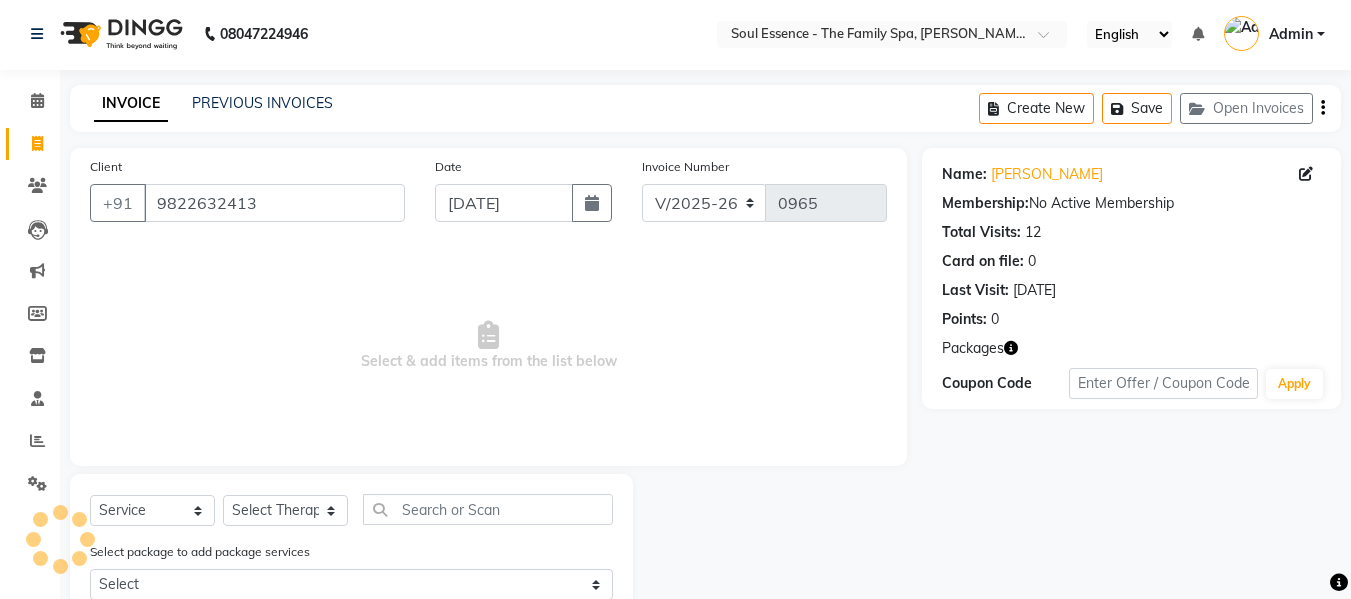 type on "3193" 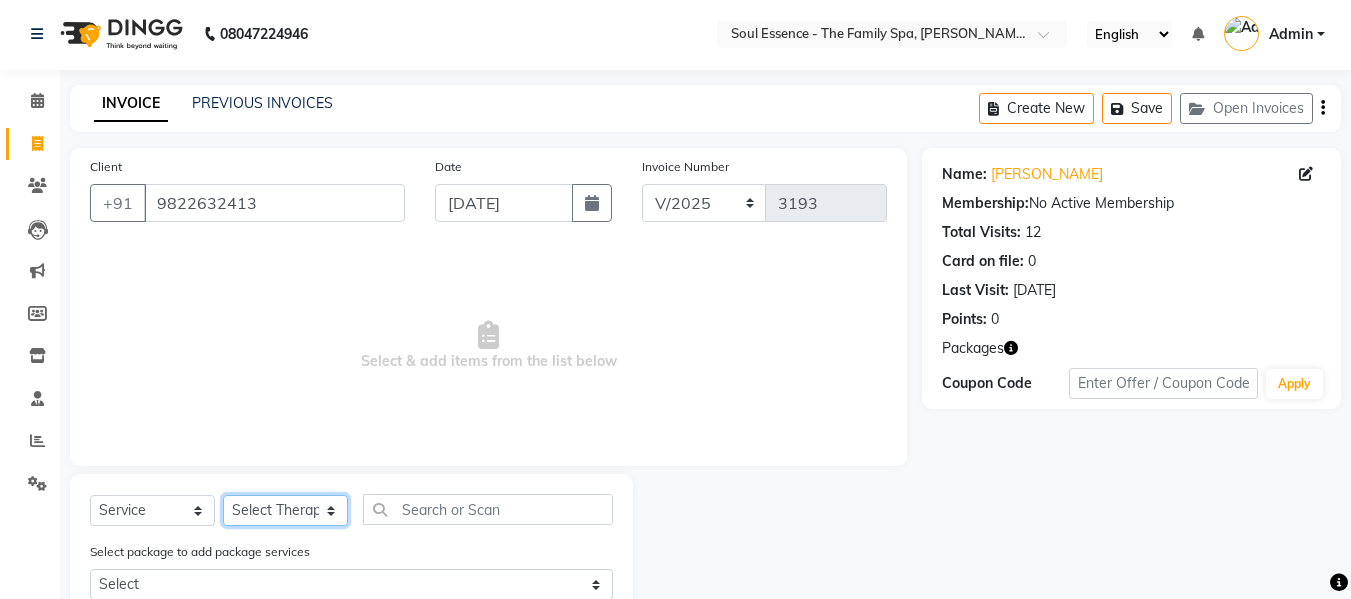 click on "Select Therapist Alisha Deval Gauri Thorath Poonam Saheb Shankar  Surma" 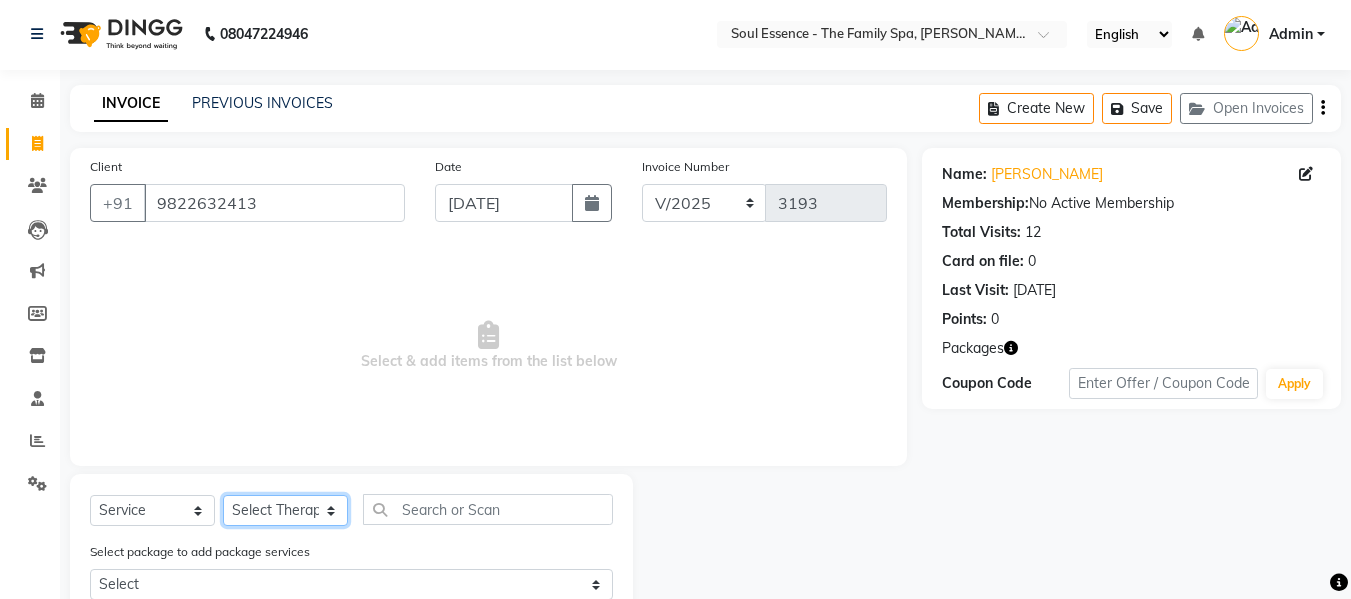 select on "45741" 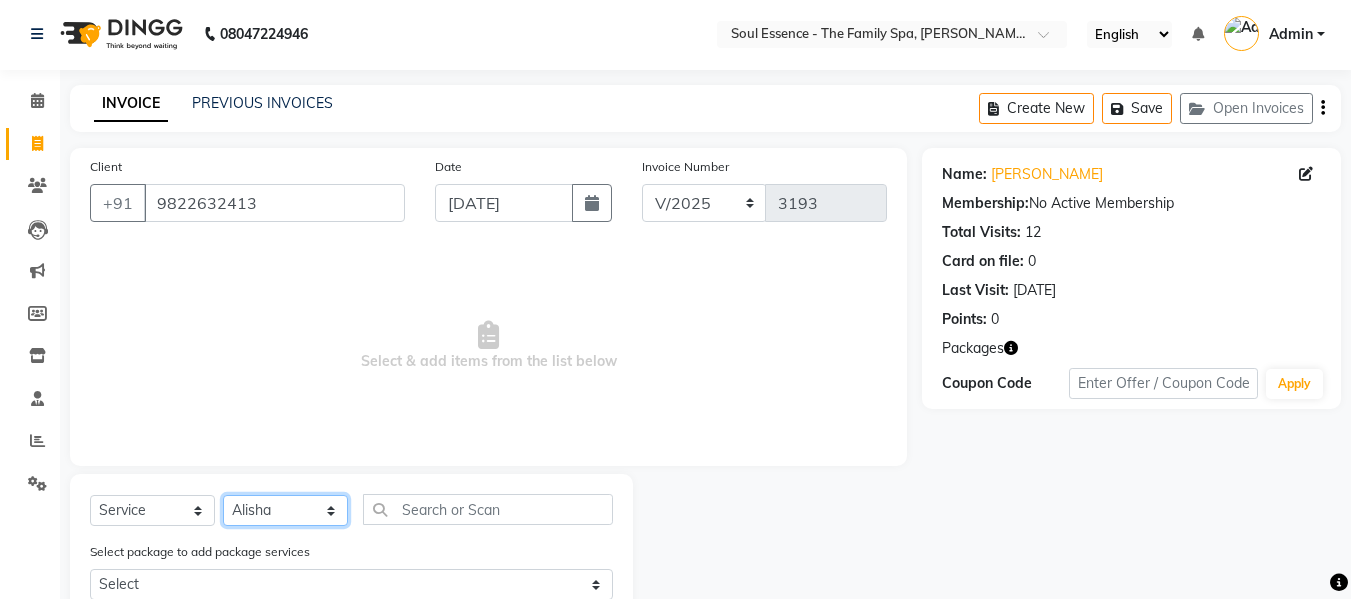 click on "Select Therapist Alisha Deval Gauri Thorath Poonam Saheb Shankar  Surma" 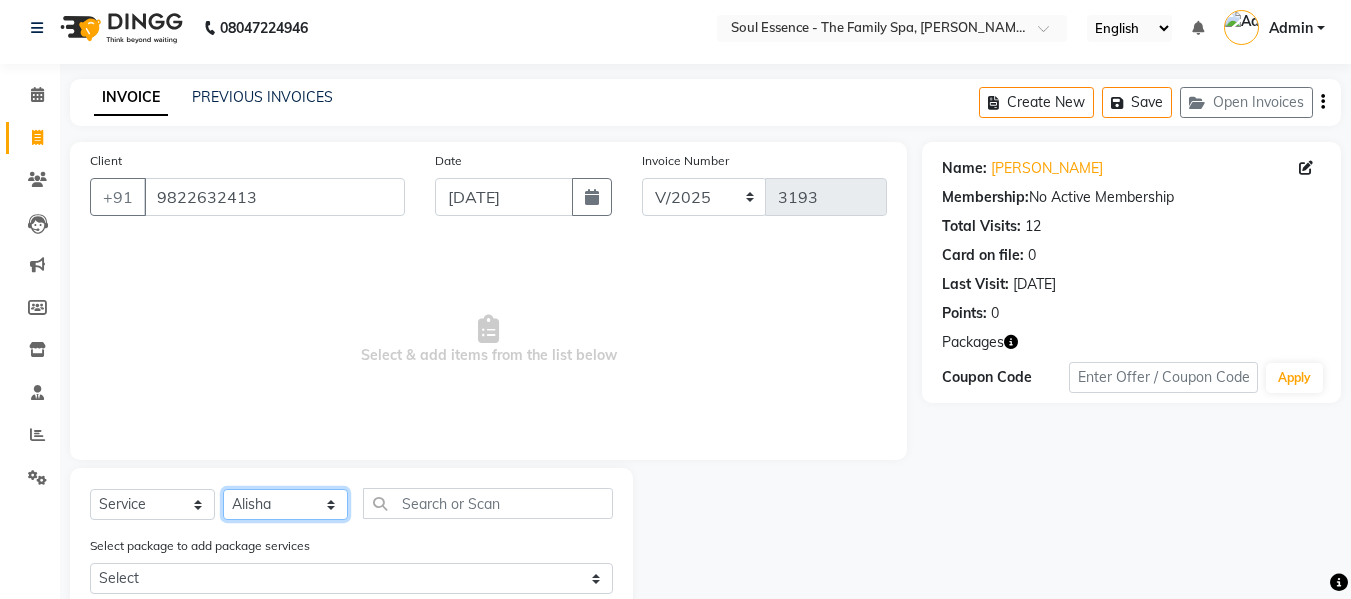 scroll, scrollTop: 102, scrollLeft: 0, axis: vertical 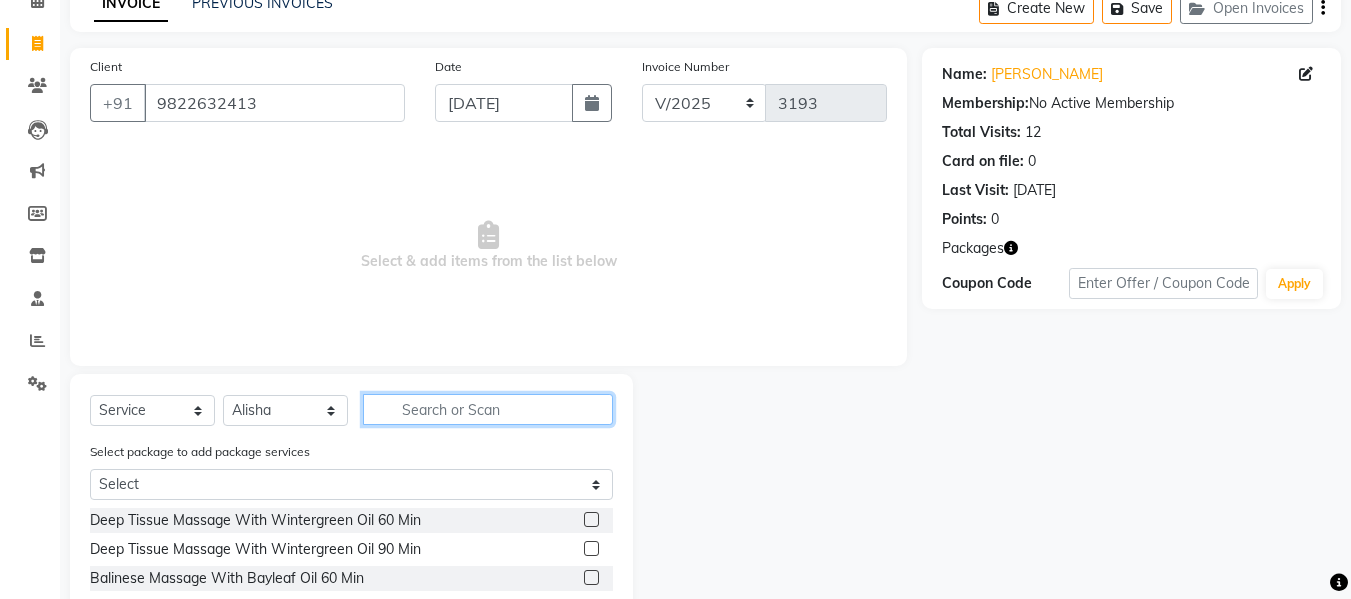 click 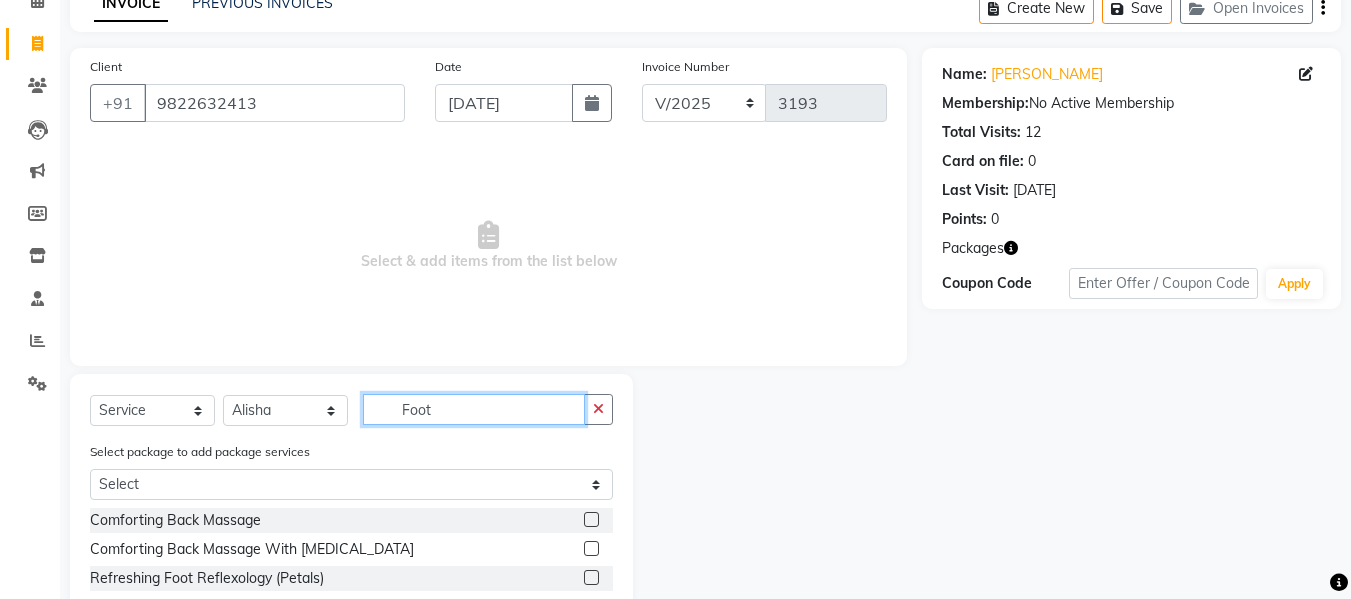 scroll, scrollTop: 98, scrollLeft: 0, axis: vertical 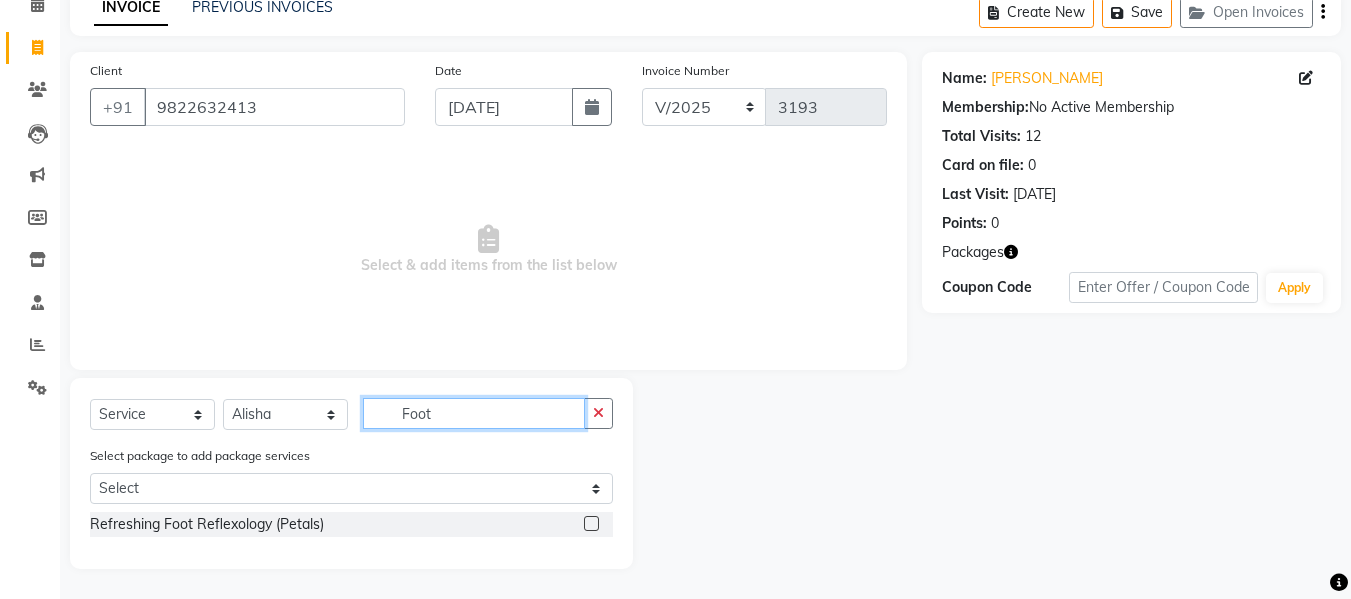 type on "Foot" 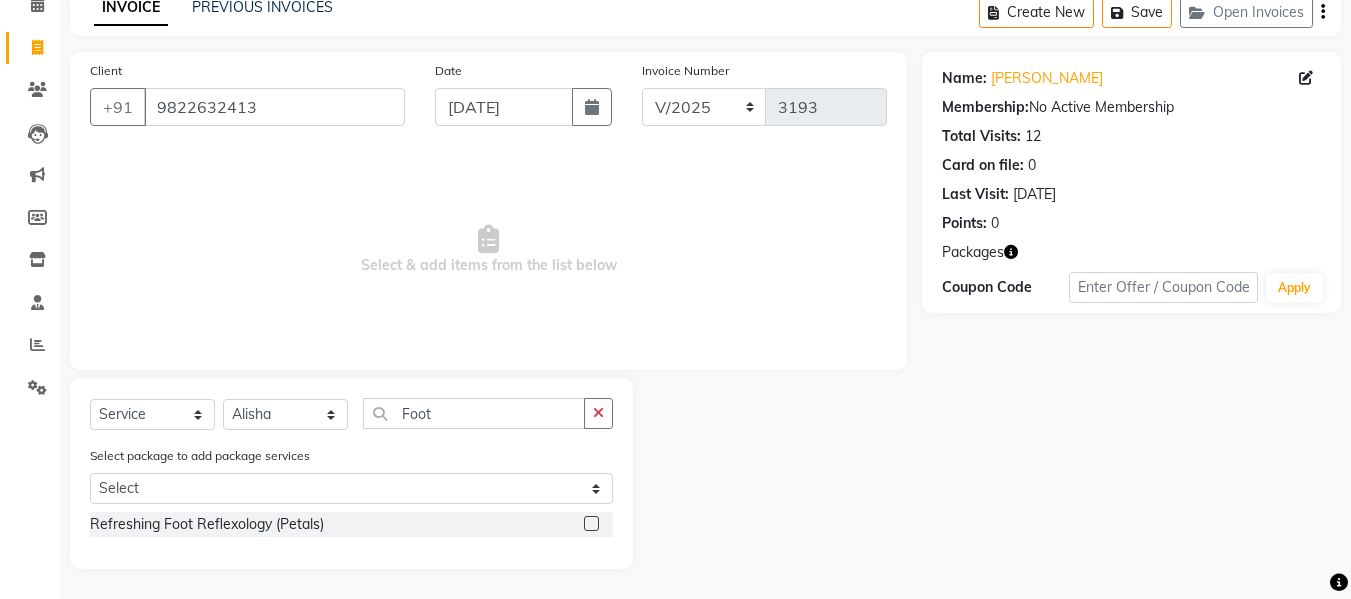 click 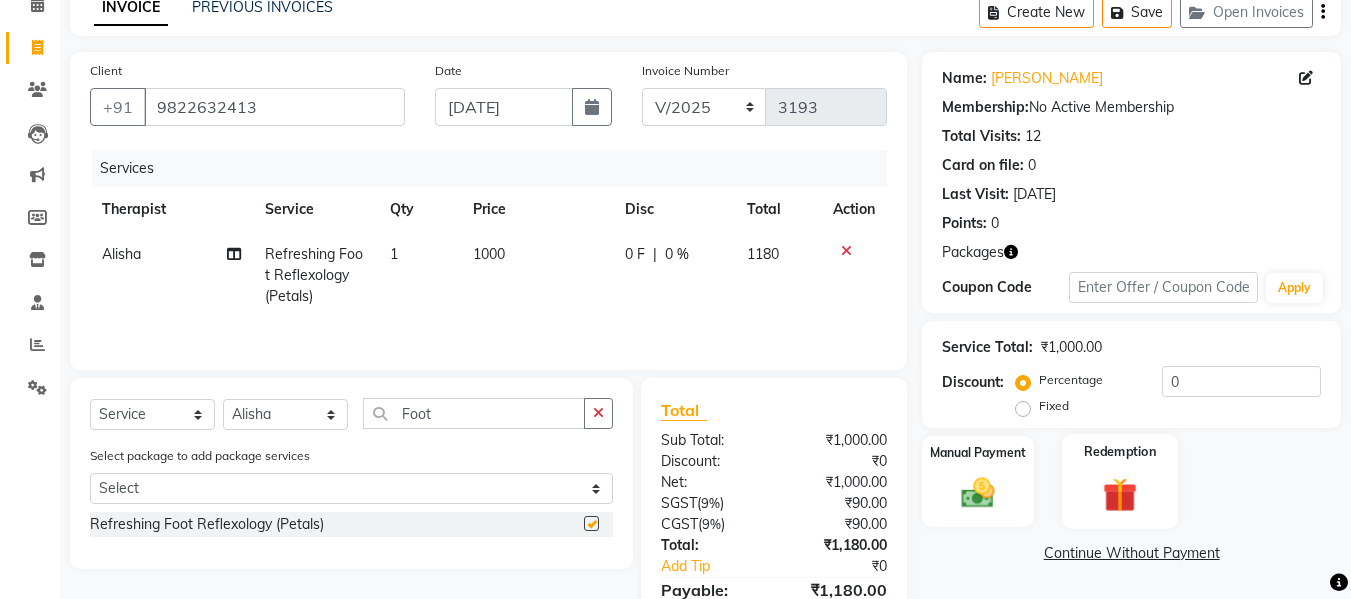 checkbox on "false" 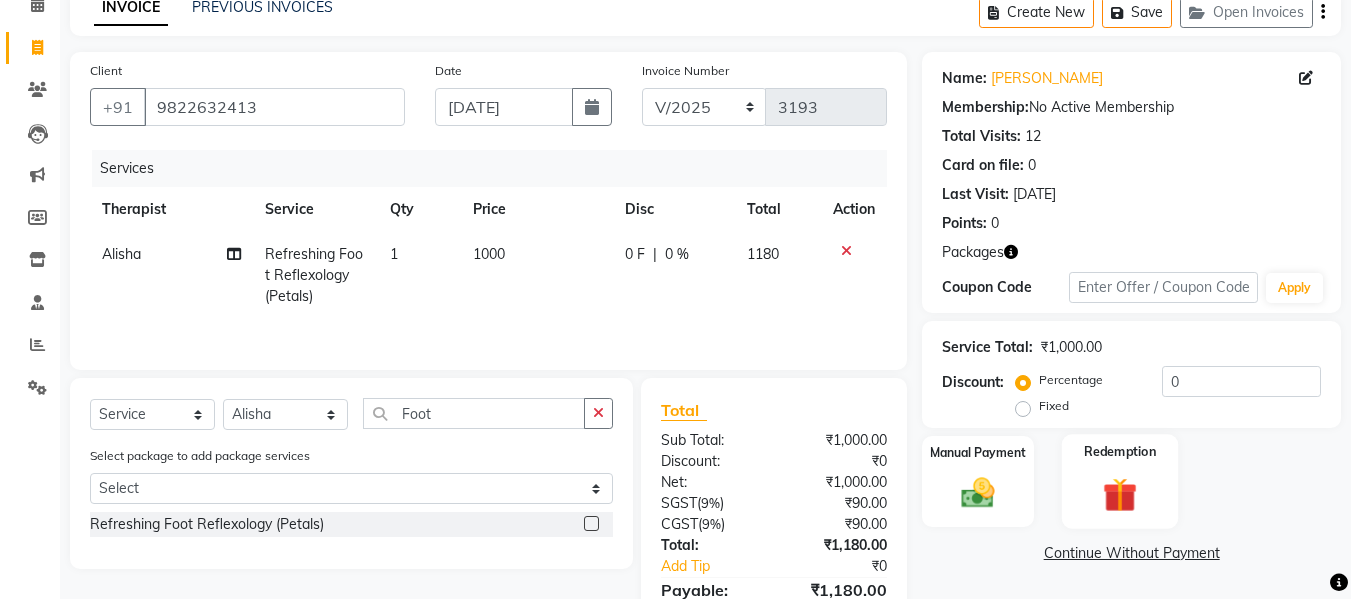 click 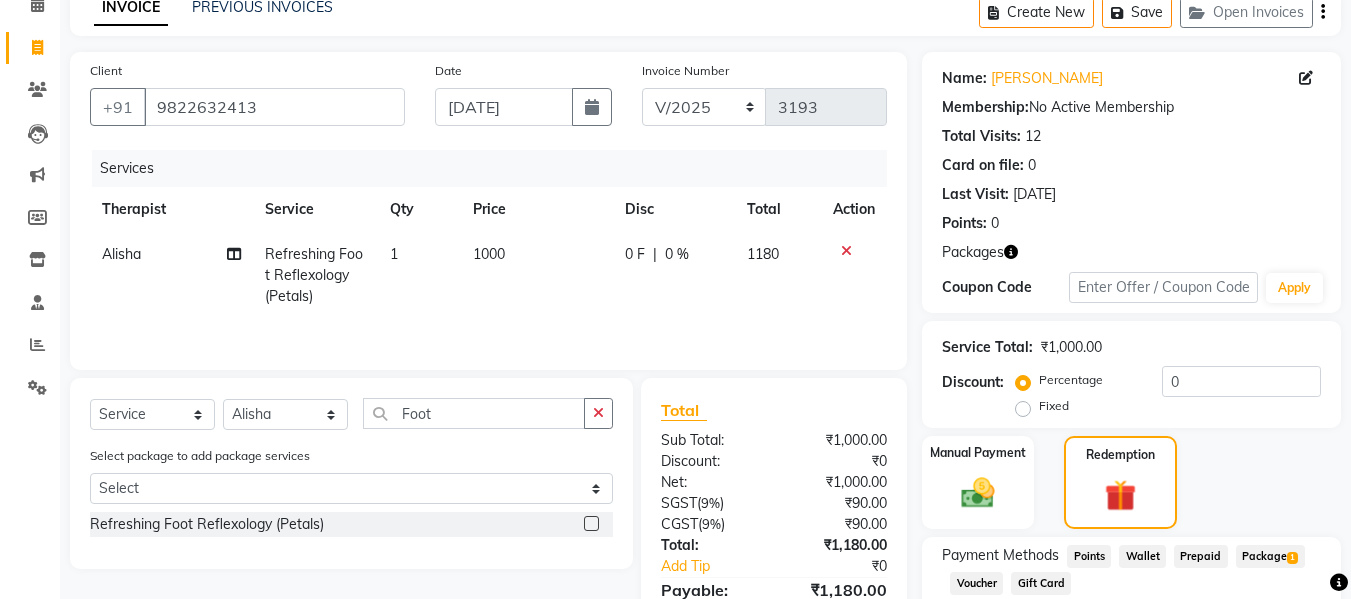 scroll, scrollTop: 298, scrollLeft: 0, axis: vertical 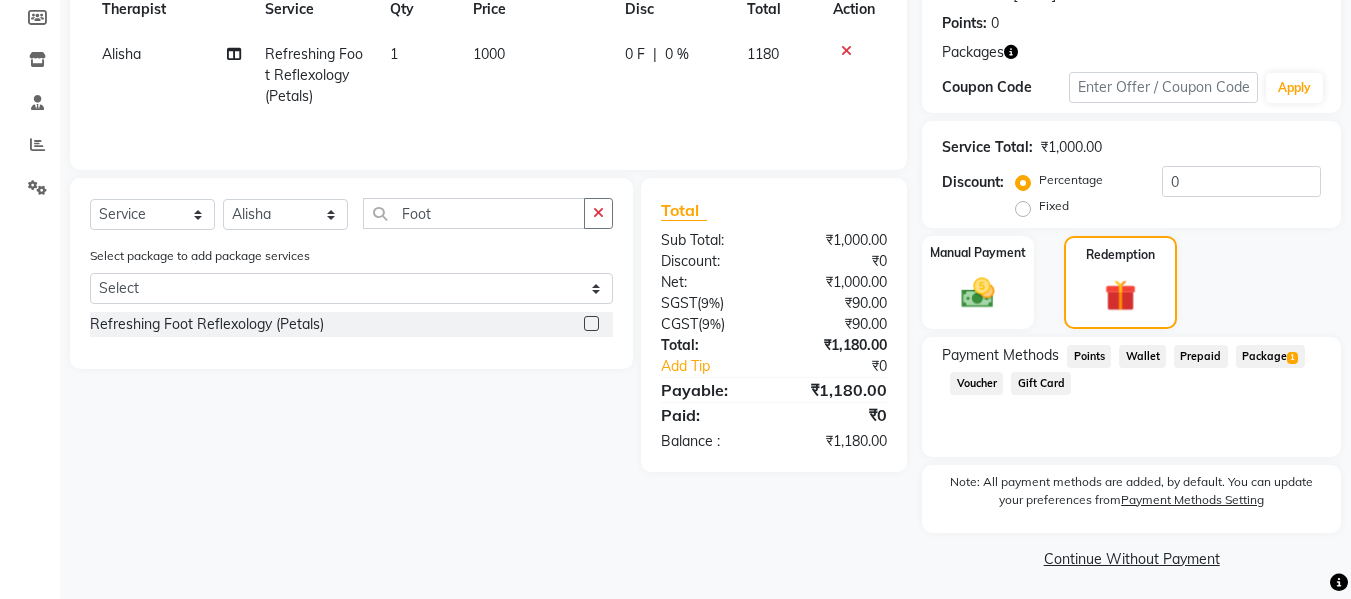 click on "Package  1" 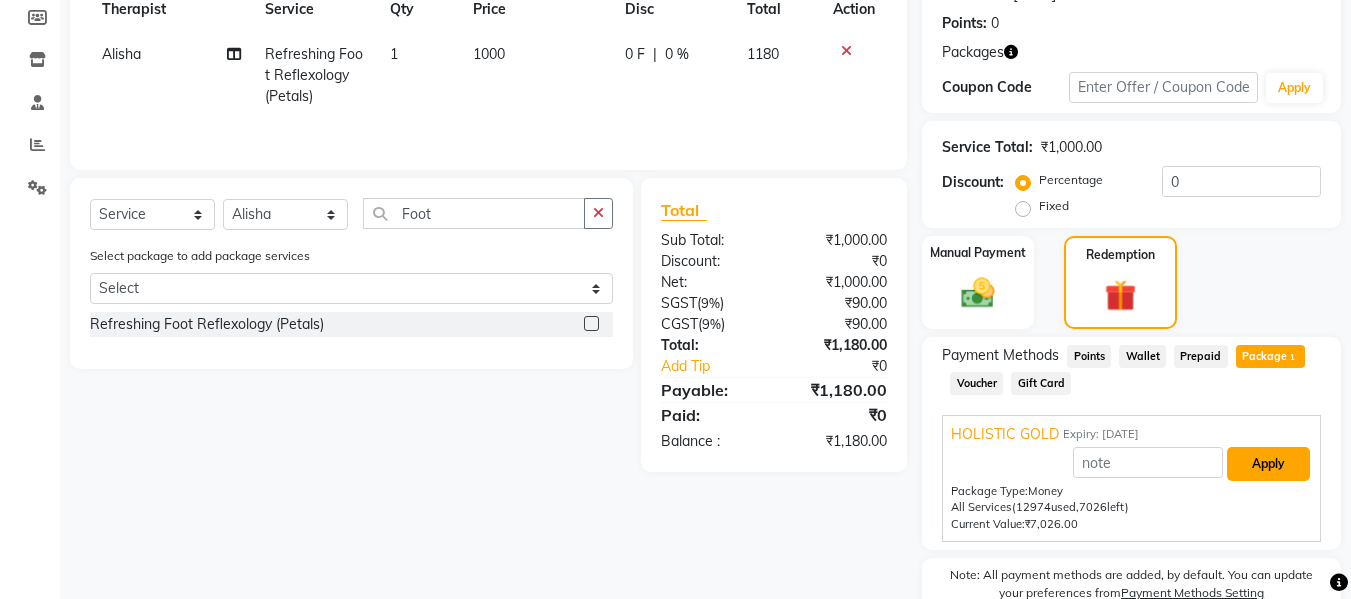 click on "Apply" at bounding box center [1268, 464] 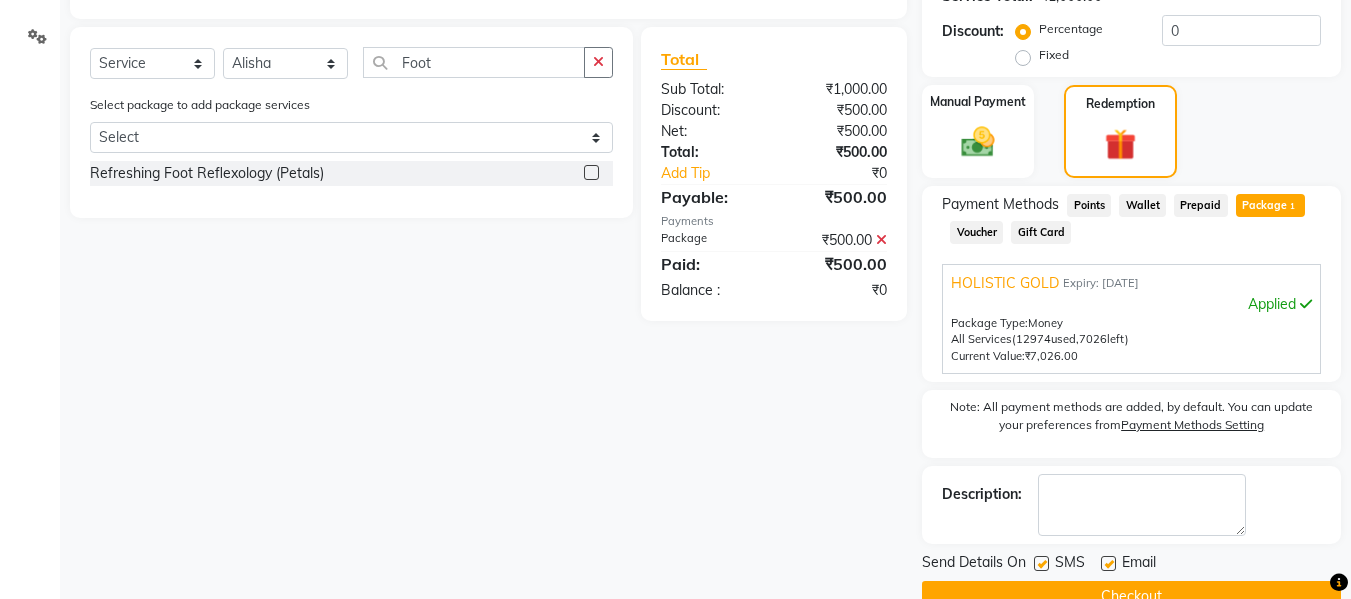 scroll, scrollTop: 492, scrollLeft: 0, axis: vertical 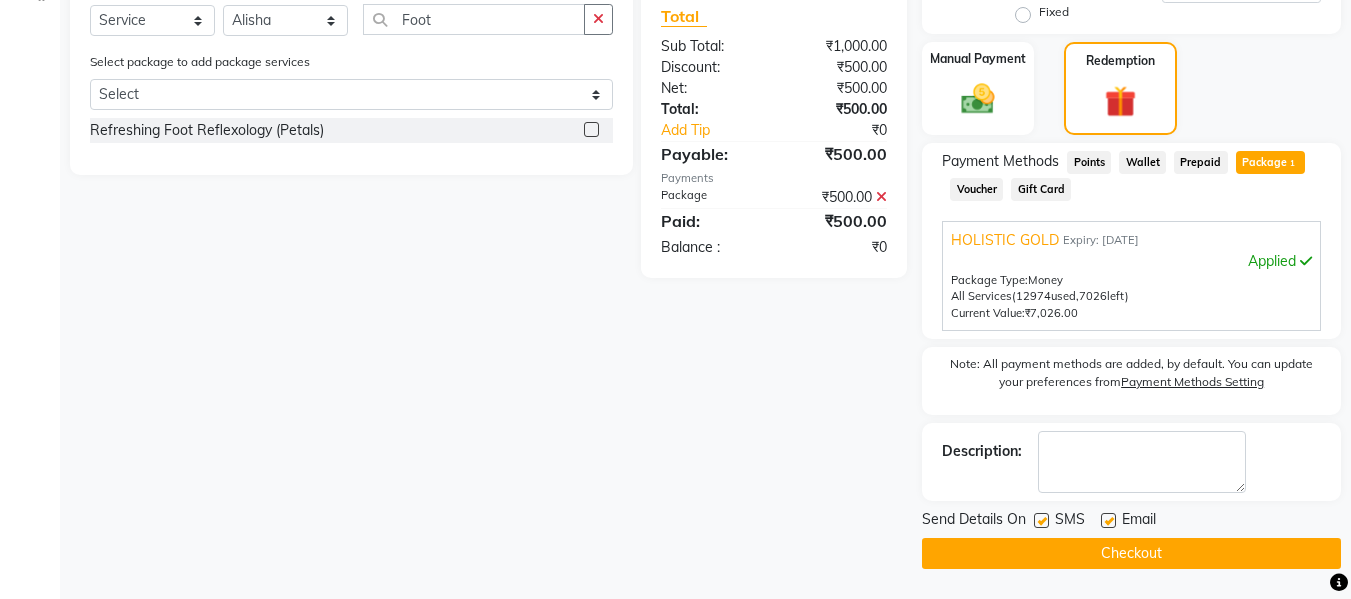 click 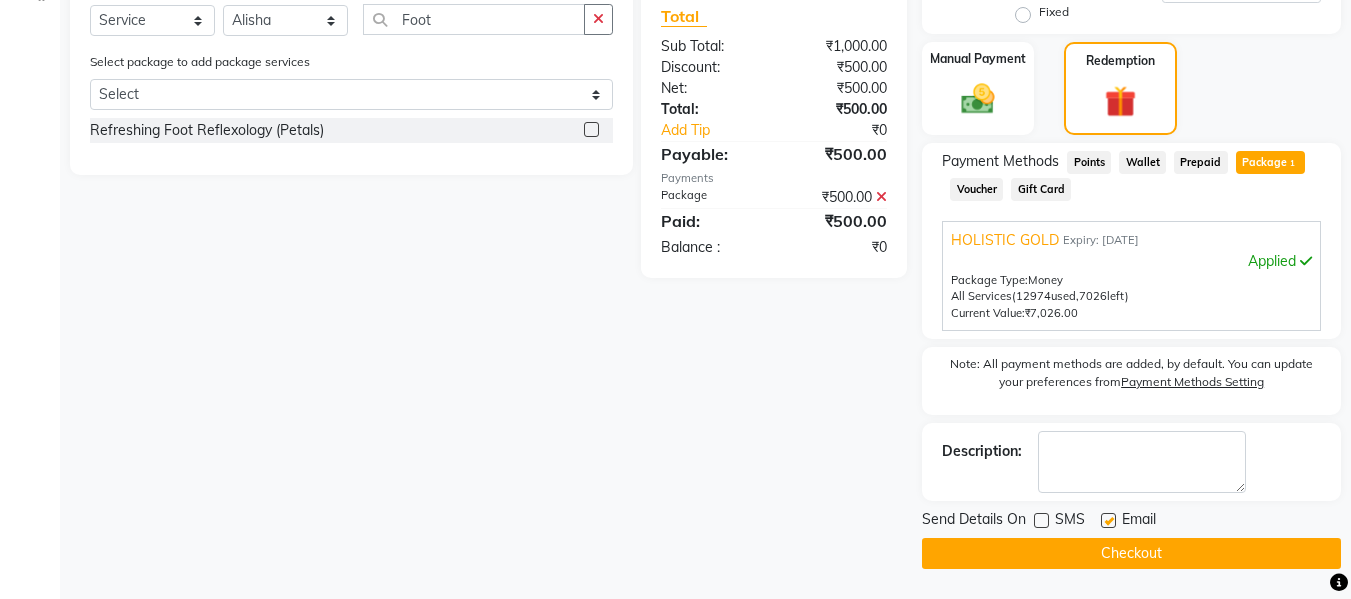 click 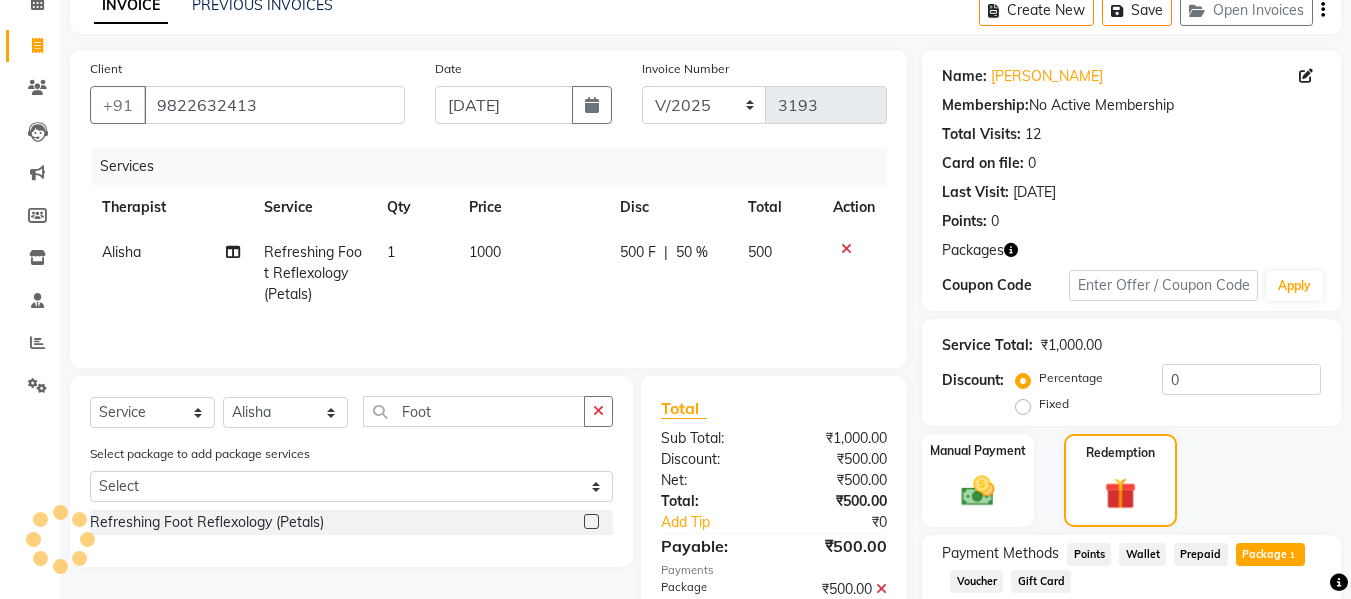 scroll, scrollTop: 492, scrollLeft: 0, axis: vertical 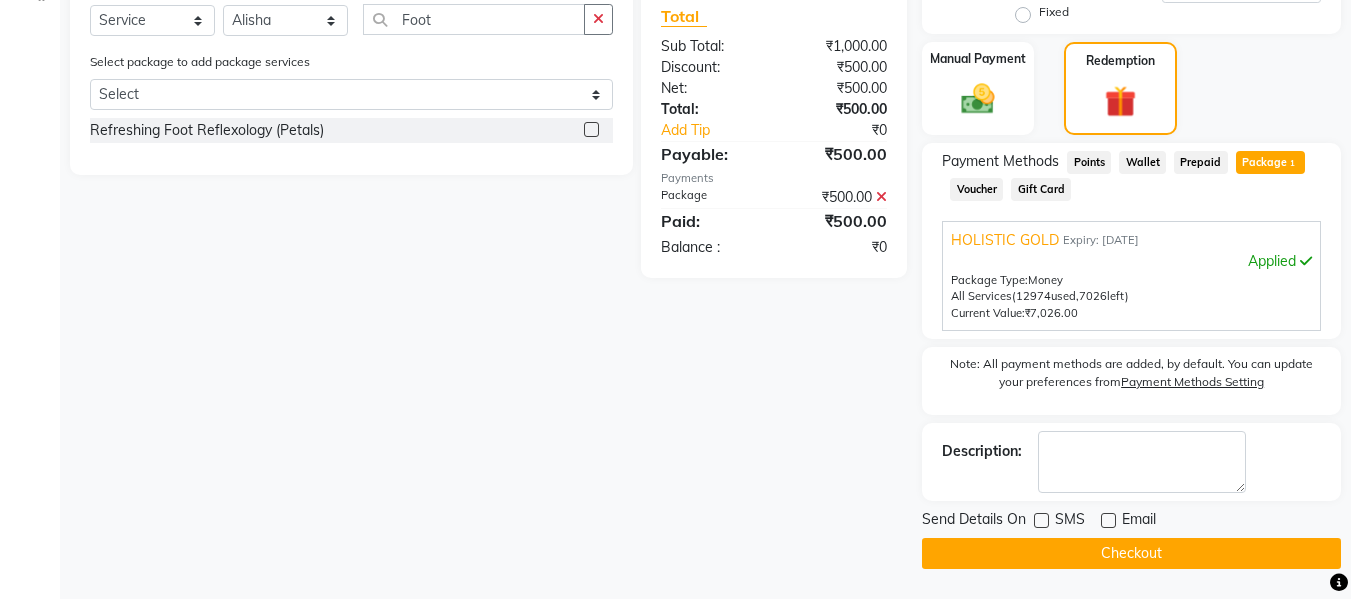 click on "Checkout" 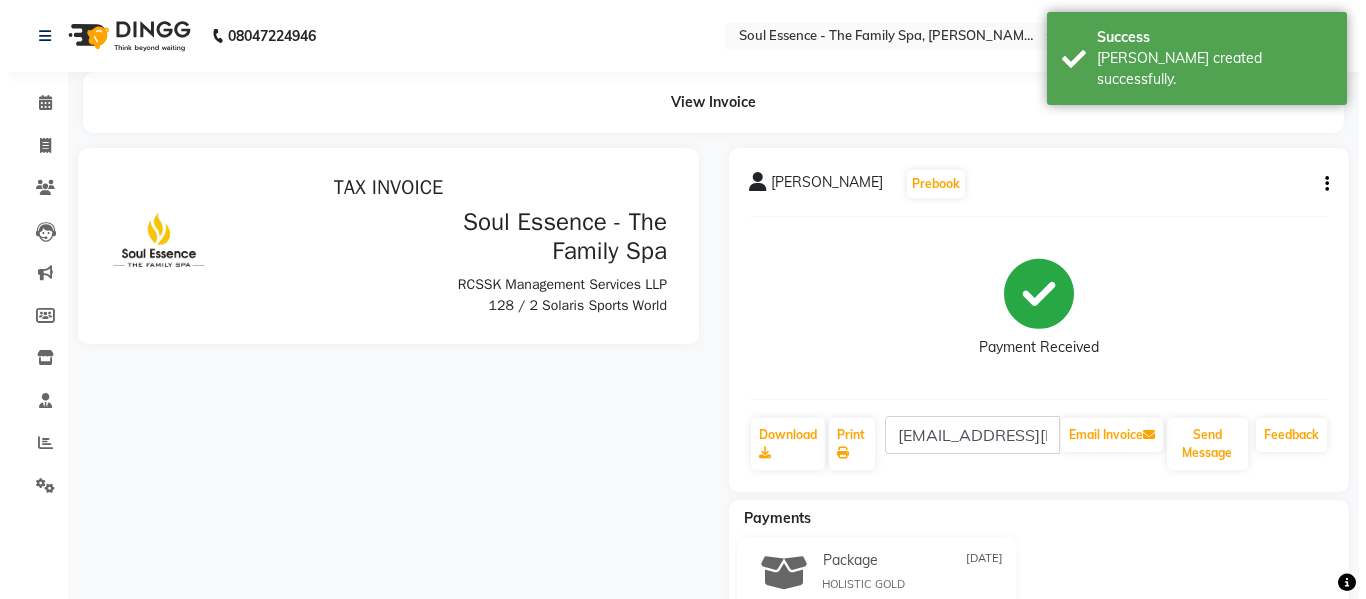 scroll, scrollTop: 0, scrollLeft: 0, axis: both 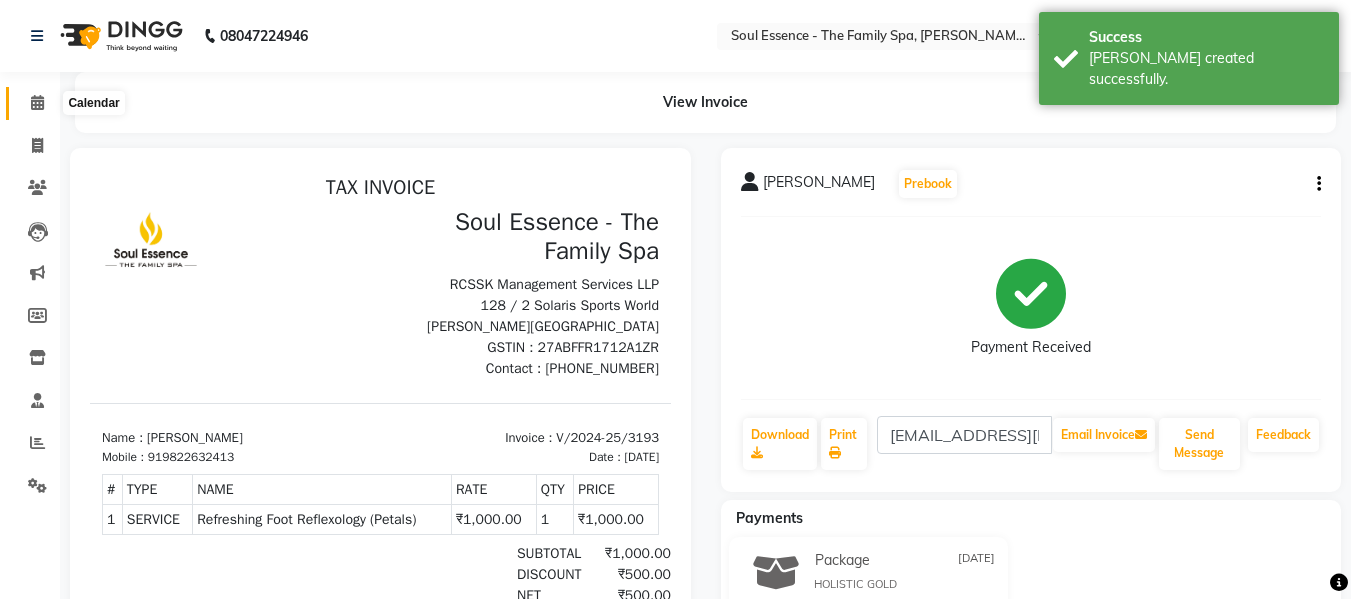 click 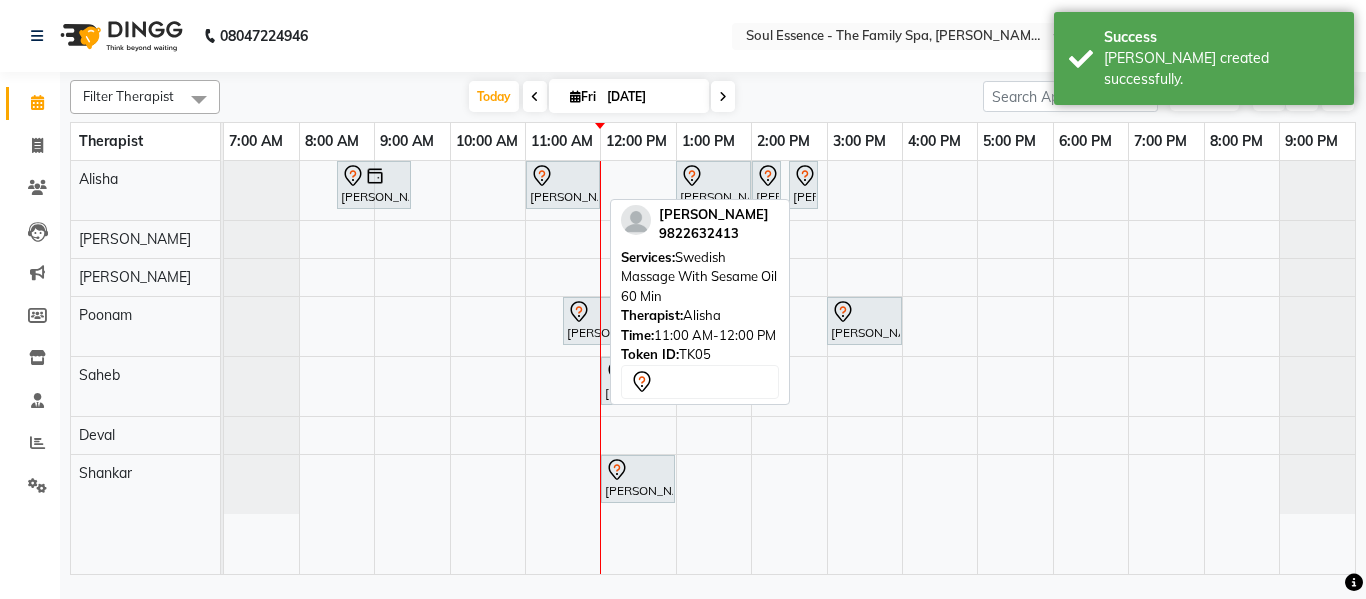 click on "ujwala Shinde, TK05, 11:00 AM-12:00 PM, Swedish Massage With Sesame Oil 60 Min" at bounding box center [563, 185] 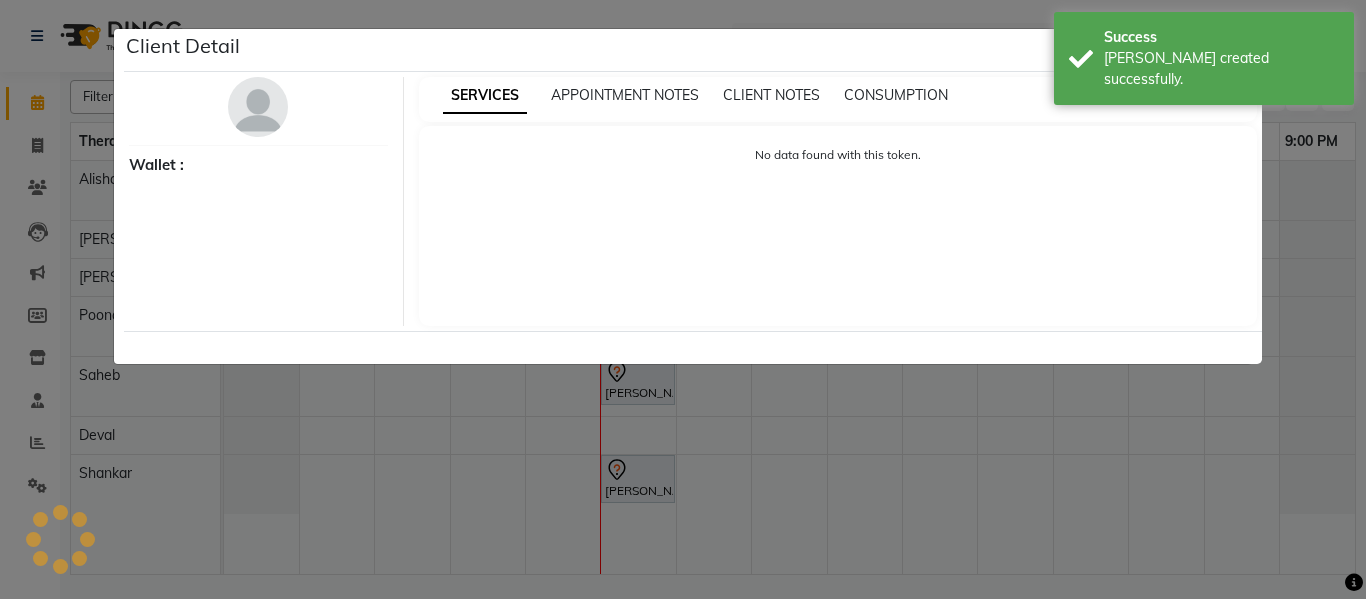 select on "7" 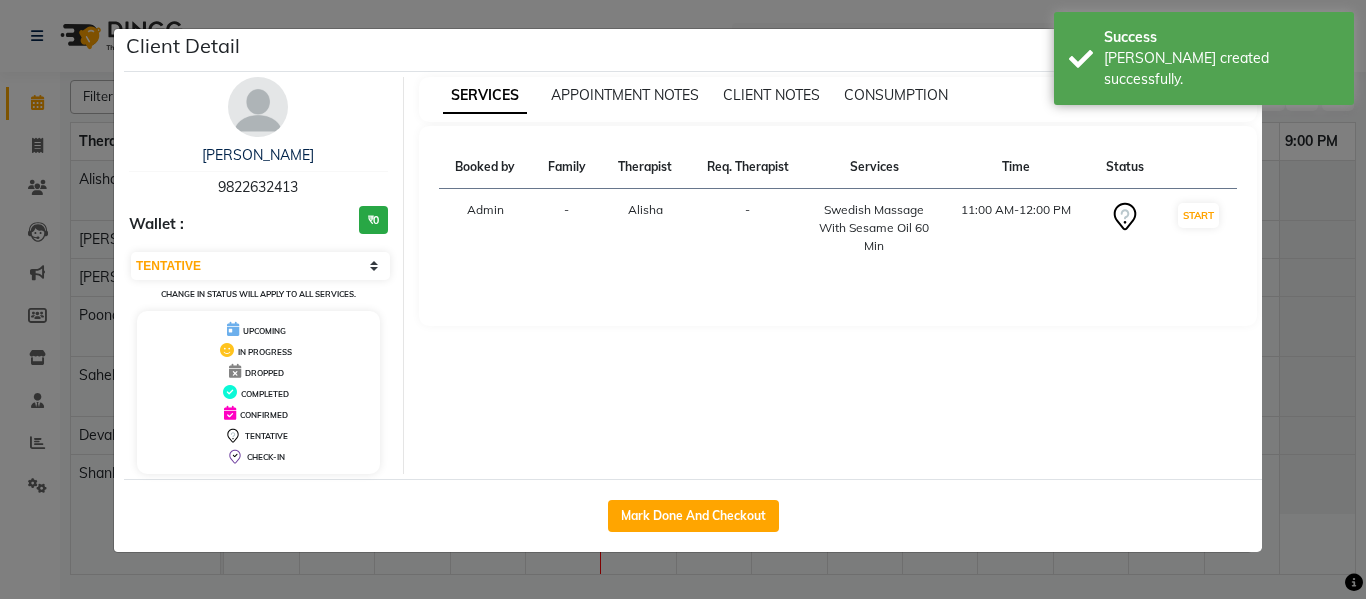 click on "Client Detail  ujwala Shinde   9822632413 Wallet : ₹0 Select IN SERVICE CONFIRMED TENTATIVE CHECK IN MARK DONE DROPPED UPCOMING Change in status will apply to all services. UPCOMING IN PROGRESS DROPPED COMPLETED CONFIRMED TENTATIVE CHECK-IN SERVICES APPOINTMENT NOTES CLIENT NOTES CONSUMPTION Booked by Family Therapist Req. Therapist Services Time Status  Admin  - Alisha -  Swedish Massage With Sesame Oil 60 Min   11:00 AM-12:00 PM   START   Mark Done And Checkout" 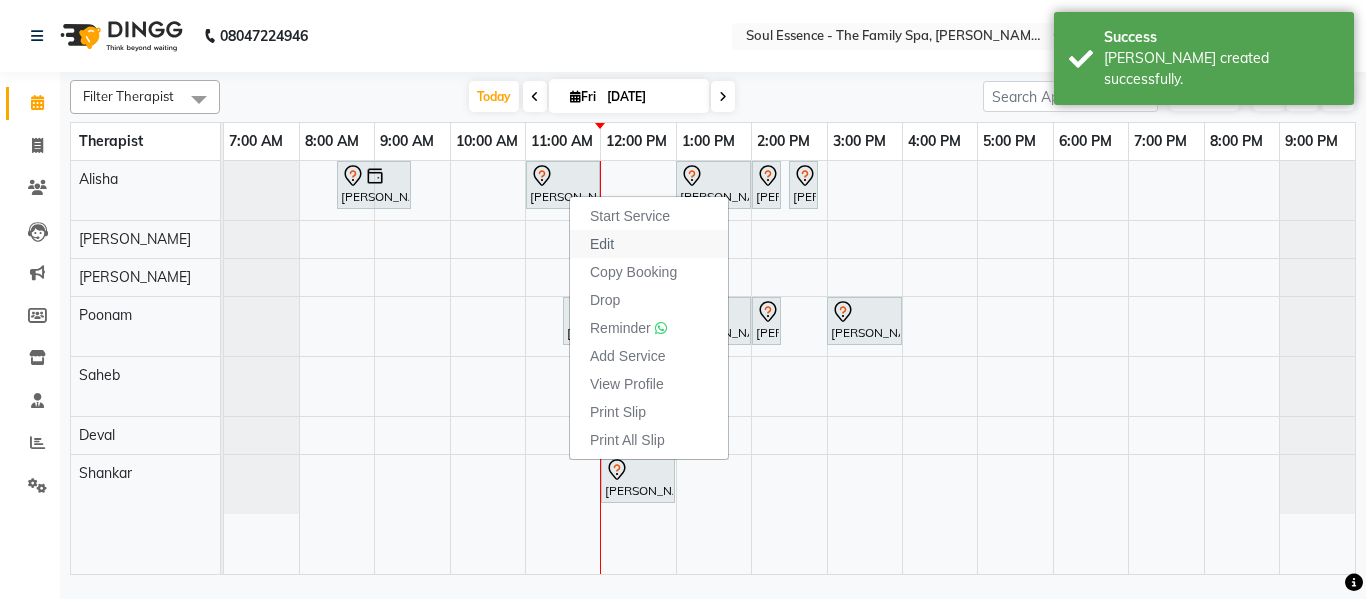 click on "Edit" at bounding box center (602, 244) 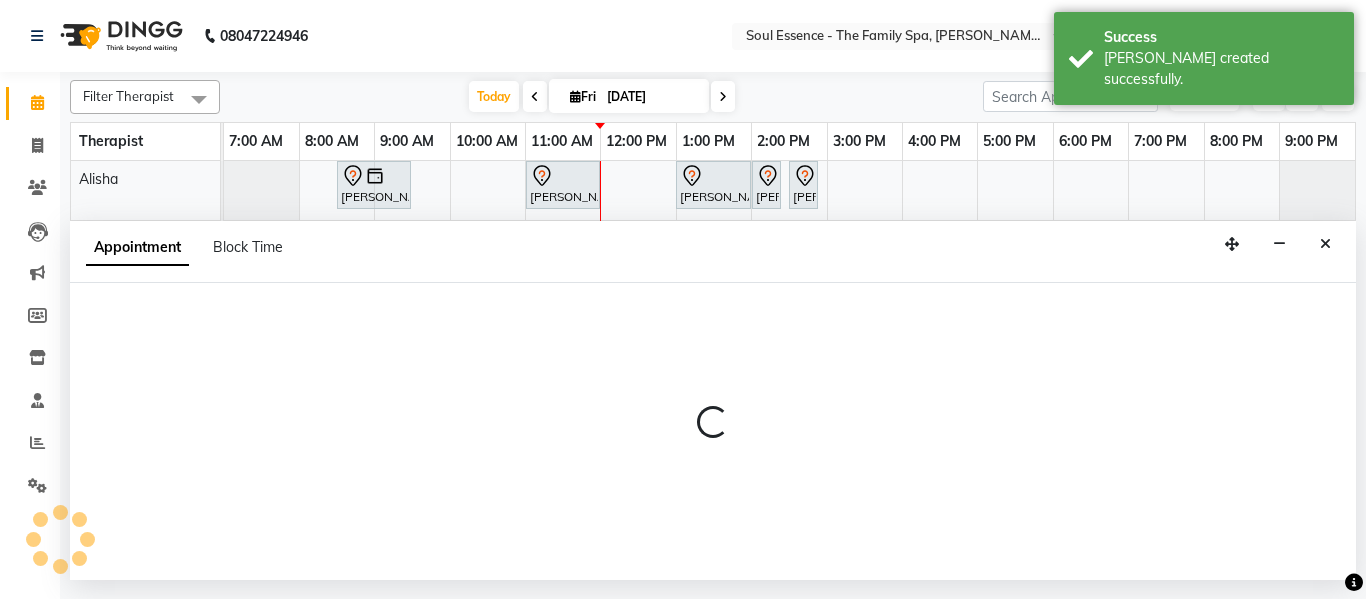 select on "tentative" 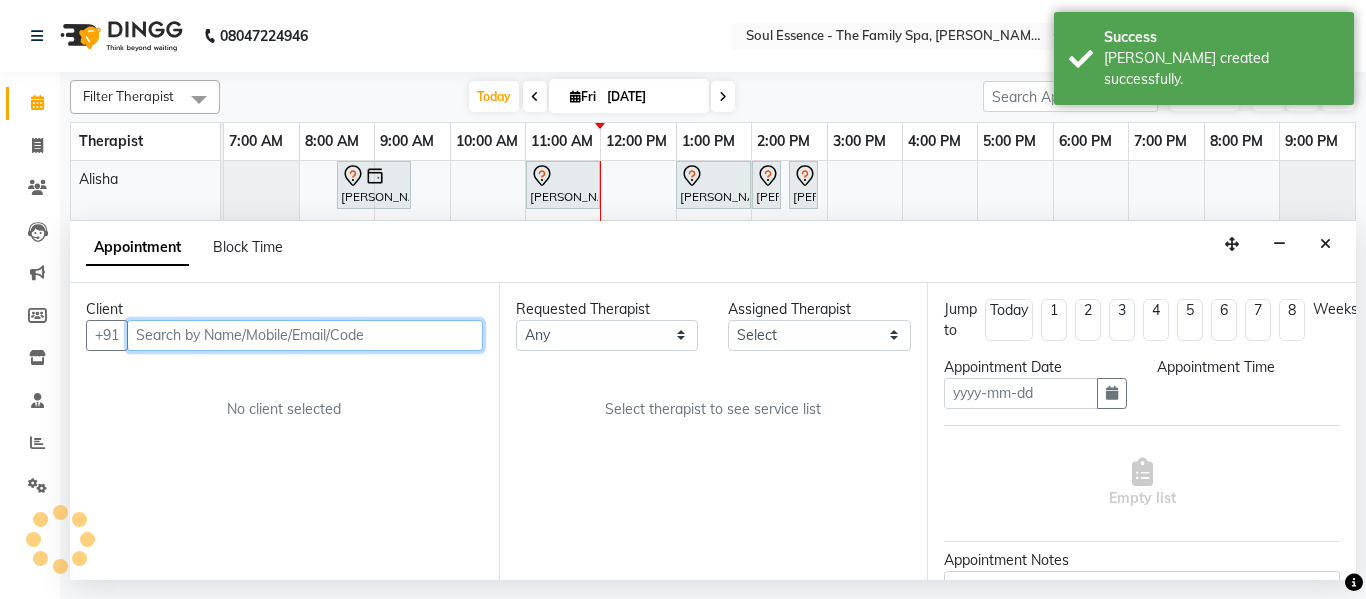 type on "11-07-2025" 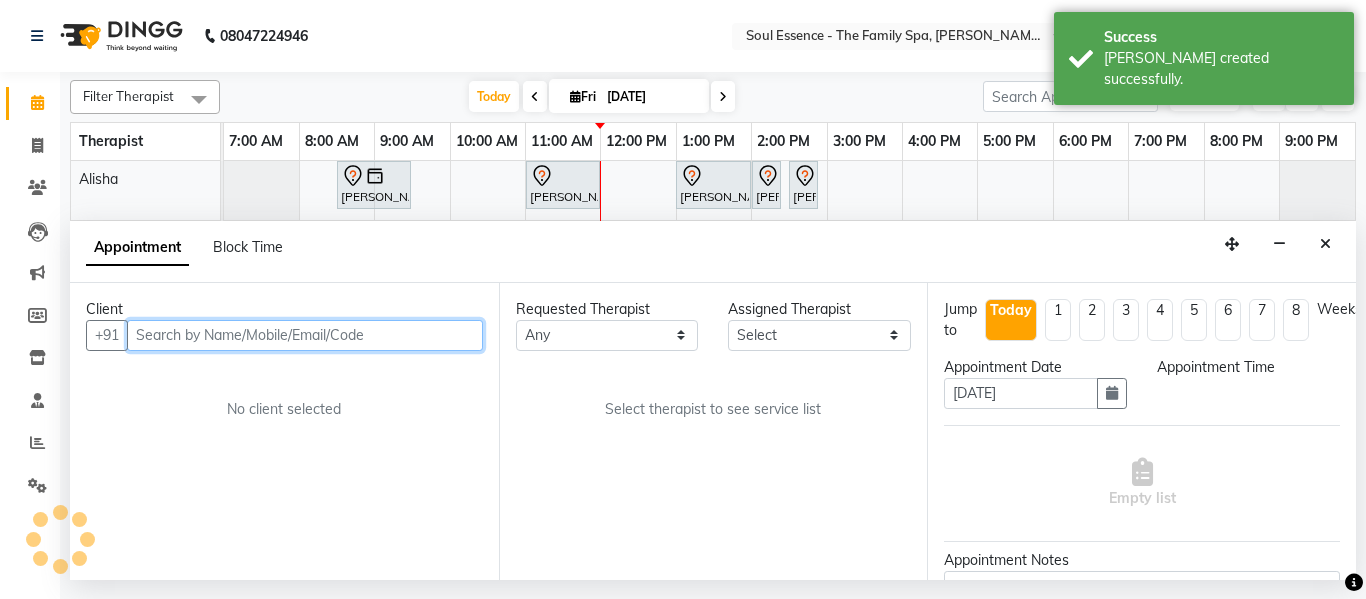 select on "45741" 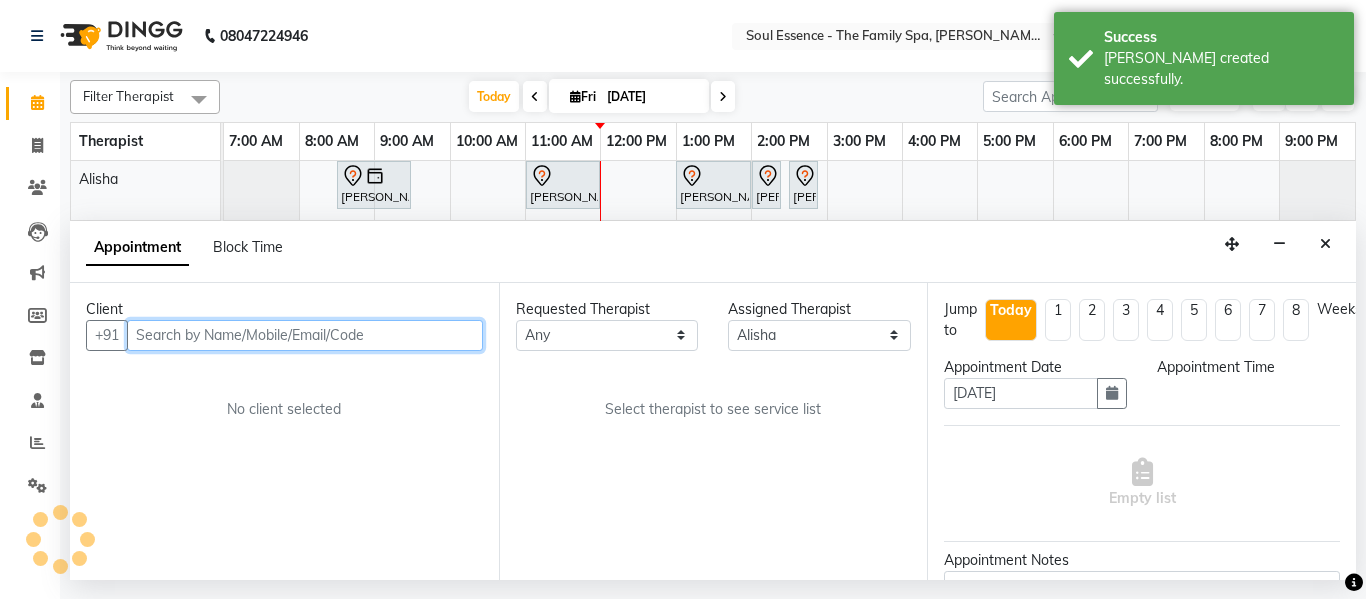 select on "660" 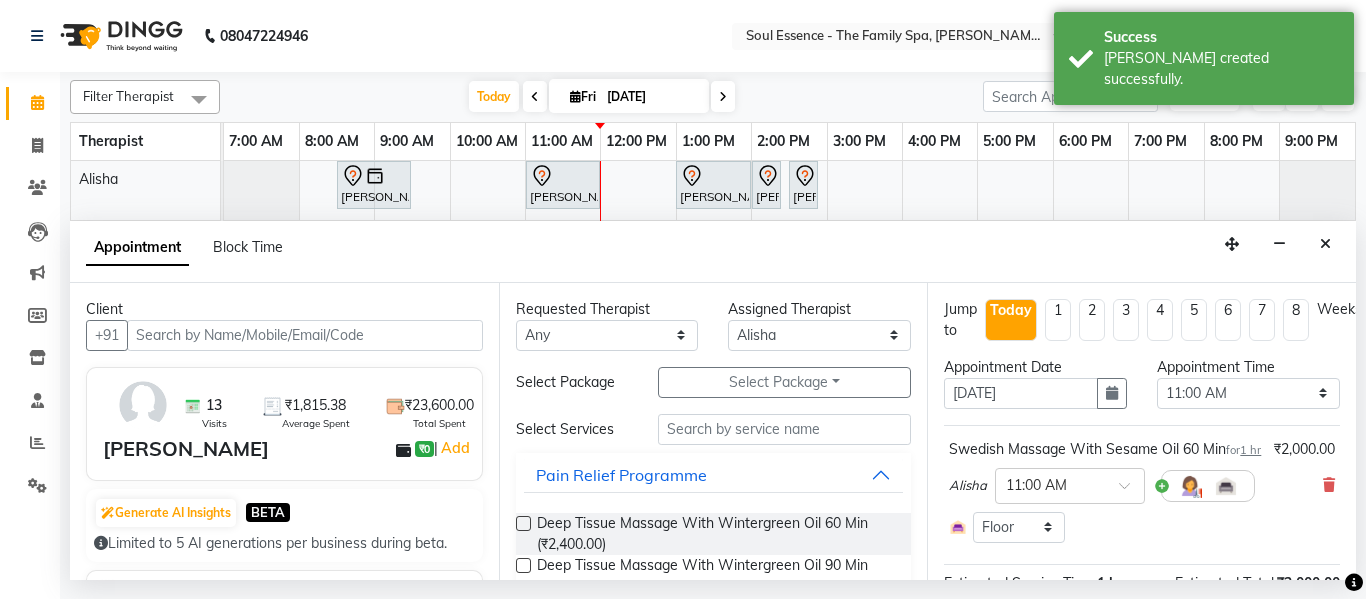 drag, startPoint x: 1313, startPoint y: 506, endPoint x: 1035, endPoint y: 471, distance: 280.19458 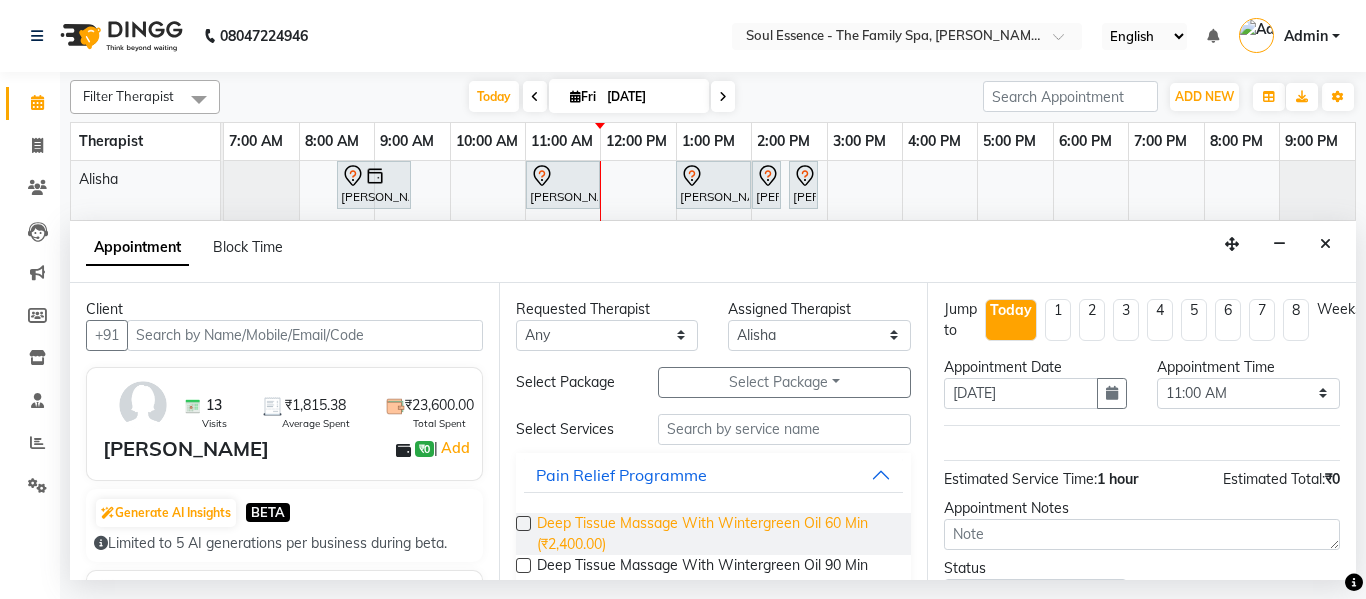 click on "Deep Tissue Massage With Wintergreen Oil 60 Min (₹2,400.00)" at bounding box center [716, 534] 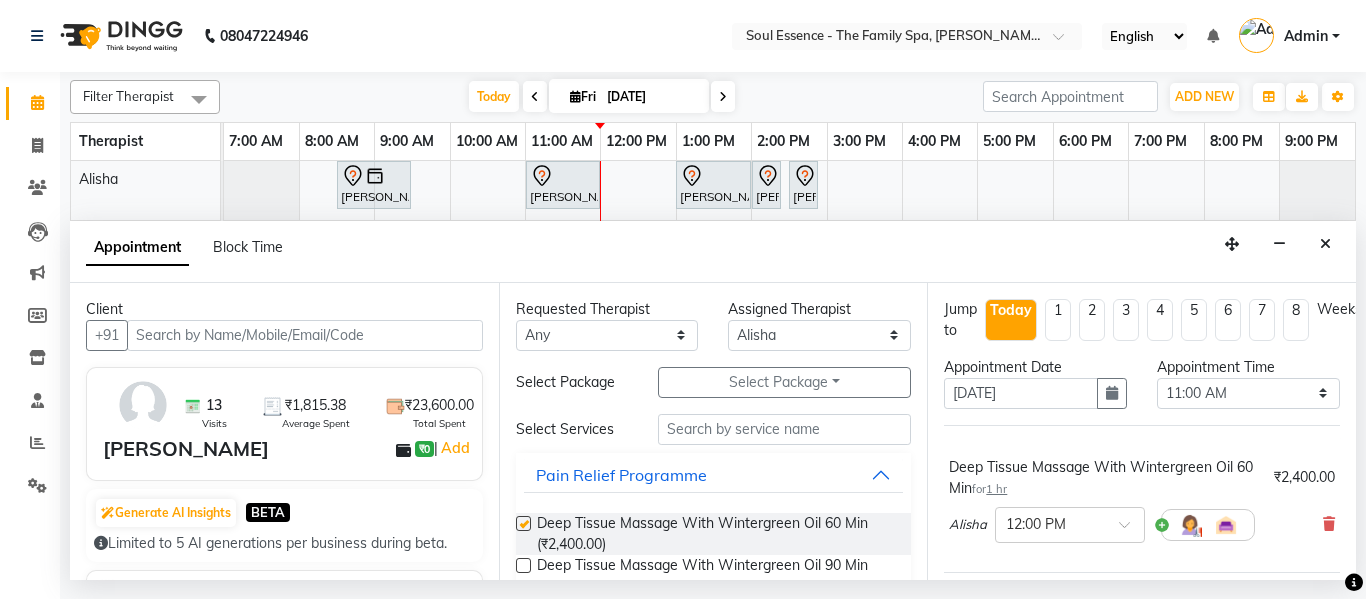 checkbox on "false" 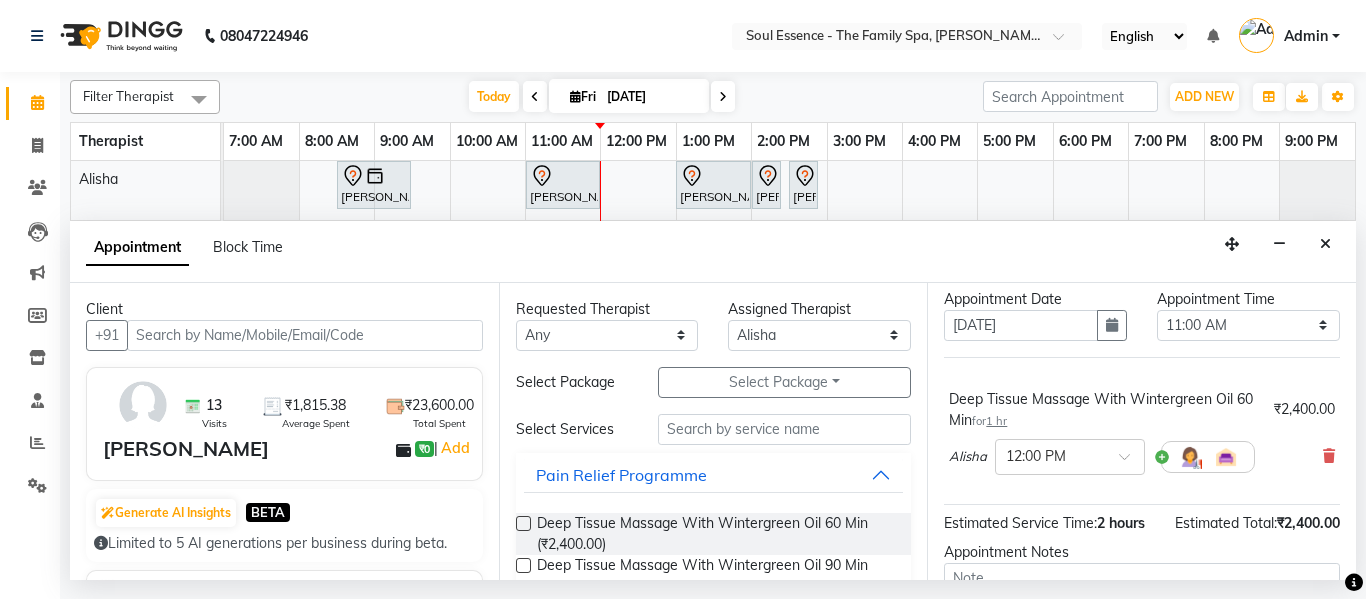 scroll, scrollTop: 200, scrollLeft: 0, axis: vertical 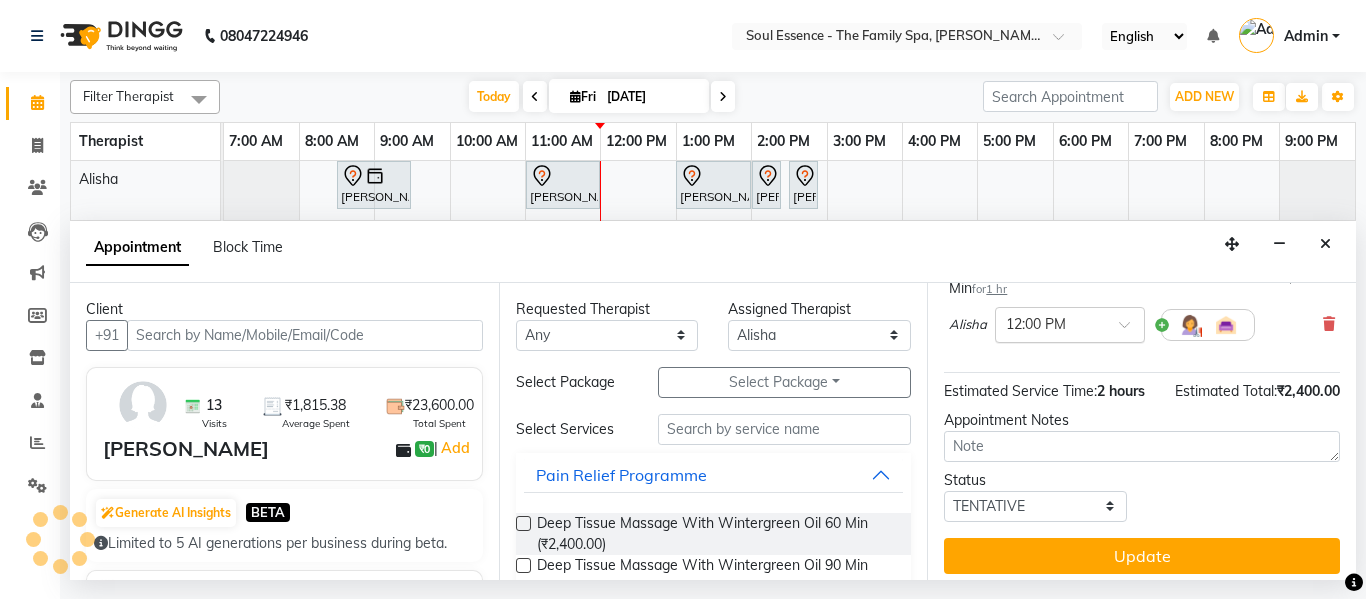 click on "× 12:00 PM" at bounding box center (1070, 325) 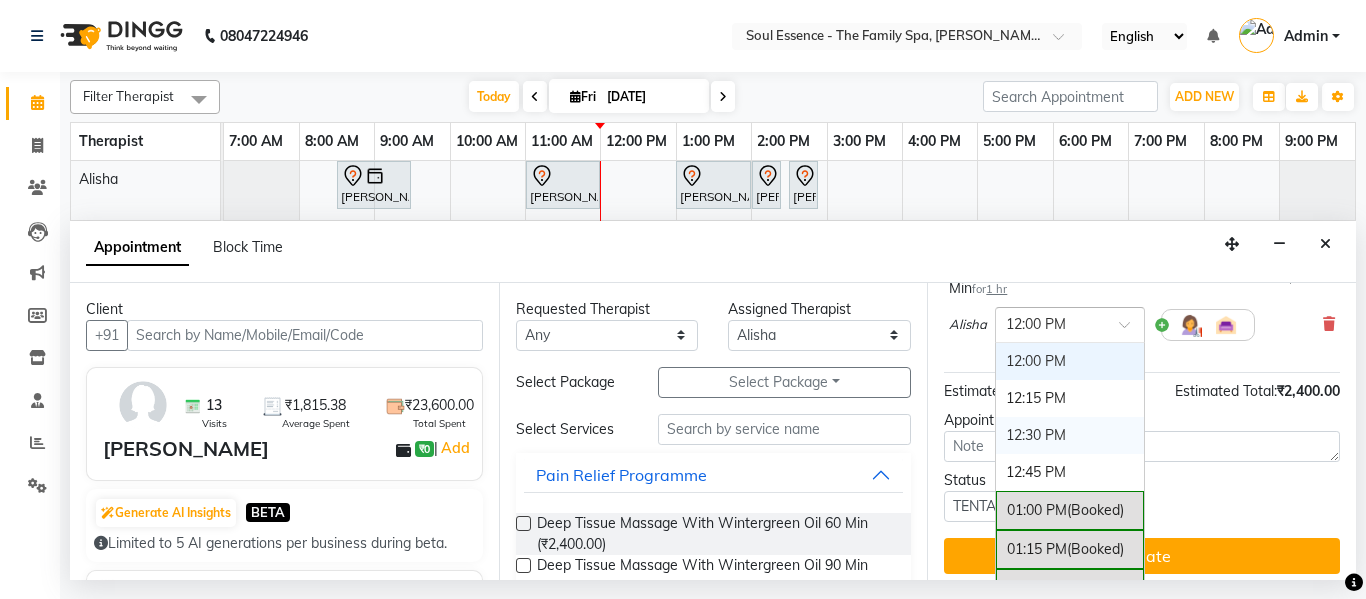 scroll, scrollTop: 400, scrollLeft: 0, axis: vertical 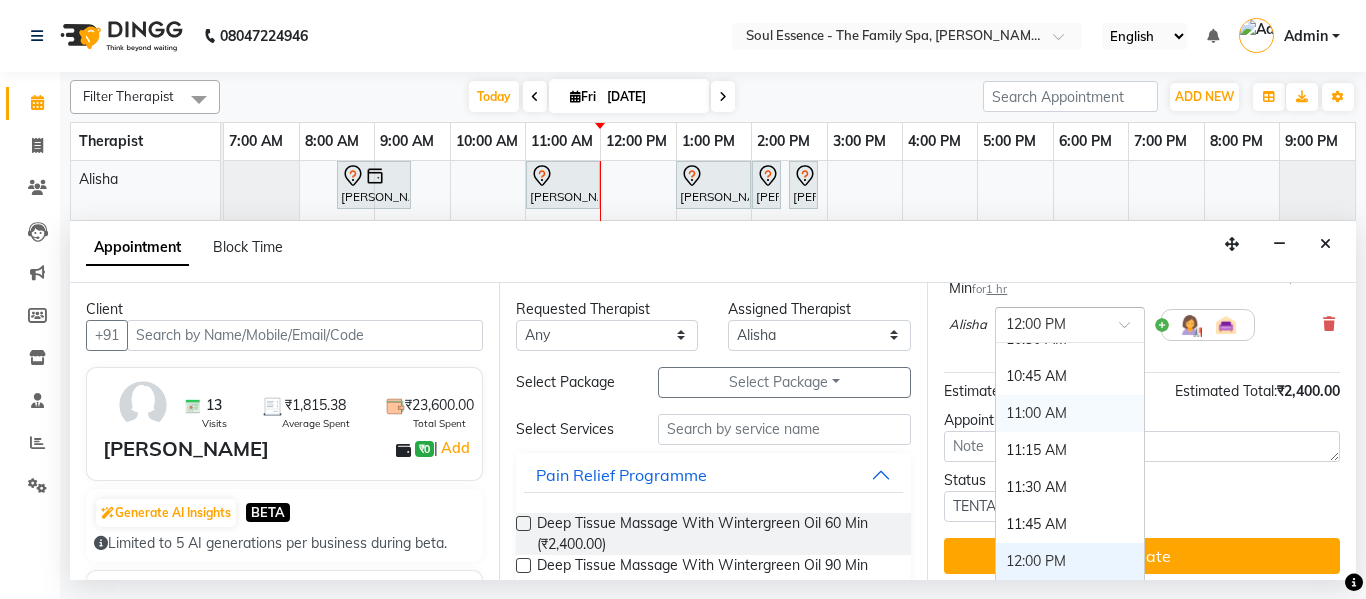 click on "11:00 AM" at bounding box center [1070, 413] 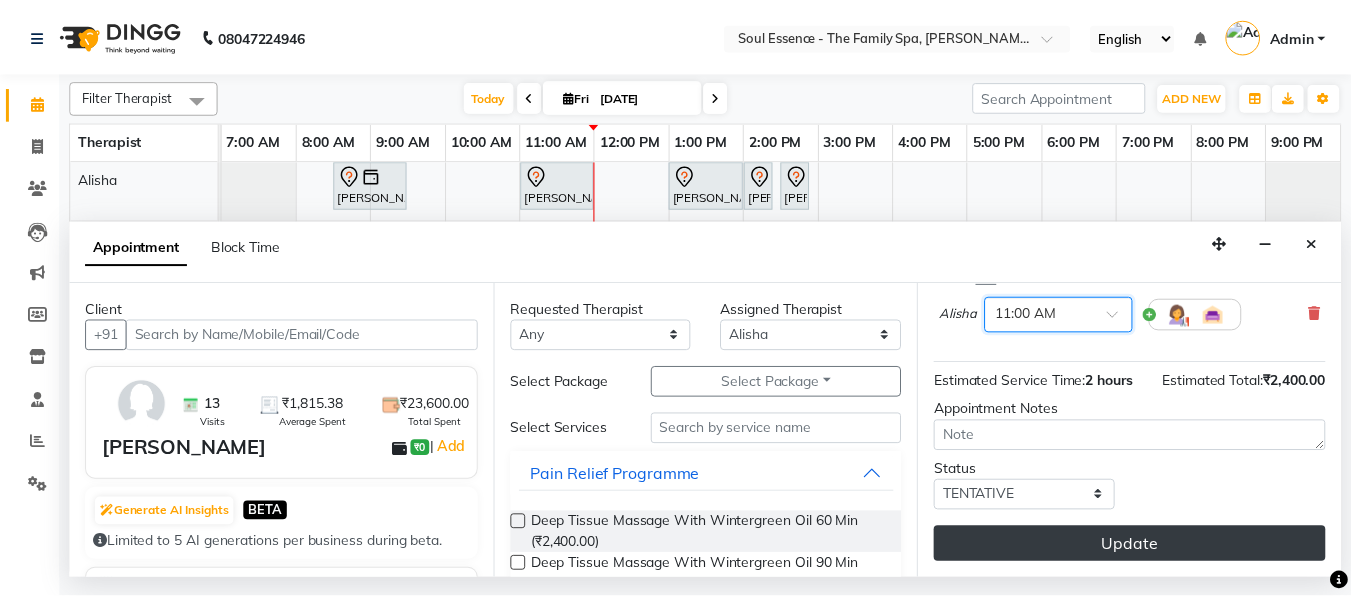 scroll, scrollTop: 246, scrollLeft: 0, axis: vertical 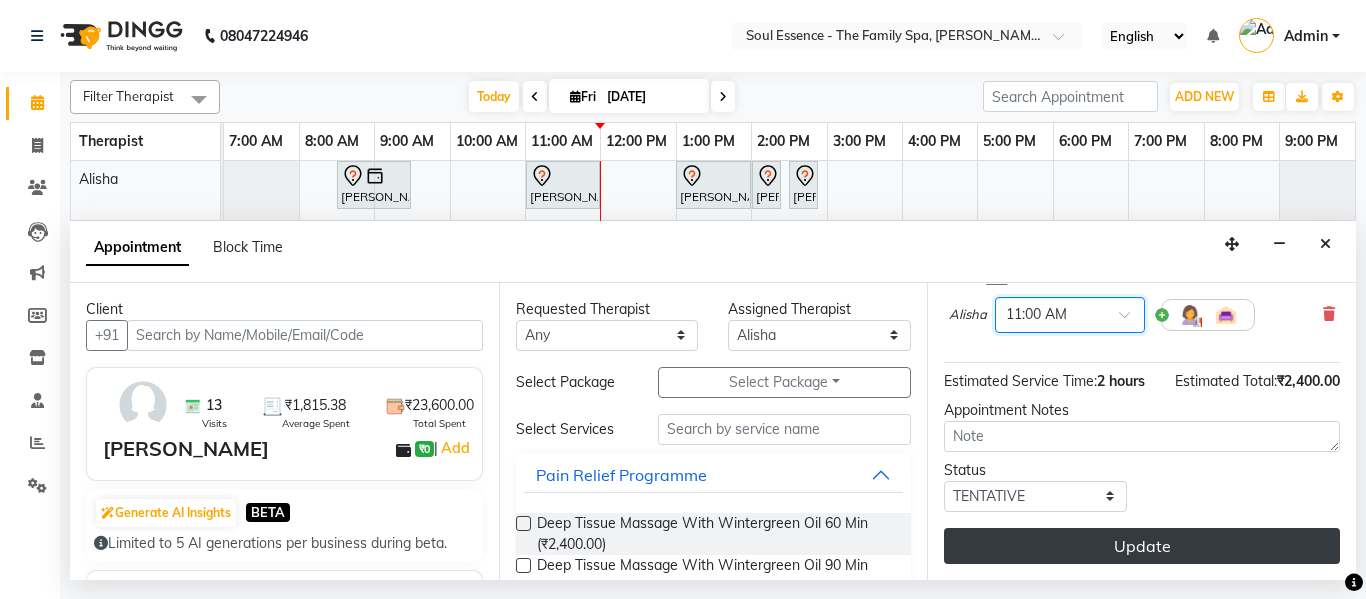 click on "Update" at bounding box center [1142, 546] 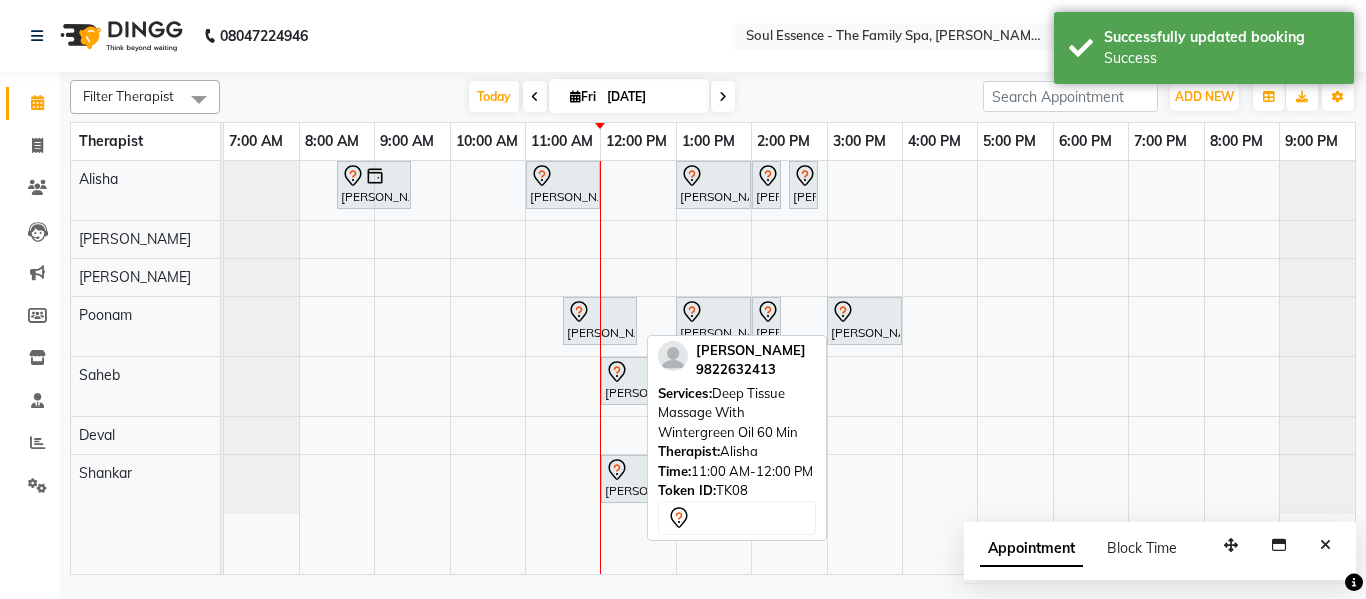 click on "[PERSON_NAME], TK08, 11:00 AM-12:00 PM, Deep Tissue Massage With Wintergreen Oil 60 Min" at bounding box center (563, 185) 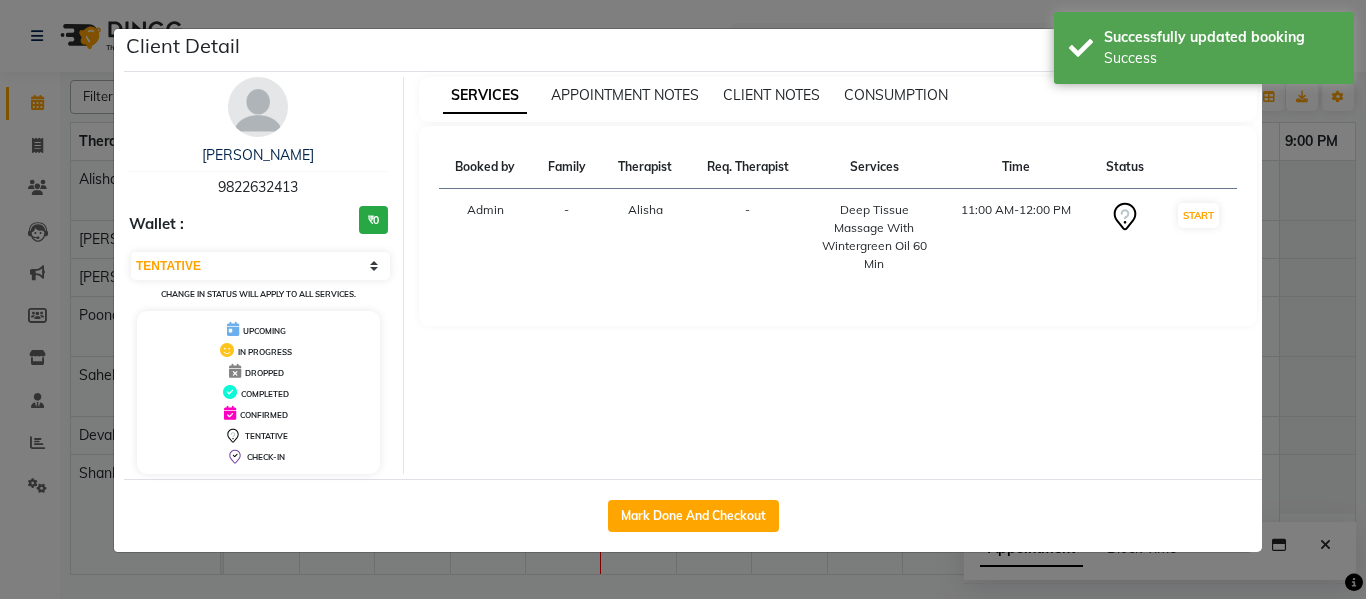 click on "Mark Done And Checkout" 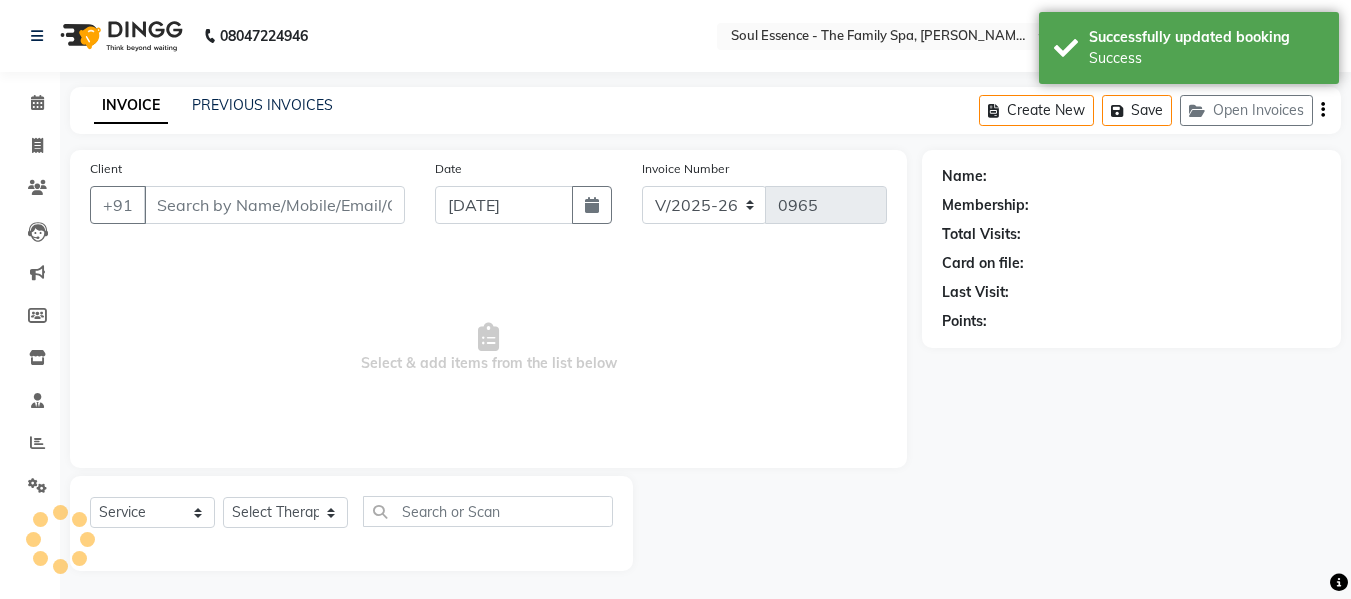 type on "9822632413" 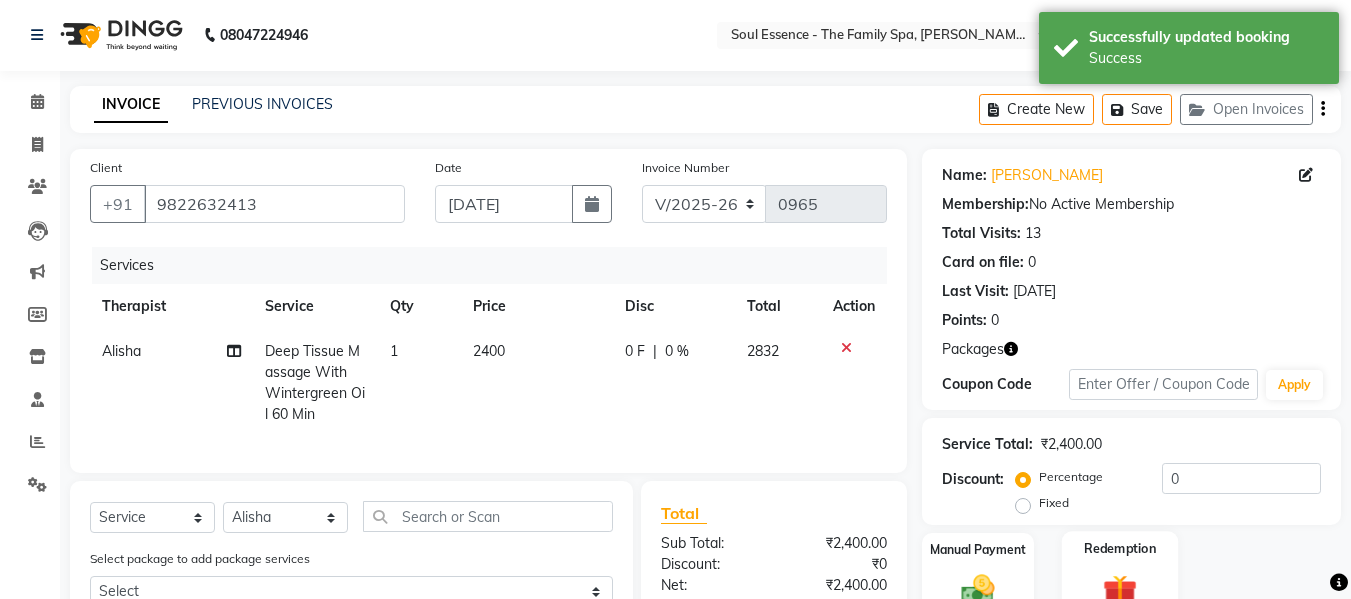 scroll, scrollTop: 223, scrollLeft: 0, axis: vertical 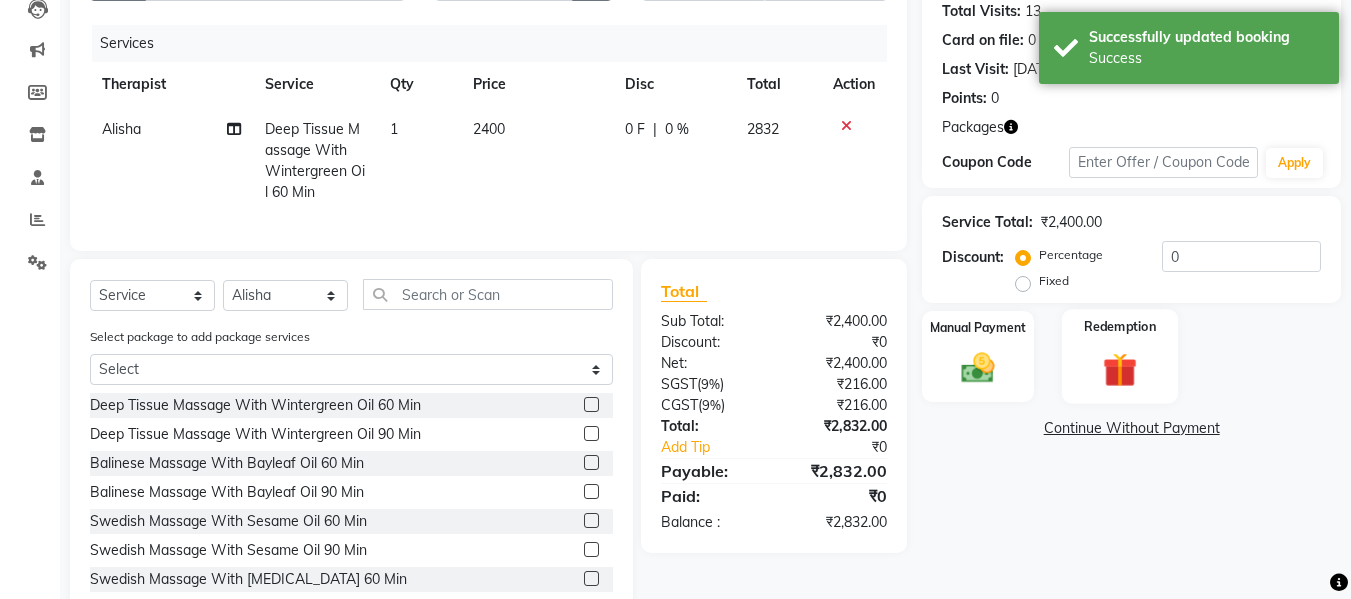 click 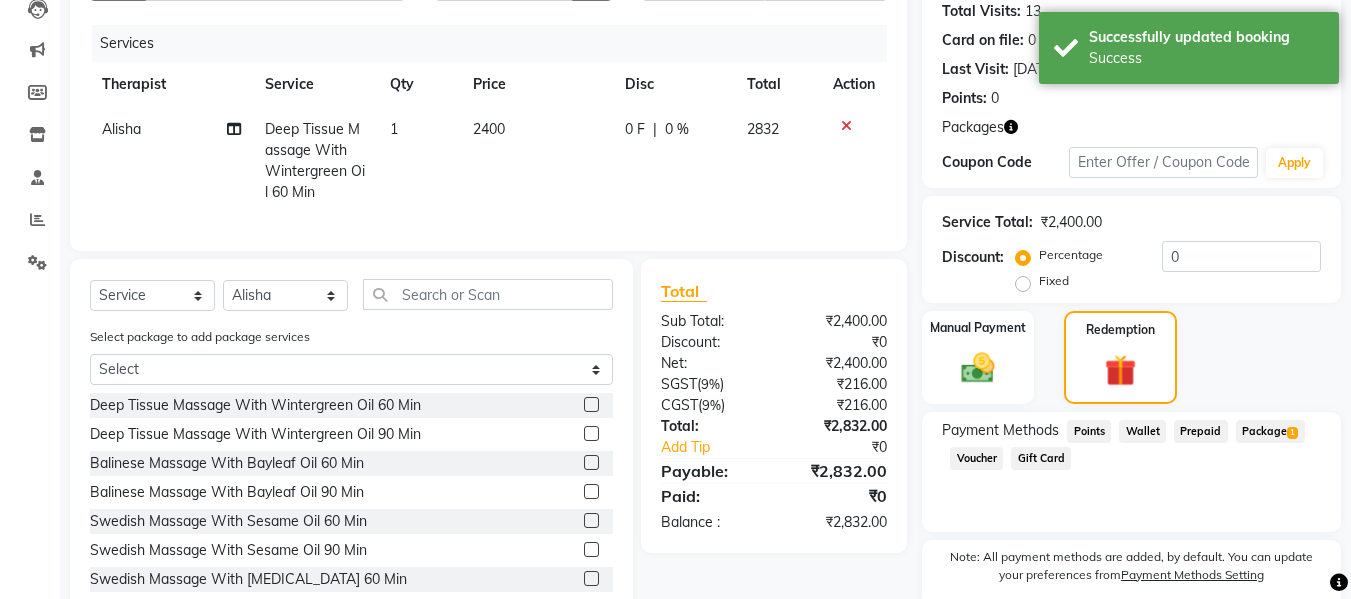 click on "1" 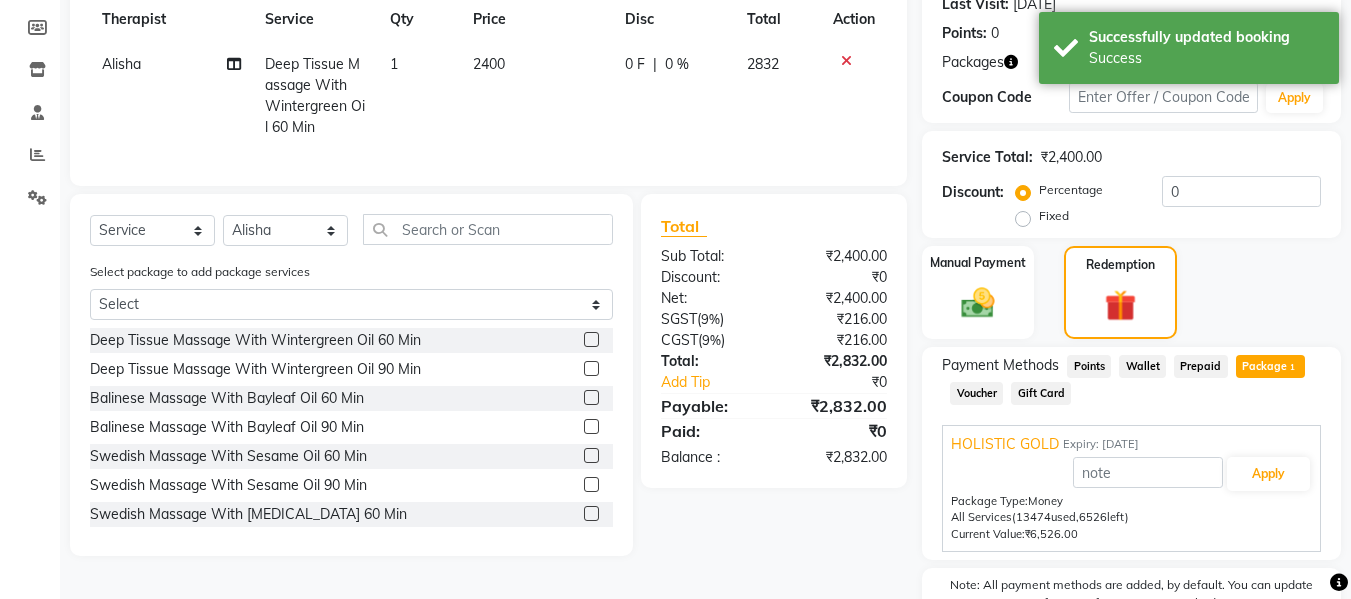 scroll, scrollTop: 396, scrollLeft: 0, axis: vertical 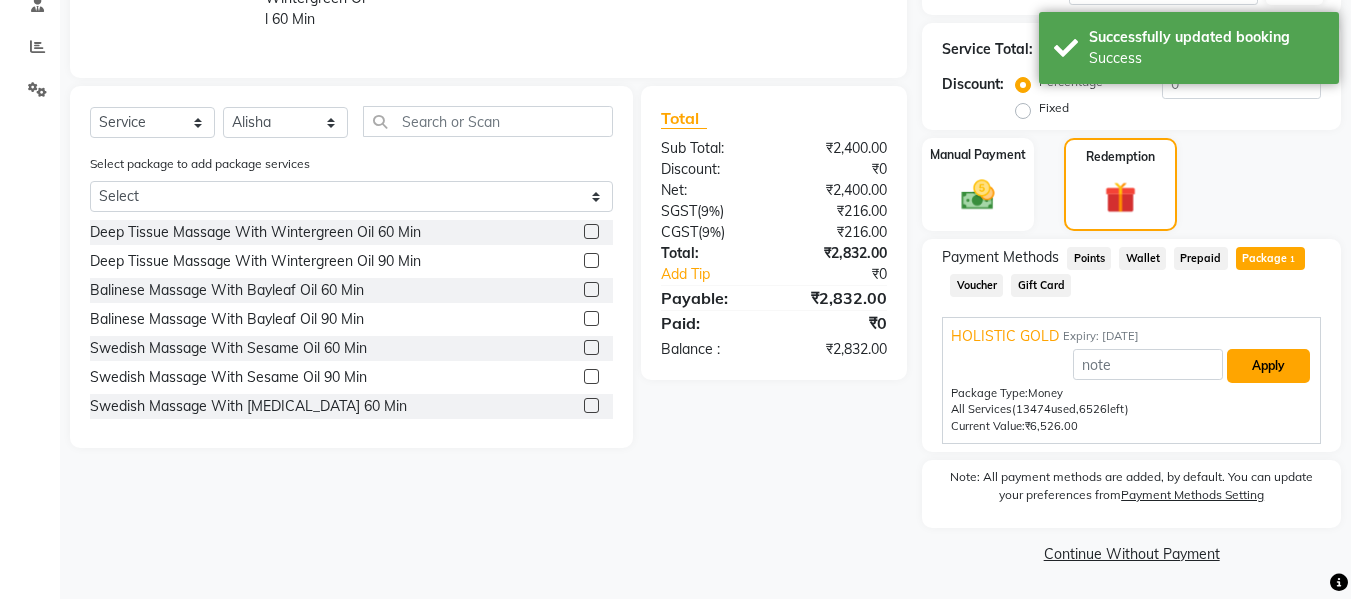 click on "Apply" at bounding box center (1268, 366) 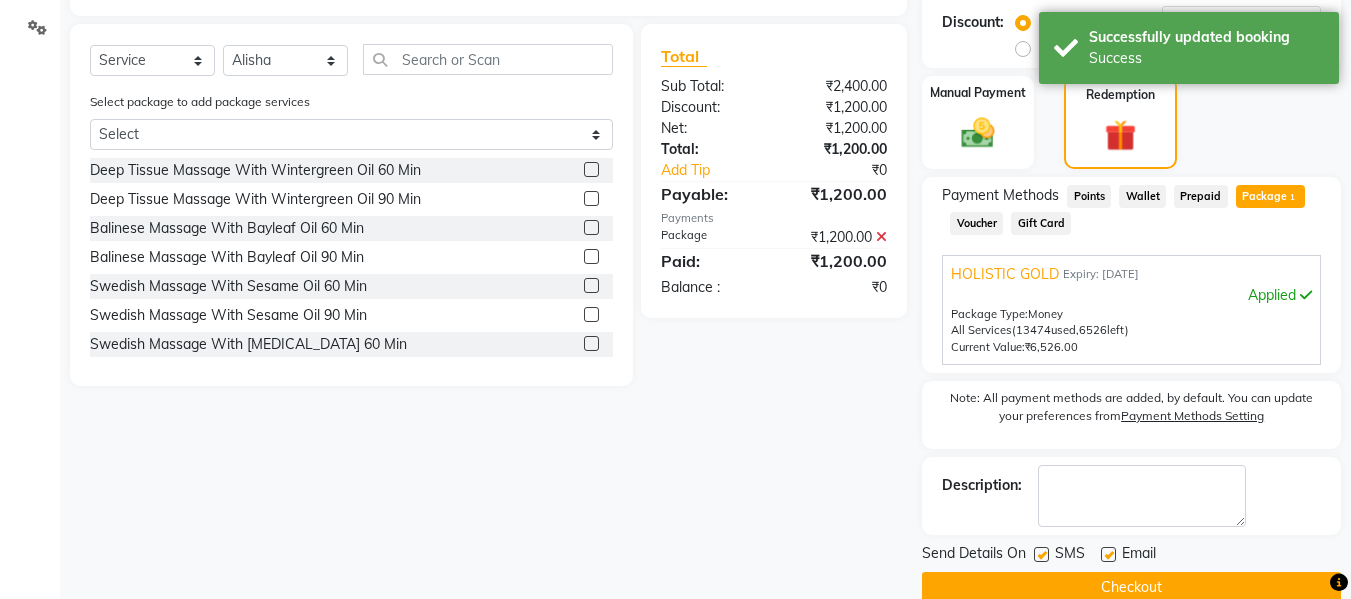 scroll, scrollTop: 492, scrollLeft: 0, axis: vertical 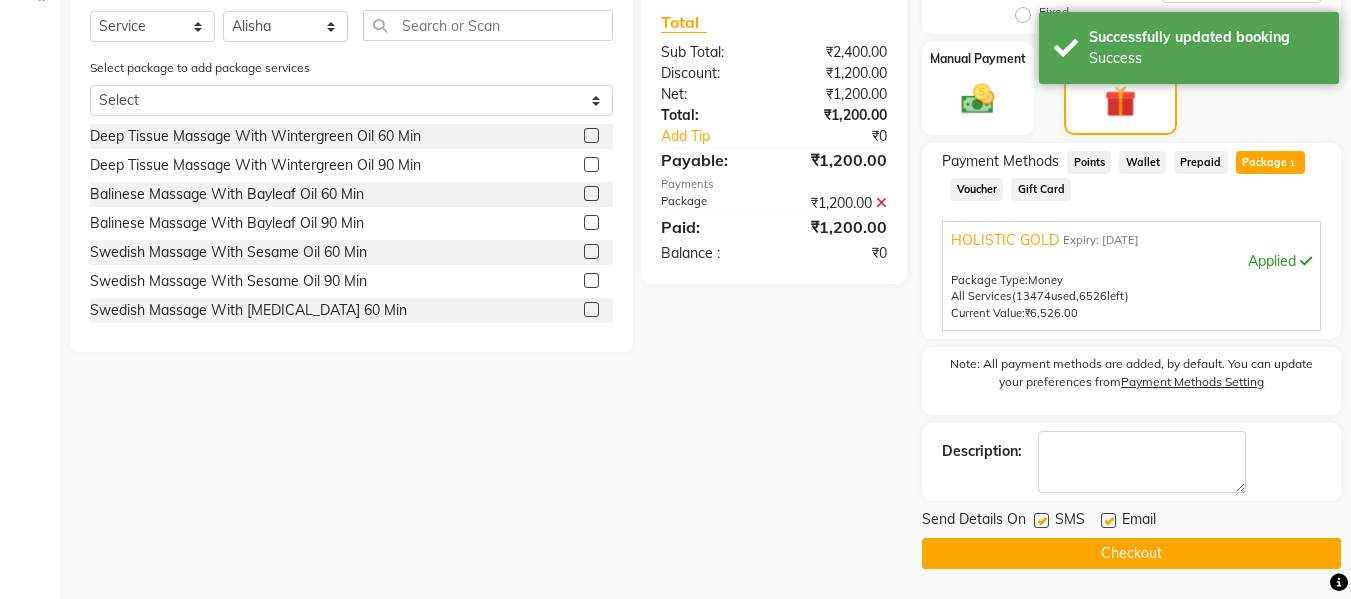 click 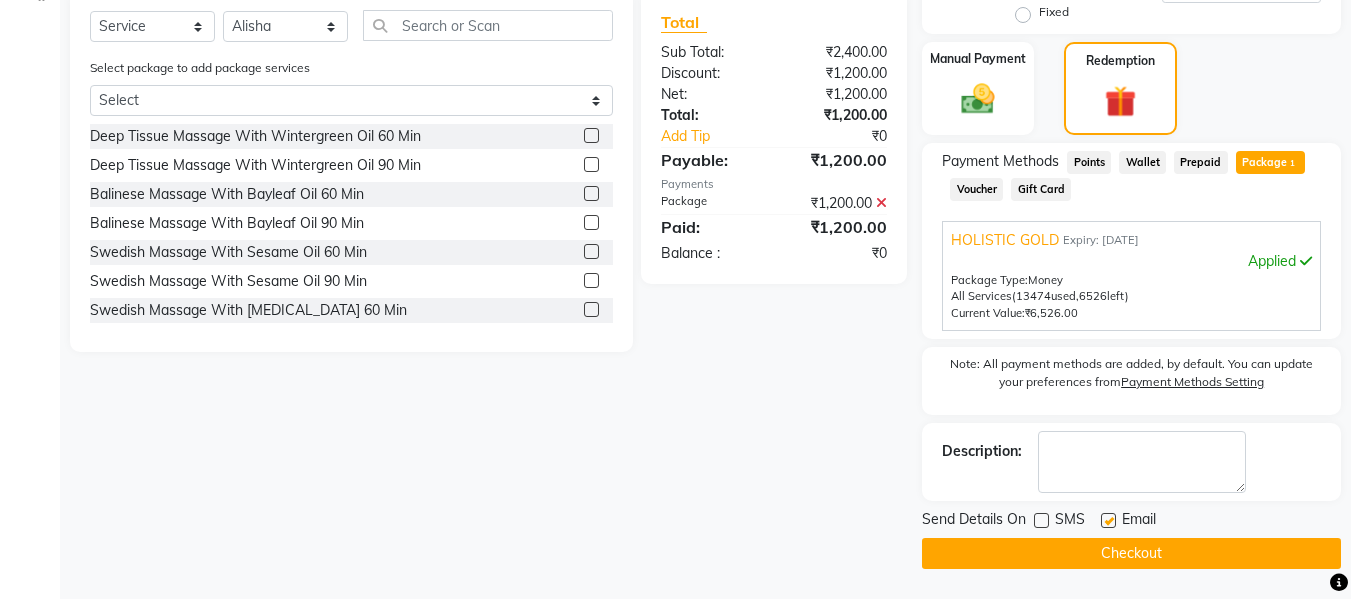 click on "INVOICE PREVIOUS INVOICES Create New   Save   Open Invoices  Client +91 9822632413 Date 11-07-2025 Invoice Number V/2025 V/2025-26 0965 Services Therapist Service Qty Price Disc Total Action Alisha Deep Tissue Massage With Wintergreen Oil 60 Min 1 2400 1200 F | 50 % 1200 Select  Service  Product  Membership  Package Voucher Prepaid Gift Card  Select Therapist Alisha Deval Gauri Thorath Poonam Saheb Shankar  Surma Select package to add package services Select HOLISTIC GOLD Deep Tissue Massage With Wintergreen Oil 60 Min  Deep Tissue Massage With Wintergreen Oil 90 Min  Balinese Massage With Bayleaf Oil 60 Min  Balinese Massage With Bayleaf Oil 90 Min  Swedish Massage With Sesame Oil 60 Min  Swedish Massage With Sesame Oil 90 Min  Swedish Massage With Clove Oil 60 Min  Swedish Massage With Clove Oil 90 Min  Sports Special Package 90 Min  Deep Relaxation Package 90 Min  Sleep Enhancing Therapy 60 Min  Sleep Enhancing Therapy 90 Min  Anxiety Relieving Massage 60 Min  Anxiety Relieving Massage 90 Min  Gold Facial" 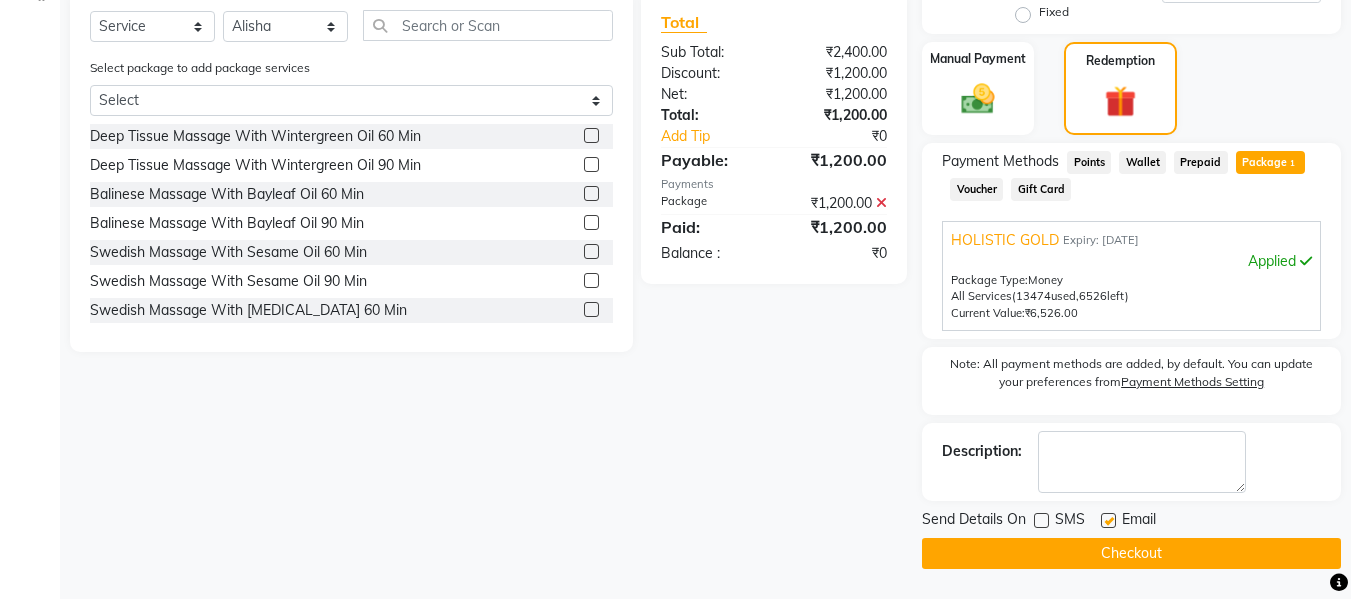click on "Checkout" 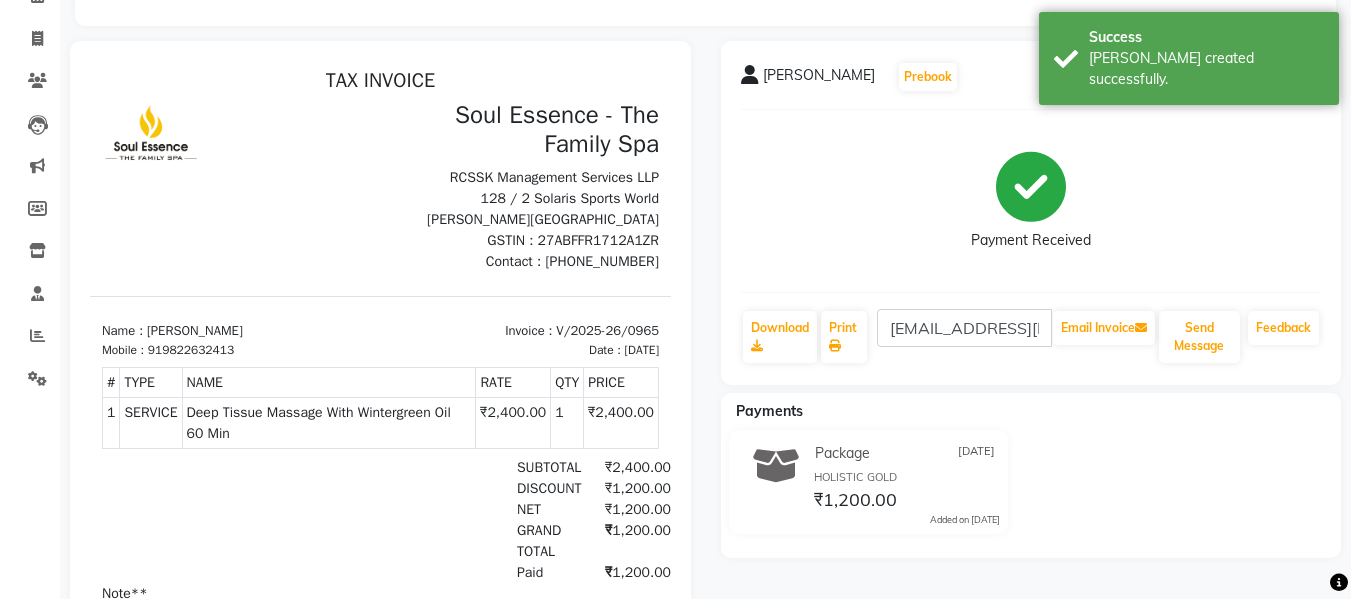 scroll, scrollTop: 300, scrollLeft: 0, axis: vertical 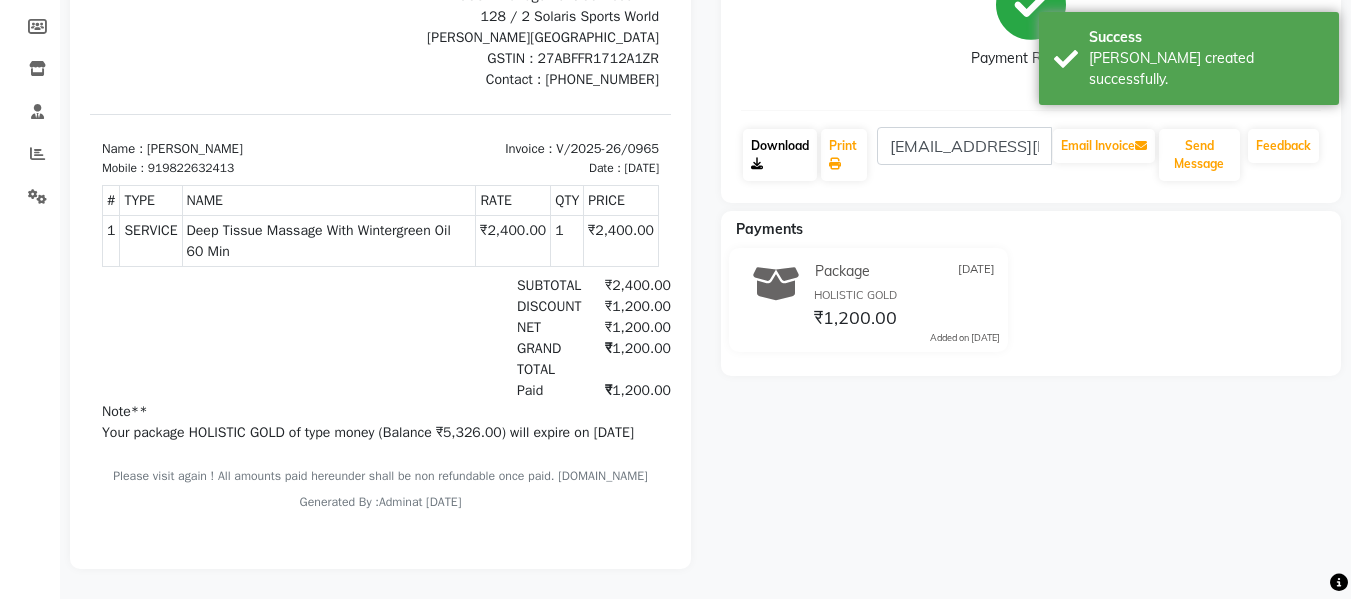 click on "Download" 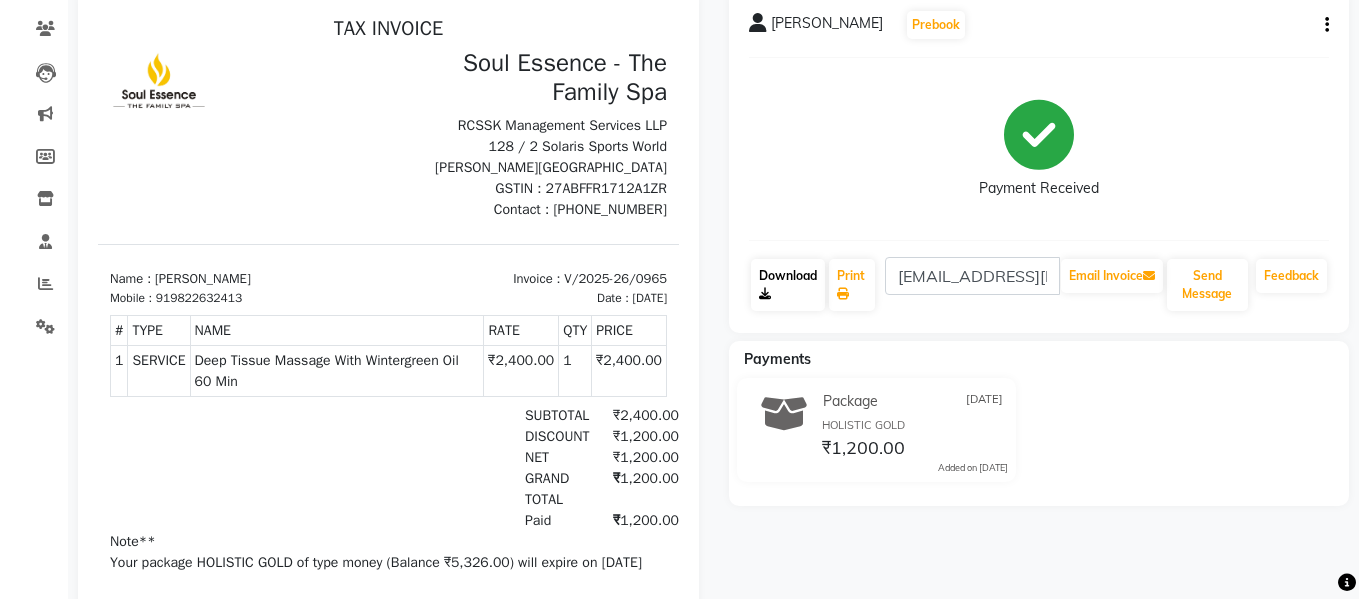 scroll, scrollTop: 0, scrollLeft: 0, axis: both 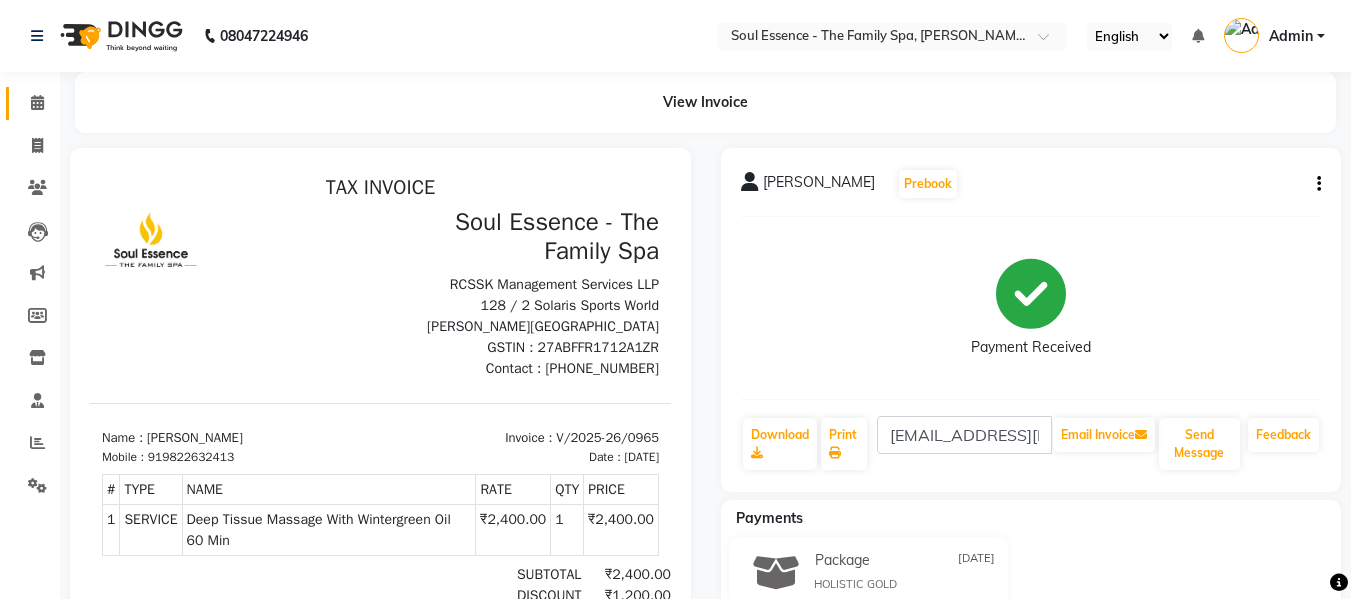 click on "Calendar" 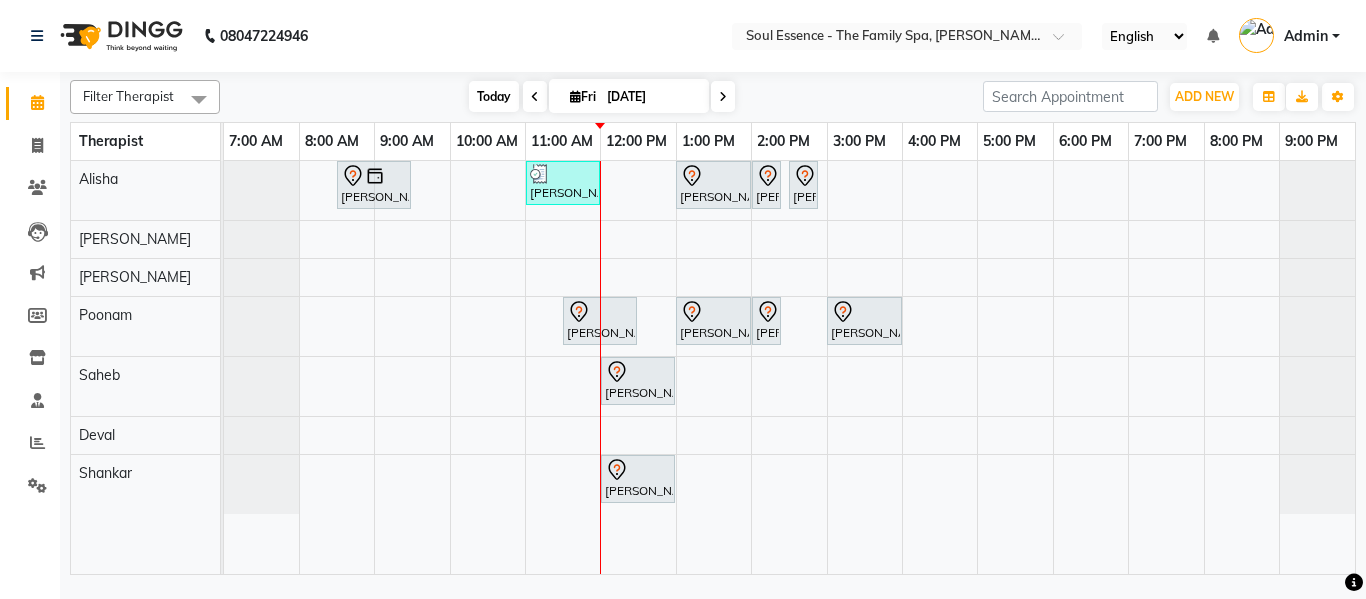 click on "Today" at bounding box center [494, 96] 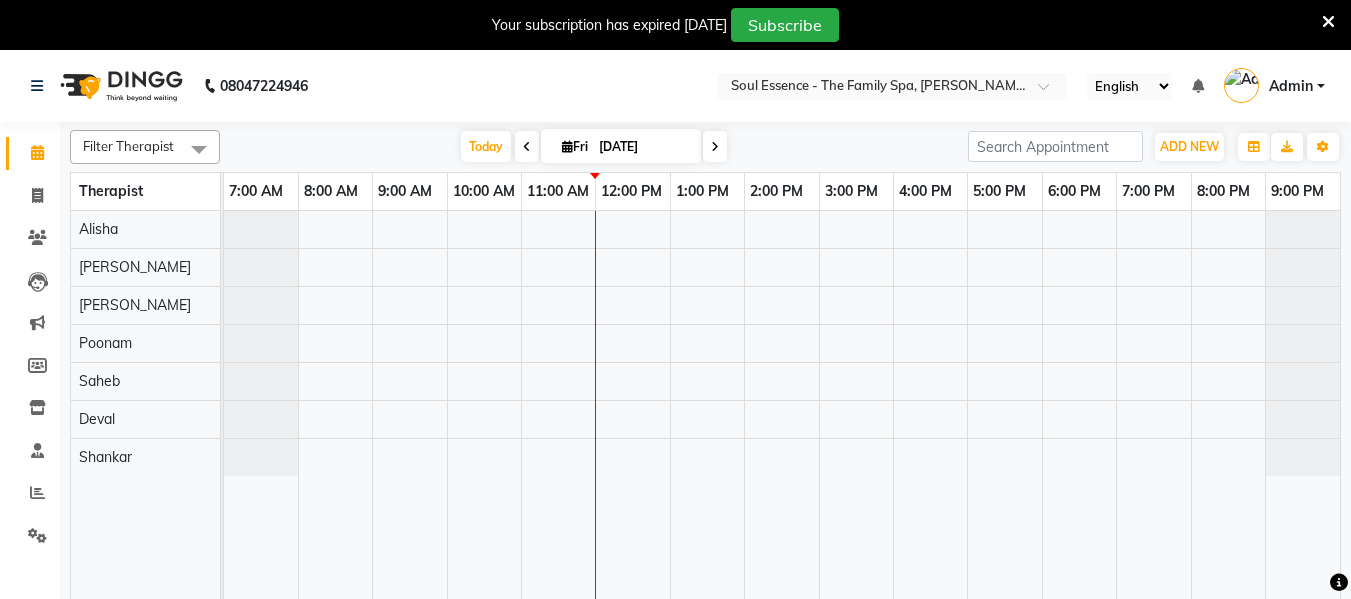 scroll, scrollTop: 0, scrollLeft: 0, axis: both 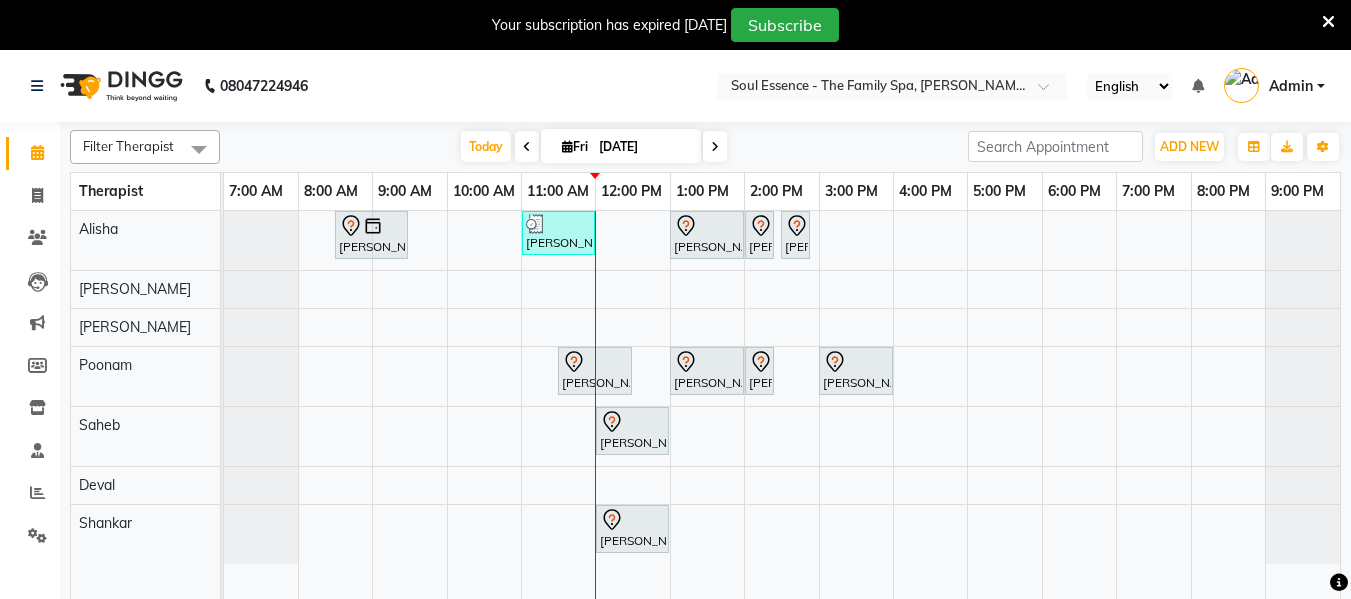 click at bounding box center [1328, 22] 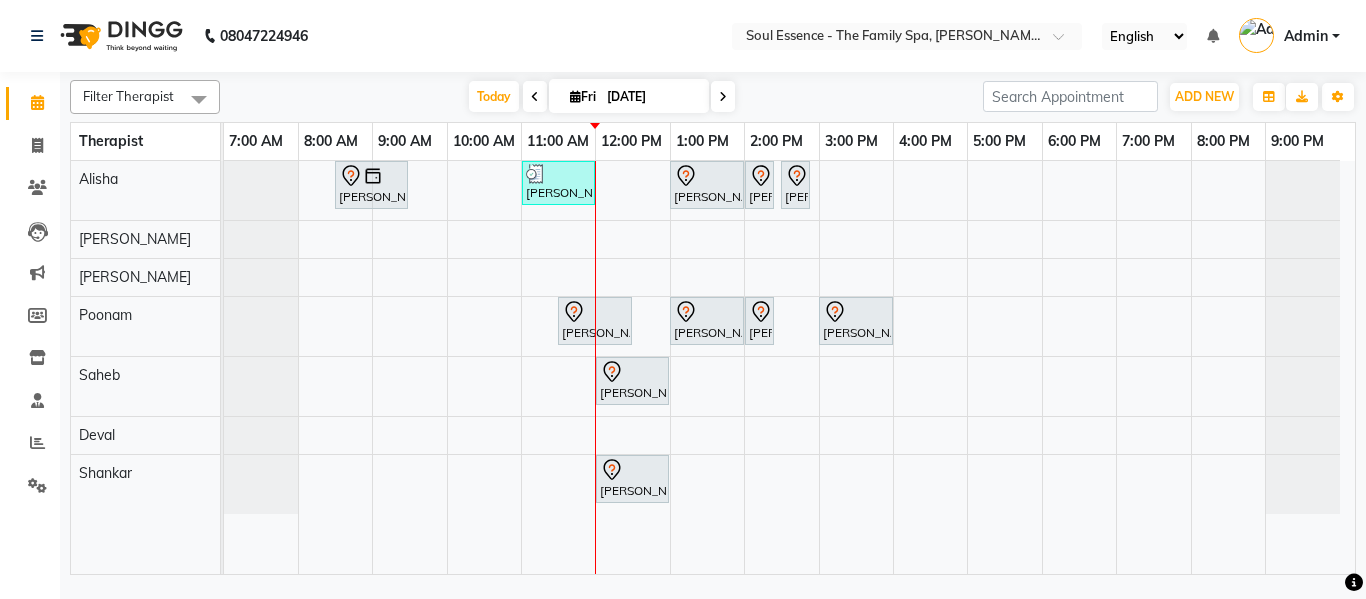 click on "Admin" at bounding box center (1289, 36) 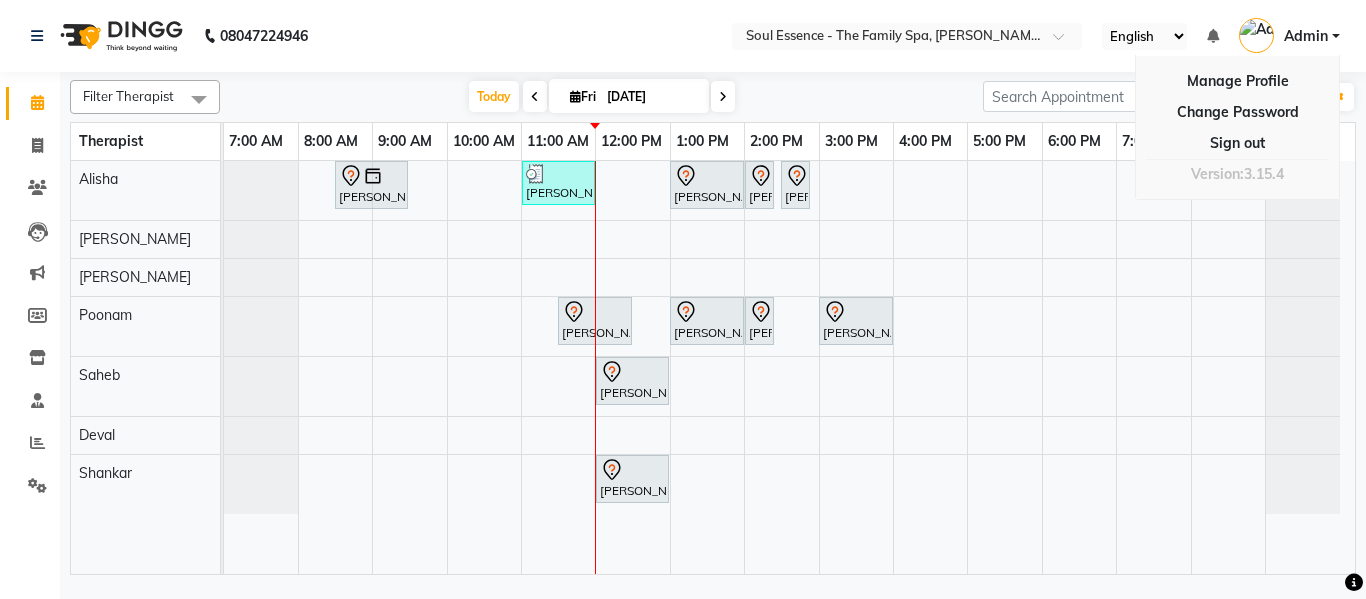 click on "3:00 PM" at bounding box center (851, 141) 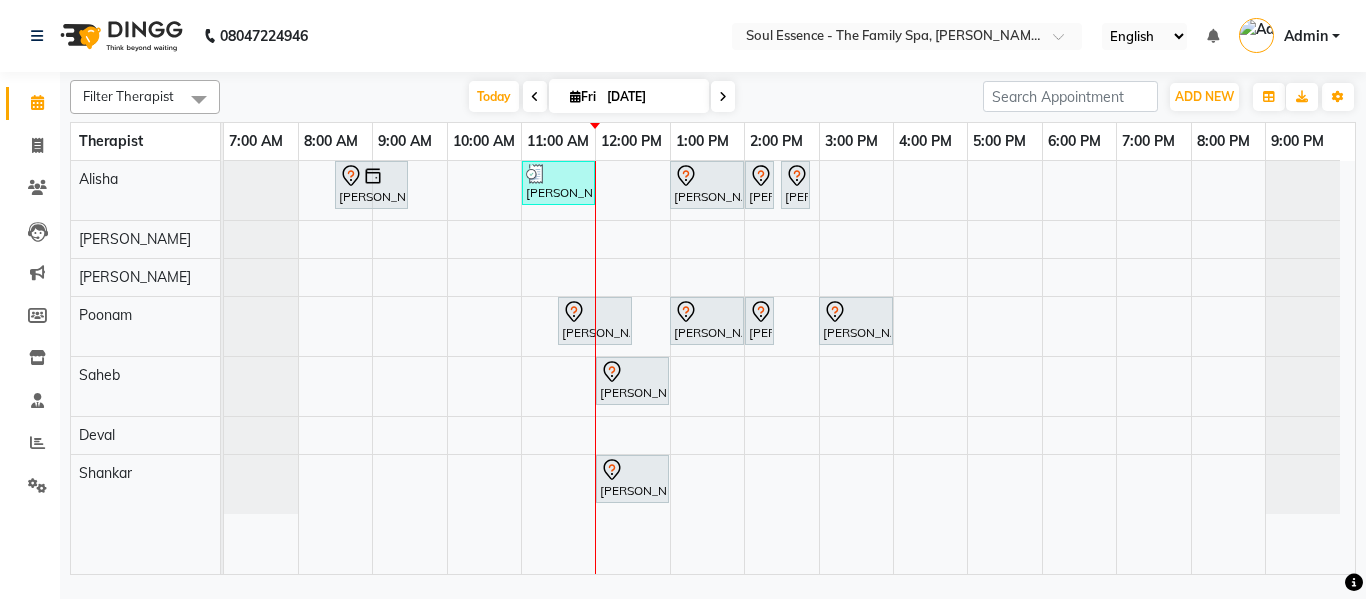 click on "Filter Therapist Select All Alisha Deval Gauri Thorath Poonam Saheb Shankar  Surma Today  Fri 11-07-2025 Toggle Dropdown Add Appointment Add Invoice Add Expense Add Attendance Add Client Add Transaction Toggle Dropdown Add Appointment Add Invoice Add Expense Add Attendance Add Client ADD NEW Toggle Dropdown Add Appointment Add Invoice Add Expense Add Attendance Add Client Add Transaction Filter Therapist Select All Alisha Deval Gauri Thorath Poonam Saheb Shankar  Surma Group By  Staff View   Room View  View as Vertical  Vertical - Week View  Horizontal  Horizontal - Week View  List  Toggle Dropdown Calendar Settings Manage Tags   Arrange Therapists   Reset Therapists  Full Screen Appointment Form Zoom 25% Therapist 7:00 AM 8:00 AM 9:00 AM 10:00 AM 11:00 AM 12:00 PM 1:00 PM 2:00 PM 3:00 PM 4:00 PM 5:00 PM 6:00 PM 7:00 PM 8:00 PM 9:00 PM Alisha Surma Gauri Thorath Poonam Saheb Deval Shankar              Hemant Deshpande, TK02, 08:30 AM-09:30 AM, Skin Whitening Facial 60 Min" 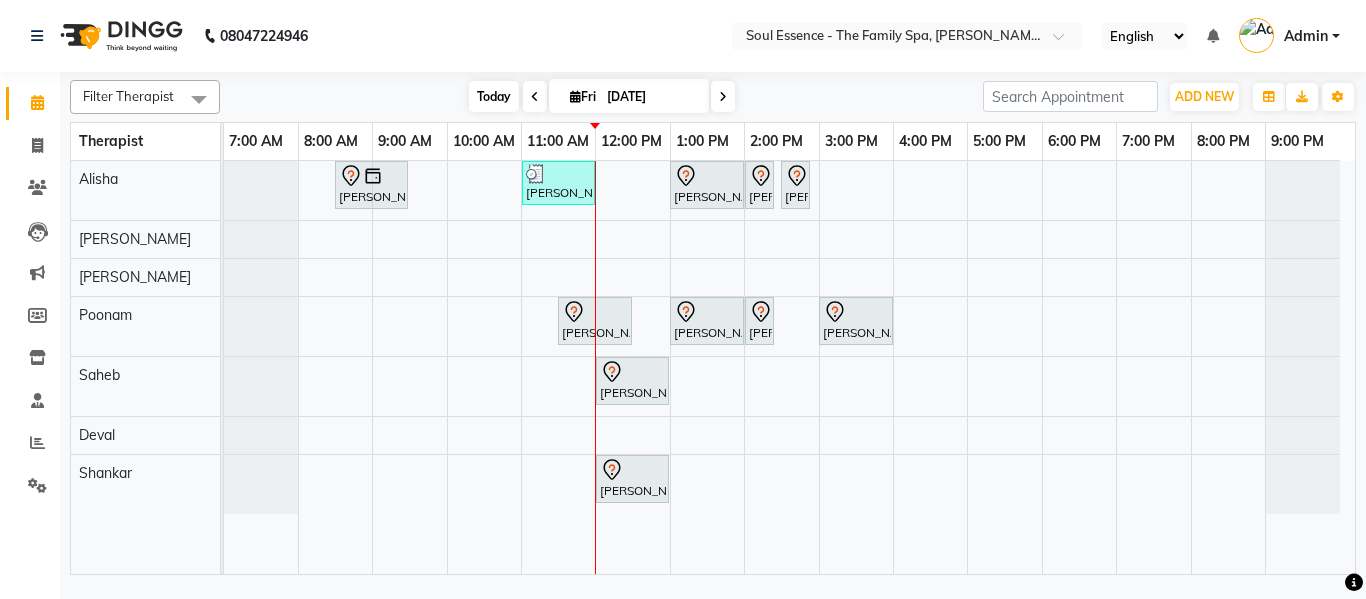 click on "Today" at bounding box center [494, 96] 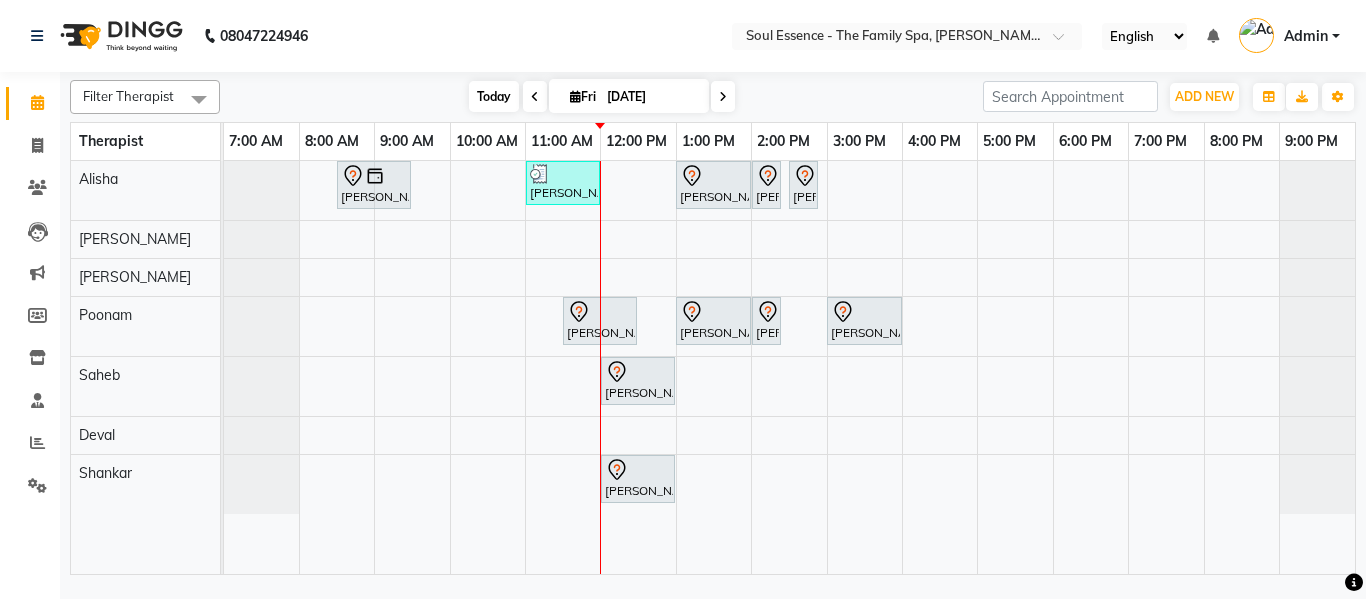 click on "Today" at bounding box center [494, 96] 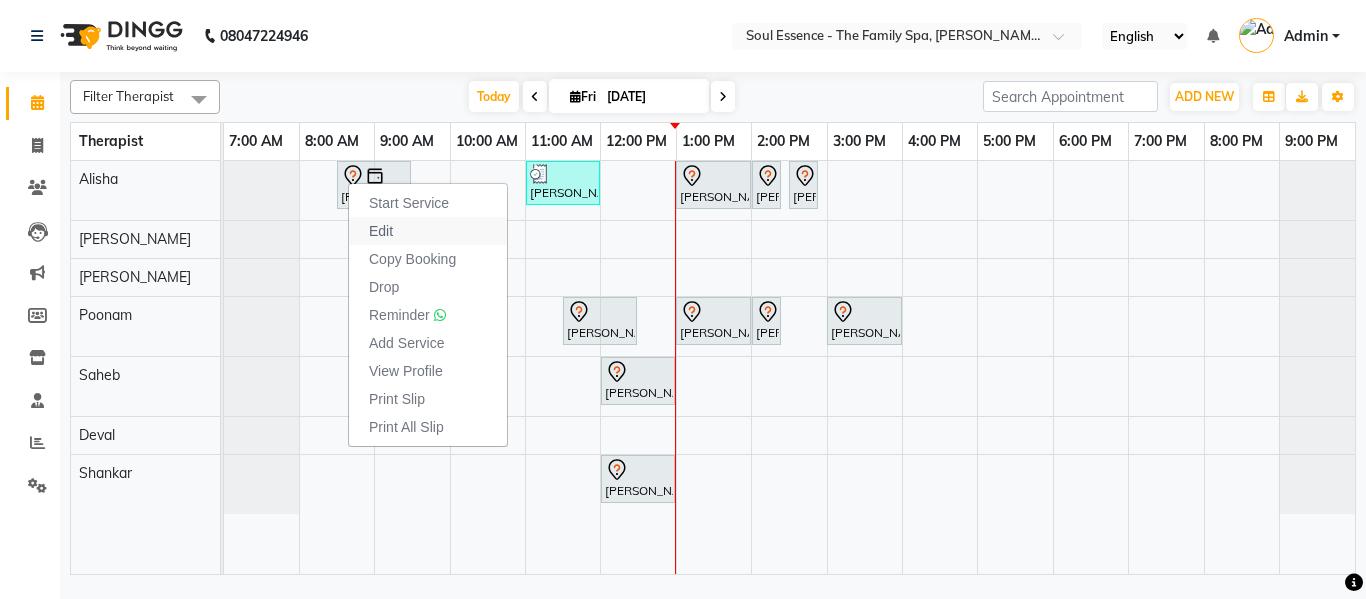 click on "Edit" at bounding box center [428, 231] 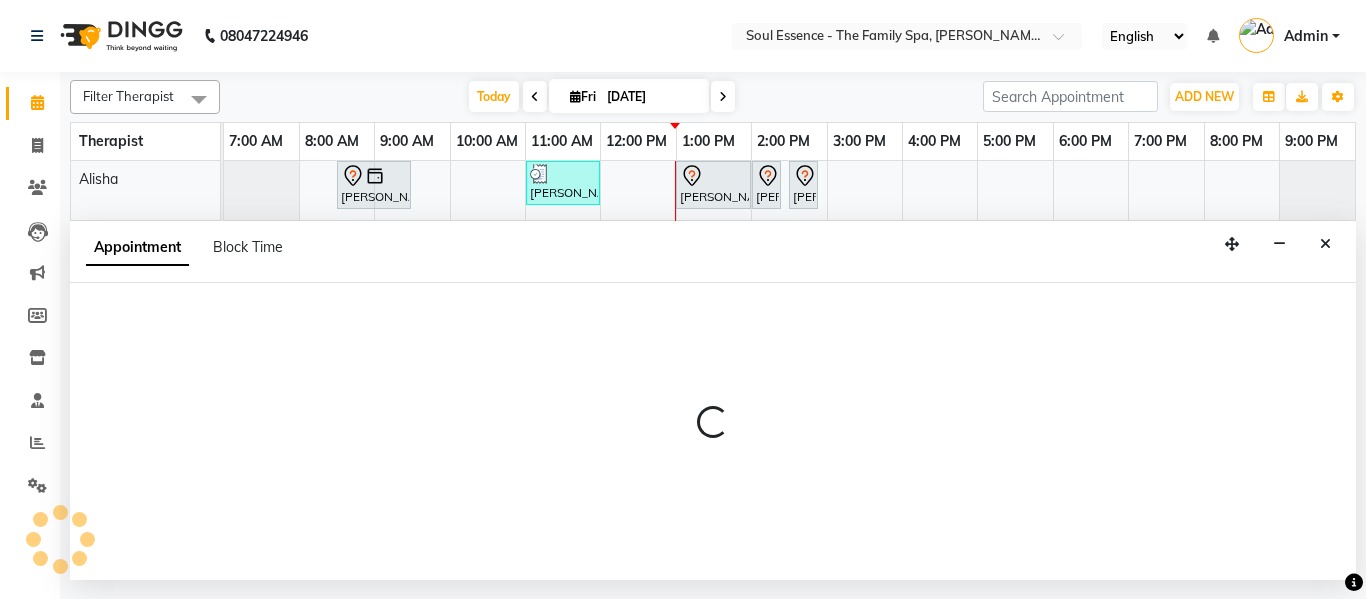 select on "tentative" 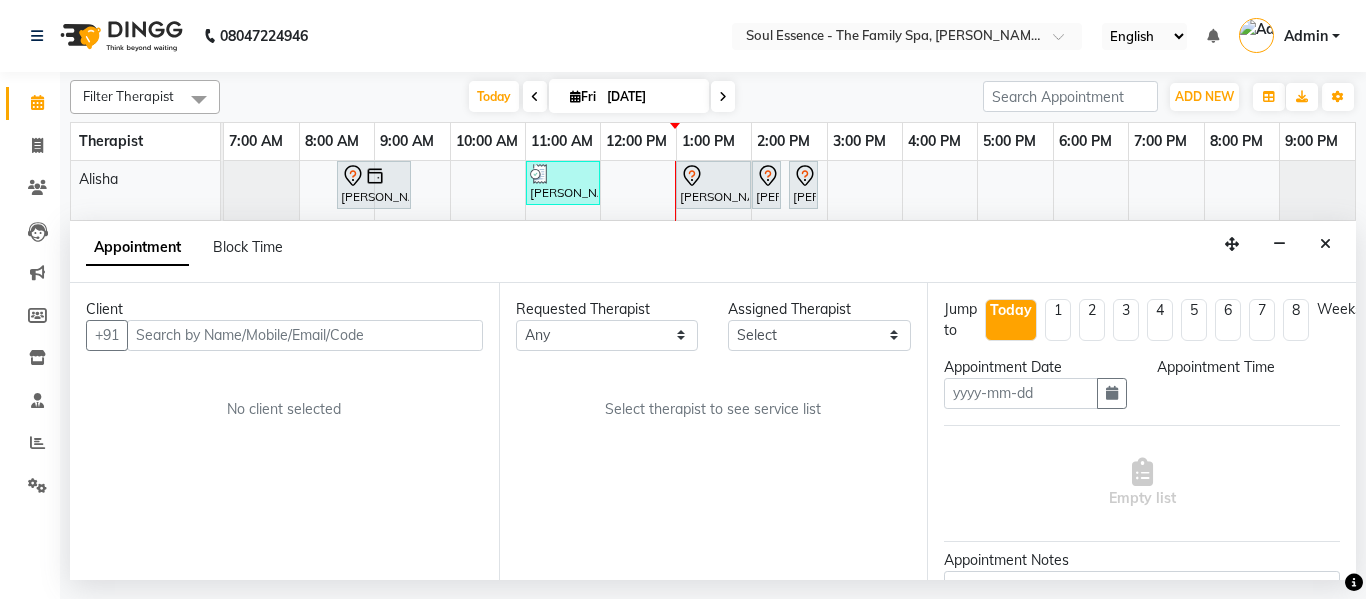 type on "11-07-2025" 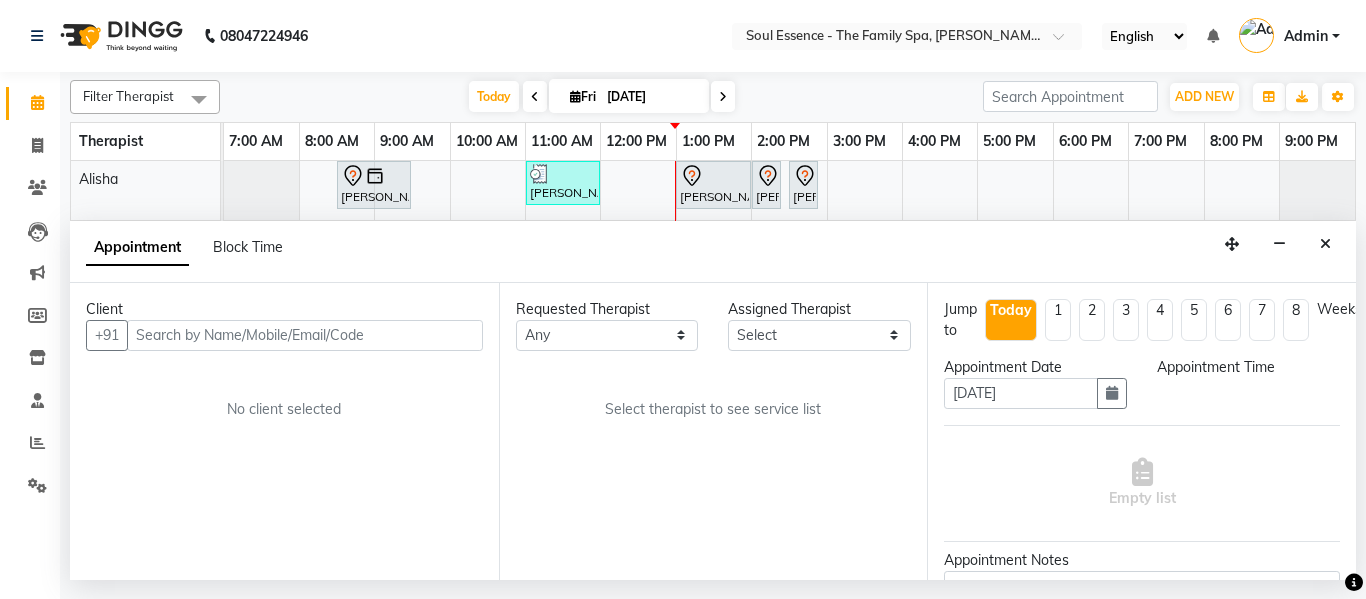 select on "510" 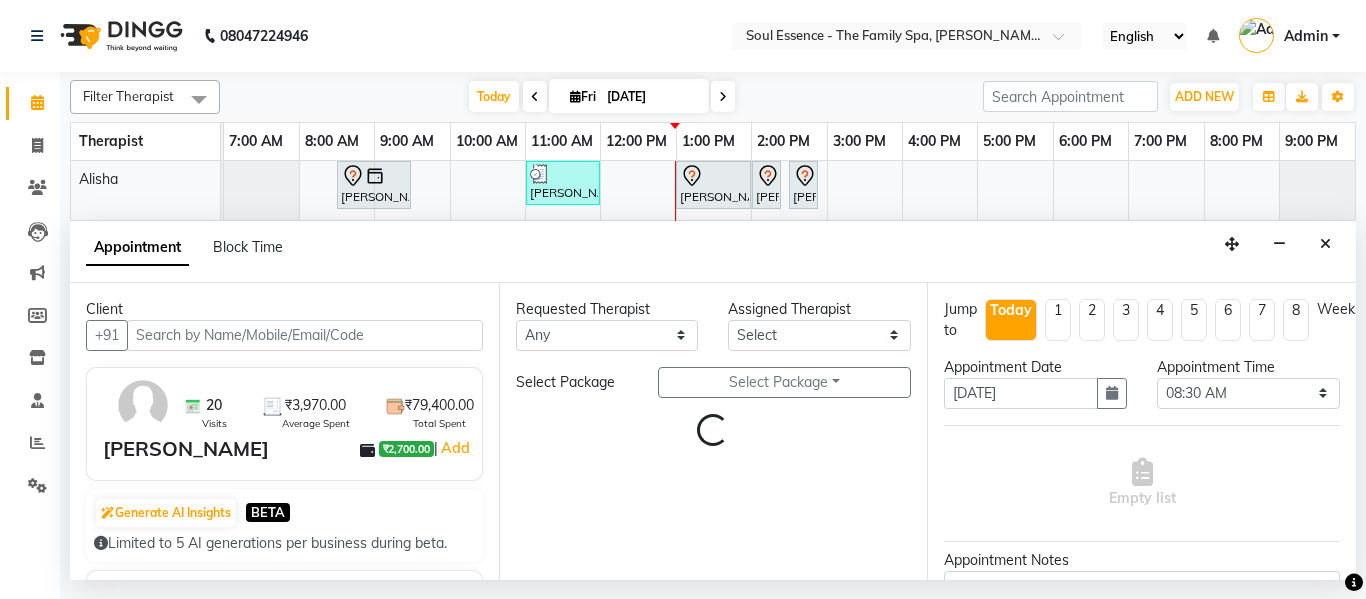 select on "45741" 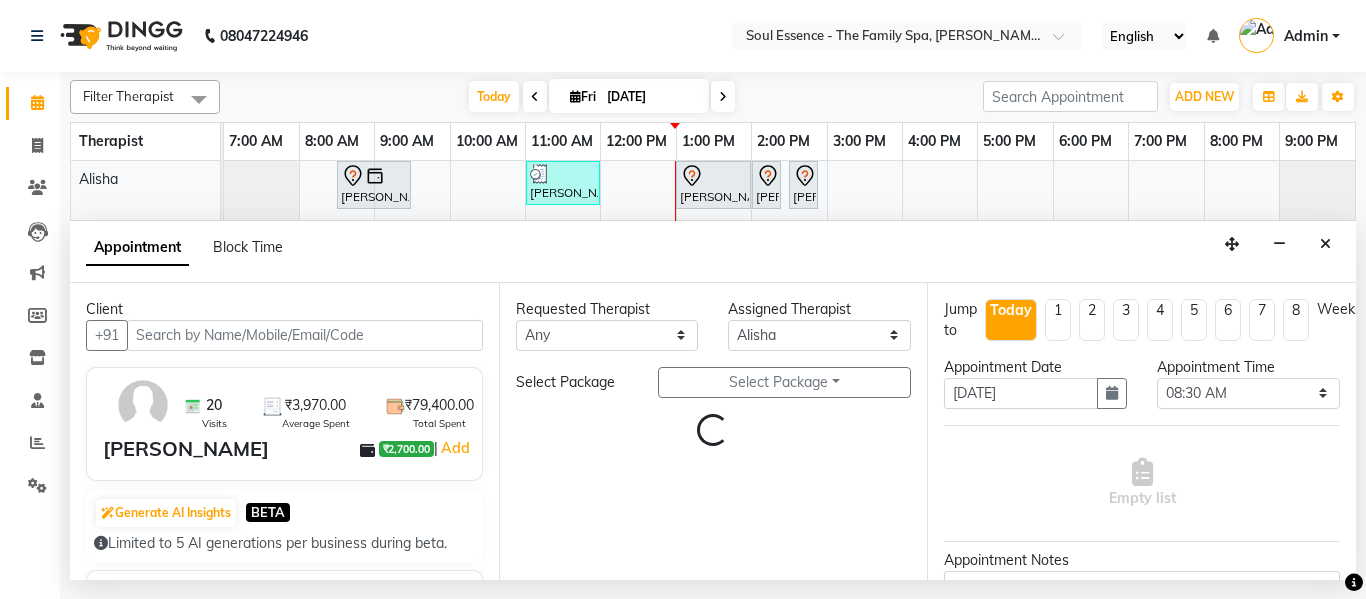 select on "1188" 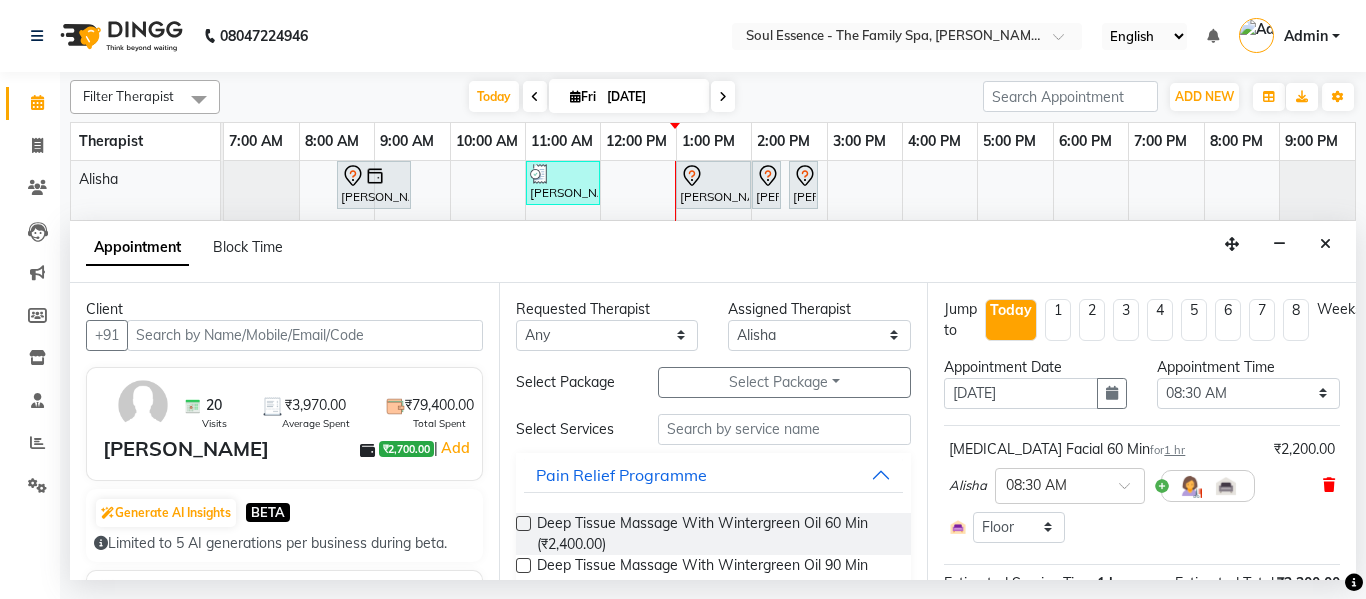 click at bounding box center (1329, 485) 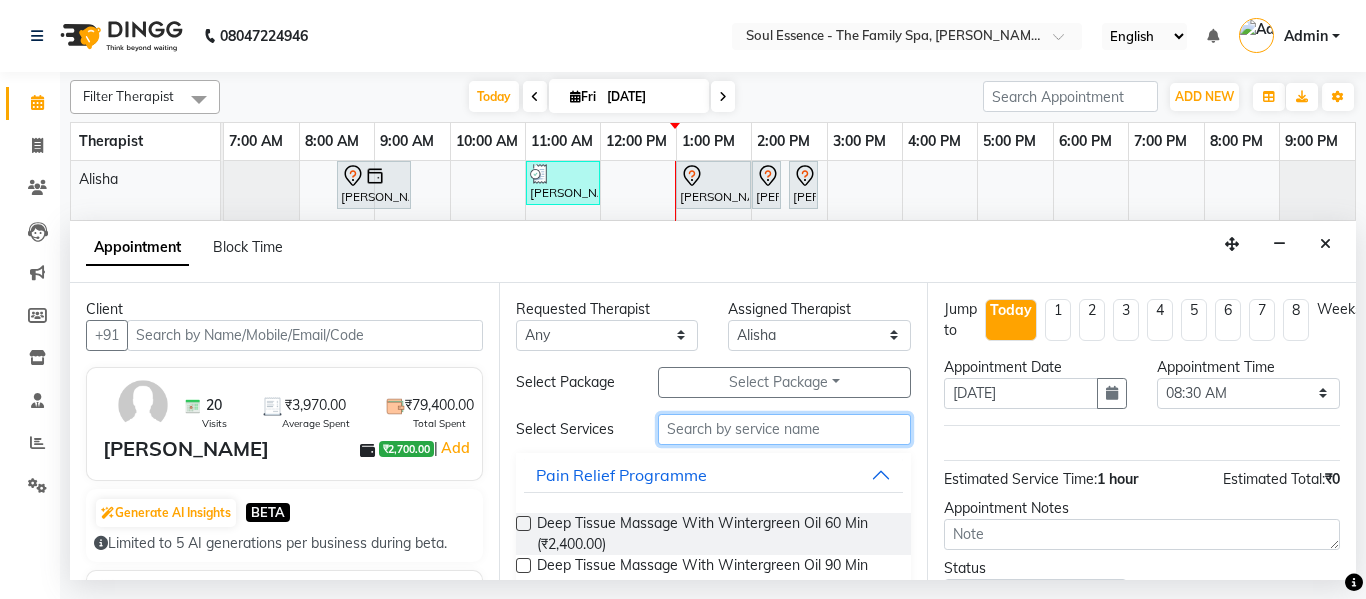 click at bounding box center [785, 429] 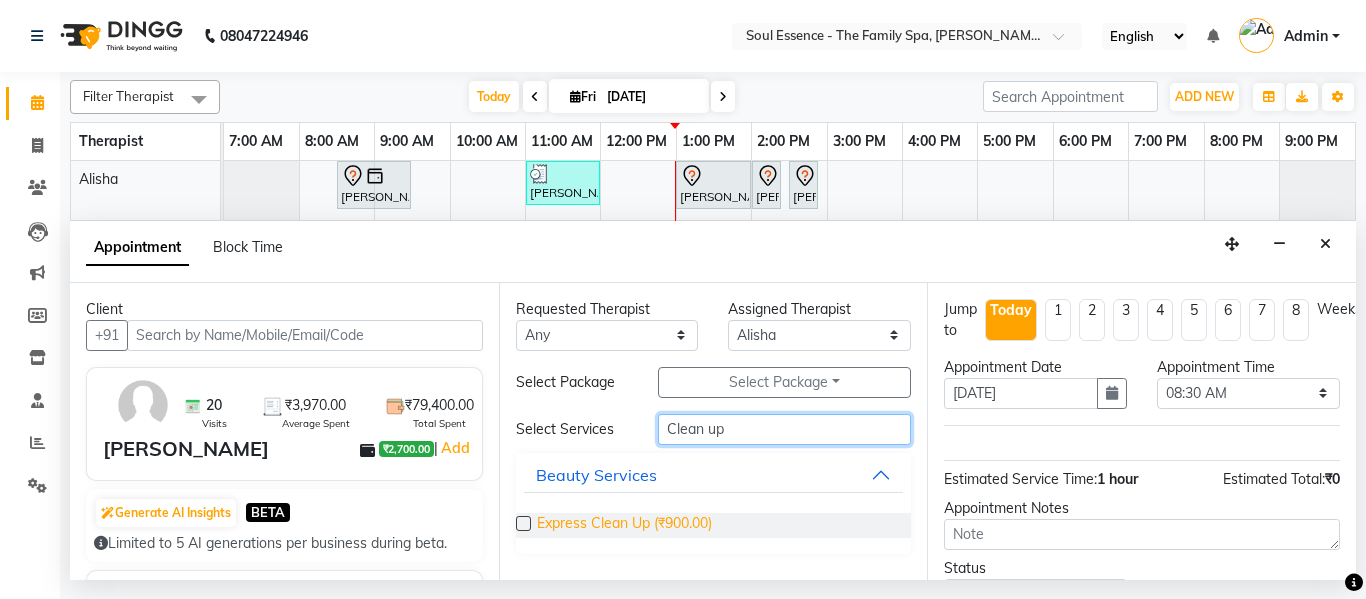 type on "Clean up" 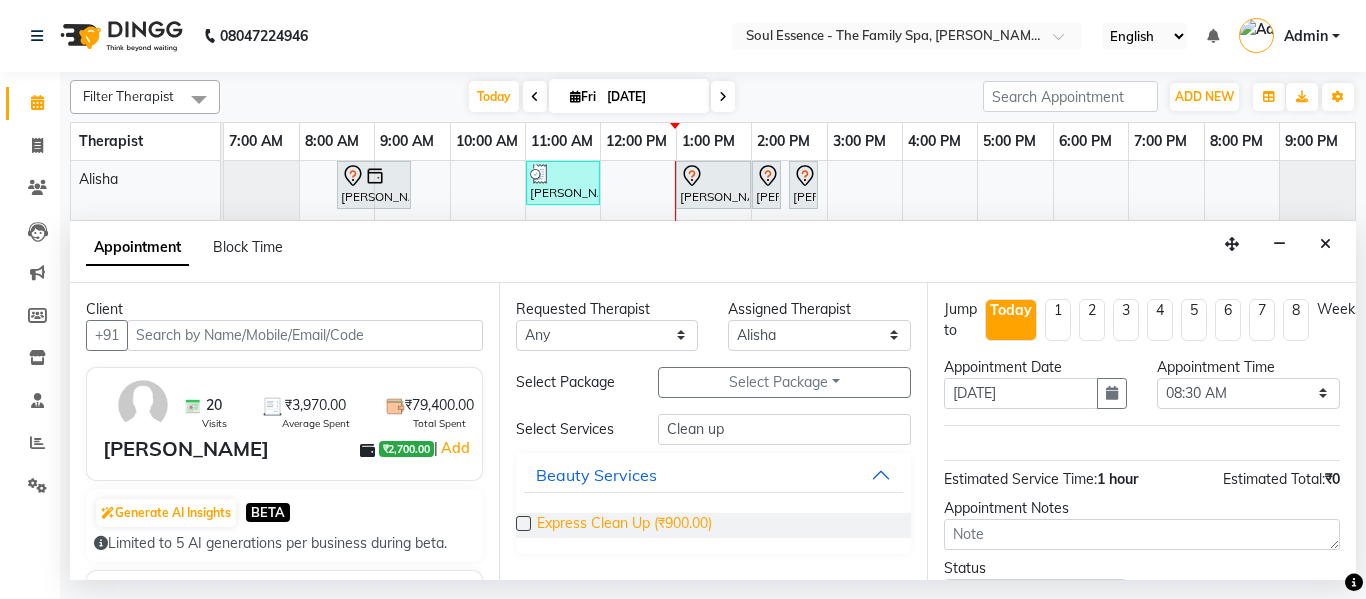 click on "Express Clean Up (₹900.00)" at bounding box center (624, 525) 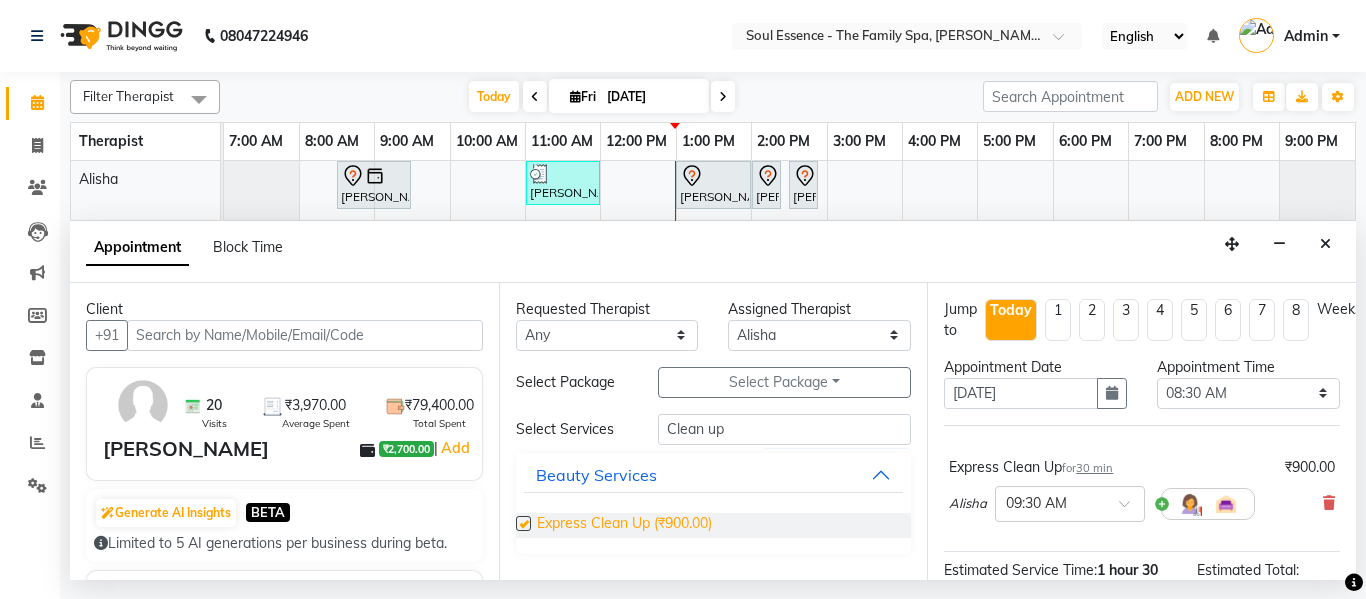 checkbox on "false" 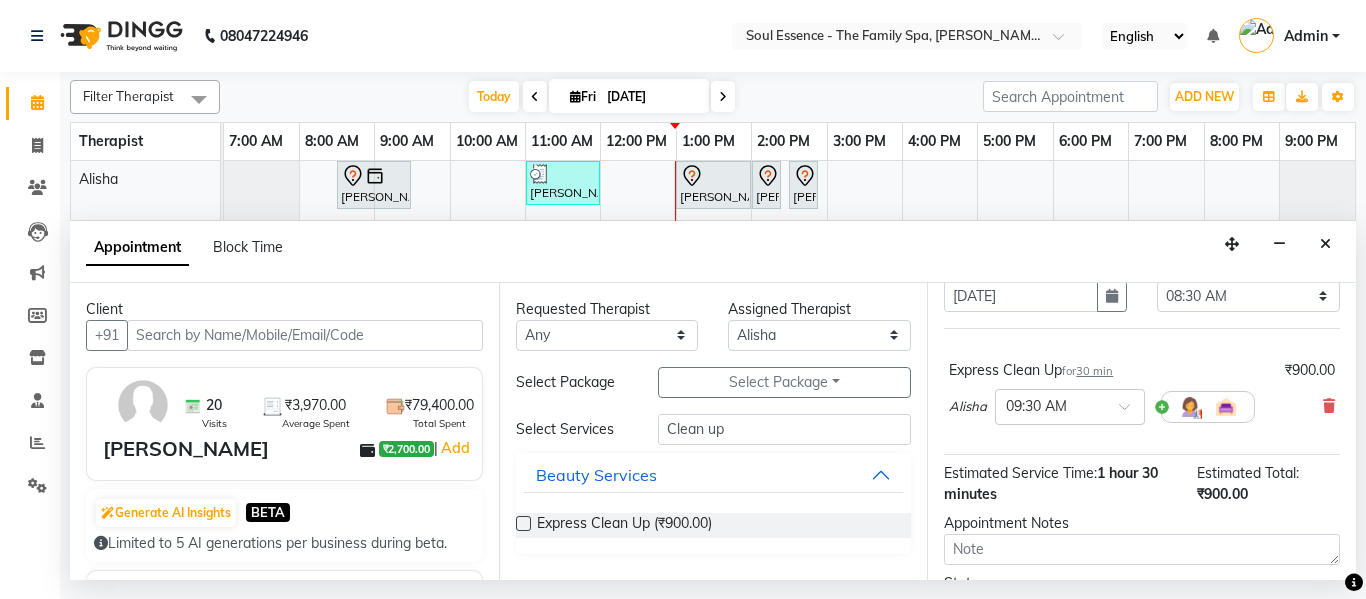 scroll, scrollTop: 25, scrollLeft: 0, axis: vertical 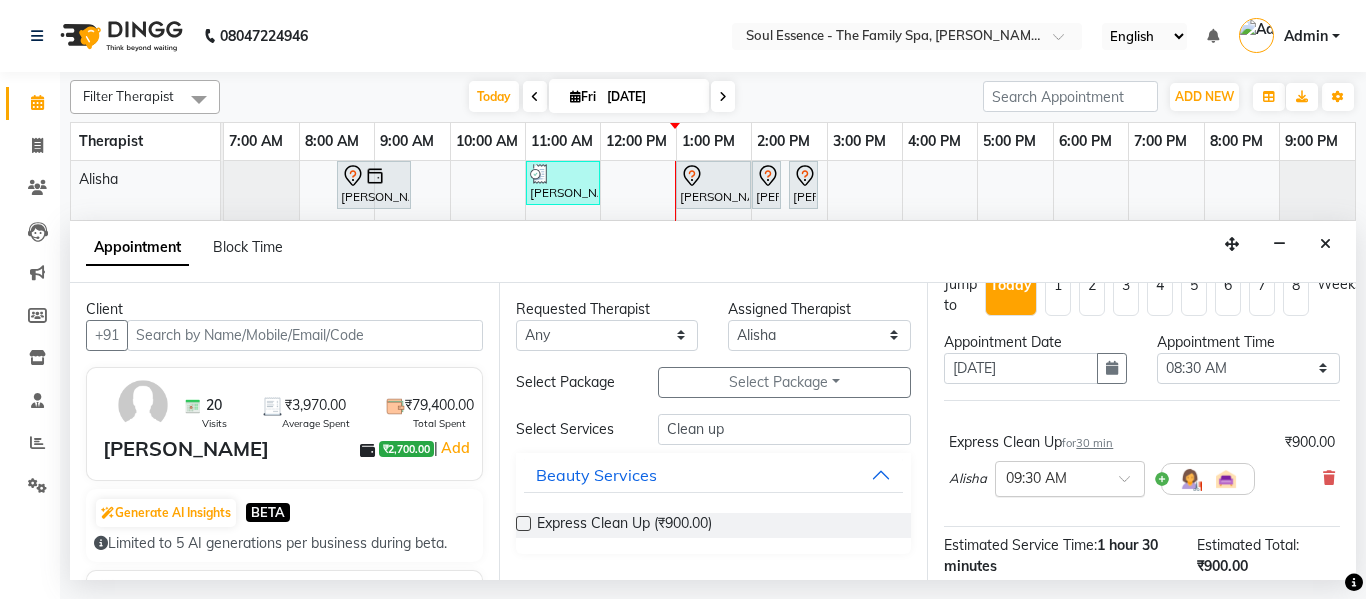 click on "× 09:30 AM" at bounding box center (1070, 479) 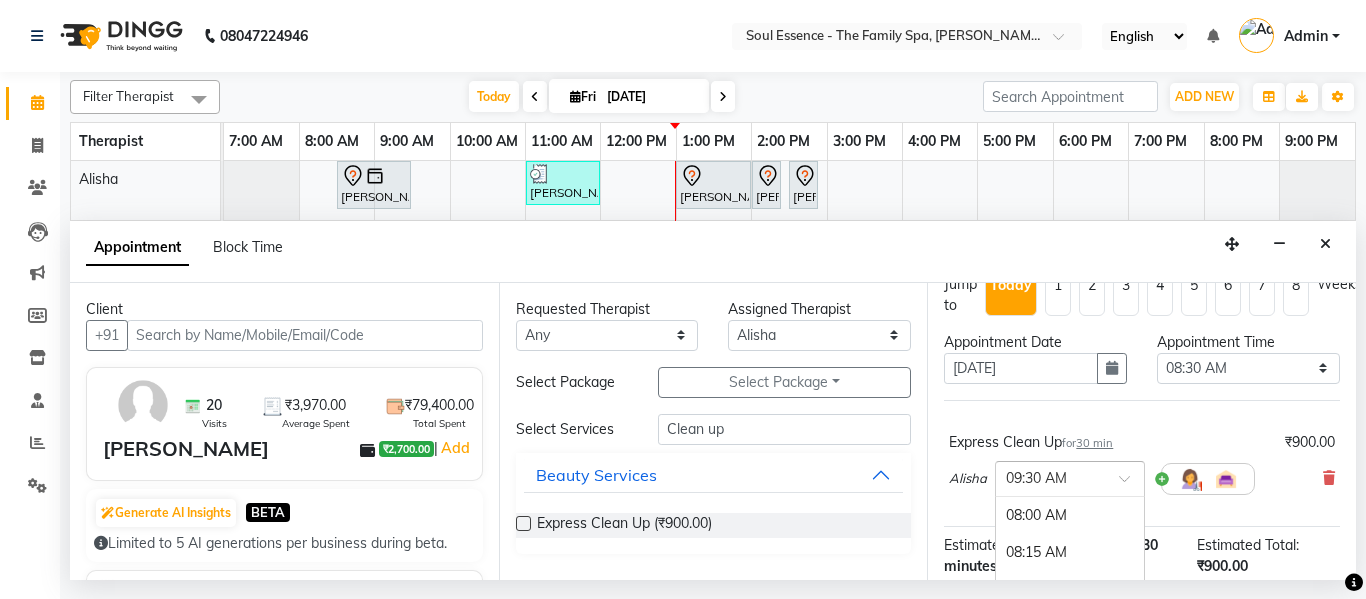 scroll, scrollTop: 222, scrollLeft: 0, axis: vertical 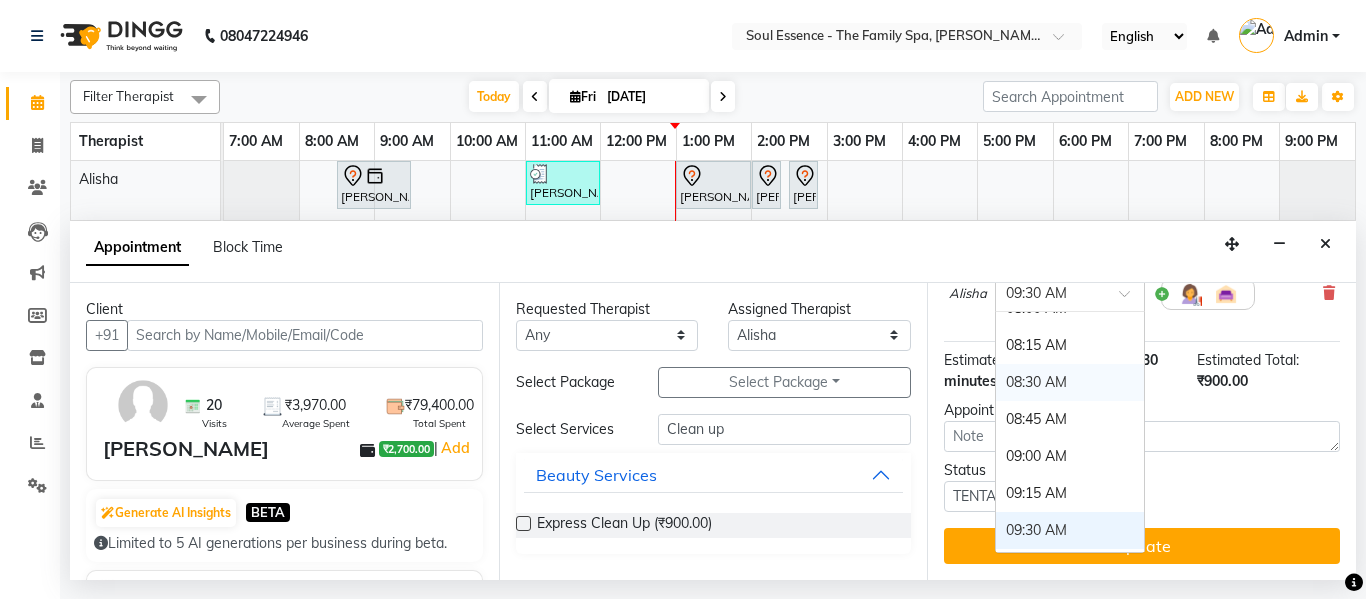 click on "08:30 AM" at bounding box center (1070, 382) 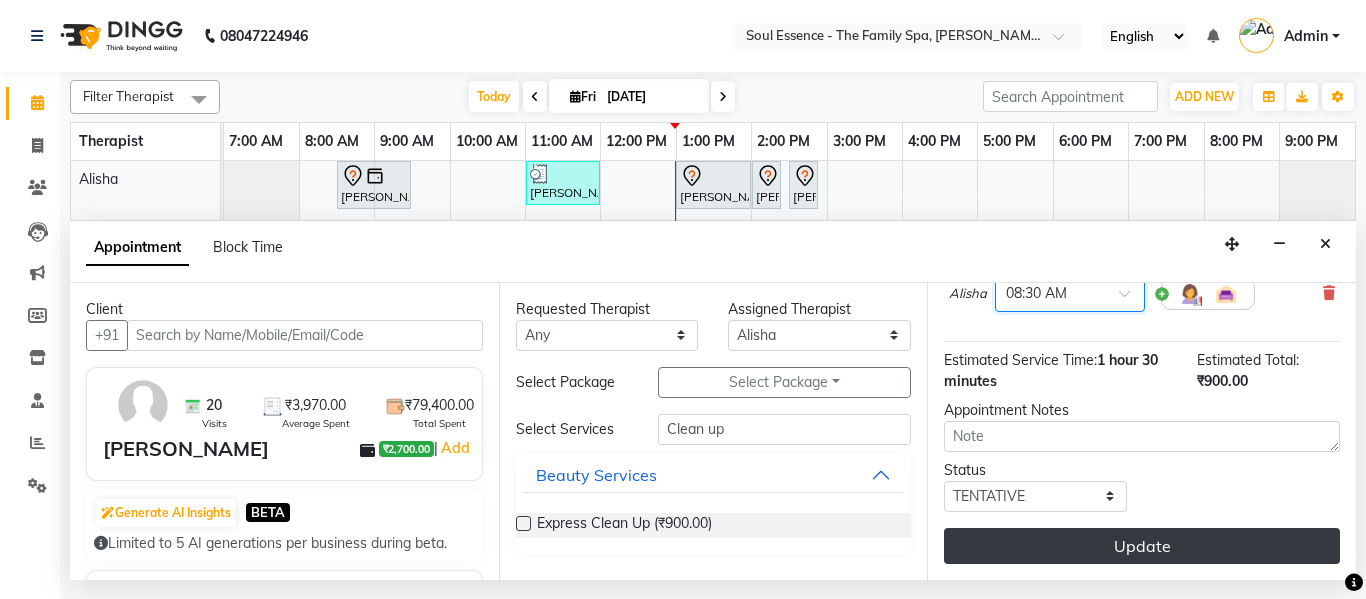 click on "Update" at bounding box center [1142, 546] 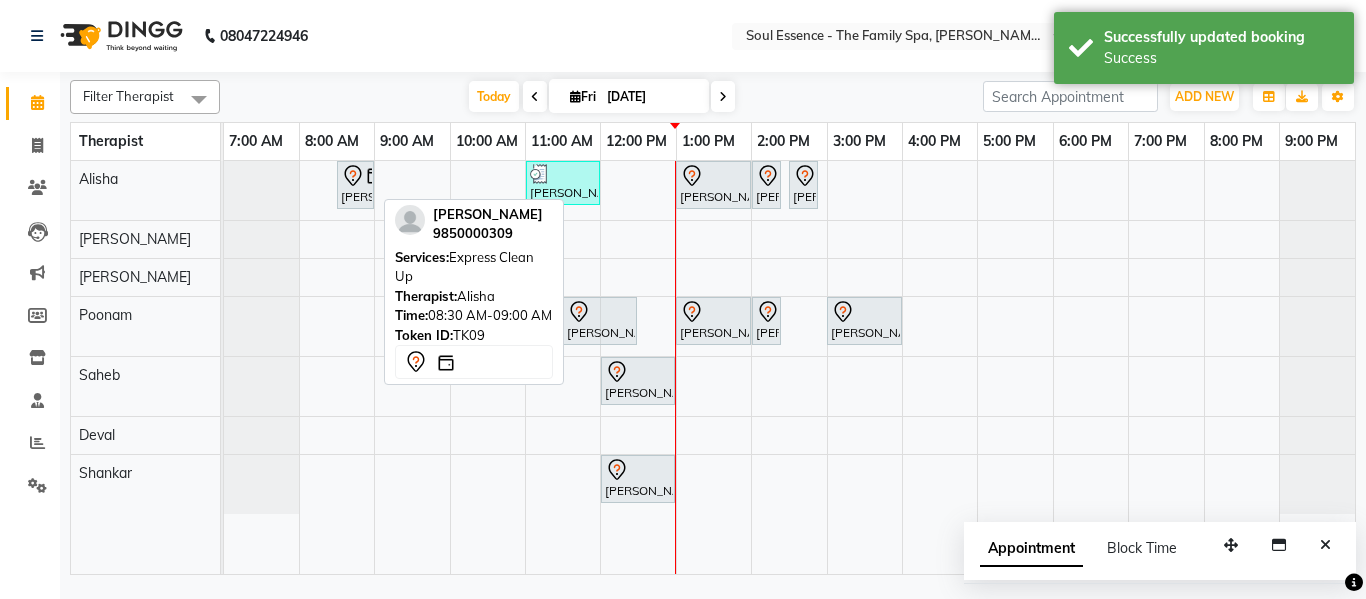 click on "Hemant Deshpande, TK09, 08:30 AM-09:00 AM, Express Clean Up" at bounding box center [355, 185] 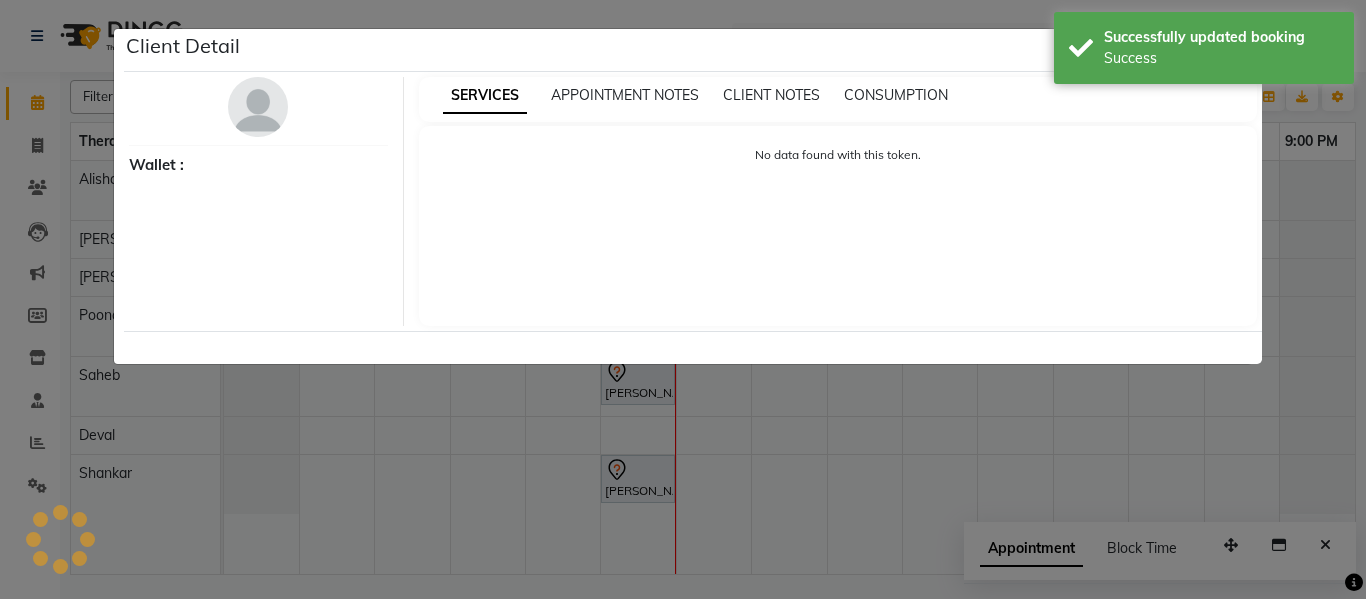 select on "7" 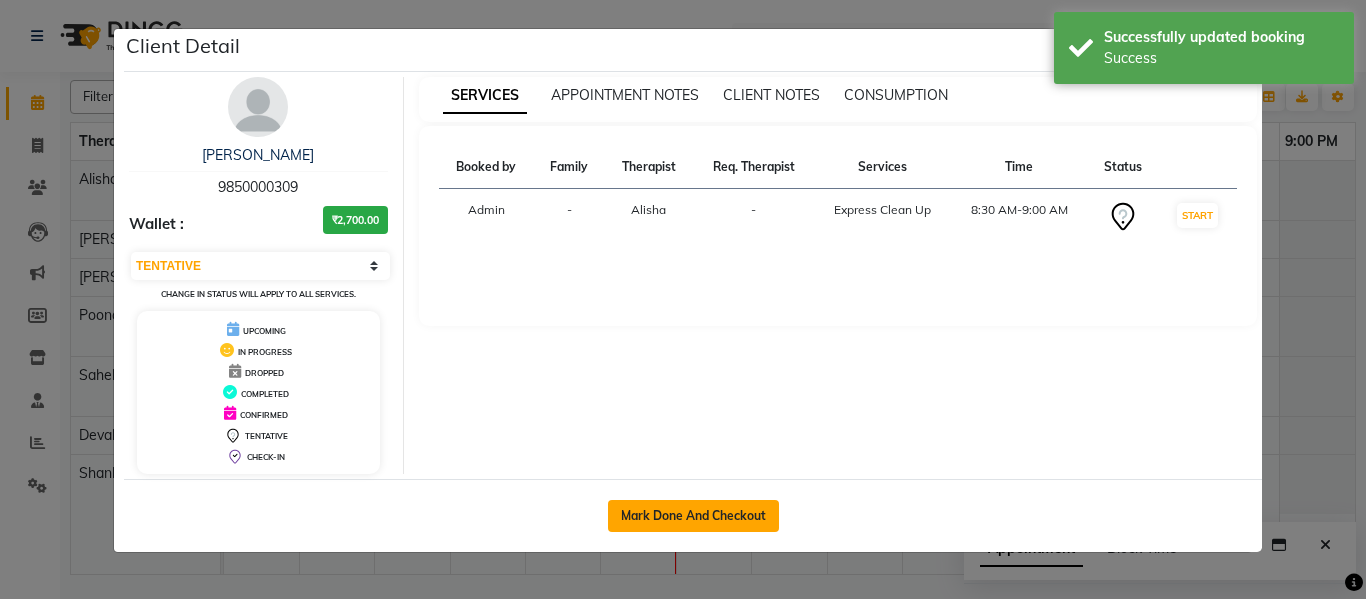 click on "Mark Done And Checkout" 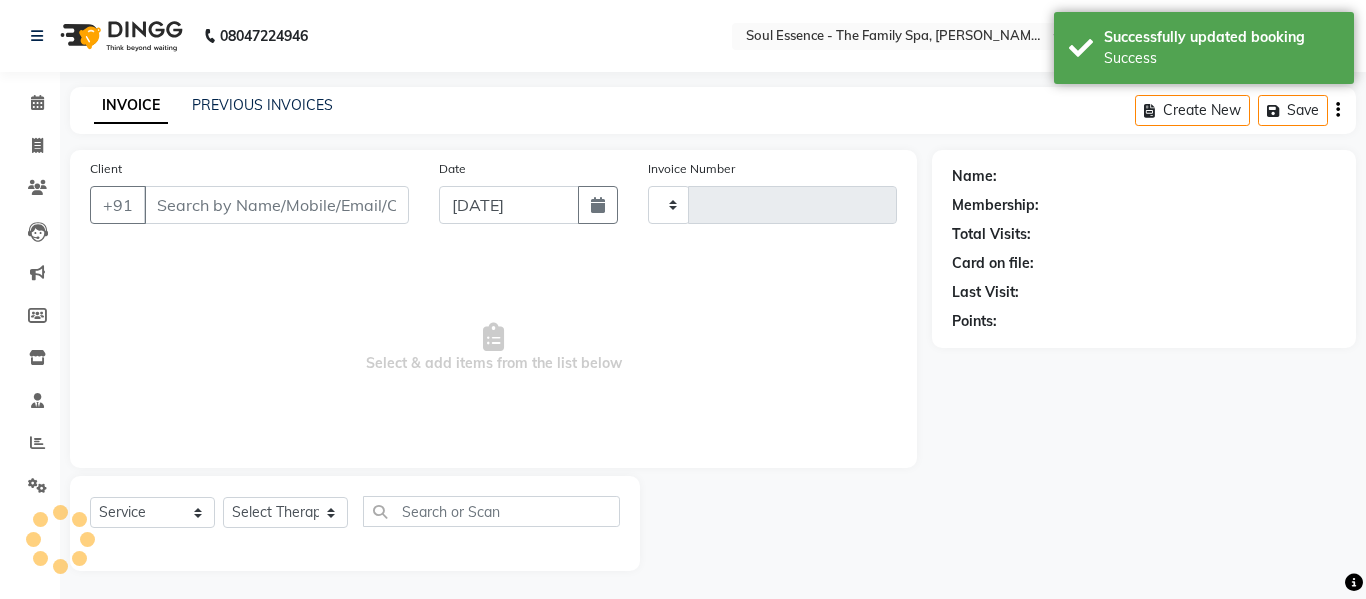 type on "0966" 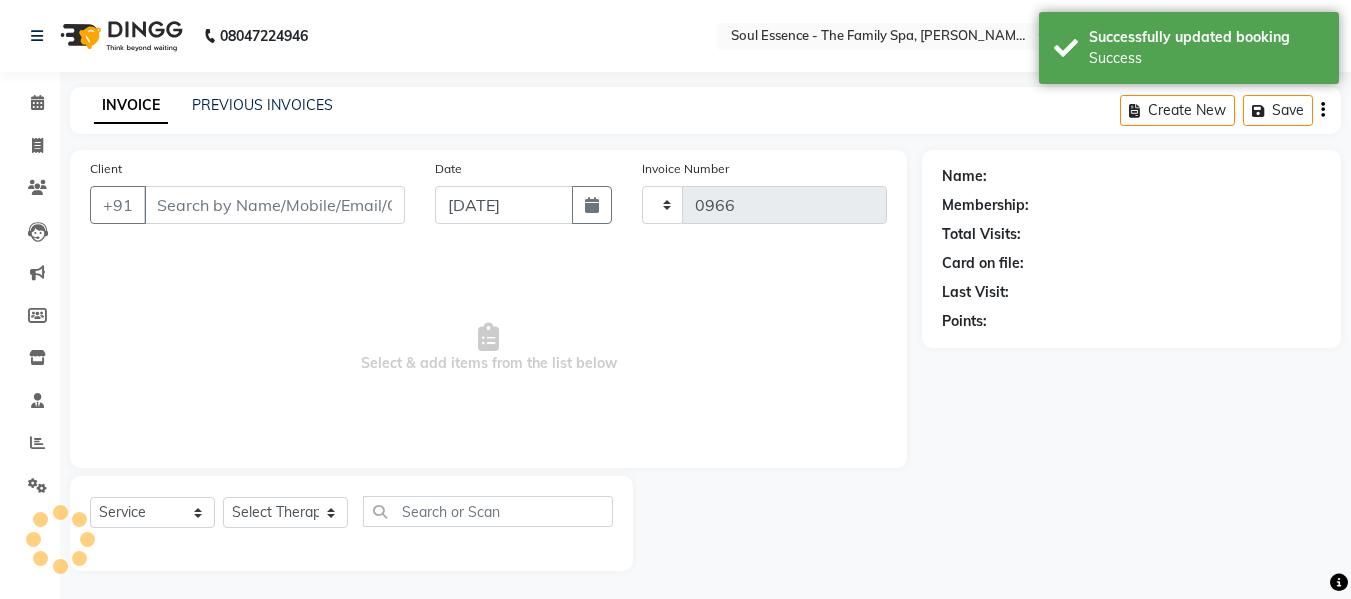 select on "774" 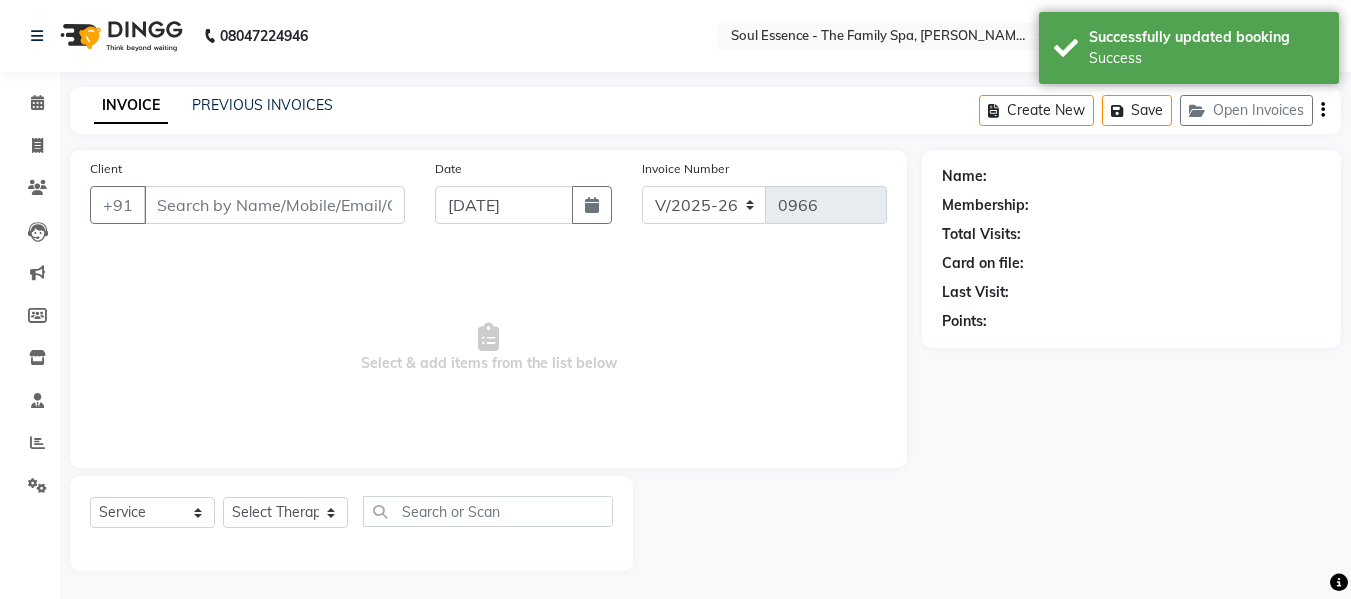 scroll, scrollTop: 2, scrollLeft: 0, axis: vertical 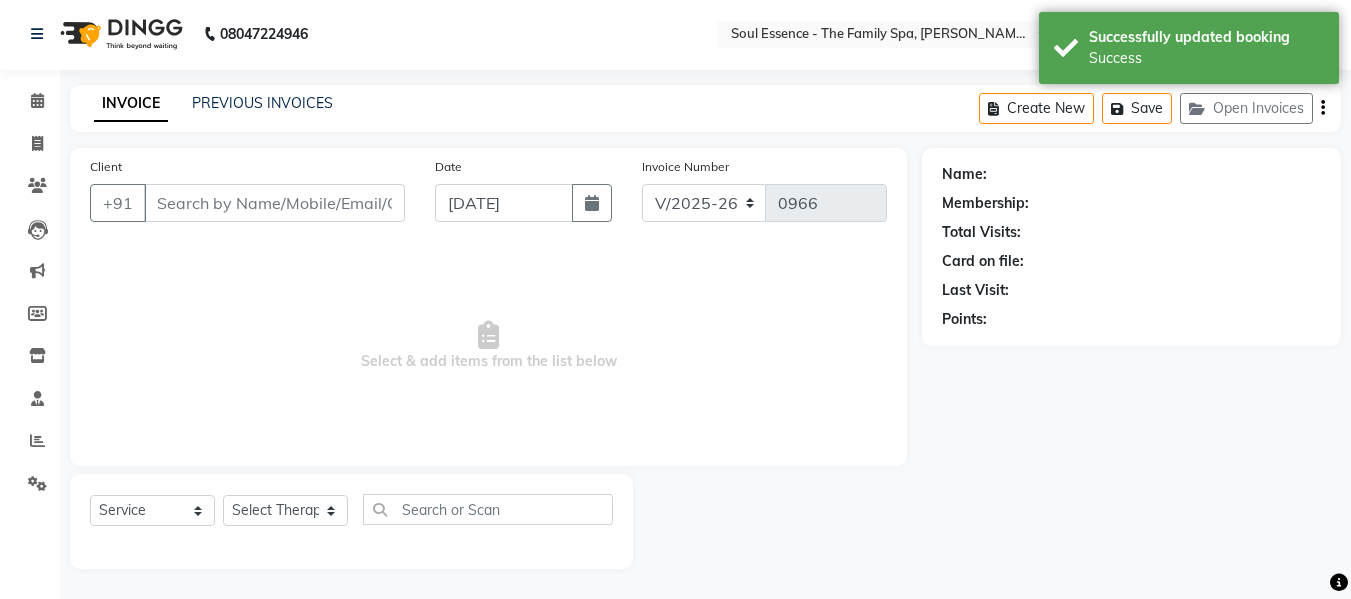 type on "9850000309" 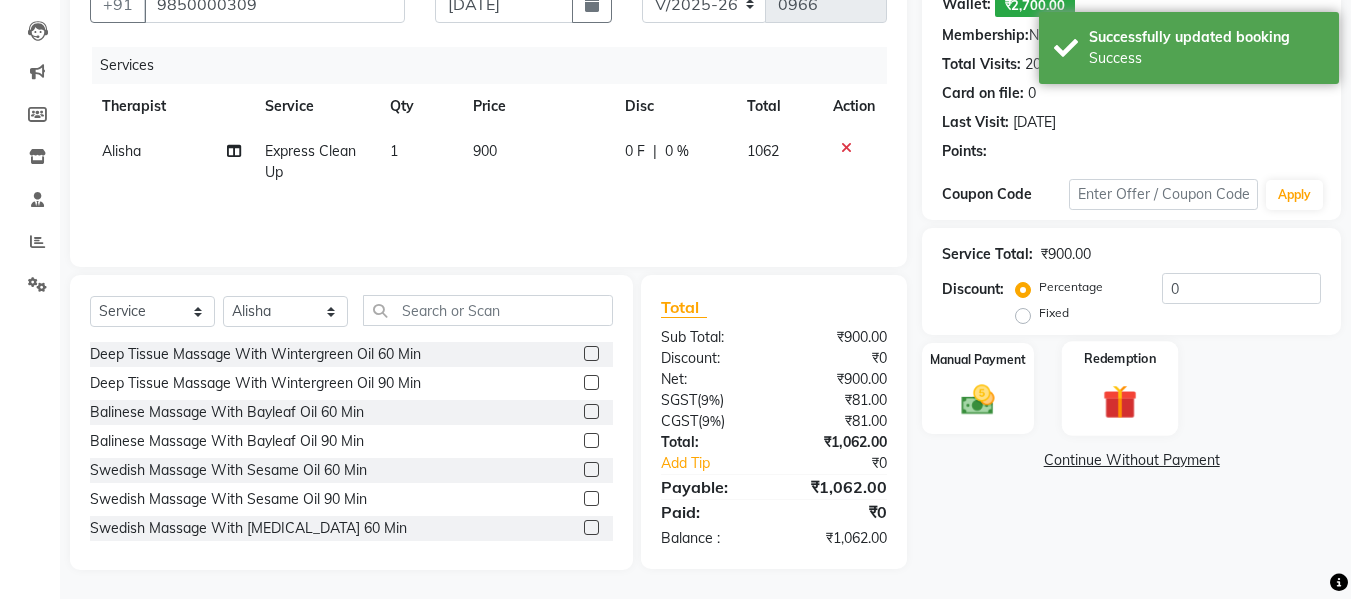 scroll, scrollTop: 202, scrollLeft: 0, axis: vertical 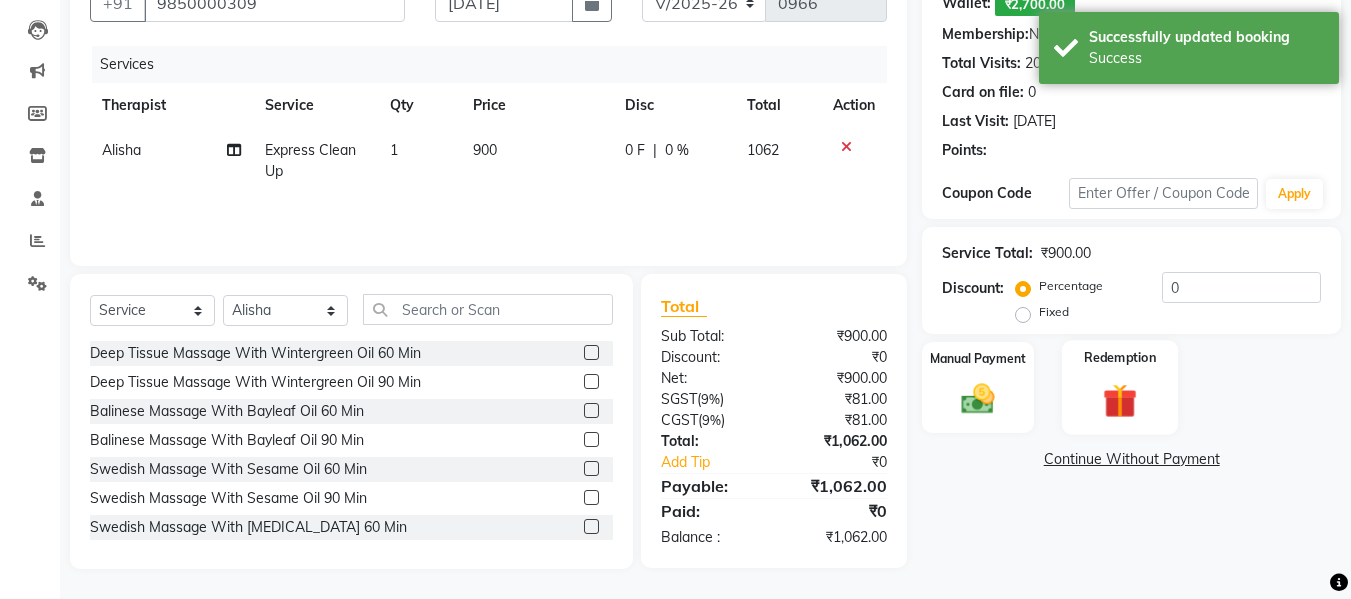 click on "Redemption" 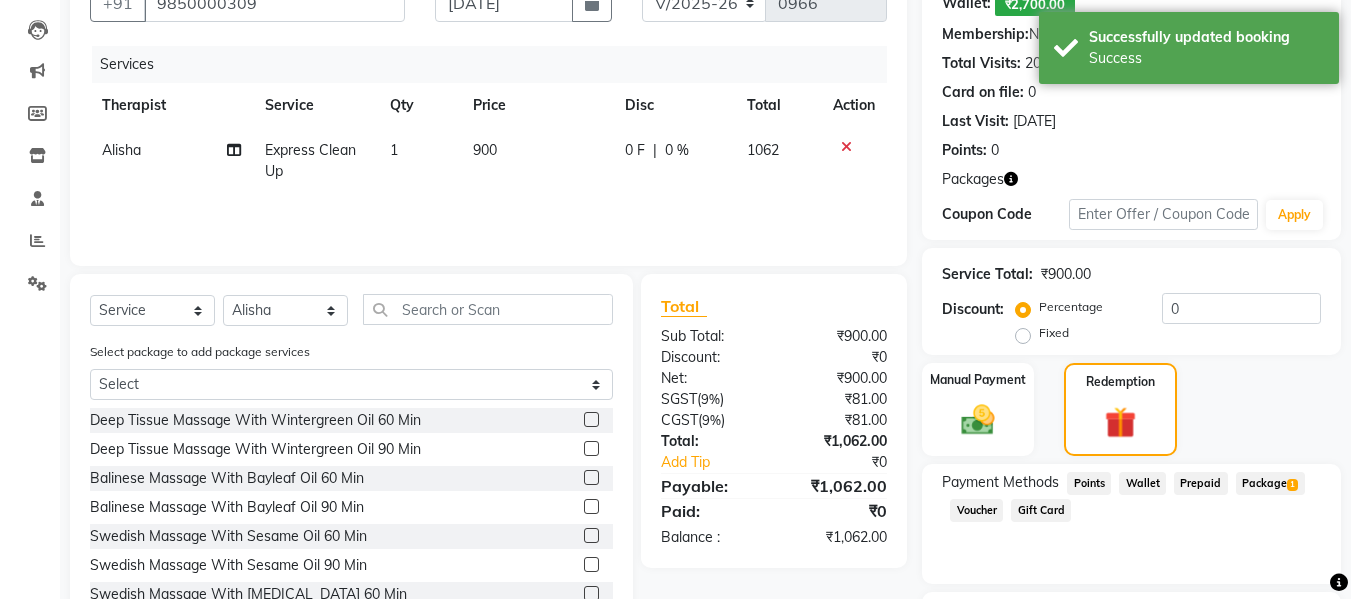 click on "Package  1" 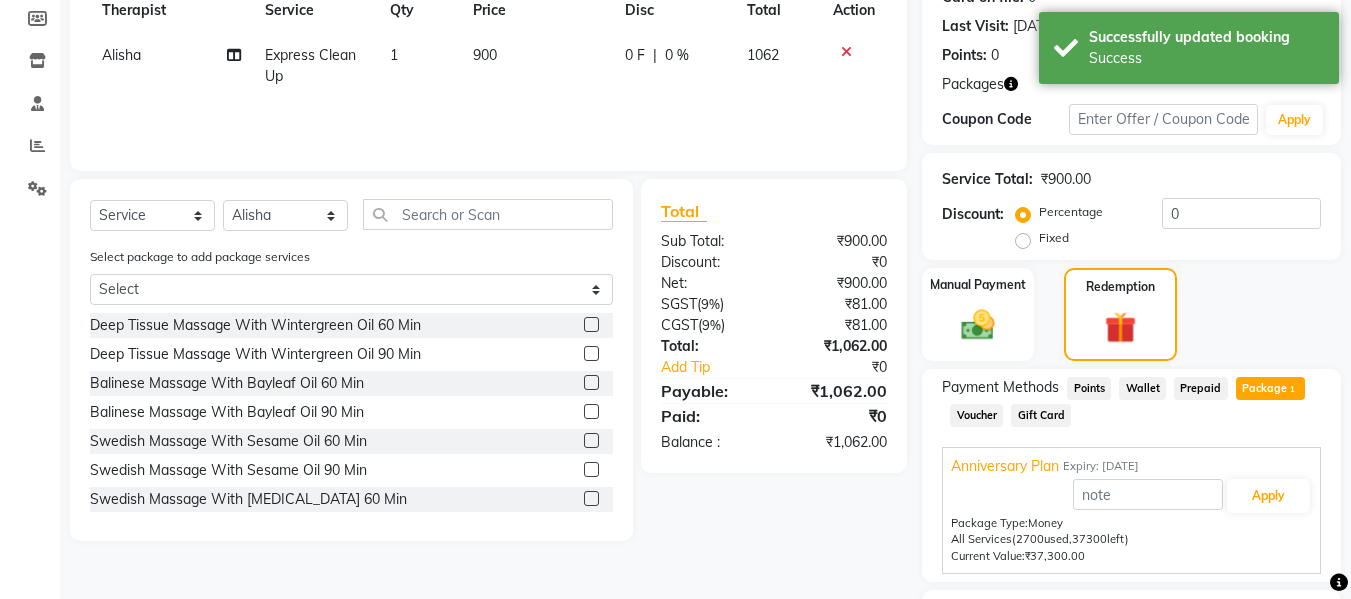 scroll, scrollTop: 427, scrollLeft: 0, axis: vertical 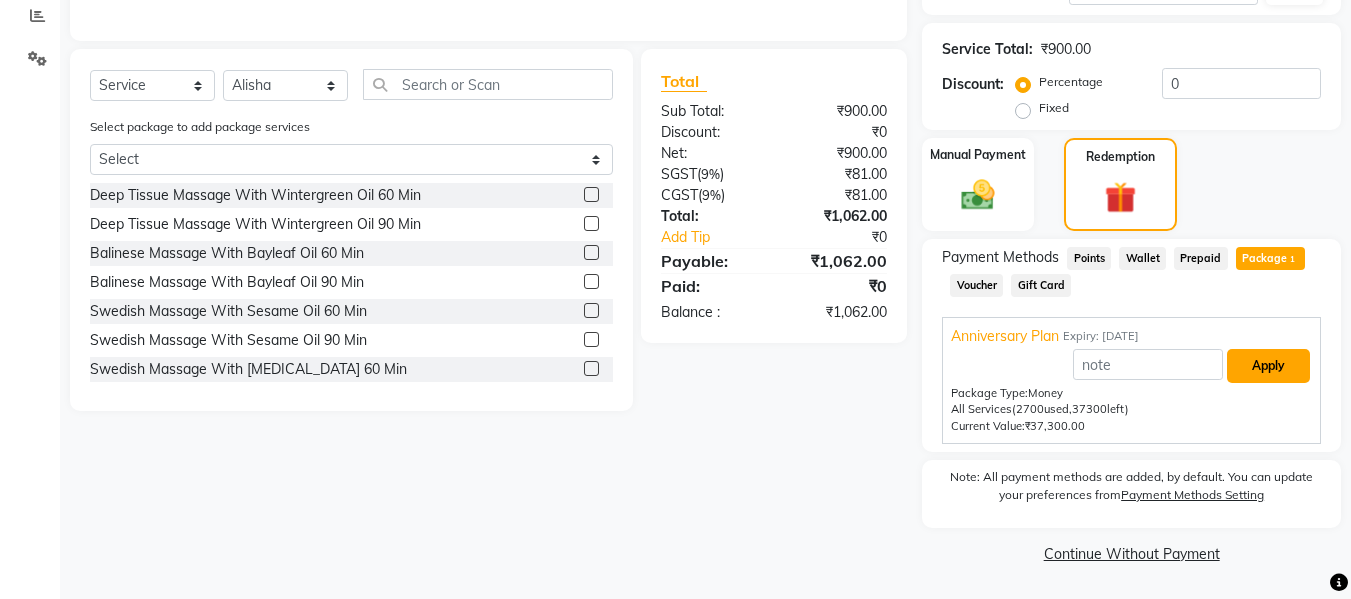 click on "Apply" at bounding box center (1268, 366) 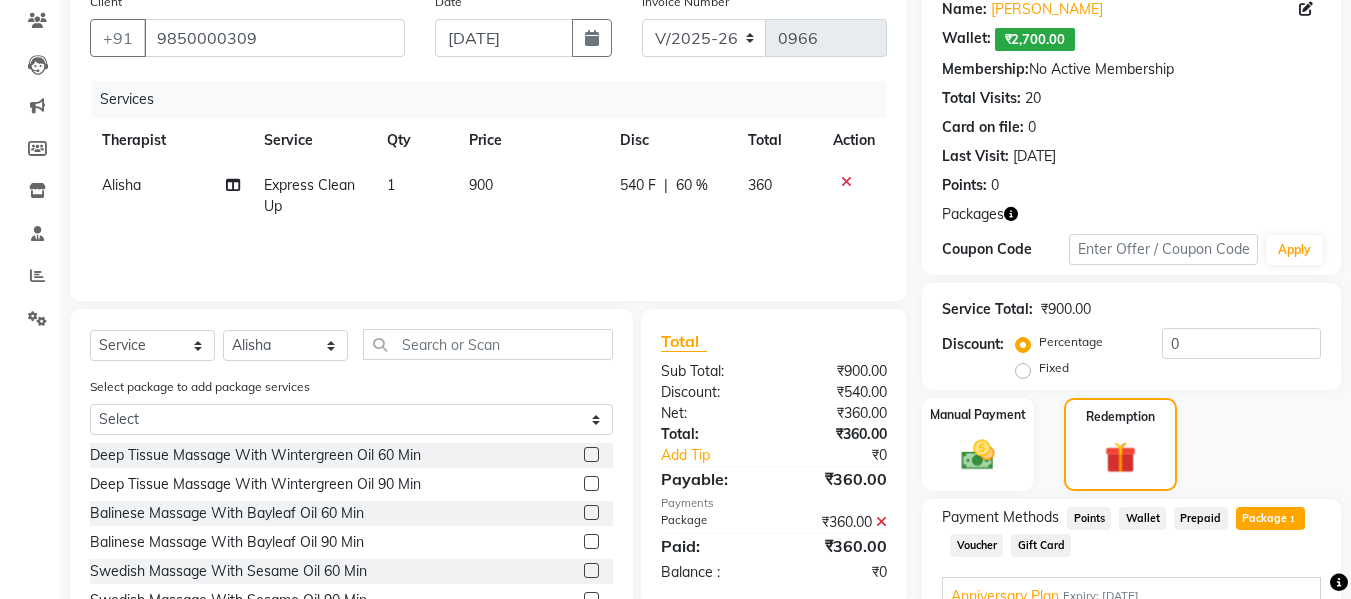 scroll, scrollTop: 27, scrollLeft: 0, axis: vertical 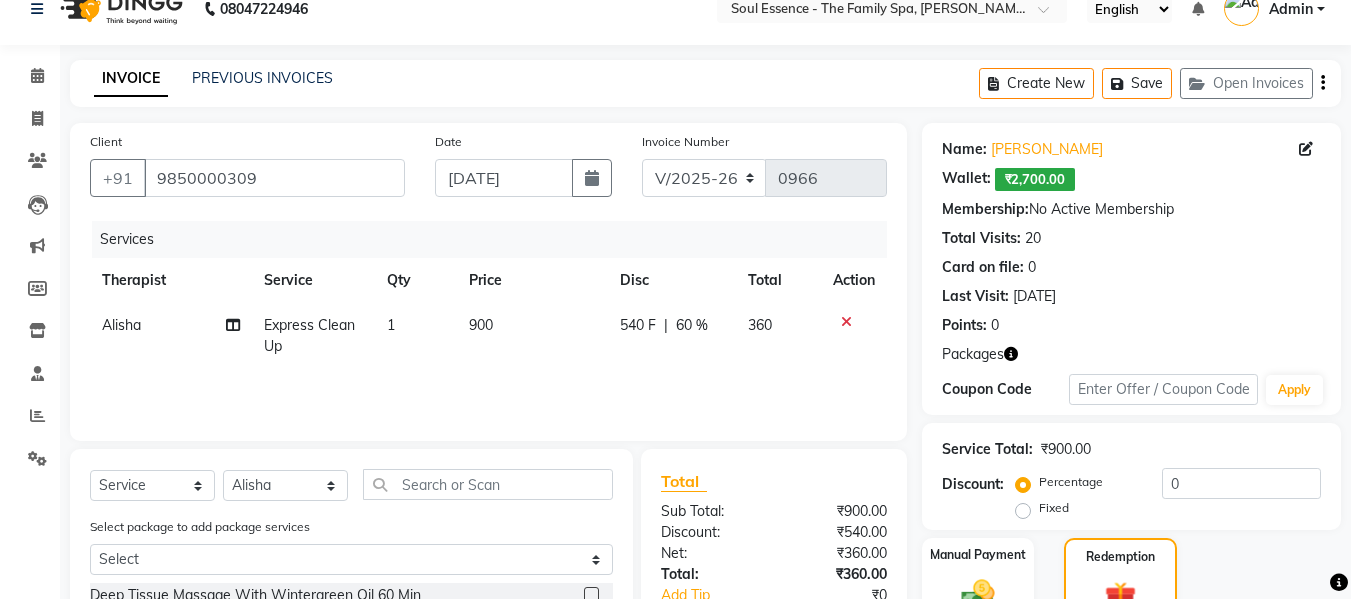 click on "60 %" 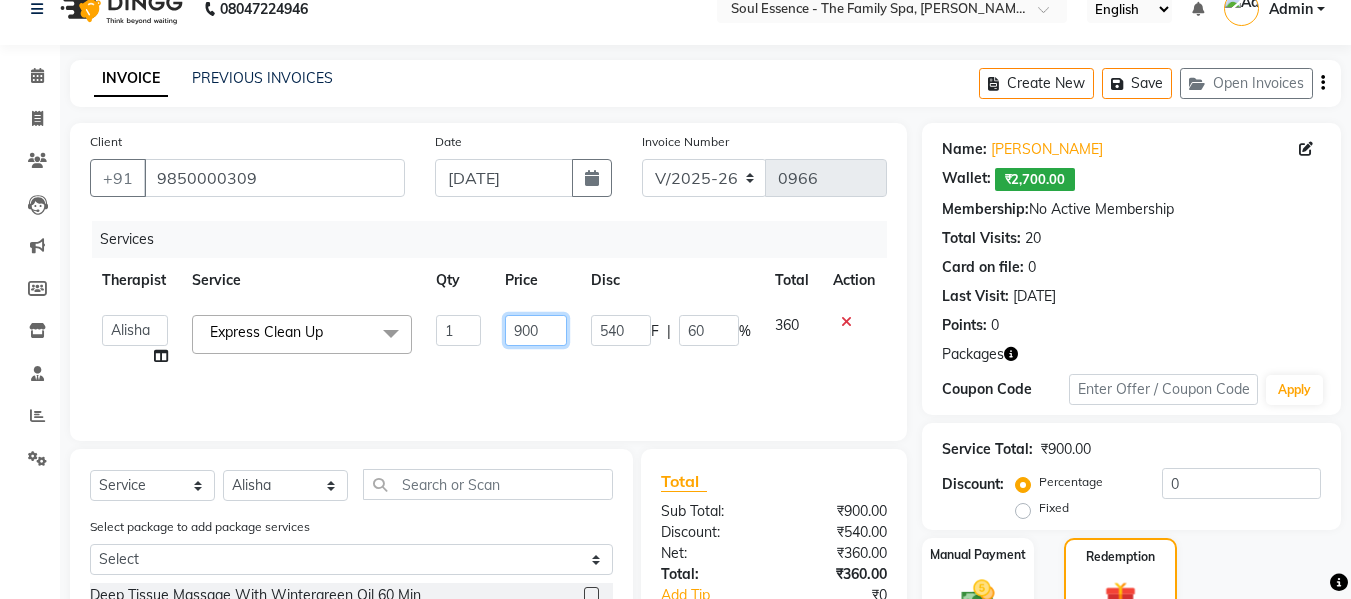 click on "900" 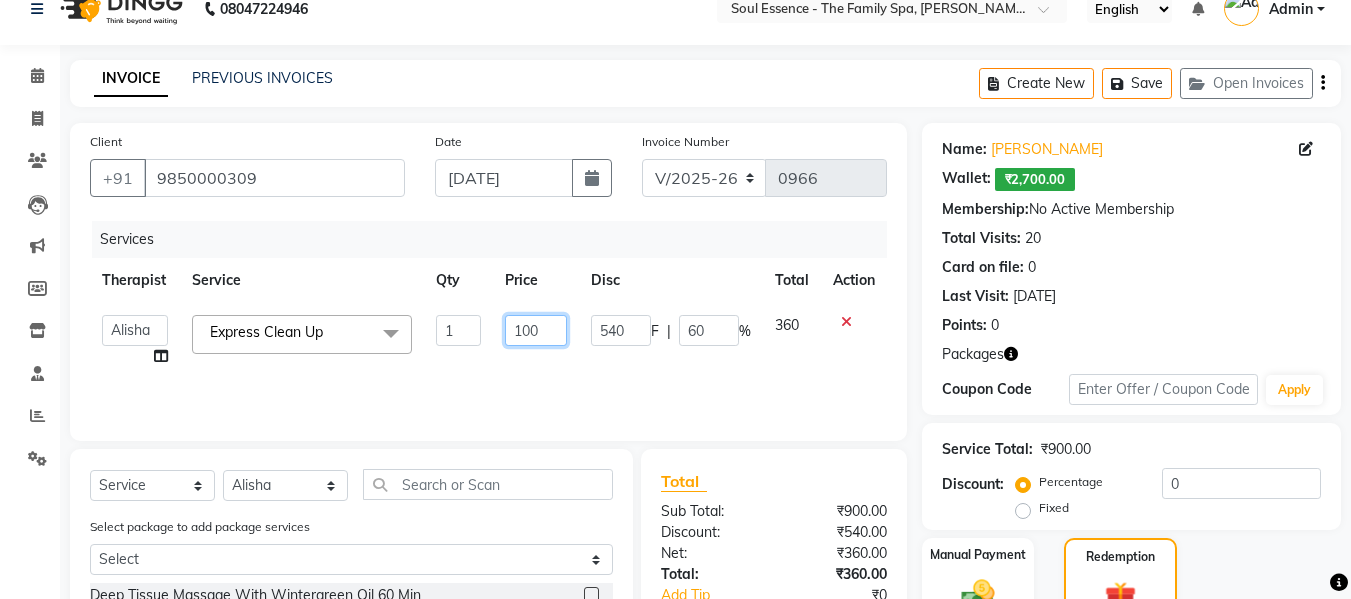 type on "1000" 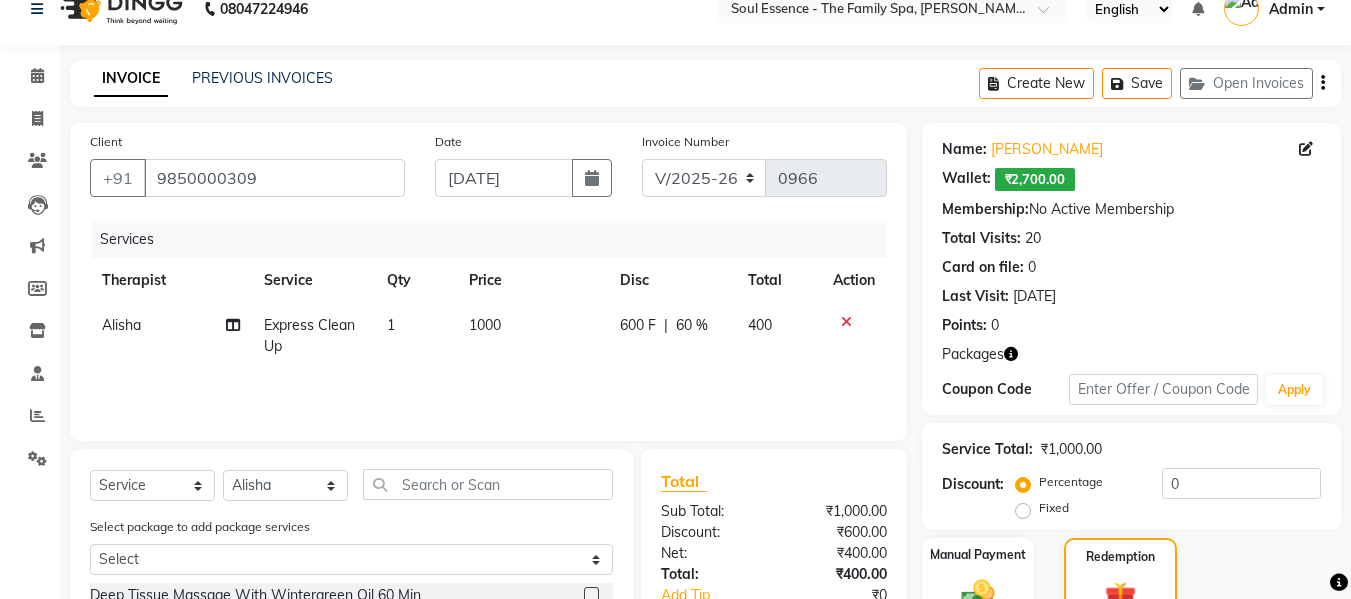 click on "60 %" 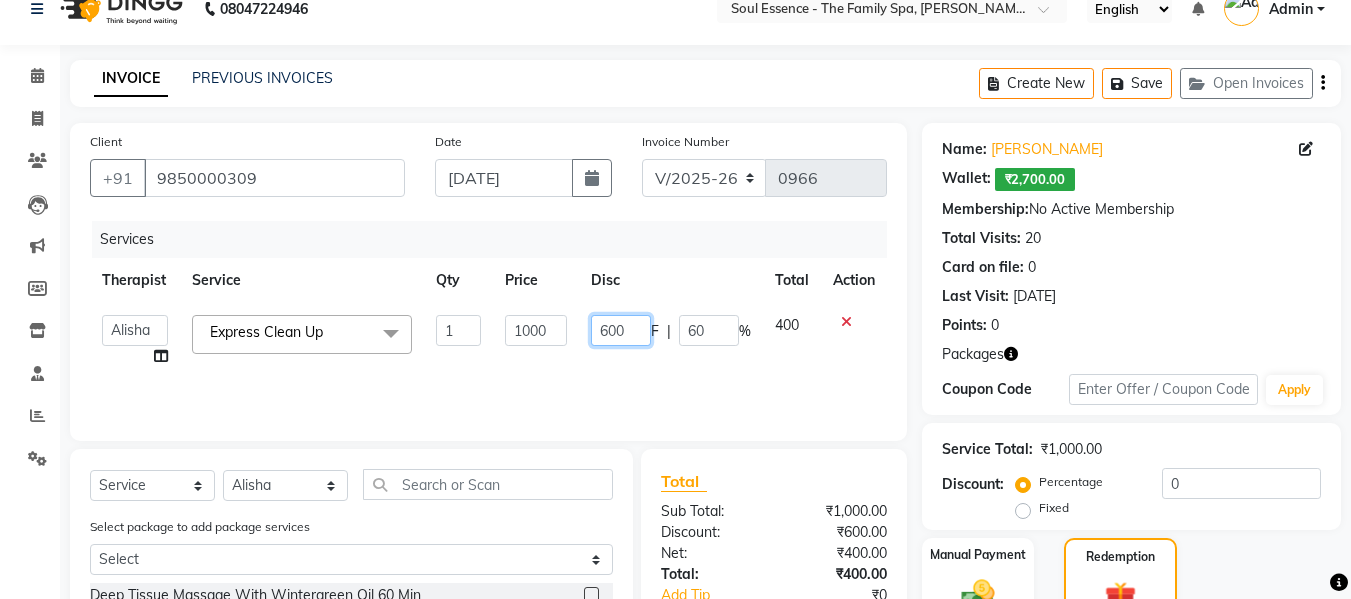drag, startPoint x: 626, startPoint y: 331, endPoint x: 531, endPoint y: 334, distance: 95.047356 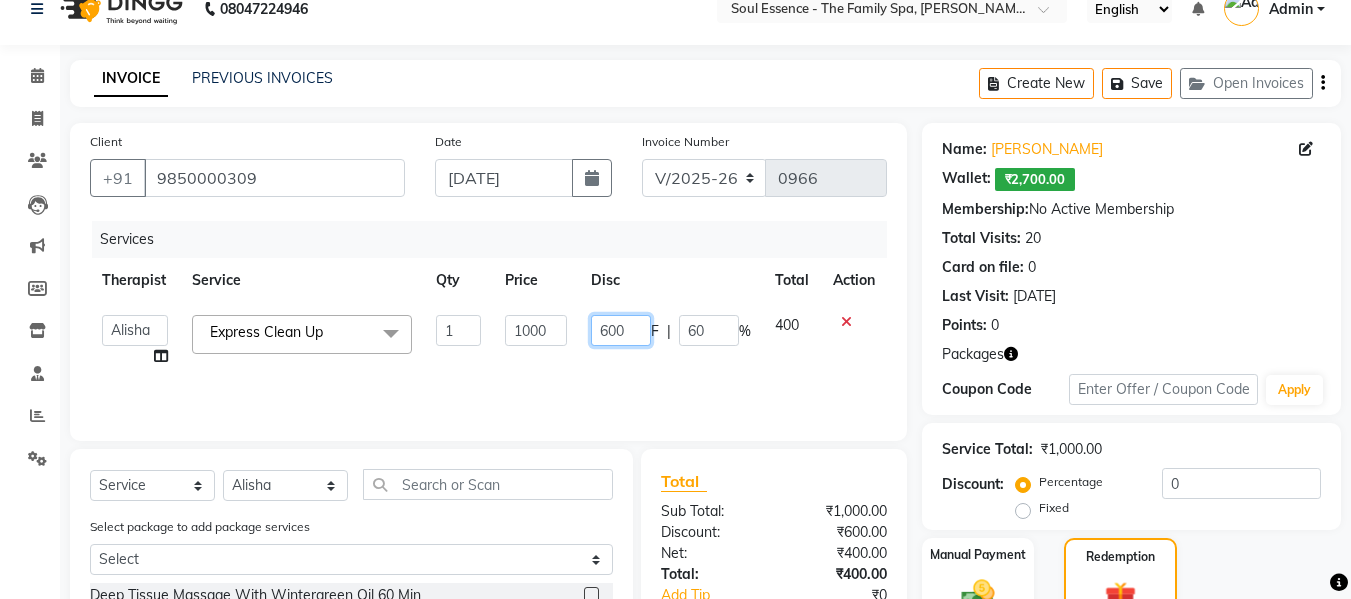 type 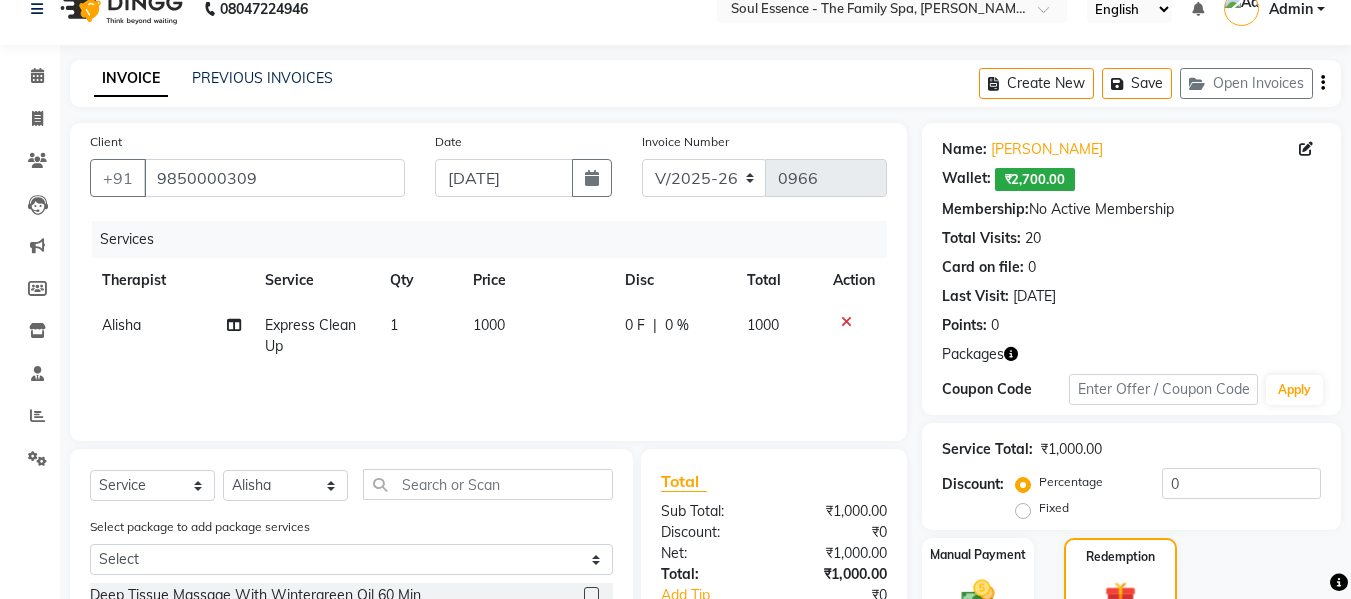click on "0 %" 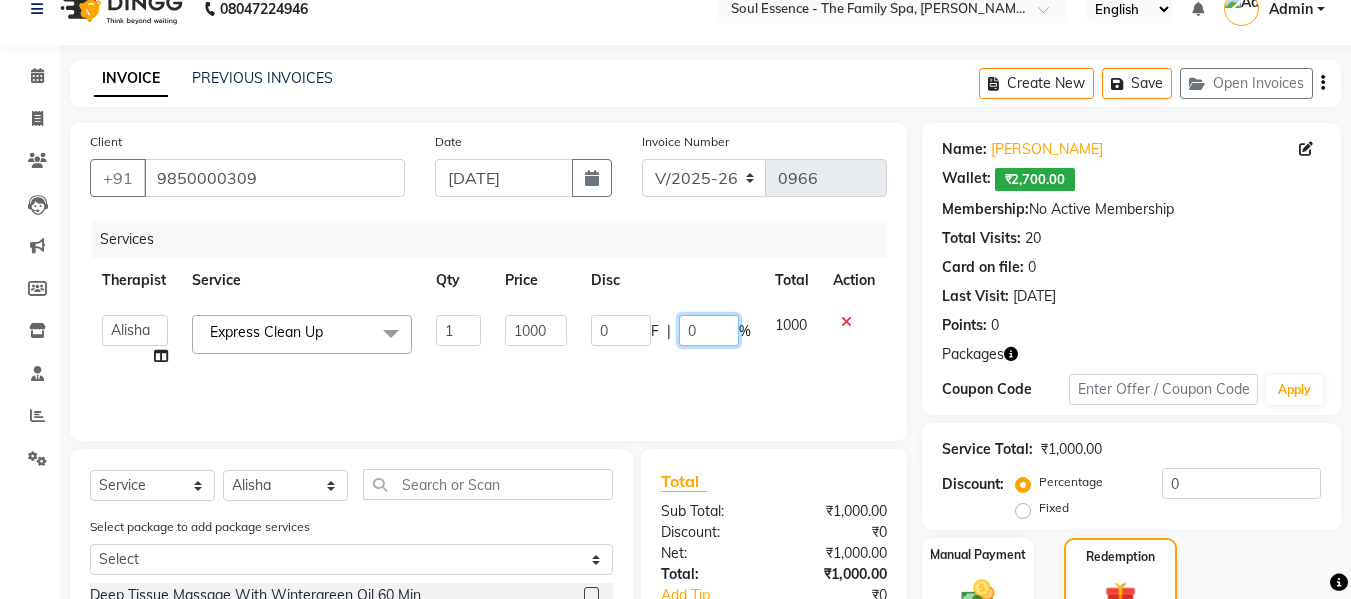 click on "0" 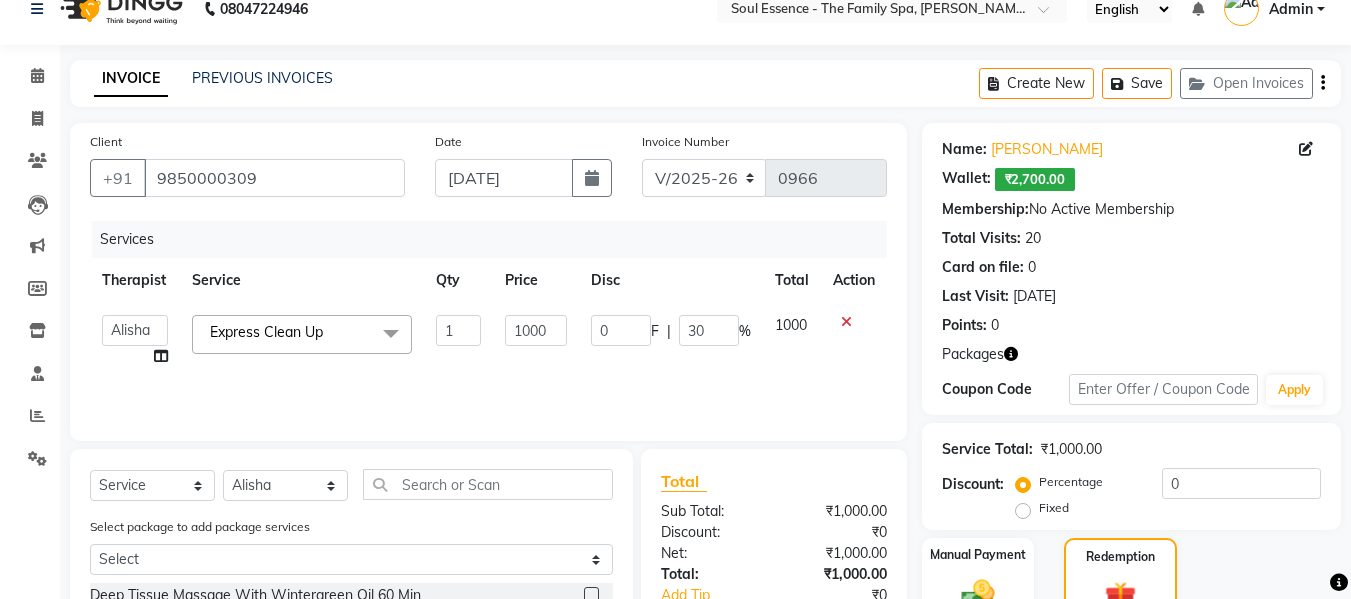 click on "Services" 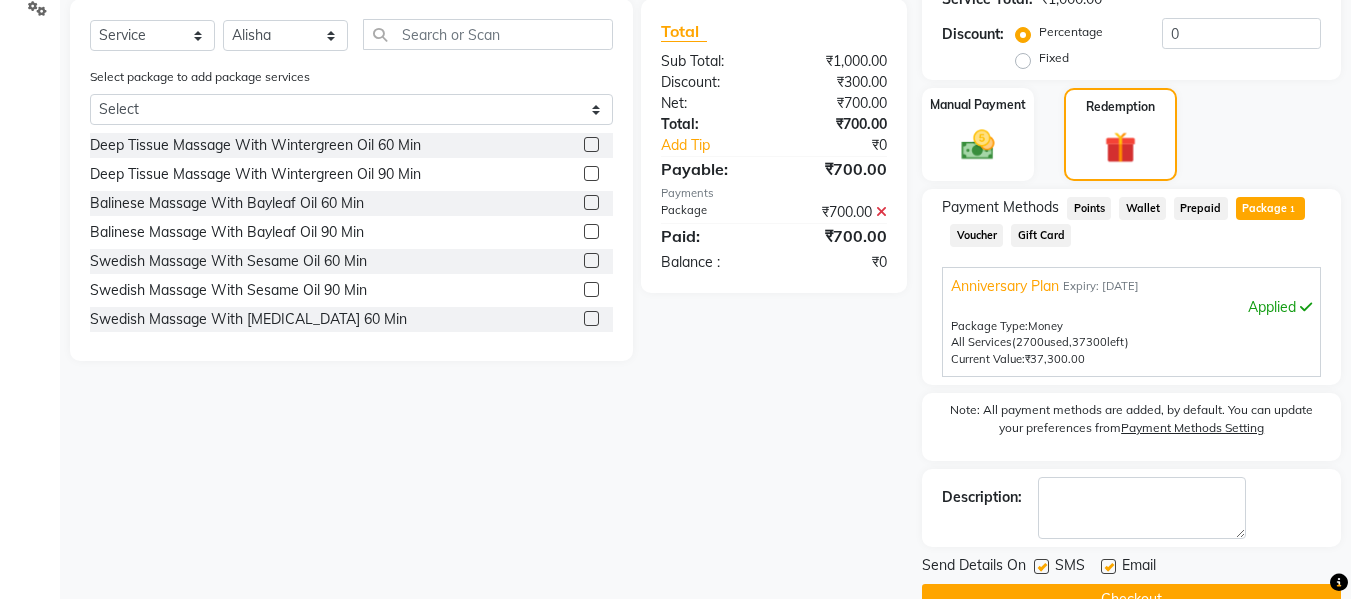 scroll, scrollTop: 523, scrollLeft: 0, axis: vertical 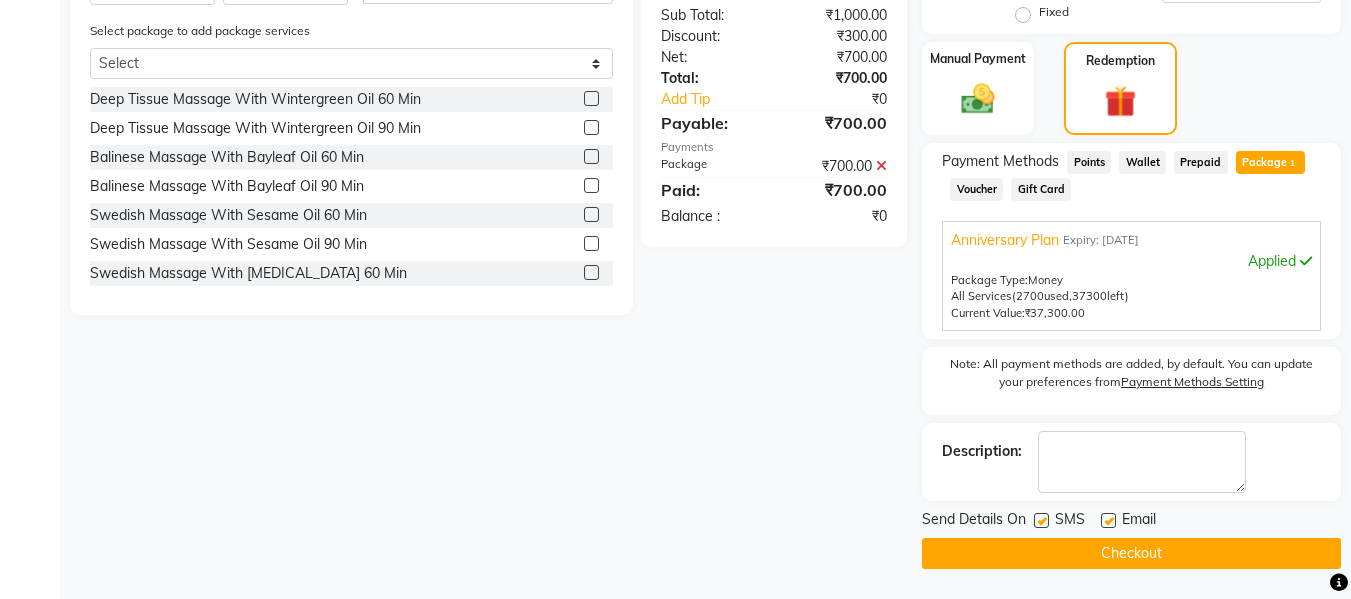 click 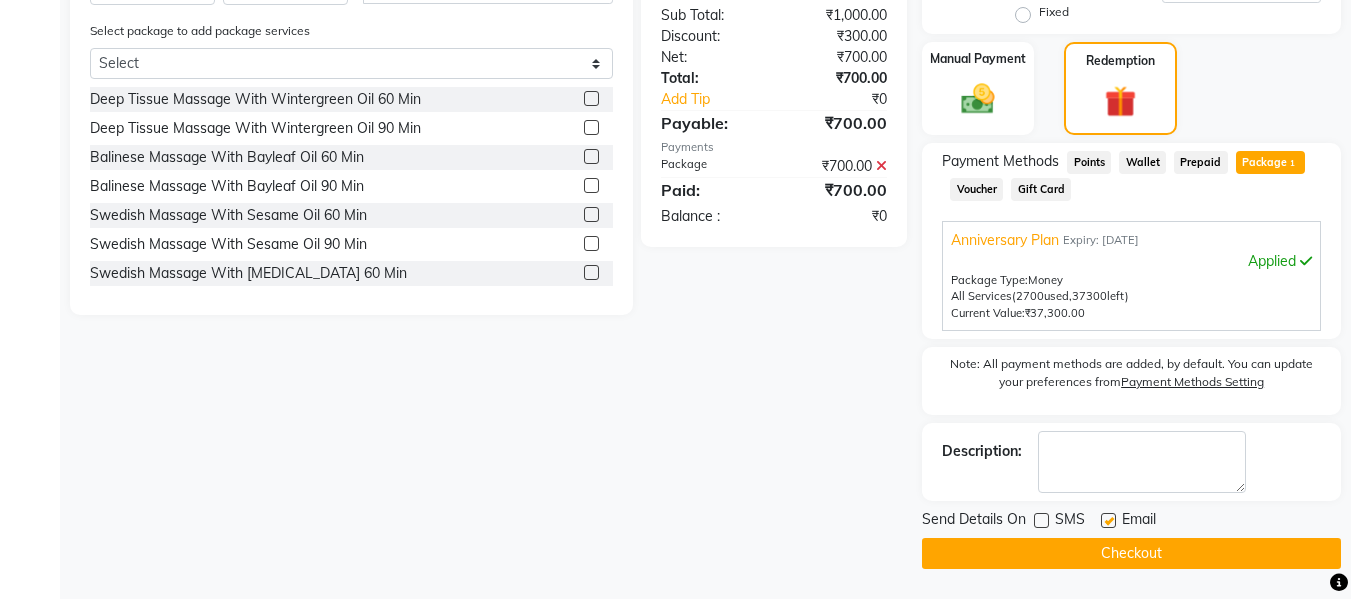 click 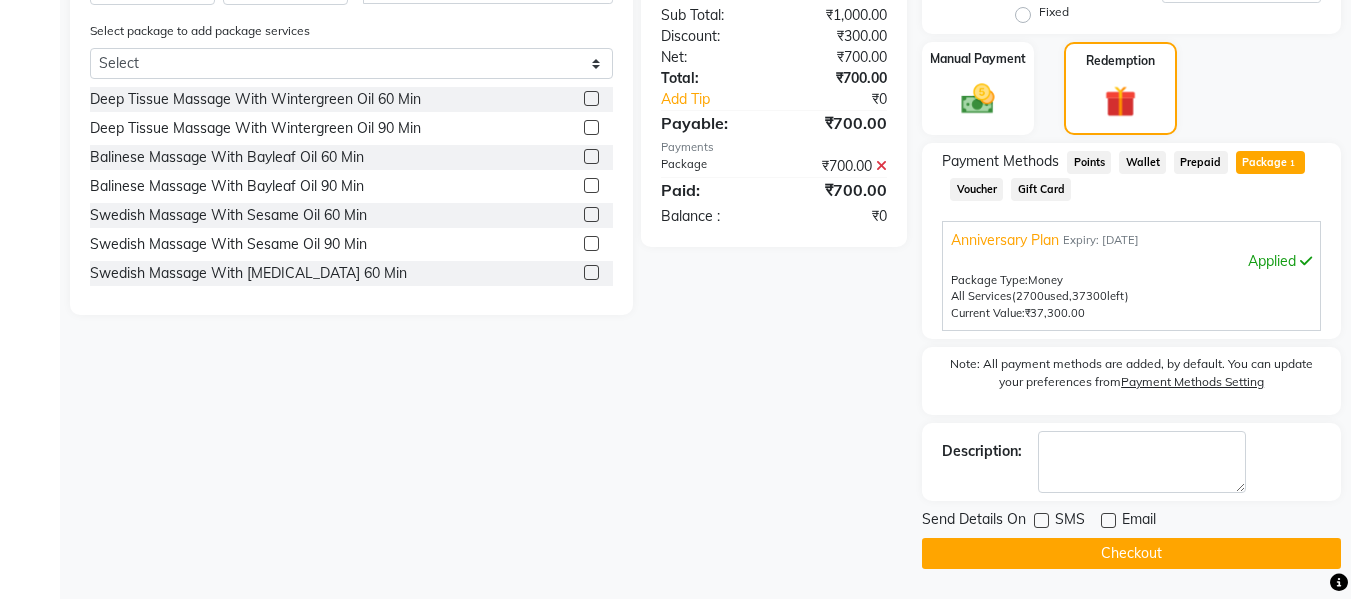 click on "Checkout" 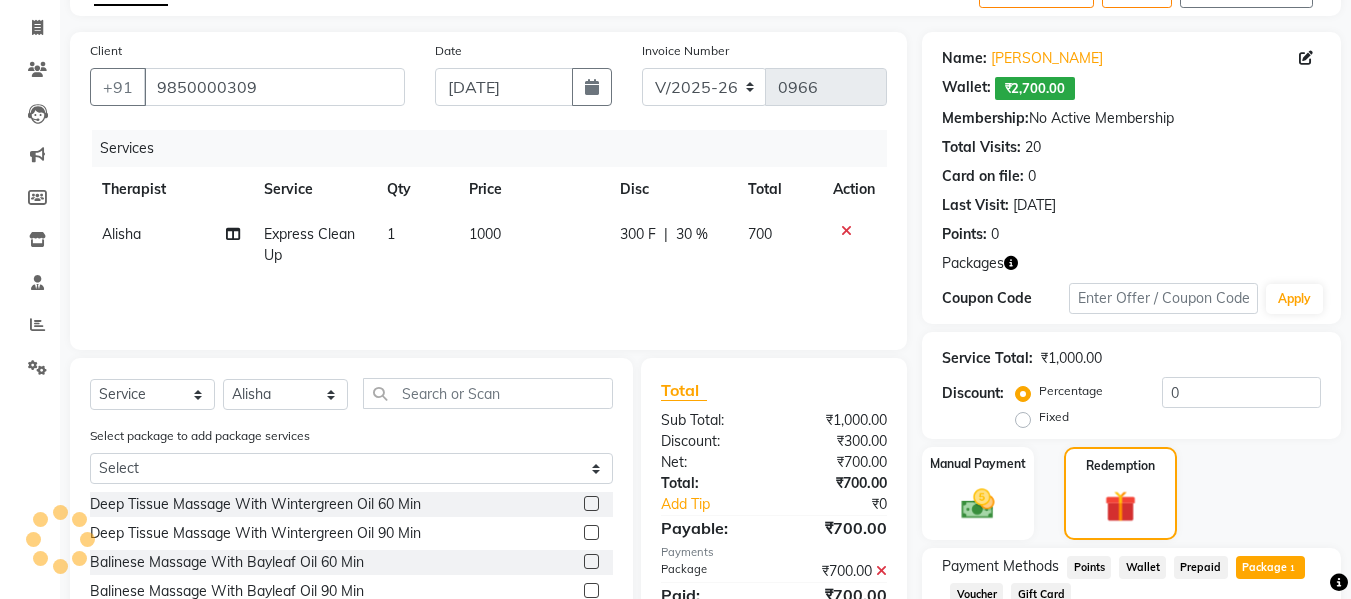 scroll, scrollTop: 23, scrollLeft: 0, axis: vertical 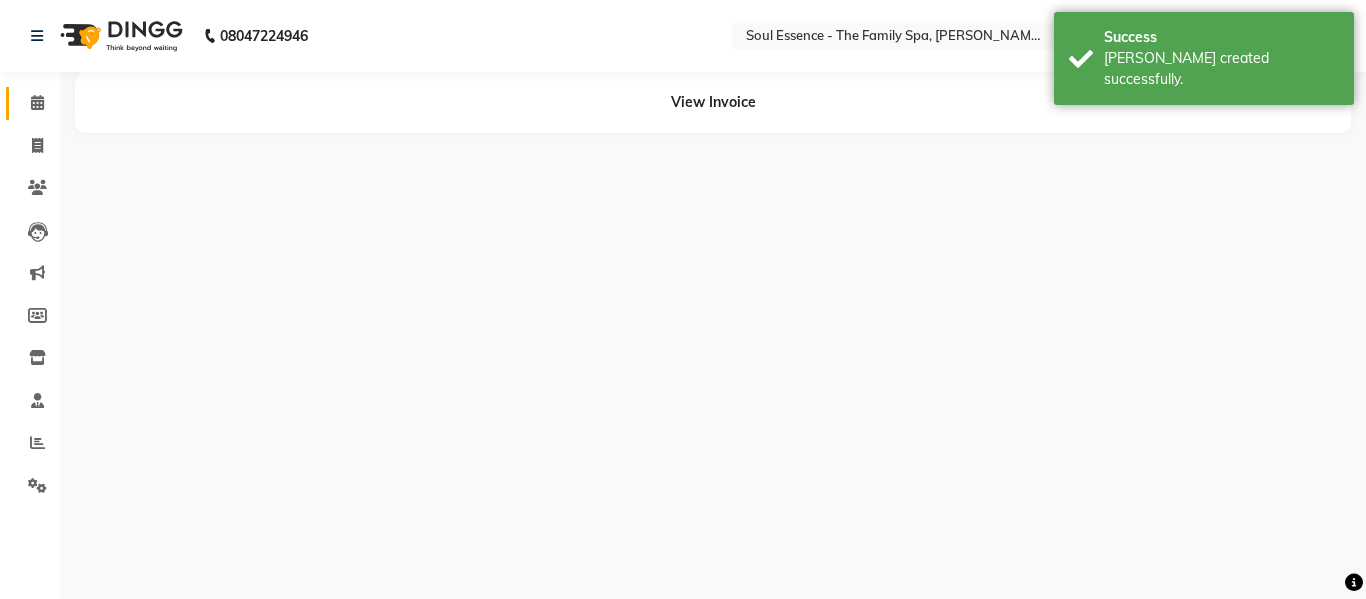 click on "Calendar" 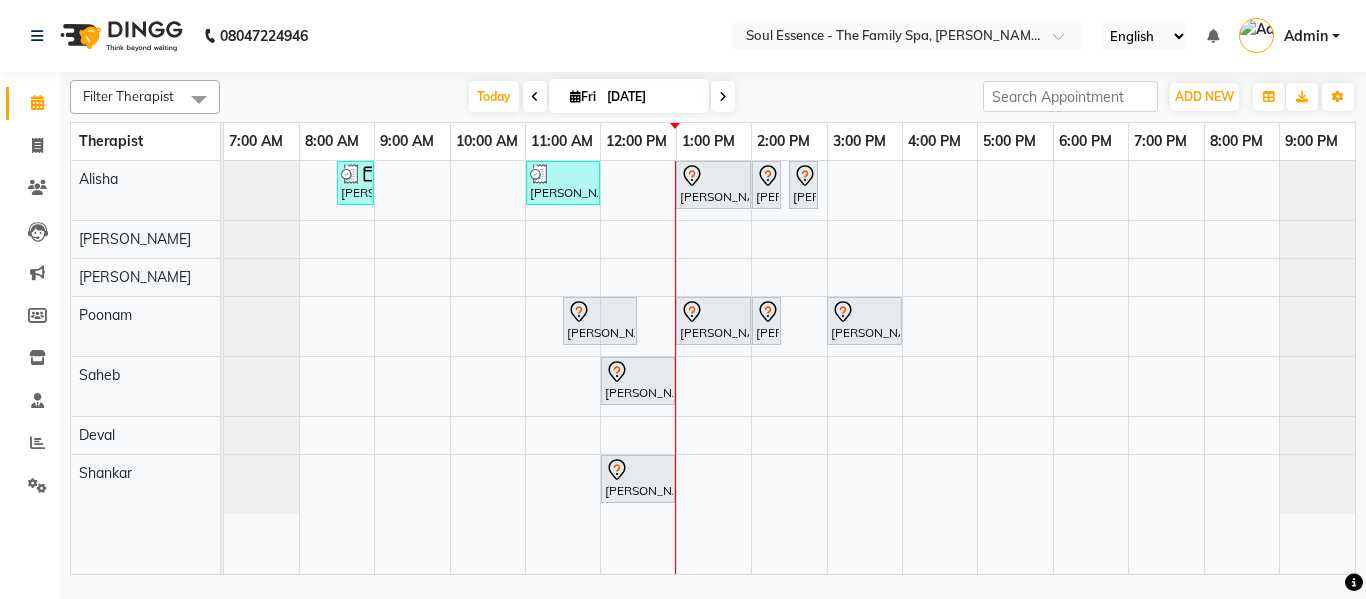 click at bounding box center [723, 97] 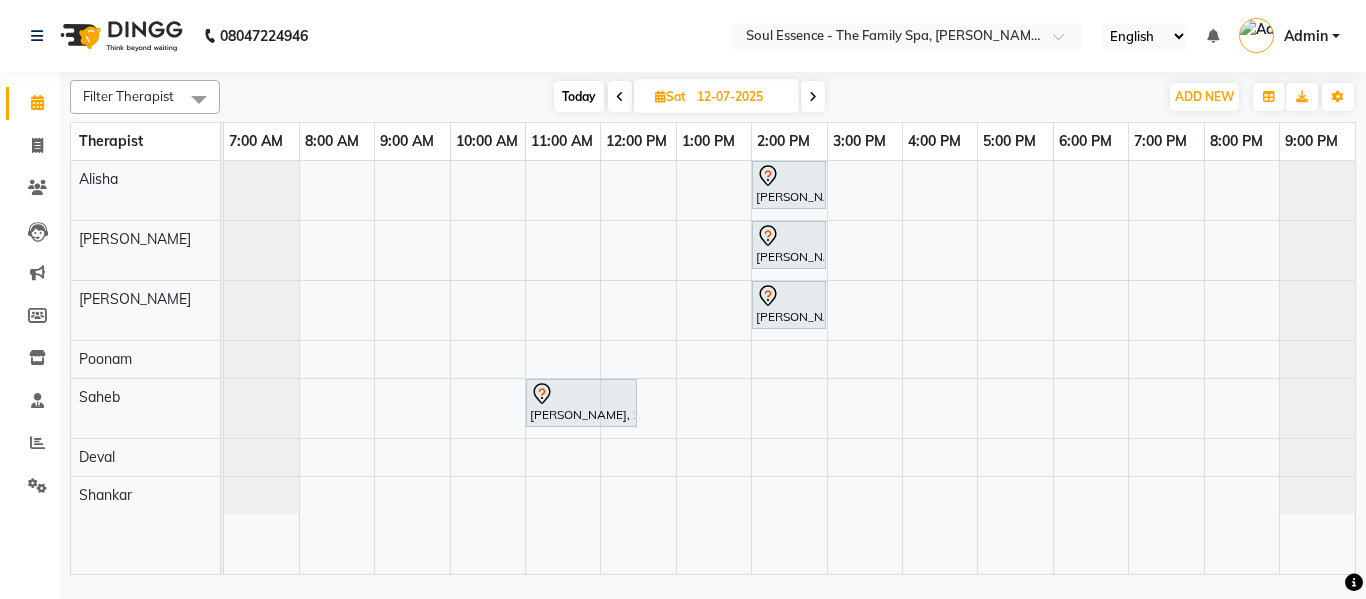 click on "Sat 12-07-2025" at bounding box center (716, 96) 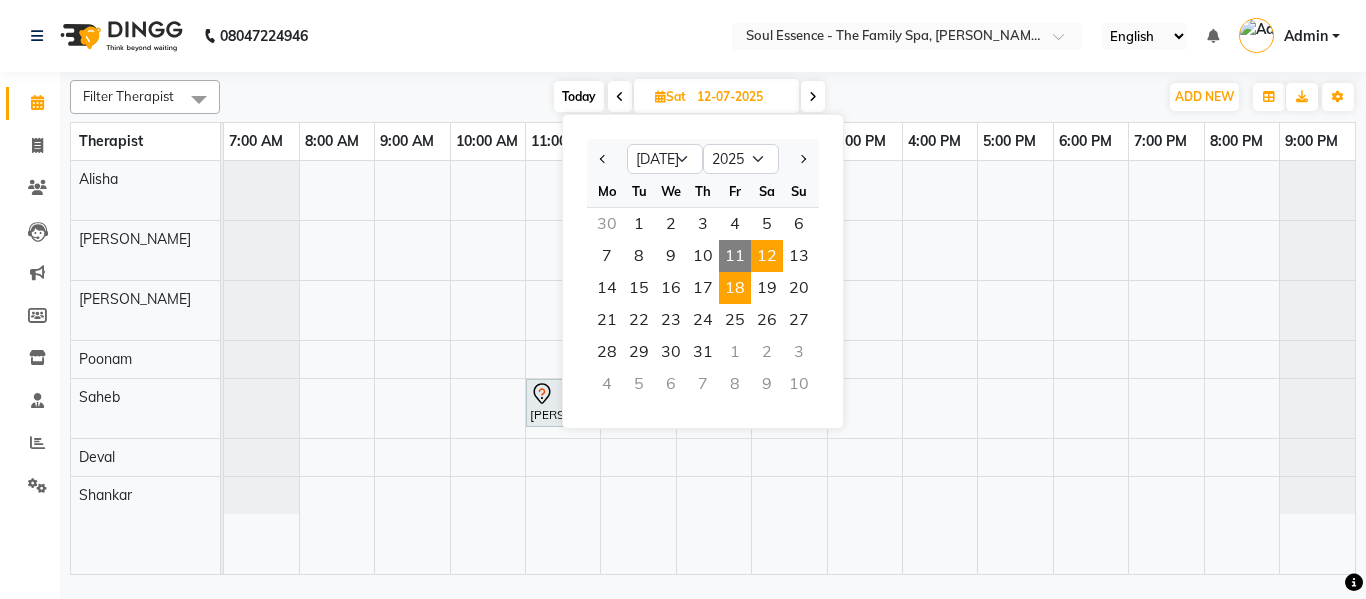 click on "18" at bounding box center (735, 288) 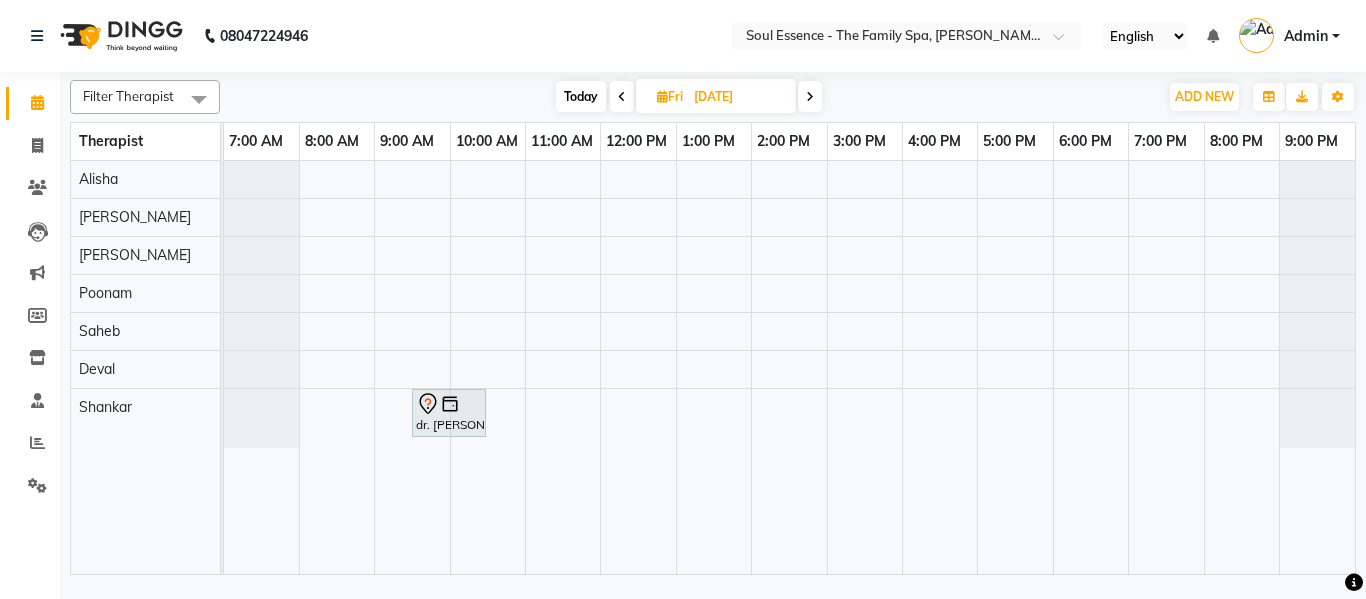 click at bounding box center [810, 97] 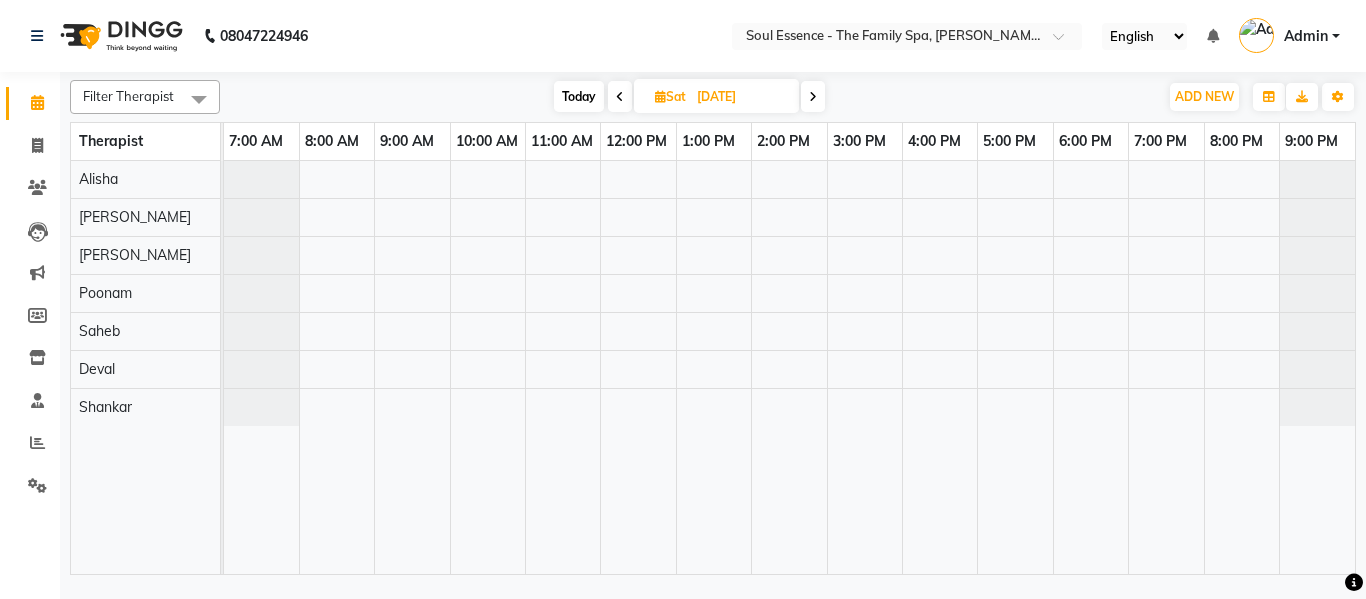 click on "Today" at bounding box center (579, 96) 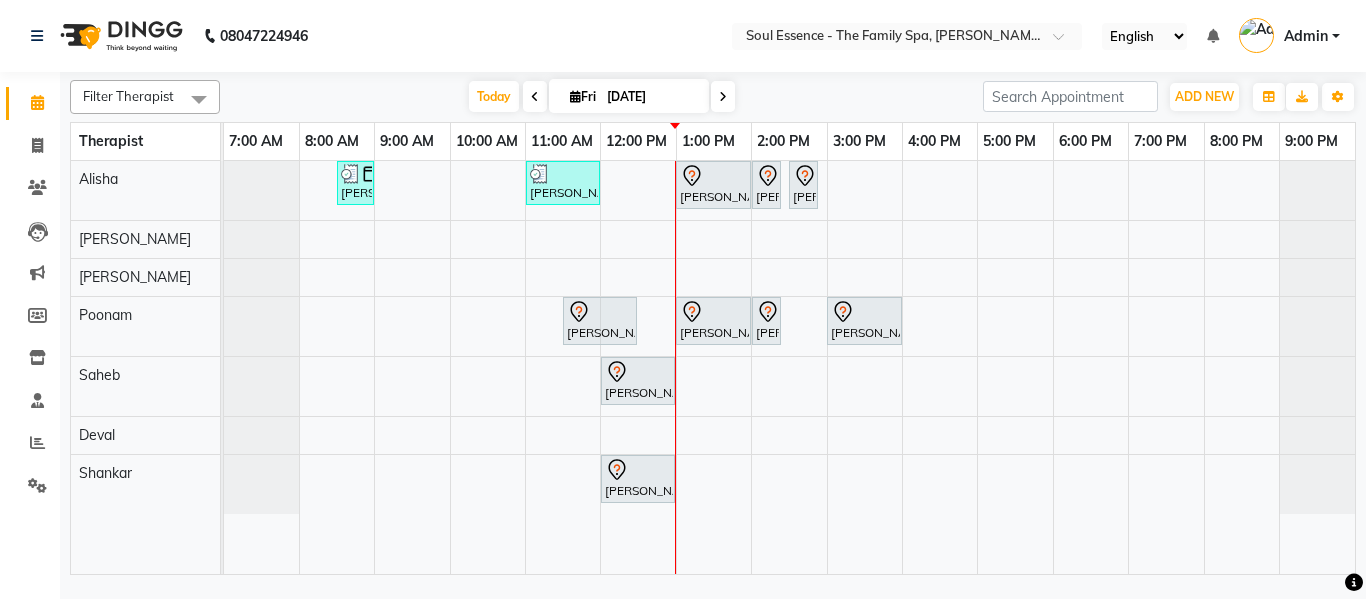 click at bounding box center [723, 96] 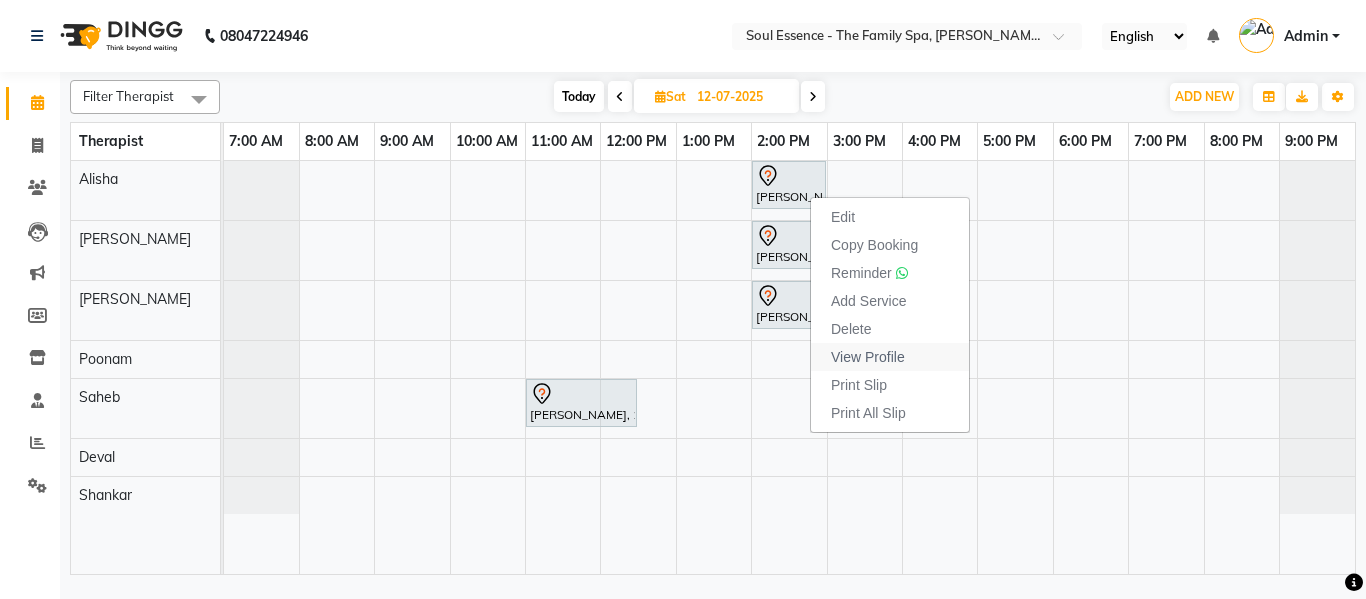 click on "View Profile" at bounding box center (868, 357) 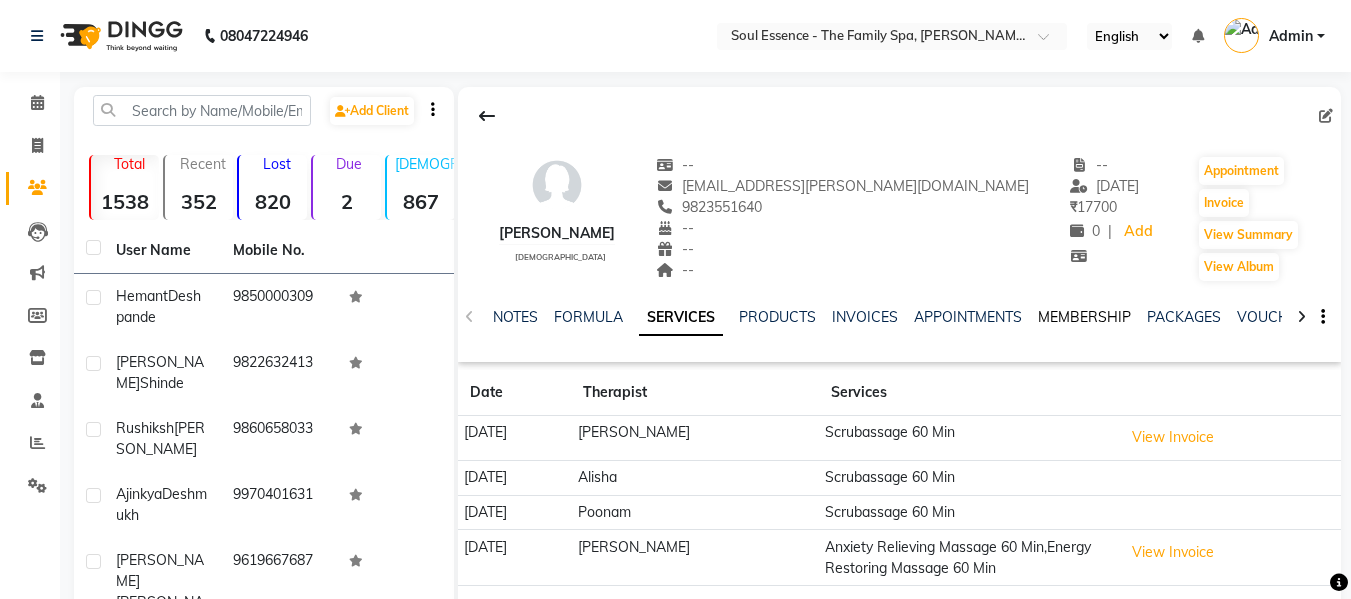 click on "MEMBERSHIP" 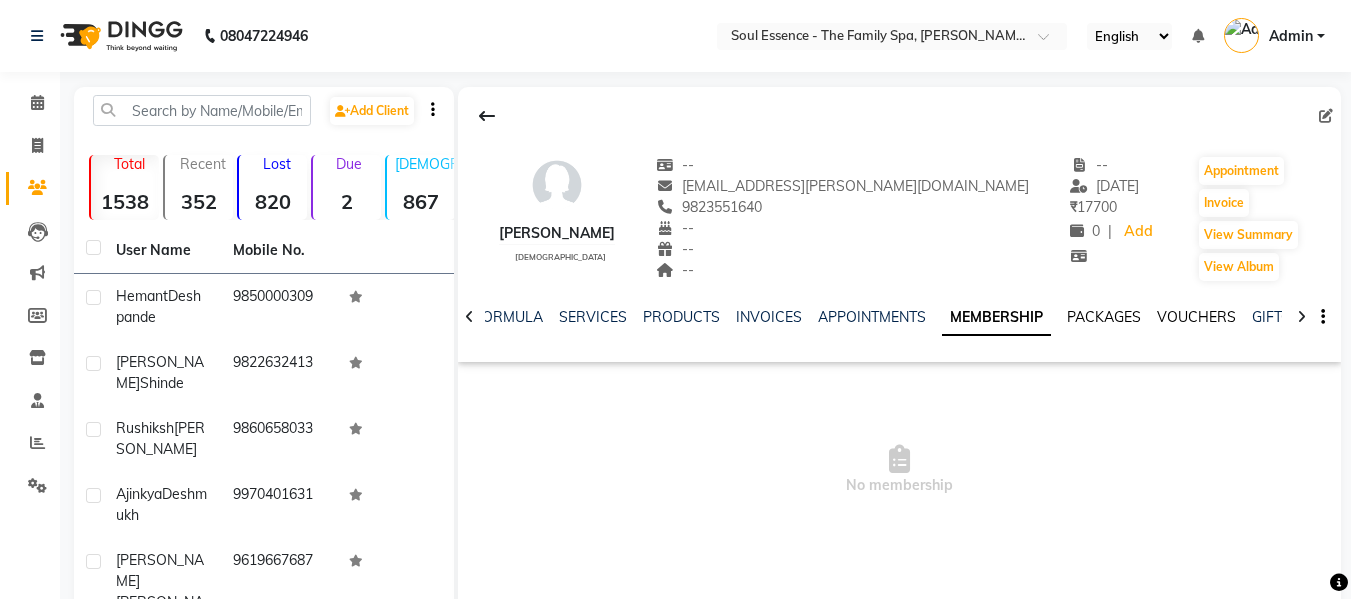 click on "VOUCHERS" 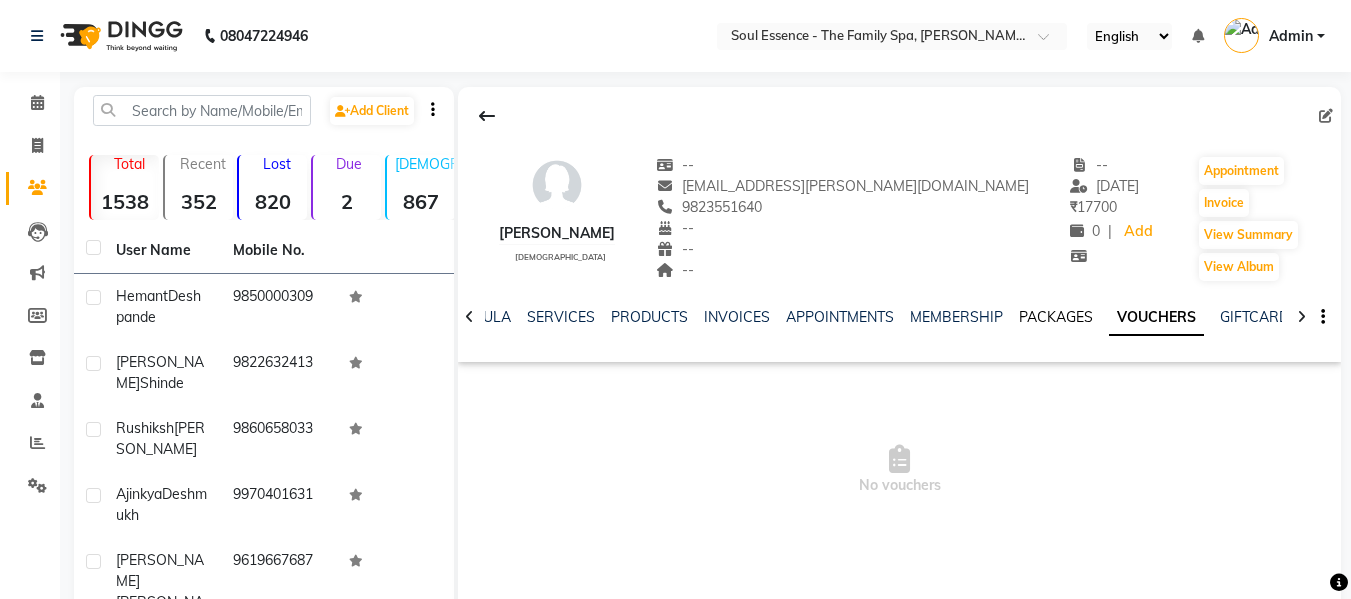 click on "PACKAGES" 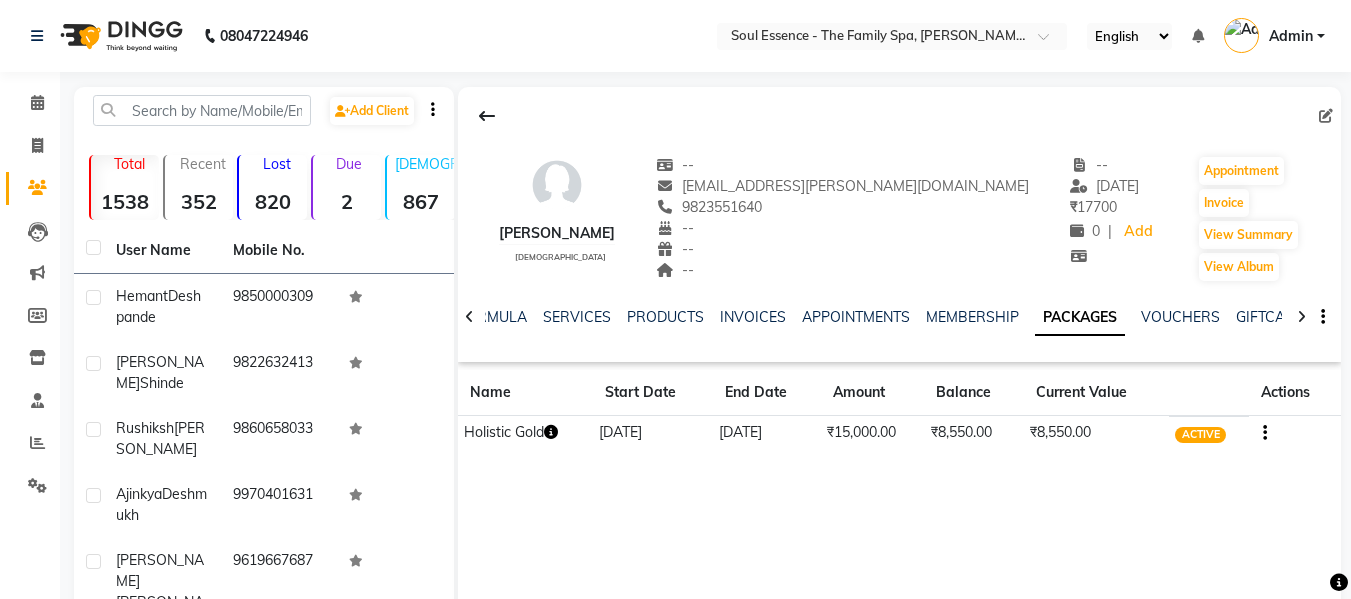 drag, startPoint x: 569, startPoint y: 435, endPoint x: 696, endPoint y: 440, distance: 127.09839 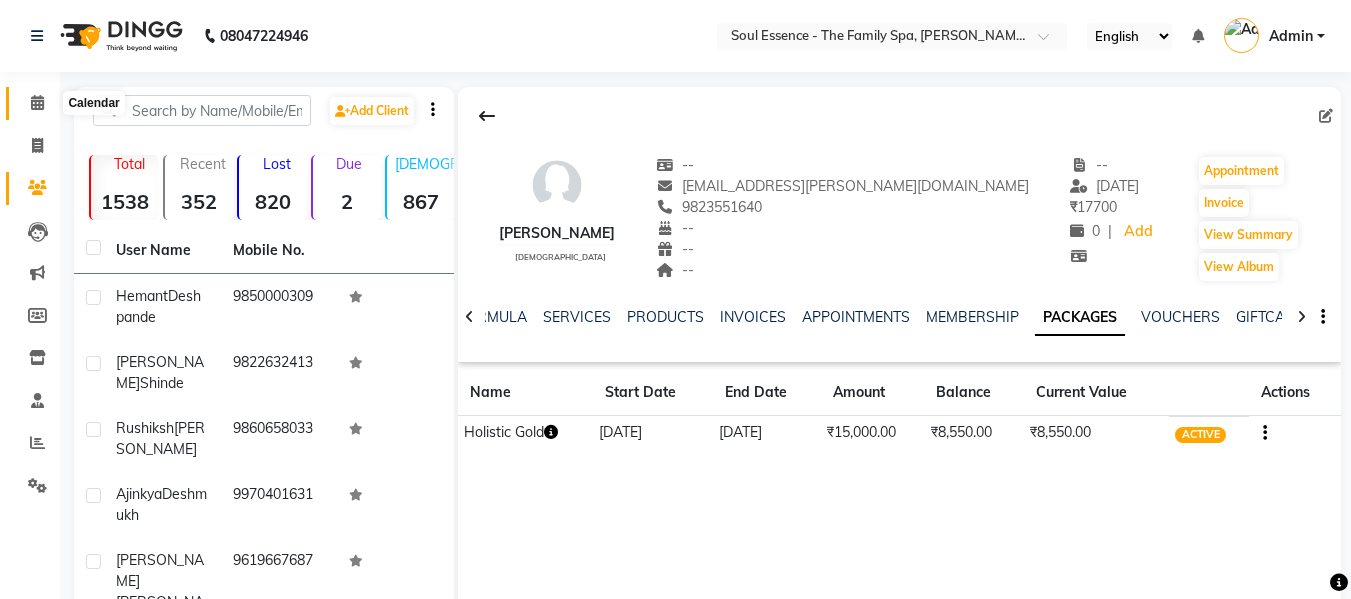 click 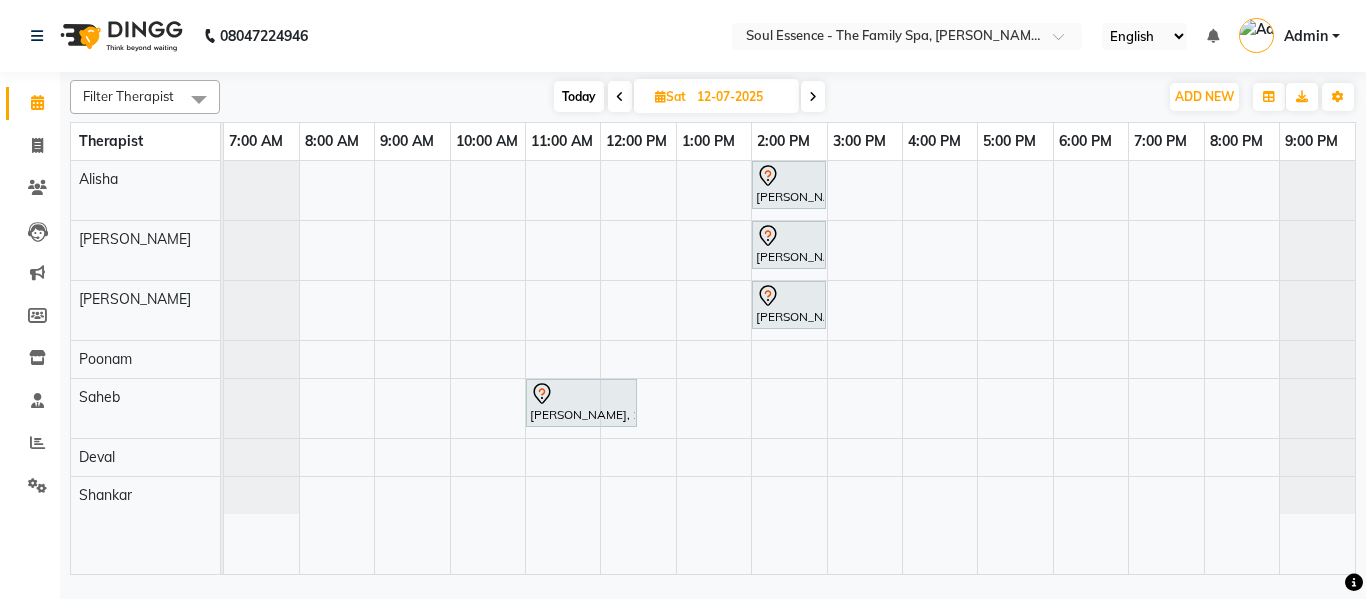 click on "Today" at bounding box center (579, 96) 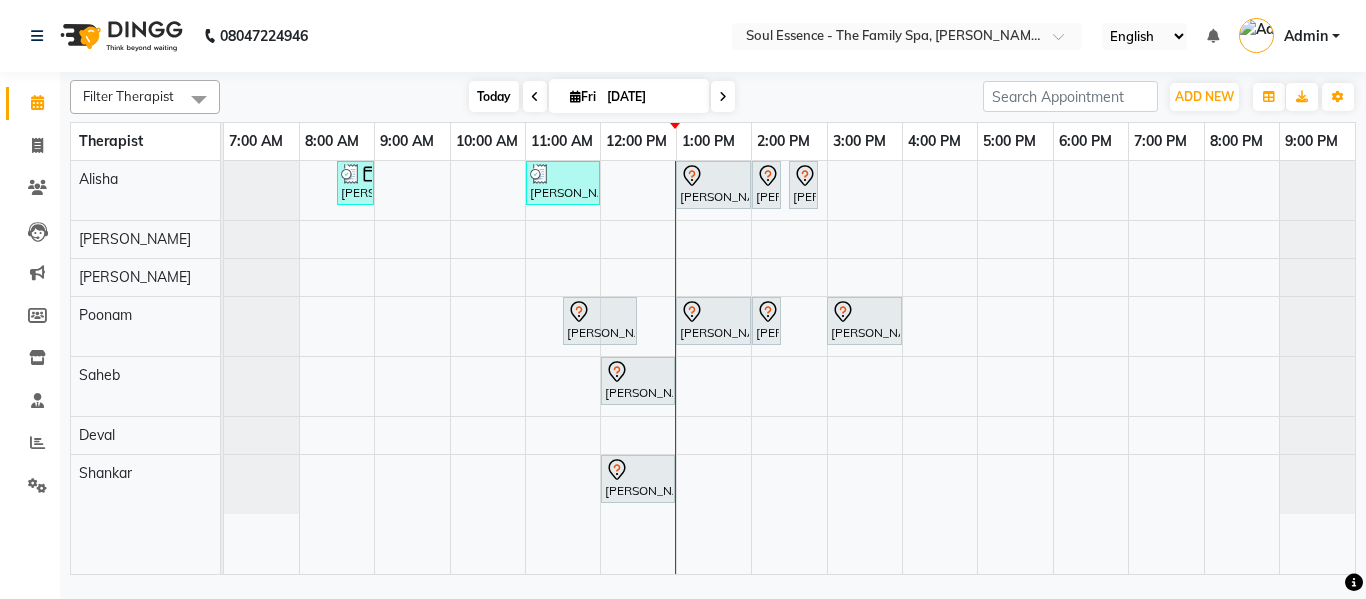 click on "Today" at bounding box center (494, 96) 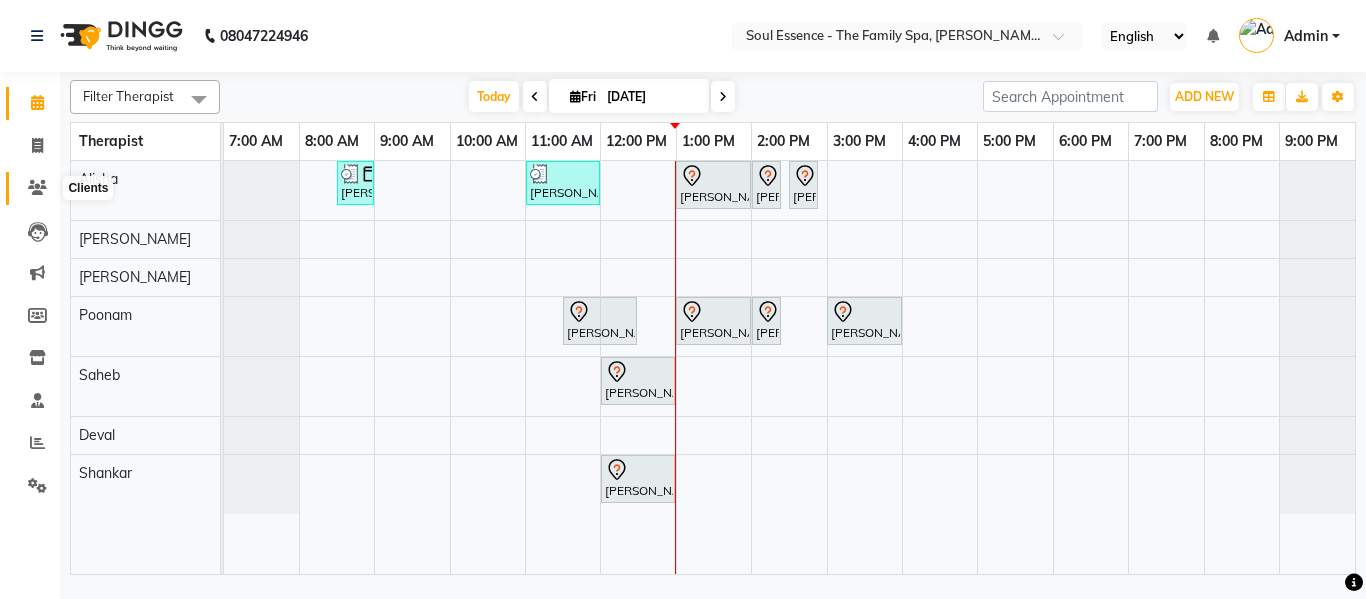 click 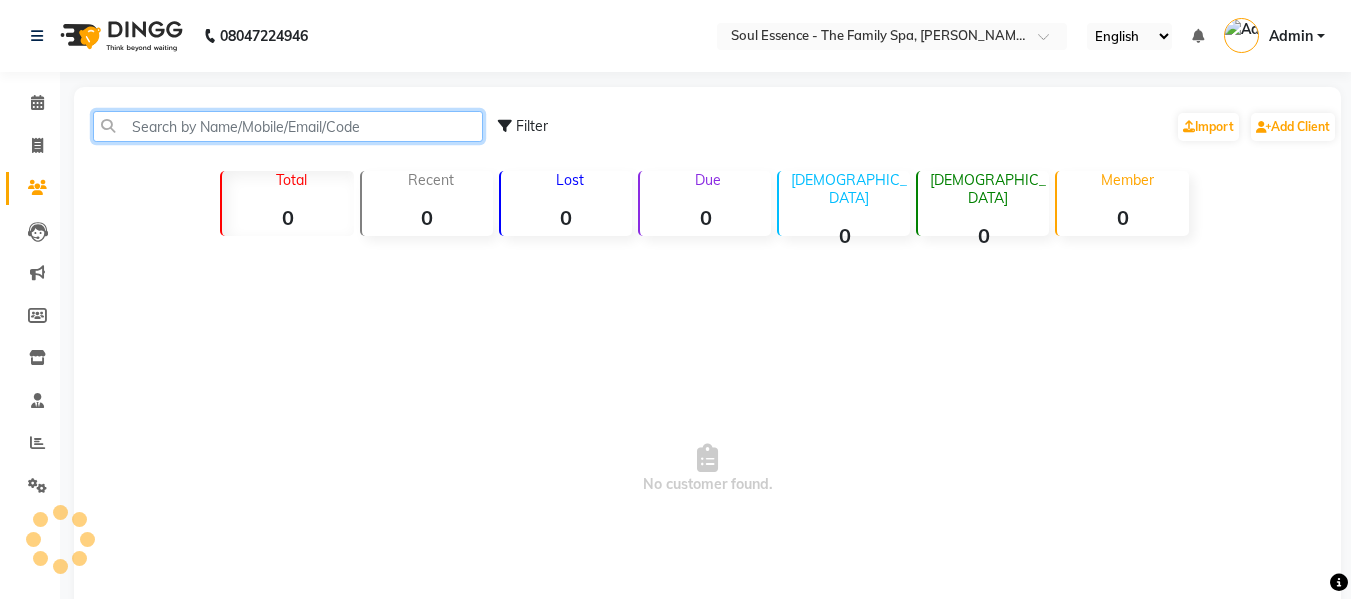 click 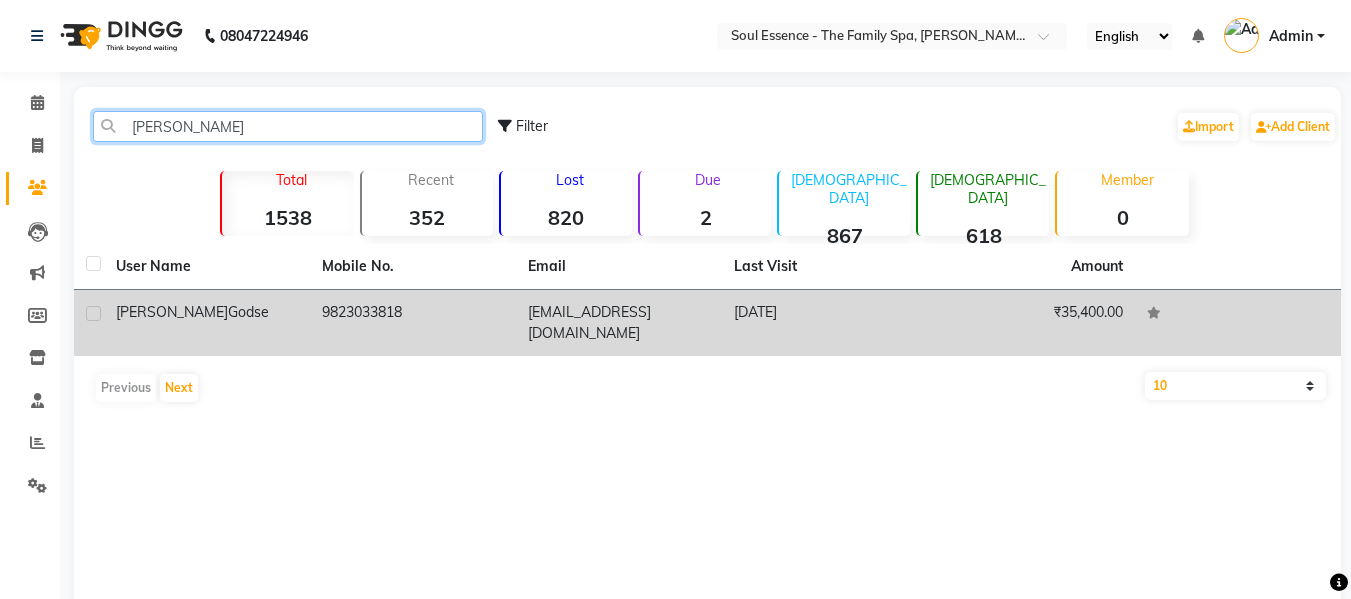 type on "Anand Go" 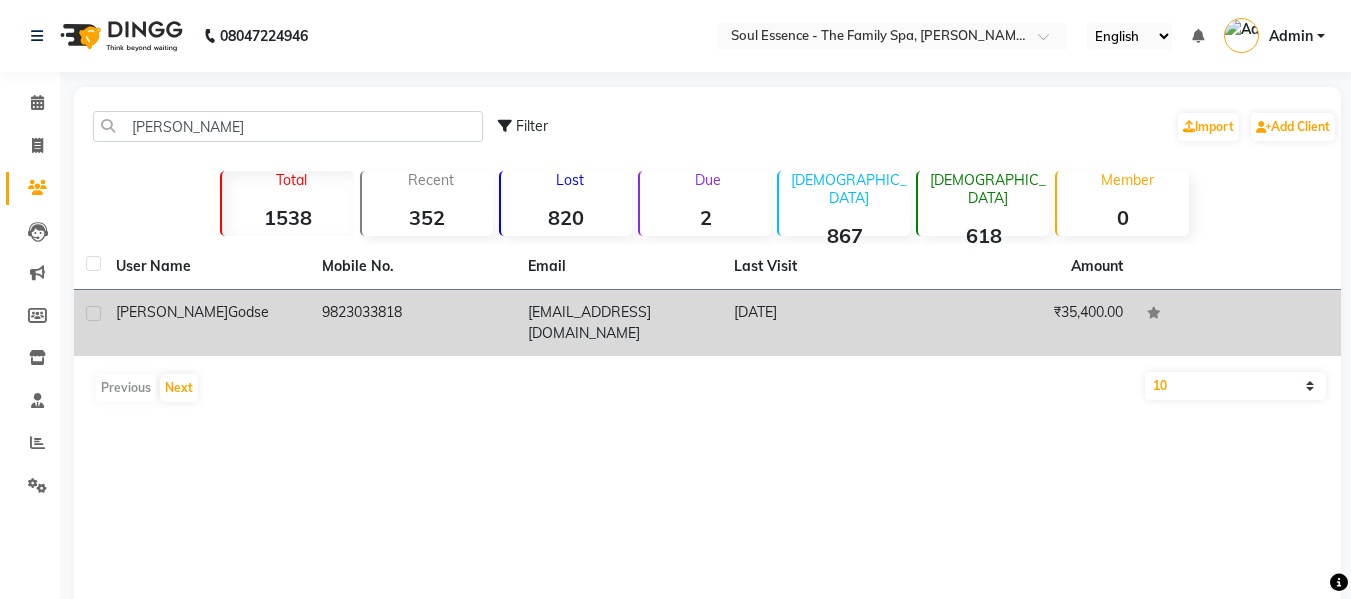 click on "9823033818" 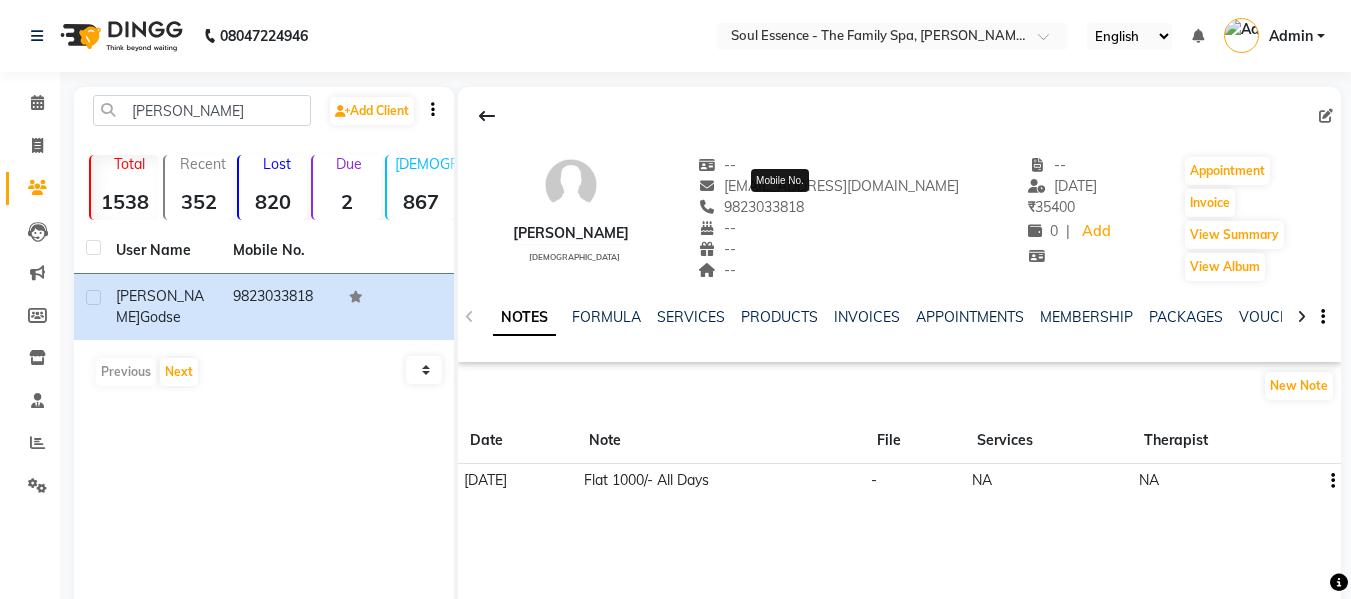 click on "9823033818" 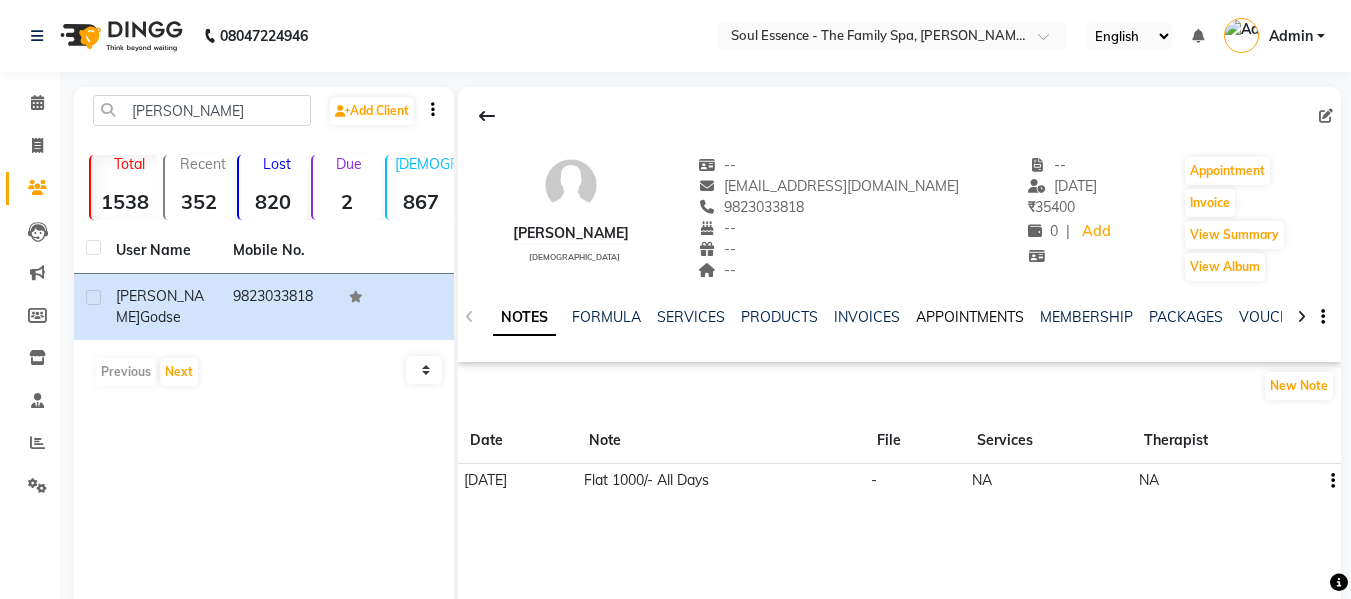 copy on "9823033818" 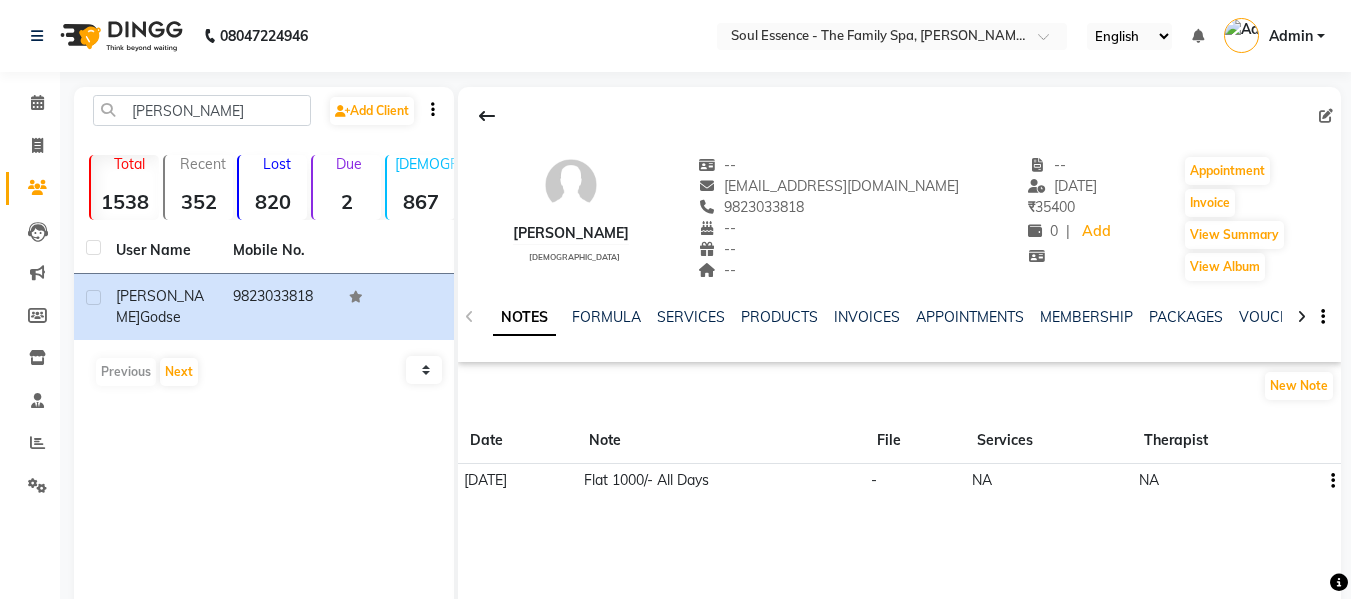 drag, startPoint x: 1207, startPoint y: 297, endPoint x: 1202, endPoint y: 306, distance: 10.29563 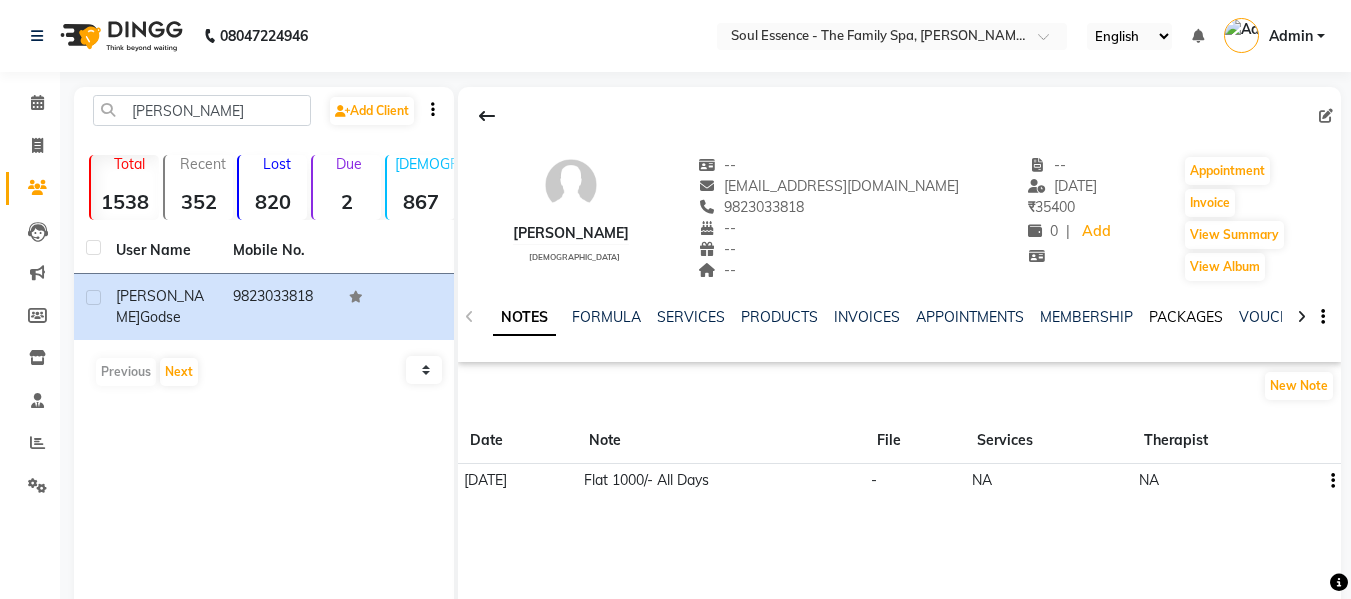 click on "NOTES FORMULA SERVICES PRODUCTS INVOICES APPOINTMENTS MEMBERSHIP PACKAGES VOUCHERS GIFTCARDS POINTS FORMS FAMILY CARDS WALLET" 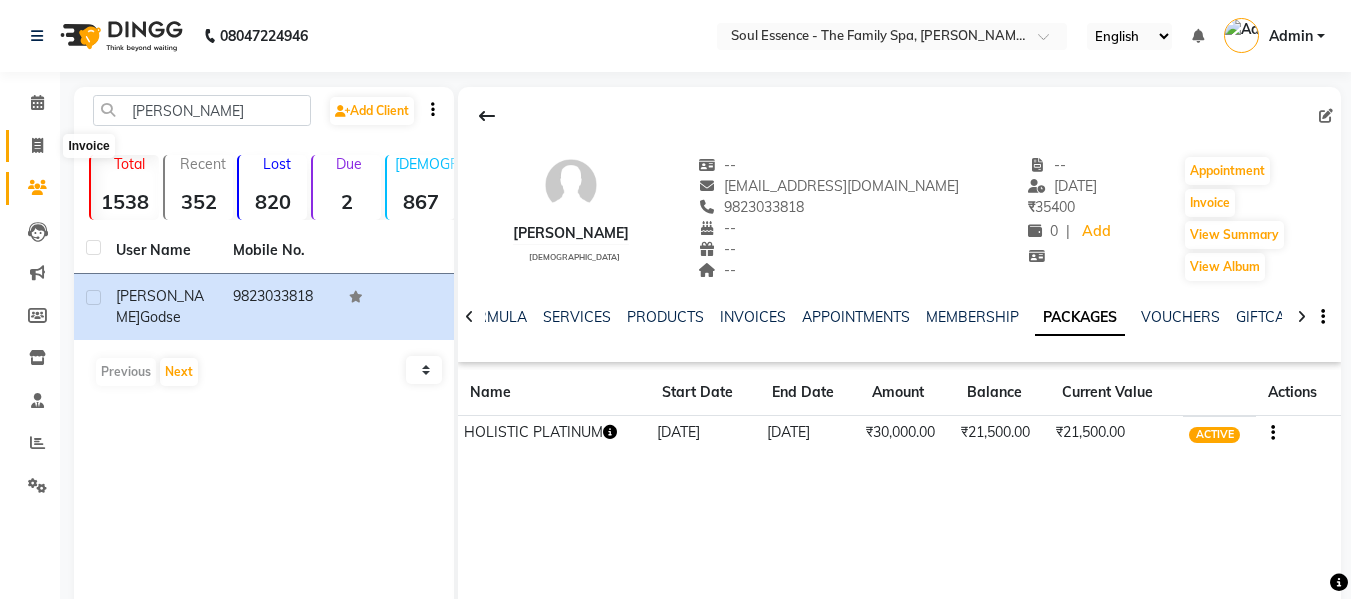 click 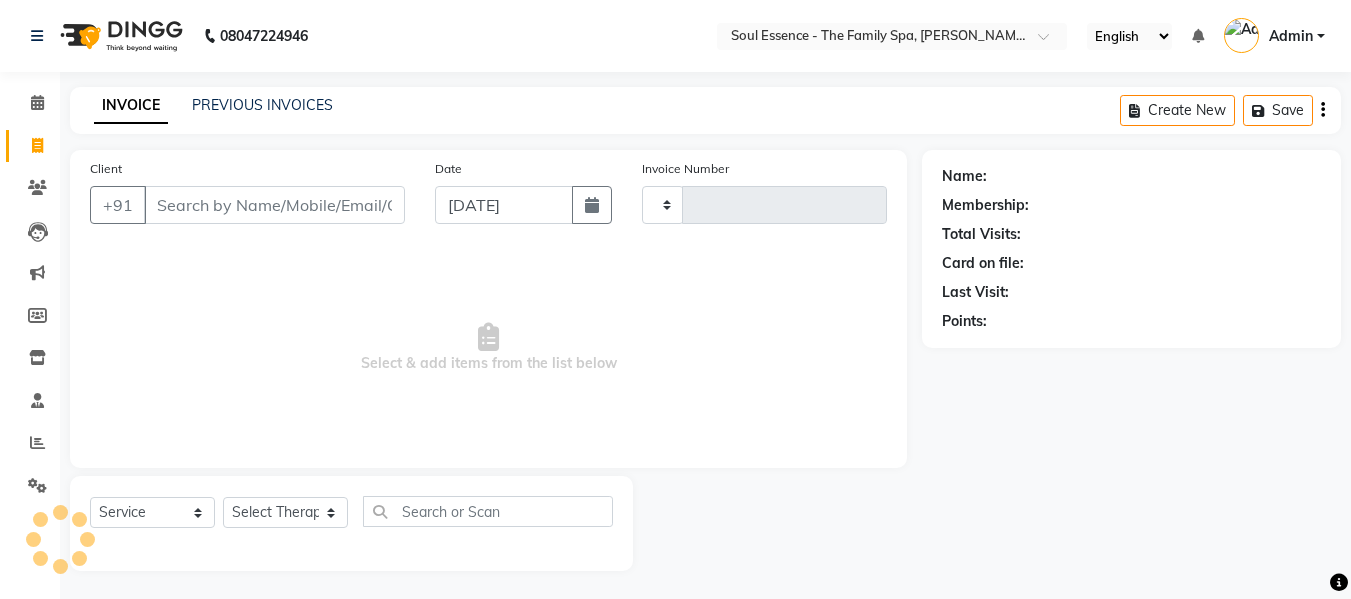 scroll, scrollTop: 2, scrollLeft: 0, axis: vertical 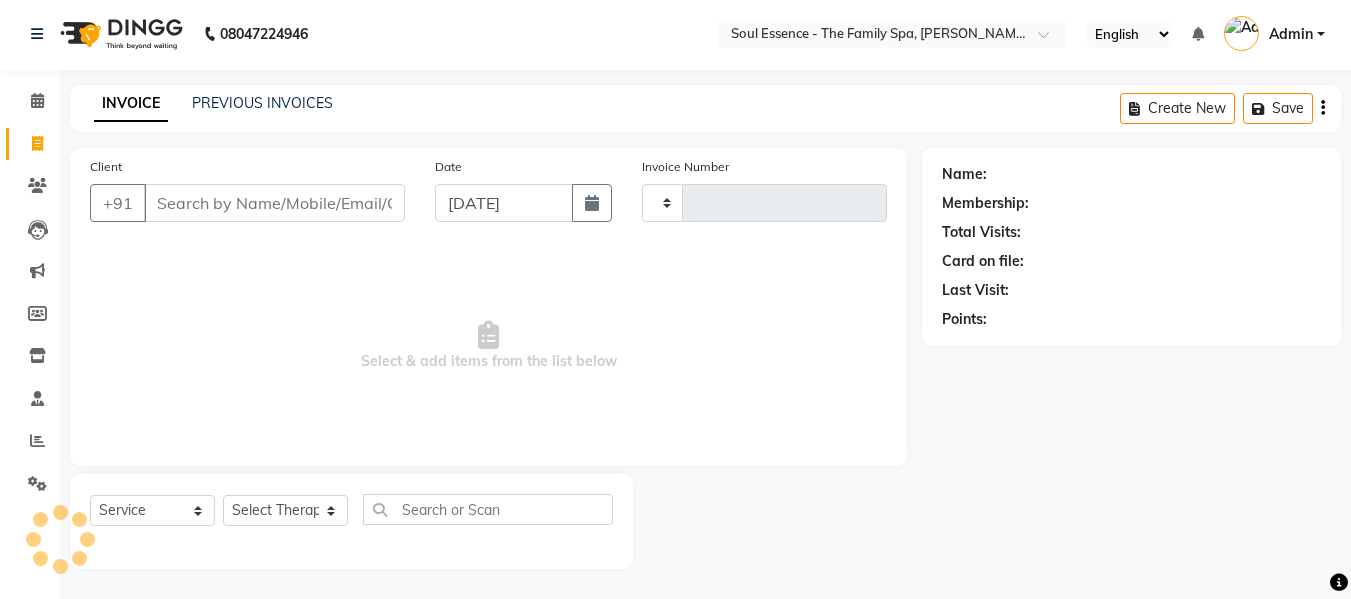 type on "0967" 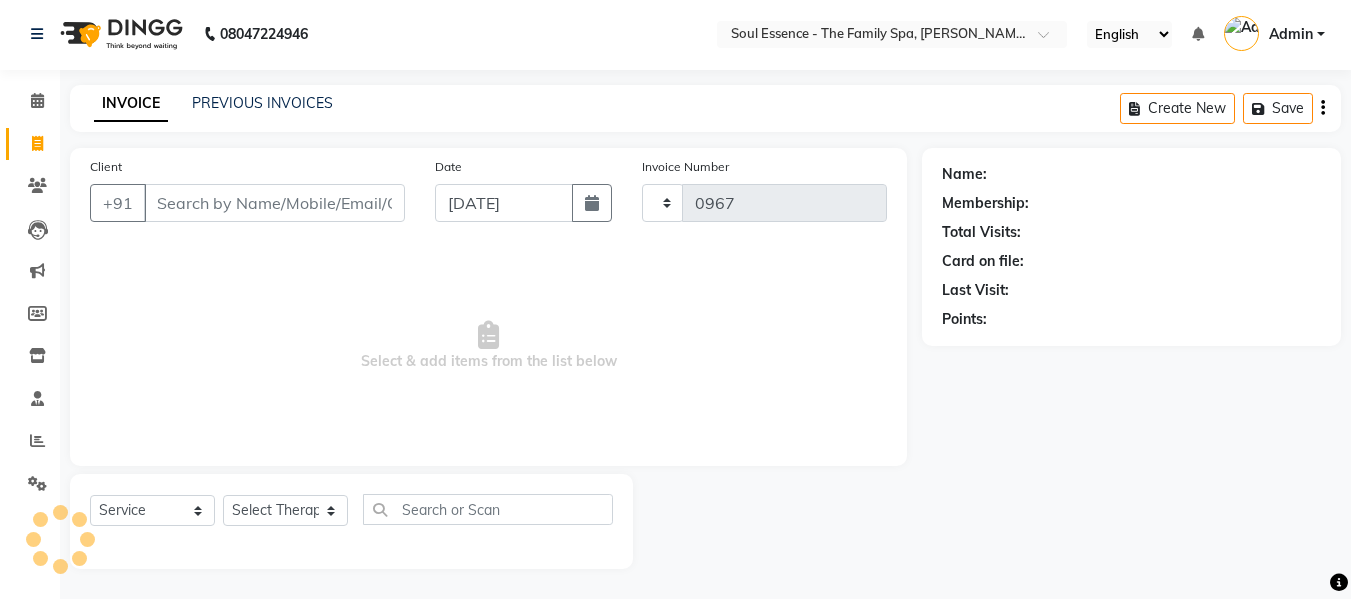select on "774" 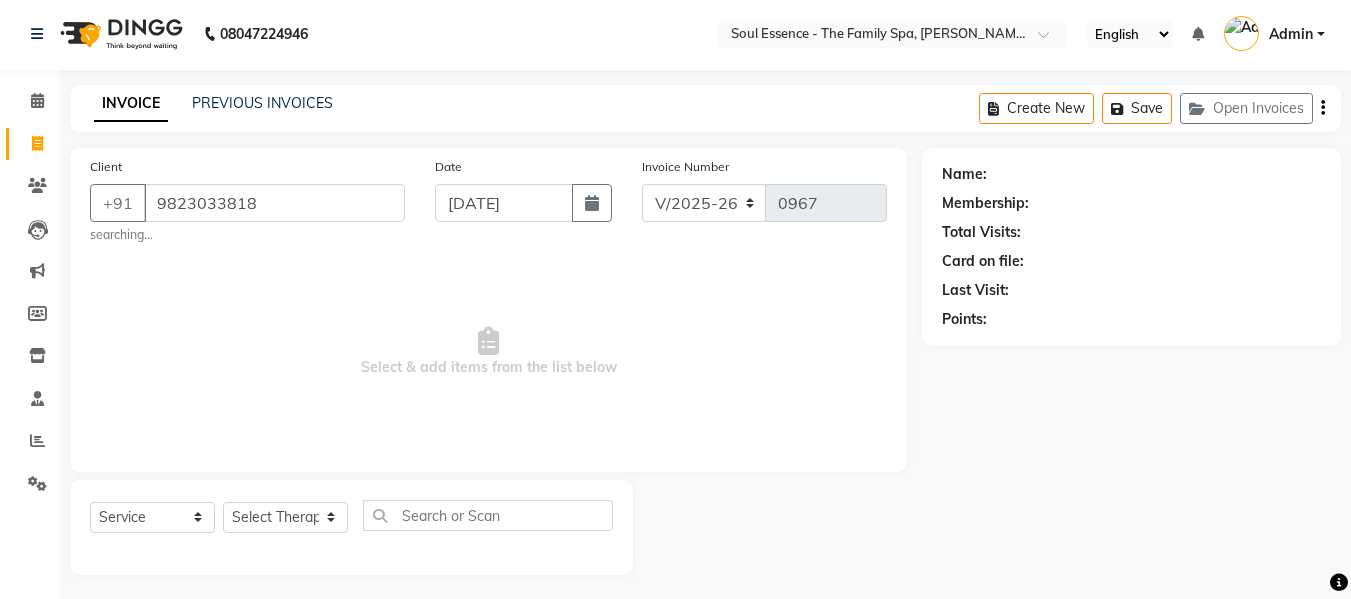 type on "9823033818" 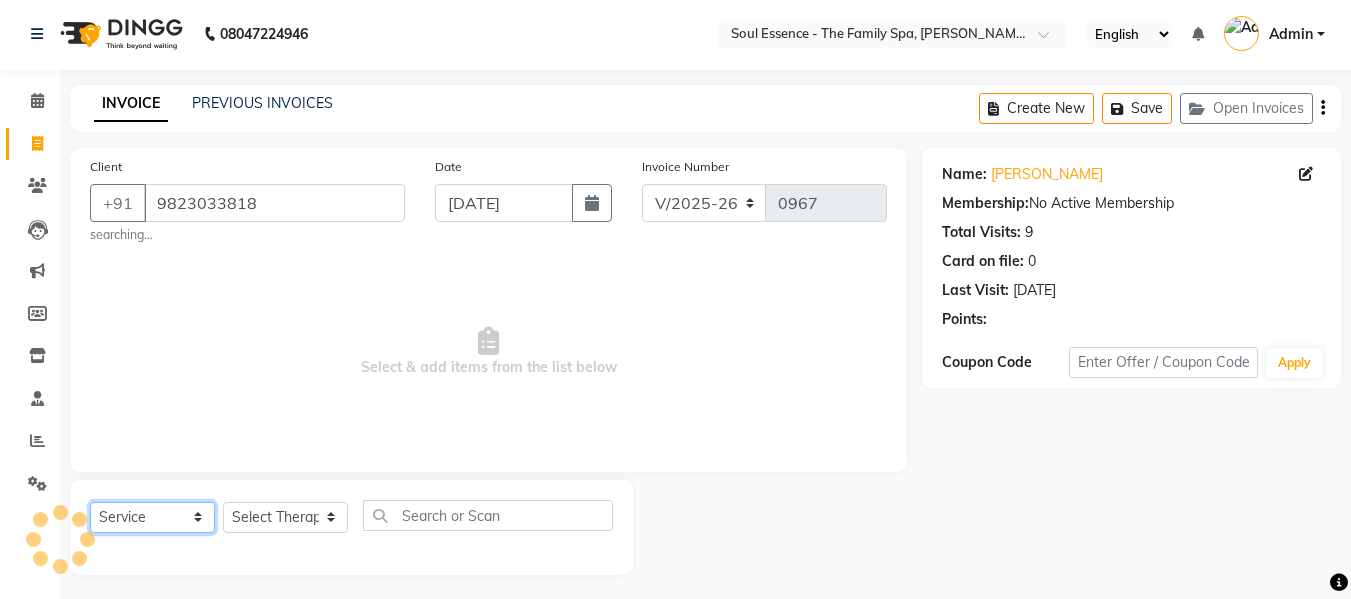 click on "Select  Service  Product  Membership  Package Voucher Prepaid Gift Card" 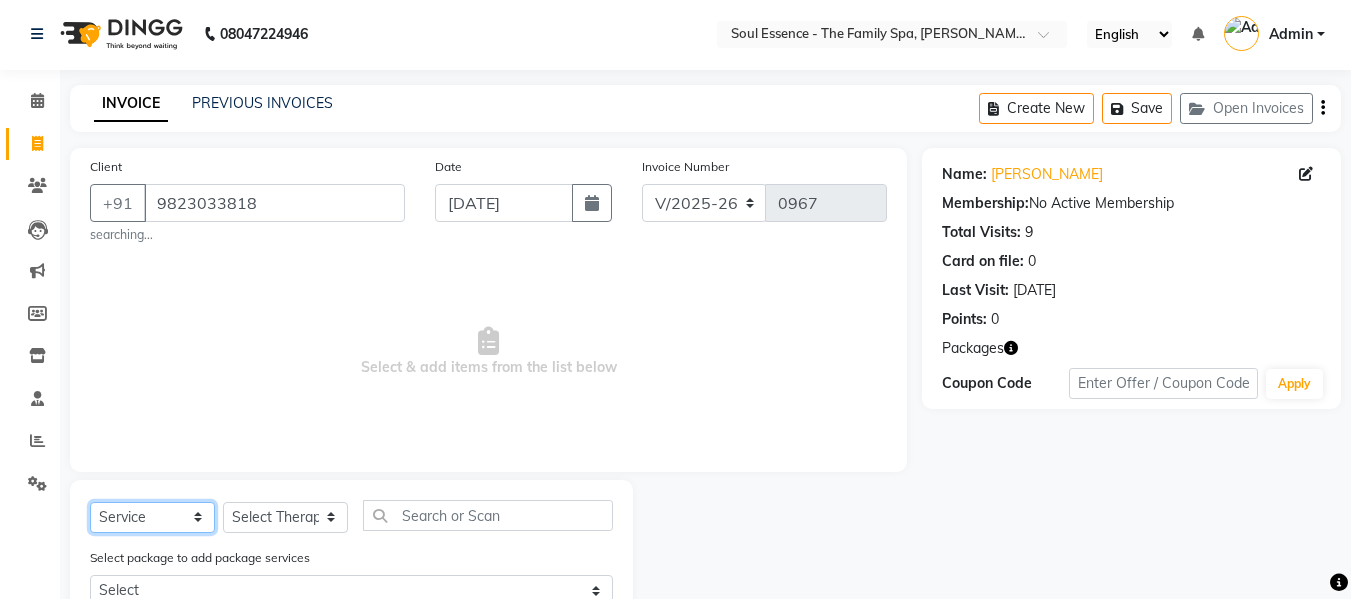 select on "package" 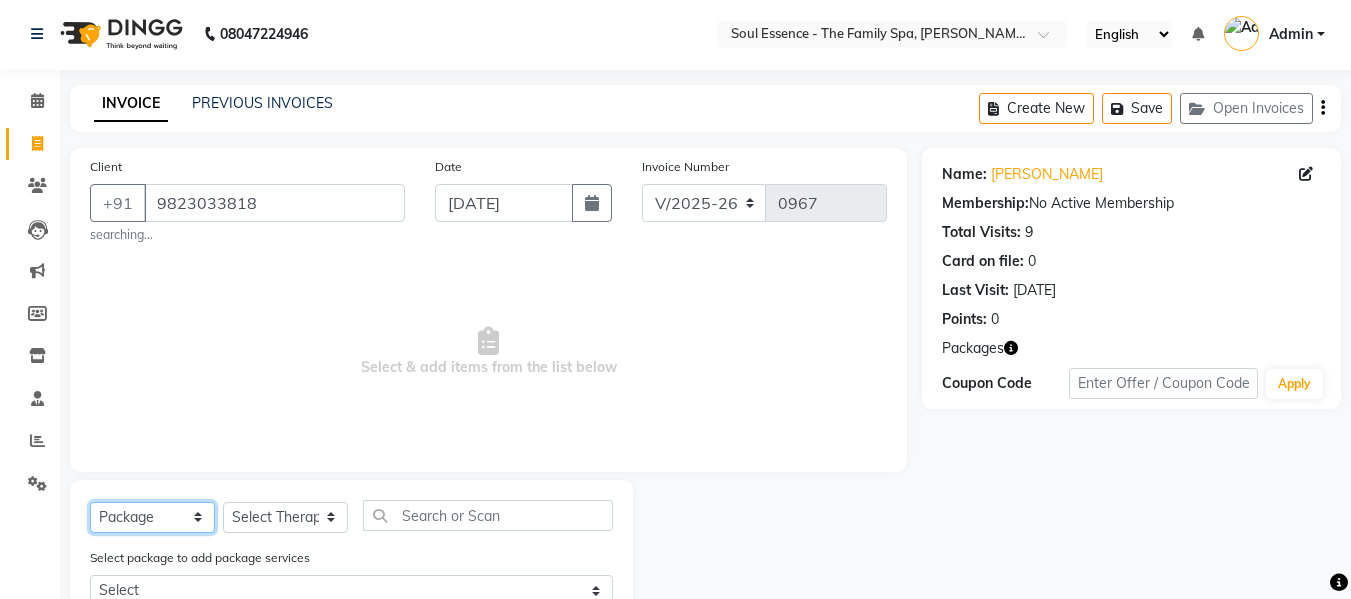 click on "Select  Service  Product  Membership  Package Voucher Prepaid Gift Card" 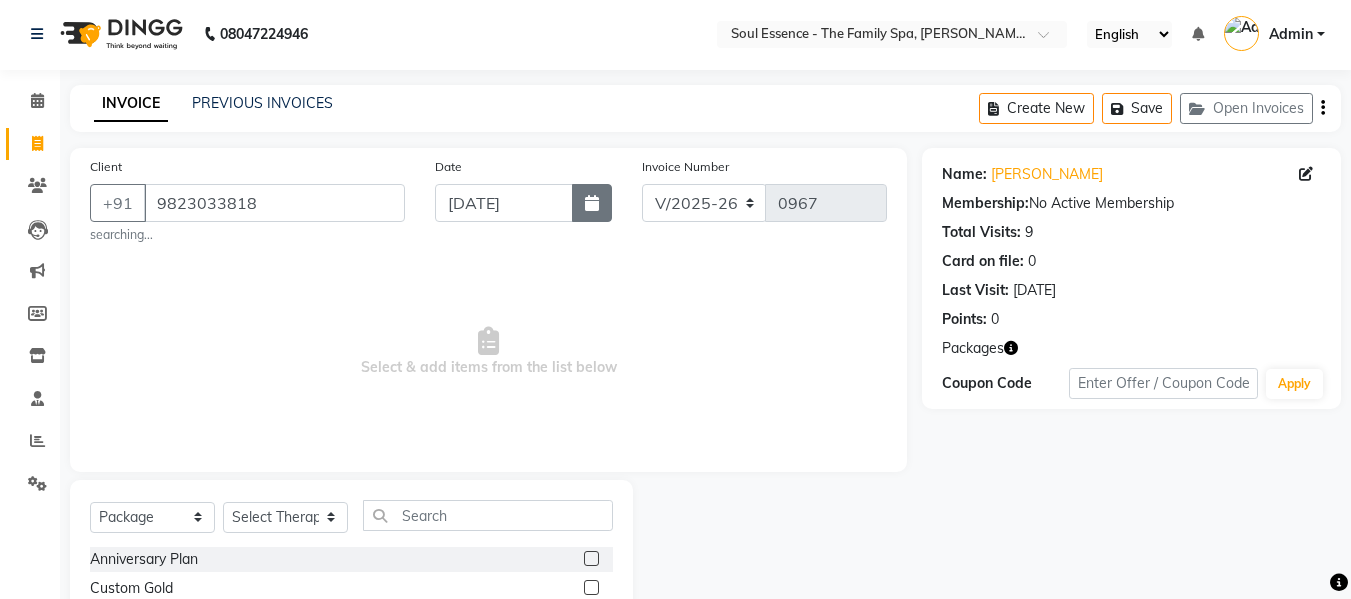 click 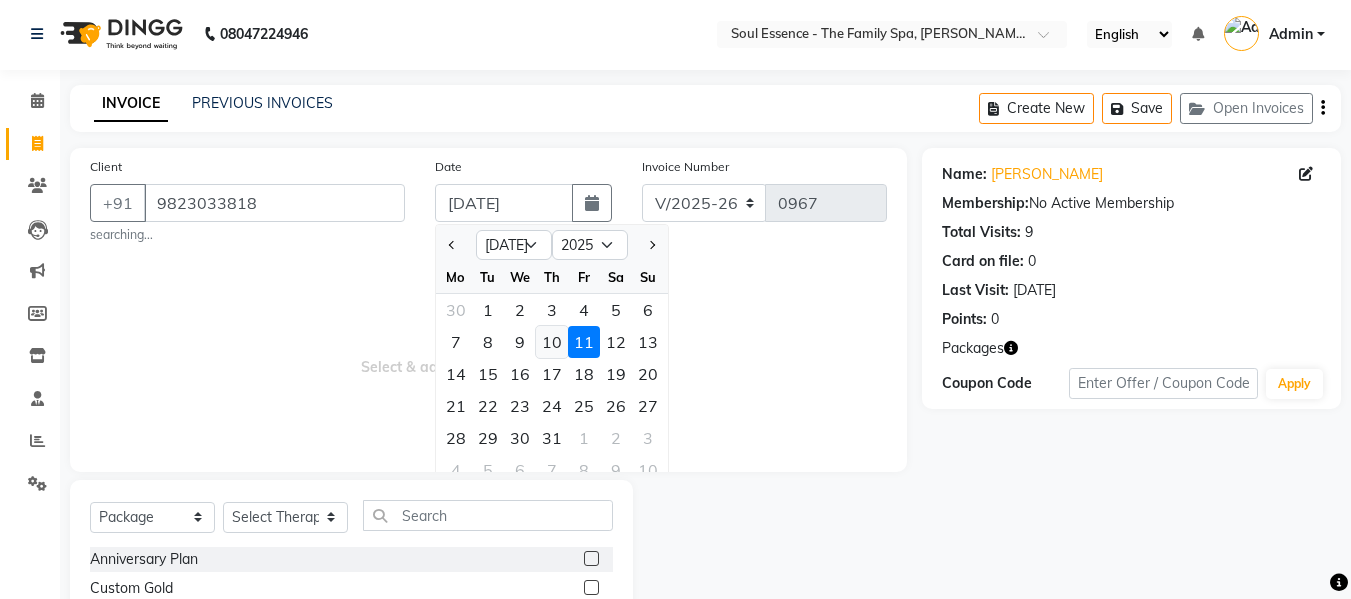 click on "10" 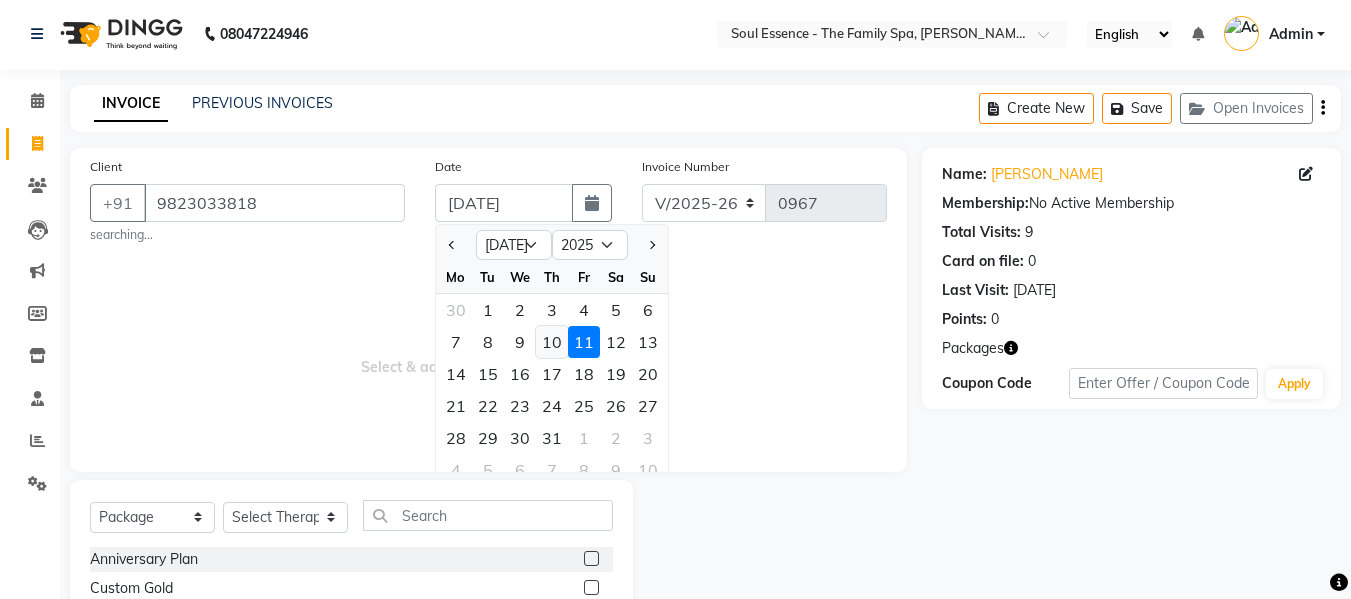 type on "10-07-2025" 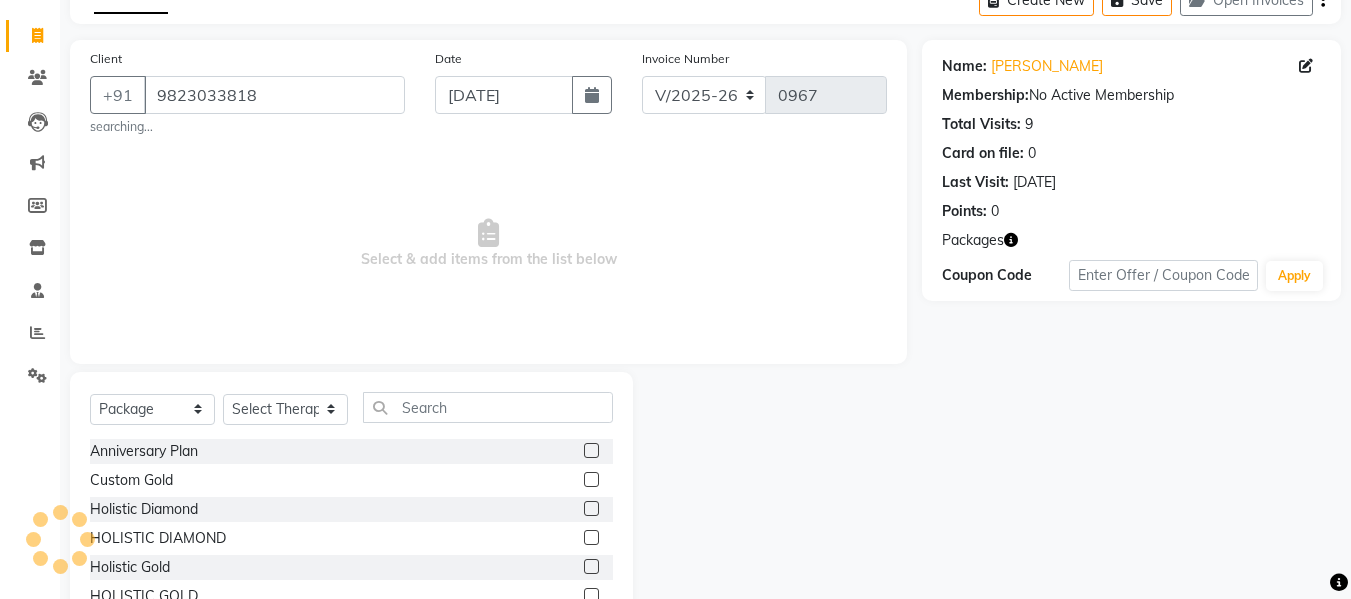 scroll, scrollTop: 208, scrollLeft: 0, axis: vertical 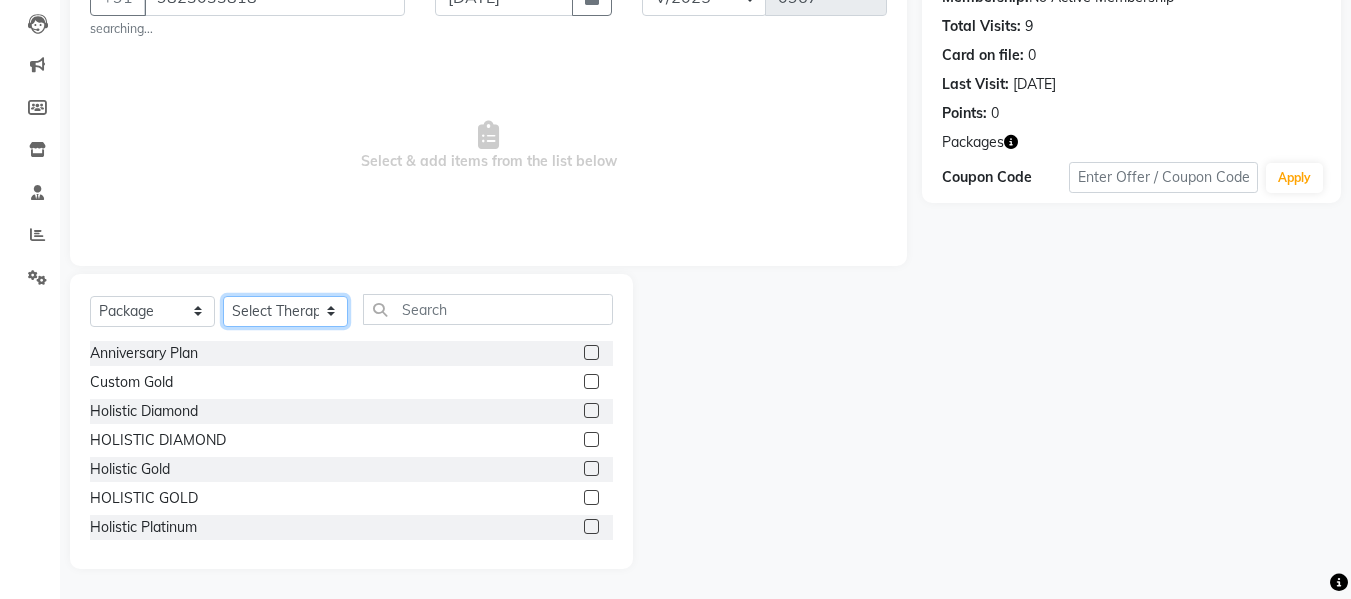click on "Select Therapist Alisha Deval Gauri Thorath Poonam Saheb Shankar  Surma" 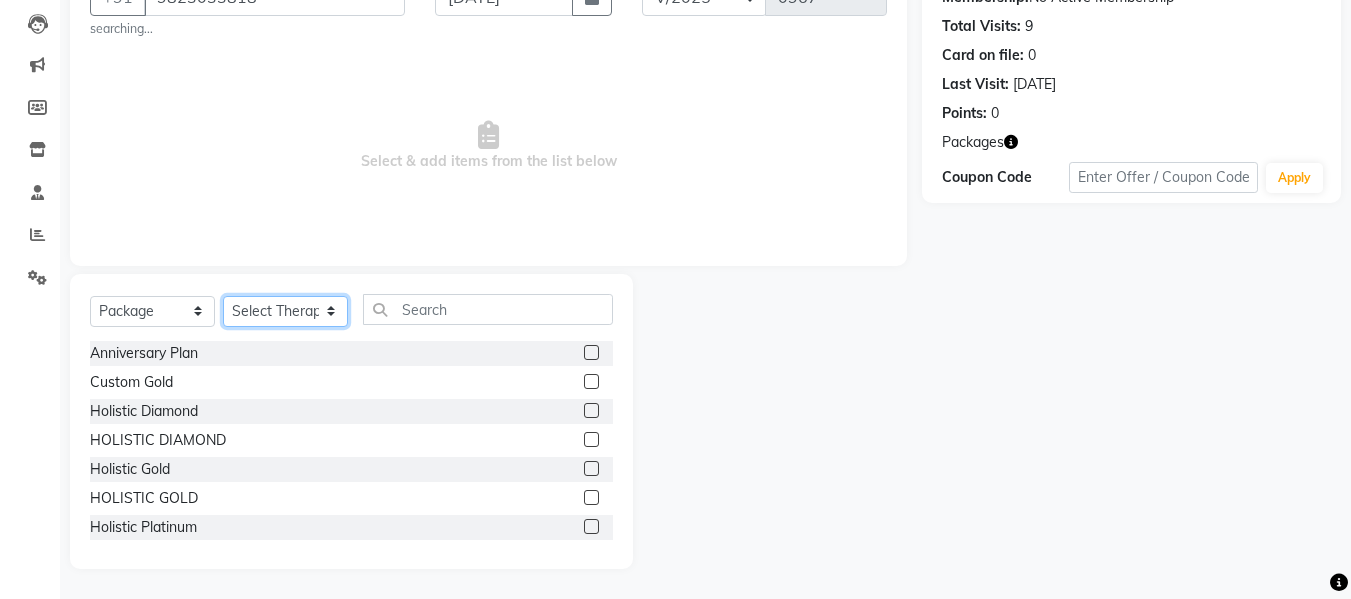 select on "66088" 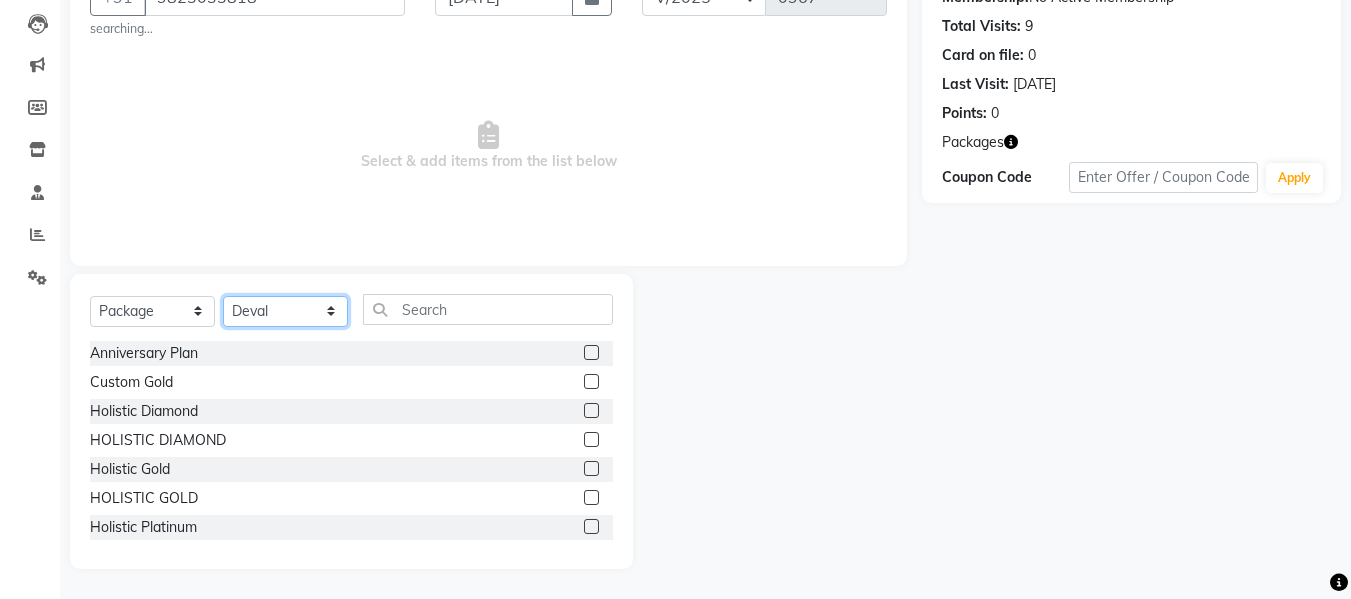 click on "Select Therapist Alisha Deval Gauri Thorath Poonam Saheb Shankar  Surma" 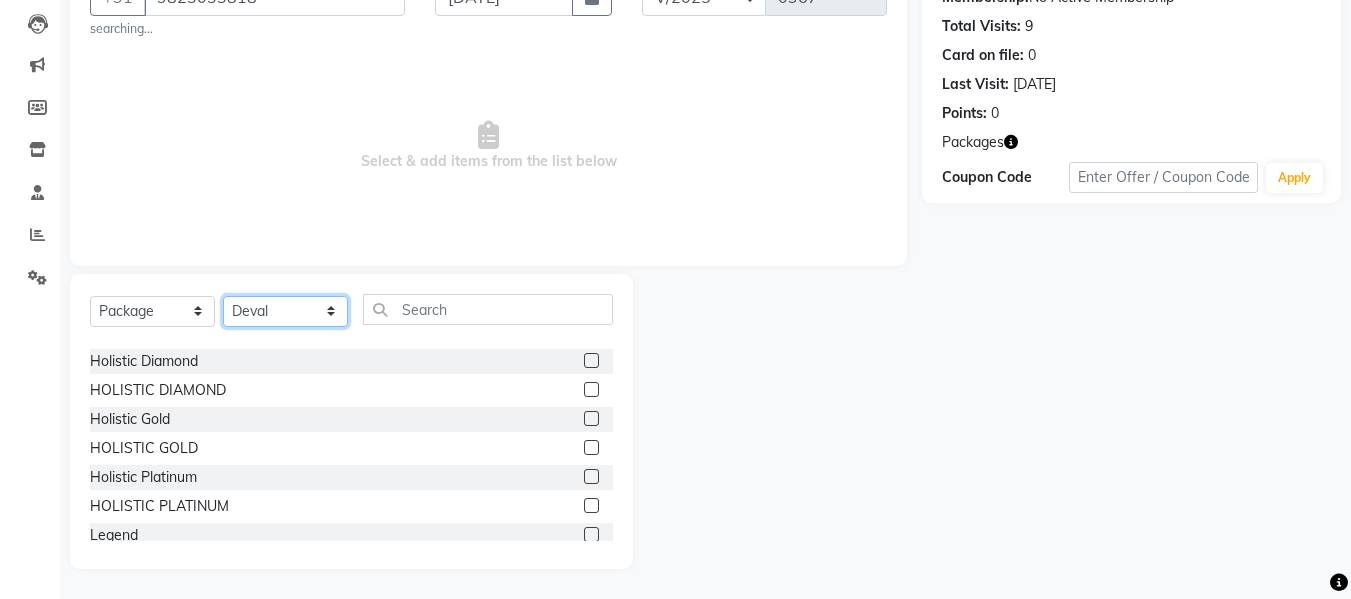 scroll, scrollTop: 90, scrollLeft: 0, axis: vertical 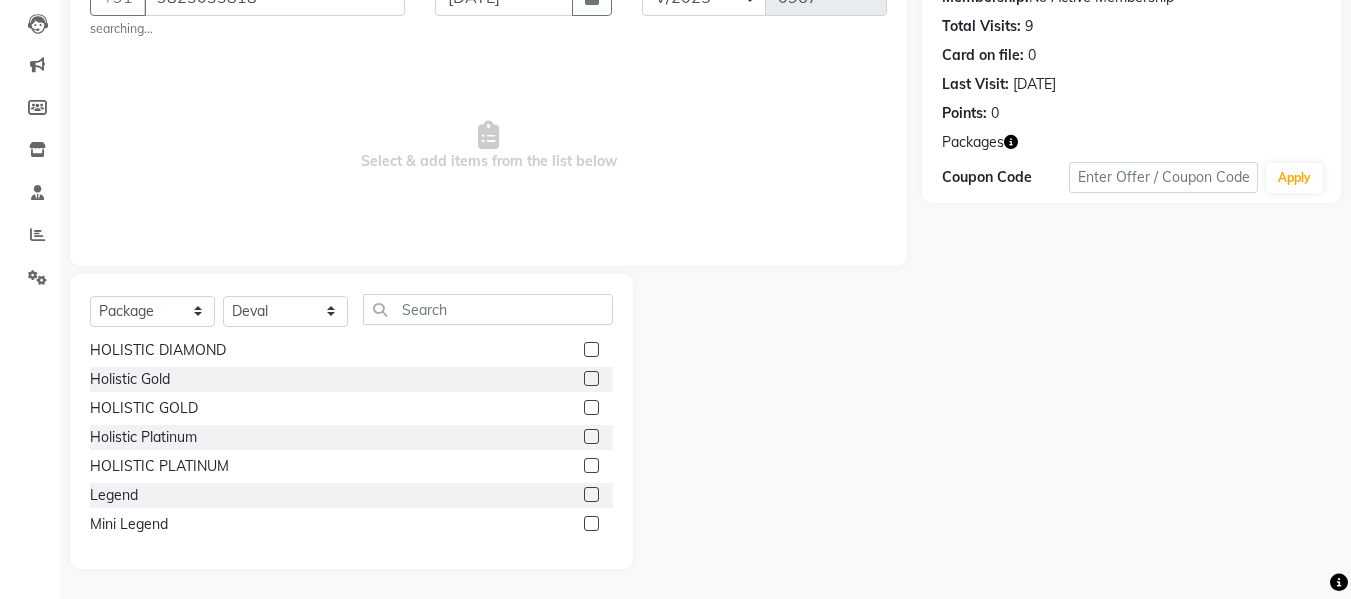 click 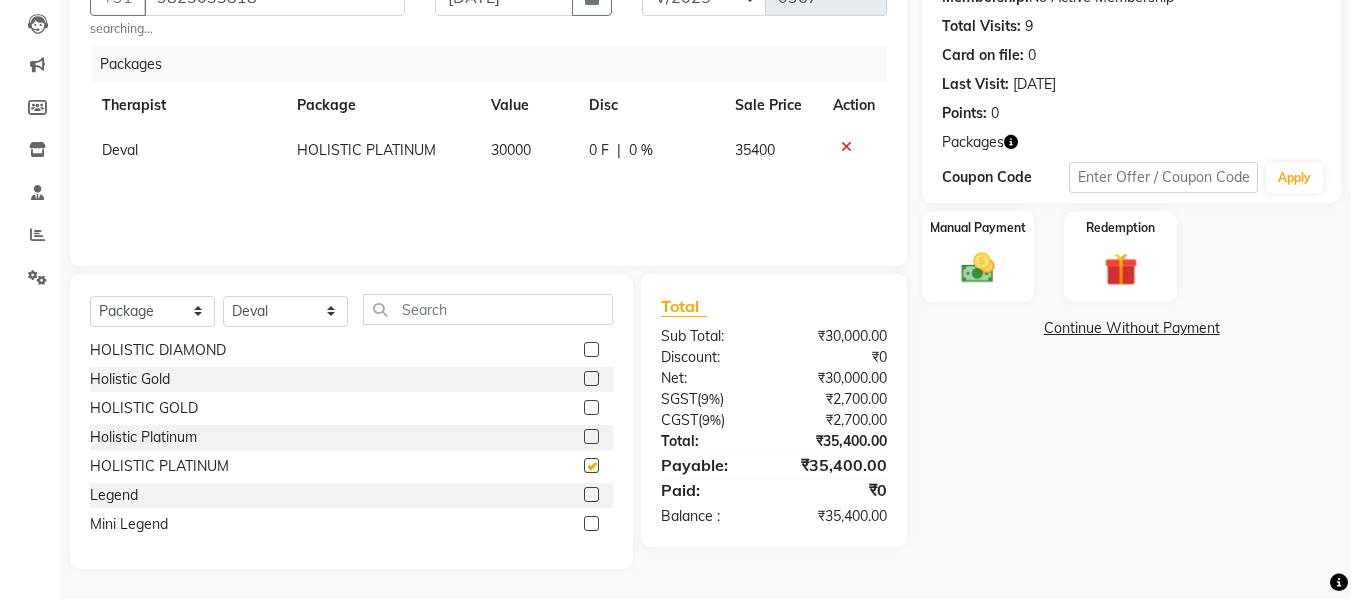 checkbox on "false" 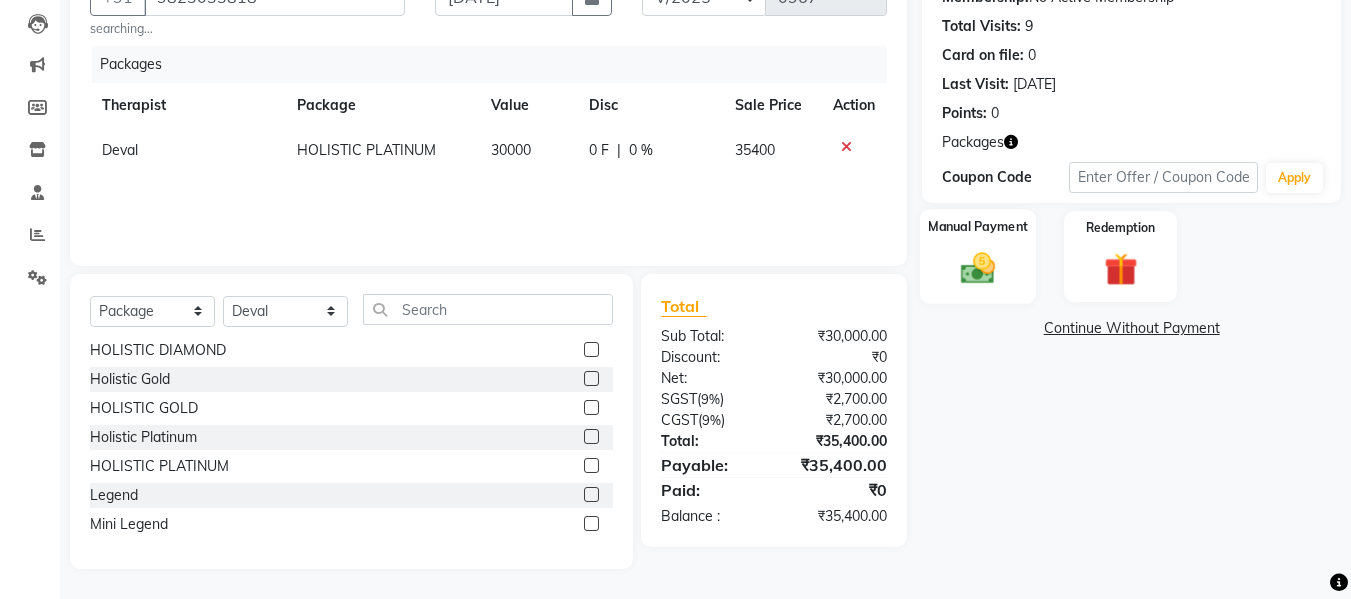 click on "Manual Payment" 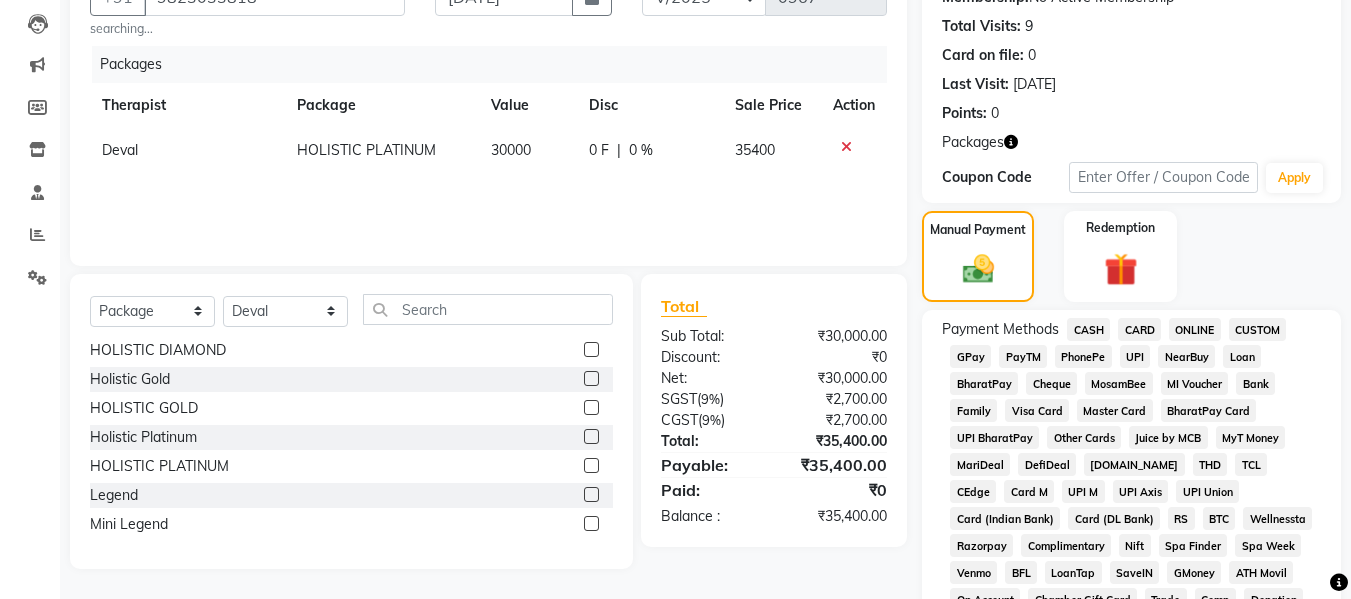 click on "GPay" 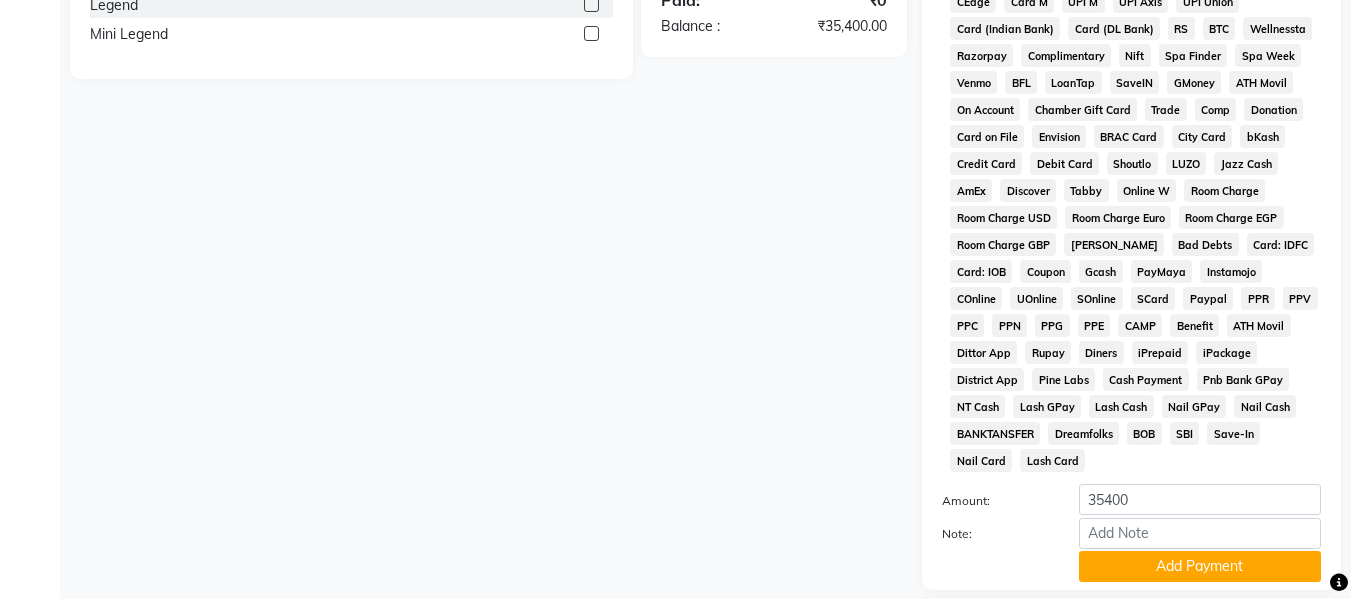 scroll, scrollTop: 809, scrollLeft: 0, axis: vertical 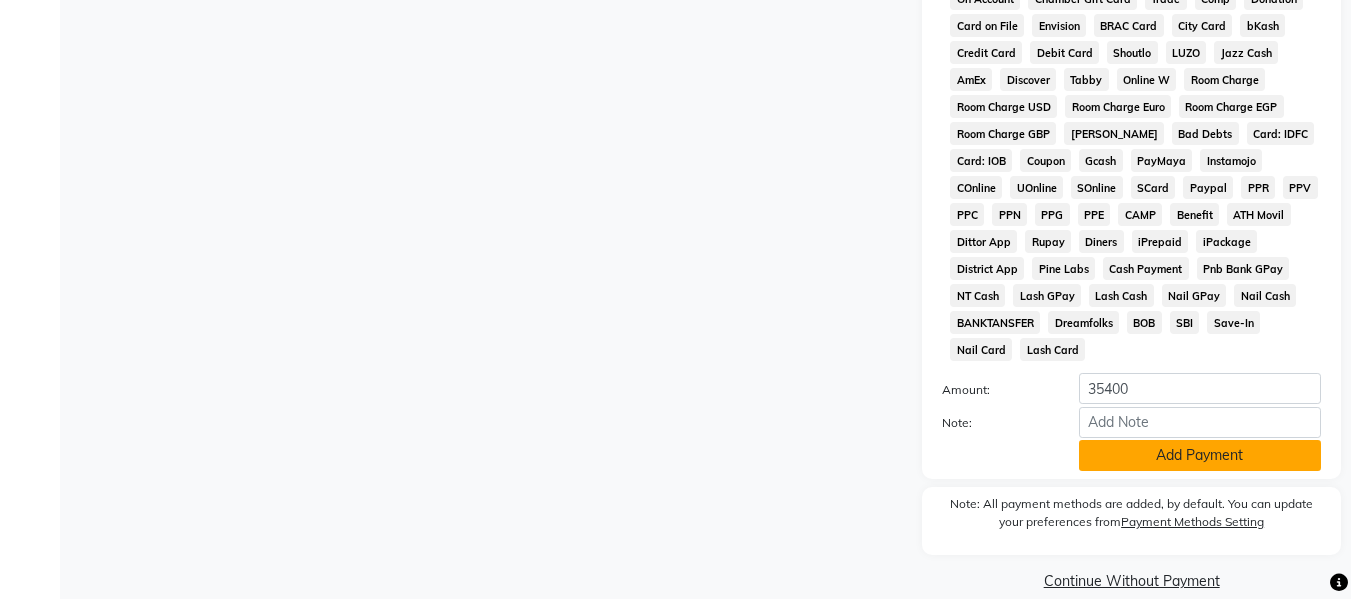 click on "Add Payment" 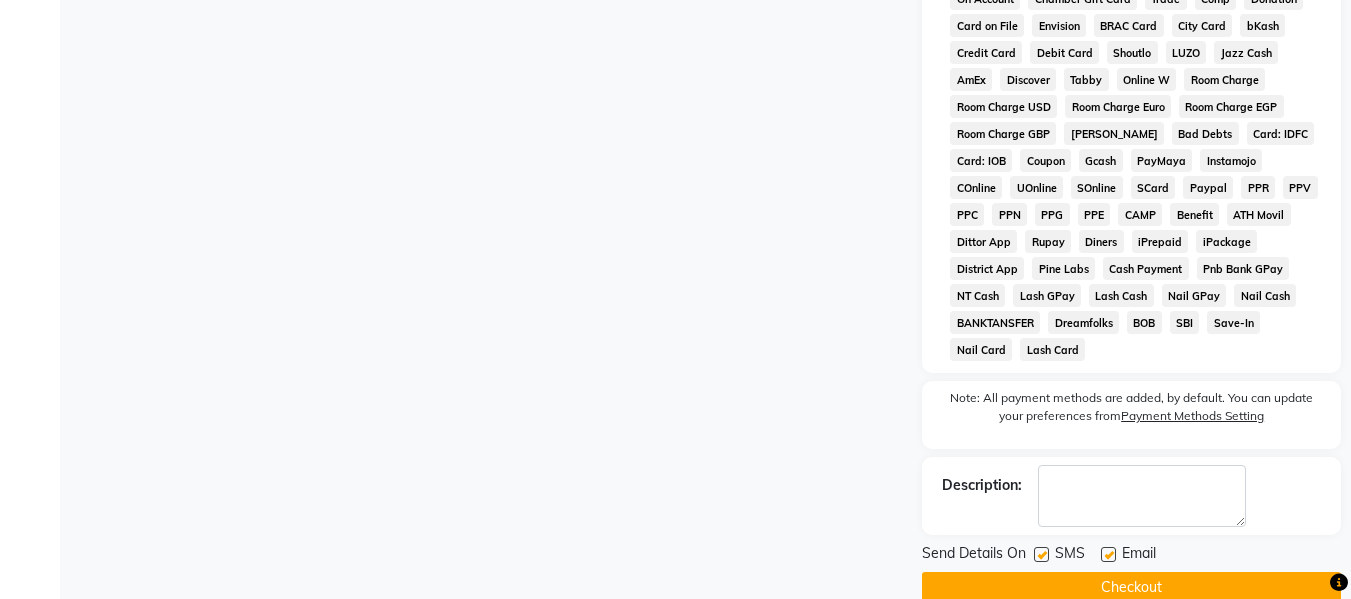 click 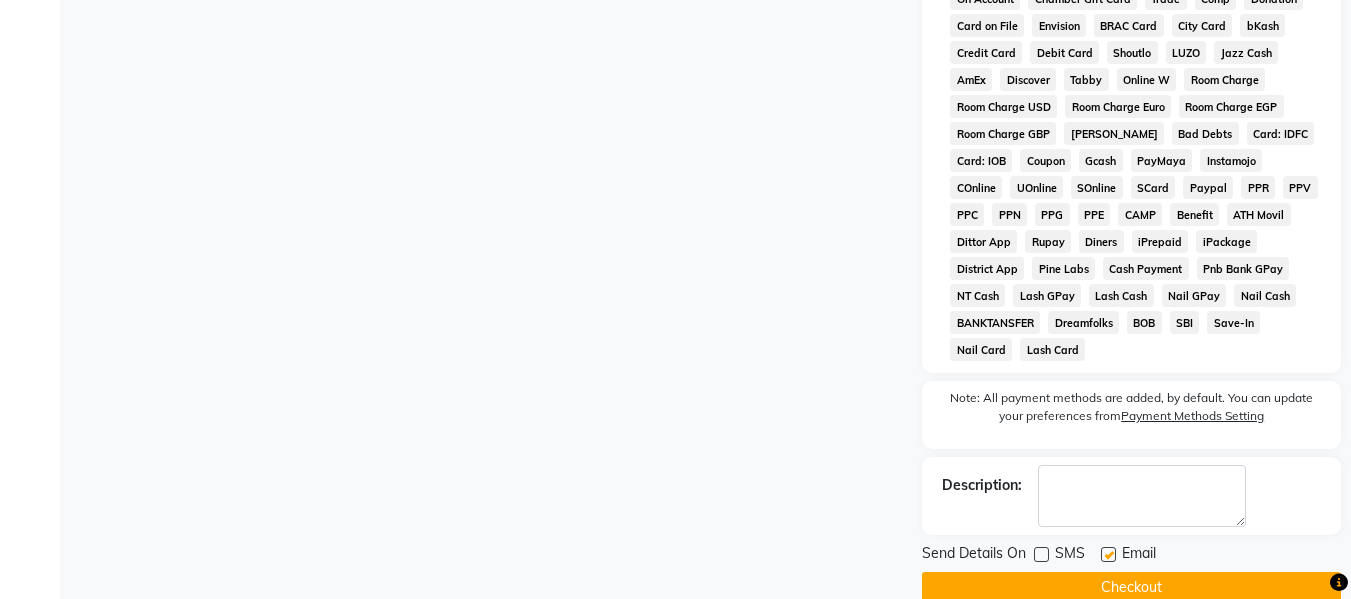 click 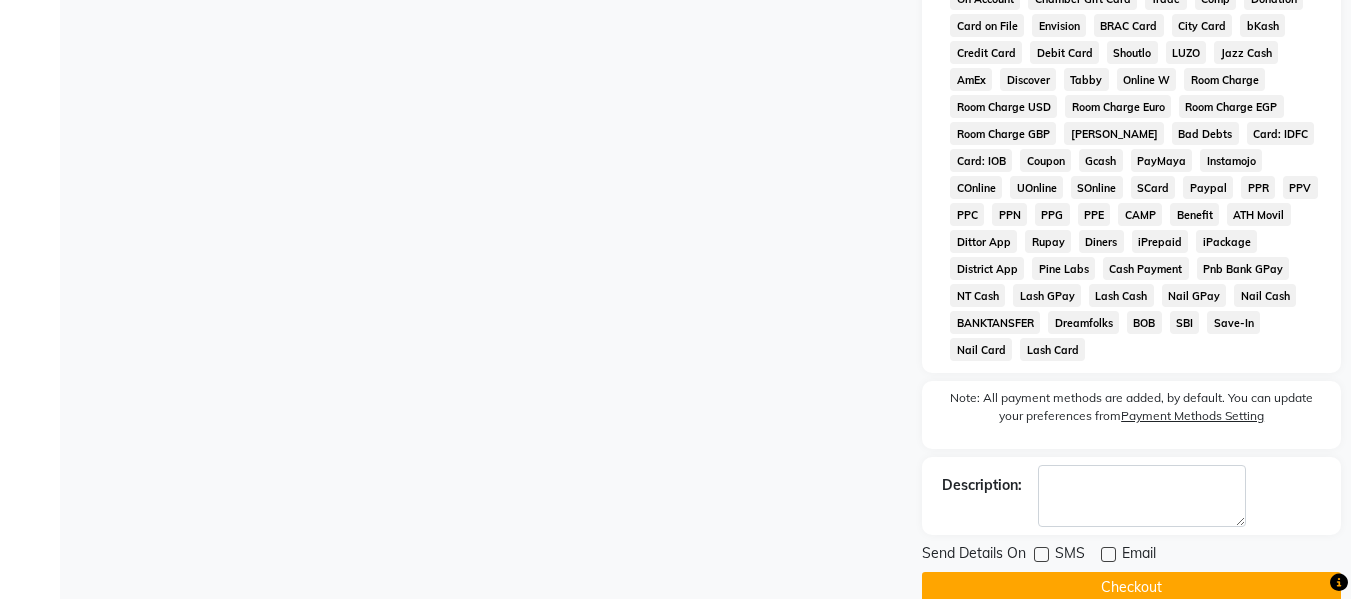 click on "Checkout" 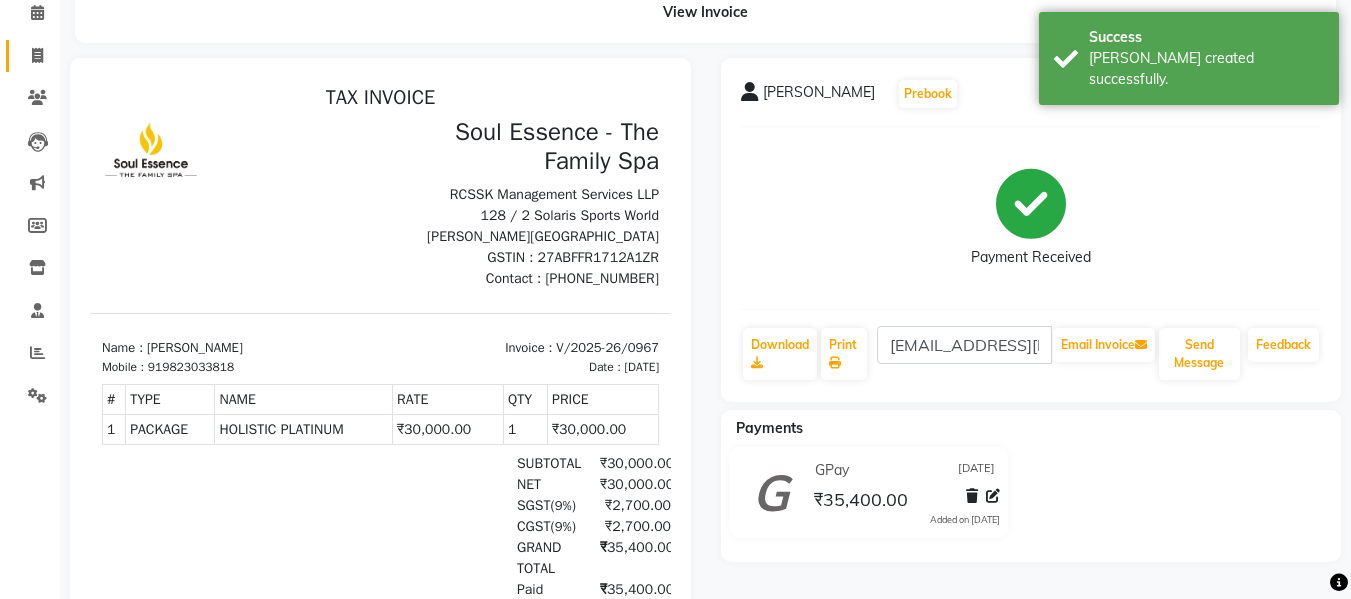 scroll, scrollTop: 0, scrollLeft: 0, axis: both 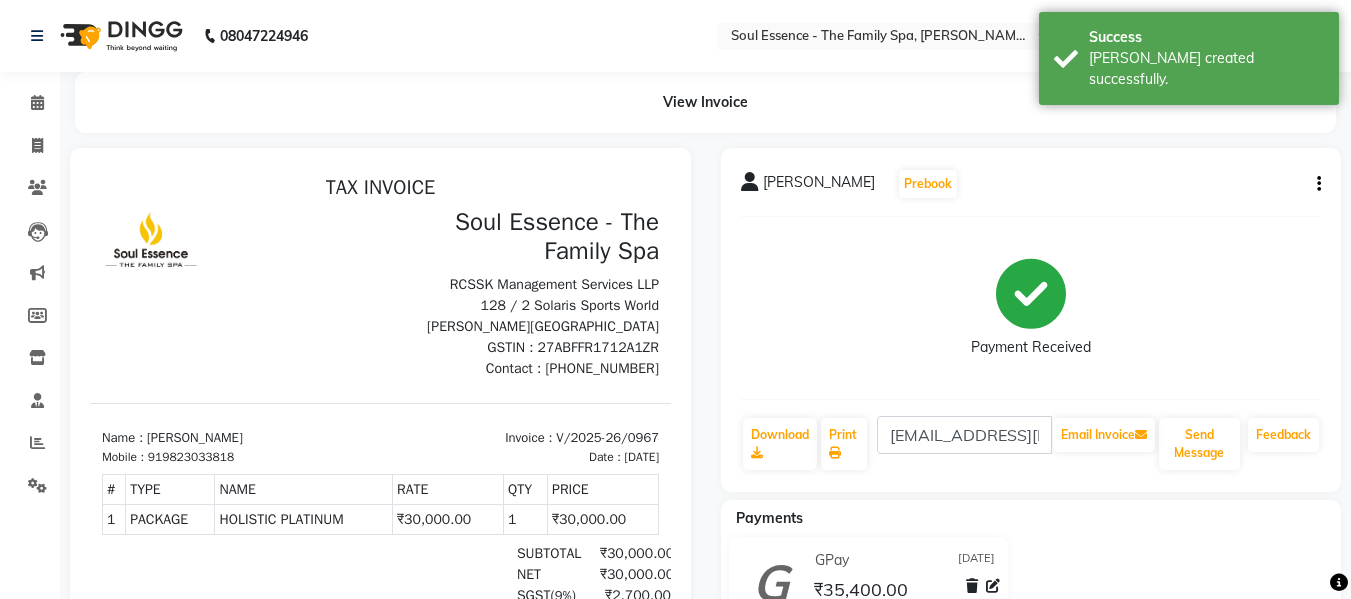 click on "Calendar  Invoice  Clients  Leads   Marketing  Members  Inventory  Staff  Reports  Settings Completed InProgress Upcoming Dropped Tentative Check-In Confirm Bookings Generate Report Segments Page Builder" 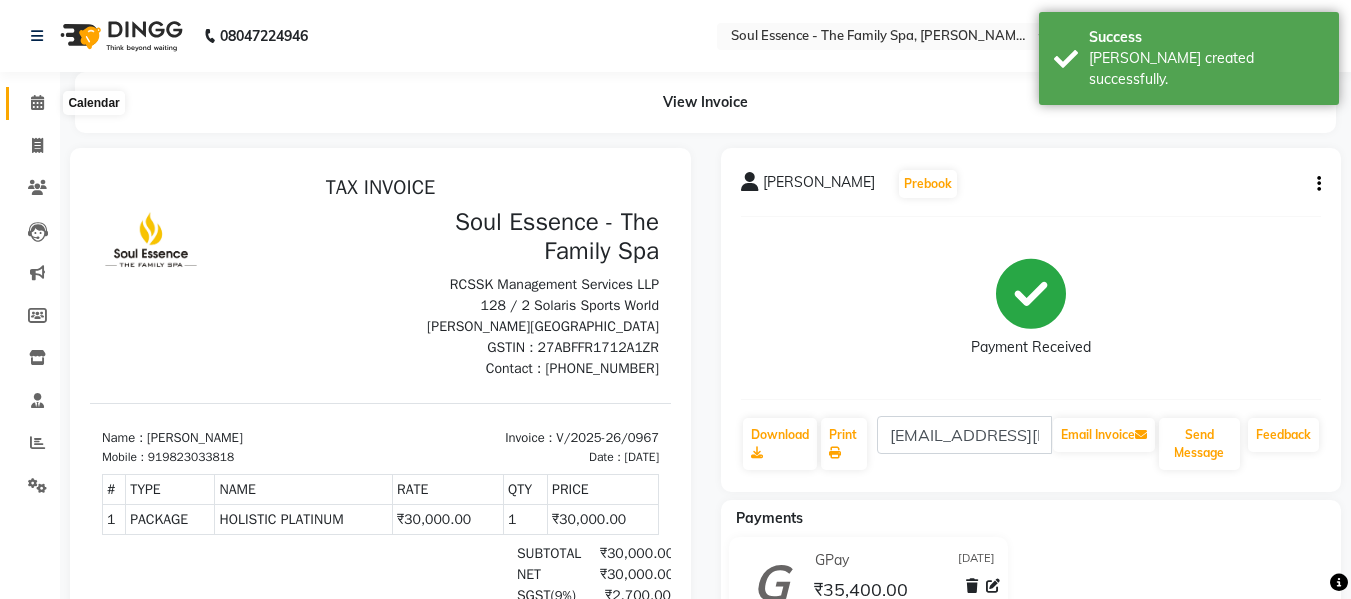 click 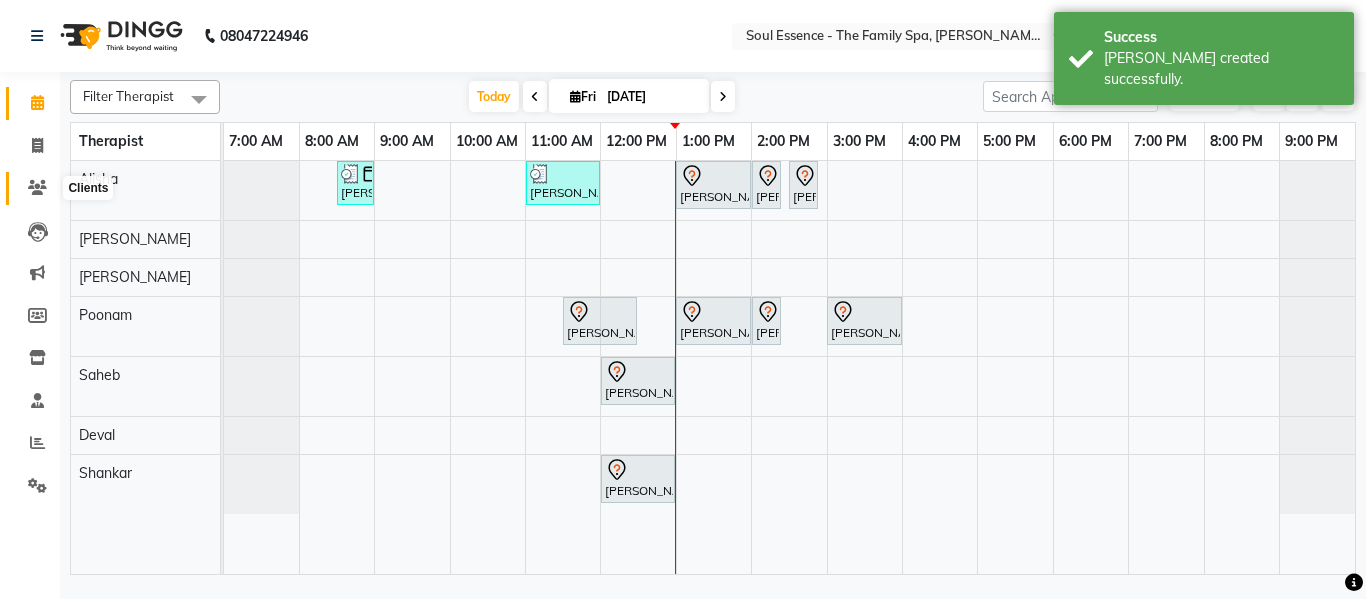 click 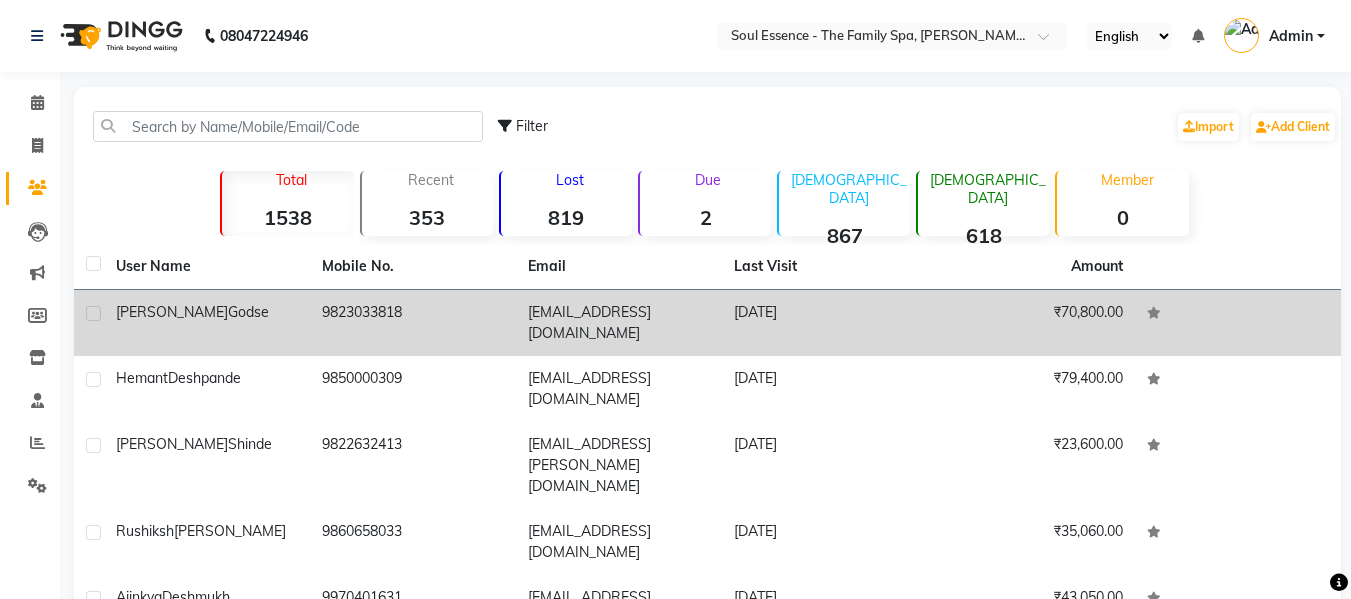 click on "9823033818" 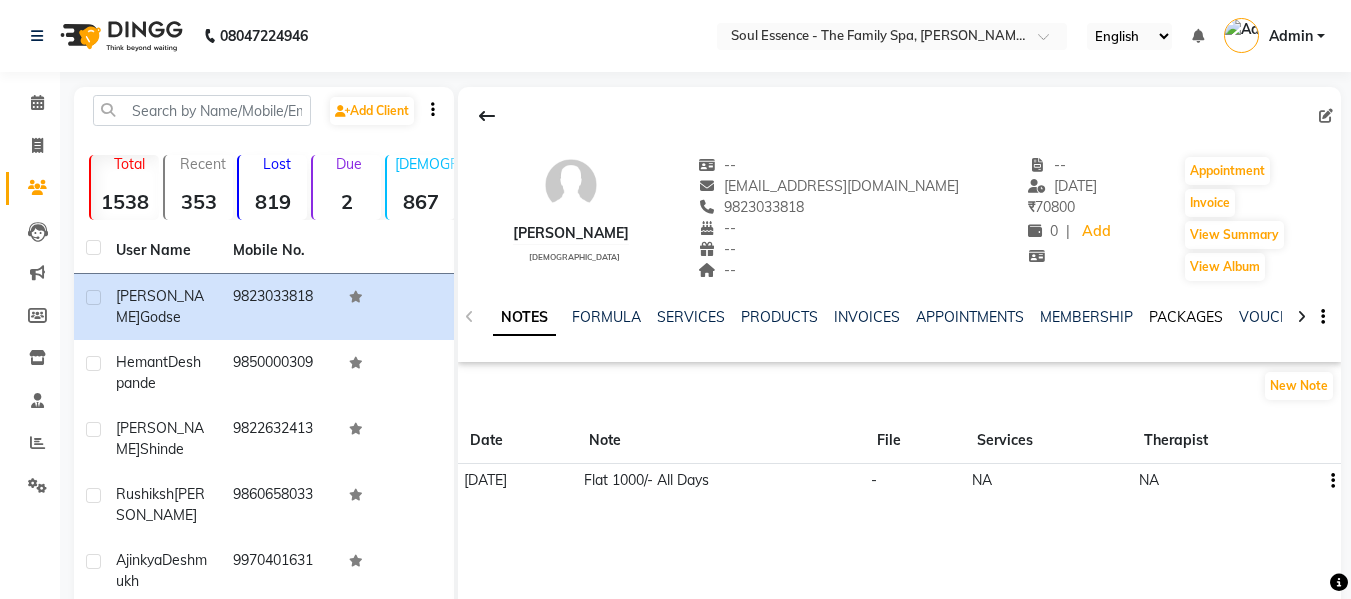 click on "PACKAGES" 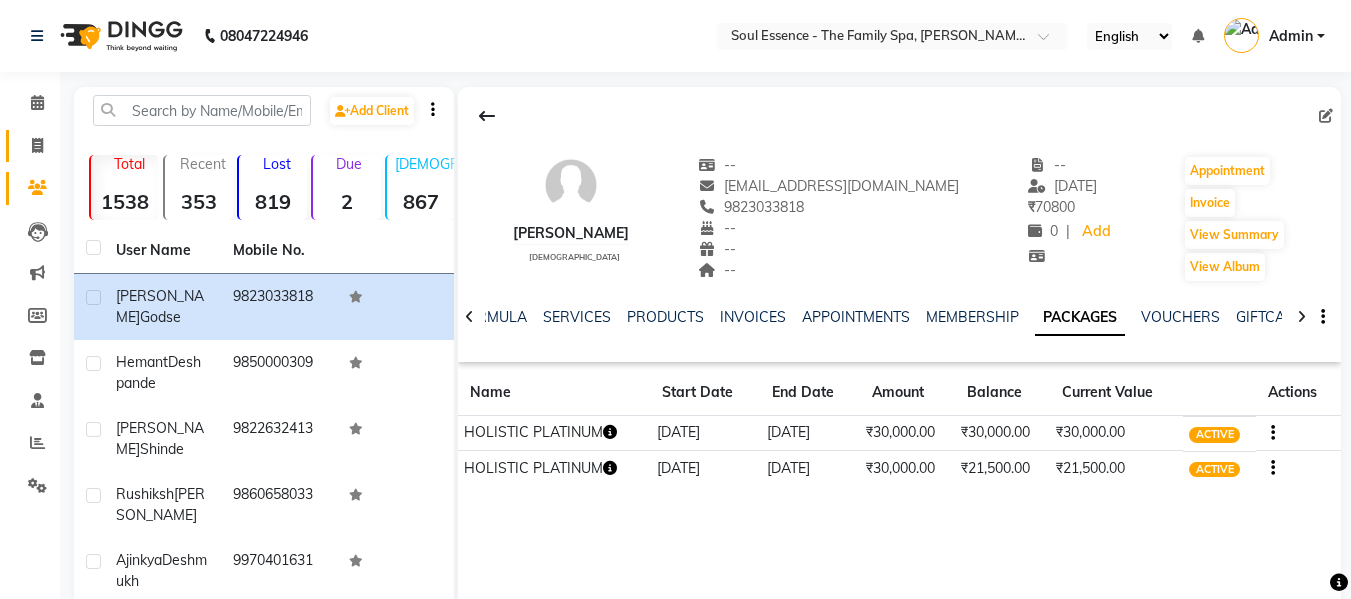 click on "Invoice" 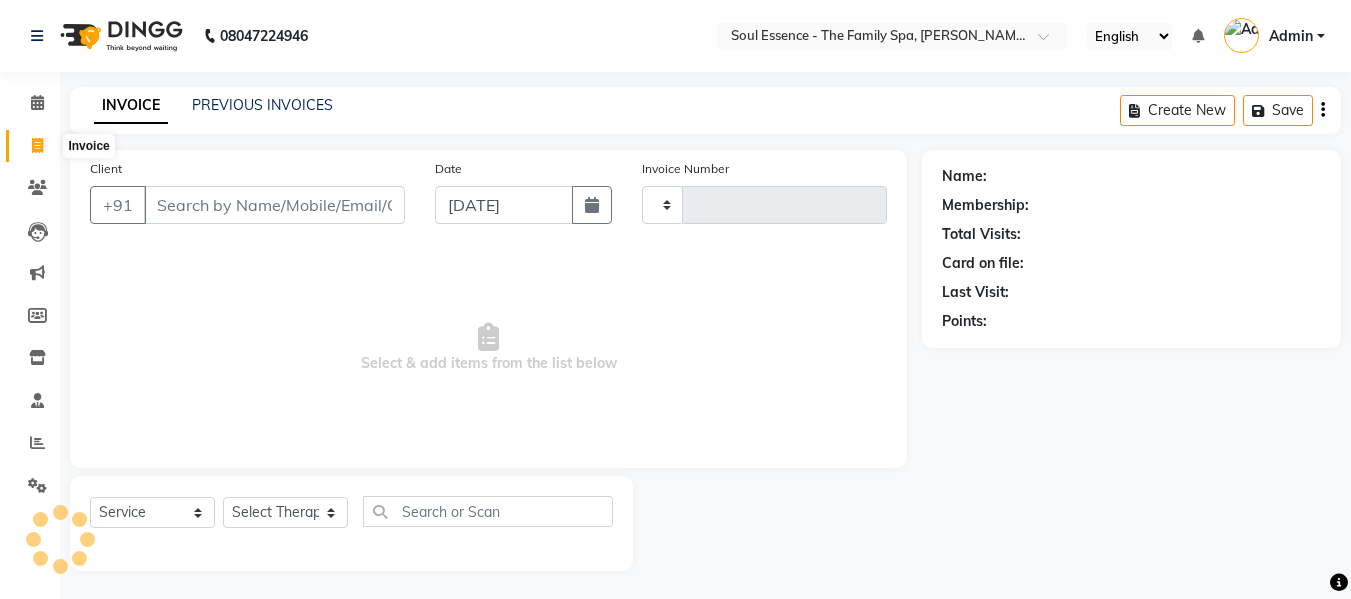 scroll, scrollTop: 2, scrollLeft: 0, axis: vertical 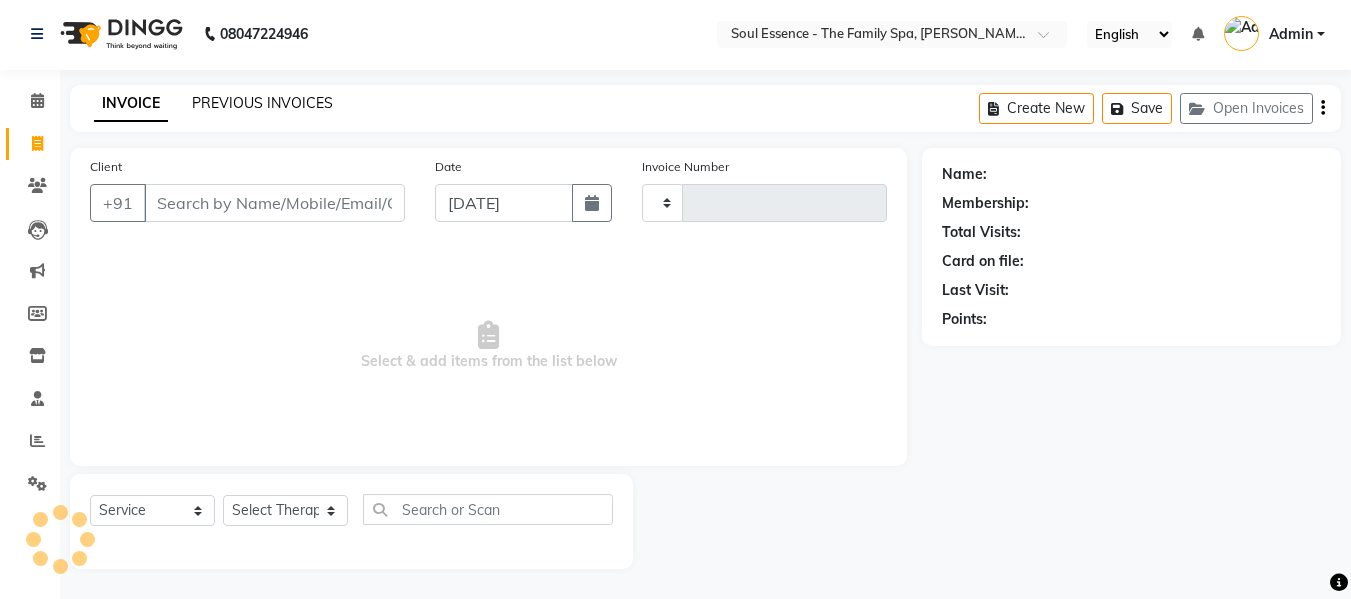 click on "PREVIOUS INVOICES" 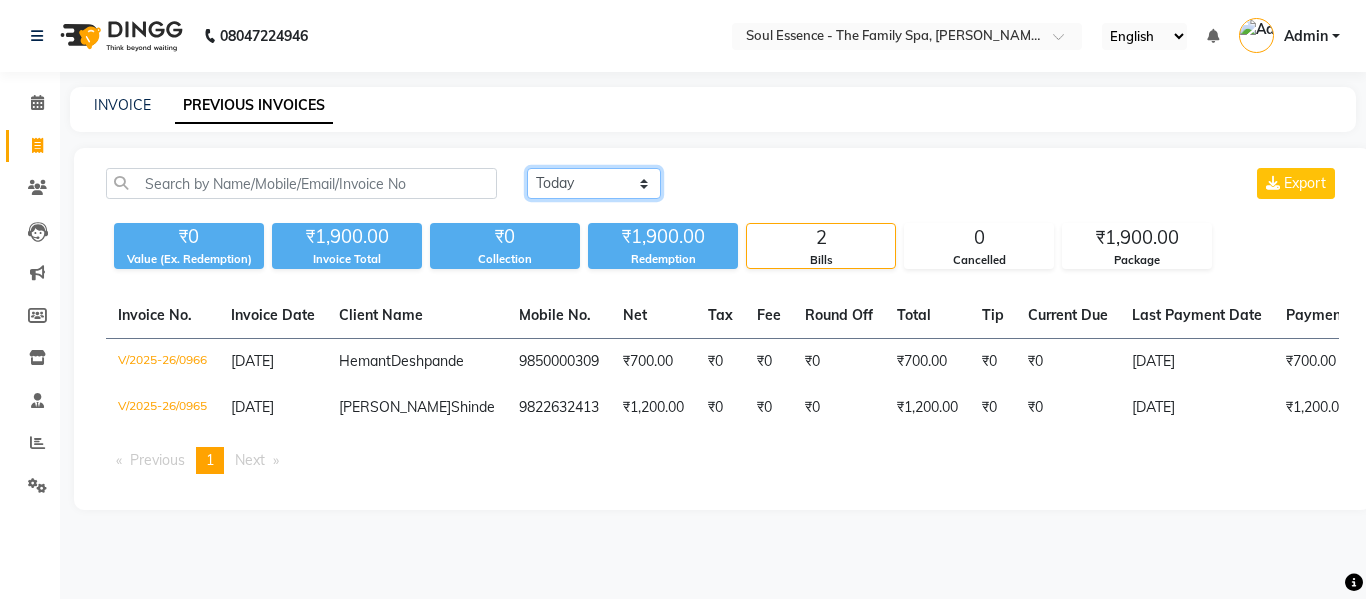 click on "Today Yesterday Custom Range" 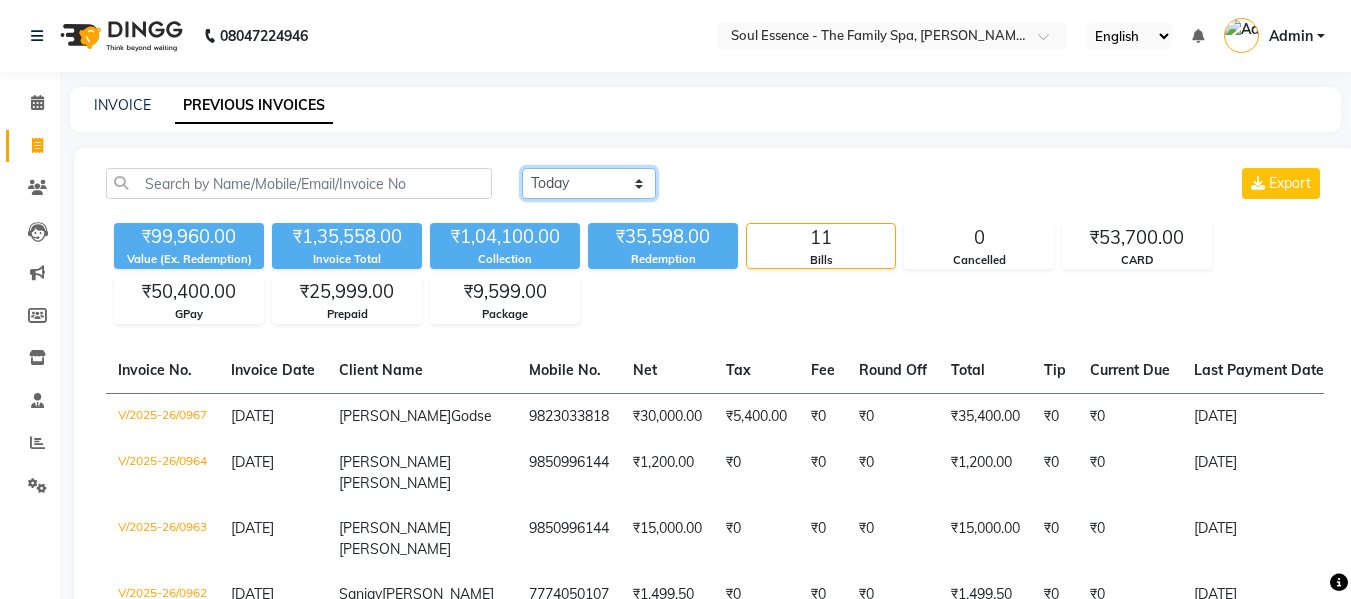 click on "Today Yesterday Custom Range" 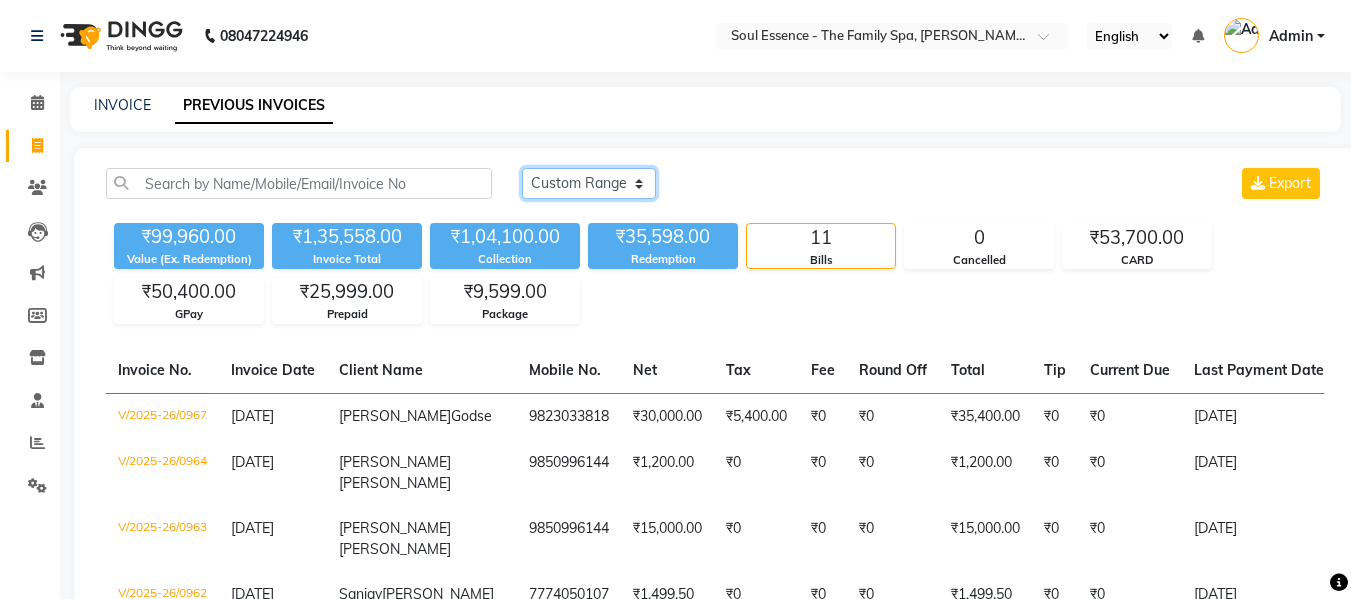 click on "Today Yesterday Custom Range" 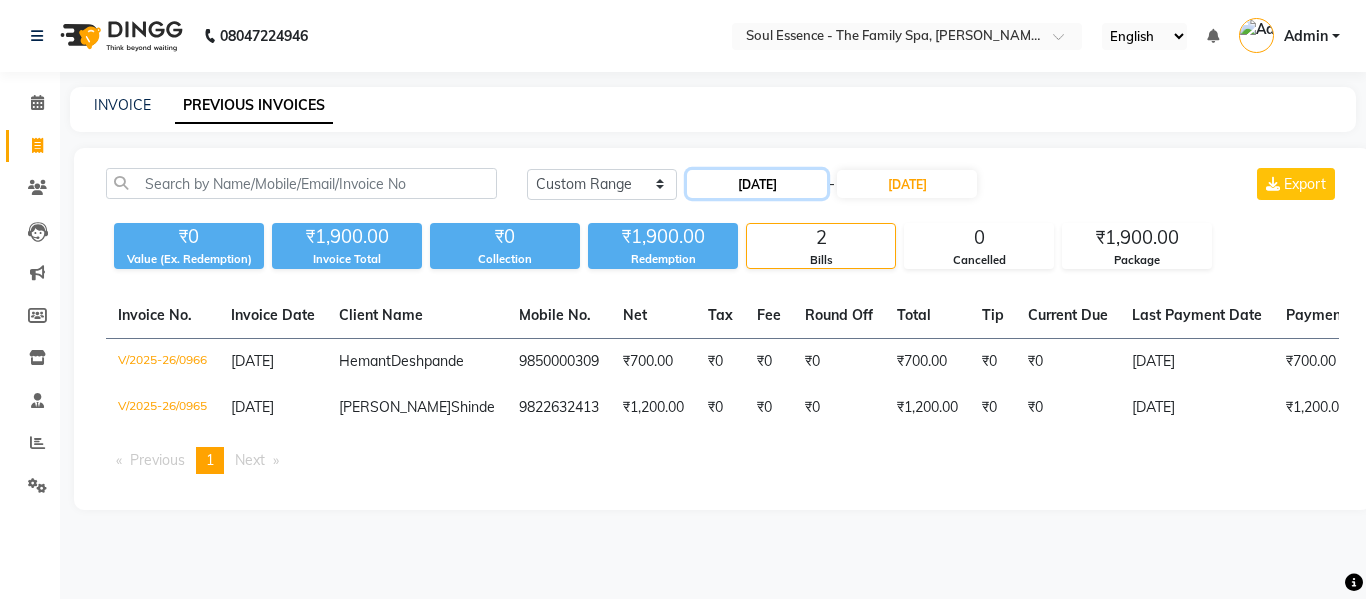 click on "11-07-2025" 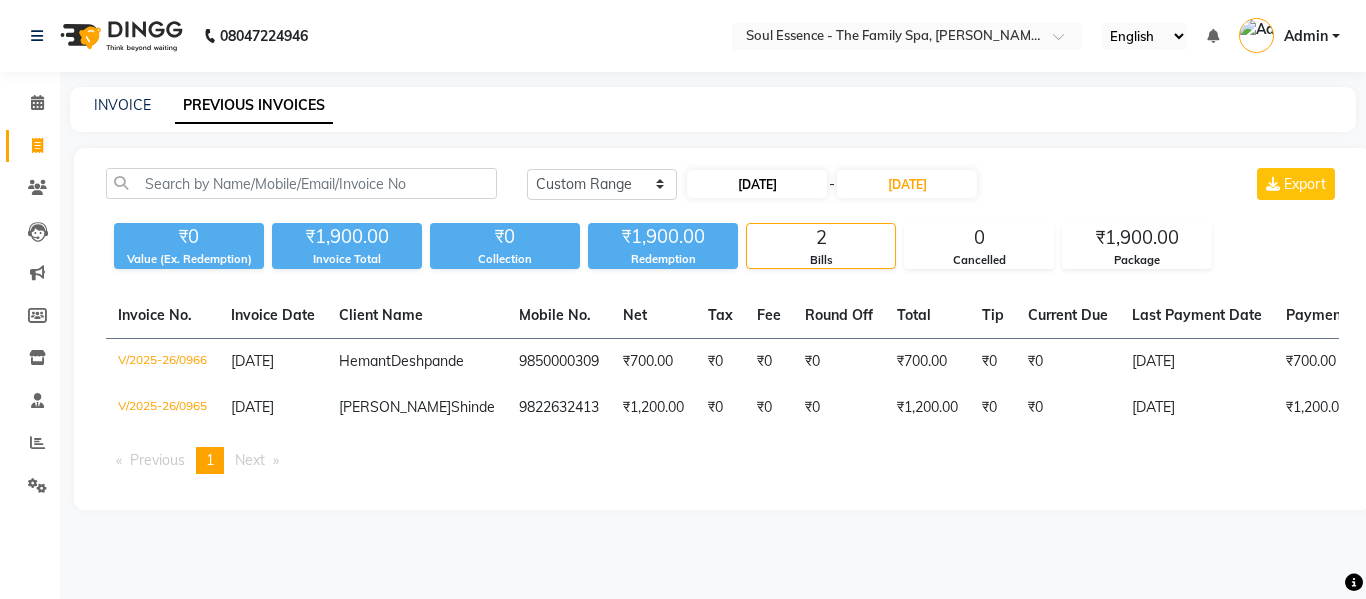 select on "7" 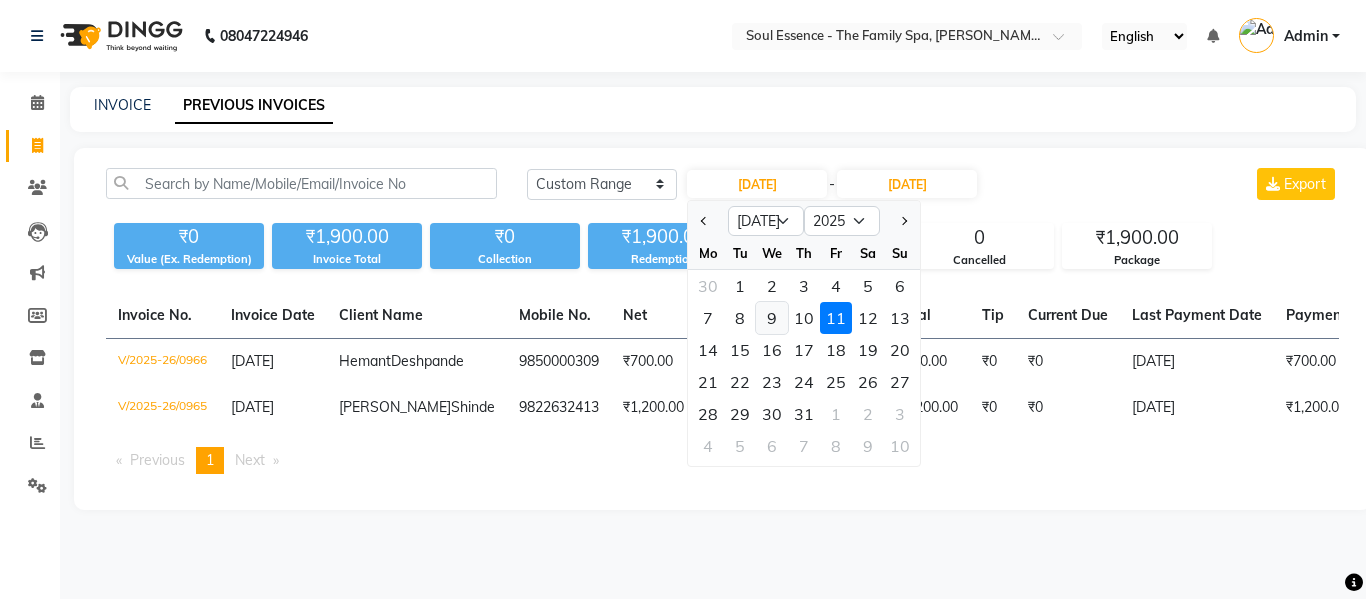 click on "9" 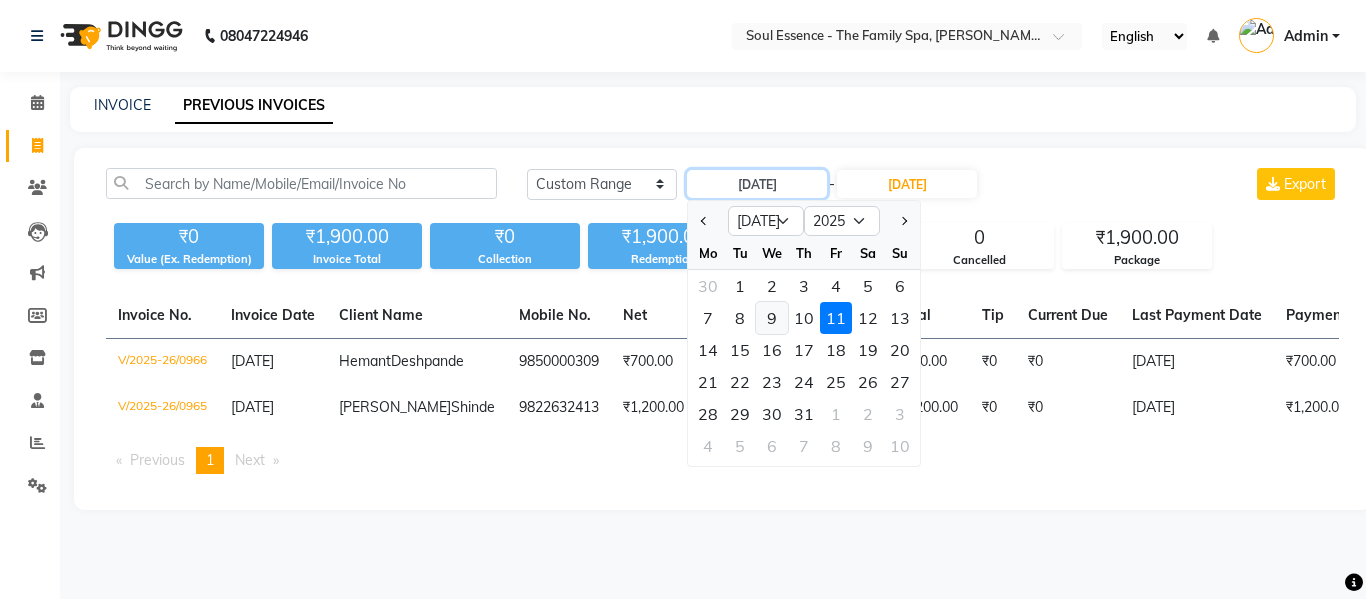 type on "09-07-2025" 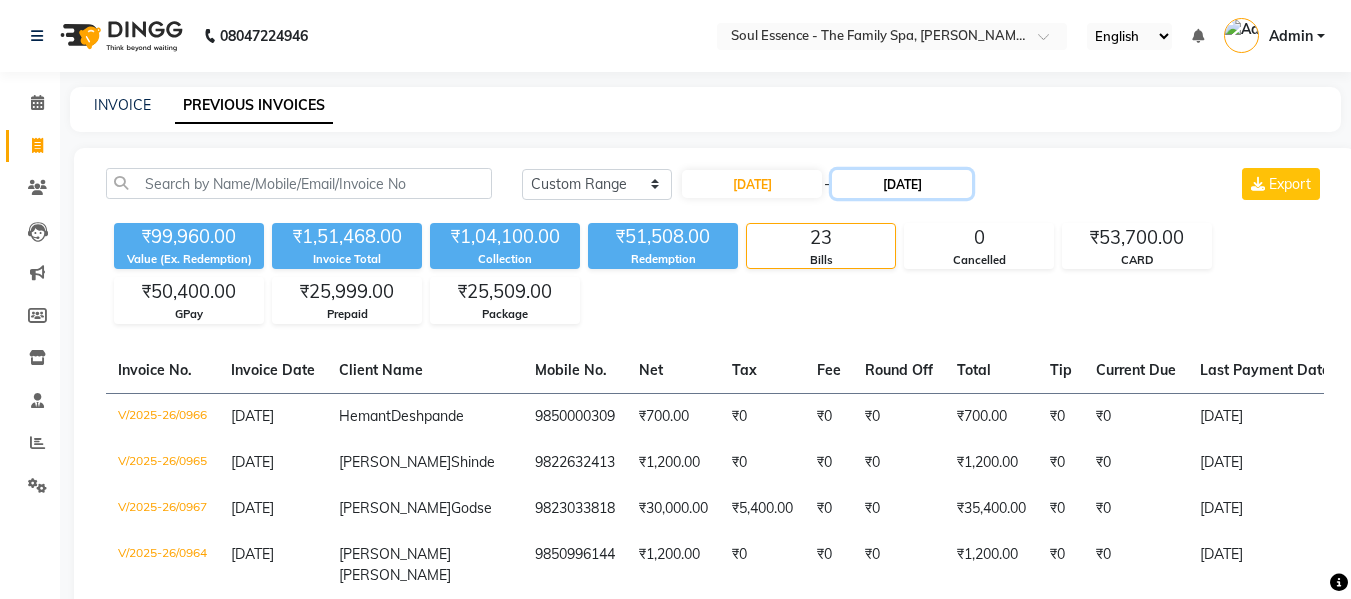 click on "11-07-2025" 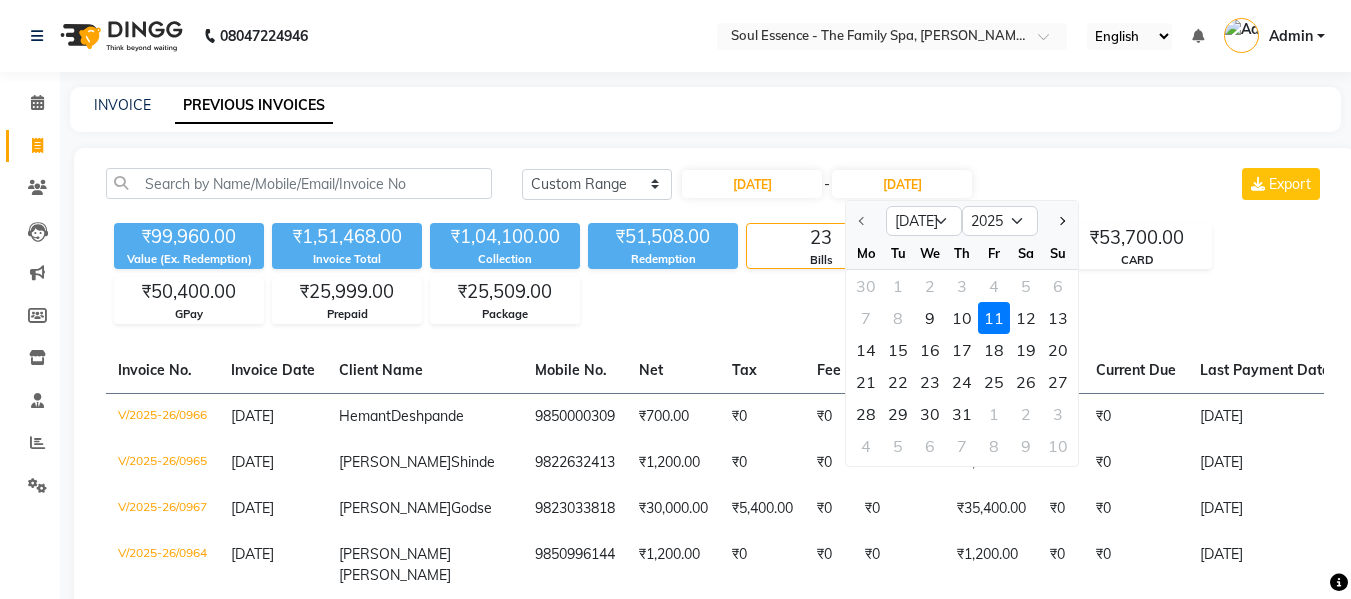 click on "9" 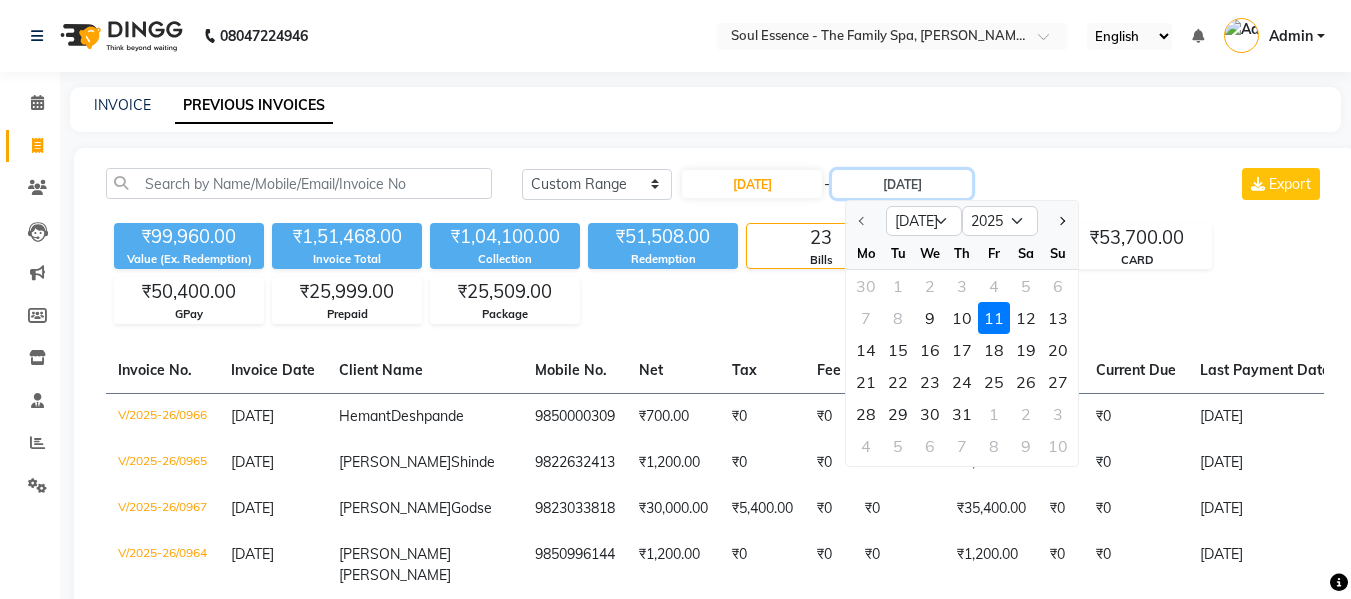 type on "09-07-2025" 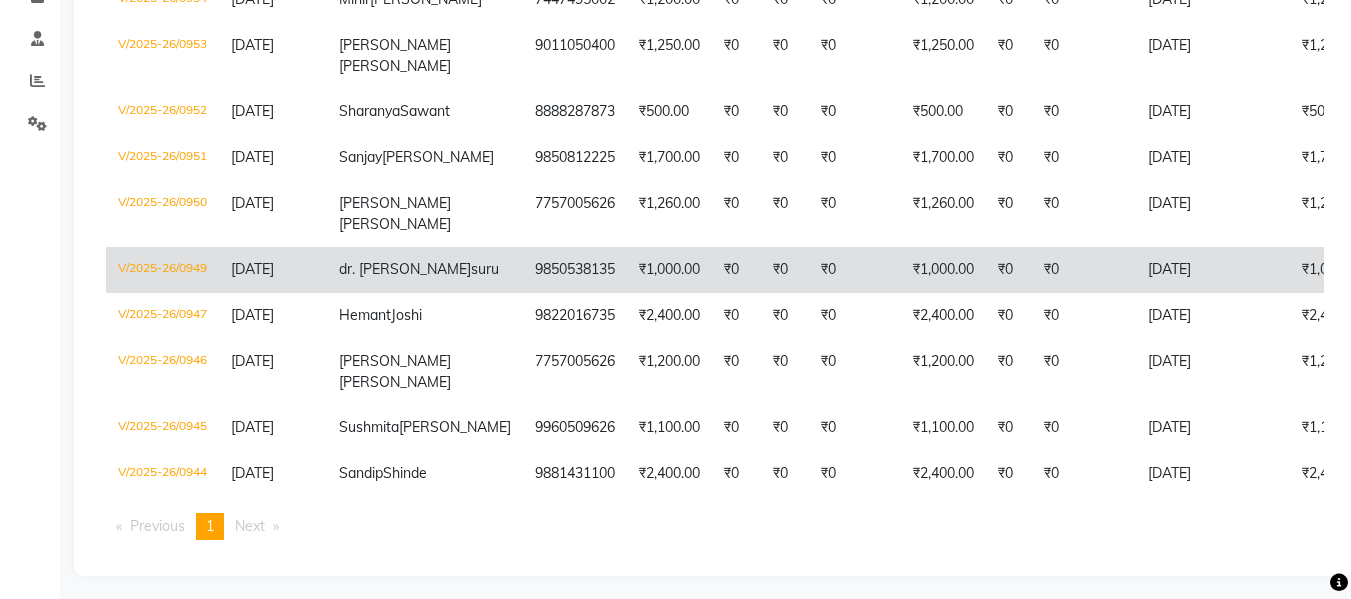 scroll, scrollTop: 504, scrollLeft: 0, axis: vertical 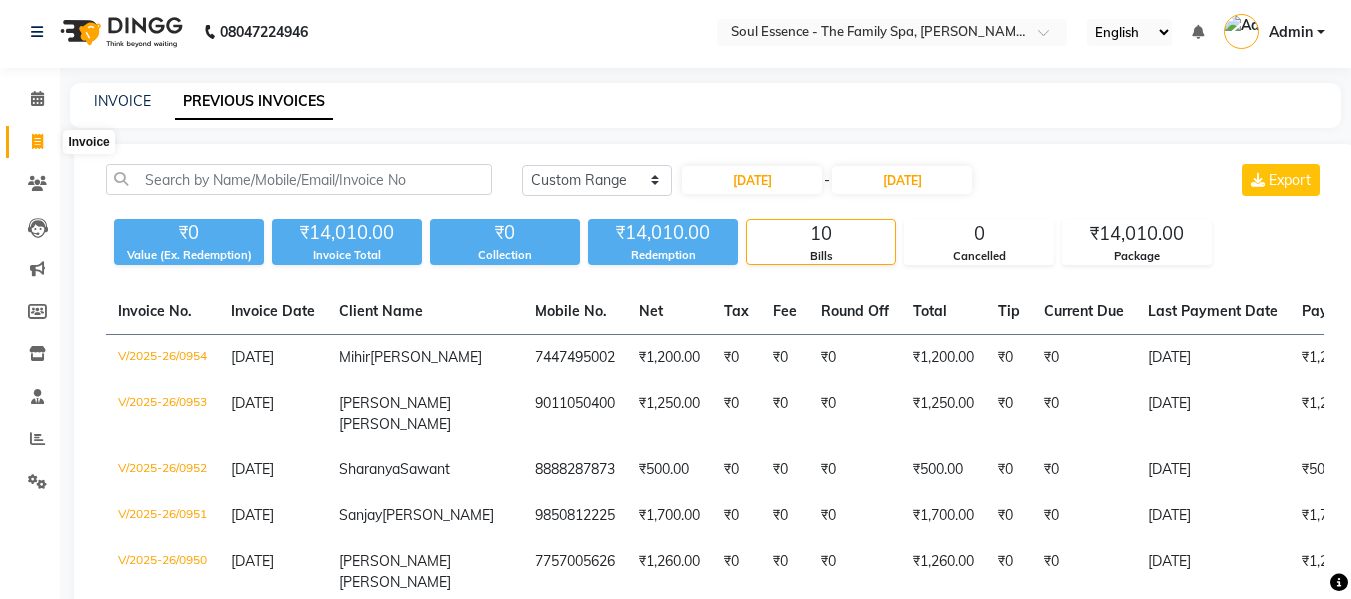 click 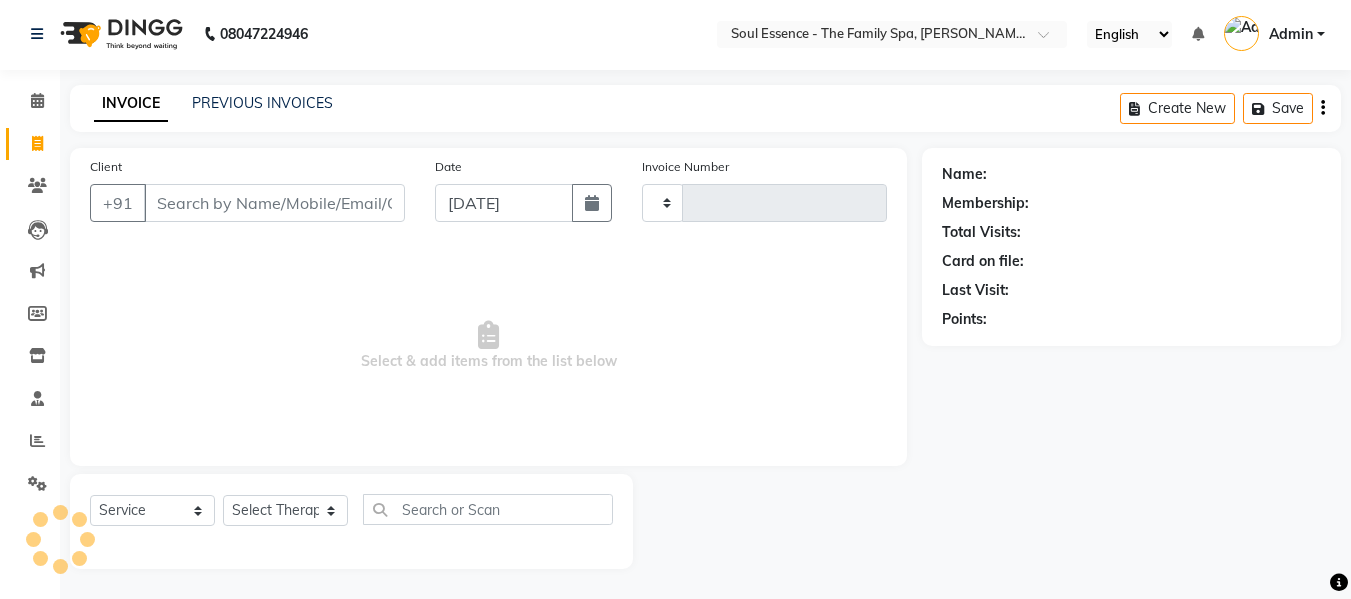 scroll, scrollTop: 2, scrollLeft: 0, axis: vertical 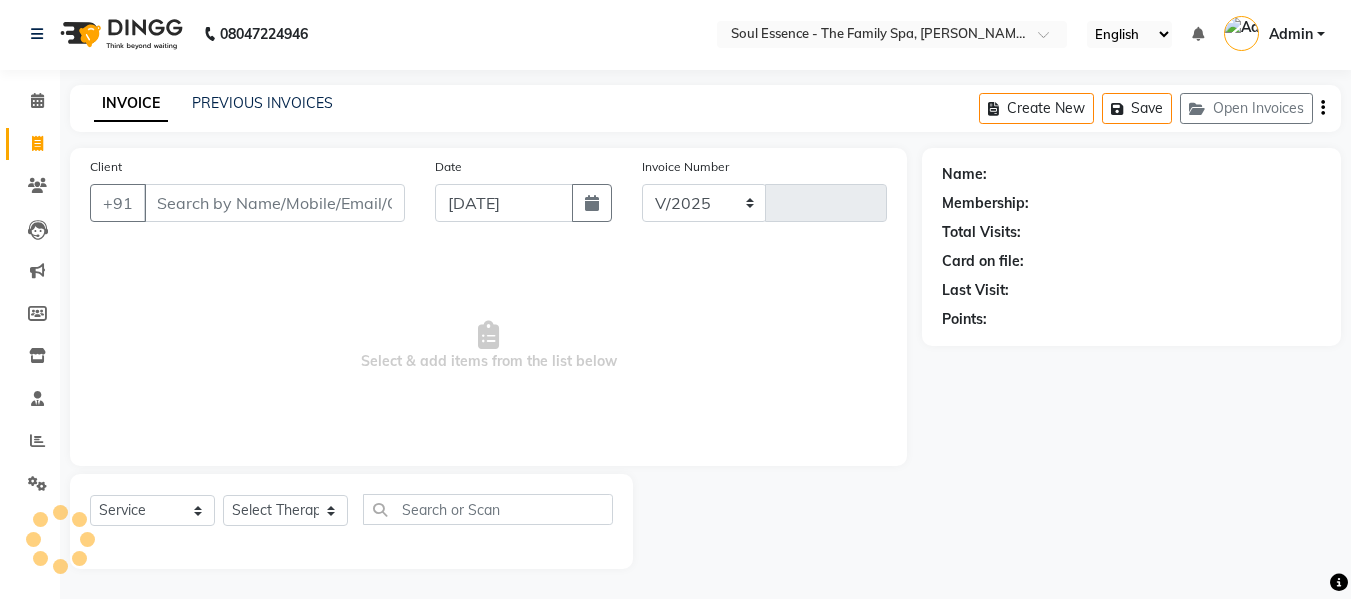 select on "774" 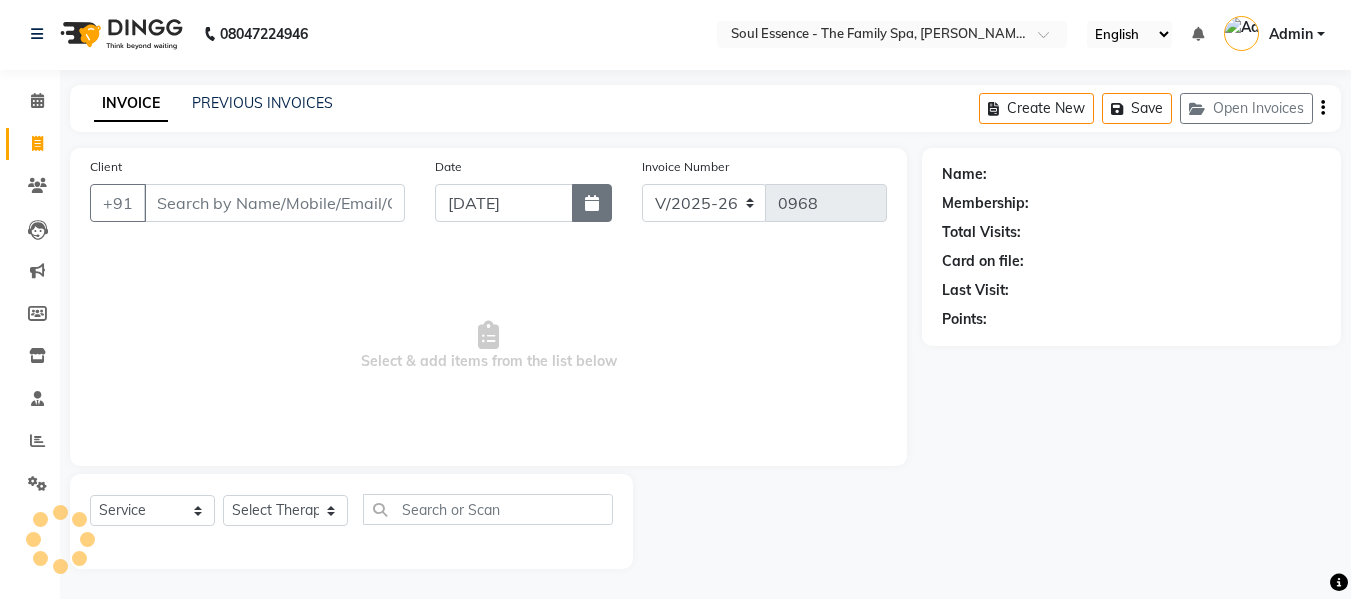 click 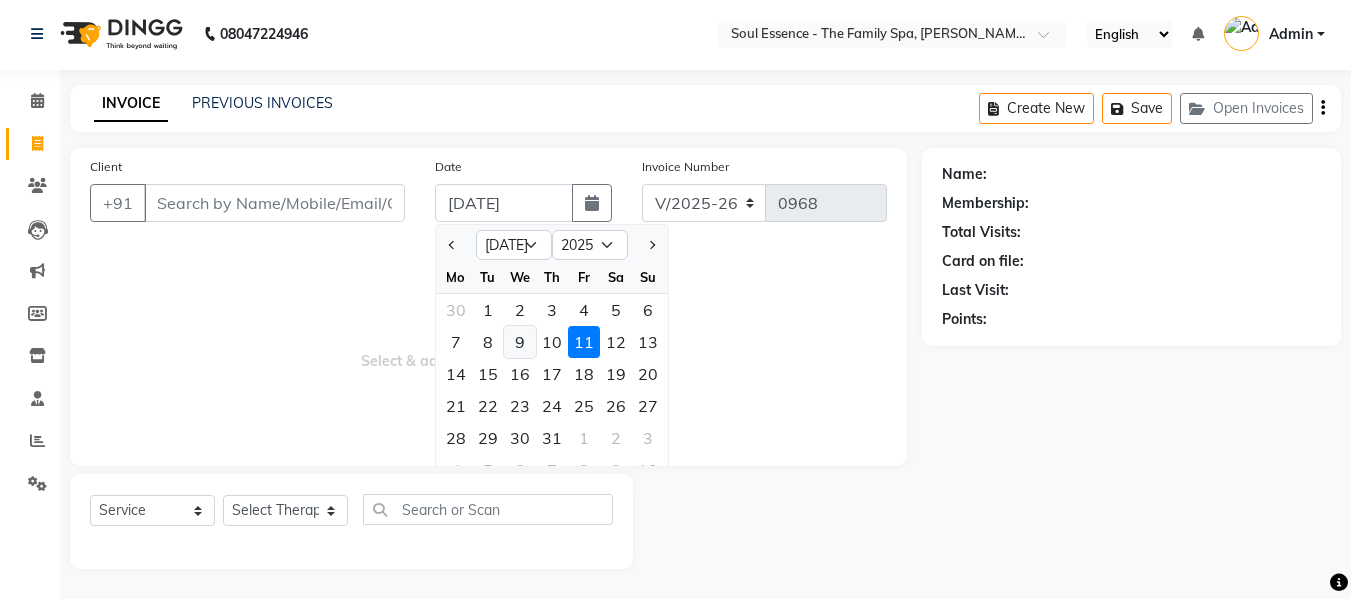 click on "9" 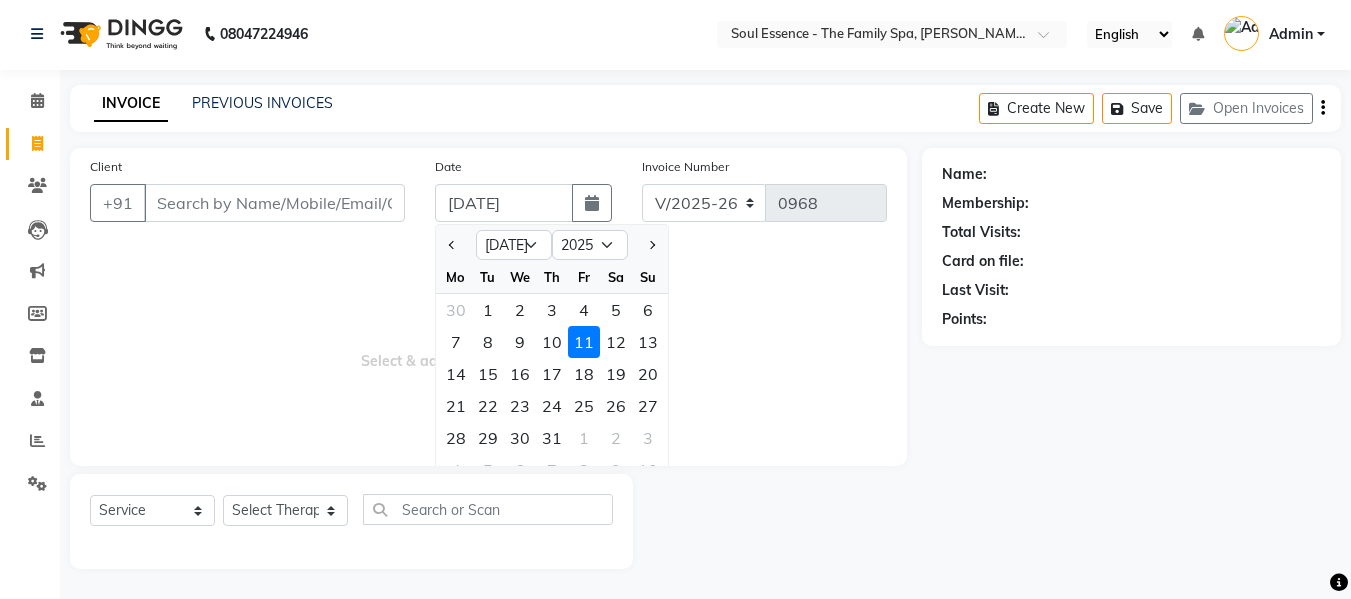 type on "09-07-2025" 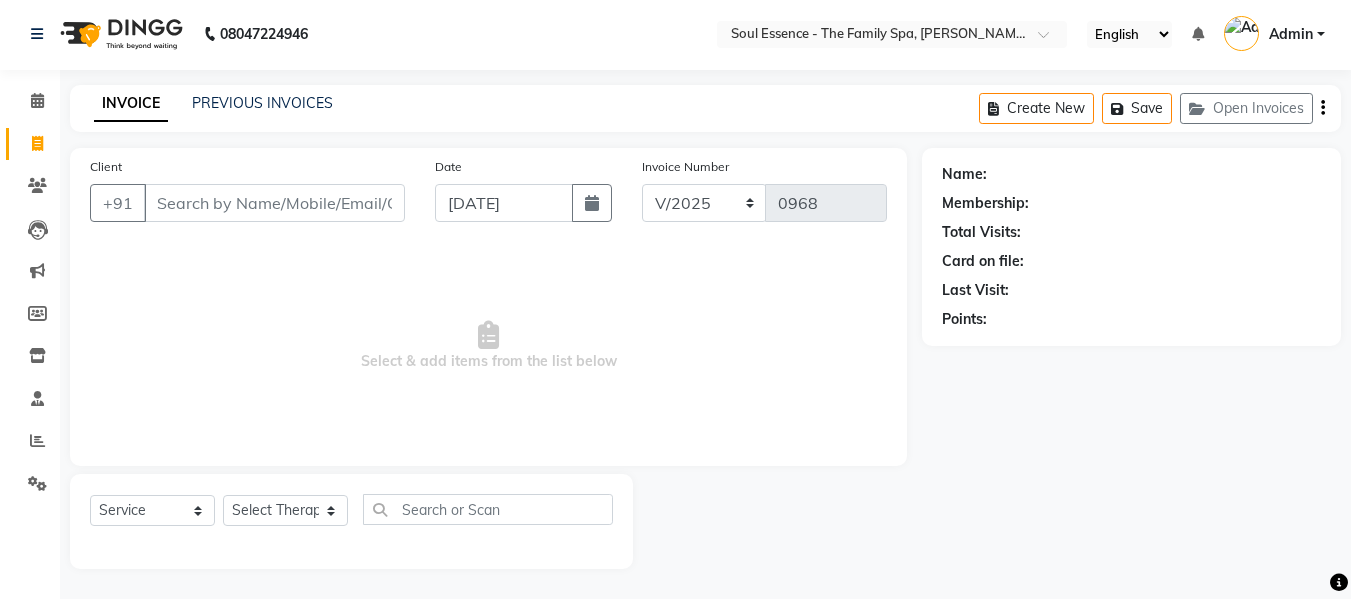 click on "Client +91" 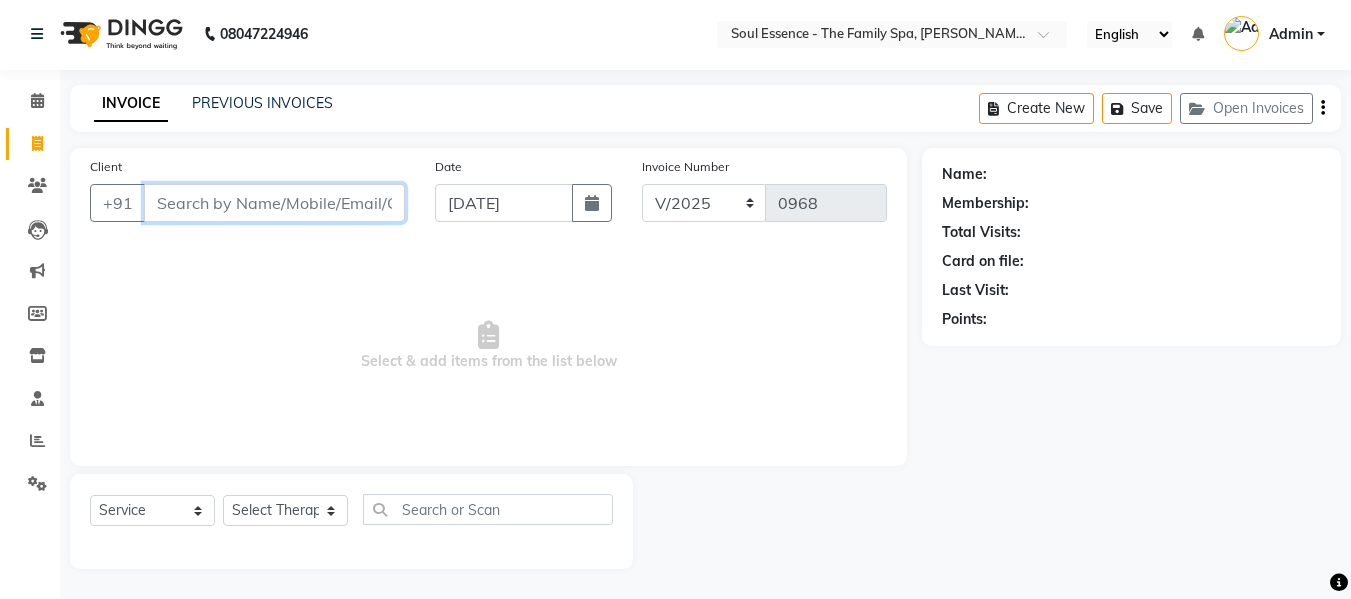 click on "Client" at bounding box center [274, 203] 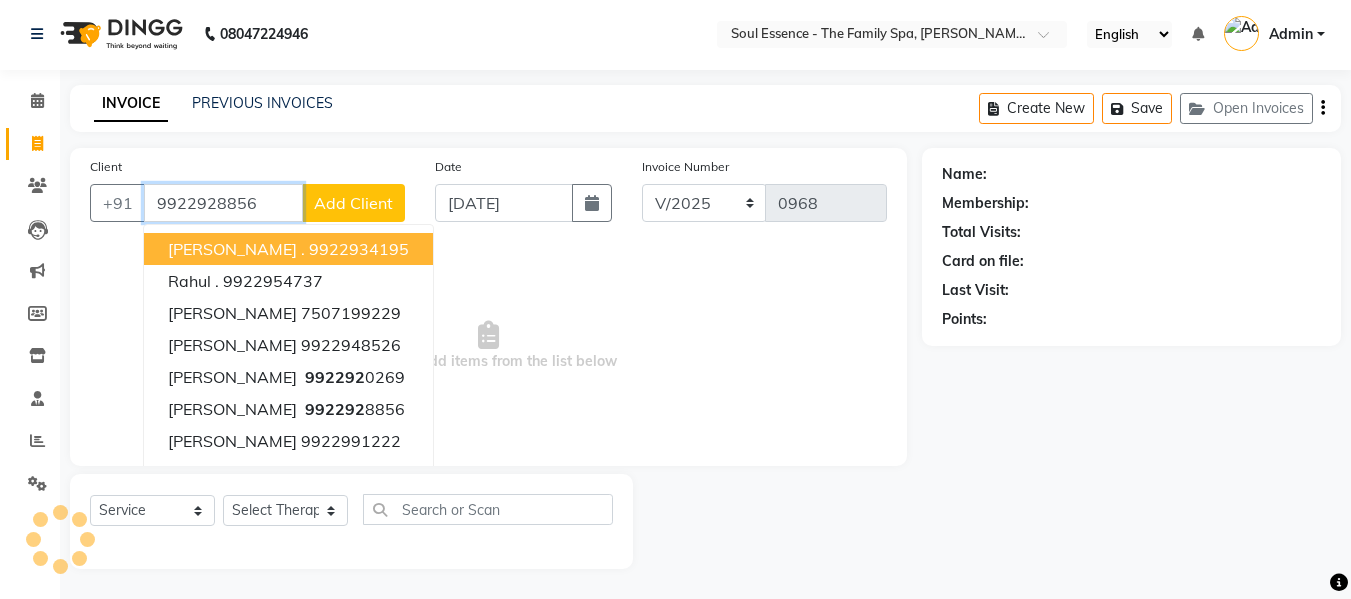 type on "9922928856" 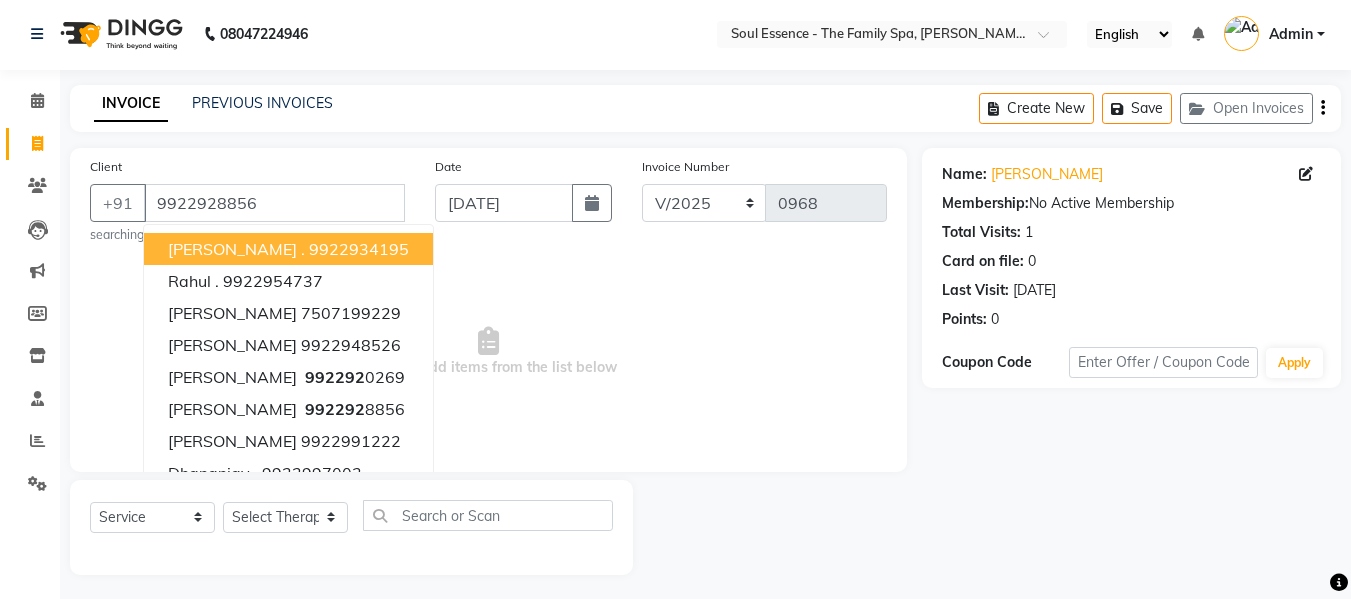 click on "Select & add items from the list below" at bounding box center (488, 352) 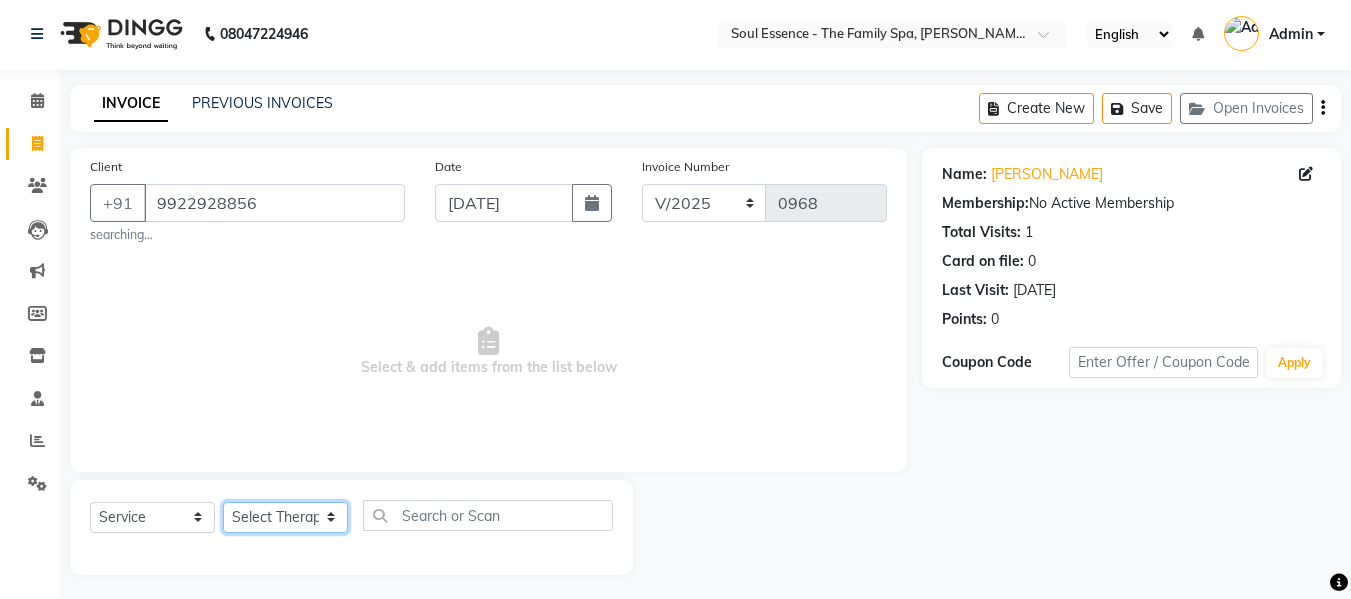 click on "Select Therapist Alisha Deval Gauri Thorath Poonam Saheb Shankar  Surma" 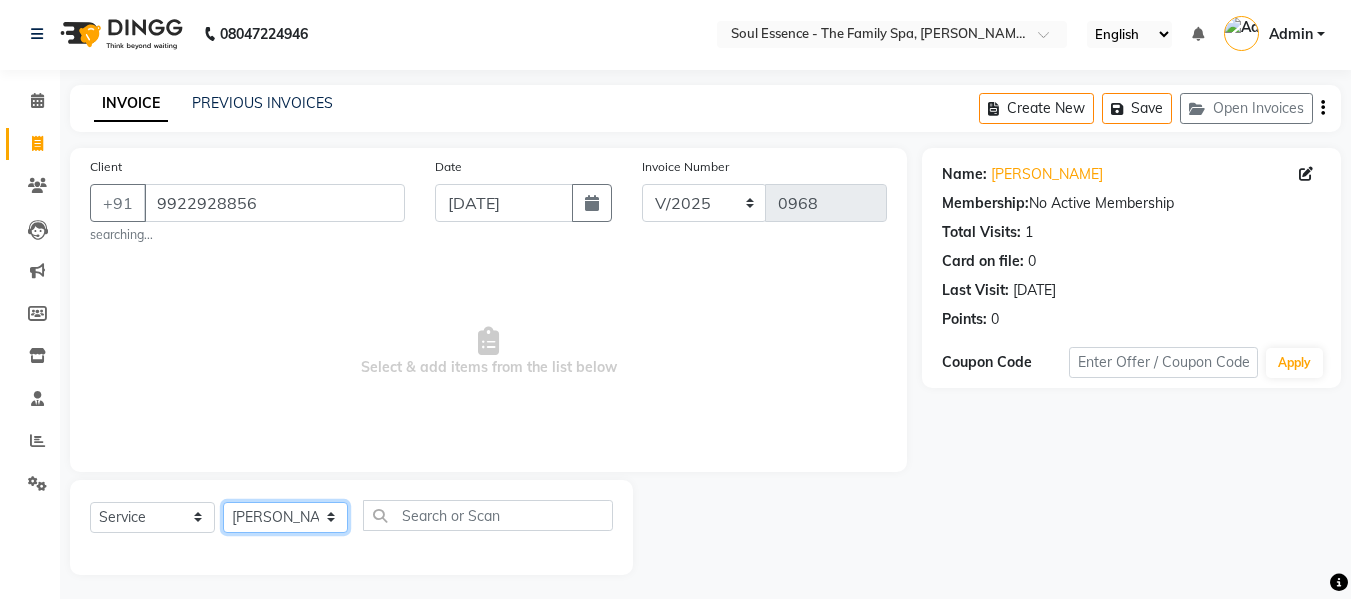 click on "Select Therapist Alisha Deval Gauri Thorath Poonam Saheb Shankar  Surma" 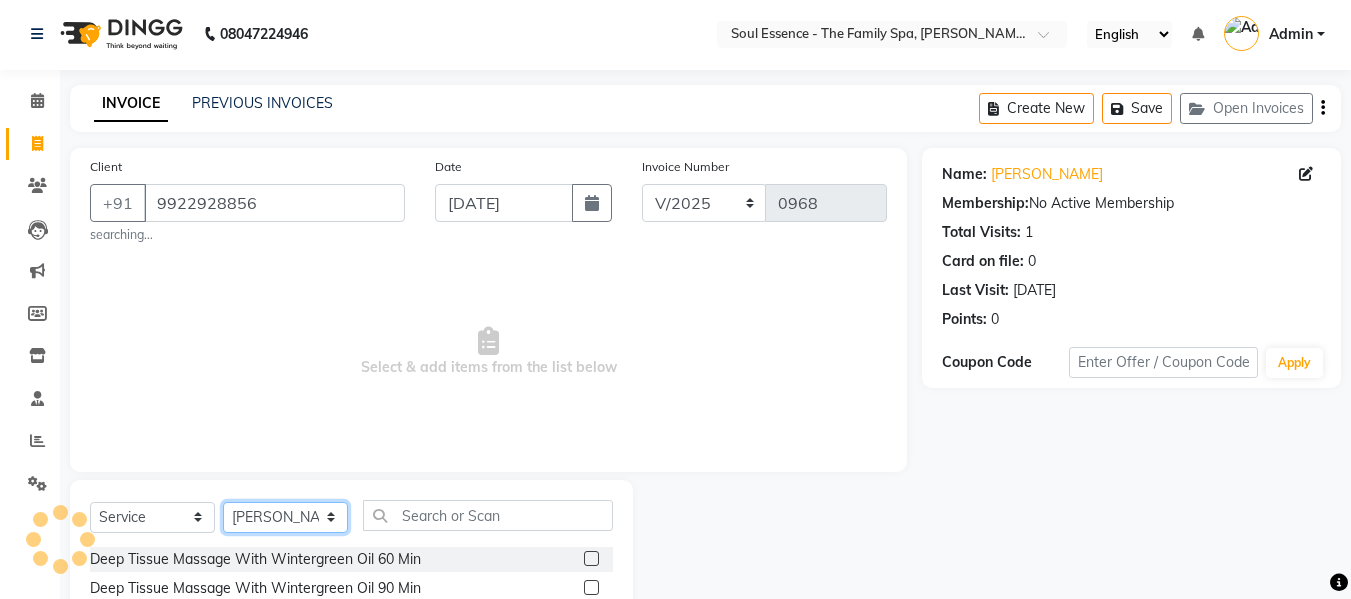 click on "Select Therapist Alisha Deval Gauri Thorath Poonam Saheb Shankar  Surma" 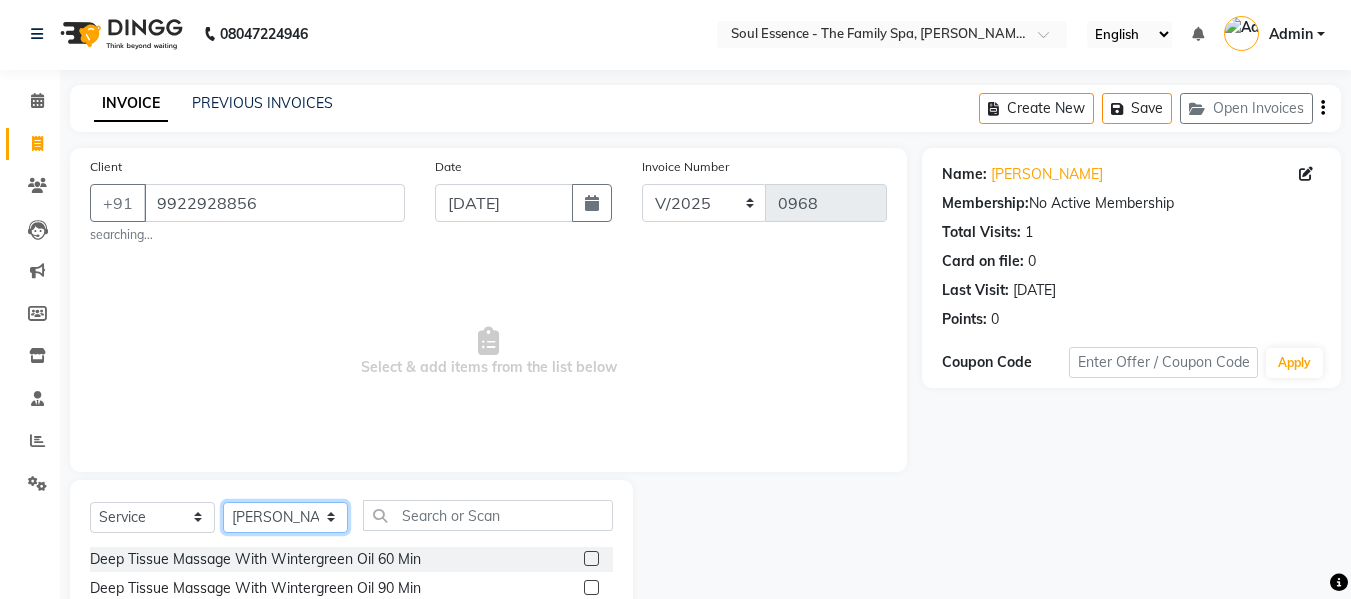 select on "66088" 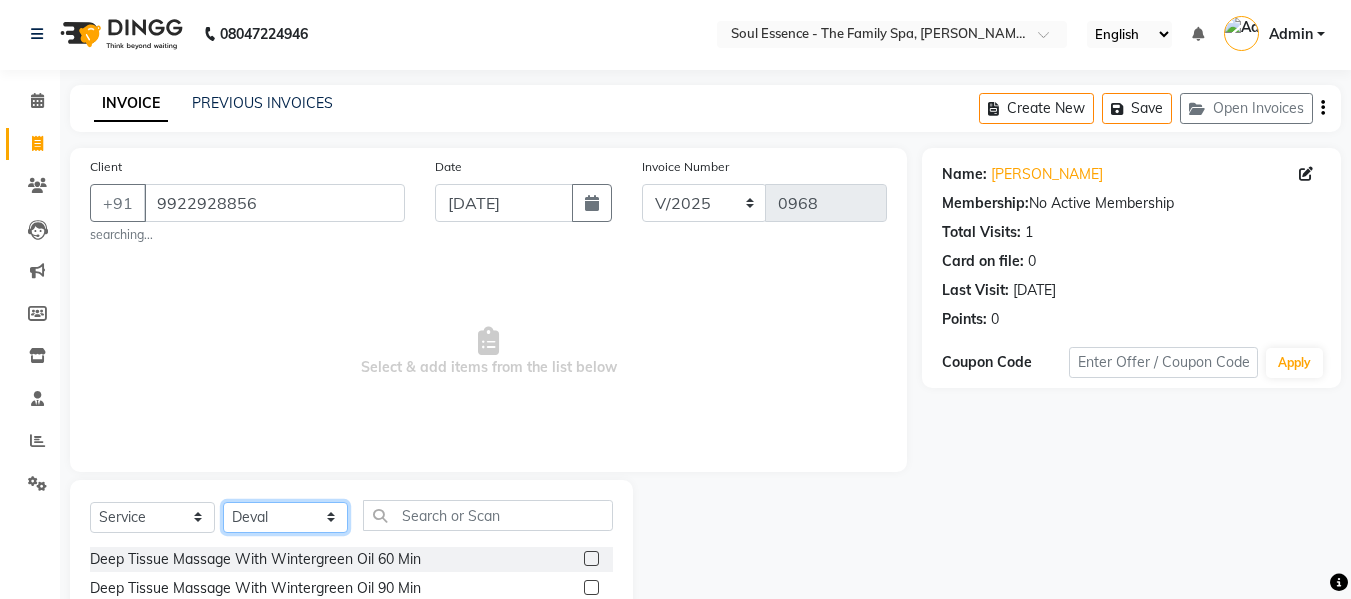 click on "Select Therapist Alisha Deval Gauri Thorath Poonam Saheb Shankar  Surma" 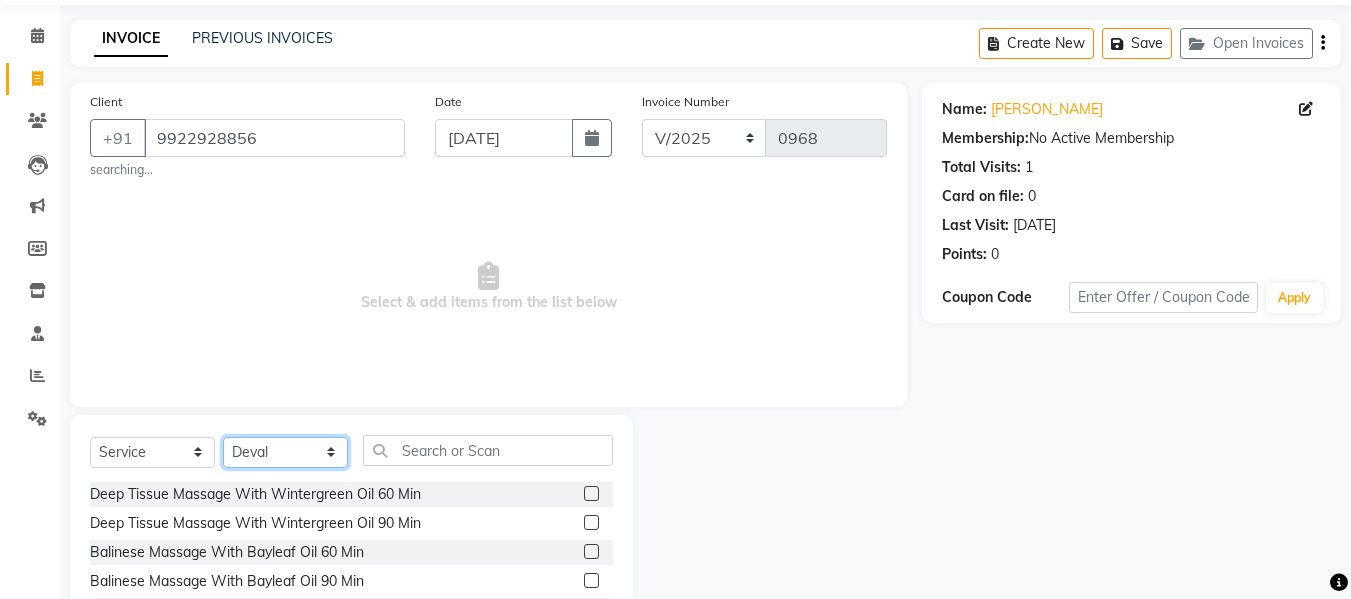 scroll, scrollTop: 102, scrollLeft: 0, axis: vertical 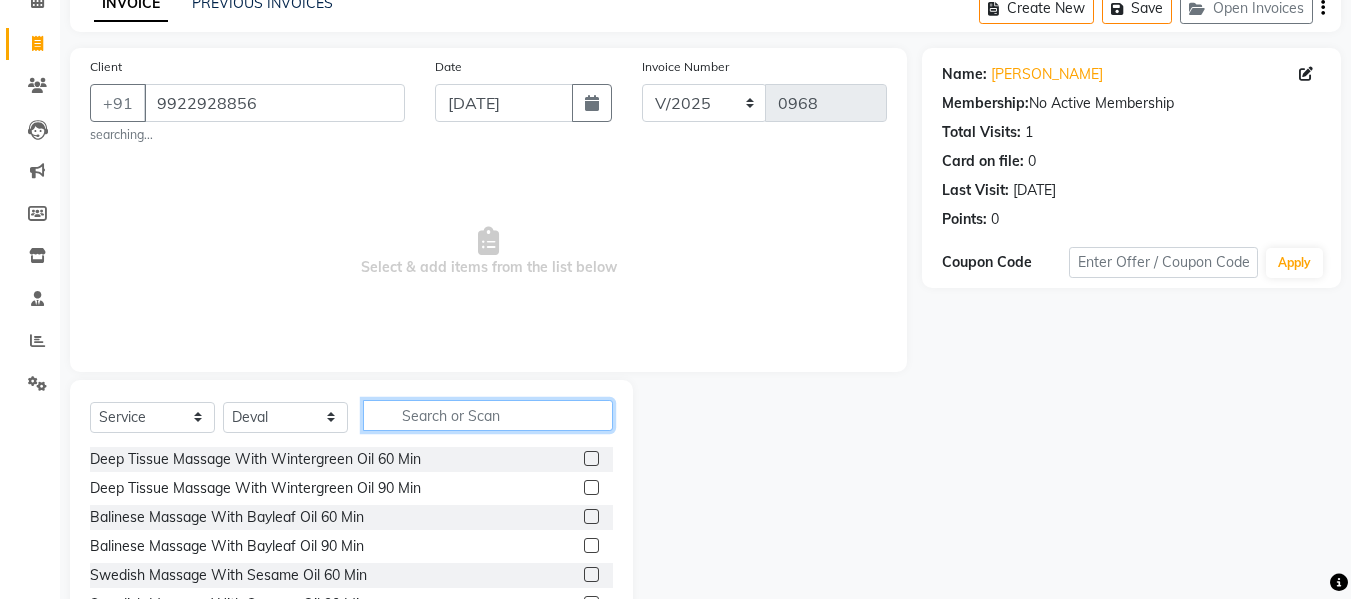 click 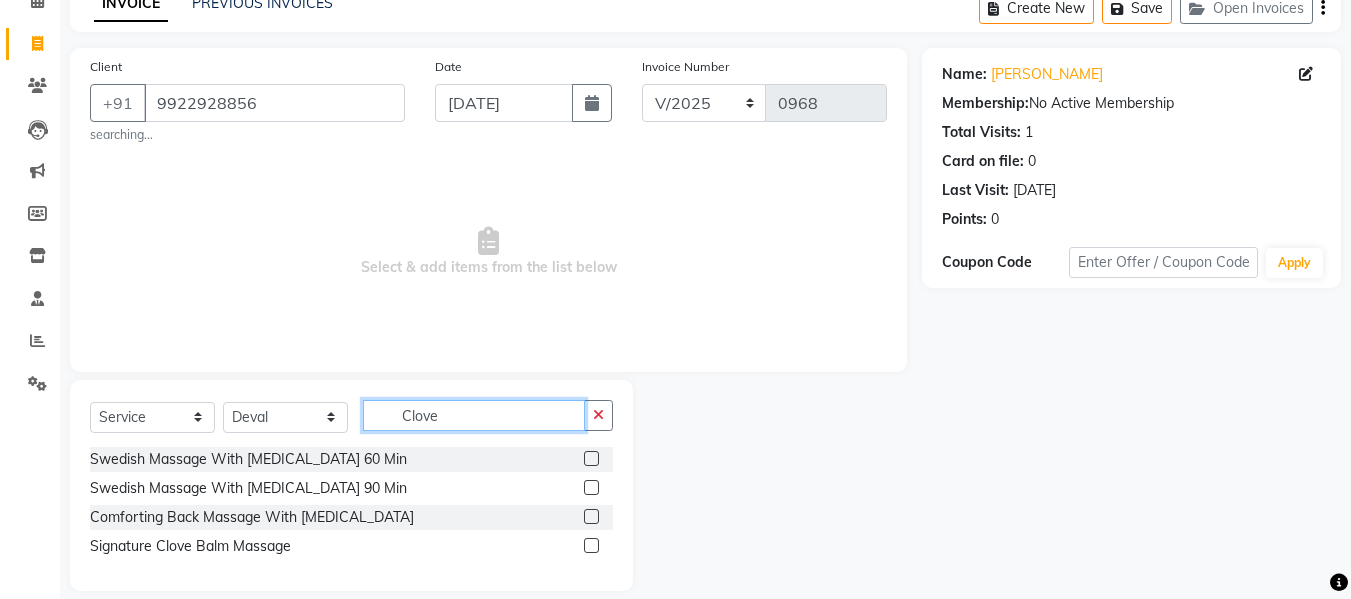 type on "Clove" 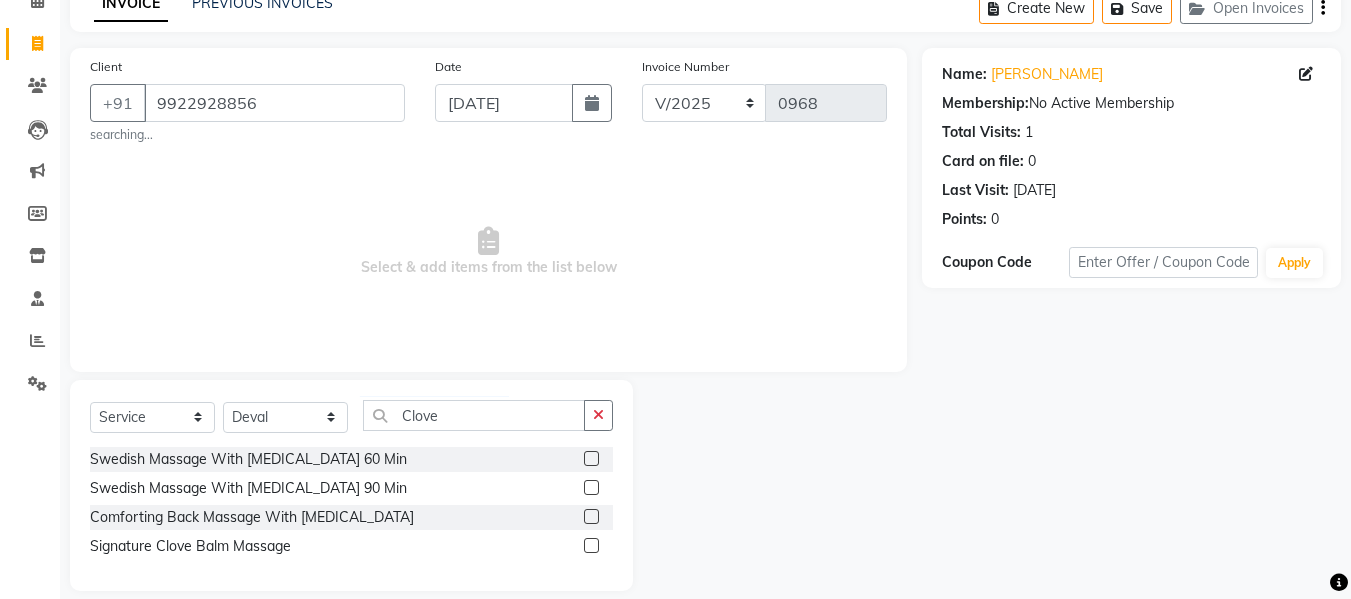 click 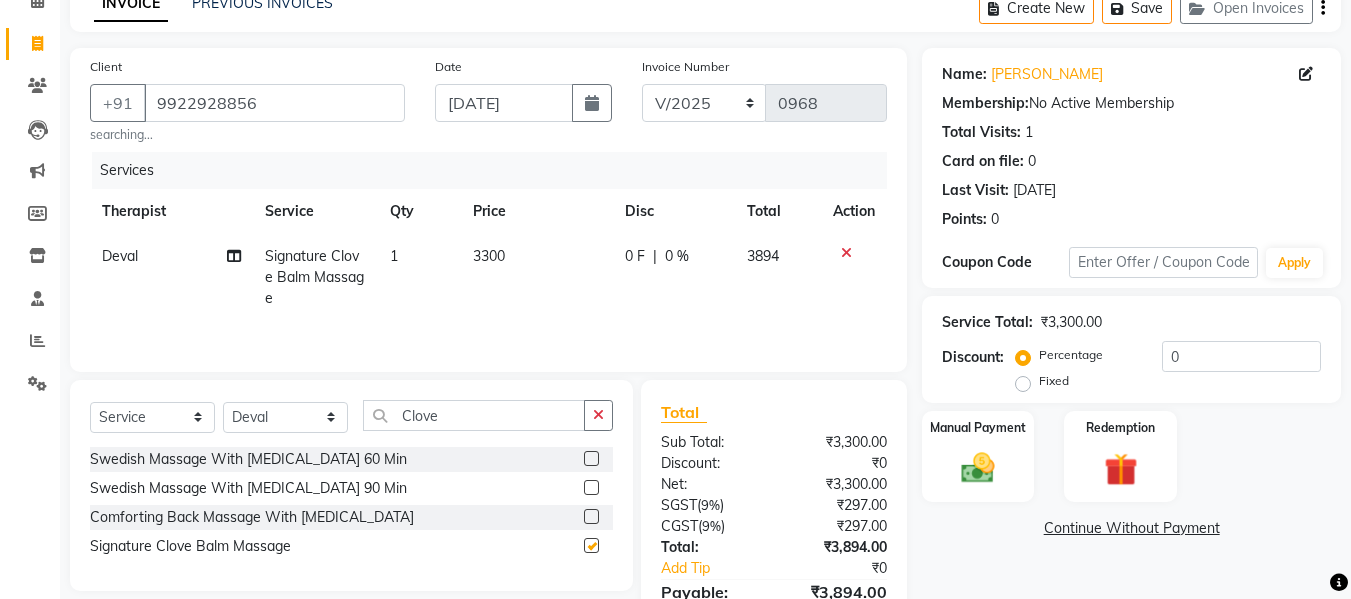 checkbox on "false" 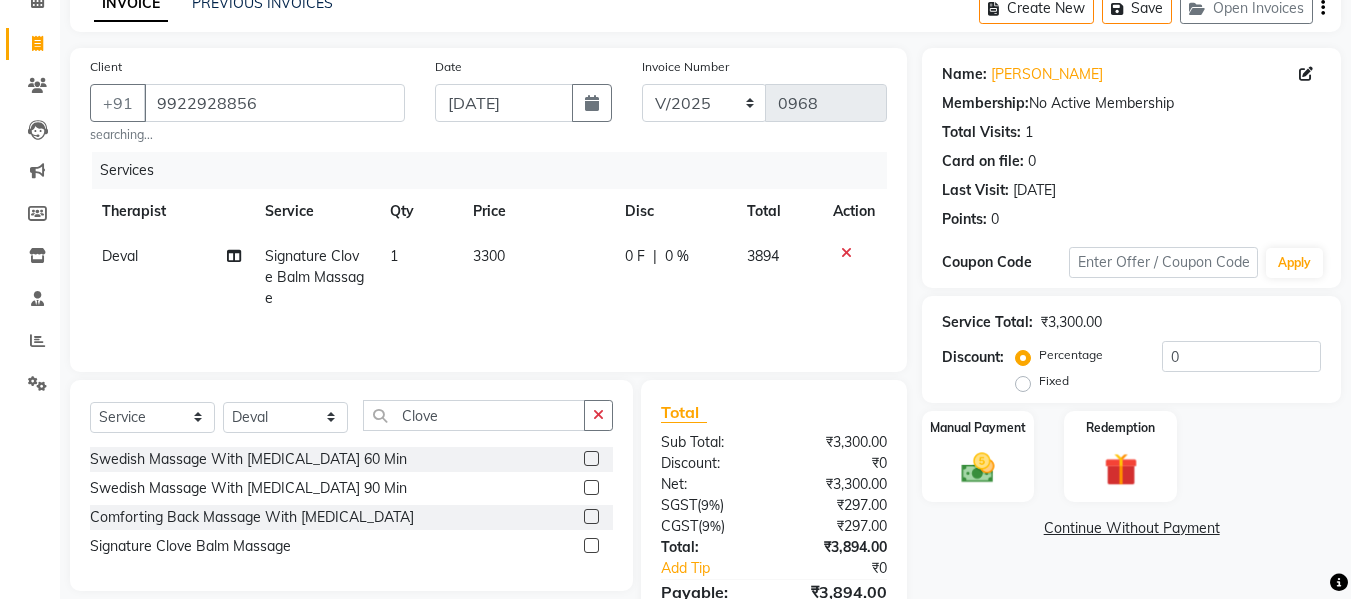 click on "Fixed" 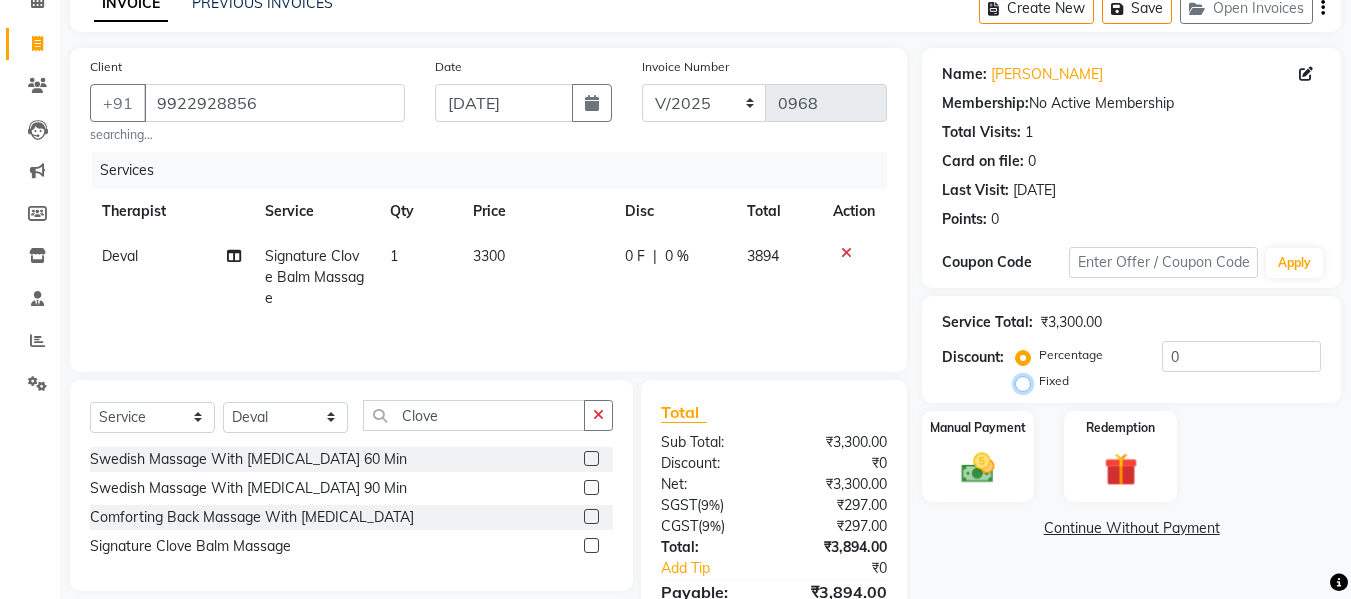 click on "Fixed" at bounding box center [1027, 381] 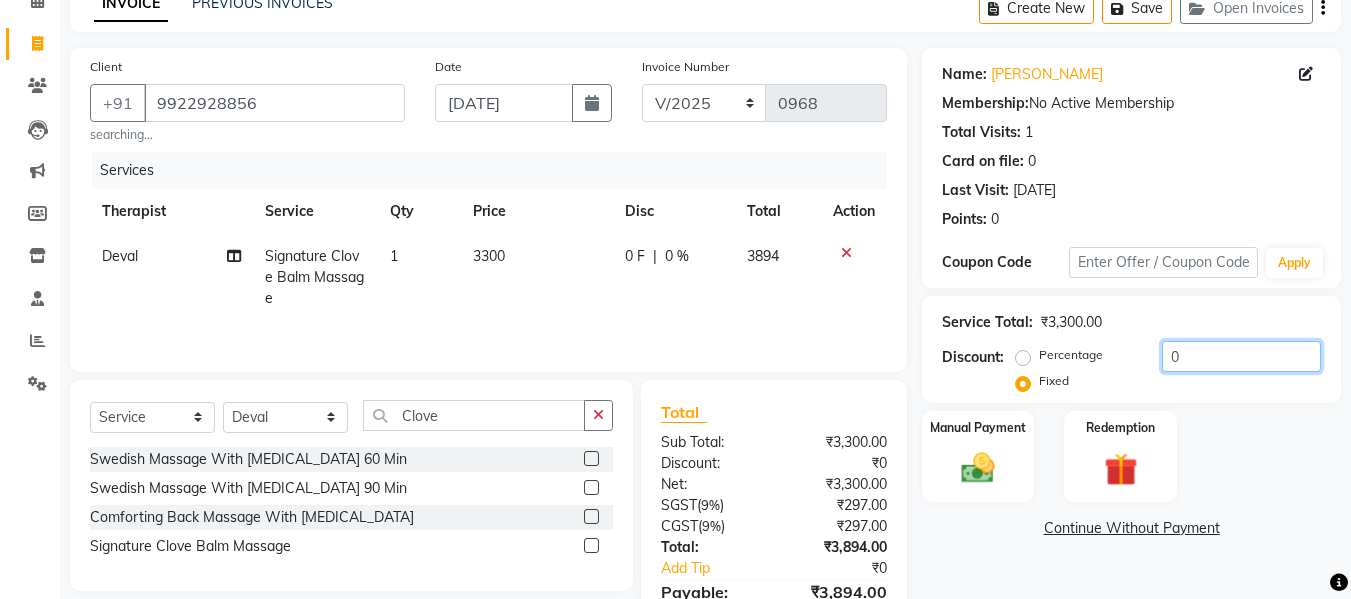 click on "0" 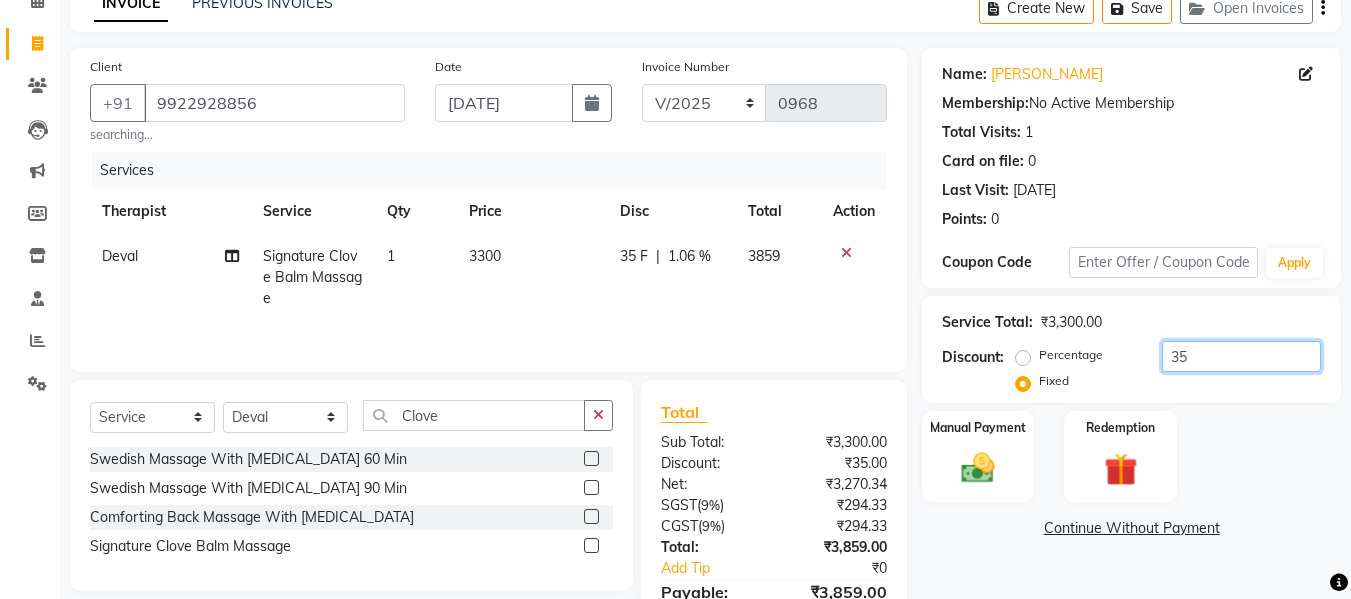 type on "3" 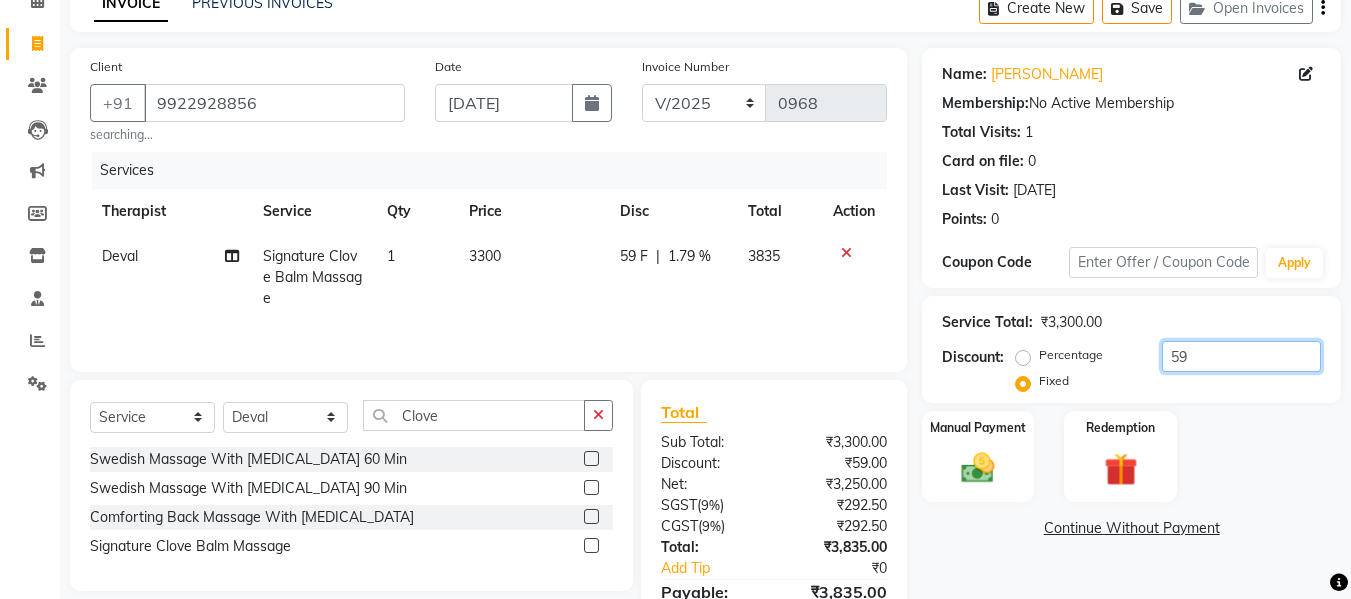 type on "5" 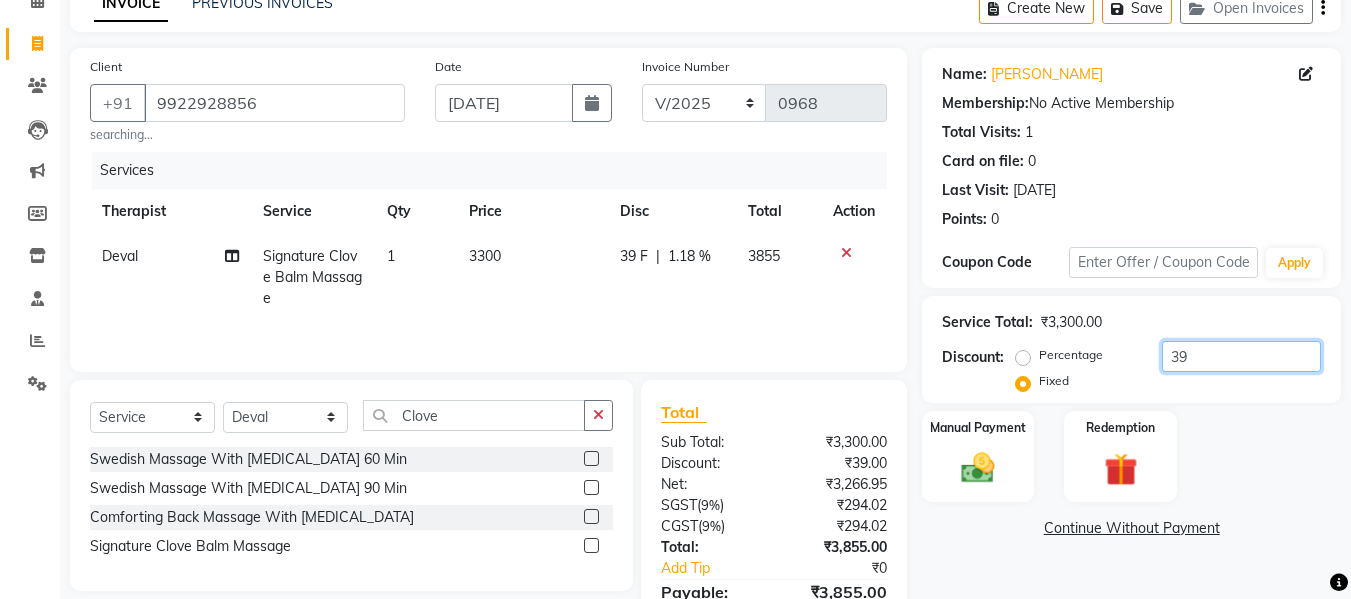 type on "3" 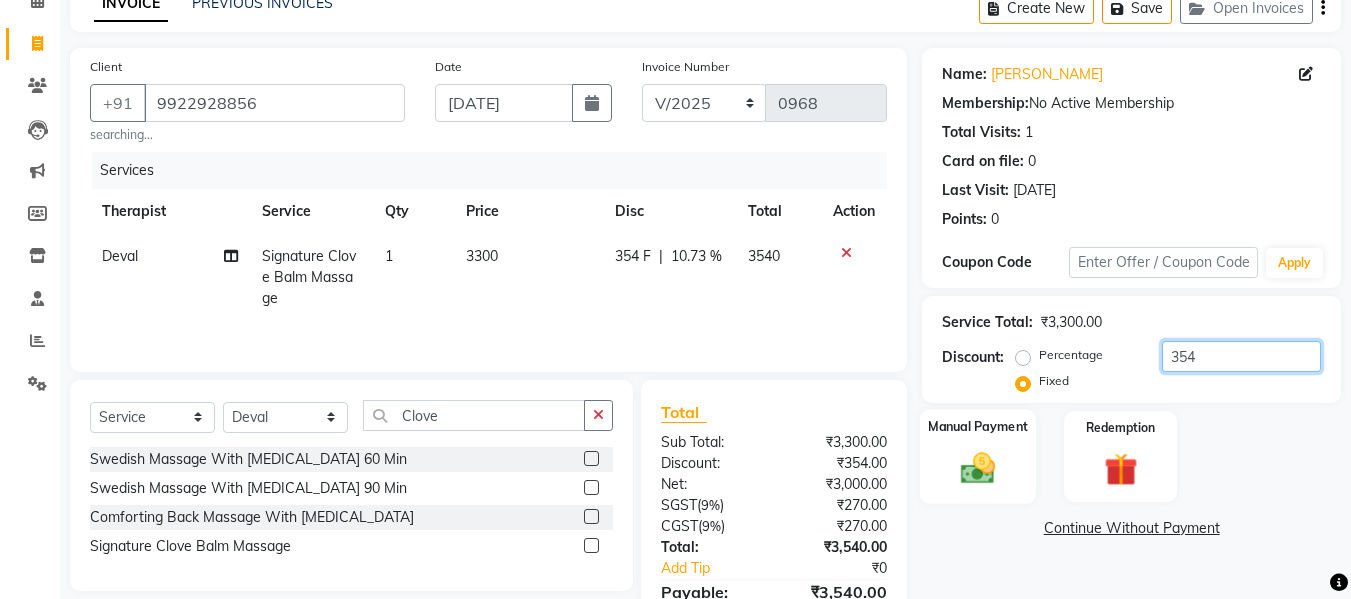 type on "354" 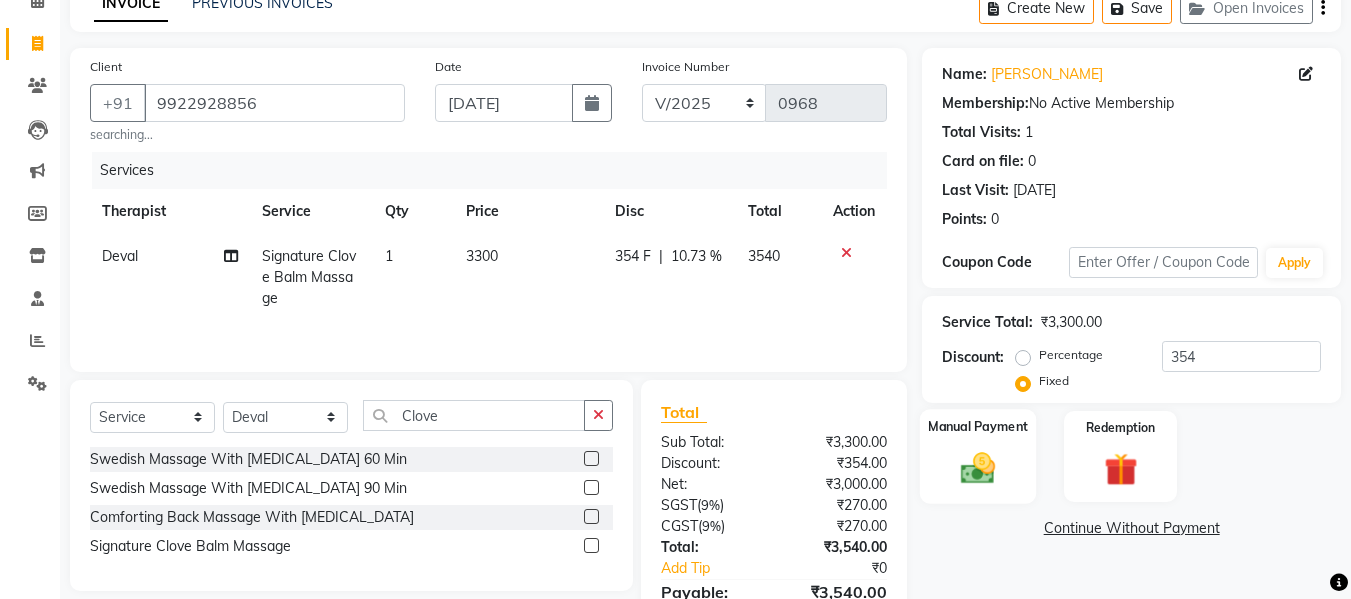 click 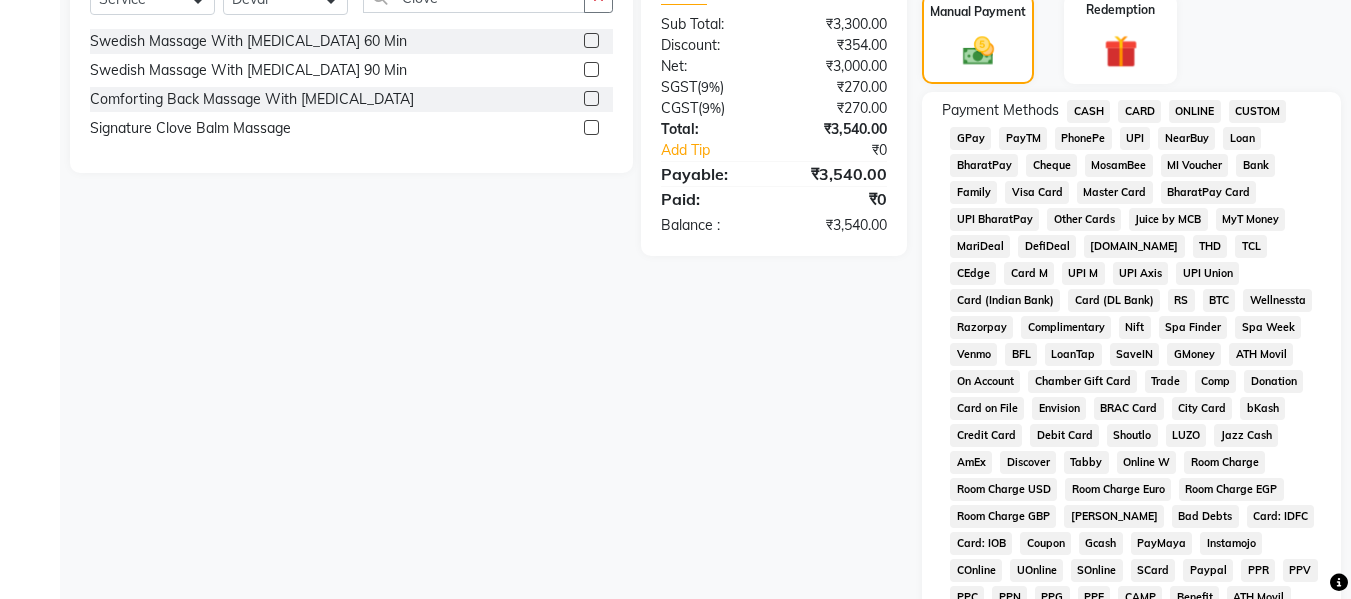 scroll, scrollTop: 602, scrollLeft: 0, axis: vertical 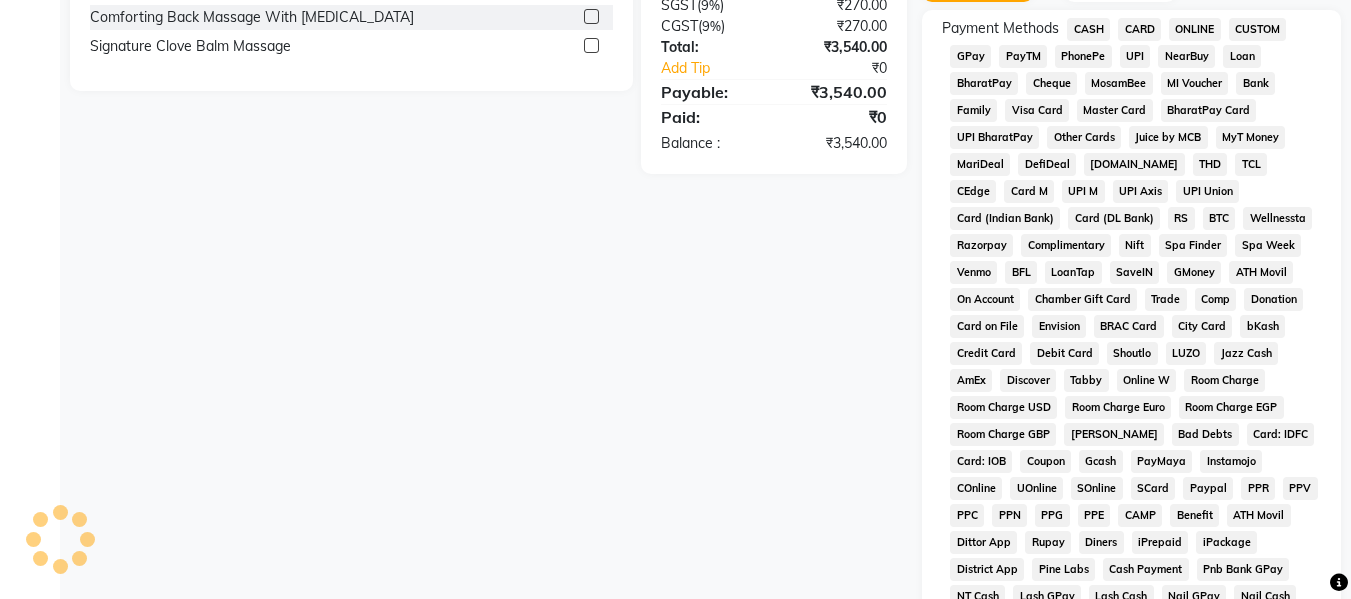 click on "CARD" 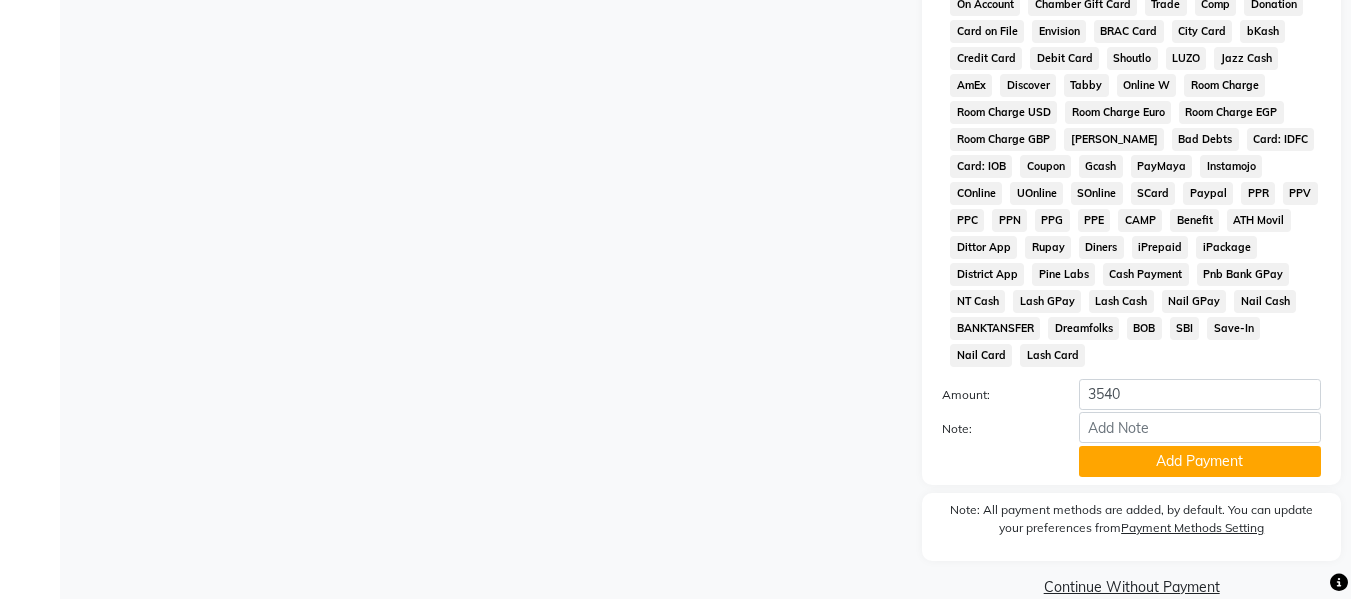 scroll, scrollTop: 903, scrollLeft: 0, axis: vertical 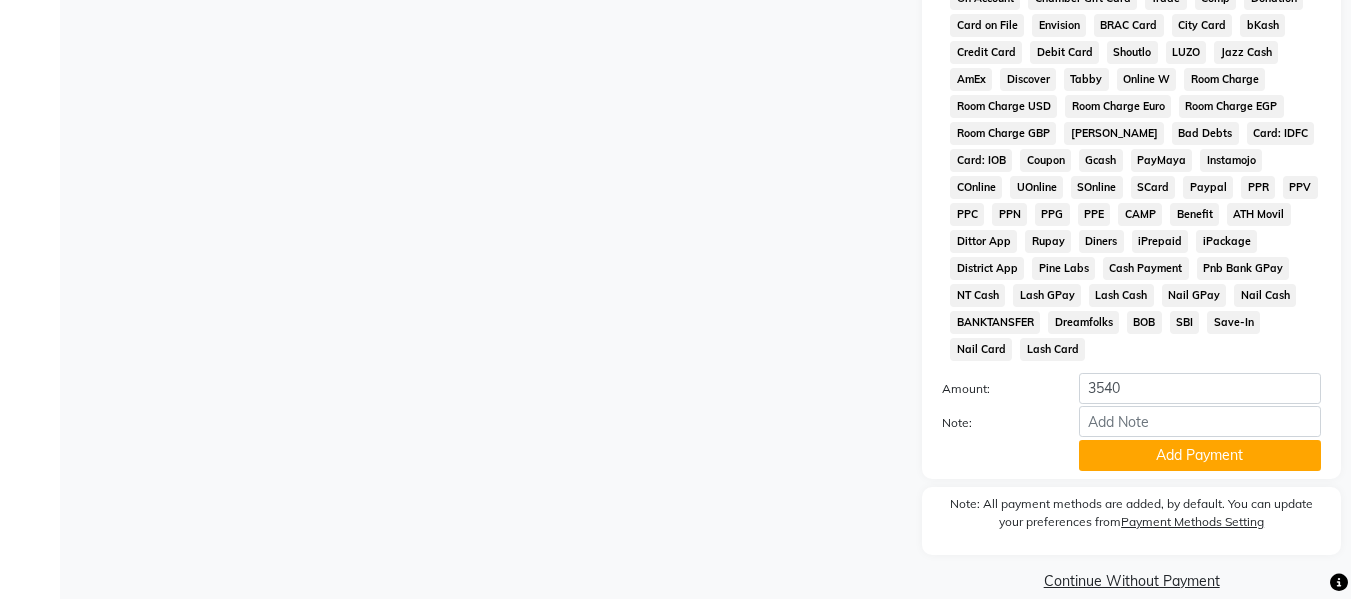 click on "Add Payment" 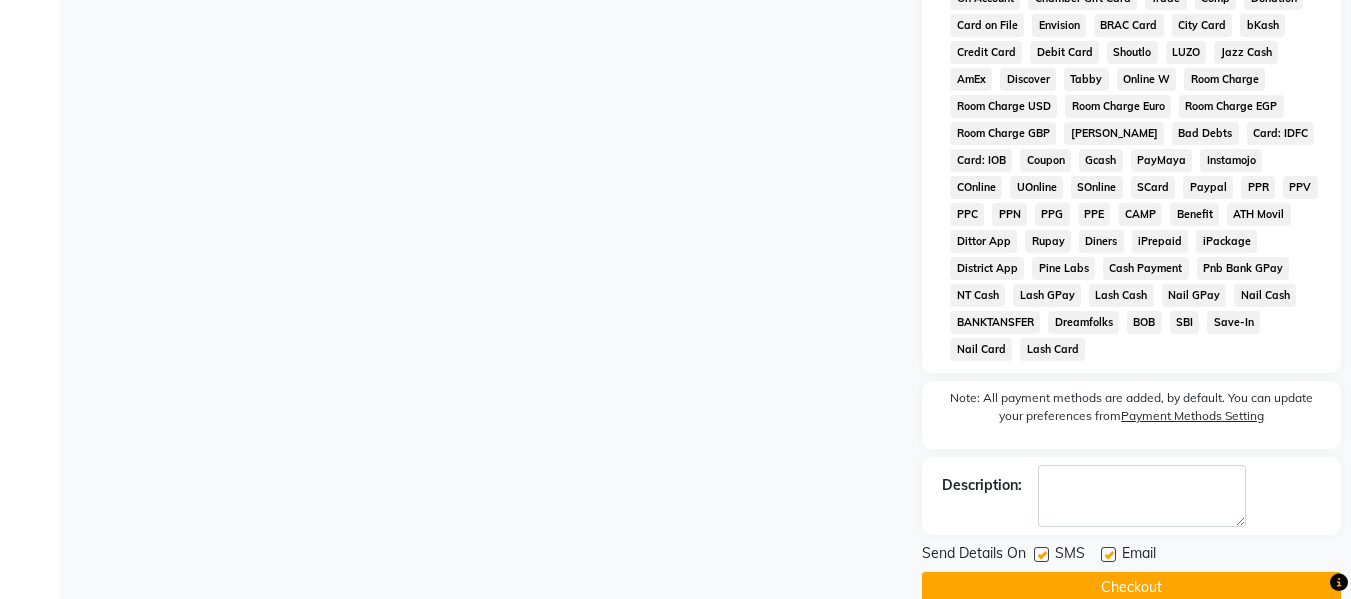 click on "Send Details On SMS Email" 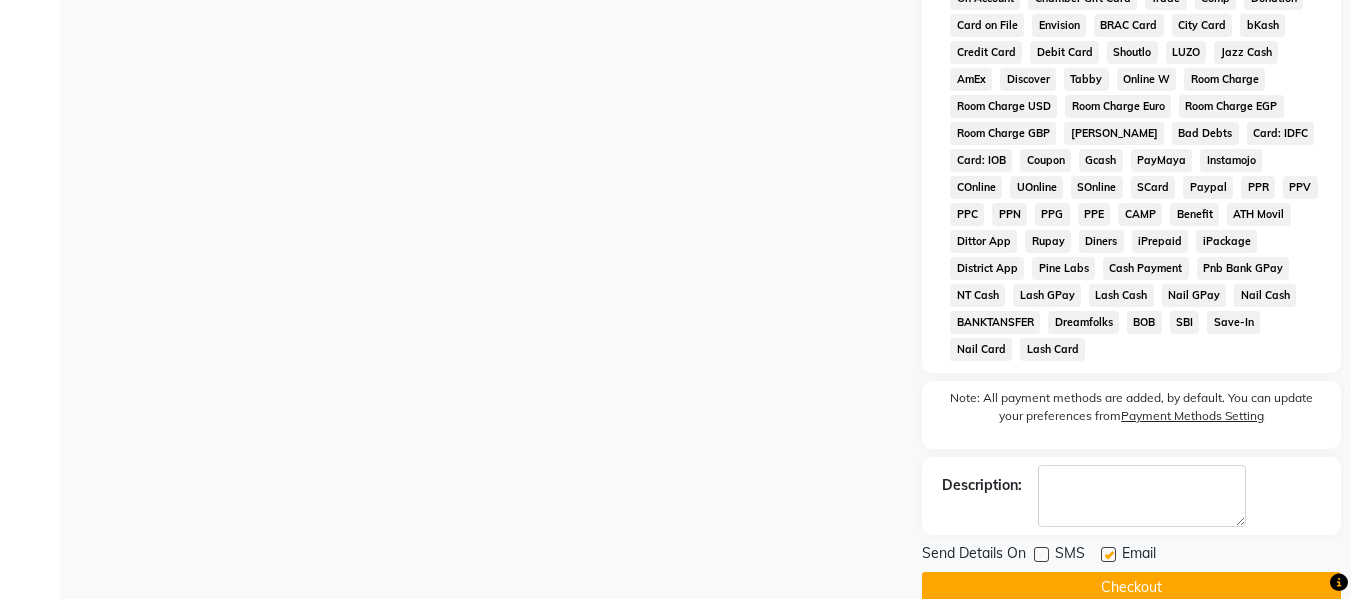 click 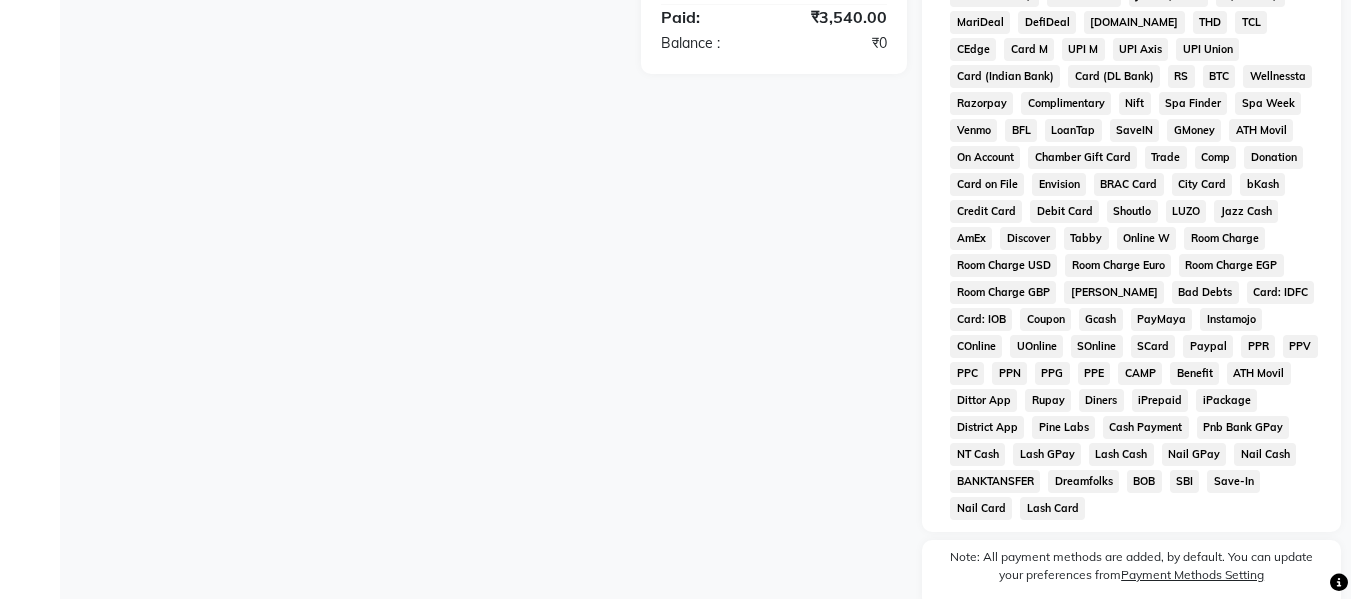 scroll, scrollTop: 900, scrollLeft: 0, axis: vertical 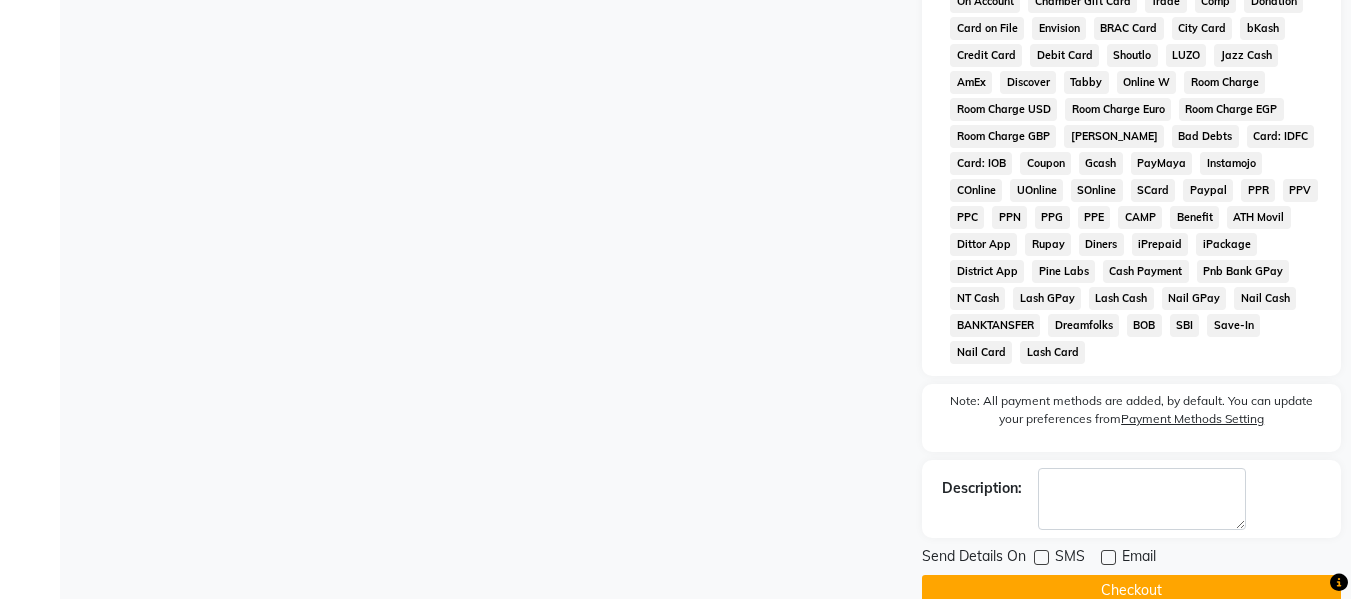 click on "Checkout" 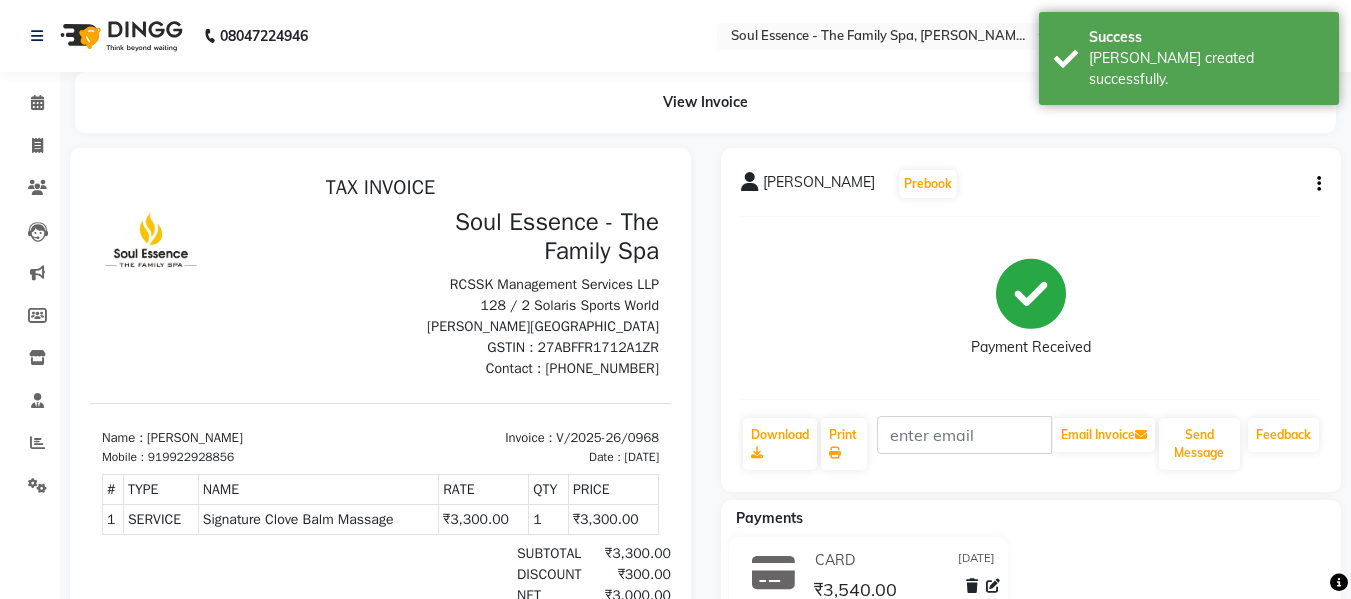 scroll, scrollTop: 0, scrollLeft: 0, axis: both 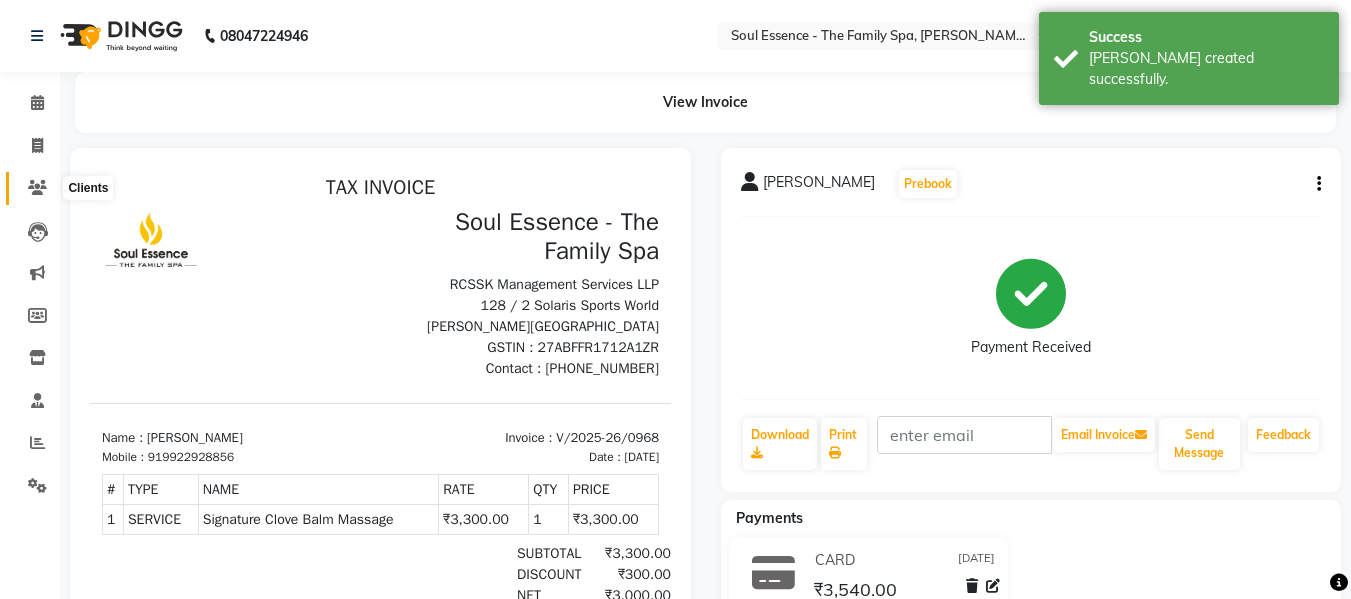 click 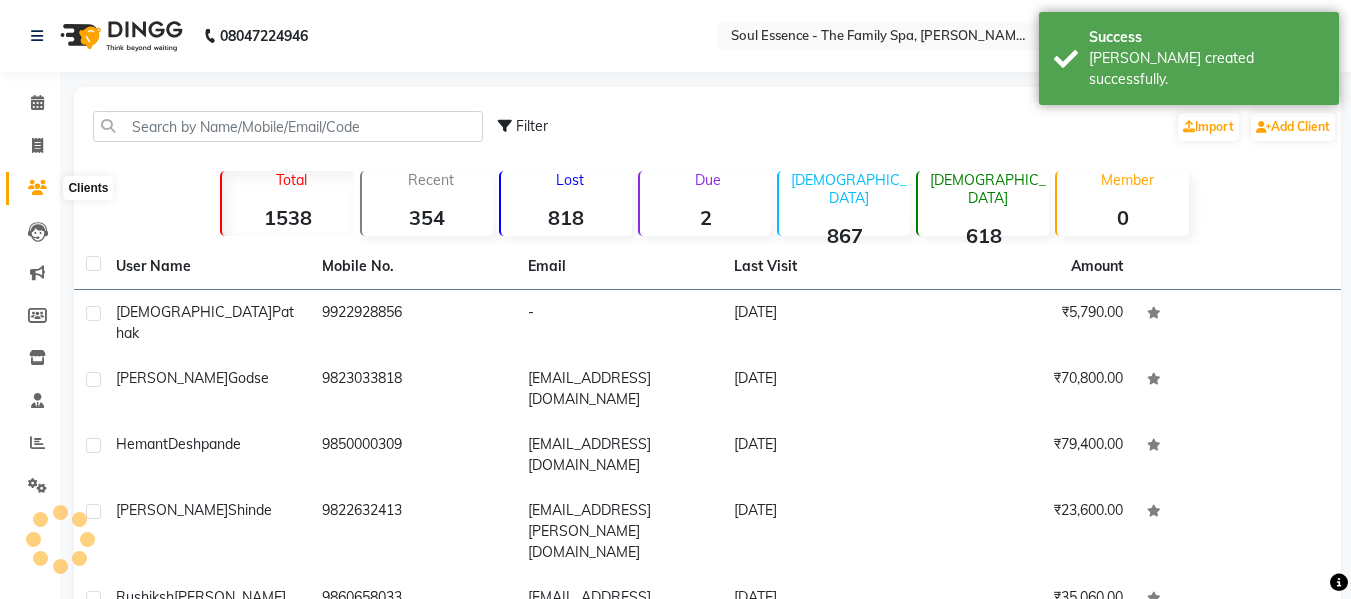 click 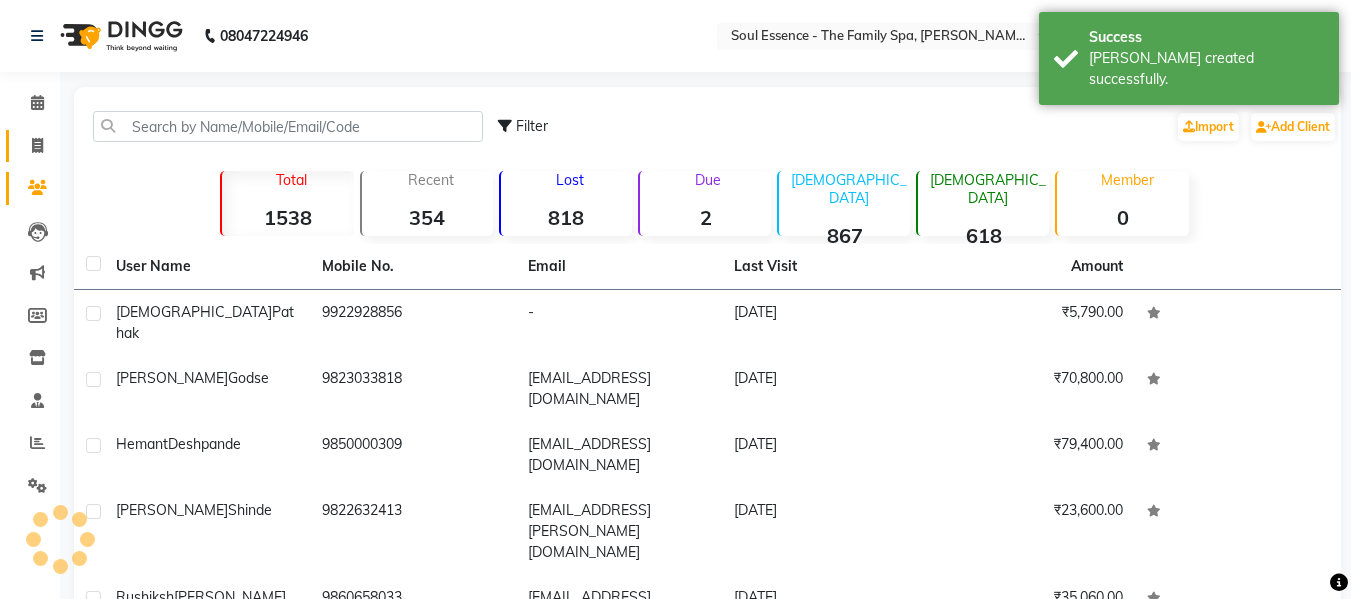 click on "Invoice" 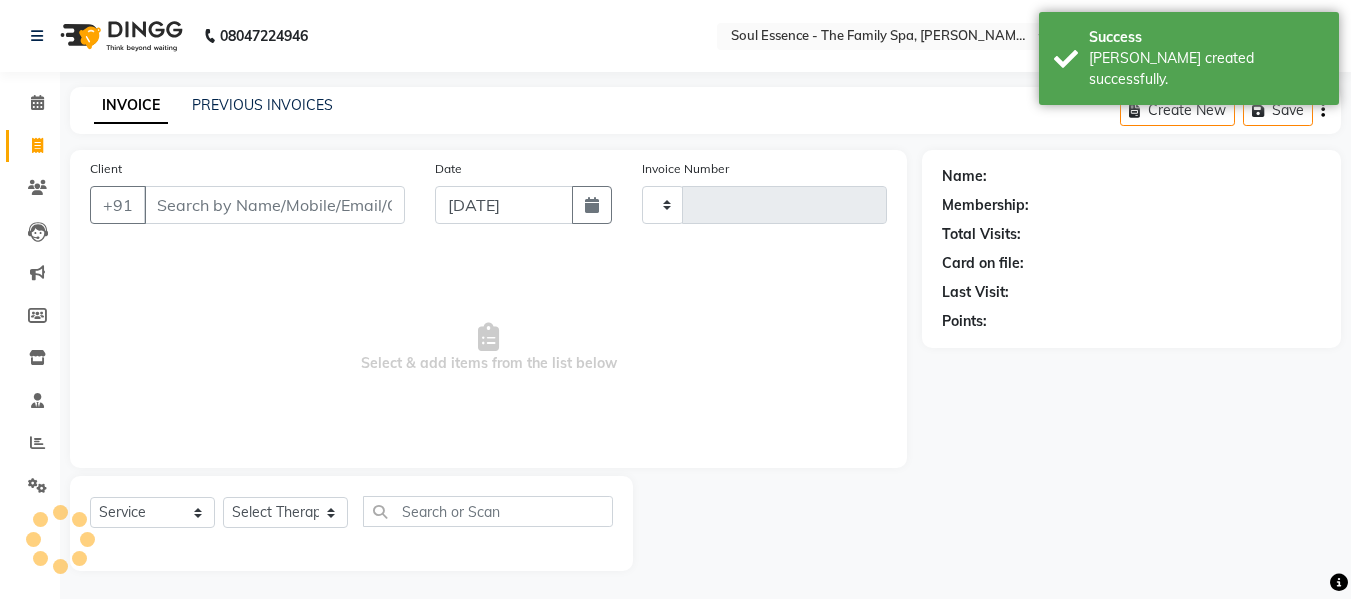 scroll, scrollTop: 2, scrollLeft: 0, axis: vertical 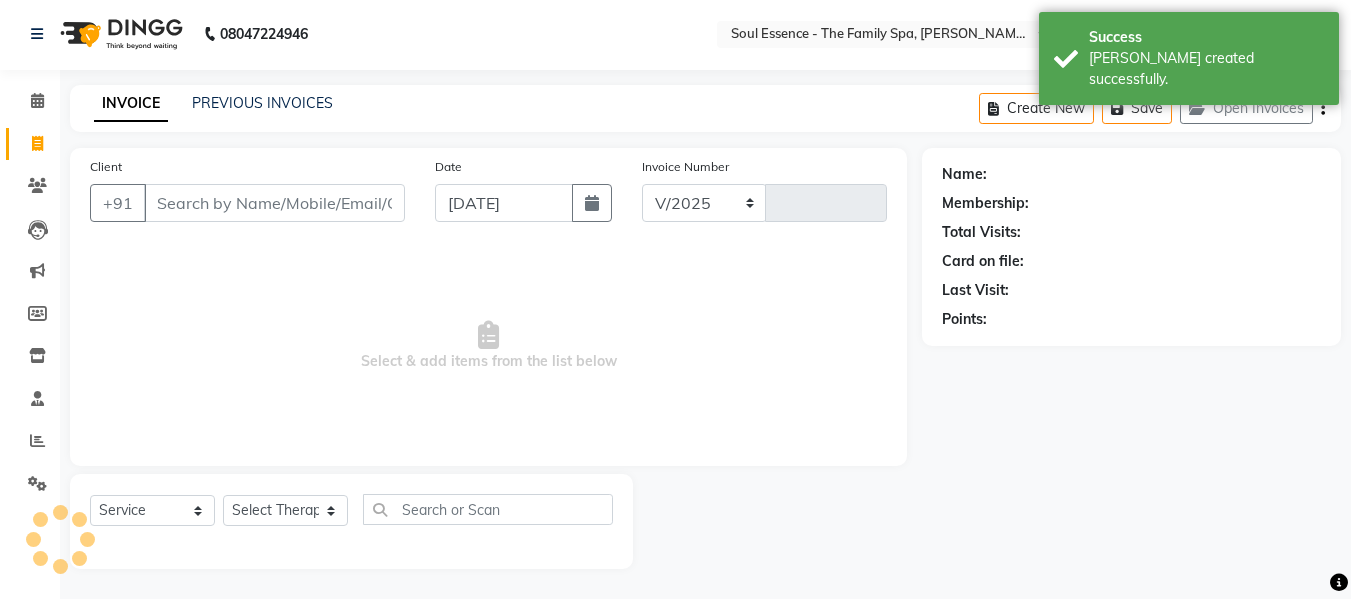 select on "774" 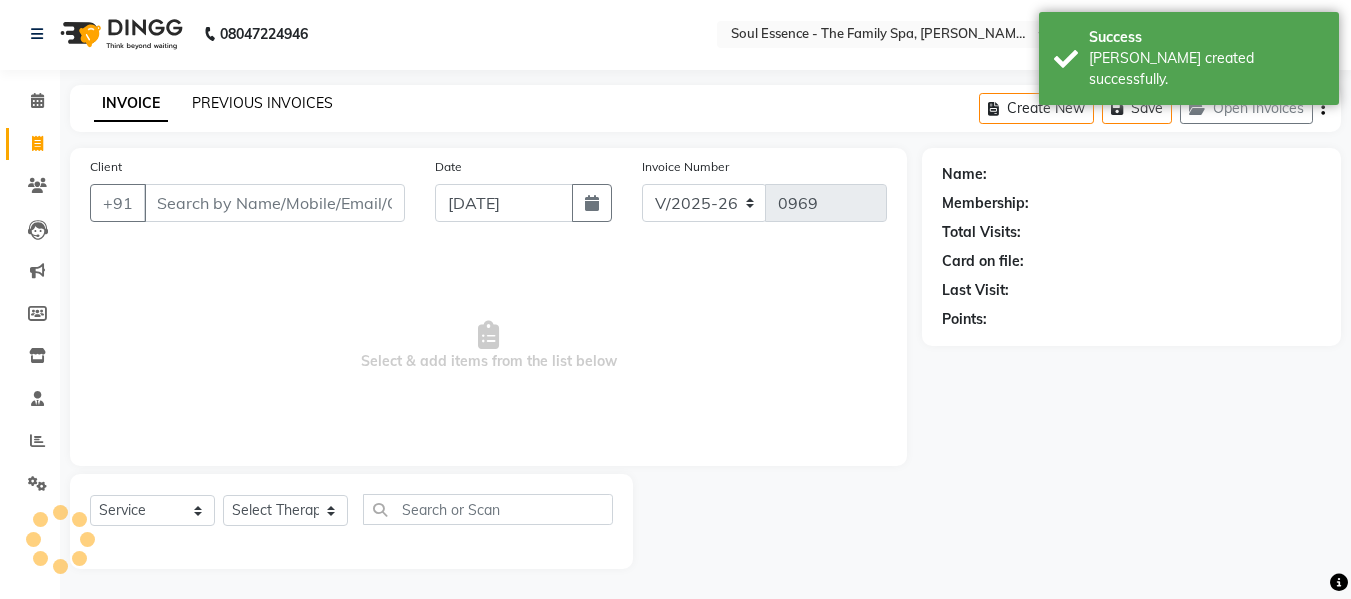 click on "PREVIOUS INVOICES" 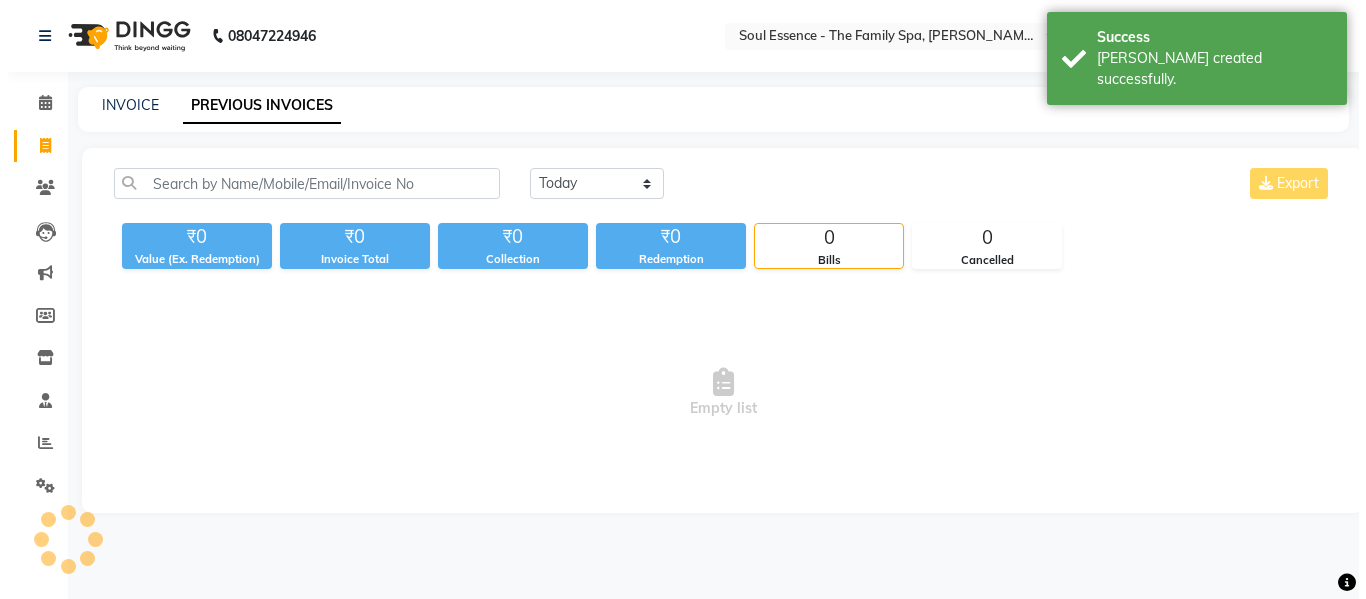 scroll, scrollTop: 0, scrollLeft: 0, axis: both 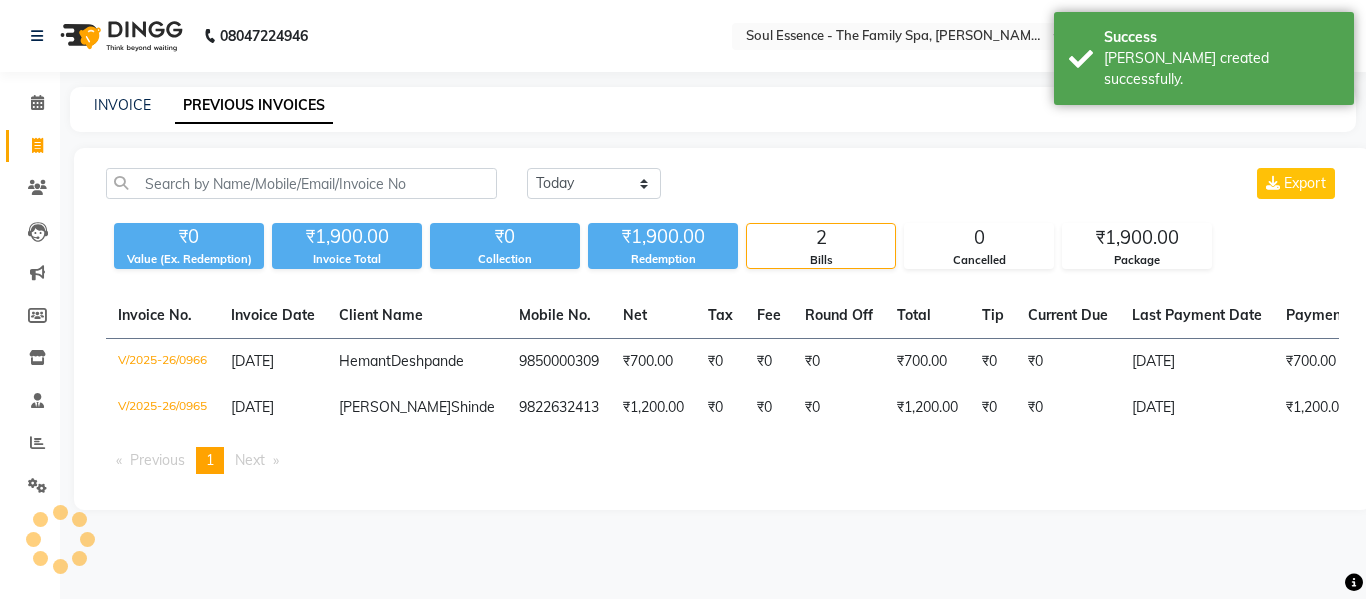 click on "Today Yesterday Custom Range Export" 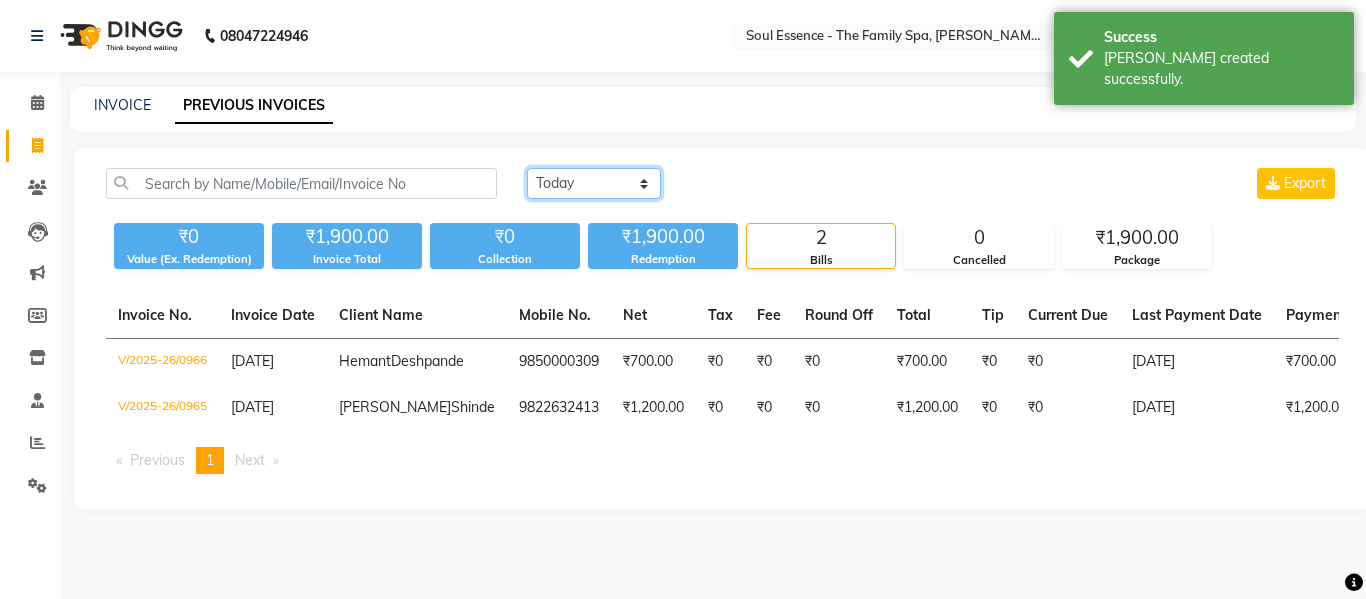 click on "Today Yesterday Custom Range" 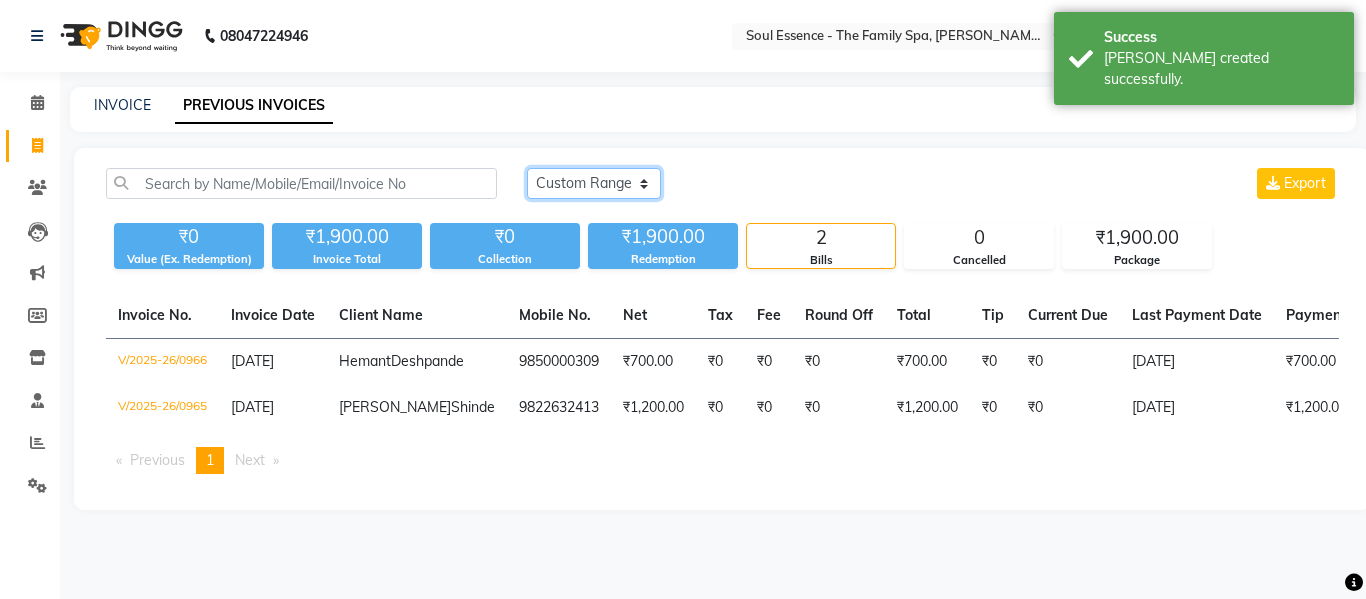 click on "Today Yesterday Custom Range" 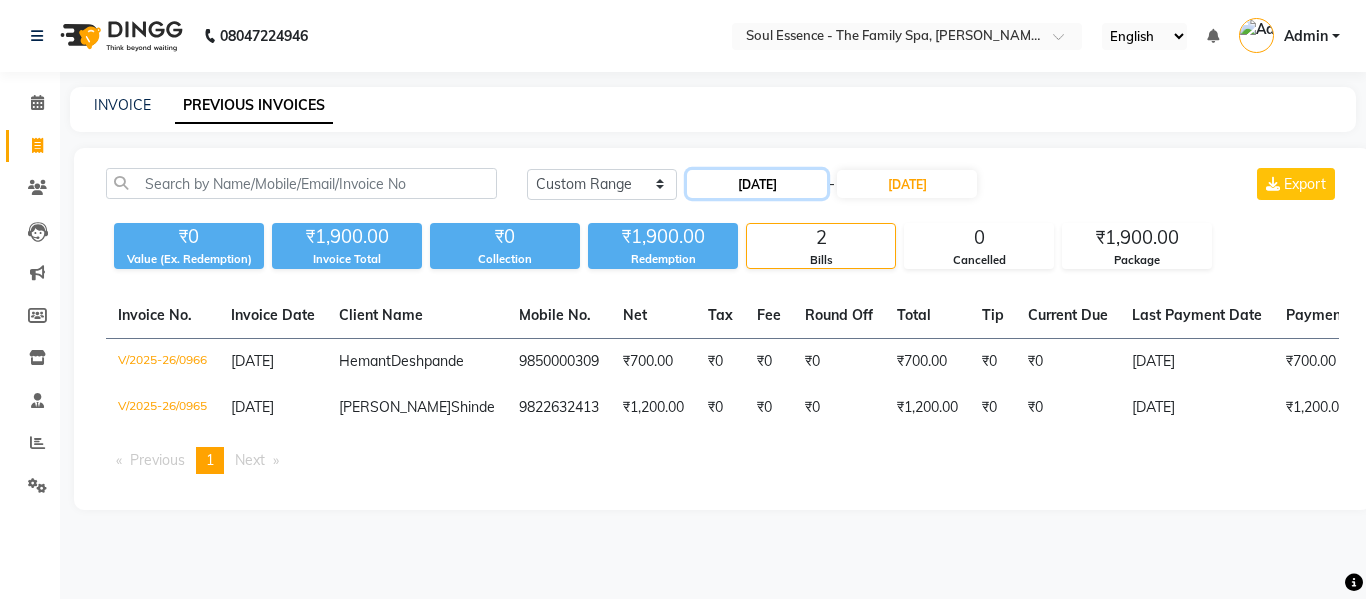 click on "11-07-2025" 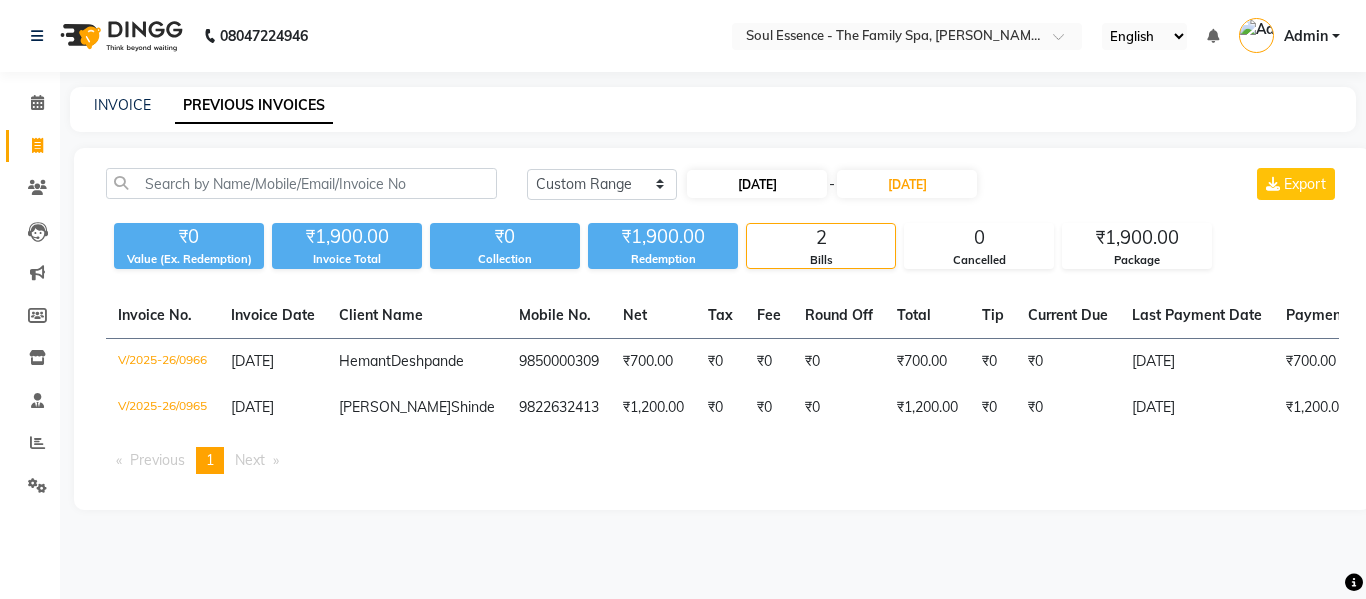 select on "7" 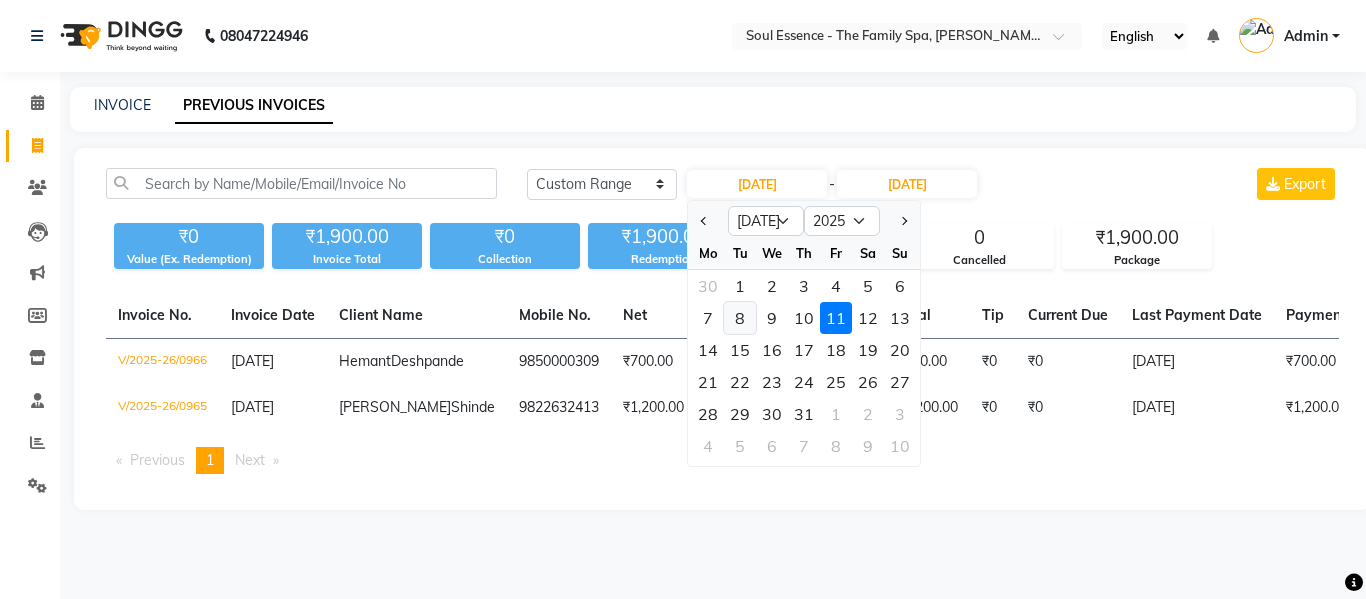 click on "8" 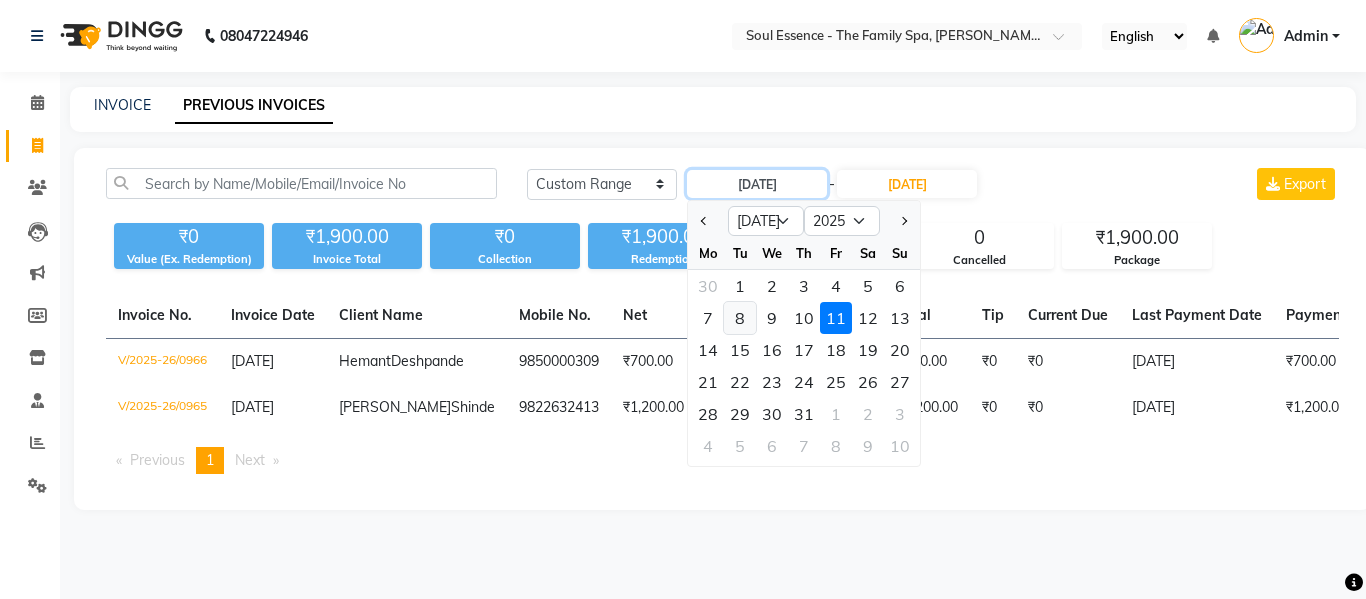 type on "08-07-2025" 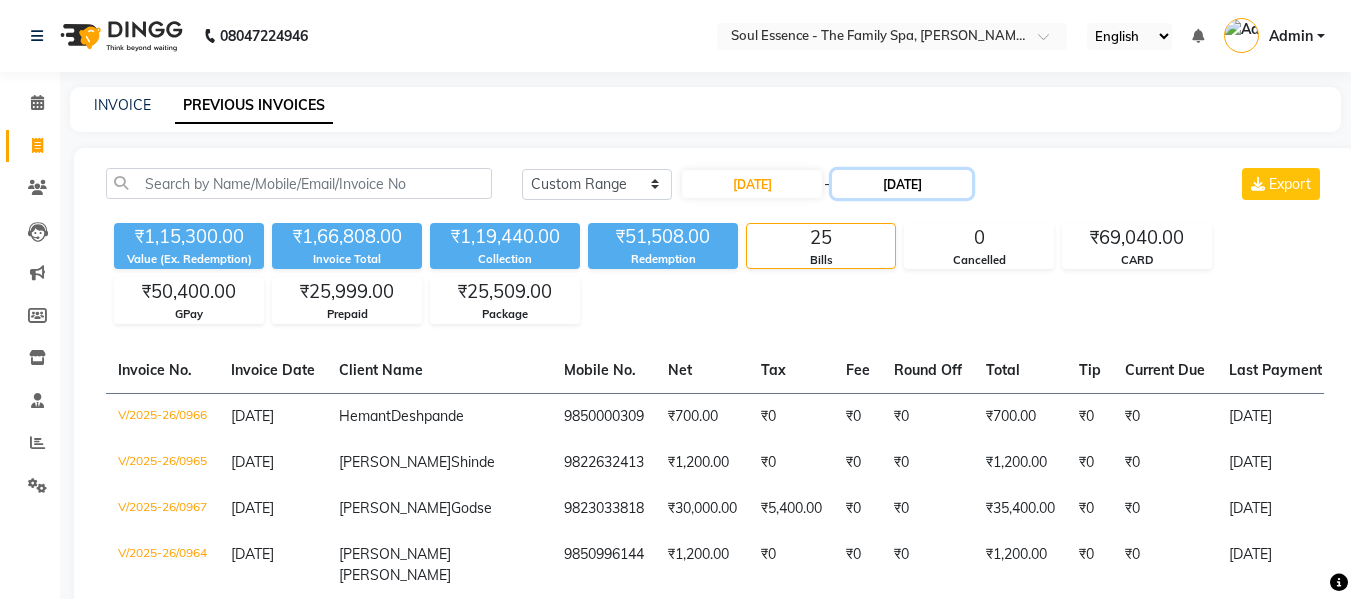 click on "11-07-2025" 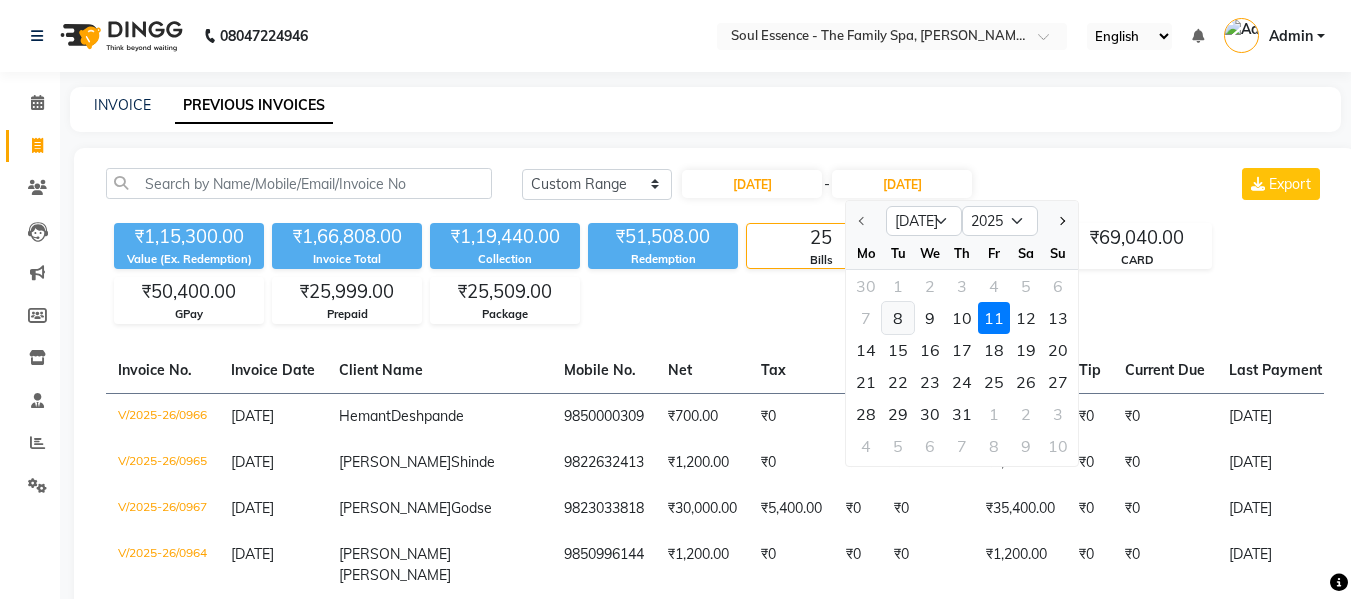 click on "8" 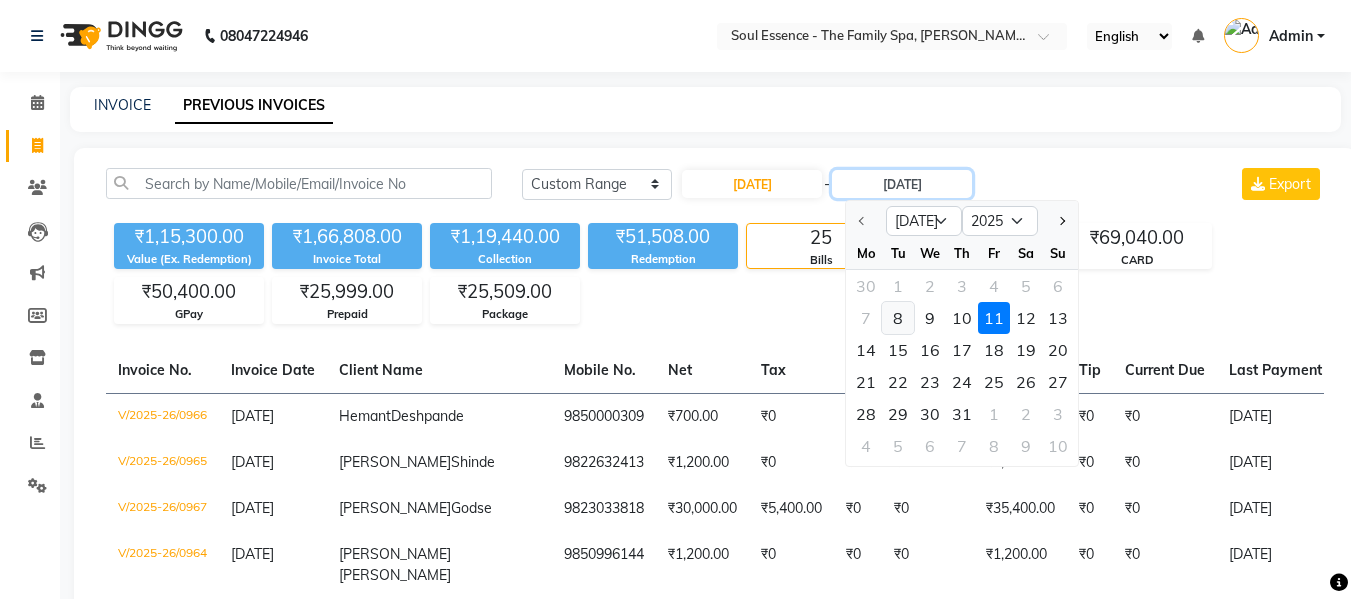 type on "08-07-2025" 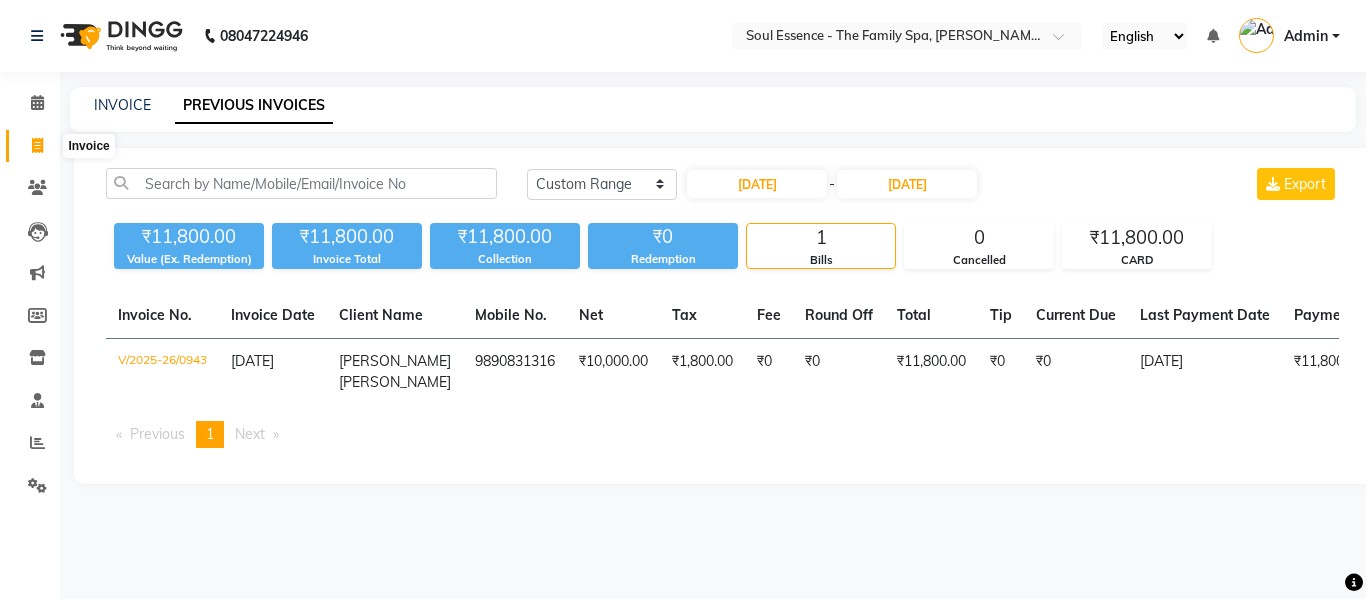 click 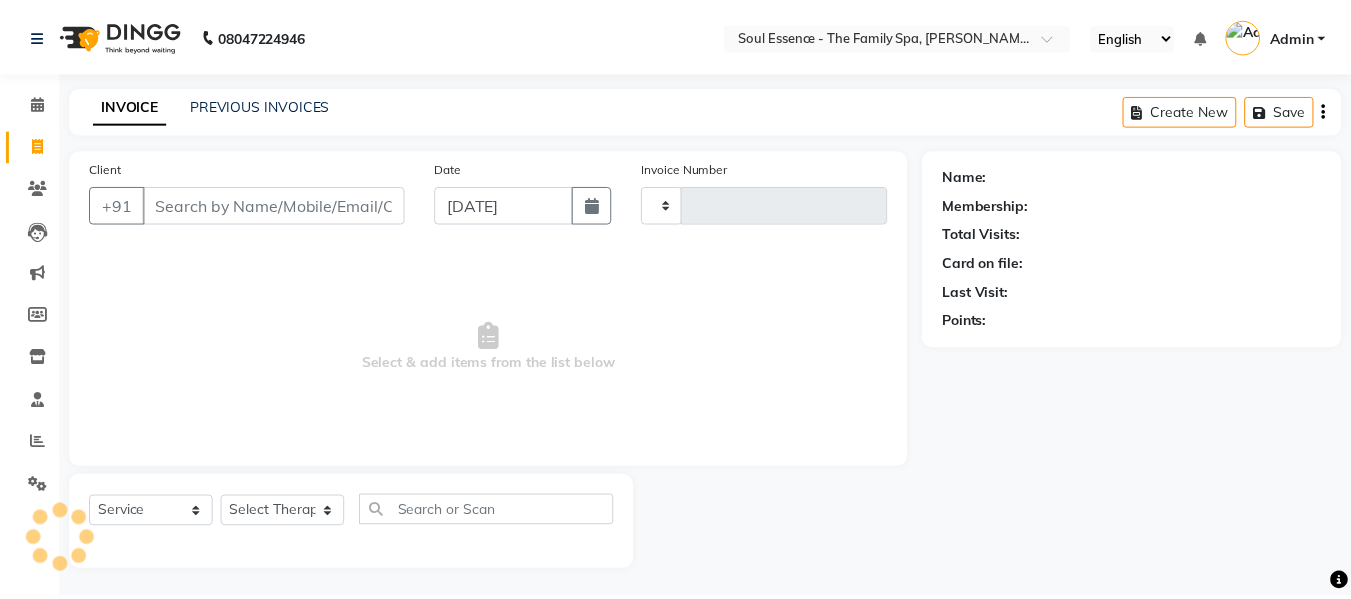 scroll, scrollTop: 2, scrollLeft: 0, axis: vertical 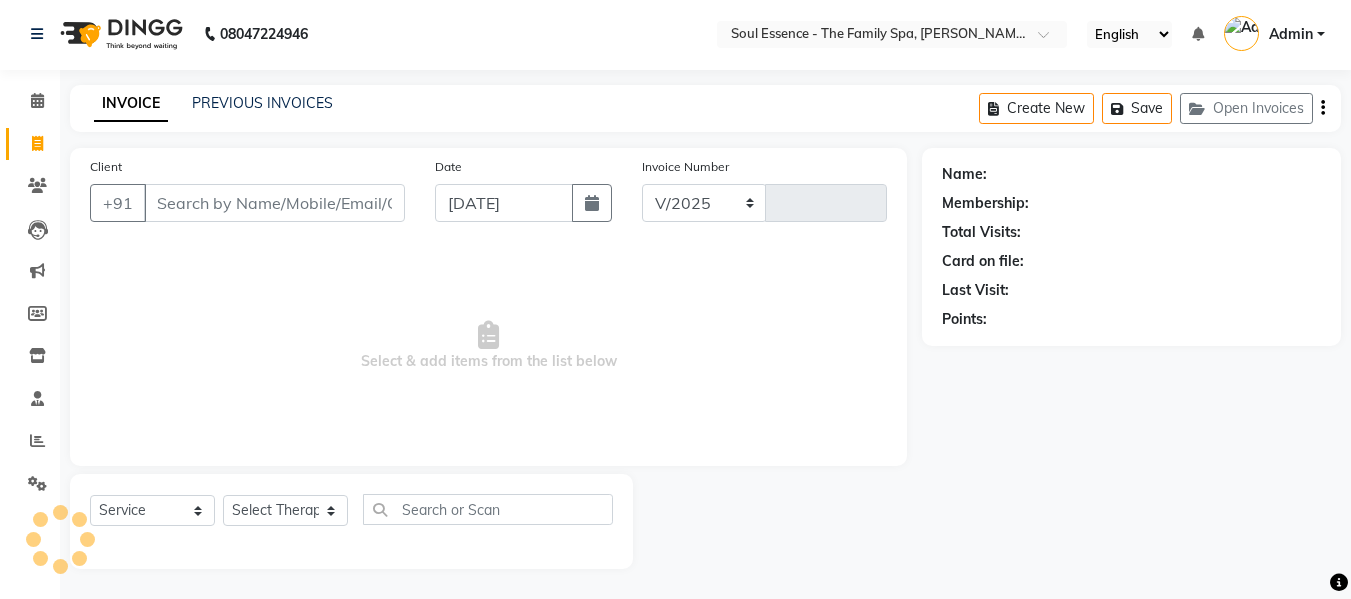select on "774" 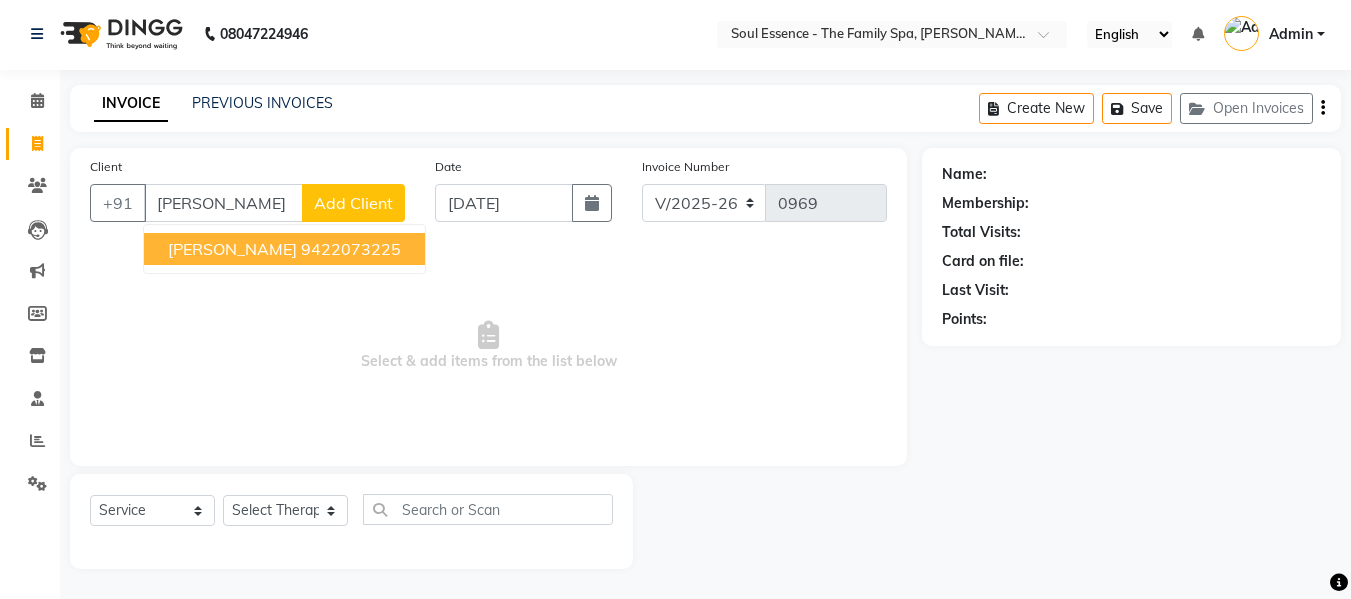 click on "9422073225" at bounding box center [351, 249] 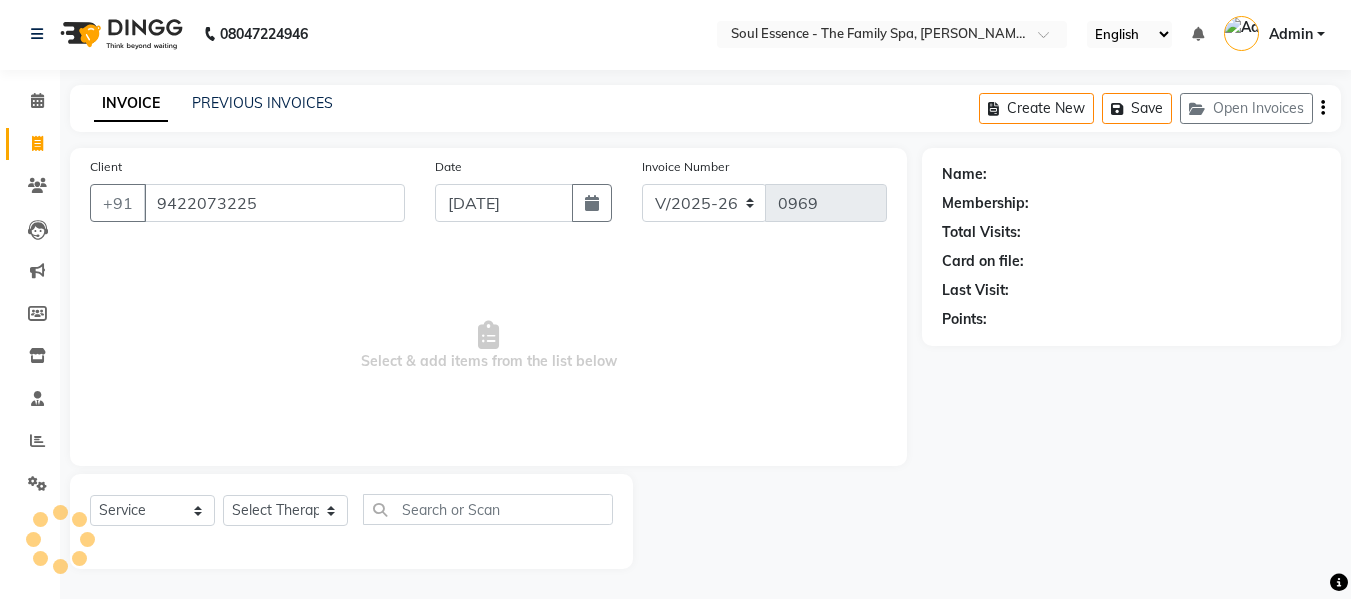 type on "9422073225" 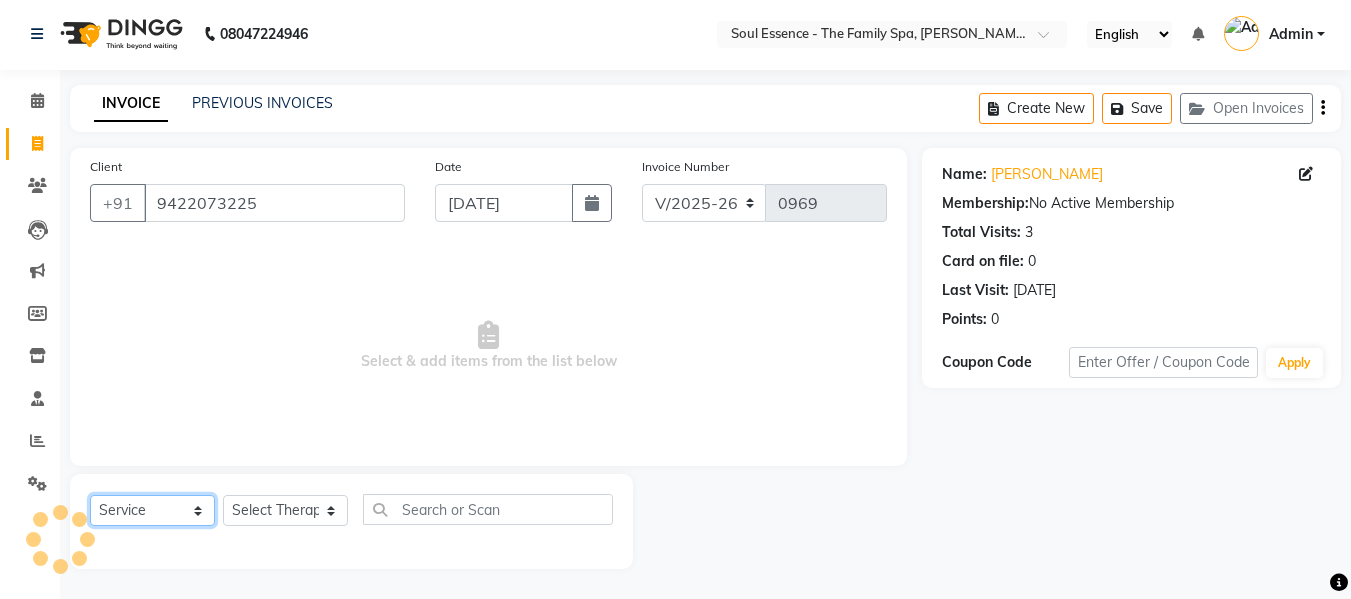 click on "Select  Service  Product  Membership  Package Voucher Prepaid Gift Card" 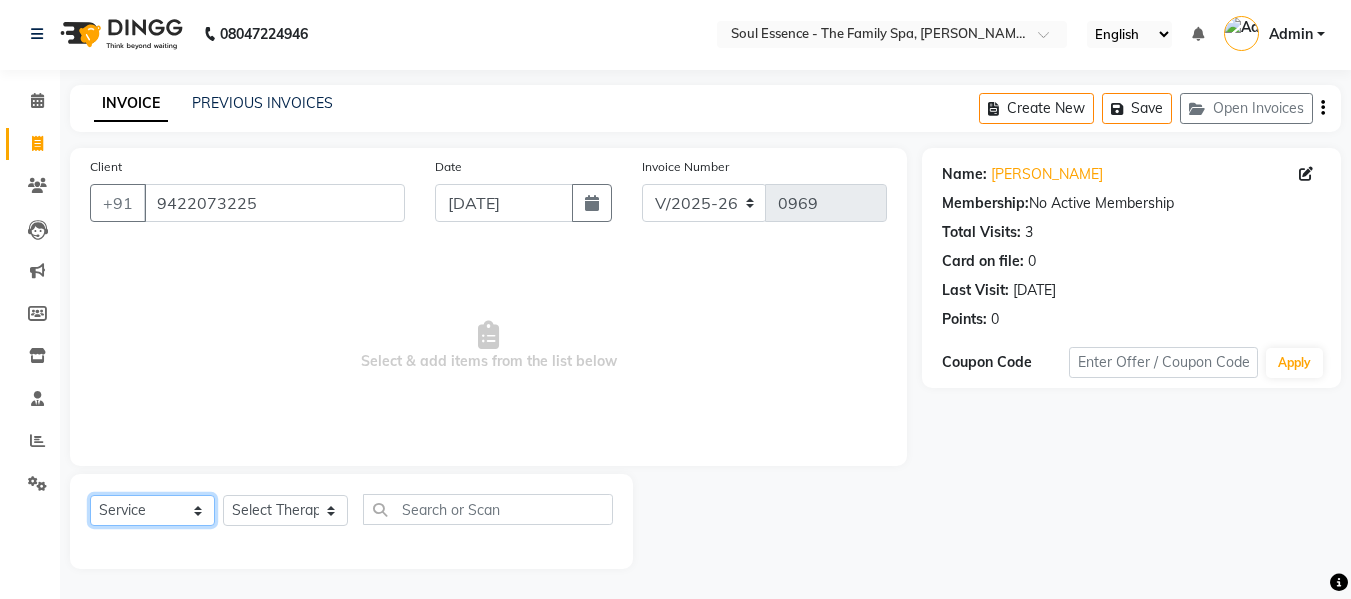 click on "Select  Service  Product  Membership  Package Voucher Prepaid Gift Card" 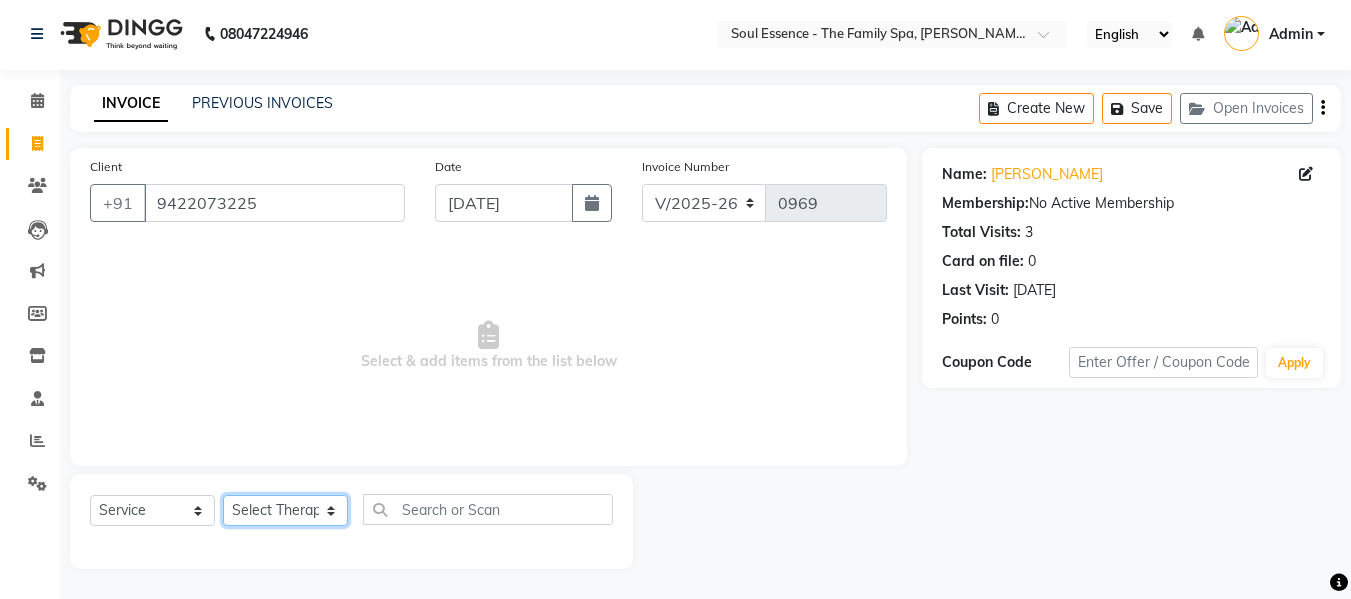 click on "Select Therapist Alisha Deval Gauri Thorath Poonam Saheb Shankar  Surma" 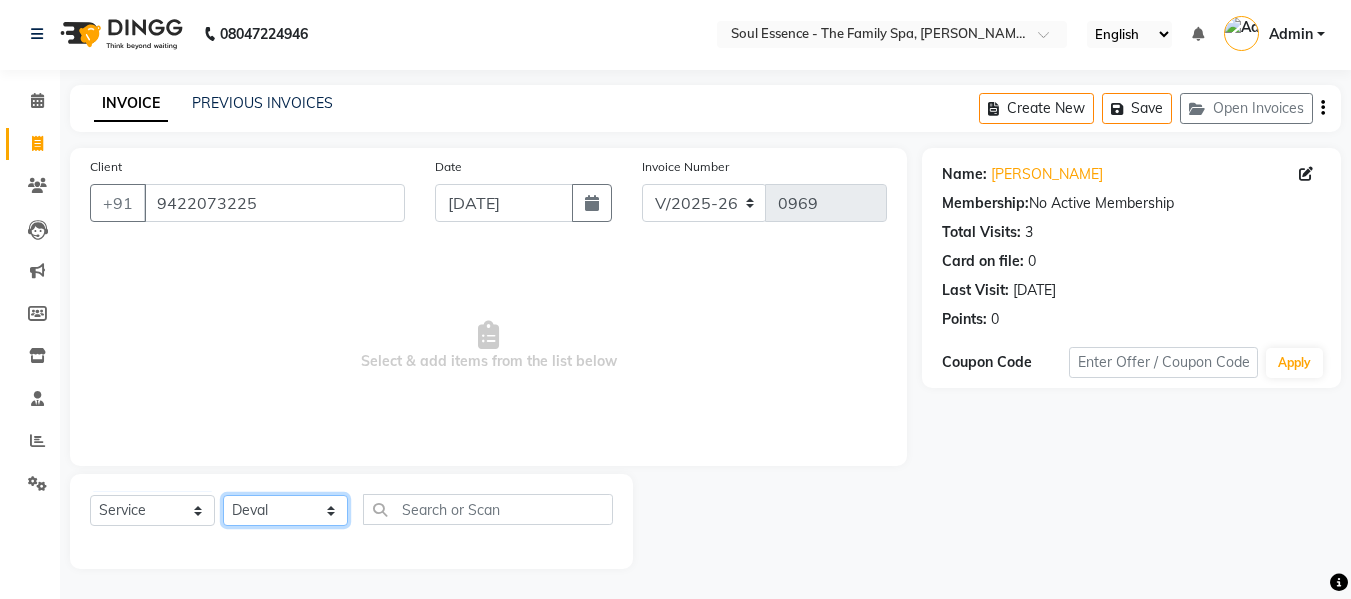 click on "Select Therapist Alisha Deval Gauri Thorath Poonam Saheb Shankar  Surma" 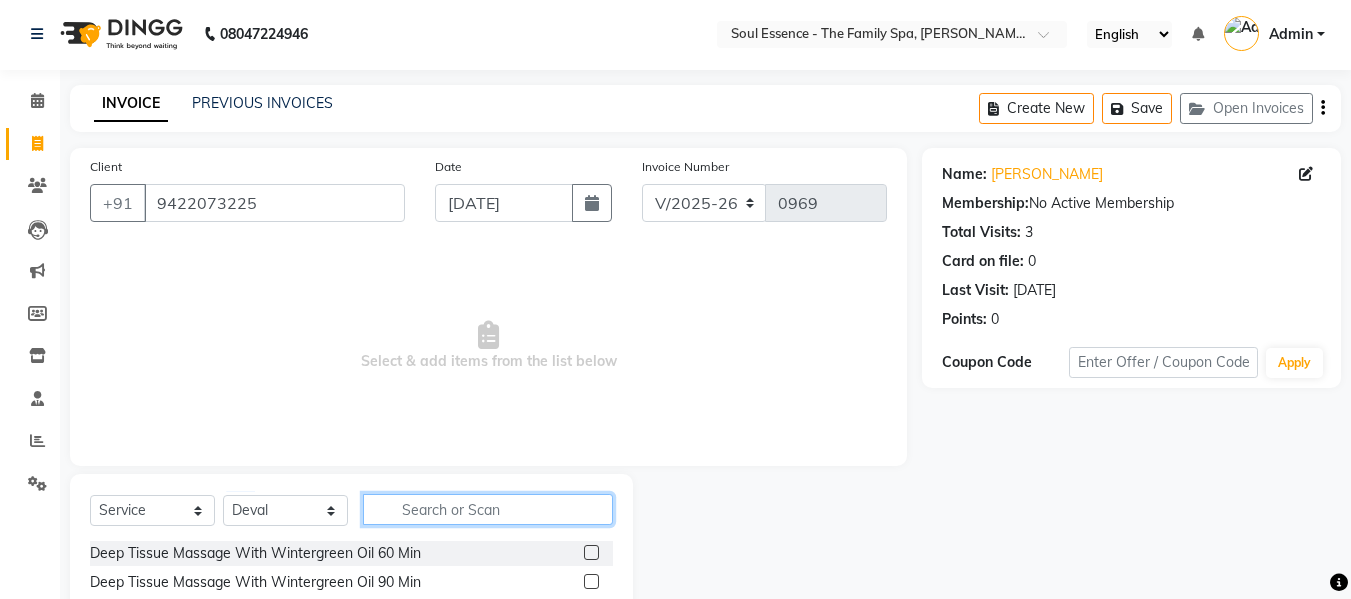 click 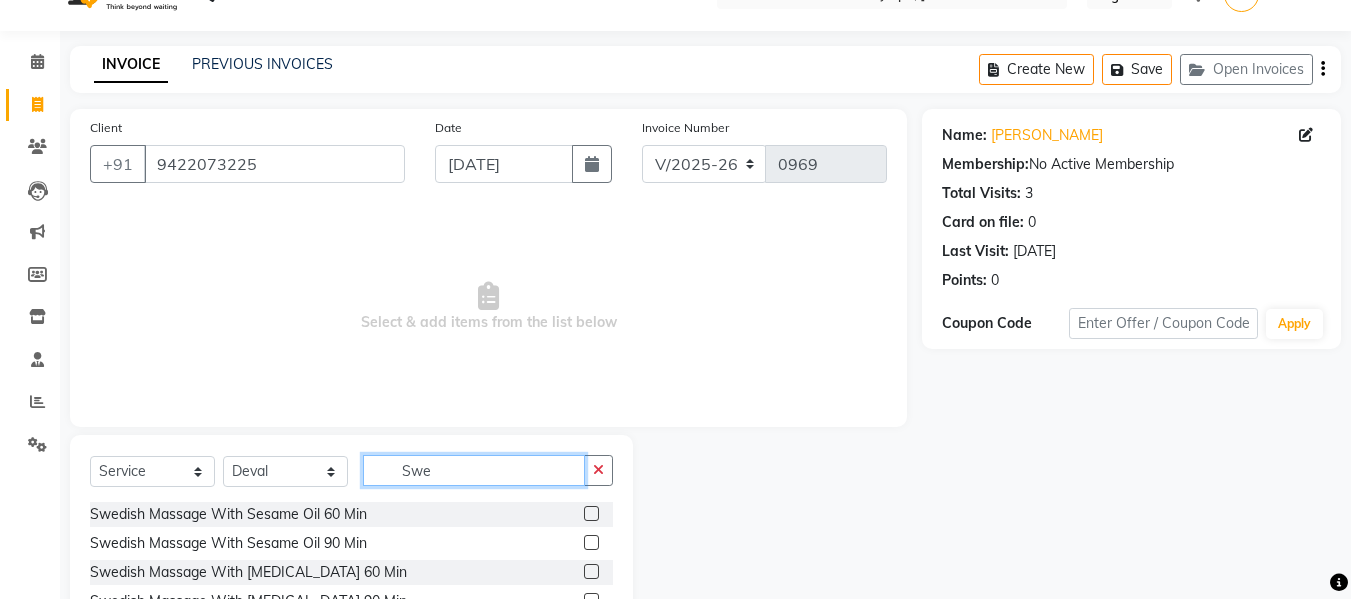 scroll, scrollTop: 102, scrollLeft: 0, axis: vertical 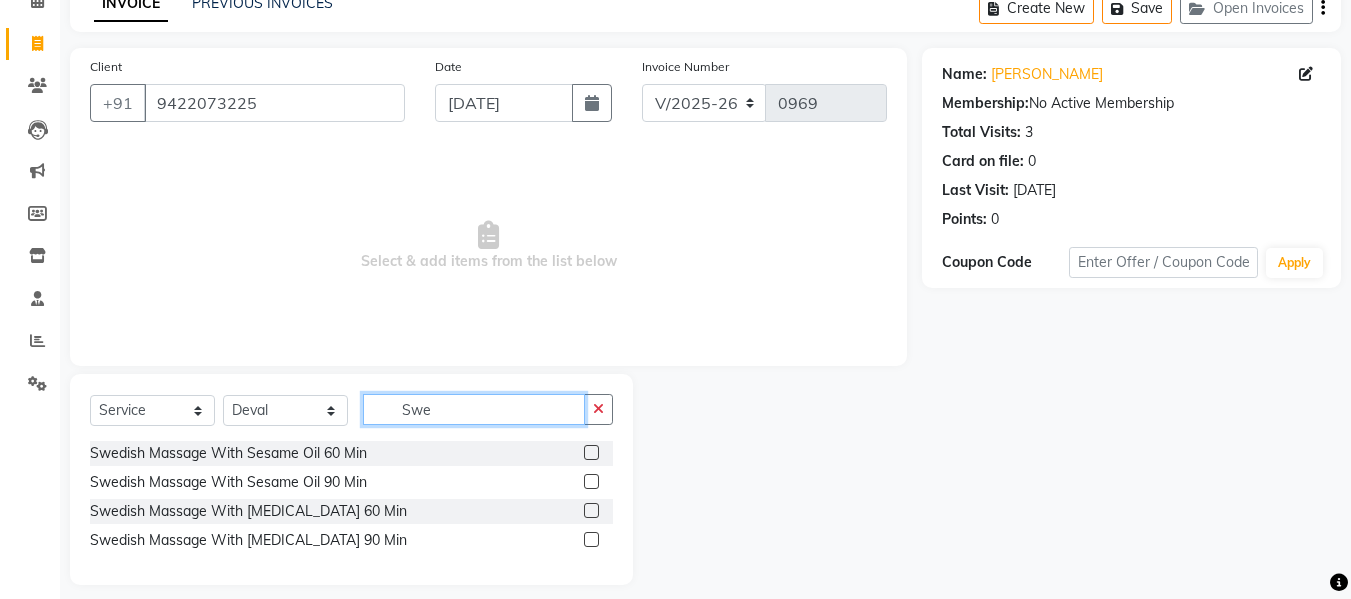 type on "Swe" 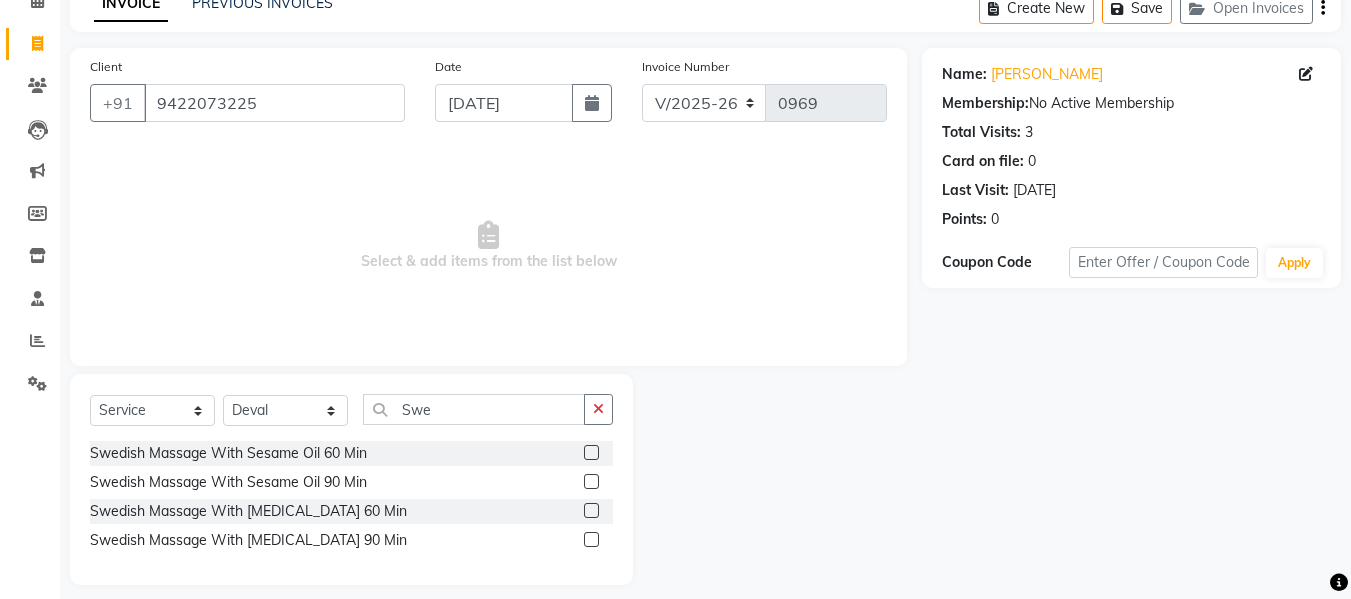 click 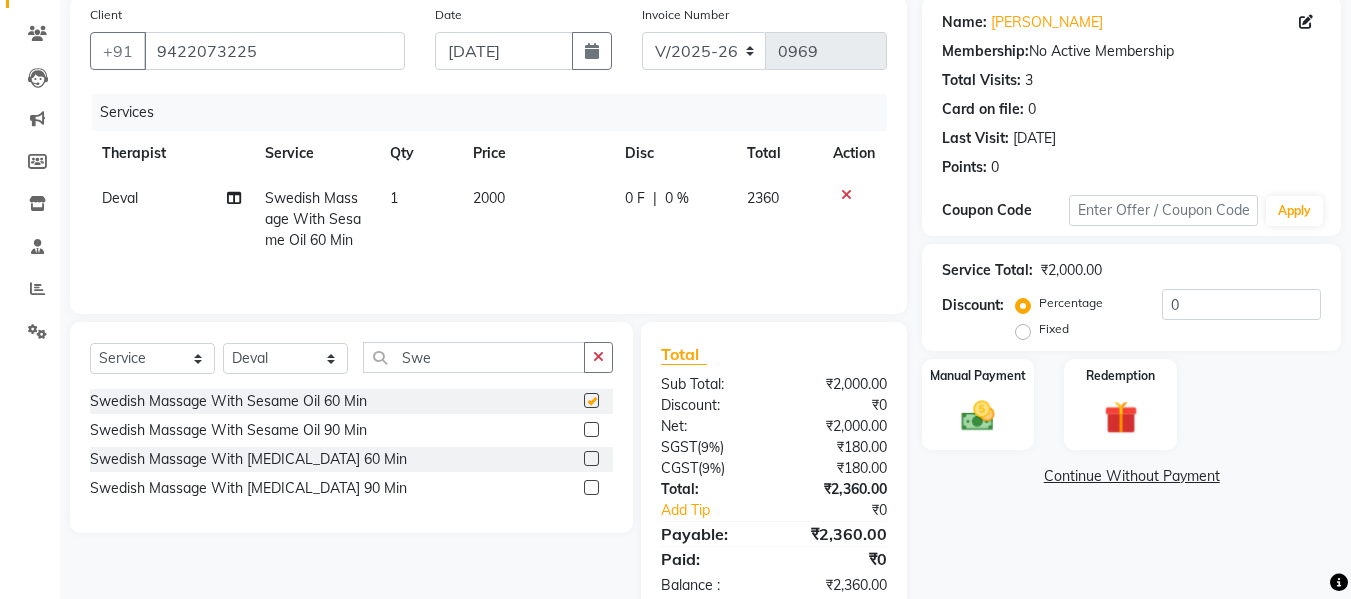 checkbox on "false" 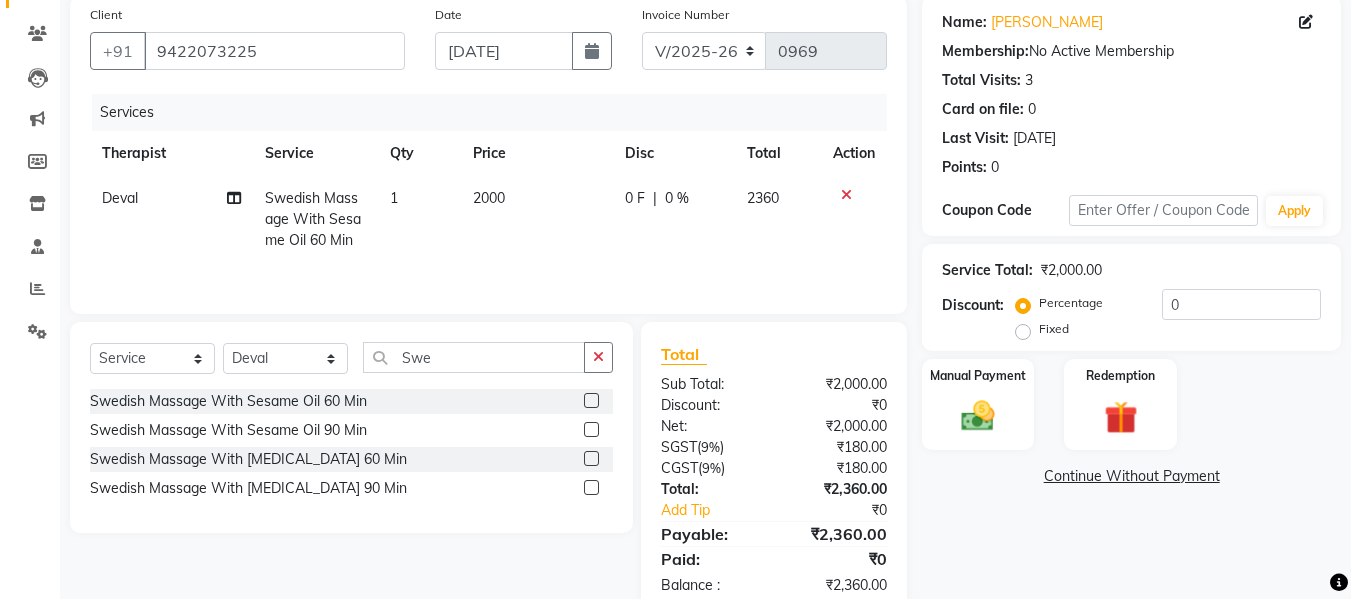 scroll, scrollTop: 201, scrollLeft: 0, axis: vertical 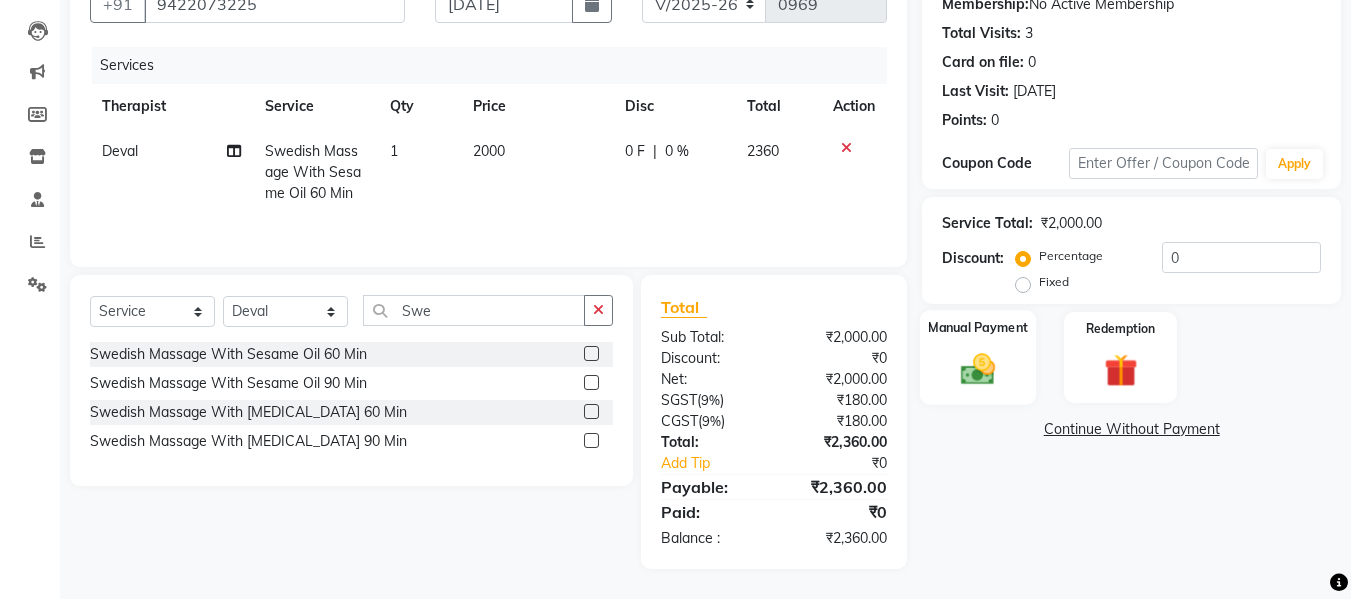 click 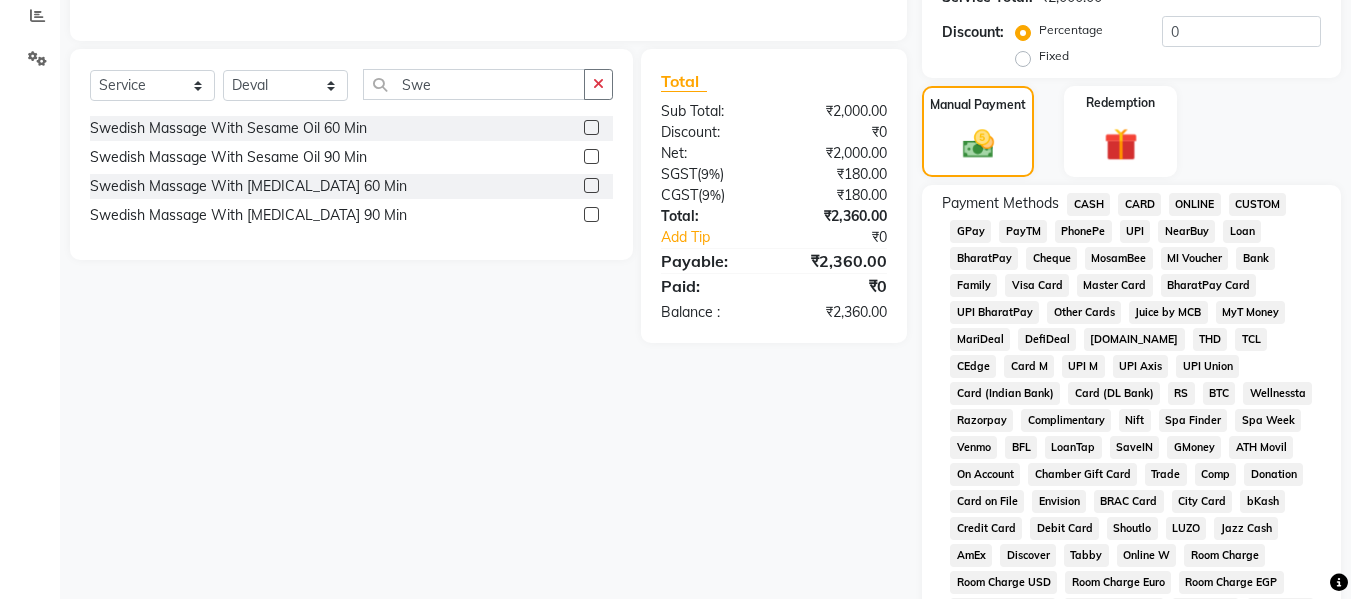 scroll, scrollTop: 201, scrollLeft: 0, axis: vertical 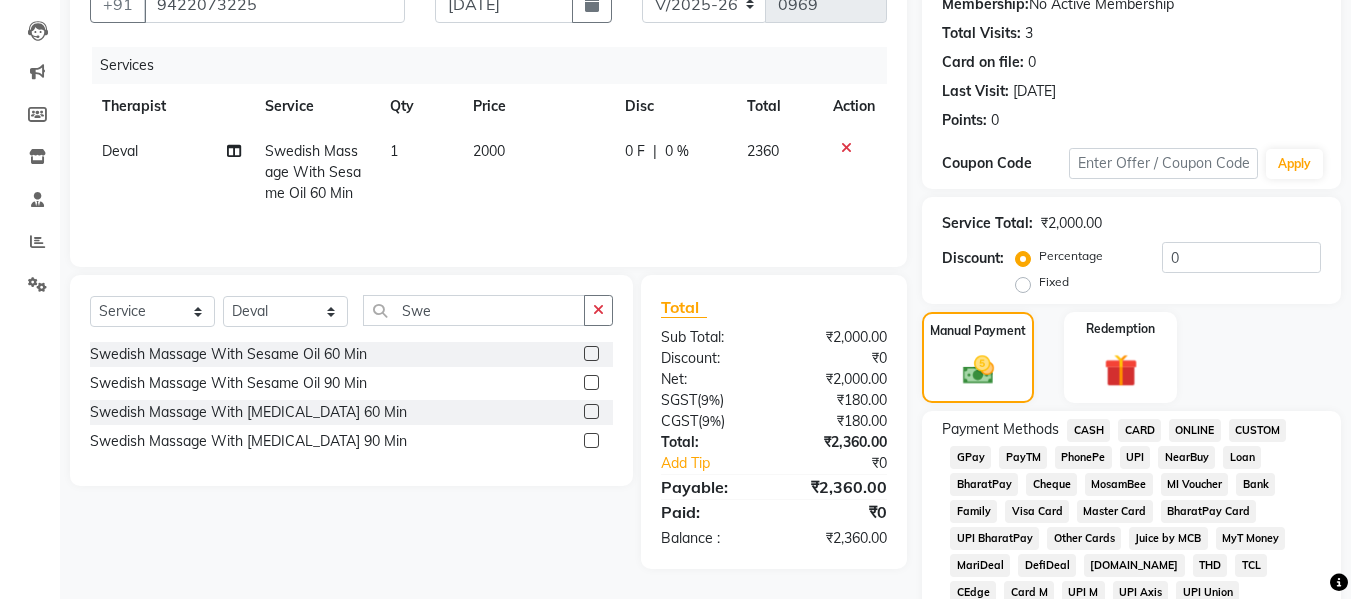 click on "Fixed" 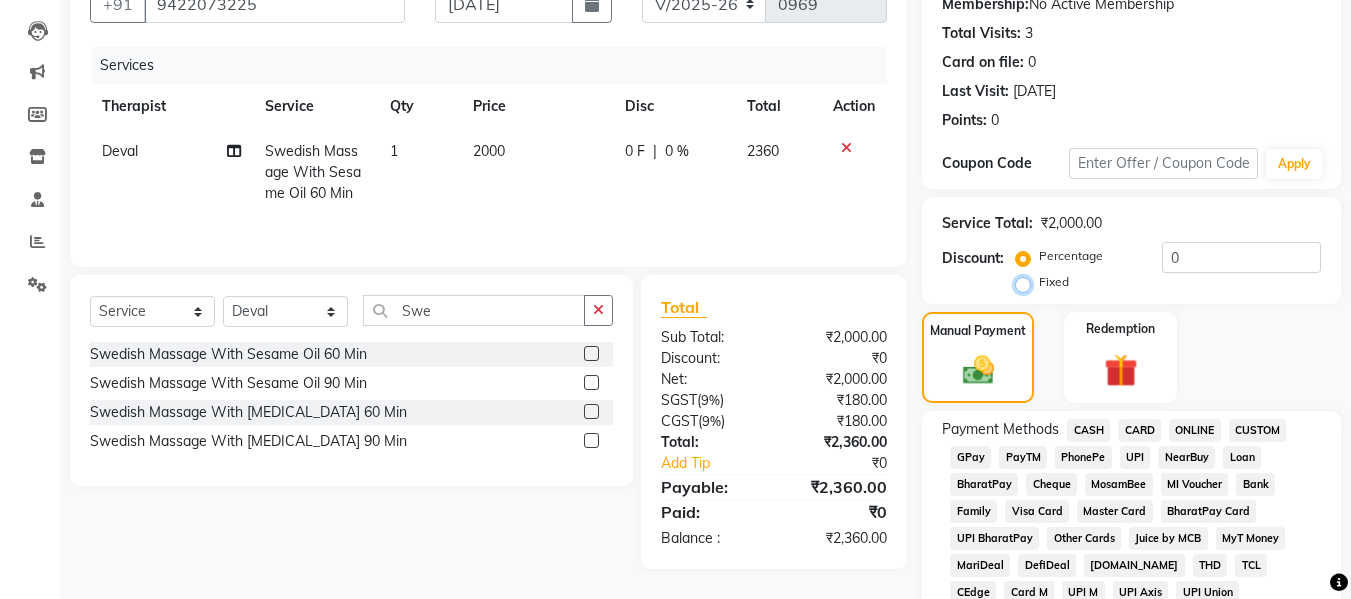 click on "Fixed" at bounding box center [1027, 282] 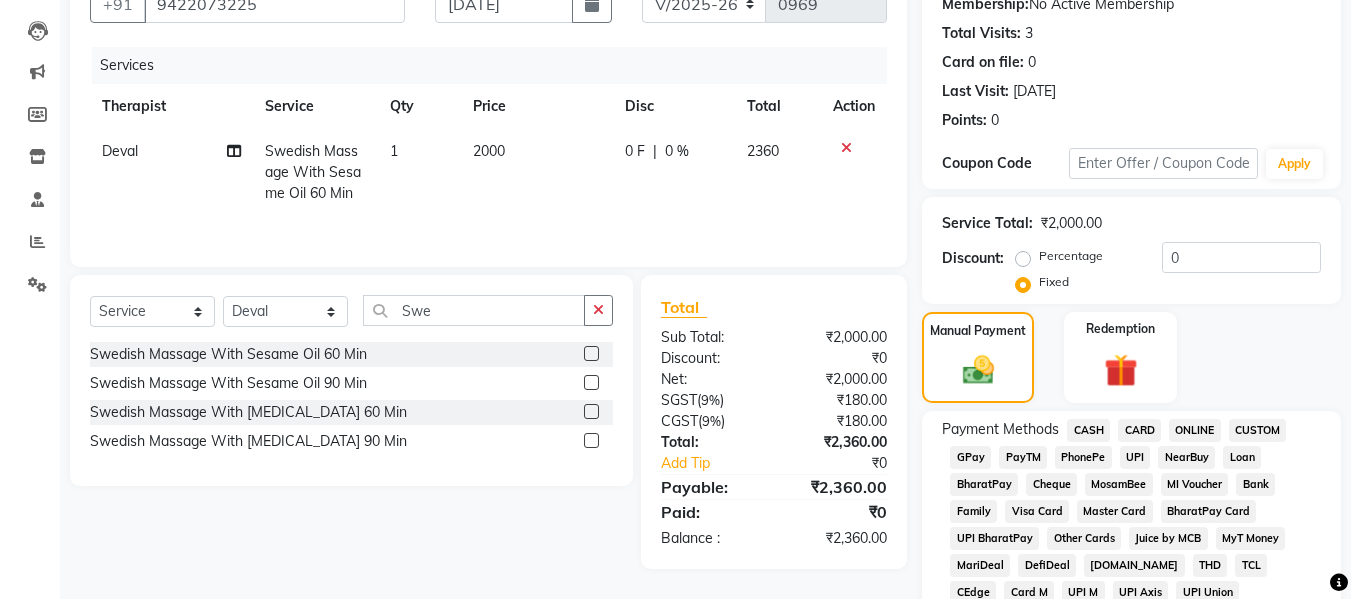 click on "Percentage   Fixed  0" 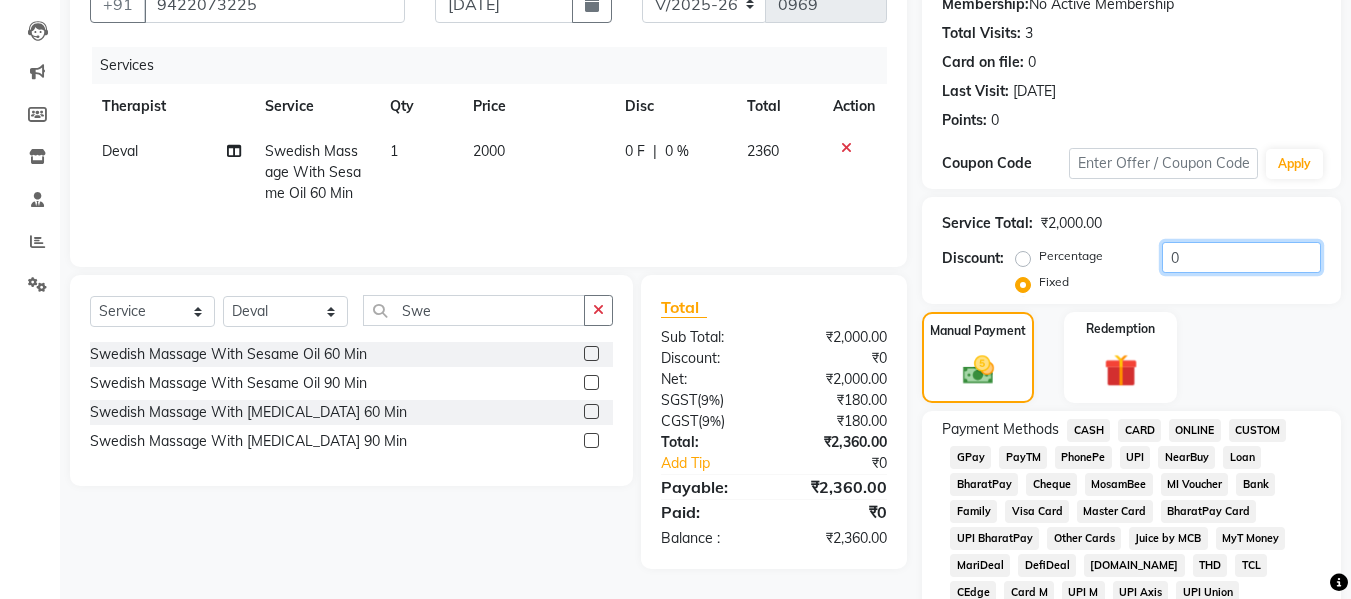 click on "0" 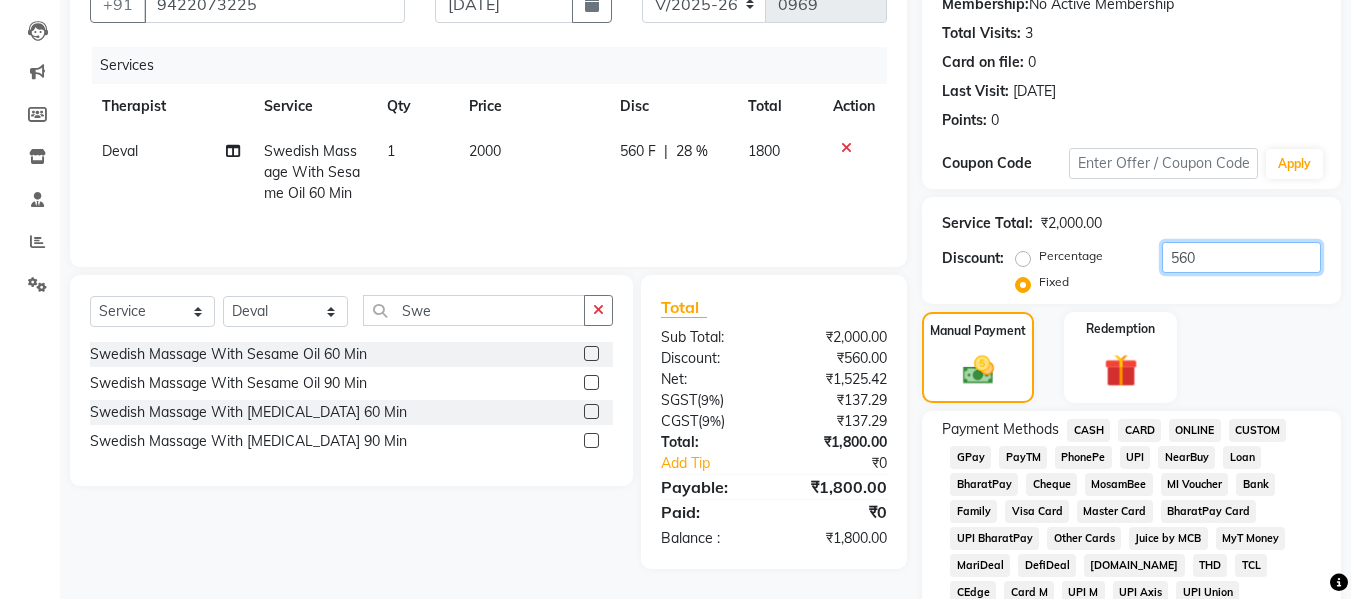 type on "560" 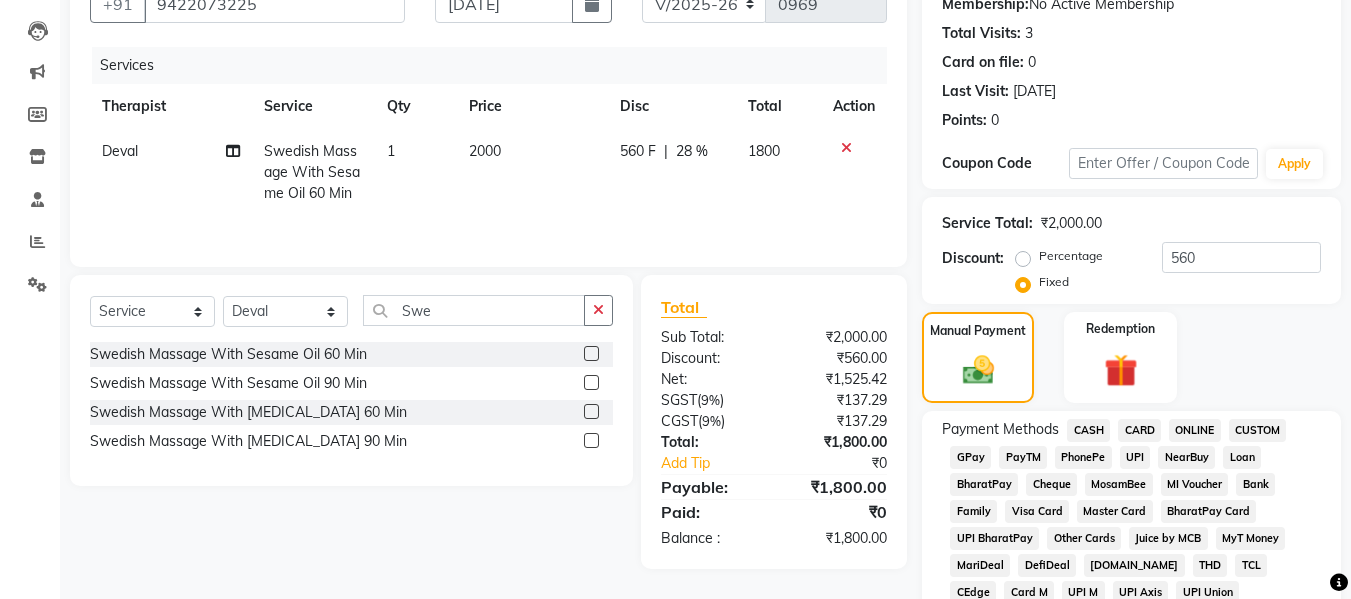 click on "CASH" 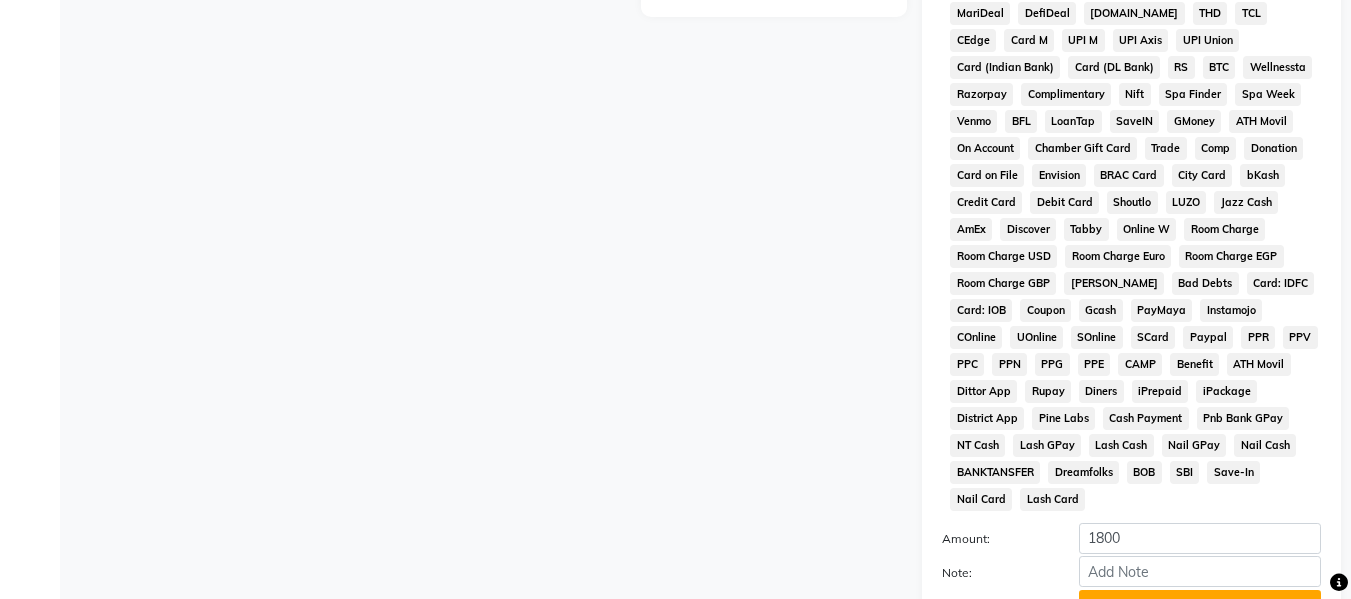 scroll, scrollTop: 903, scrollLeft: 0, axis: vertical 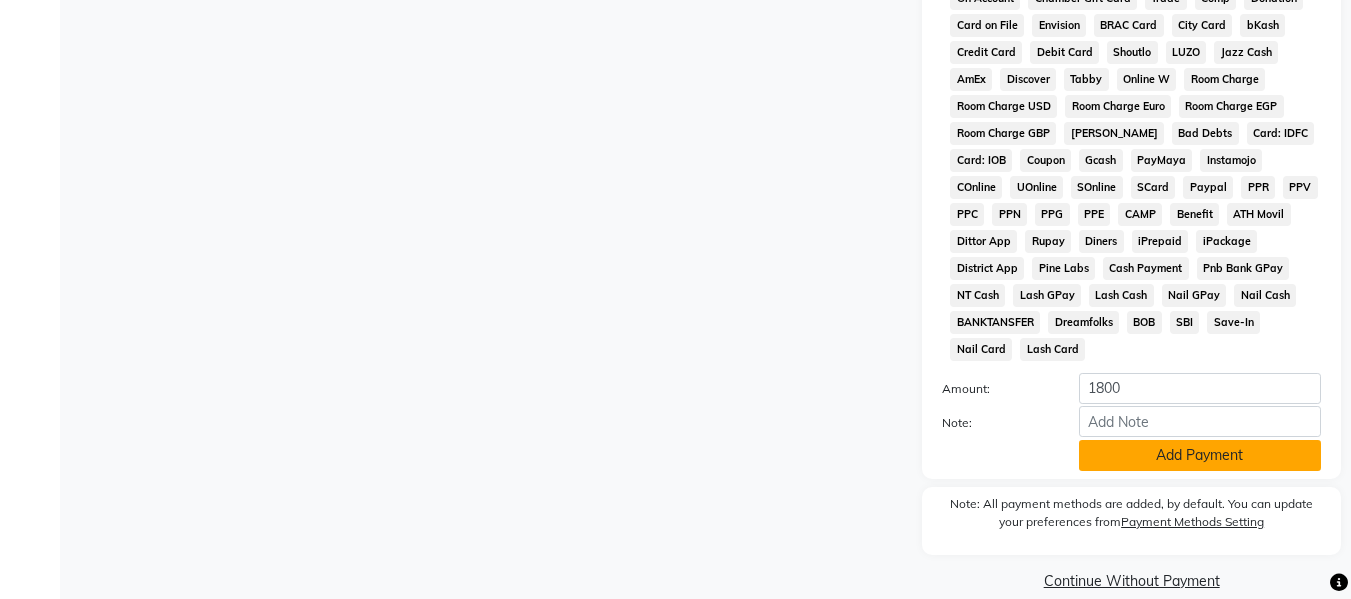 click on "Add Payment" 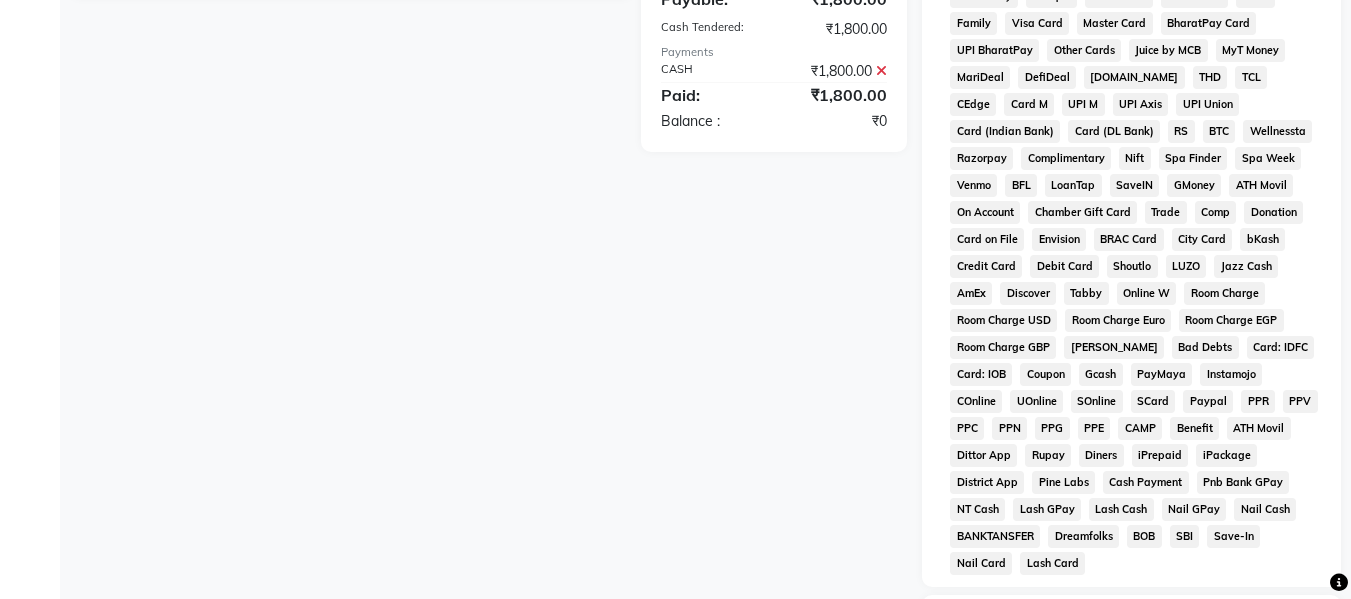 scroll, scrollTop: 503, scrollLeft: 0, axis: vertical 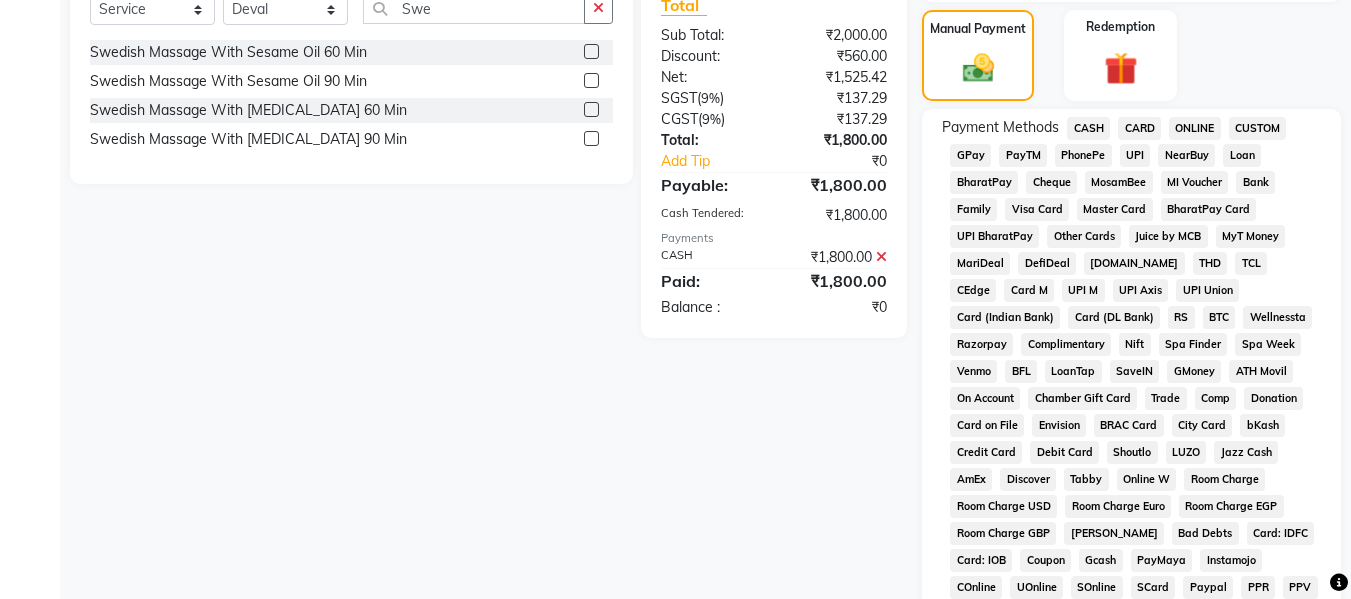 click on "₹1,800.00" 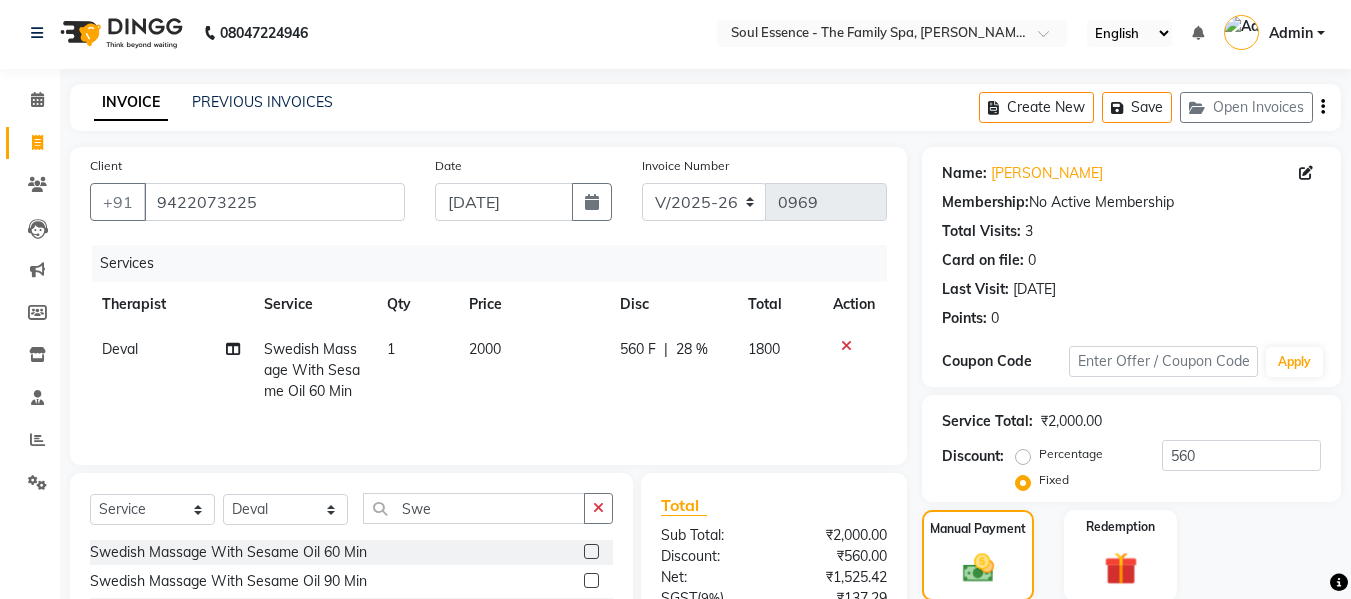 scroll, scrollTop: 0, scrollLeft: 0, axis: both 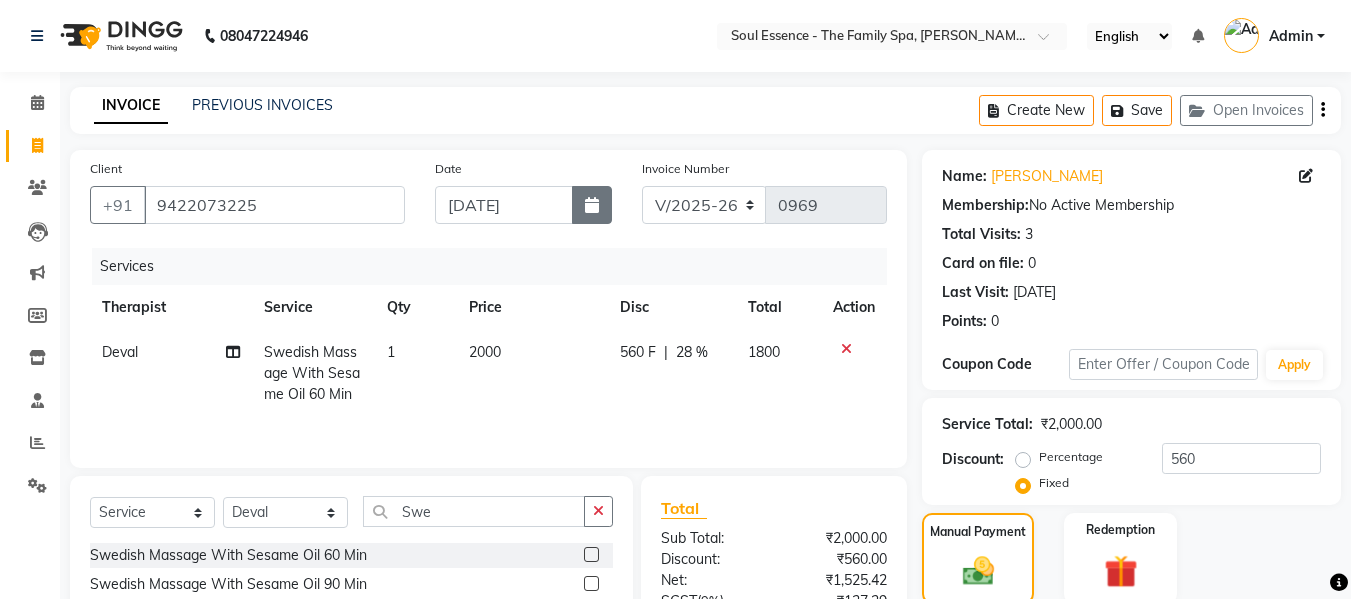 click 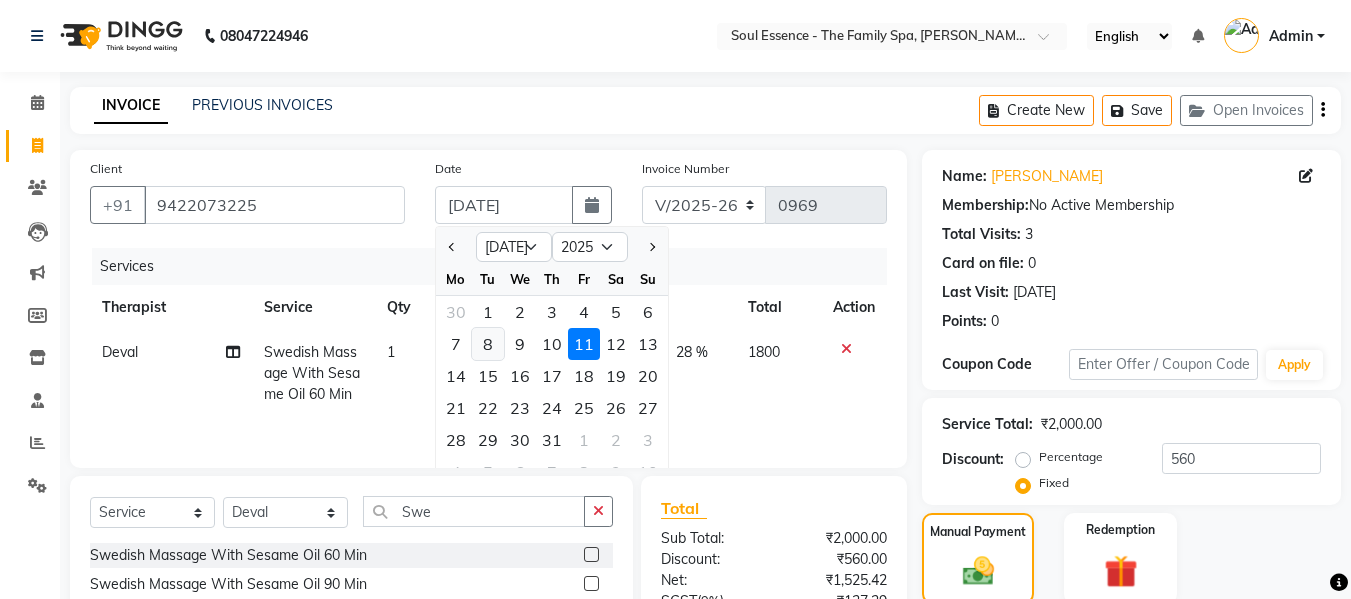 click on "8" 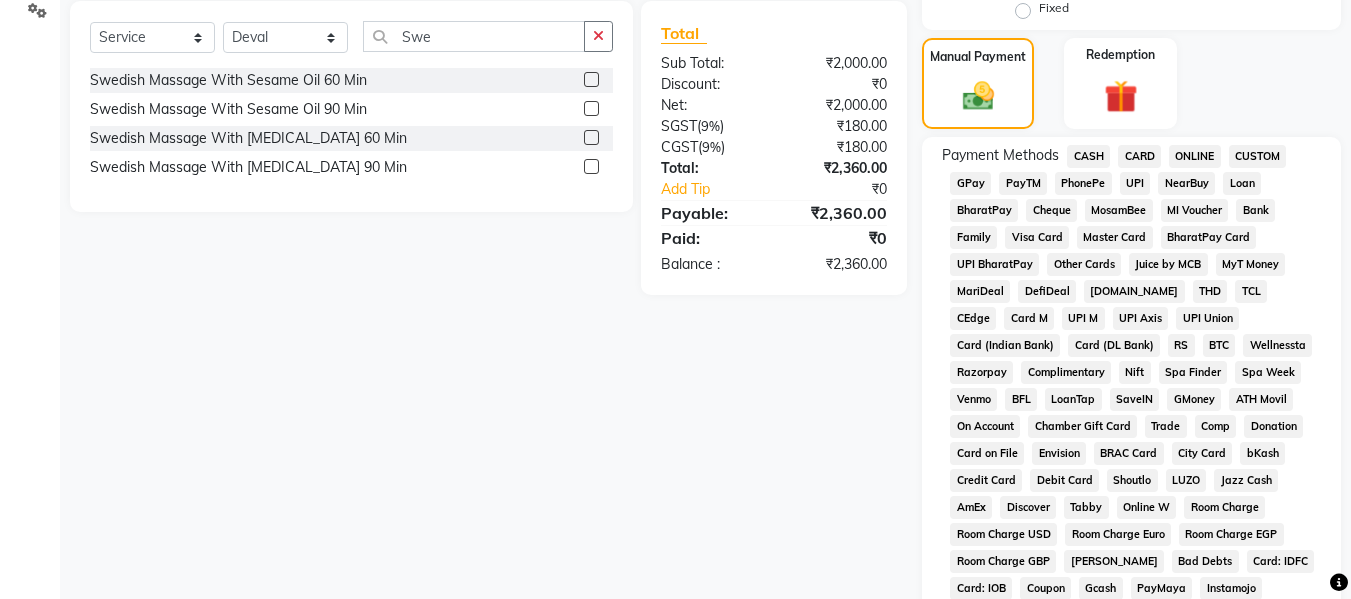 scroll, scrollTop: 200, scrollLeft: 0, axis: vertical 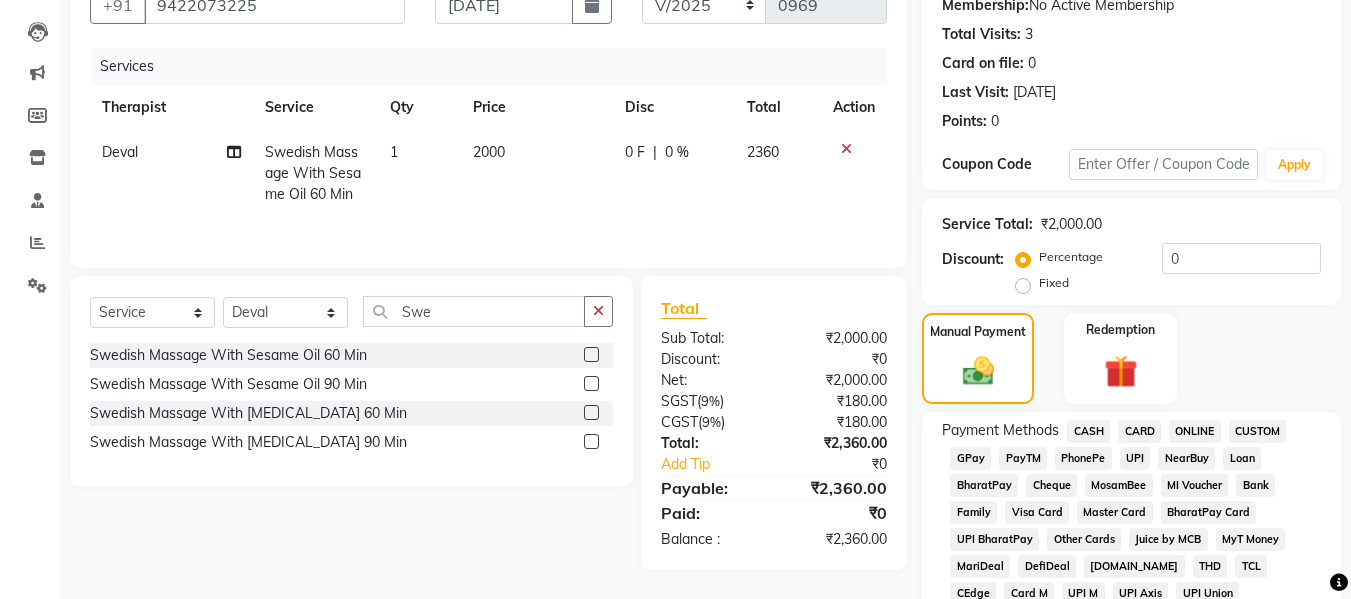 click on "Fixed" 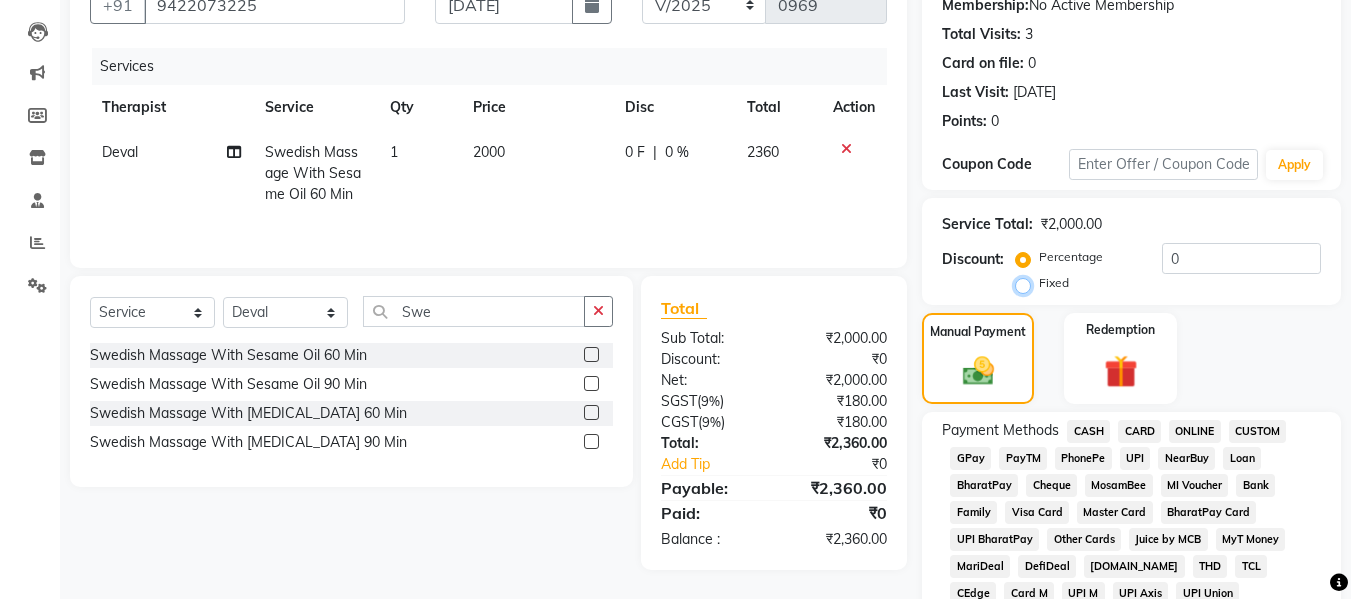 click on "Fixed" at bounding box center [1027, 283] 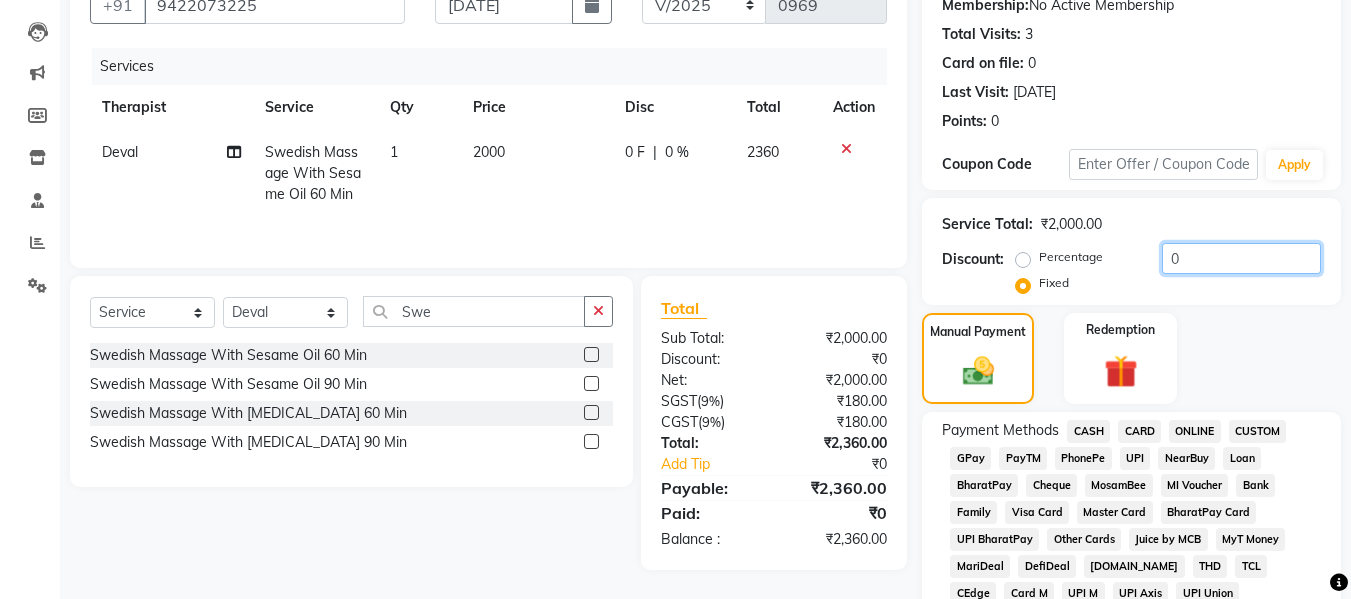 click on "0" 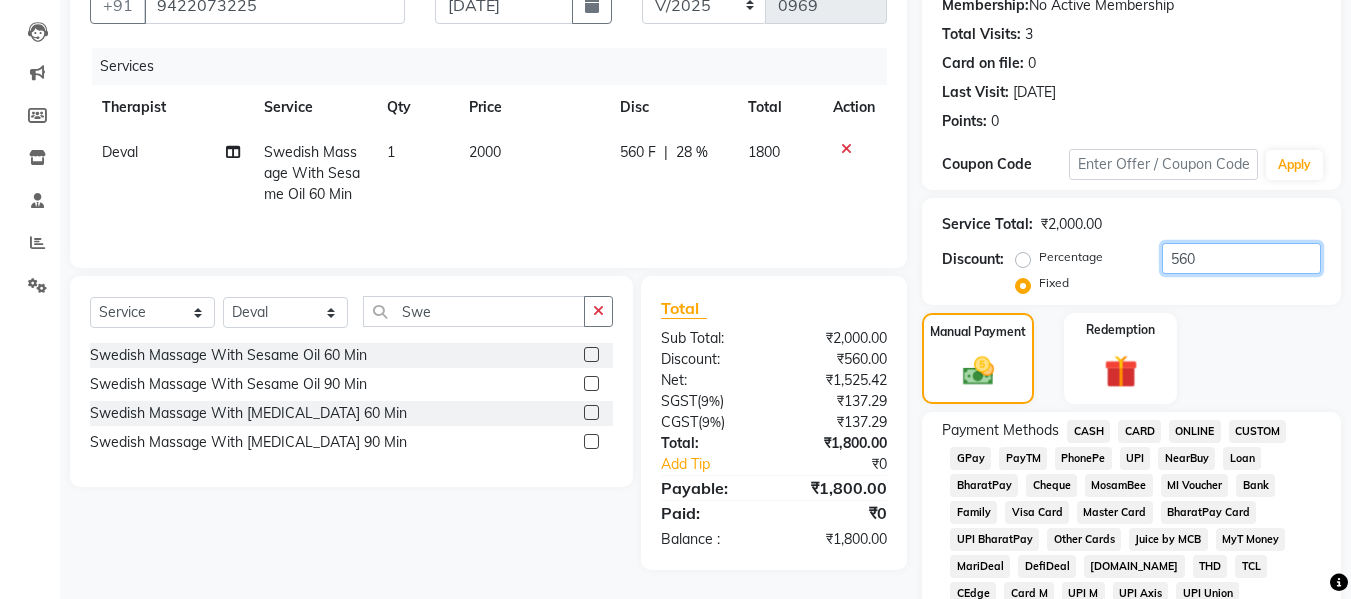 type on "560" 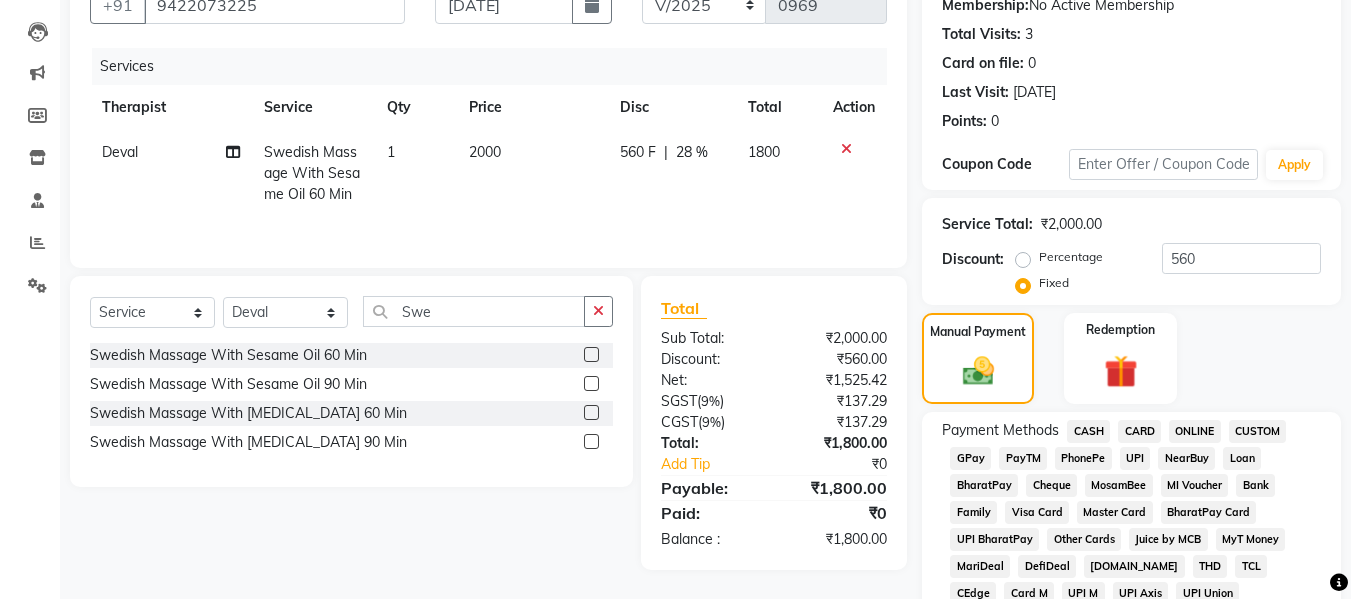 click on "CASH" 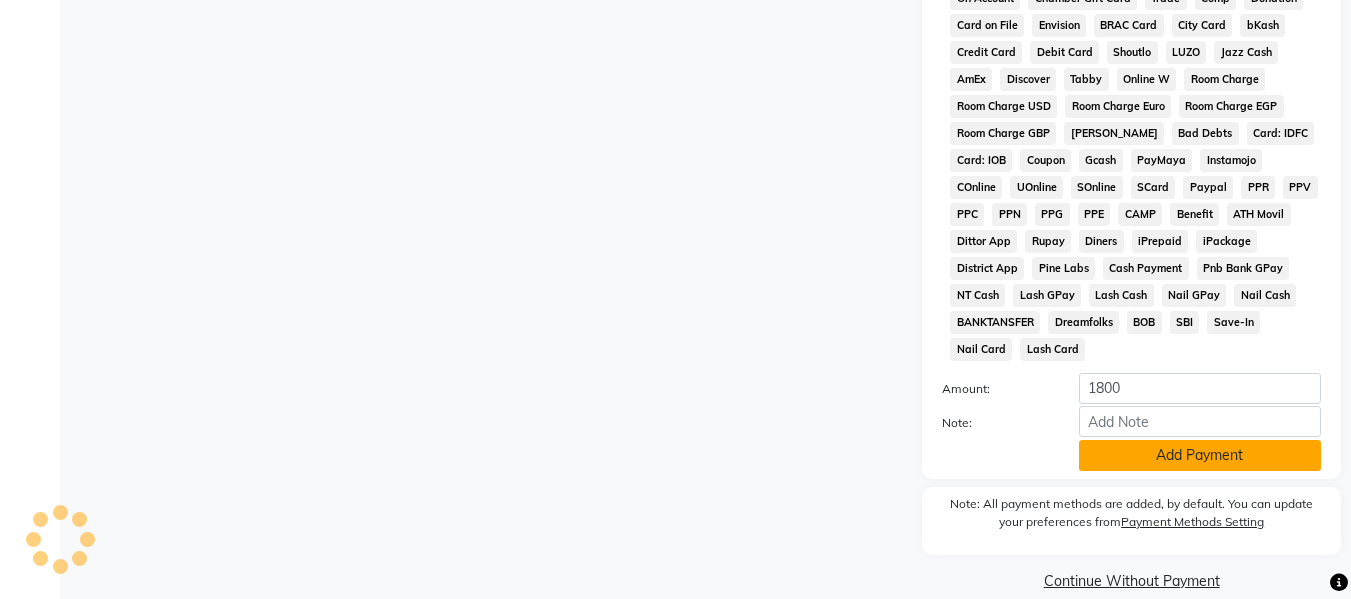 click on "Add Payment" 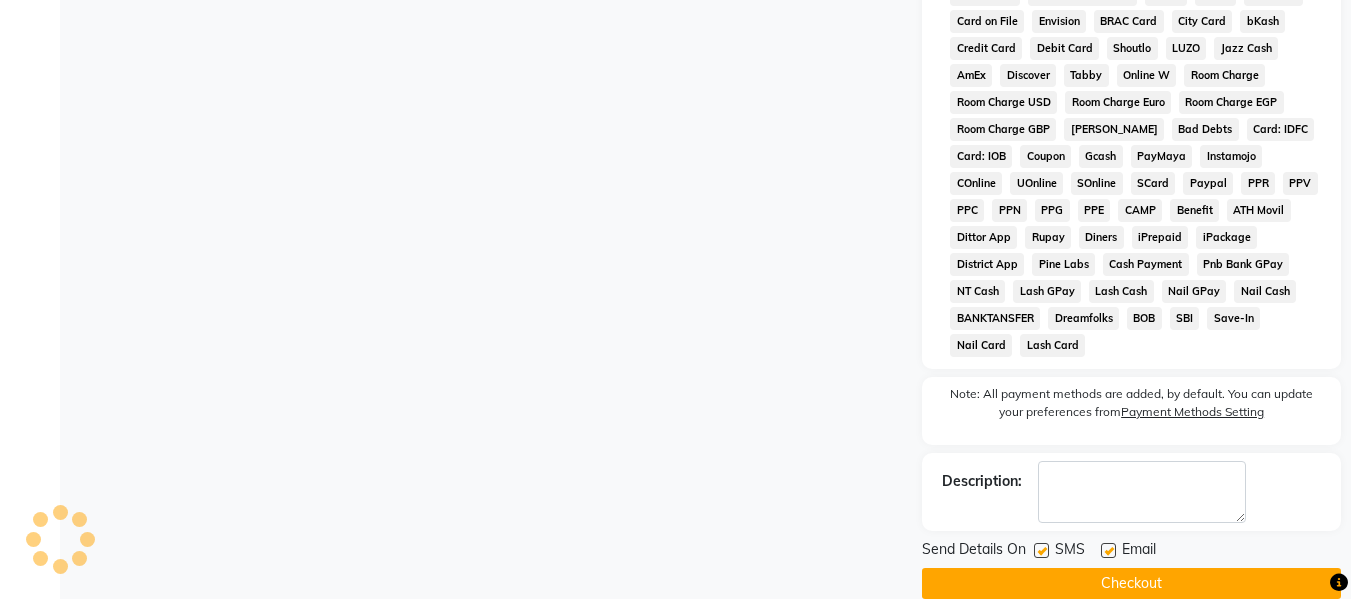 scroll, scrollTop: 910, scrollLeft: 0, axis: vertical 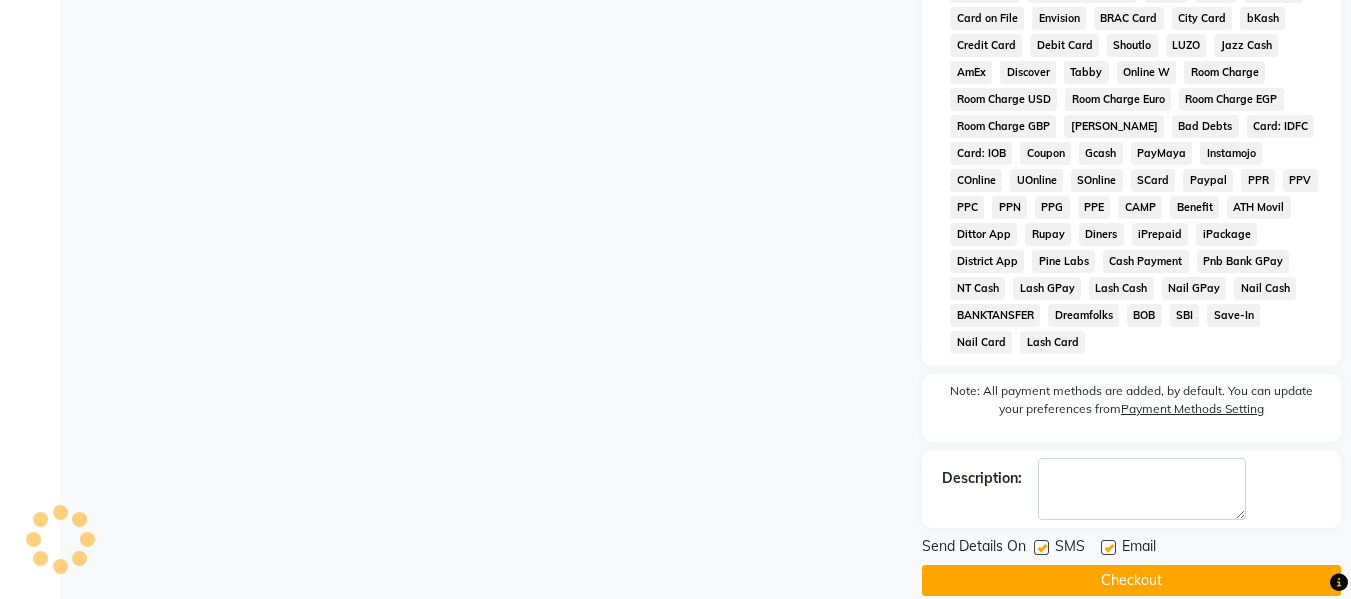 click 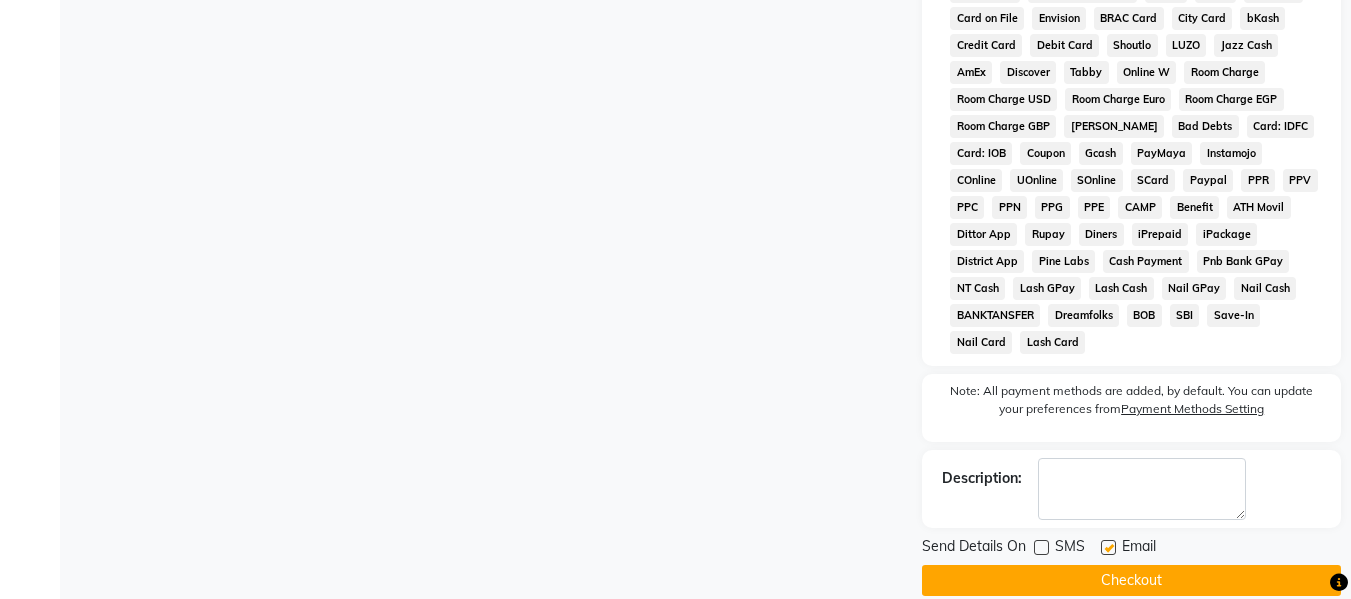 click 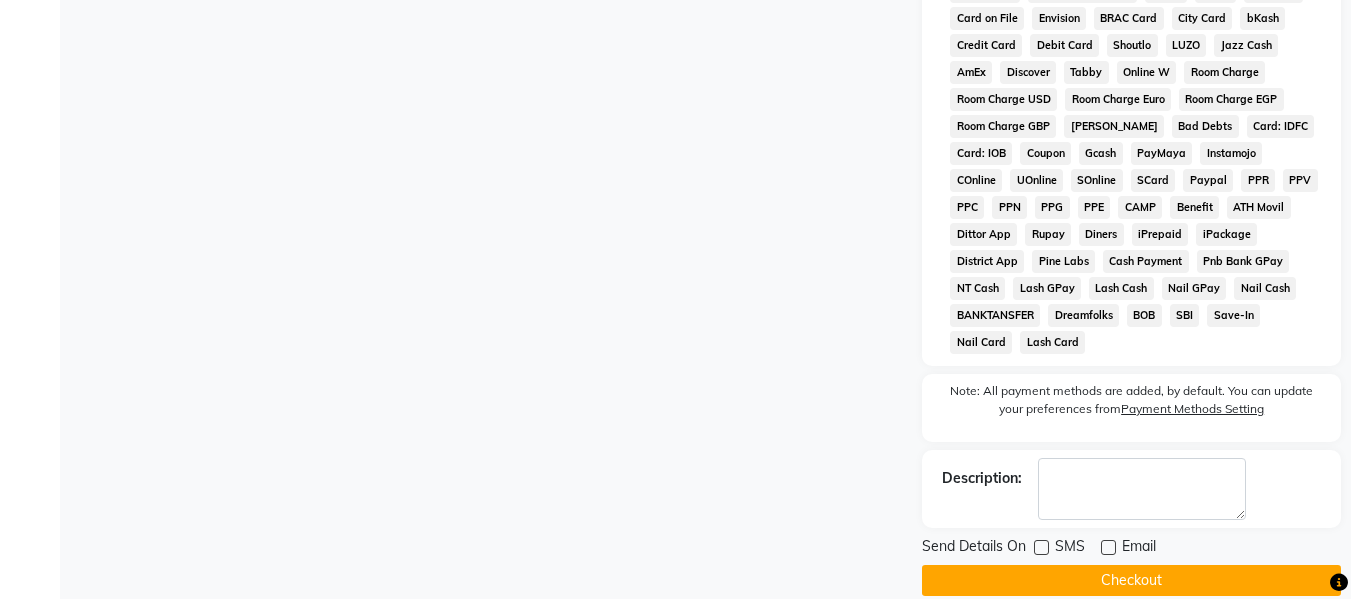 click on "Checkout" 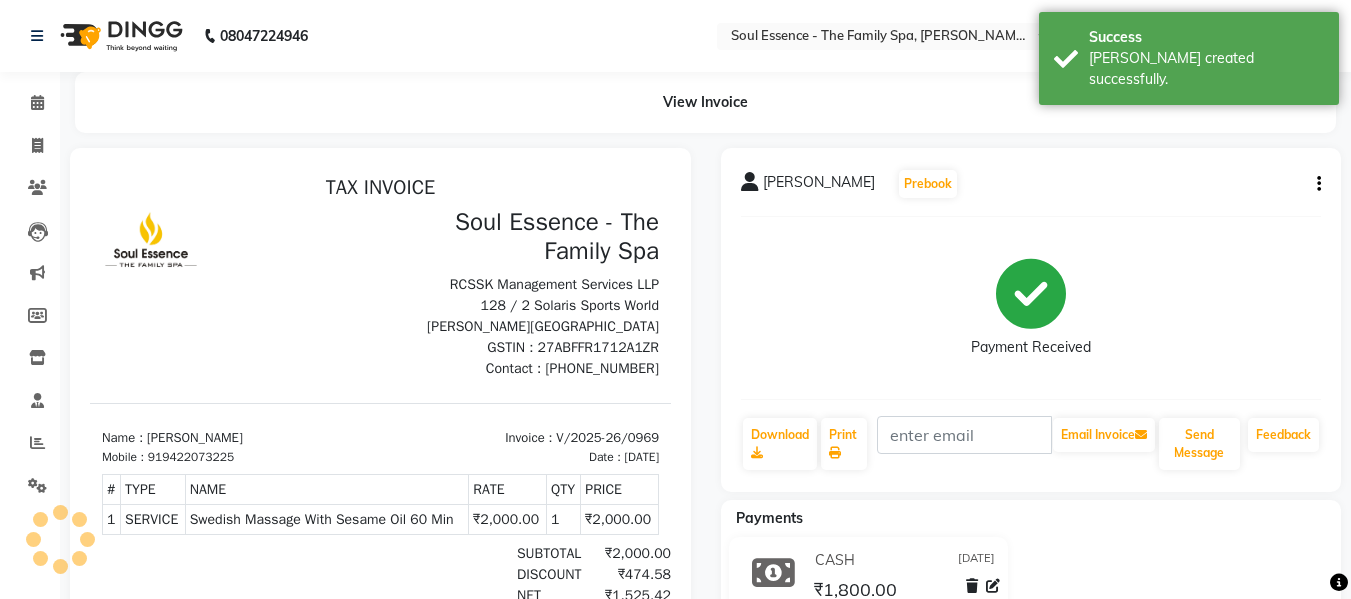 scroll, scrollTop: 0, scrollLeft: 0, axis: both 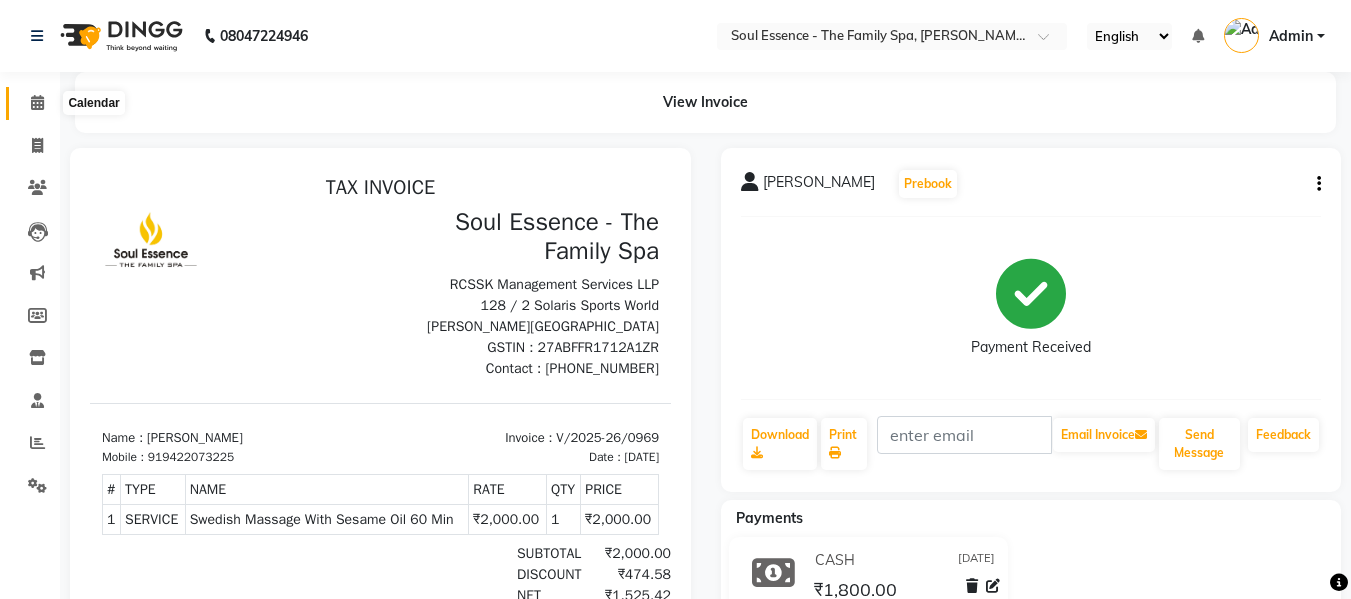 click 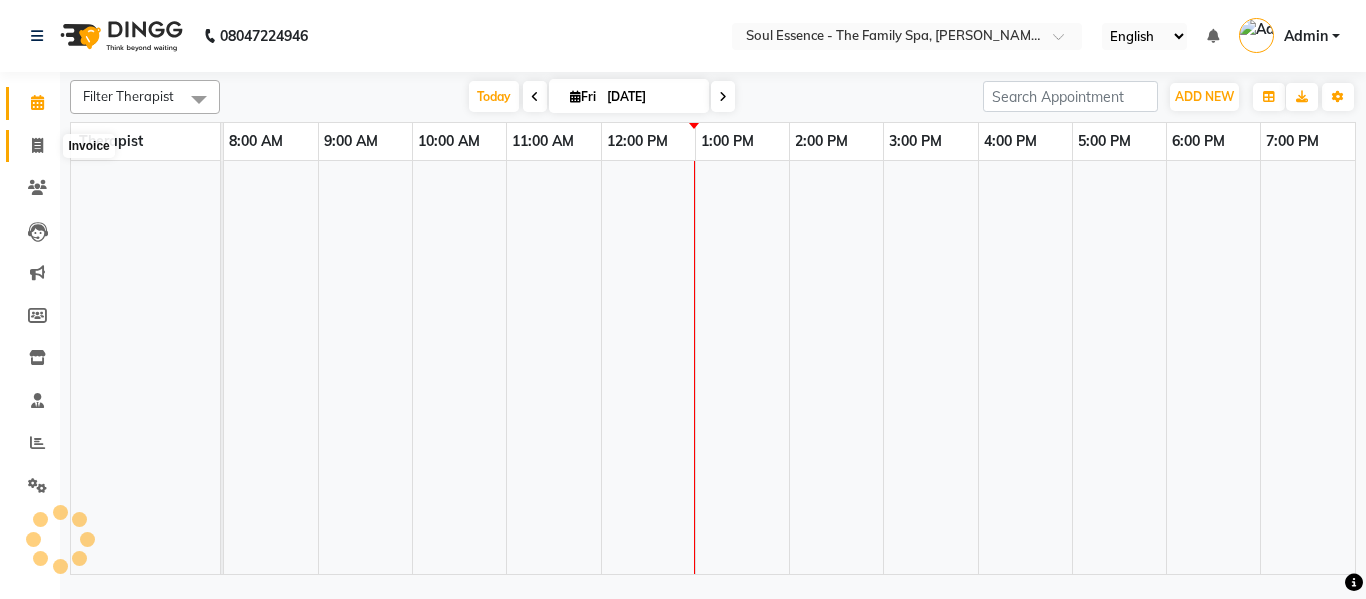 click 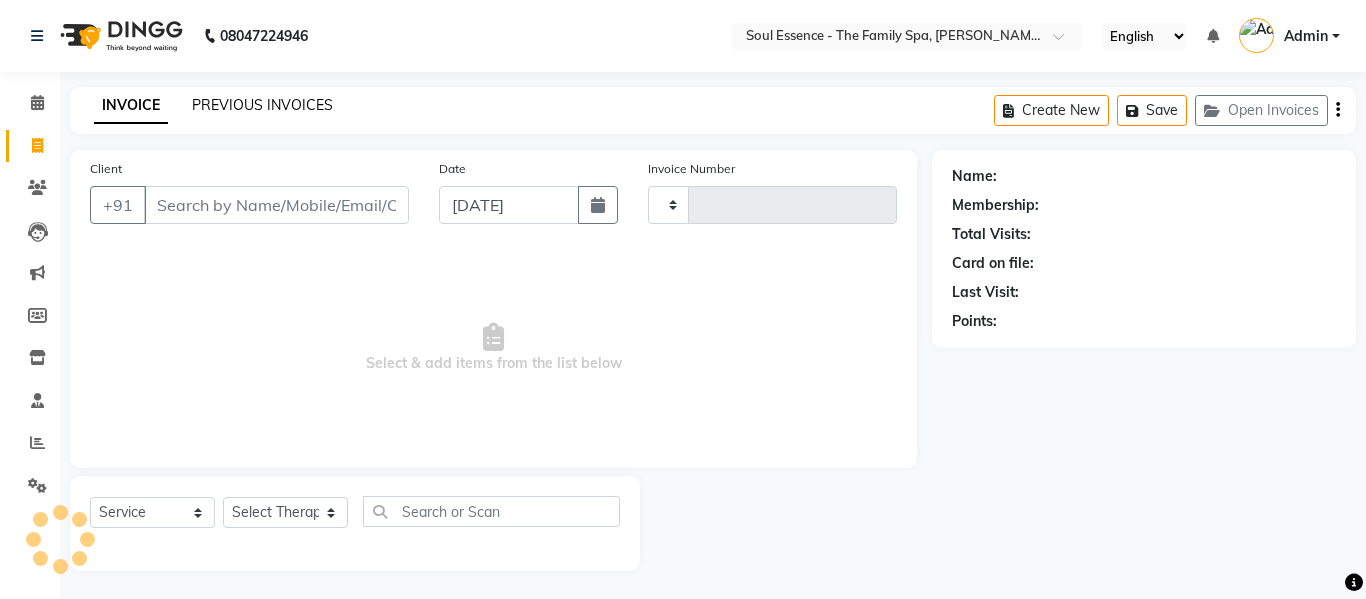click on "PREVIOUS INVOICES" 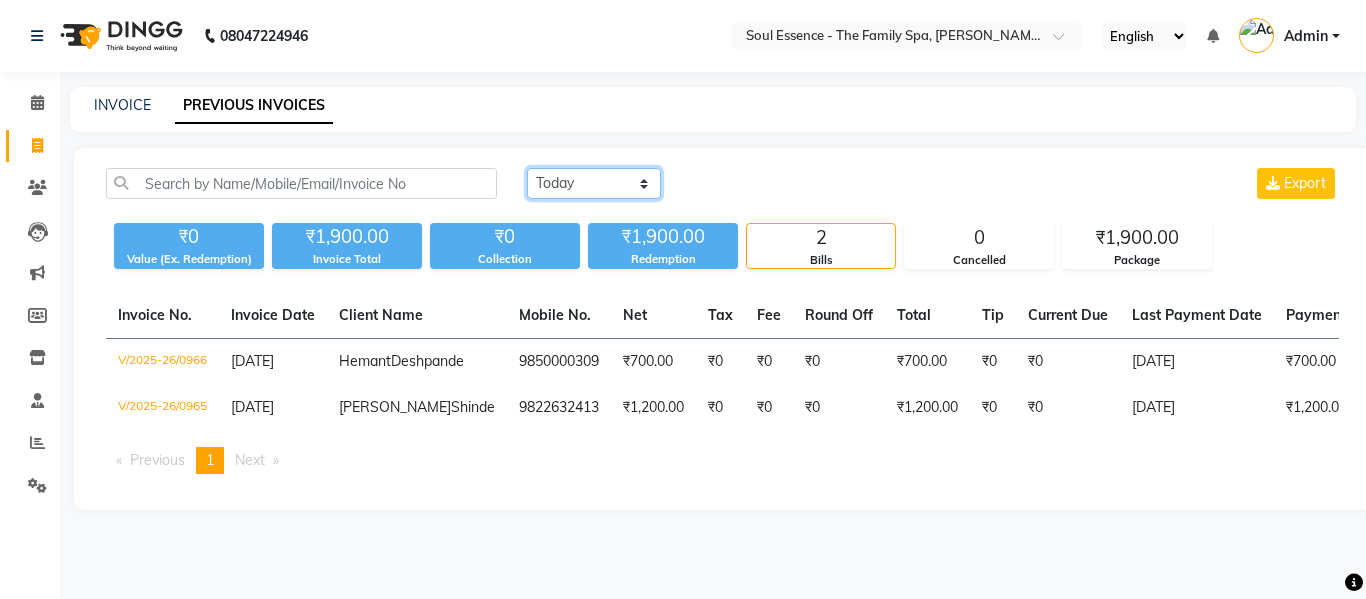 drag, startPoint x: 593, startPoint y: 173, endPoint x: 593, endPoint y: 192, distance: 19 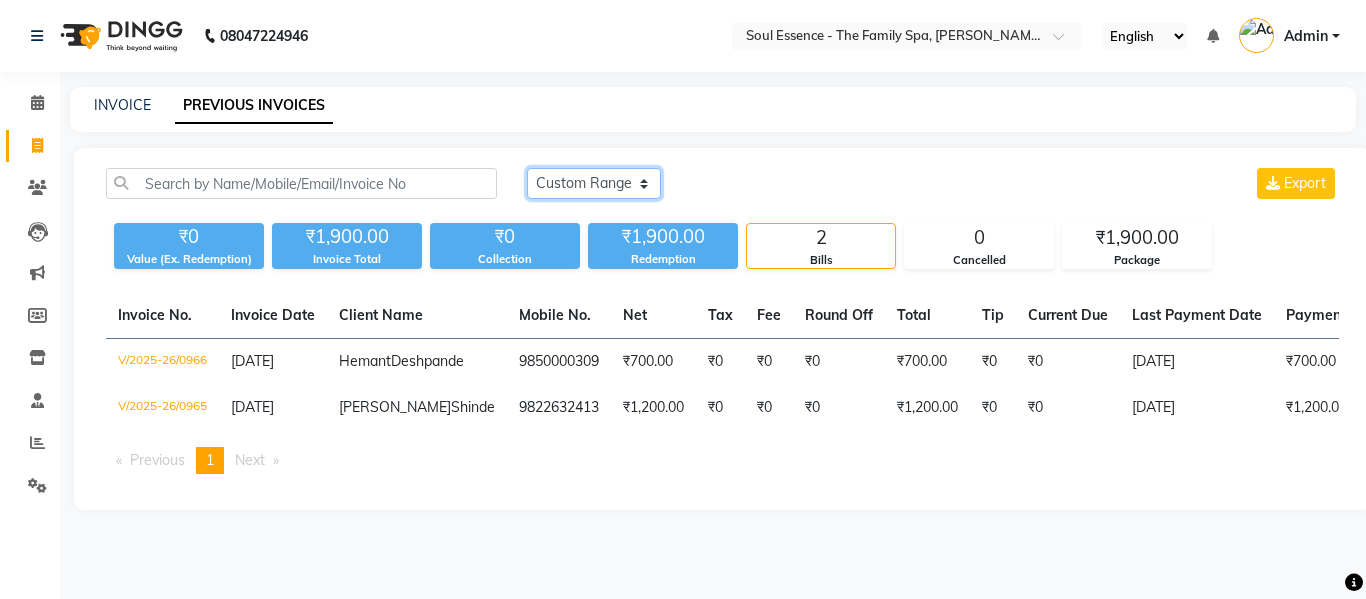 click on "Today Yesterday Custom Range" 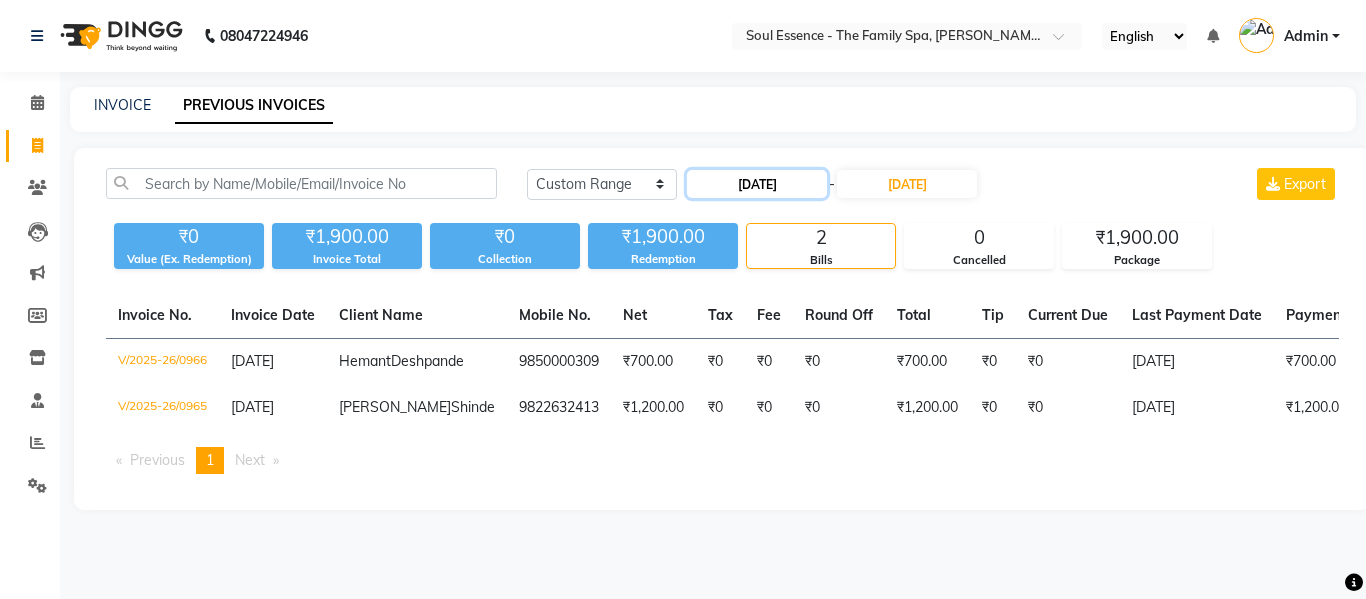 click on "11-07-2025" 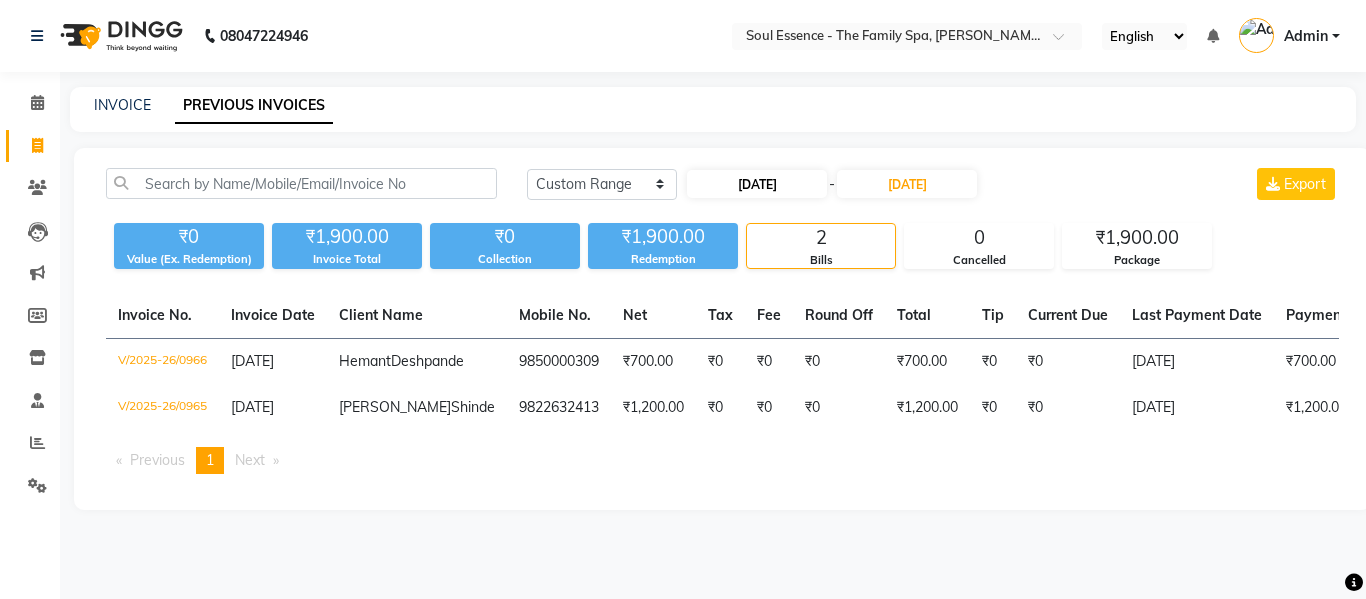 select on "7" 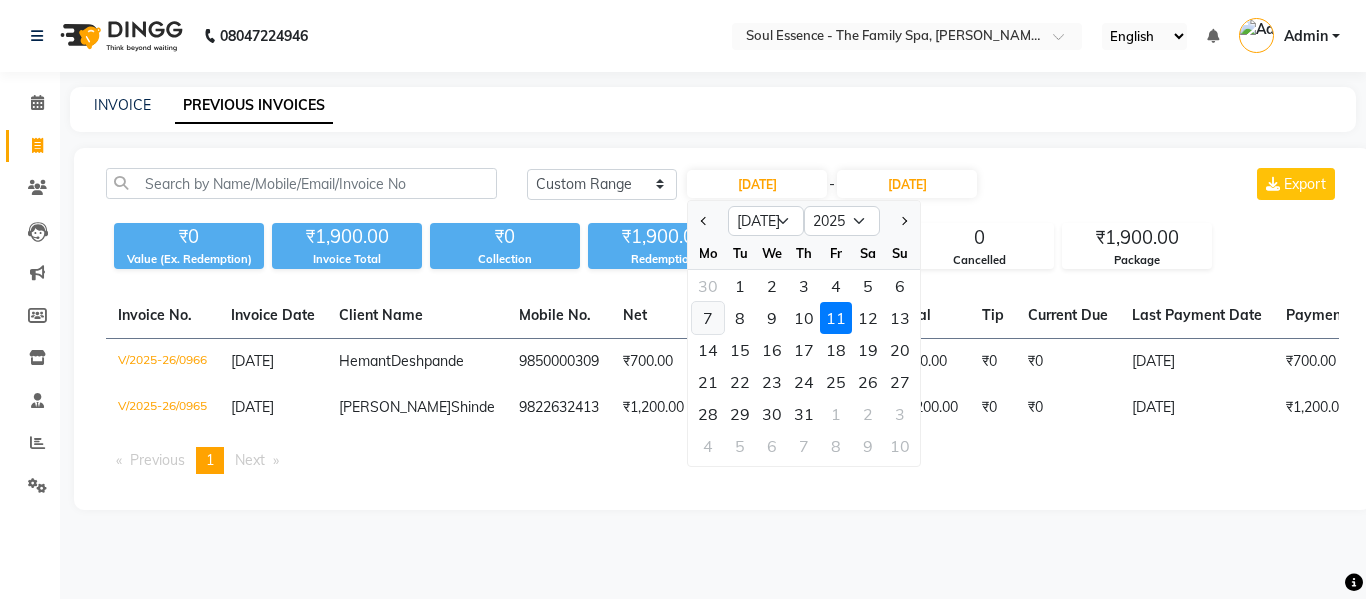 click on "7" 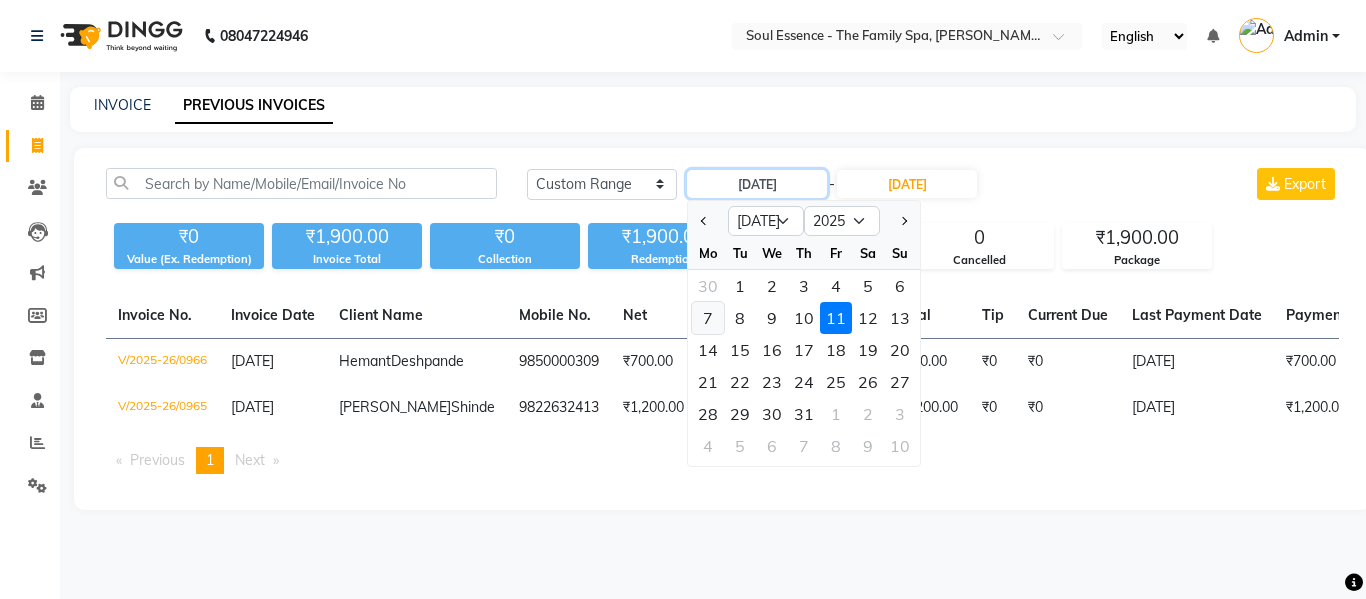 type on "07-07-2025" 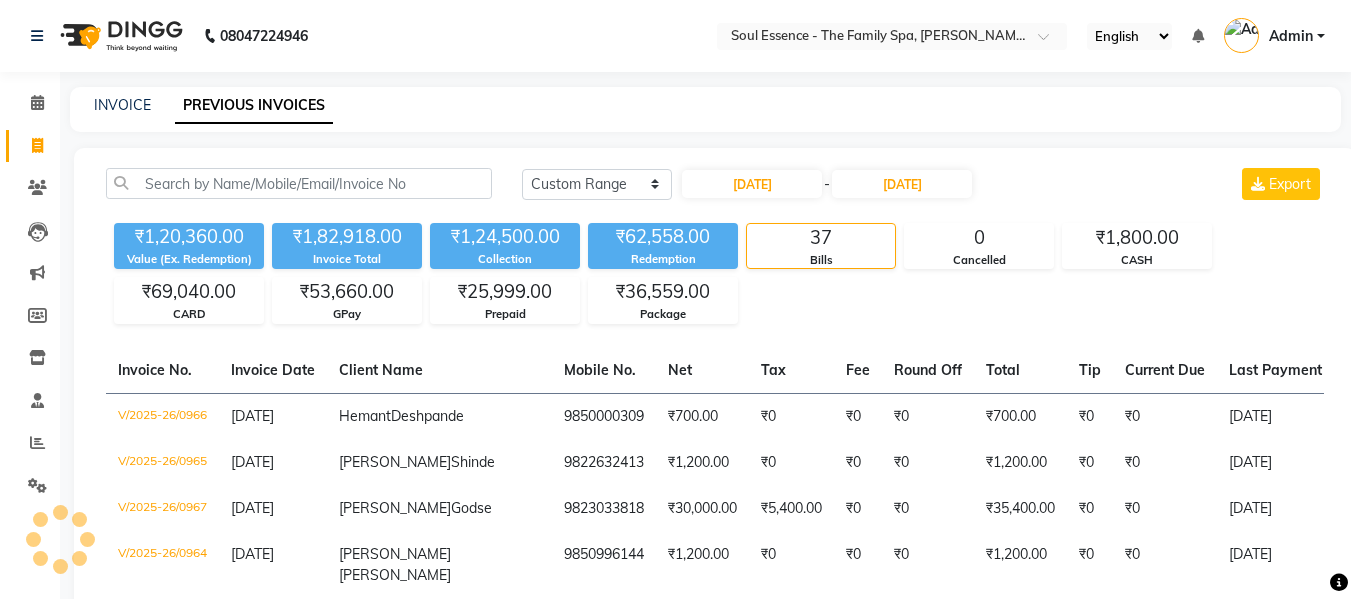 click on "₹1,20,360.00 Value (Ex. Redemption) ₹1,82,918.00 Invoice Total  ₹1,24,500.00 Collection ₹62,558.00 Redemption 37 Bills 0 Cancelled ₹1,800.00 CASH ₹69,040.00 CARD ₹53,660.00 GPay ₹25,999.00 Prepaid ₹36,559.00 Package" 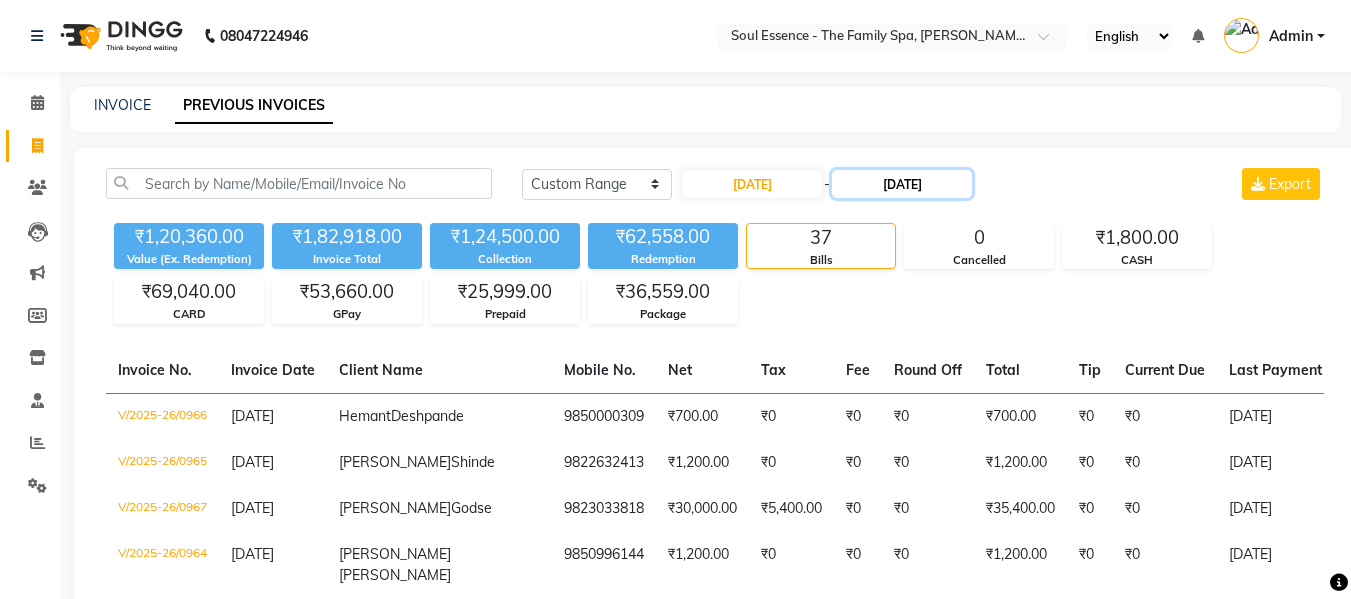 click on "11-07-2025" 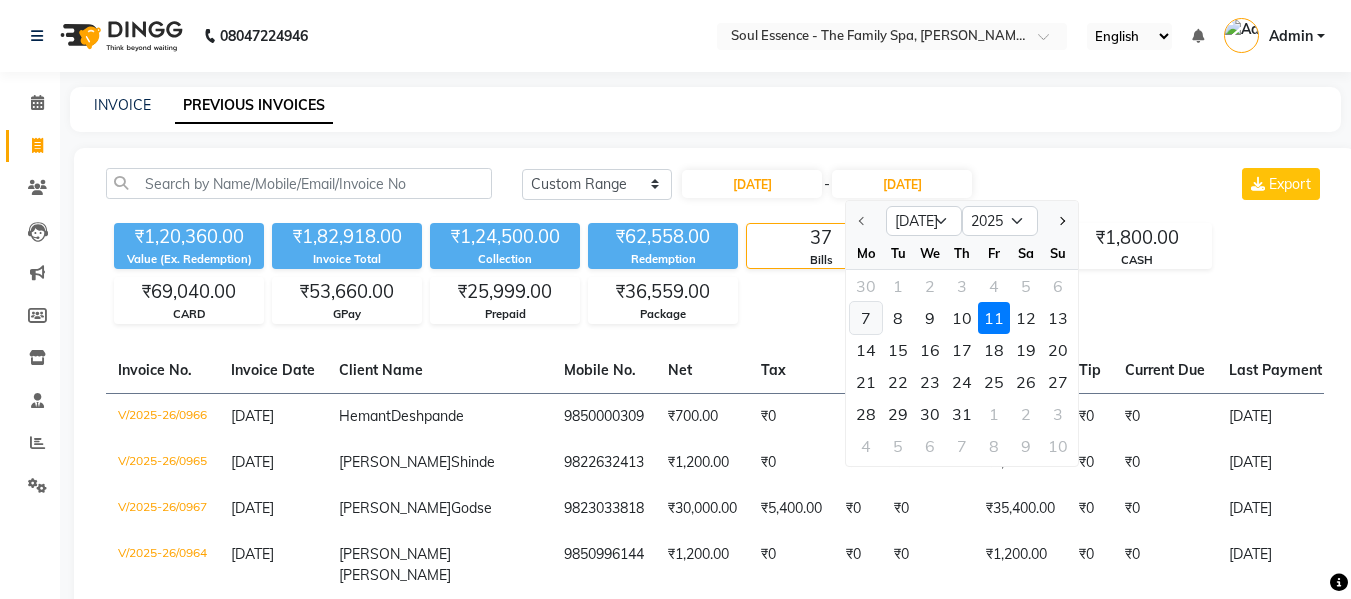 click on "7" 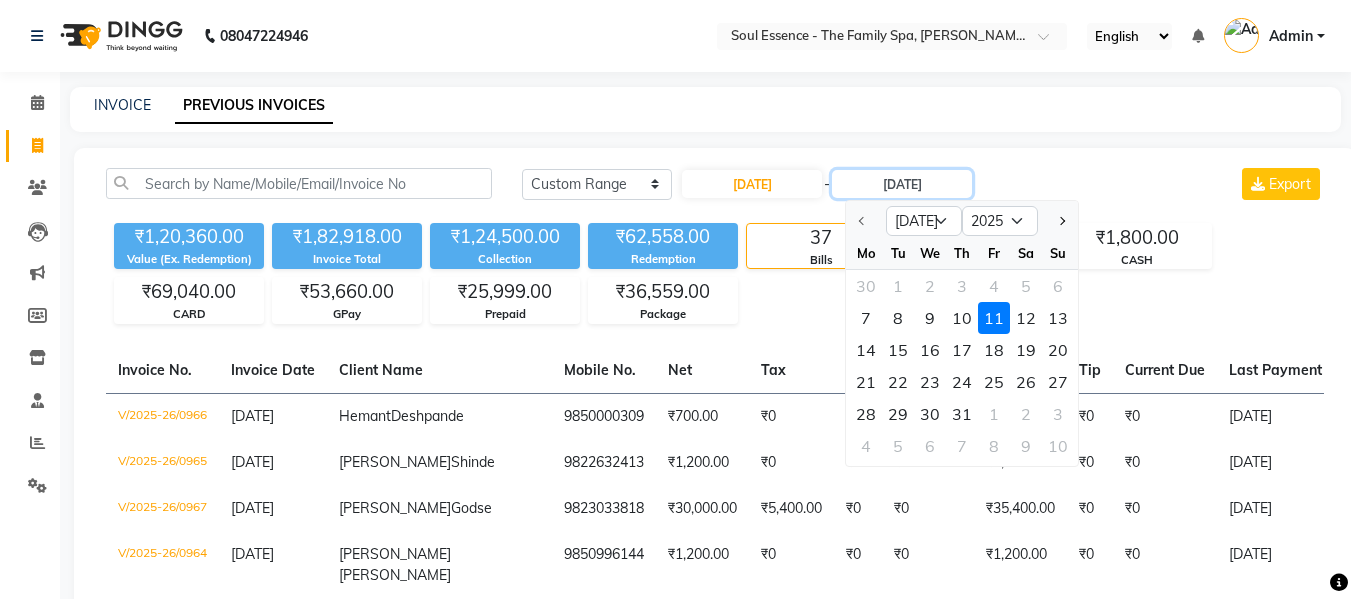 type on "07-07-2025" 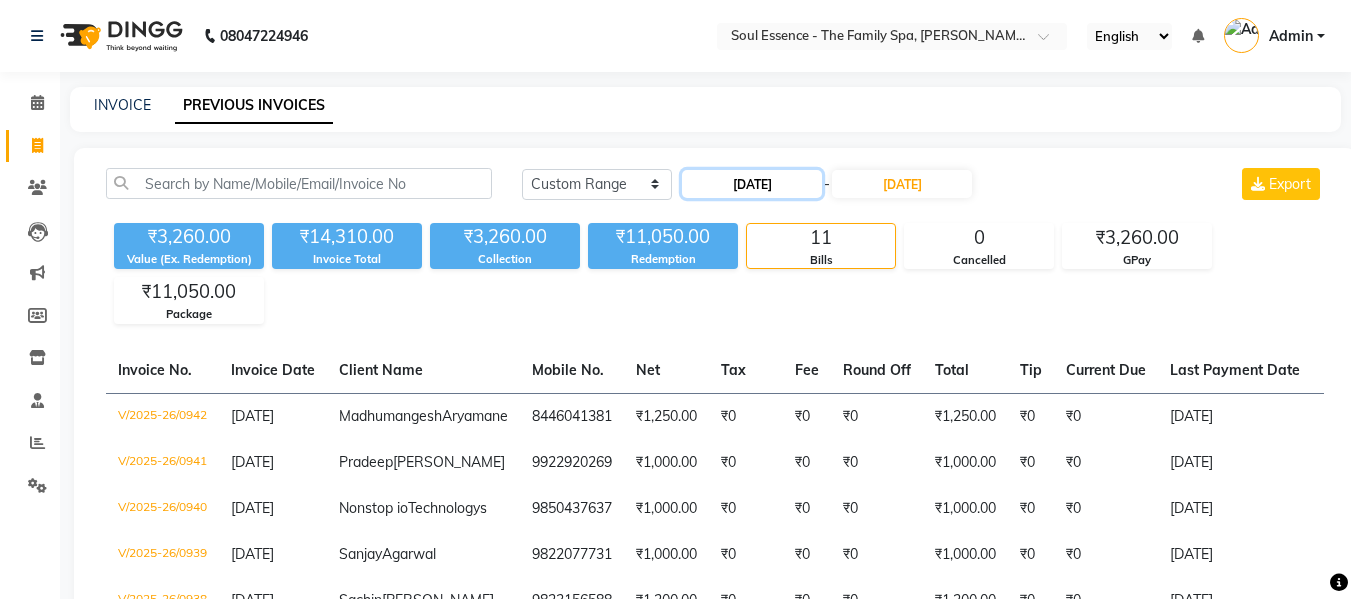 click on "07-07-2025" 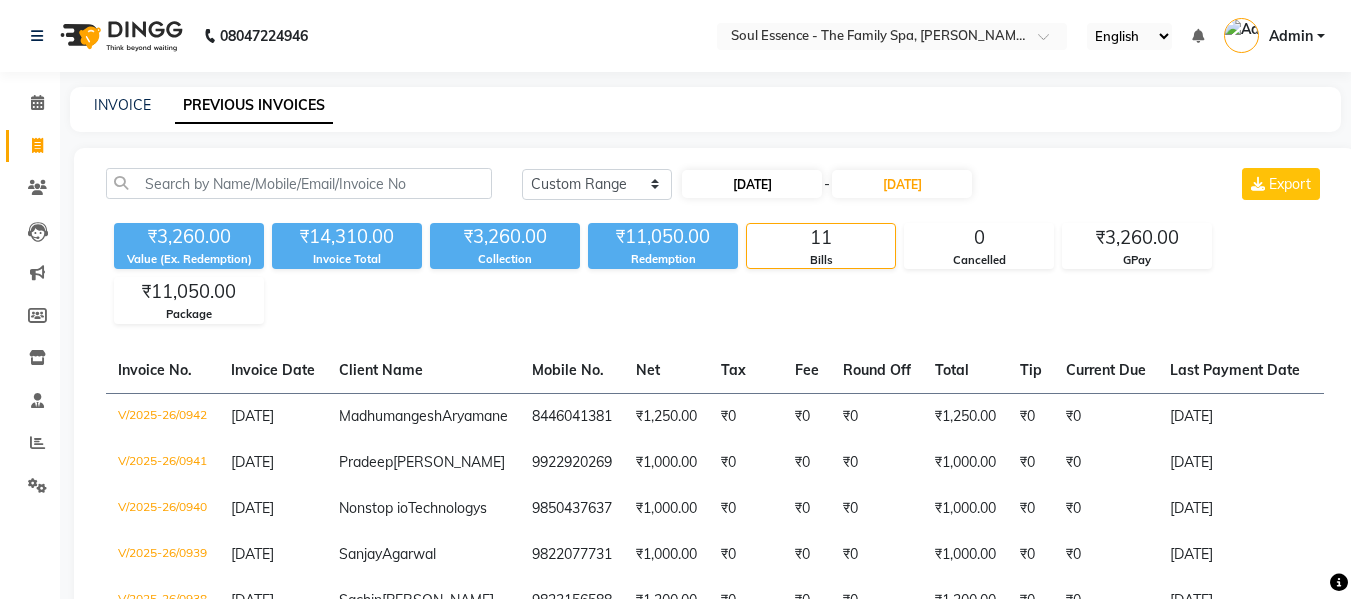 select on "7" 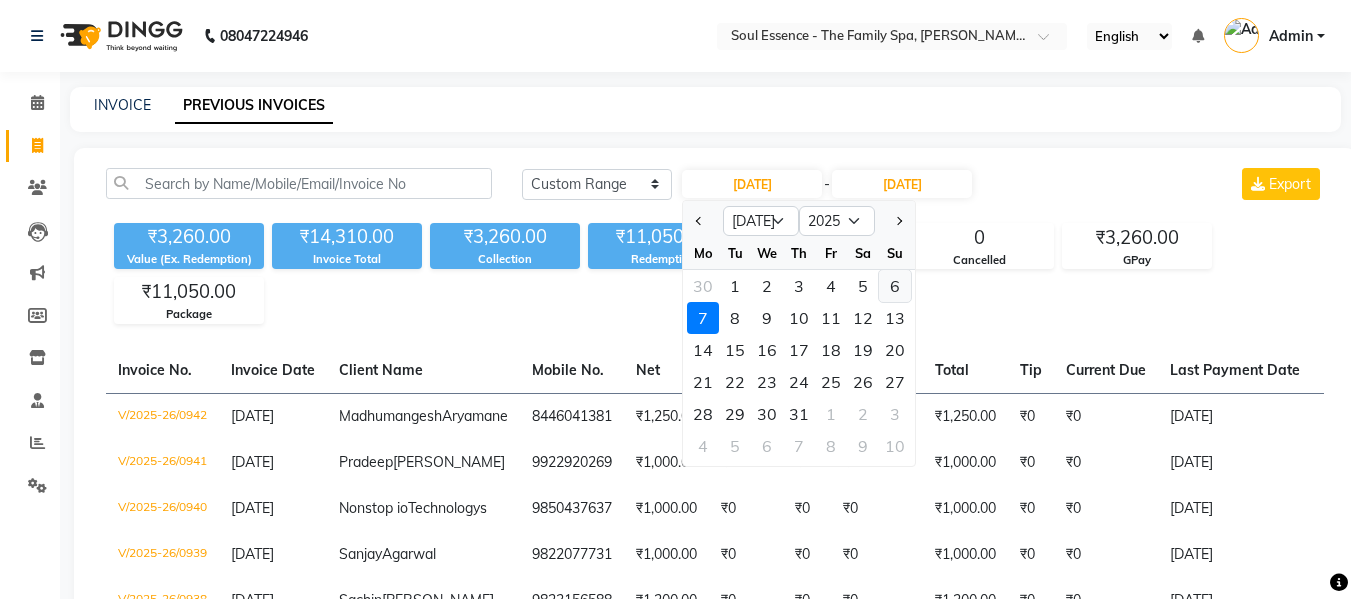 click on "6" 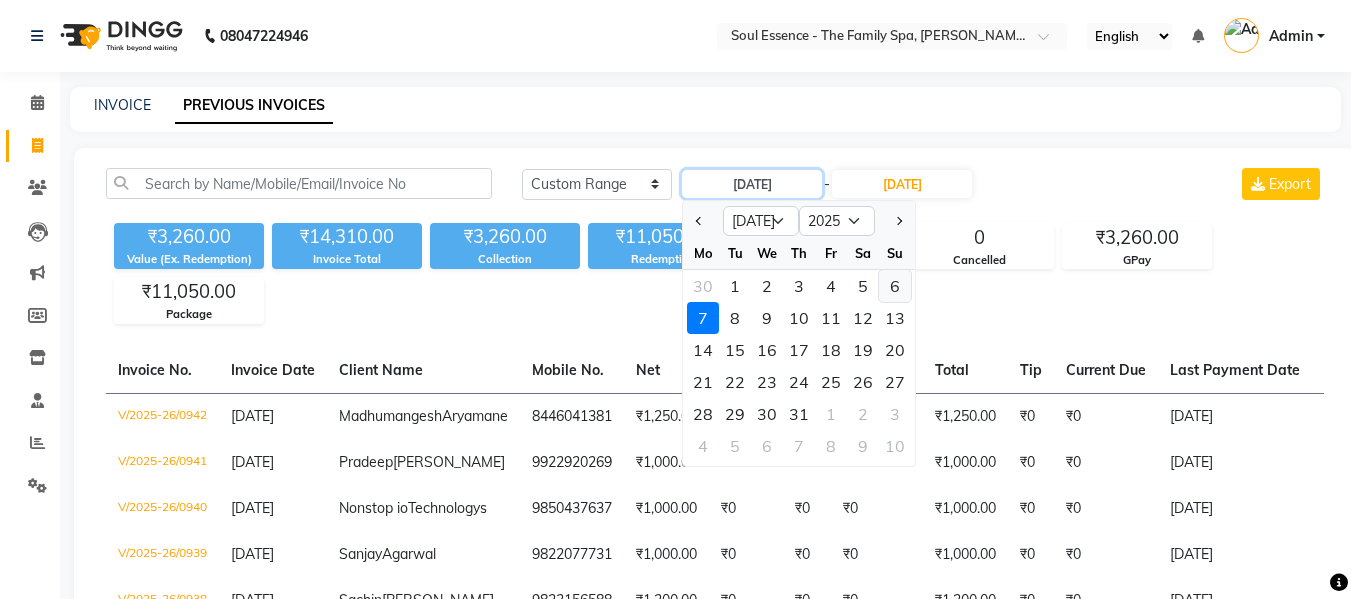 type on "06-07-2025" 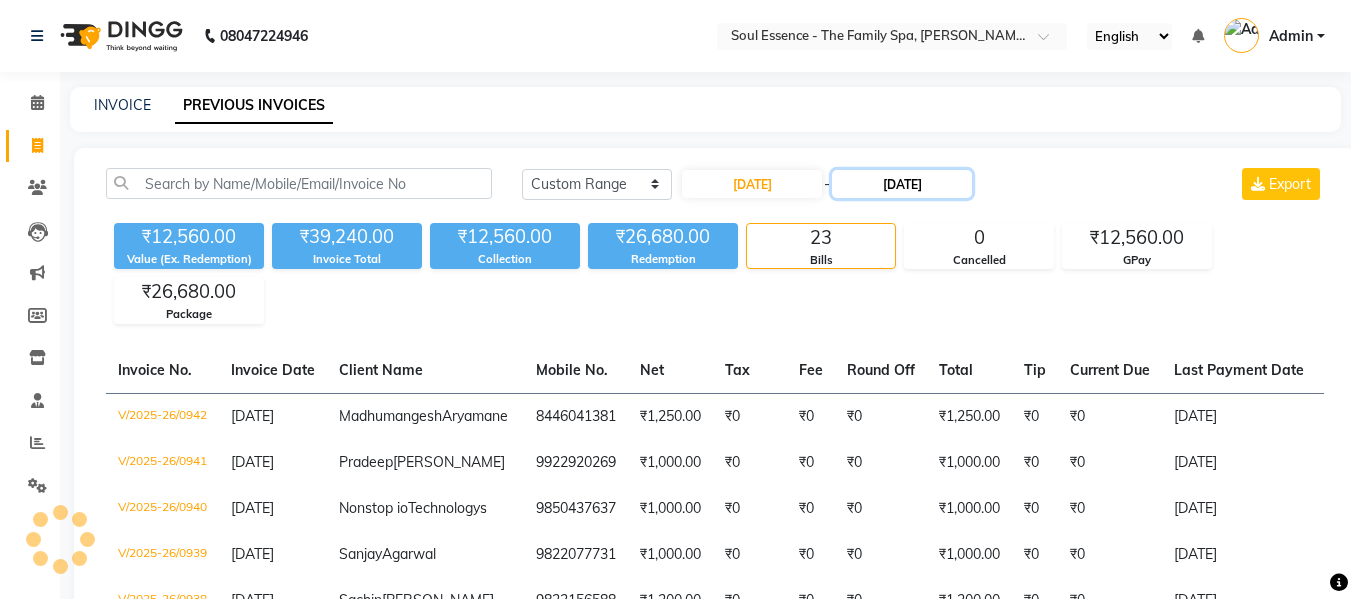 click on "07-07-2025" 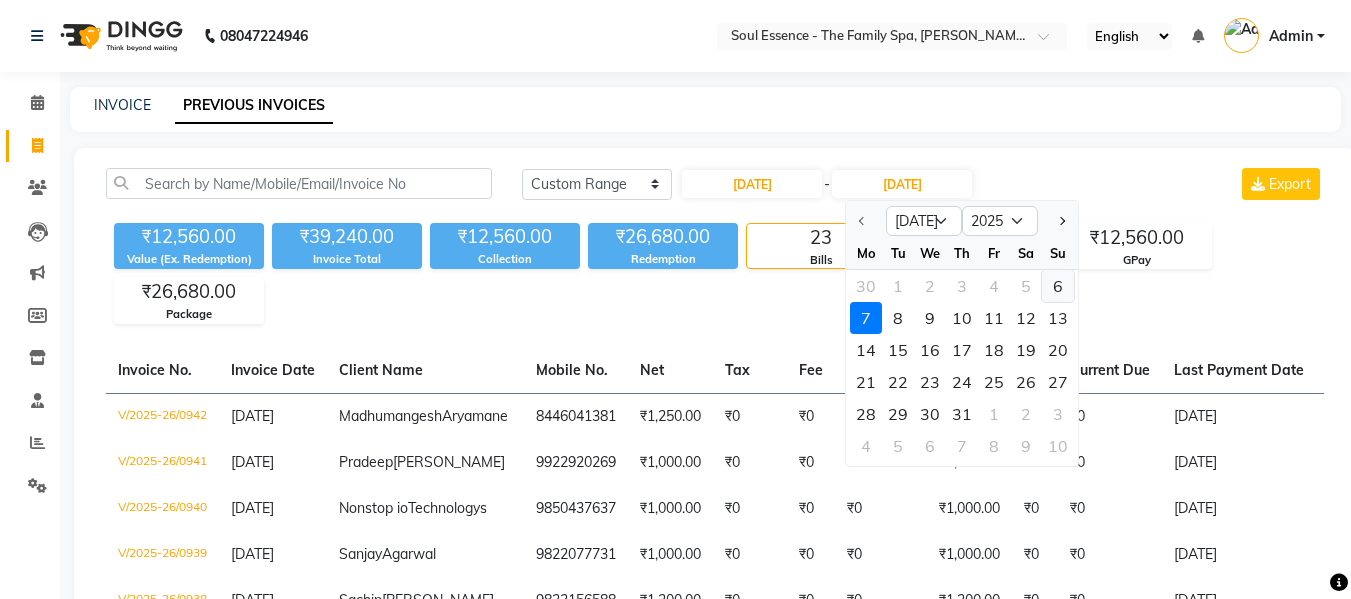click on "6" 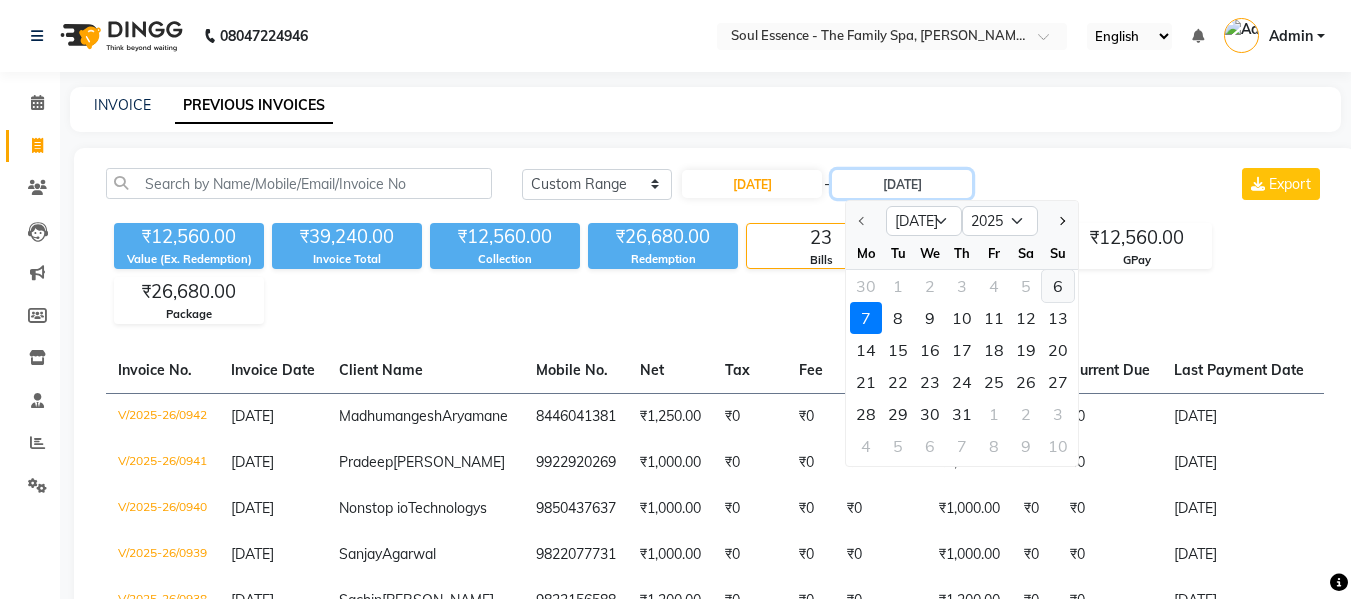 type on "06-07-2025" 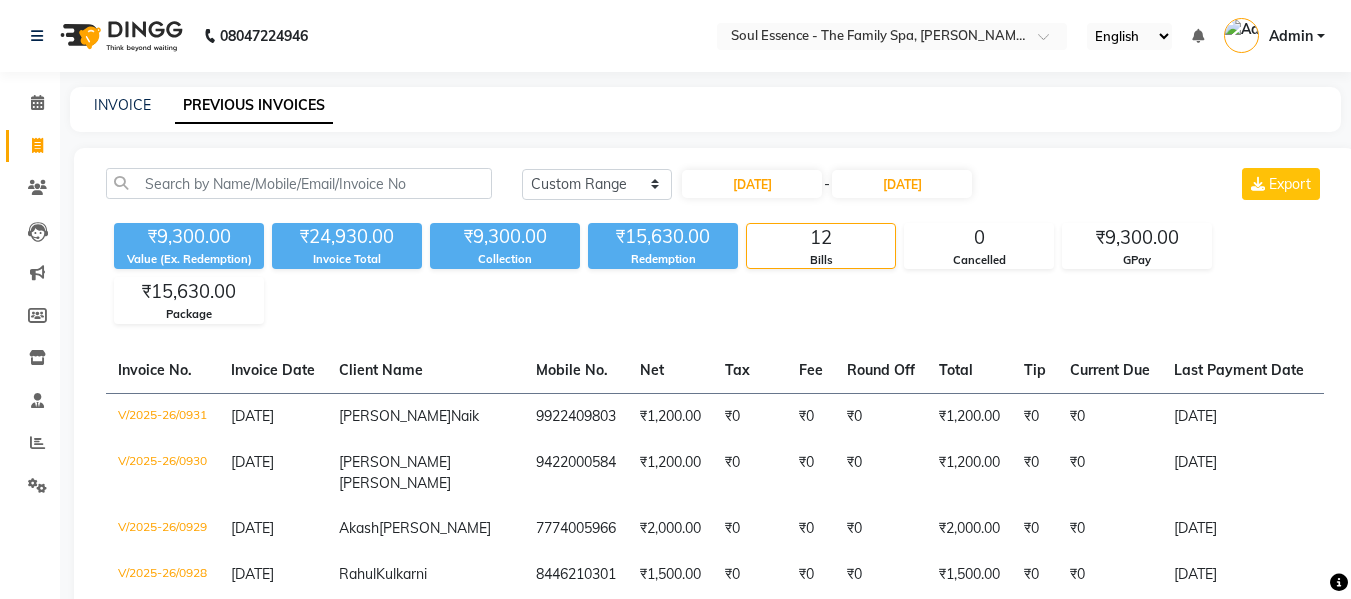 click on "Today Yesterday Custom Range 06-07-2025 - 06-07-2025 Export ₹9,300.00 Value (Ex. Redemption) ₹24,930.00 Invoice Total  ₹9,300.00 Collection ₹15,630.00 Redemption 12 Bills 0 Cancelled ₹9,300.00 GPay ₹15,630.00 Package  Invoice No.   Invoice Date   Client Name   Mobile No.   Net   Tax   Fee   Round Off   Total   Tip   Current Due   Last Payment Date   Payment Amount   Payment Methods   Cancel Reason   Status   V/2025-26/0931  06-07-2025 Nirupama  Naik 9922409803 ₹1,200.00 ₹0  ₹0  ₹0 ₹1,200.00 ₹0 ₹0 06-07-2025 ₹1,200.00  Package - PAID  V/2025-26/0930  06-07-2025 Girija  Wagh 9422000584 ₹1,200.00 ₹0  ₹0  ₹0 ₹1,200.00 ₹0 ₹0 06-07-2025 ₹1,200.00  Package - PAID  V/2025-26/0929  06-07-2025 Akash  Jagtap 7774005966 ₹2,000.00 ₹0  ₹0  ₹0 ₹2,000.00 ₹0 ₹0 06-07-2025 ₹2,000.00  Package - PAID  V/2025-26/0928  06-07-2025 Rahul  Kulkarni 8446210301 ₹1,500.00 ₹0  ₹0  ₹0 ₹1,500.00 ₹0 ₹0 06-07-2025 ₹1,500.00  Package - PAID  V/2025-26/0927  06-07-2025" 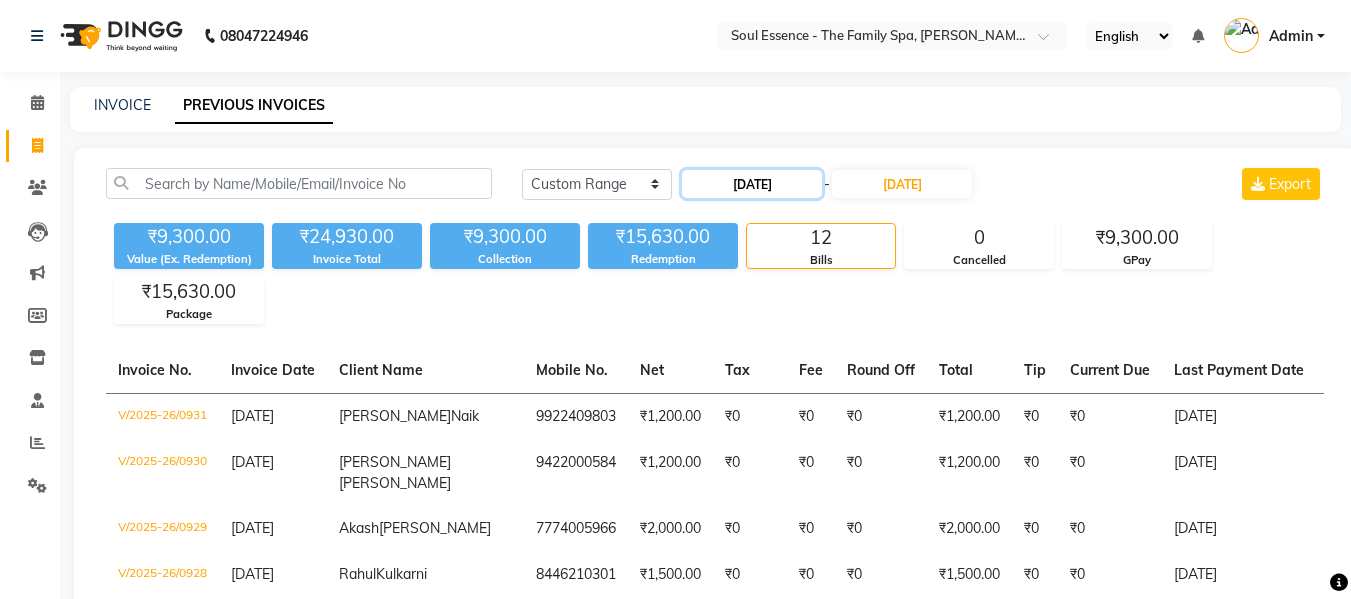 click on "06-07-2025" 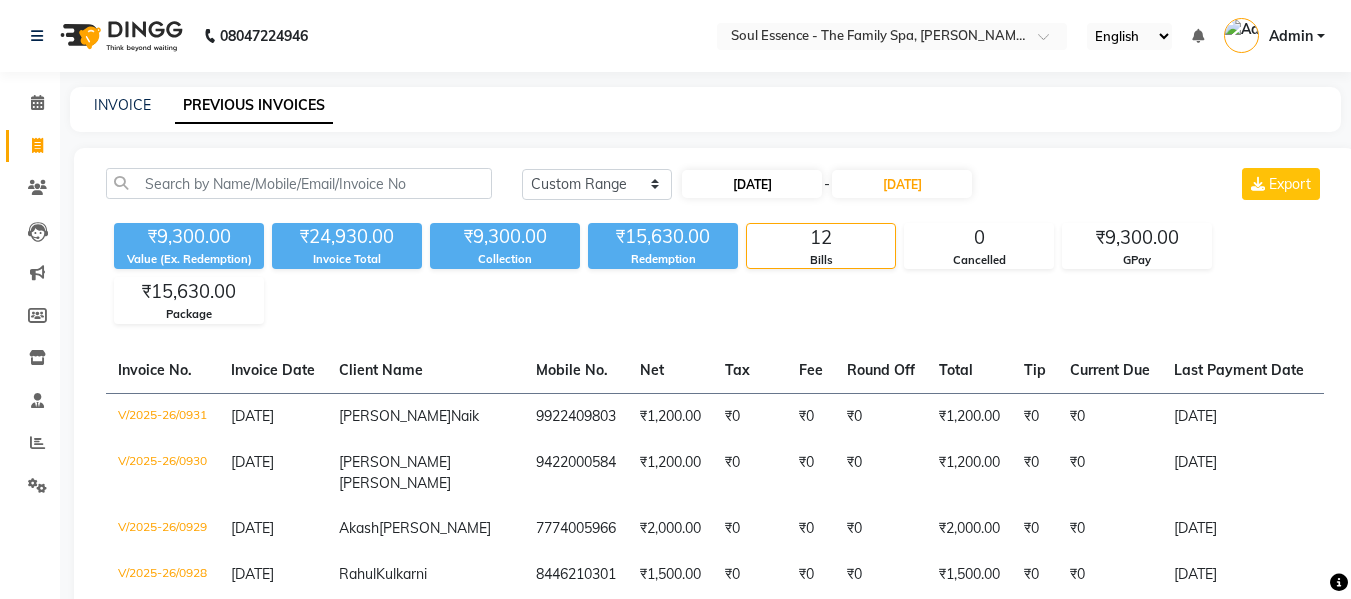 select on "7" 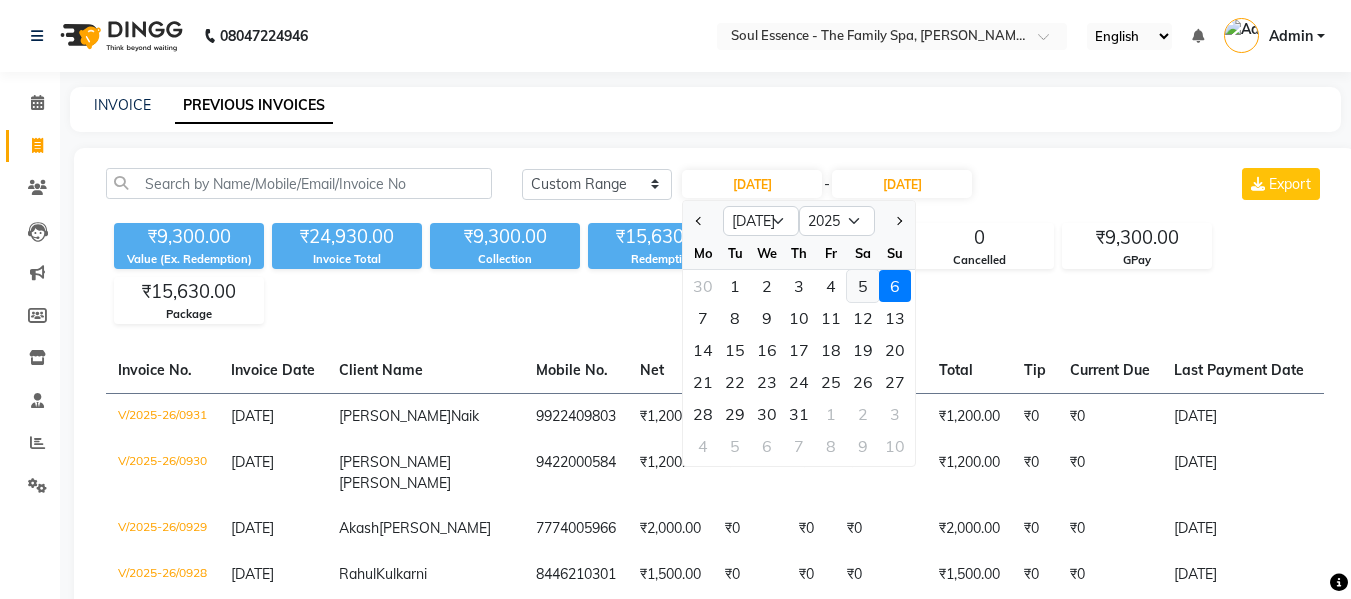 click on "5" 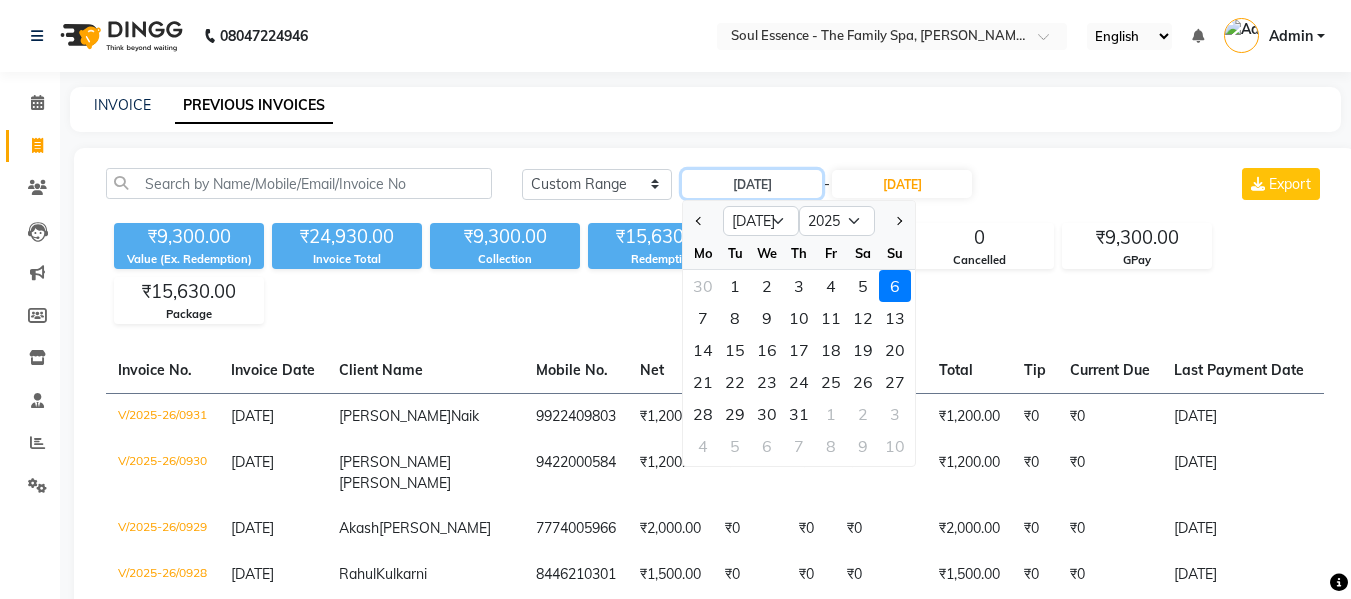 type on "05-07-2025" 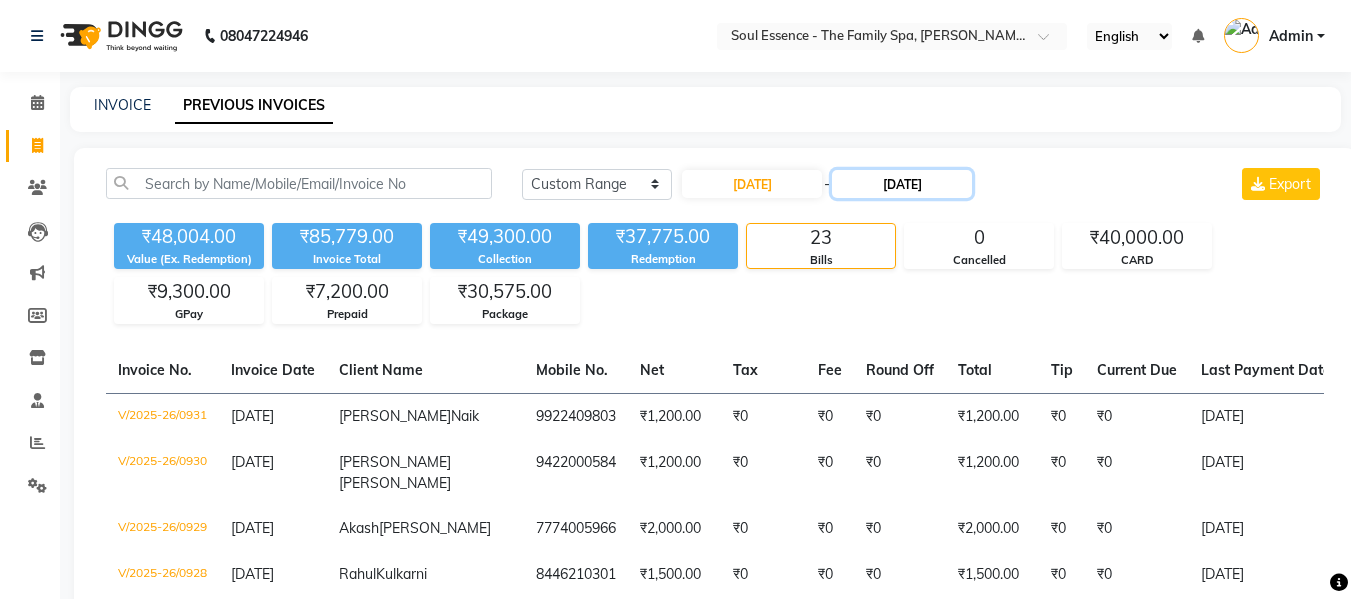 click on "06-07-2025" 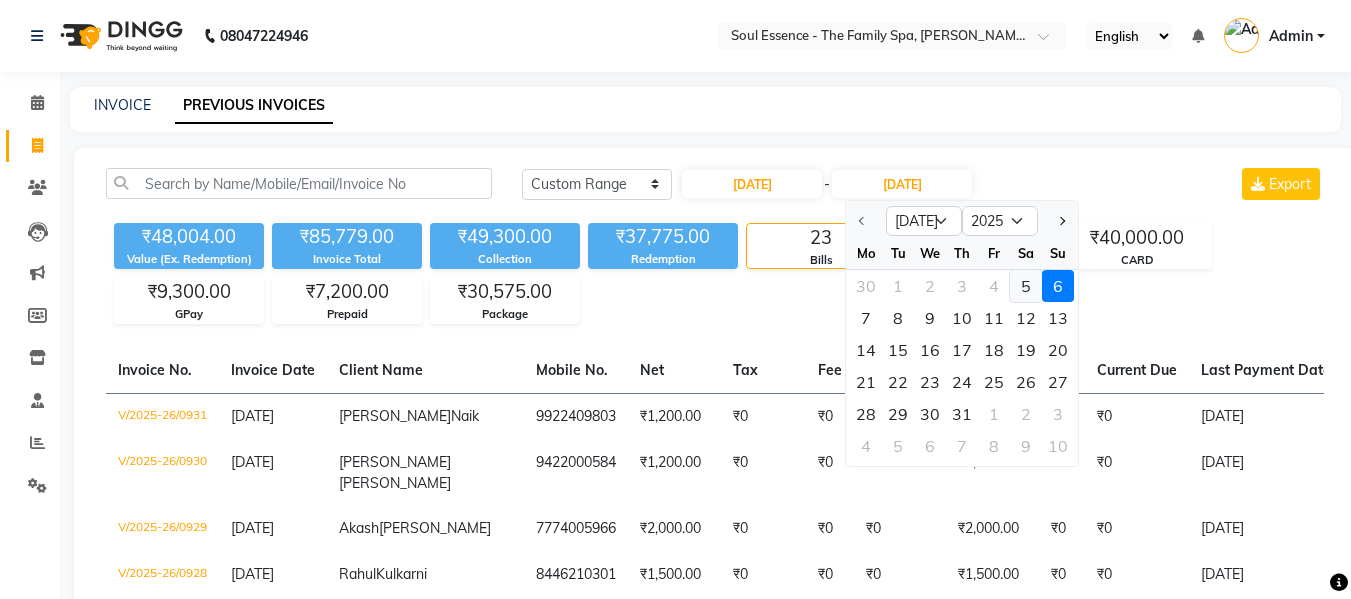 click on "5" 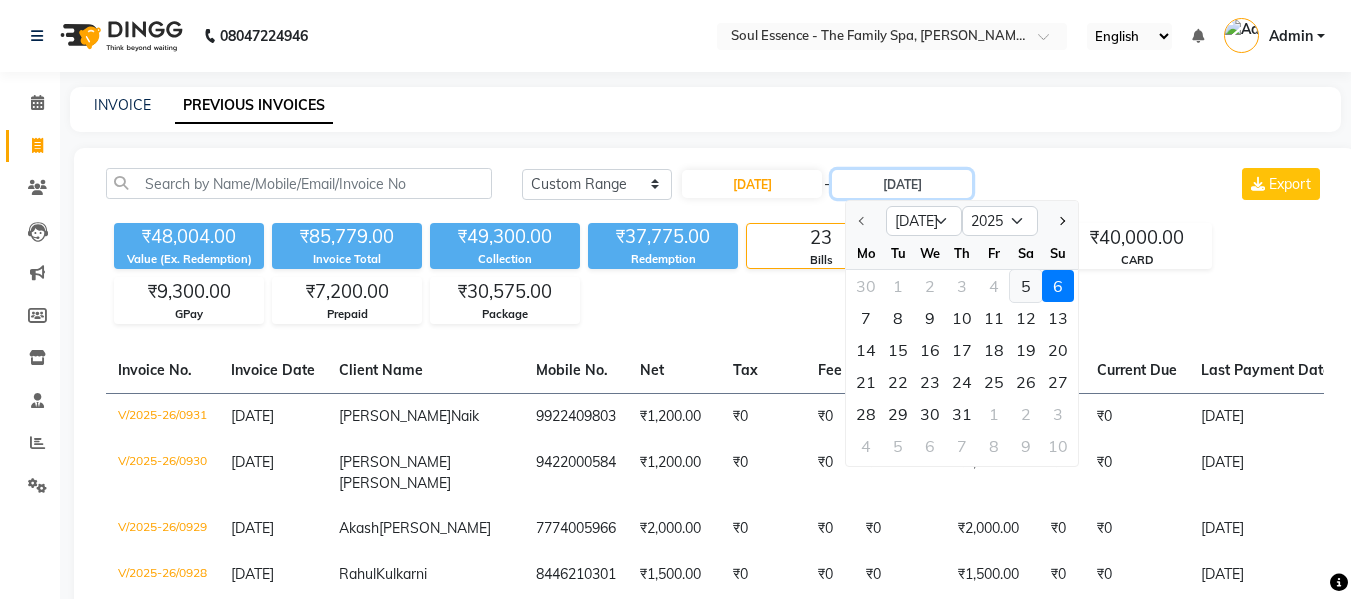type on "05-07-2025" 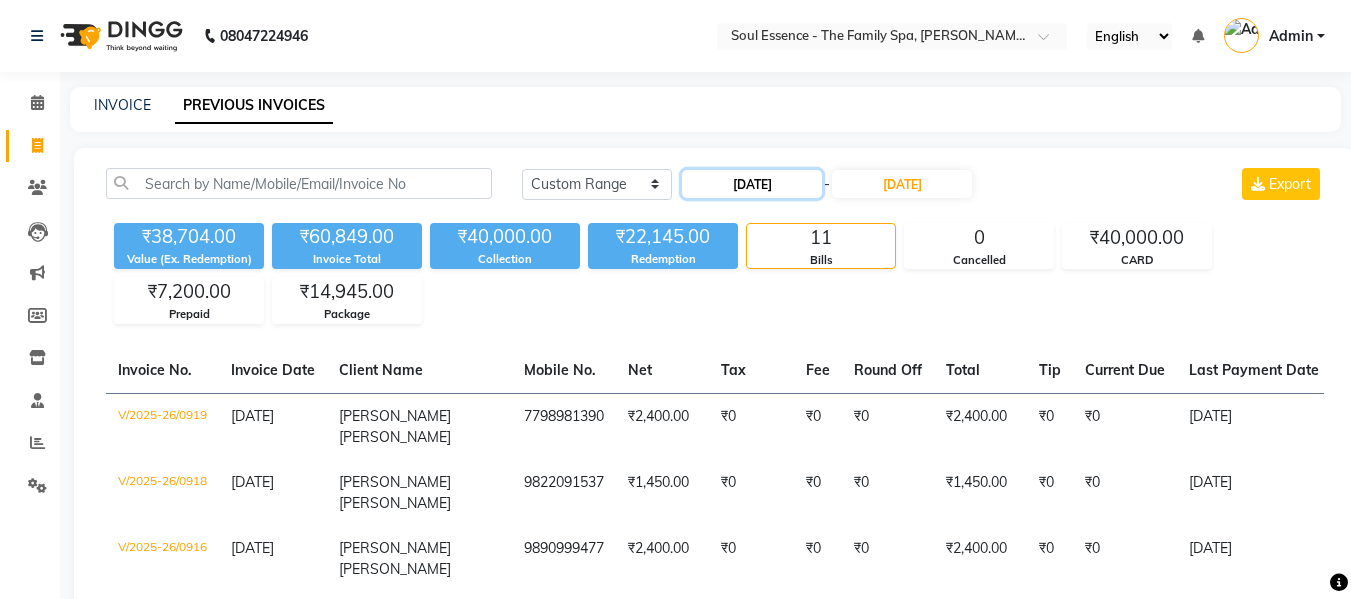 click on "05-07-2025" 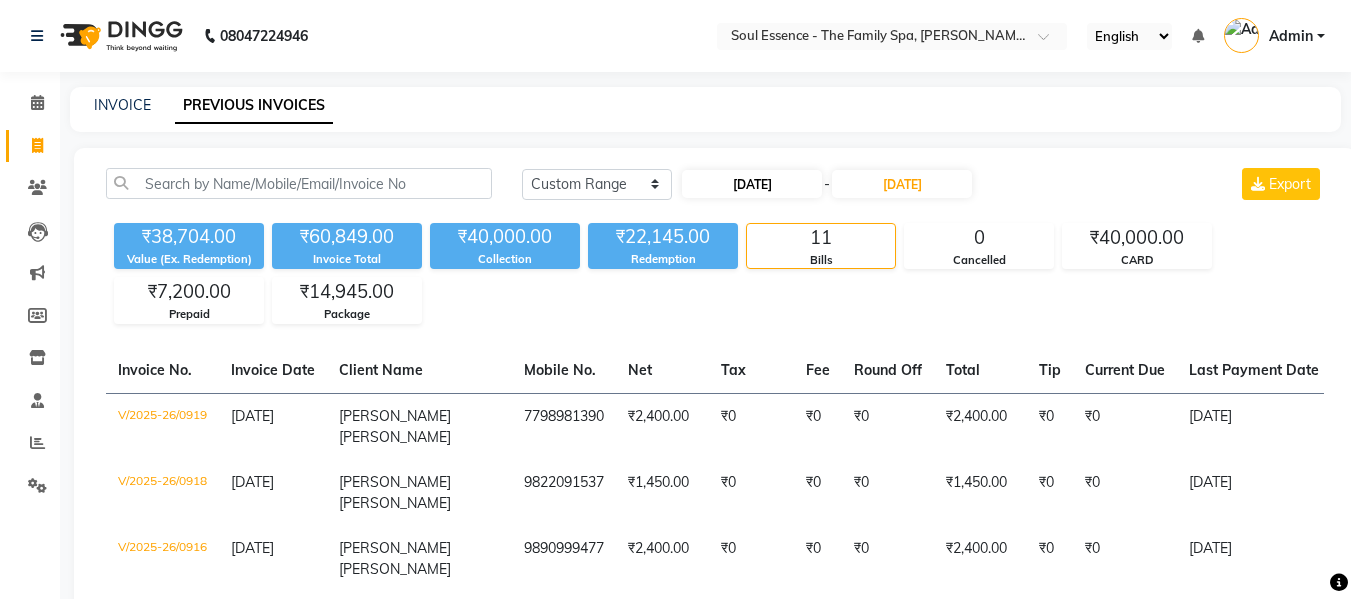 select on "7" 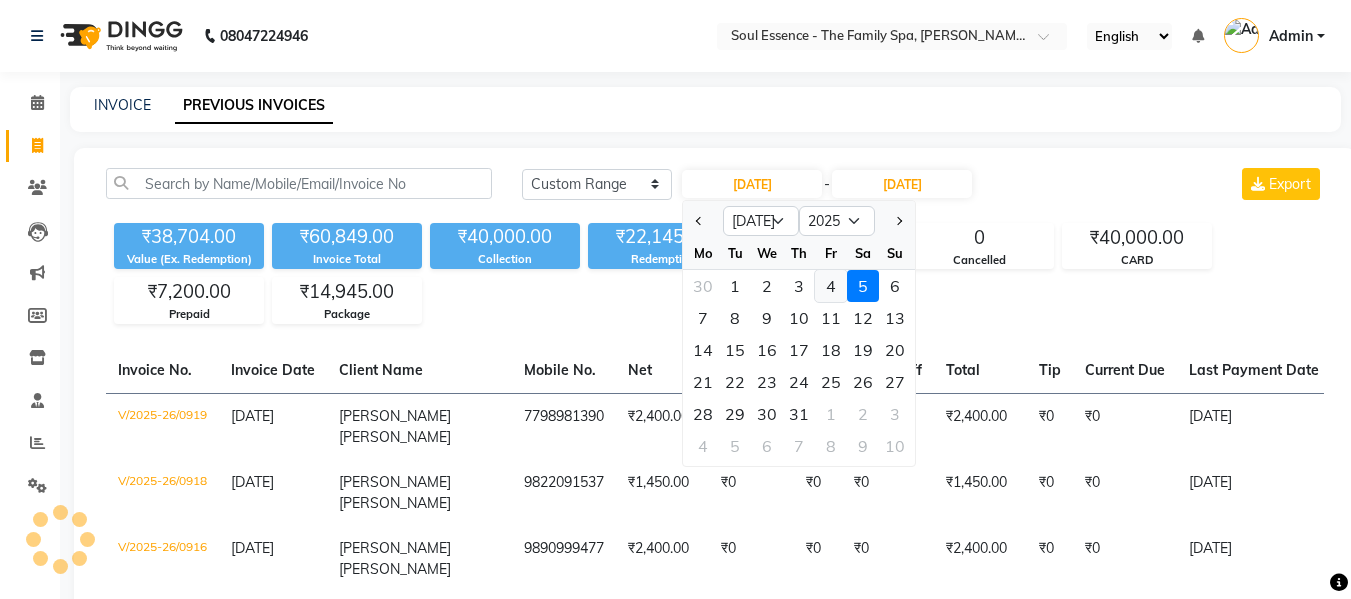 click on "4" 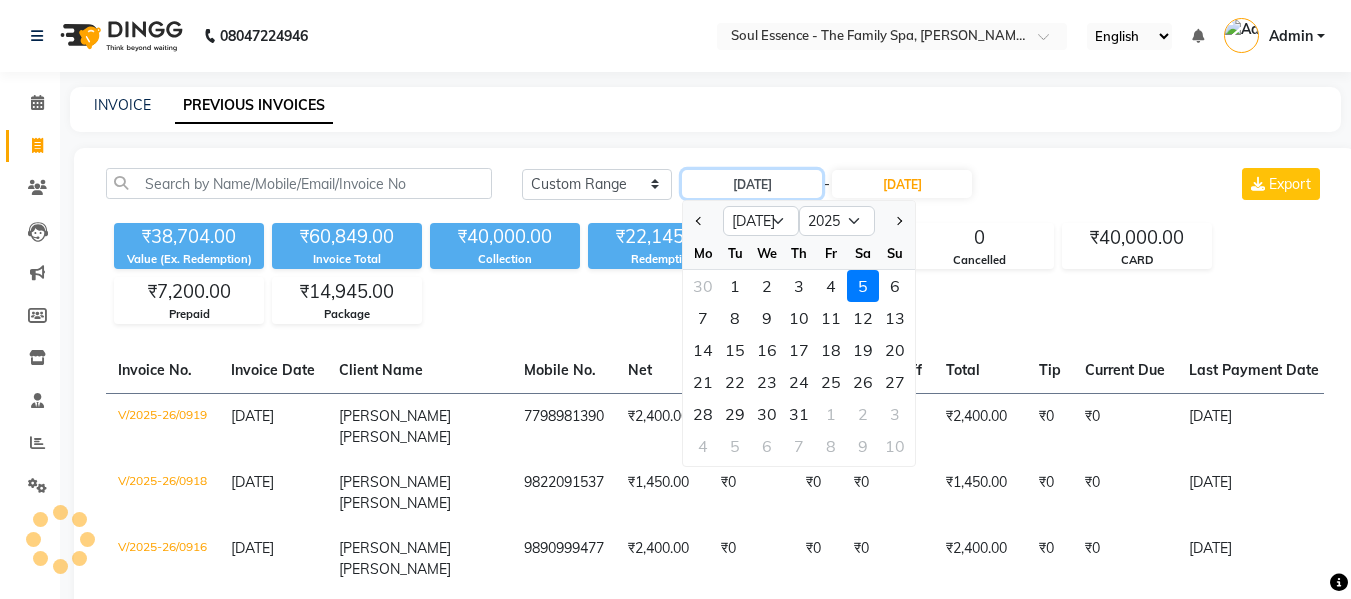 type on "04-07-2025" 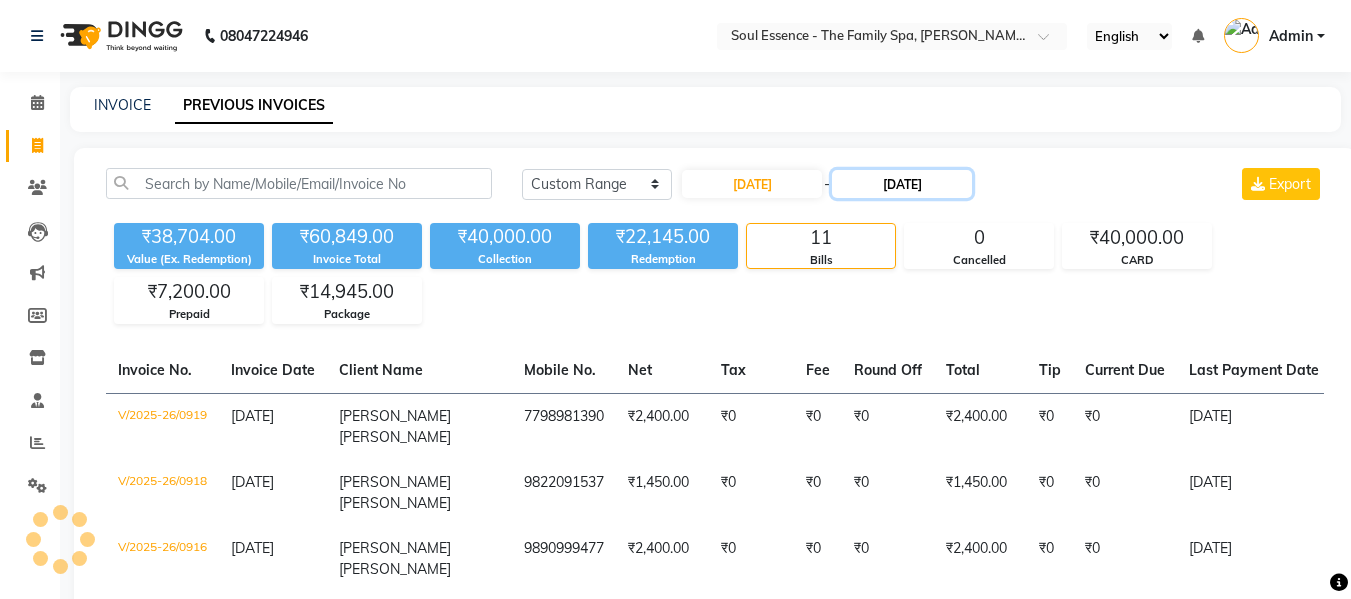 click on "05-07-2025" 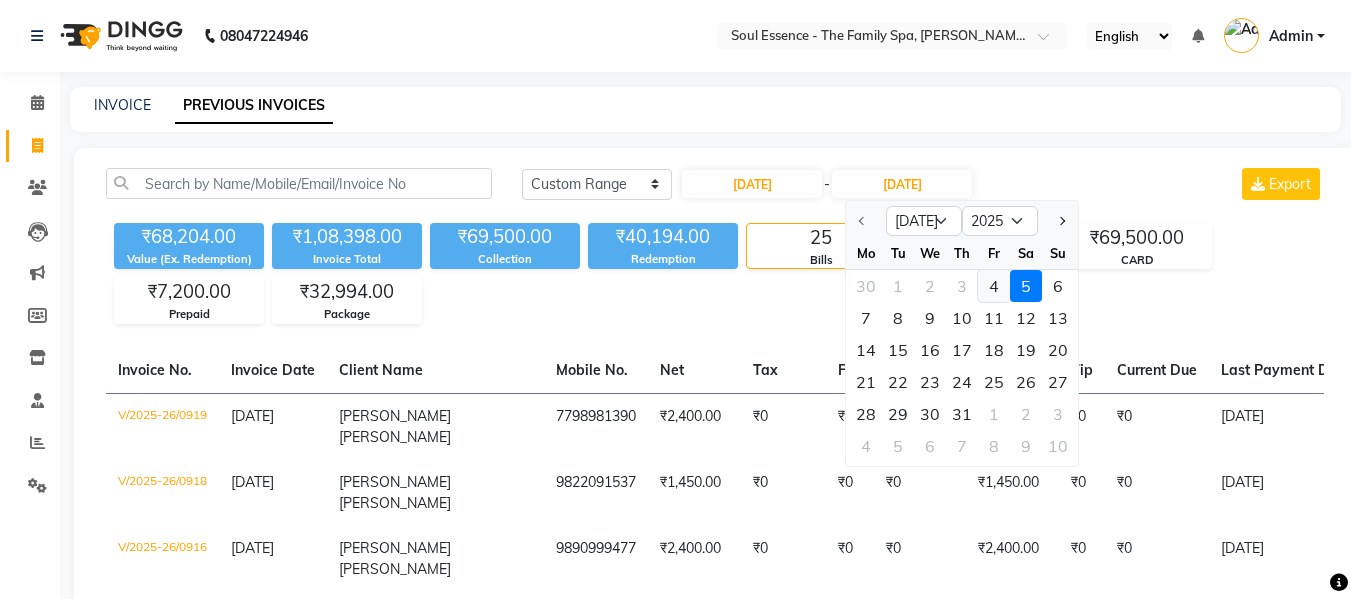click on "4" 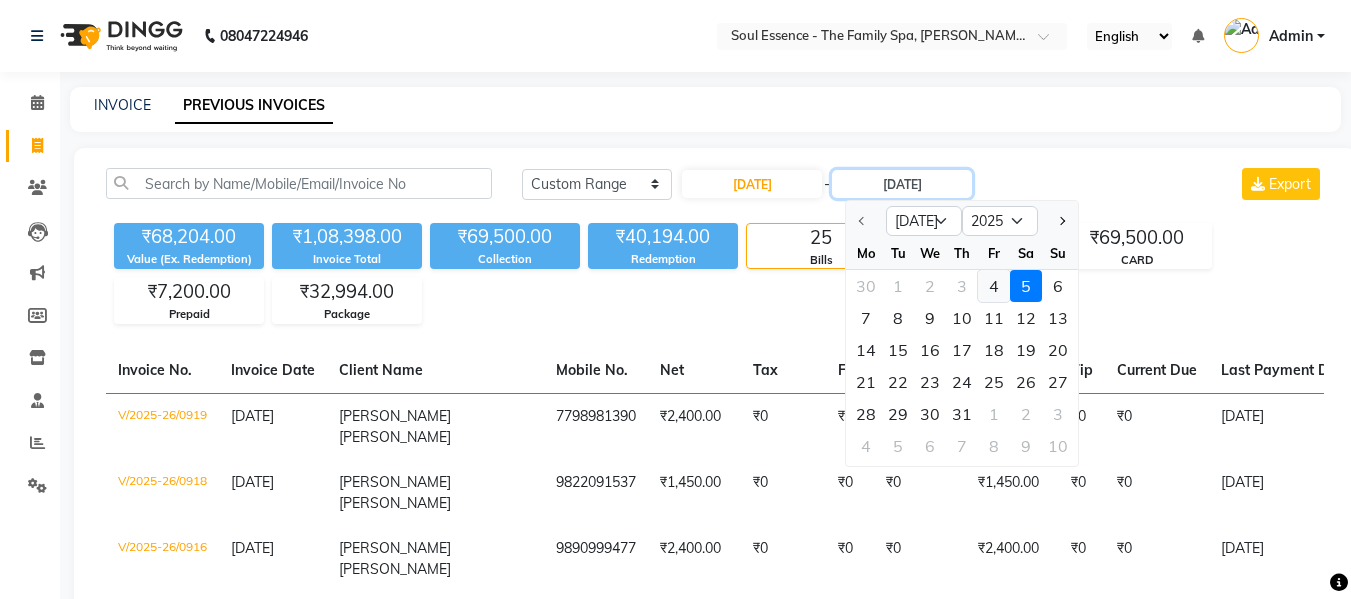 type on "04-07-2025" 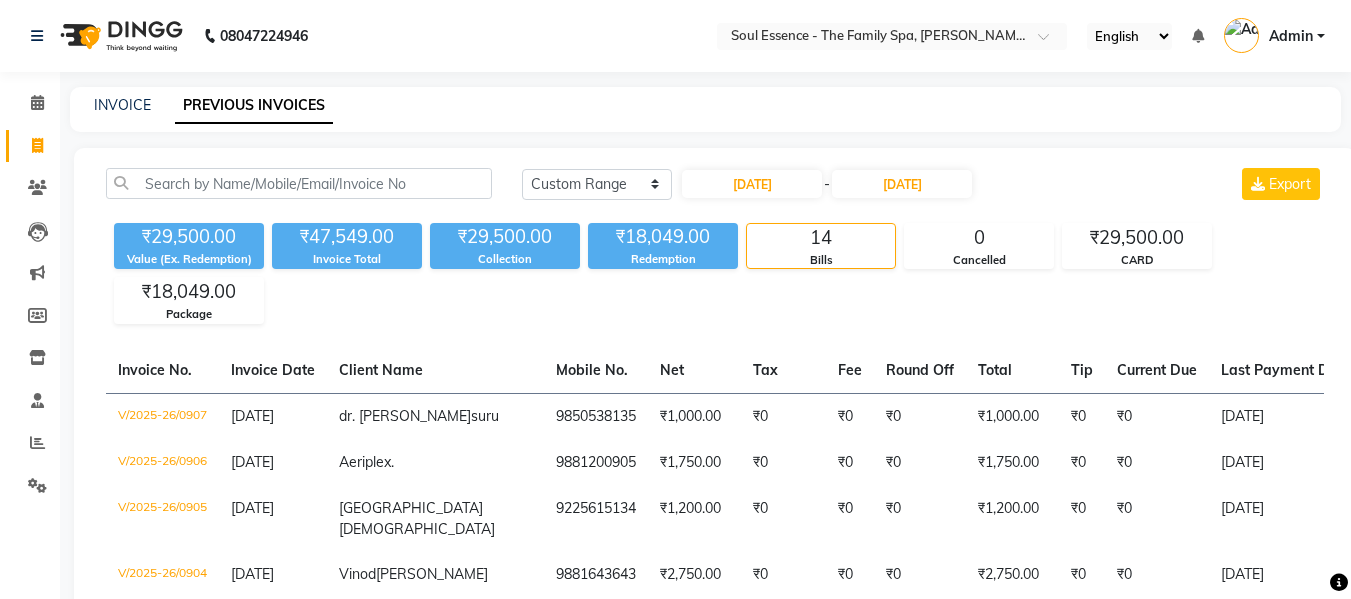 click on "04-07-2025 - 04-07-2025" 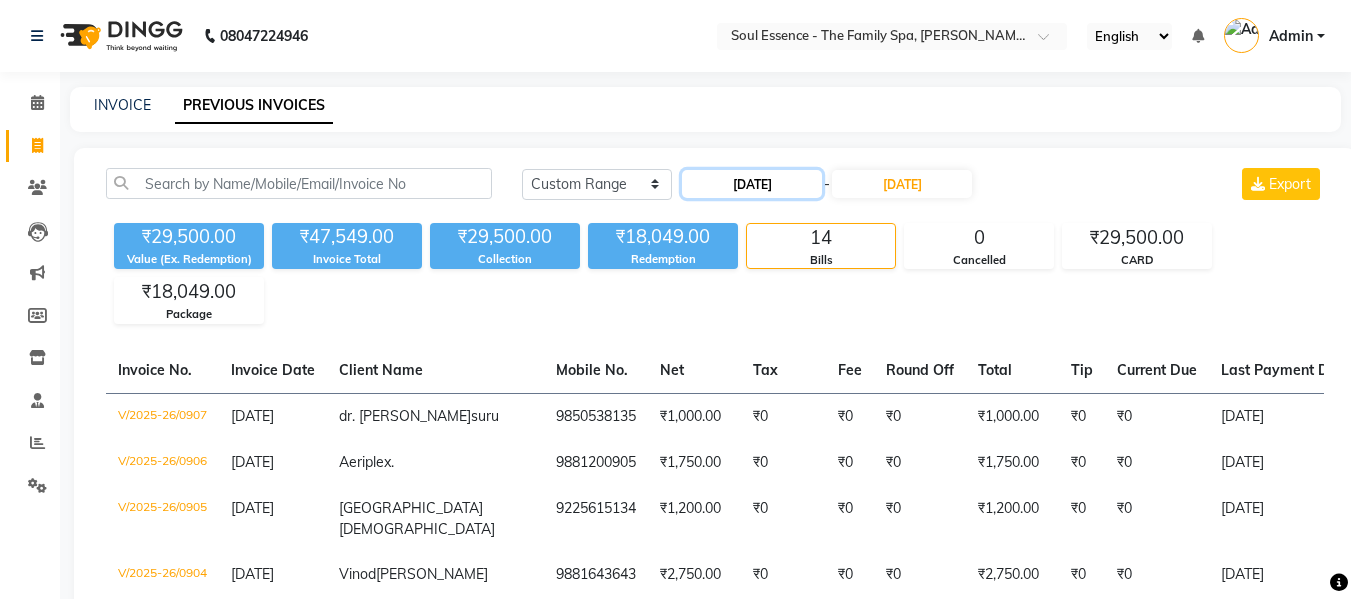 click on "04-07-2025" 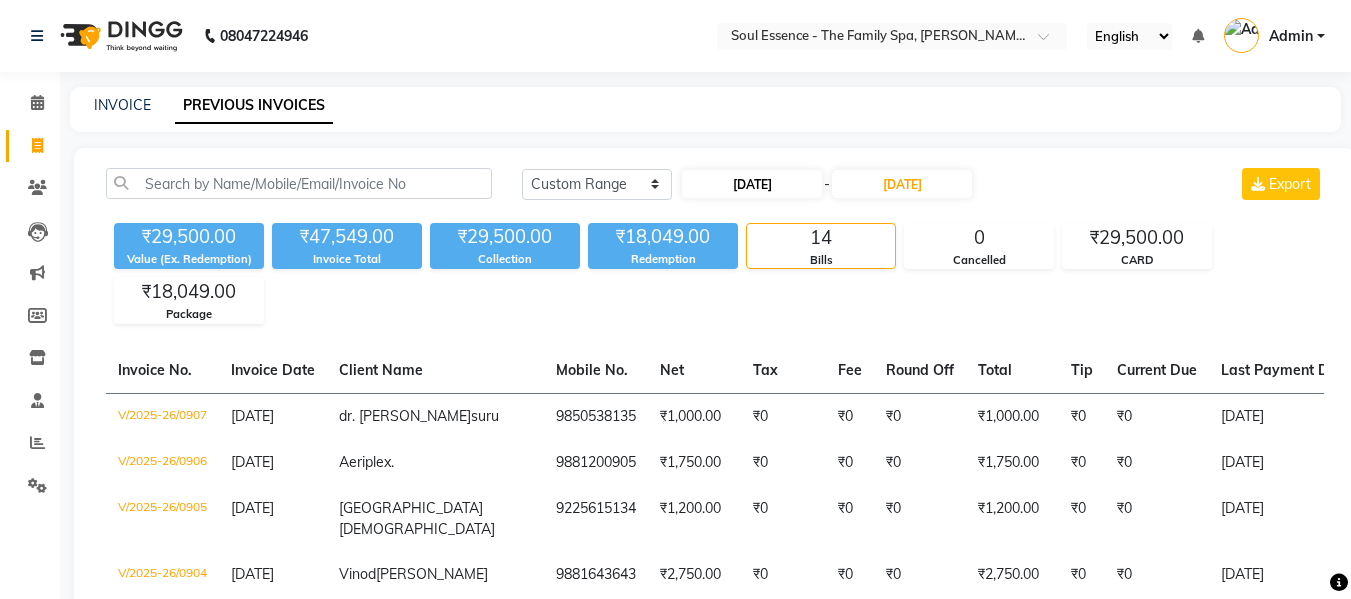 select on "7" 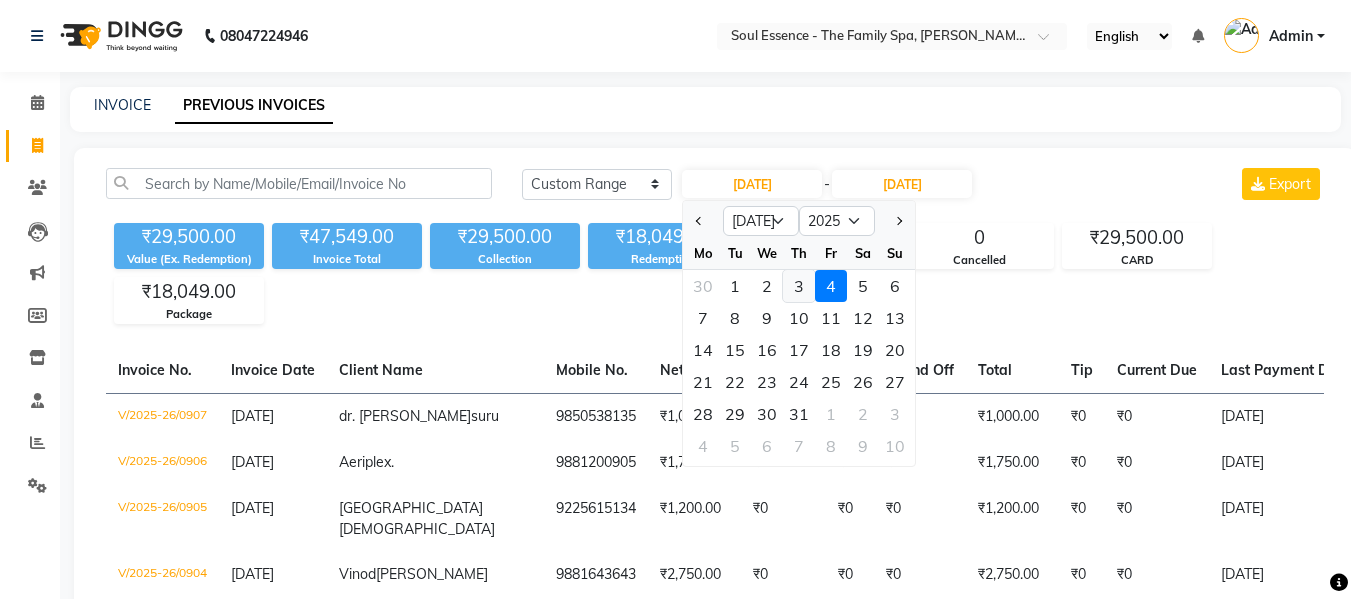 click on "3" 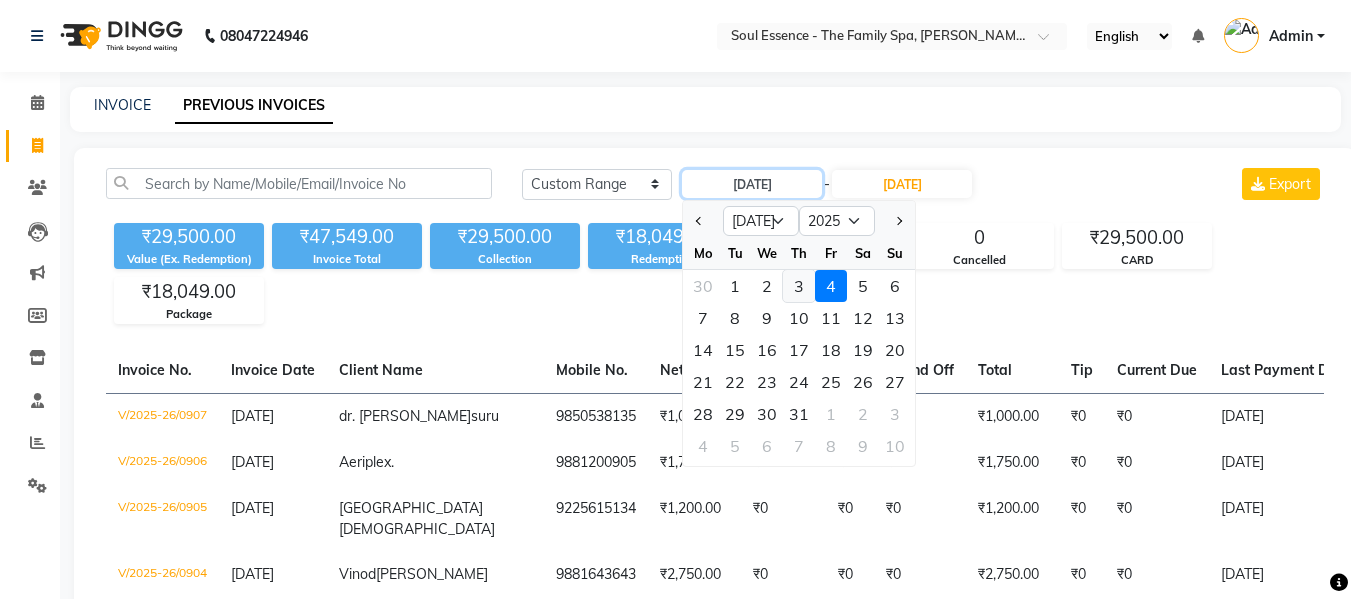 type on "03-07-2025" 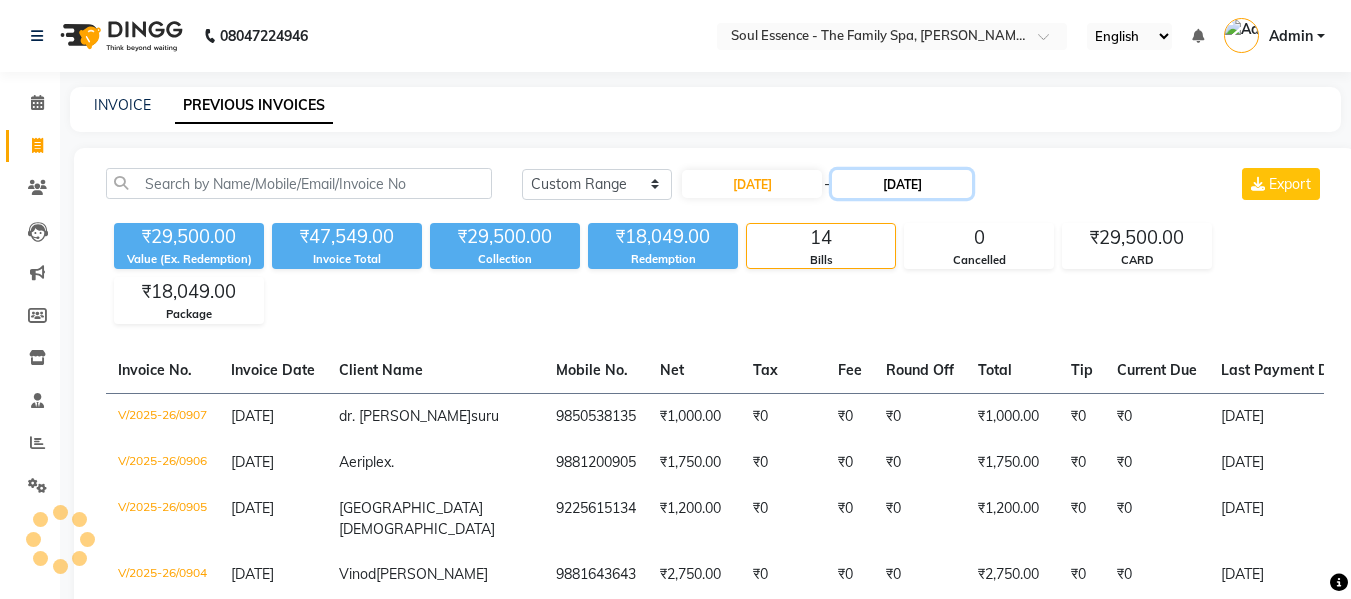 click on "04-07-2025" 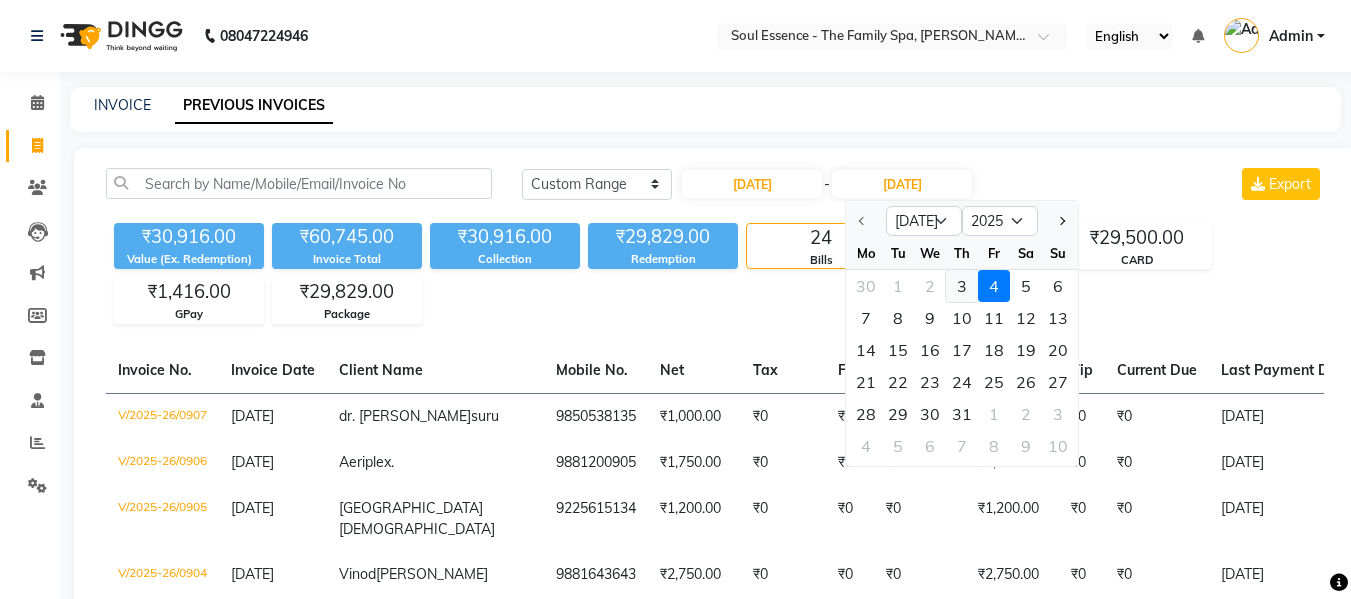 click on "3" 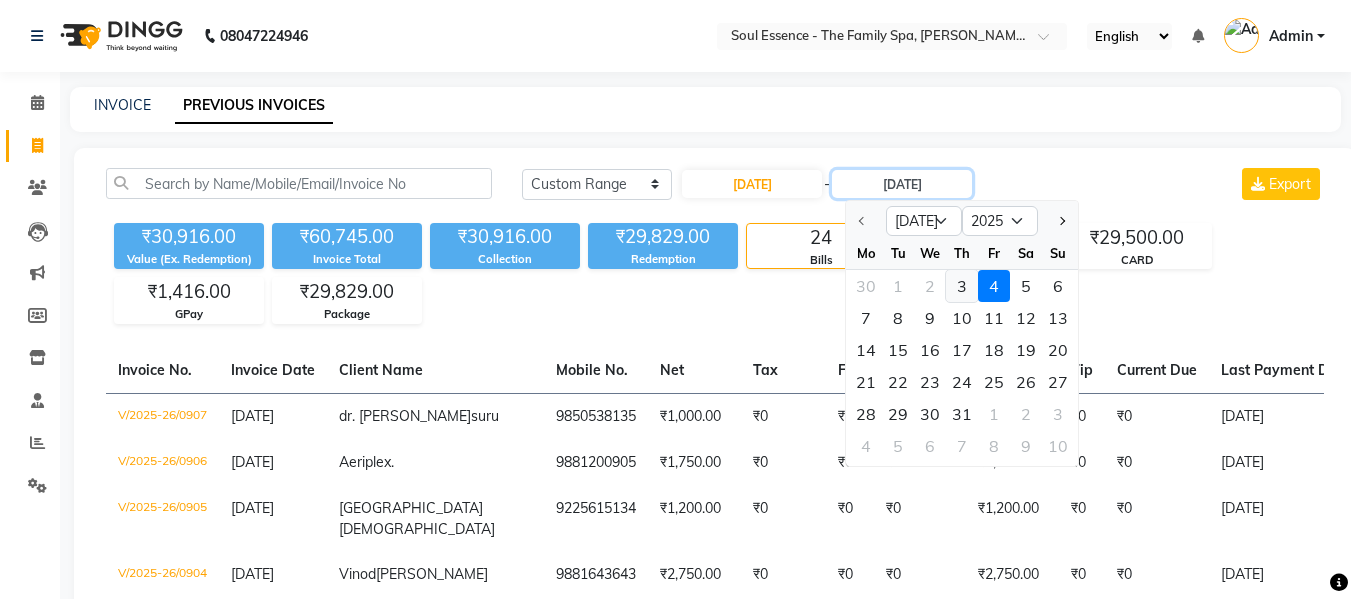 type on "03-07-2025" 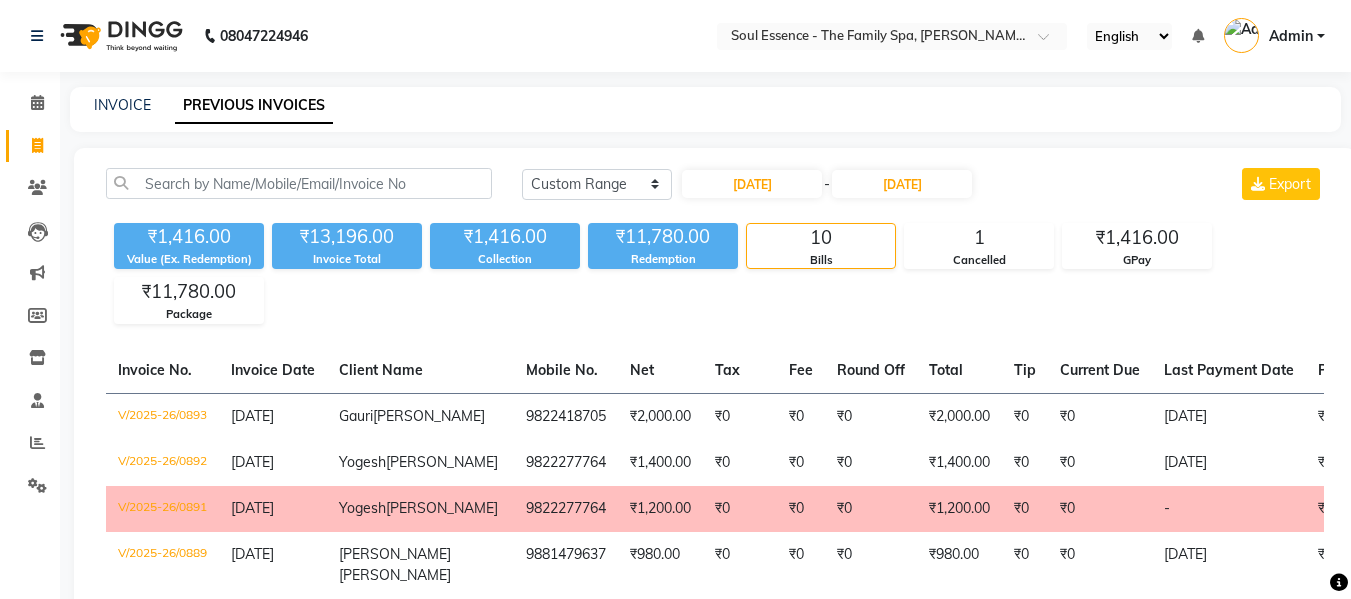 click on "Today Yesterday Custom Range 03-07-2025 - 03-07-2025" 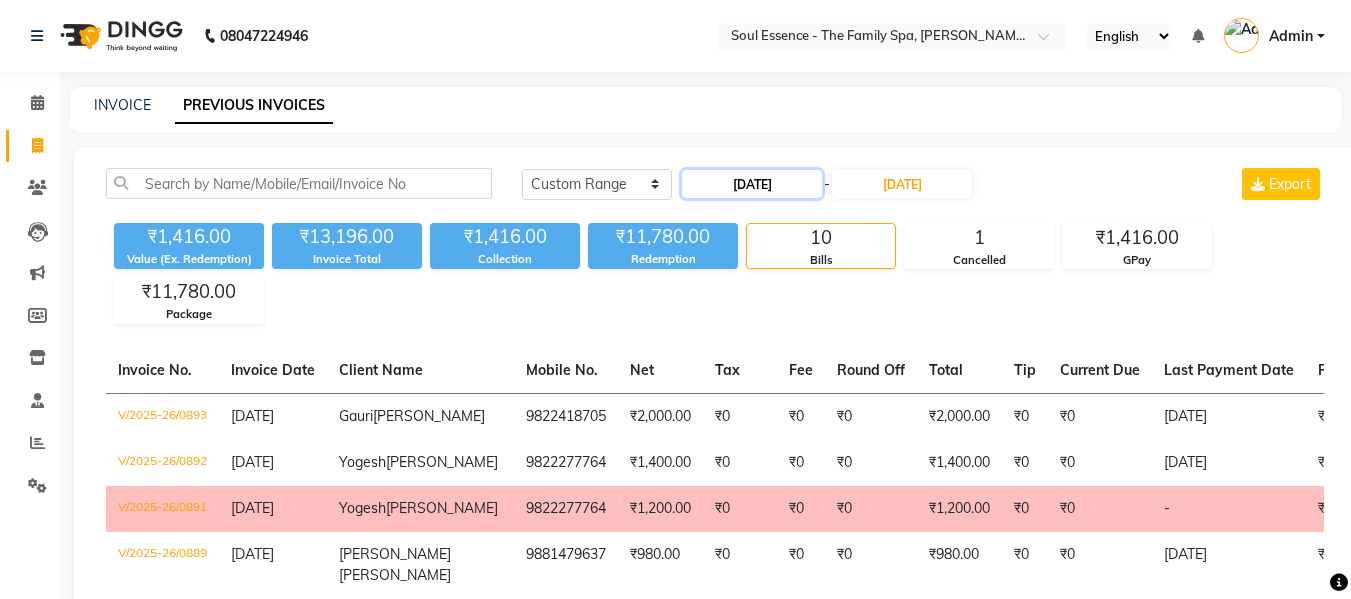 click on "03-07-2025" 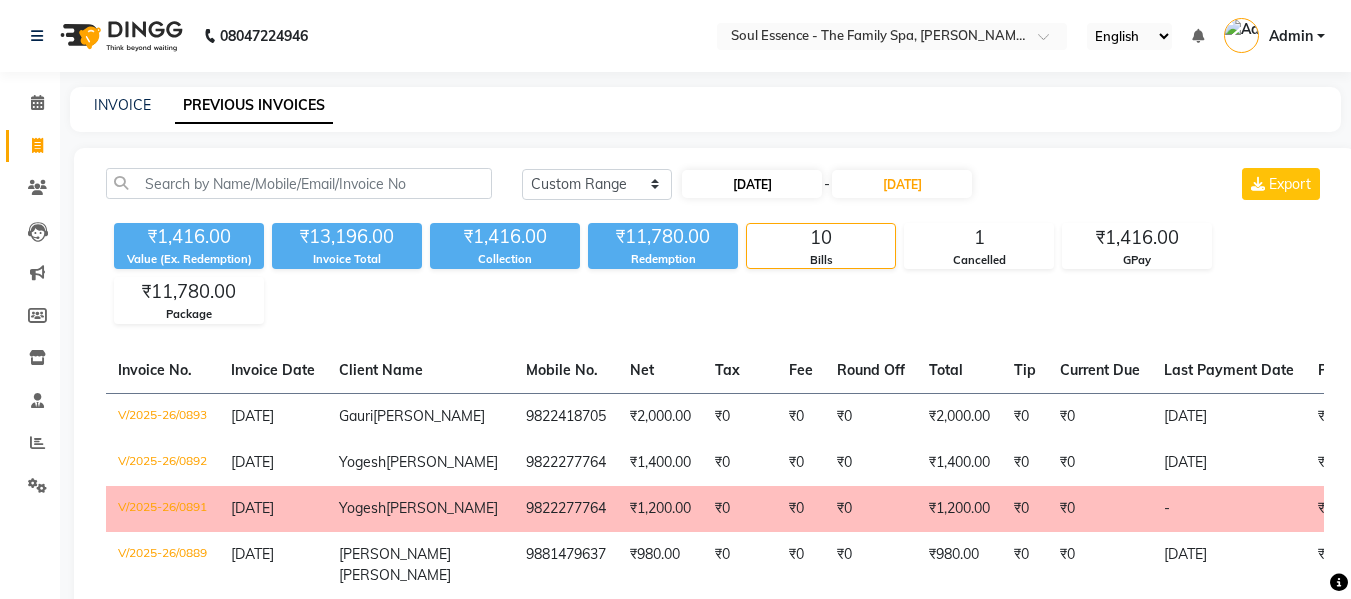 select on "7" 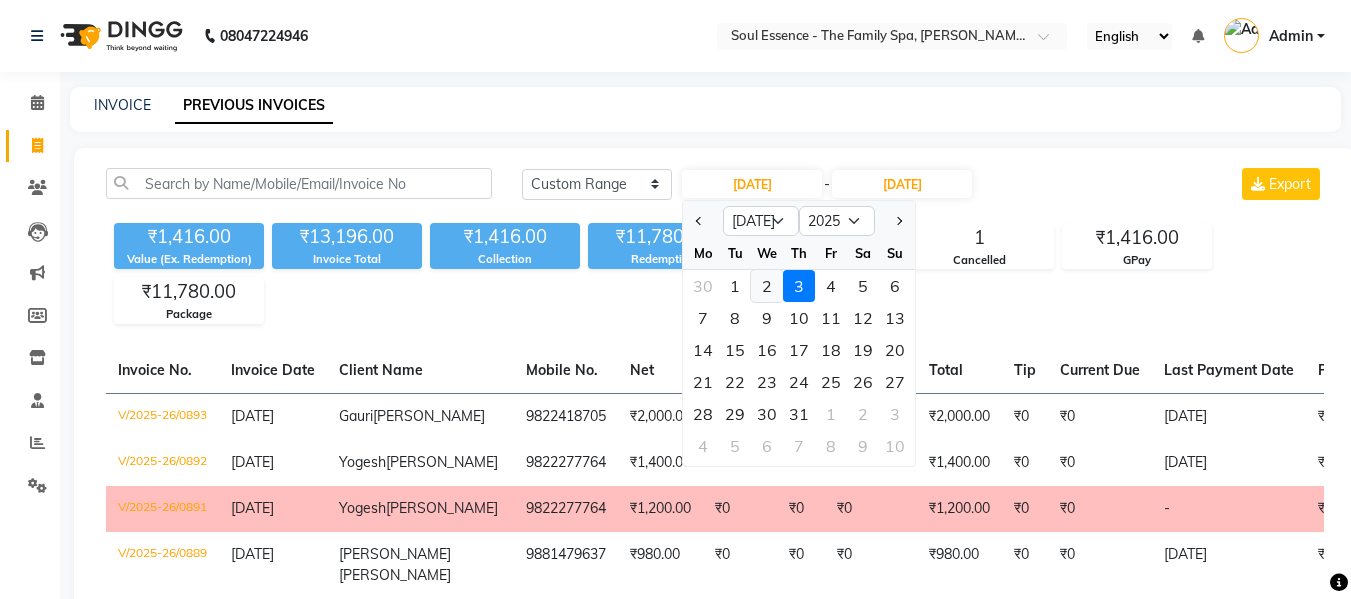 click on "2" 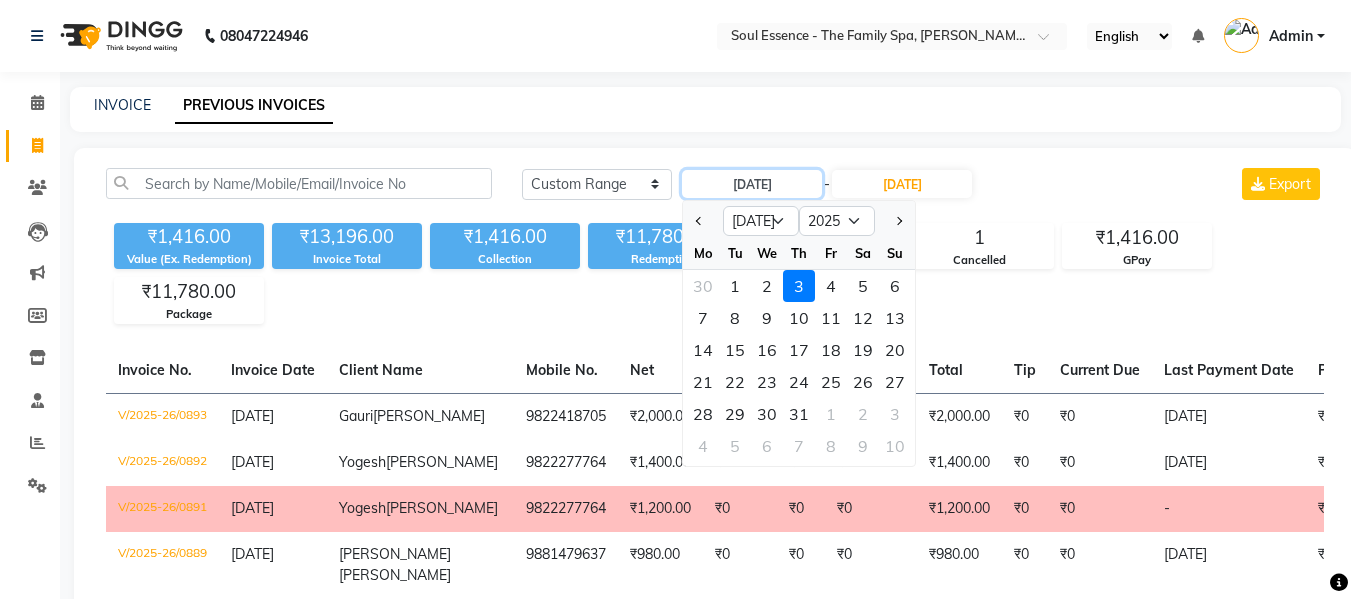 type on "02-07-2025" 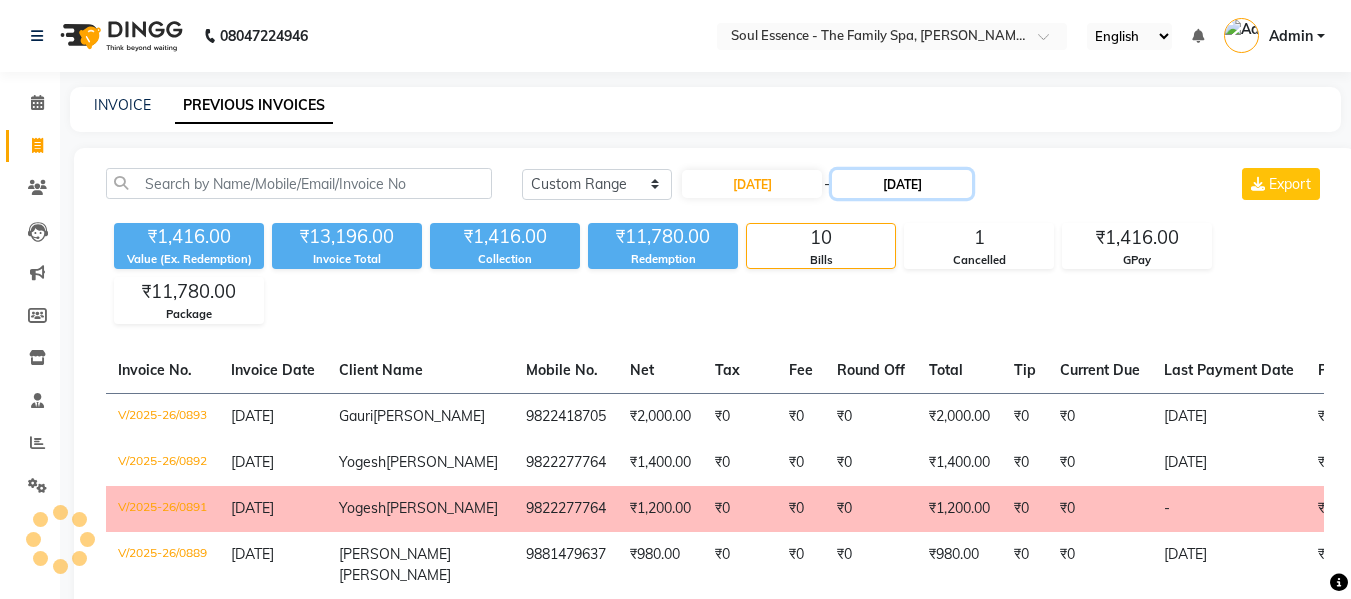 click on "03-07-2025" 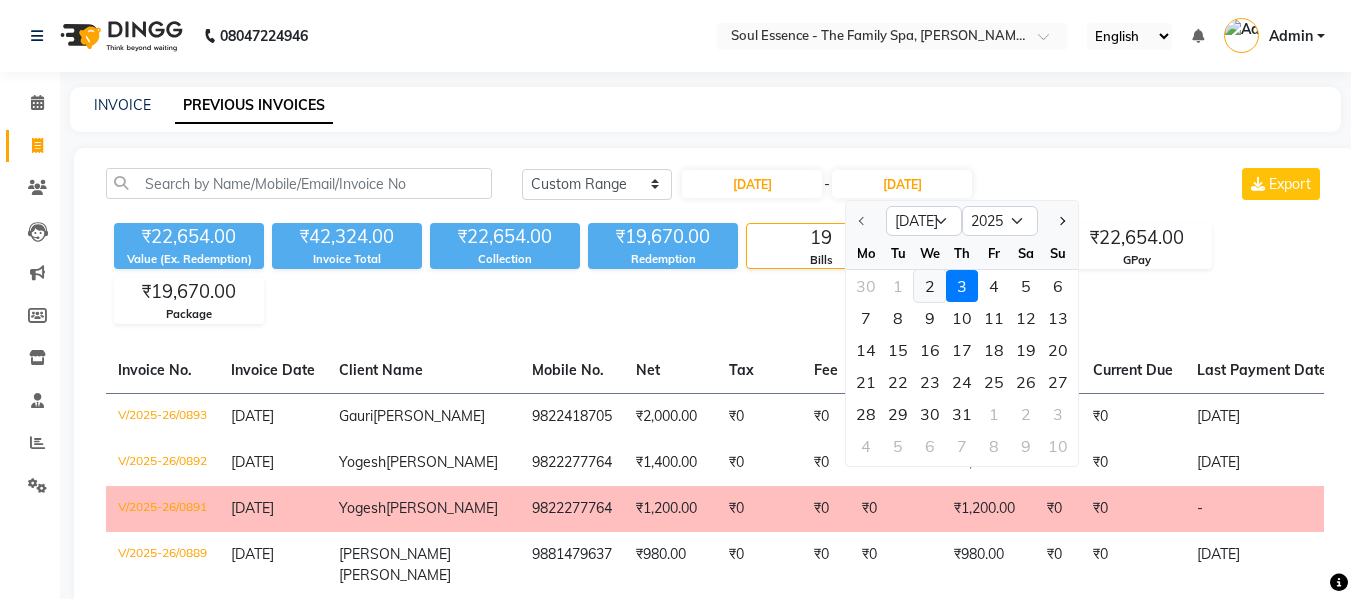 click on "2" 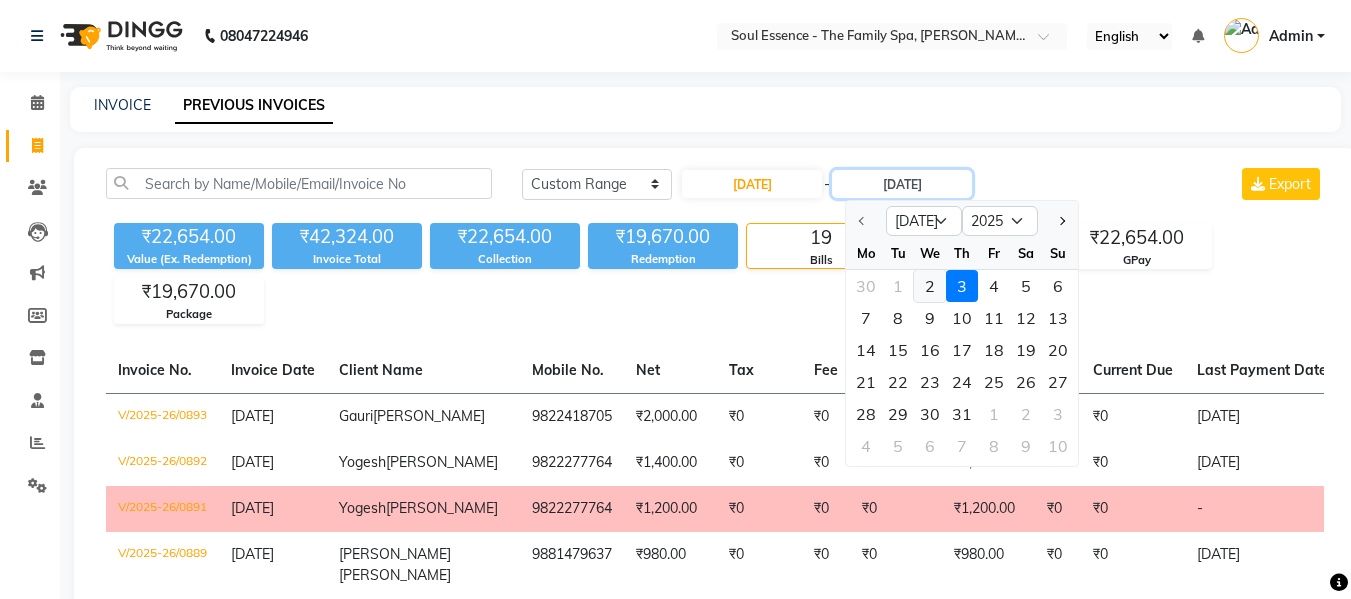 type on "02-07-2025" 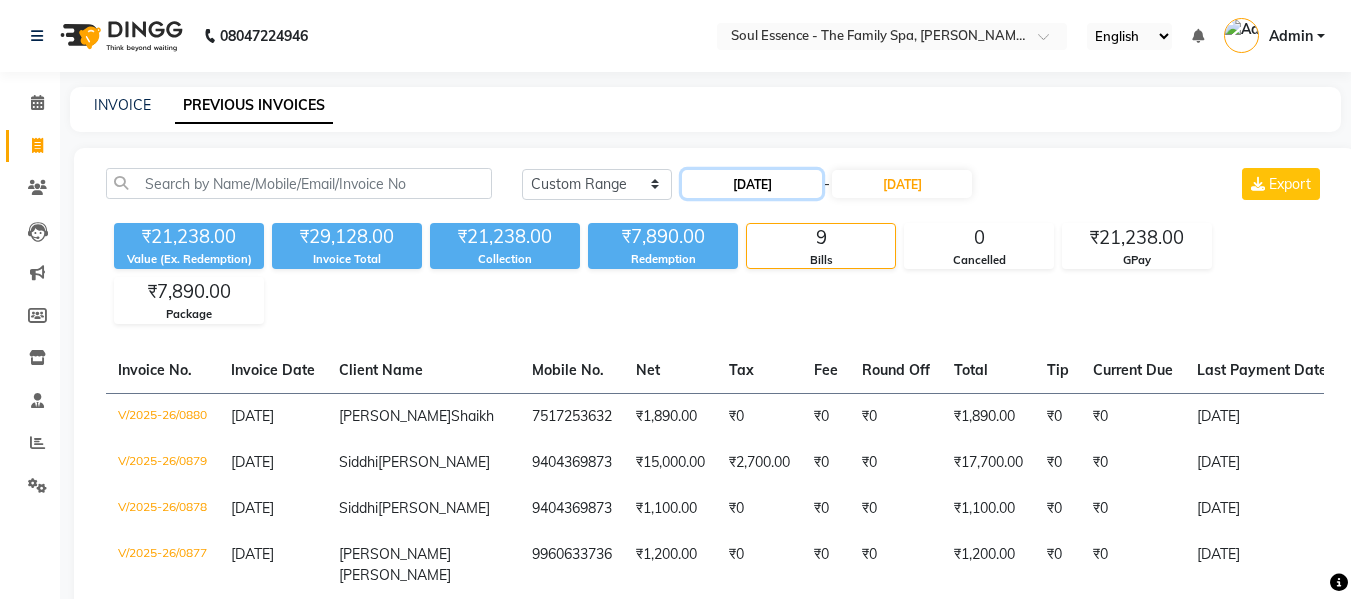 click on "02-07-2025" 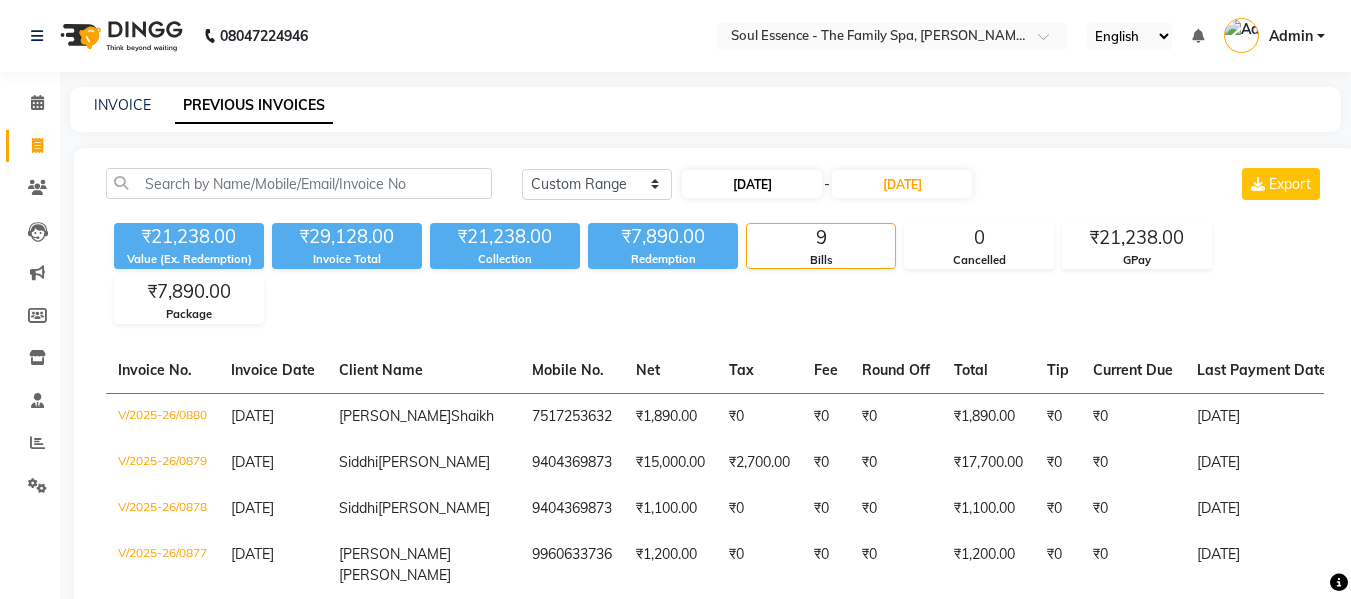 select on "7" 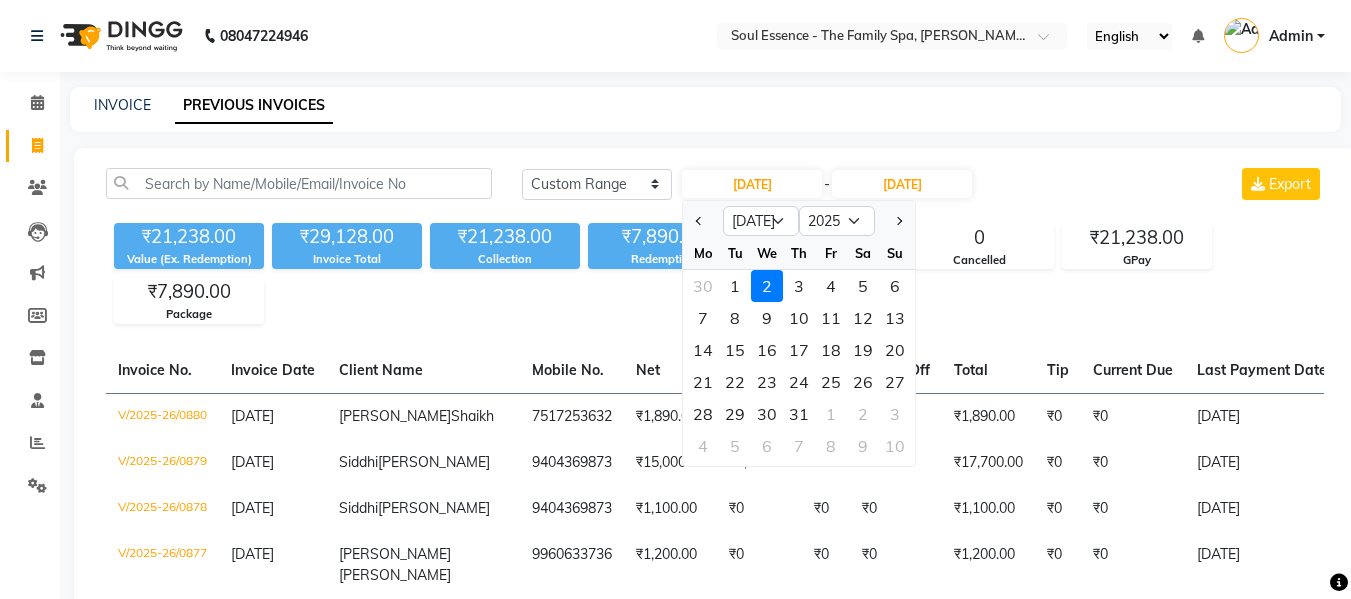 click on "1" 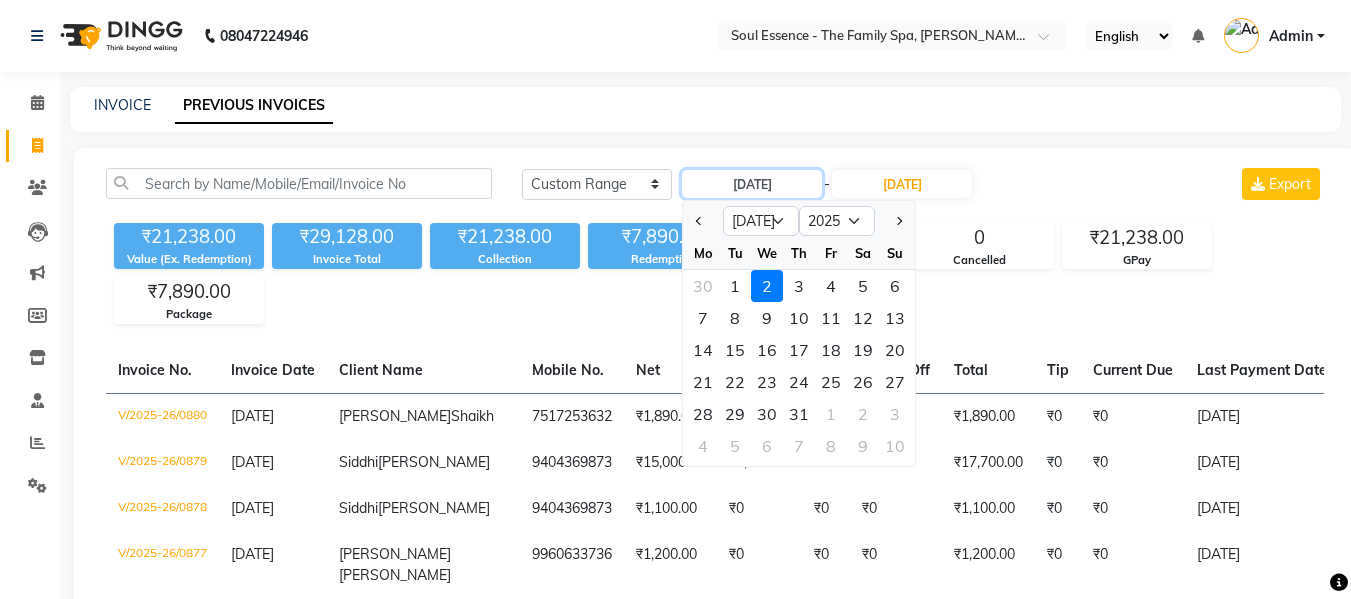 type on "01-07-2025" 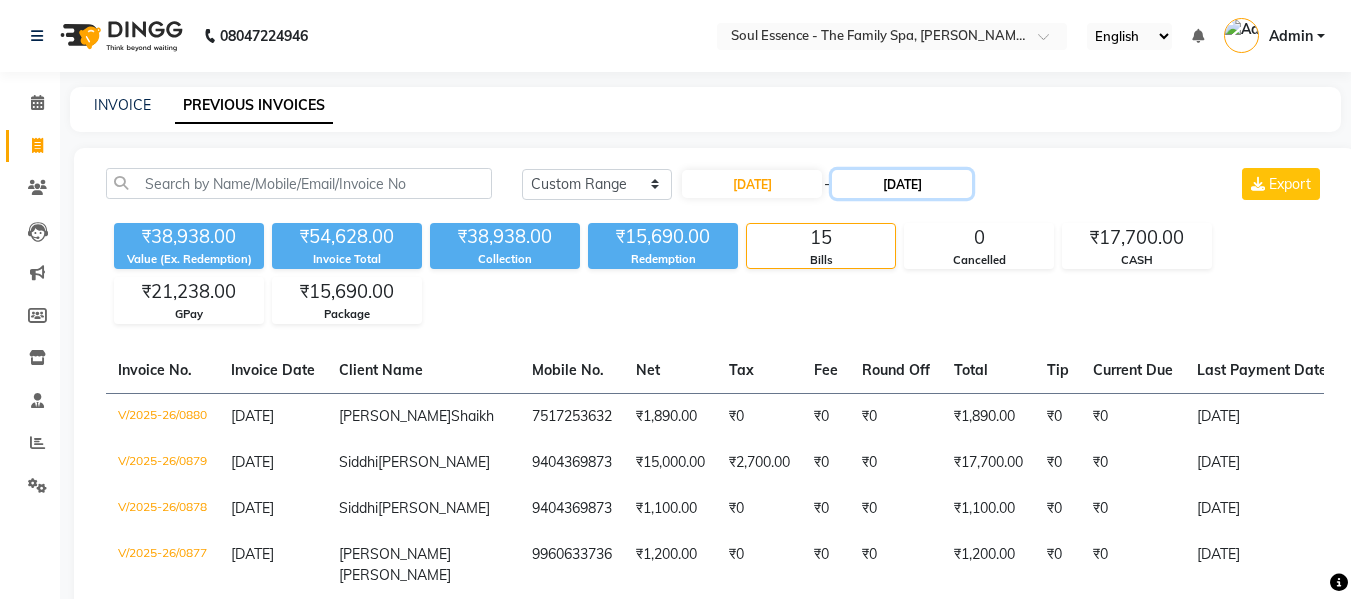 click on "02-07-2025" 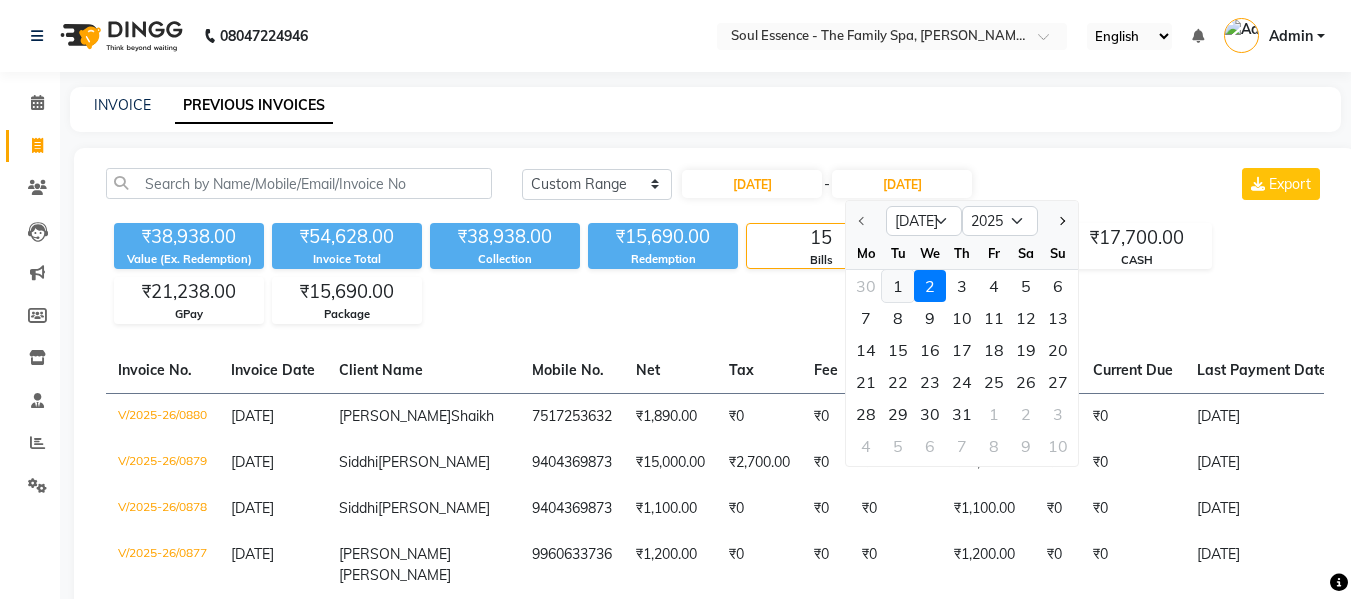 click on "1" 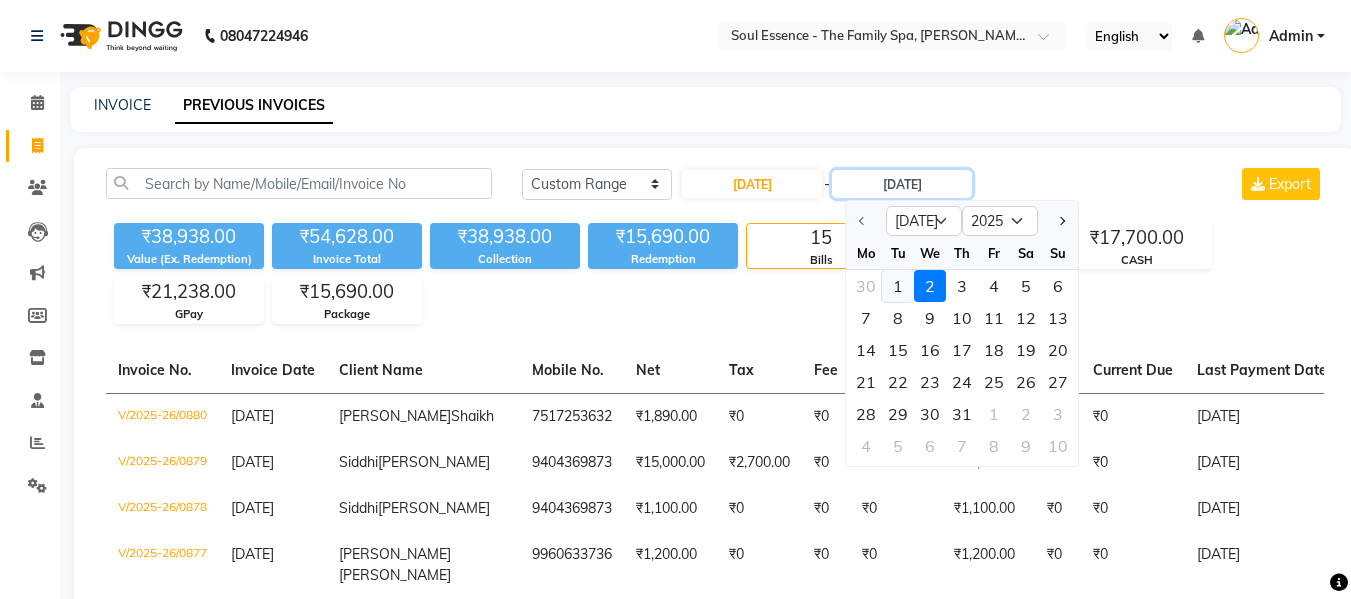 type on "01-07-2025" 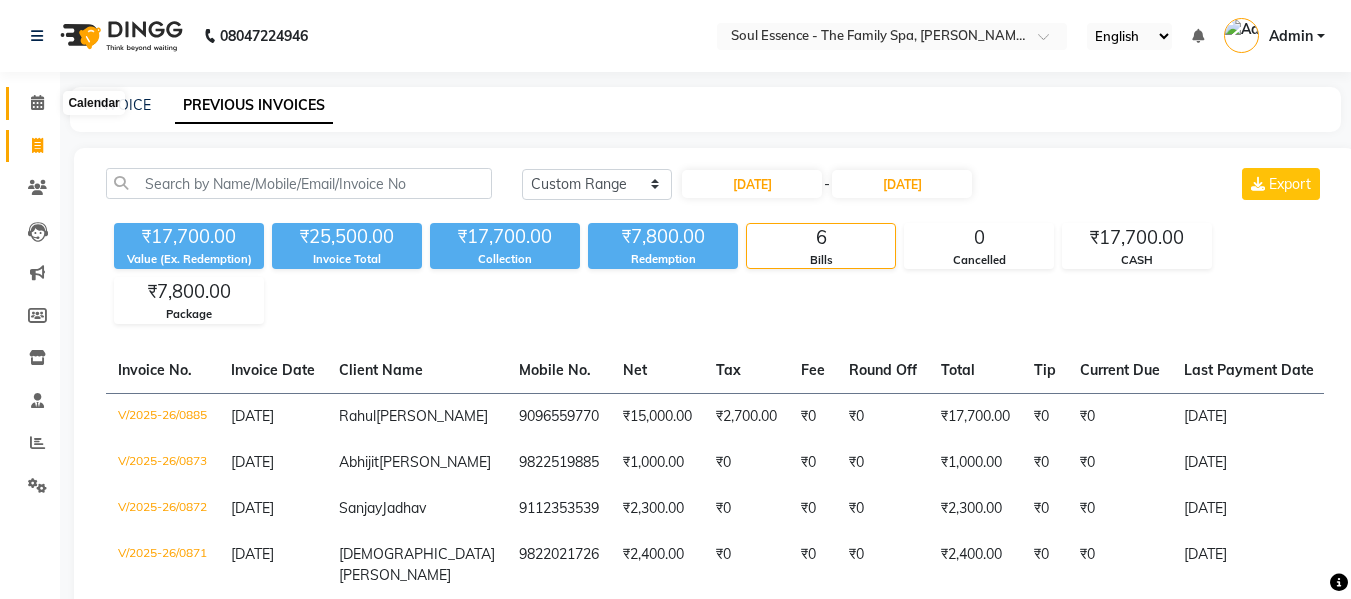 click 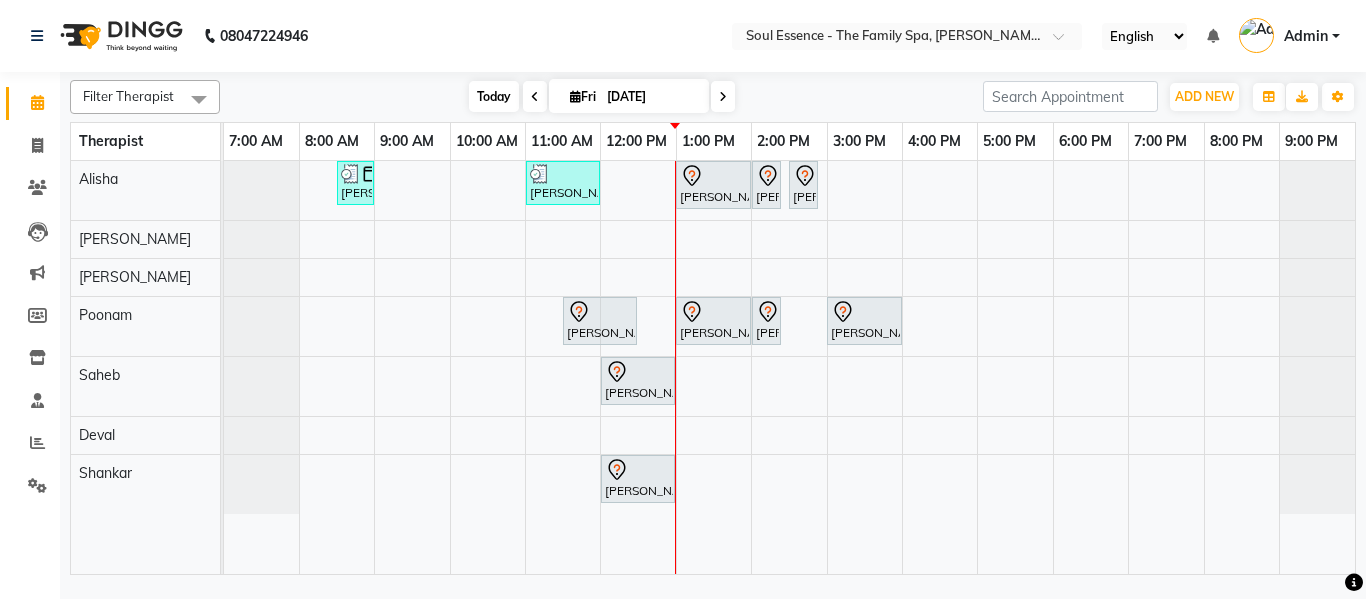click on "Today" at bounding box center (494, 96) 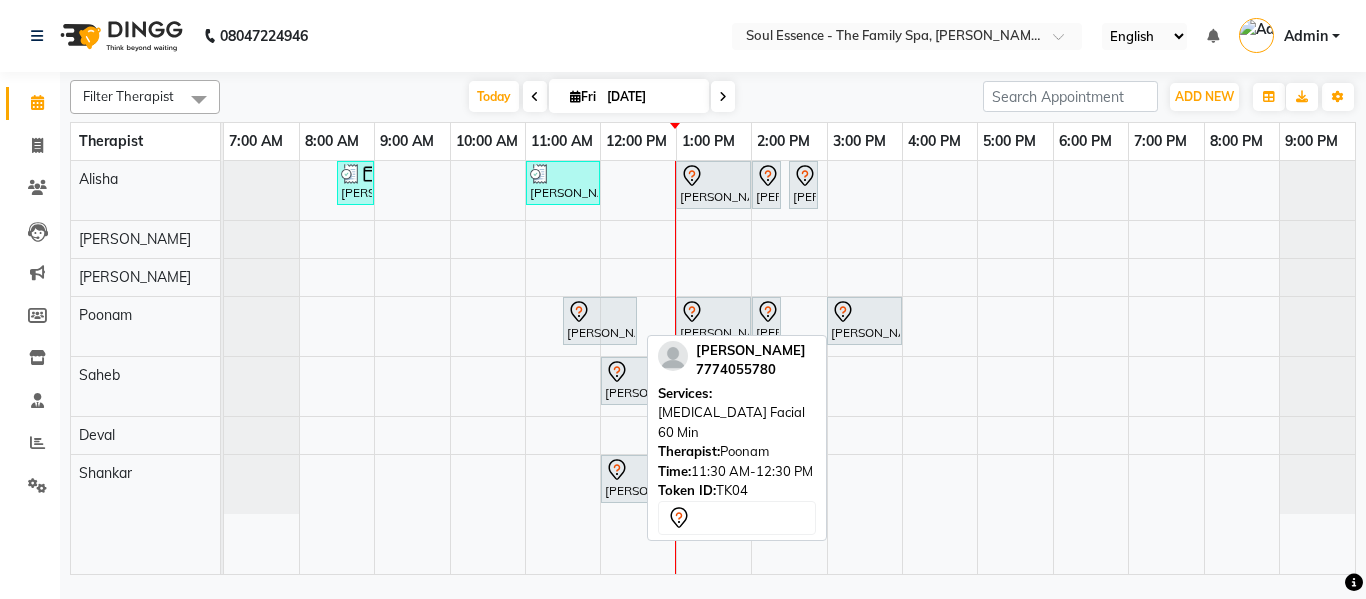 click at bounding box center [600, 312] 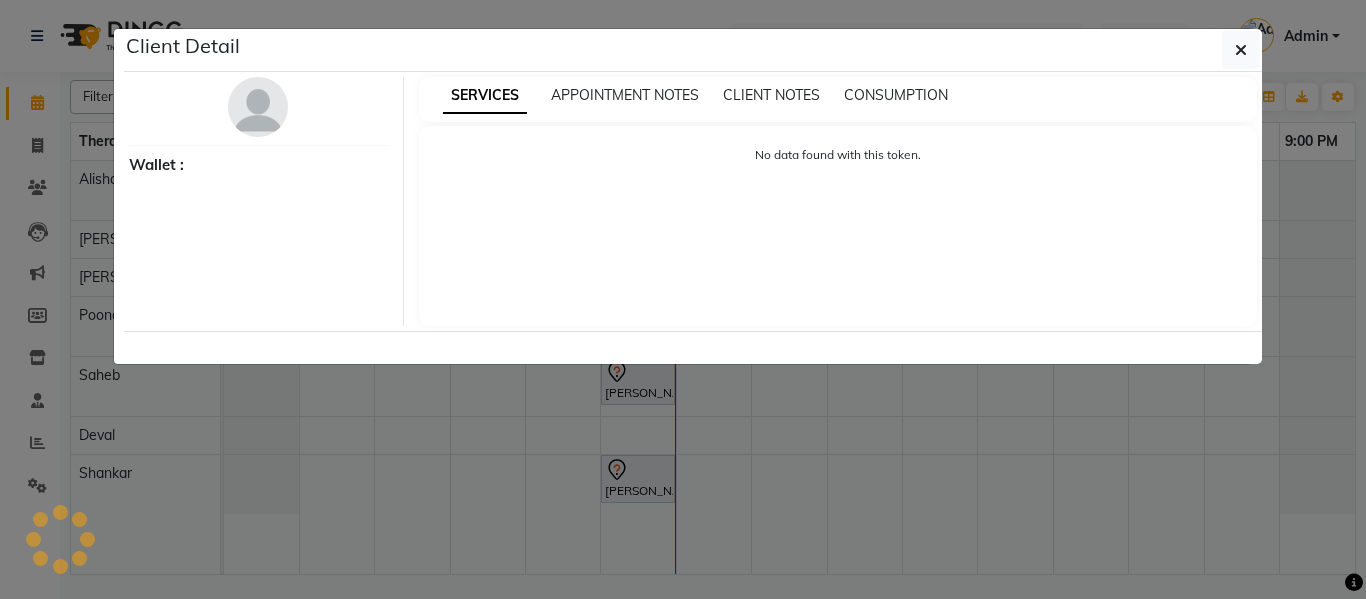 select on "7" 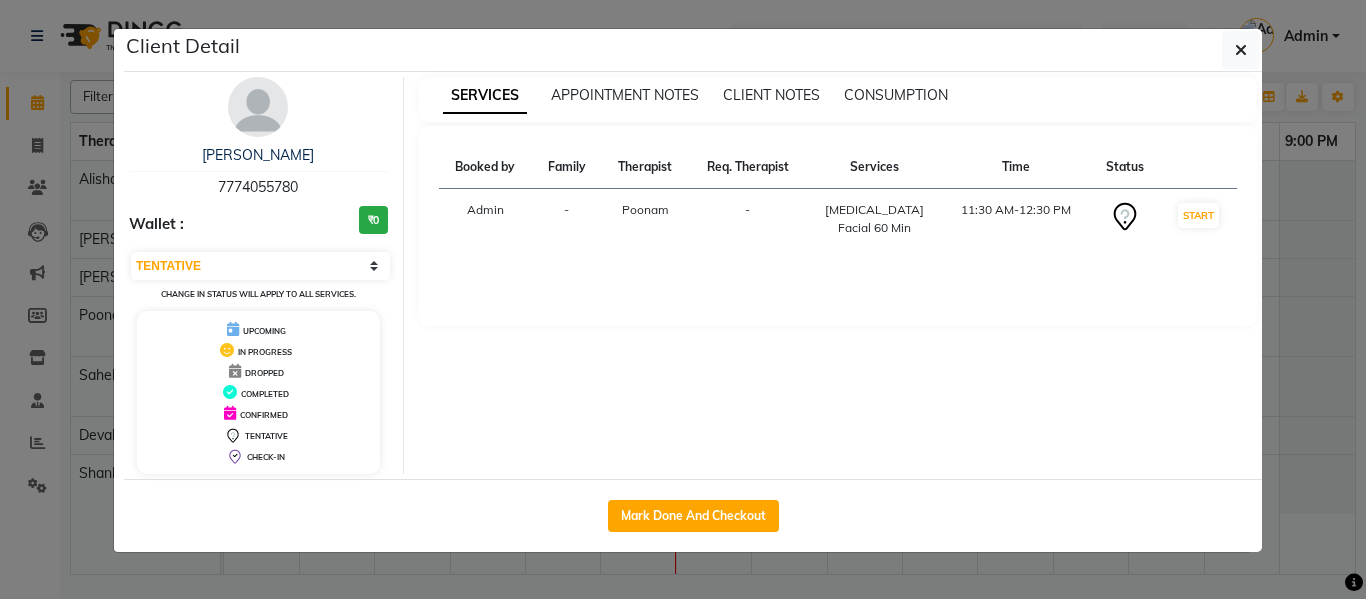 click on "Mark Done And Checkout" 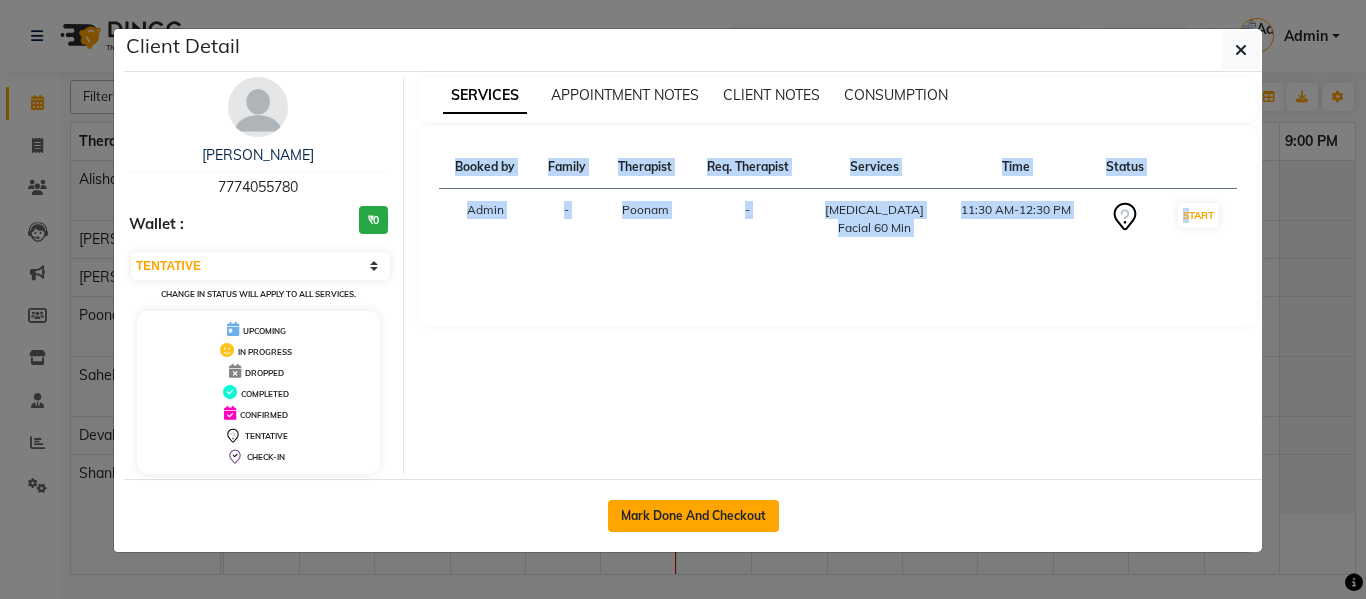 click on "Mark Done And Checkout" 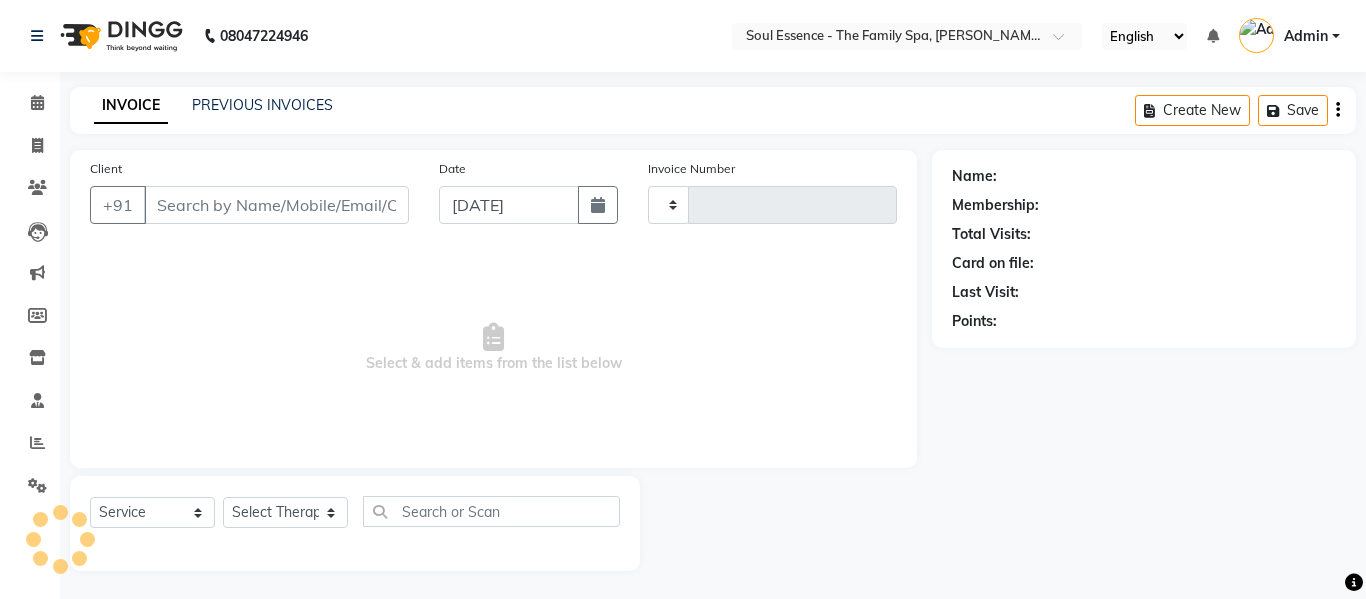 type on "0970" 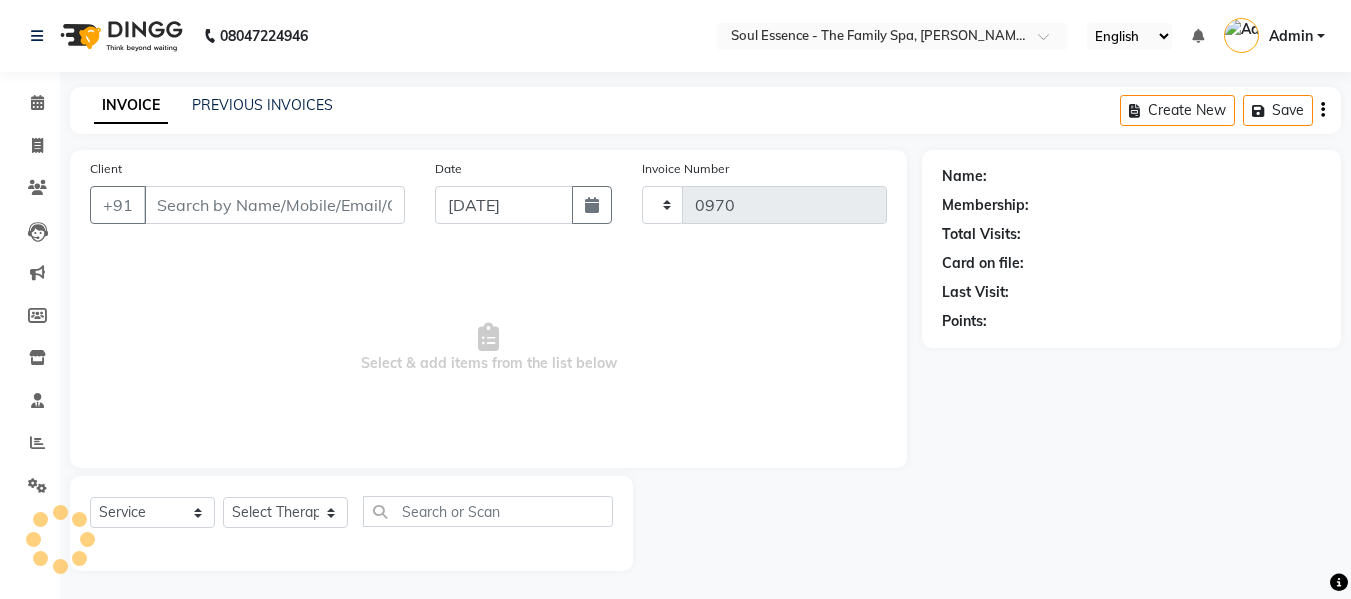 select on "774" 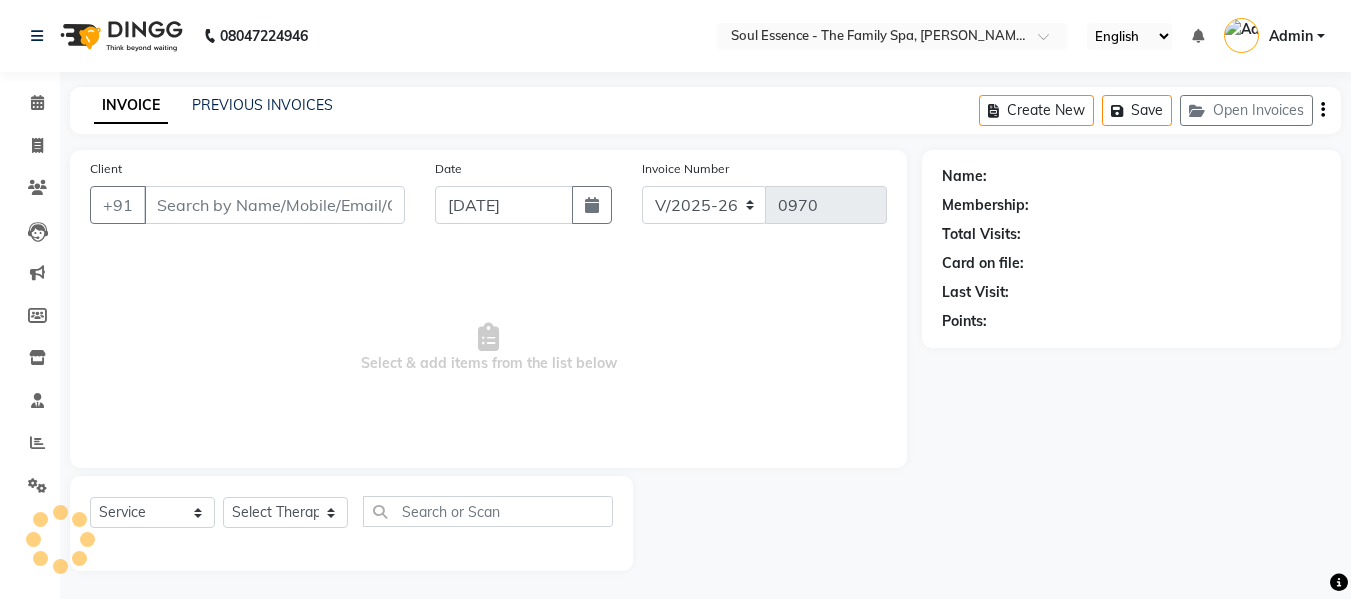 type on "7774055780" 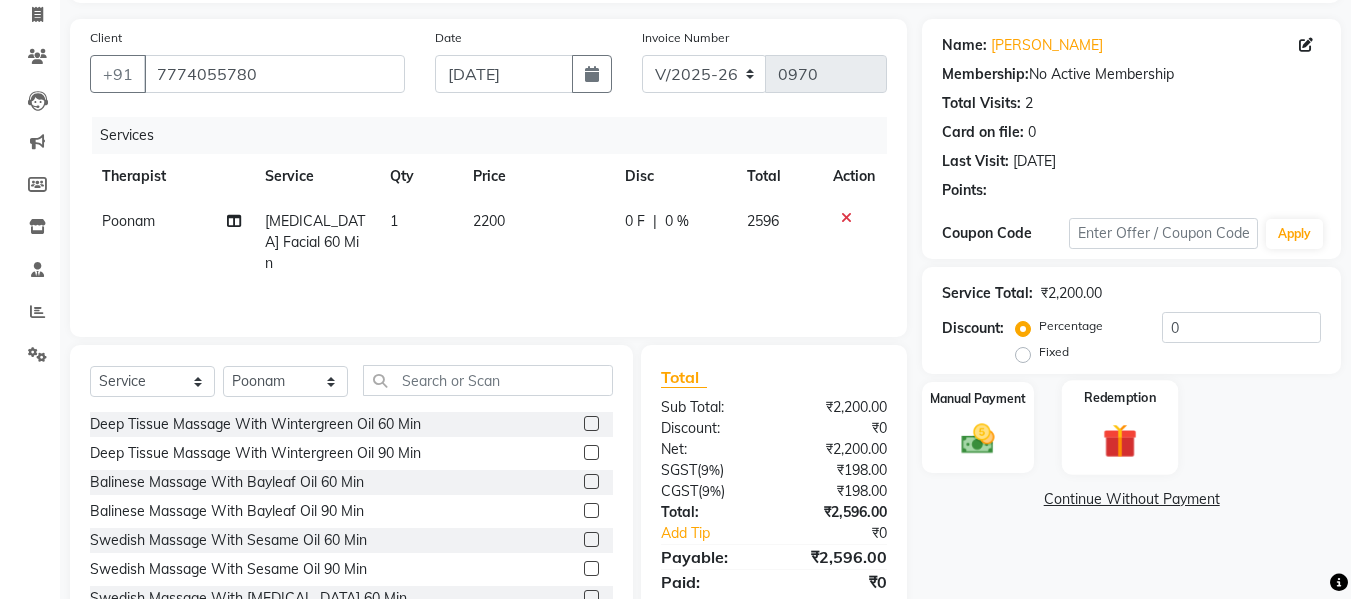 scroll, scrollTop: 202, scrollLeft: 0, axis: vertical 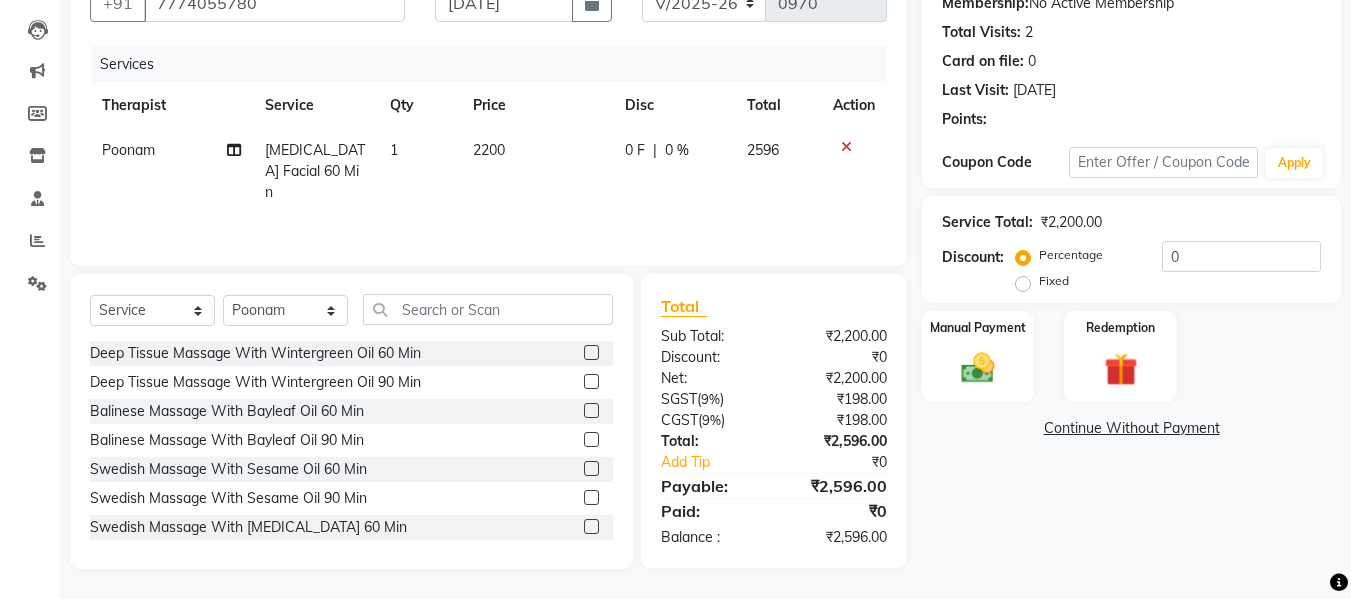click on "Service Total:  ₹2,200.00  Discount:  Percentage   Fixed  0" 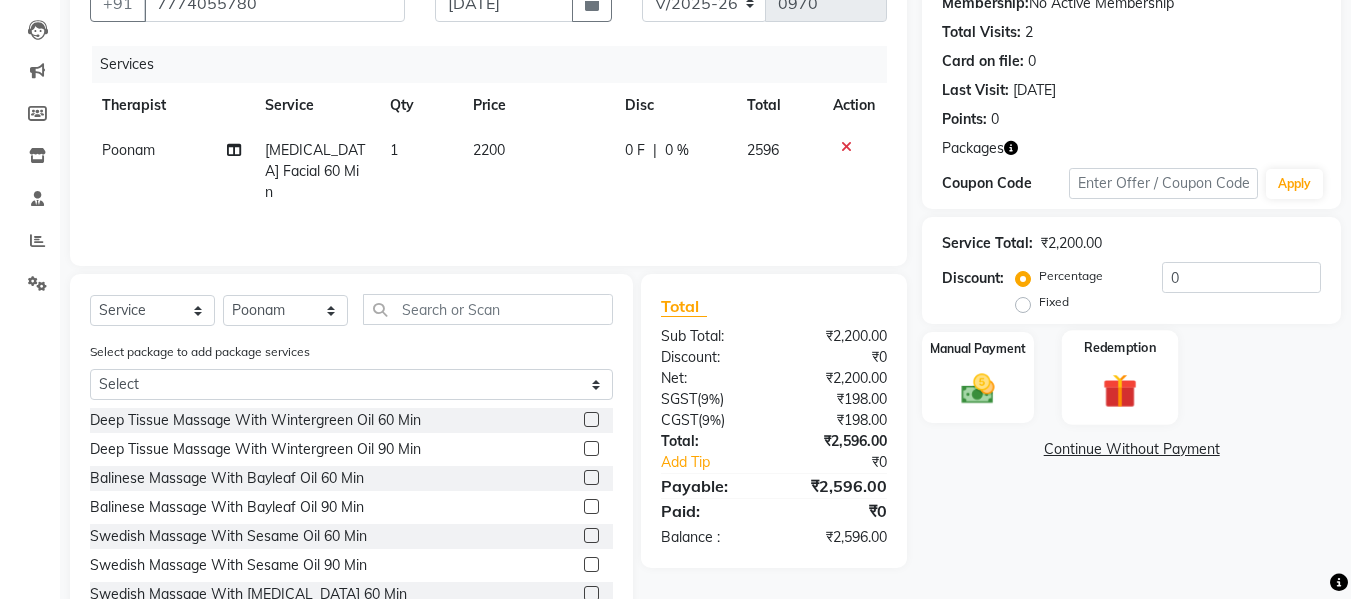 click on "Redemption" 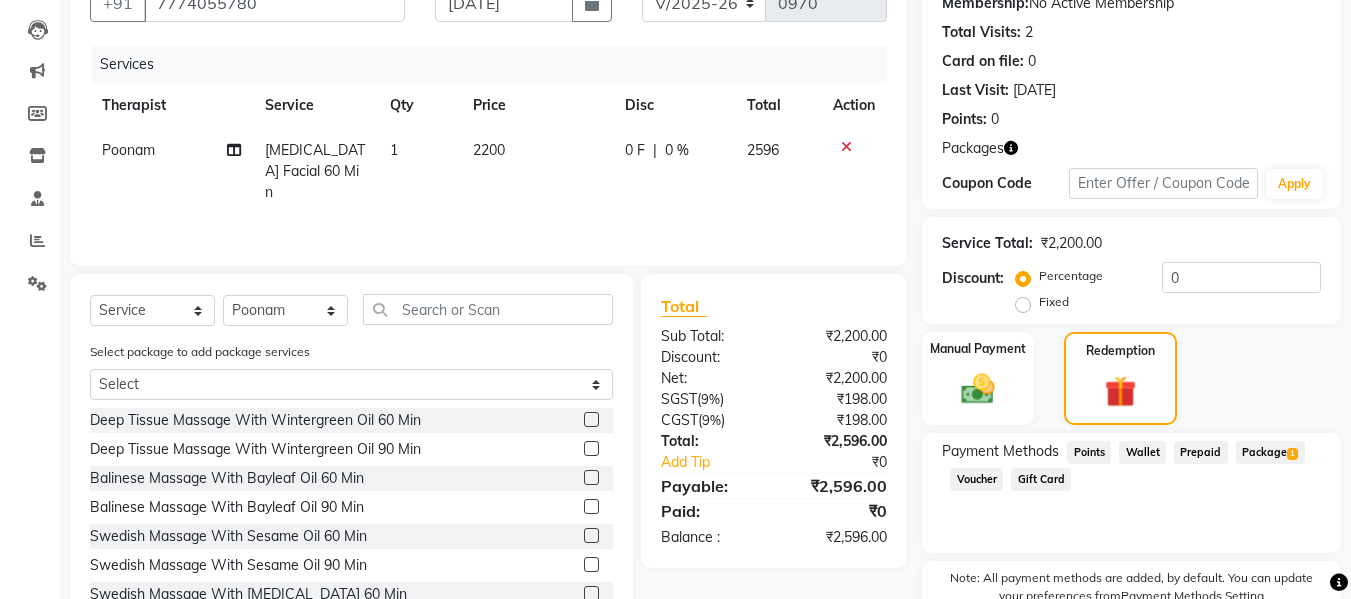 click on "Payment Methods  Points   Wallet   Prepaid   Package  1  Voucher   Gift Card" 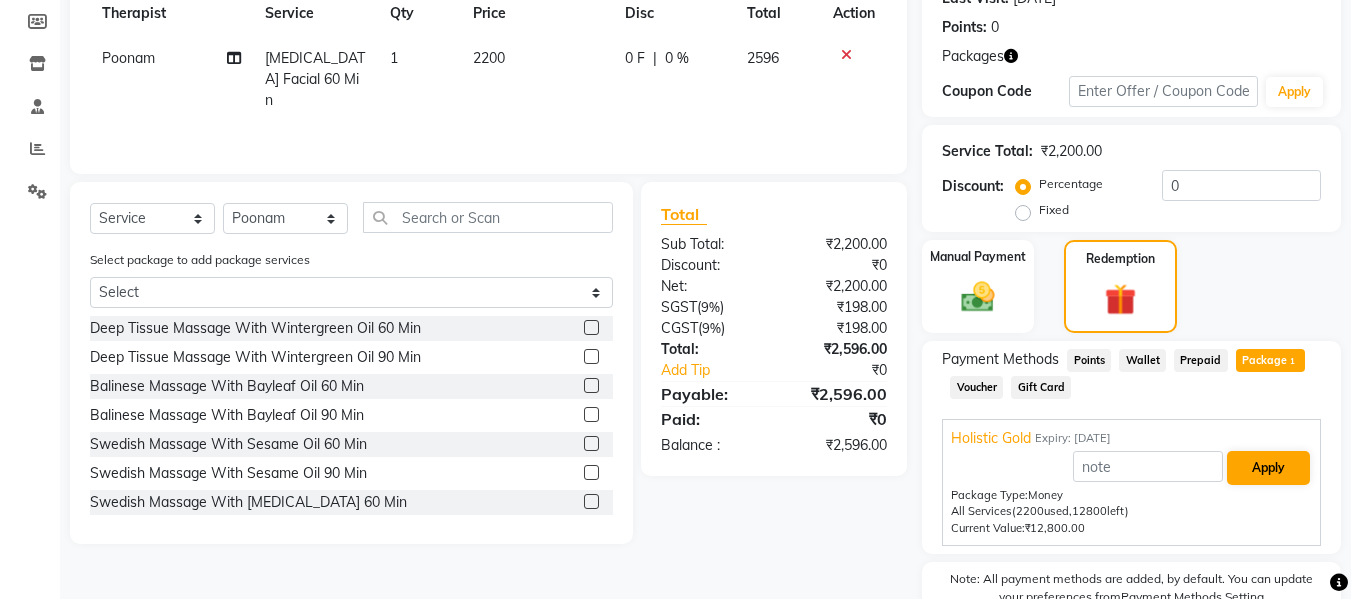 scroll, scrollTop: 396, scrollLeft: 0, axis: vertical 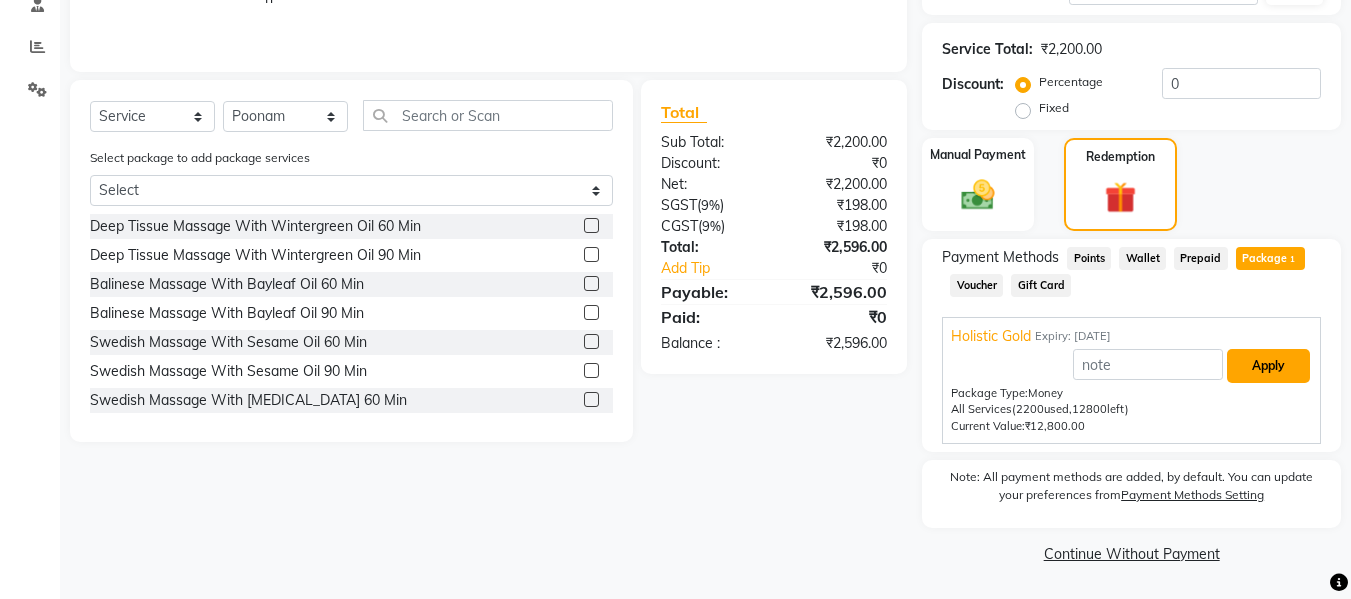 click on "Apply" at bounding box center (1268, 366) 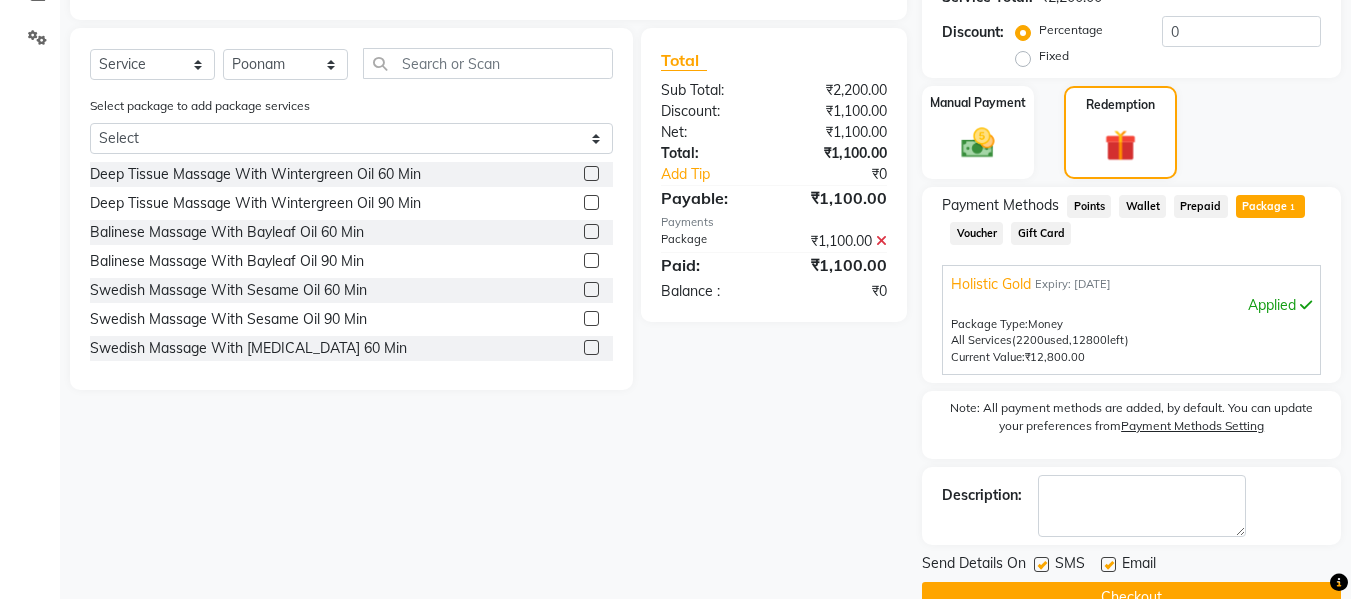 scroll, scrollTop: 492, scrollLeft: 0, axis: vertical 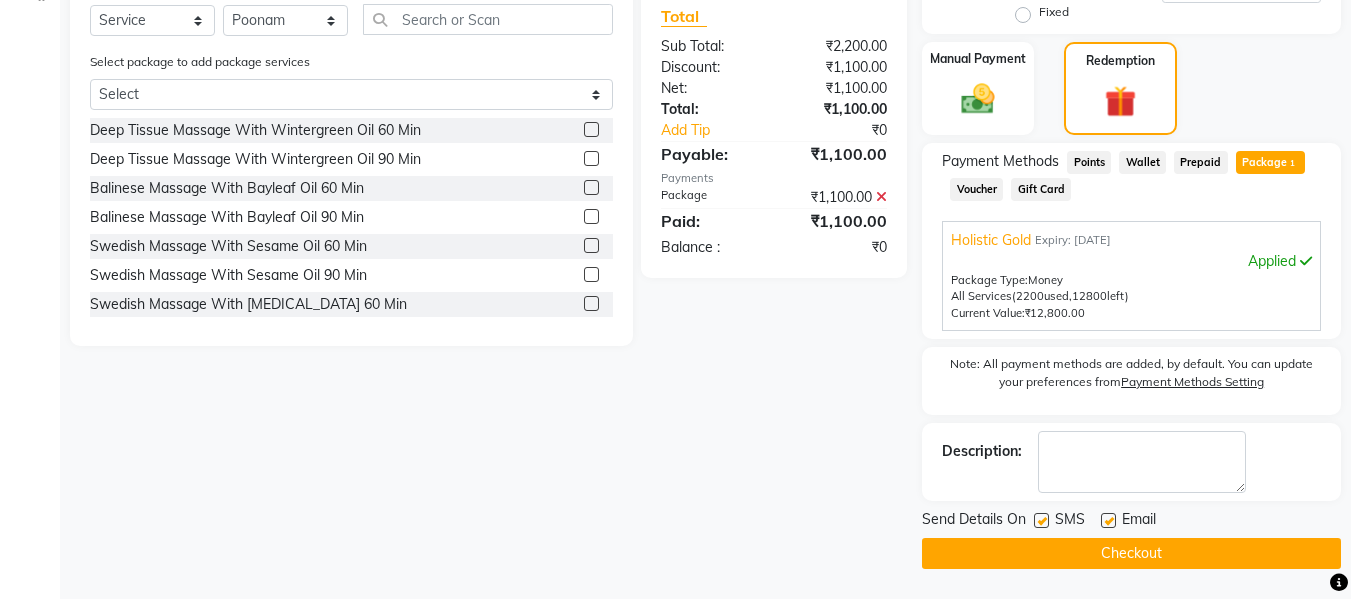 click 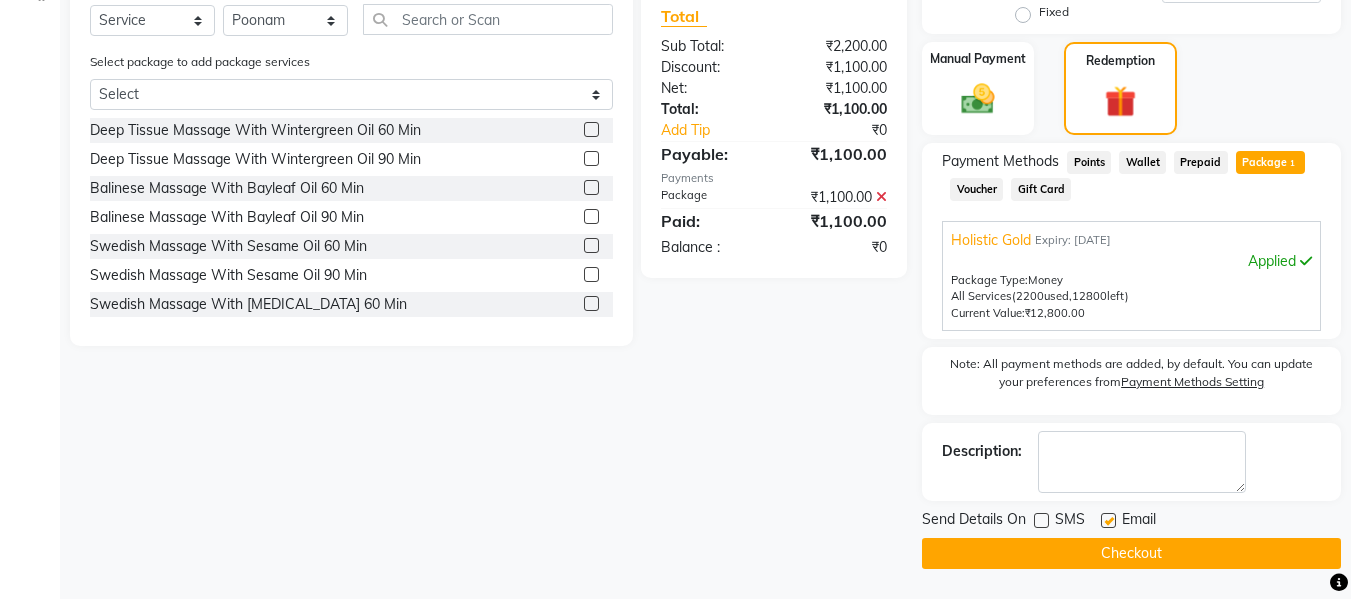 click 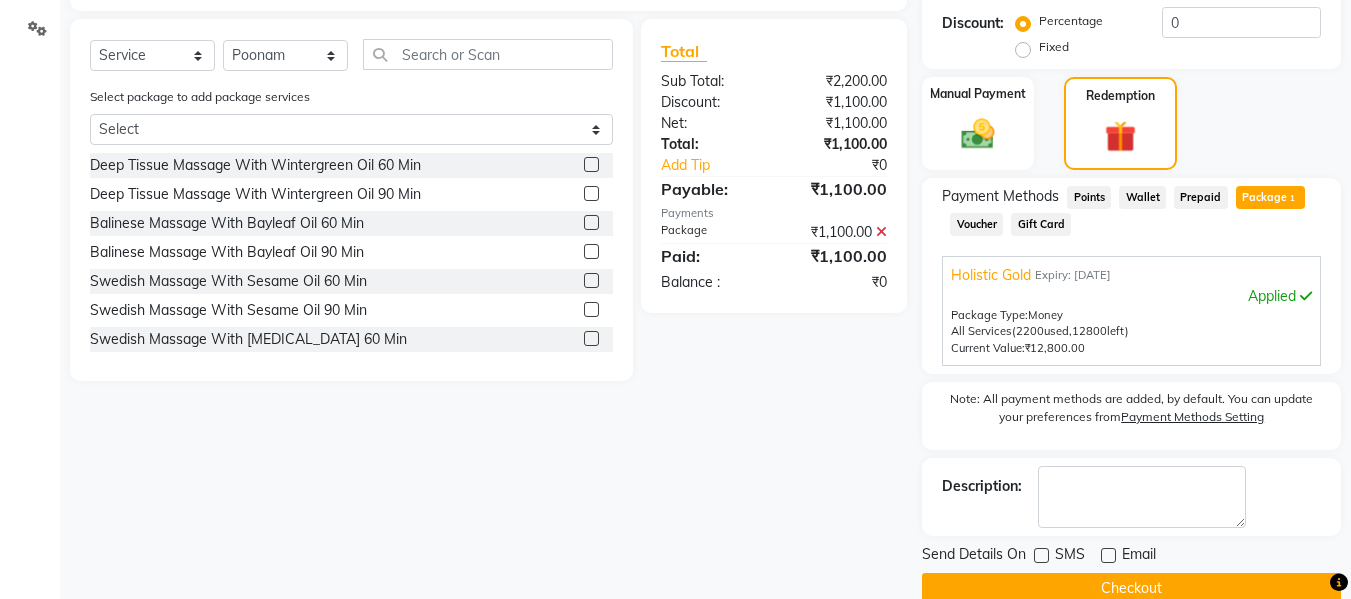 scroll, scrollTop: 492, scrollLeft: 0, axis: vertical 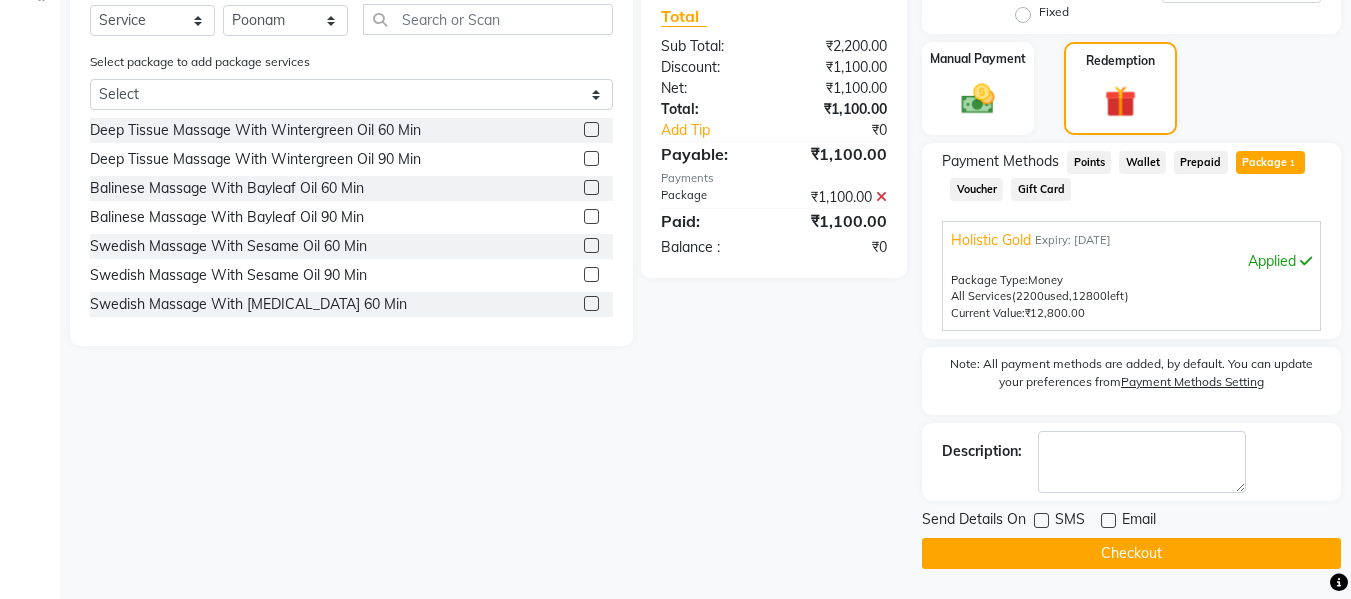 click on "Checkout" 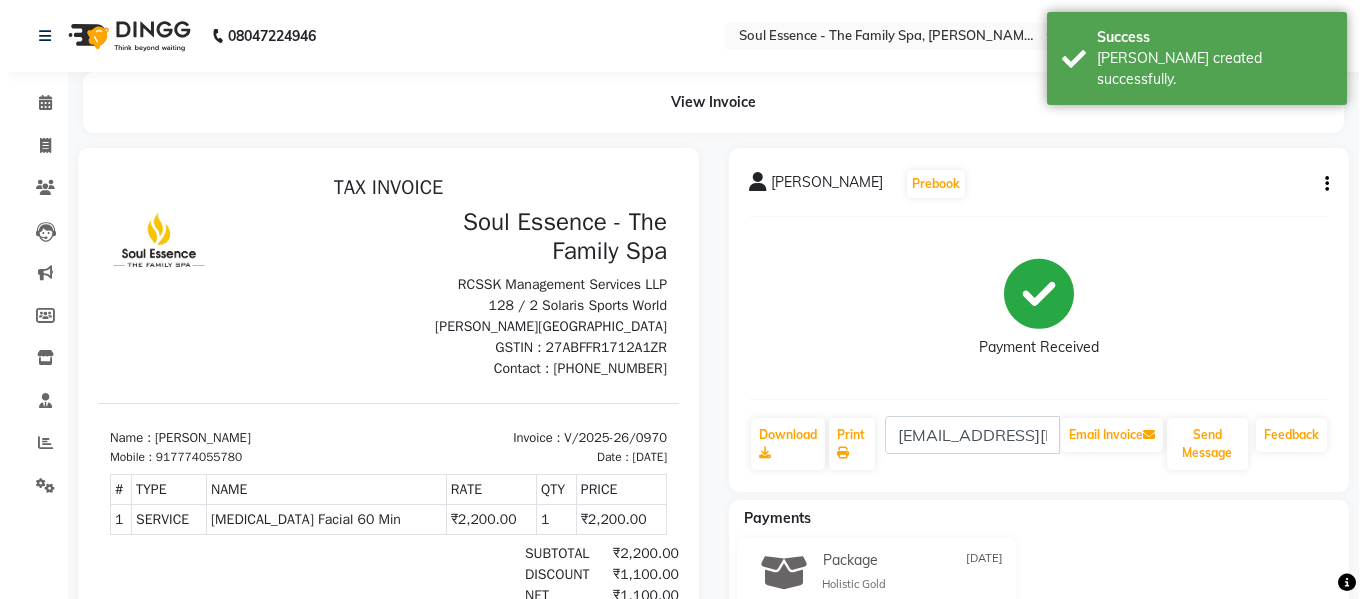 scroll, scrollTop: 0, scrollLeft: 0, axis: both 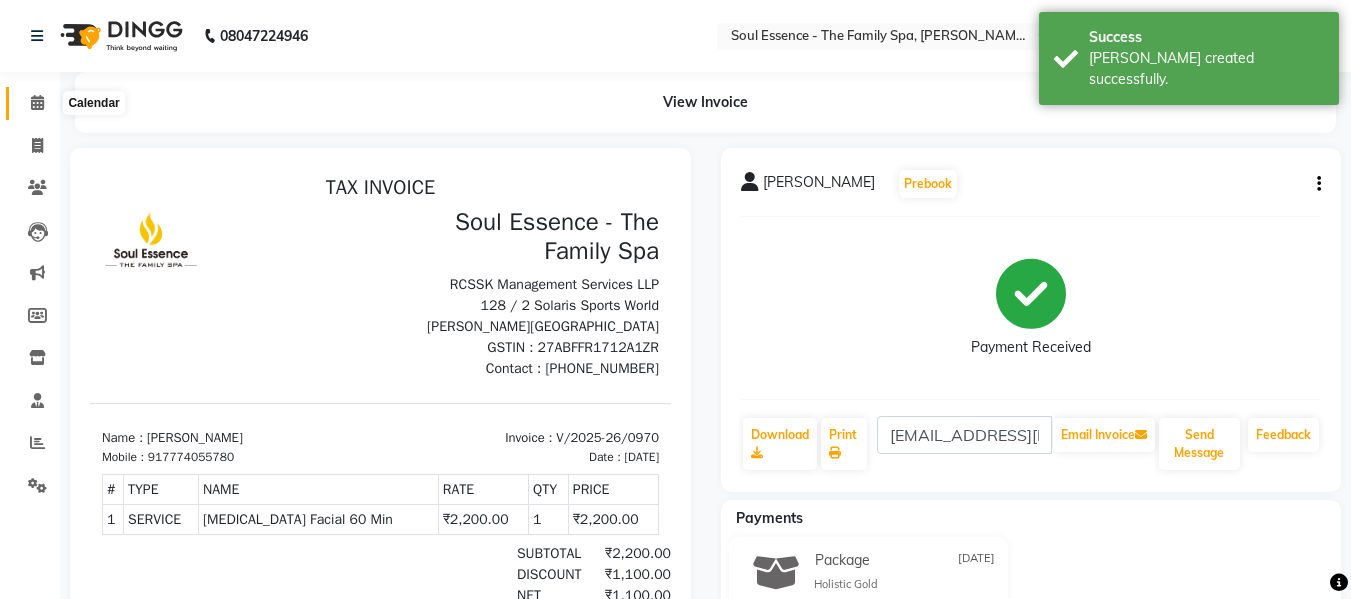 click 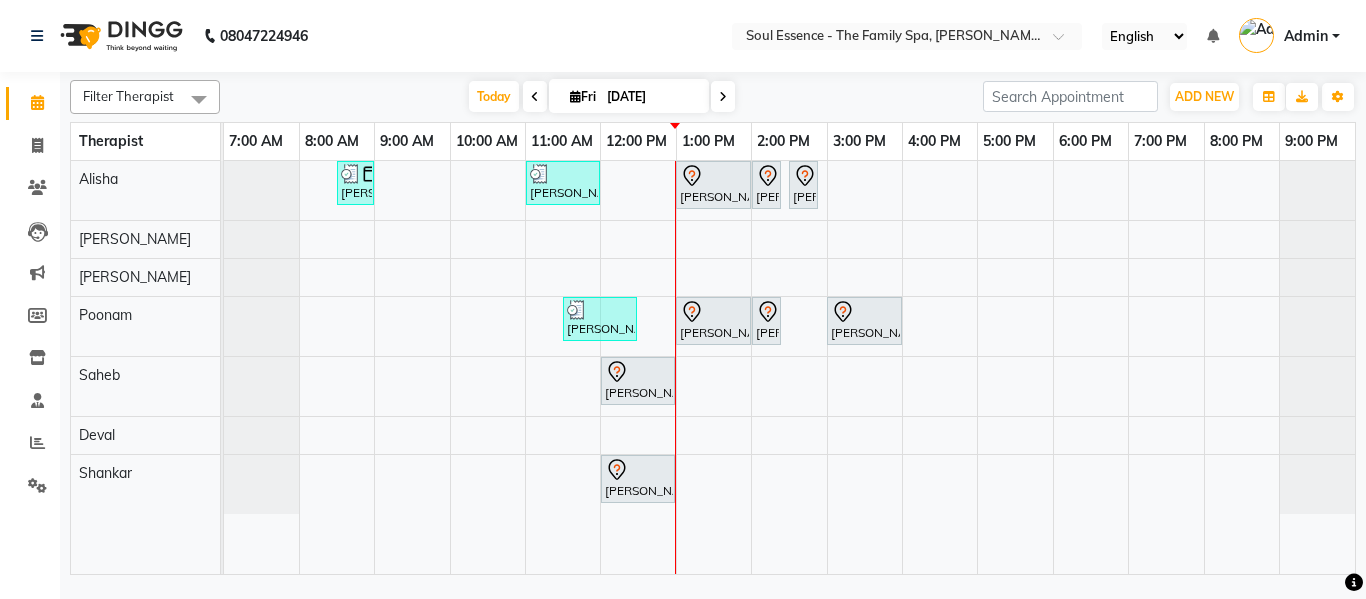 click on "11-07-2025" at bounding box center (651, 97) 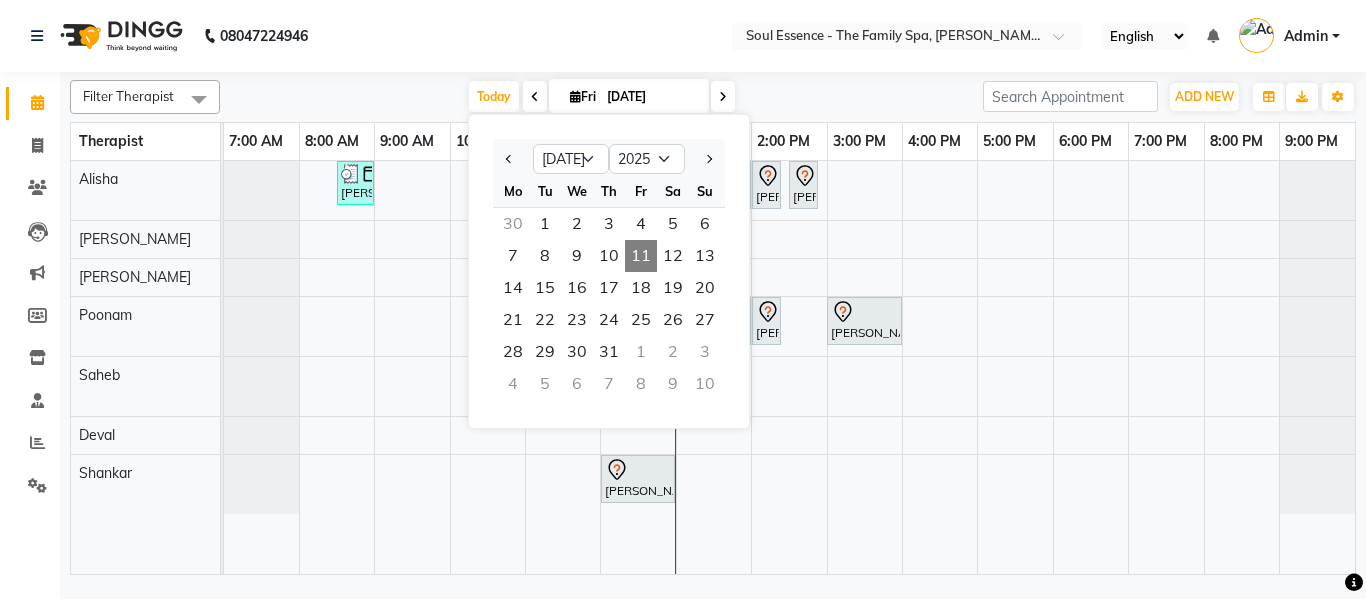click on "08047224946 Select Location × Soul Essence - The Family Spa, Mayur Colony English ENGLISH Español العربية मराठी हिंदी ગુજરાતી தமிழ் 中文 Notifications nothing to show Admin Manage Profile Change Password Sign out  Version:3.15.4" 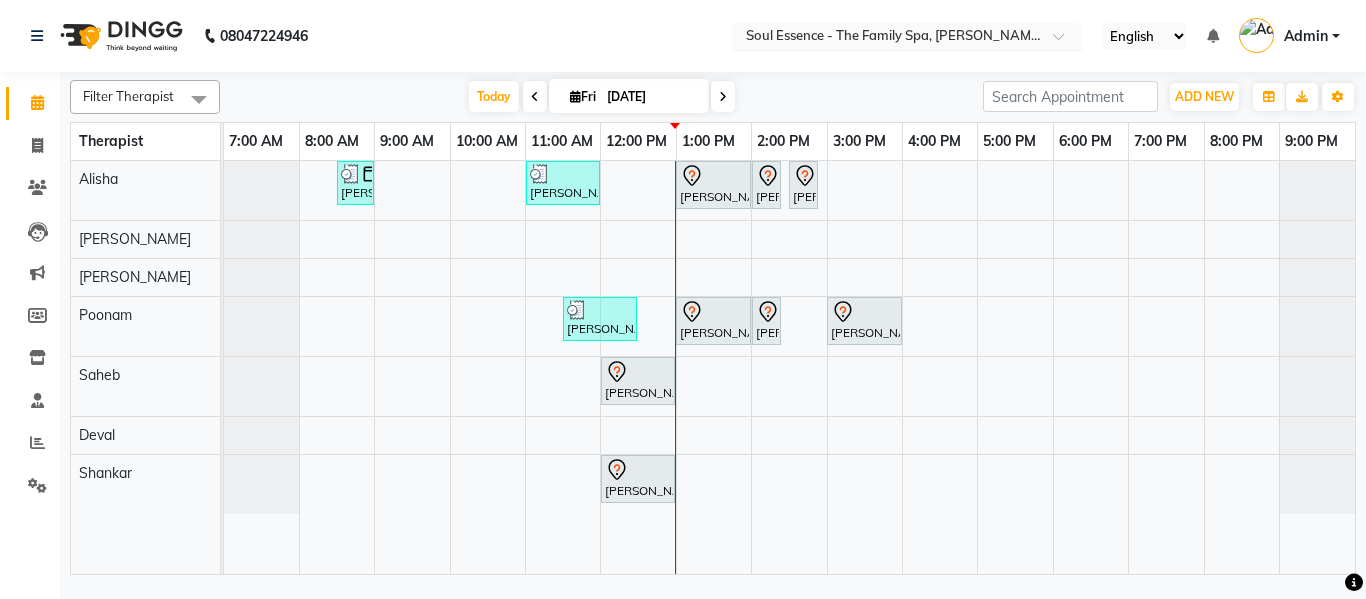 click at bounding box center (887, 38) 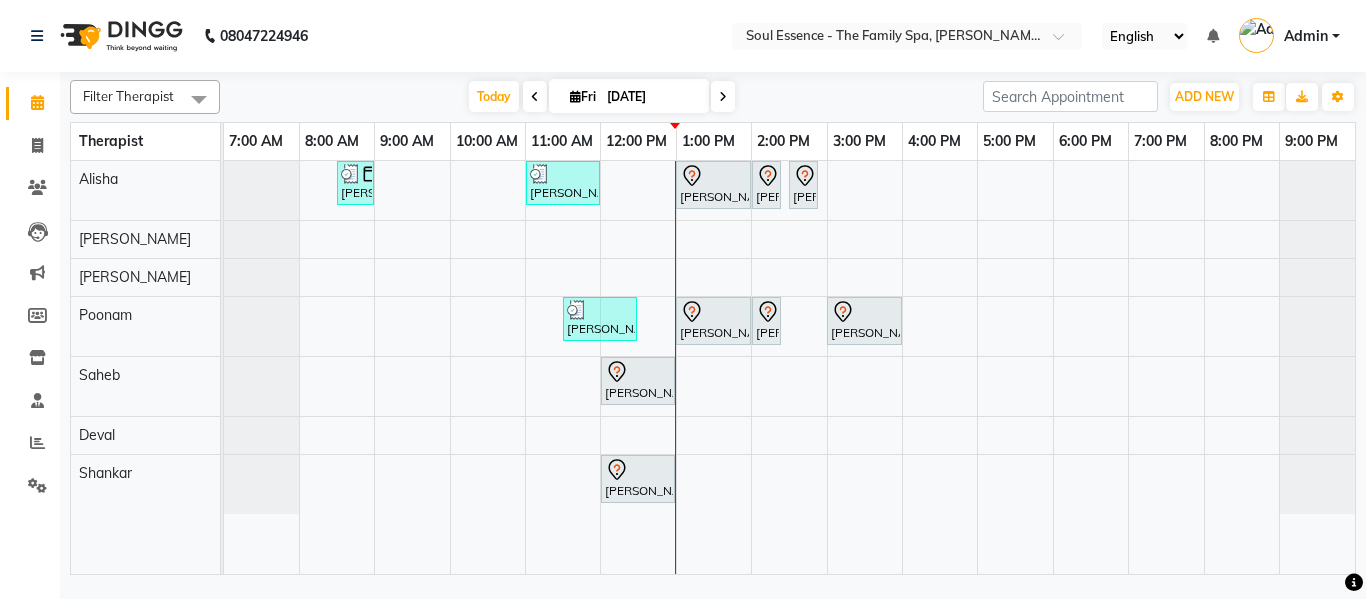 click on "08047224946 Select Location × Soul Essence - The Family Spa, Mayur Colony English ENGLISH Español العربية मराठी हिंदी ગુજરાતી தமிழ் 中文 Notifications nothing to show Admin Manage Profile Change Password Sign out  Version:3.15.4" 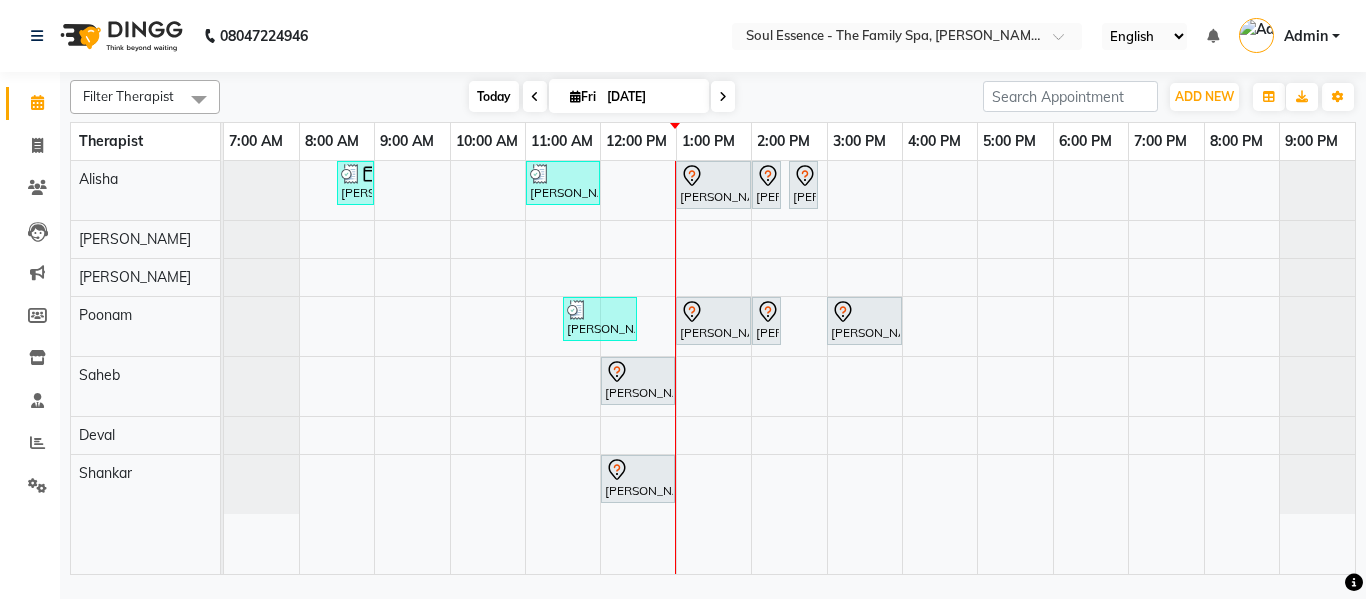 click on "Today" at bounding box center [494, 96] 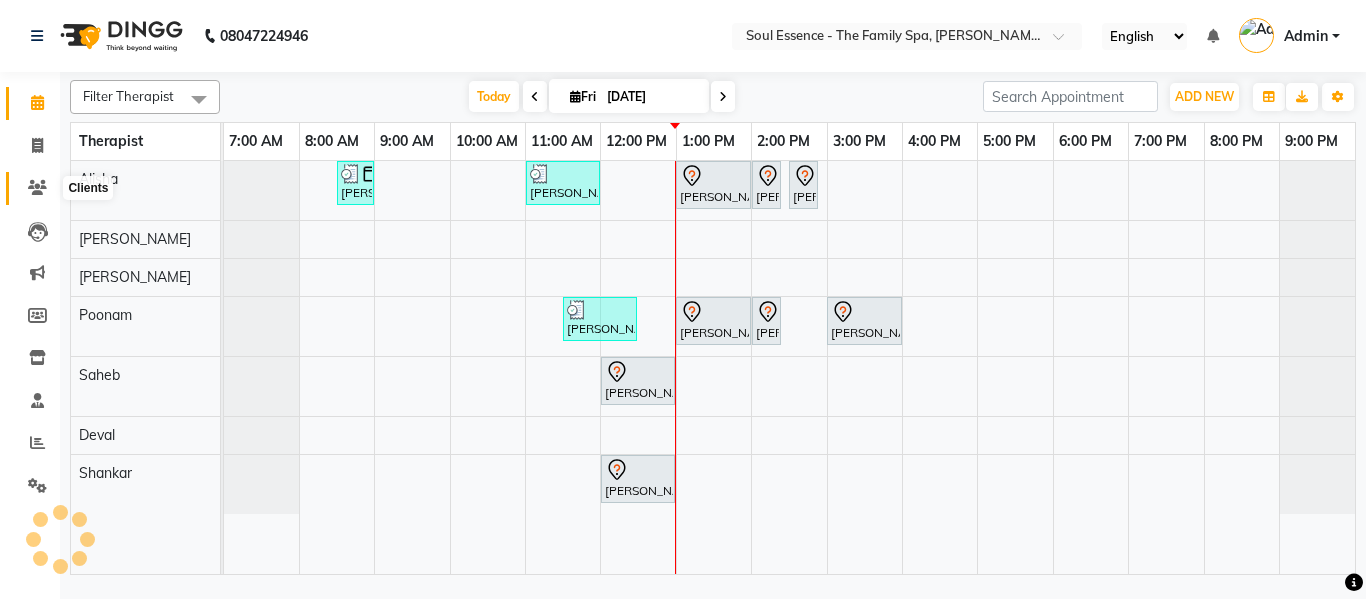 click 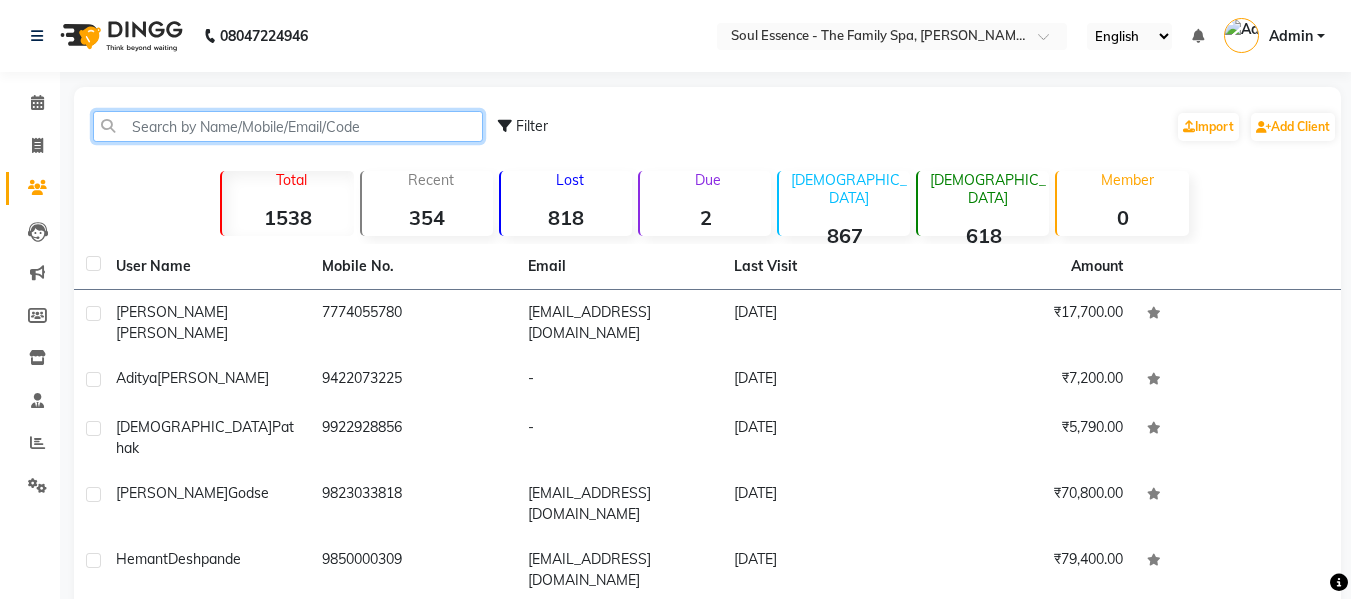 click 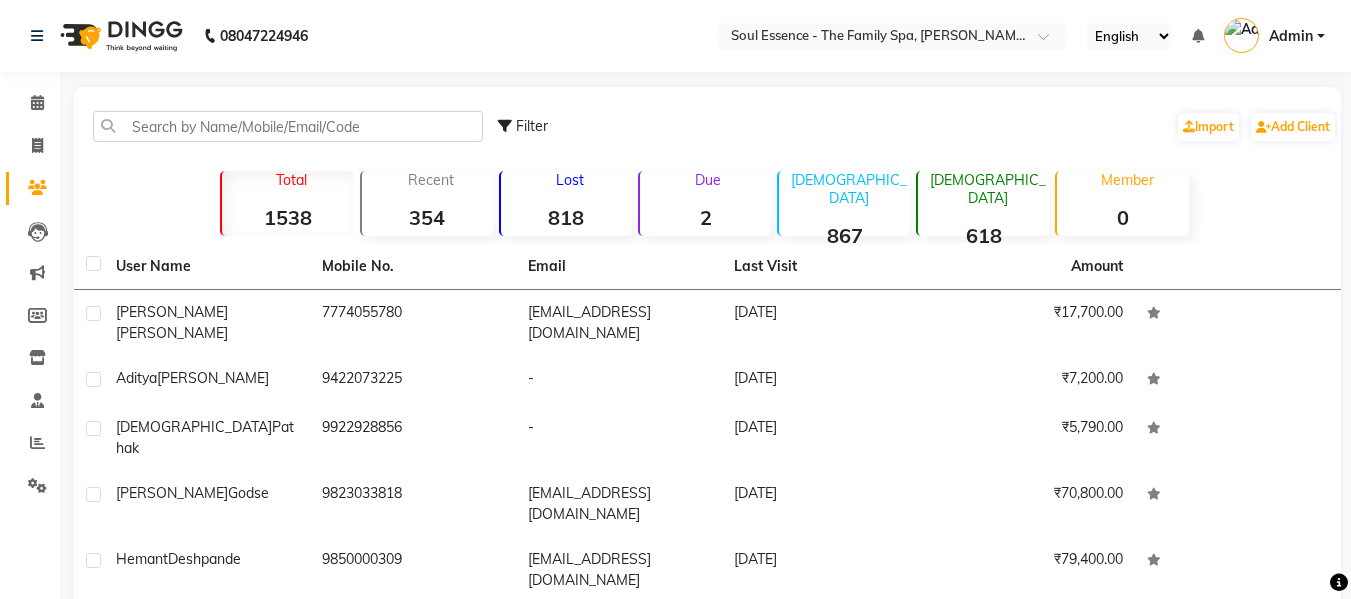 click on "08047224946 Select Location × Soul Essence - The Family Spa, Mayur Colony English ENGLISH Español العربية मराठी हिंदी ગુજરાતી தமிழ் 中文 Notifications nothing to show Admin Manage Profile Change Password Sign out  Version:3.15.4  ☀ Soul Essence - The Family Spa, Mayur Colony  Calendar  Invoice  Clients  Leads   Marketing  Members  Inventory  Staff  Reports  Settings Completed InProgress Upcoming Dropped Tentative Check-In Confirm Bookings Generate Report Segments Page Builder Filter  Import   Add Client   Total  1538  Recent  354  Lost  818  Due  2  Male  867  Female  618  Member  0 User Name Mobile No. Email Last Visit Amount Tanvi  Karale   7774055780   tanvikarale4@gmail.com   11-07-2025   ₹17,700.00  Aditya  Dakle   9422073225   -   08-07-2025   ₹7,200.00  Vaibhav  Pathak   9922928856   -   09-07-2025   ₹5,790.00  Anand  Godse   9823033818   agodse@gmail.com   10-07-2025   ₹70,800.00  Hemant  Deshpande   9850000309   dhemant@gmail.com" at bounding box center (675, 487) 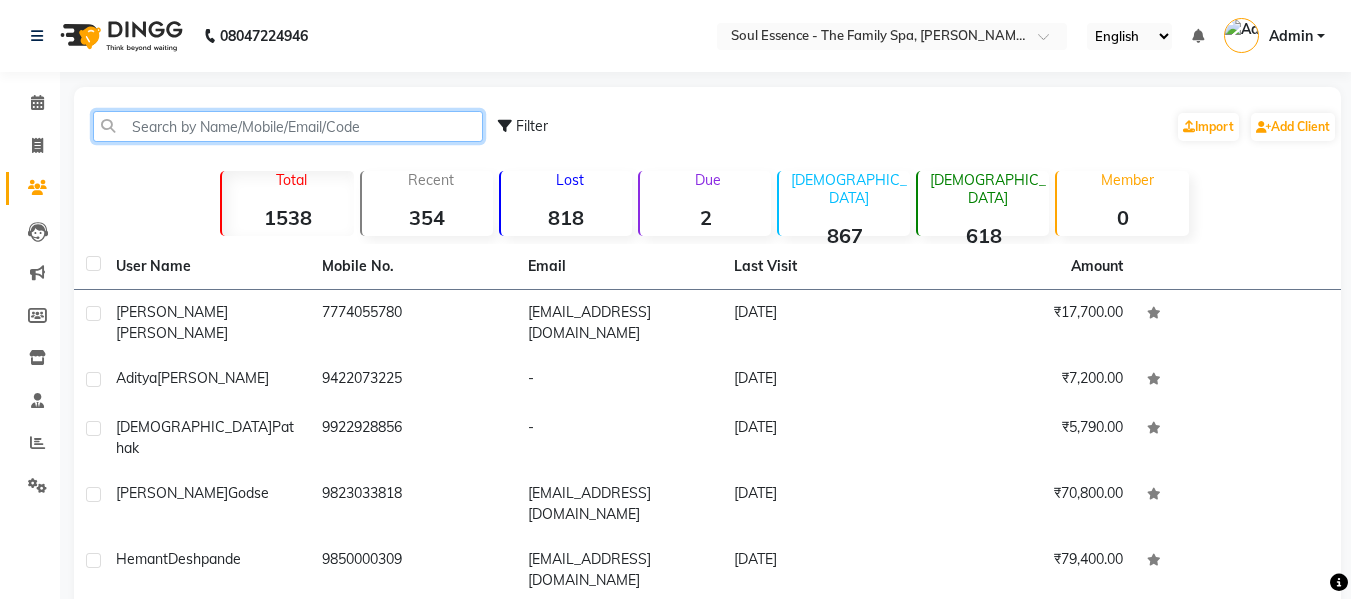 click 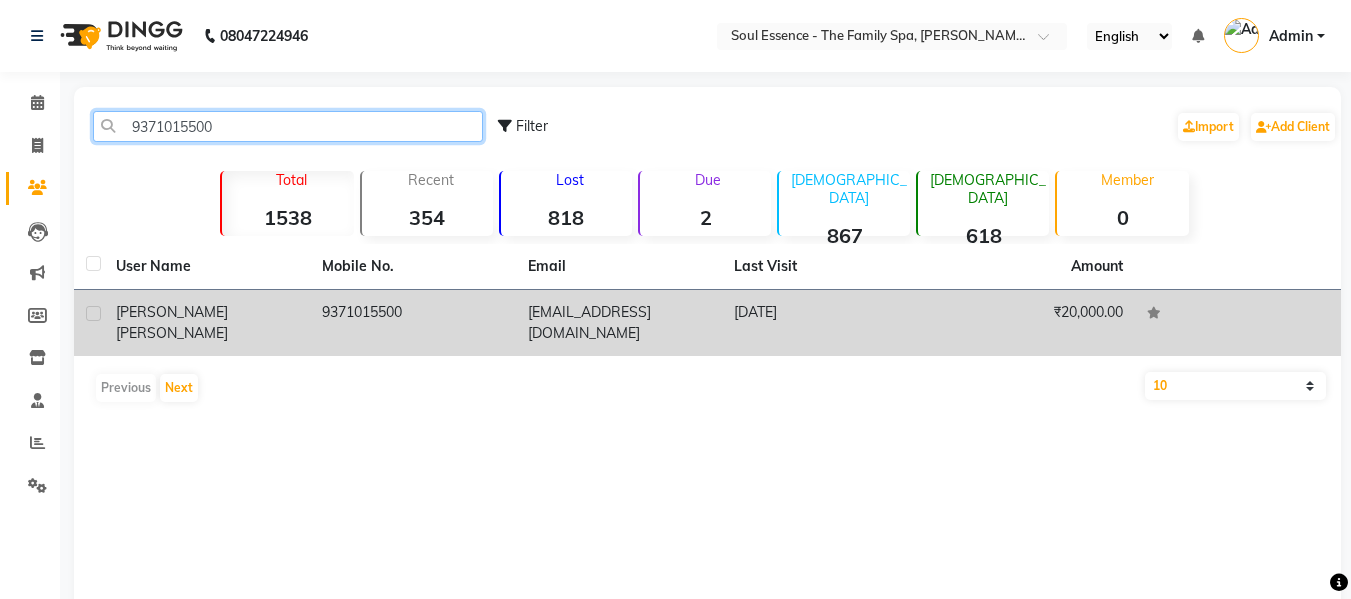 type on "9371015500" 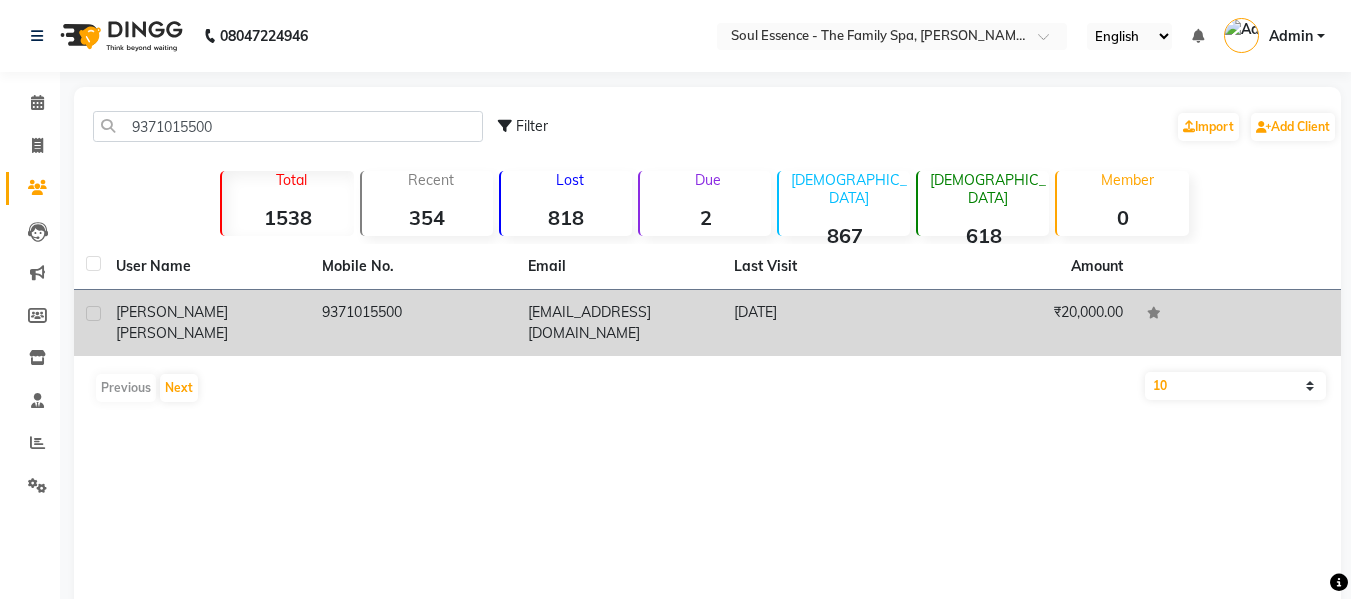 click on "varsha0135@gmail.com" 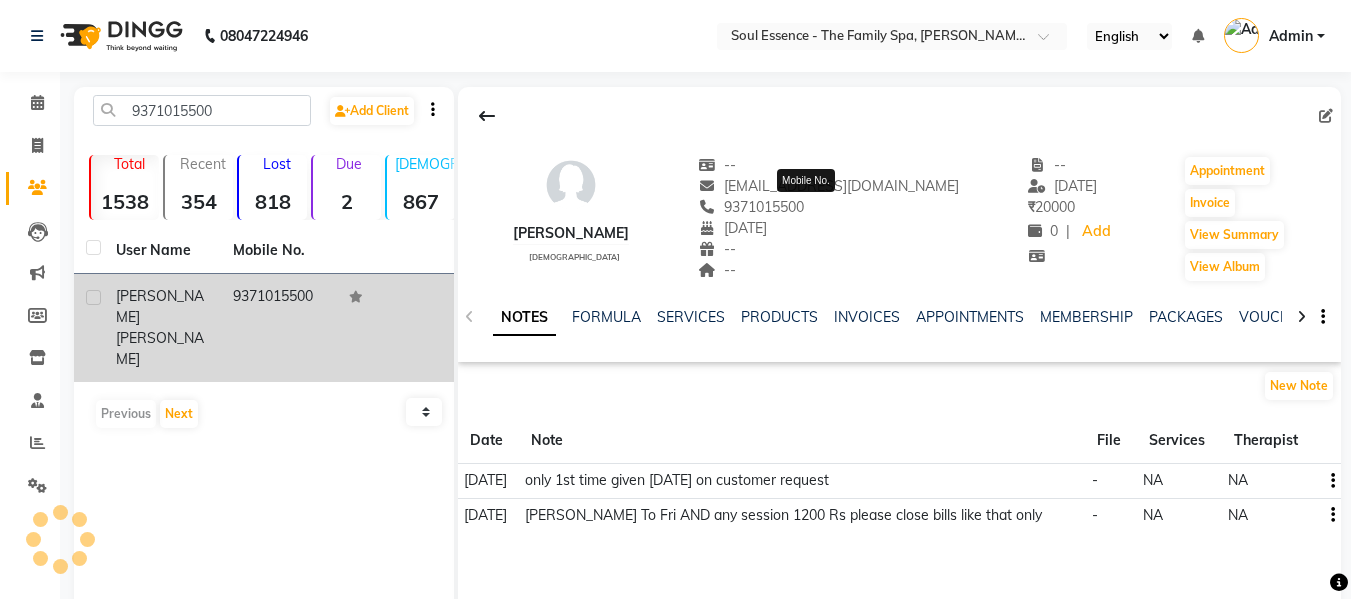 click on "9371015500" 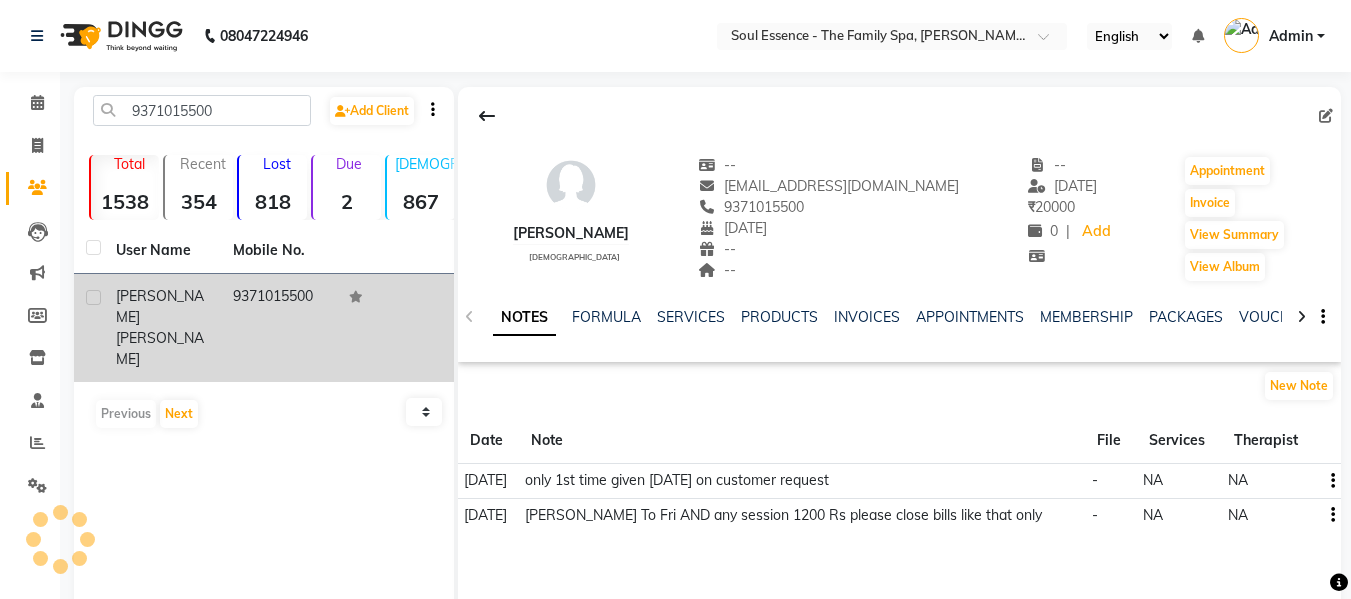 copy on "9371015500" 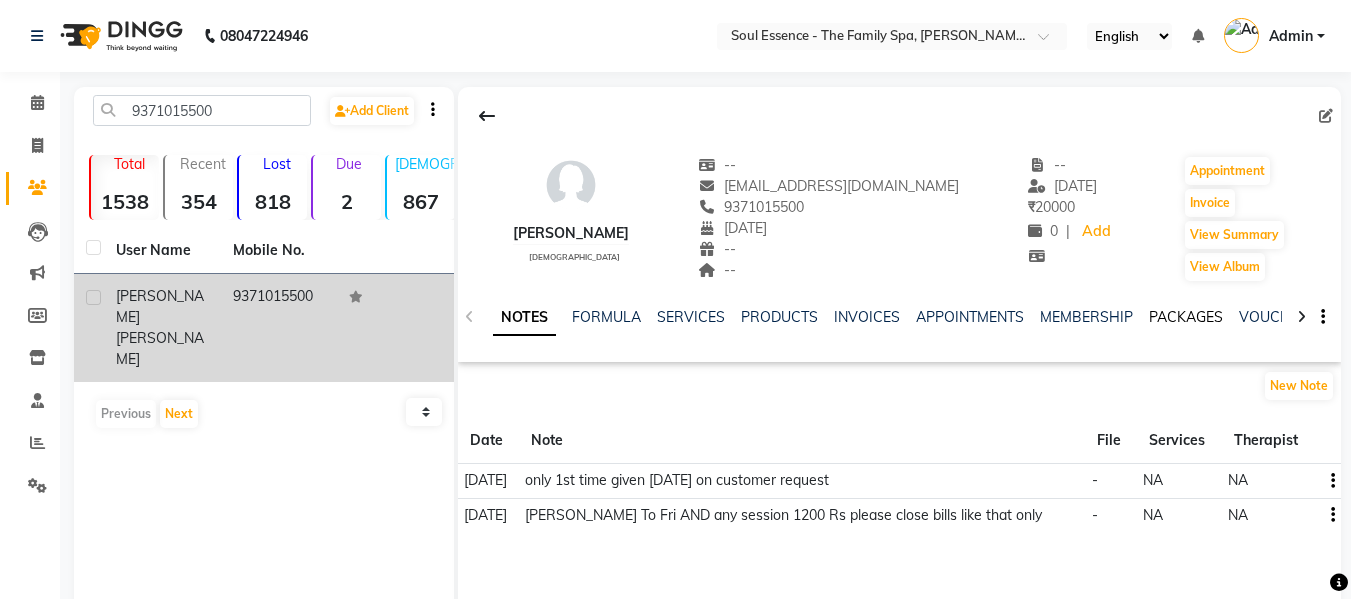 click on "PACKAGES" 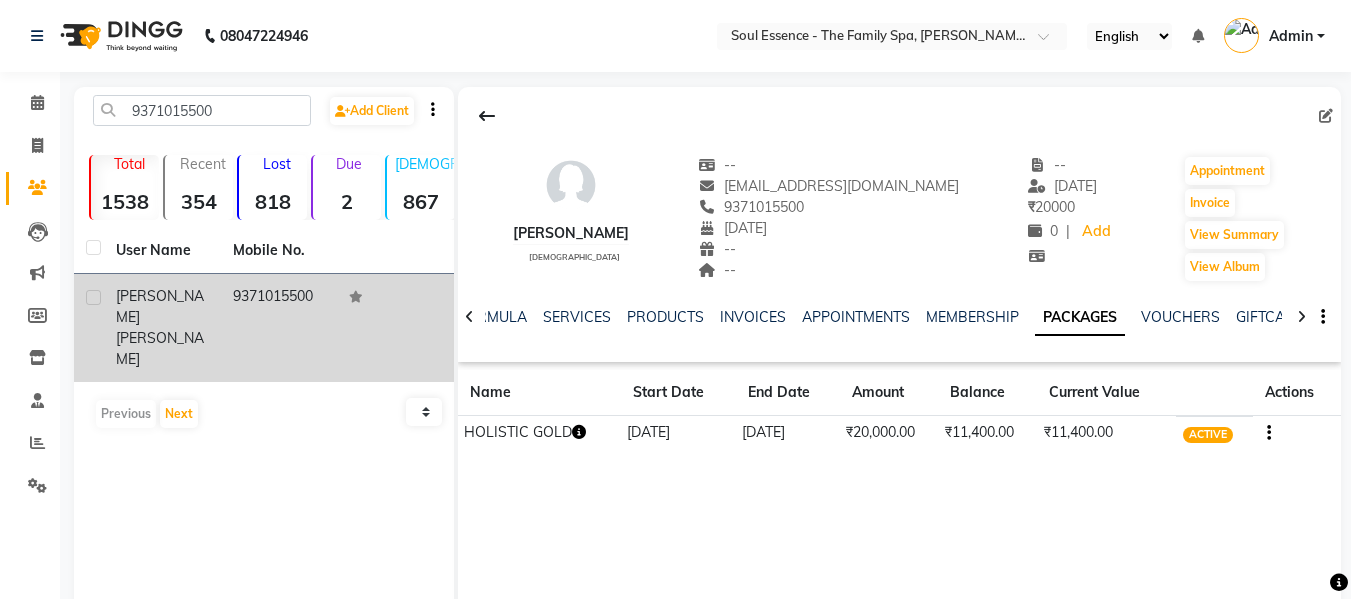 click 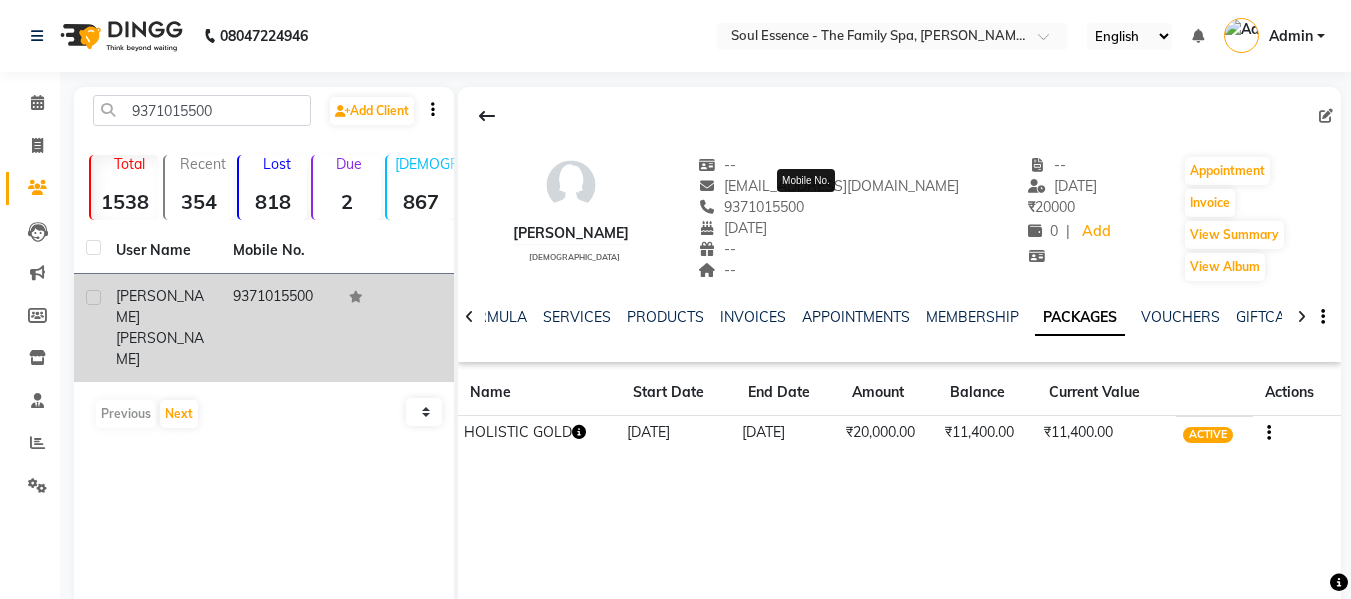 click on "9371015500" 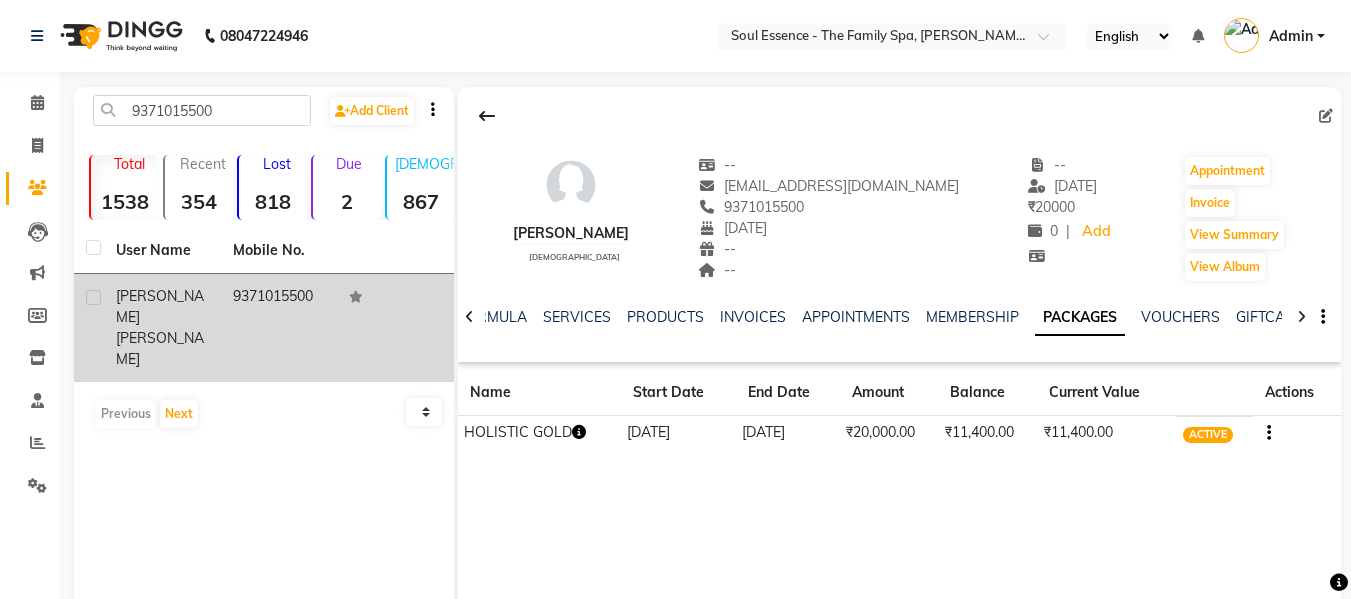 click on "9371015500" 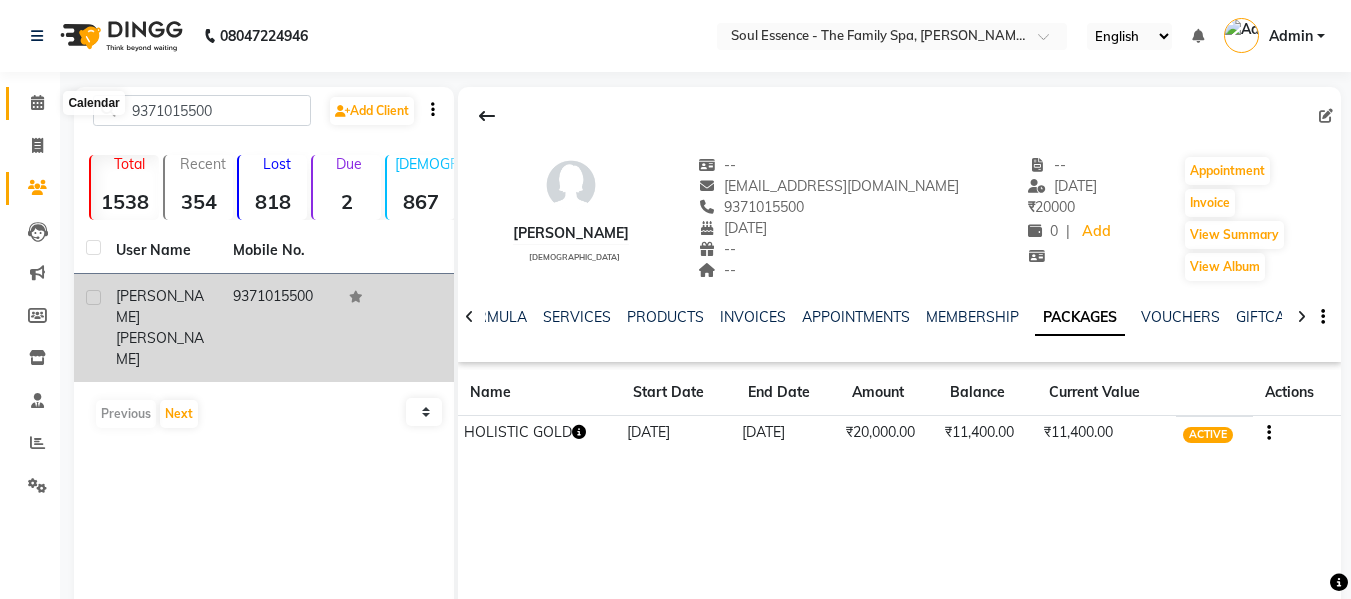 click 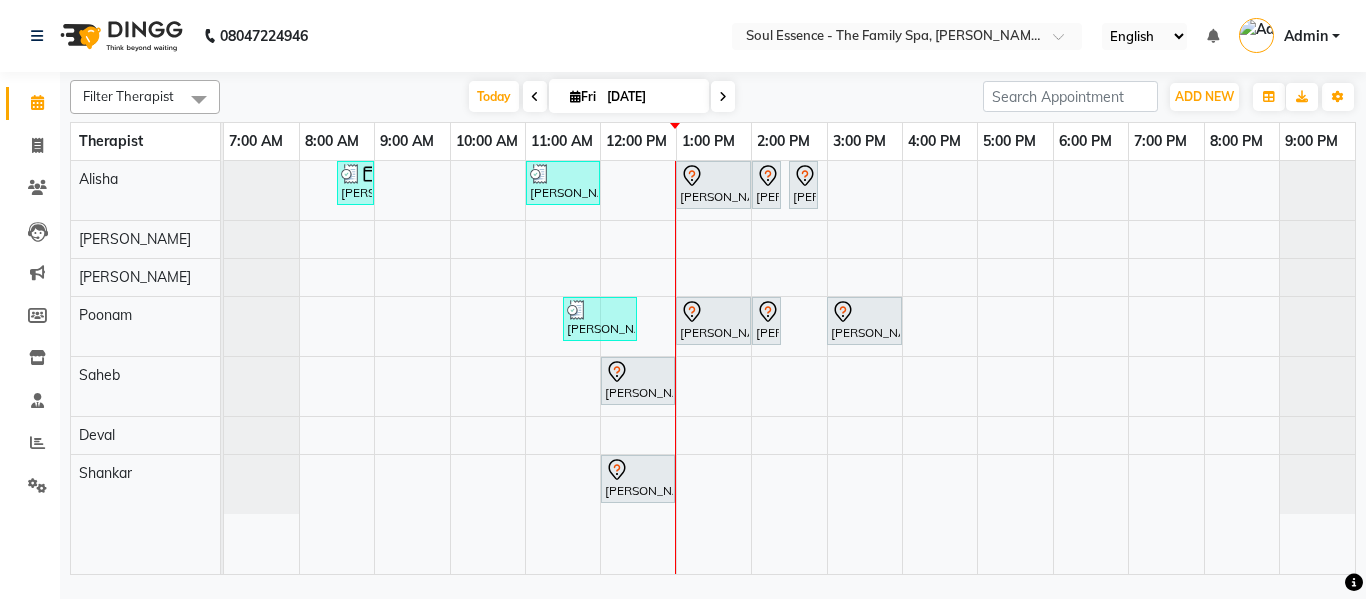 click at bounding box center (723, 96) 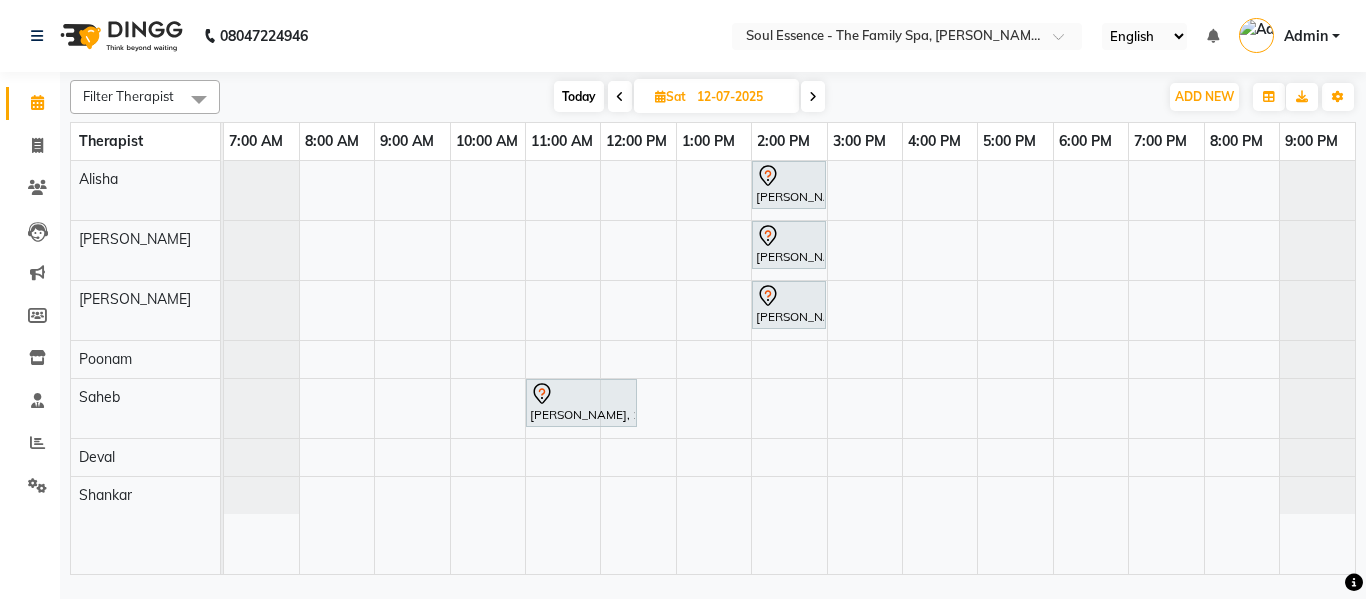 click on "12-07-2025" at bounding box center (741, 97) 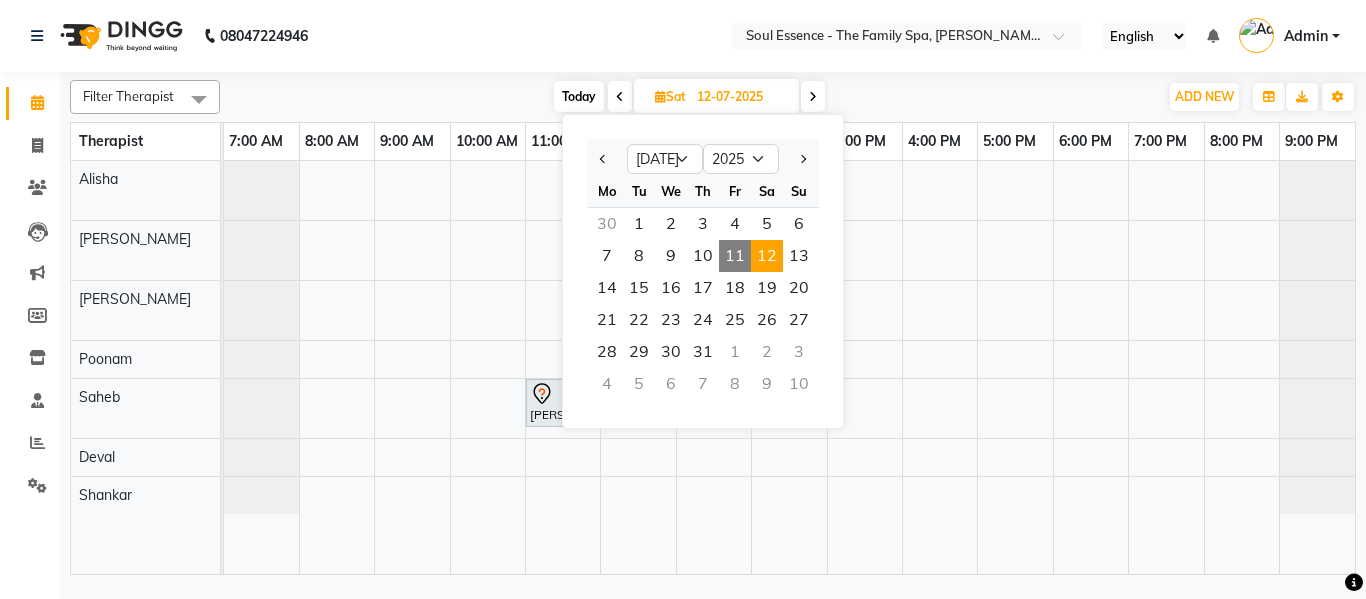 click on "08047224946 Select Location × Soul Essence - The Family Spa, Mayur Colony English ENGLISH Español العربية मराठी हिंदी ગુજરાતી தமிழ் 中文 Notifications nothing to show Admin Manage Profile Change Password Sign out  Version:3.15.4" 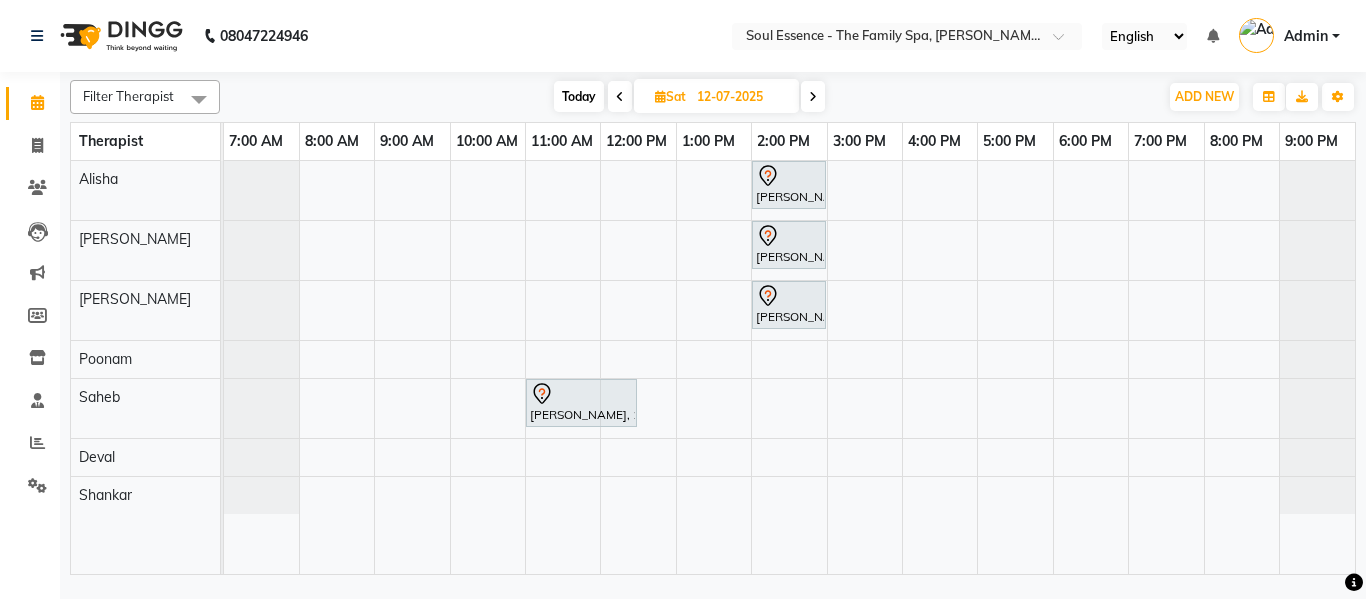 click on "Today" at bounding box center [579, 96] 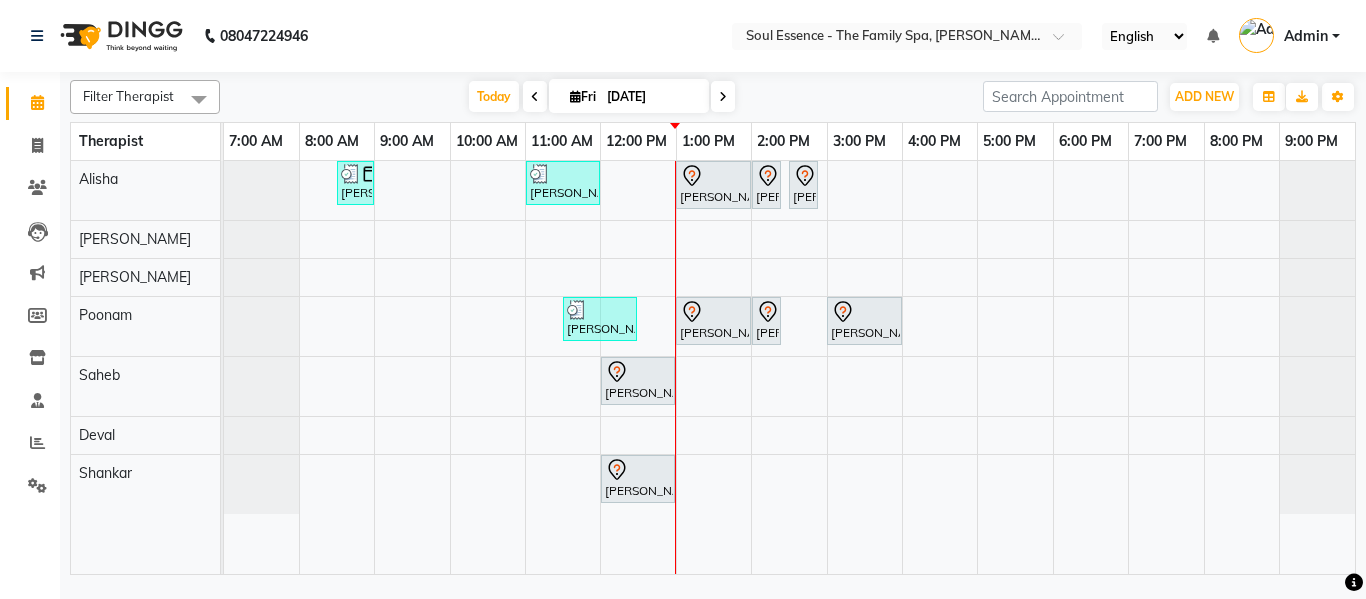 click on "[DATE]" at bounding box center [651, 97] 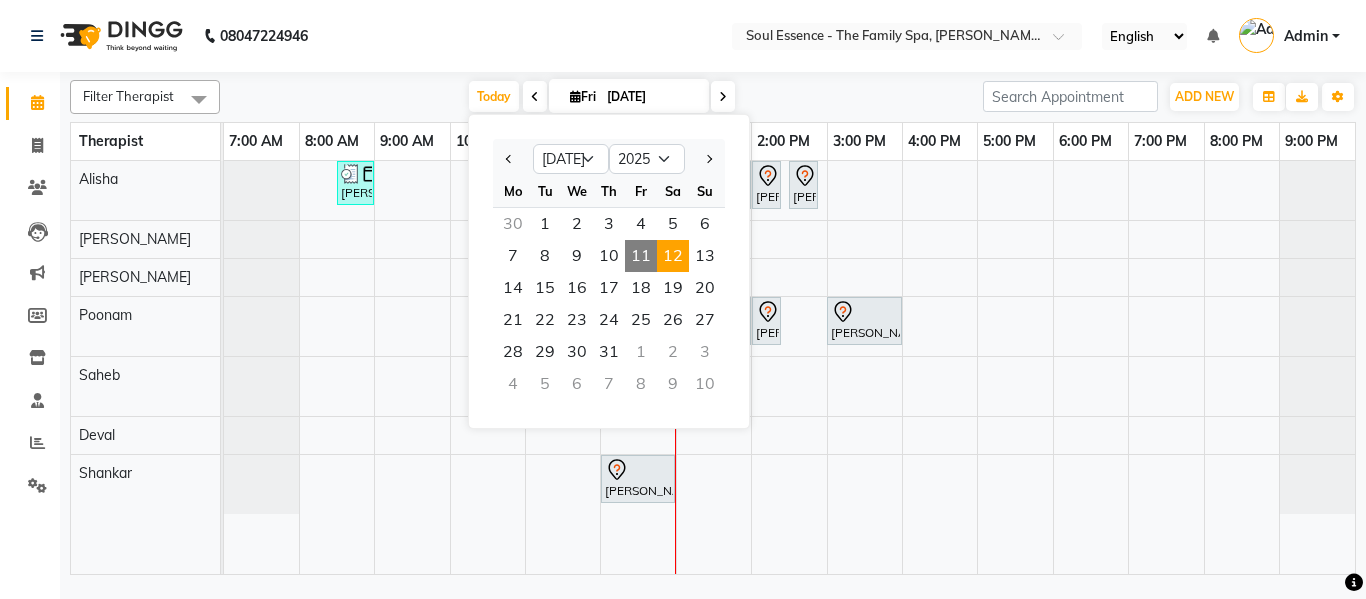 click on "12" at bounding box center (673, 256) 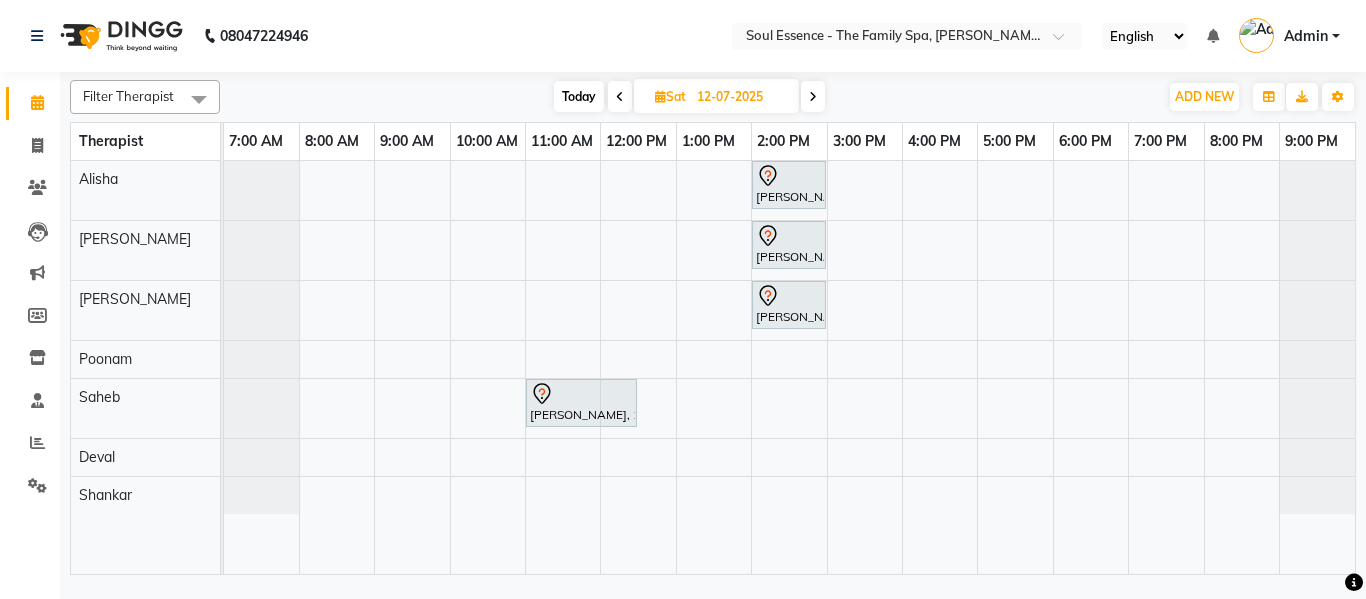 click at bounding box center (813, 96) 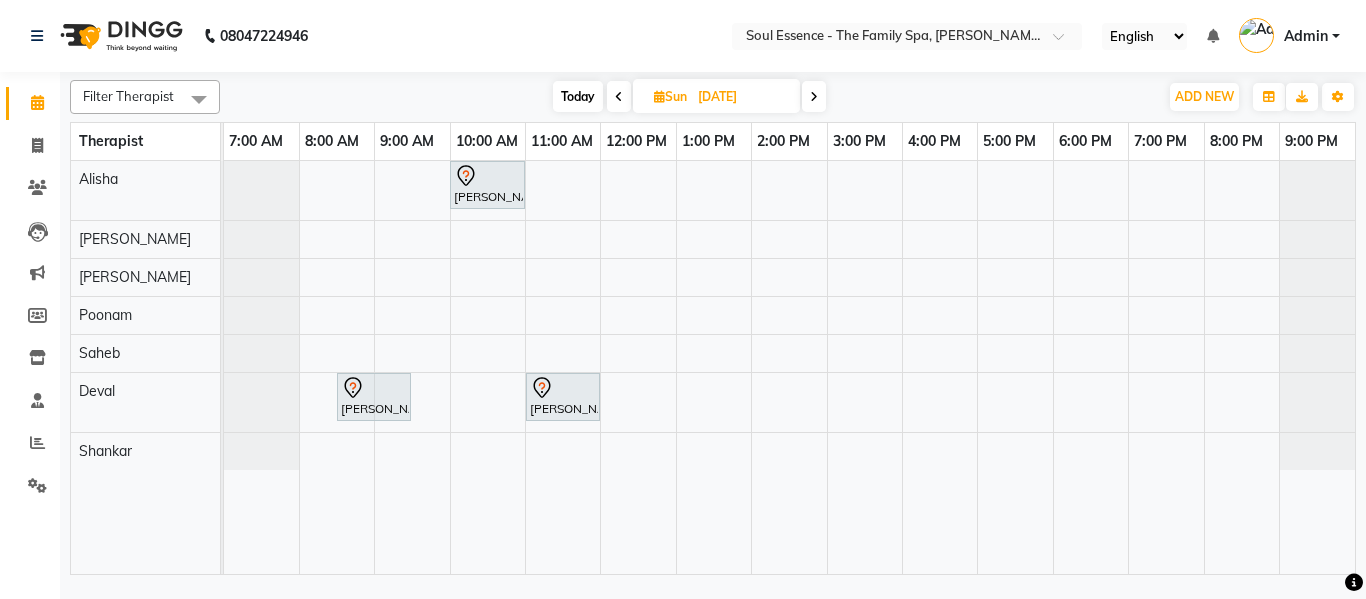 click on "Today" at bounding box center (578, 96) 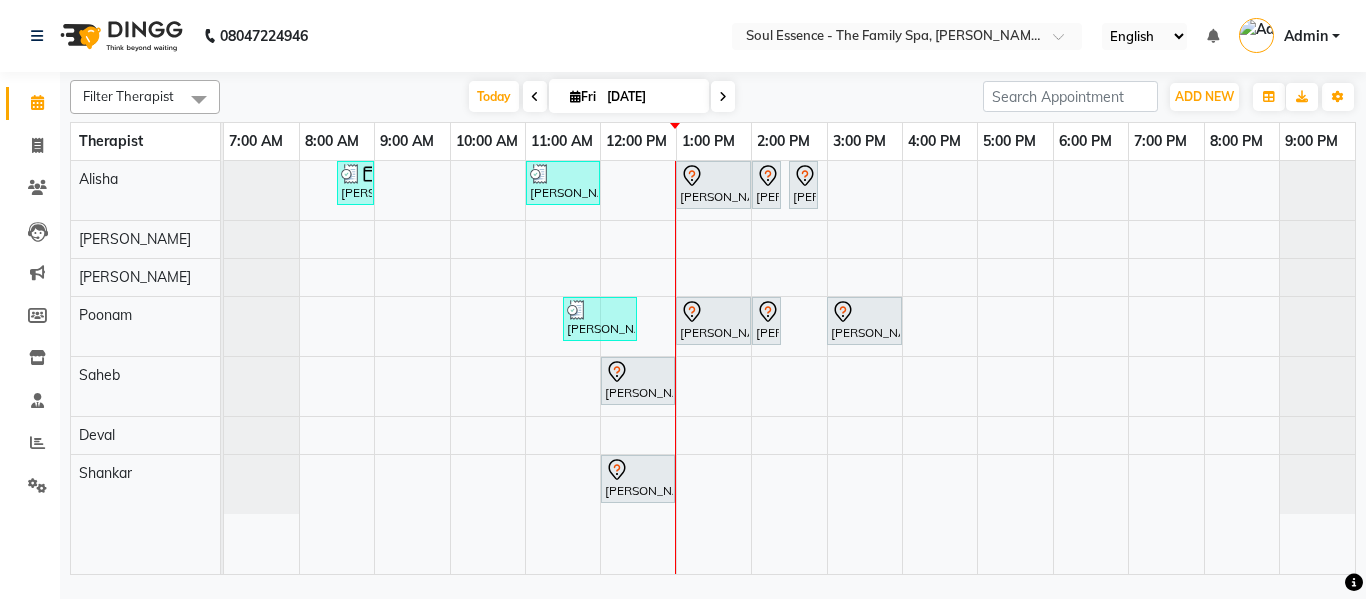 click on "[DATE]" at bounding box center [651, 97] 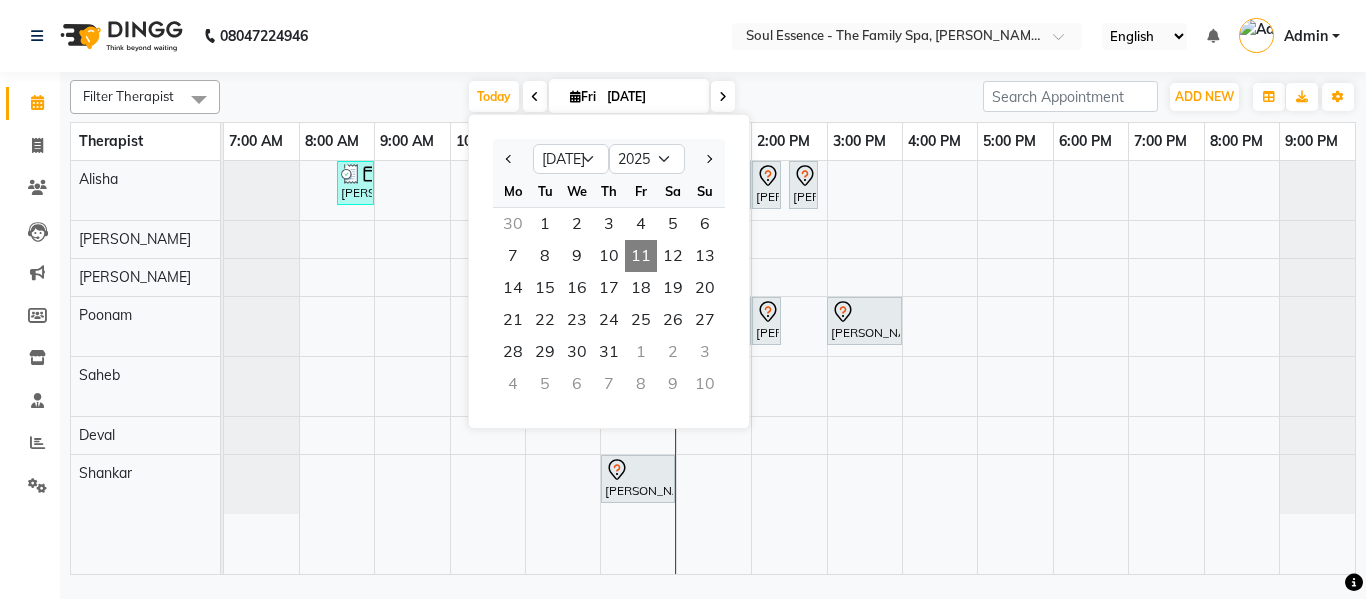 click on "08047224946 Select Location × Soul Essence - The Family Spa, [PERSON_NAME] Colony English ENGLISH Español العربية मराठी हिंदी ગુજરાતી தமிழ் 中文 Notifications nothing to show Admin Manage Profile Change Password Sign out  Version:3.15.4" 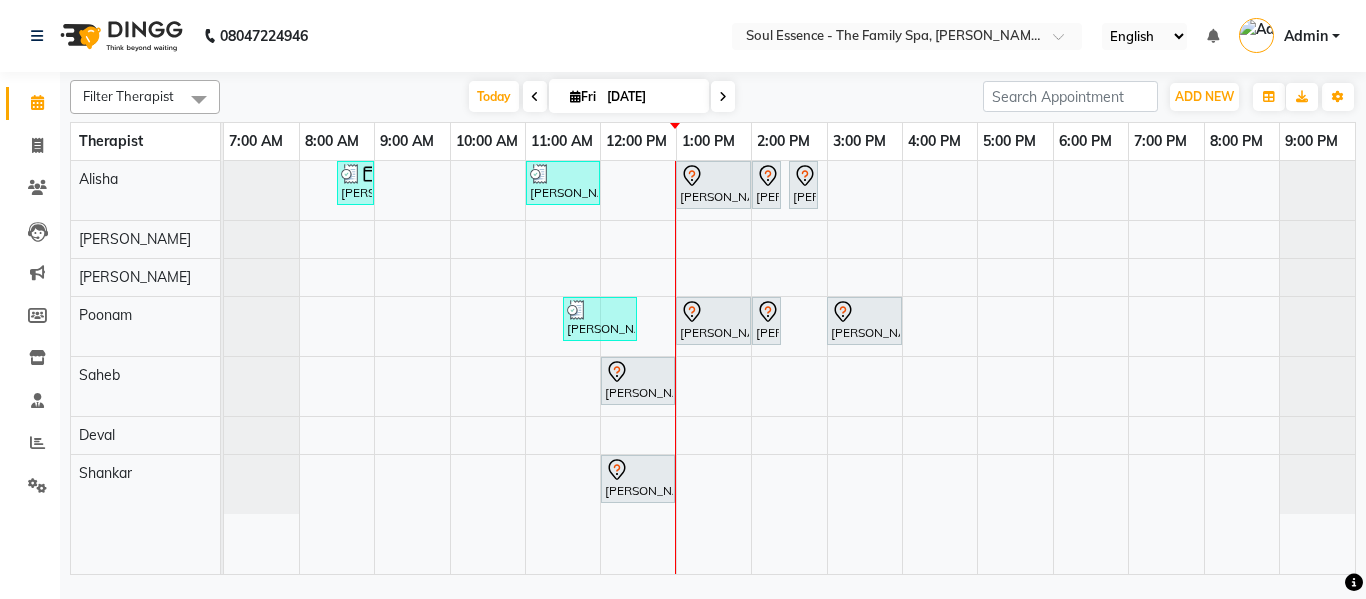 click on "08047224946 Select Location × Soul Essence - The Family Spa, [PERSON_NAME] Colony English ENGLISH Español العربية मराठी हिंदी ગુજરાતી தமிழ் 中文 Notifications nothing to show Admin Manage Profile Change Password Sign out  Version:3.15.4" 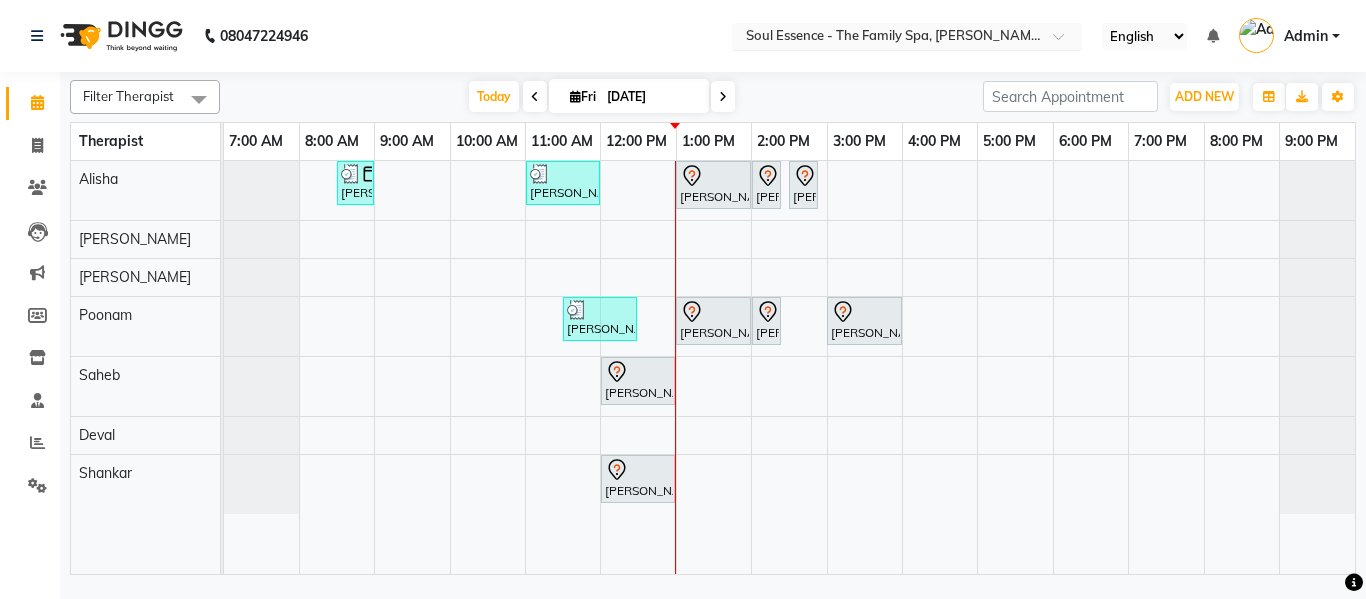 click on "Select Location × Soul Essence - The Family Spa, Mayur Colony" at bounding box center [907, 36] 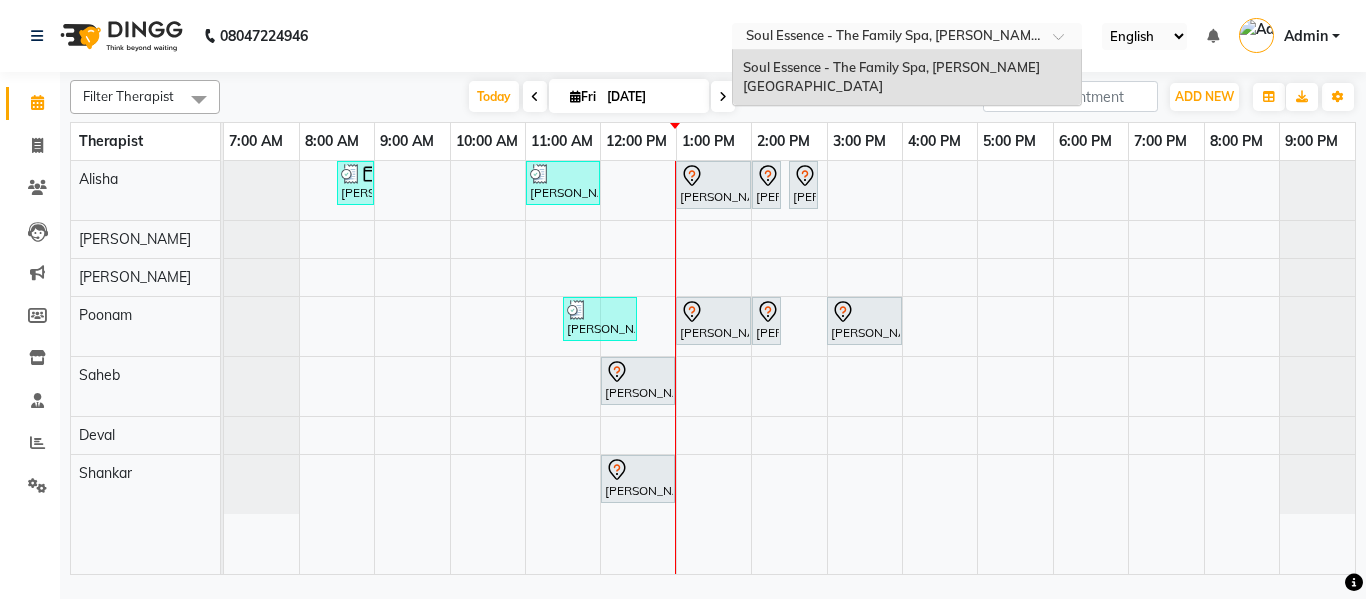 click on "08047224946 Select Location × Soul Essence - The Family Spa, Mayur Colony Soul Essence - The Family Spa, Mayur Colony English ENGLISH Español العربية मराठी हिंदी ગુજરાતી தமிழ் 中文 Notifications nothing to show Admin Manage Profile Change Password Sign out  Version:3.15.4" 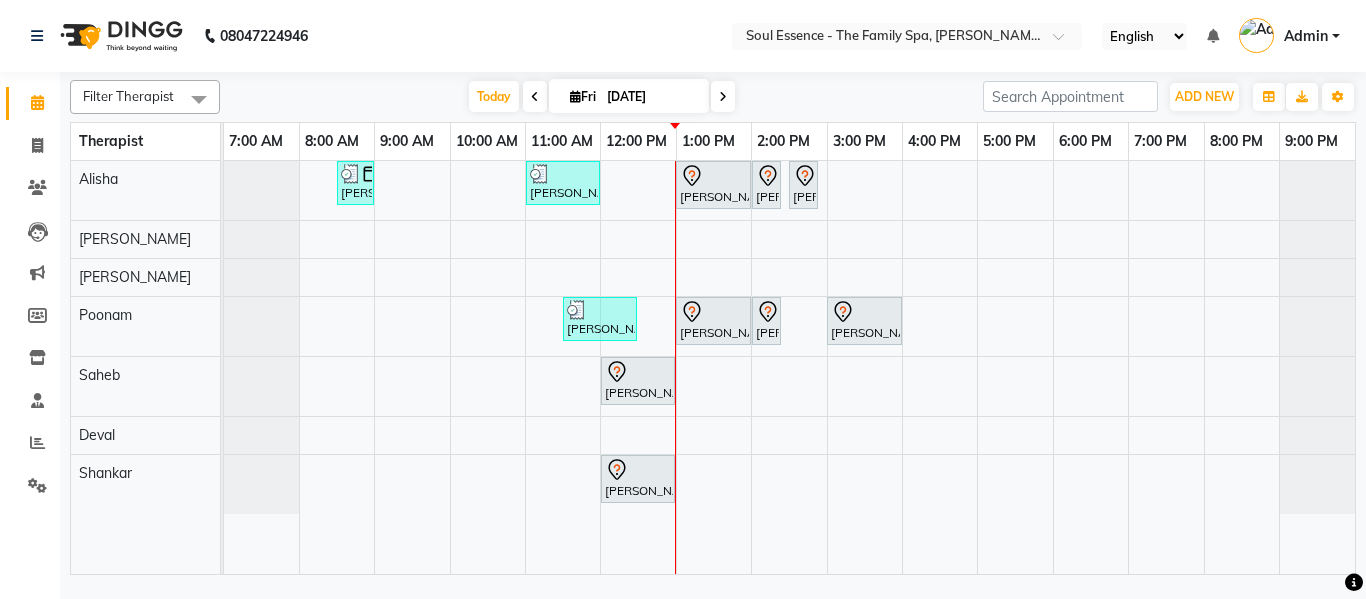 click at bounding box center [723, 96] 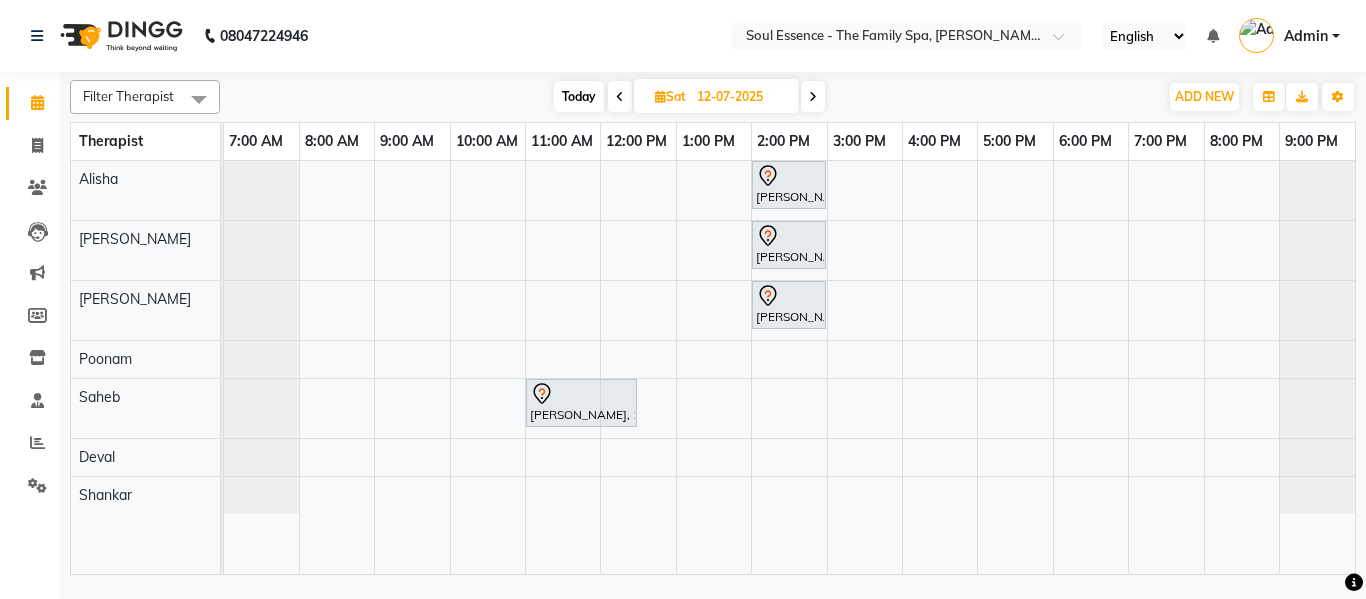 click on "08047224946 Select Location × Soul Essence - The Family Spa, [PERSON_NAME] Colony English ENGLISH Español العربية मराठी हिंदी ગુજરાતી தமிழ் 中文 Notifications nothing to show Admin Manage Profile Change Password Sign out  Version:3.15.4" 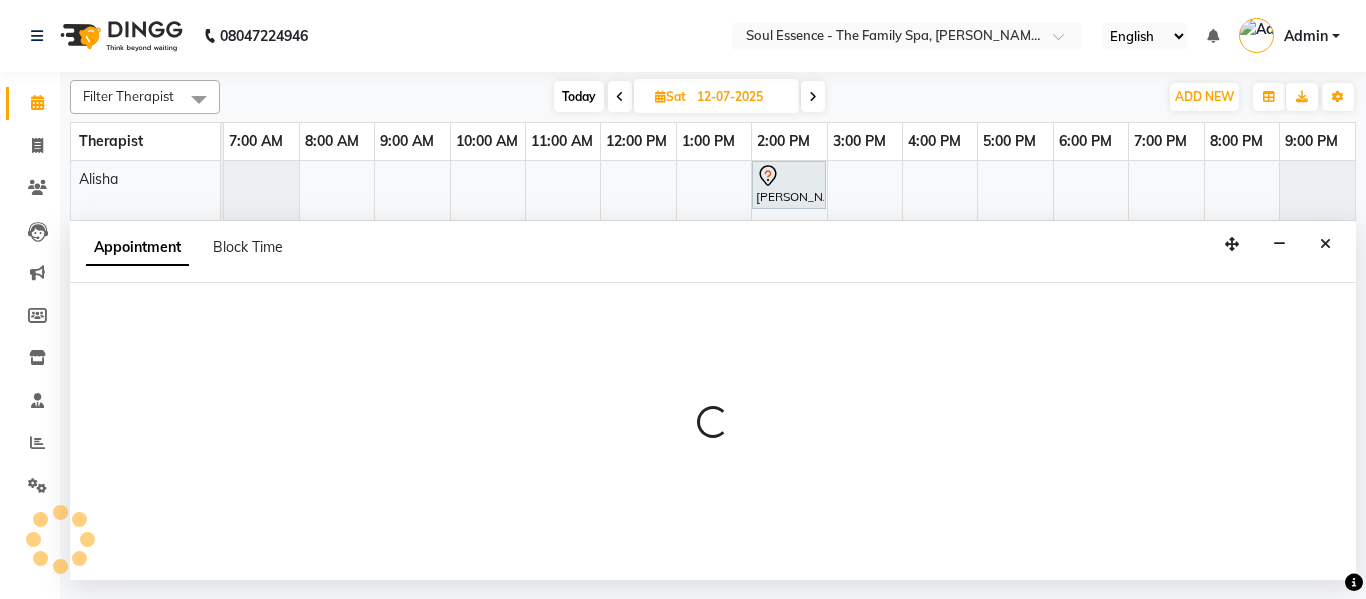 select on "70213" 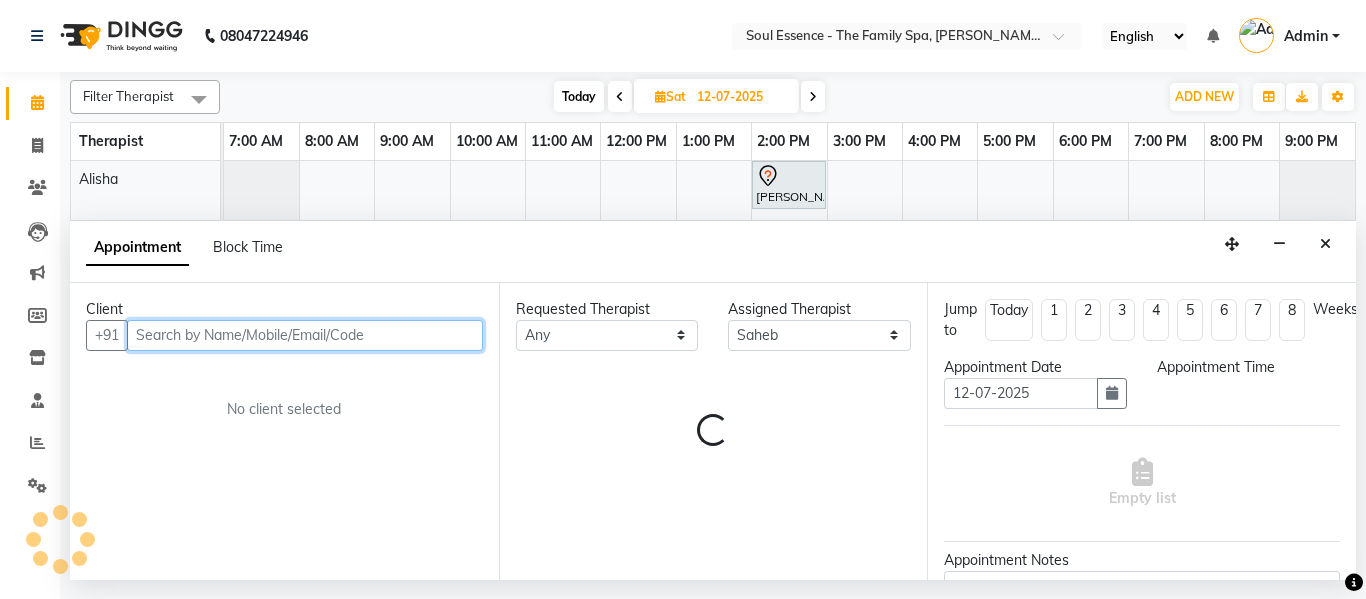 select on "540" 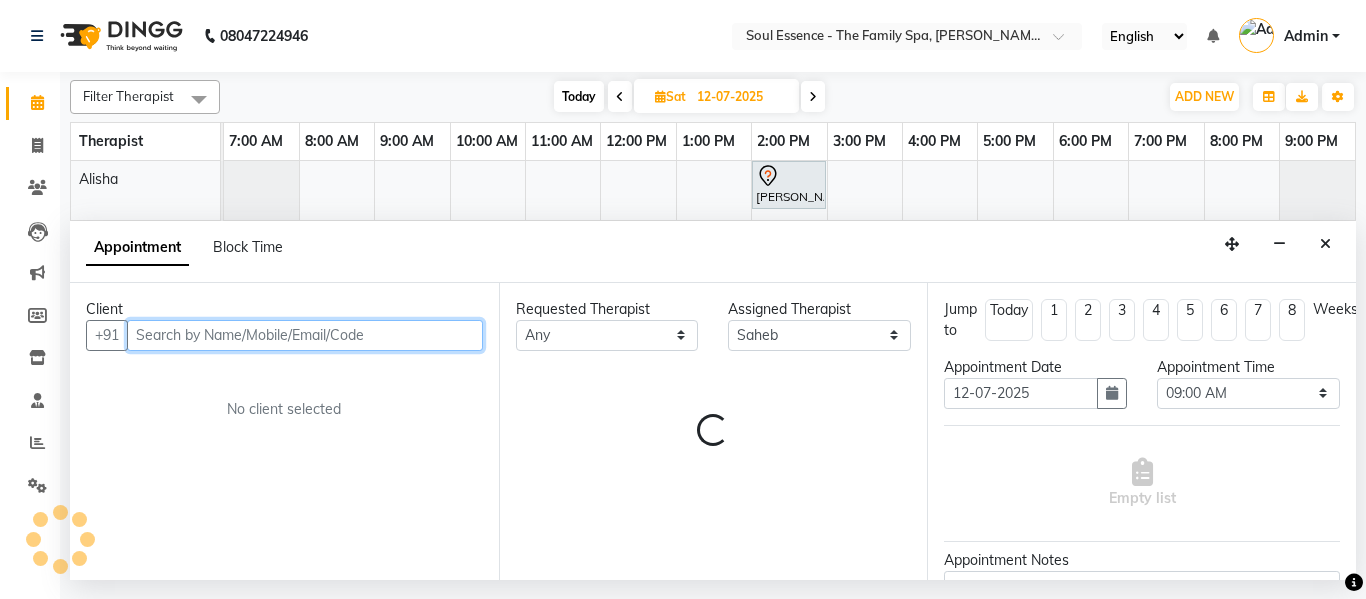 click at bounding box center (305, 335) 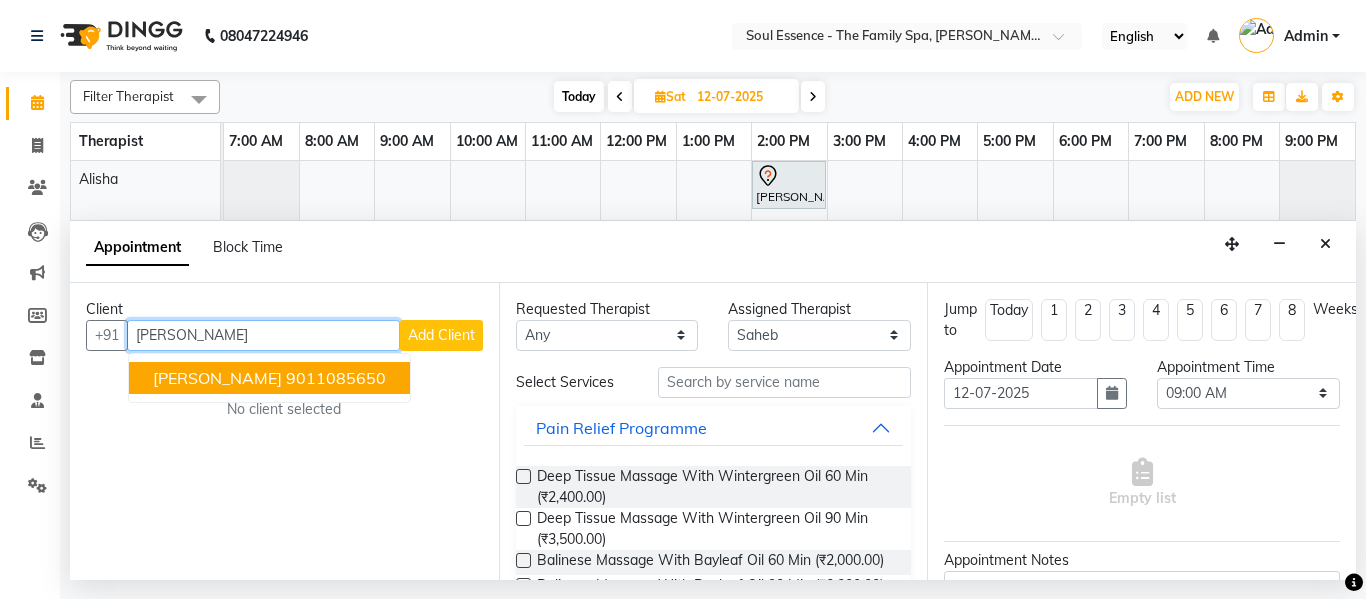 click on "9011085650" at bounding box center (336, 378) 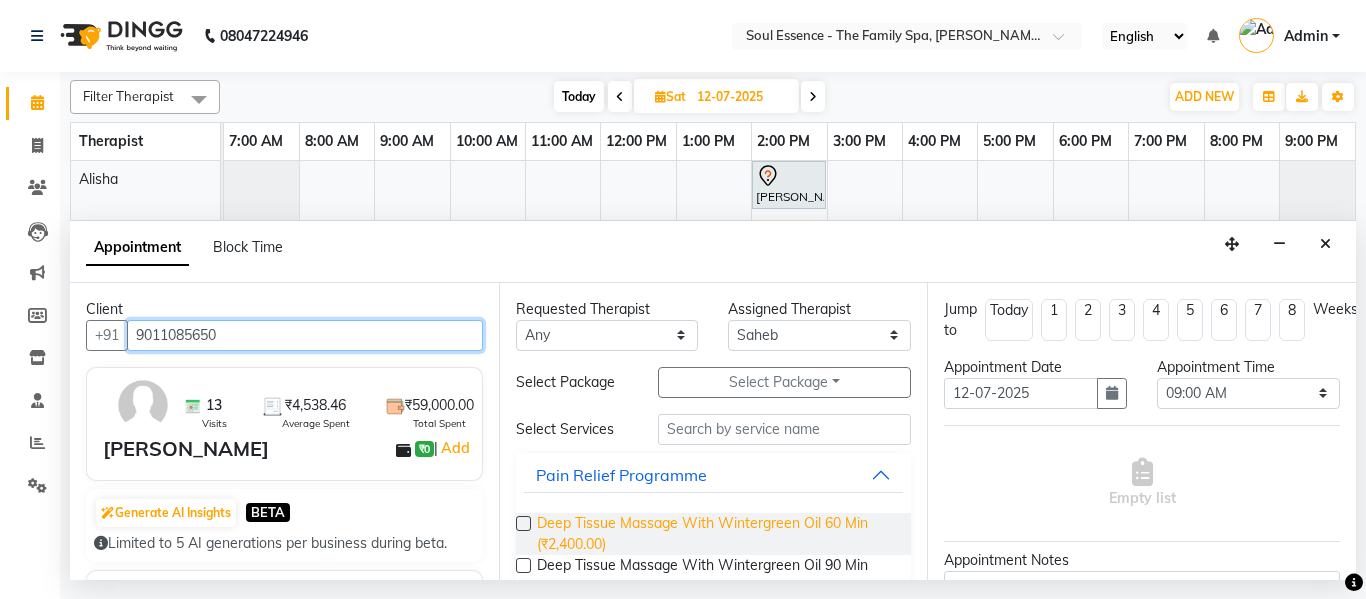type on "9011085650" 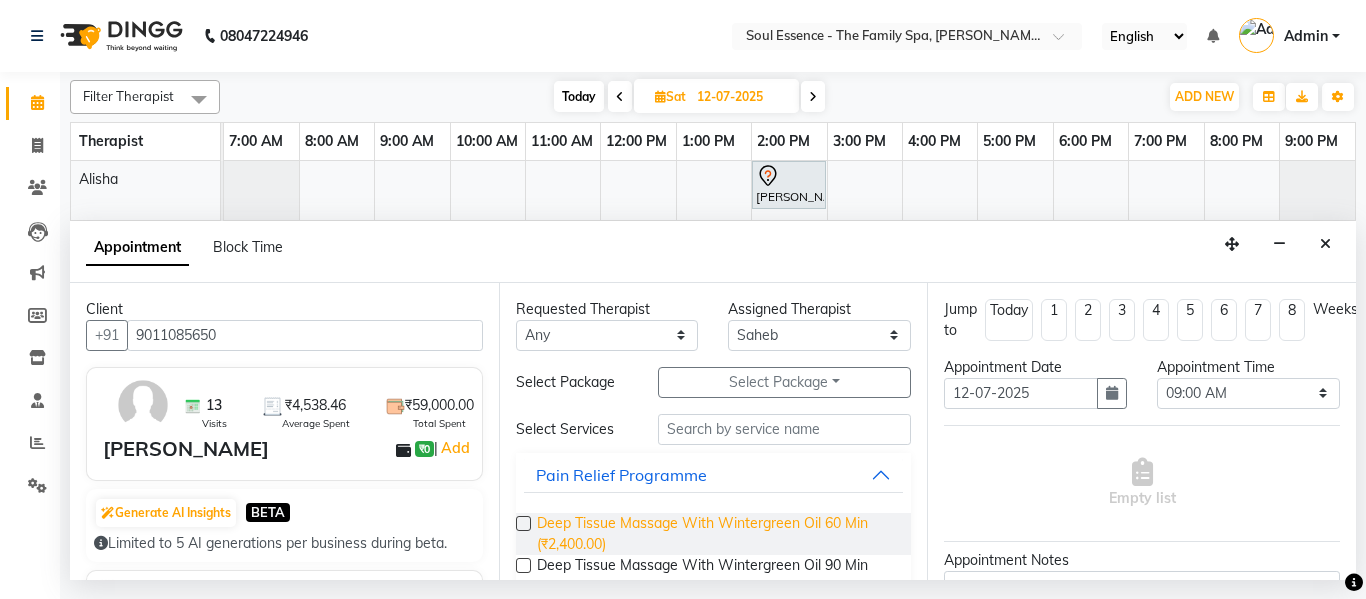 click on "Deep Tissue Massage With Wintergreen Oil 60 Min (₹2,400.00)" at bounding box center (716, 534) 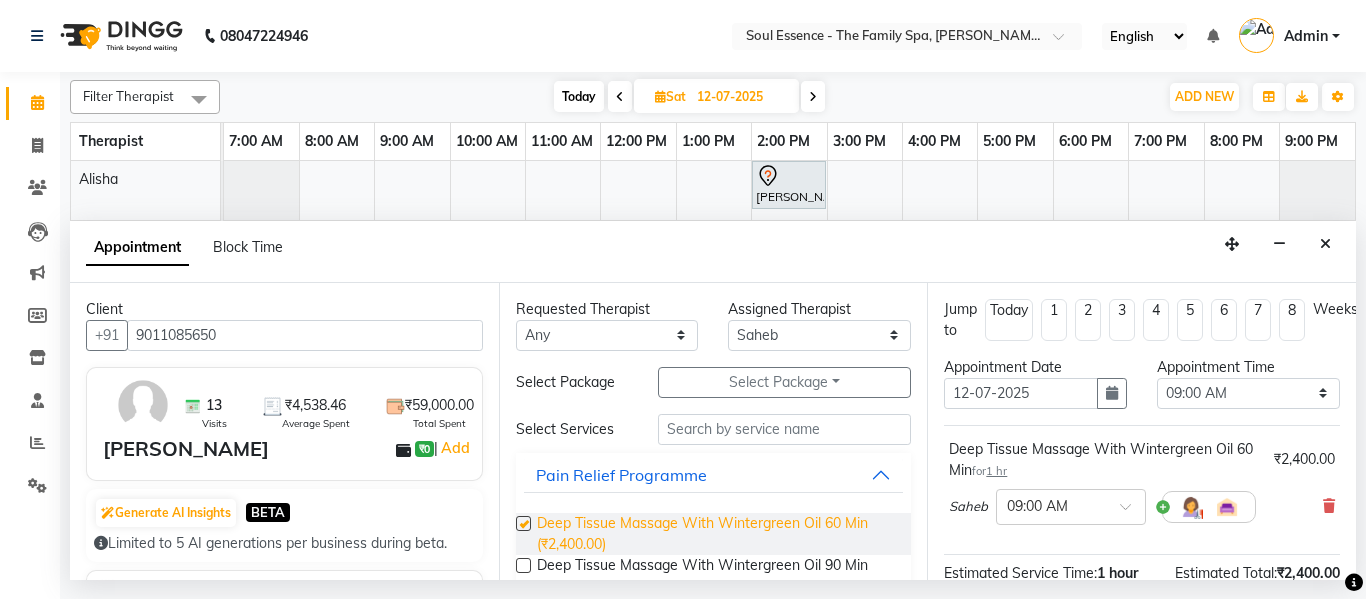 checkbox on "false" 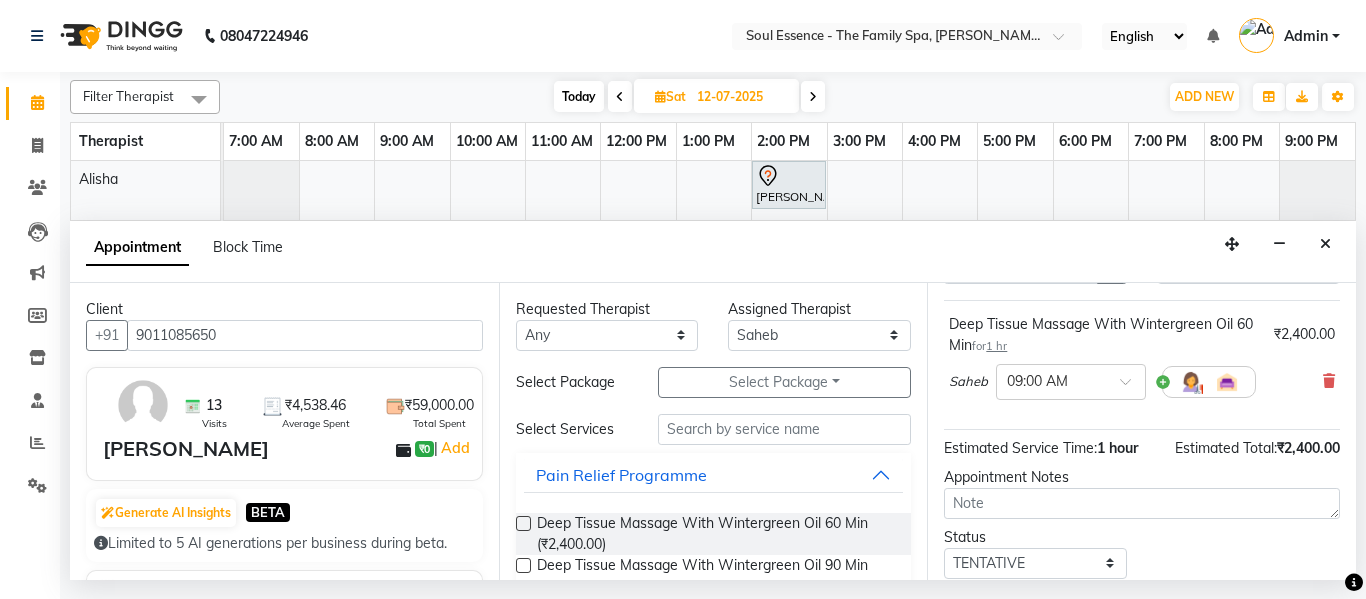 scroll, scrollTop: 200, scrollLeft: 0, axis: vertical 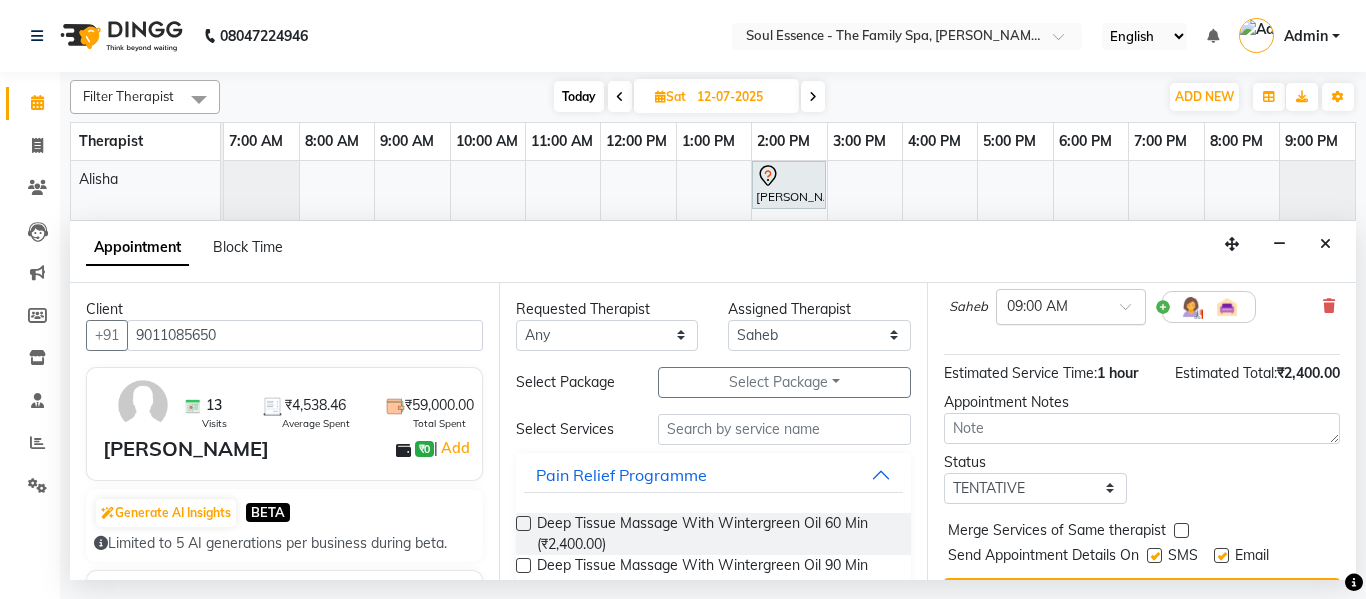 click on "× 09:00 AM" at bounding box center [1071, 307] 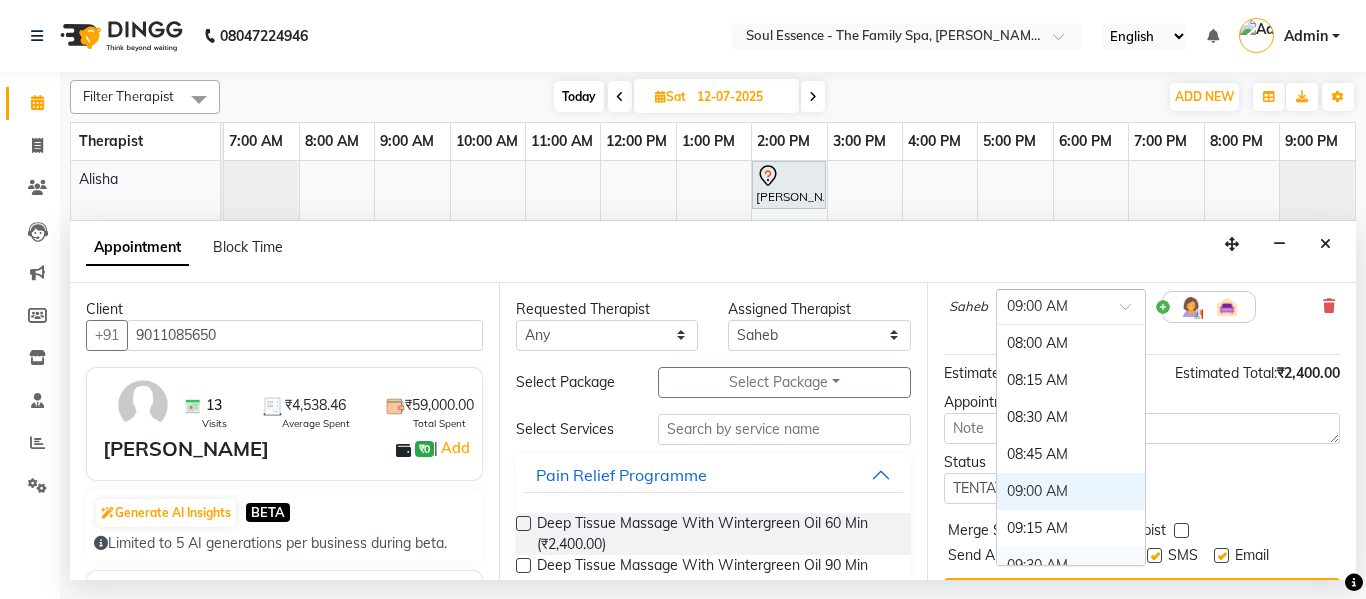 click on "09:30 AM" at bounding box center [1071, 565] 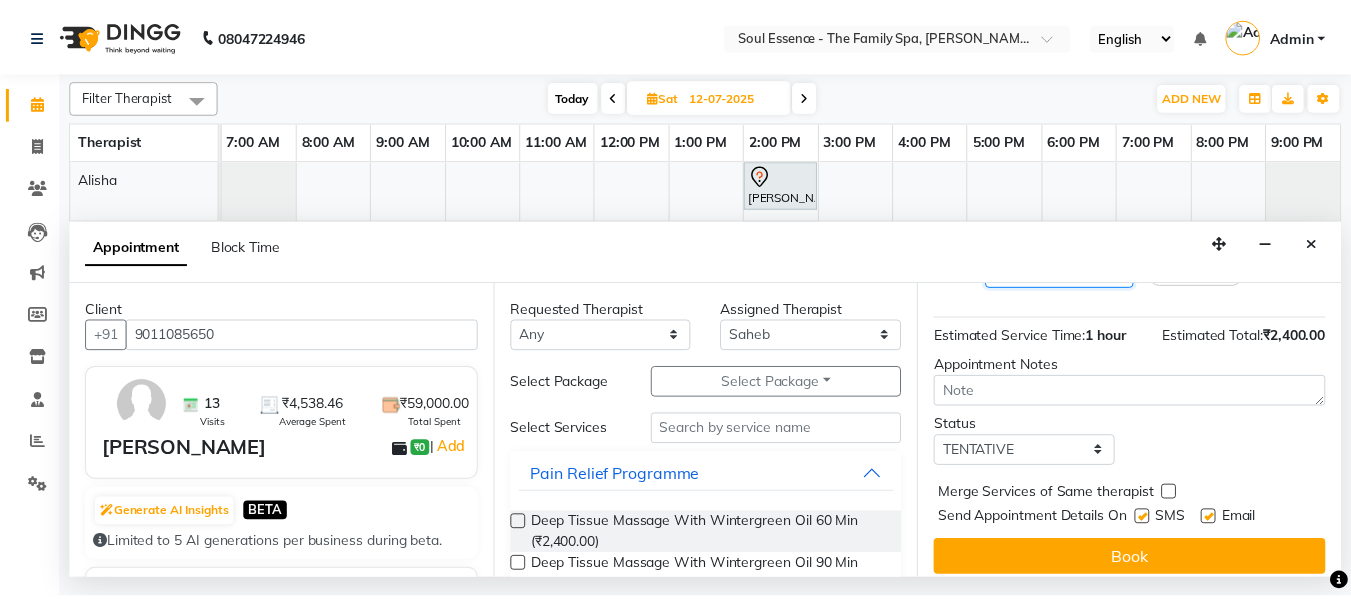 scroll, scrollTop: 265, scrollLeft: 0, axis: vertical 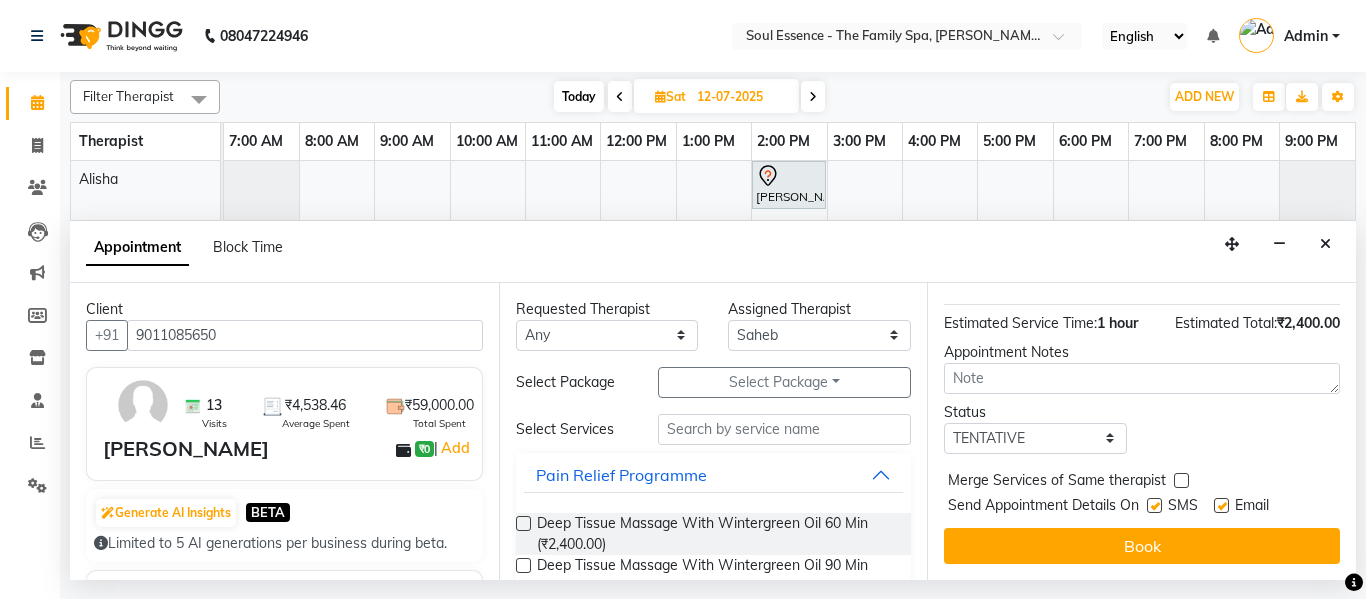 click at bounding box center (1154, 505) 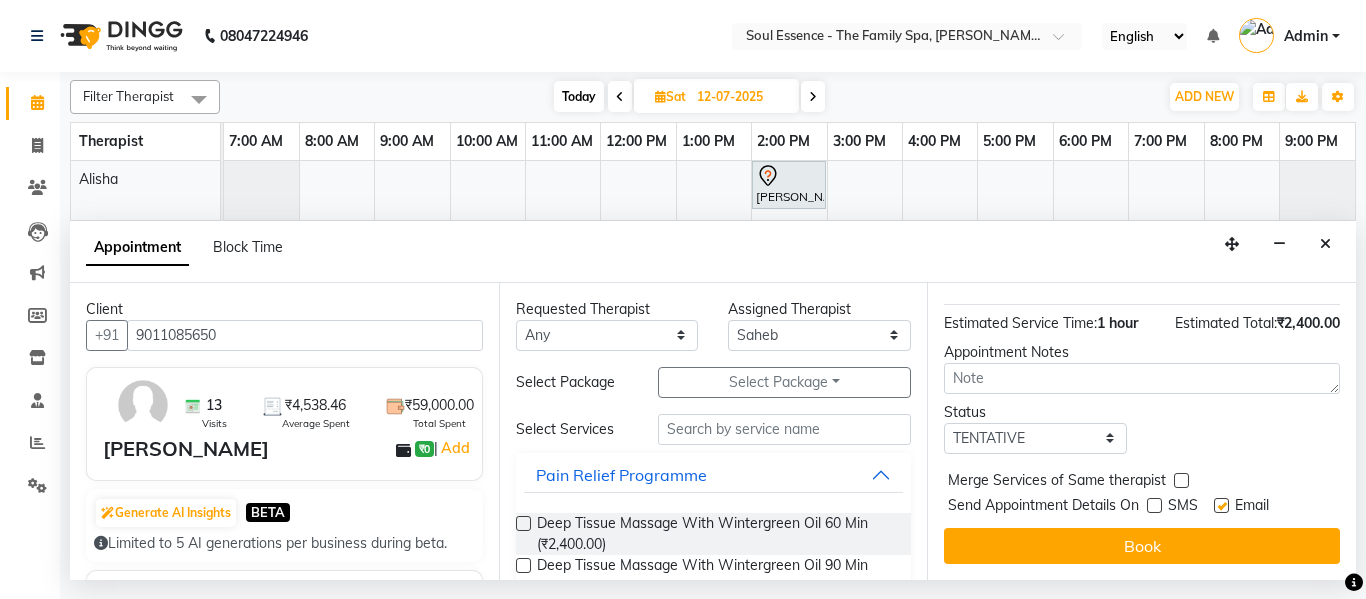 click at bounding box center [1221, 505] 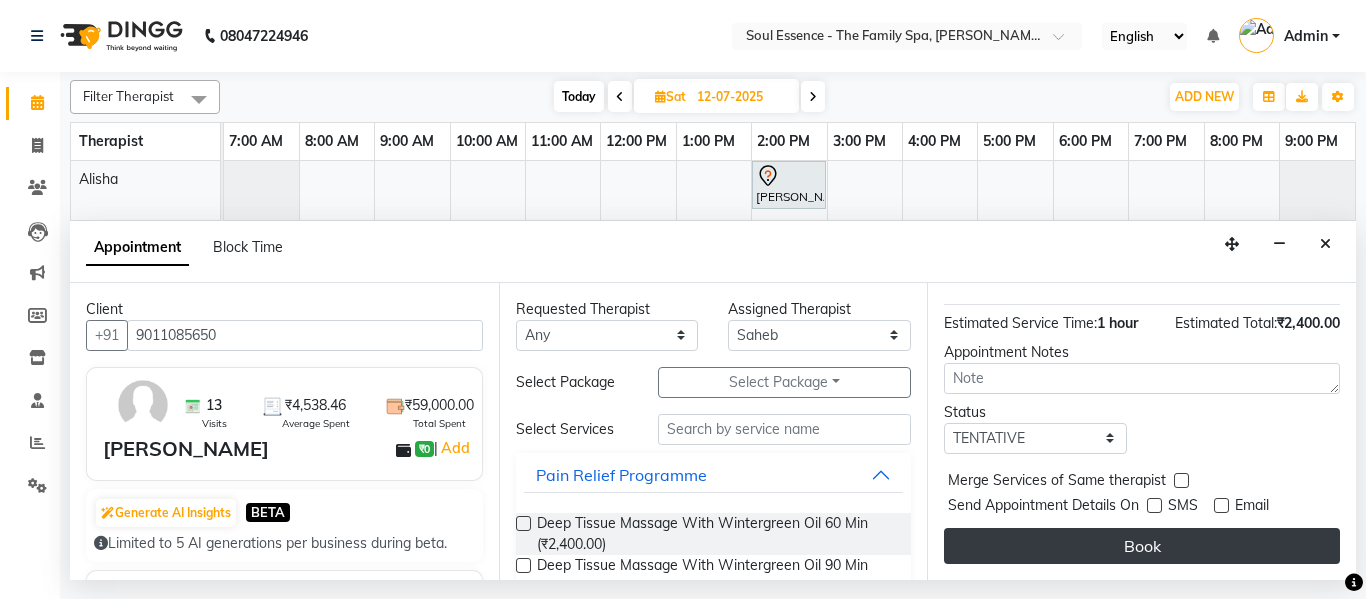 click on "Book" at bounding box center (1142, 546) 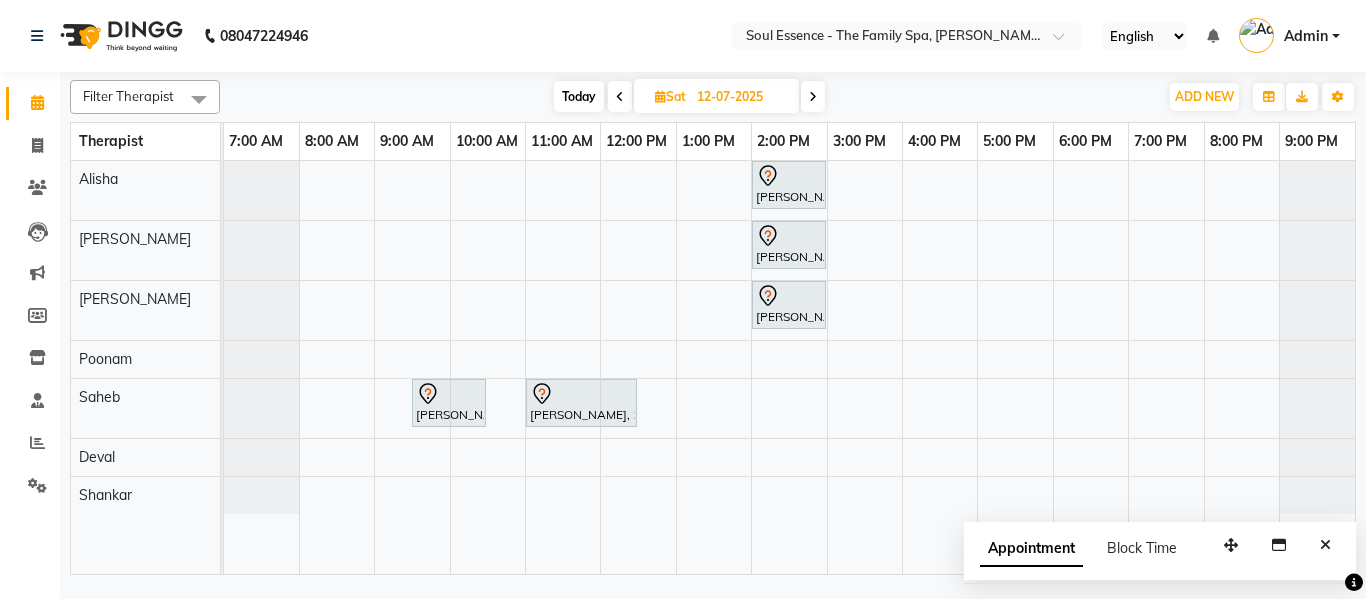 click on "Appointment Block Time" at bounding box center (1160, 553) 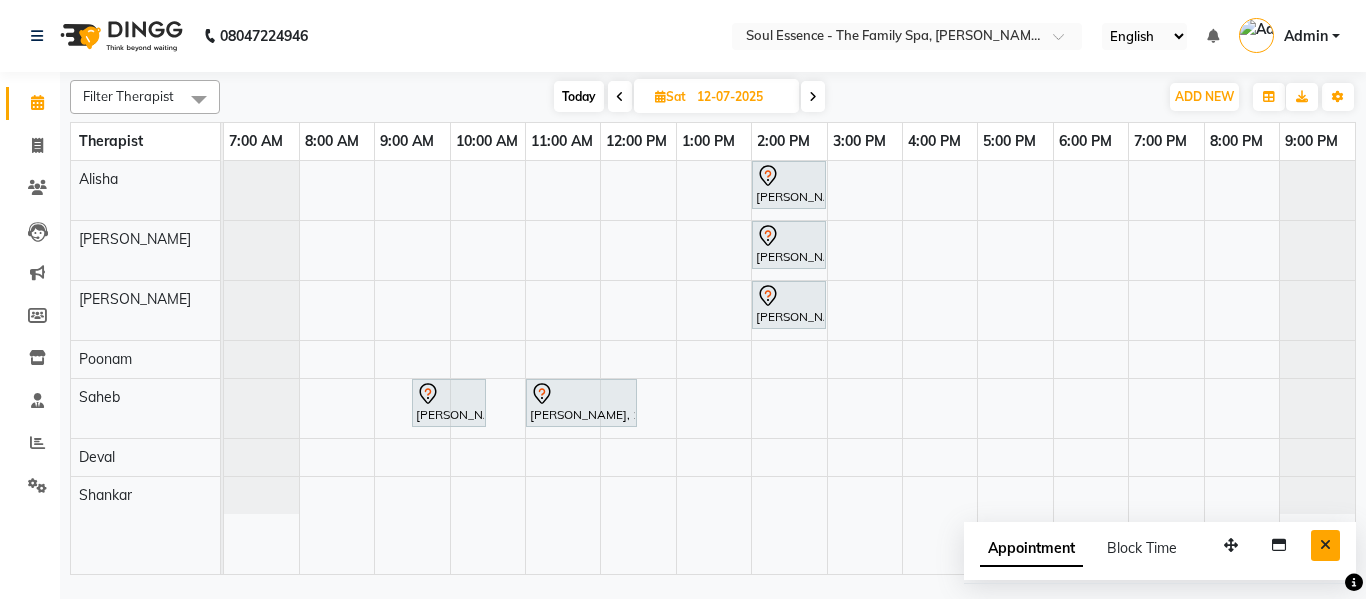 click at bounding box center [1325, 545] 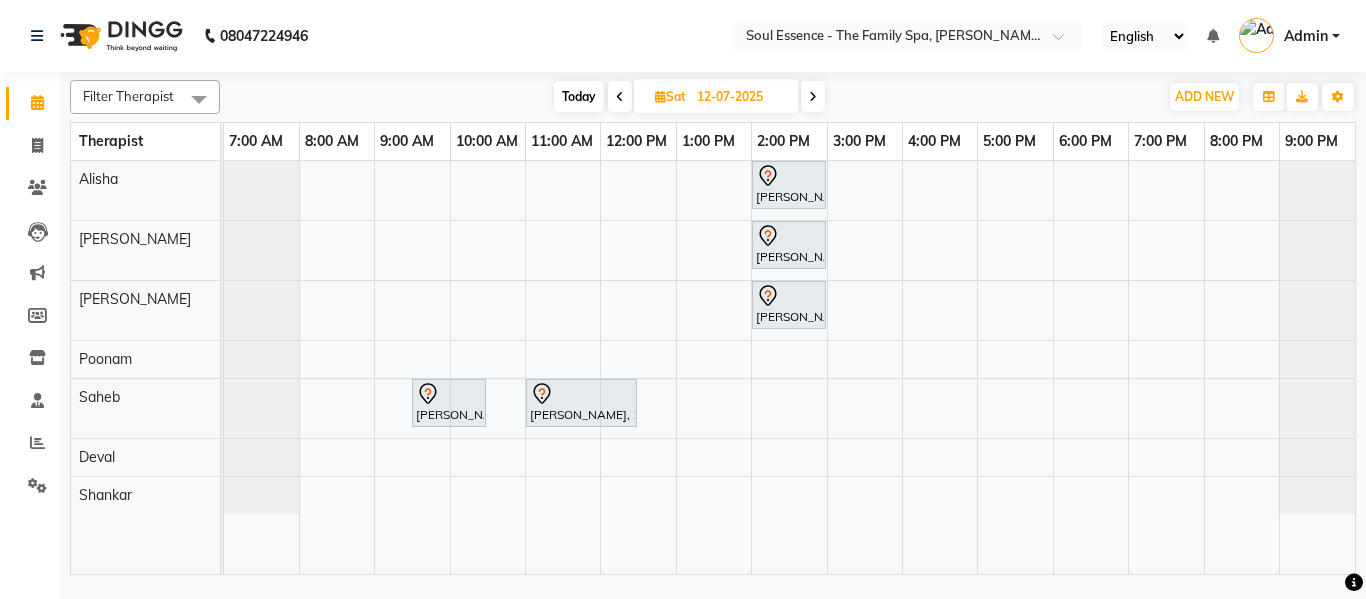 click at bounding box center [813, 97] 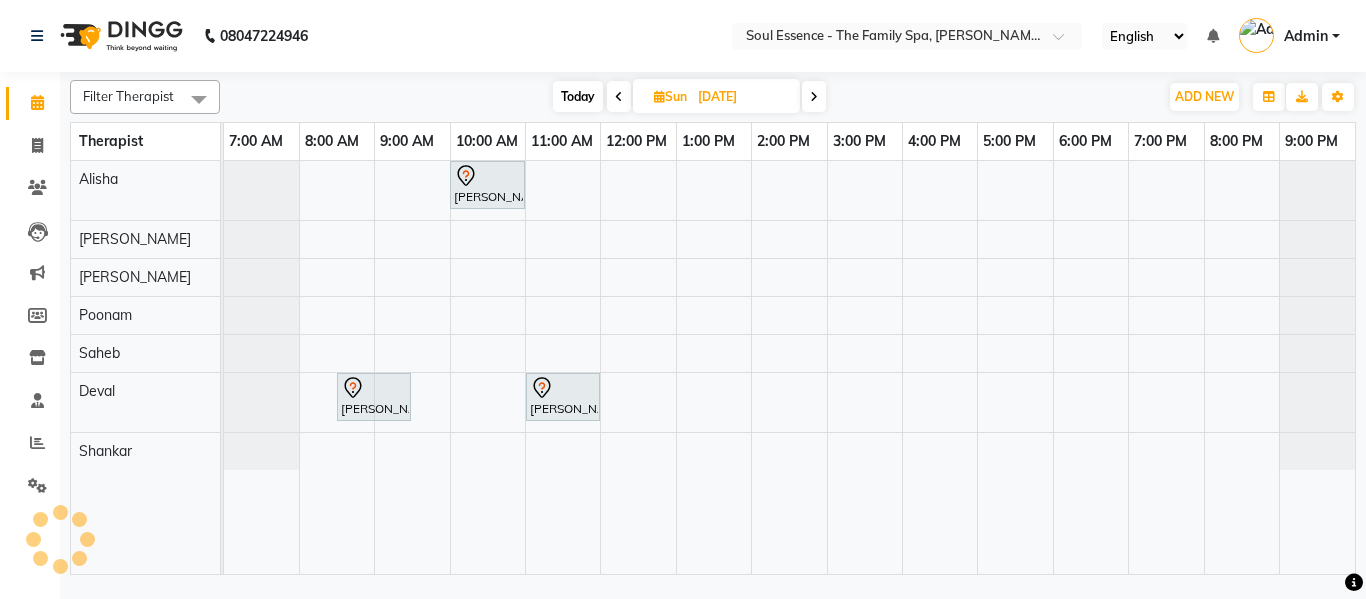 click on "Today" at bounding box center [578, 96] 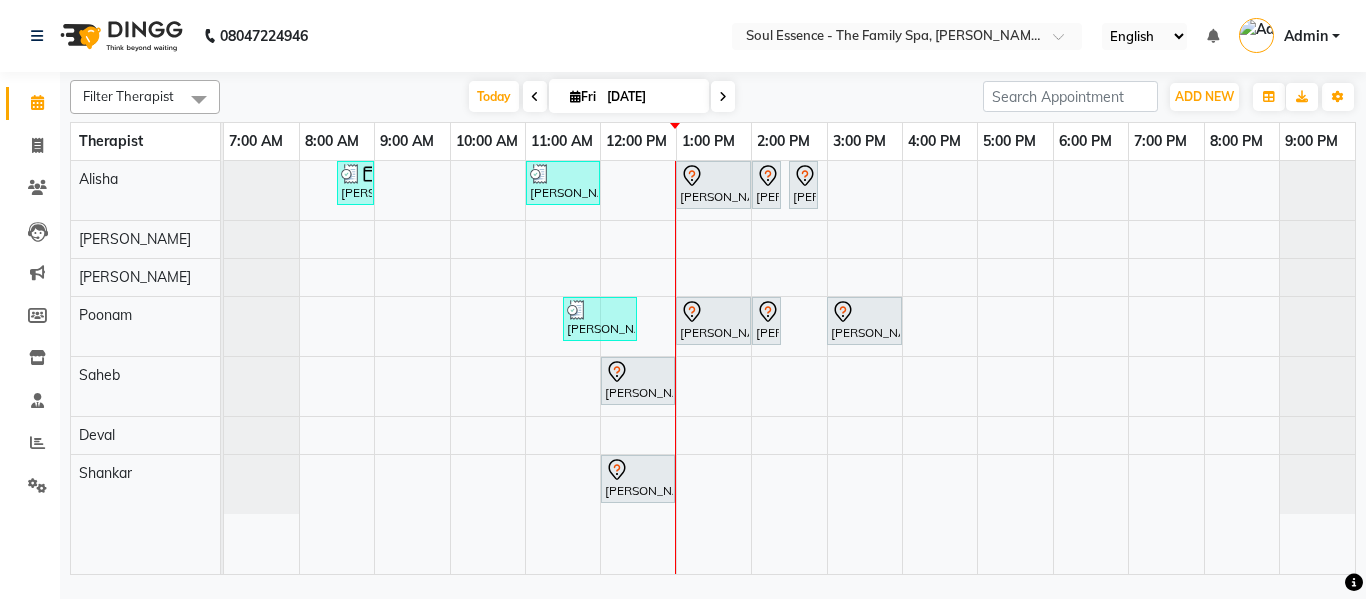 click on "Clients" 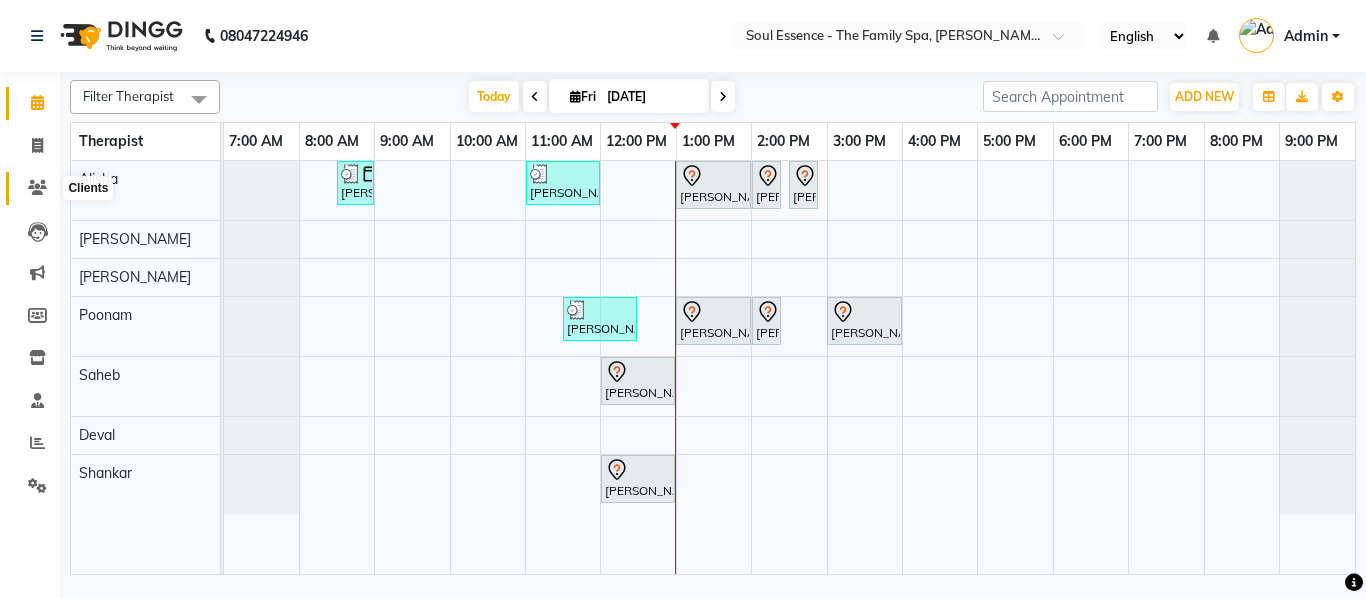 click 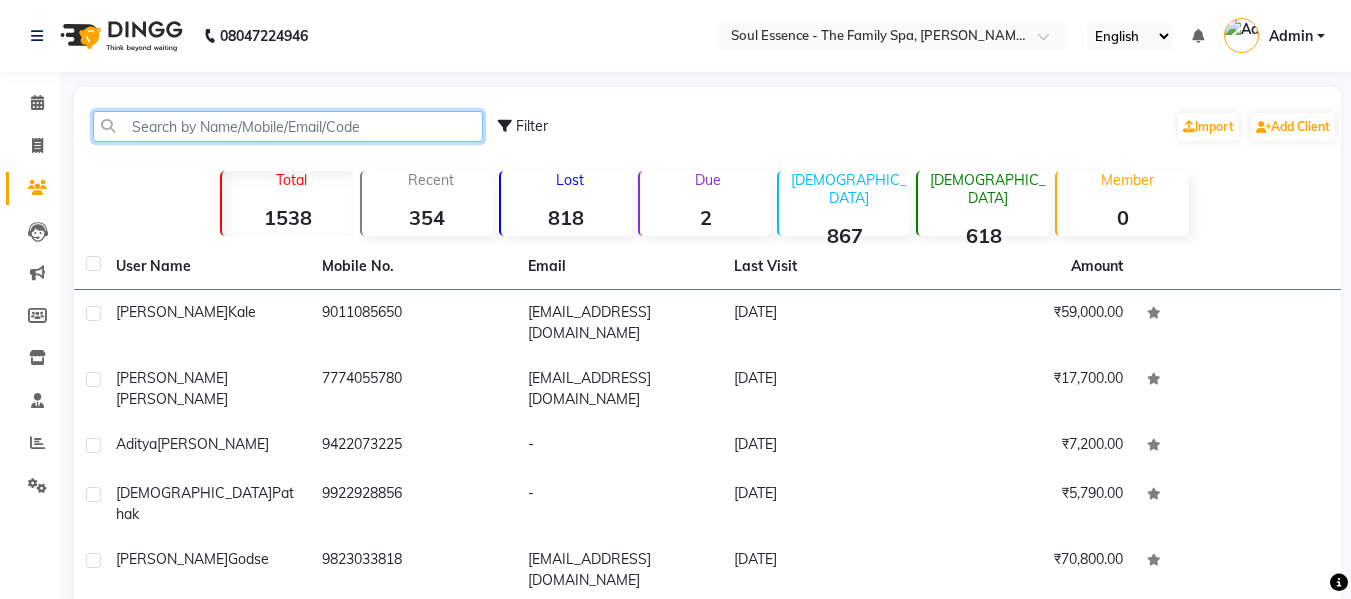 click 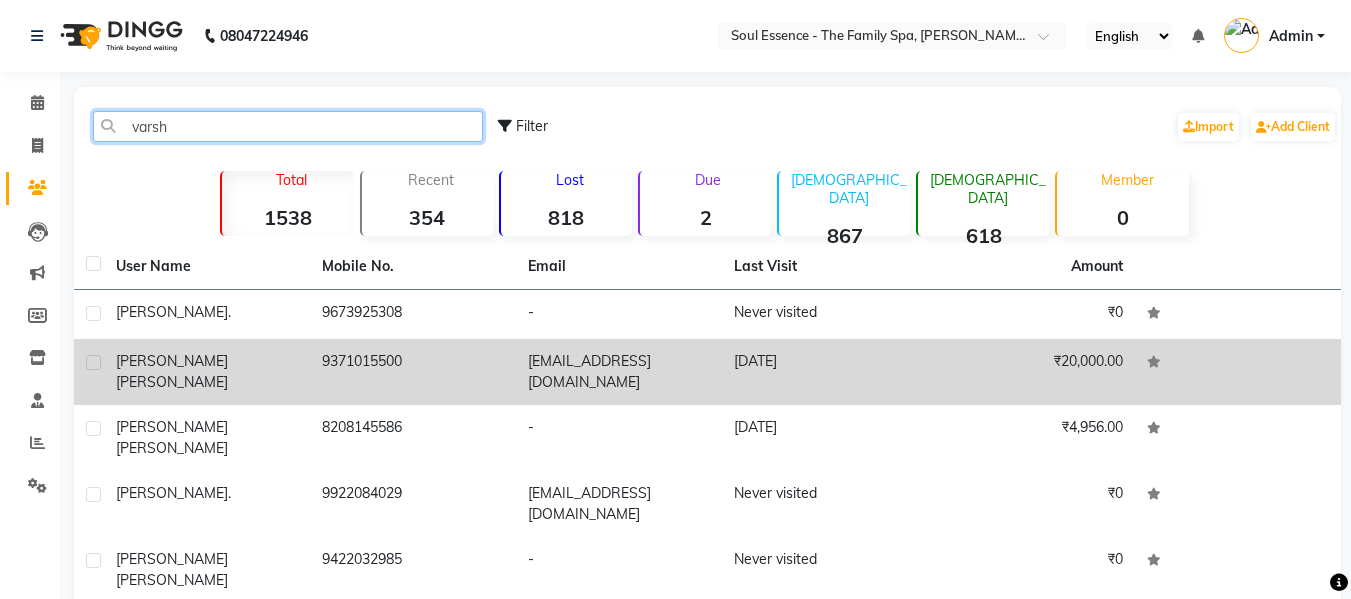 type on "varsh" 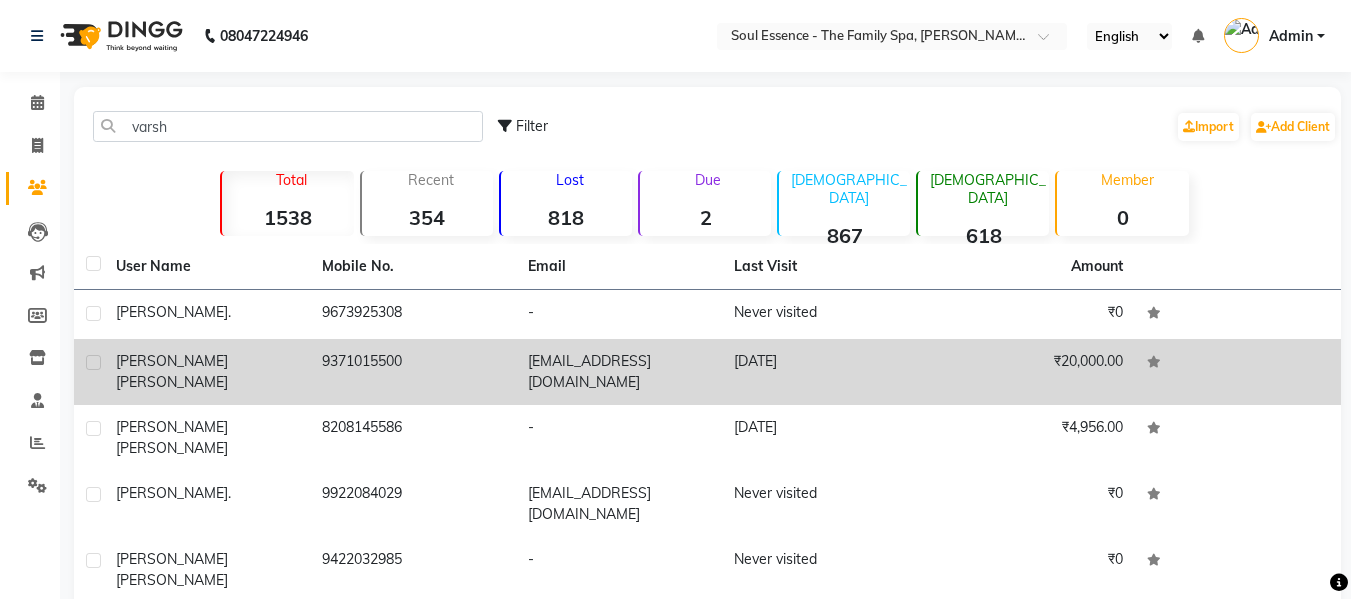 click on "9371015500" 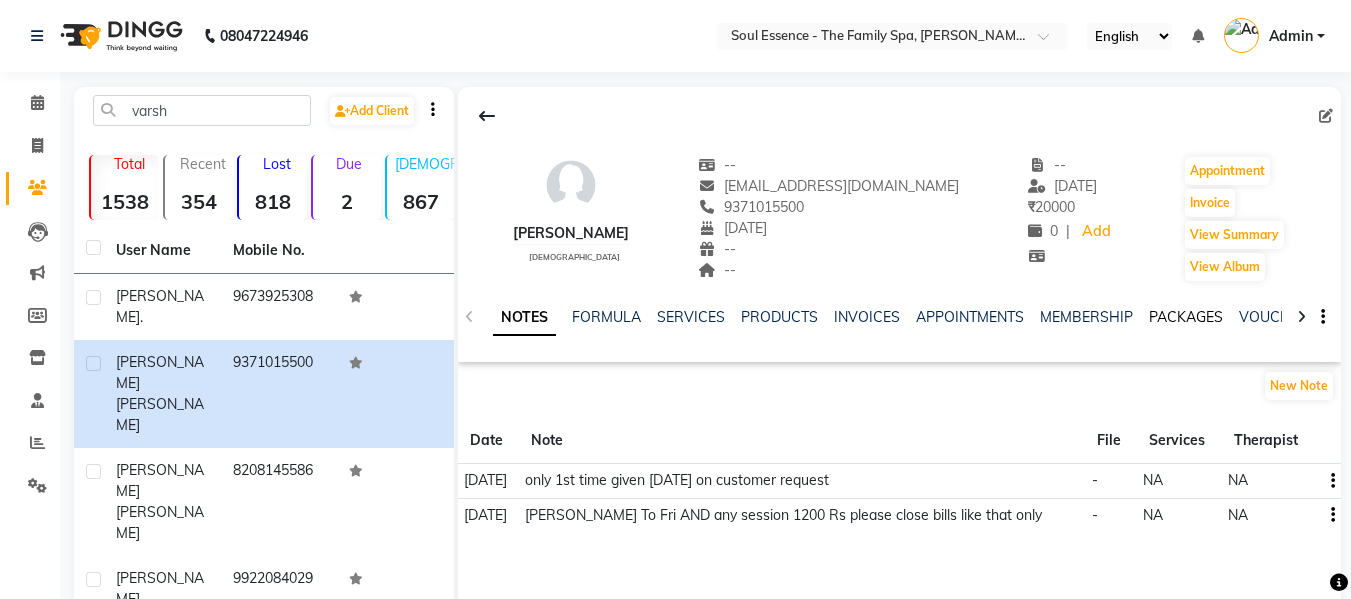 click on "PACKAGES" 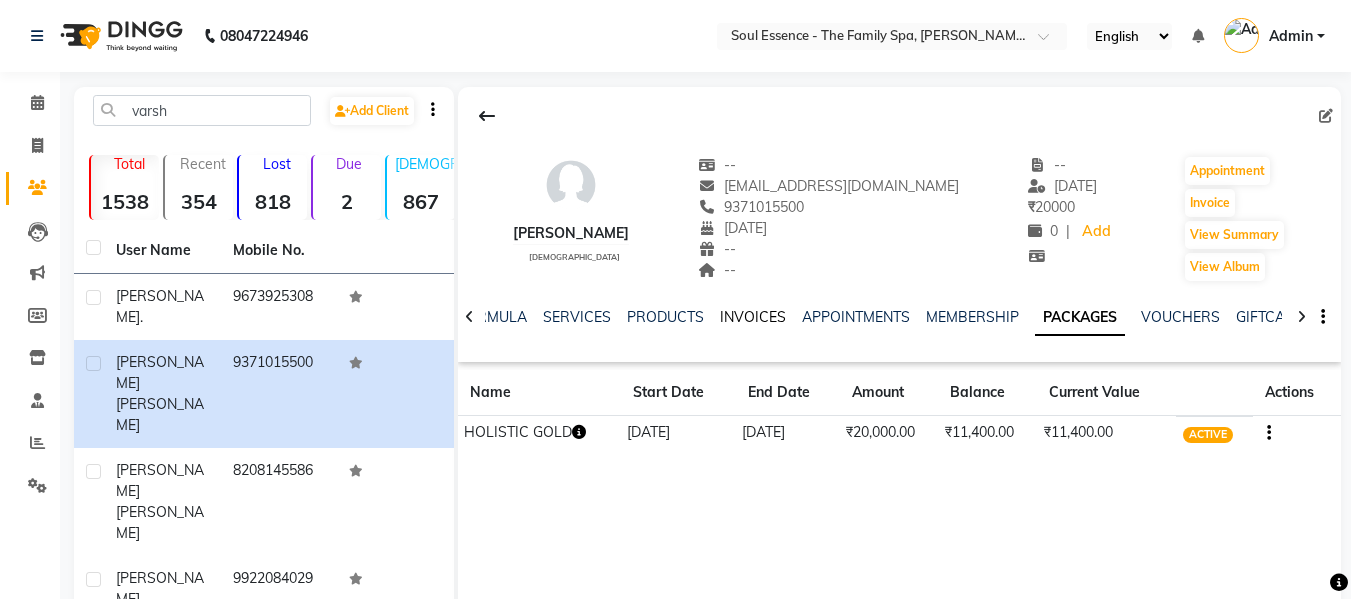 click on "INVOICES" 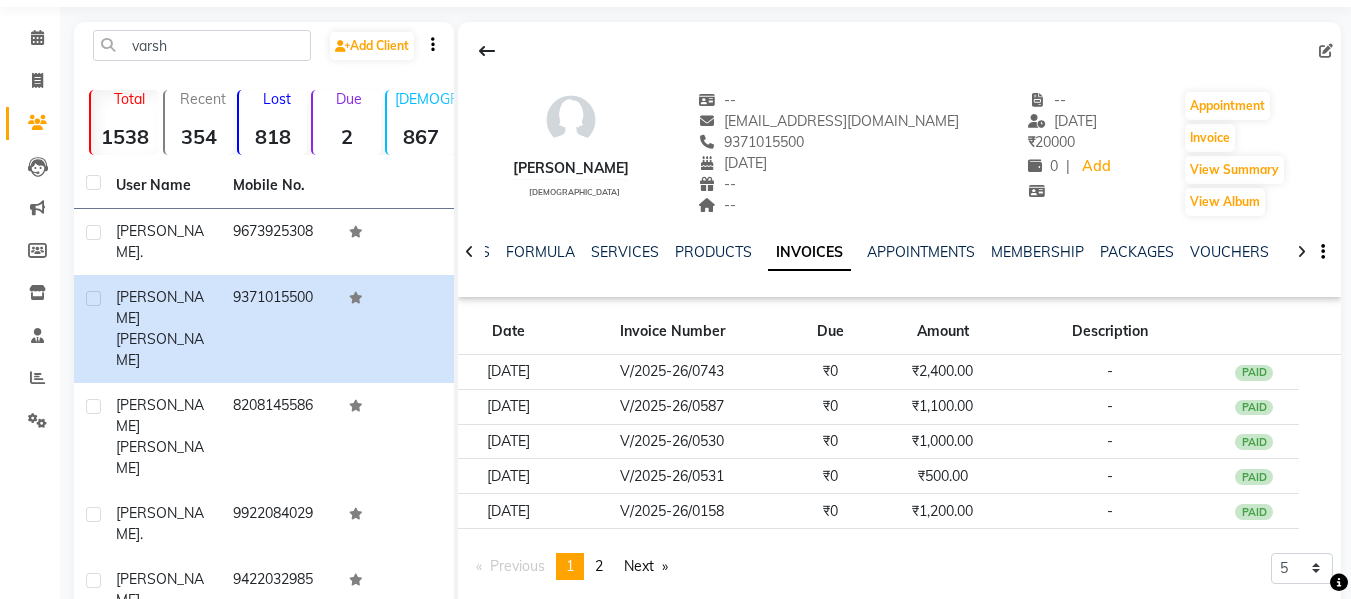 scroll, scrollTop: 100, scrollLeft: 0, axis: vertical 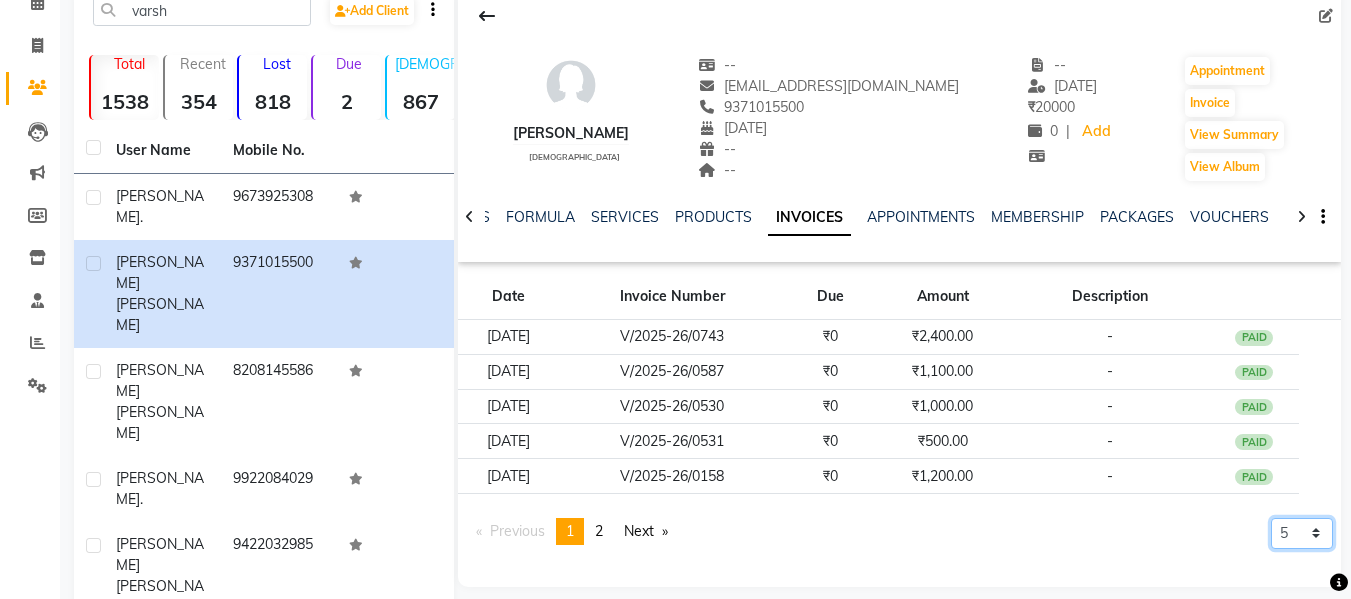 click on "5 10 50 100 500" 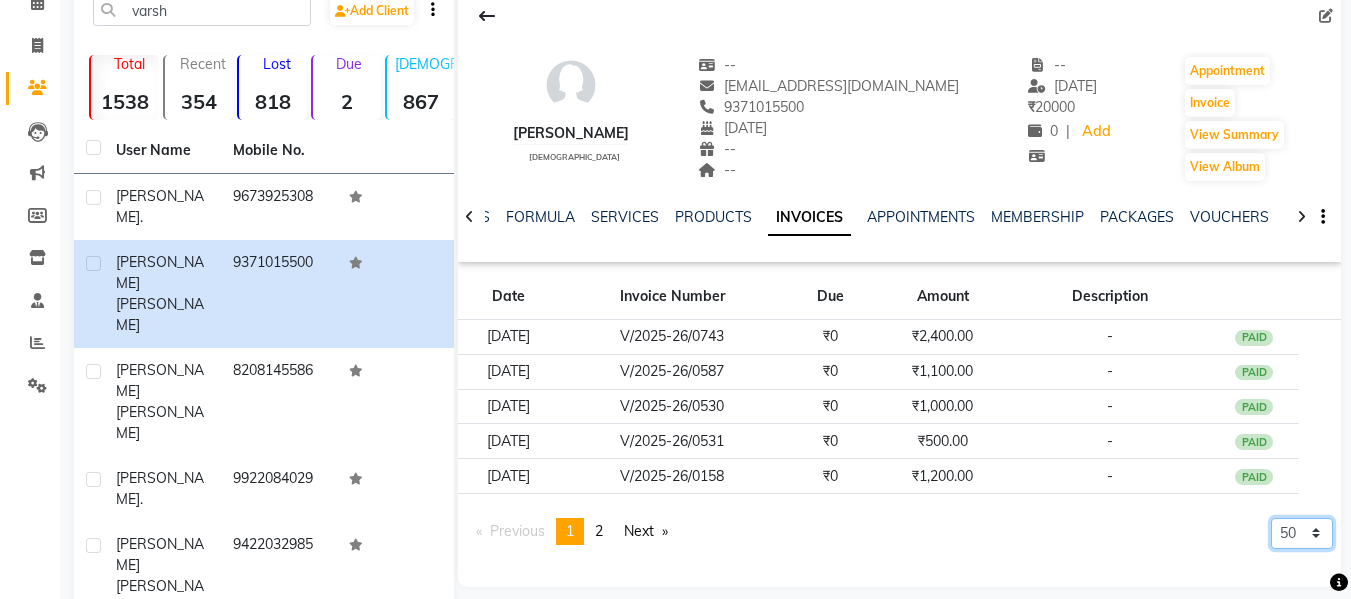 click on "5 10 50 100 500" 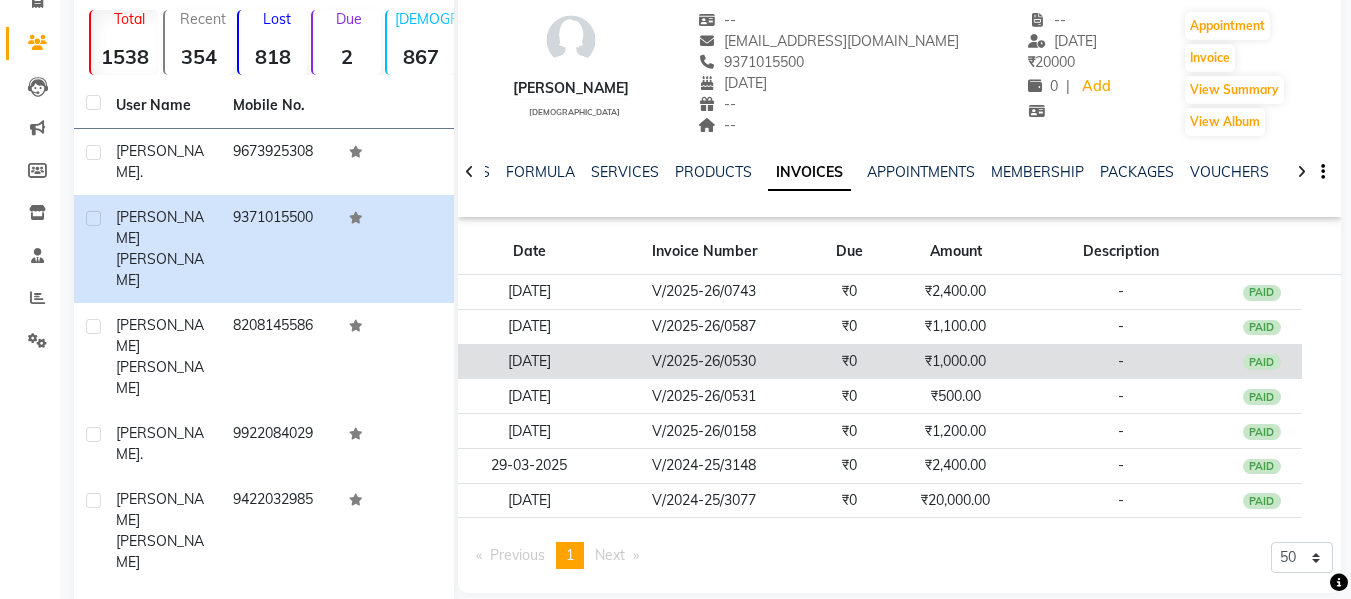 scroll, scrollTop: 169, scrollLeft: 0, axis: vertical 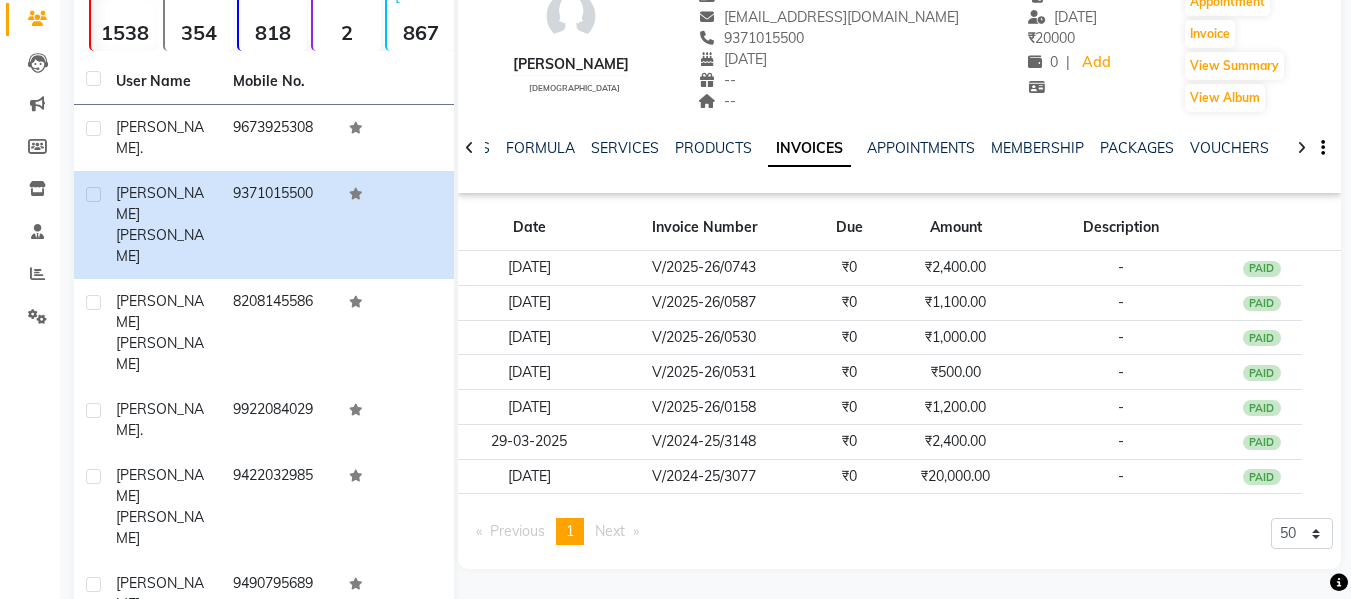 click on "Previous  page  1 / 1  You're on page  1  Next  page 5 10 50 100 500" 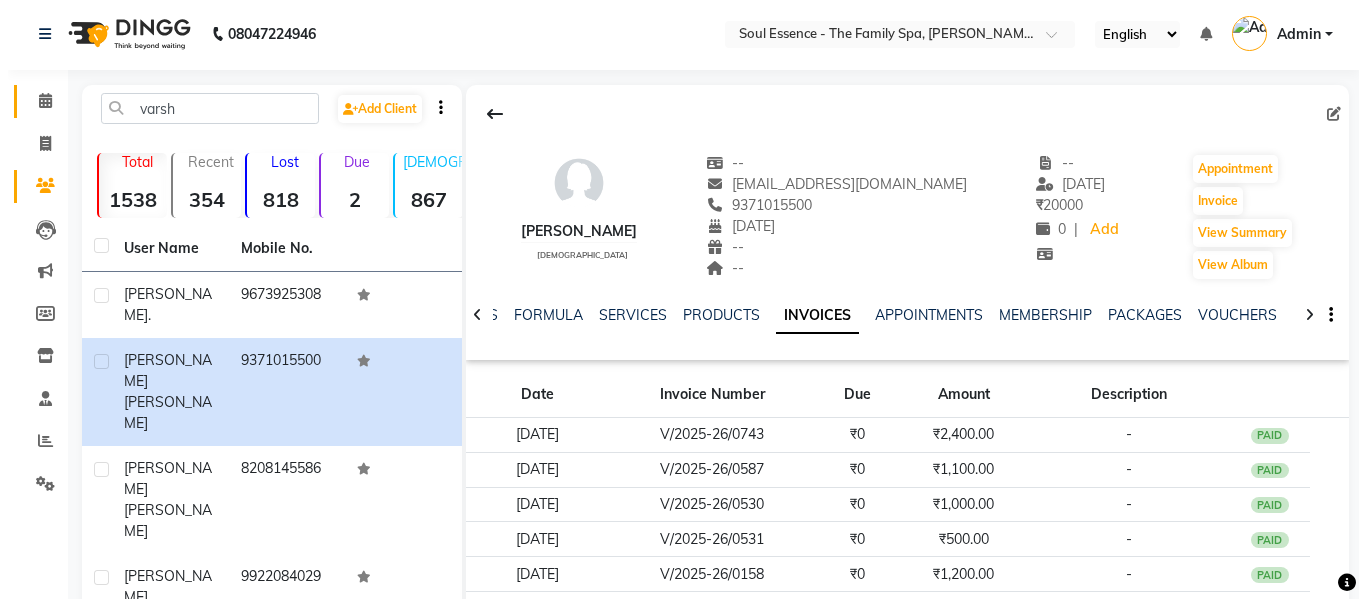 scroll, scrollTop: 0, scrollLeft: 0, axis: both 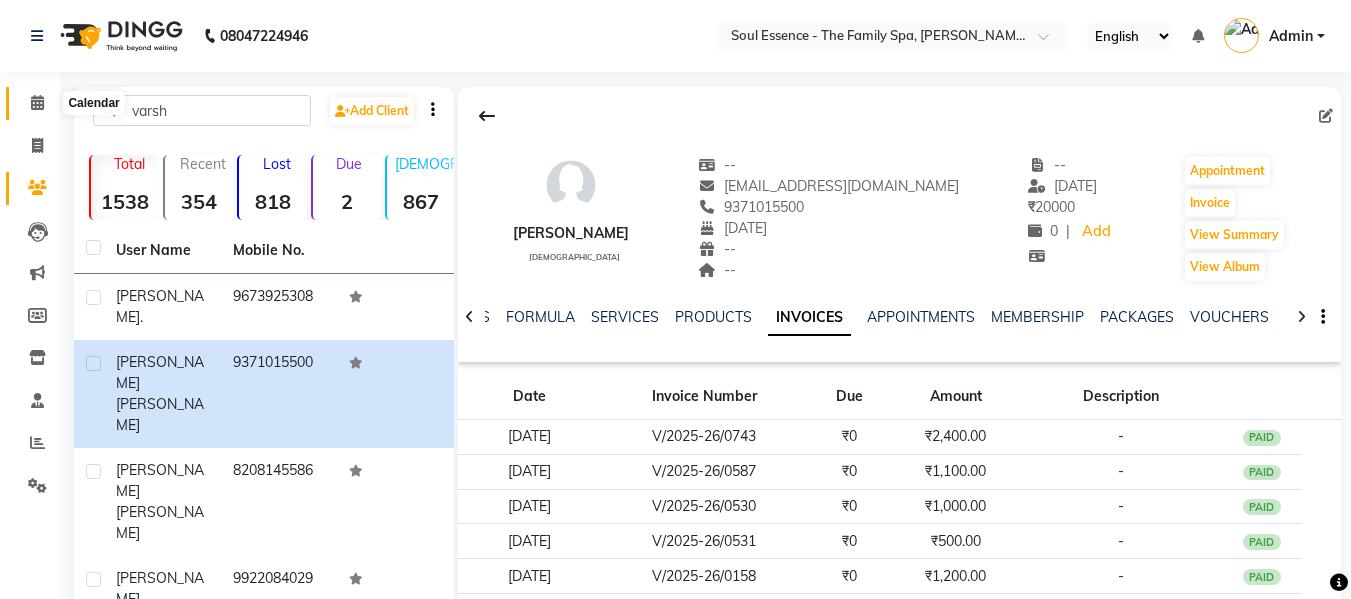 click 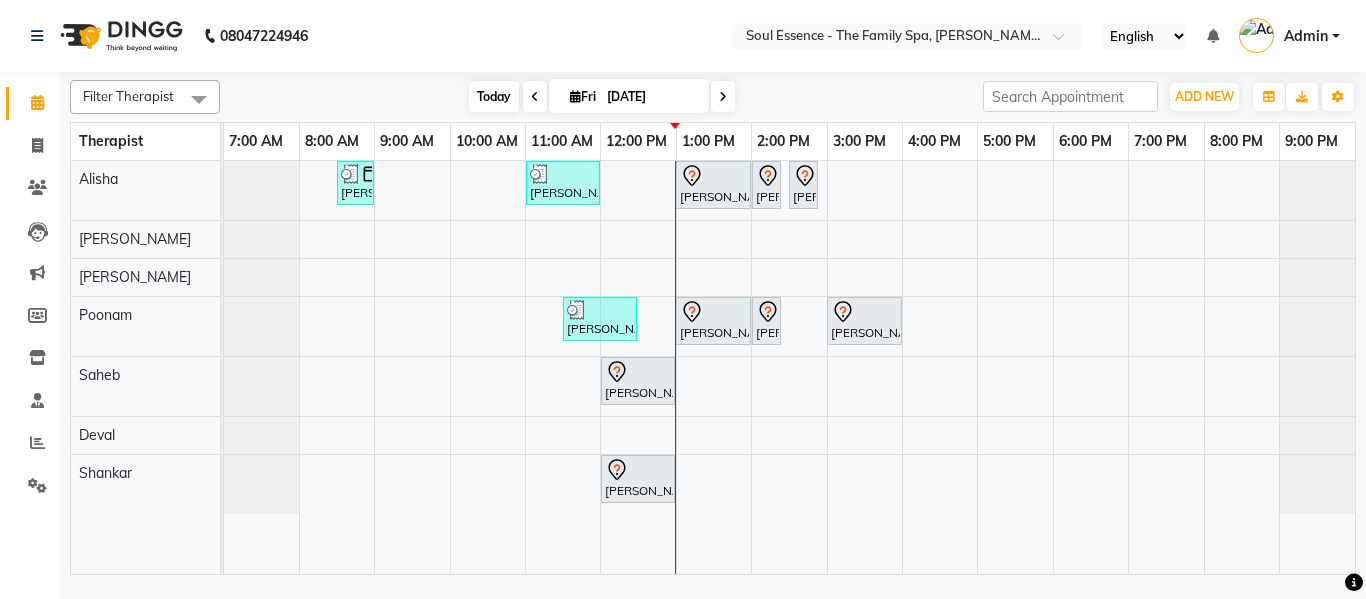 click on "Today" at bounding box center (494, 96) 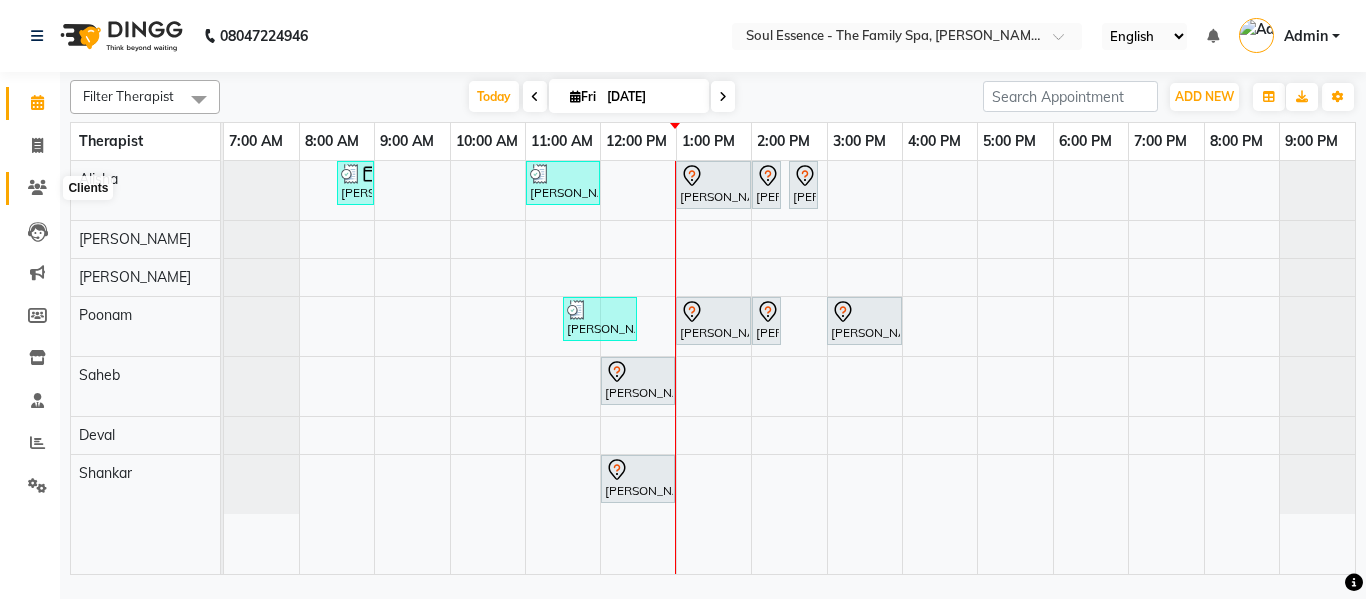 click 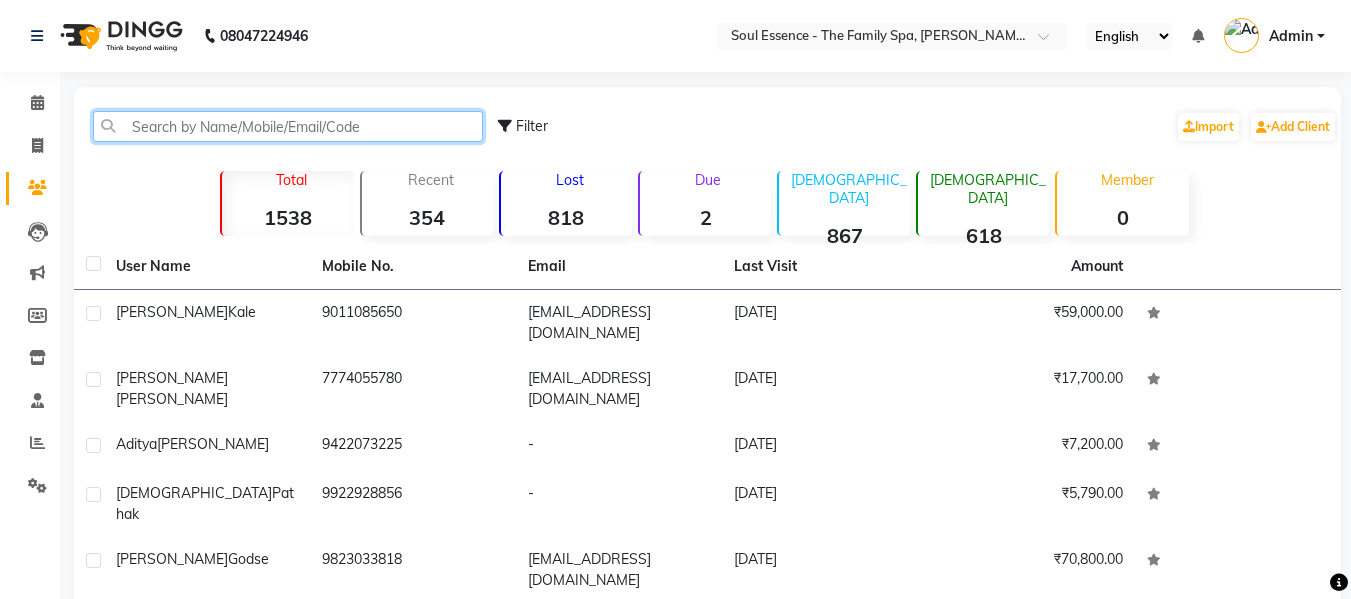 click 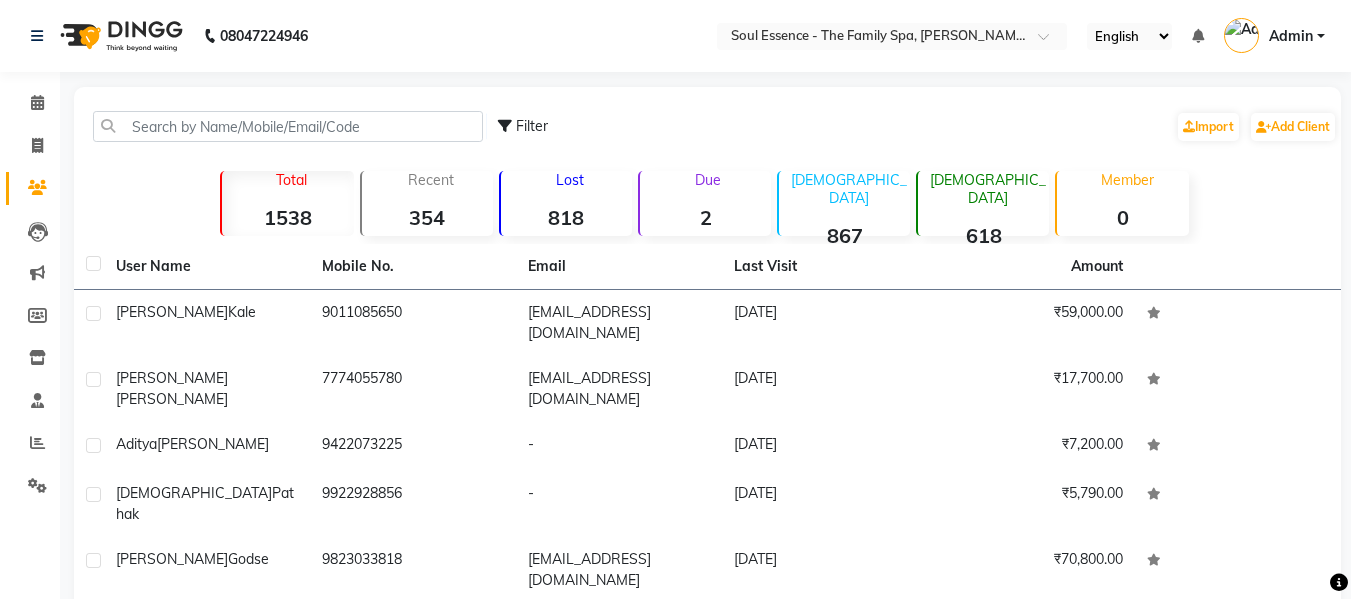 click on "Due" 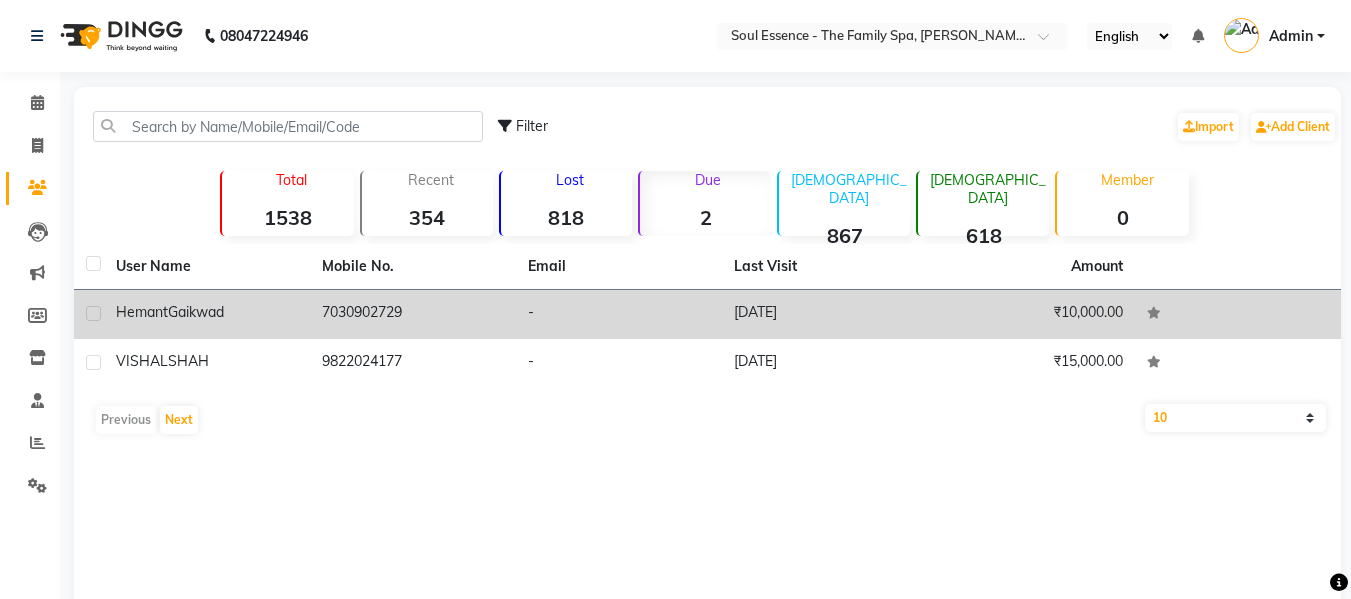 click on "7030902729" 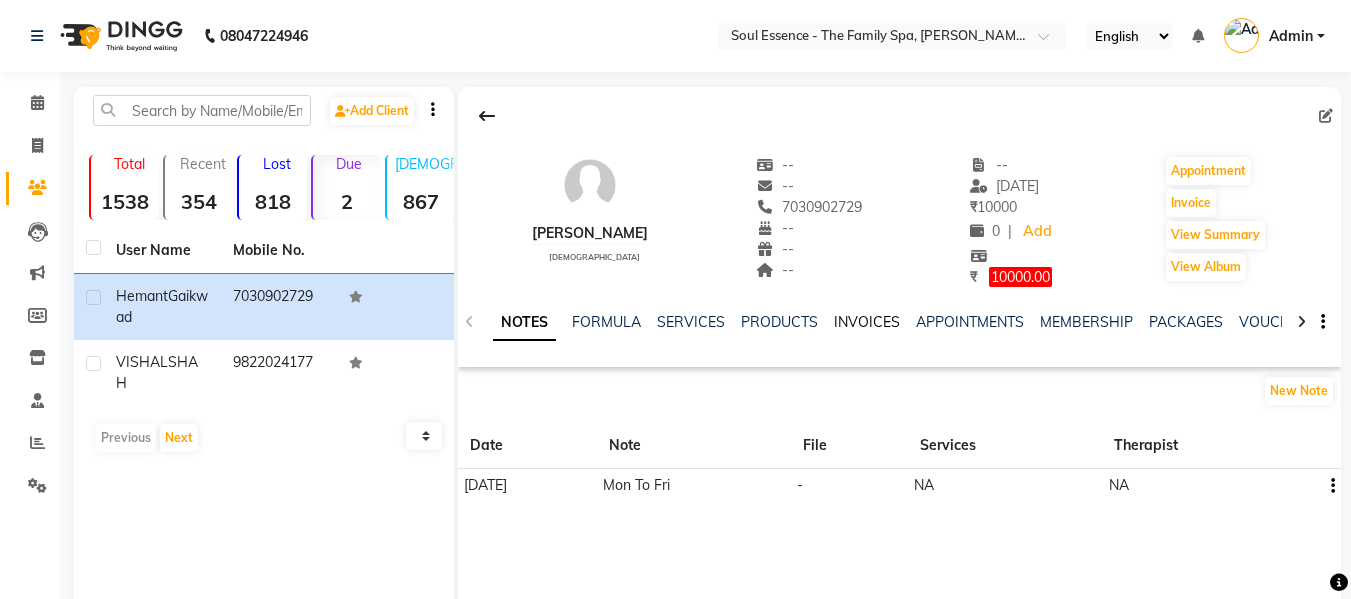 click on "INVOICES" 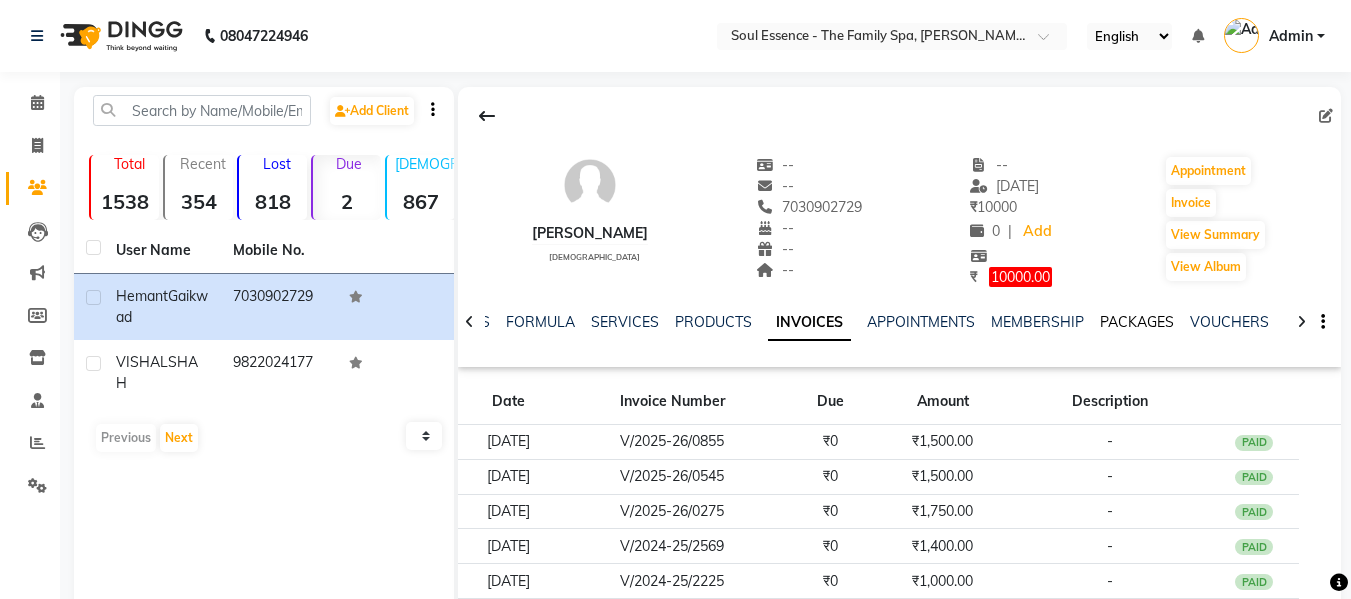 click on "PACKAGES" 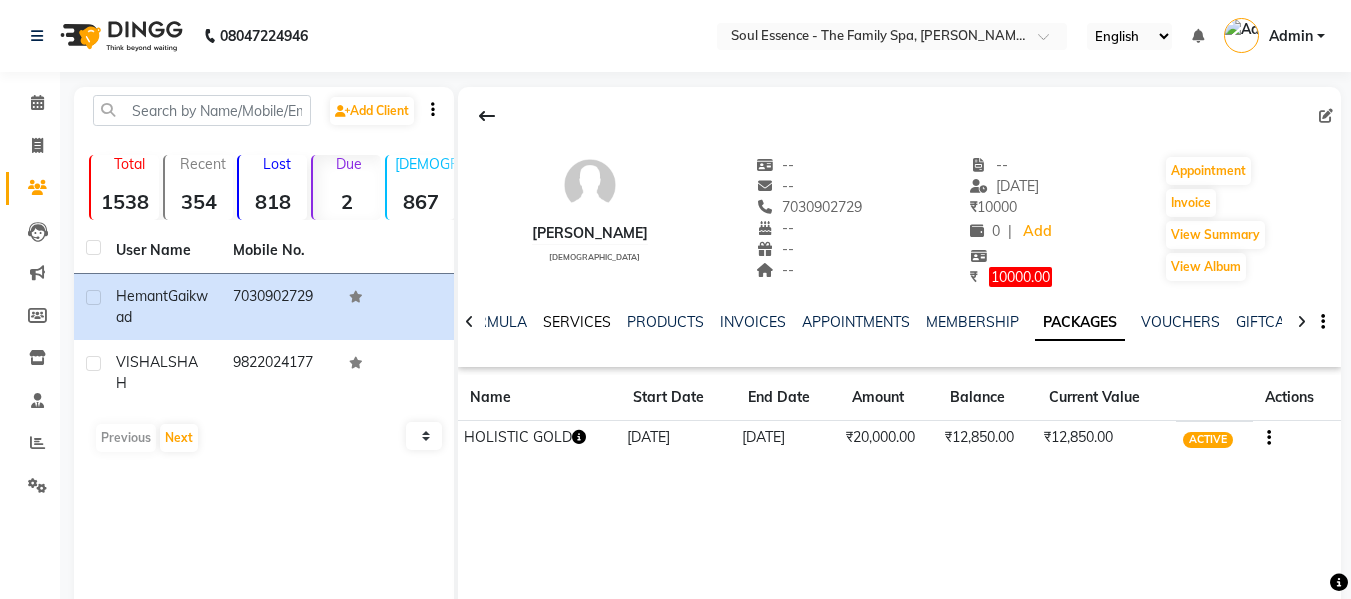 click on "SERVICES" 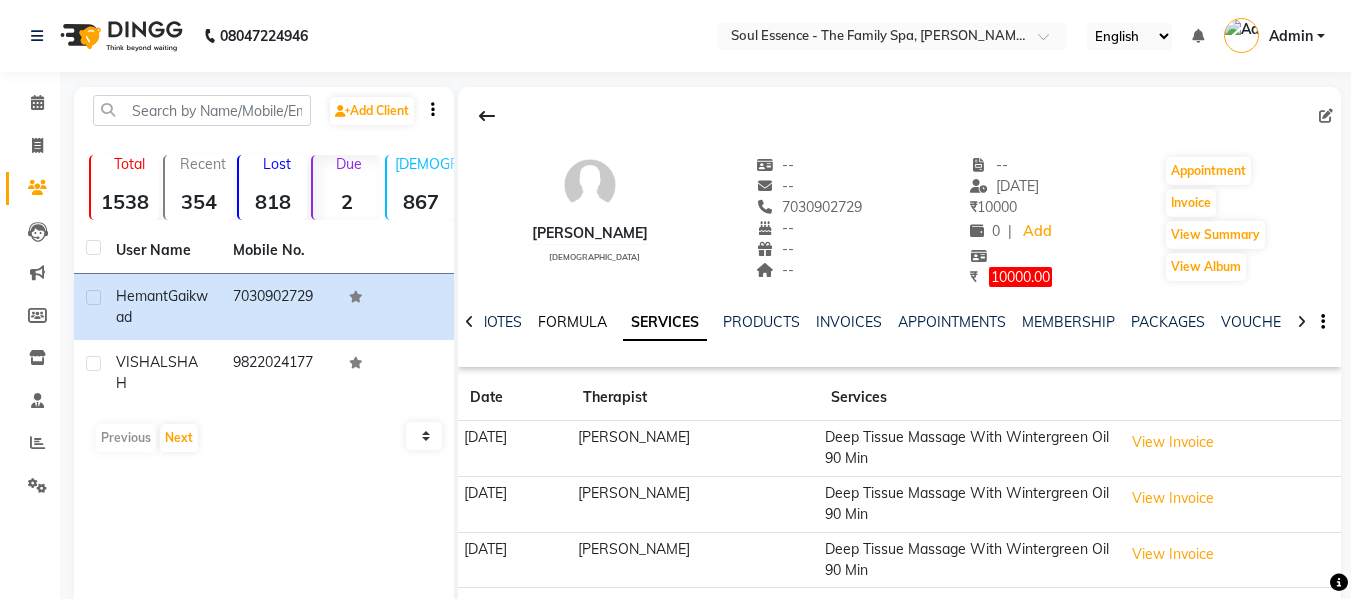 click on "FORMULA" 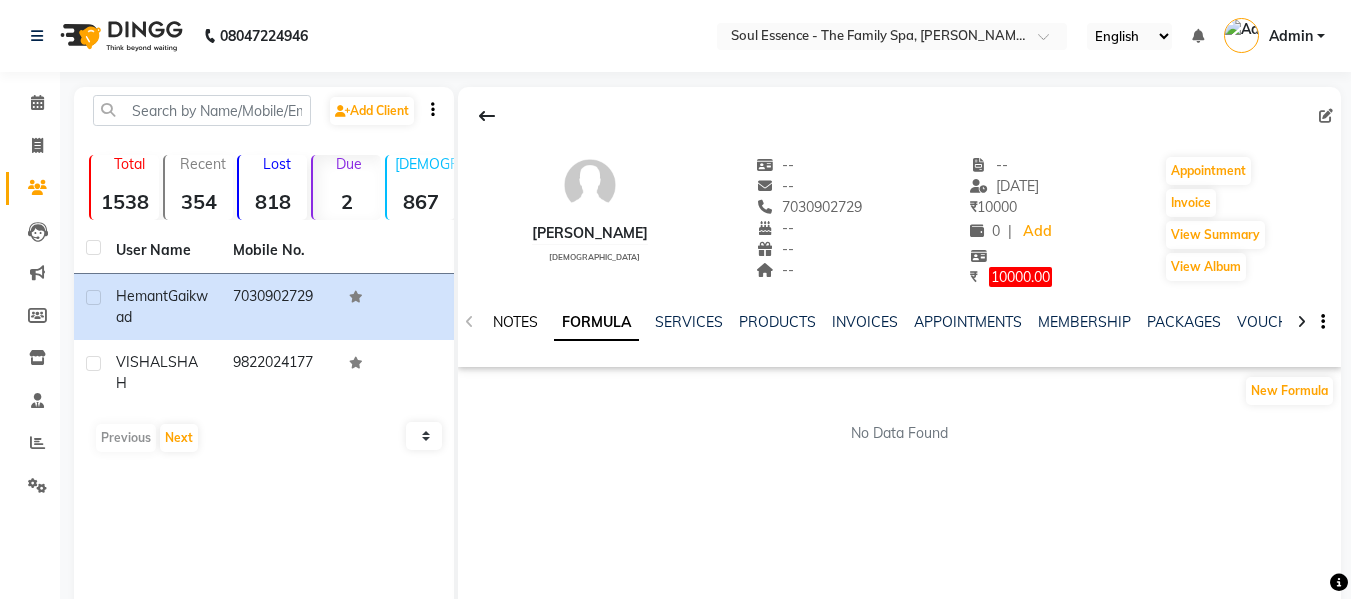 click on "NOTES" 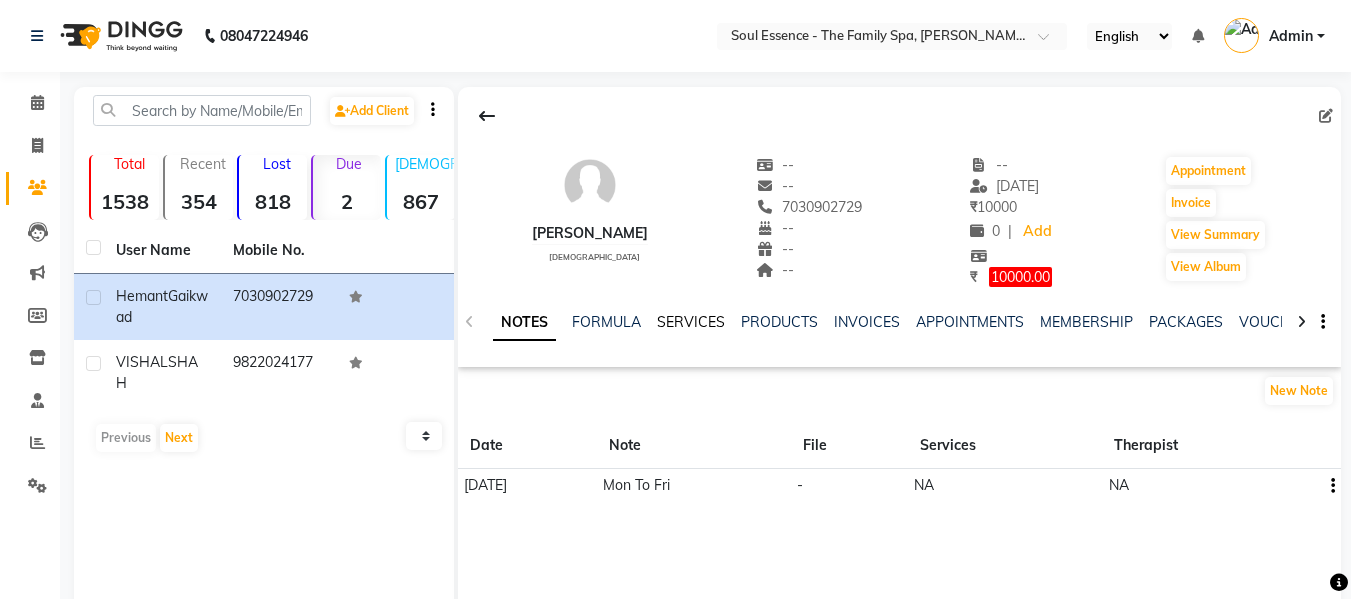 click on "SERVICES" 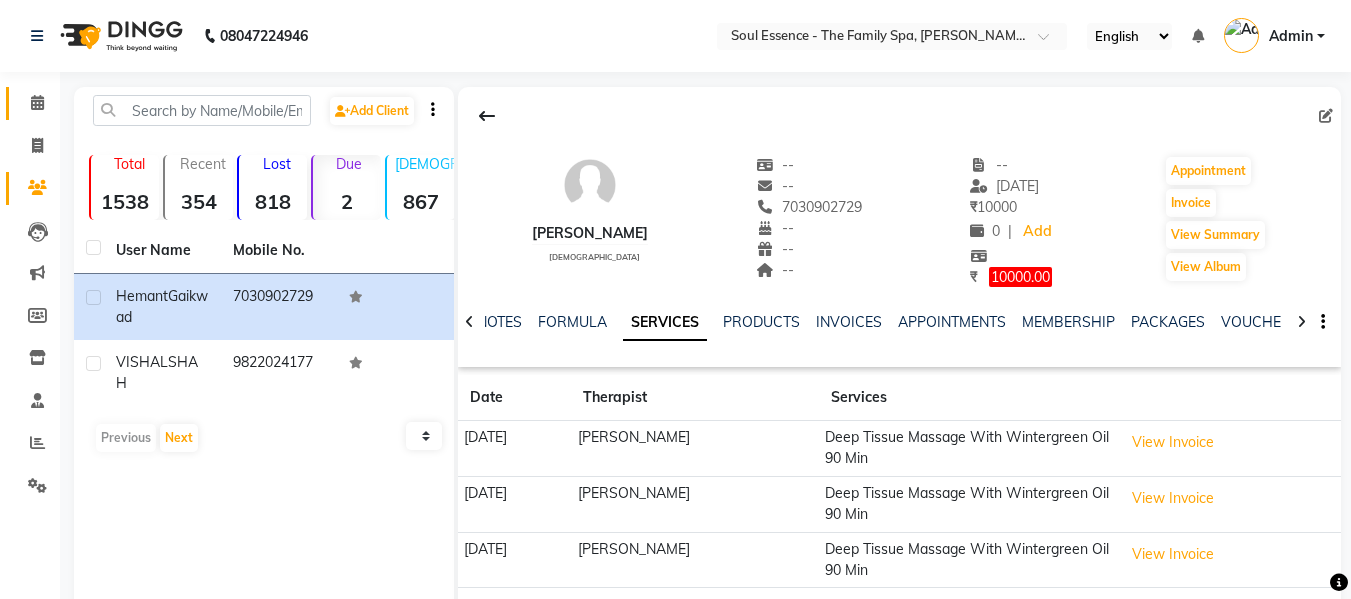 click 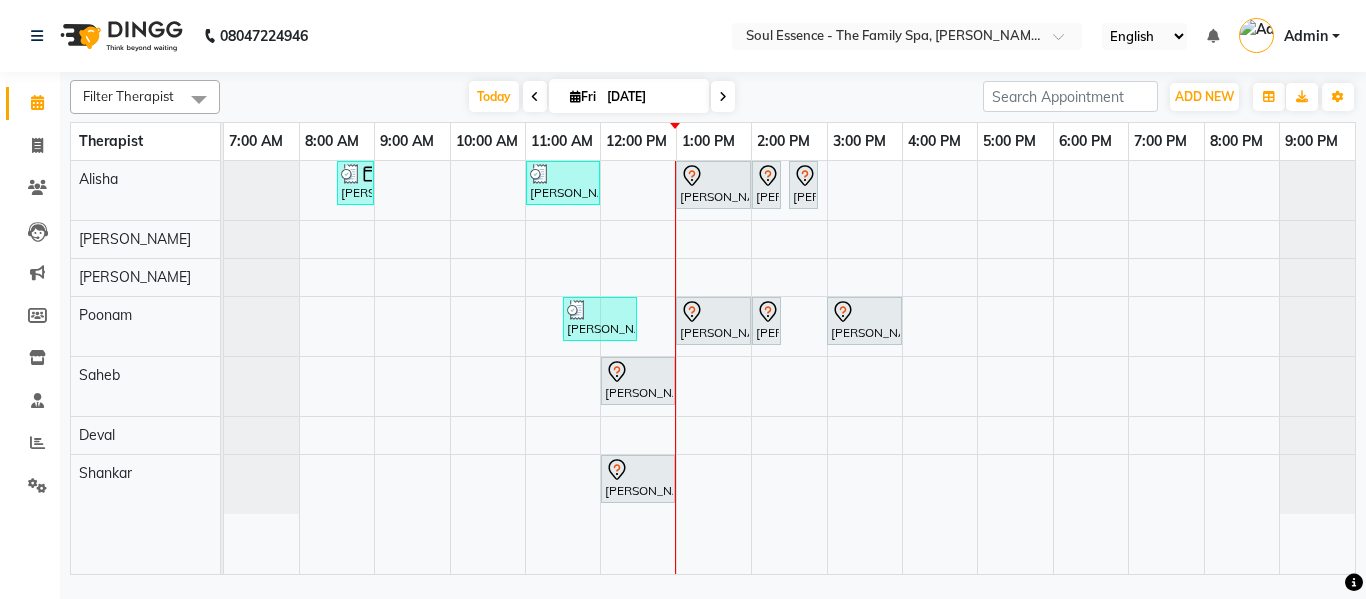 click on "Clients" 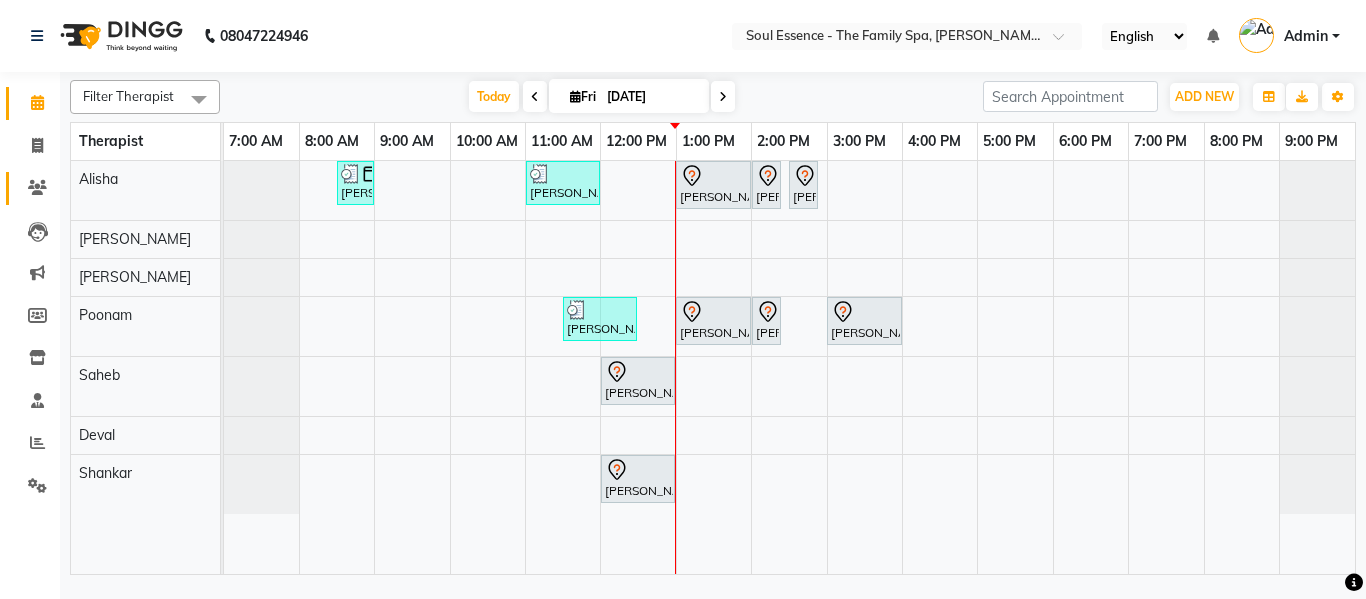 click 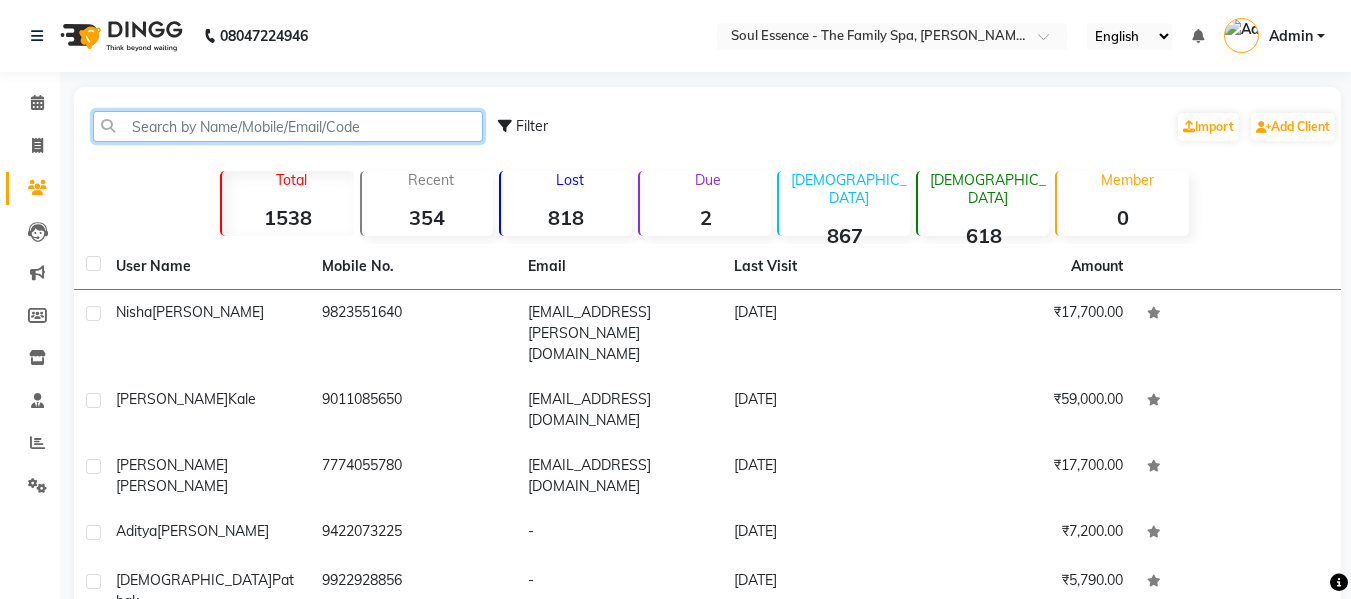 click 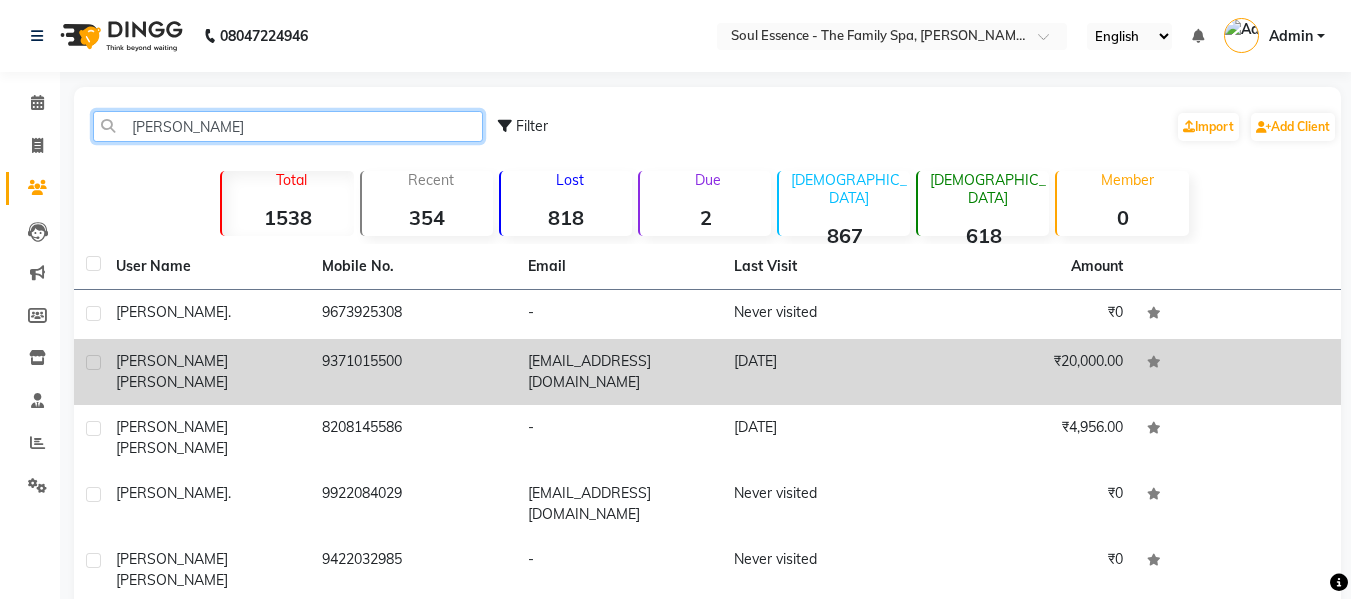 type on "[PERSON_NAME]" 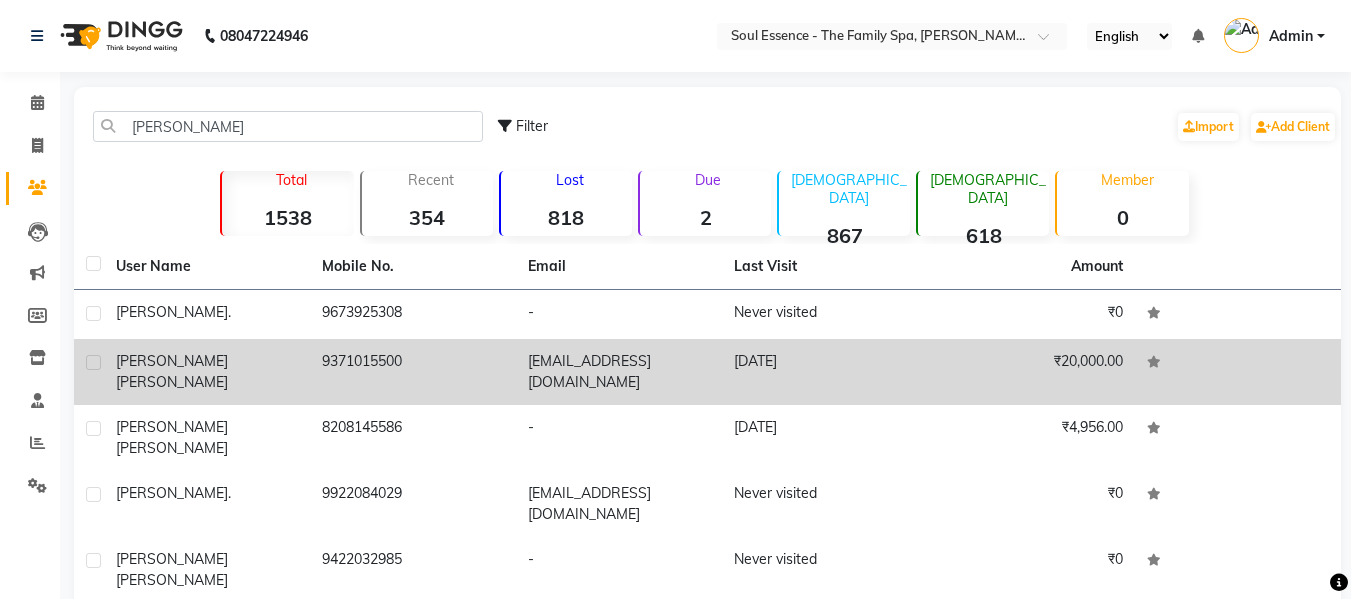 click on "9371015500" 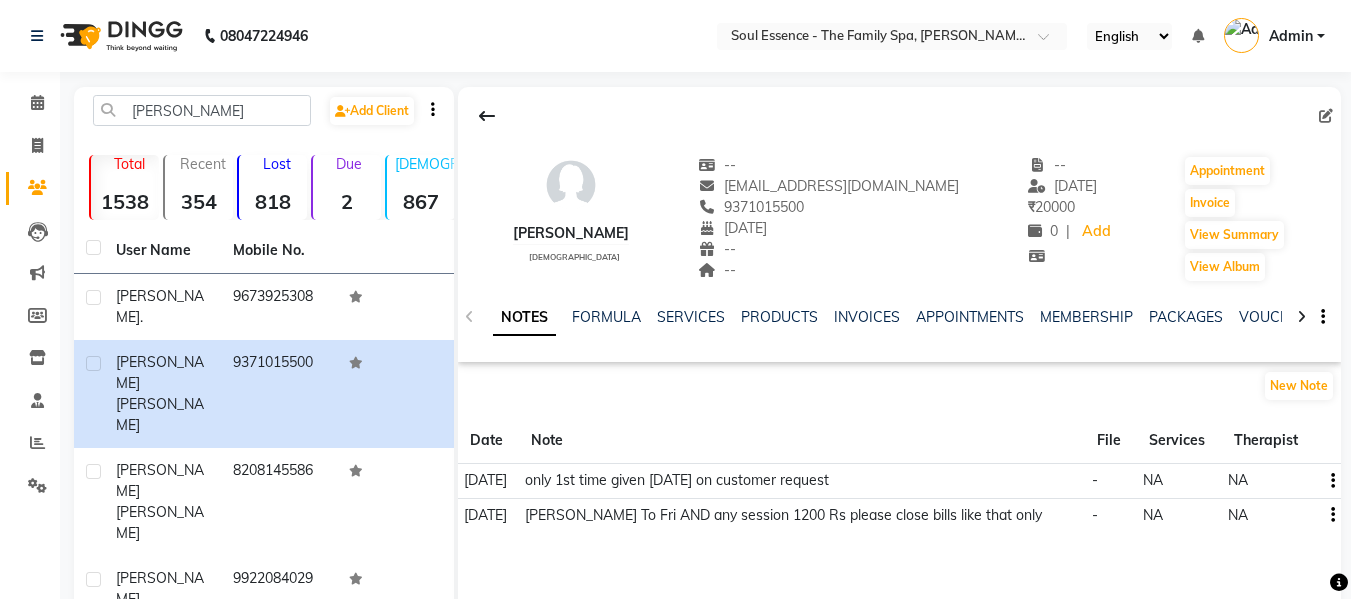 click on "PACKAGES" 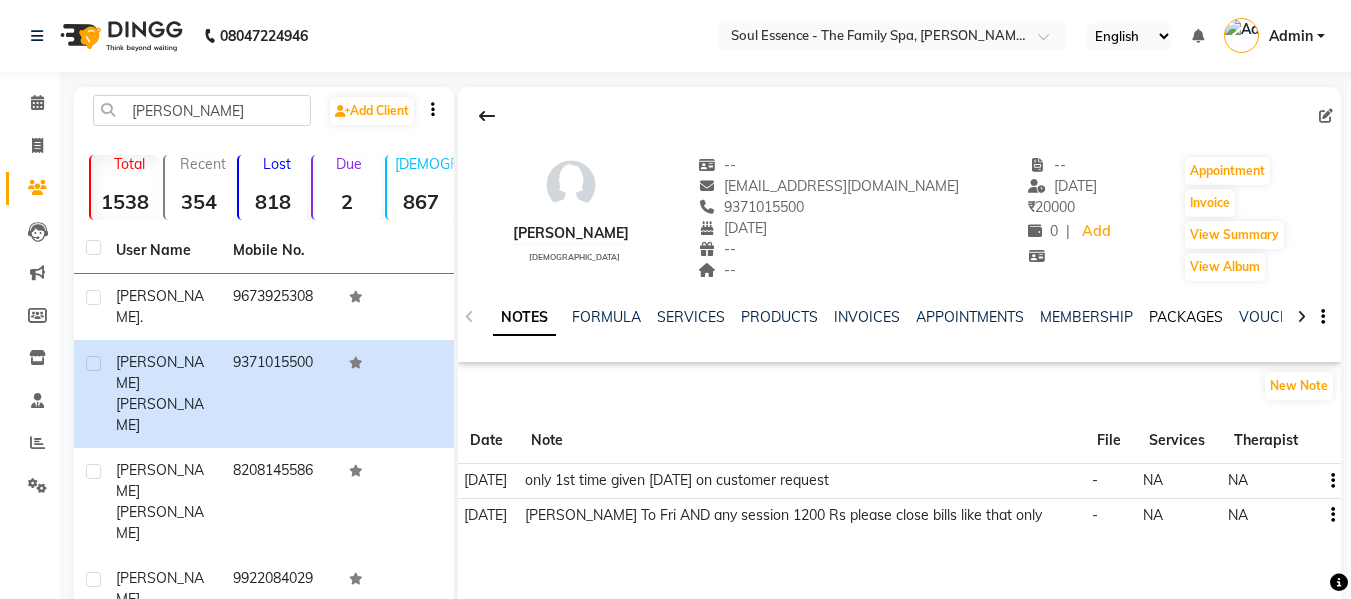click on "PACKAGES" 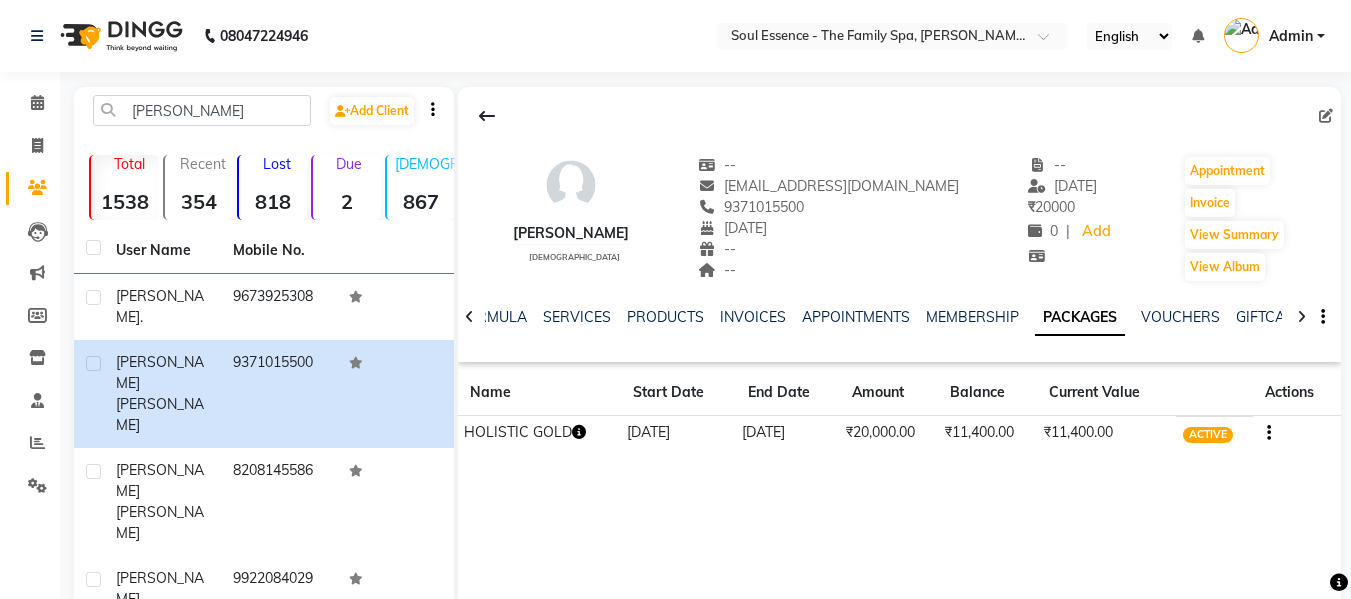 click on "NOTES FORMULA SERVICES PRODUCTS INVOICES APPOINTMENTS MEMBERSHIP PACKAGES VOUCHERS GIFTCARDS POINTS FORMS FAMILY CARDS WALLET" 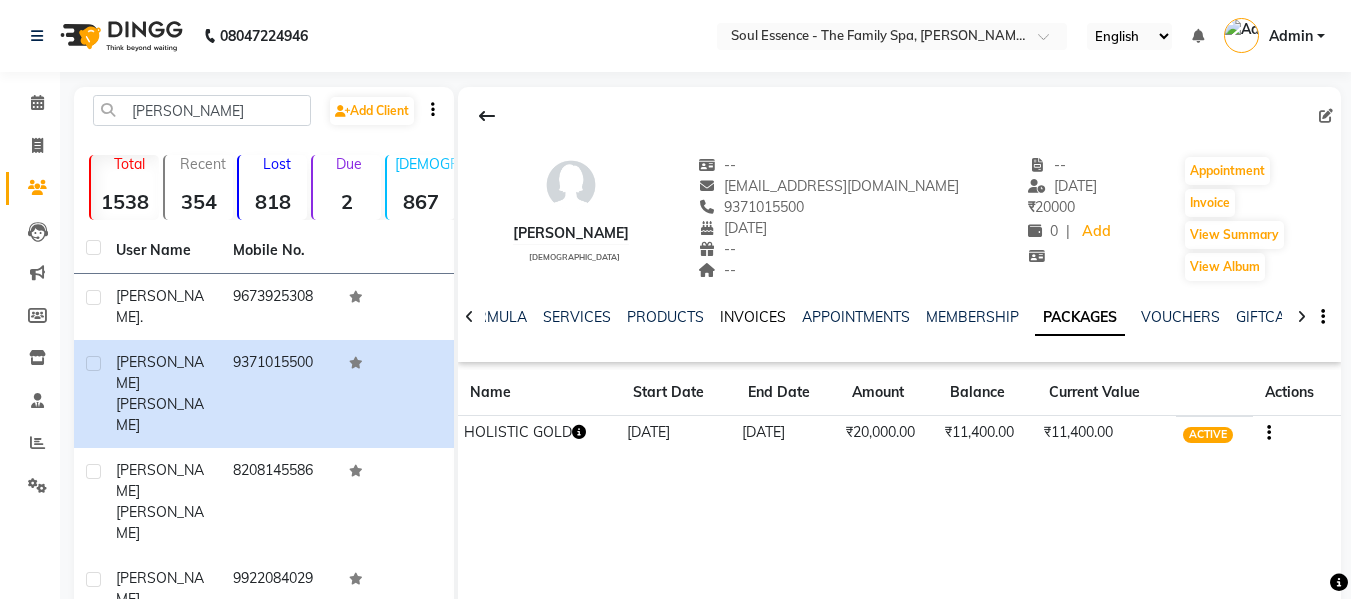 click on "INVOICES" 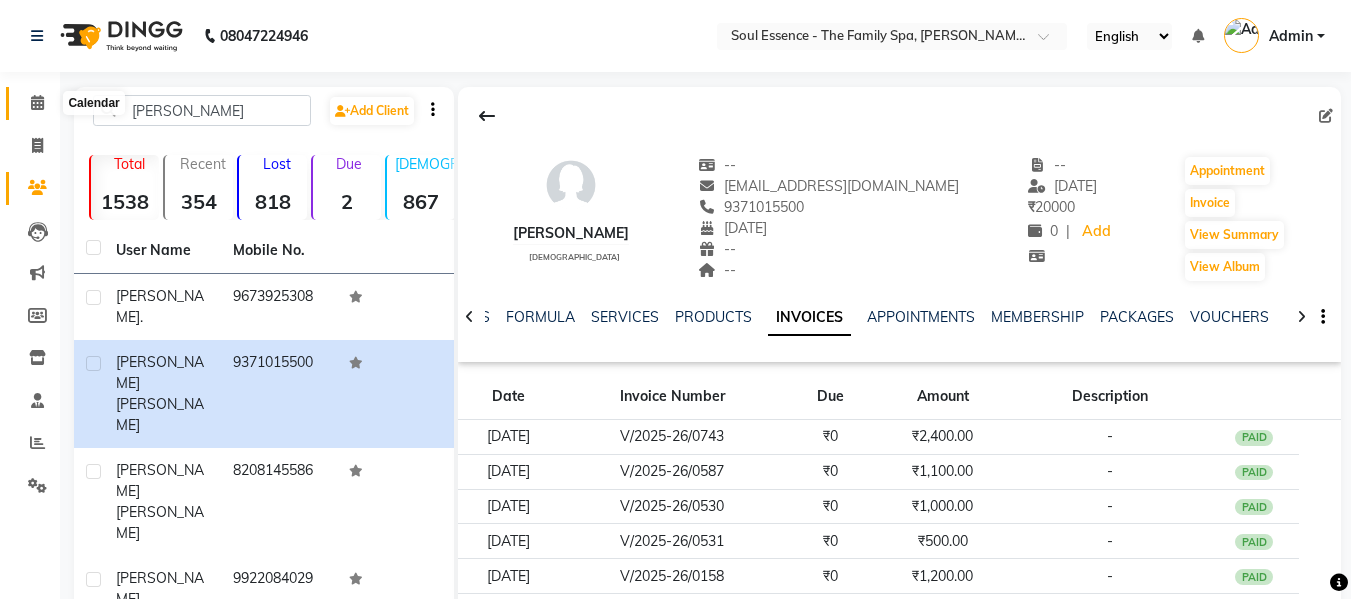 click 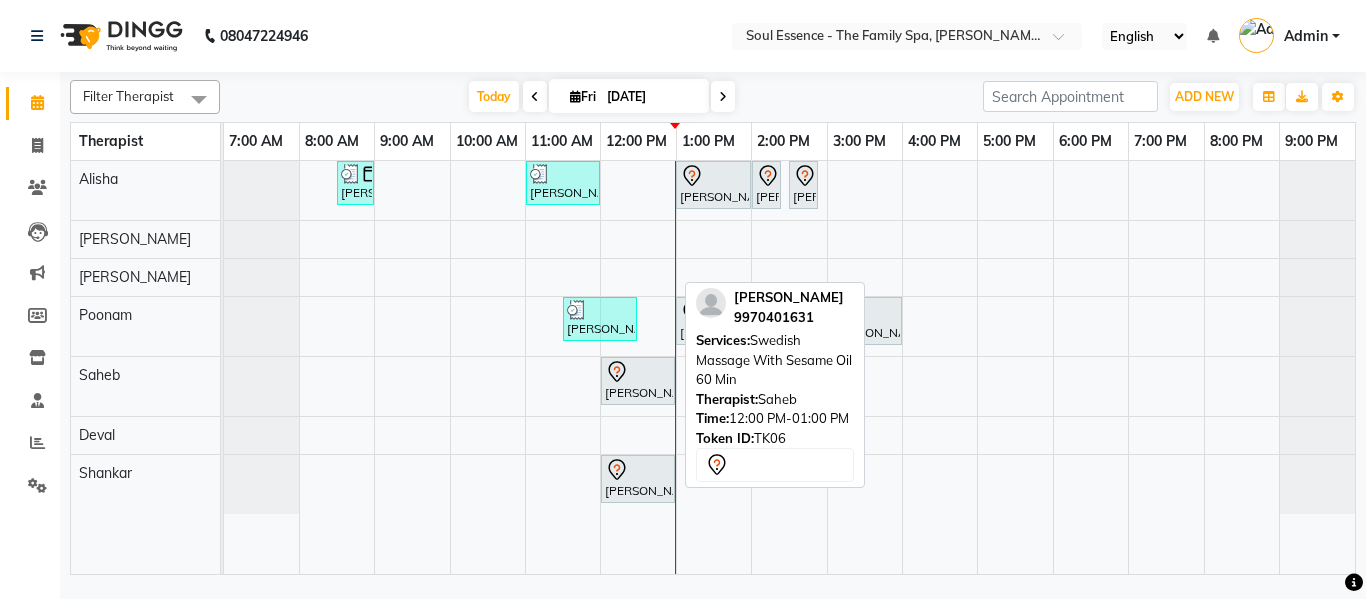 click on "Ajinkya Deshmukh, TK06, 12:00 PM-01:00 PM, Swedish Massage With Sesame Oil 60 Min" at bounding box center [638, 381] 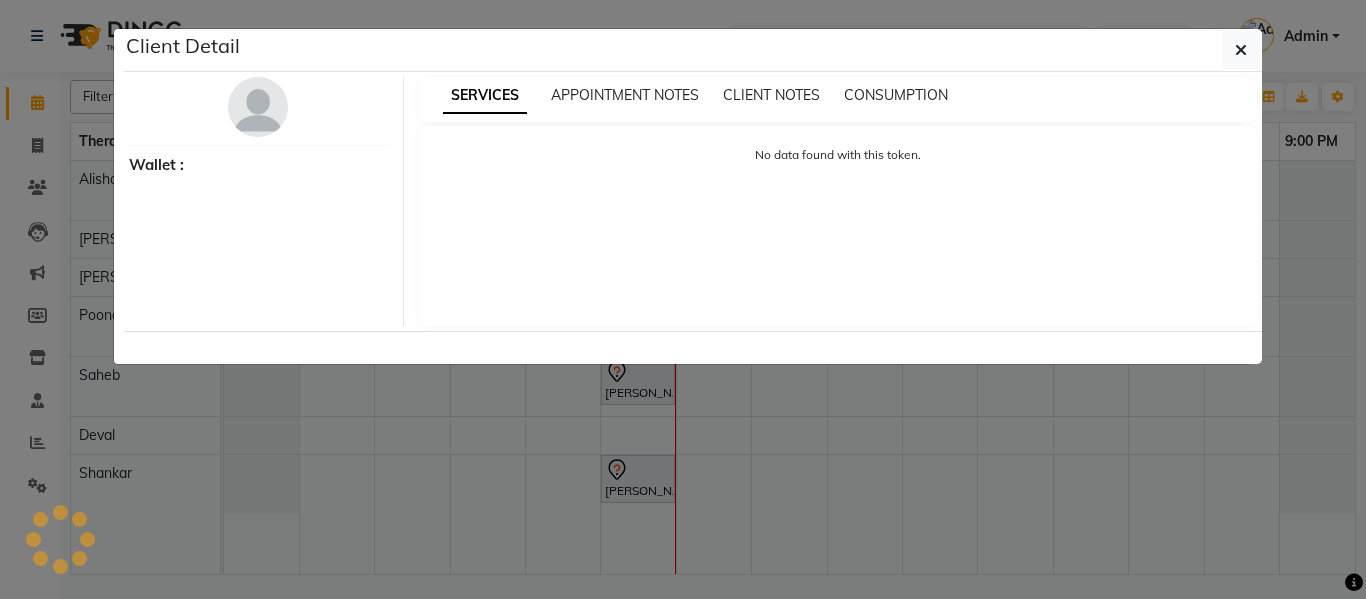 select on "7" 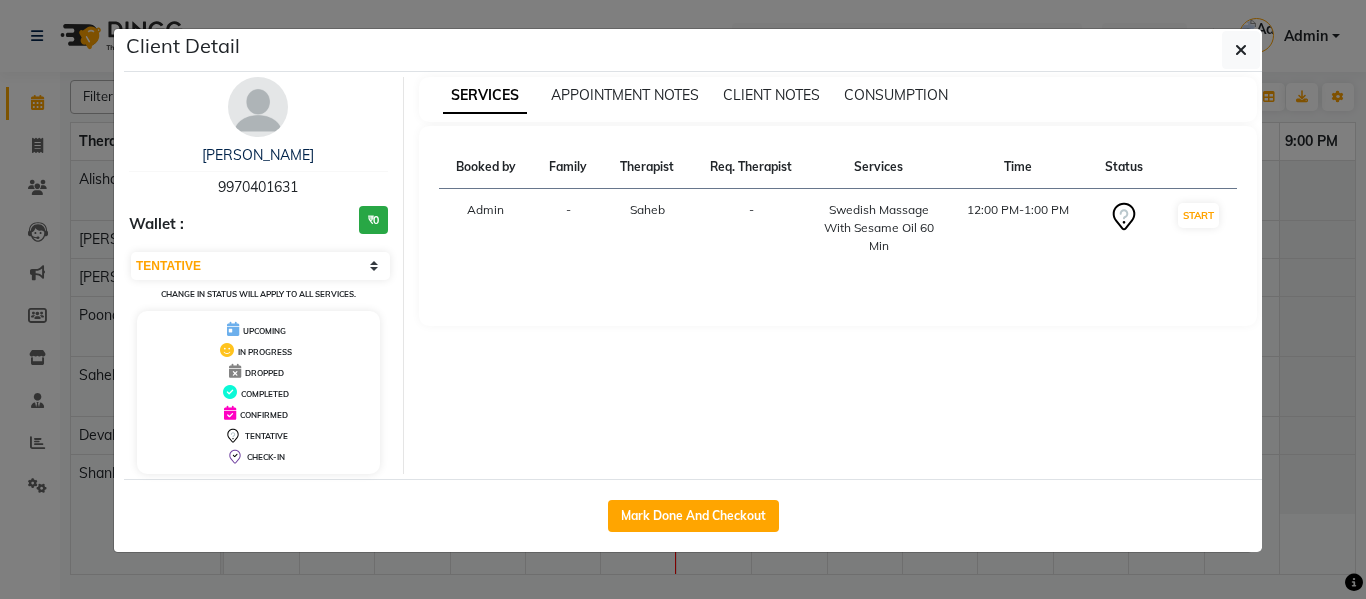 click on "Client Detail" 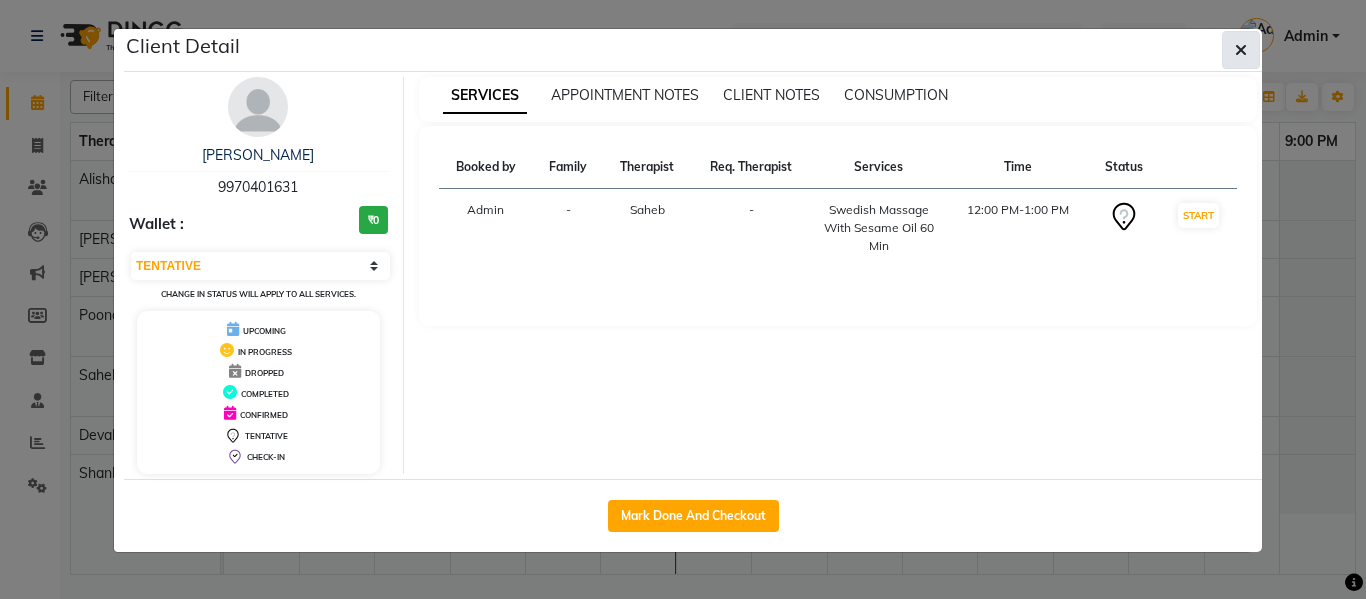 click 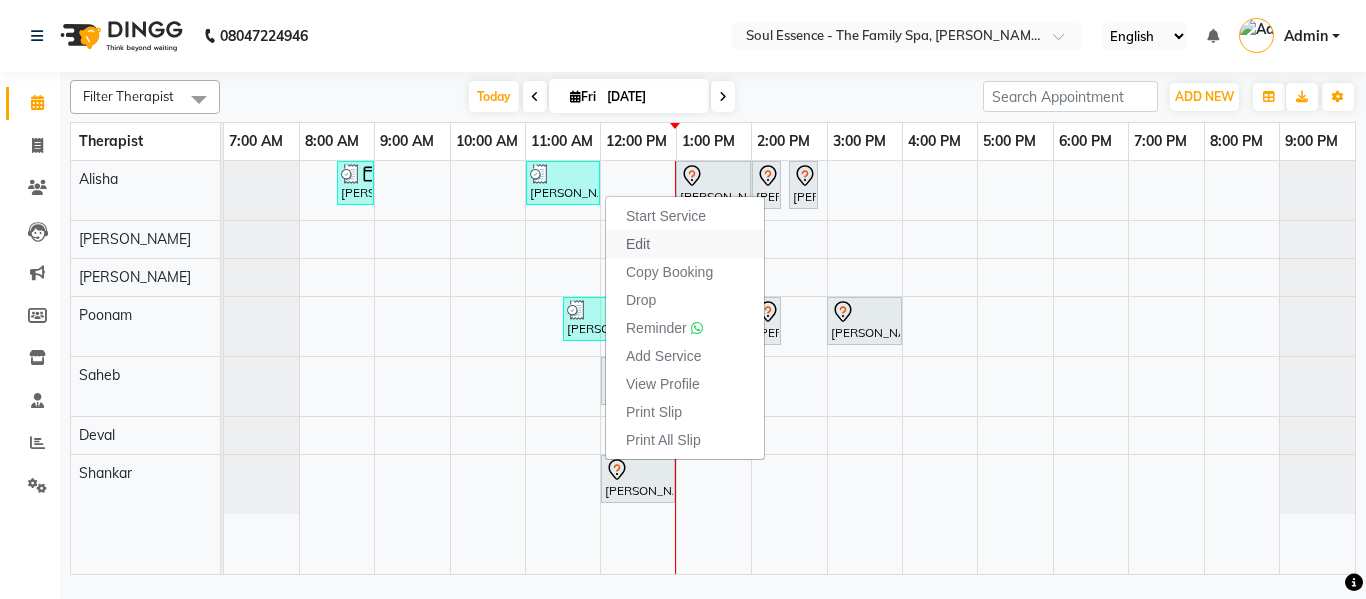 click on "Edit" at bounding box center [685, 244] 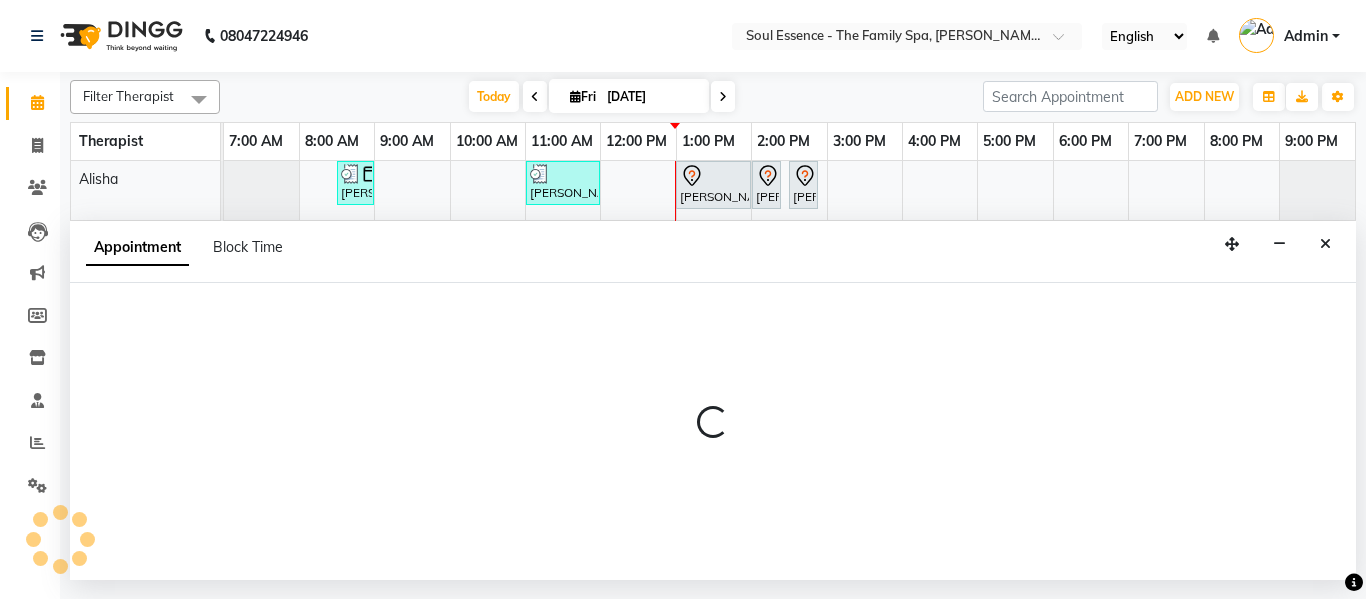select on "tentative" 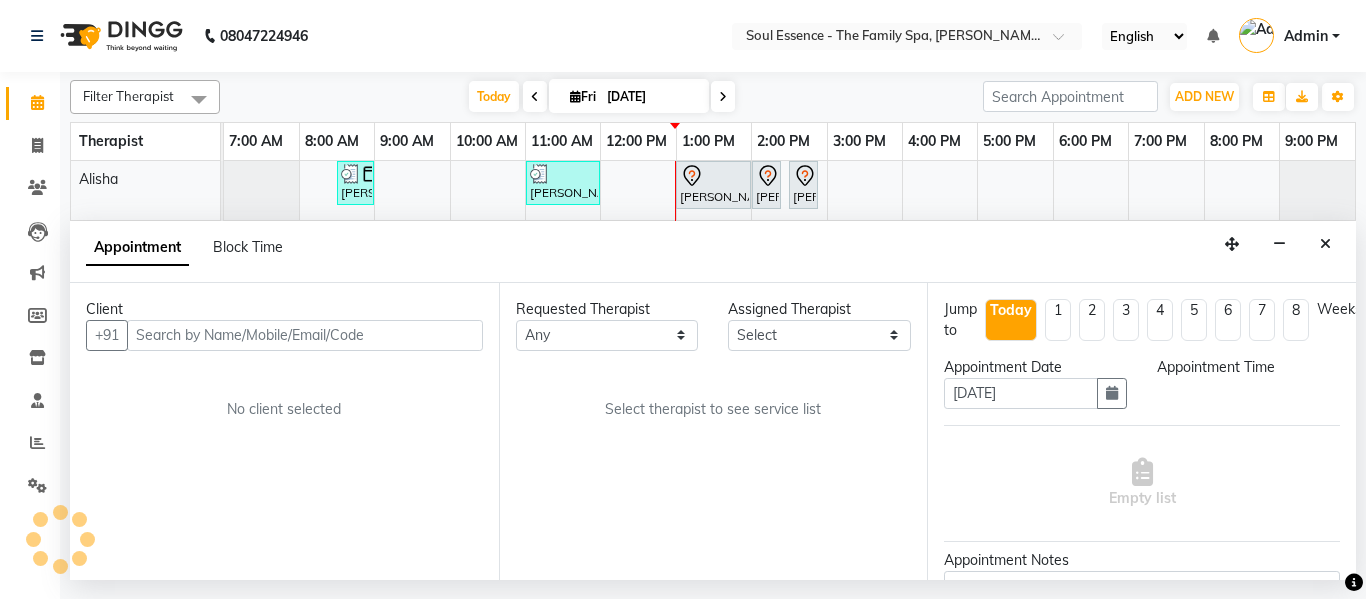 select on "37932" 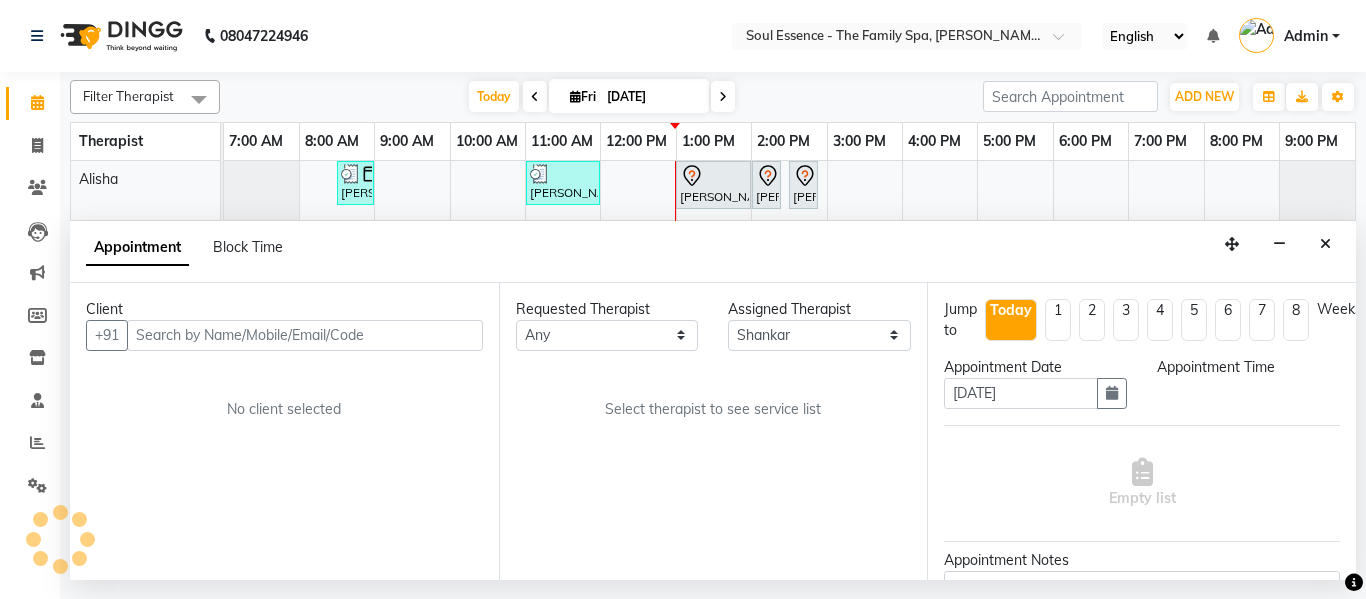 select on "720" 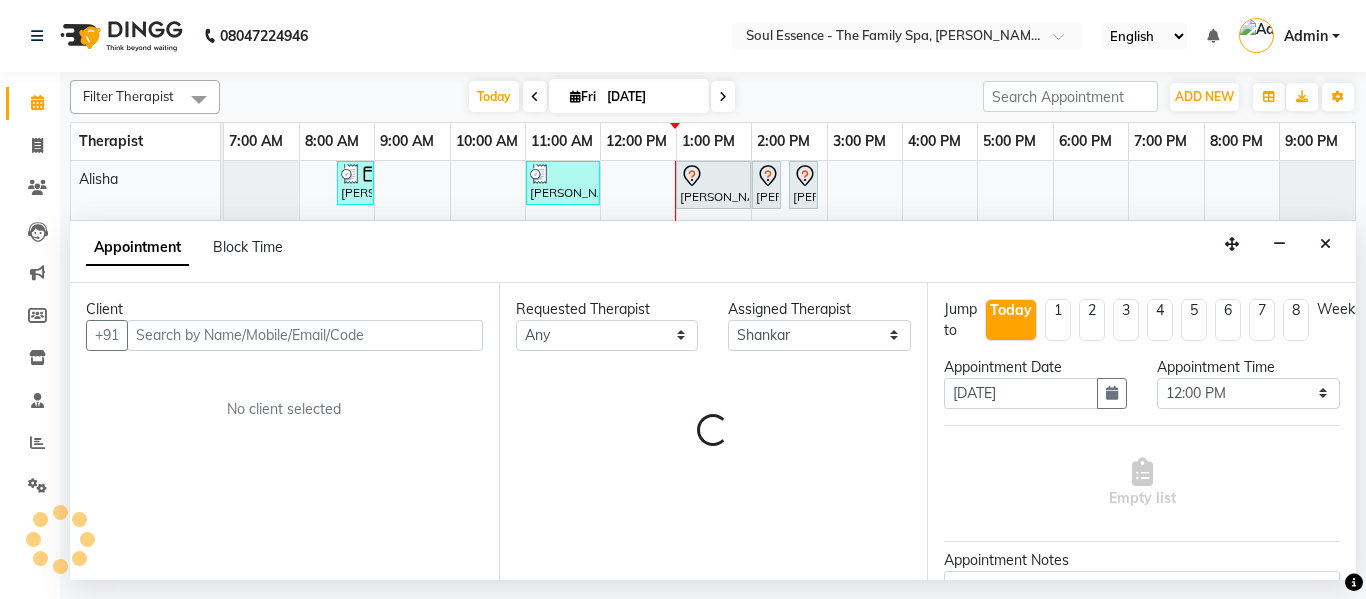 select on "1188" 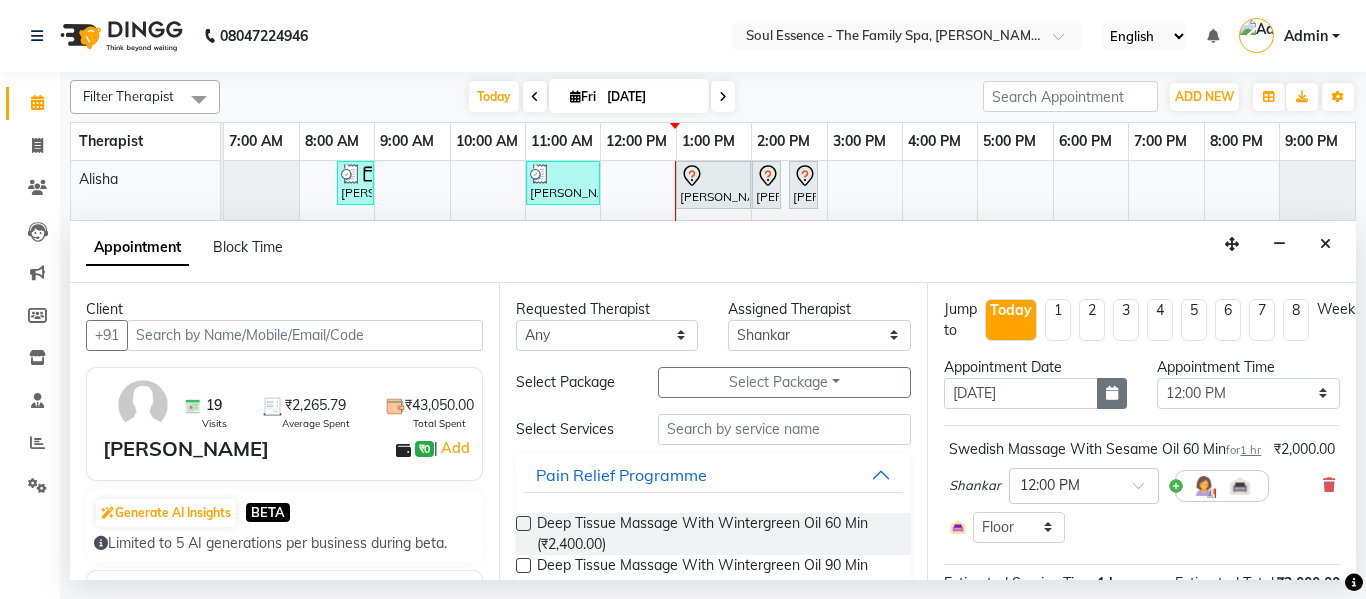 click at bounding box center (1112, 393) 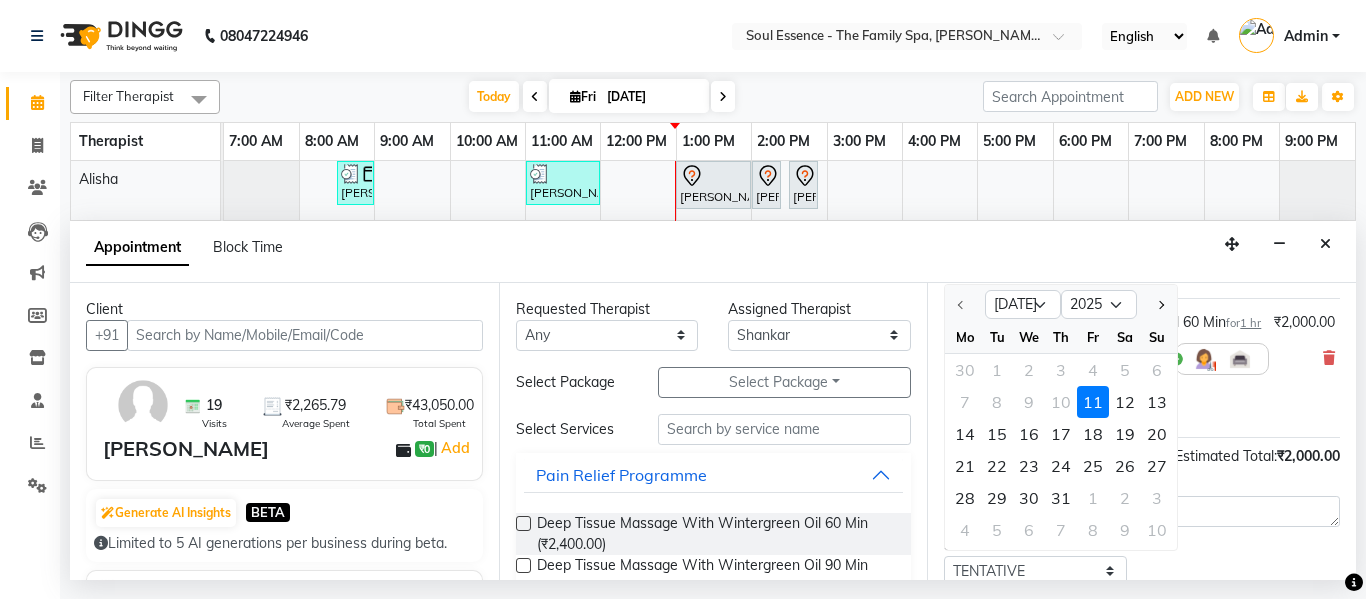 scroll, scrollTop: 238, scrollLeft: 0, axis: vertical 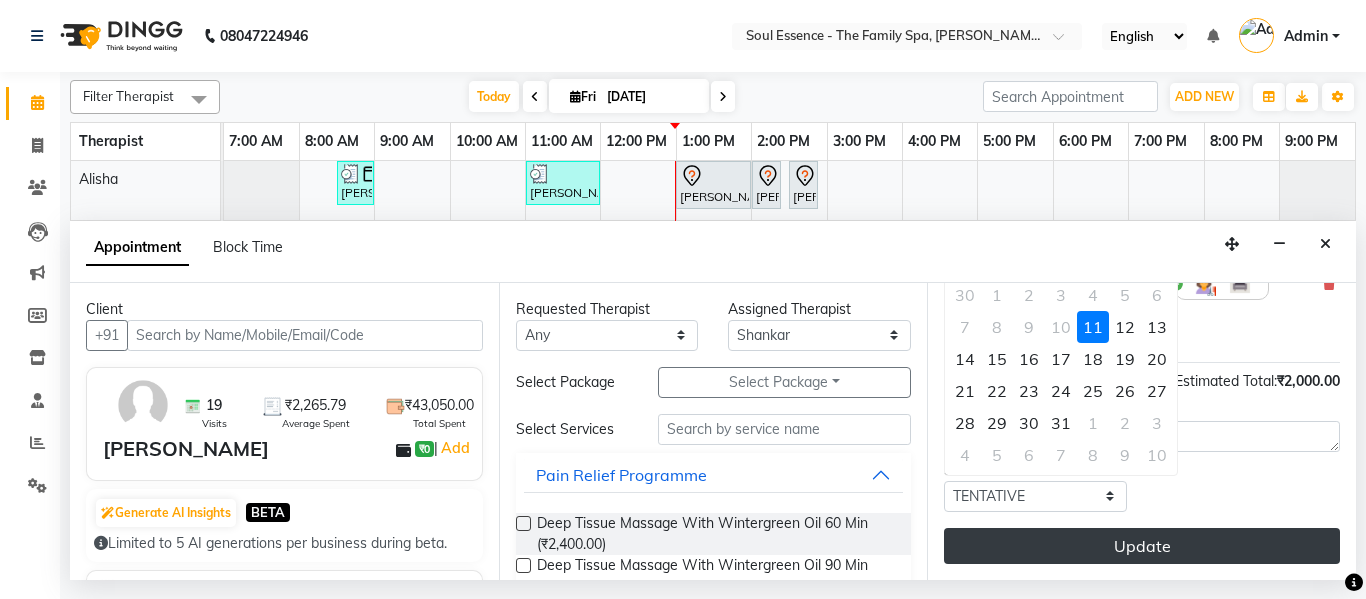 click on "Update" at bounding box center [1142, 546] 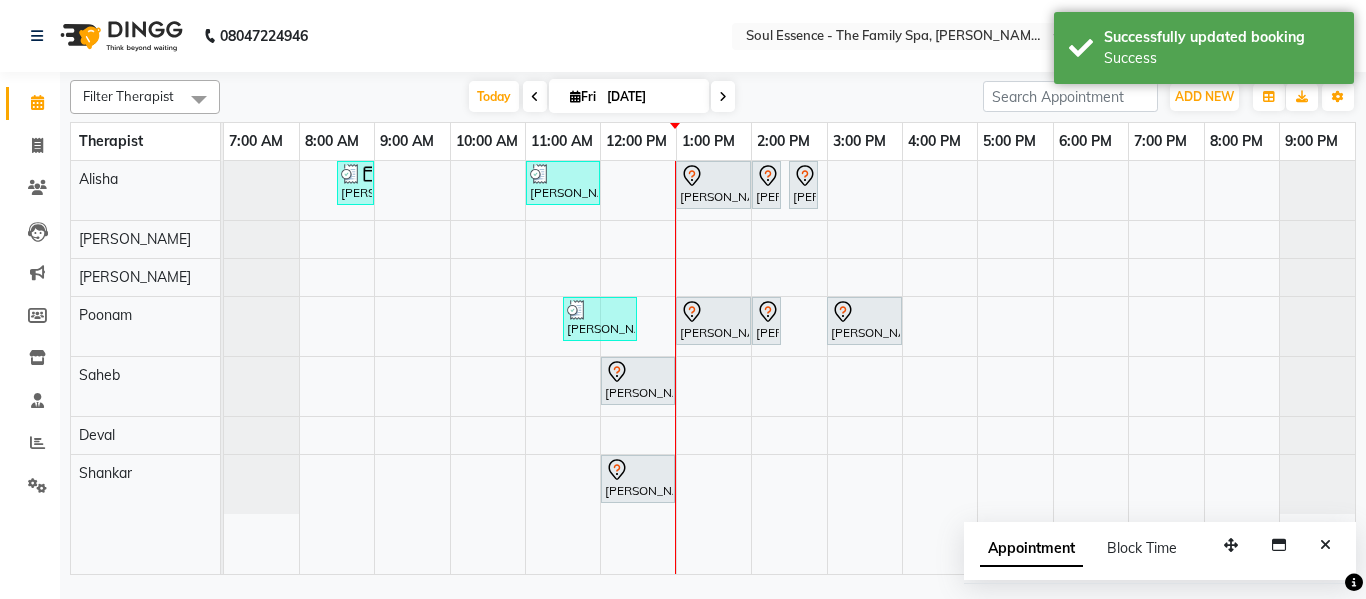 click at bounding box center [723, 96] 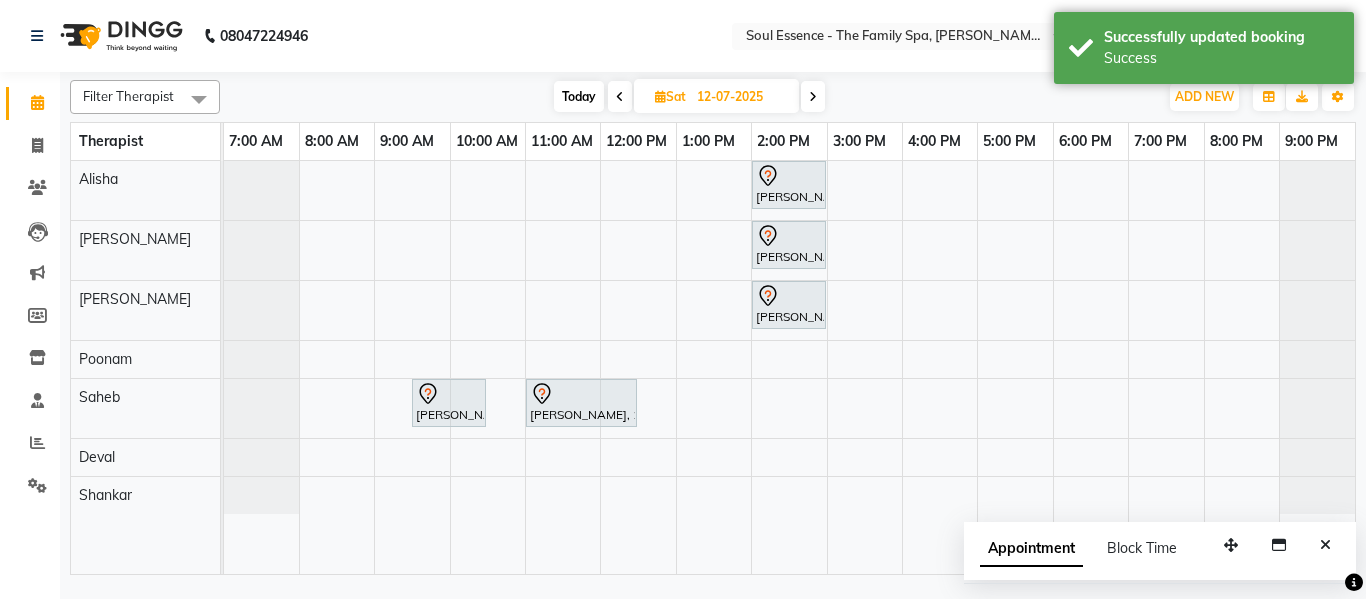 click on "Filter Therapist Select All Alisha Deval Gauri Thorath Poonam Saheb Shankar  Surma Today  Sat 12-07-2025 Toggle Dropdown Add Appointment Add Invoice Add Expense Add Attendance Add Client Add Transaction Toggle Dropdown Add Appointment Add Invoice Add Expense Add Attendance Add Client ADD NEW Toggle Dropdown Add Appointment Add Invoice Add Expense Add Attendance Add Client Add Transaction Filter Therapist Select All Alisha Deval Gauri Thorath Poonam Saheb Shankar  Surma Group By  Staff View   Room View  View as Vertical  Vertical - Week View  Horizontal  Horizontal - Week View  List  Toggle Dropdown Calendar Settings Manage Tags   Arrange Therapists   Reset Therapists  Full Screen Appointment Form Zoom 25% Therapist 7:00 AM 8:00 AM 9:00 AM 10:00 AM 11:00 AM 12:00 PM 1:00 PM 2:00 PM 3:00 PM 4:00 PM 5:00 PM 6:00 PM 7:00 PM 8:00 PM 9:00 PM Alisha Surma Gauri Thorath Poonam Saheb Deval Shankar              Nisha Satpute, 02:00 PM-03:00 PM, Guest Will Choose 60 Minutes" 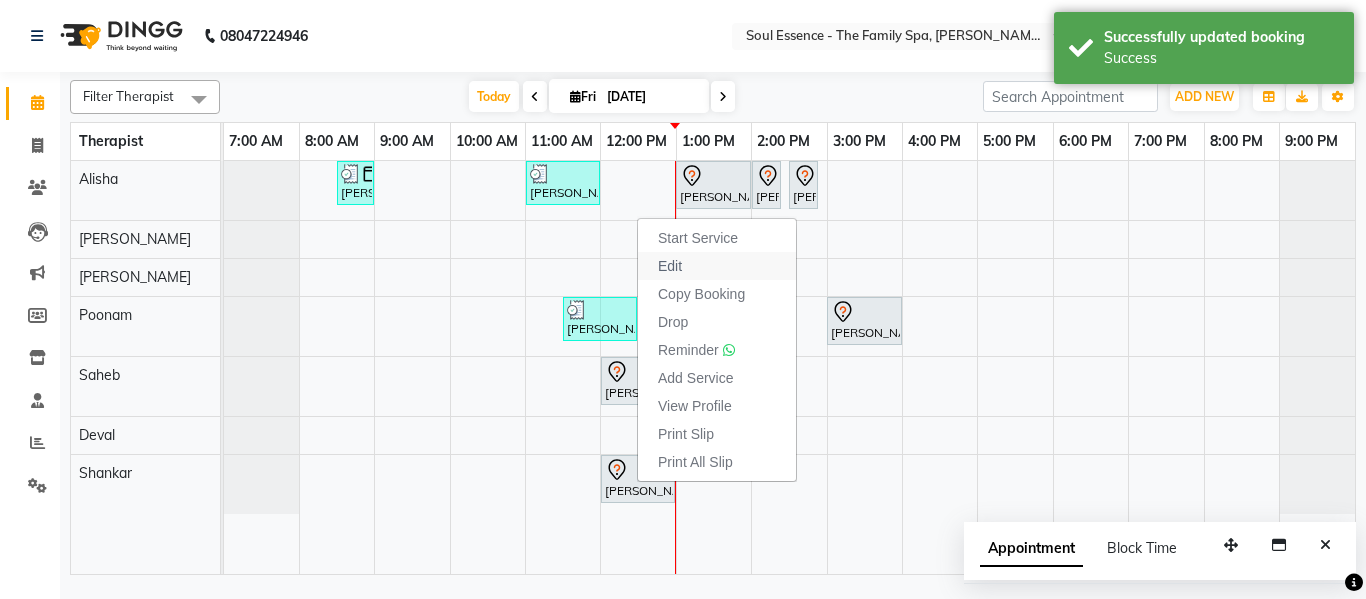 click on "Edit" at bounding box center [670, 266] 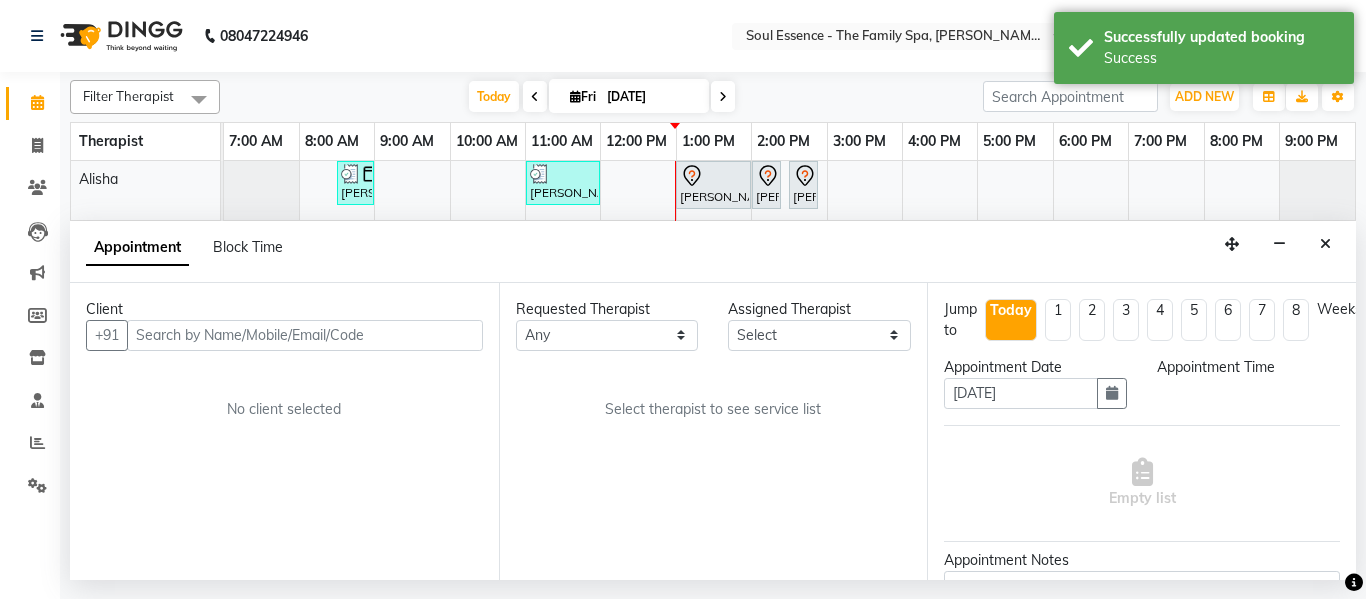 select on "37932" 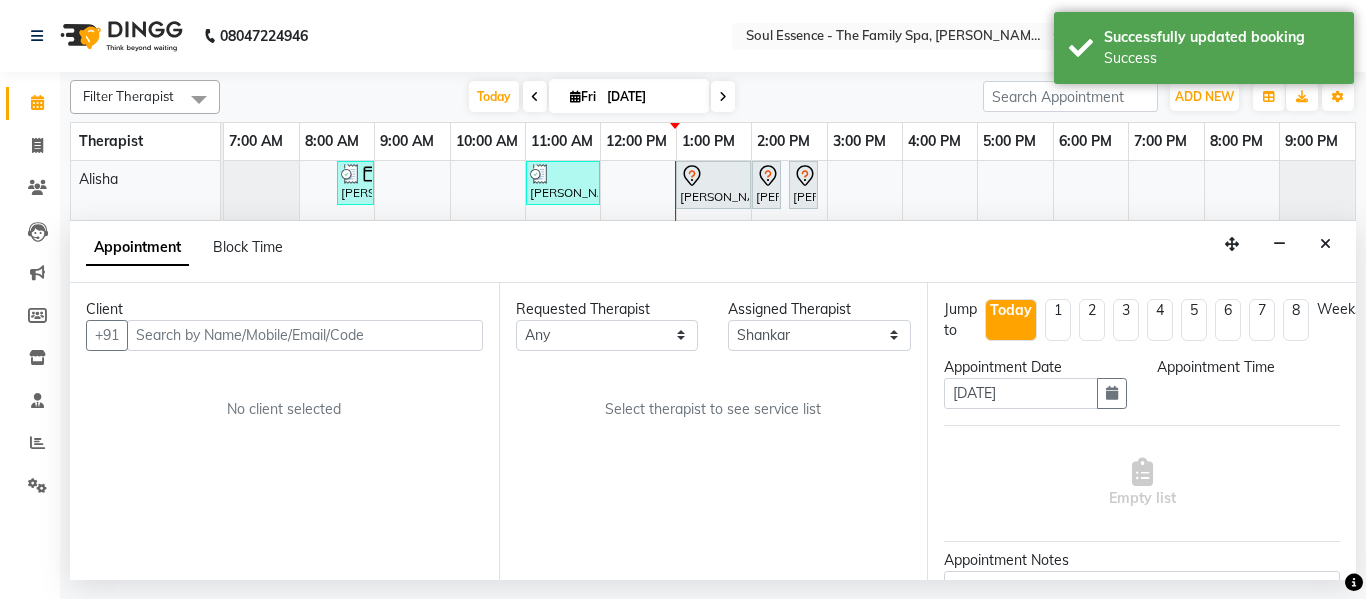 select on "720" 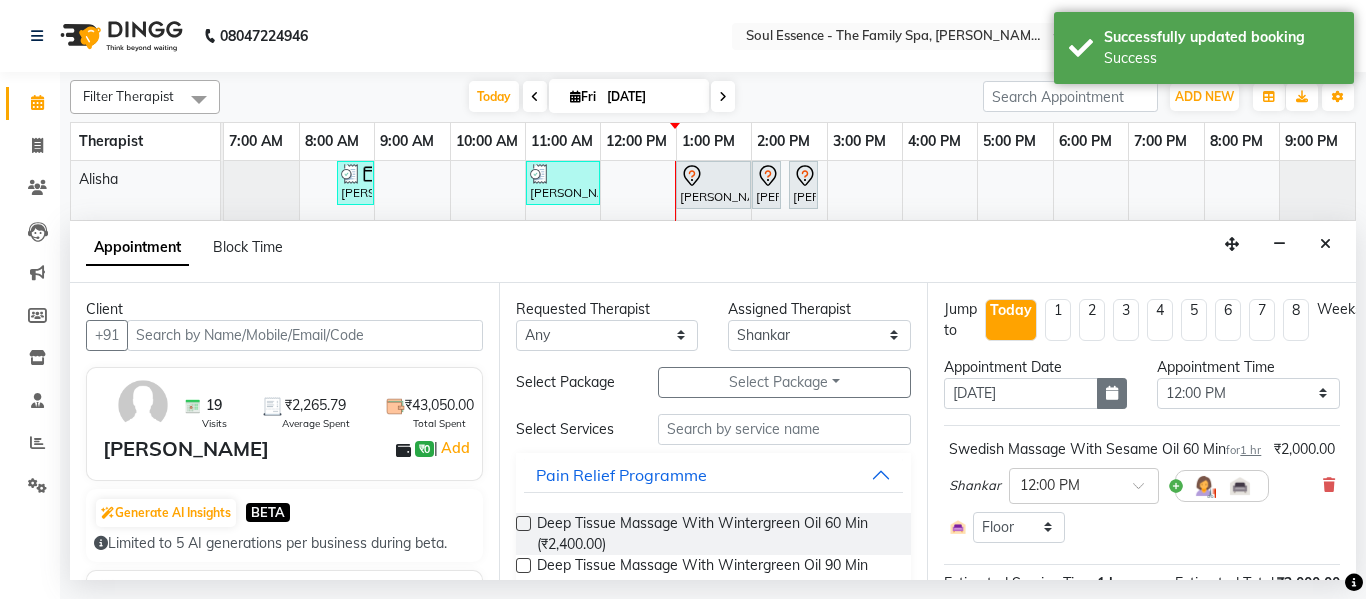 click at bounding box center (1112, 393) 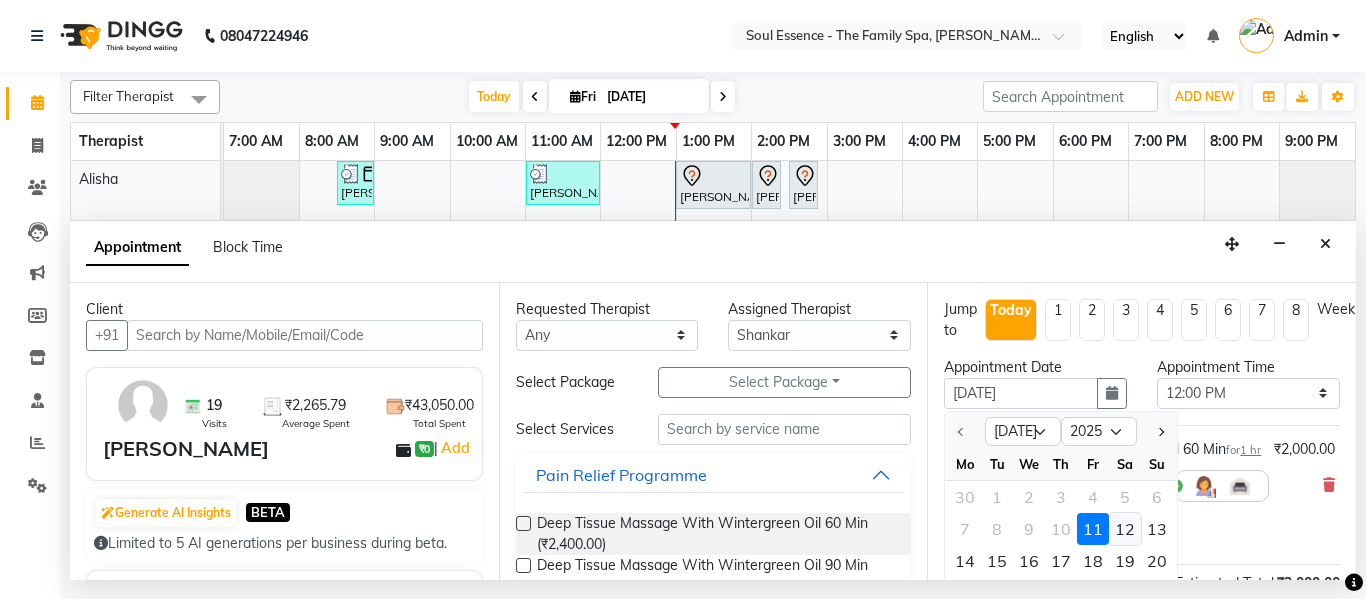 click on "12" at bounding box center (1125, 529) 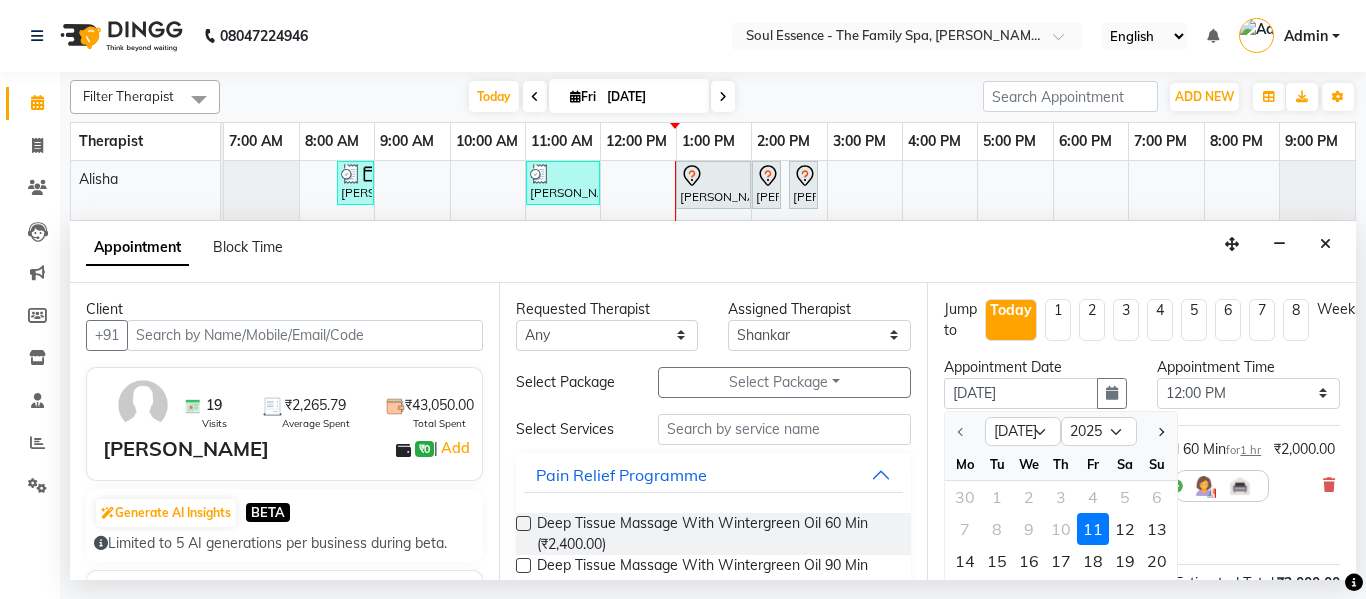 type on "12-07-2025" 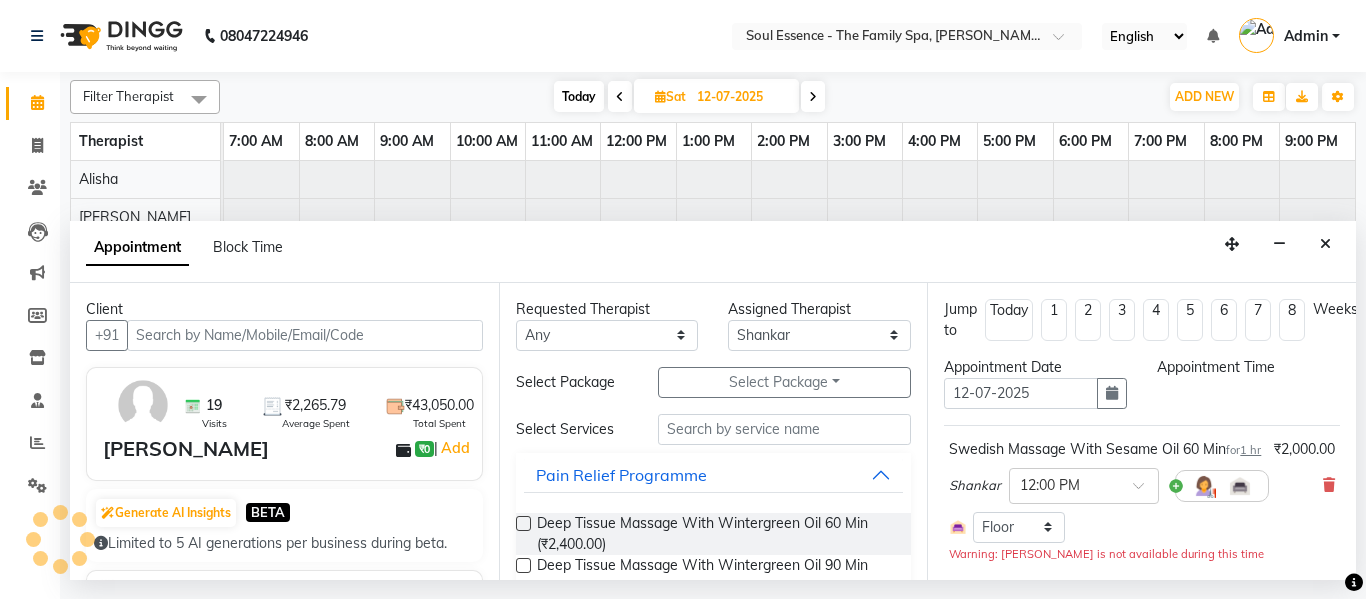 select on "720" 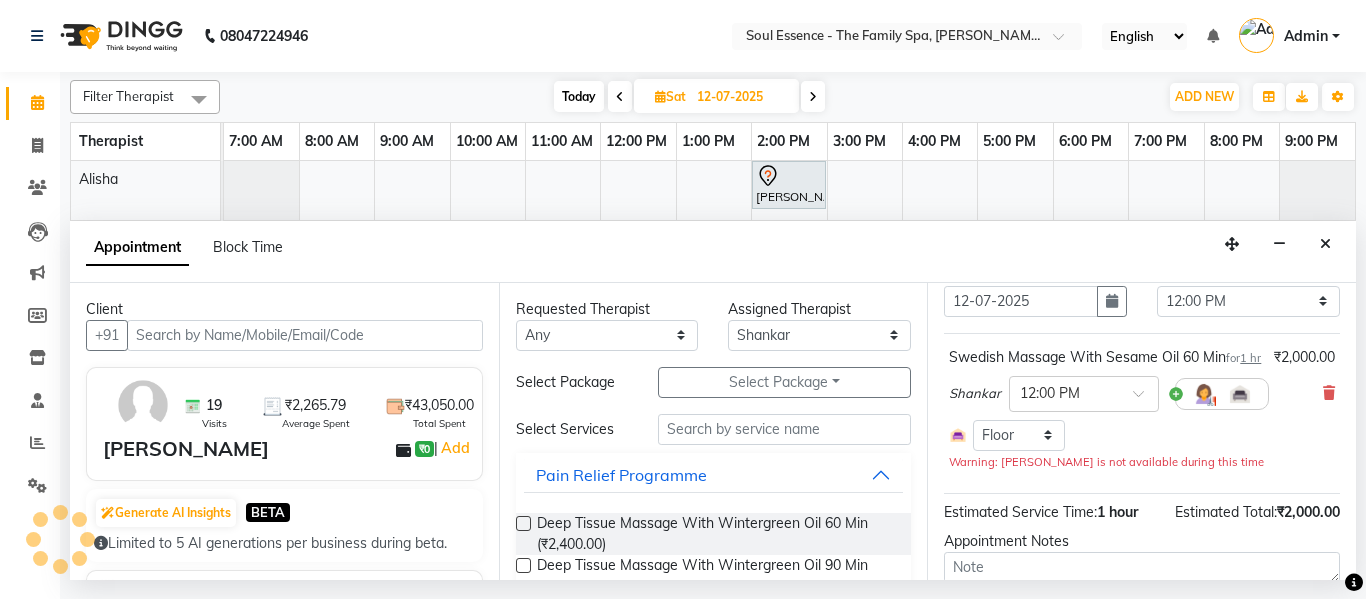 scroll, scrollTop: 238, scrollLeft: 0, axis: vertical 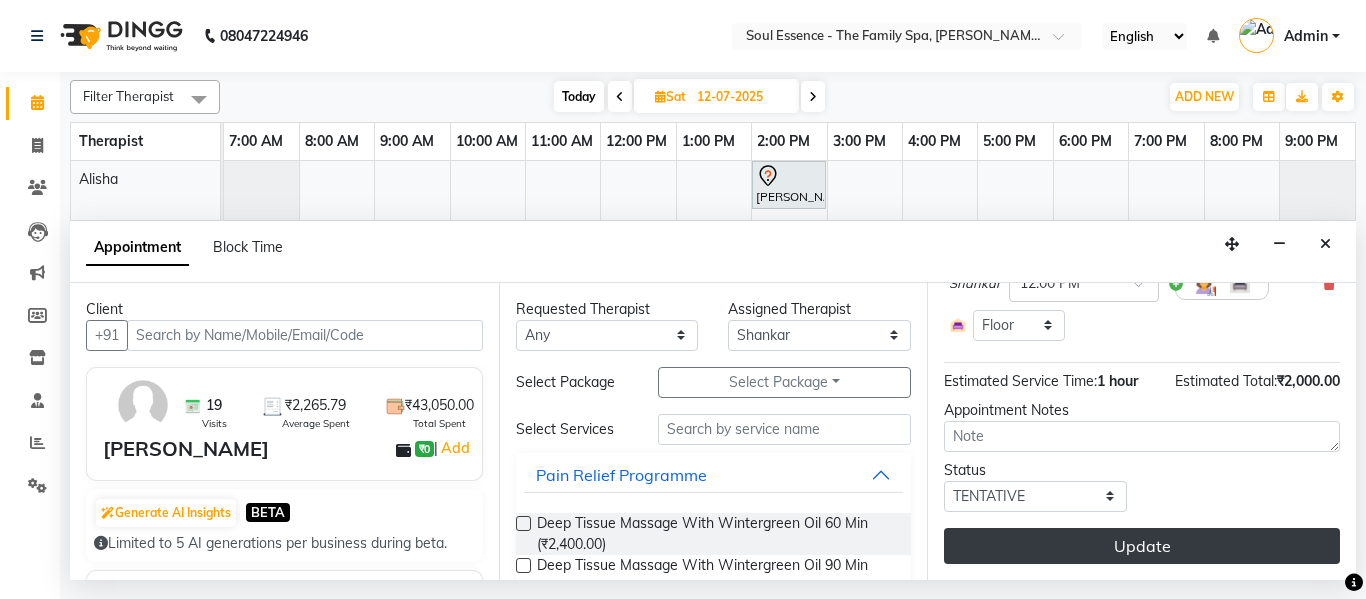 click on "Update" at bounding box center (1142, 546) 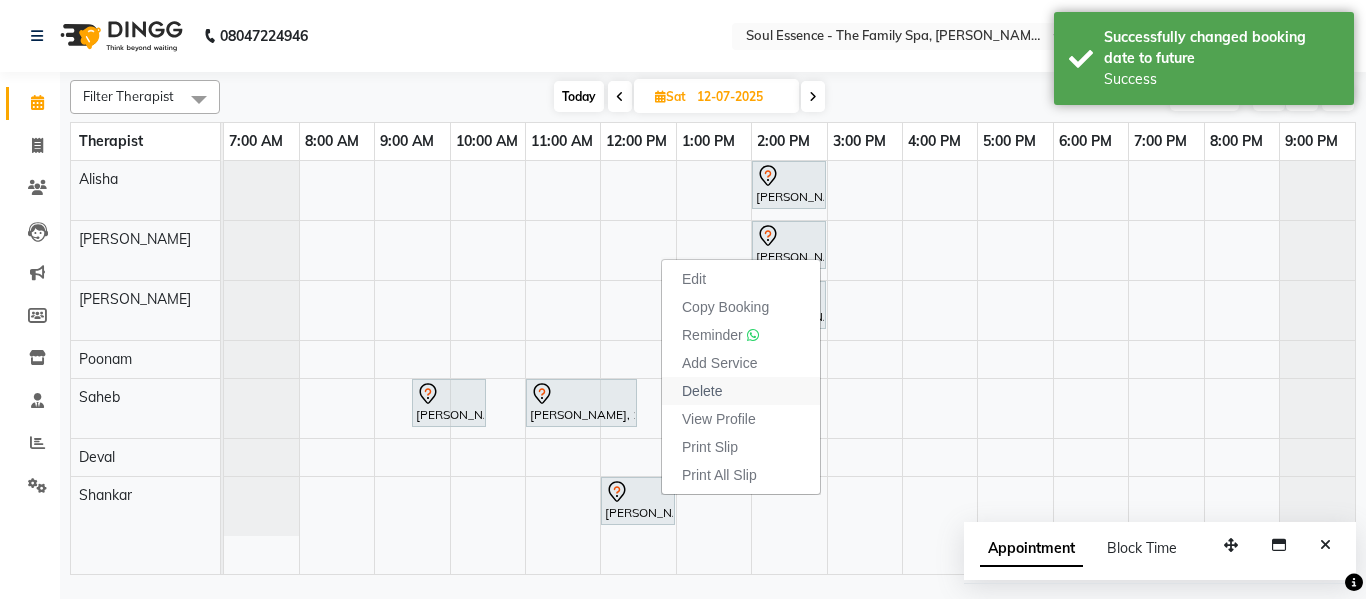 click on "Delete" at bounding box center (702, 391) 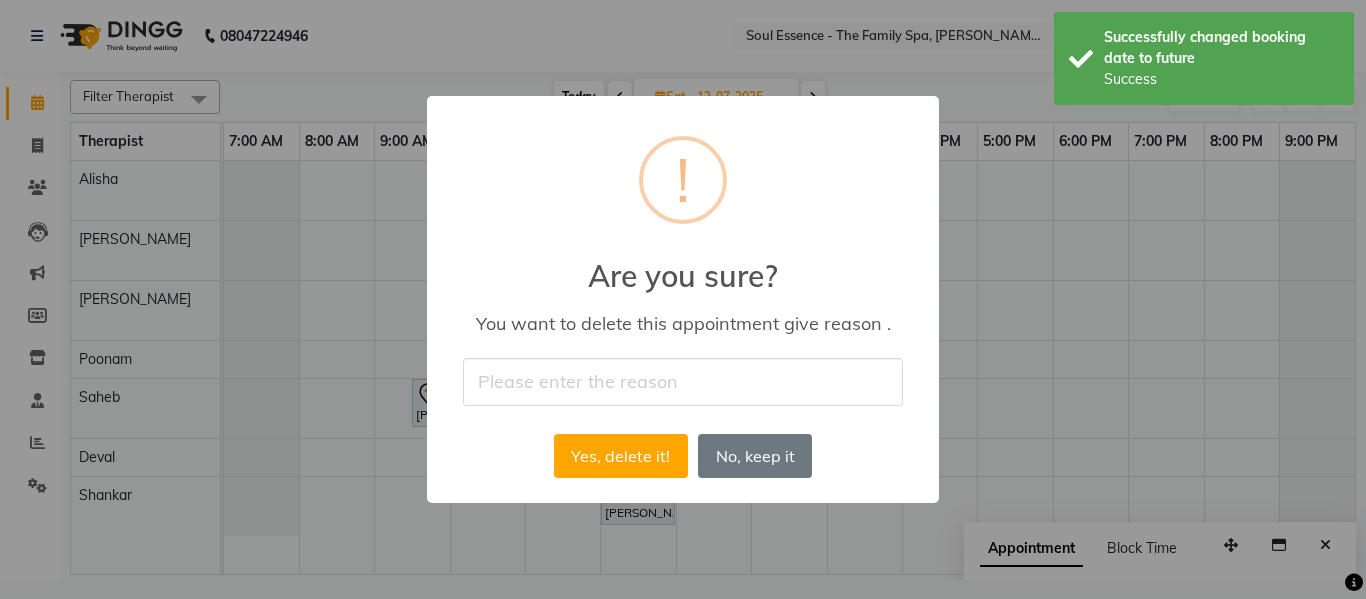 click on "× ! Are you sure? You want to delete this appointment give reason . Yes, delete it! No No, keep it" at bounding box center [683, 299] 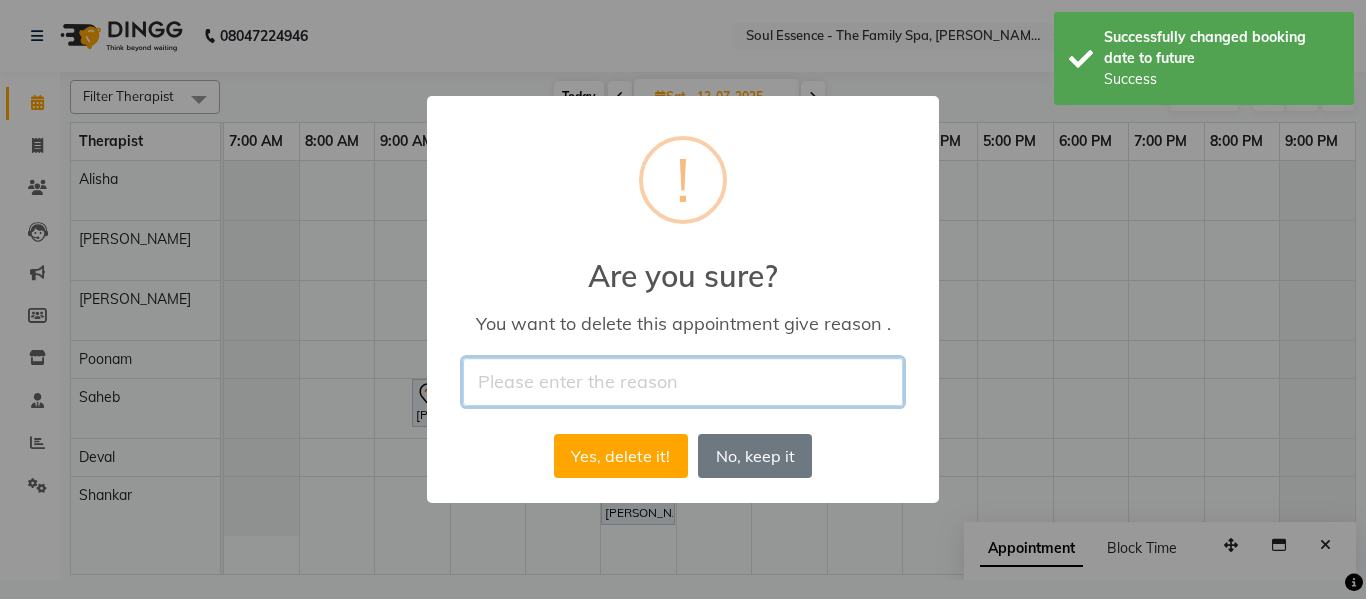 click at bounding box center [683, 381] 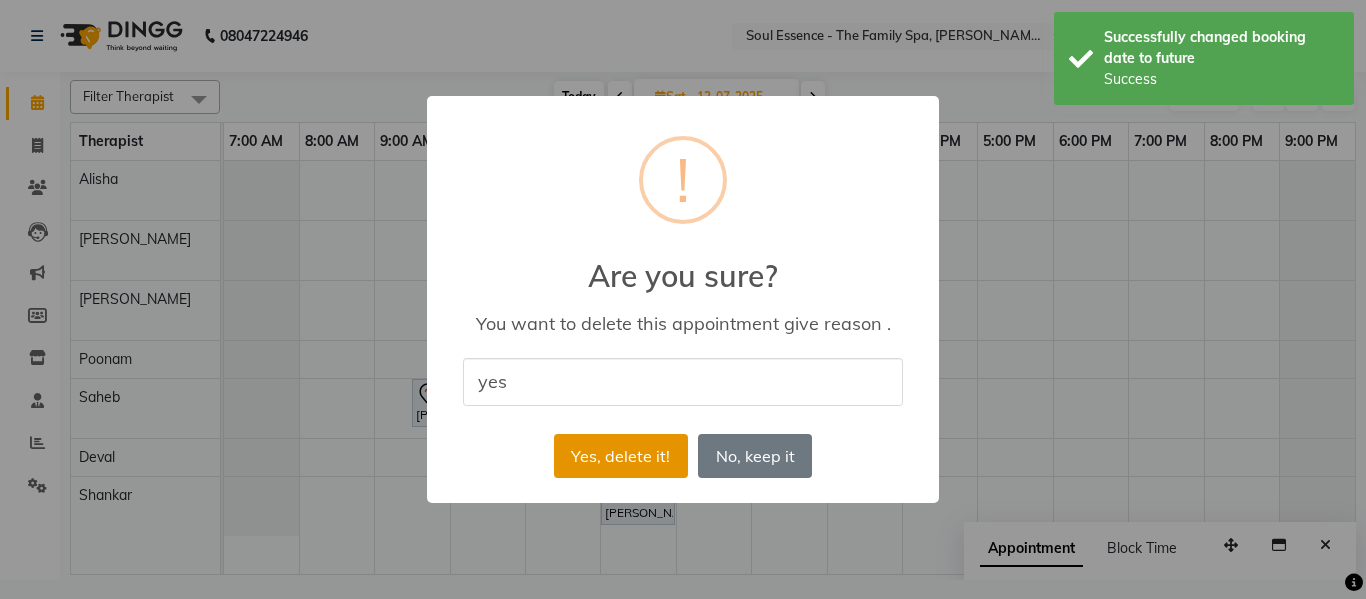 click on "Yes, delete it!" at bounding box center [621, 456] 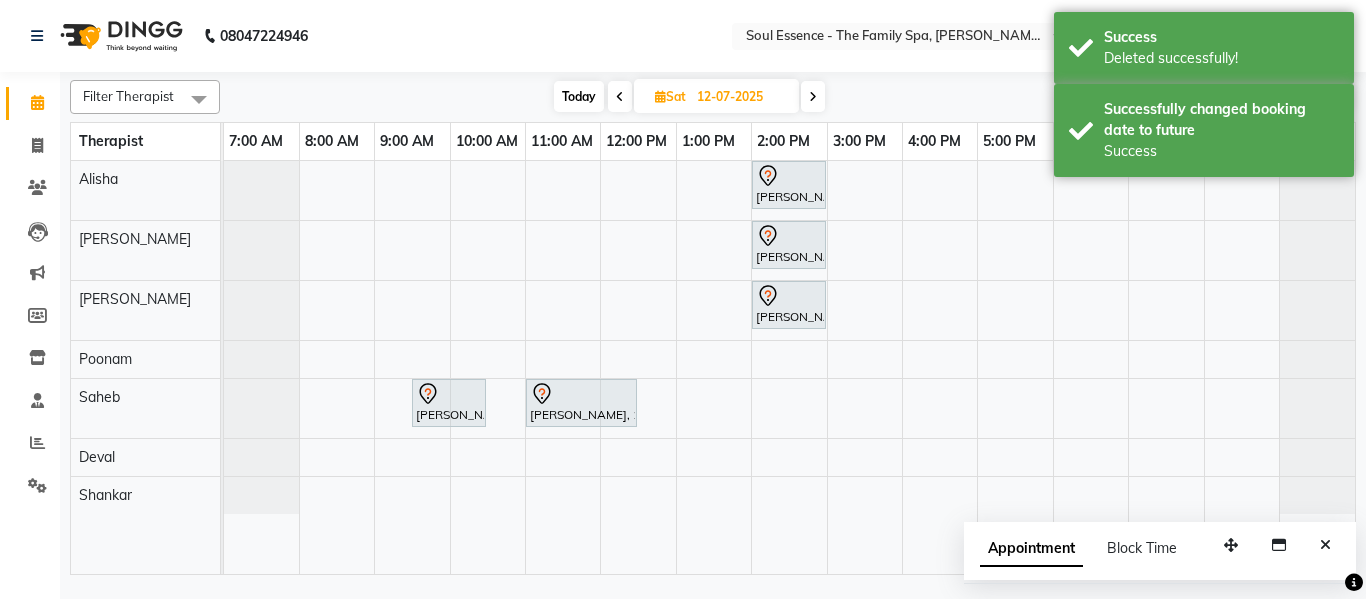 click on "Today" at bounding box center [579, 96] 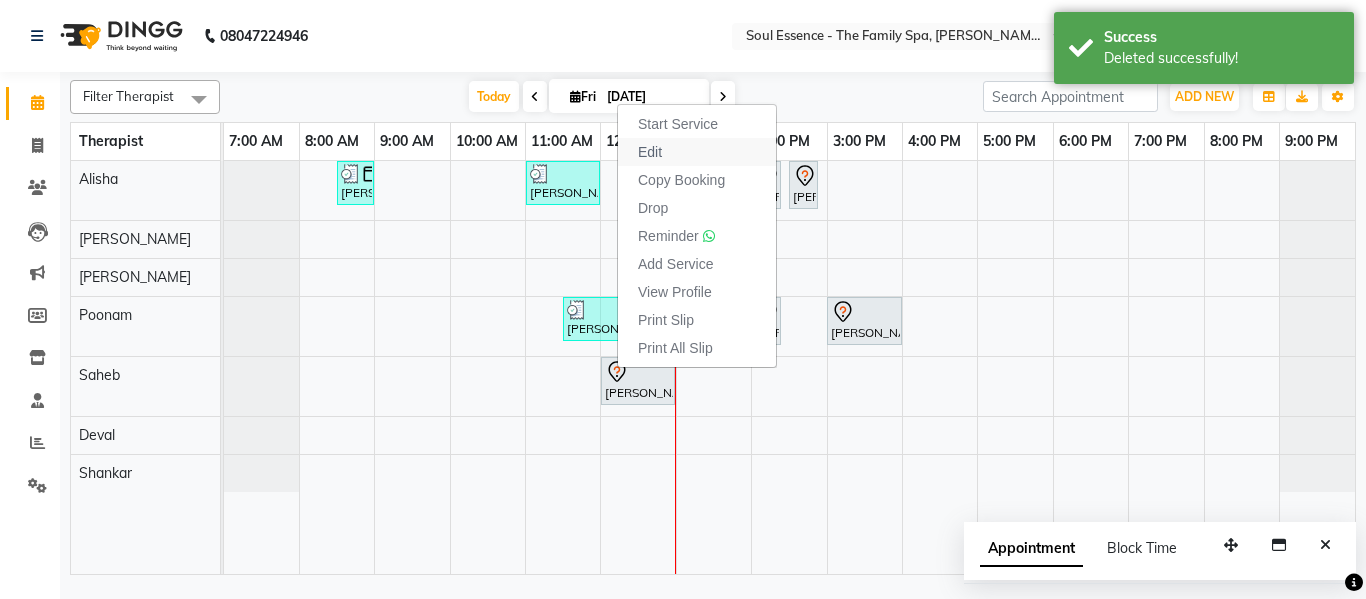 click on "Edit" at bounding box center [650, 152] 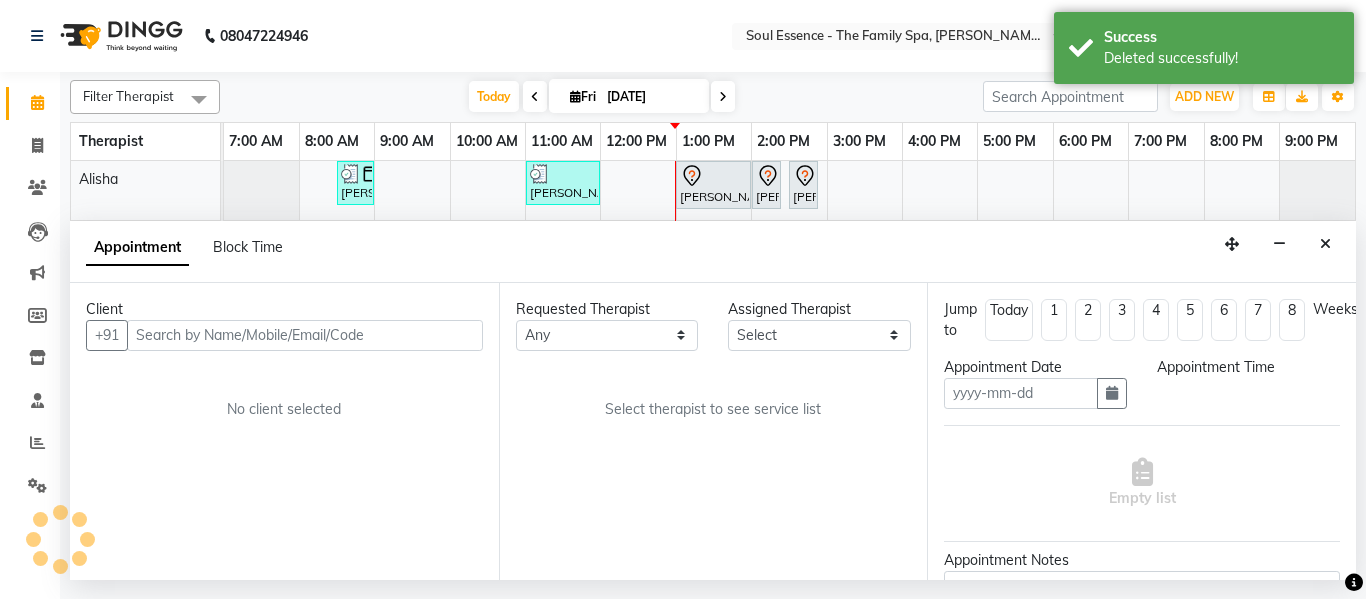 type on "[DATE]" 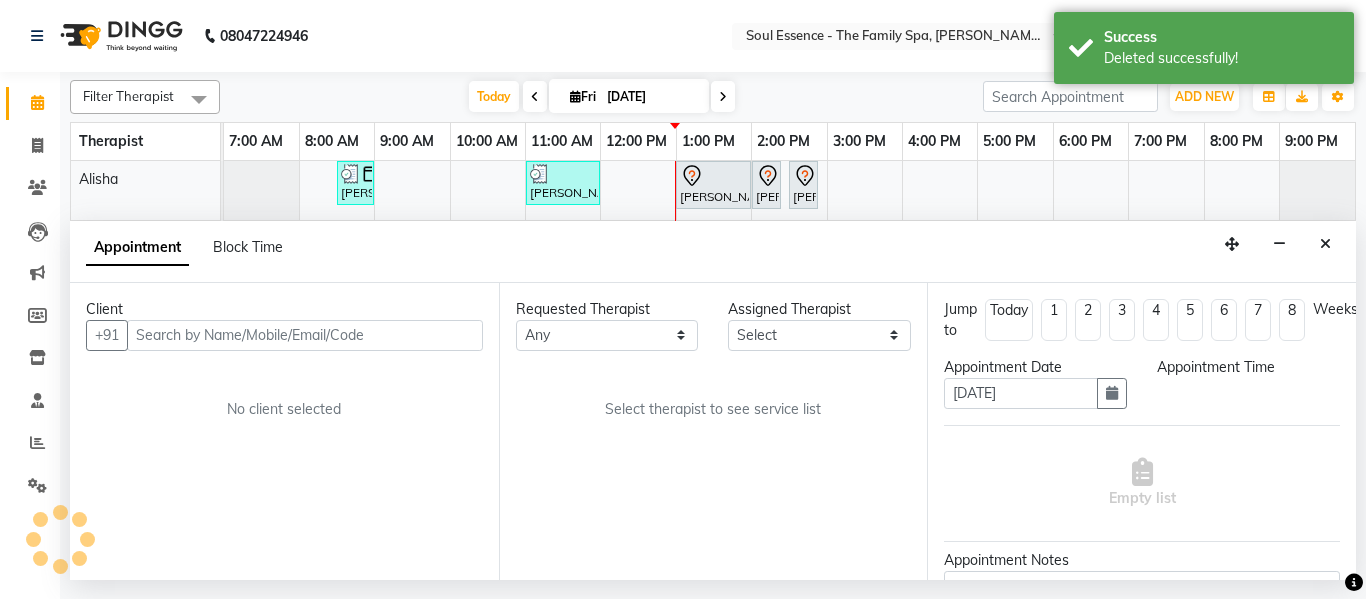 select on "720" 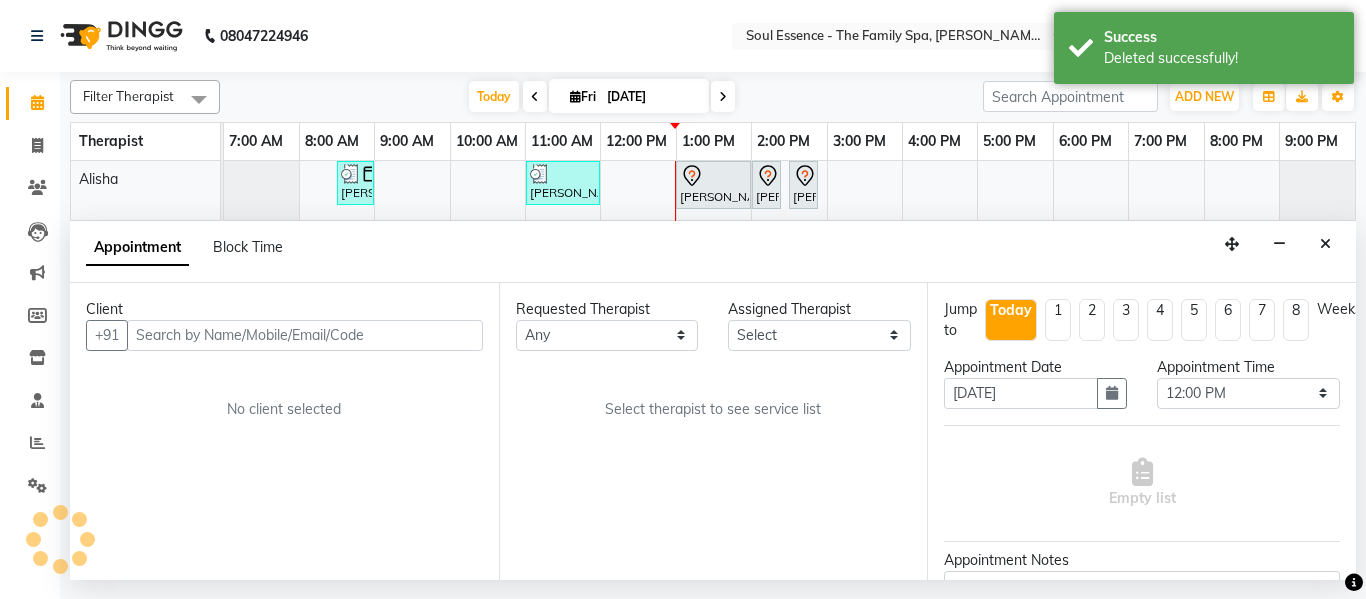 select on "70213" 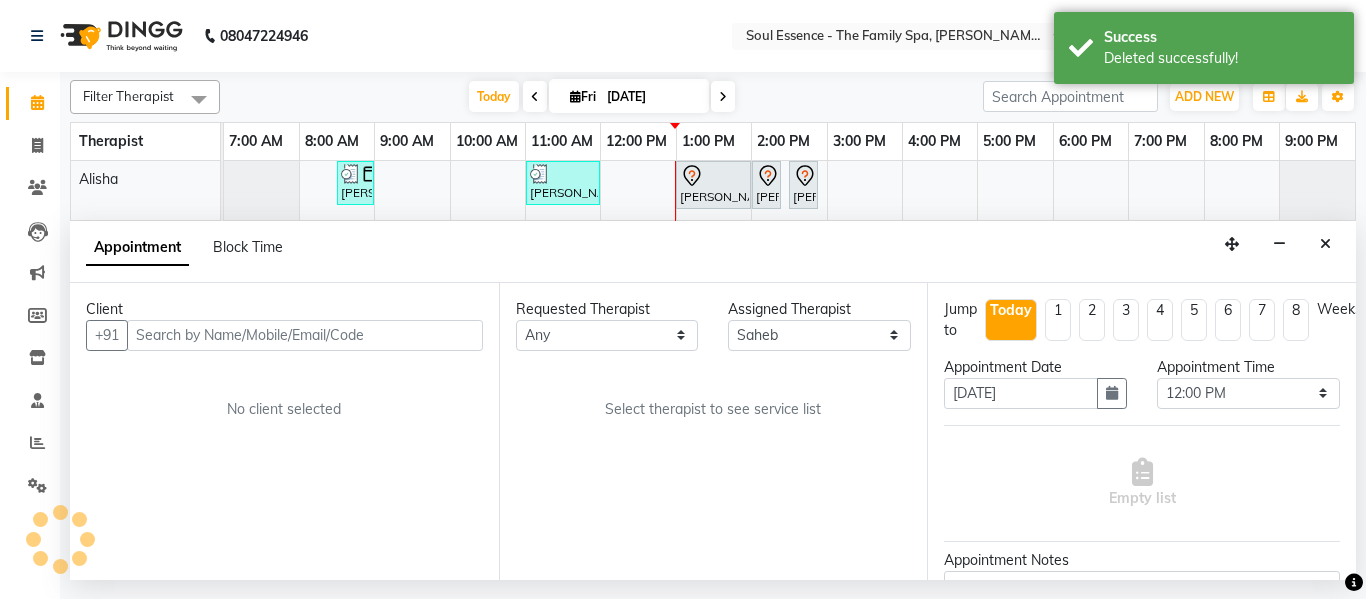 select on "1188" 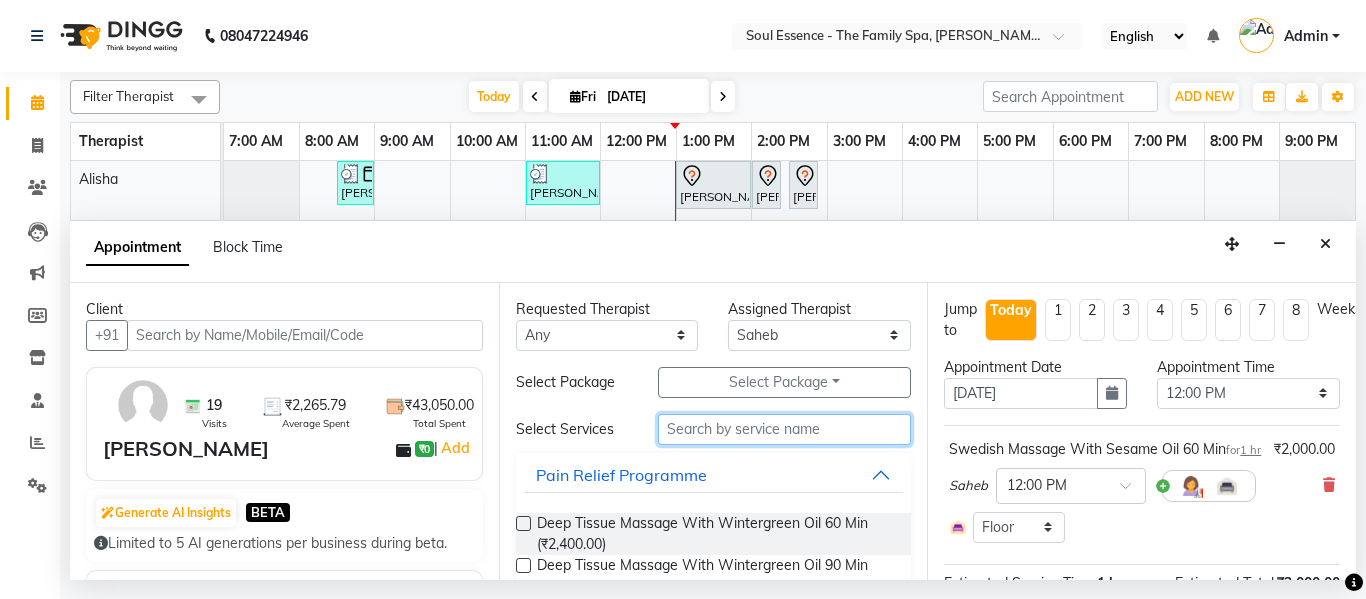 click at bounding box center [785, 429] 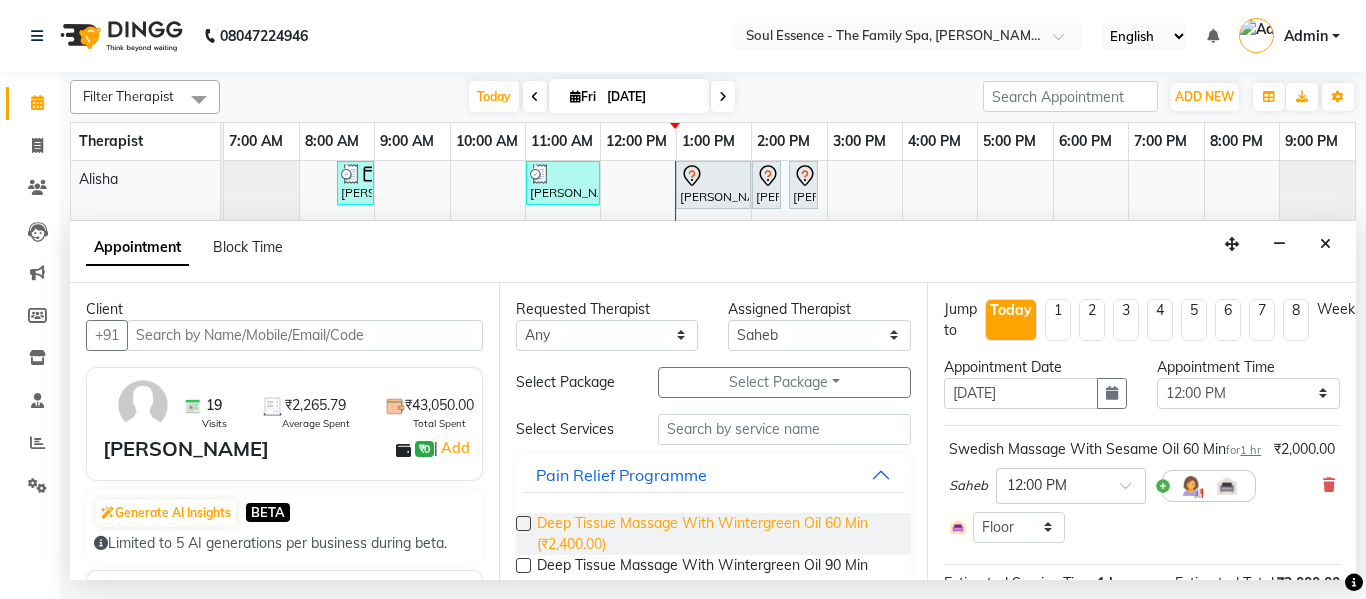 click on "Deep Tissue Massage With Wintergreen Oil 60 Min (₹2,400.00)" at bounding box center [716, 534] 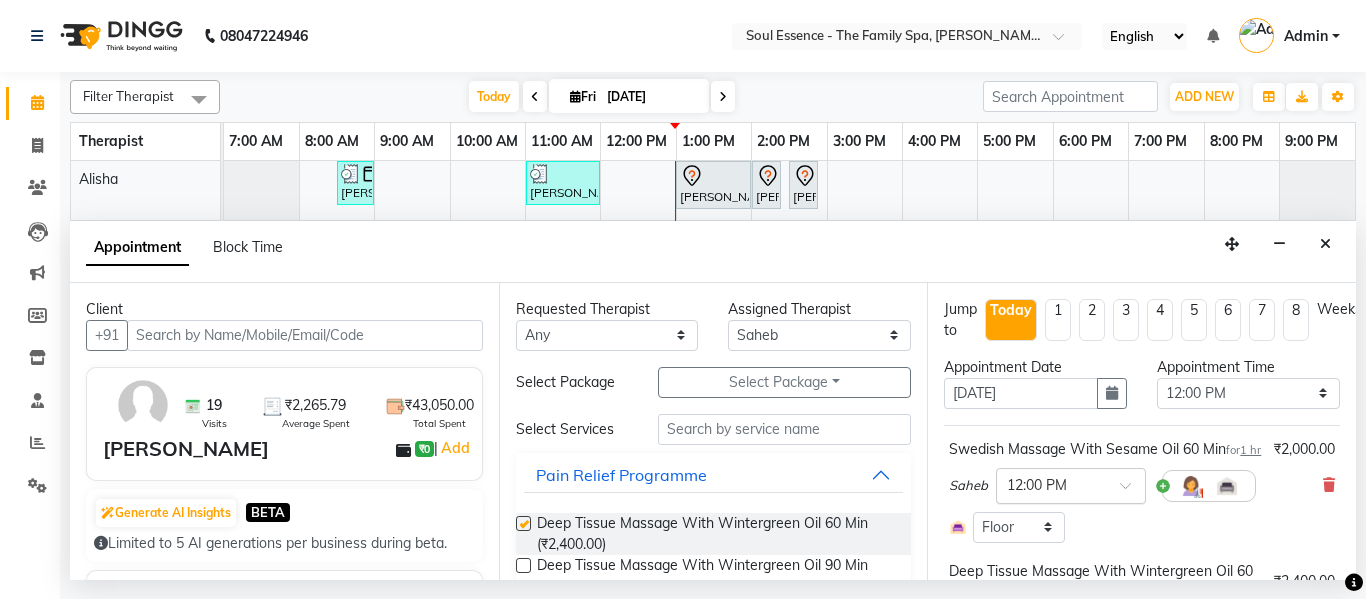 checkbox on "false" 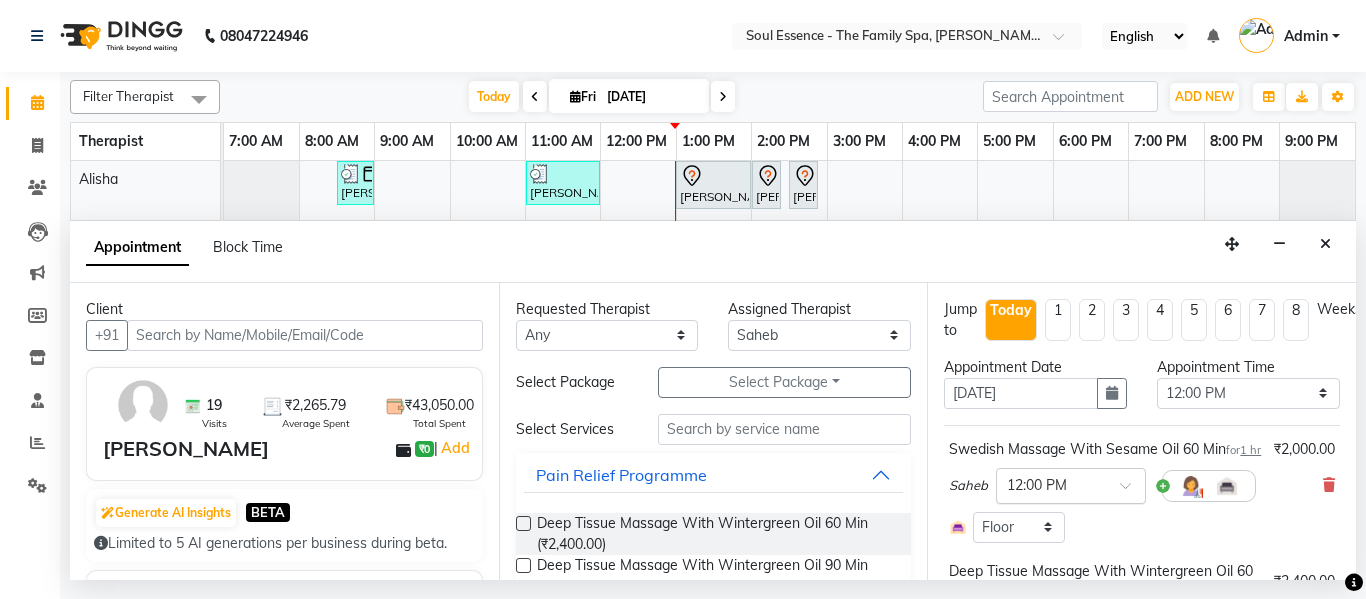 scroll, scrollTop: 300, scrollLeft: 0, axis: vertical 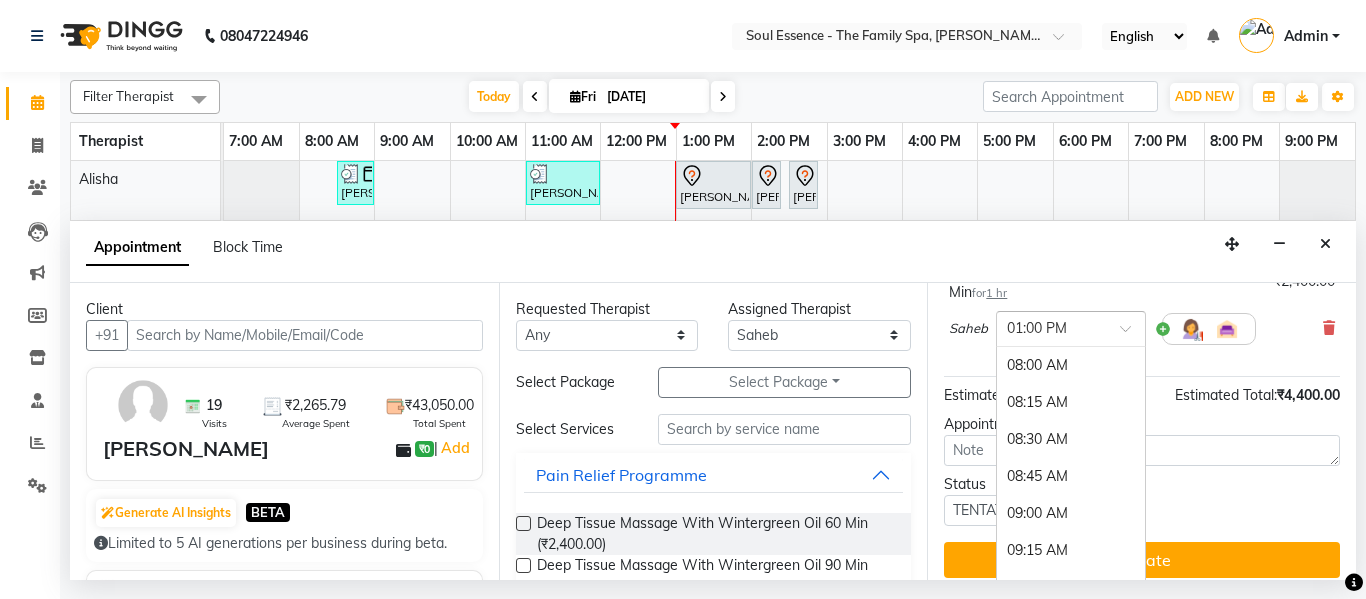click on "× 01:00 PM" at bounding box center (1071, 329) 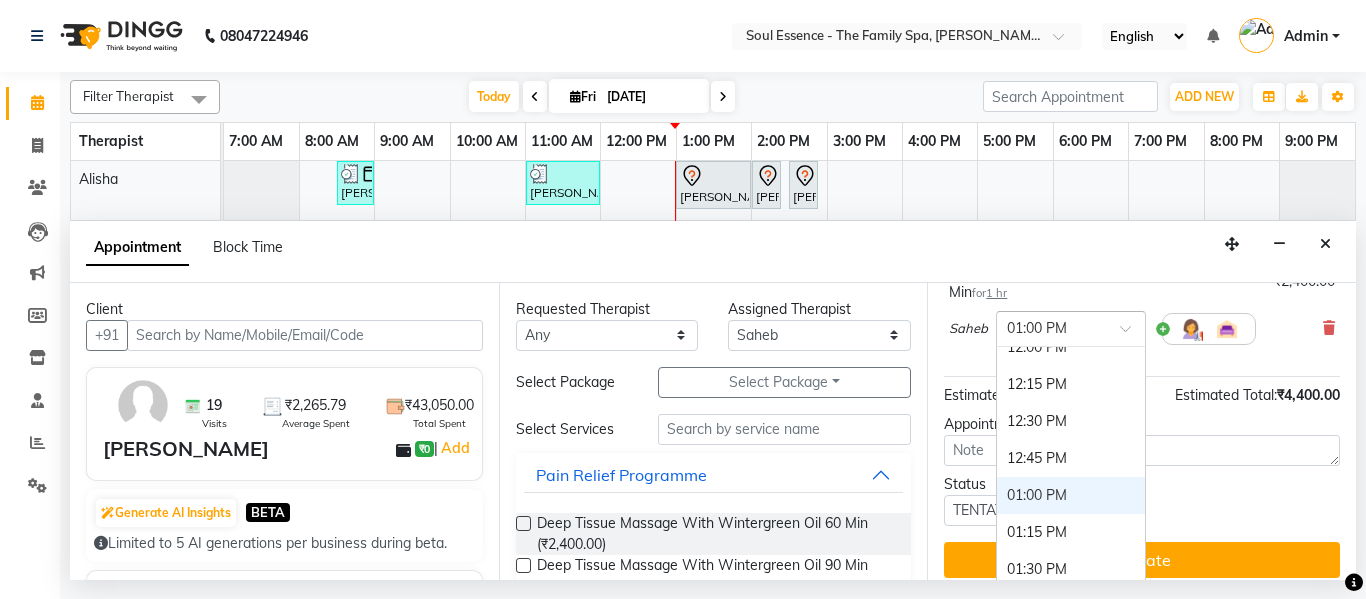 scroll, scrollTop: 540, scrollLeft: 0, axis: vertical 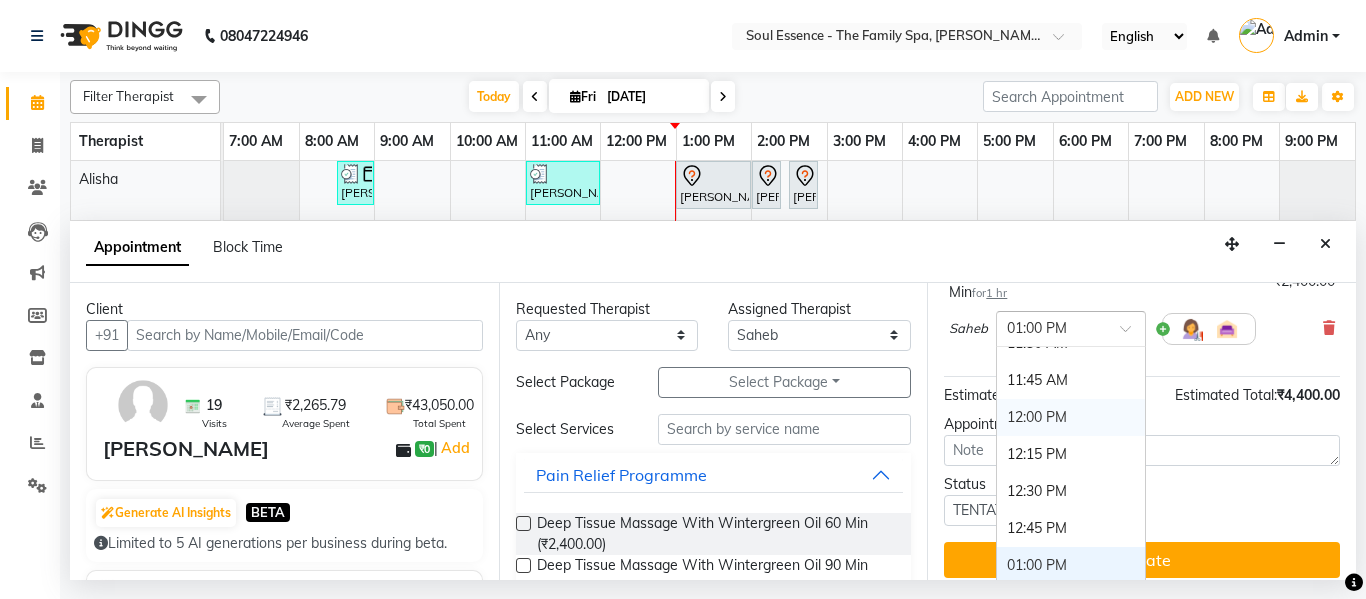 click on "12:00 PM" at bounding box center (1071, 417) 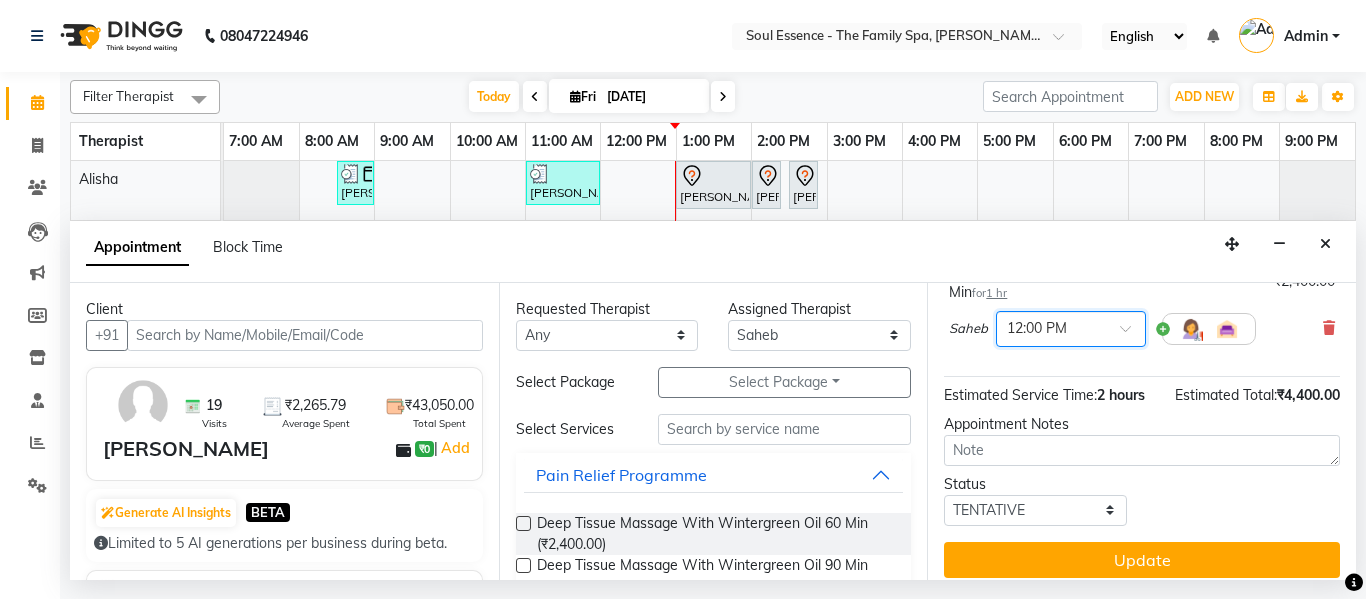 scroll, scrollTop: 121, scrollLeft: 0, axis: vertical 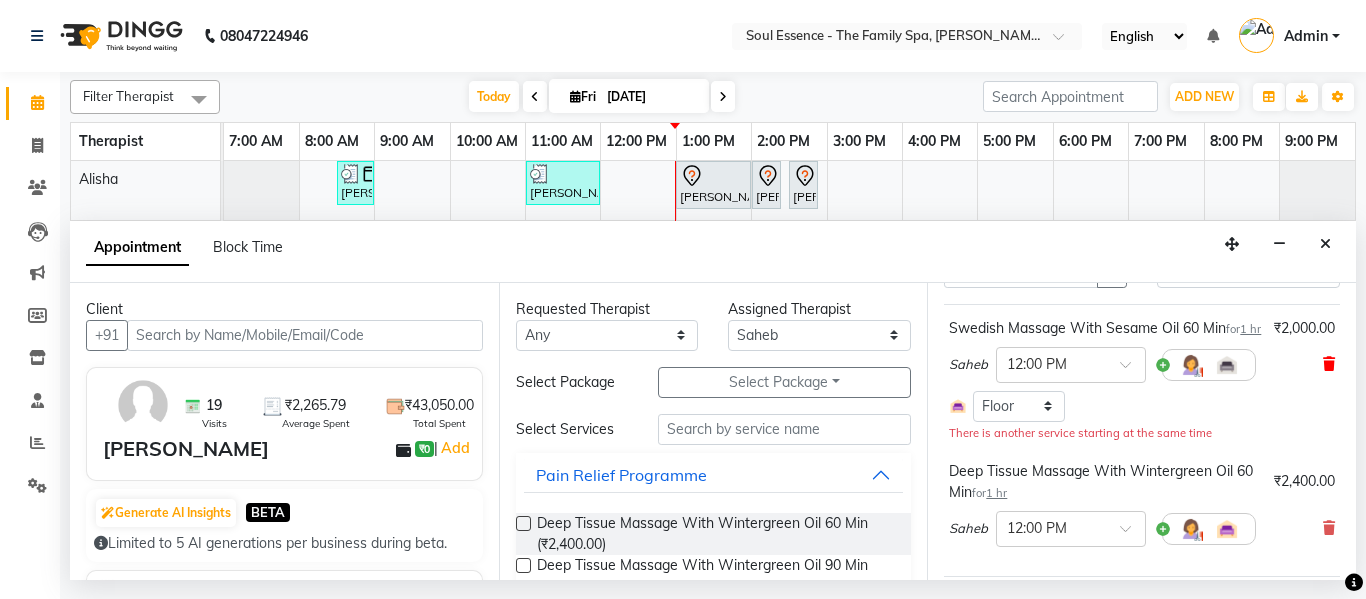 click on "Swedish Massage With Sesame Oil 60 Min   for  1 hr ₹2,000.00 Saheb × 12:00 PM Select Room Floor There is another service starting at the same time" at bounding box center [1142, 380] 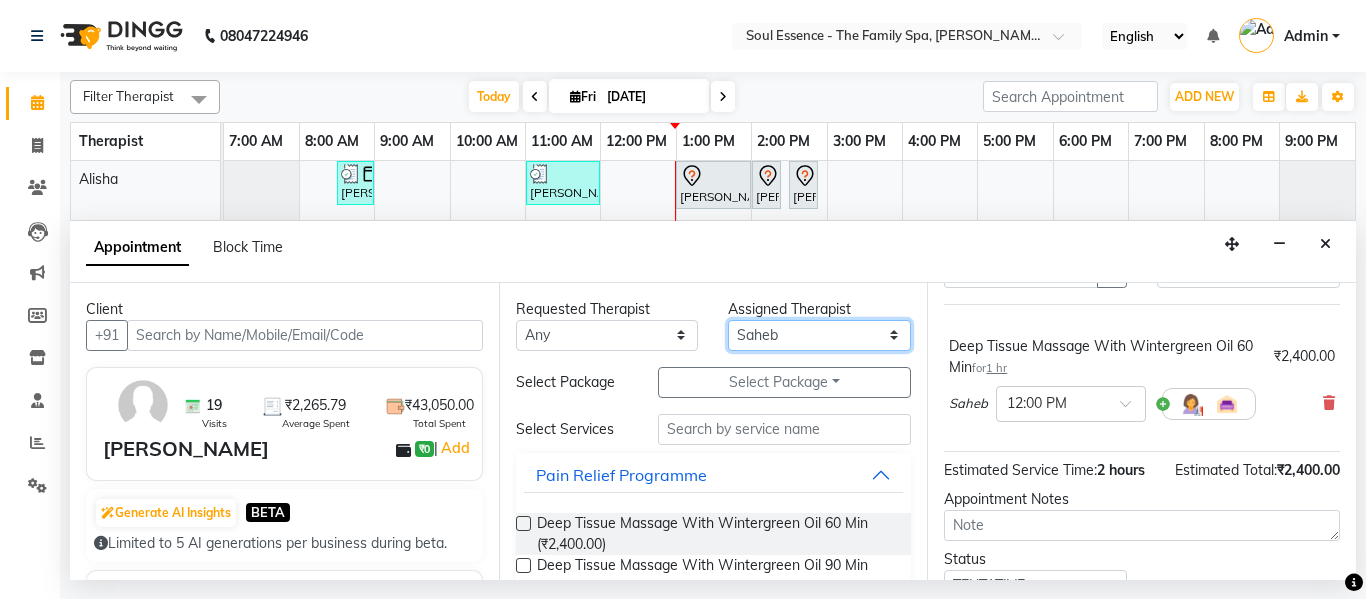 click on "Select [PERSON_NAME] [PERSON_NAME] Poonam Saheb [PERSON_NAME]" at bounding box center (819, 335) 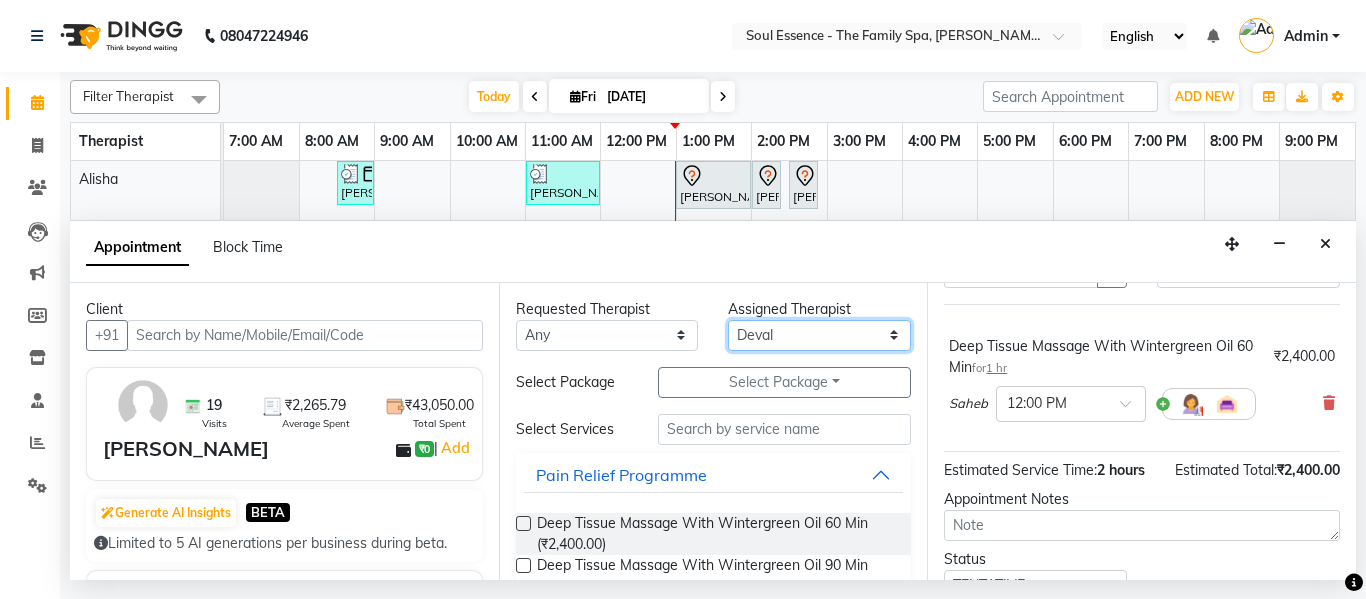 click on "Select [PERSON_NAME] [PERSON_NAME] Poonam Saheb [PERSON_NAME]" at bounding box center [819, 335] 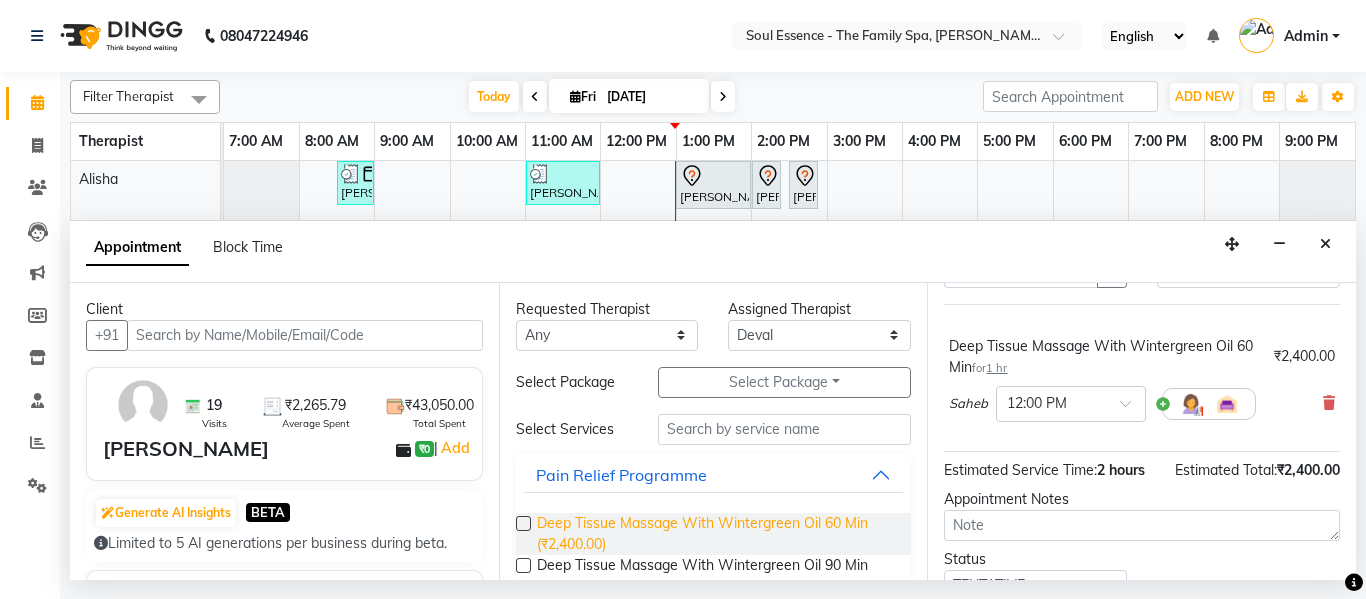 click on "Deep Tissue Massage With Wintergreen Oil 60 Min (₹2,400.00)" at bounding box center [716, 534] 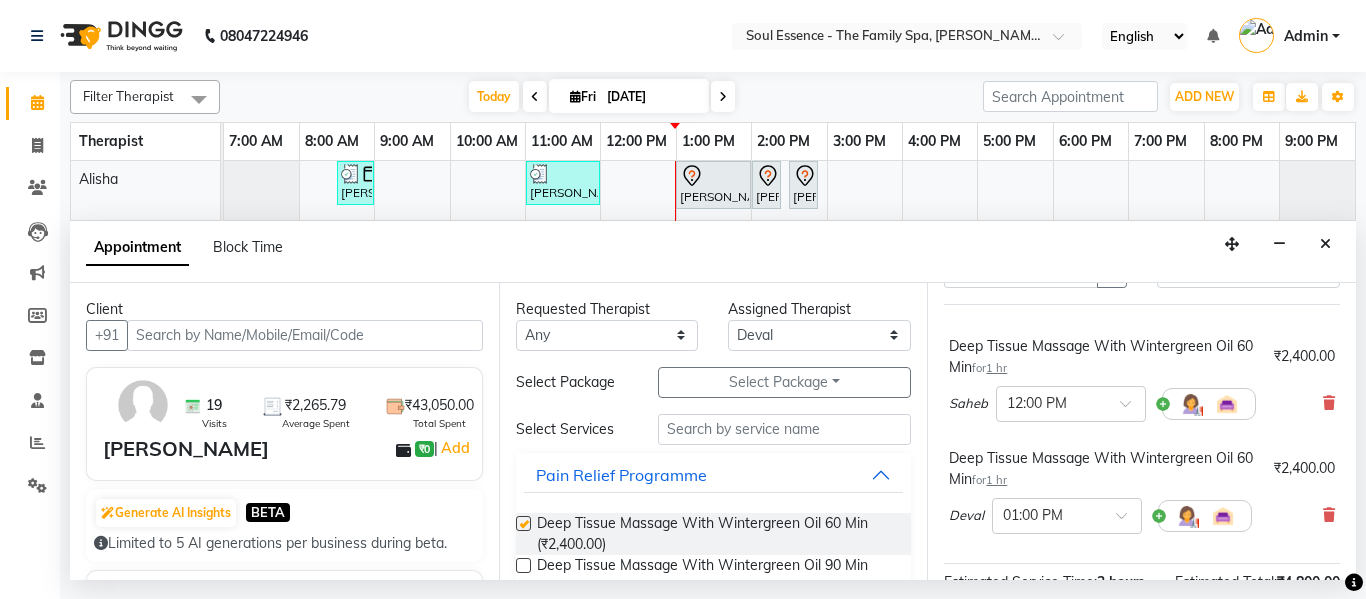 checkbox on "false" 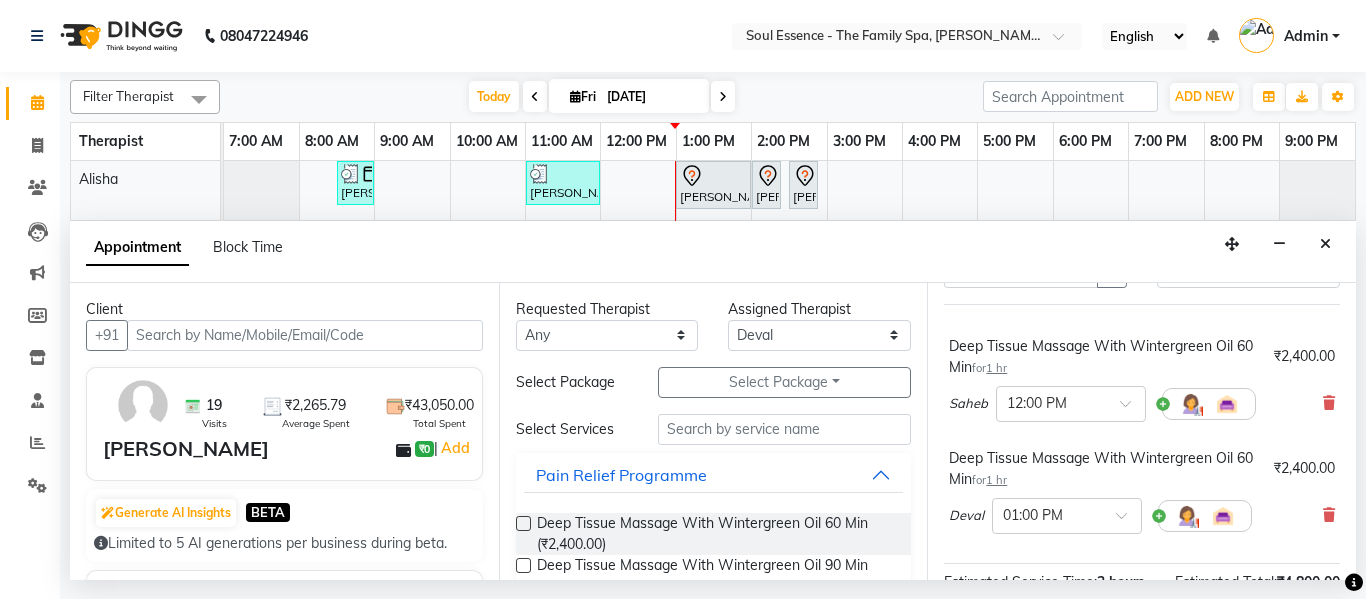 scroll, scrollTop: 321, scrollLeft: 0, axis: vertical 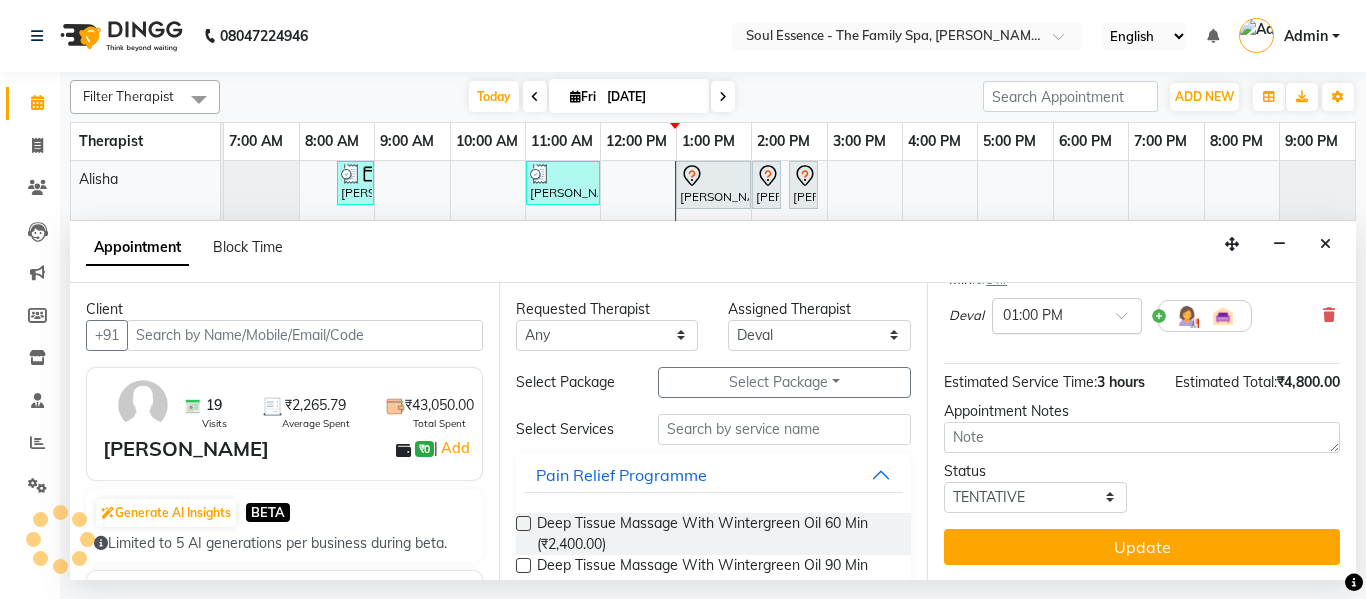 click at bounding box center (1047, 314) 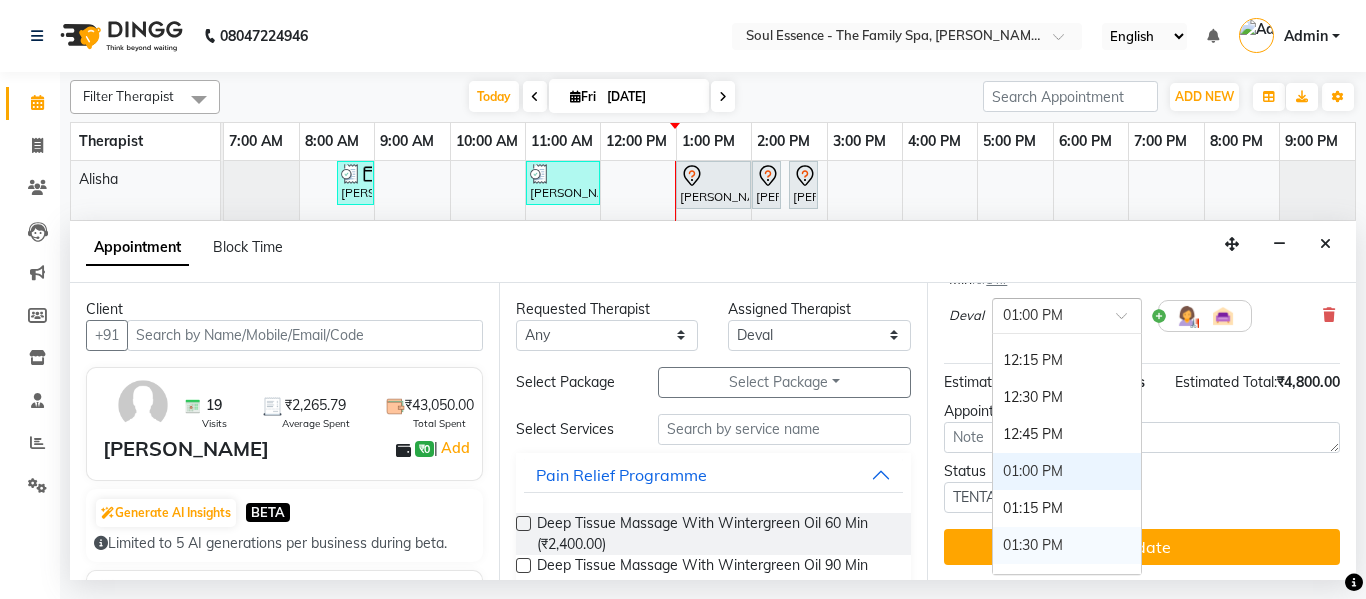 scroll, scrollTop: 540, scrollLeft: 0, axis: vertical 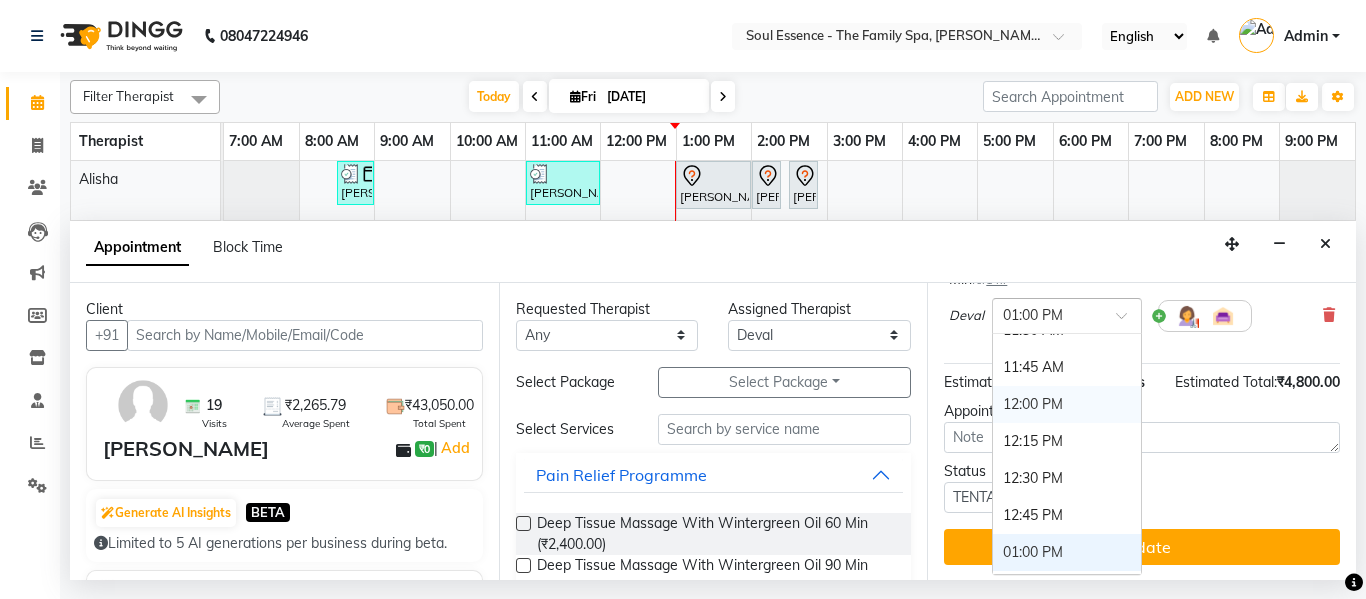 click on "12:00 PM" at bounding box center (1067, 404) 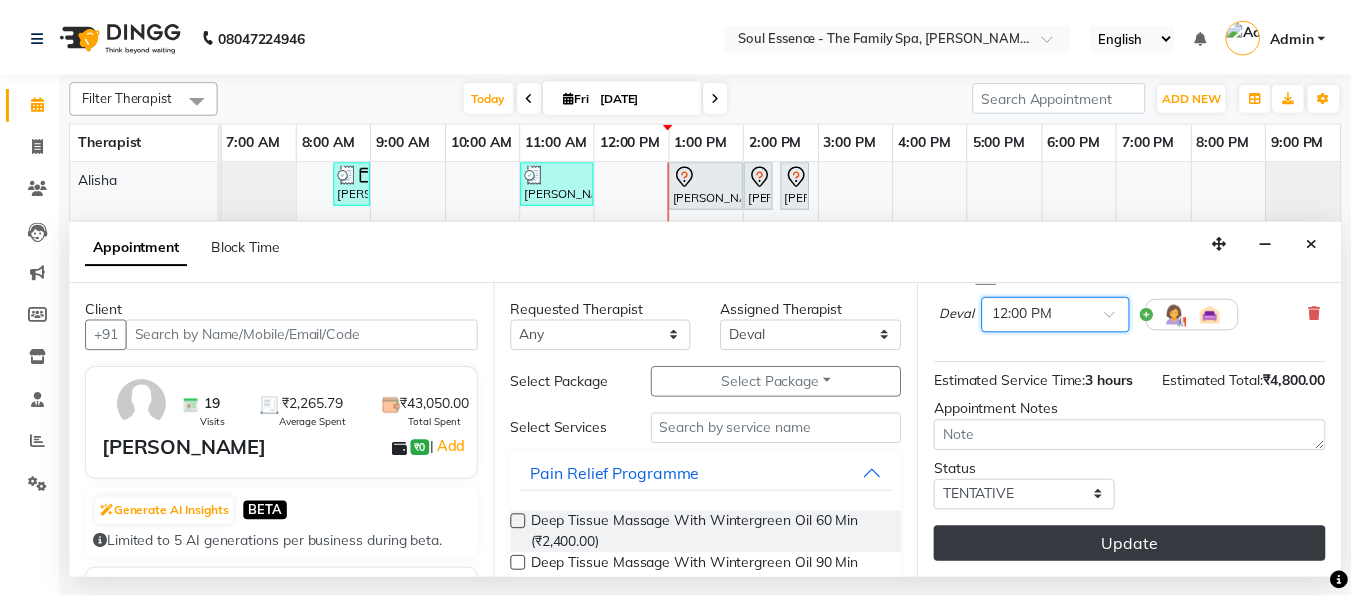 scroll, scrollTop: 358, scrollLeft: 0, axis: vertical 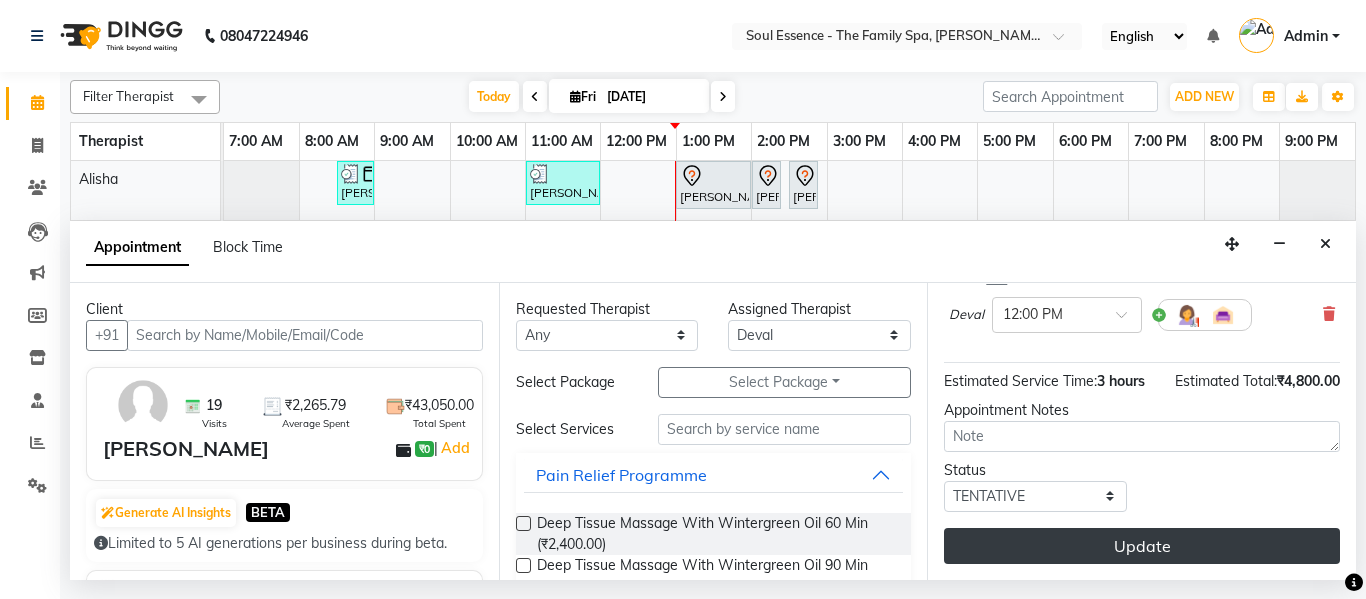 click on "Update" at bounding box center [1142, 546] 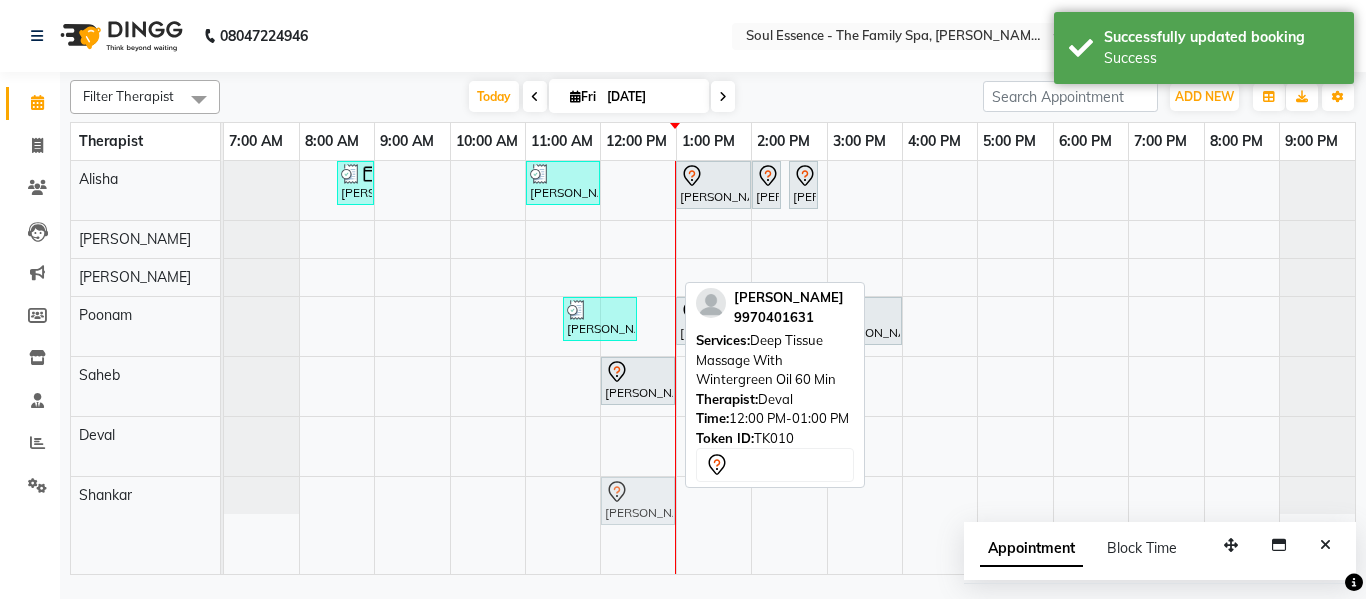 drag, startPoint x: 653, startPoint y: 438, endPoint x: 649, endPoint y: 484, distance: 46.173584 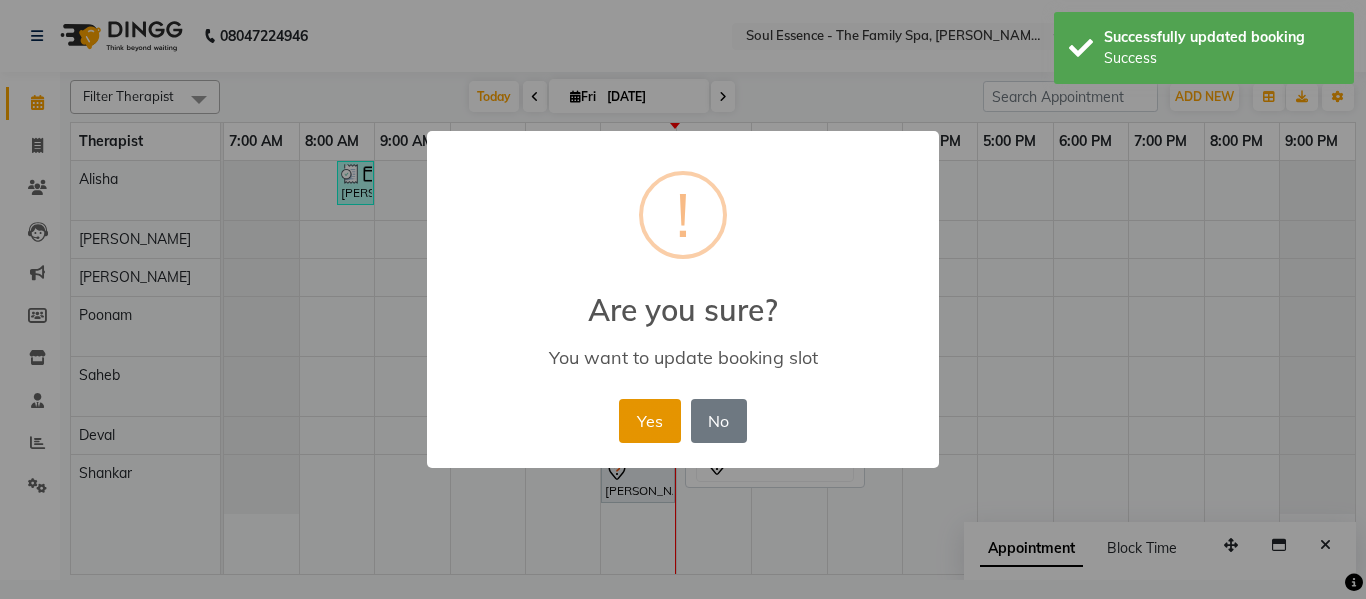click on "Yes" at bounding box center [649, 421] 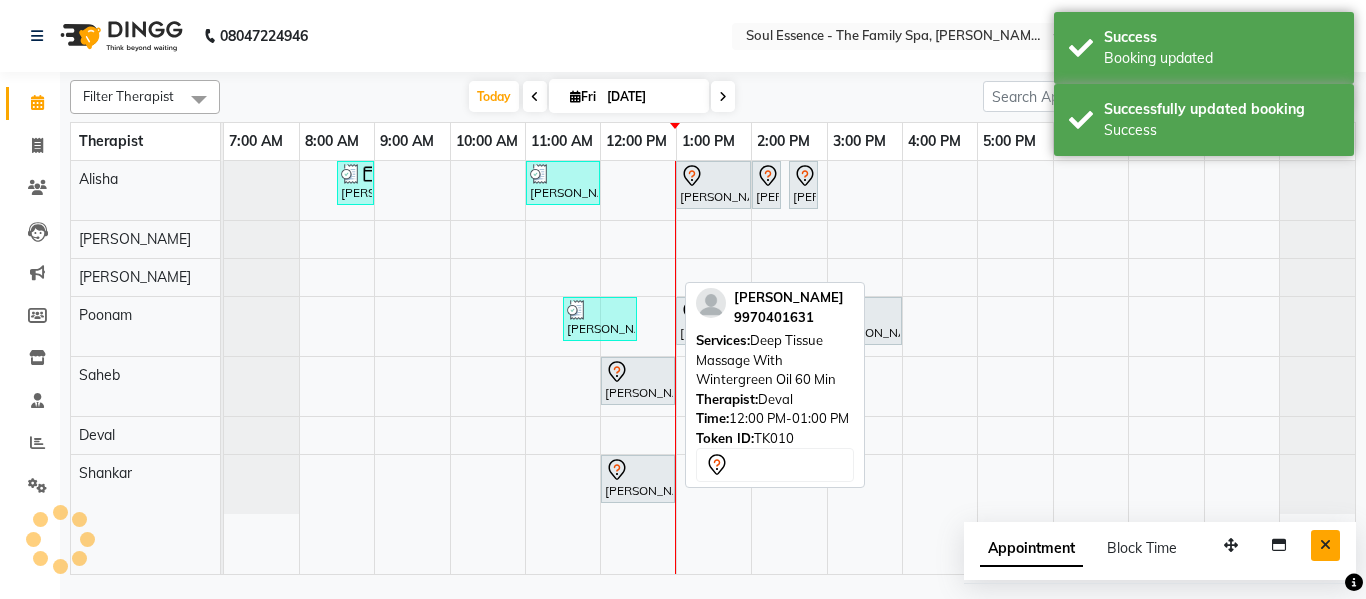 click at bounding box center (1325, 545) 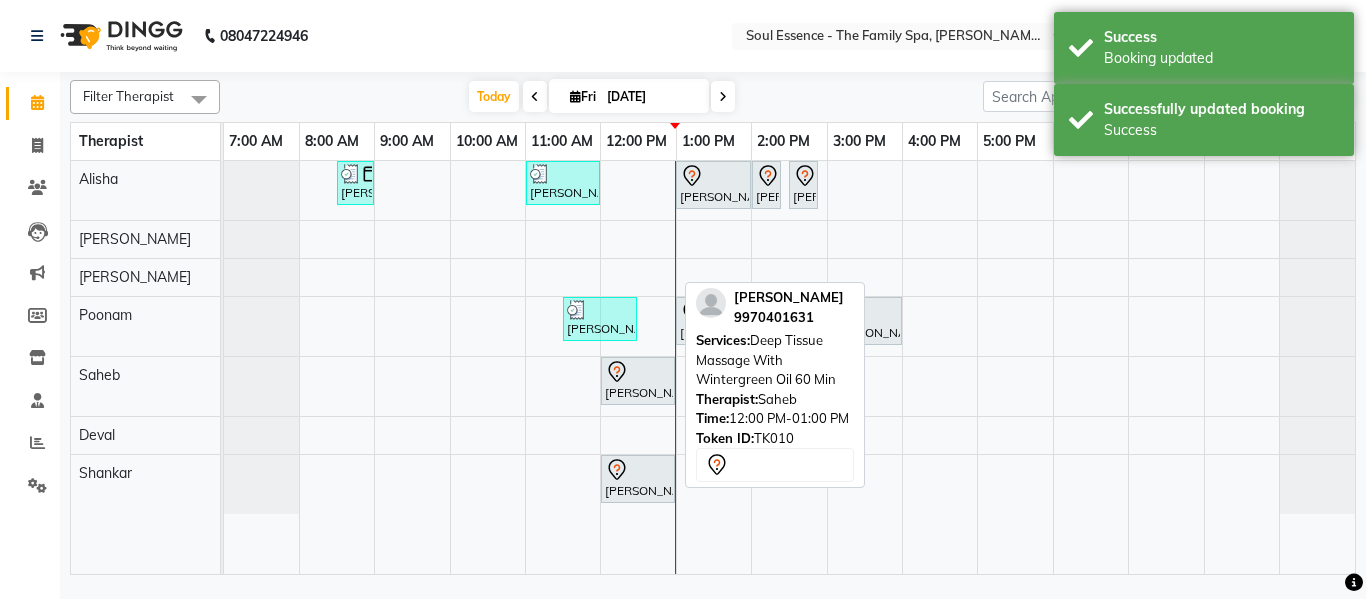 click at bounding box center [638, 372] 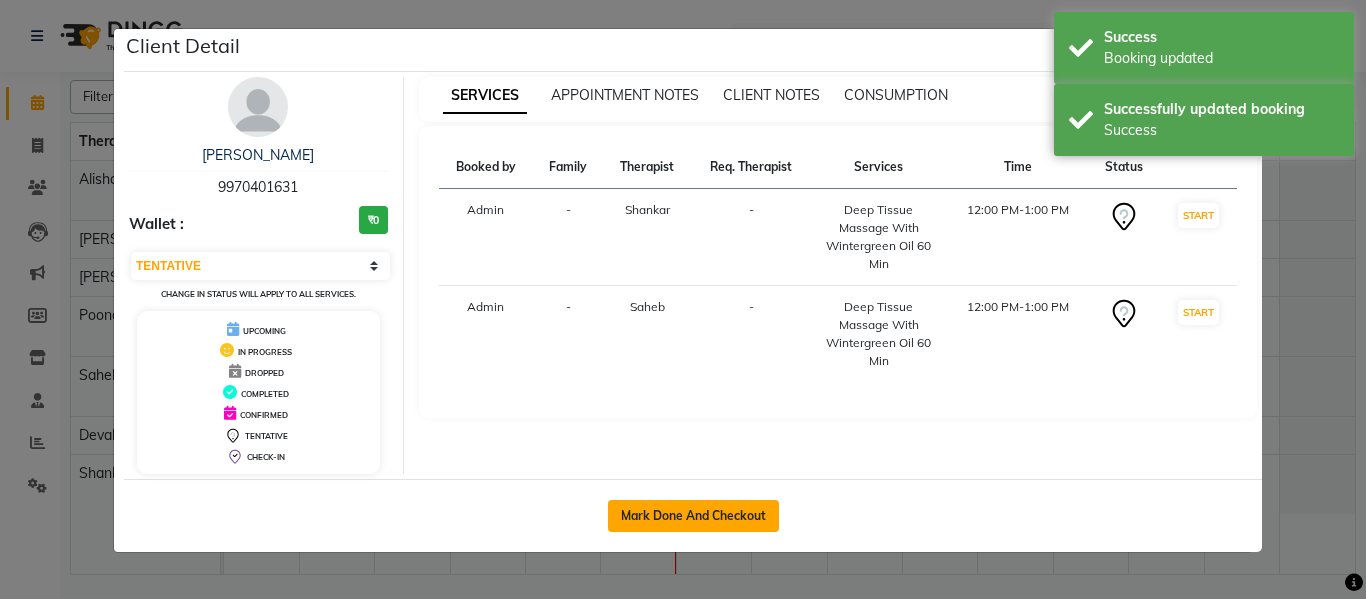 click on "Mark Done And Checkout" 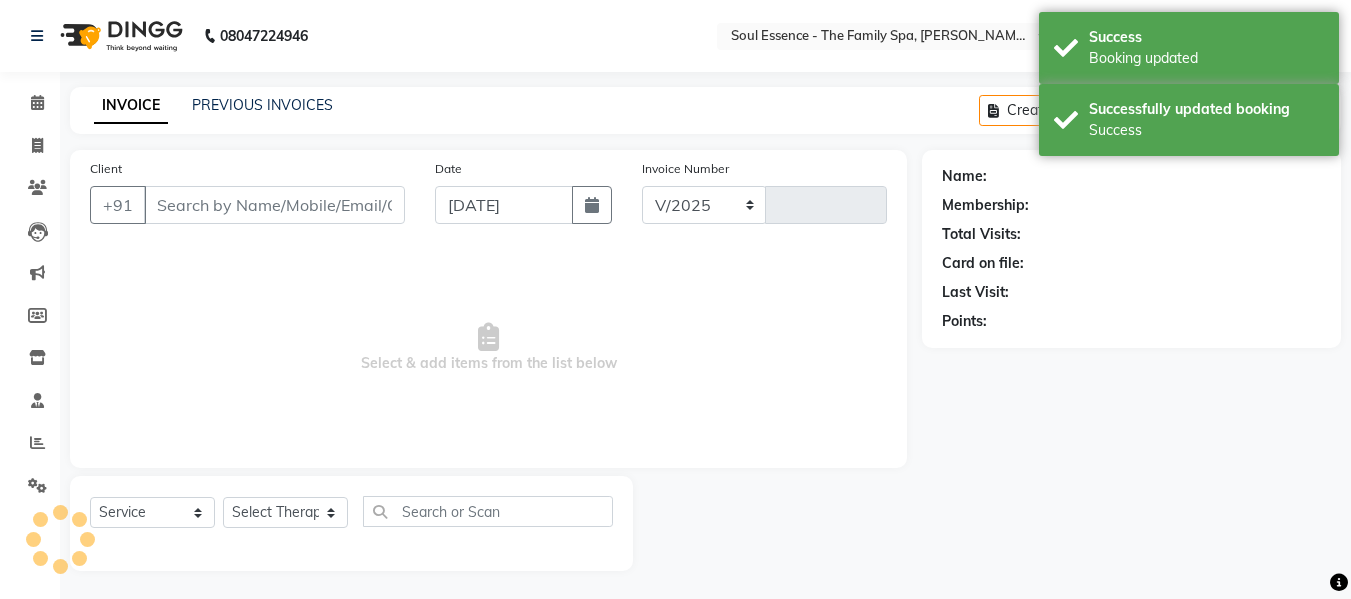 select on "774" 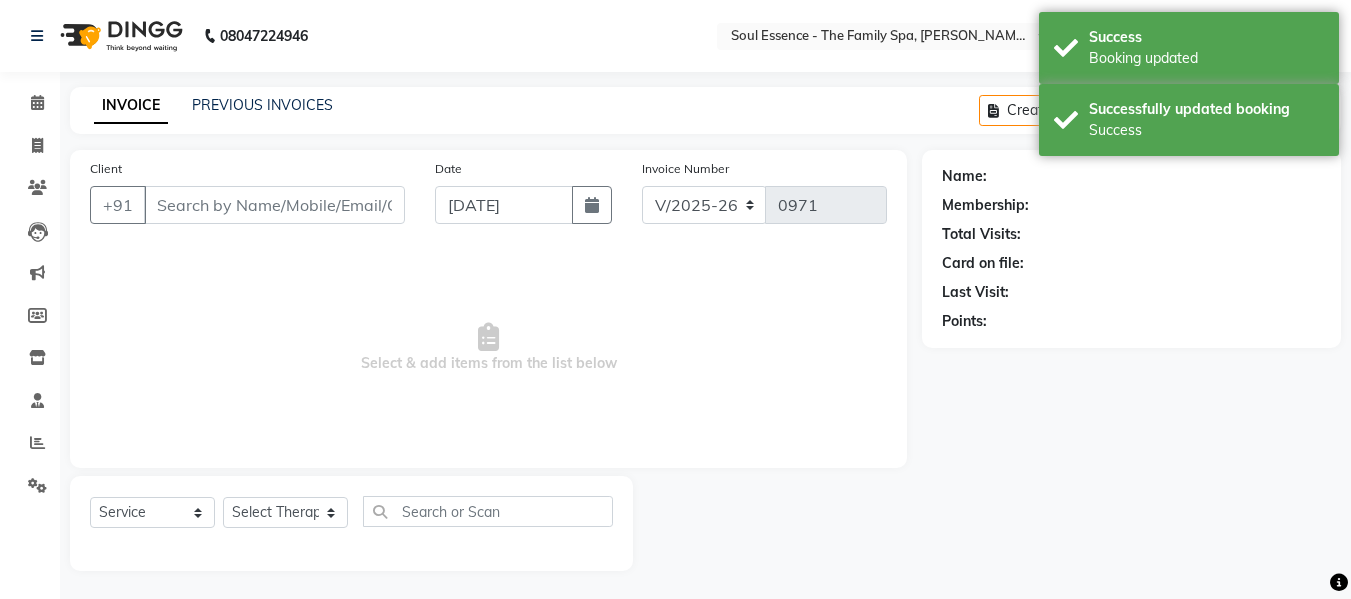 type on "9970401631" 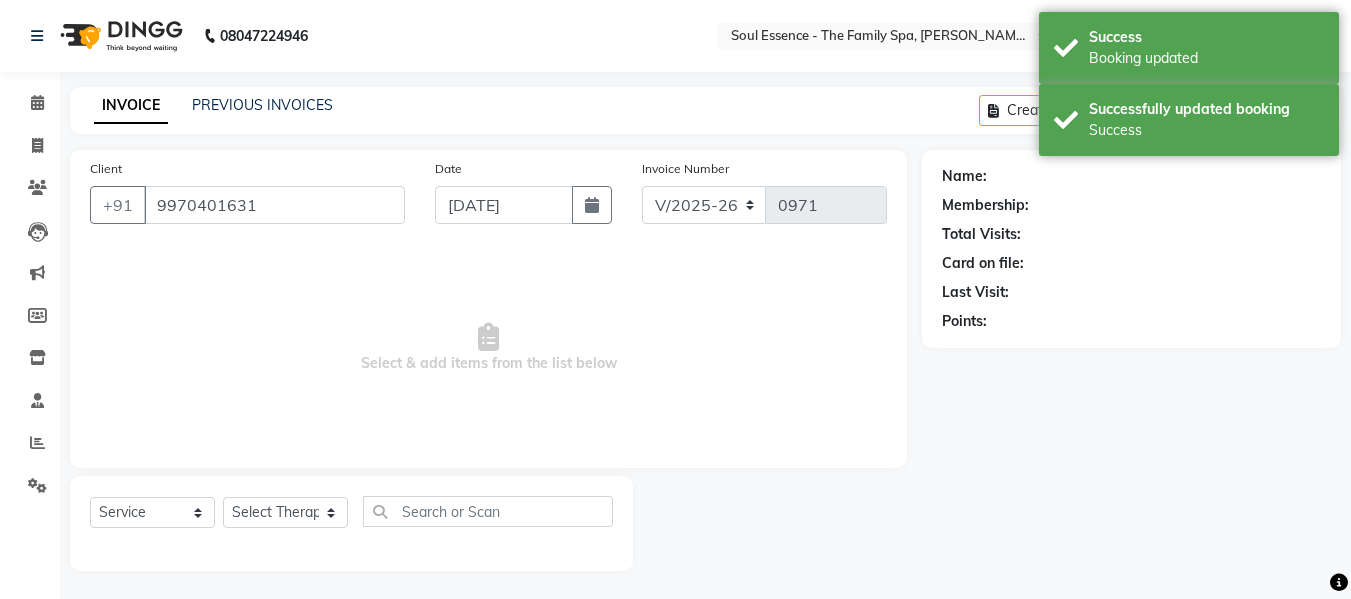 select on "37932" 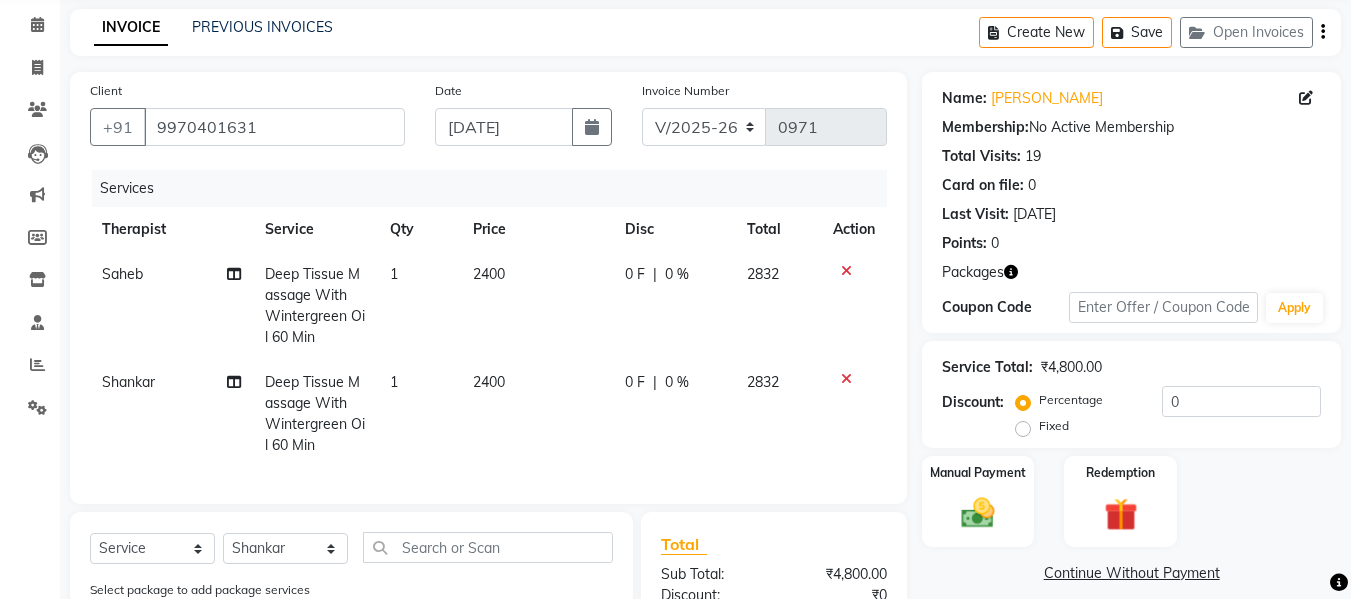 scroll, scrollTop: 398, scrollLeft: 0, axis: vertical 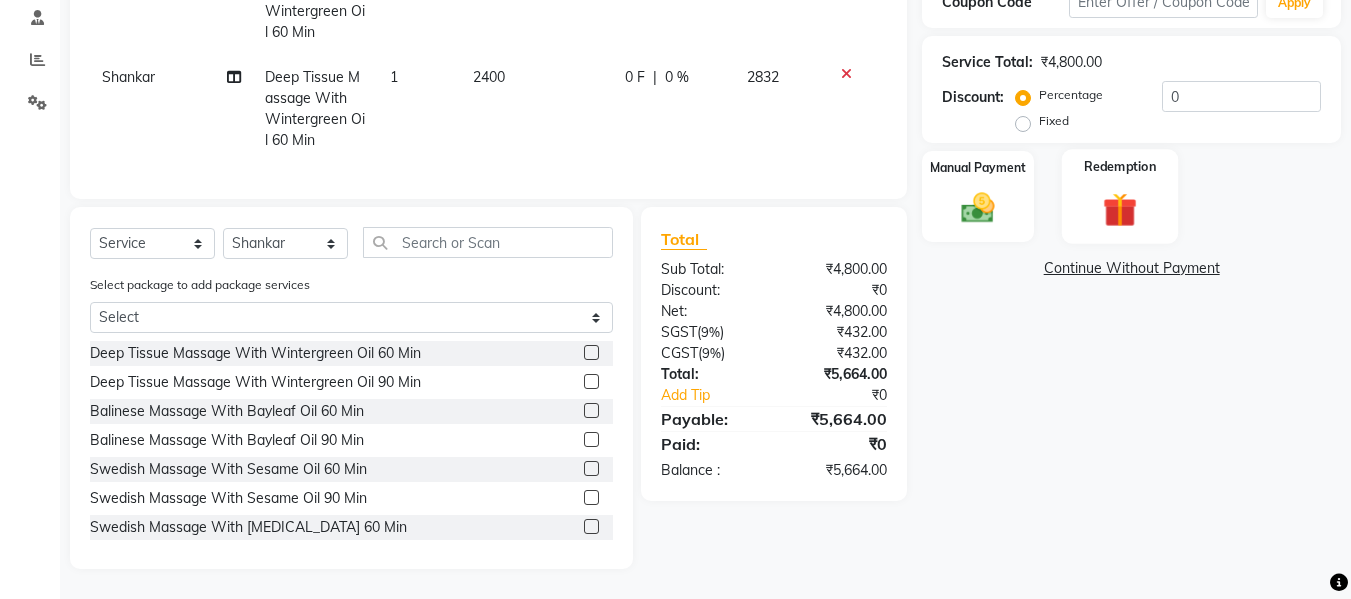 click 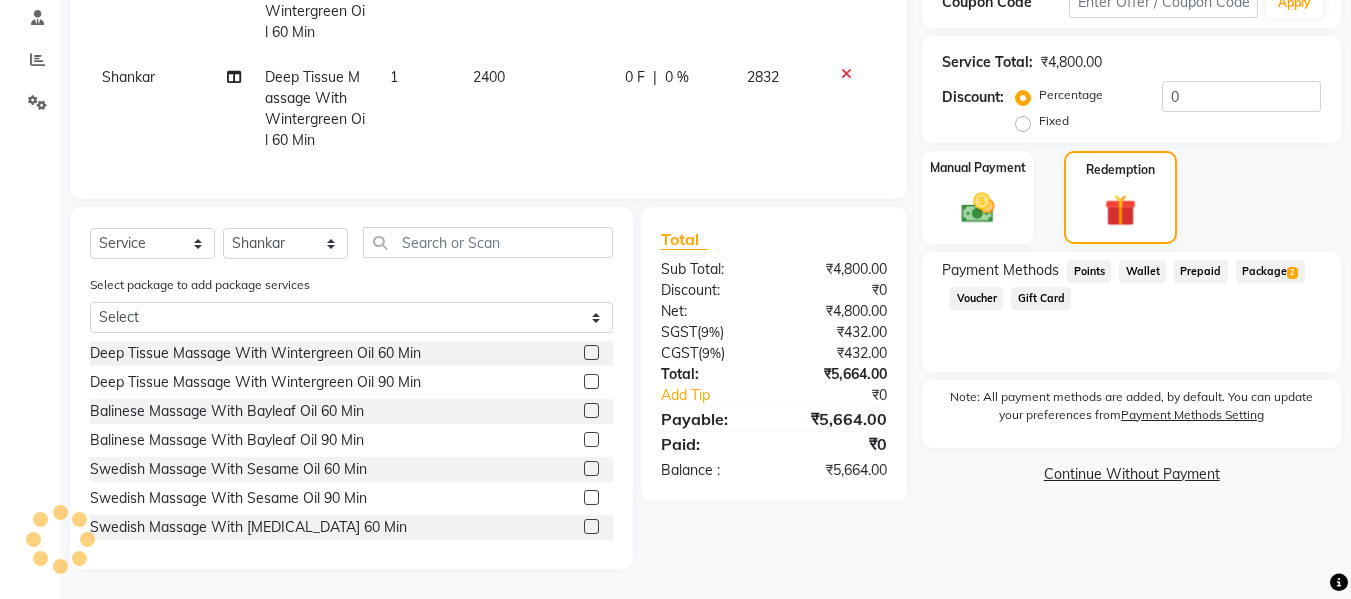 click on "Package  2" 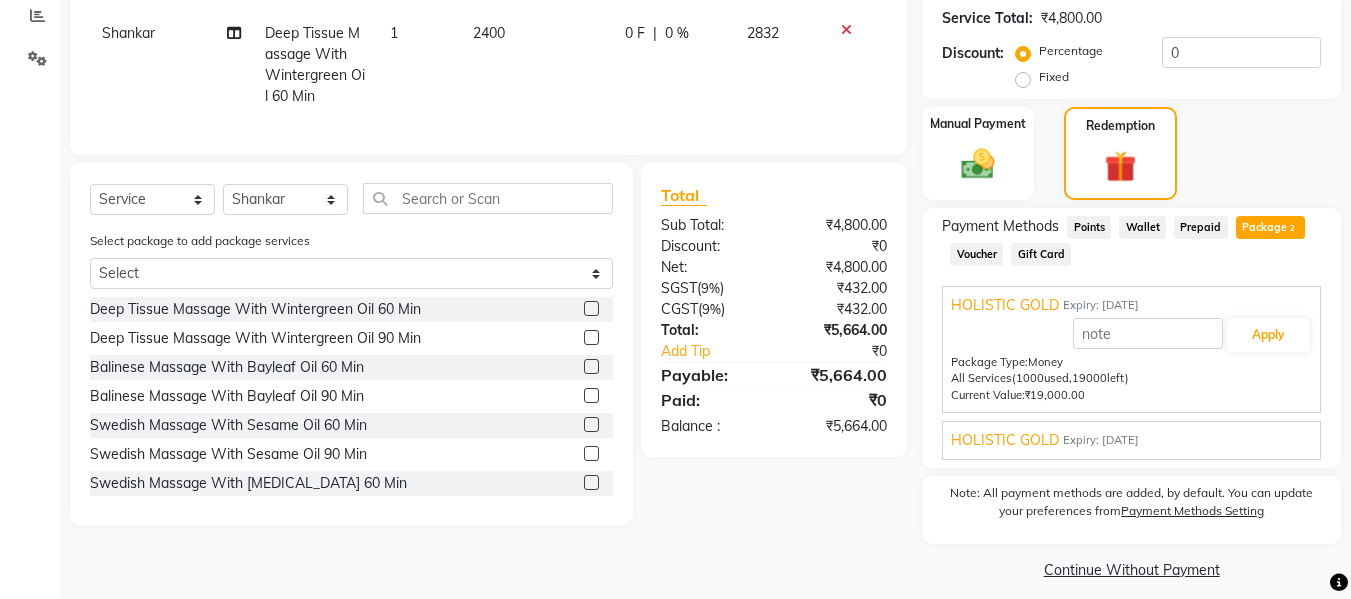 scroll, scrollTop: 443, scrollLeft: 0, axis: vertical 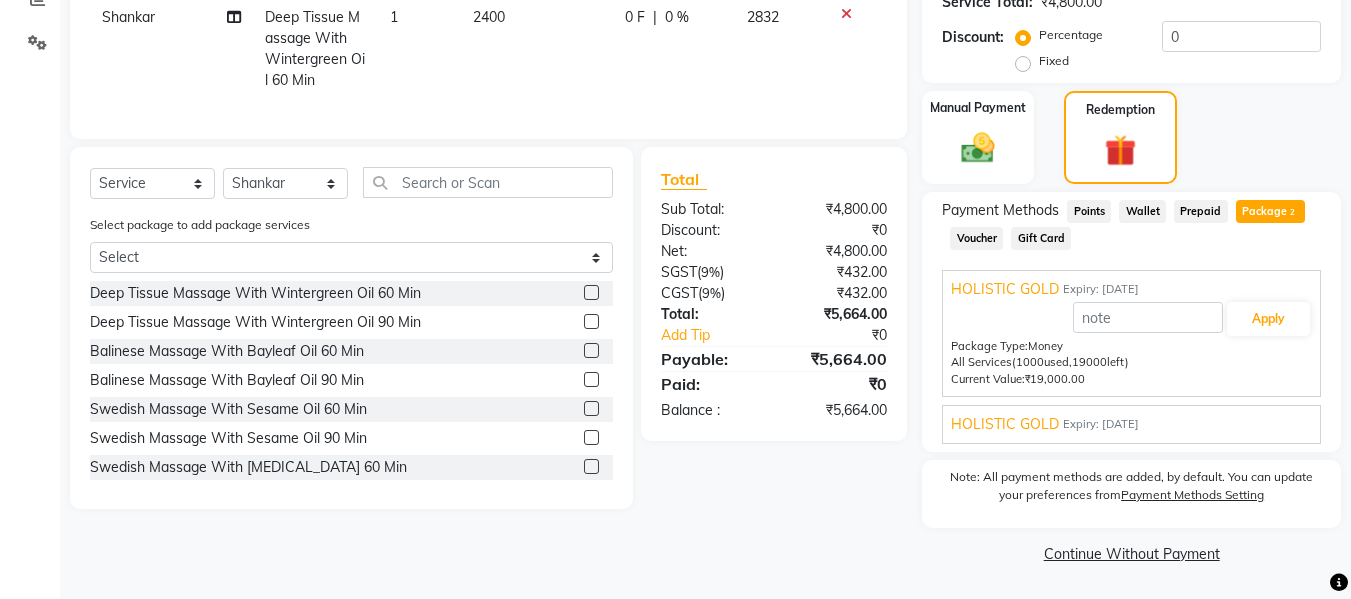 click on "HOLISTIC GOLD Expiry: 08-09-2025 Apply Package Type:  Money All Services  (20000  used,  0   left)  Current Value:  ₹0" at bounding box center [1131, 424] 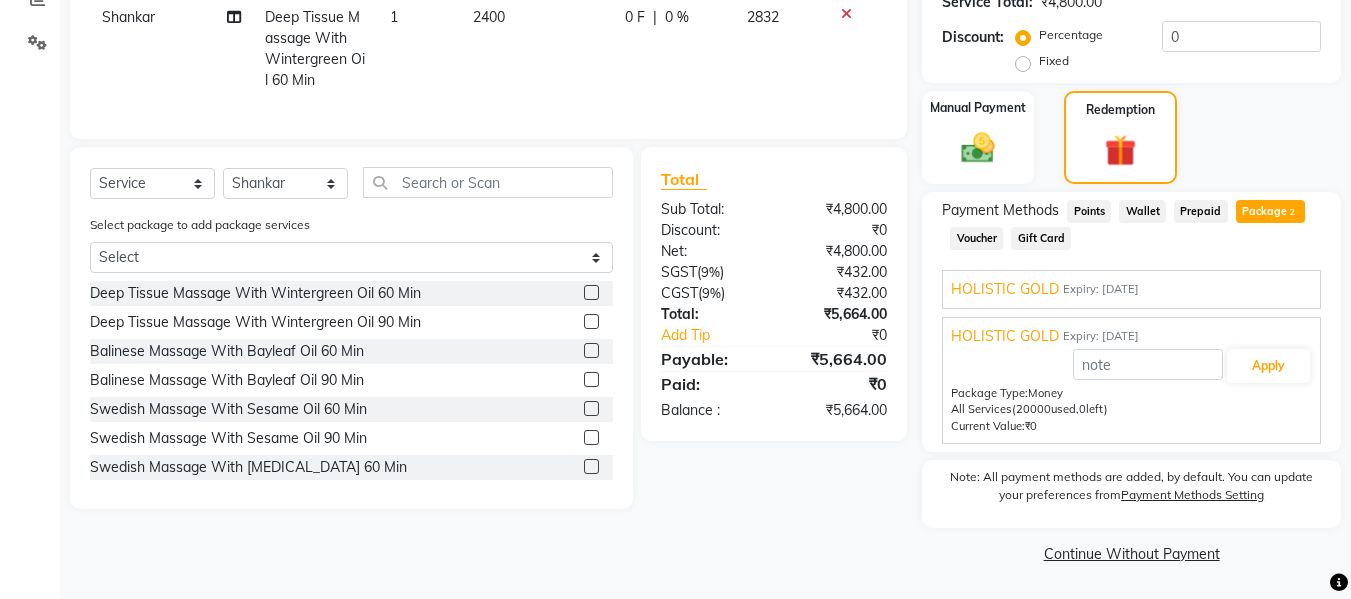 click on "HOLISTIC GOLD Expiry: 14-06-2026" at bounding box center [1131, 289] 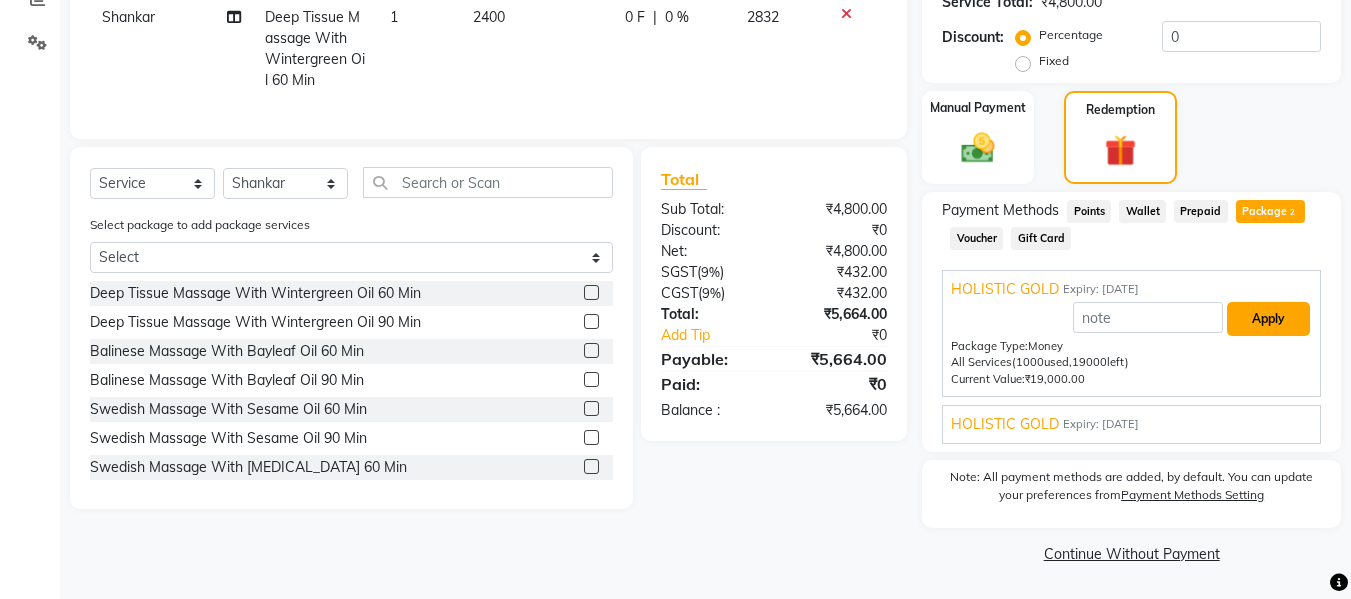 click on "Apply" at bounding box center [1268, 319] 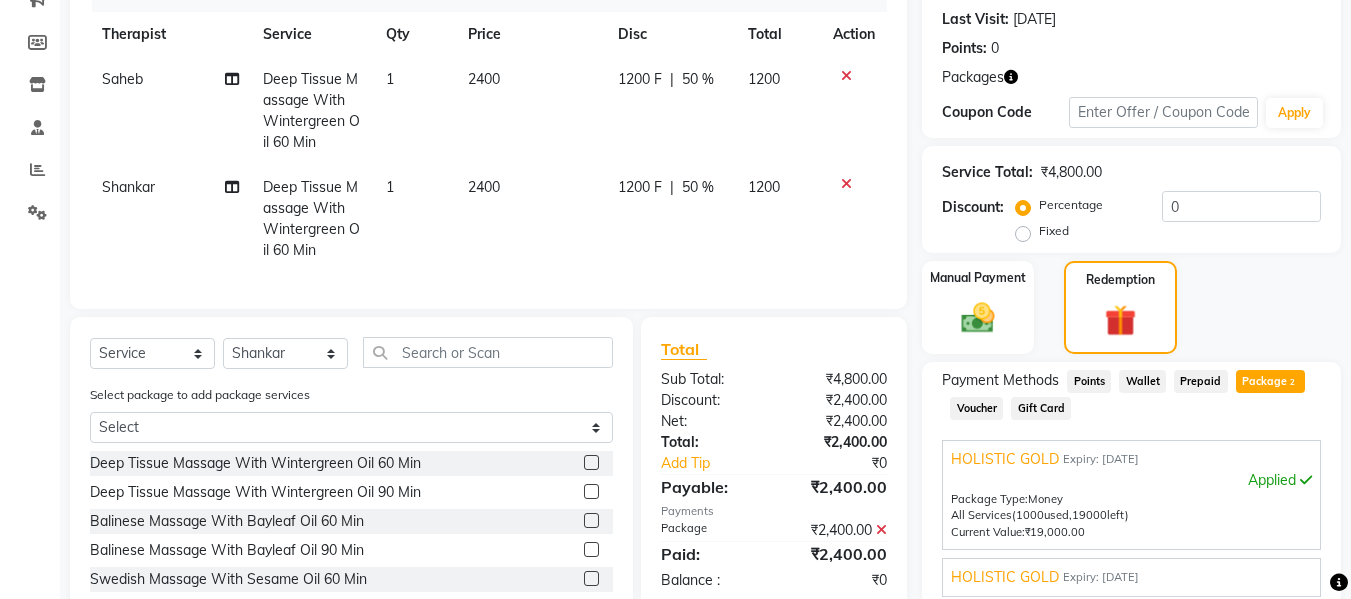 scroll, scrollTop: 143, scrollLeft: 0, axis: vertical 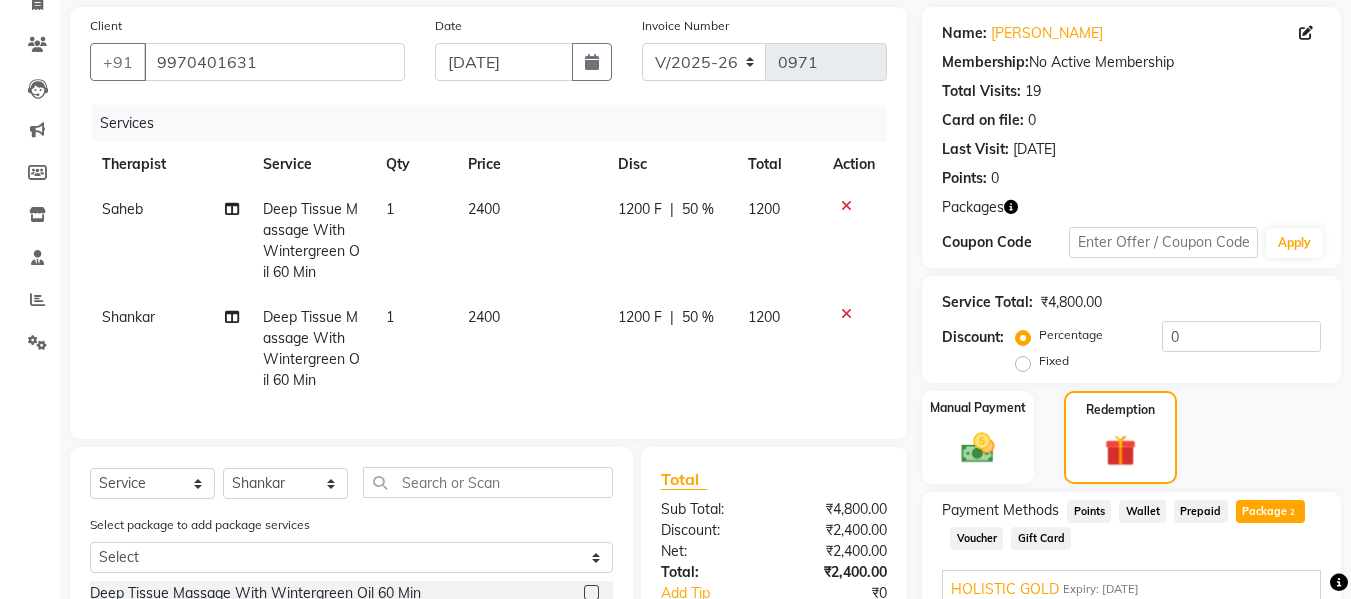 click on "1200 F" 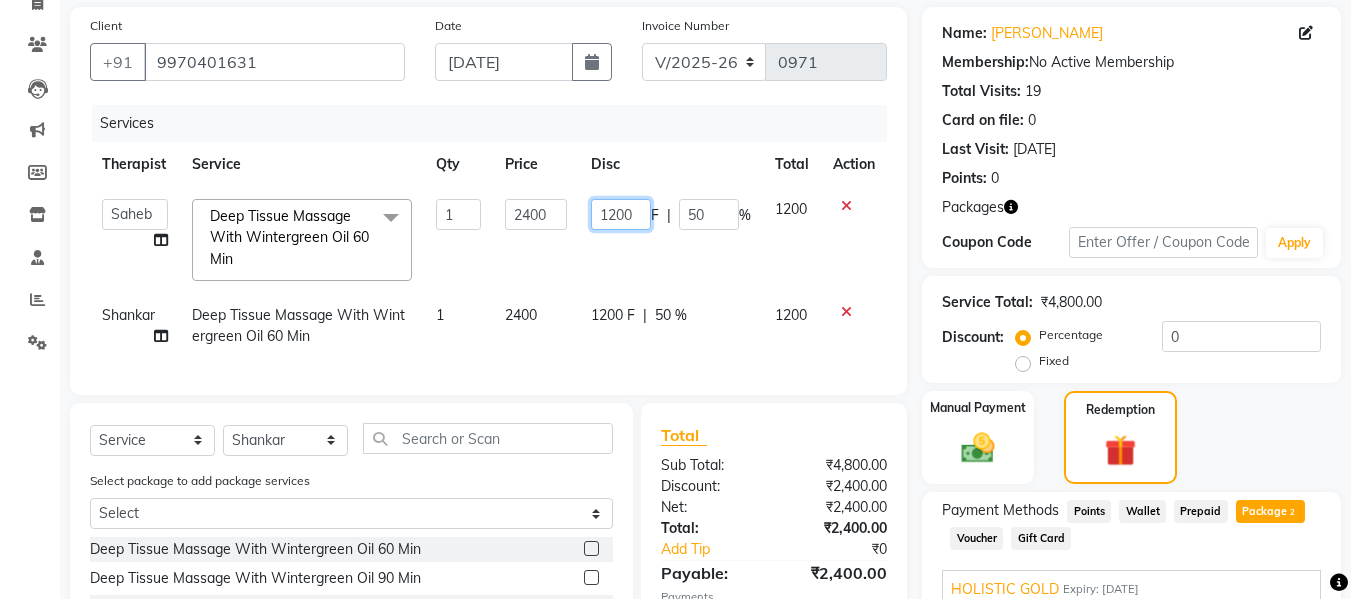click on "1200" 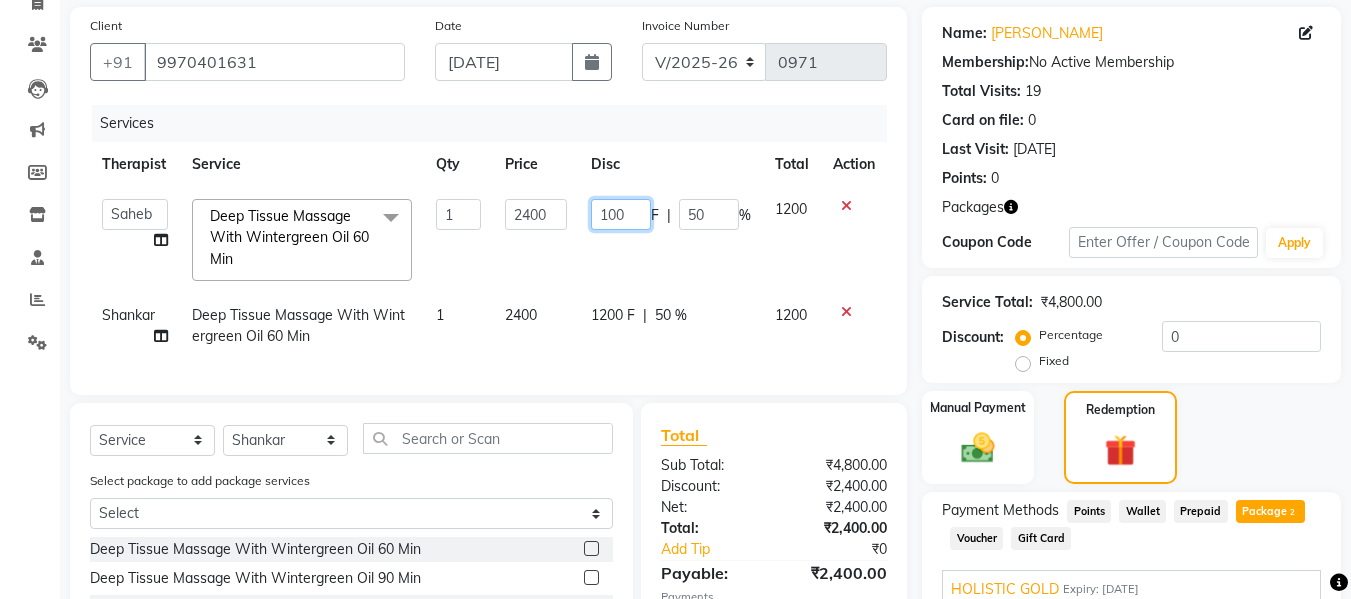 type on "1400" 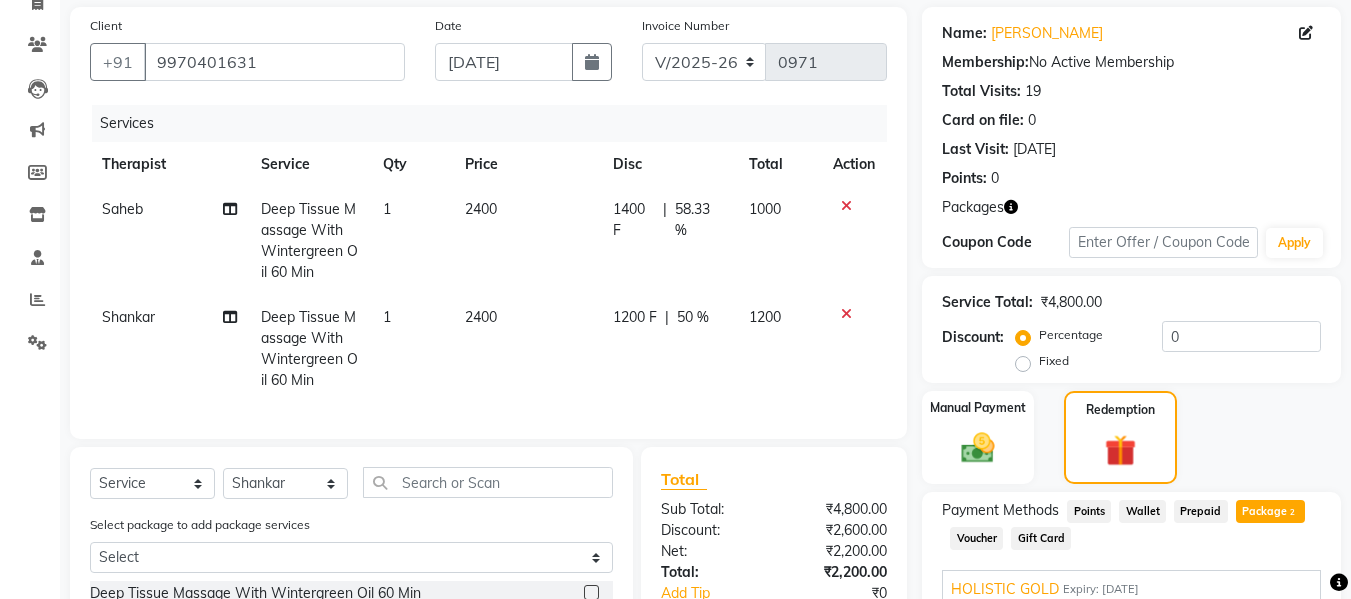 click on "1400 F | 58.33 %" 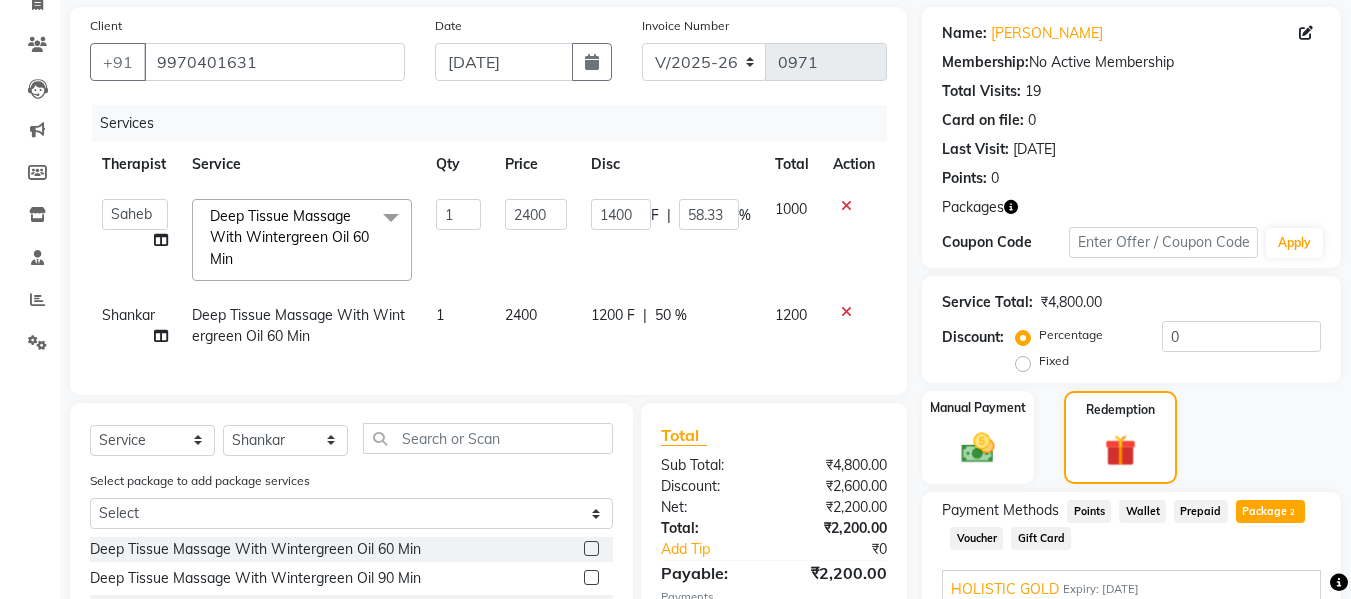 click on "1200 F" 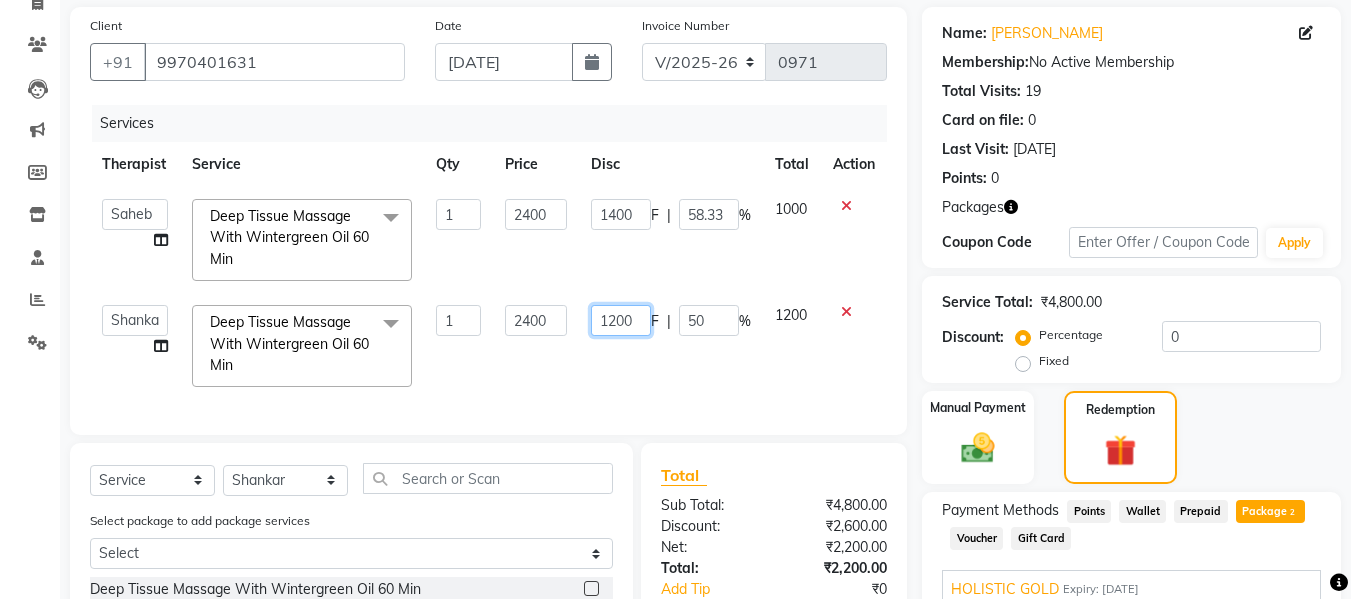 click on "1200" 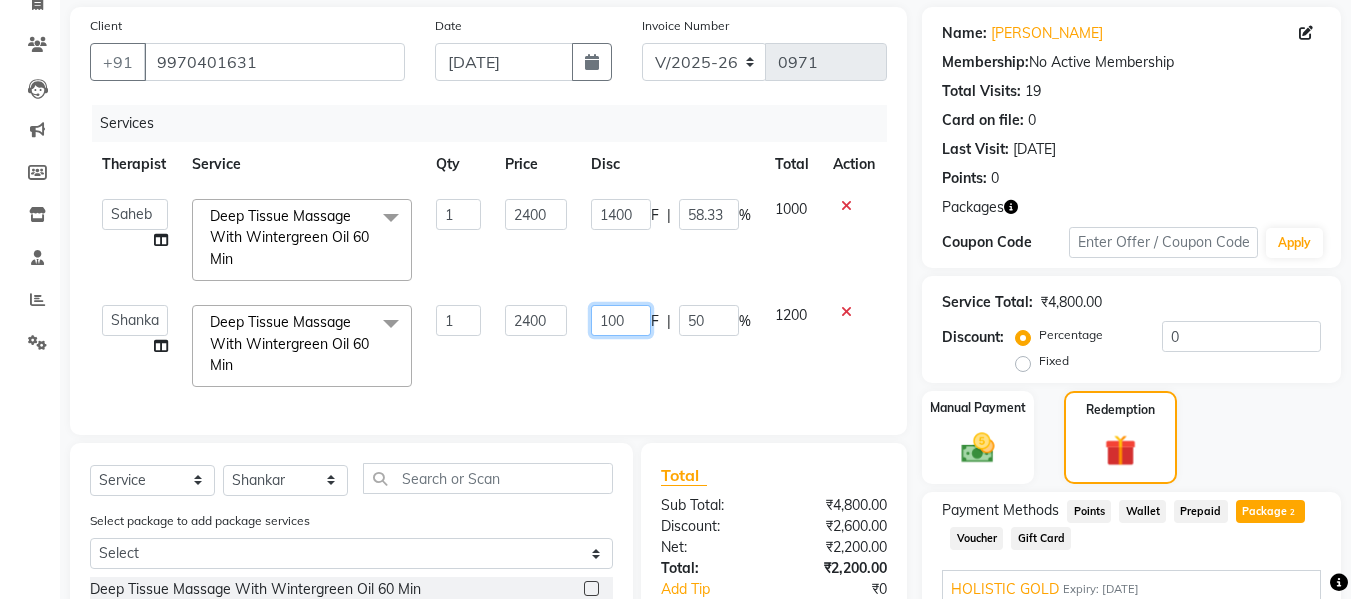 type on "1400" 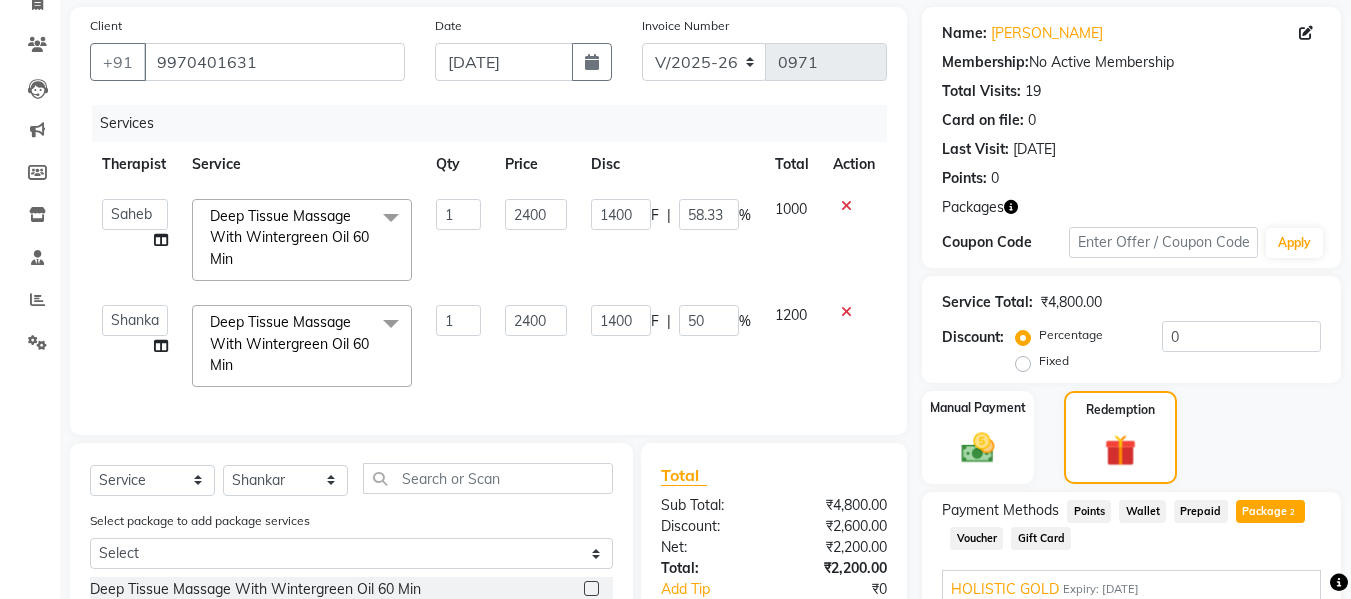 click on "Disc" 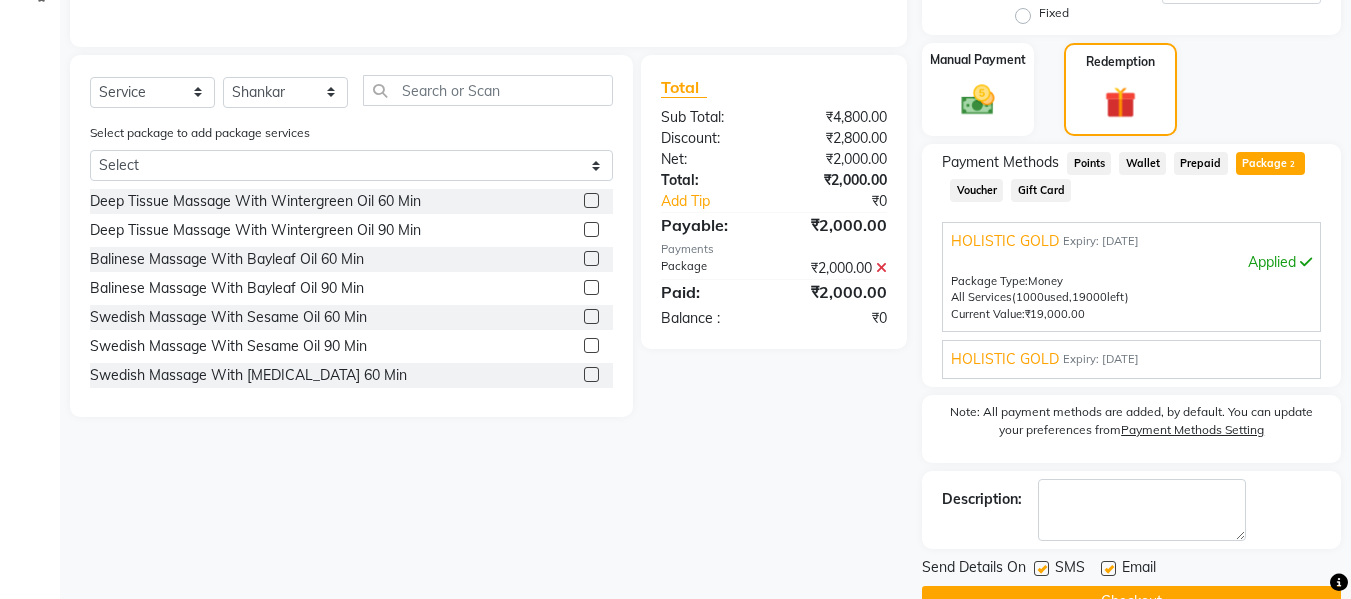 scroll, scrollTop: 539, scrollLeft: 0, axis: vertical 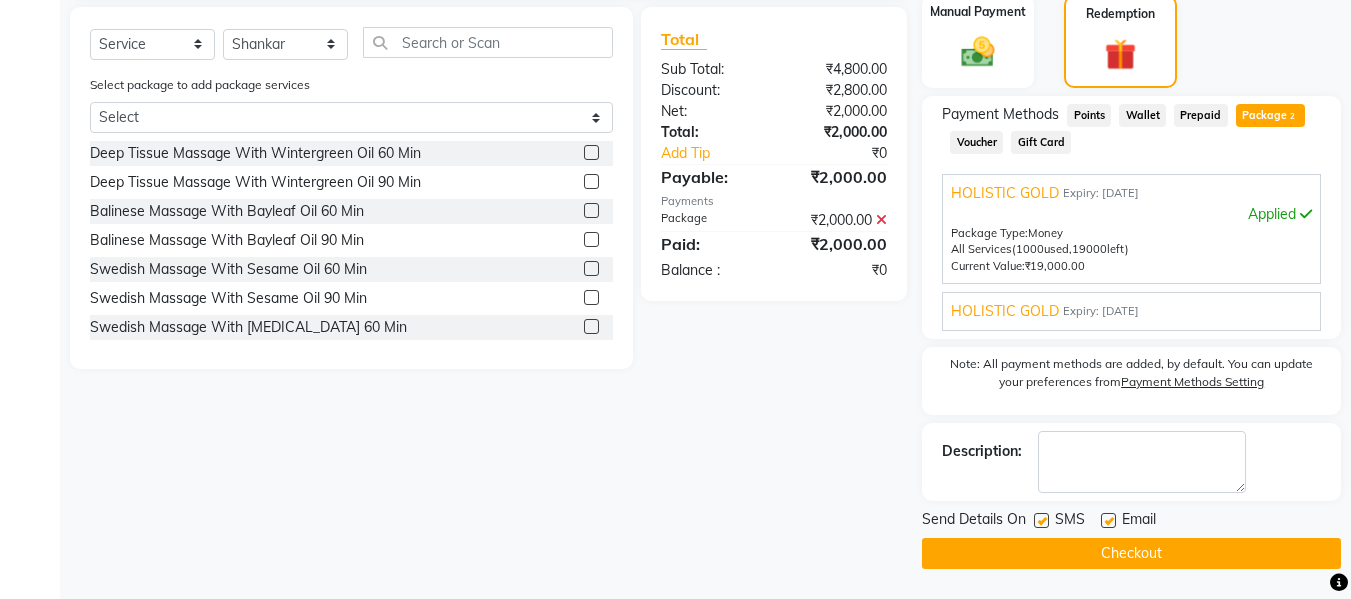 click 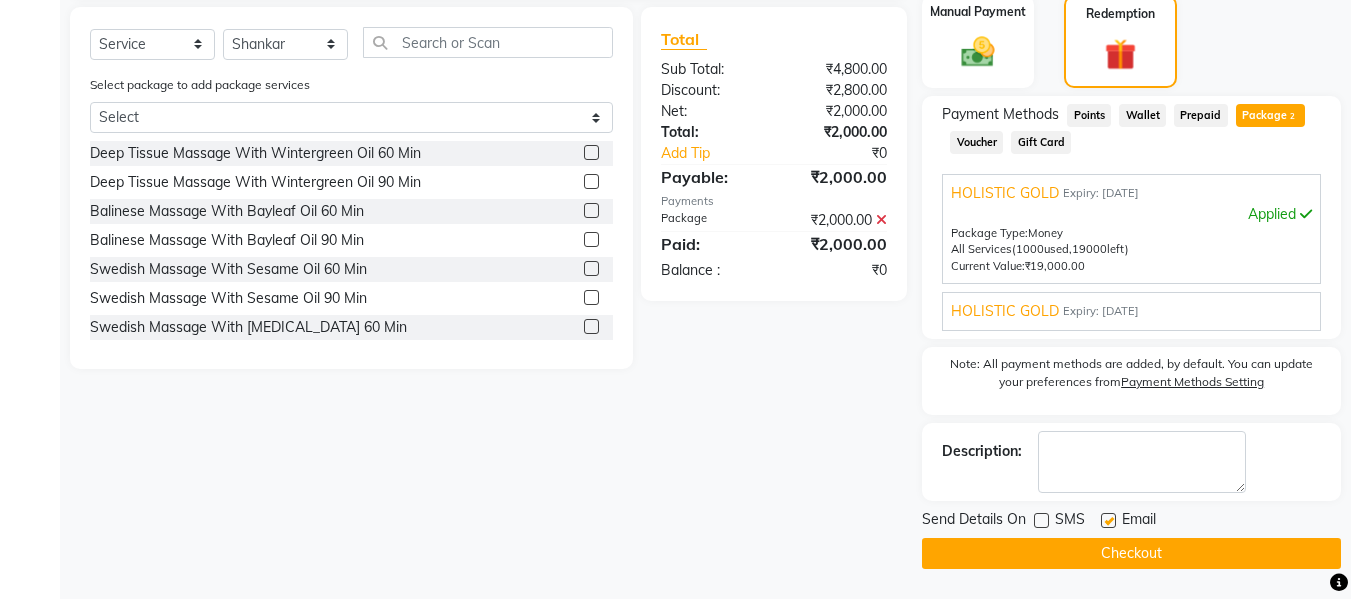 drag, startPoint x: 1122, startPoint y: 529, endPoint x: 1113, endPoint y: 523, distance: 10.816654 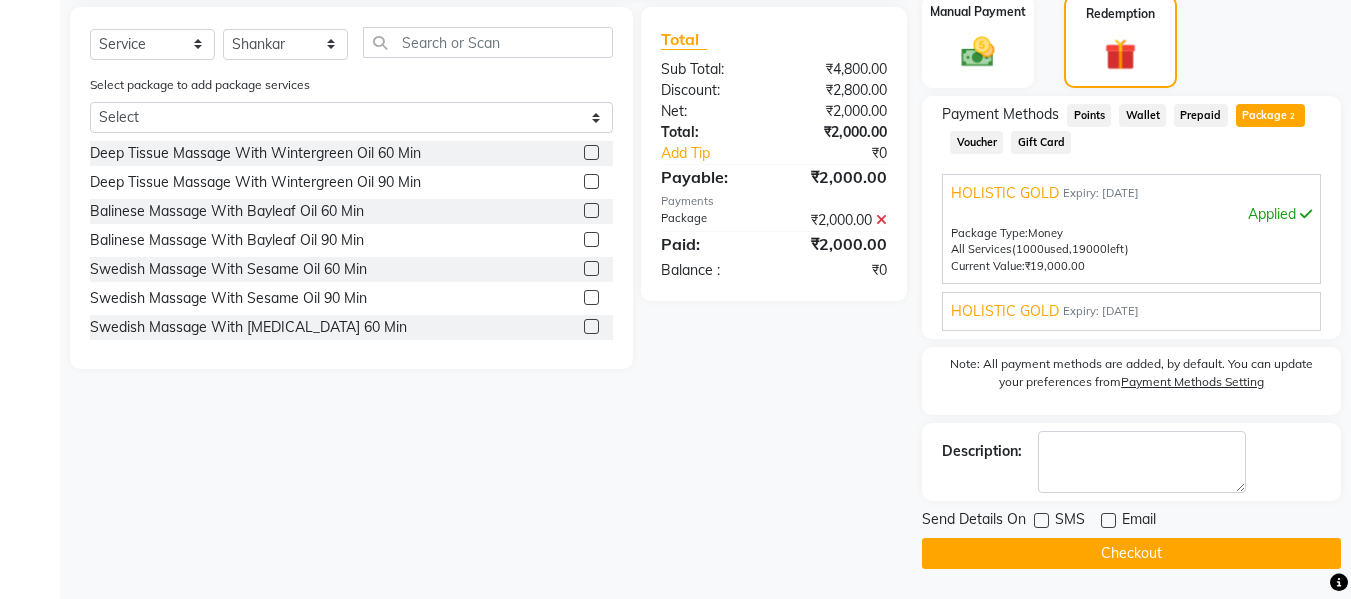 click on "Checkout" 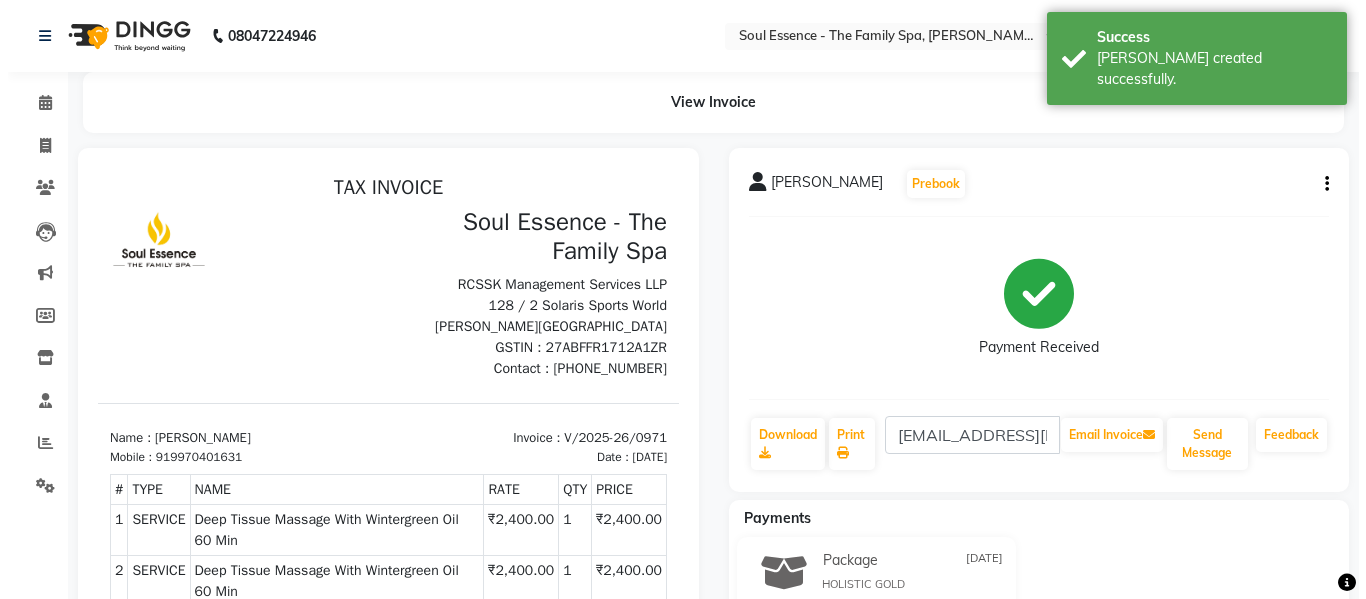 scroll, scrollTop: 0, scrollLeft: 0, axis: both 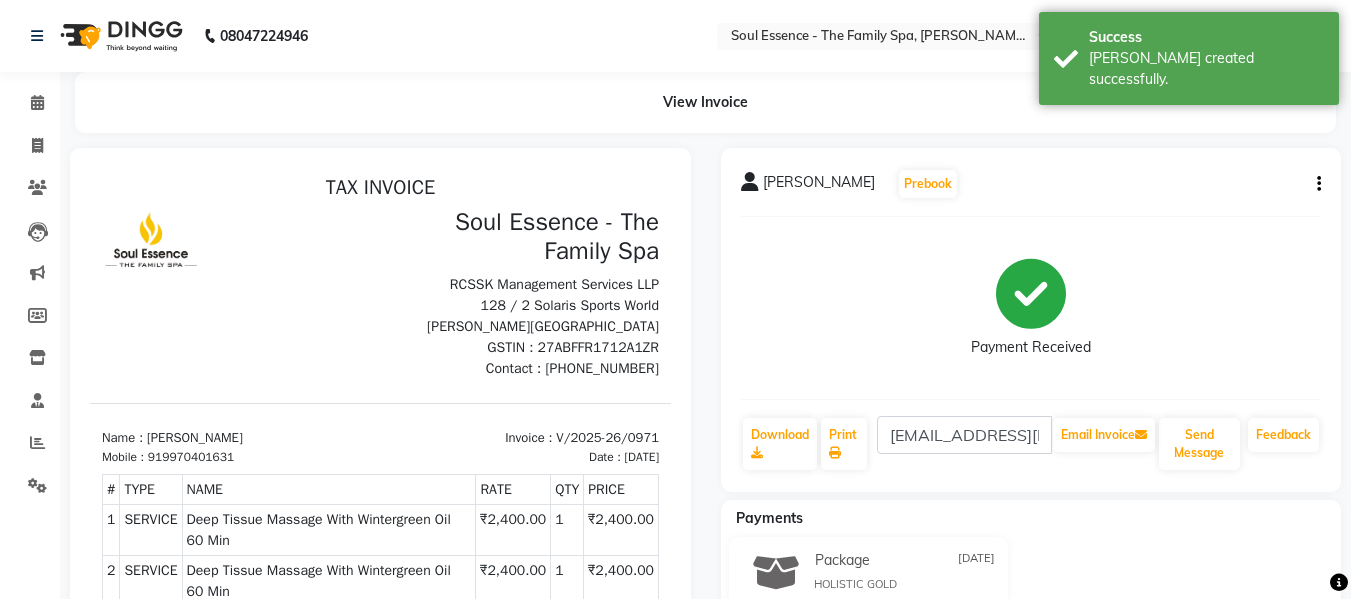 click on "Calendar" 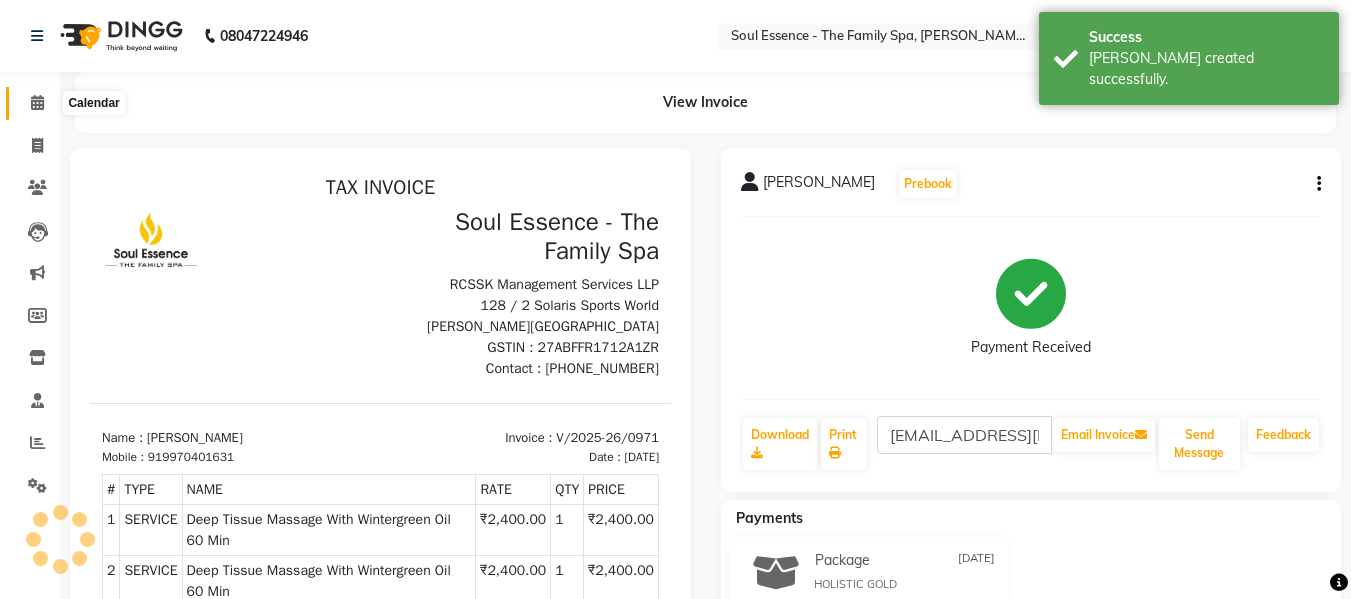 click 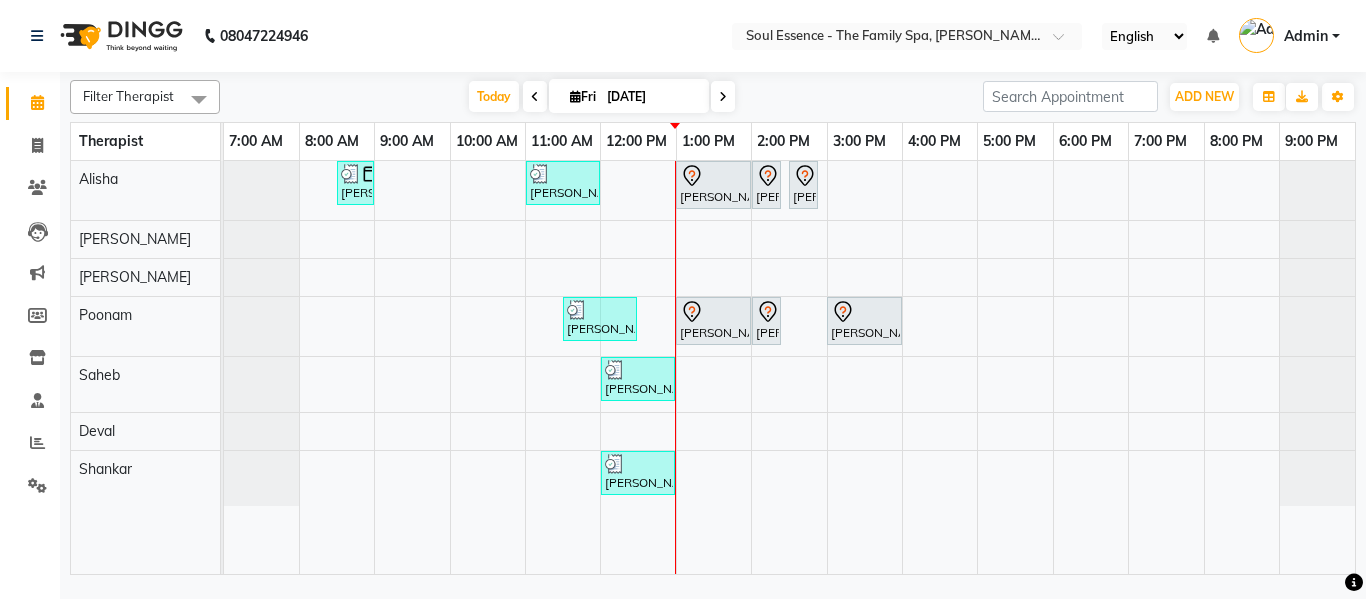 click on "Today  Fri 11-07-2025" at bounding box center [601, 97] 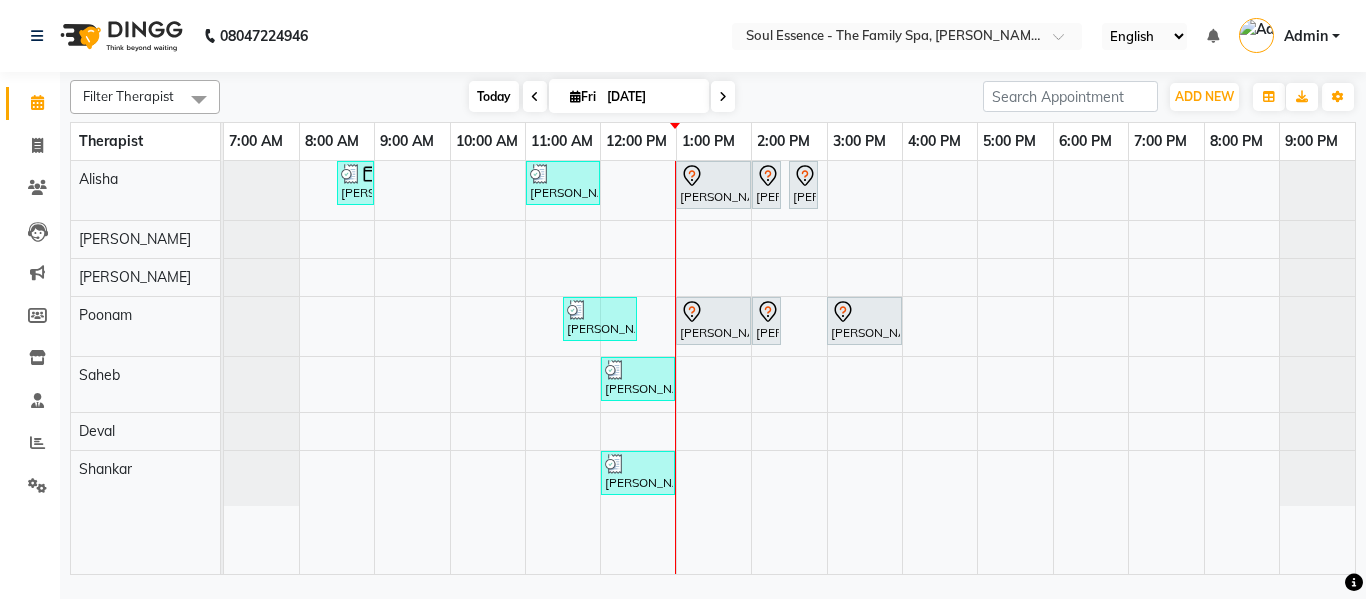 drag, startPoint x: 469, startPoint y: 92, endPoint x: 457, endPoint y: 88, distance: 12.649111 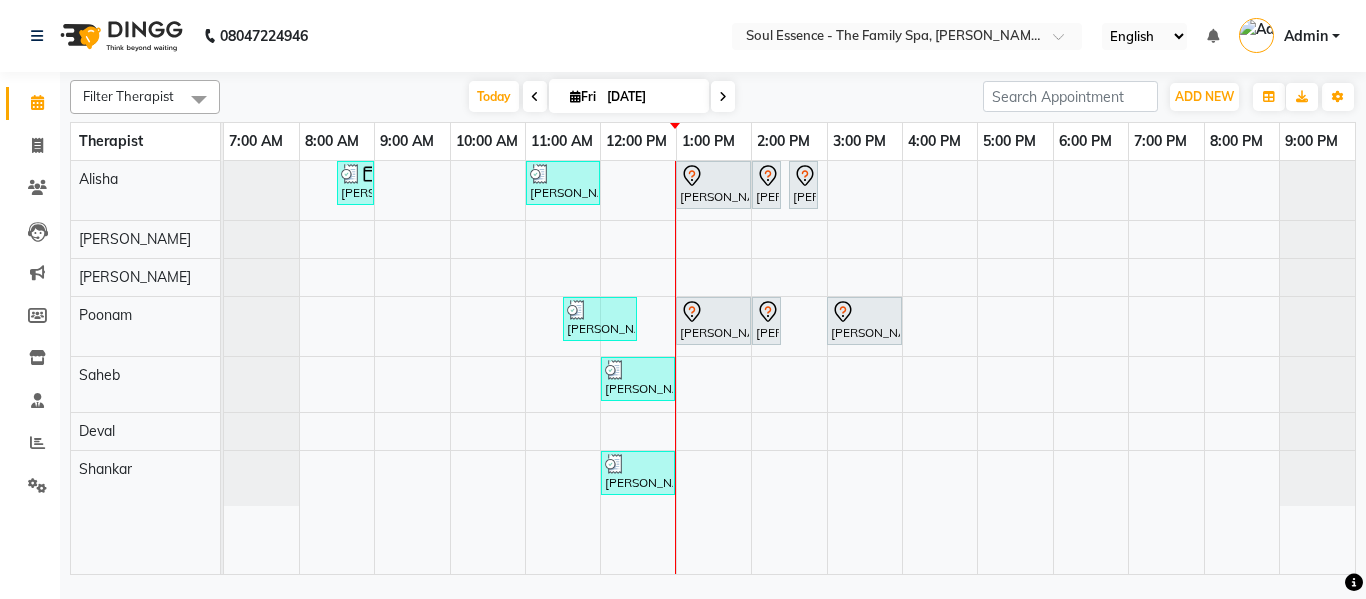 click on "Today" at bounding box center (494, 96) 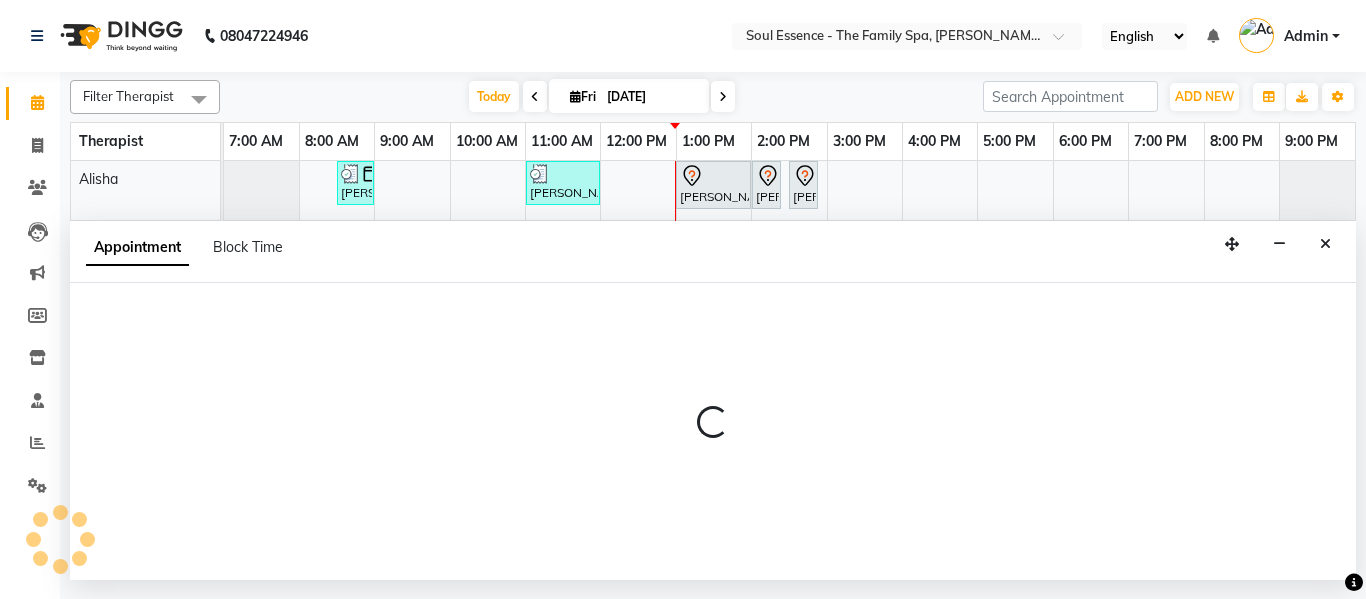 select on "66088" 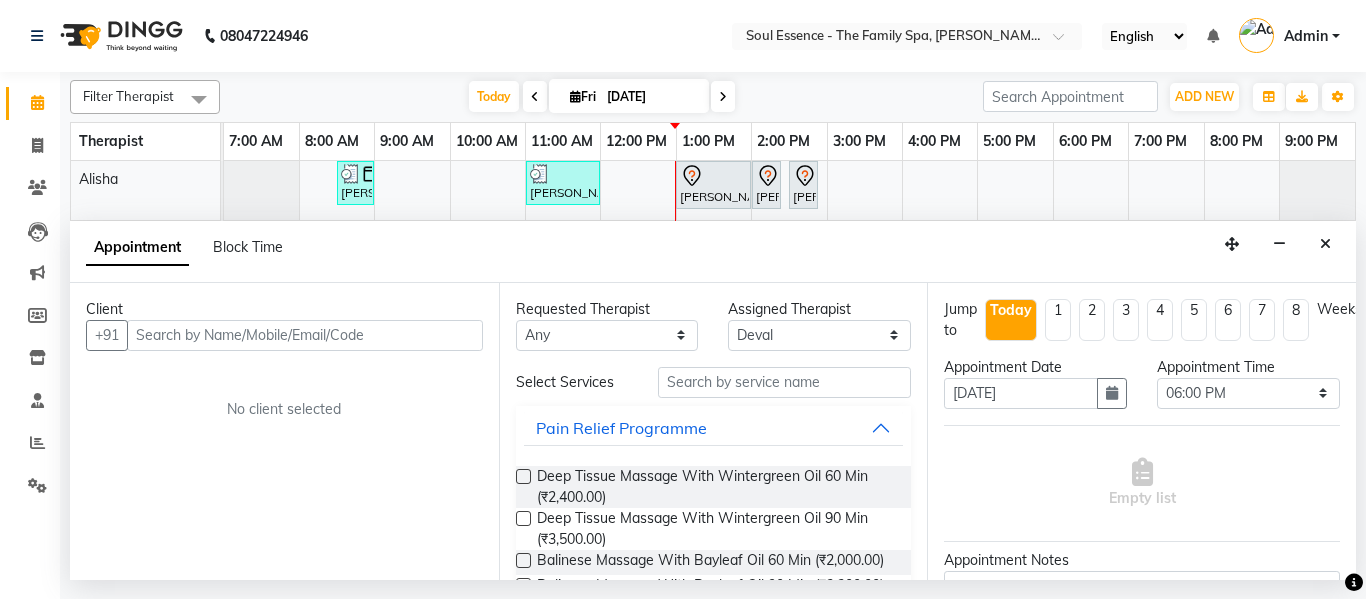 drag, startPoint x: 1066, startPoint y: 429, endPoint x: 277, endPoint y: 323, distance: 796.08856 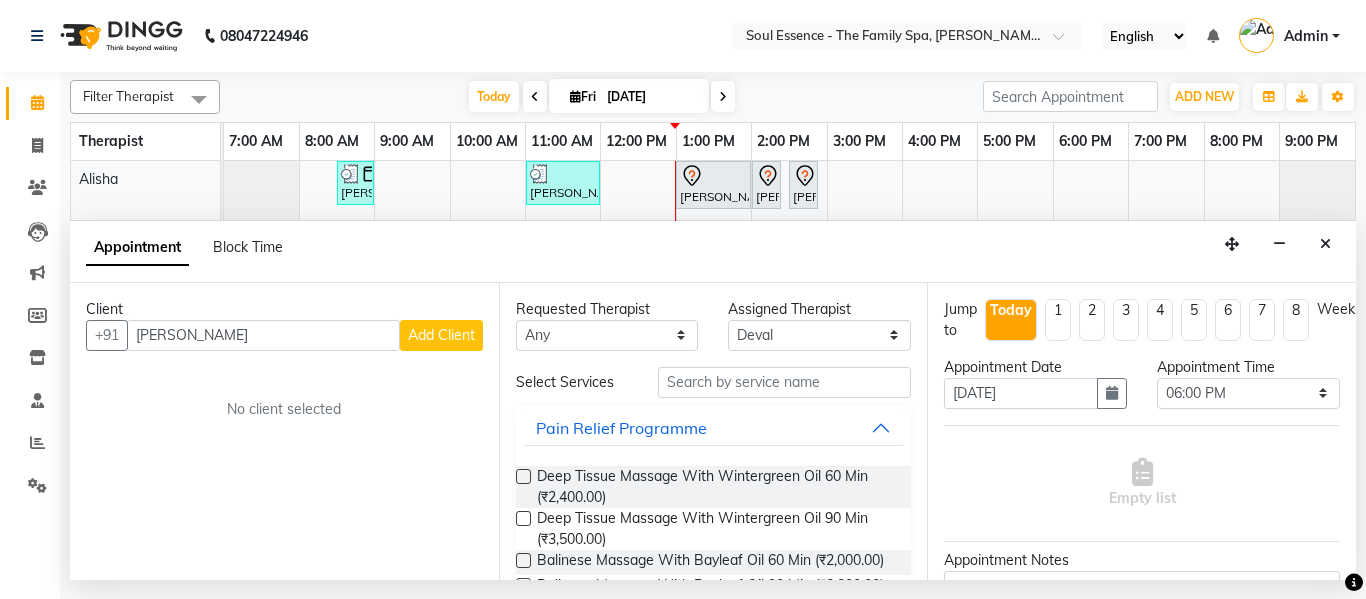 click on "Client +91 Arun Ghawat Add Client  No client selected" at bounding box center (284, 431) 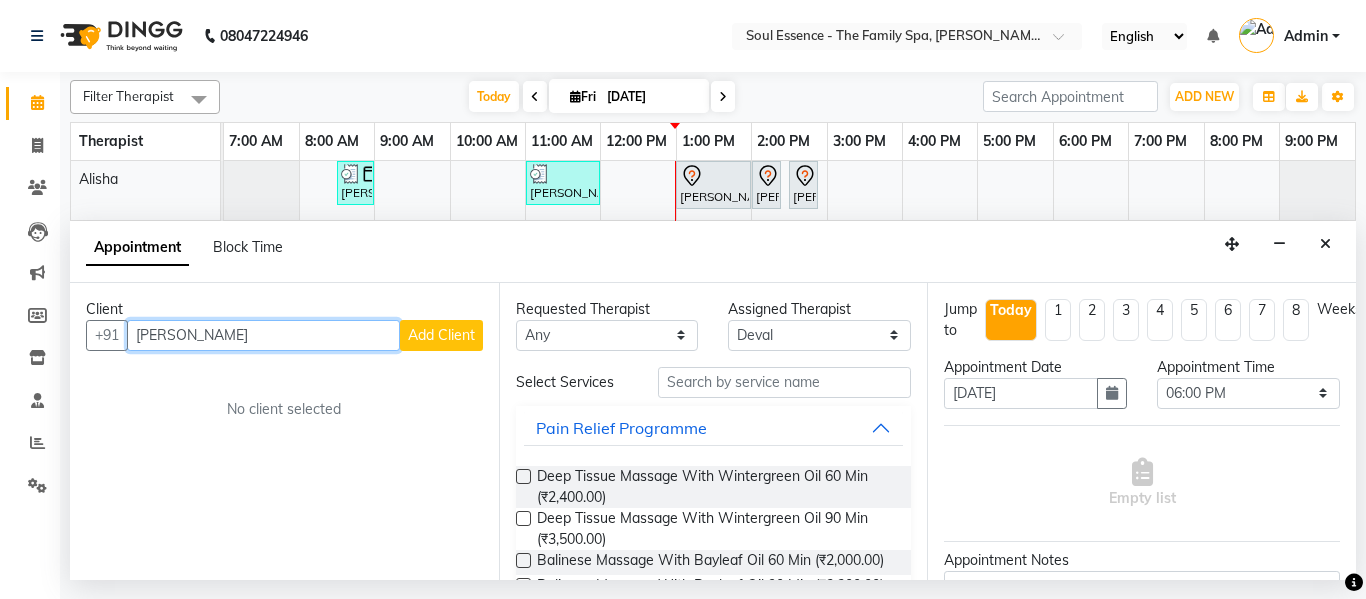 click on "[PERSON_NAME]" at bounding box center [263, 335] 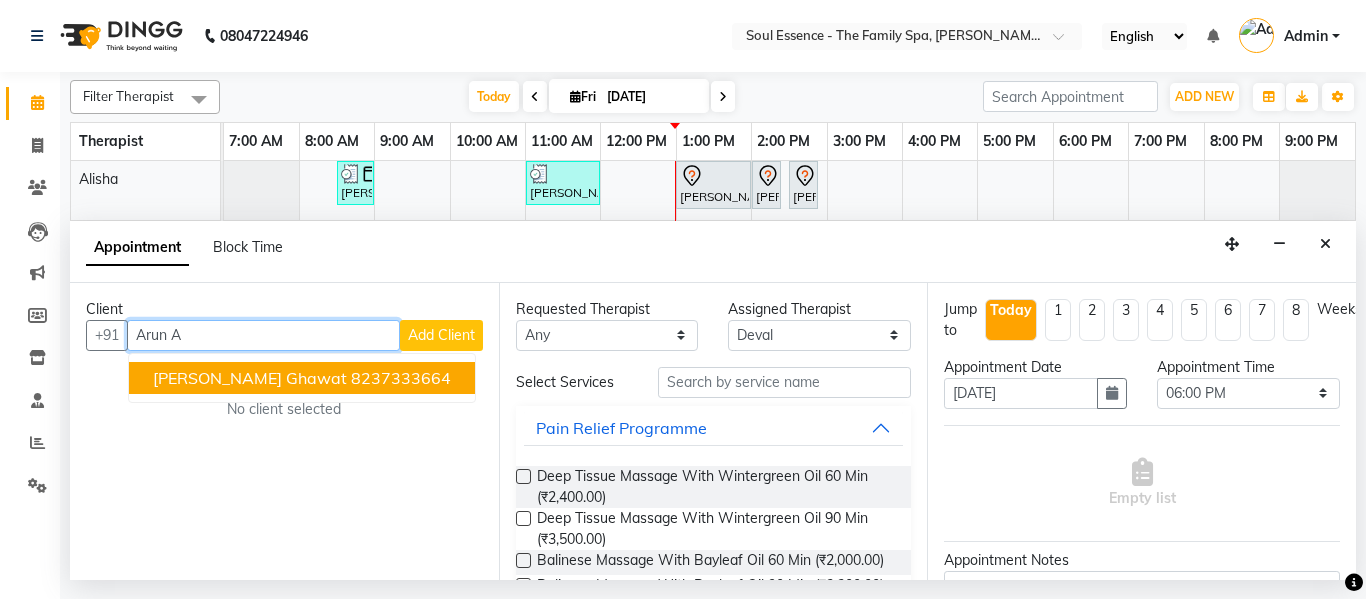 click on "[PERSON_NAME] Ghawat" at bounding box center (250, 378) 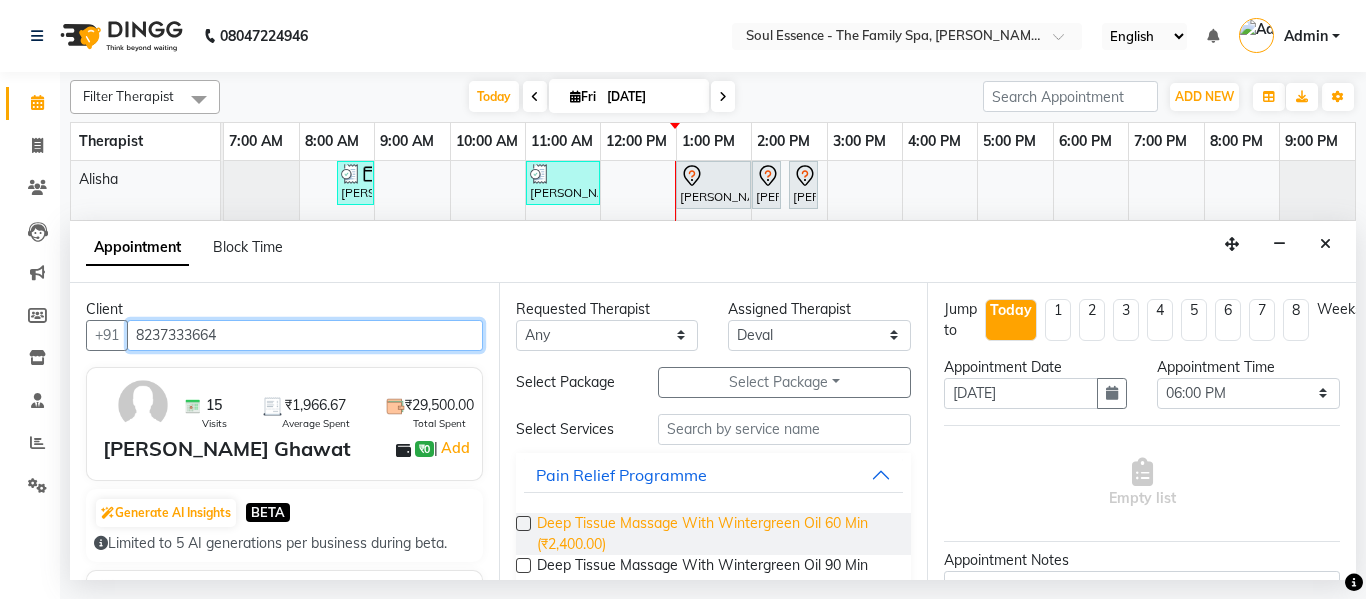 type on "8237333664" 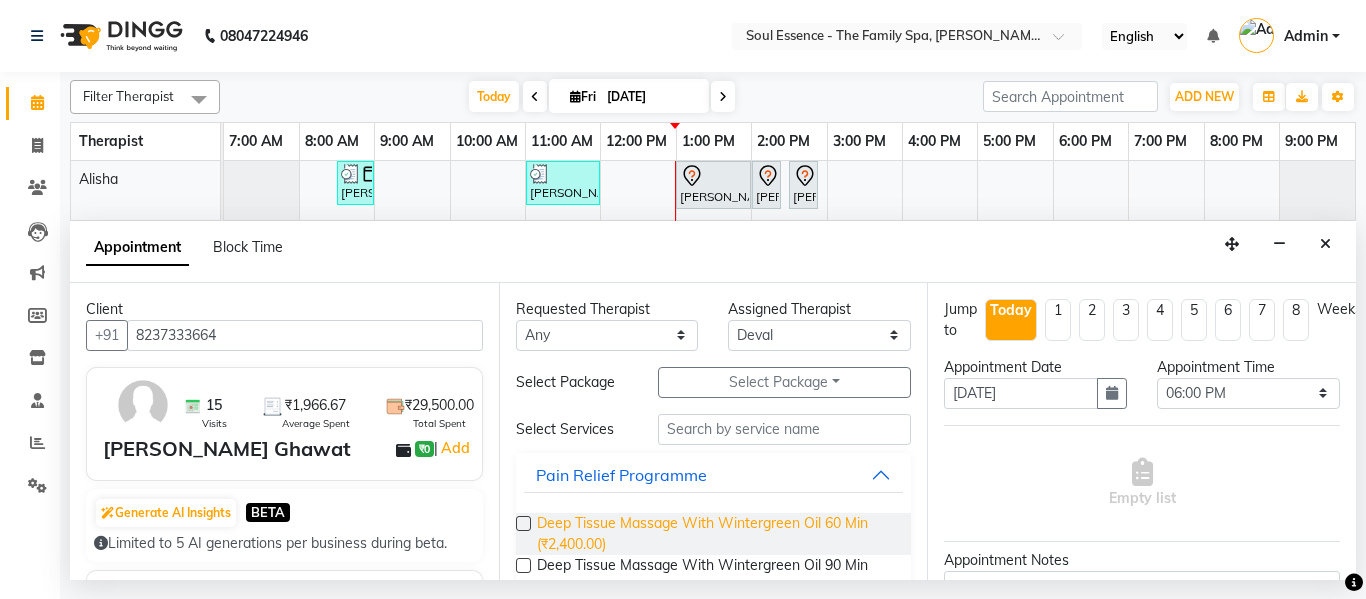 click on "Deep Tissue Massage With Wintergreen Oil 60 Min (₹2,400.00)" at bounding box center (716, 534) 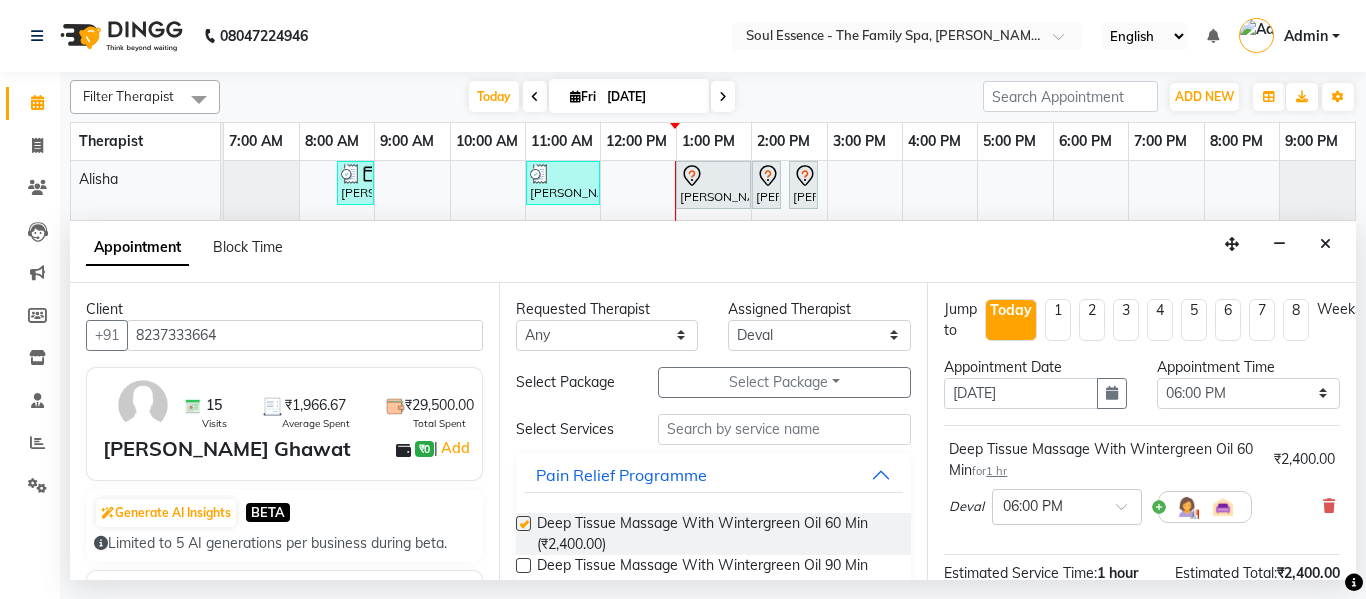 checkbox on "false" 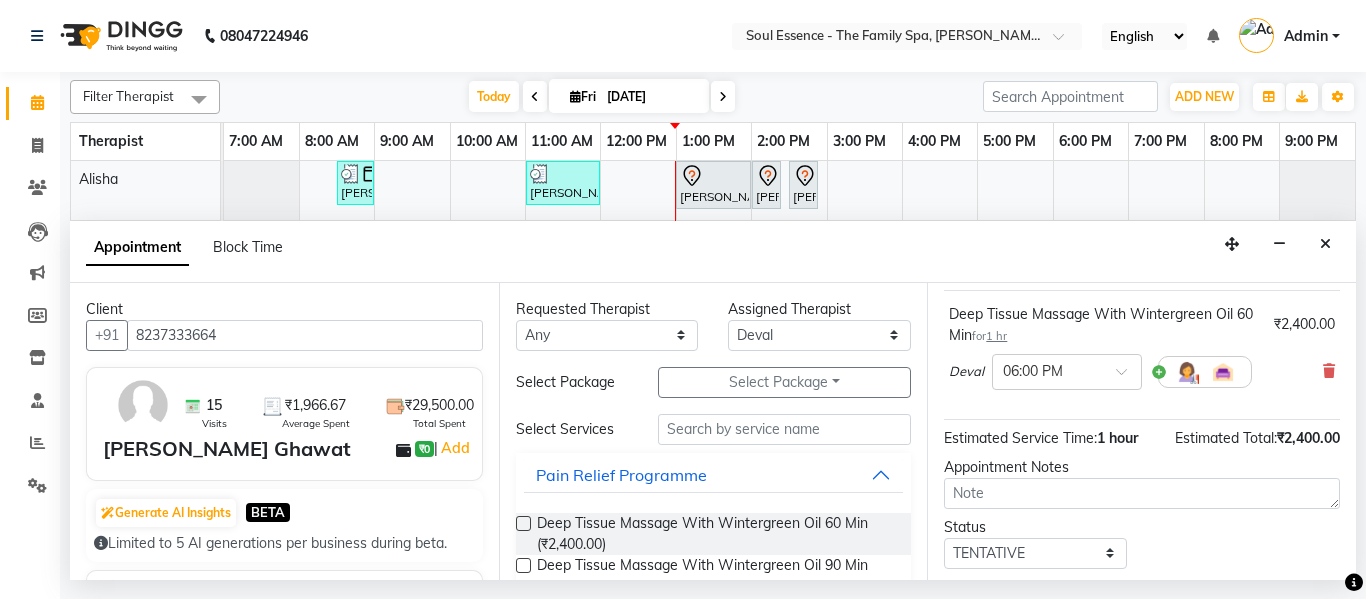 scroll, scrollTop: 200, scrollLeft: 0, axis: vertical 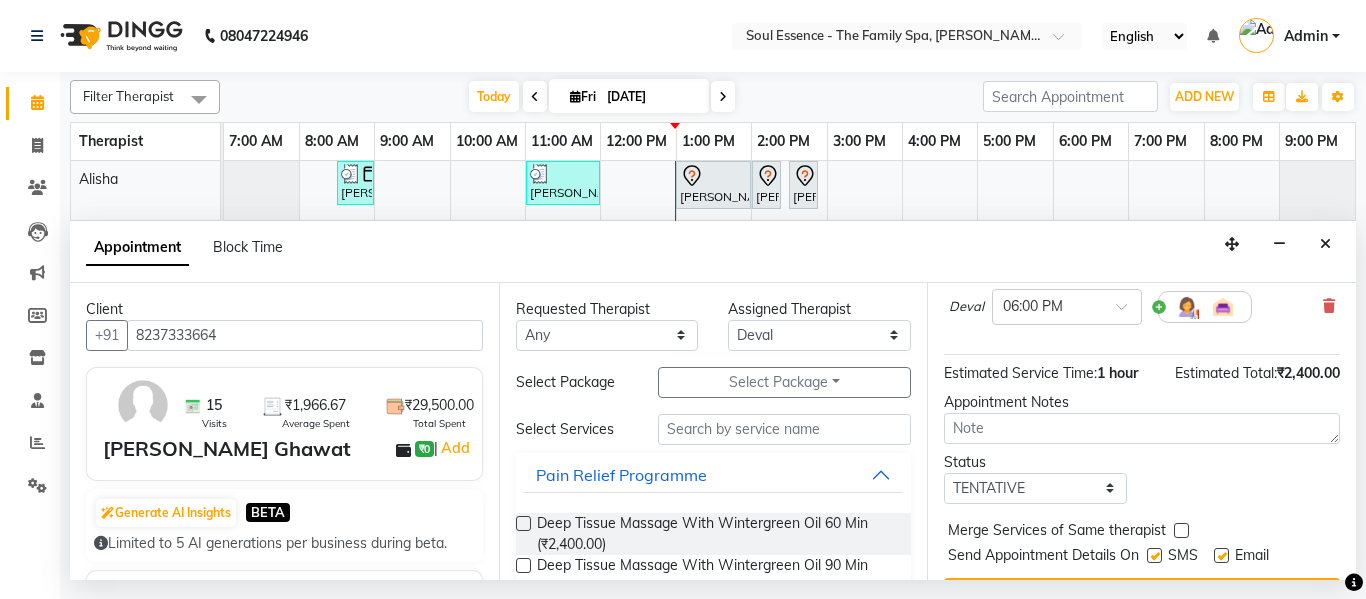 click at bounding box center (1154, 555) 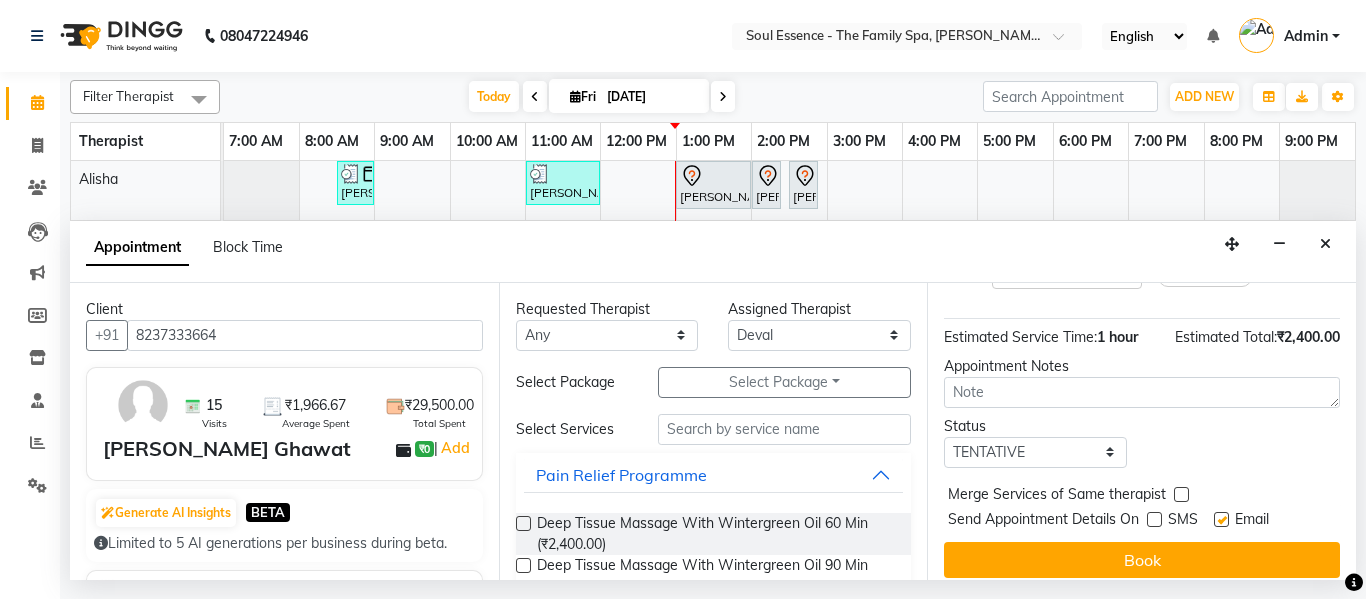 scroll, scrollTop: 265, scrollLeft: 0, axis: vertical 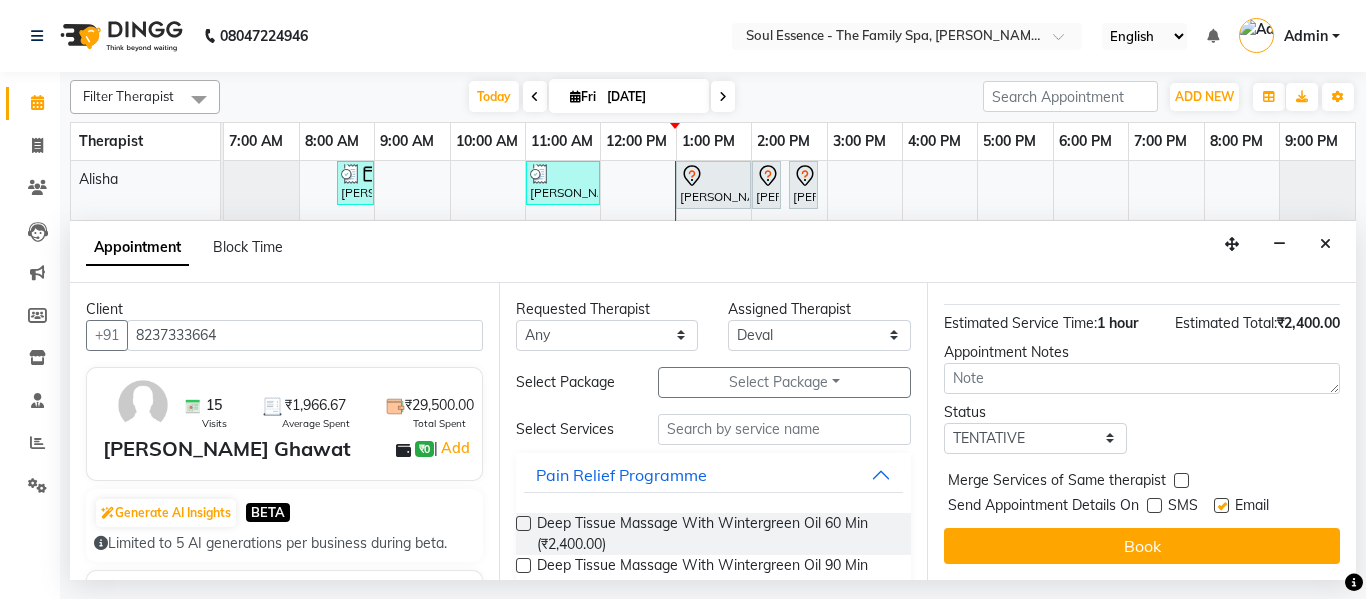 click at bounding box center [1221, 505] 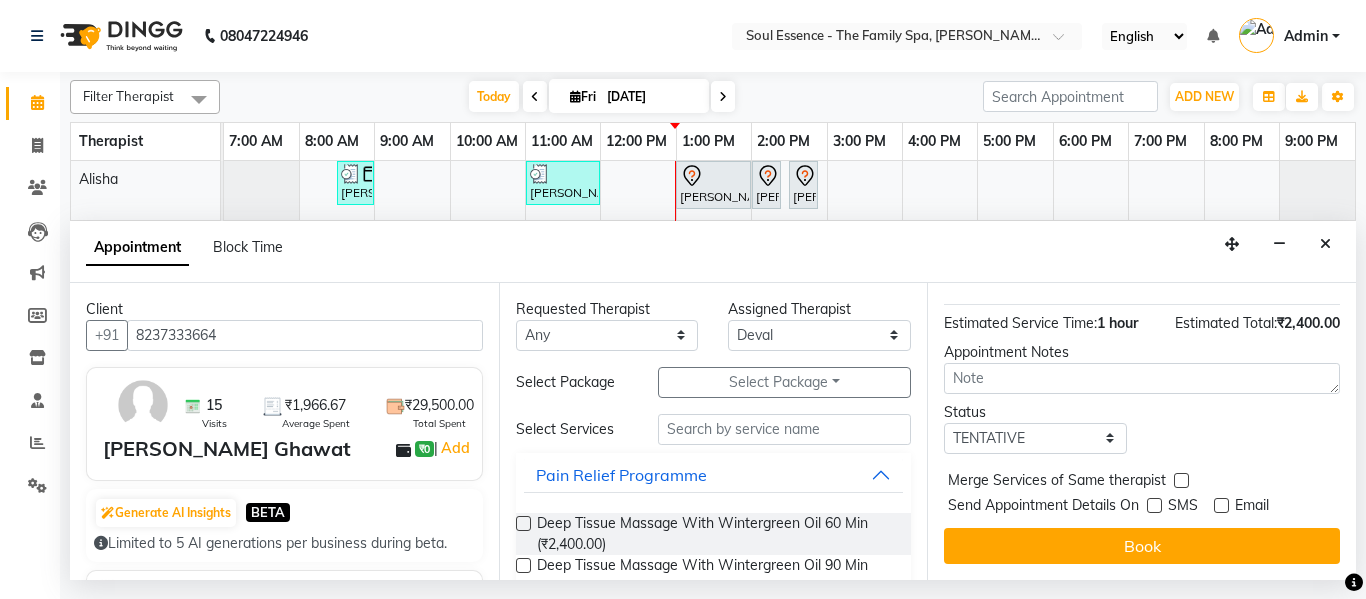 click at bounding box center (1154, 505) 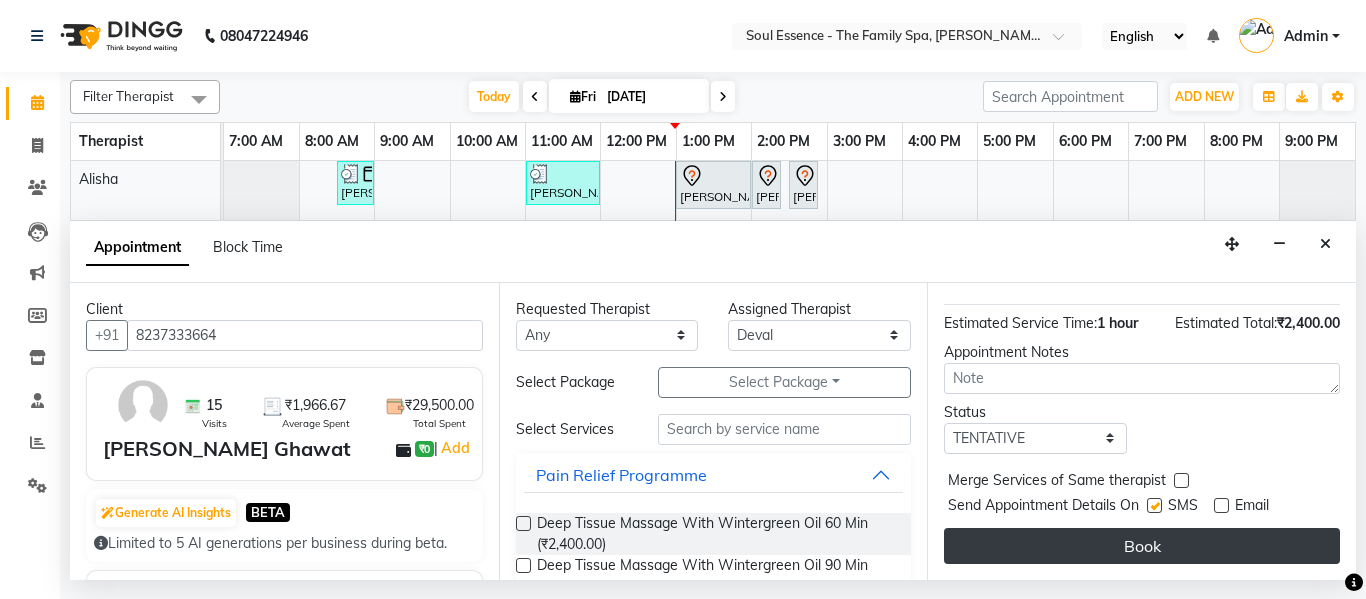 click on "Book" at bounding box center (1142, 546) 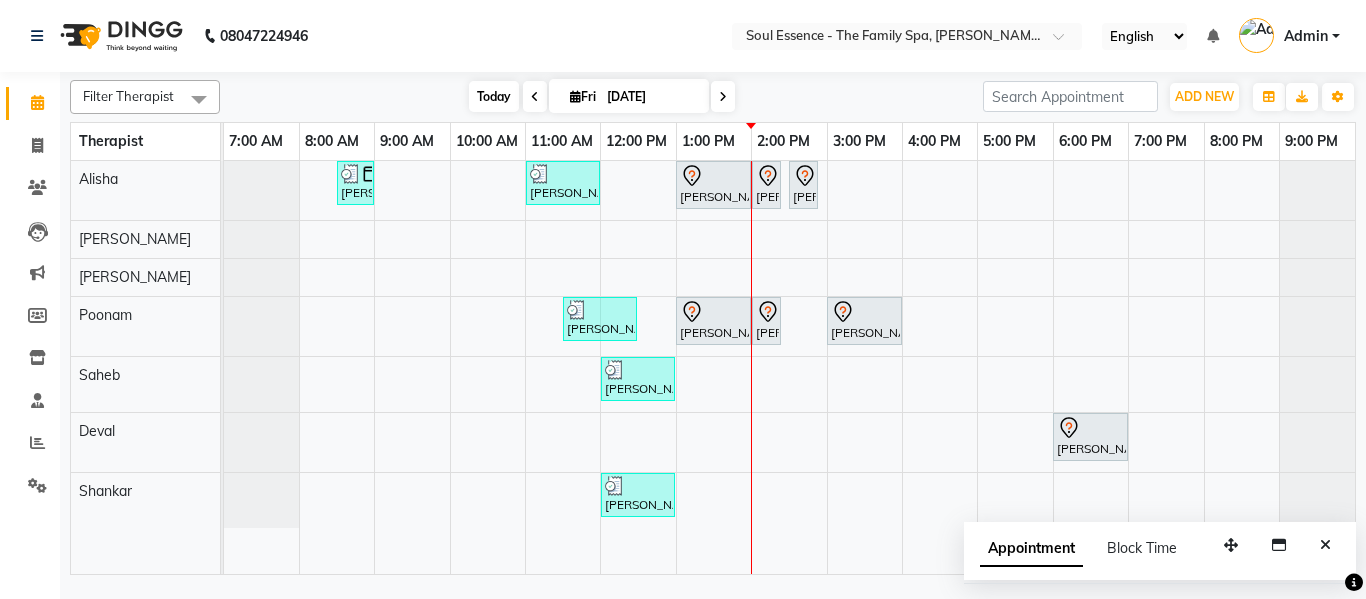 click on "Today" at bounding box center [494, 96] 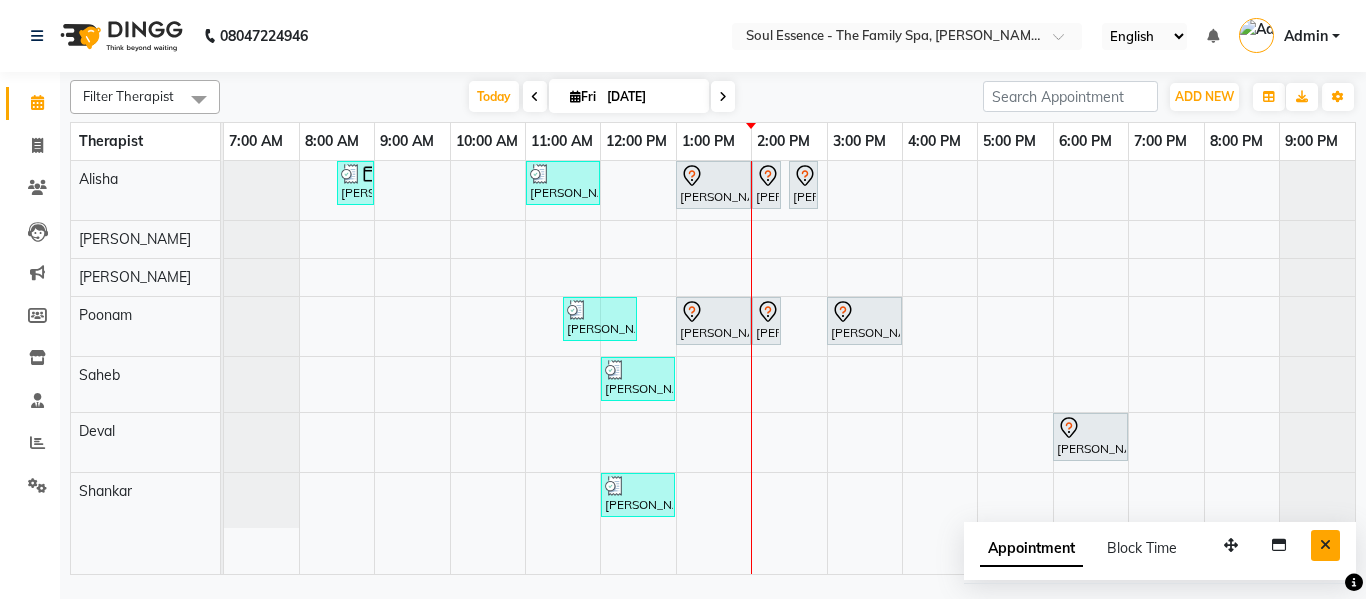 click at bounding box center (1325, 545) 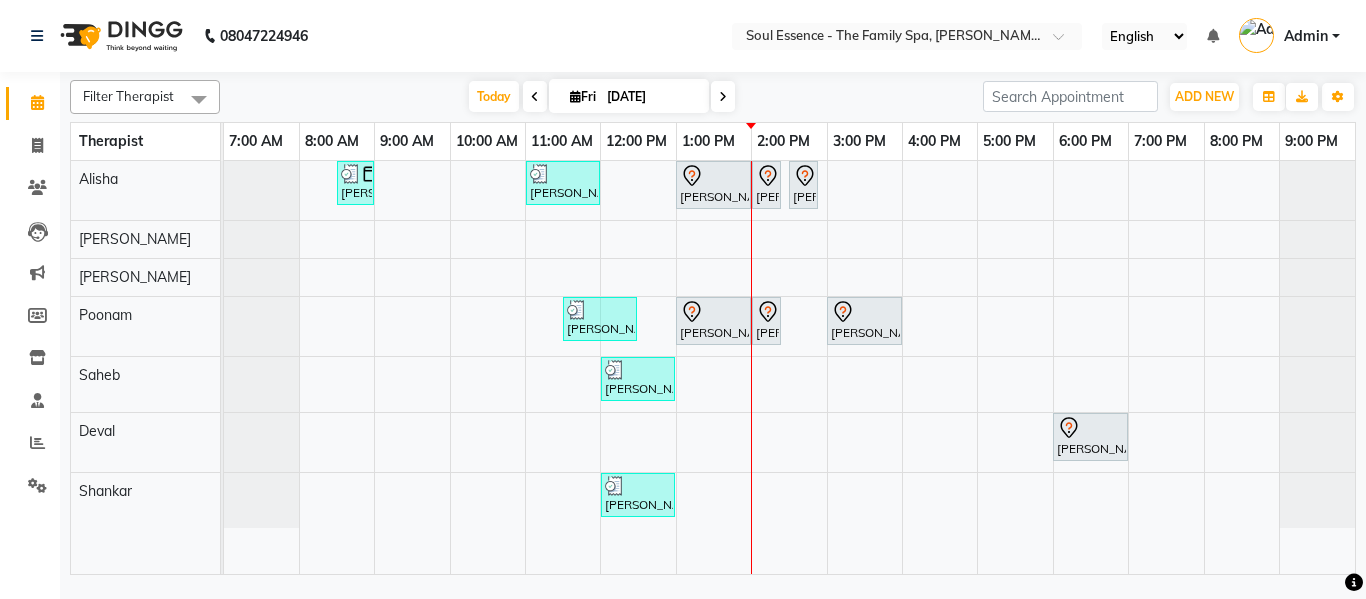 click at bounding box center [535, 96] 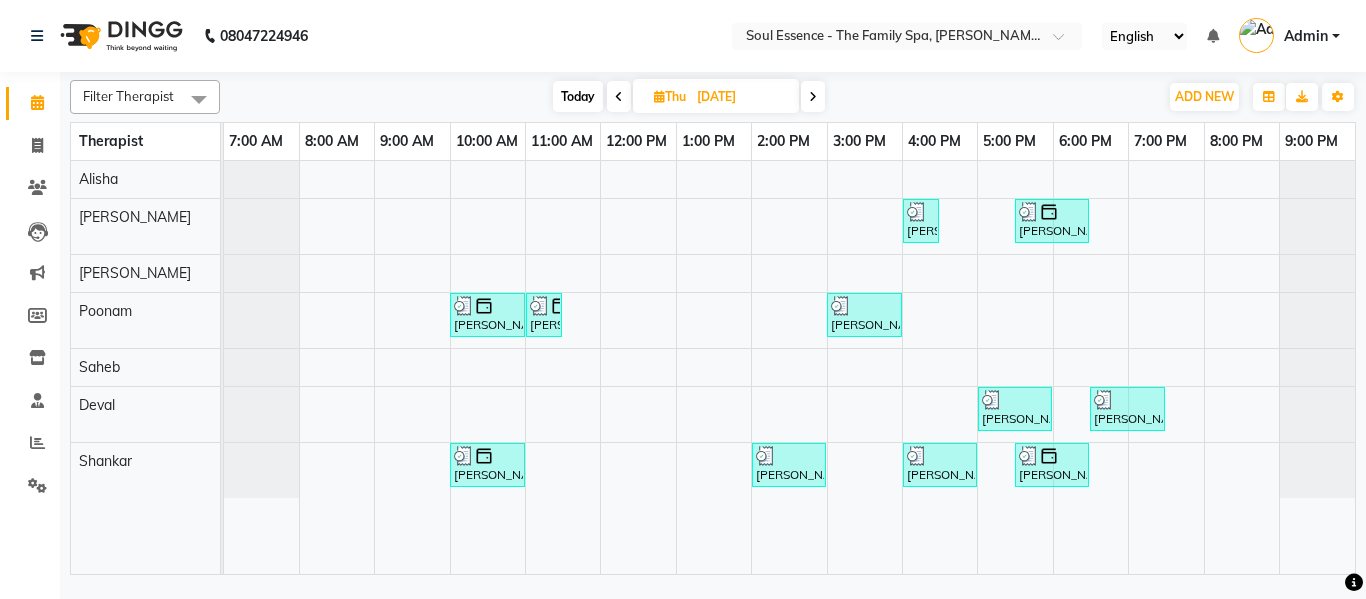 click at bounding box center (619, 97) 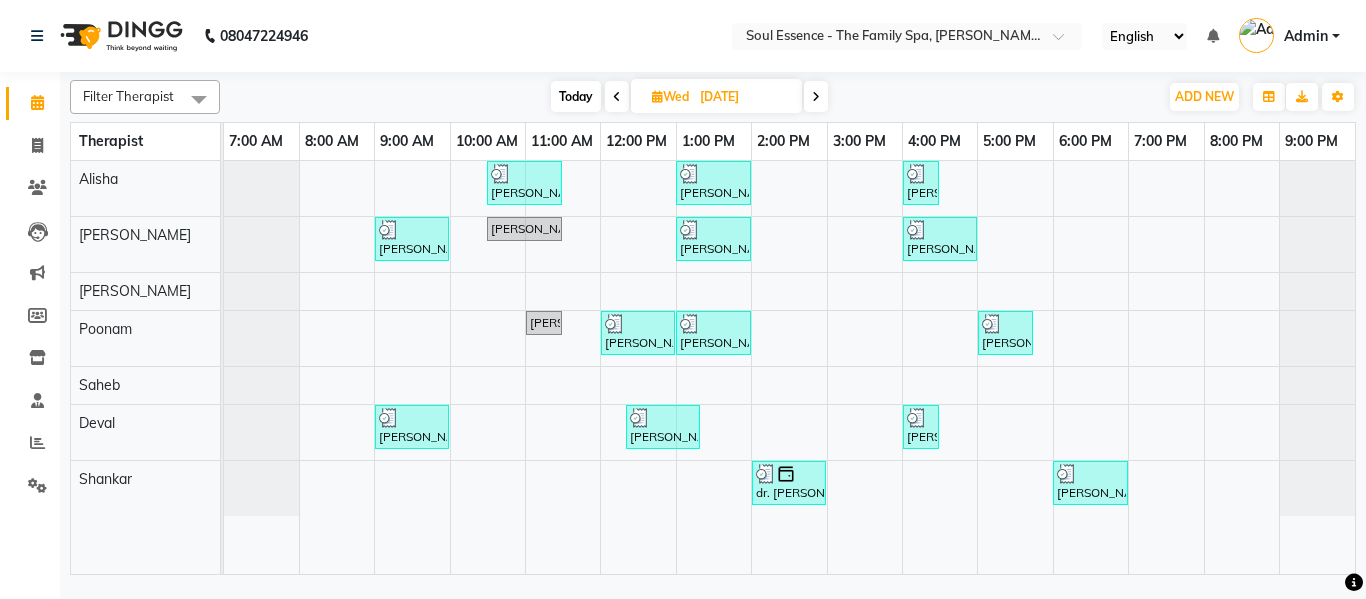 click on "Today" at bounding box center [576, 96] 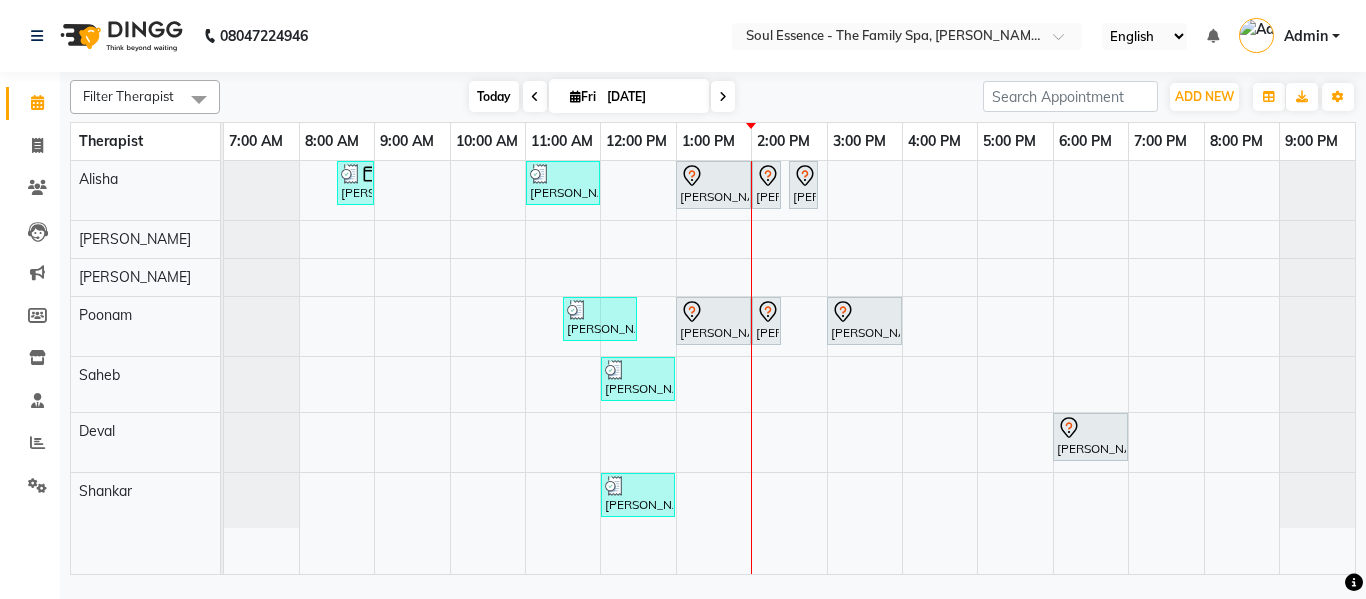 click on "Fri 11-07-2025" at bounding box center (629, 96) 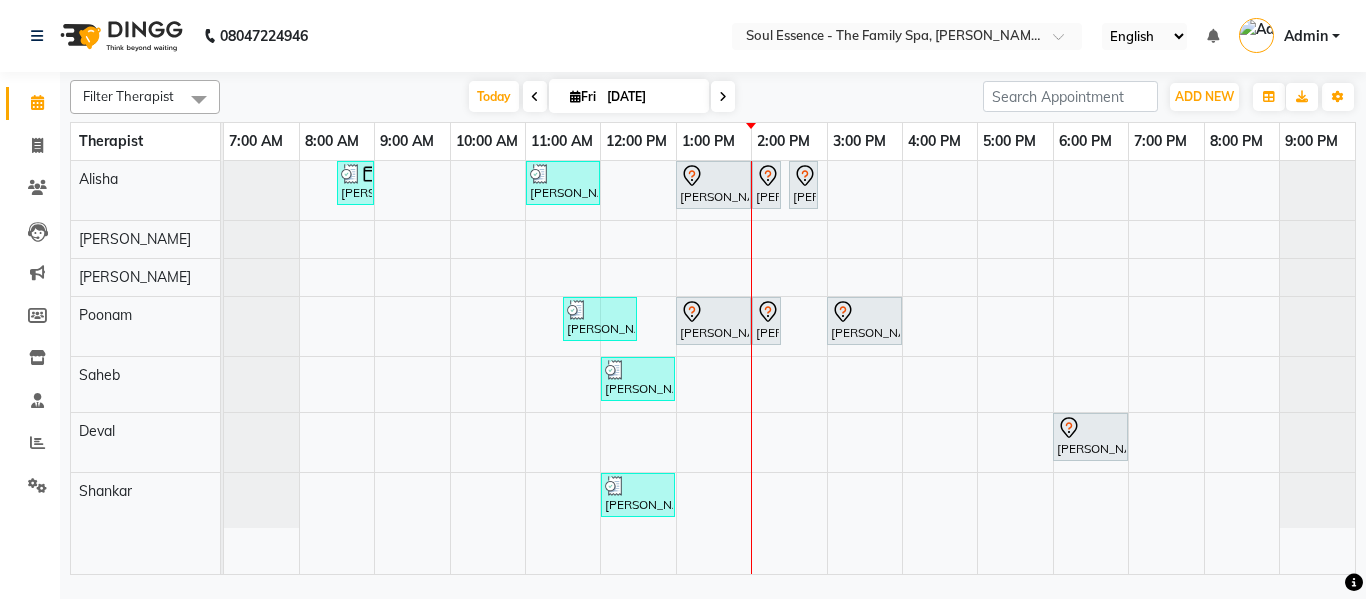 click on "[DATE]" at bounding box center (651, 97) 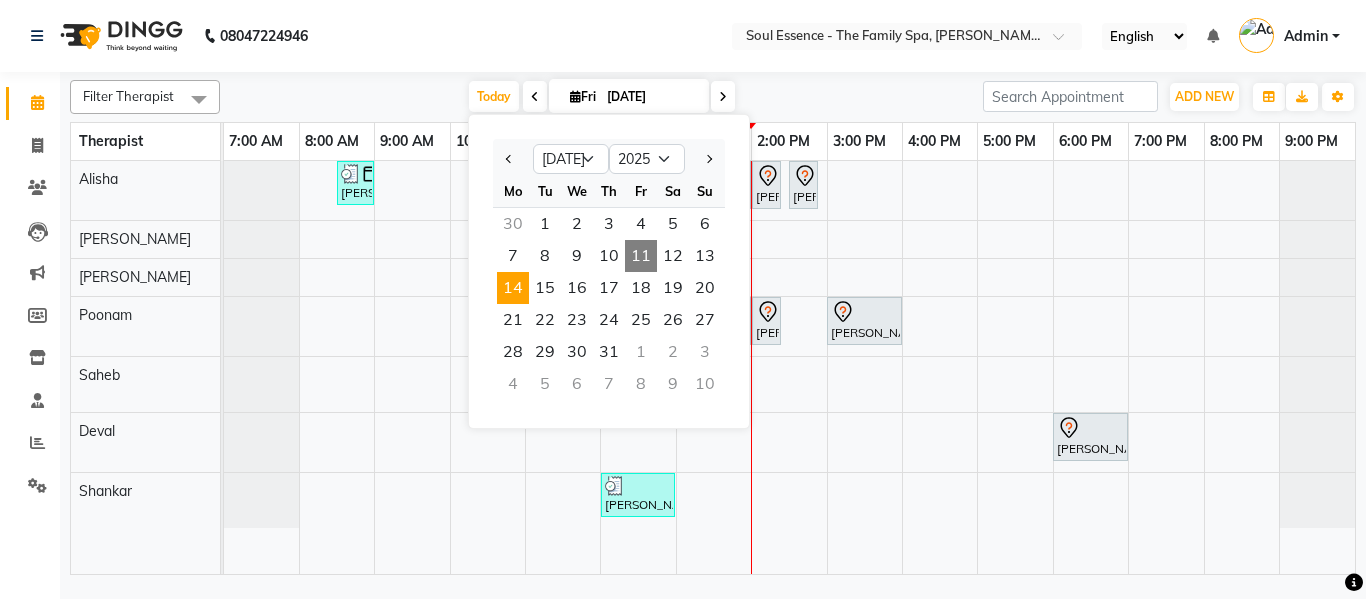 click on "14" at bounding box center (513, 288) 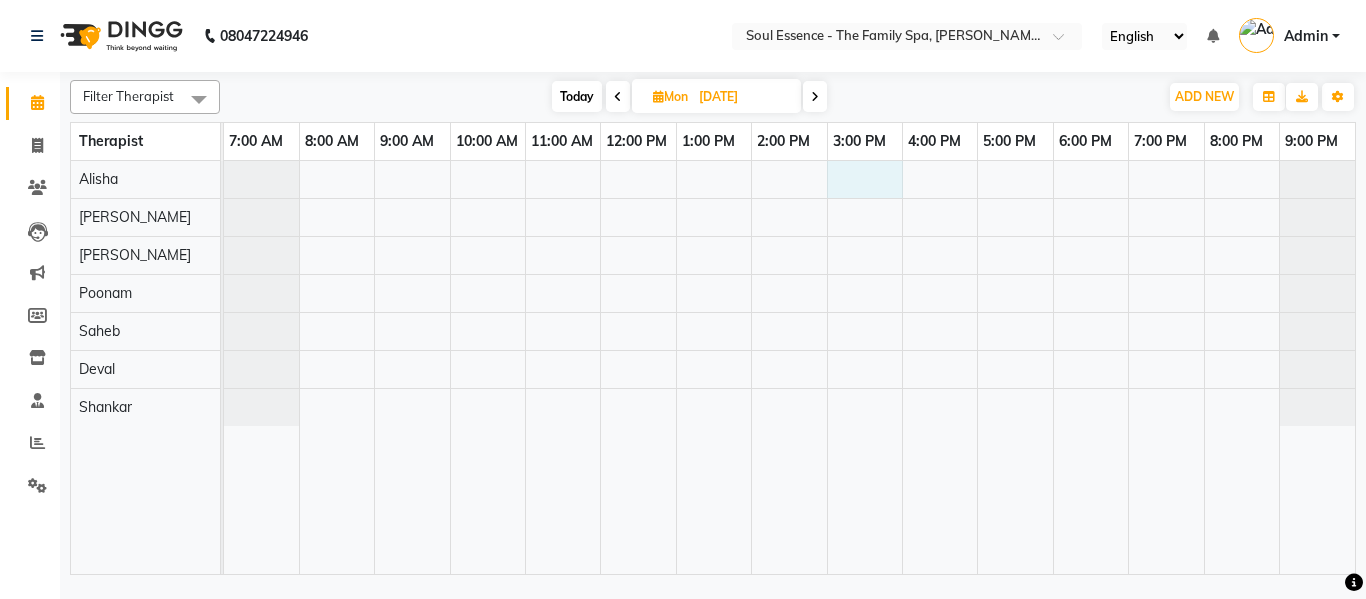 click at bounding box center [789, 367] 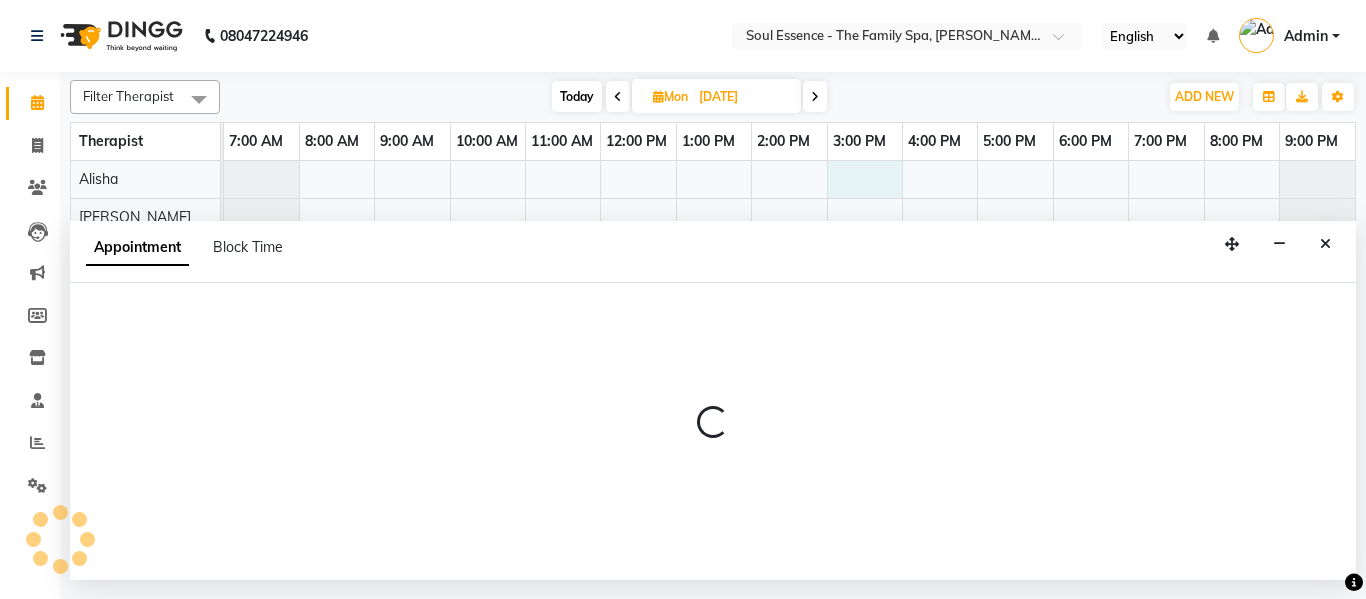 select on "45741" 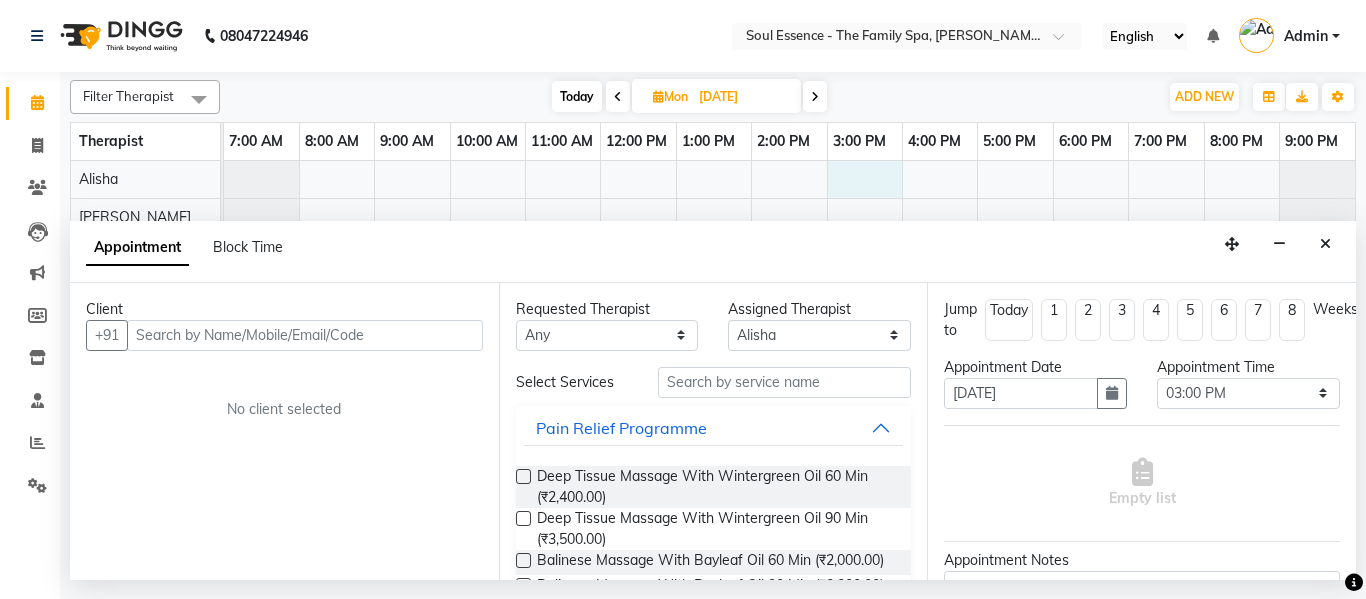 click at bounding box center (305, 335) 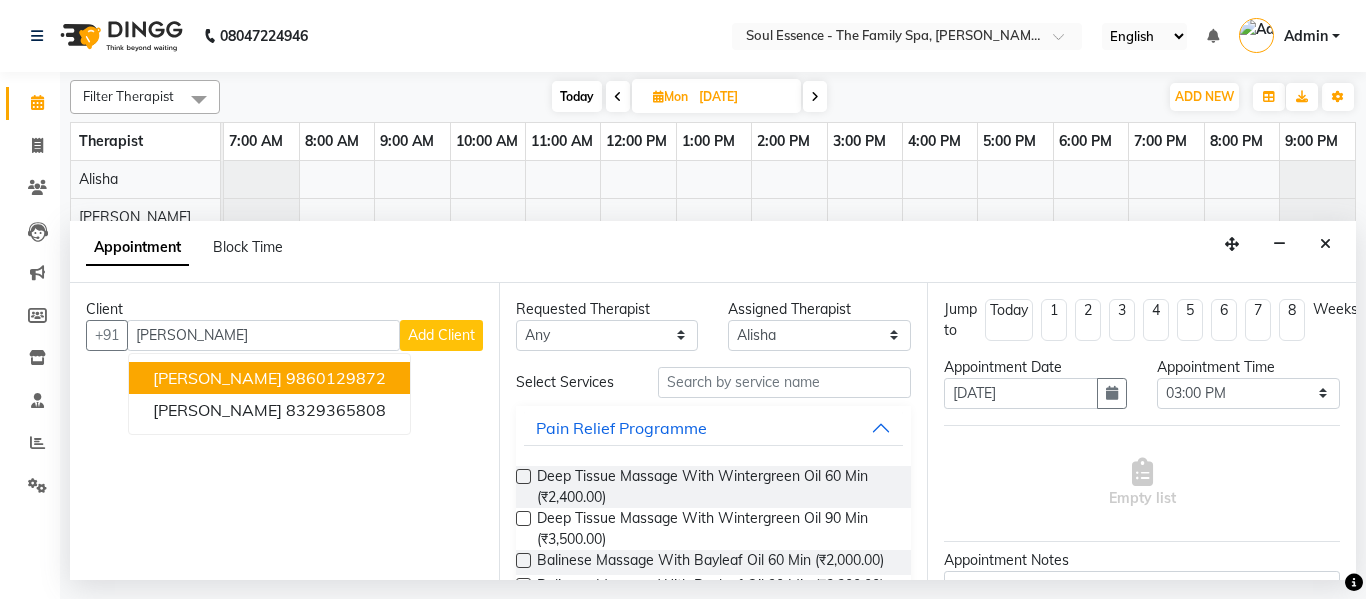 click on "9860129872" at bounding box center (336, 378) 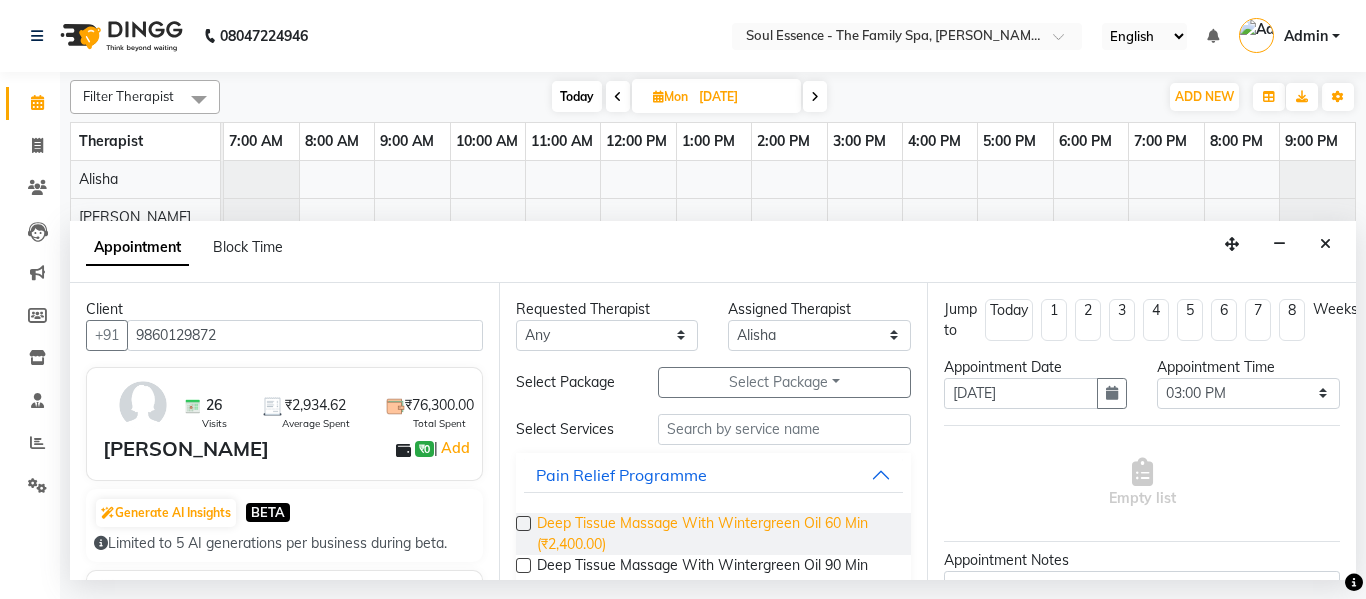 type on "9860129872" 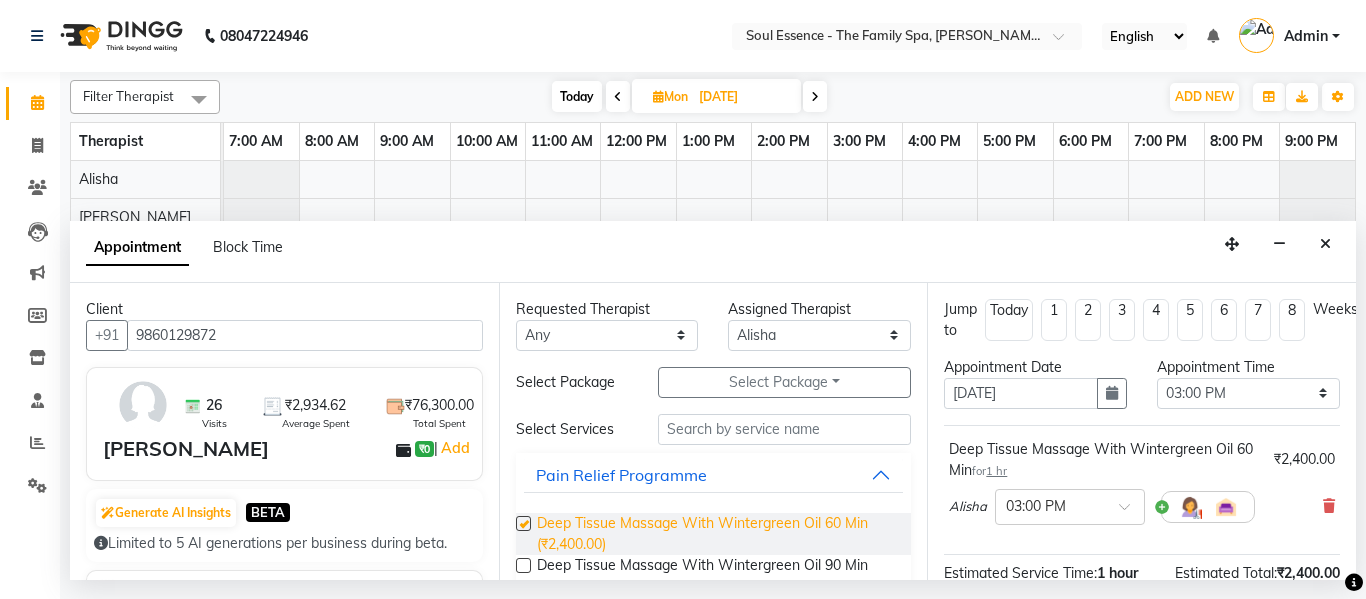 checkbox on "false" 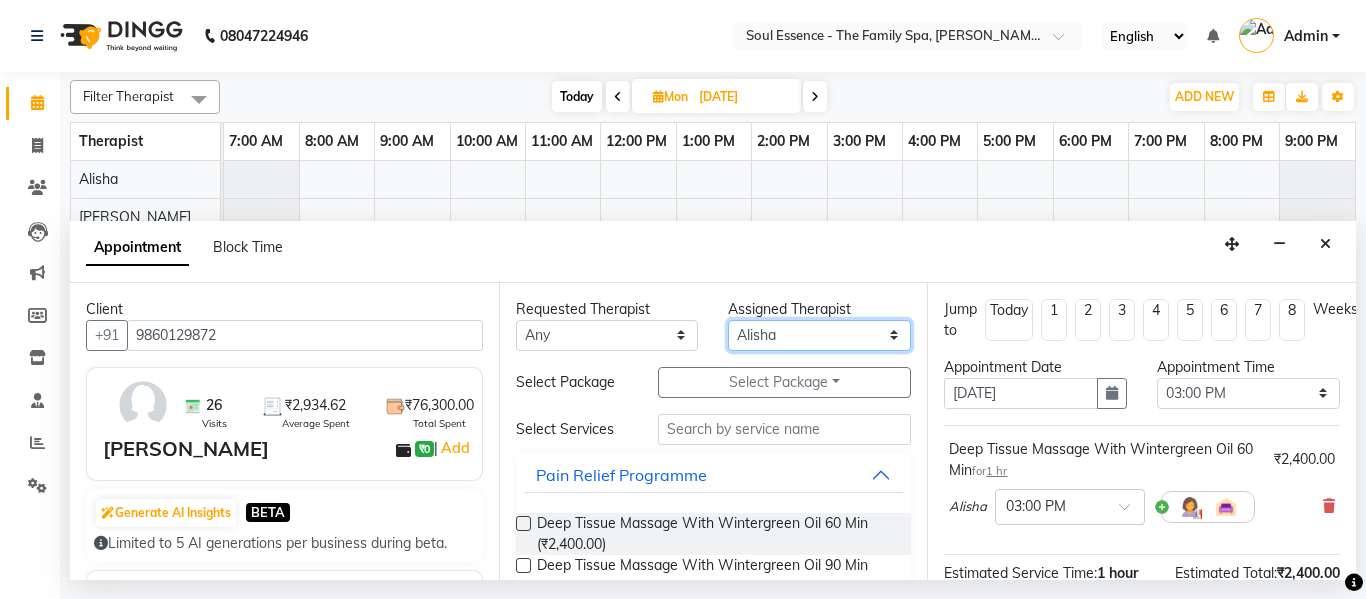 click on "Select [PERSON_NAME] [PERSON_NAME] Poonam Saheb [PERSON_NAME]" at bounding box center [819, 335] 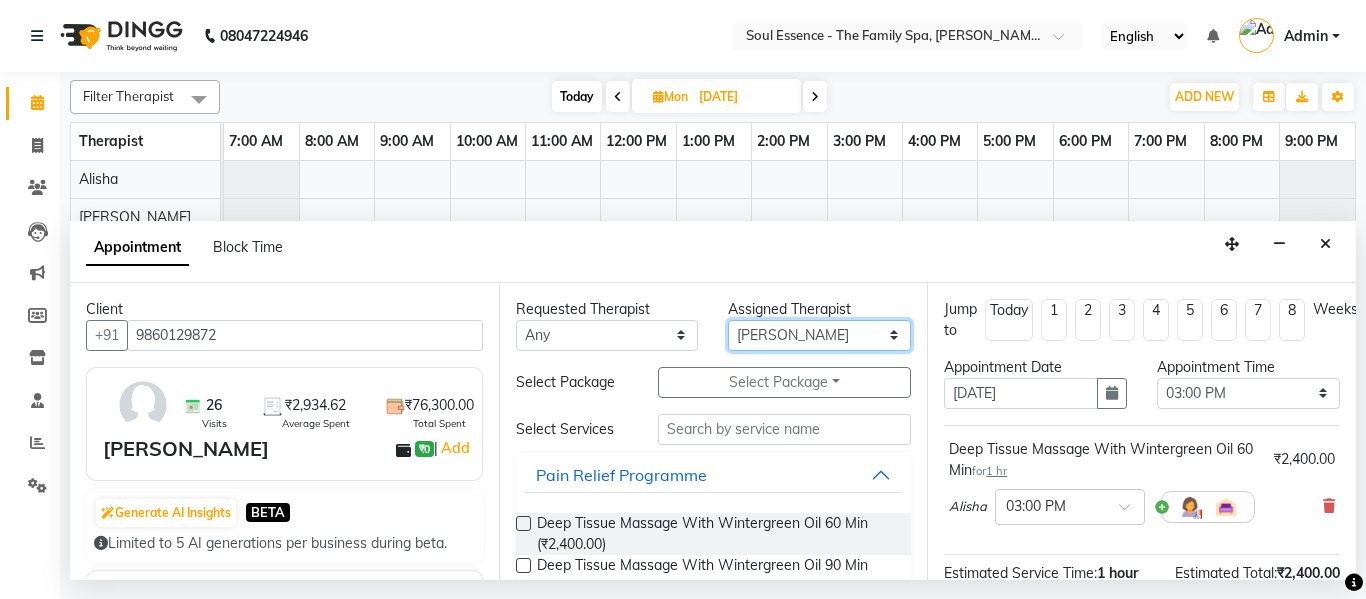 click on "Select [PERSON_NAME] [PERSON_NAME] Poonam Saheb [PERSON_NAME]" at bounding box center [819, 335] 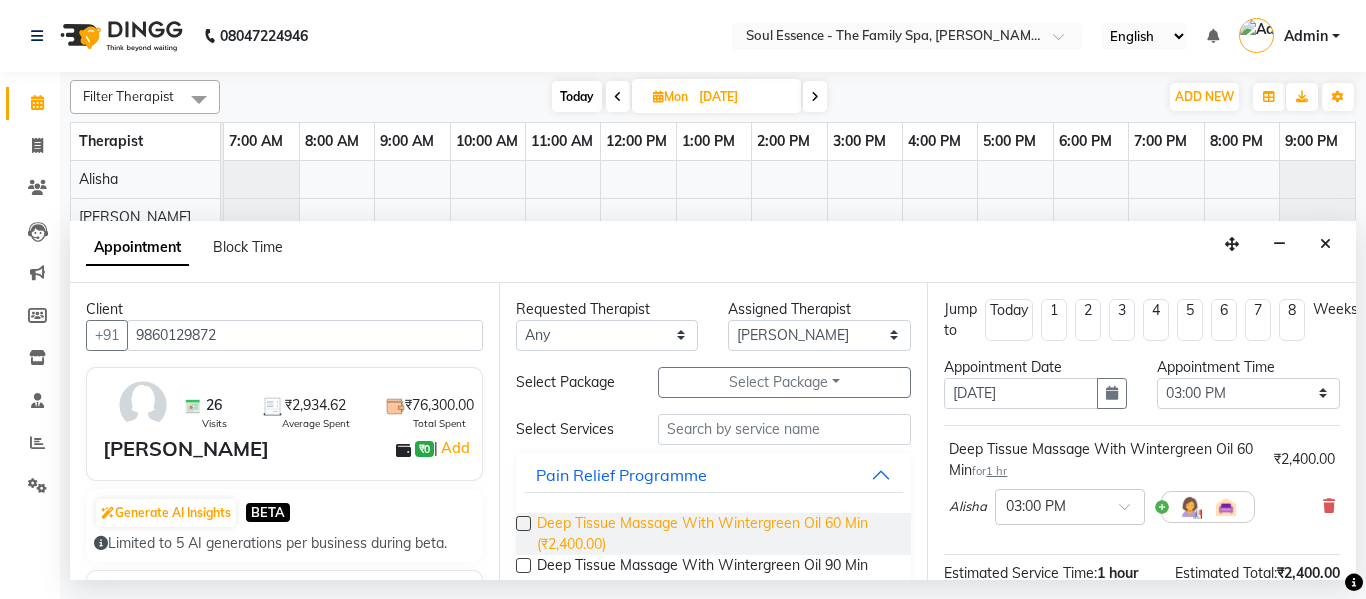 click on "Deep Tissue Massage With Wintergreen Oil 60 Min (₹2,400.00)" at bounding box center [716, 534] 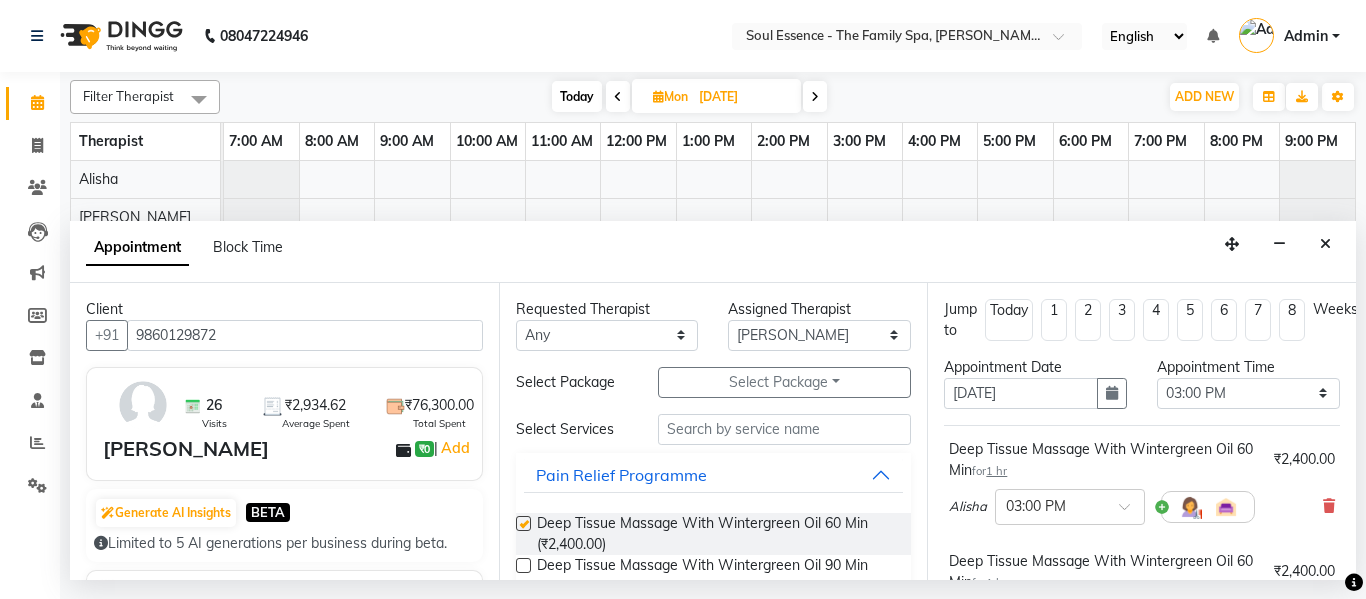 type 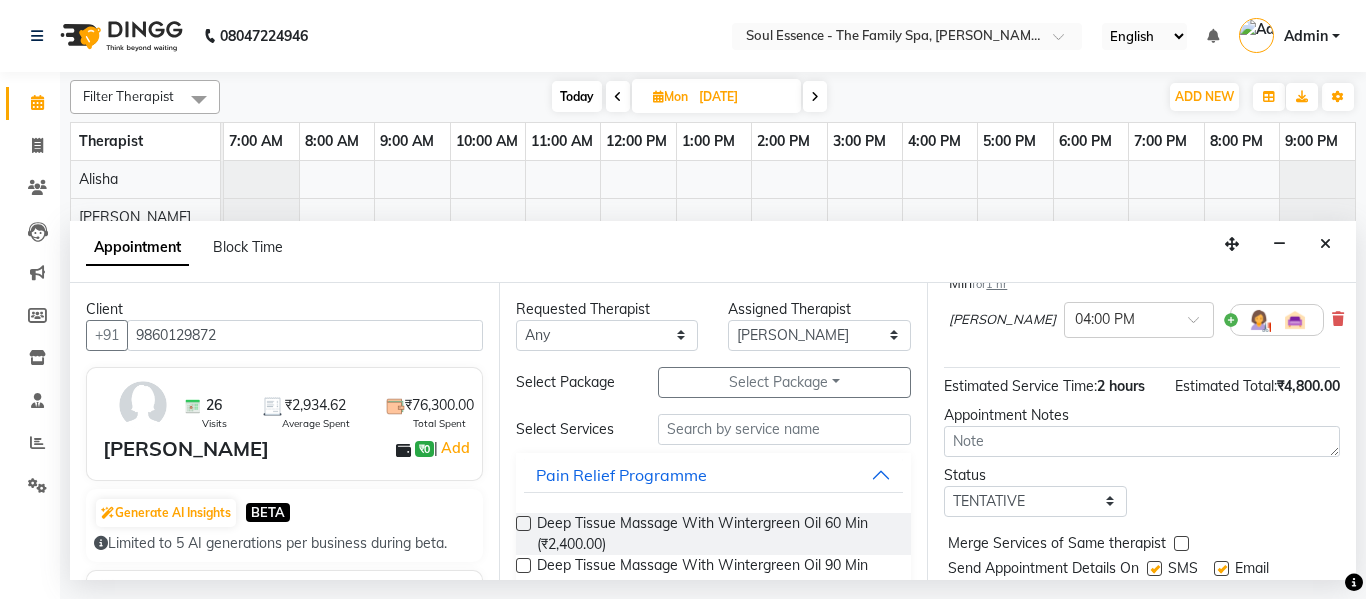 scroll, scrollTop: 300, scrollLeft: 0, axis: vertical 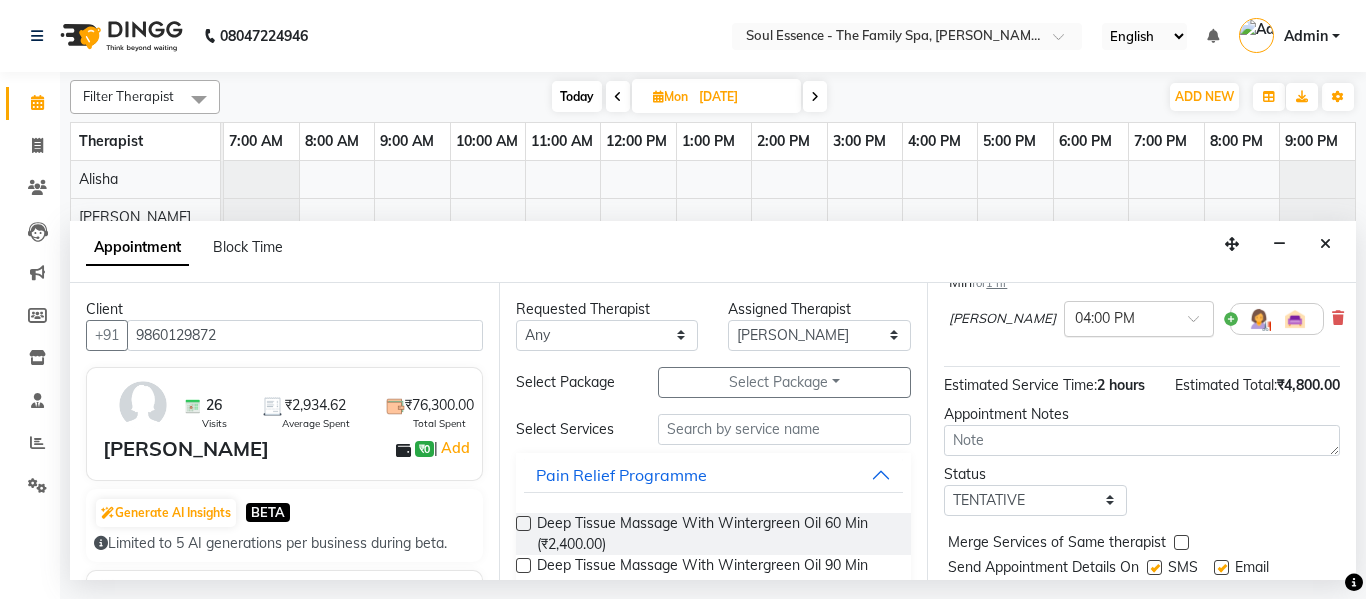click on "× 04:00 PM" at bounding box center (1139, 319) 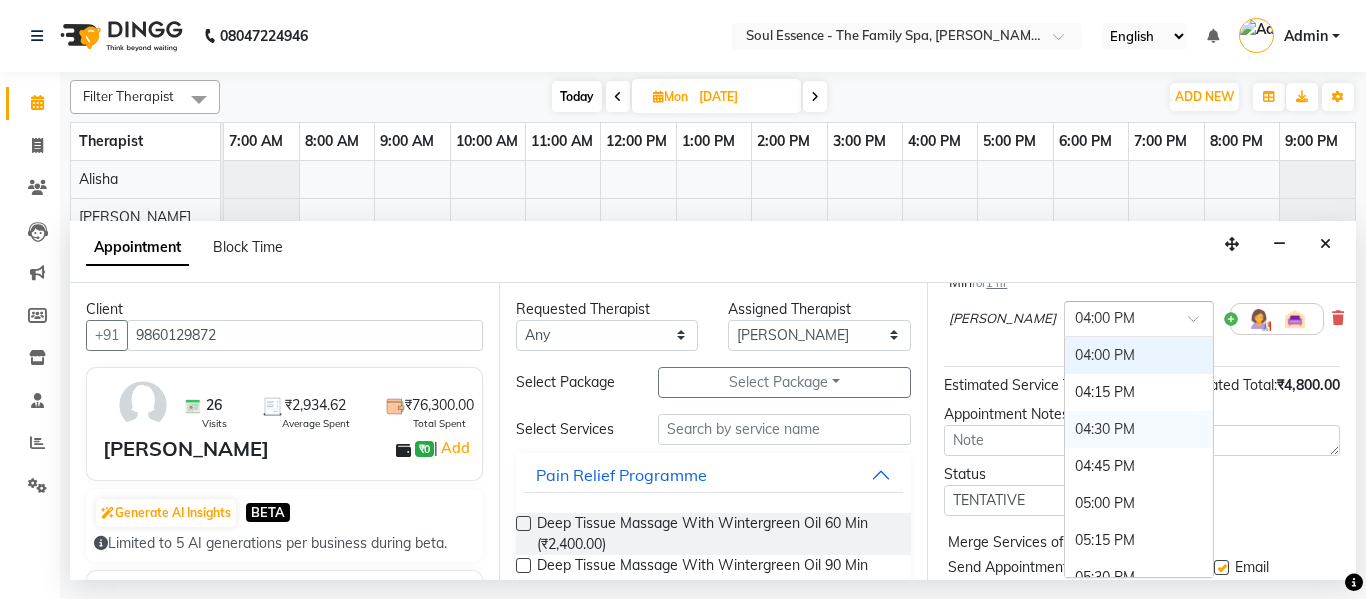 scroll, scrollTop: 884, scrollLeft: 0, axis: vertical 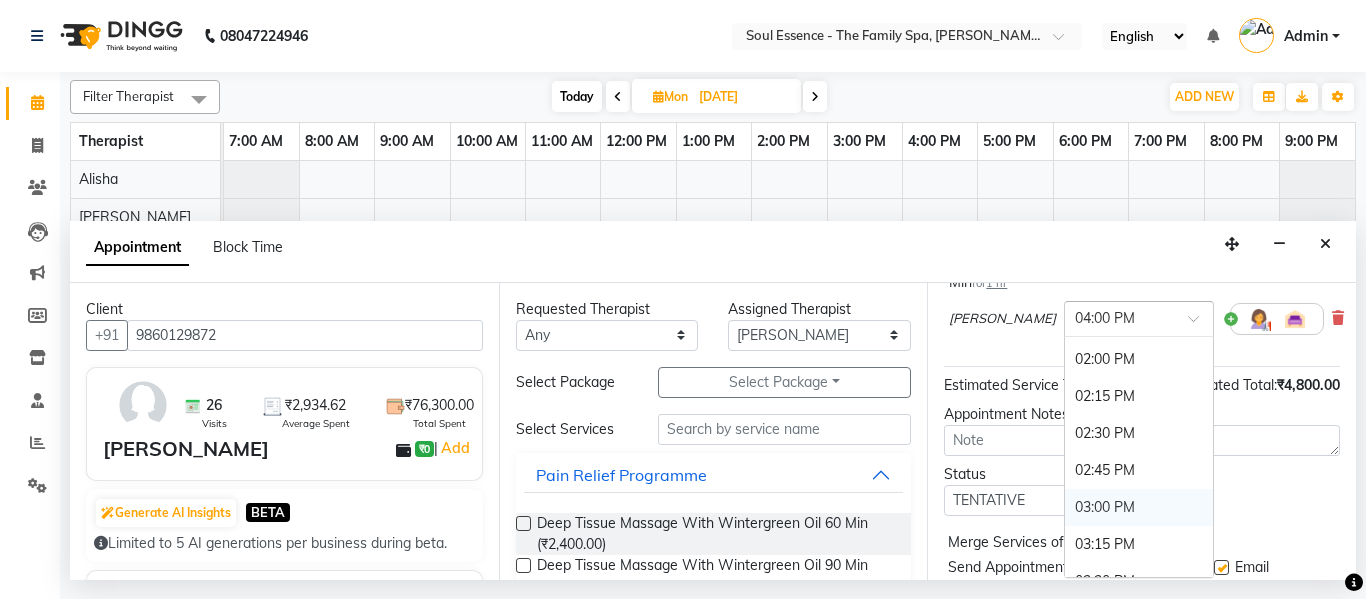 click on "03:00 PM" at bounding box center (1139, 507) 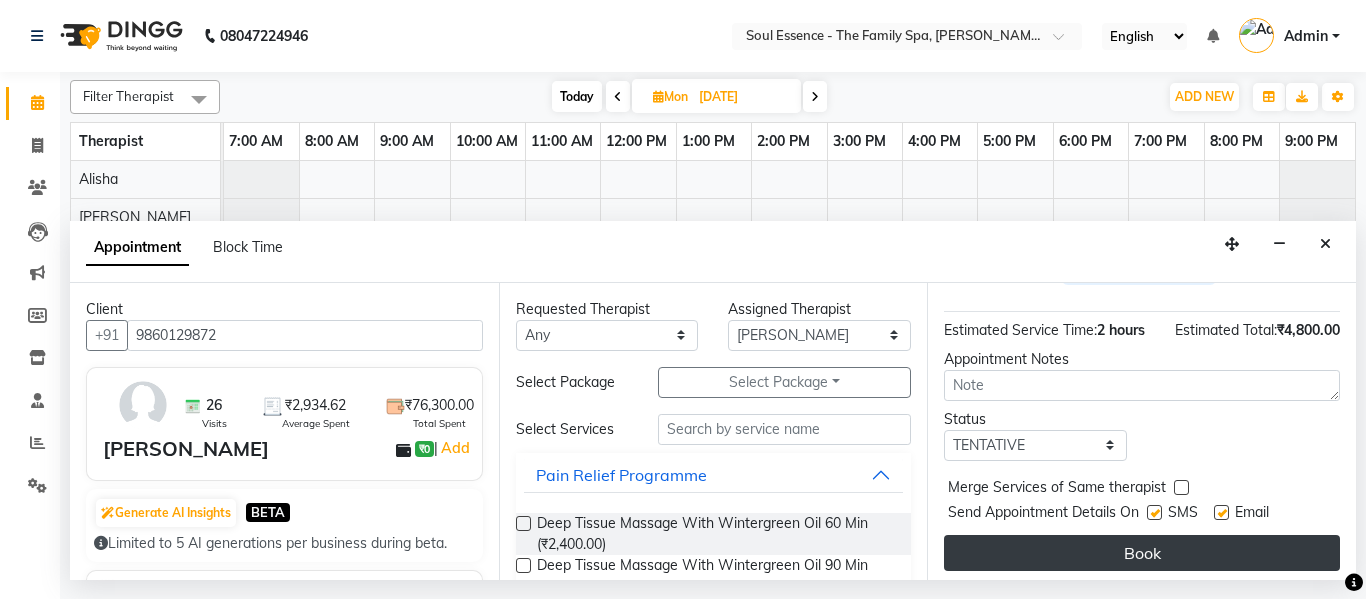 scroll, scrollTop: 422, scrollLeft: 0, axis: vertical 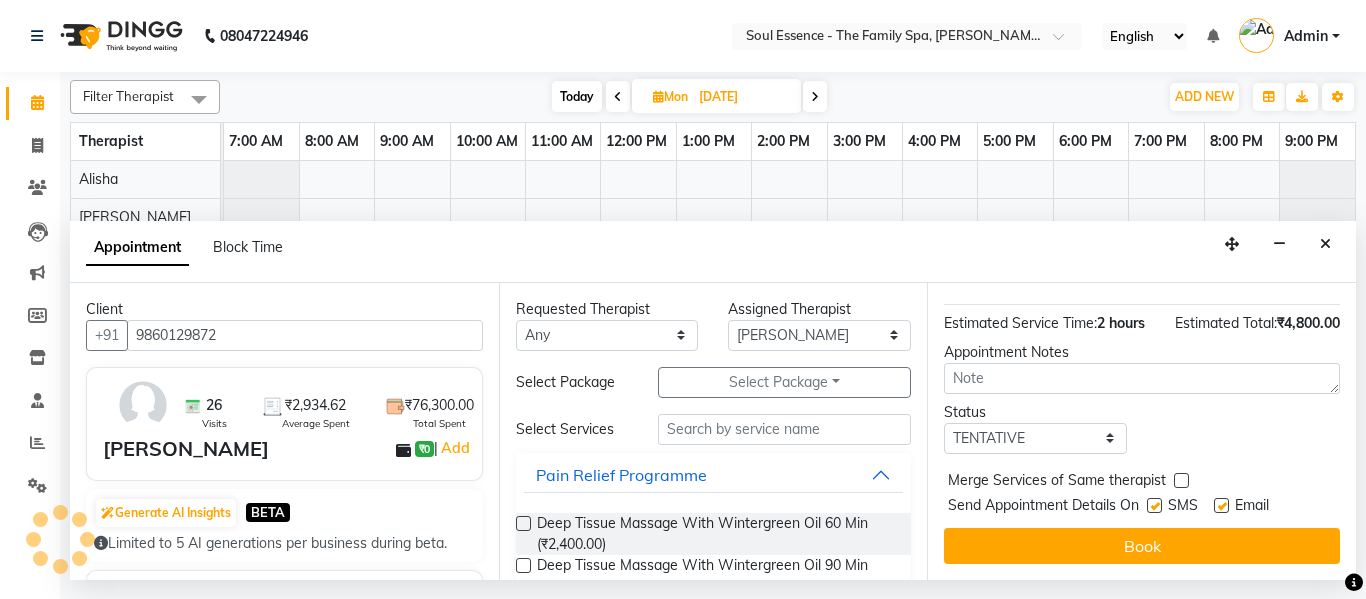 click at bounding box center [1154, 505] 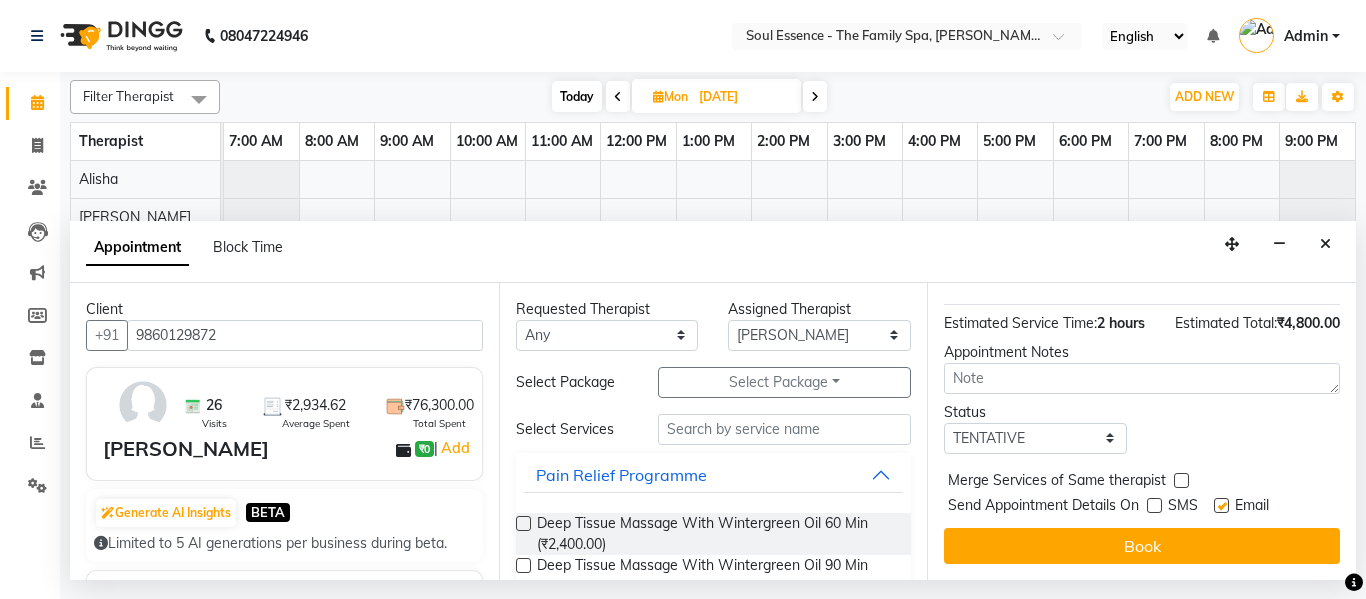 click at bounding box center (1221, 505) 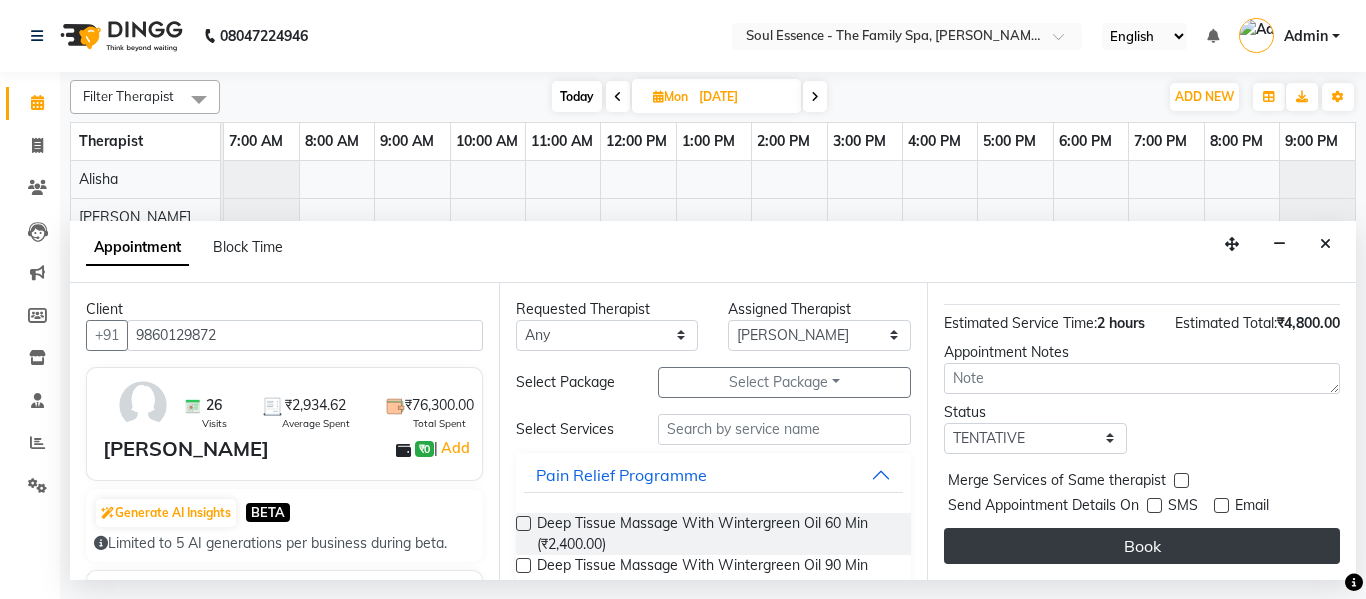 click on "Book" at bounding box center (1142, 546) 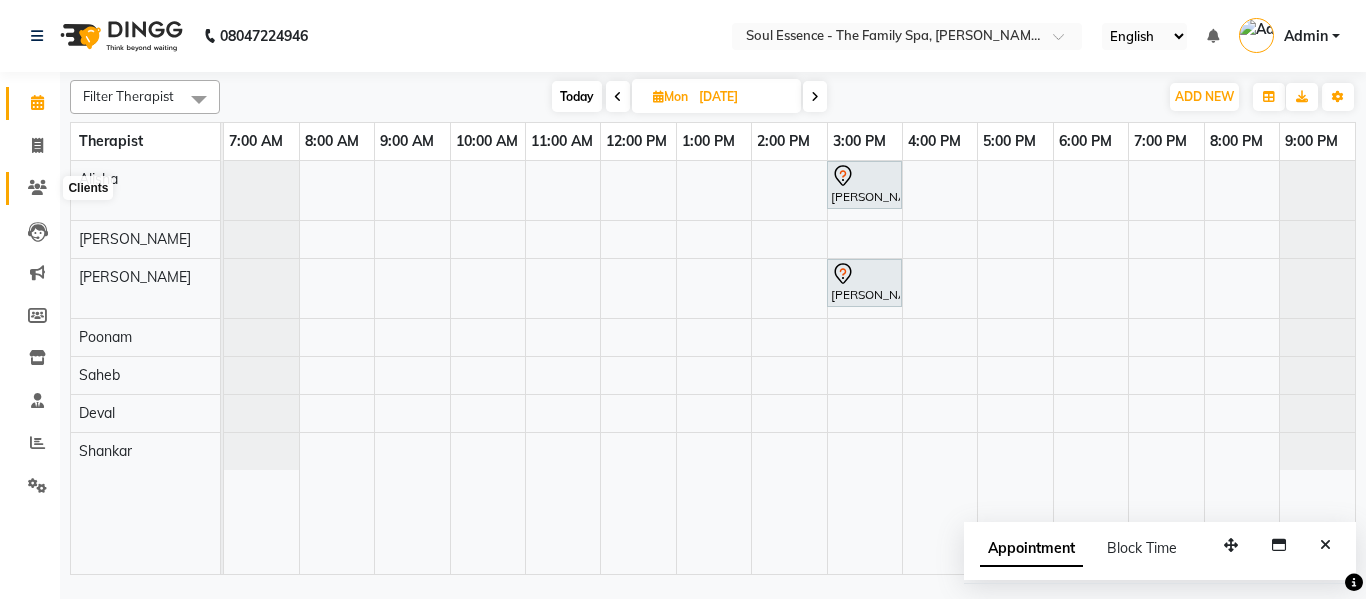 click 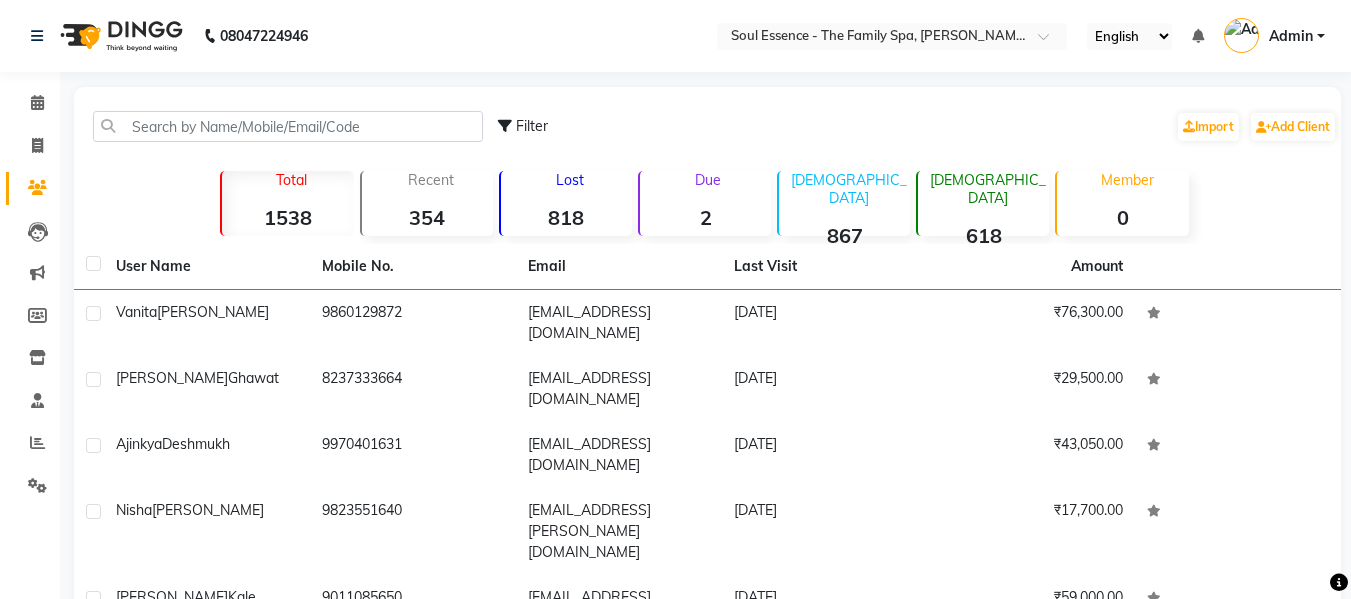 click on "Filter  Import   Add Client" 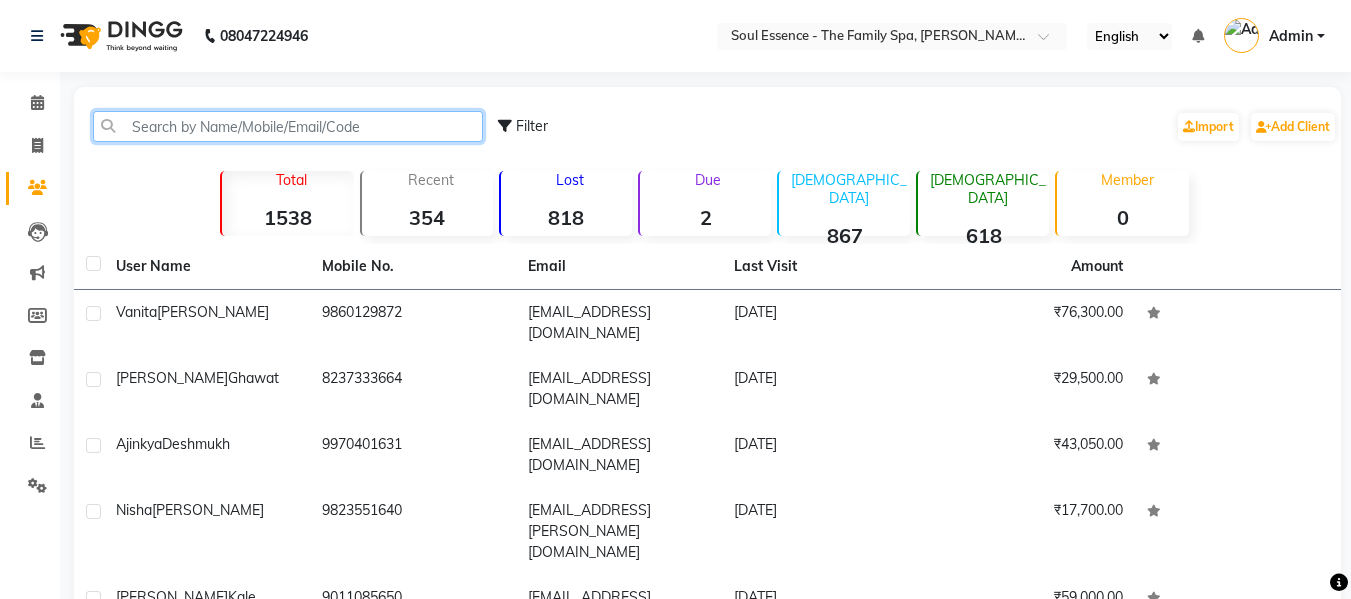 click 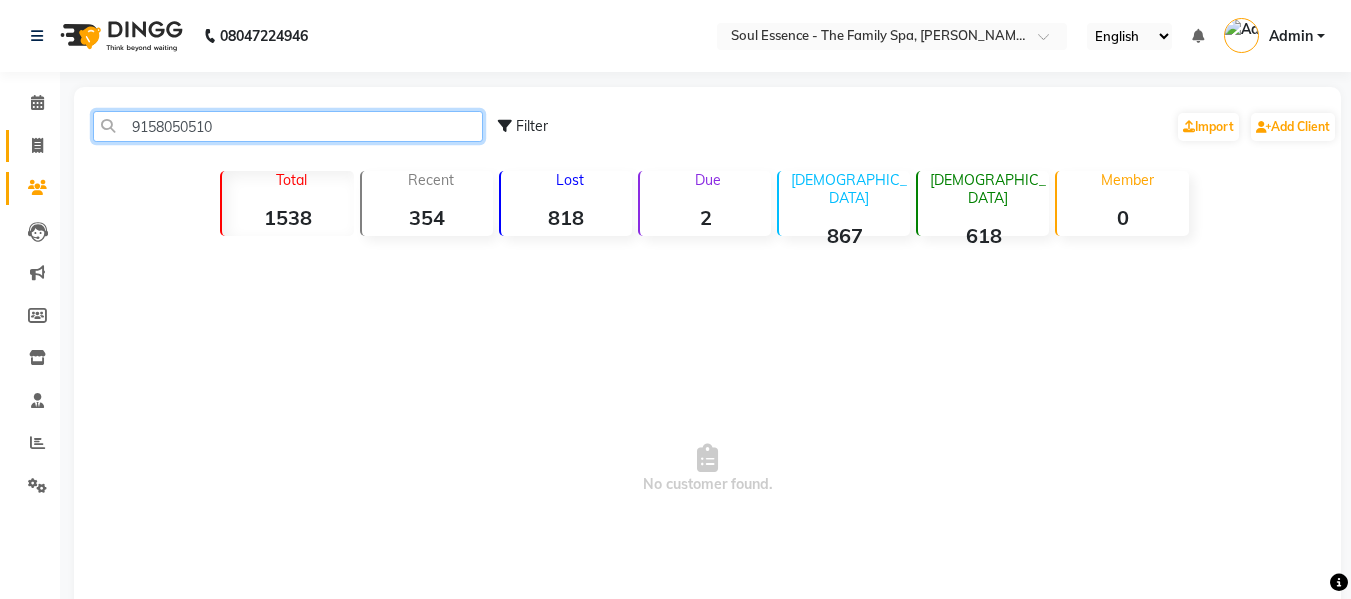 drag, startPoint x: 243, startPoint y: 118, endPoint x: 14, endPoint y: 155, distance: 231.96982 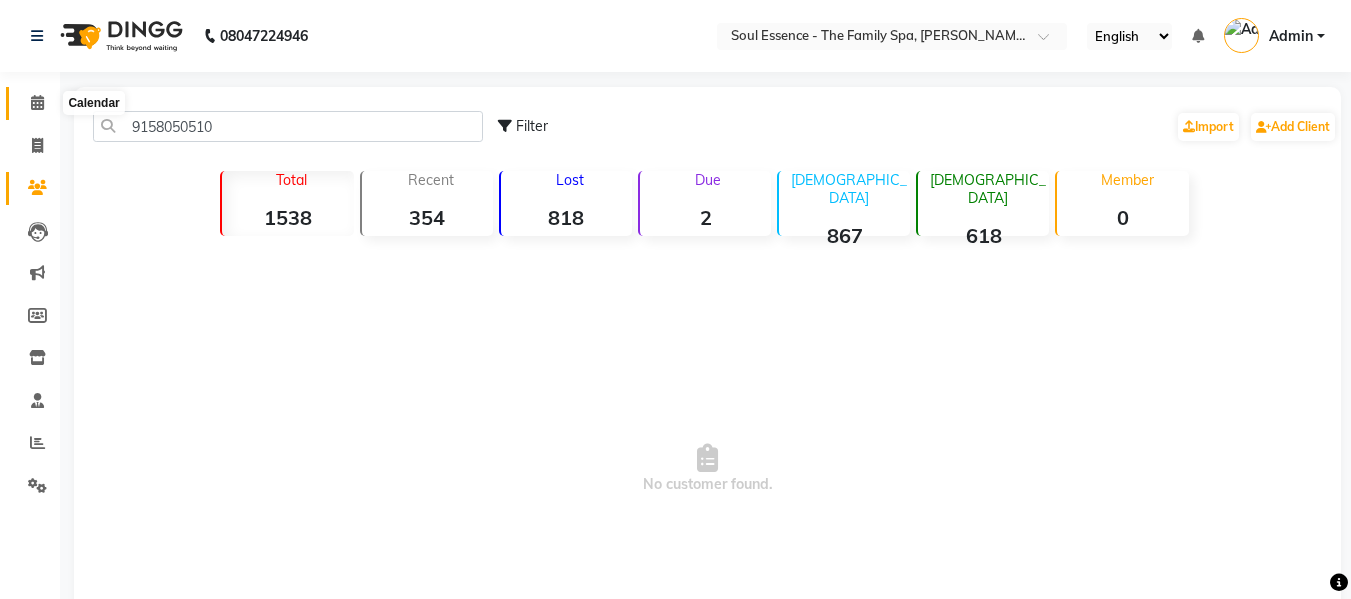 click 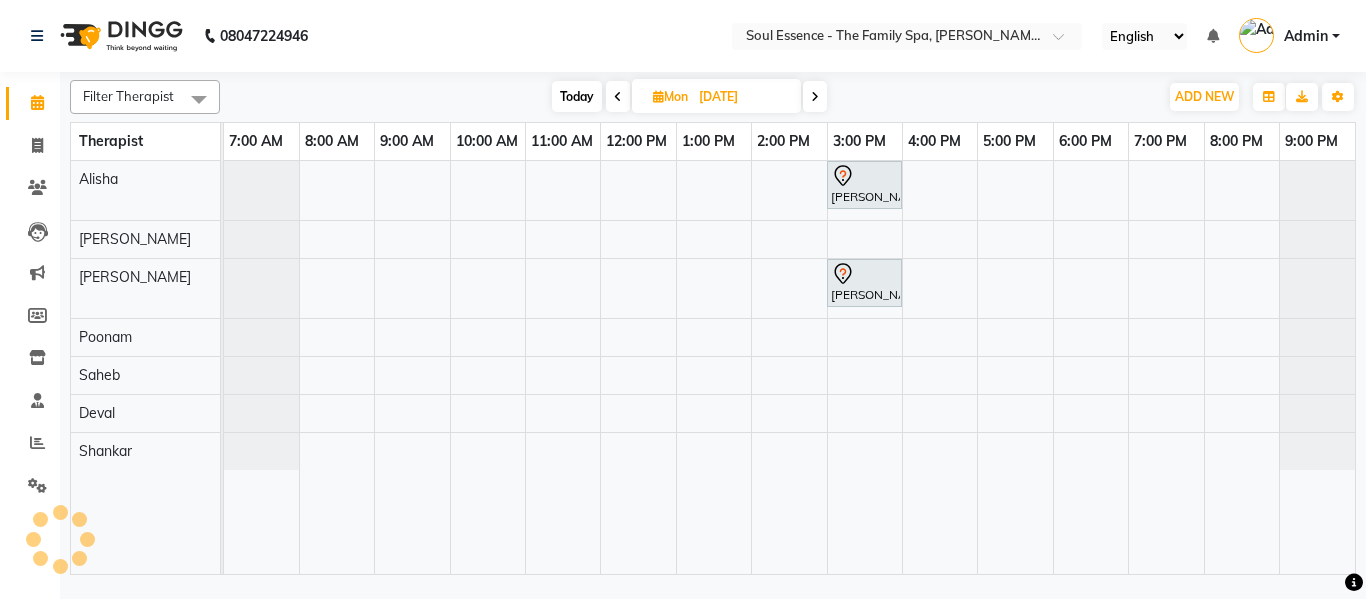 click on "14-07-2025" at bounding box center [743, 97] 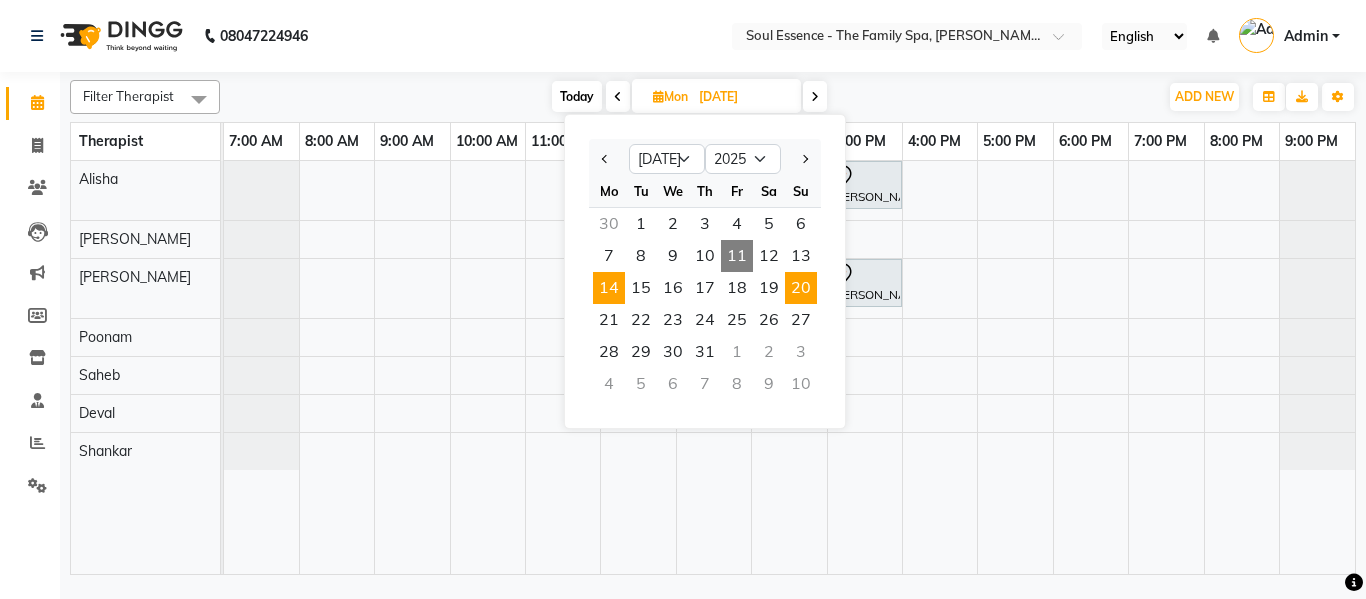 click on "20" at bounding box center (801, 288) 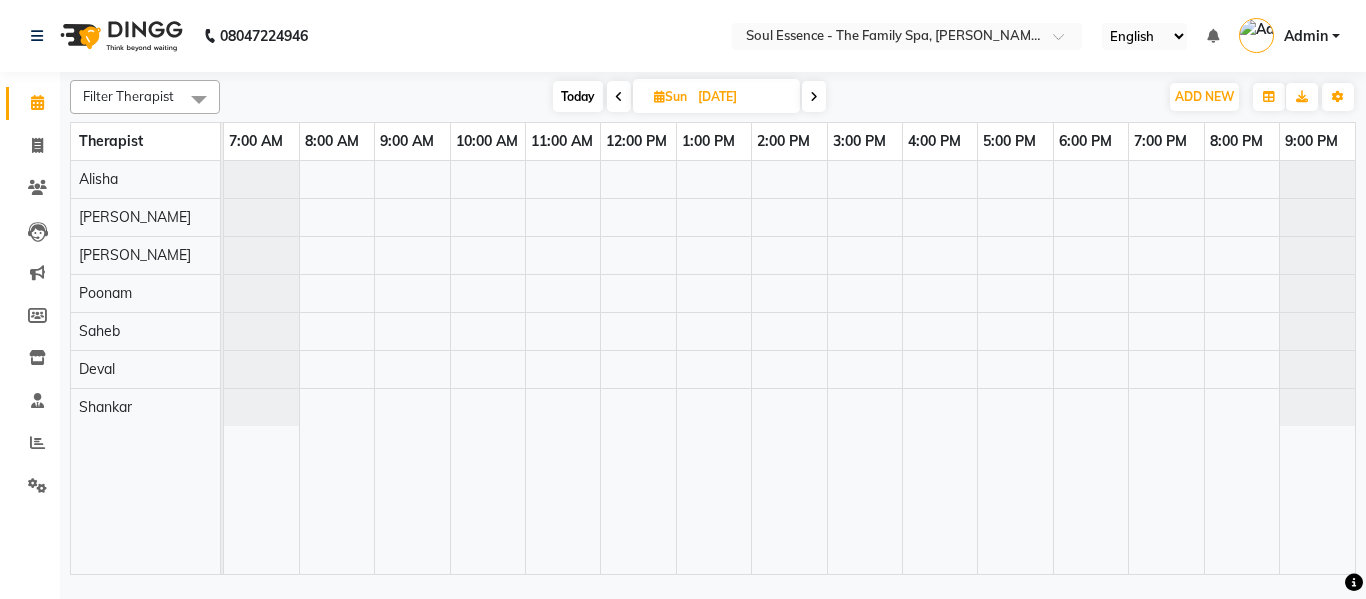 click on "Today" at bounding box center (578, 96) 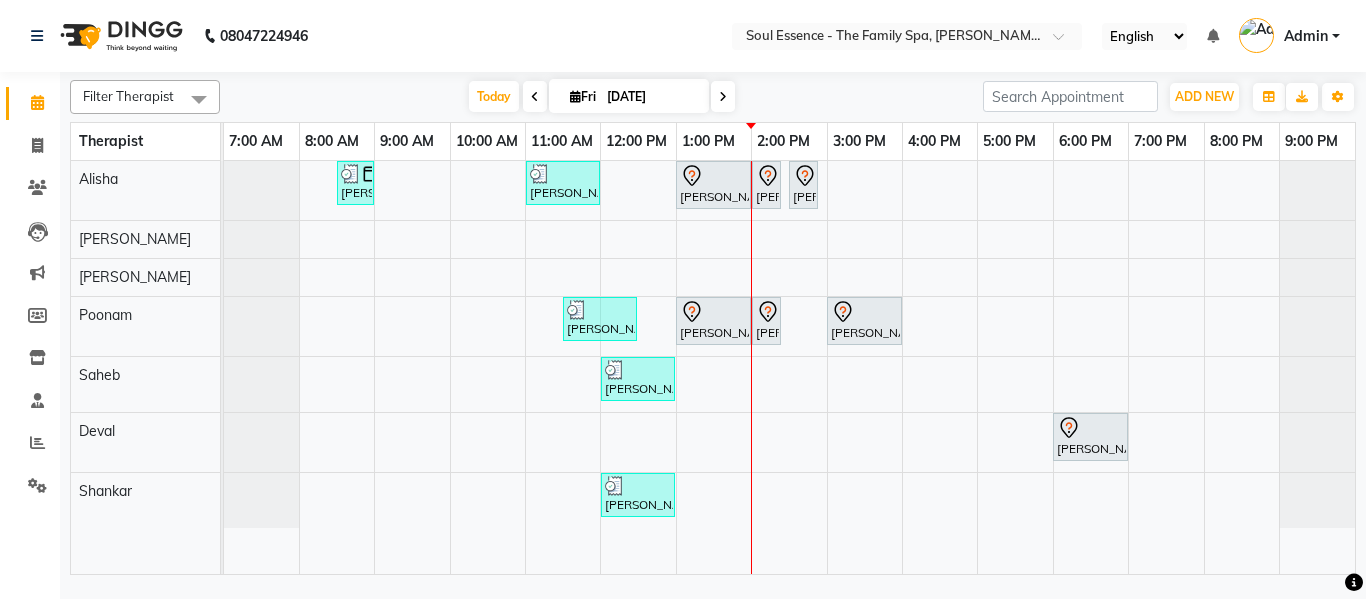 click on "Filter Therapist Select All Alisha Deval Gauri Thorath Poonam Saheb Shankar  Surma Today  Fri 11-07-2025 Toggle Dropdown Add Appointment Add Invoice Add Expense Add Attendance Add Client Add Transaction Toggle Dropdown Add Appointment Add Invoice Add Expense Add Attendance Add Client ADD NEW Toggle Dropdown Add Appointment Add Invoice Add Expense Add Attendance Add Client Add Transaction Filter Therapist Select All Alisha Deval Gauri Thorath Poonam Saheb Shankar  Surma Group By  Staff View   Room View  View as Vertical  Vertical - Week View  Horizontal  Horizontal - Week View  List  Toggle Dropdown Calendar Settings Manage Tags   Arrange Therapists   Reset Therapists  Full Screen Appointment Form Zoom 25% Therapist 7:00 AM 8:00 AM 9:00 AM 10:00 AM 11:00 AM 12:00 PM 1:00 PM 2:00 PM 3:00 PM 4:00 PM 5:00 PM 6:00 PM 7:00 PM 8:00 PM 9:00 PM Alisha Surma Gauri Thorath Poonam Saheb Deval Shankar      Hemant Deshpande, TK09, 08:30 AM-09:00 AM, Express Clean Up" 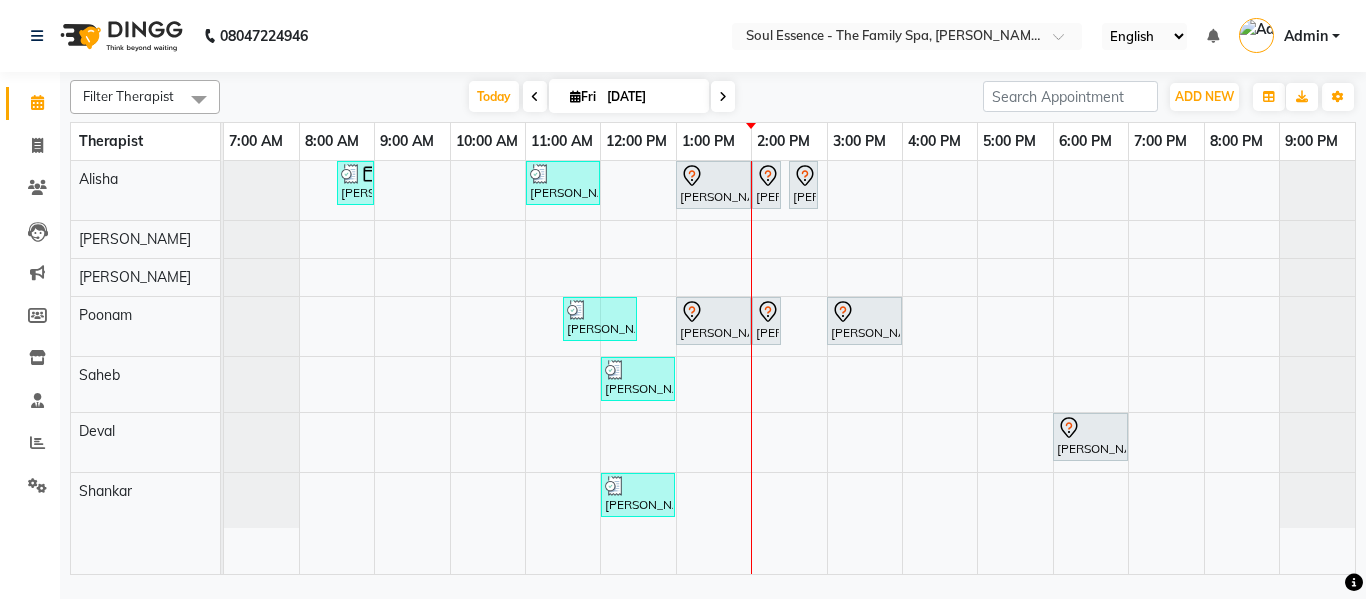 click on "[DATE]" at bounding box center [651, 97] 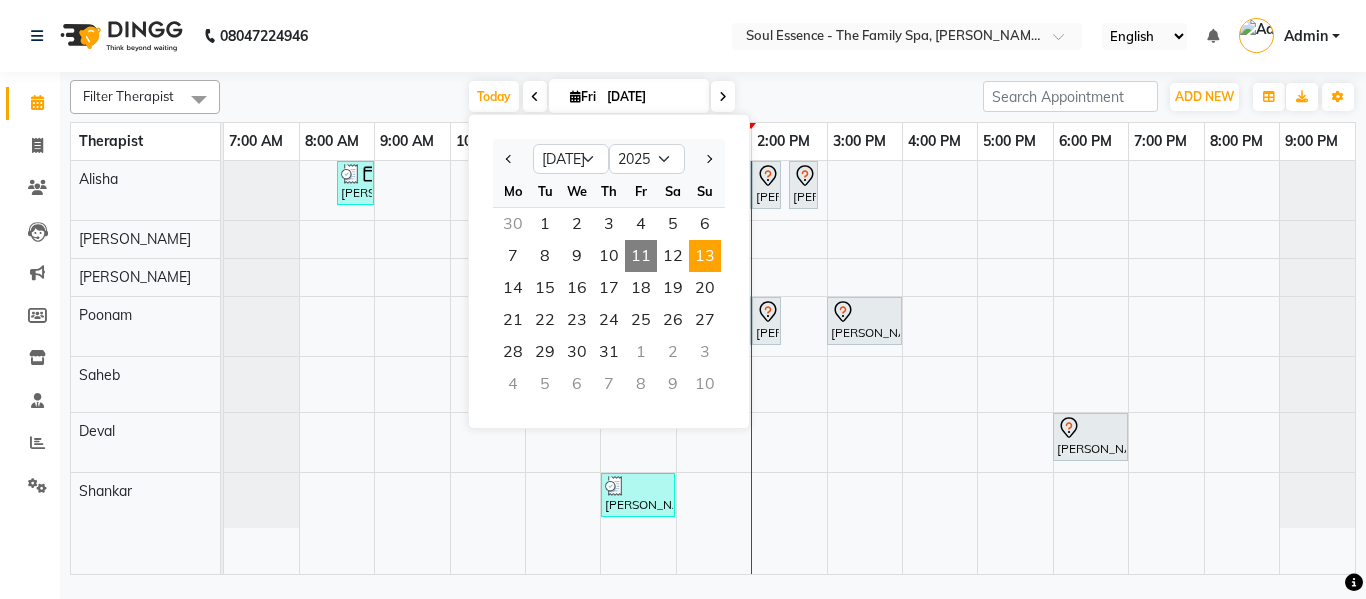 click on "13" at bounding box center [705, 256] 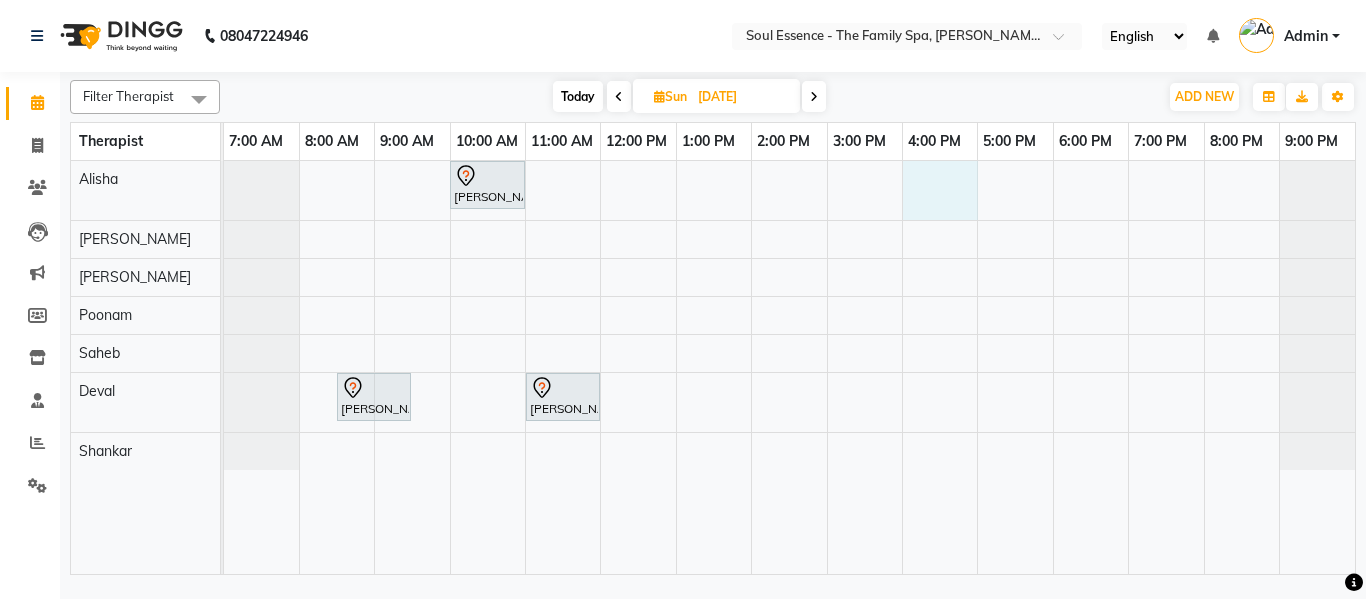 click on "Ashutosh Ranade, 10:00 AM-11:00 AM, Deep Tissue Massage With Wintergreen Oil 60 Min             Ashutosh Ranade, 08:30 AM-09:30 AM, Deep Tissue Massage With Wintergreen Oil 60 Min             Rushiksh Risbud, 11:00 AM-12:00 PM, Swedish Massage With Sesame Oil 60 Min" at bounding box center (789, 367) 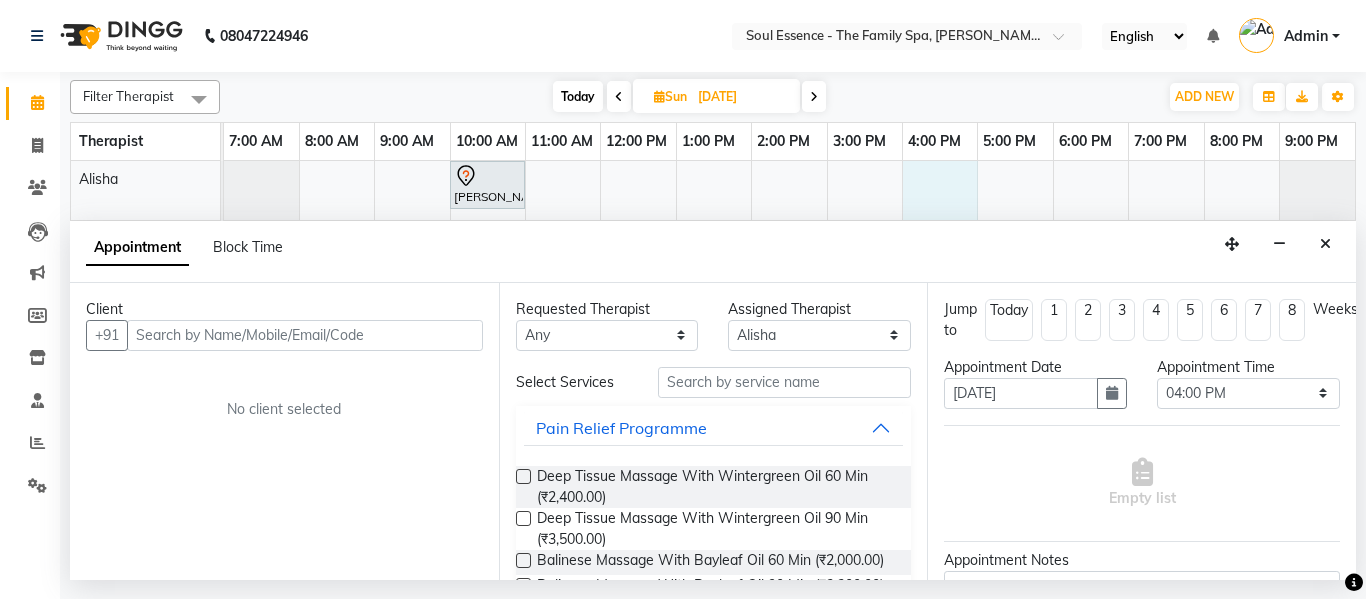 click on "Client" at bounding box center (284, 309) 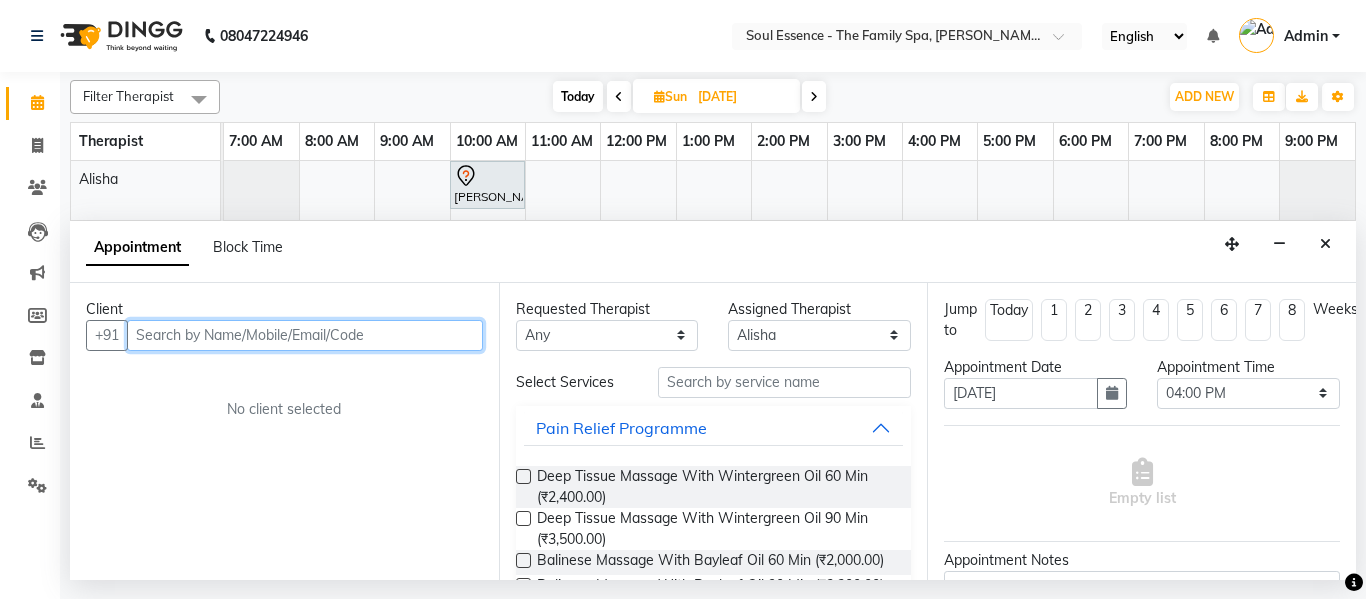 click at bounding box center [305, 335] 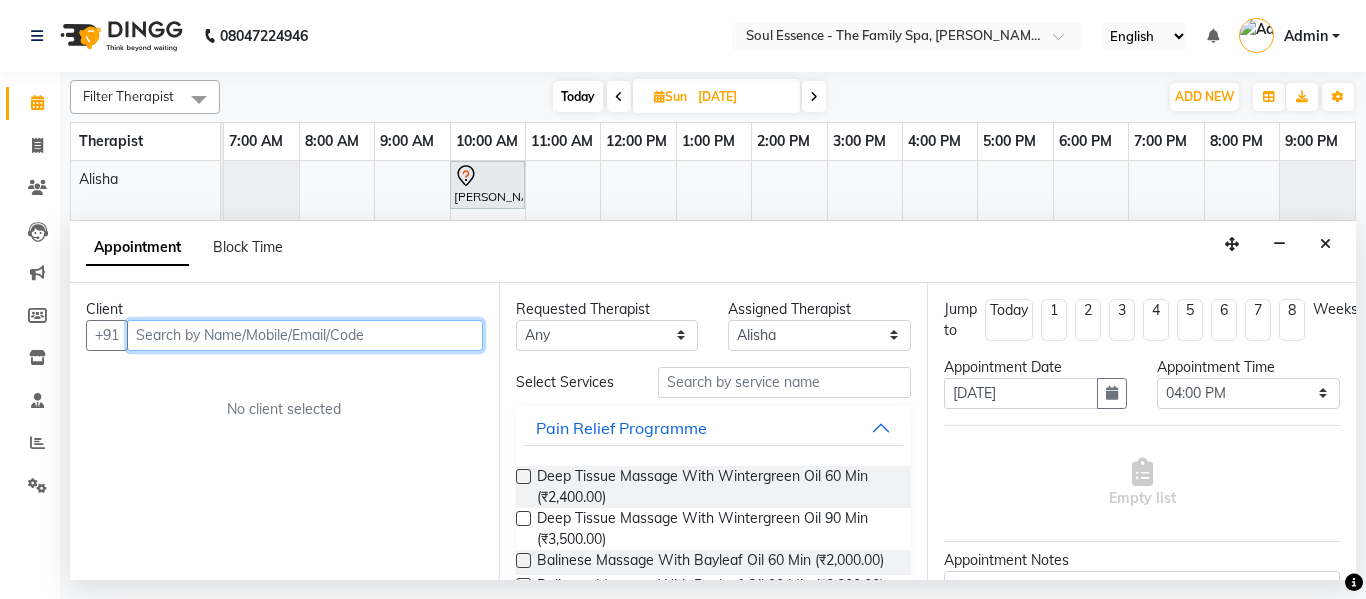 click at bounding box center (305, 335) 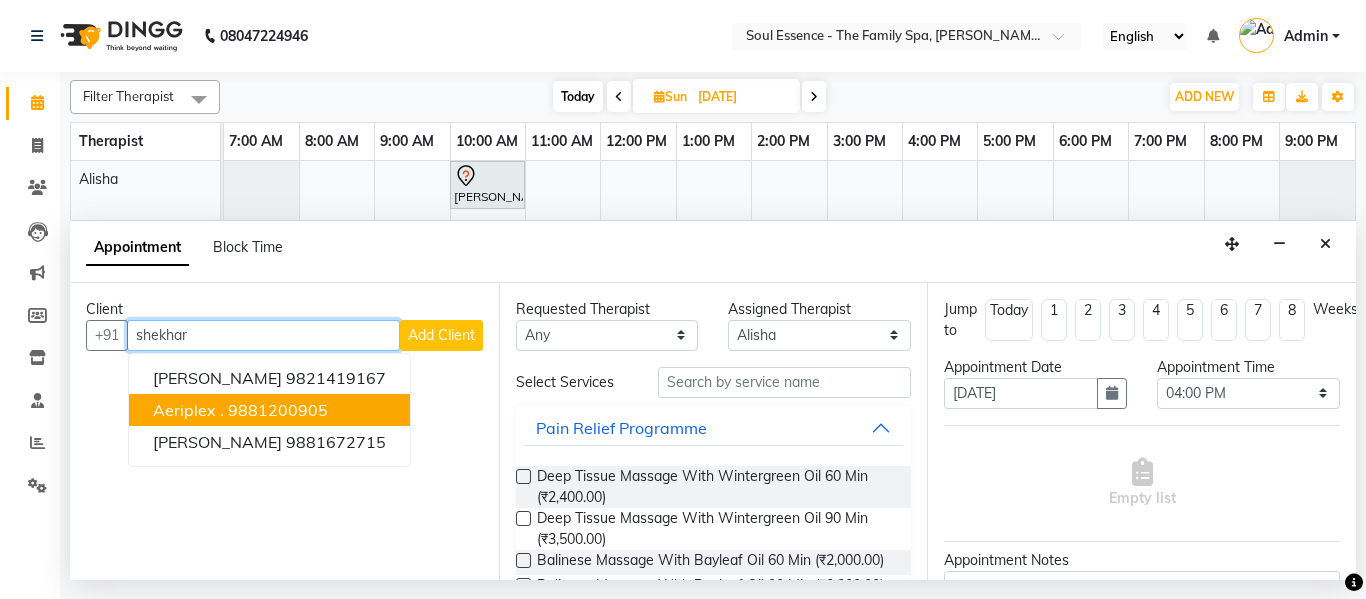 click on "9881200905" at bounding box center [278, 410] 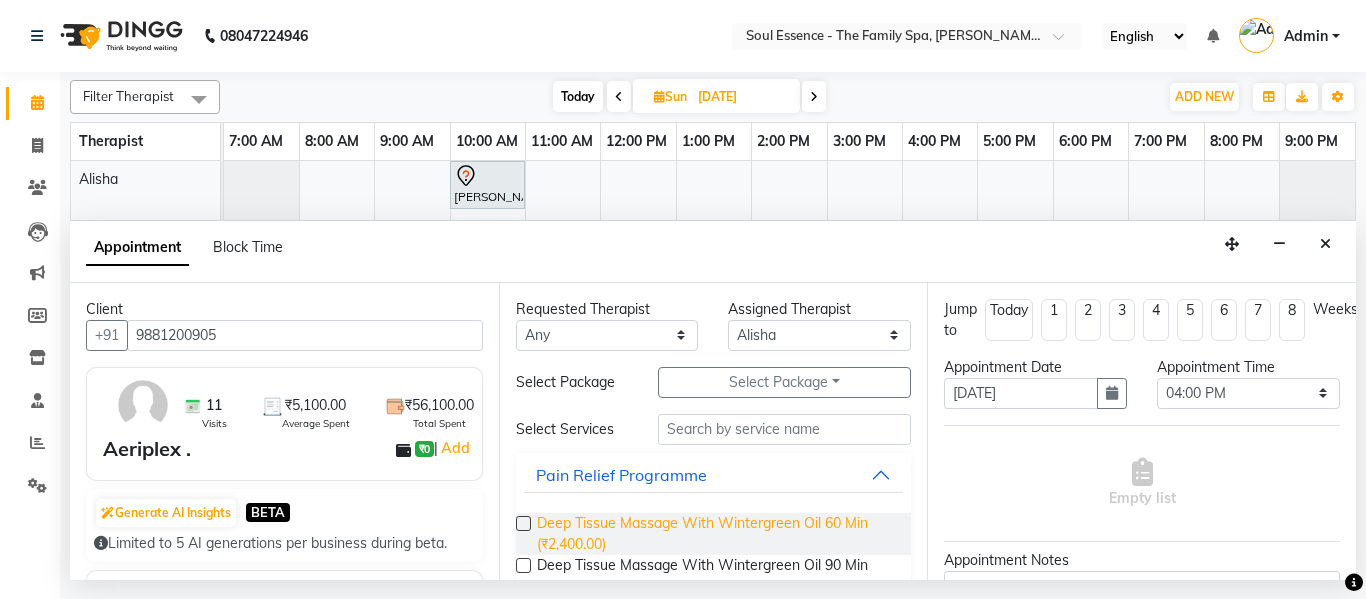click on "Deep Tissue Massage With Wintergreen Oil 60 Min (₹2,400.00)" at bounding box center (716, 534) 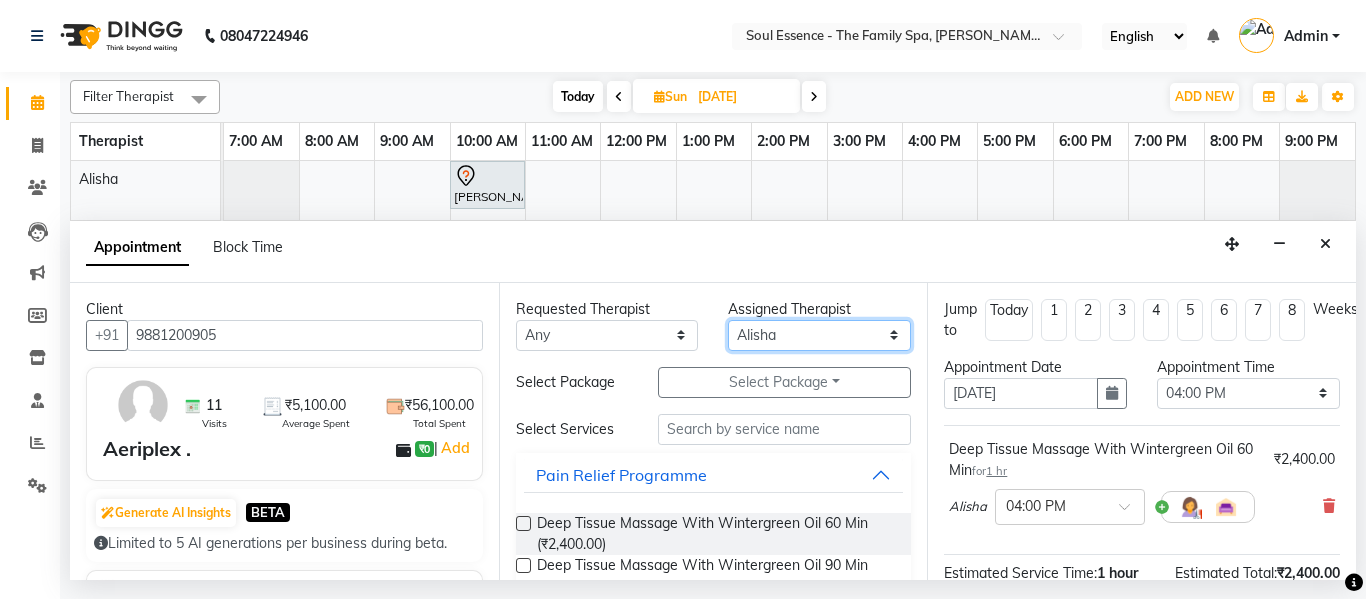 click on "Select [PERSON_NAME] [PERSON_NAME] Poonam Saheb [PERSON_NAME]" at bounding box center (819, 335) 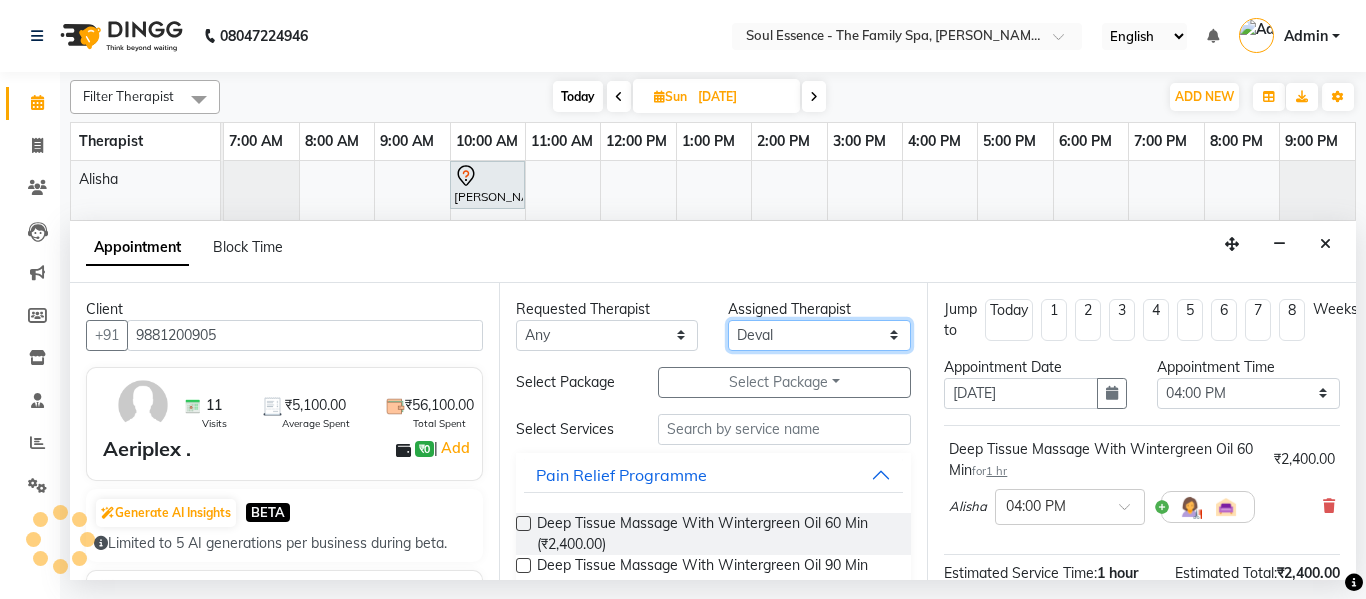 click on "Select [PERSON_NAME] [PERSON_NAME] Poonam Saheb [PERSON_NAME]" at bounding box center (819, 335) 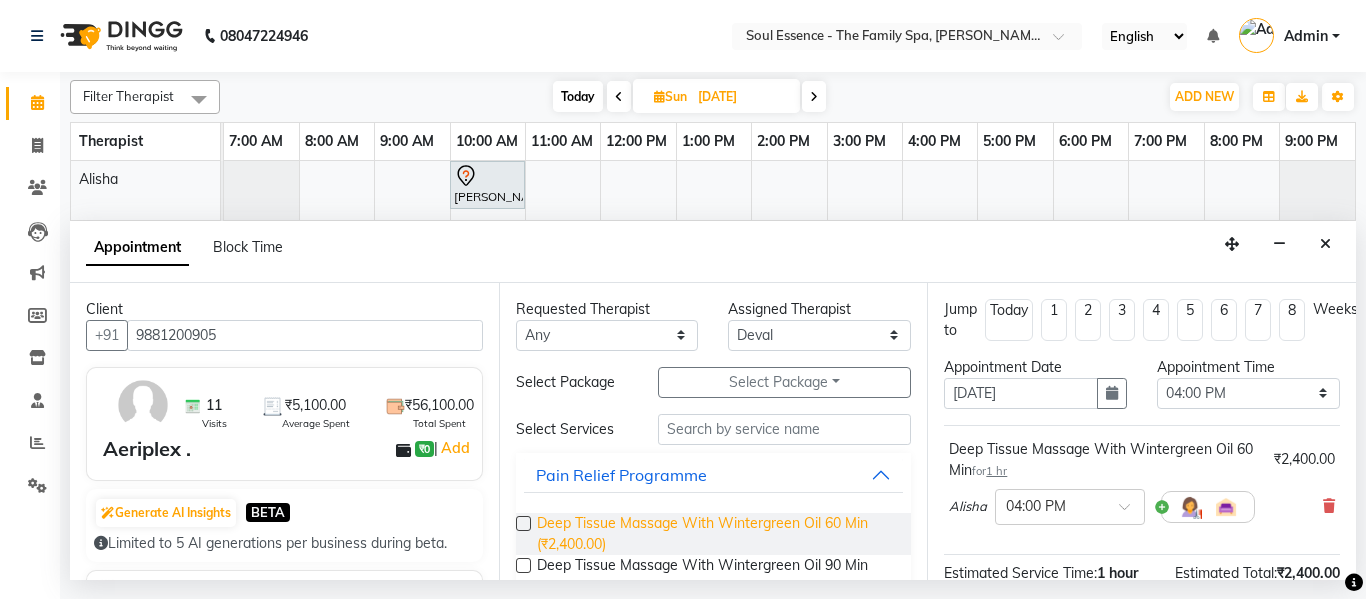 click on "Deep Tissue Massage With Wintergreen Oil 60 Min (₹2,400.00)" at bounding box center (716, 534) 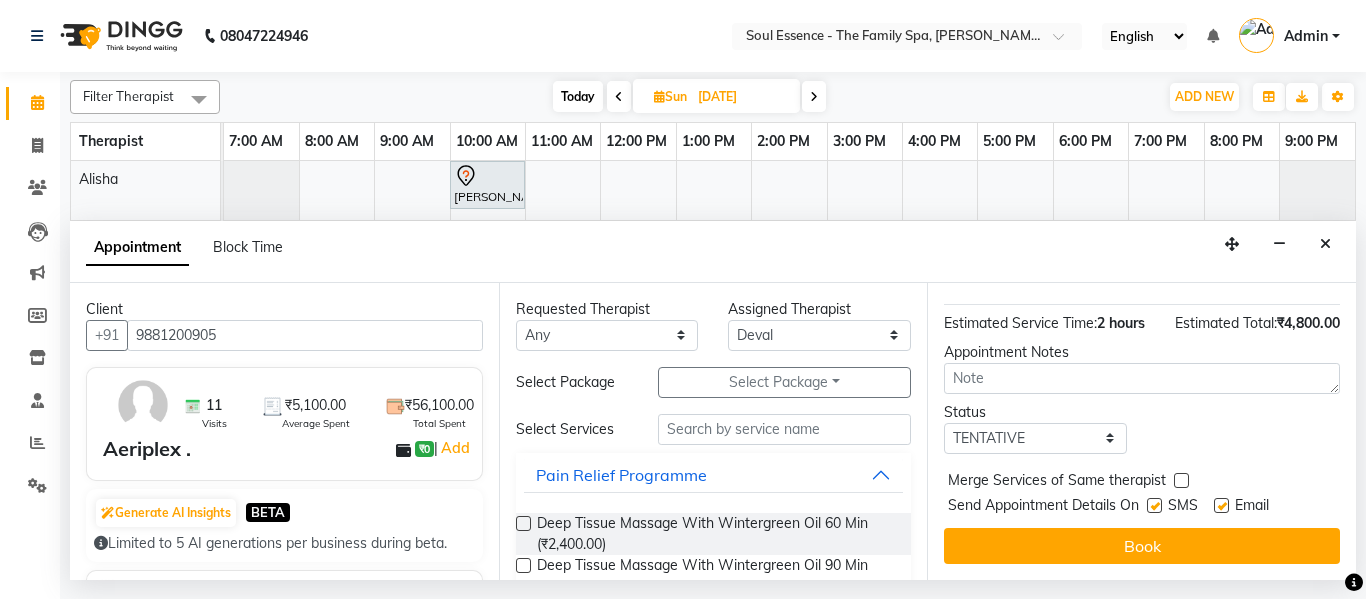scroll, scrollTop: 198, scrollLeft: 0, axis: vertical 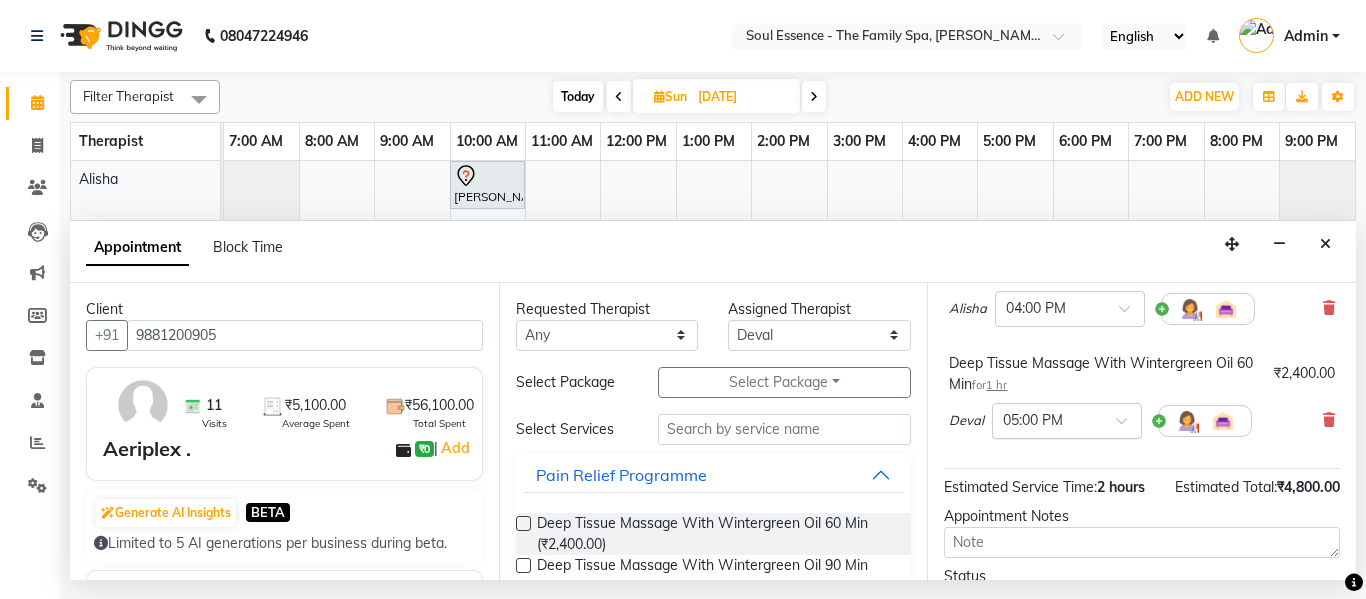 click at bounding box center [1047, 419] 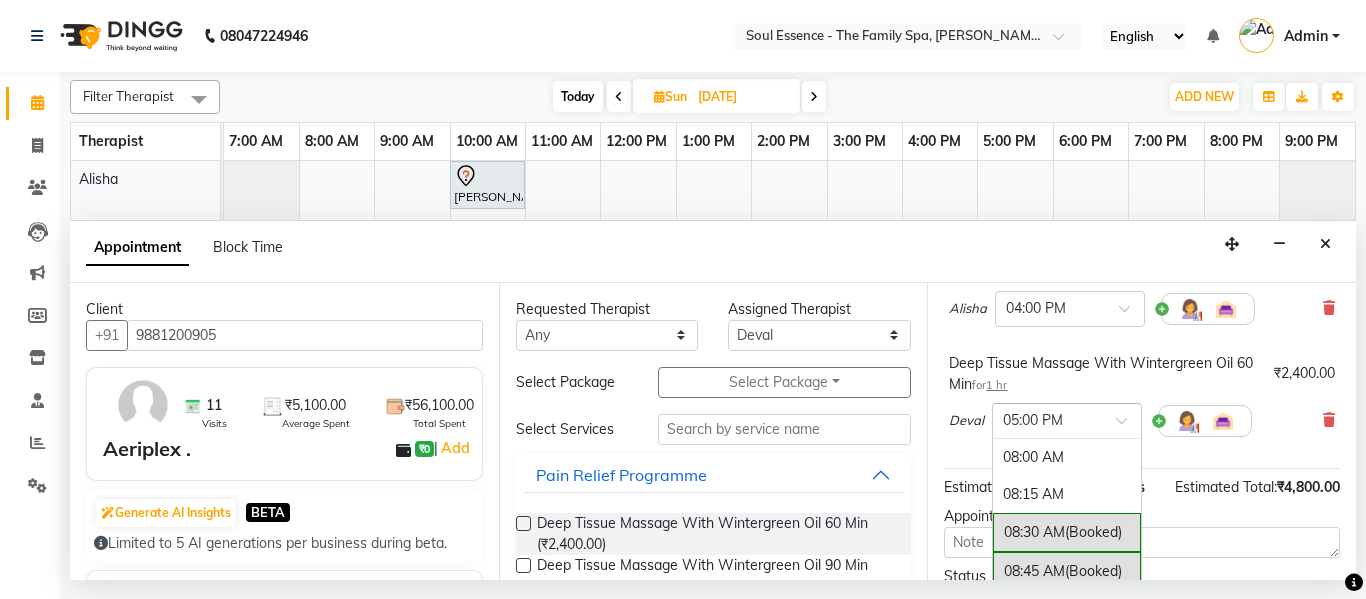 scroll, scrollTop: 1348, scrollLeft: 0, axis: vertical 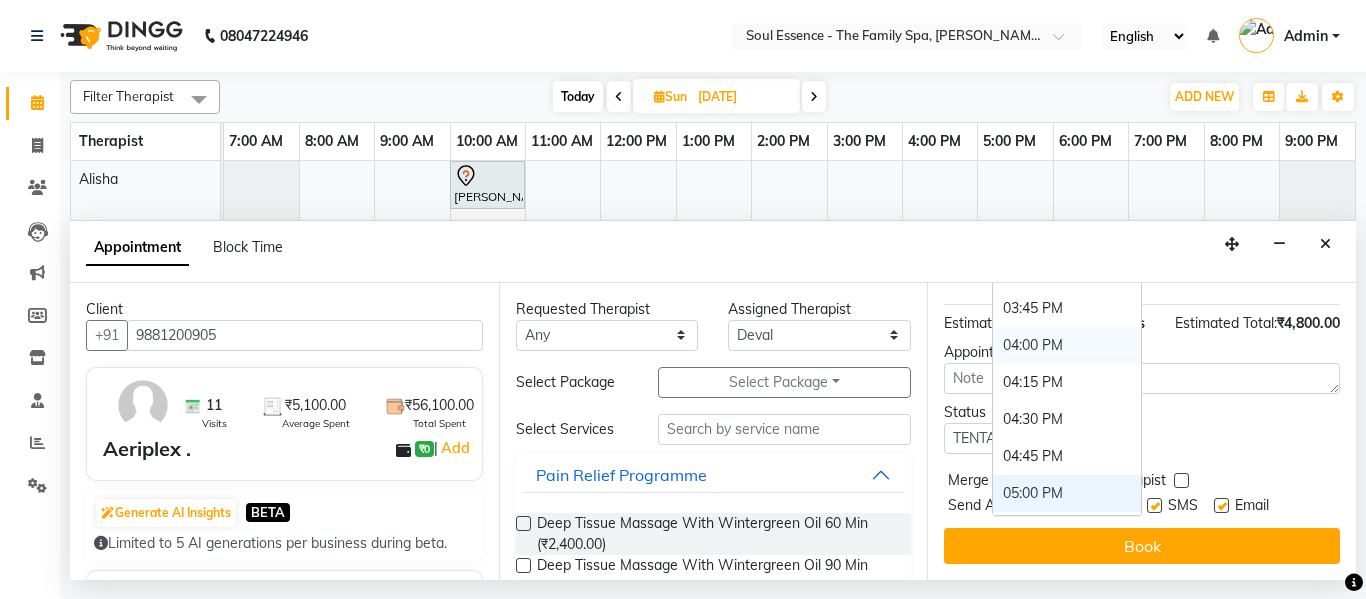 click on "04:00 PM" at bounding box center (1067, 345) 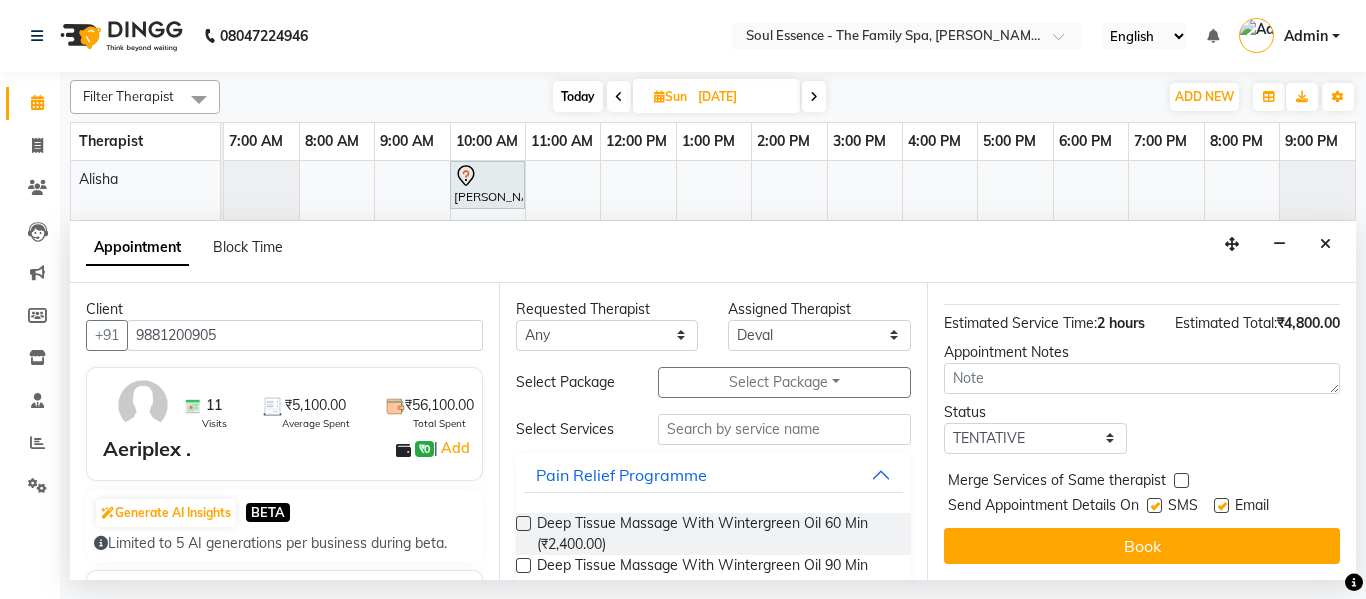 scroll, scrollTop: 419, scrollLeft: 0, axis: vertical 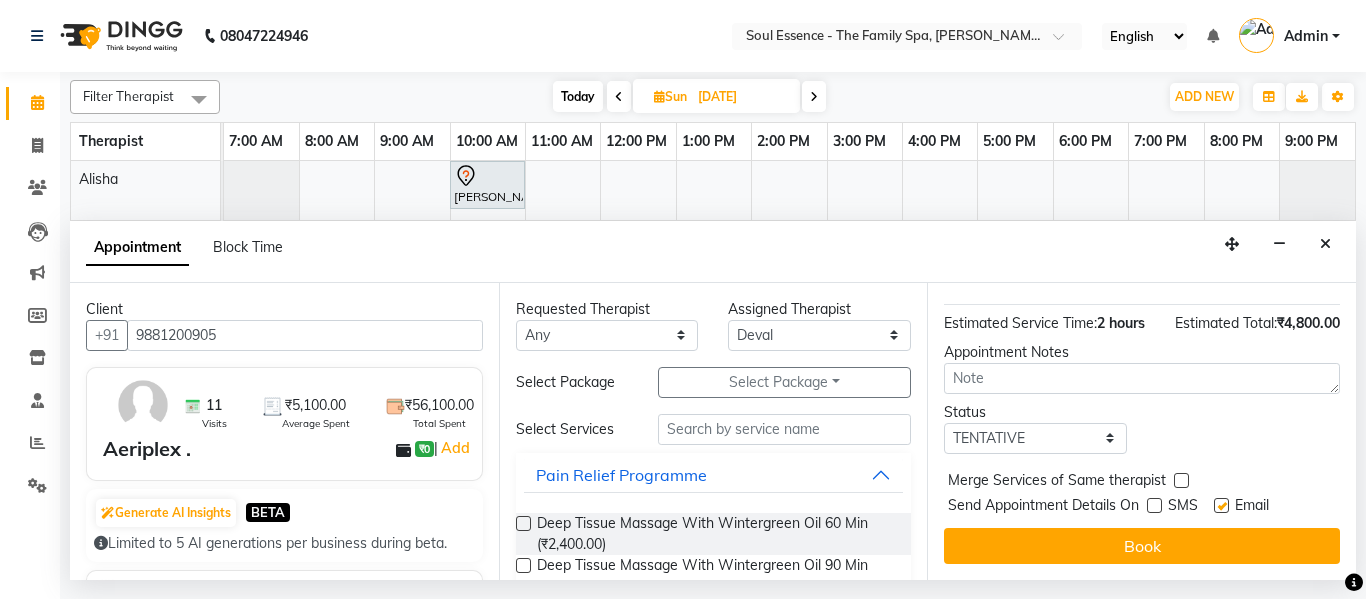 click at bounding box center [1221, 505] 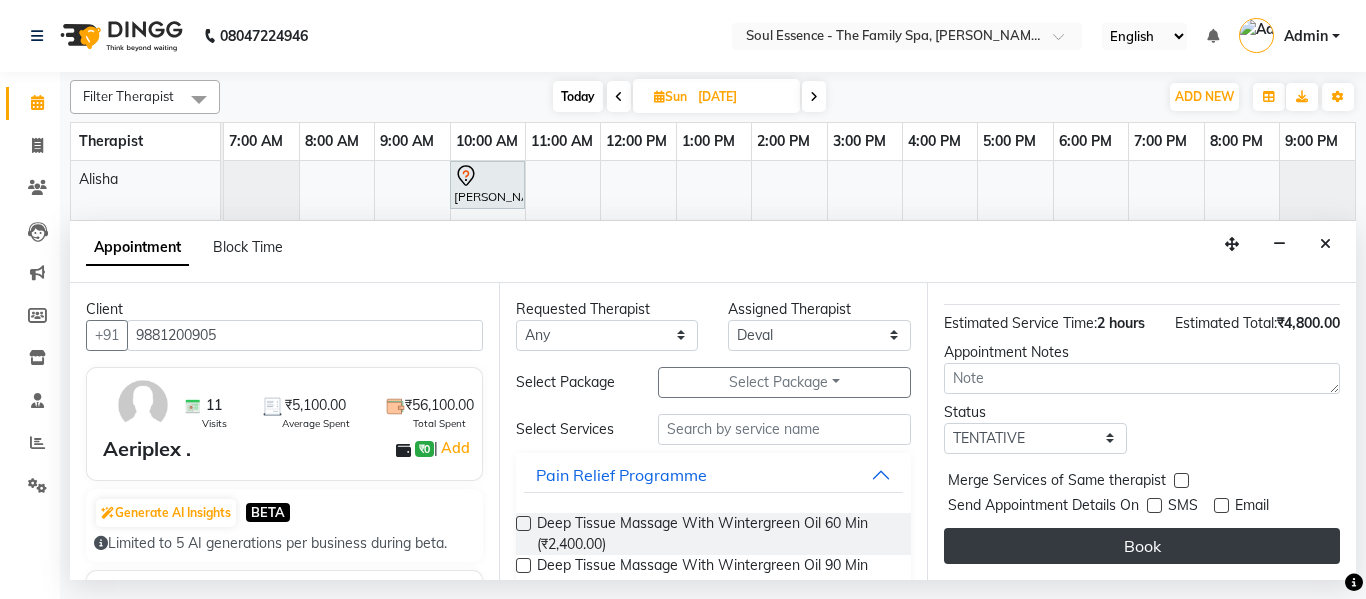 click on "Book" at bounding box center (1142, 546) 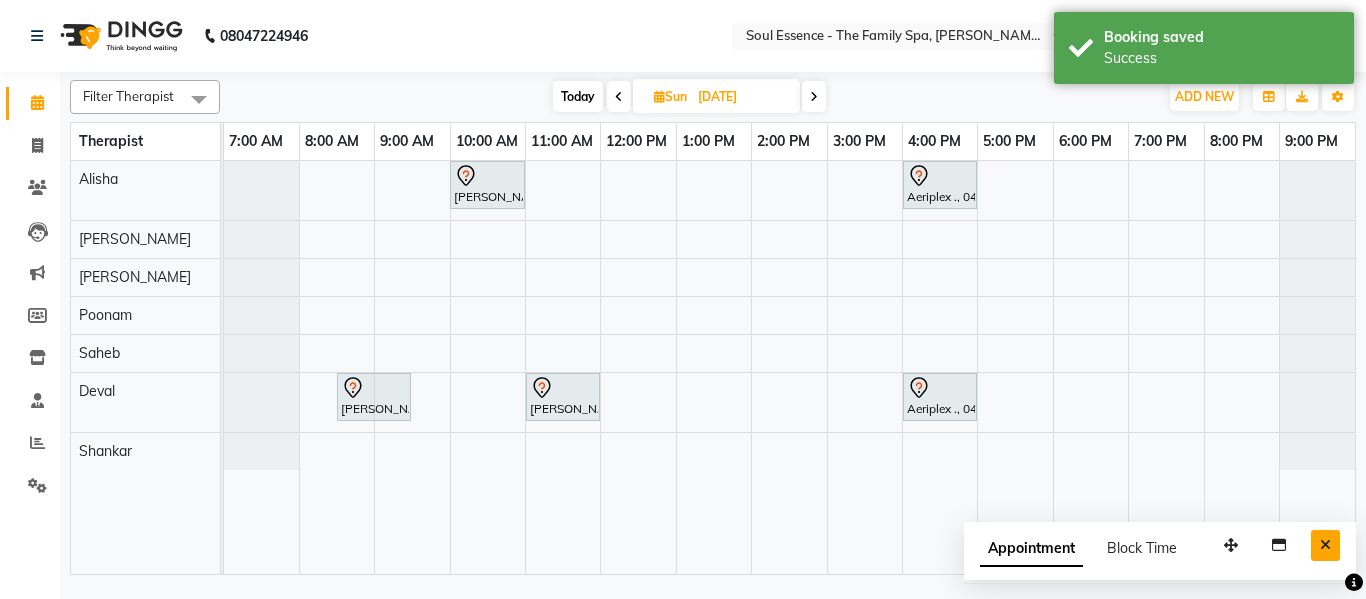 click at bounding box center (1325, 545) 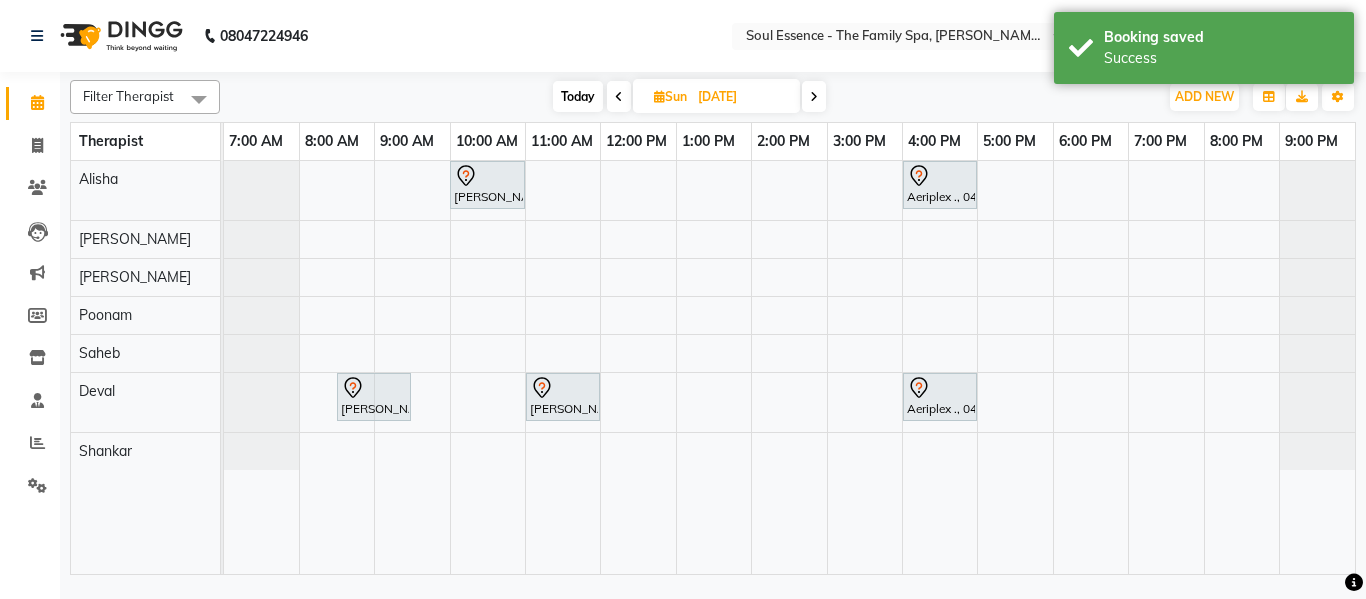 click on "Filter Therapist Select All Alisha Deval Gauri Thorath Poonam Saheb Shankar  Surma Today  Sun 13-07-2025 Toggle Dropdown Add Appointment Add Invoice Add Expense Add Attendance Add Client Add Transaction Toggle Dropdown Add Appointment Add Invoice Add Expense Add Attendance Add Client ADD NEW Toggle Dropdown Add Appointment Add Invoice Add Expense Add Attendance Add Client Add Transaction Filter Therapist Select All Alisha Deval Gauri Thorath Poonam Saheb Shankar  Surma Group By  Staff View   Room View  View as Vertical  Vertical - Week View  Horizontal  Horizontal - Week View  List  Toggle Dropdown Calendar Settings Manage Tags   Arrange Therapists   Reset Therapists  Full Screen Appointment Form Zoom 25%" at bounding box center [713, 97] 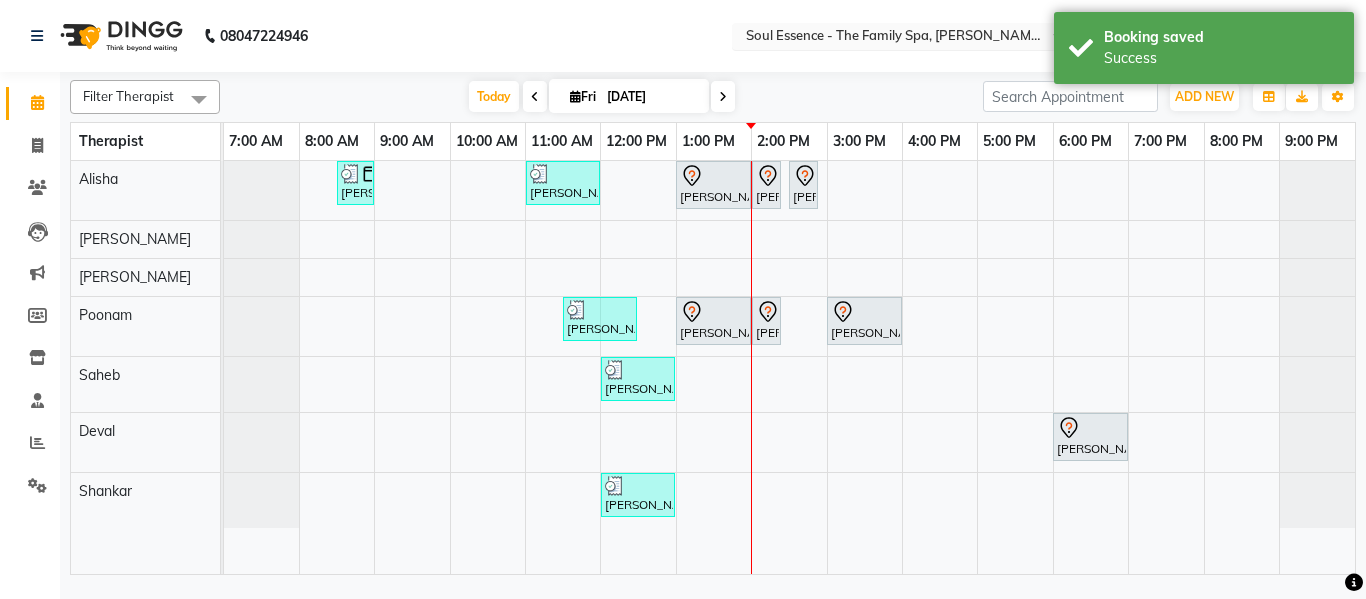click on "Select Location × Soul Essence - The Family Spa, Mayur Colony" at bounding box center (907, 36) 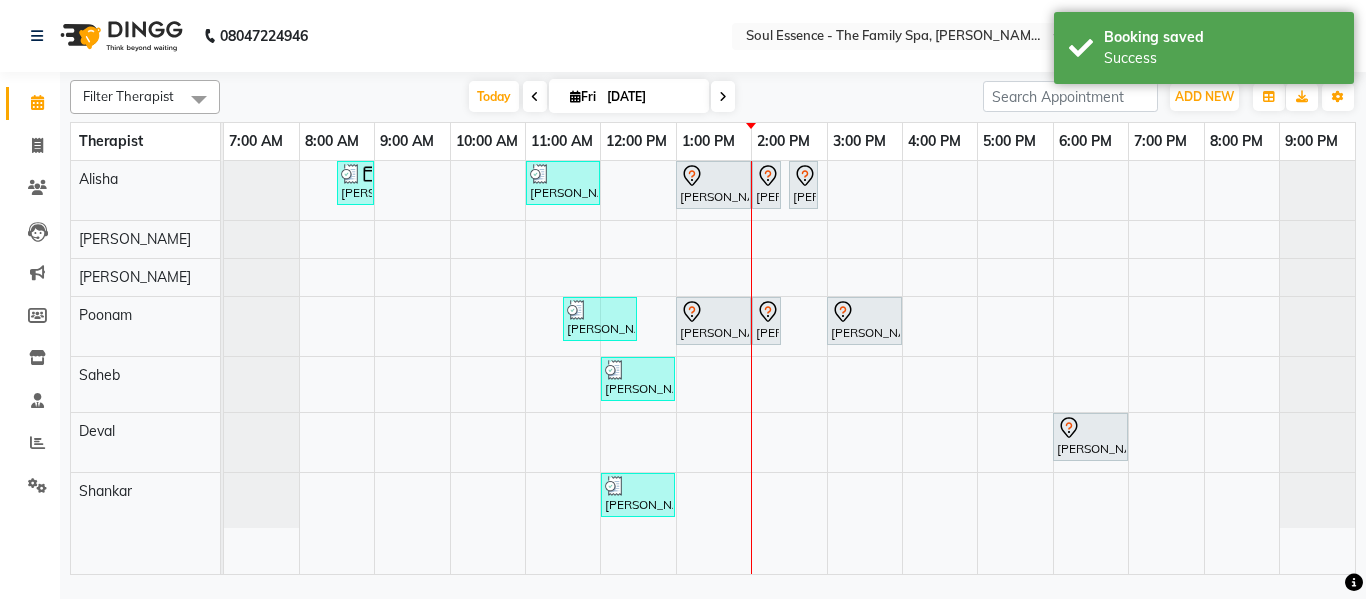 click on "Filter Therapist Select All Alisha Deval Gauri Thorath Poonam Saheb Shankar  Surma Today  Fri 11-07-2025 Toggle Dropdown Add Appointment Add Invoice Add Expense Add Attendance Add Client Add Transaction Toggle Dropdown Add Appointment Add Invoice Add Expense Add Attendance Add Client ADD NEW Toggle Dropdown Add Appointment Add Invoice Add Expense Add Attendance Add Client Add Transaction Filter Therapist Select All Alisha Deval Gauri Thorath Poonam Saheb Shankar  Surma Group By  Staff View   Room View  View as Vertical  Vertical - Week View  Horizontal  Horizontal - Week View  List  Toggle Dropdown Calendar Settings Manage Tags   Arrange Therapists   Reset Therapists  Full Screen Appointment Form Zoom 25% Therapist 7:00 AM 8:00 AM 9:00 AM 10:00 AM 11:00 AM 12:00 PM 1:00 PM 2:00 PM 3:00 PM 4:00 PM 5:00 PM 6:00 PM 7:00 PM 8:00 PM 9:00 PM Alisha Surma Gauri Thorath Poonam Saheb Deval Shankar      Hemant Deshpande, TK09, 08:30 AM-09:00 AM, Express Clean Up" 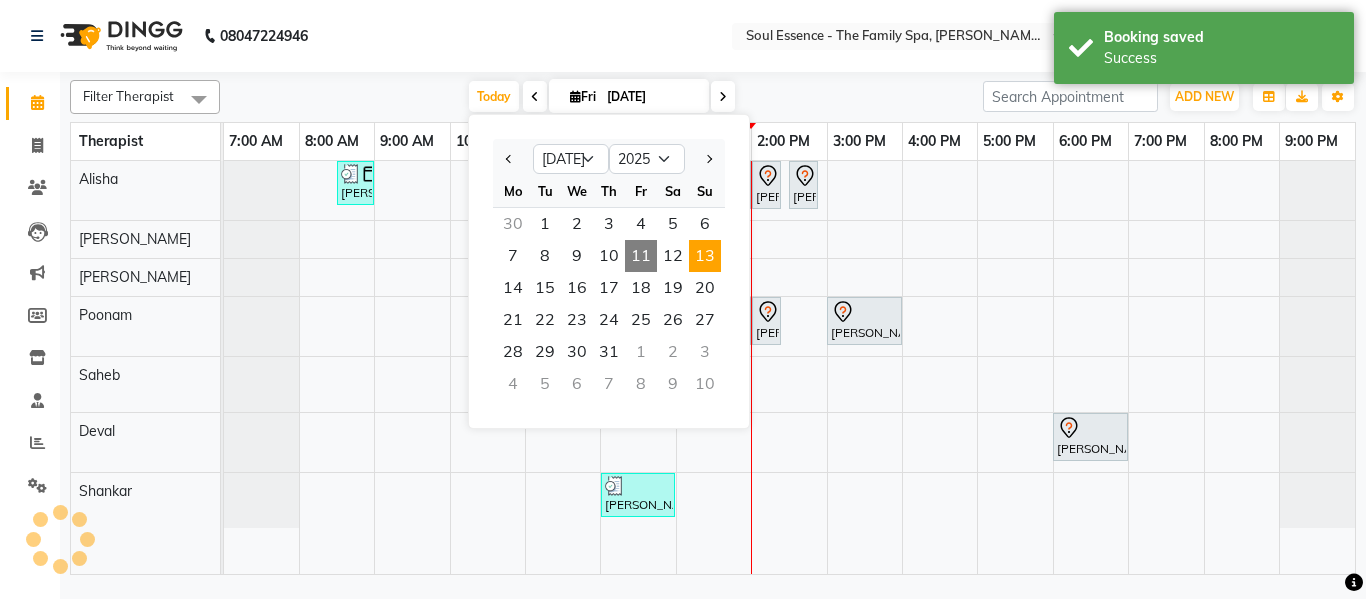 click on "13" at bounding box center (705, 256) 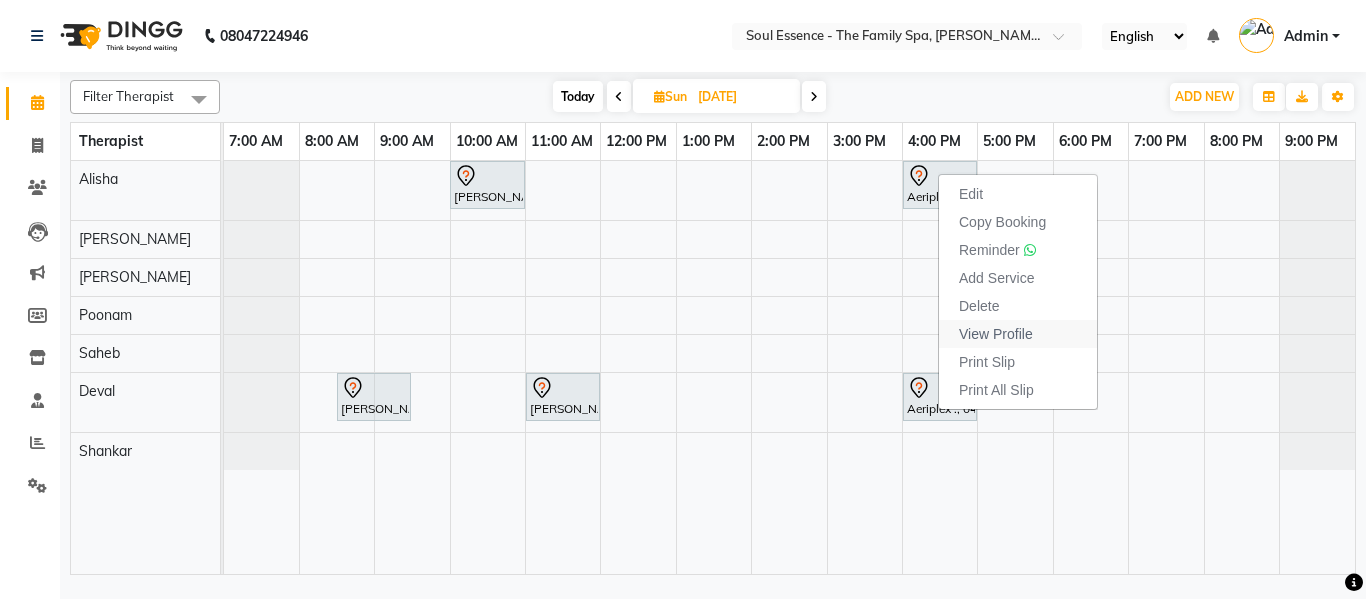 click on "View Profile" at bounding box center (996, 334) 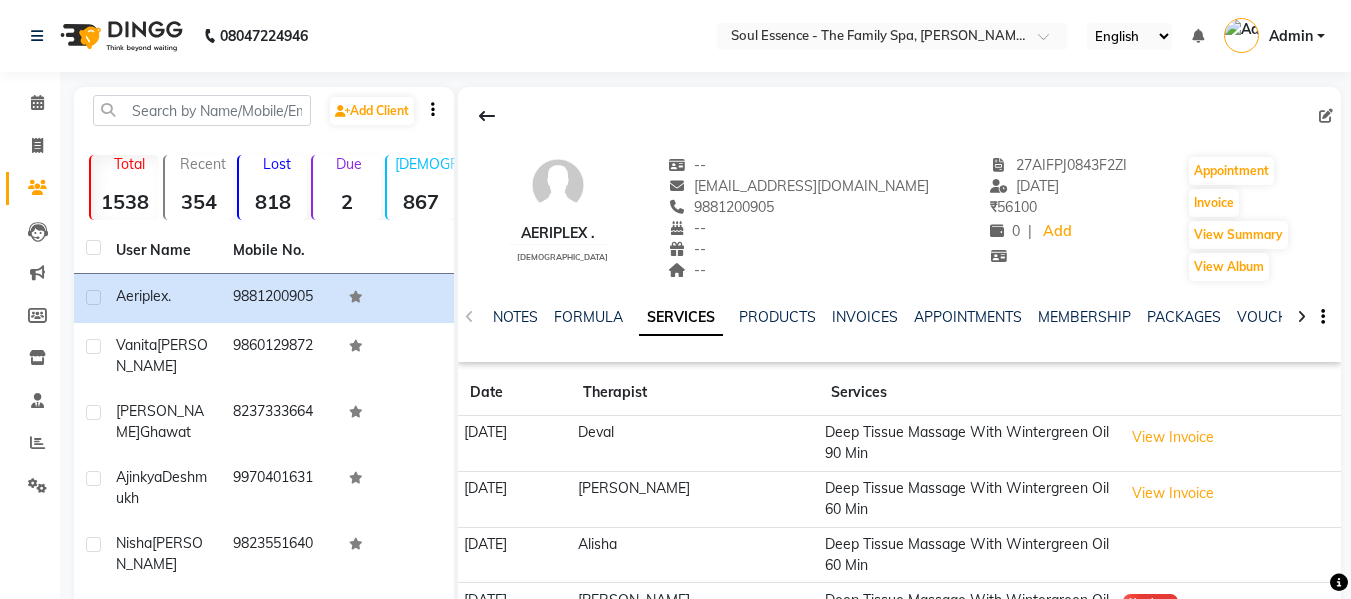 click on "NOTES FORMULA SERVICES PRODUCTS INVOICES APPOINTMENTS MEMBERSHIP PACKAGES VOUCHERS GIFTCARDS POINTS FORMS FAMILY CARDS WALLET" 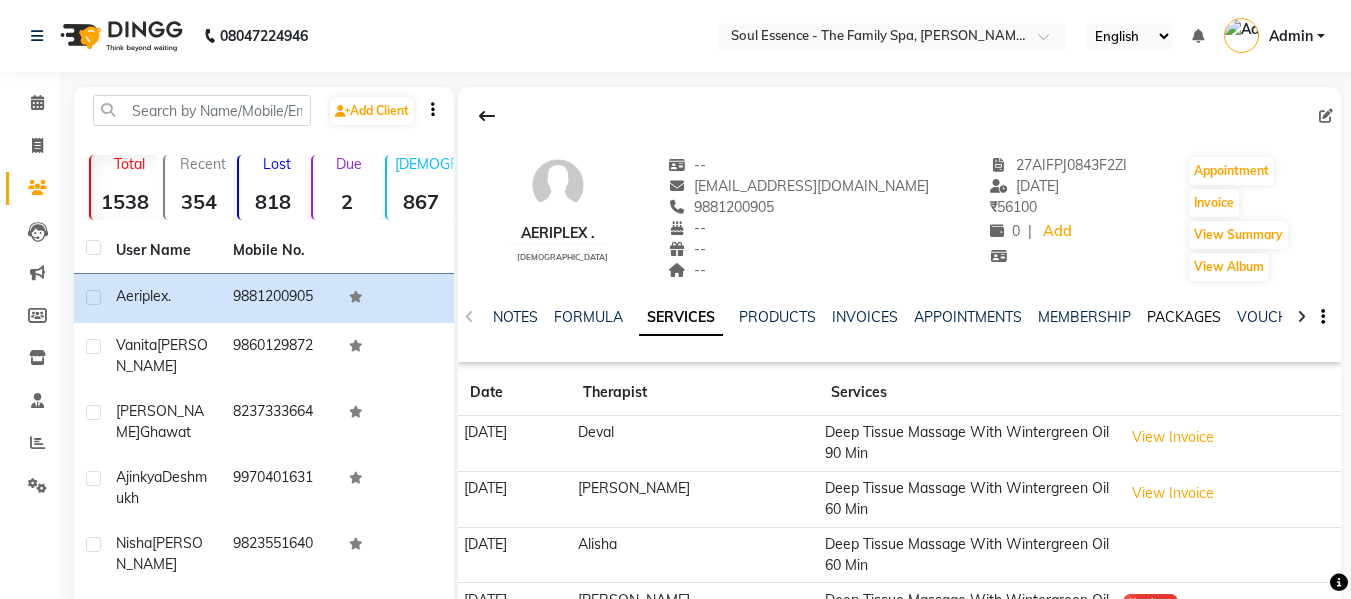 click on "PACKAGES" 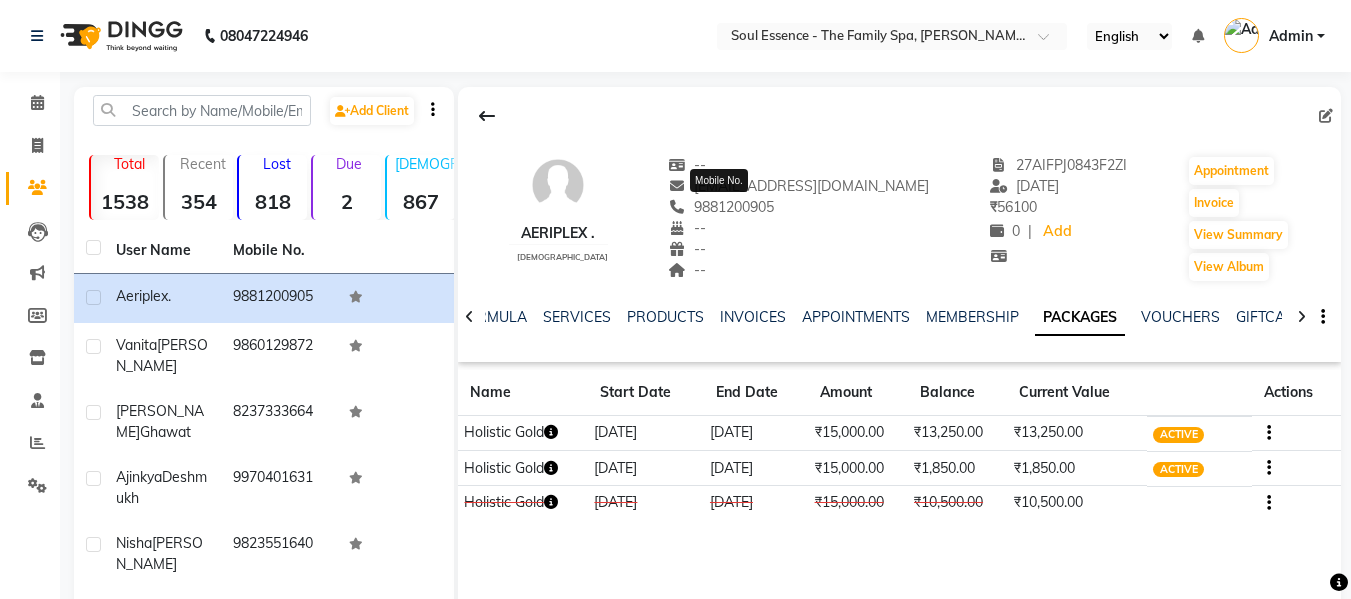 click on "9881200905" 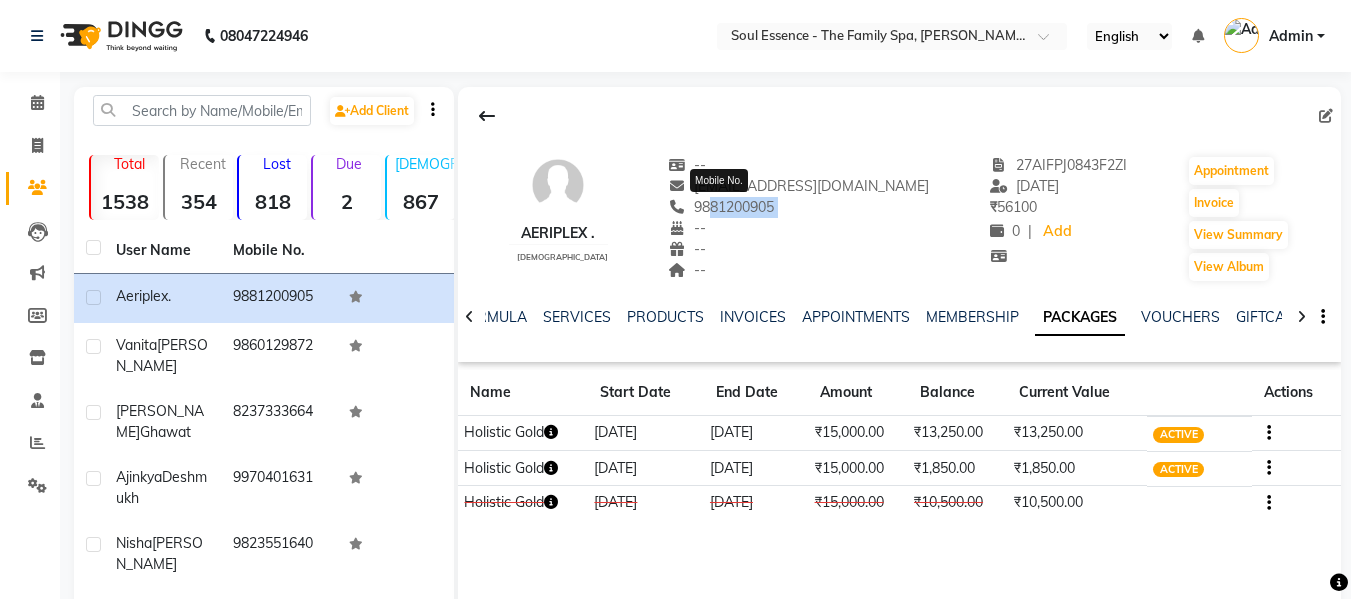 click on "9881200905" 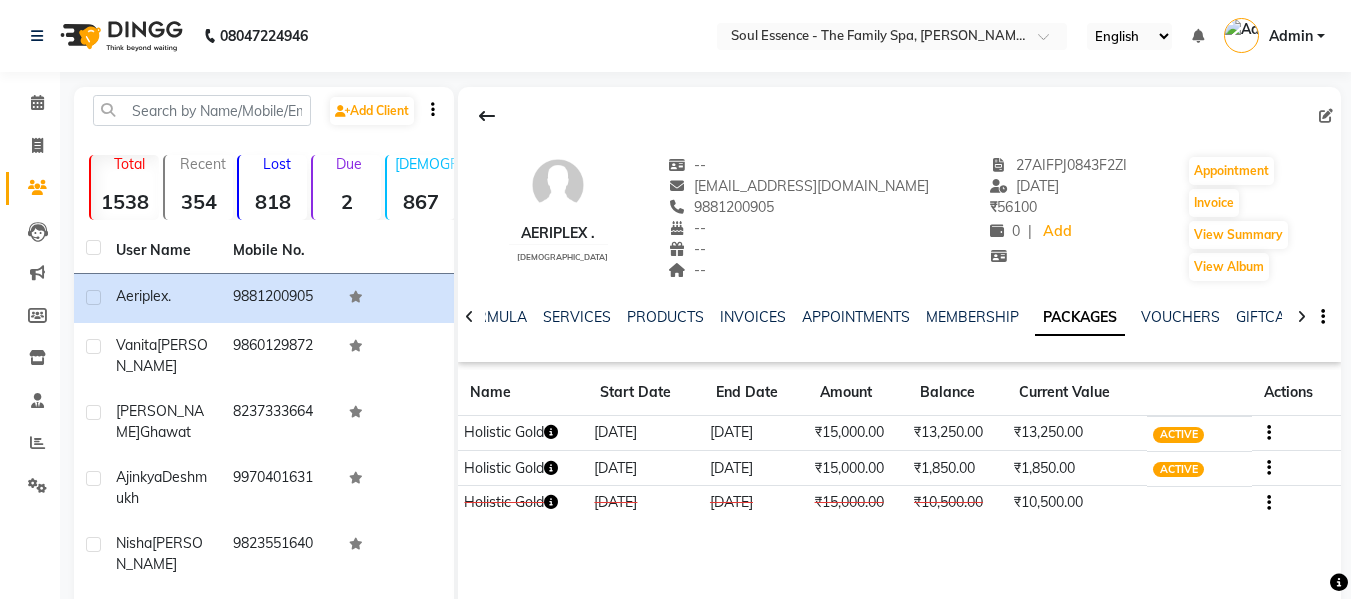 click on "Aeriplex .   male  --   shekharjadhav909@gmail.com   9881200905  --  --  --  27AIFPJ0843F2ZI 04-07-2025 ₹    56100 0 |  Add   Appointment   Invoice  View Summary  View Album" 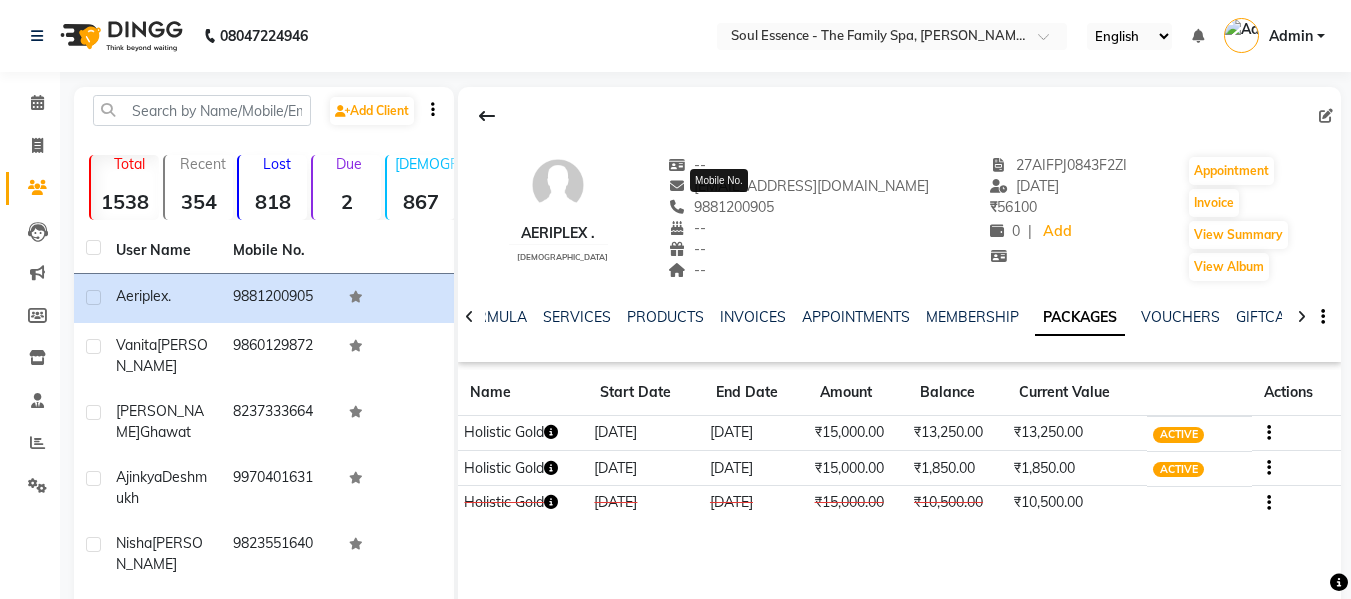 click on "9881200905" 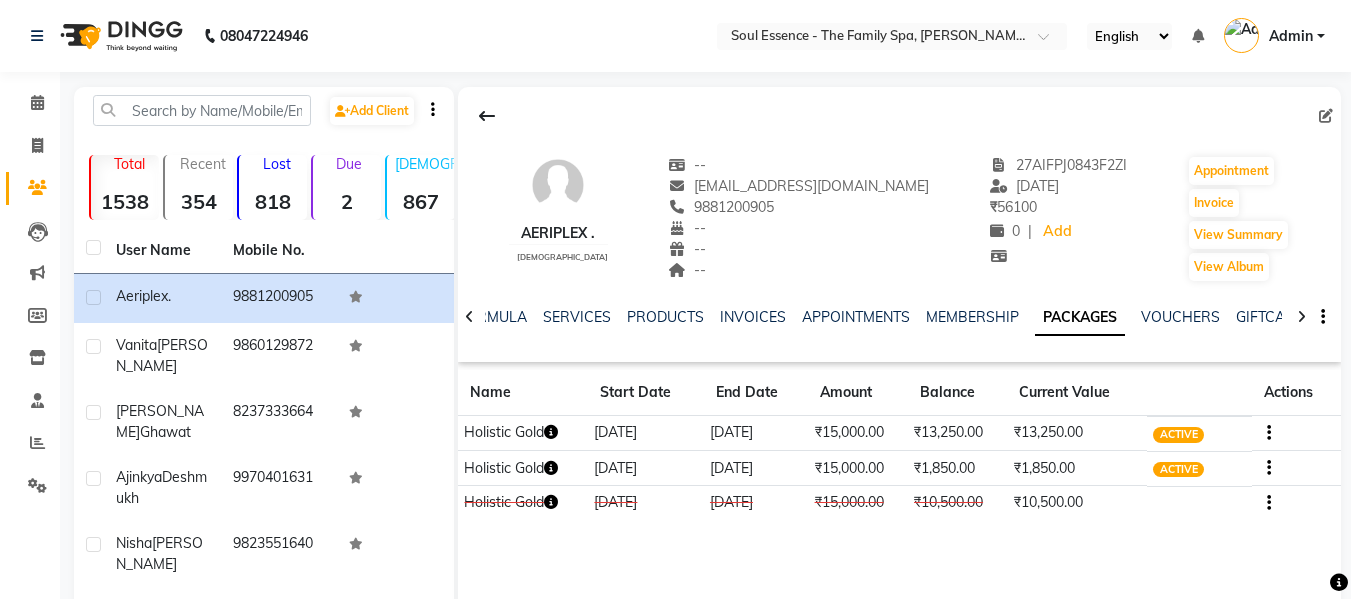 click on "9881200905" 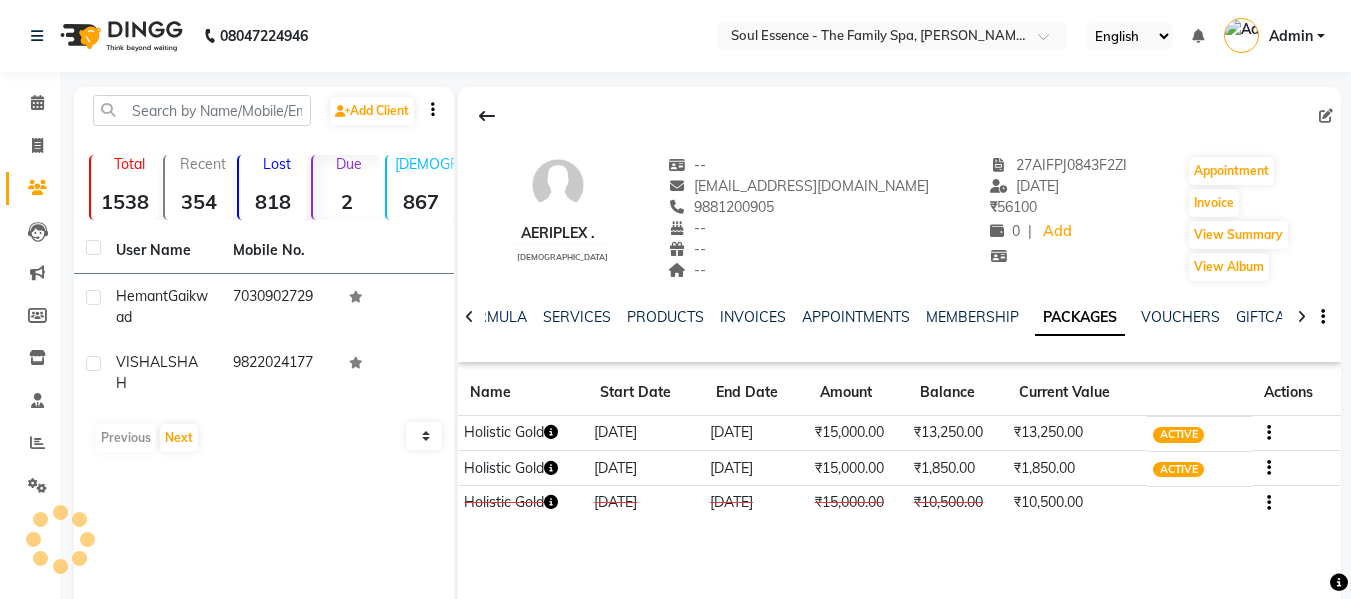 click on "867" 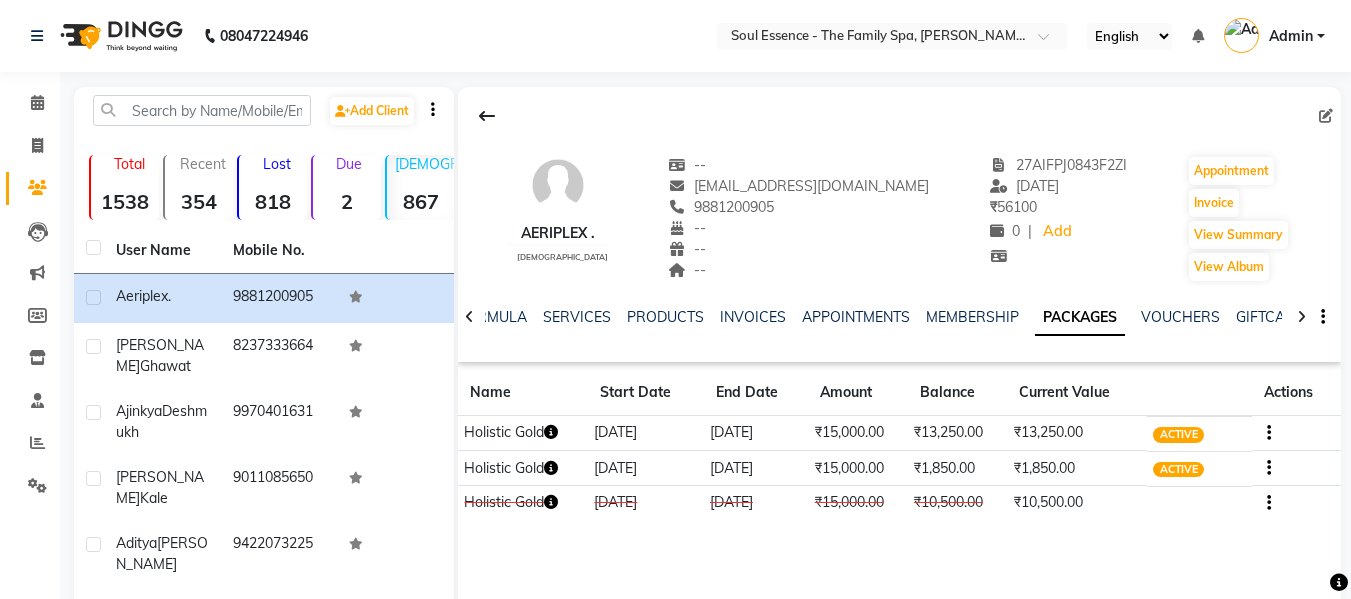 click on "Total" 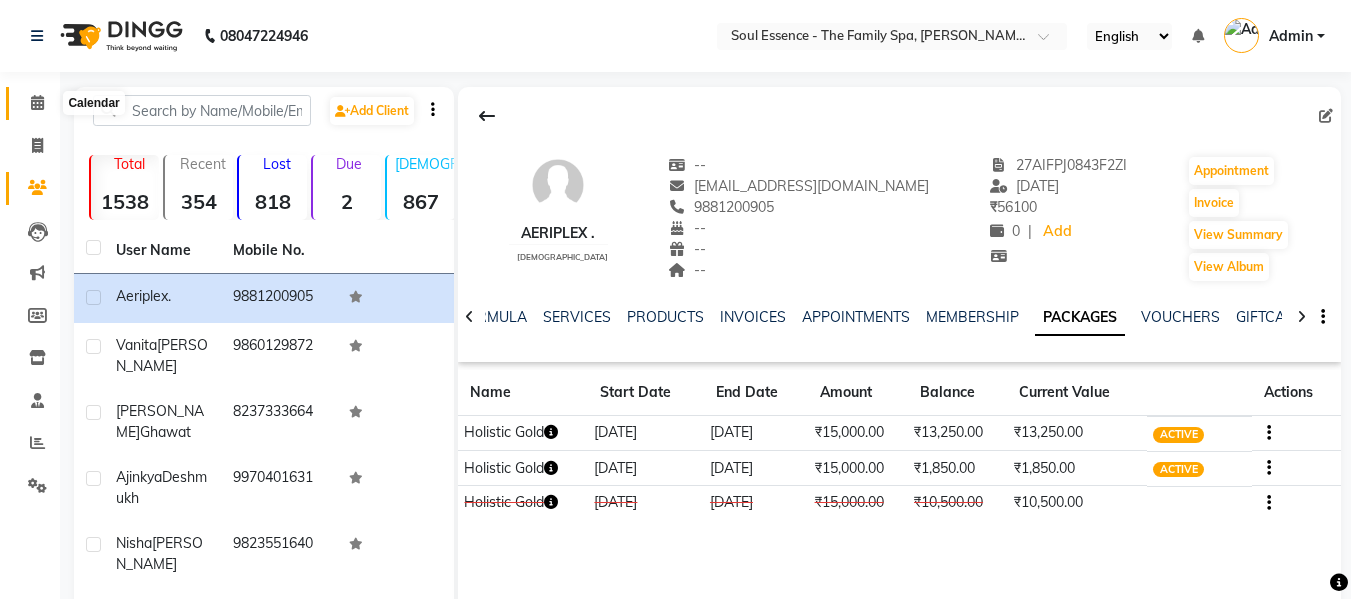 click 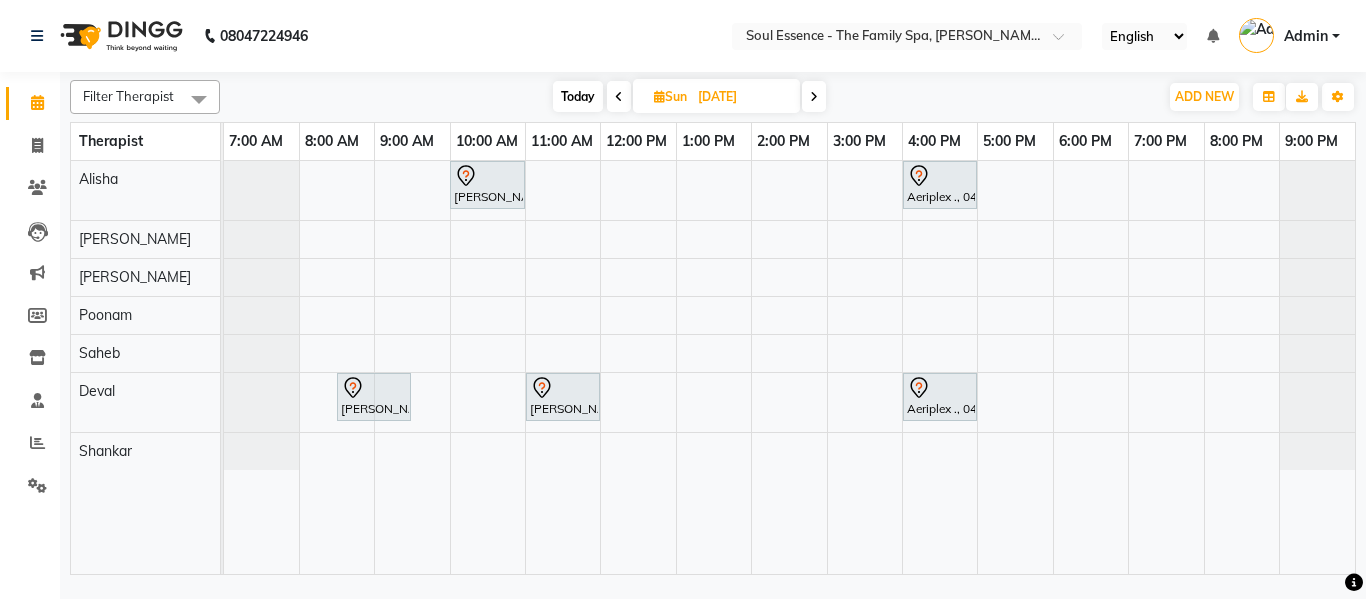 click on "Today" at bounding box center [578, 96] 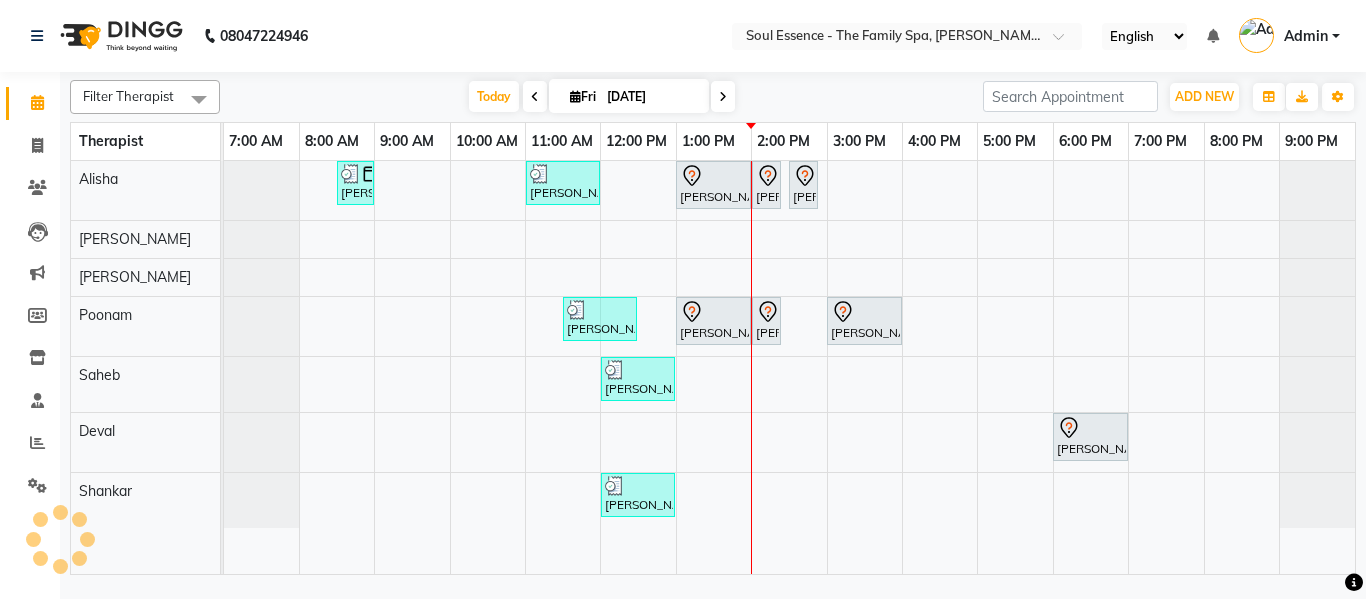 click on "[DATE]" at bounding box center [651, 97] 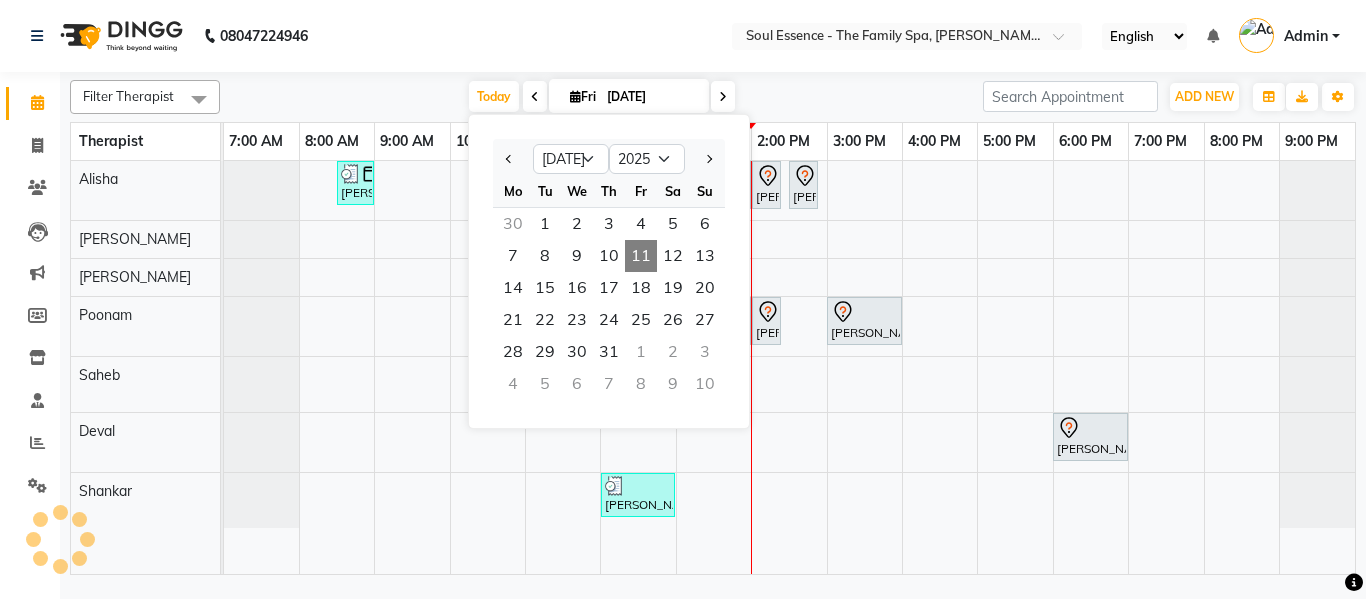 click on "08047224946 Select Location × Soul Essence - The Family Spa, [PERSON_NAME] Colony English ENGLISH Español العربية मराठी हिंदी ગુજરાતી தமிழ் 中文 Notifications nothing to show Admin Manage Profile Change Password Sign out  Version:3.15.4" 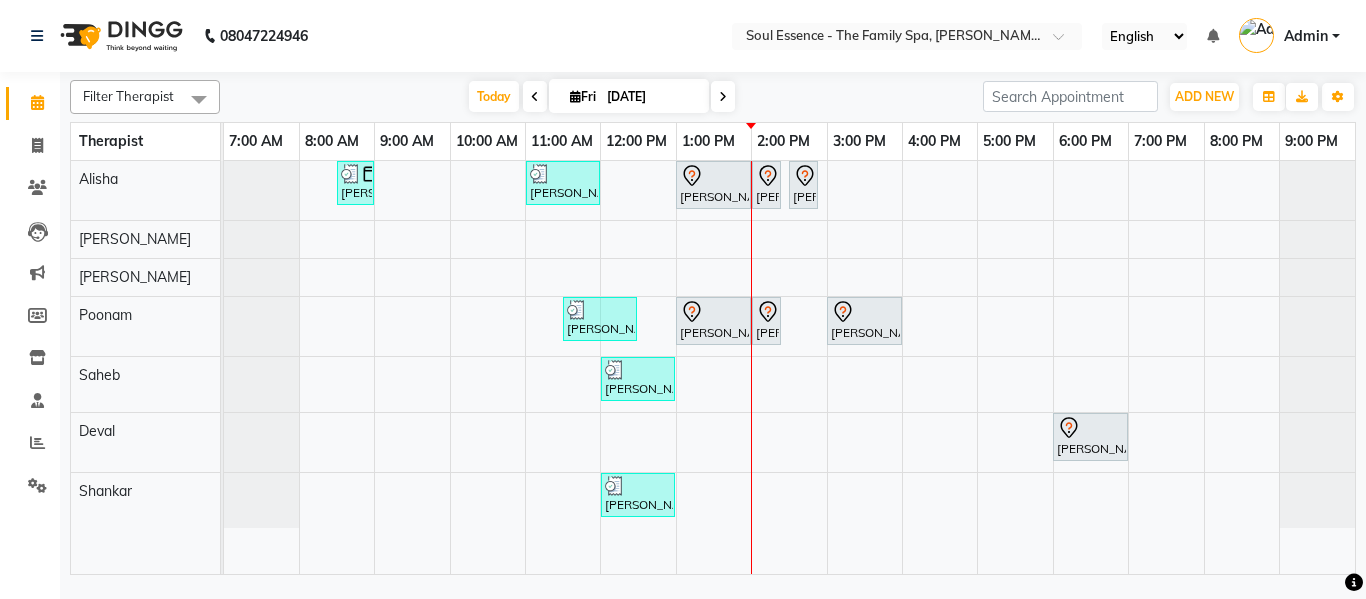 click on "[DATE]" at bounding box center (651, 97) 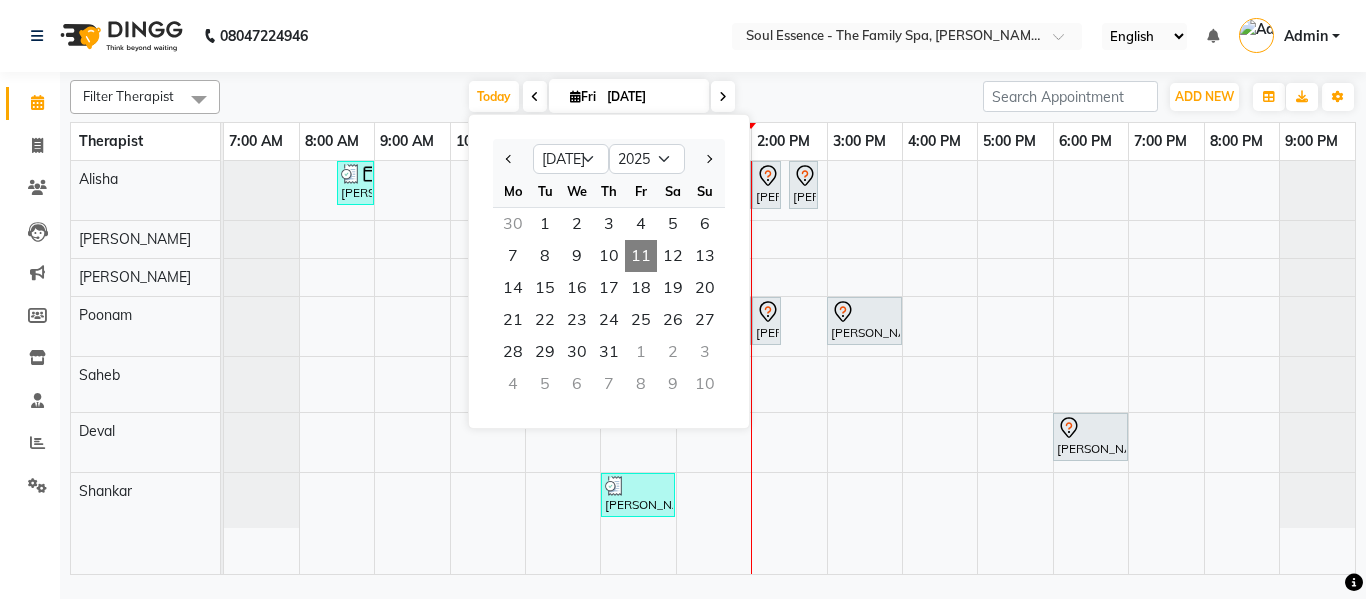 click on "7   8   9   10   11   12   13" at bounding box center [609, 256] 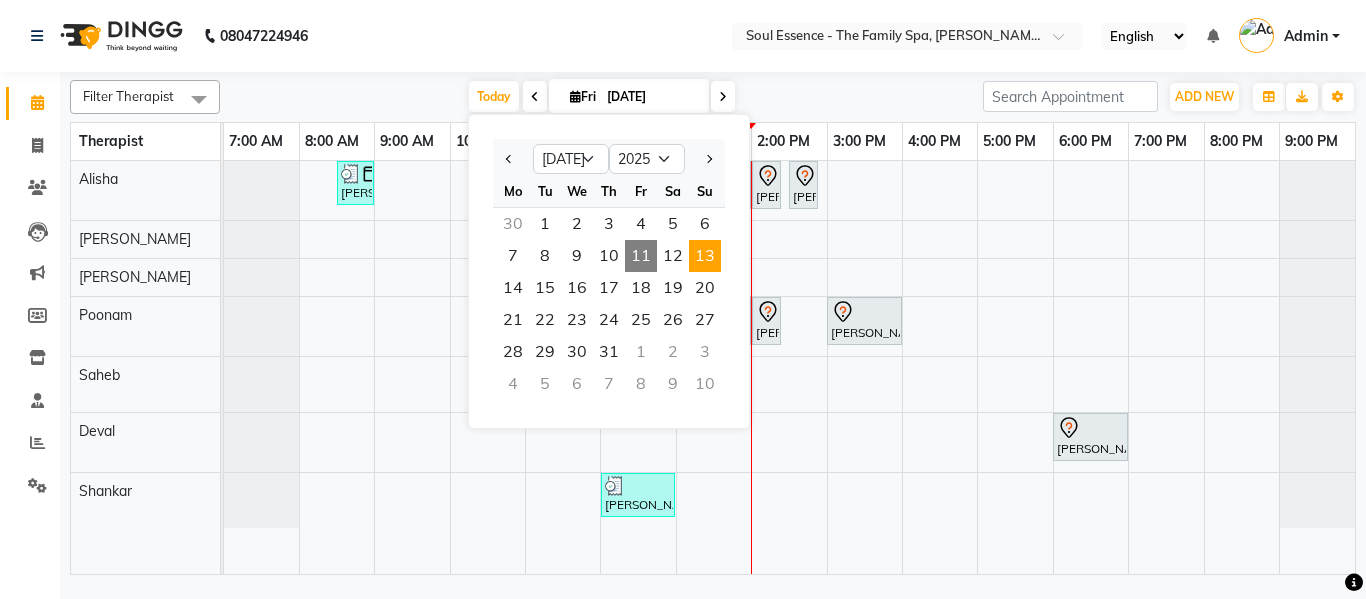 click on "13" at bounding box center (705, 256) 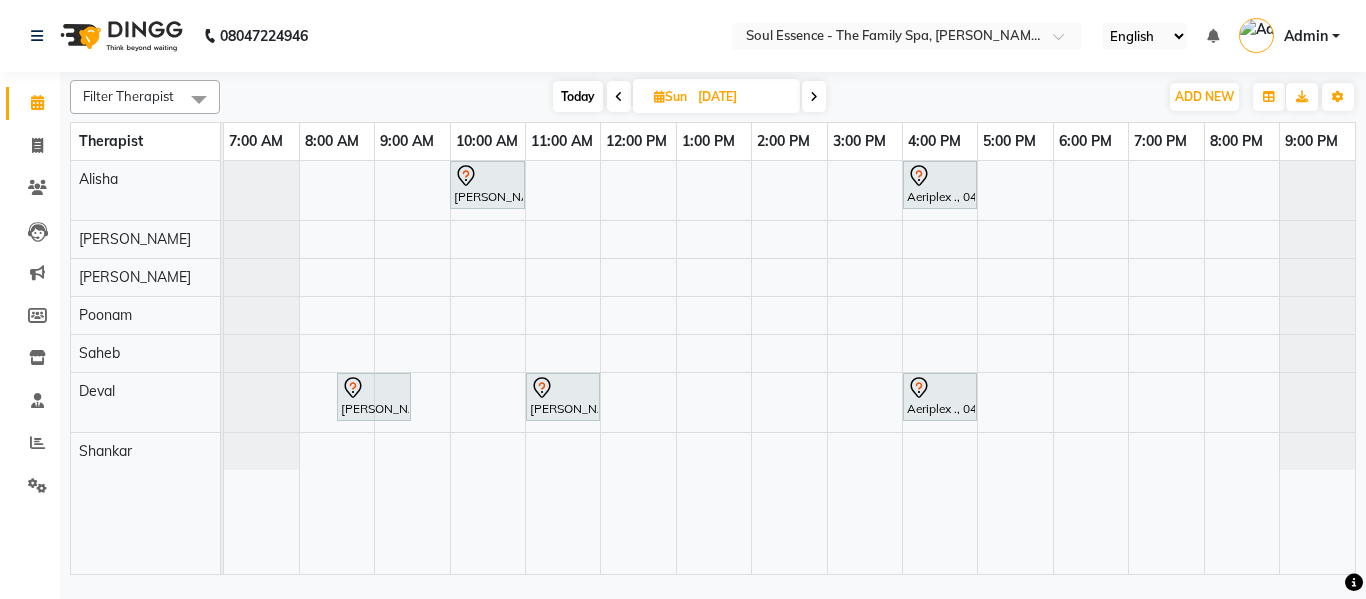 click on "Today" at bounding box center (578, 96) 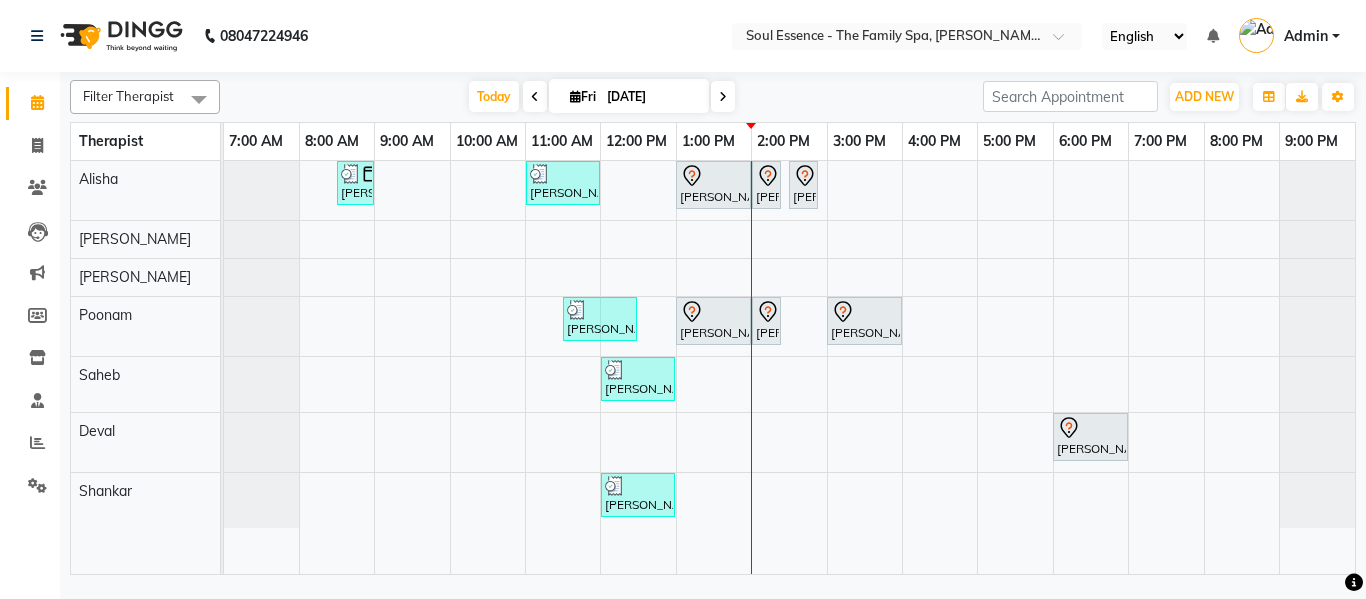 click on "Fri 11-07-2025" at bounding box center (629, 96) 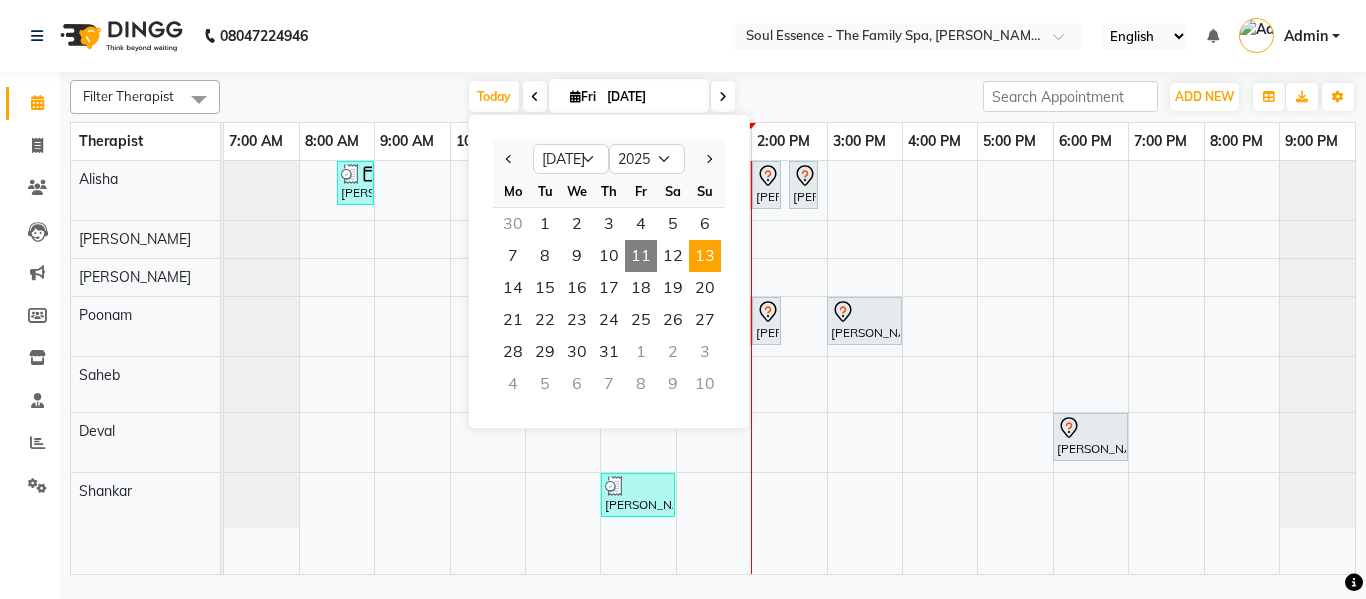 click on "13" at bounding box center (705, 256) 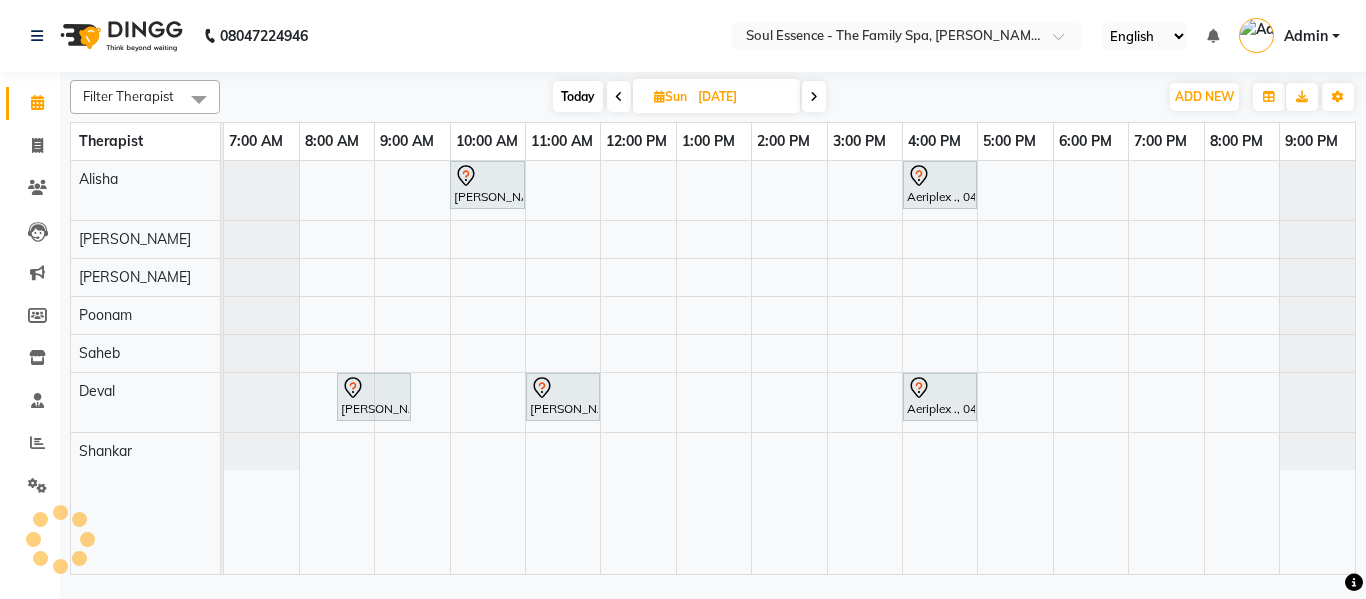 click on "Today" at bounding box center [578, 96] 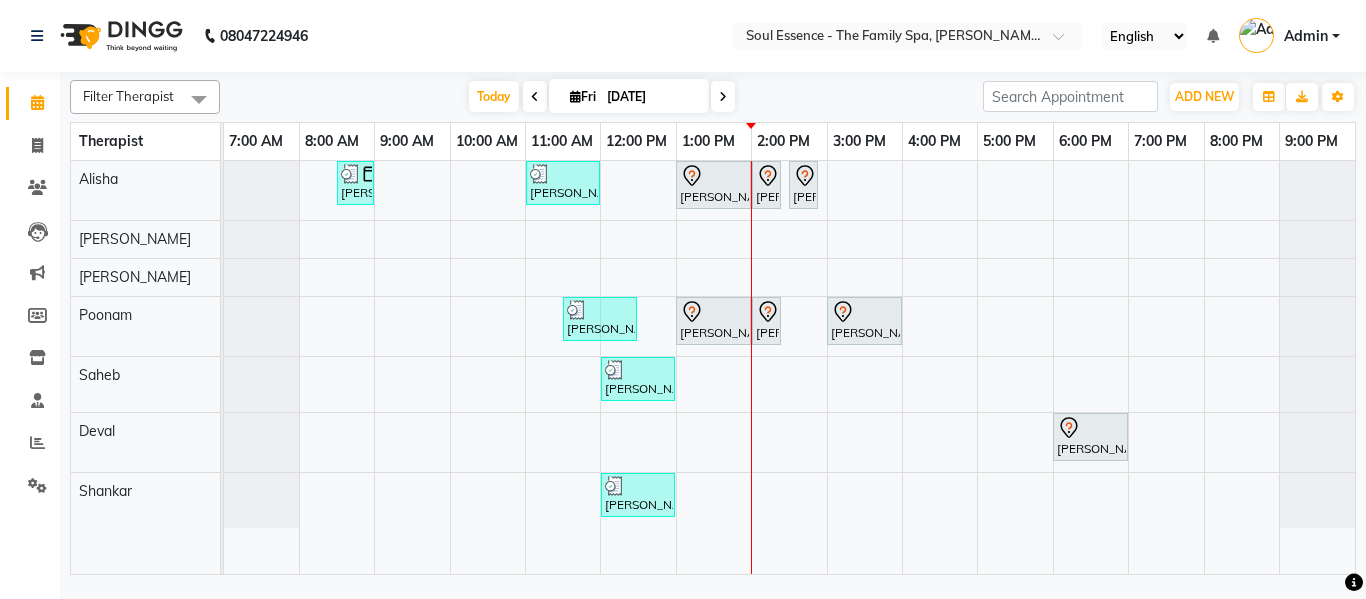 click on "[DATE]" at bounding box center [651, 97] 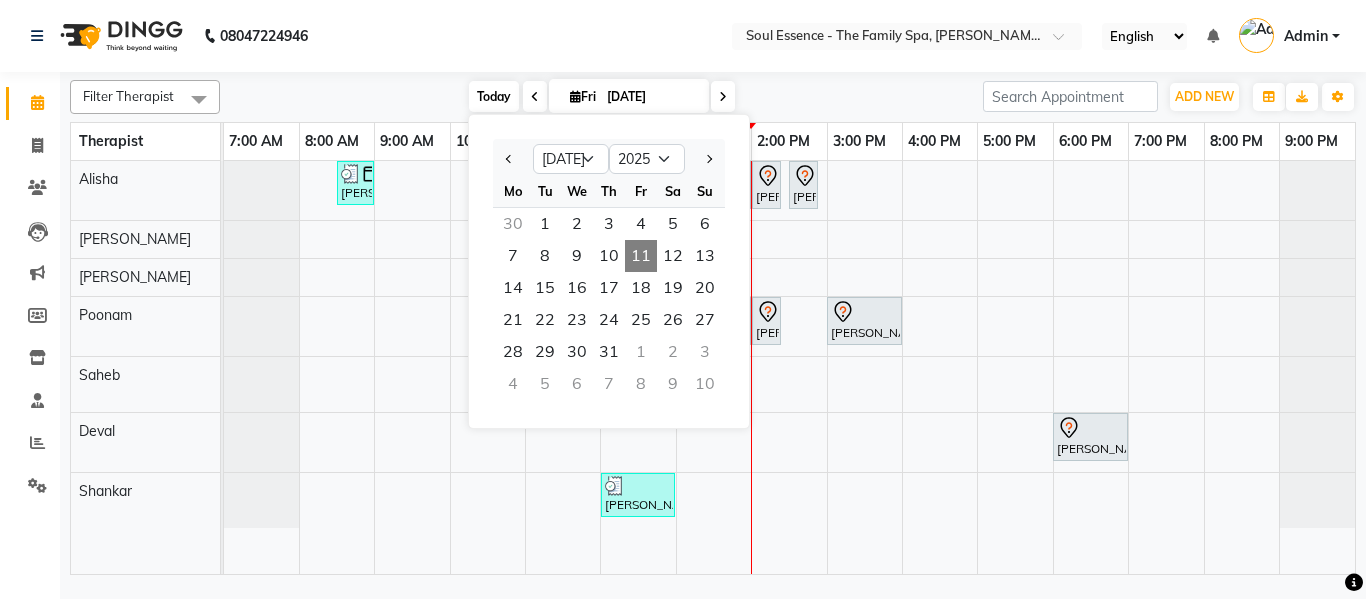 click on "Today" at bounding box center (494, 96) 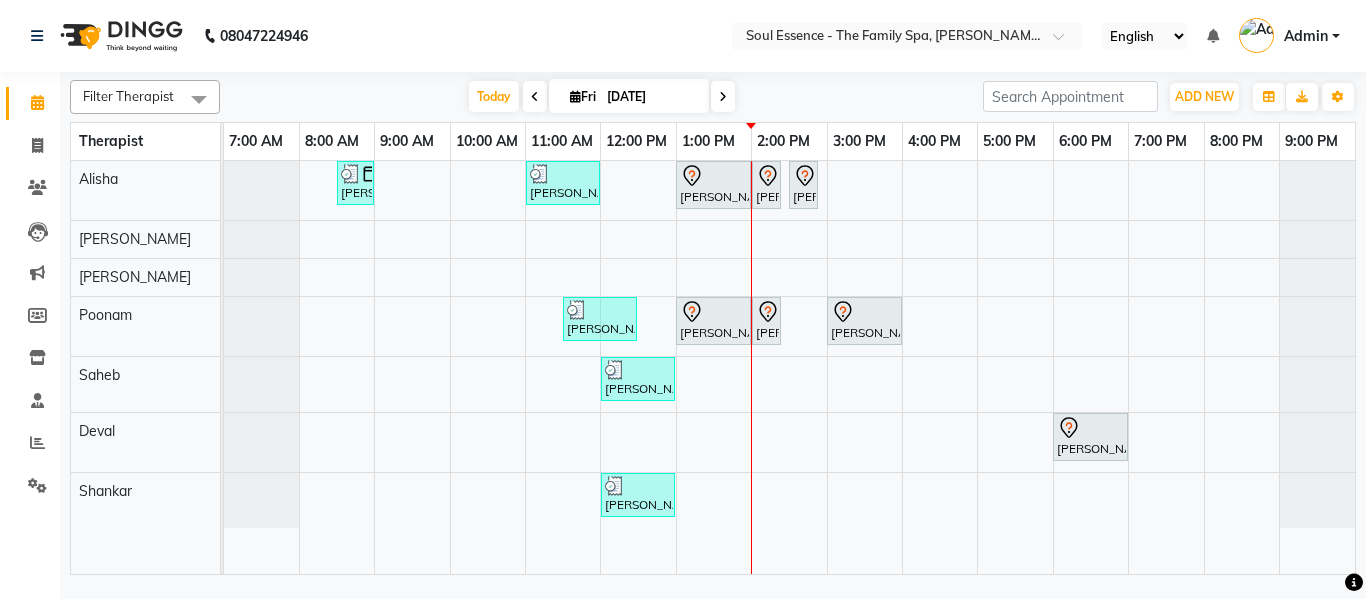 click on "[DATE]" at bounding box center (651, 97) 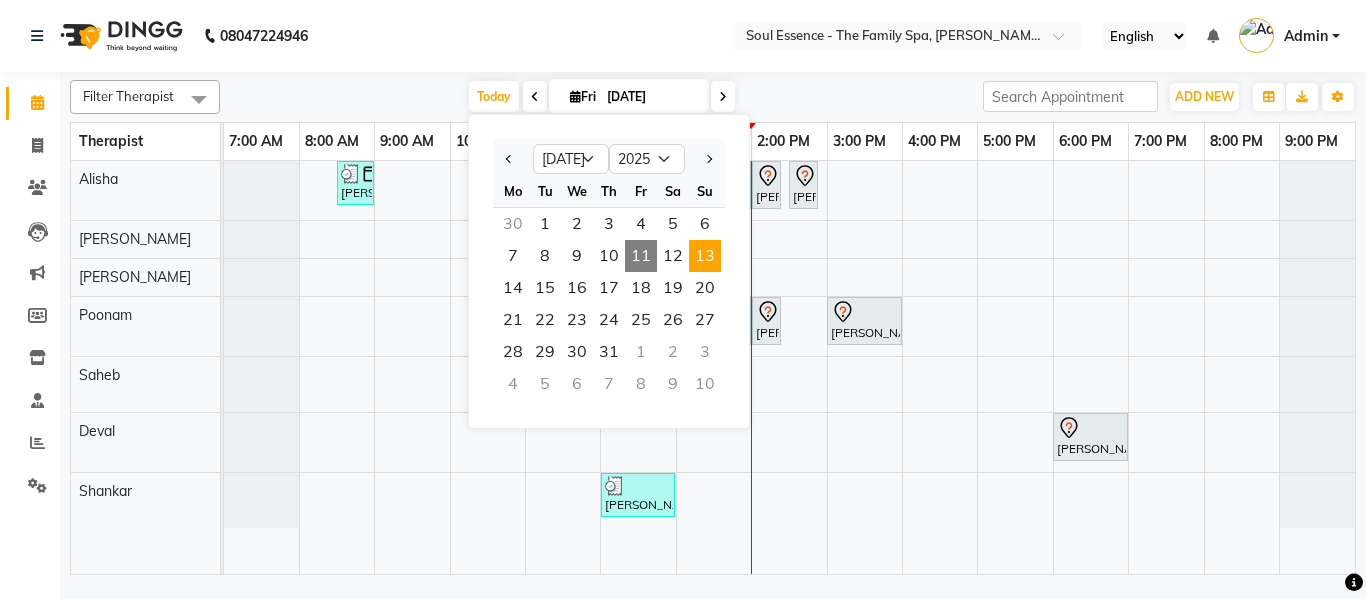 click on "13" at bounding box center [705, 256] 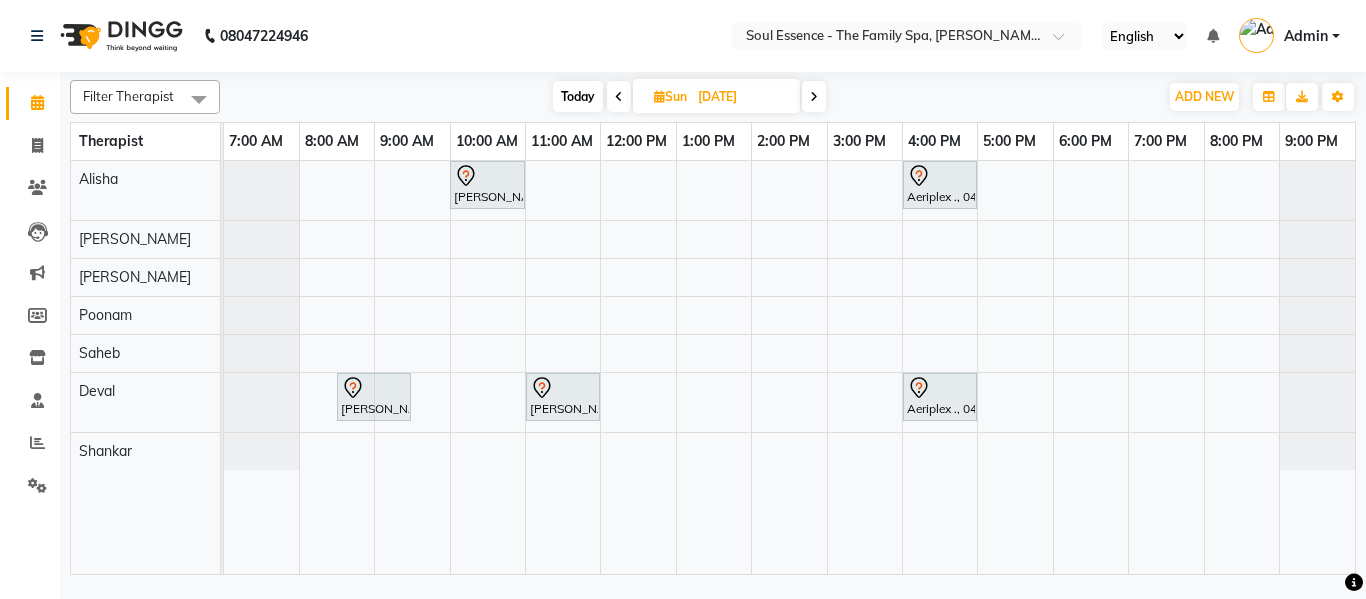 click on "Today" at bounding box center [578, 96] 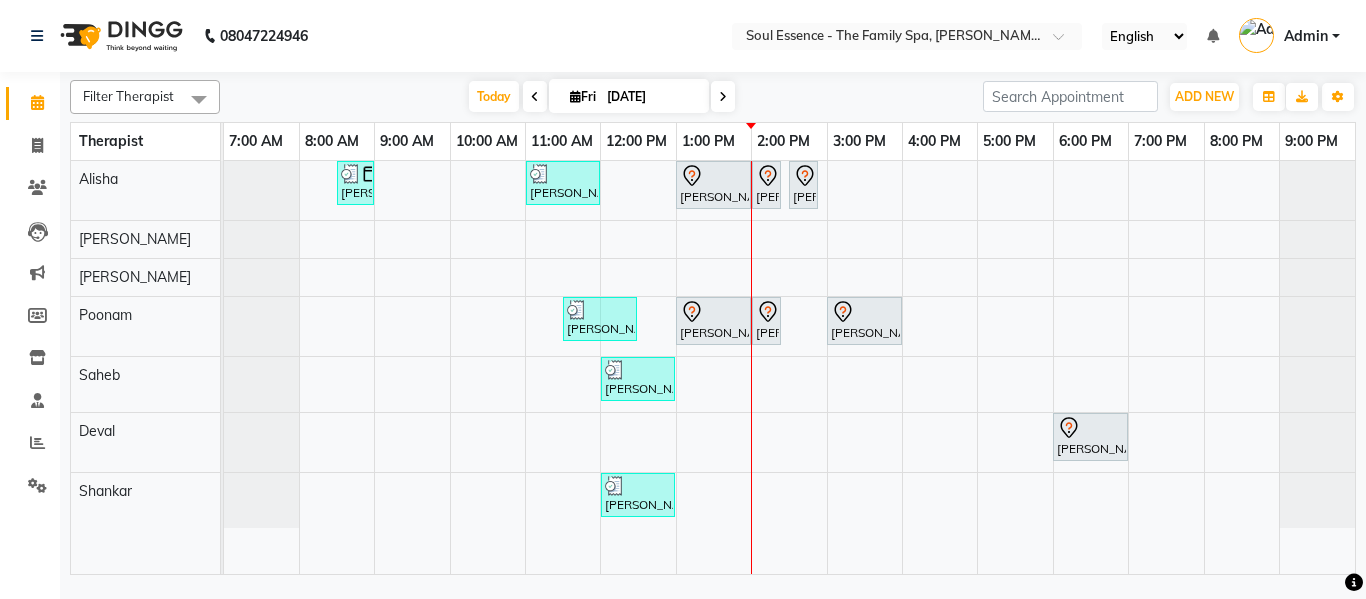 click on "Hemant Deshpande, TK09, 08:30 AM-09:00 AM, Express Clean Up     ujwala Shinde, TK08, 11:00 AM-12:00 PM, Deep Tissue Massage With Wintergreen Oil 60 Min             Poonam Tumma, TK01, 01:00 PM-02:00 PM, Deep Tissue Massage With Wintergreen Oil 60 Min             Poonam Tumma, TK01, 02:00 PM-02:15 PM, Full Arms Waxing             Poonam Tumma, TK01, 02:30 PM-02:50 PM, Full Legs Waxing     Tanvi Karale, TK04, 11:30 AM-12:30 PM, Skin Whitening Facial 60 Min             Poonam Tumma, TK01, 01:00 PM-02:00 PM, Skin Whitening Facial 60 Min             Poonam Tumma, TK01, 02:00 PM-02:15 PM, Full Arms Waxing             Prajkata divekar, TK03, 03:00 PM-04:00 PM, Skin Whitening Facial 60 Min     Ajinkya Deshmukh, TK10, 12:00 PM-01:00 PM, Deep Tissue Massage With Wintergreen Oil 60 Min             Arun A. Ghawat, TK11, 06:00 PM-07:00 PM, Deep Tissue Massage With Wintergreen Oil 60 Min     Ajinkya Deshmukh, TK10, 12:00 PM-01:00 PM, Deep Tissue Massage With Wintergreen Oil 60 Min" at bounding box center [789, 367] 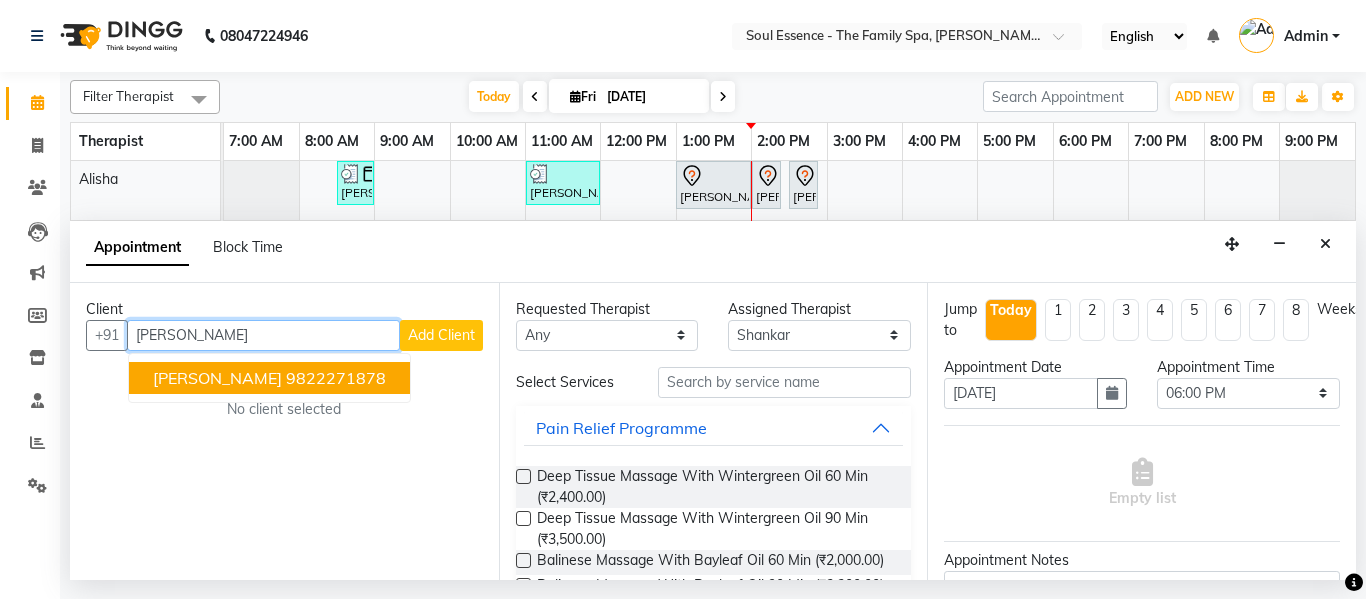 click on "[PERSON_NAME]" at bounding box center (217, 378) 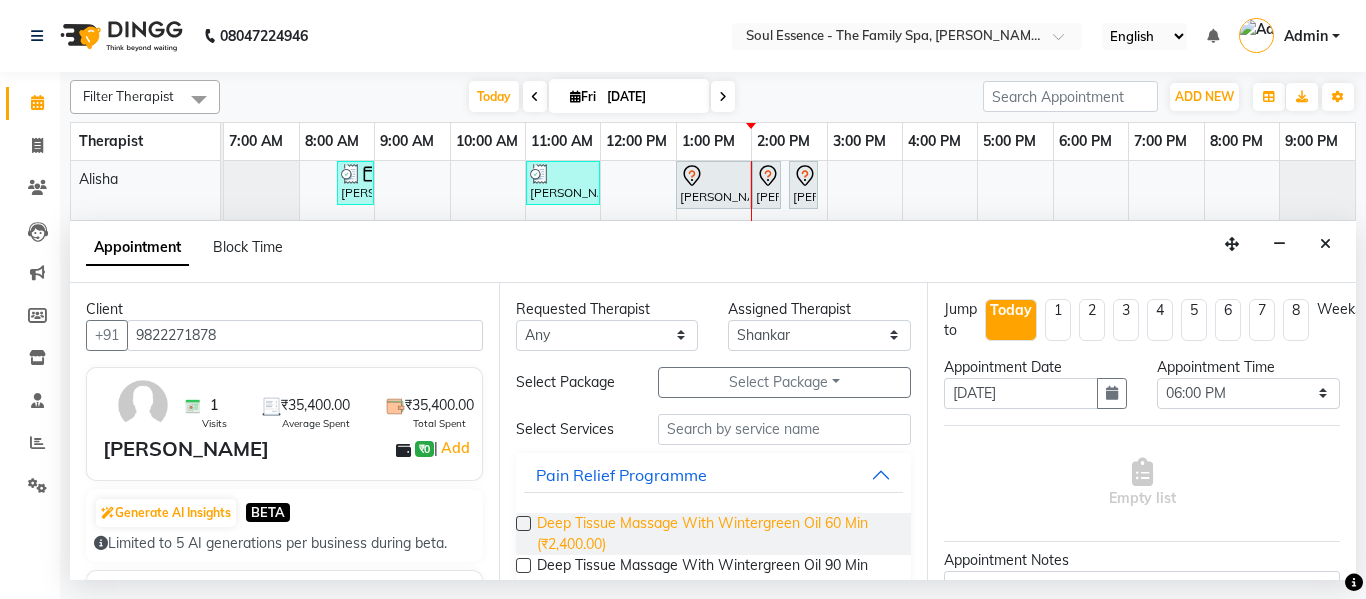 click on "Deep Tissue Massage With Wintergreen Oil 60 Min (₹2,400.00)" at bounding box center [716, 534] 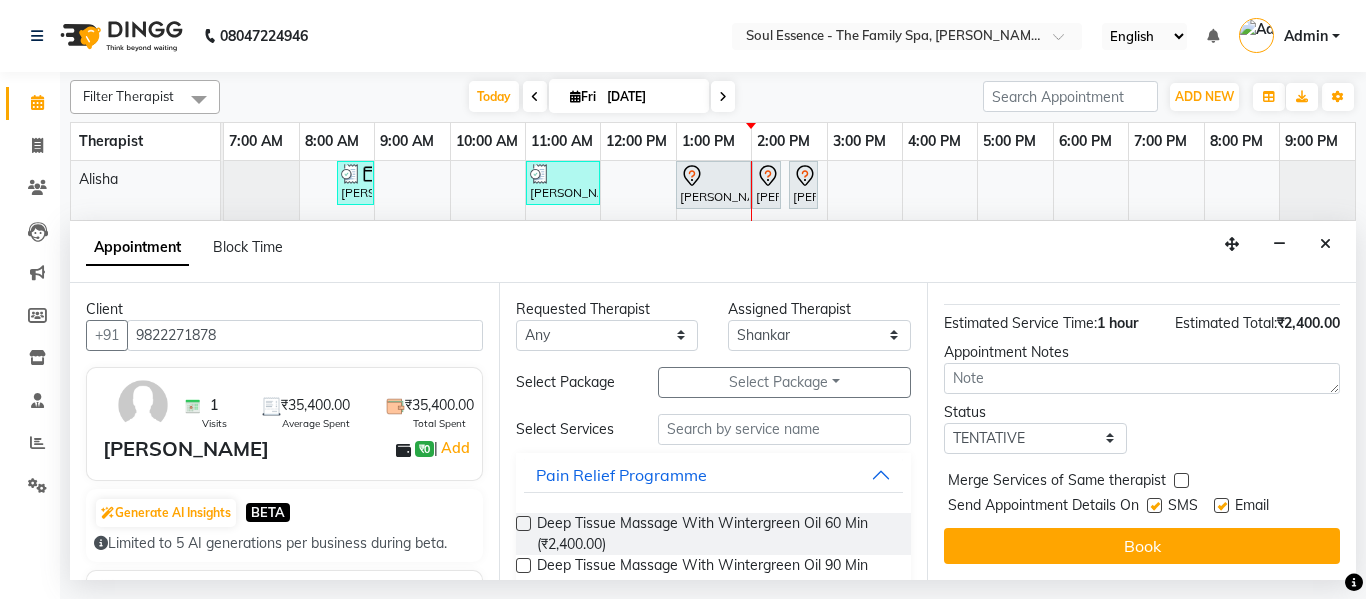 scroll, scrollTop: 265, scrollLeft: 0, axis: vertical 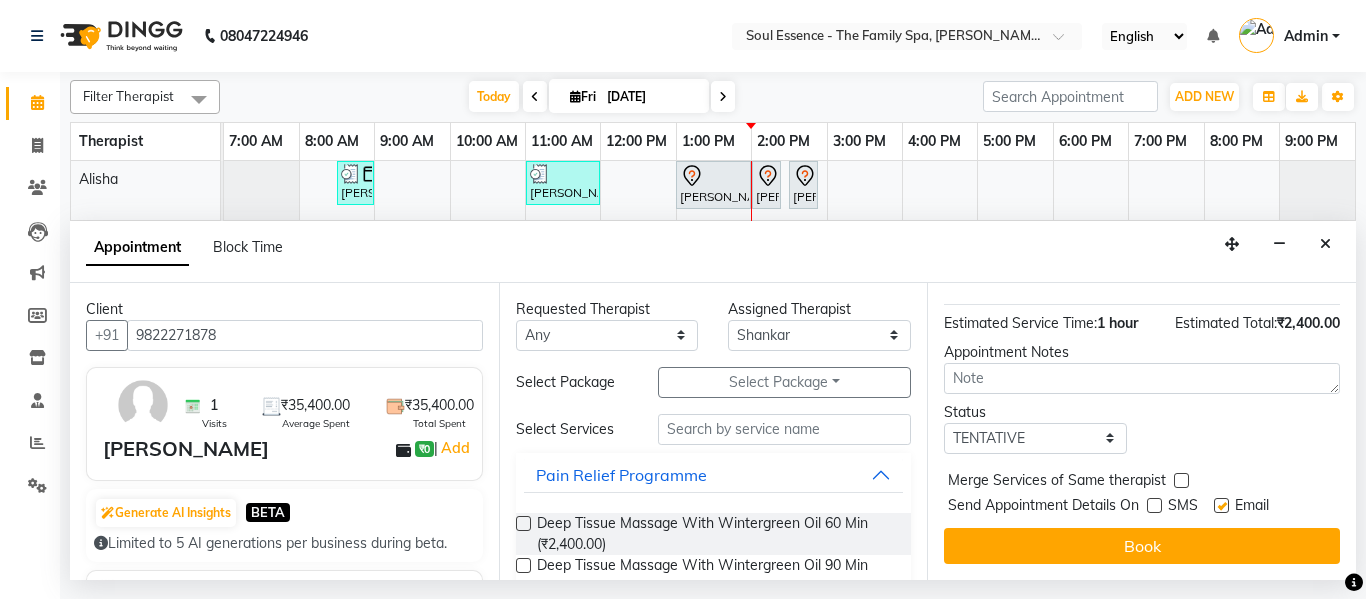 click on "SMS" at bounding box center (1180, 507) 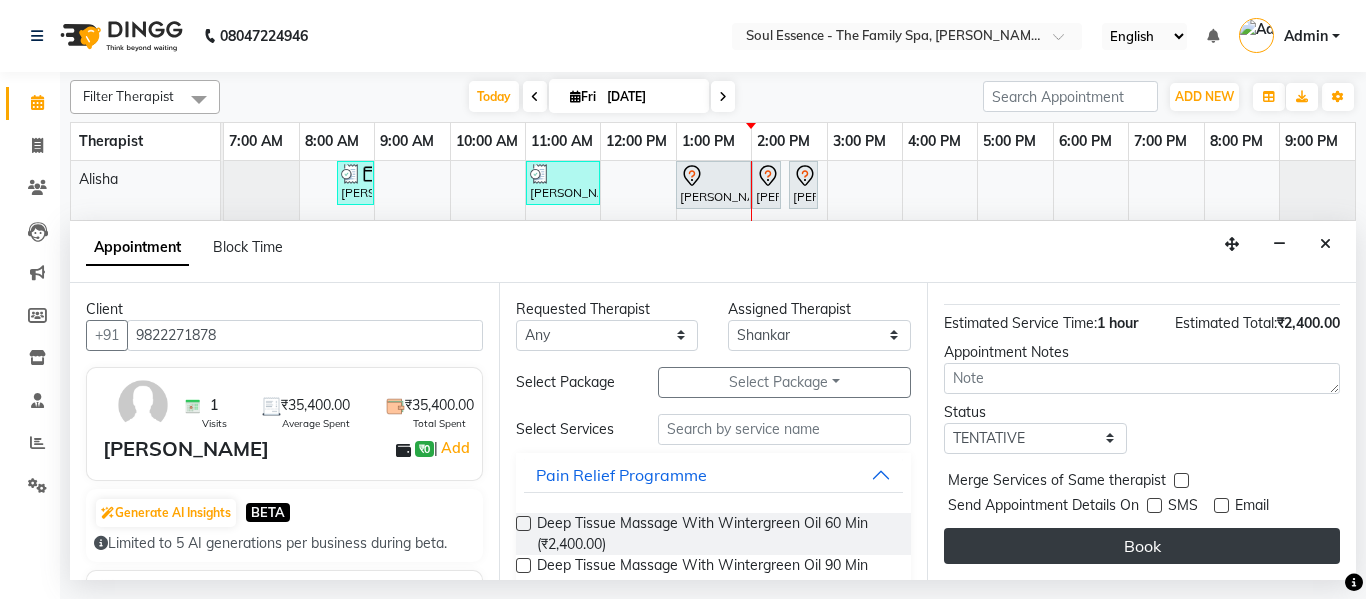 click on "Book" at bounding box center [1142, 546] 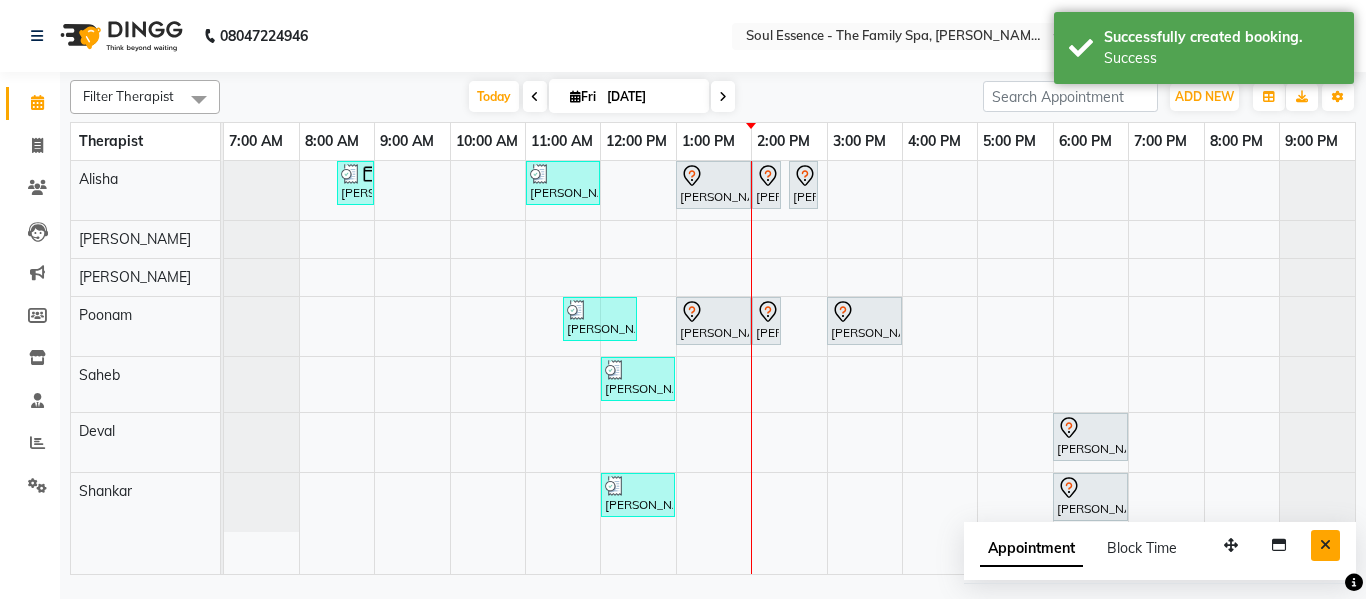 click at bounding box center (1325, 545) 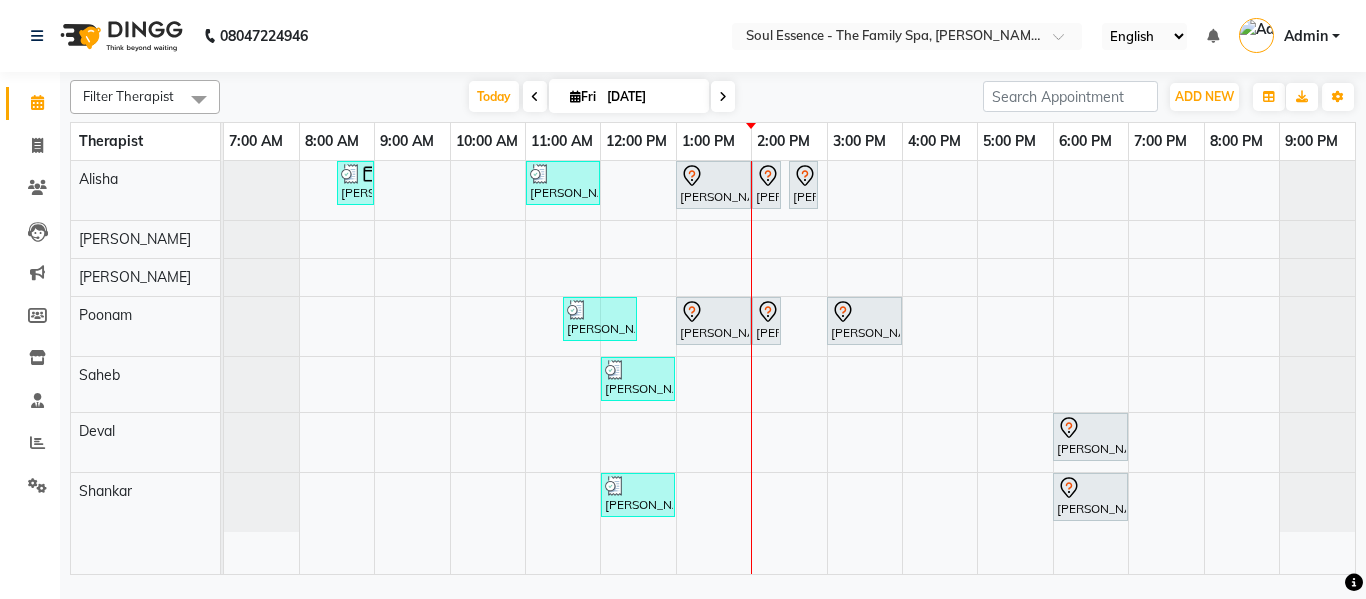 click on "Hemant Deshpande, TK09, 08:30 AM-09:00 AM, Express Clean Up     ujwala Shinde, TK08, 11:00 AM-12:00 PM, Deep Tissue Massage With Wintergreen Oil 60 Min             Poonam Tumma, TK01, 01:00 PM-02:00 PM, Deep Tissue Massage With Wintergreen Oil 60 Min             Poonam Tumma, TK01, 02:00 PM-02:15 PM, Full Arms Waxing             Poonam Tumma, TK01, 02:30 PM-02:50 PM, Full Legs Waxing     Tanvi Karale, TK04, 11:30 AM-12:30 PM, Skin Whitening Facial 60 Min             Poonam Tumma, TK01, 01:00 PM-02:00 PM, Skin Whitening Facial 60 Min             Poonam Tumma, TK01, 02:00 PM-02:15 PM, Full Arms Waxing             Prajkata divekar, TK03, 03:00 PM-04:00 PM, Skin Whitening Facial 60 Min     Ajinkya Deshmukh, TK10, 12:00 PM-01:00 PM, Deep Tissue Massage With Wintergreen Oil 60 Min             Arun A. Ghawat, TK11, 06:00 PM-07:00 PM, Deep Tissue Massage With Wintergreen Oil 60 Min     Ajinkya Deshmukh, TK10, 12:00 PM-01:00 PM, Deep Tissue Massage With Wintergreen Oil 60 Min" at bounding box center [789, 367] 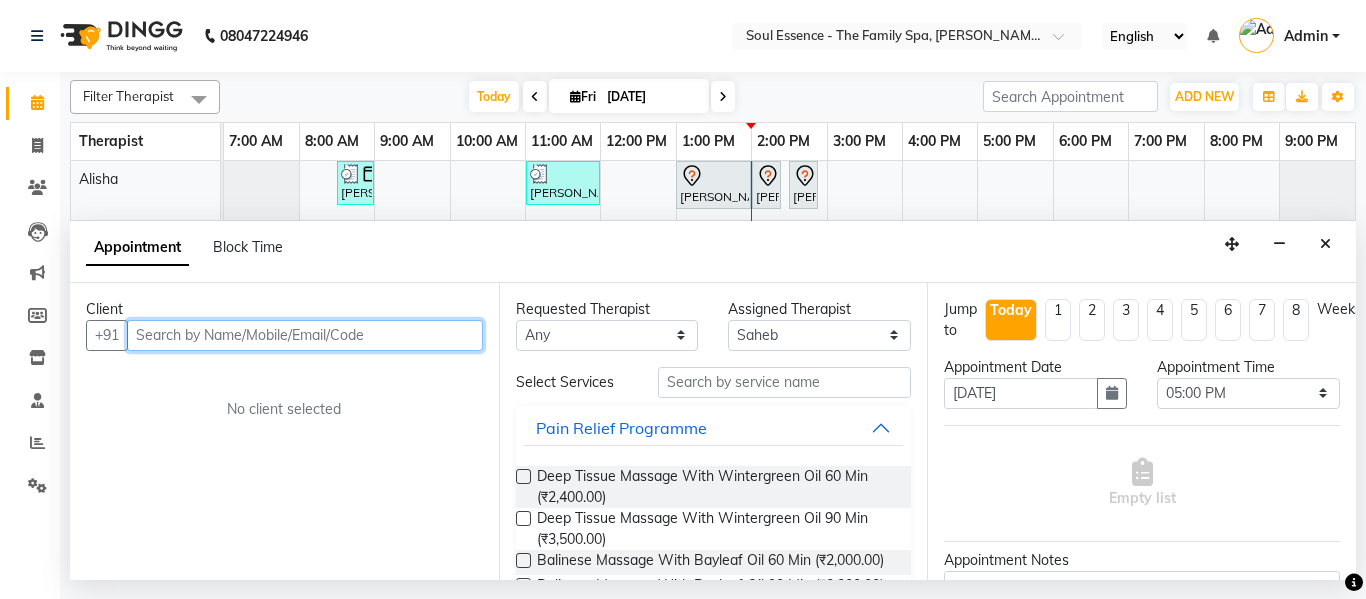 click at bounding box center (305, 335) 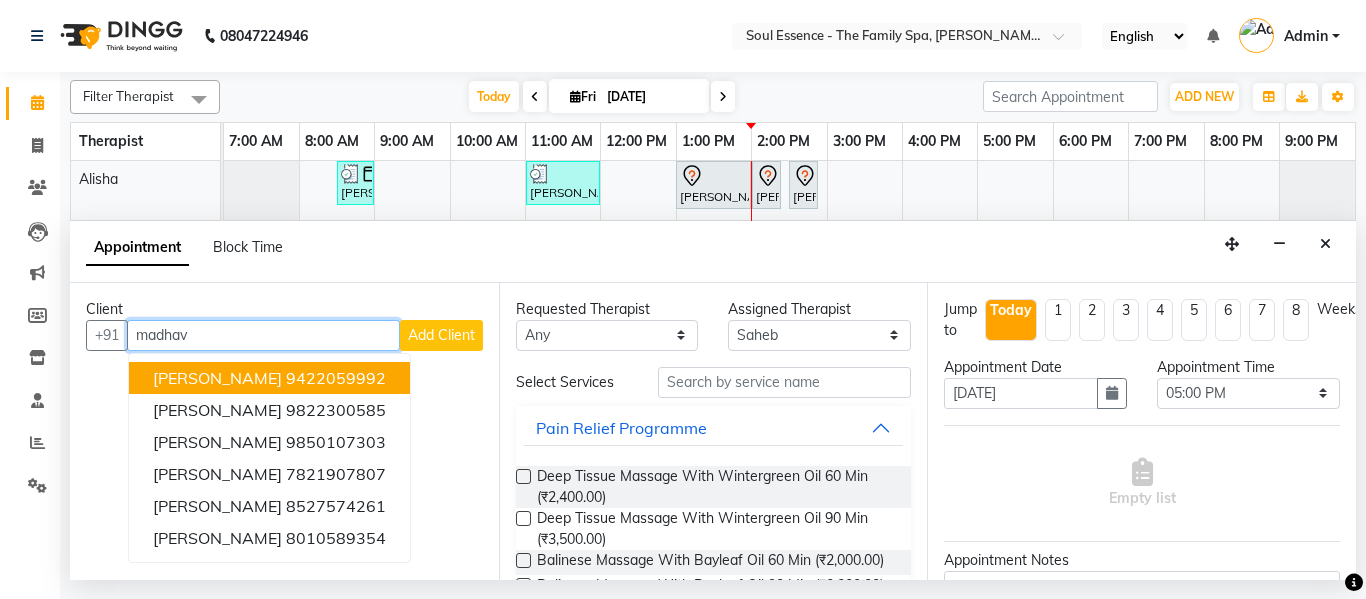 click on "9422059992" at bounding box center [336, 378] 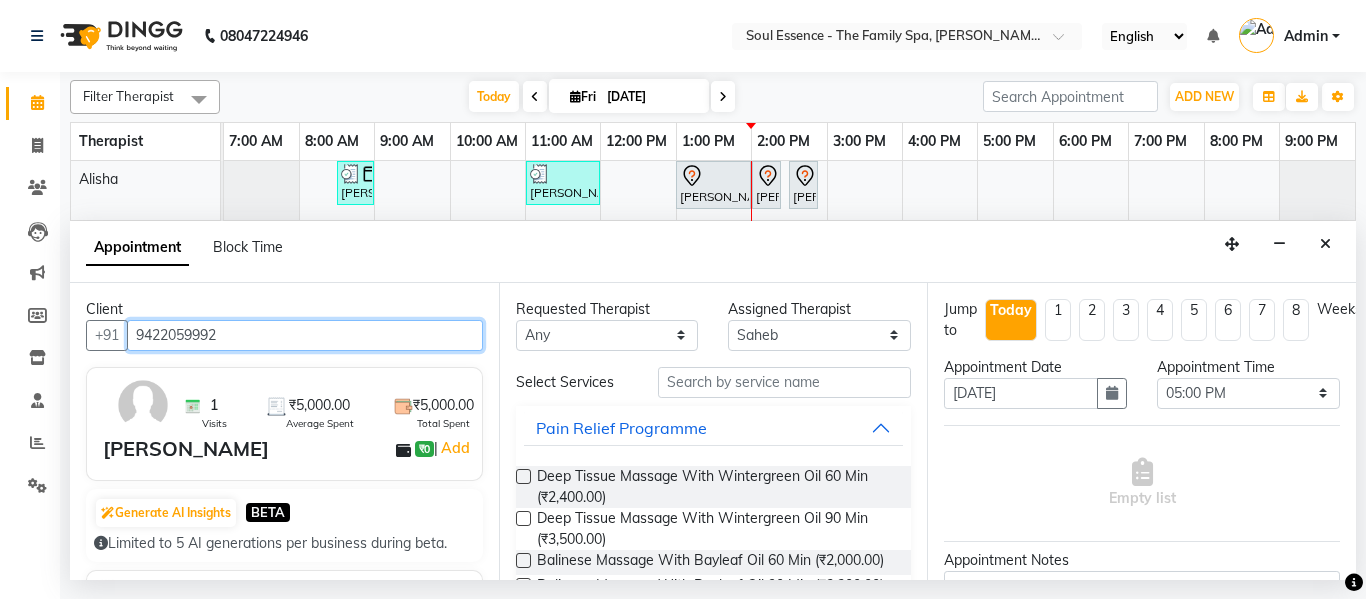 drag, startPoint x: 301, startPoint y: 329, endPoint x: 116, endPoint y: 316, distance: 185.45619 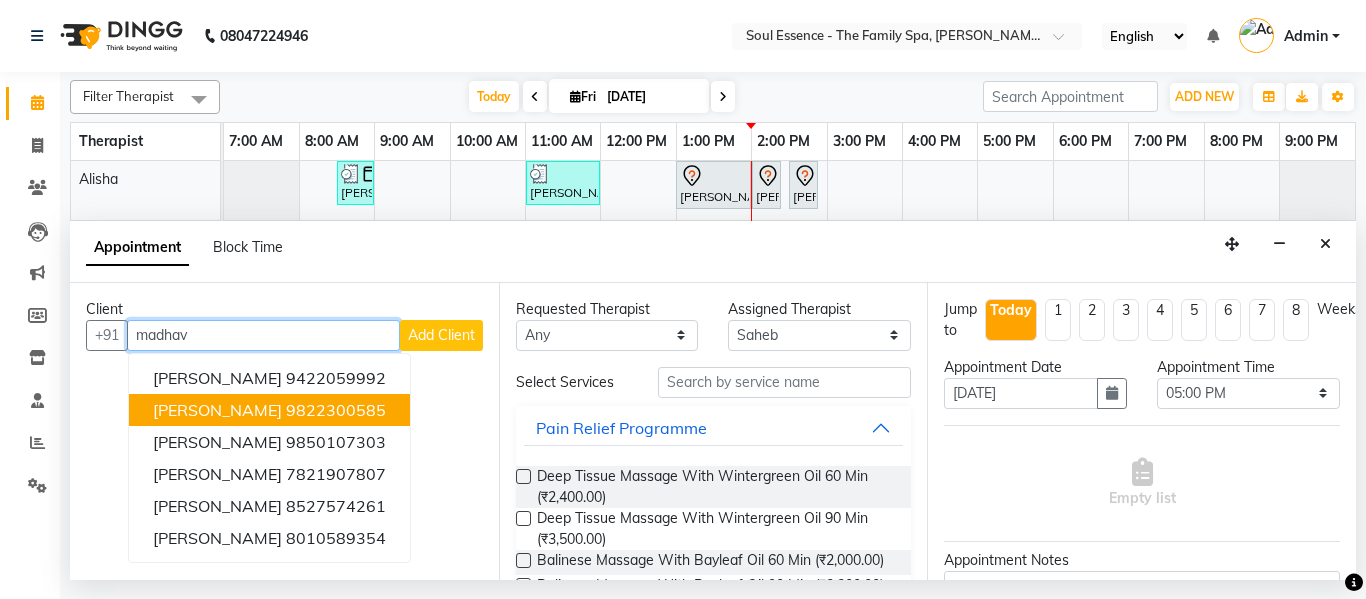 click on "9822300585" at bounding box center (336, 410) 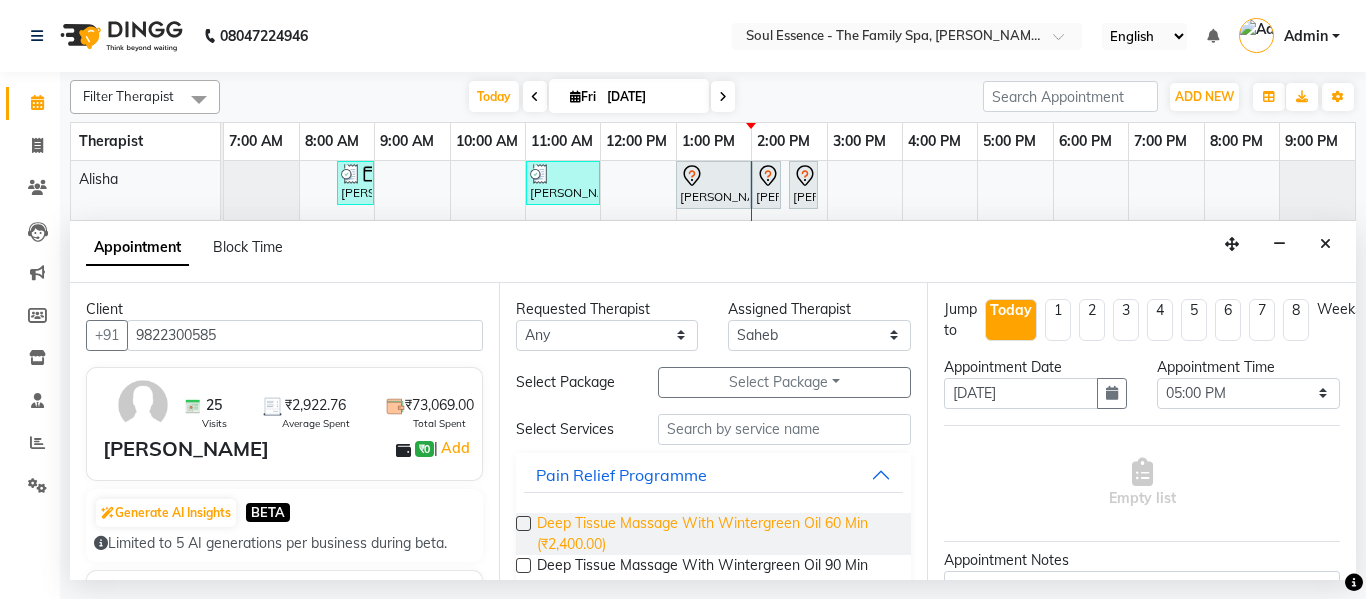 click on "Deep Tissue Massage With Wintergreen Oil 60 Min (₹2,400.00)" at bounding box center [716, 534] 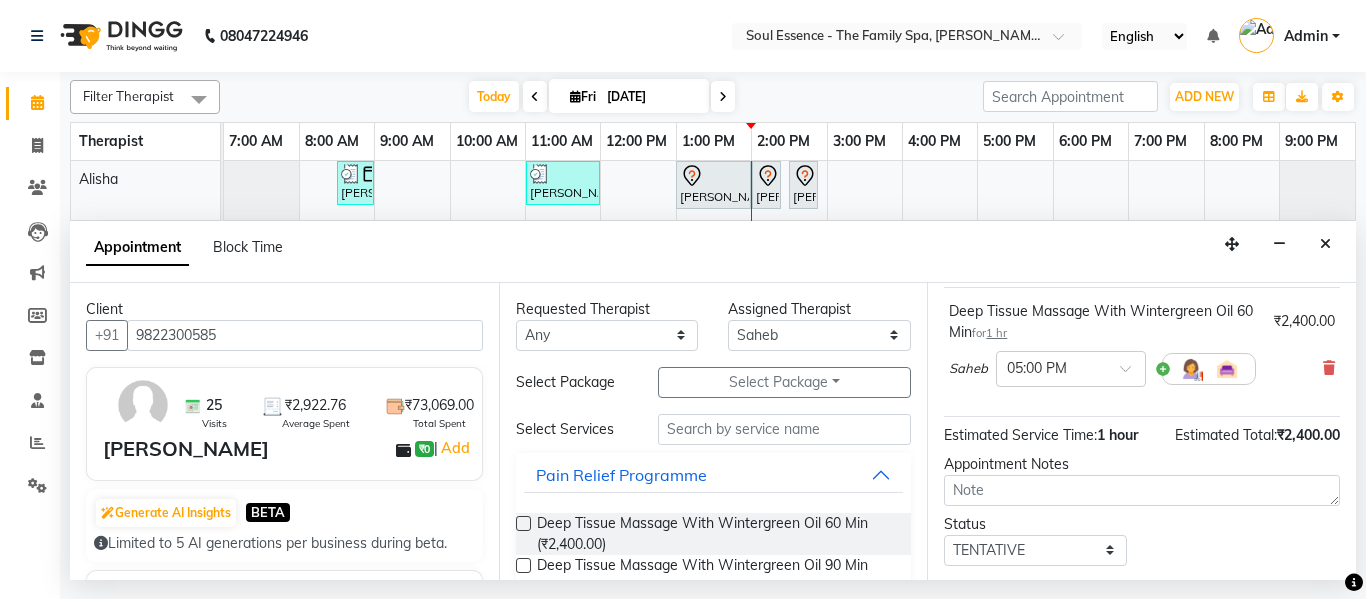 scroll, scrollTop: 265, scrollLeft: 0, axis: vertical 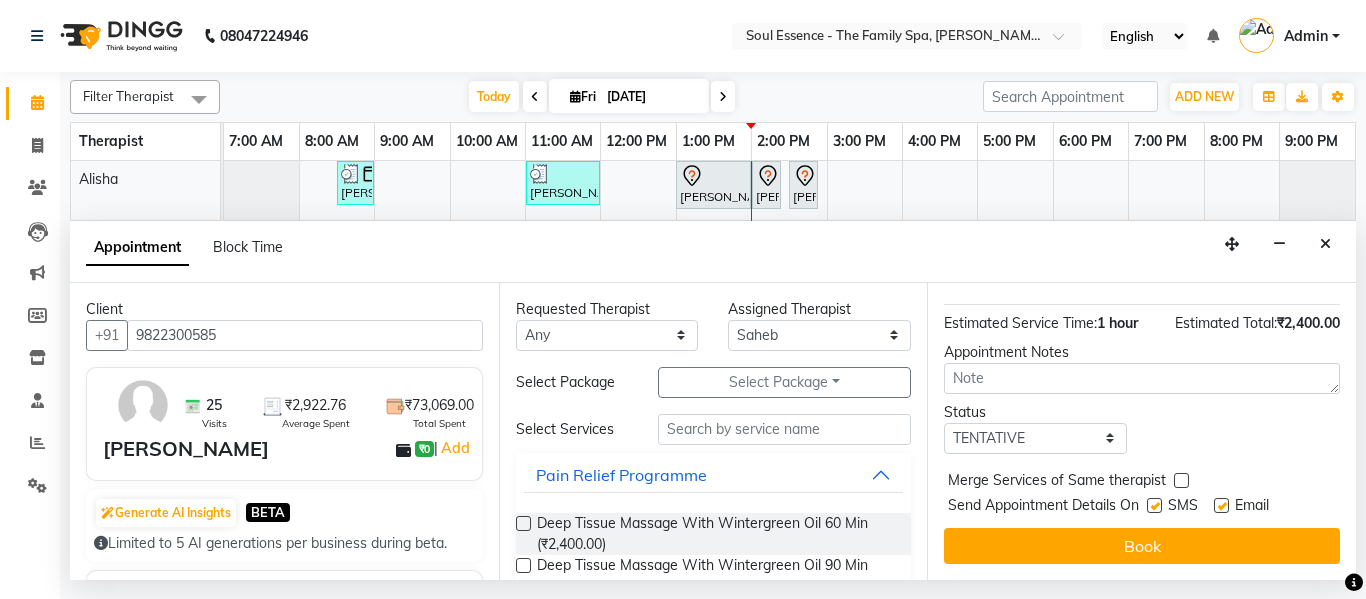 click at bounding box center (1154, 505) 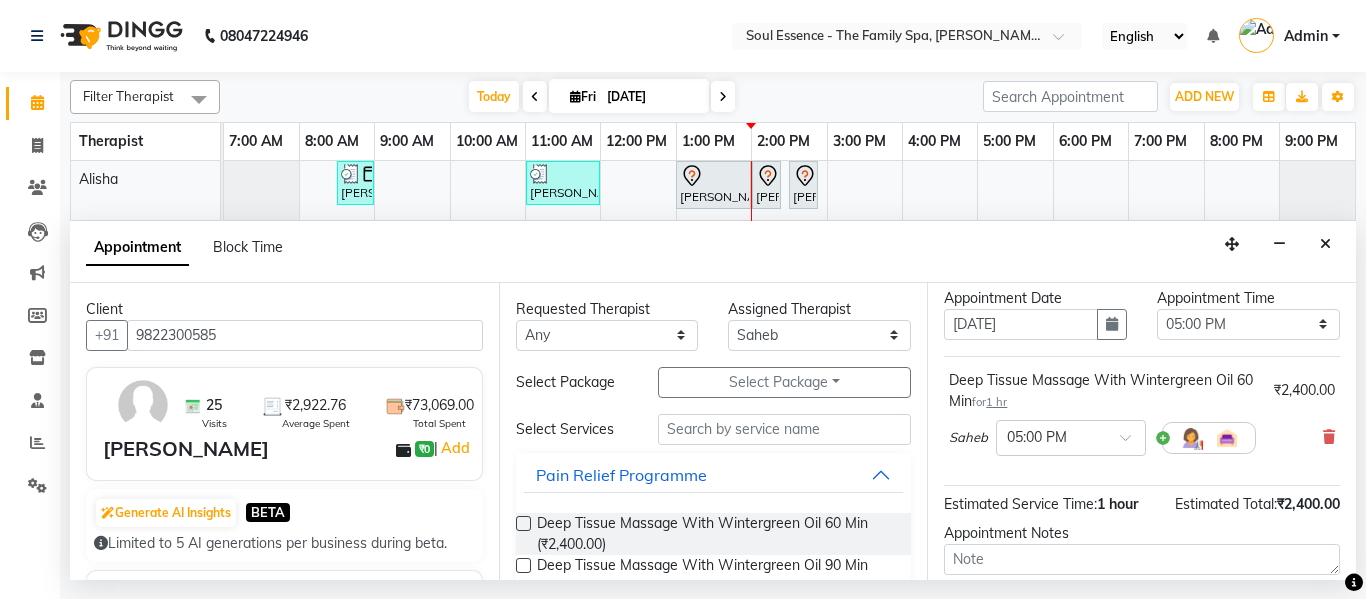 scroll, scrollTop: 65, scrollLeft: 0, axis: vertical 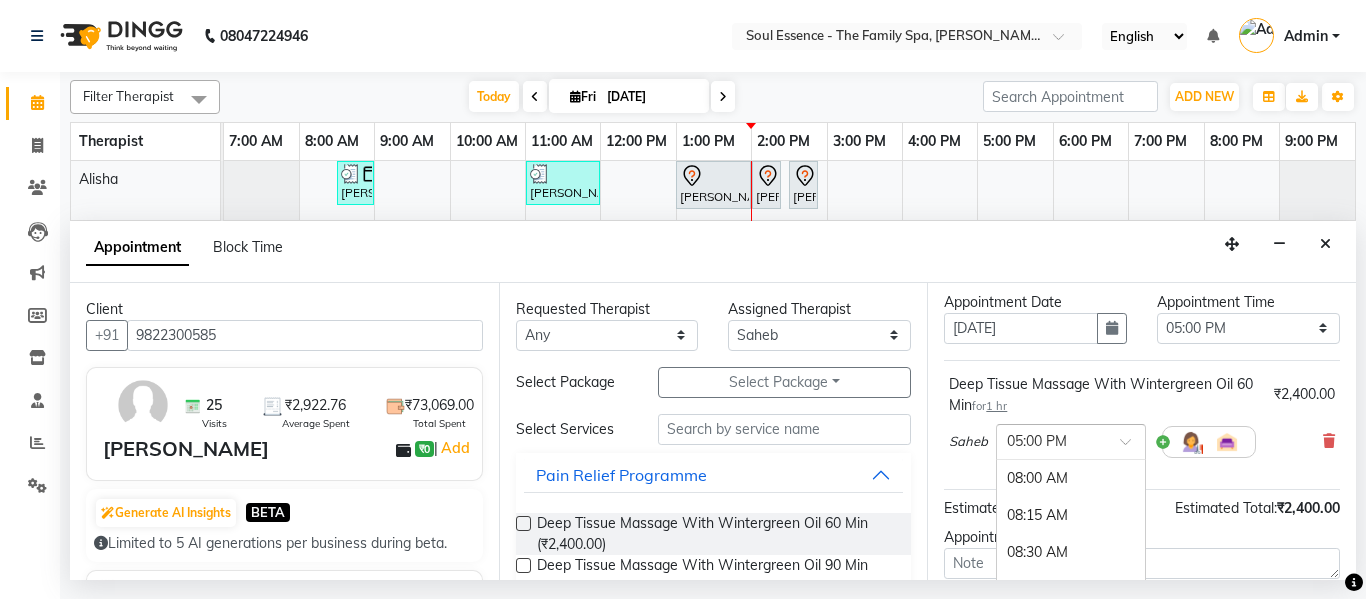 click on "× 05:00 PM" at bounding box center [1071, 442] 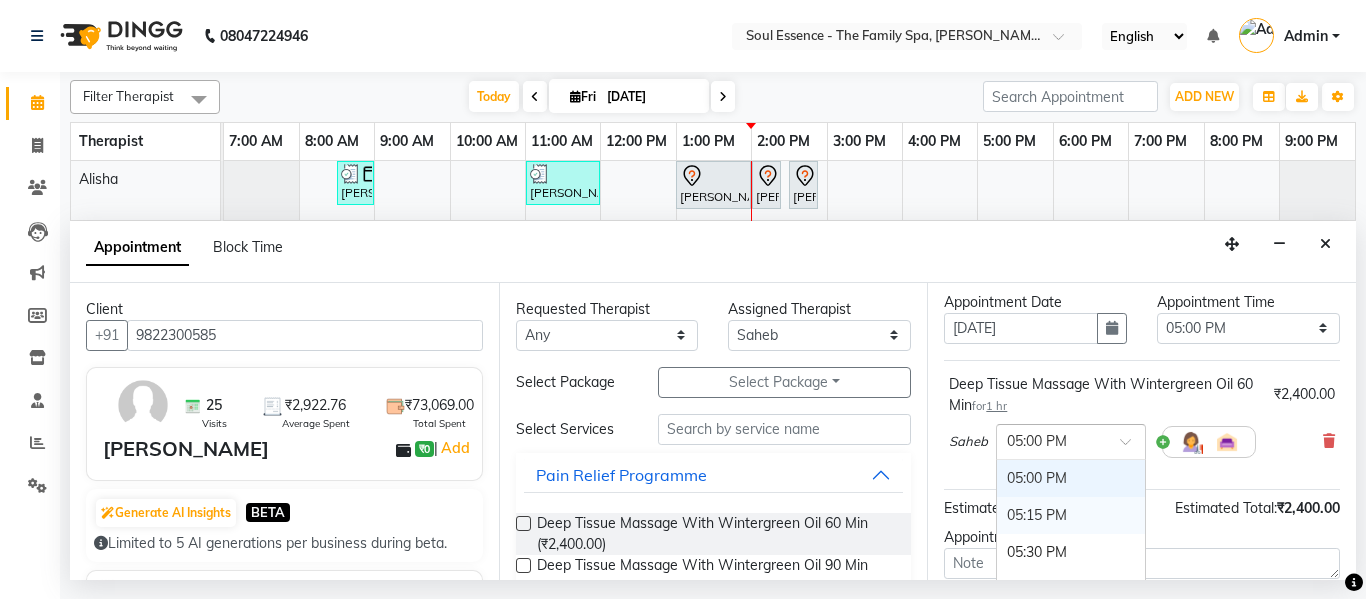click on "05:15 PM" at bounding box center (1071, 515) 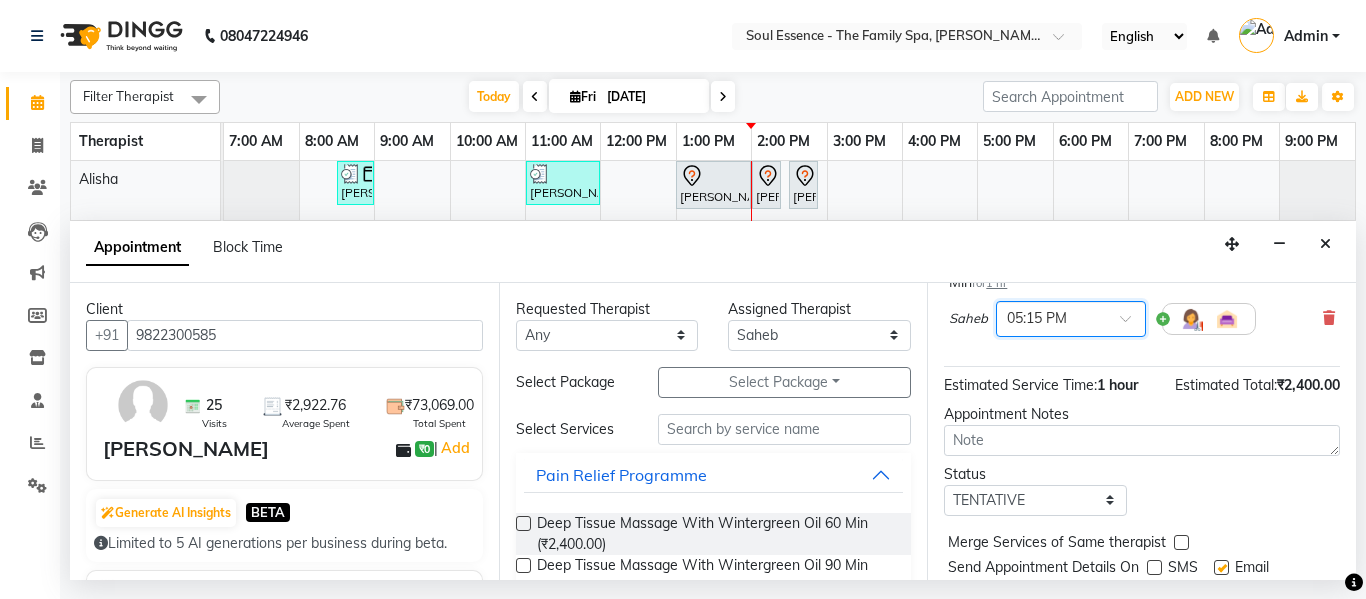 scroll, scrollTop: 265, scrollLeft: 0, axis: vertical 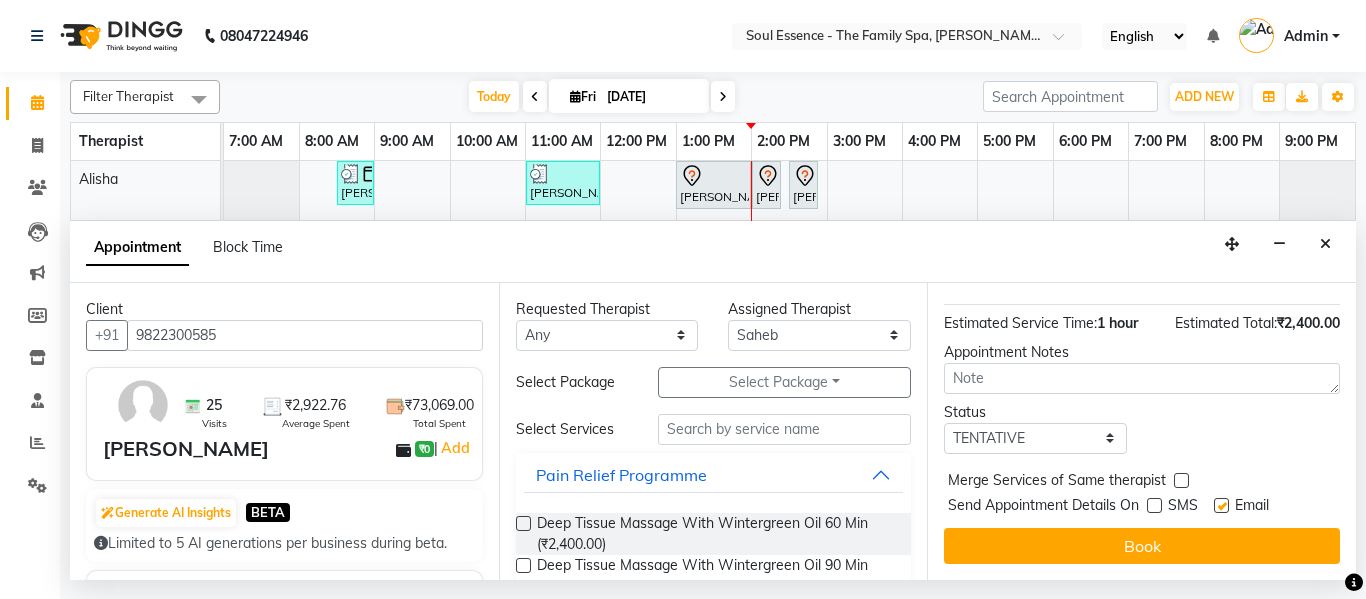 click at bounding box center [1221, 505] 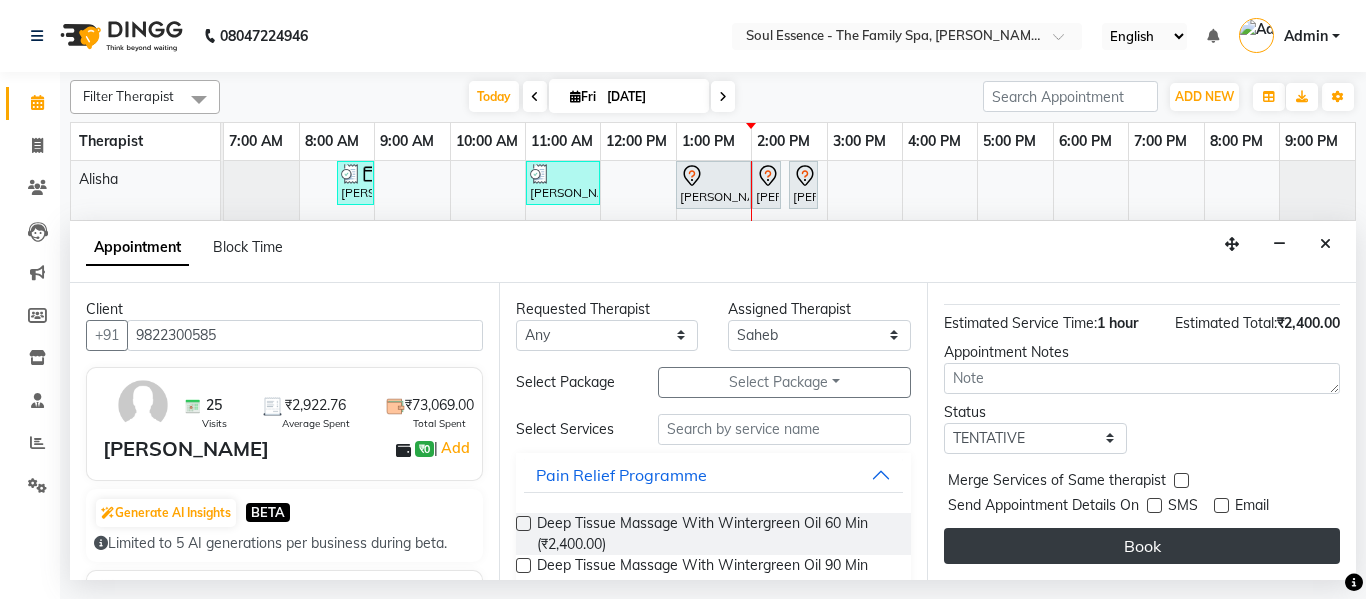 click on "Book" at bounding box center (1142, 546) 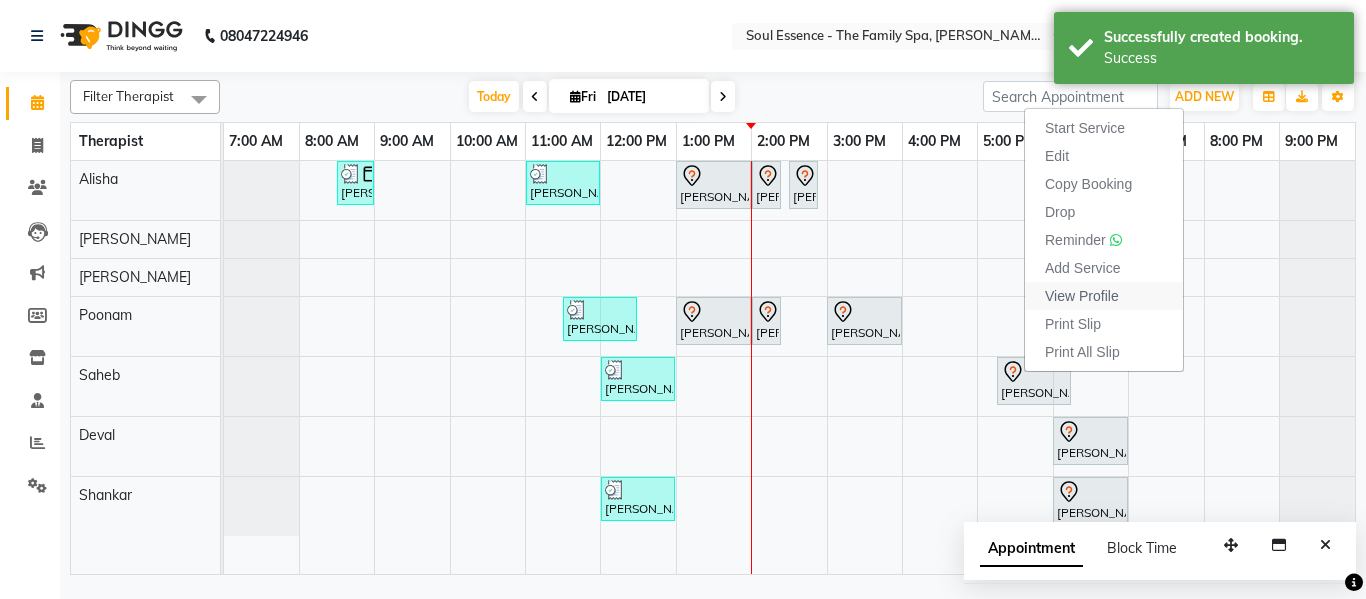 click on "View Profile" at bounding box center (1082, 296) 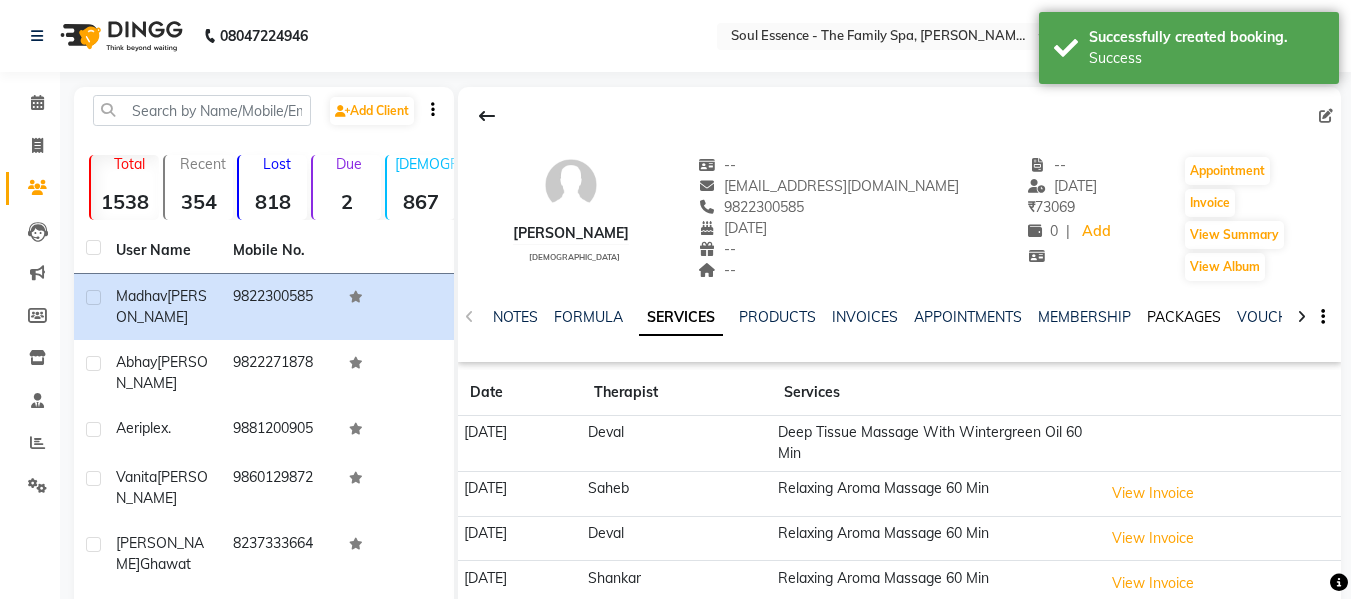 click on "PACKAGES" 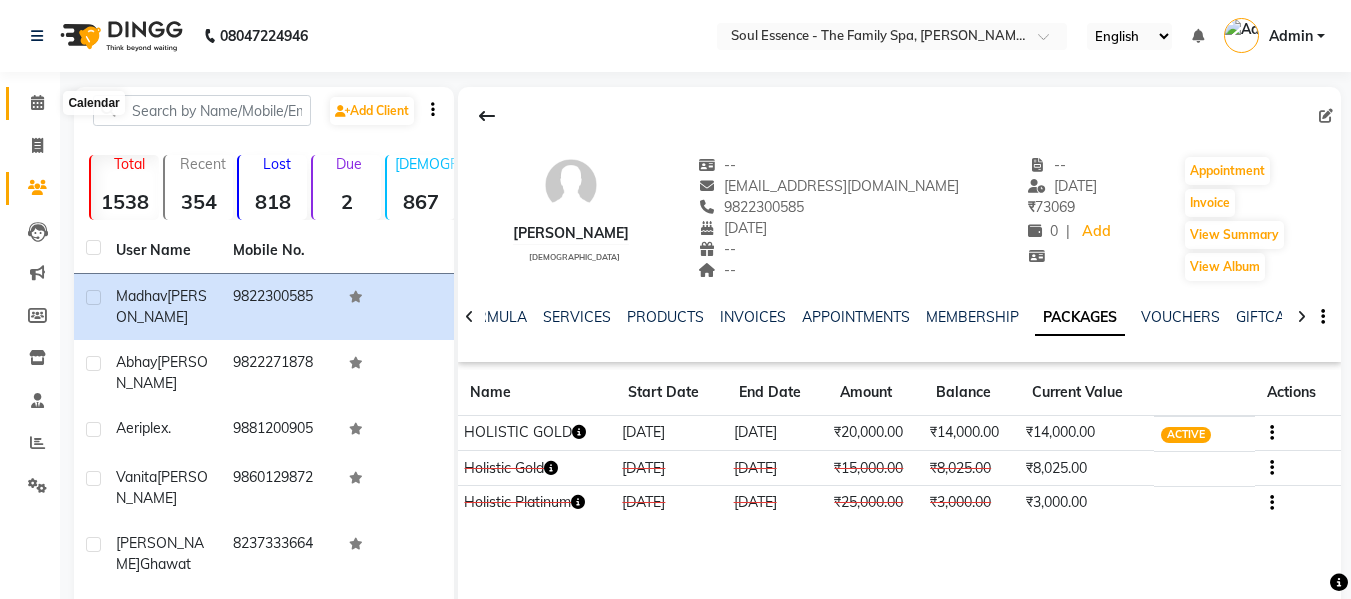 click 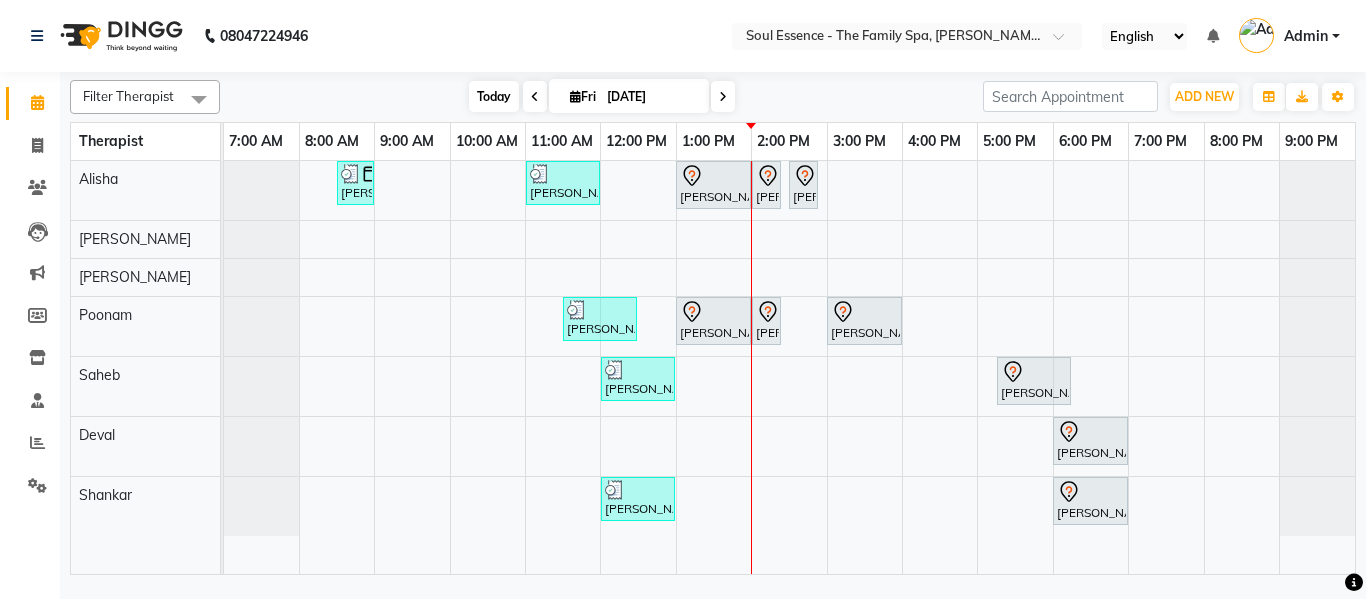 click on "Today" at bounding box center [494, 96] 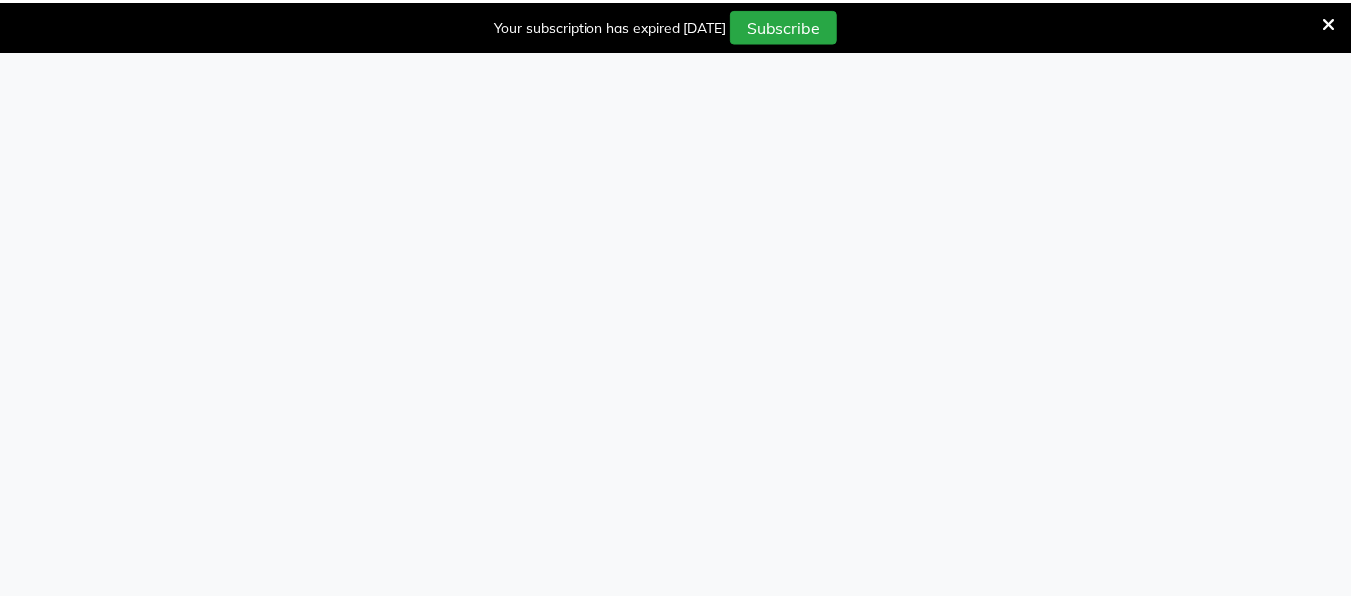 scroll, scrollTop: 0, scrollLeft: 0, axis: both 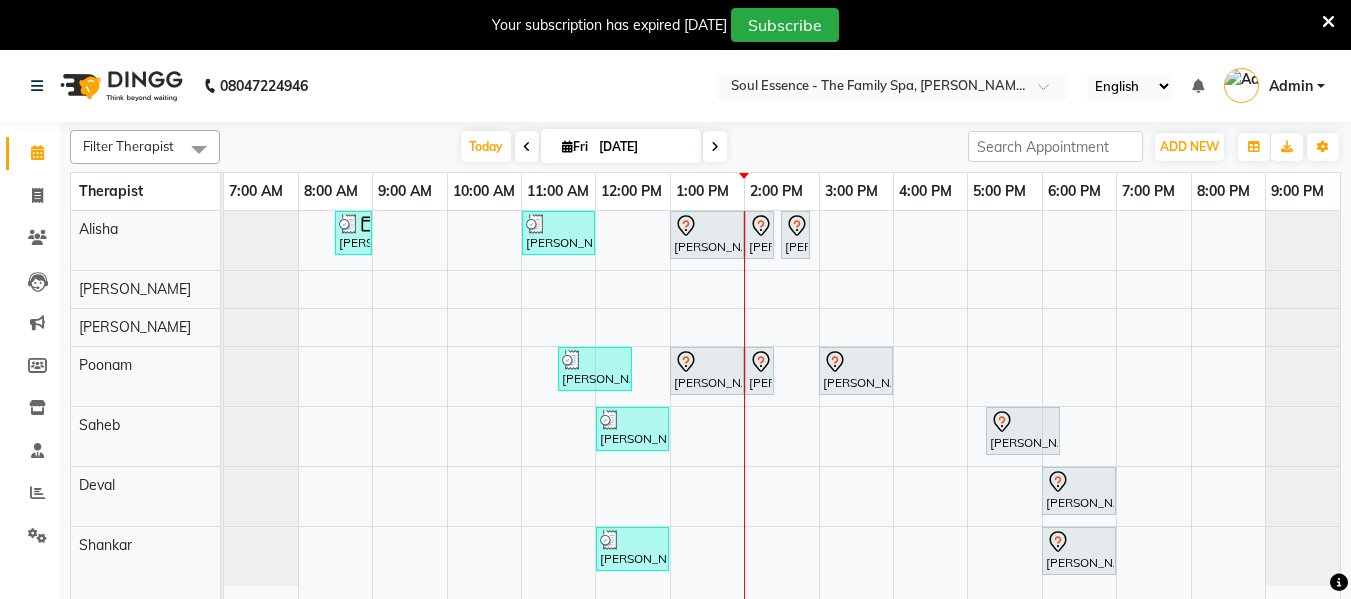 drag, startPoint x: 715, startPoint y: 140, endPoint x: 722, endPoint y: 153, distance: 14.764823 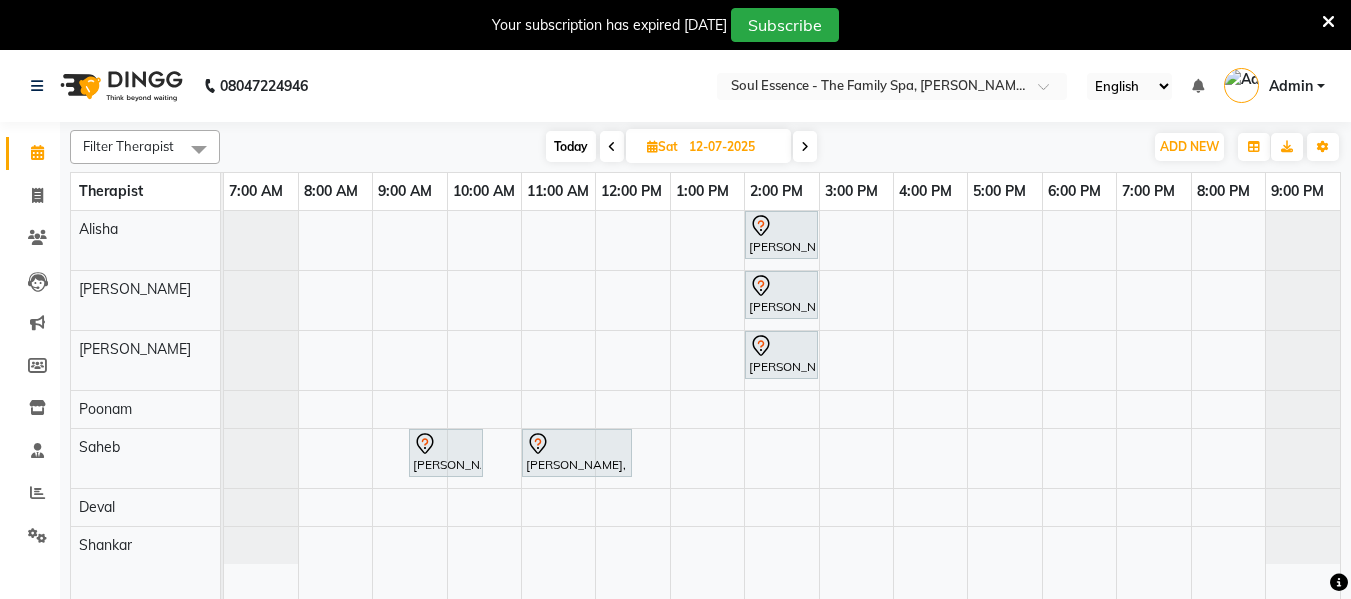 click at bounding box center (805, 146) 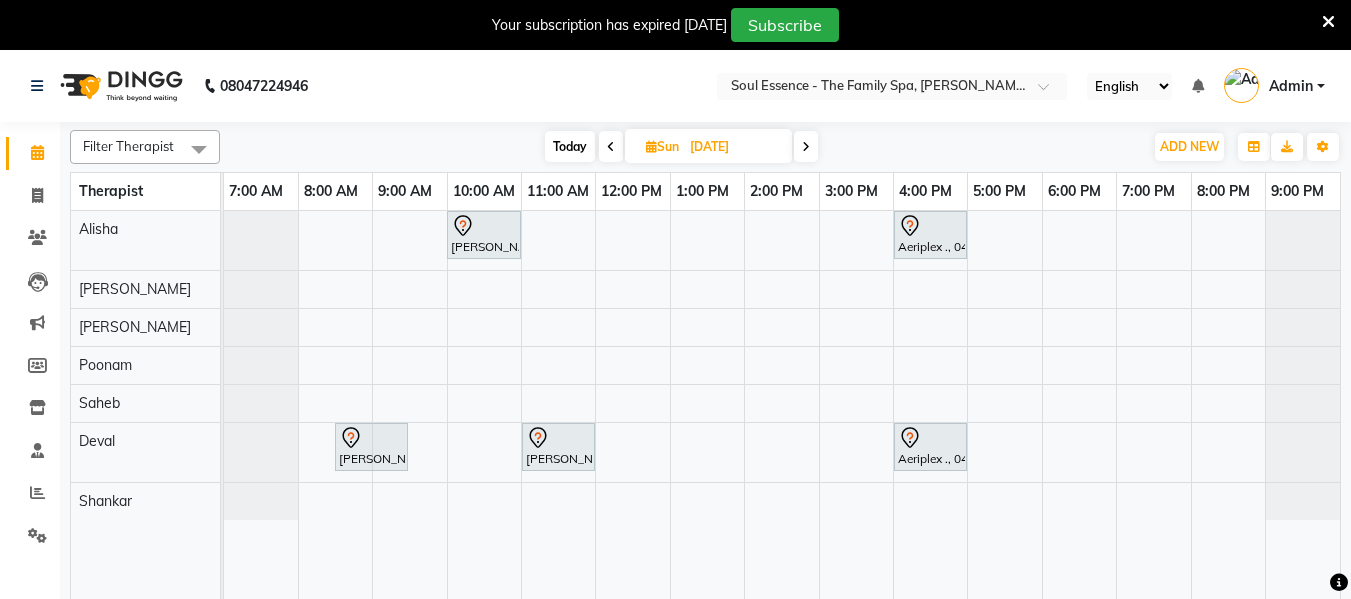 click at bounding box center [806, 146] 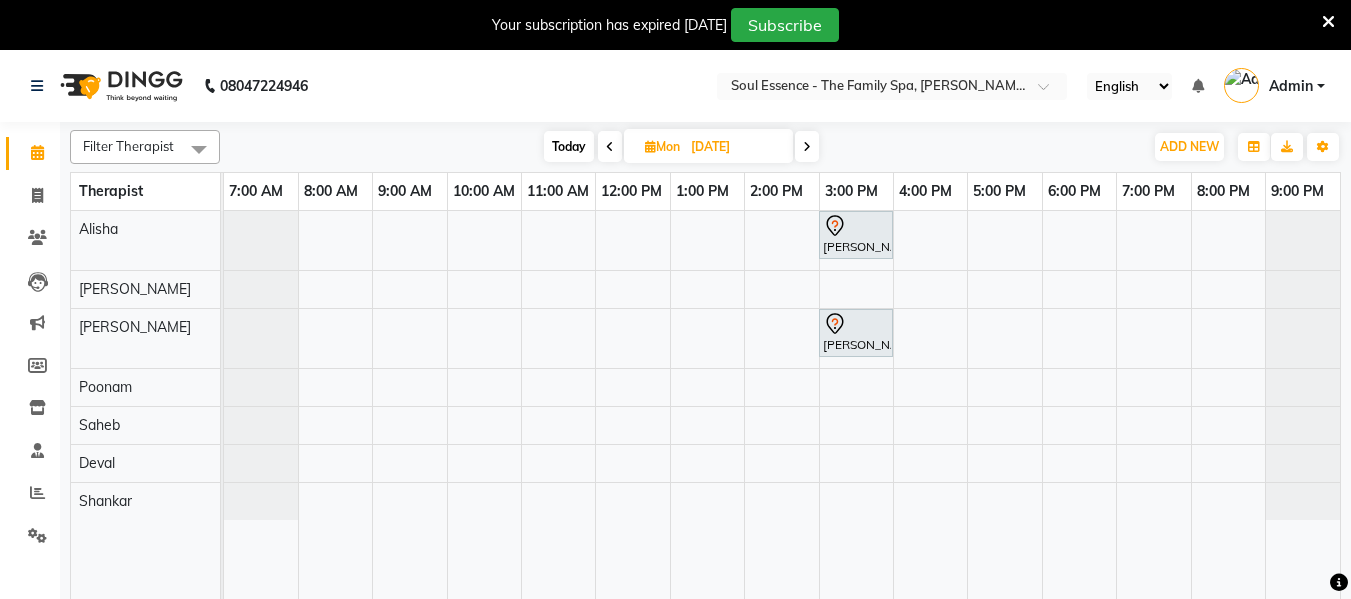 click at bounding box center (807, 147) 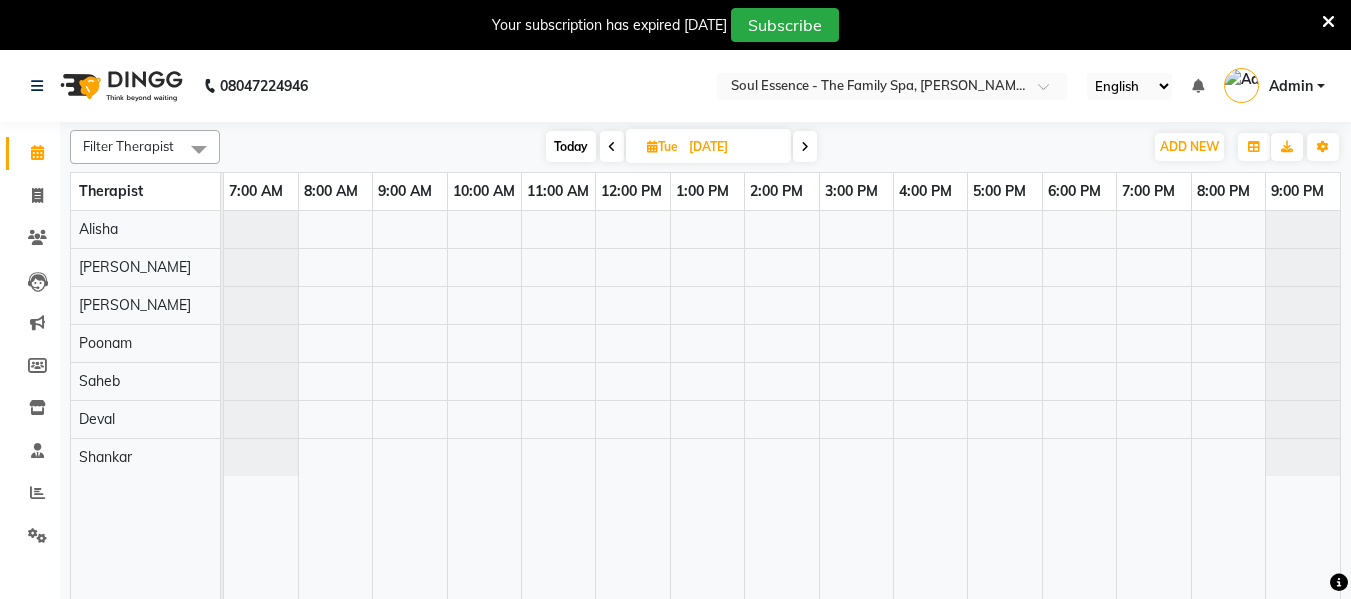 click at bounding box center (612, 147) 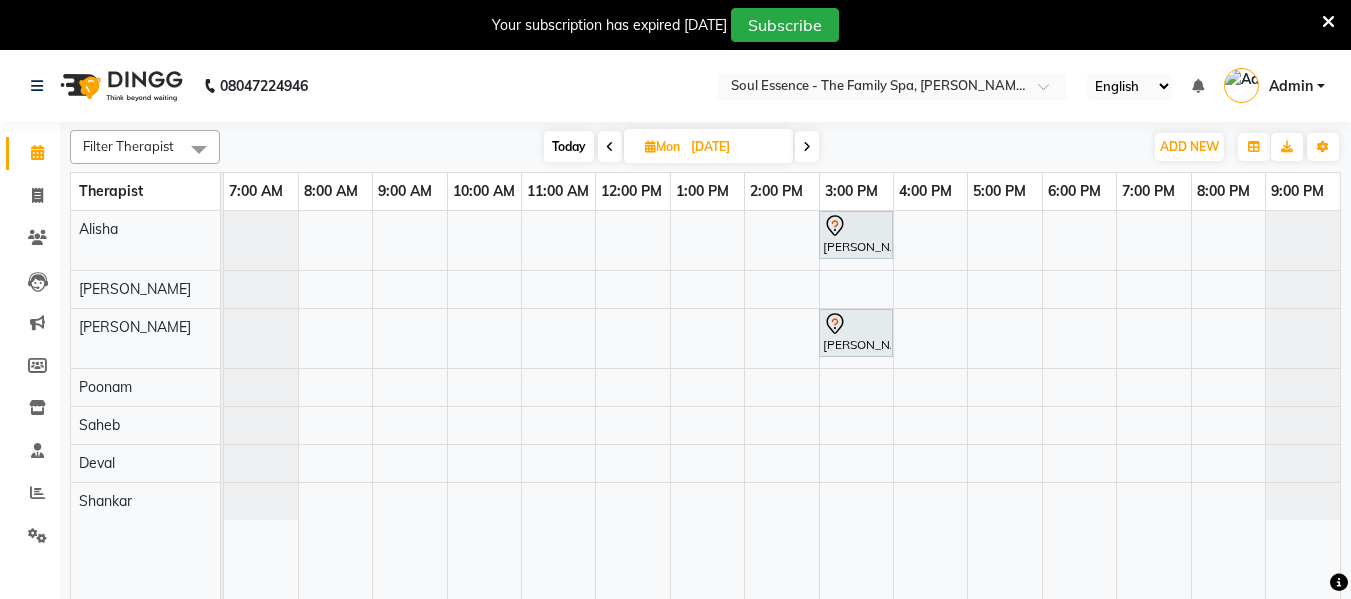 click at bounding box center [610, 147] 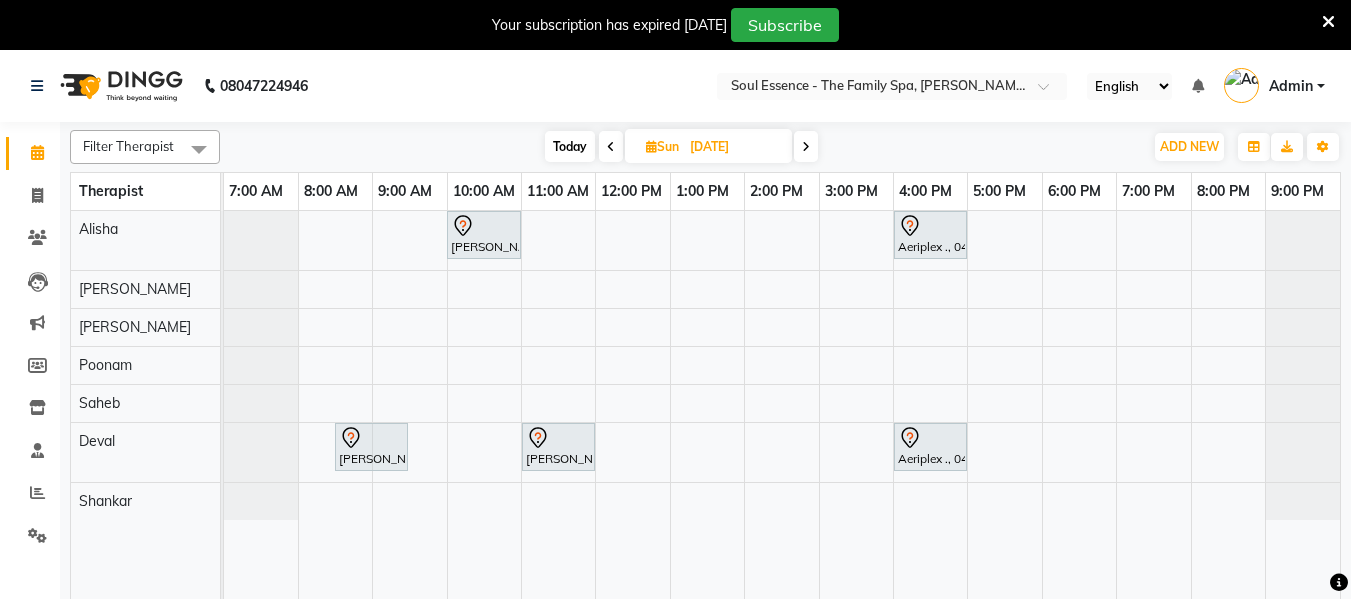 click at bounding box center (611, 147) 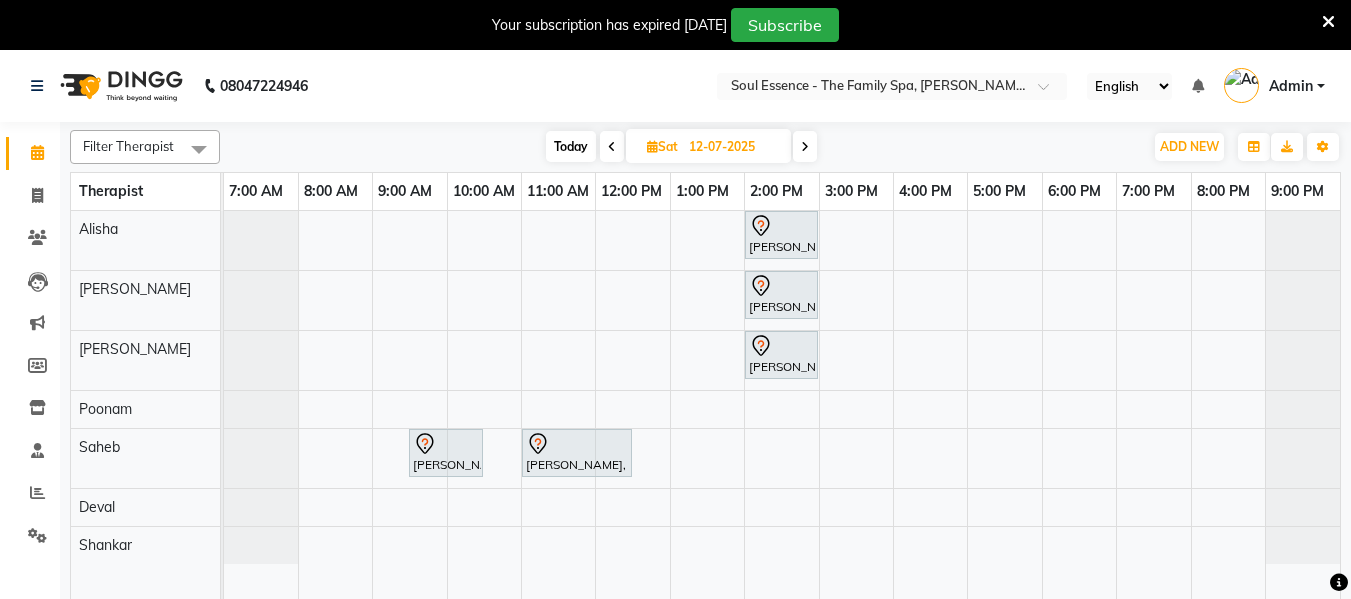click at bounding box center (612, 146) 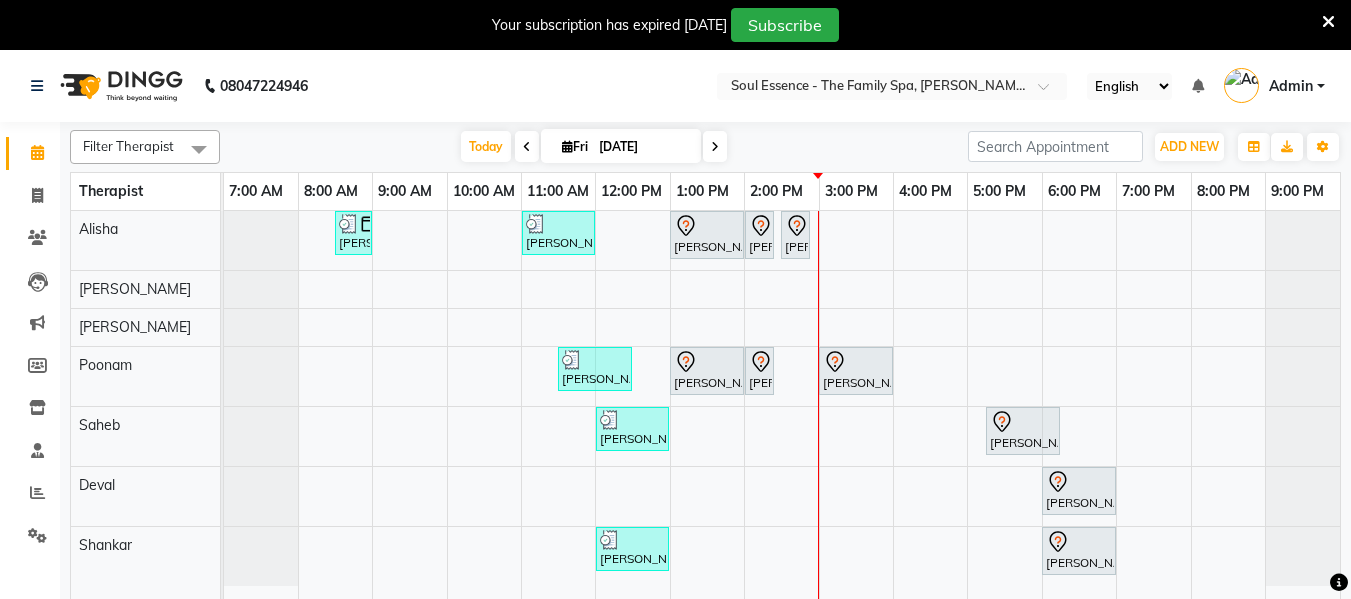 click at bounding box center (1328, 22) 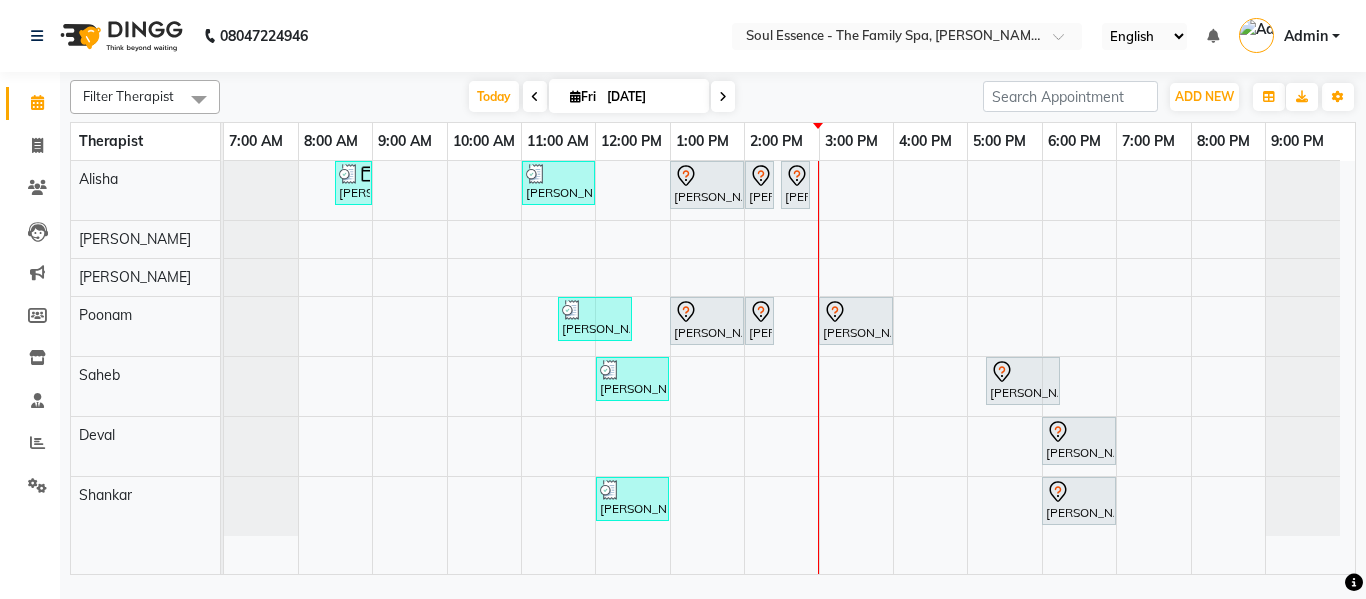 click on "11-07-2025" at bounding box center (651, 97) 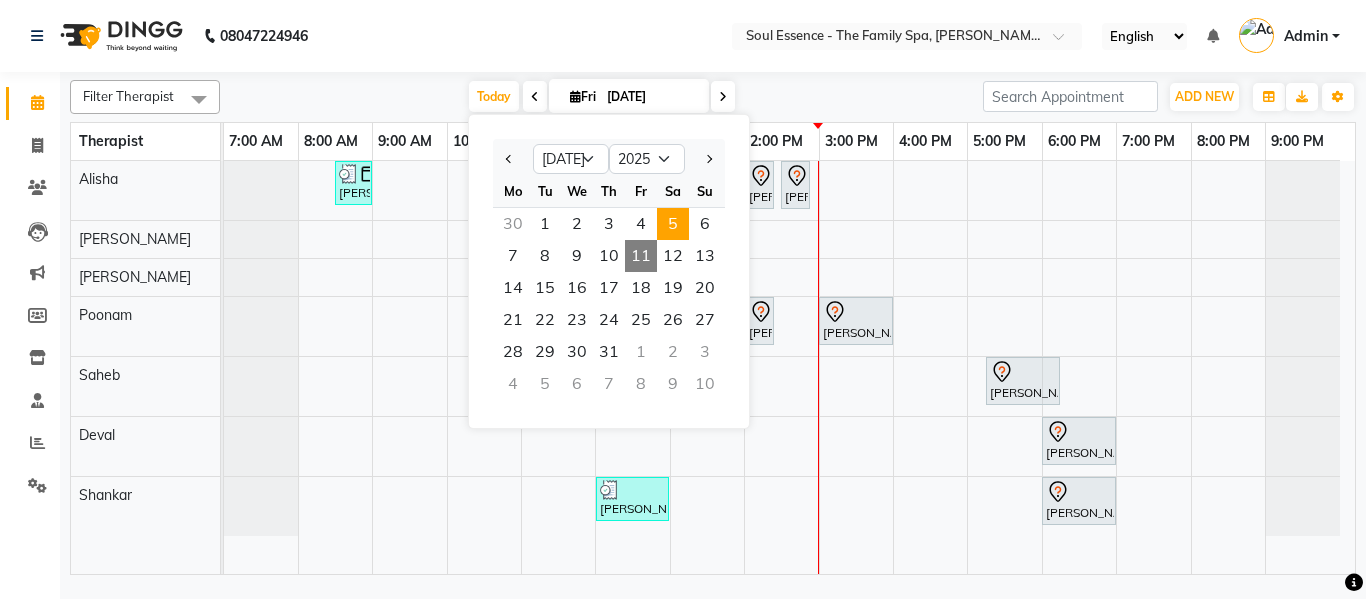 click on "5" at bounding box center (673, 224) 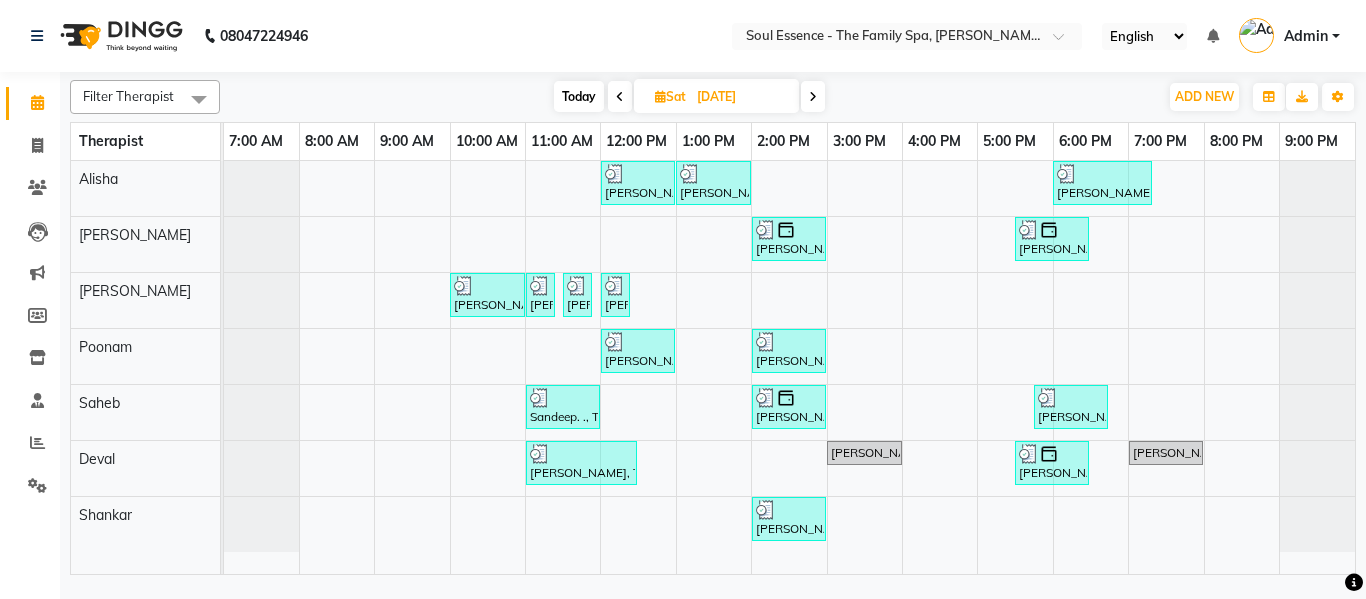 click at bounding box center [813, 97] 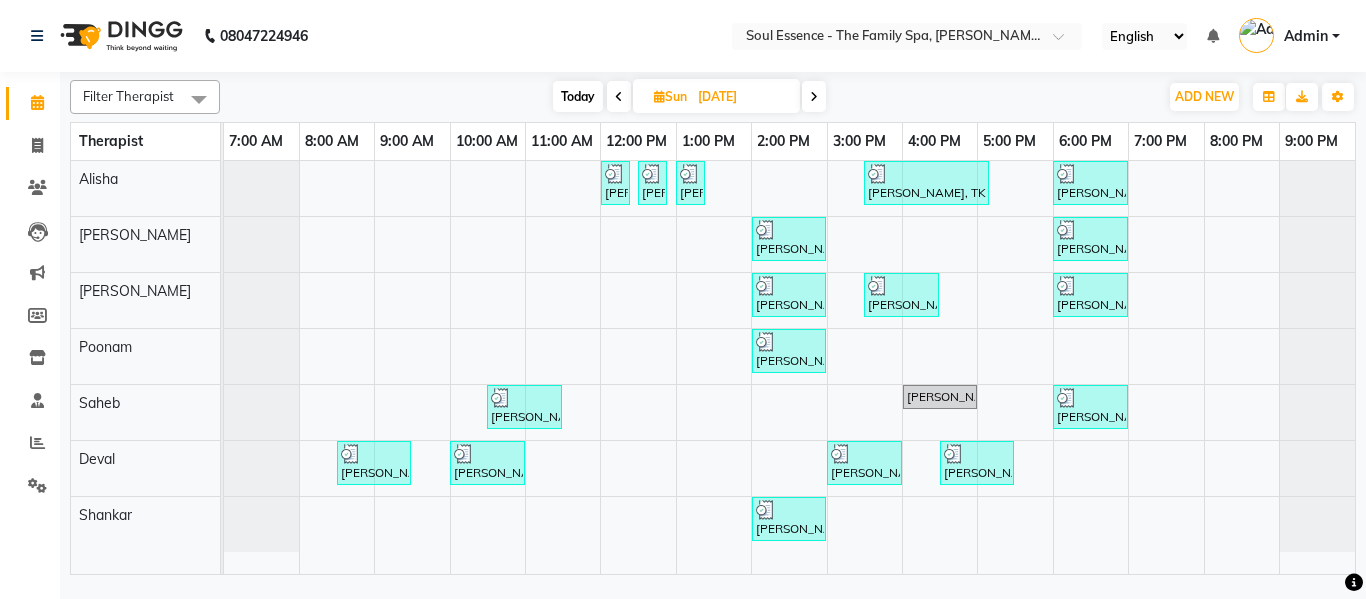 click on "Today" at bounding box center [578, 96] 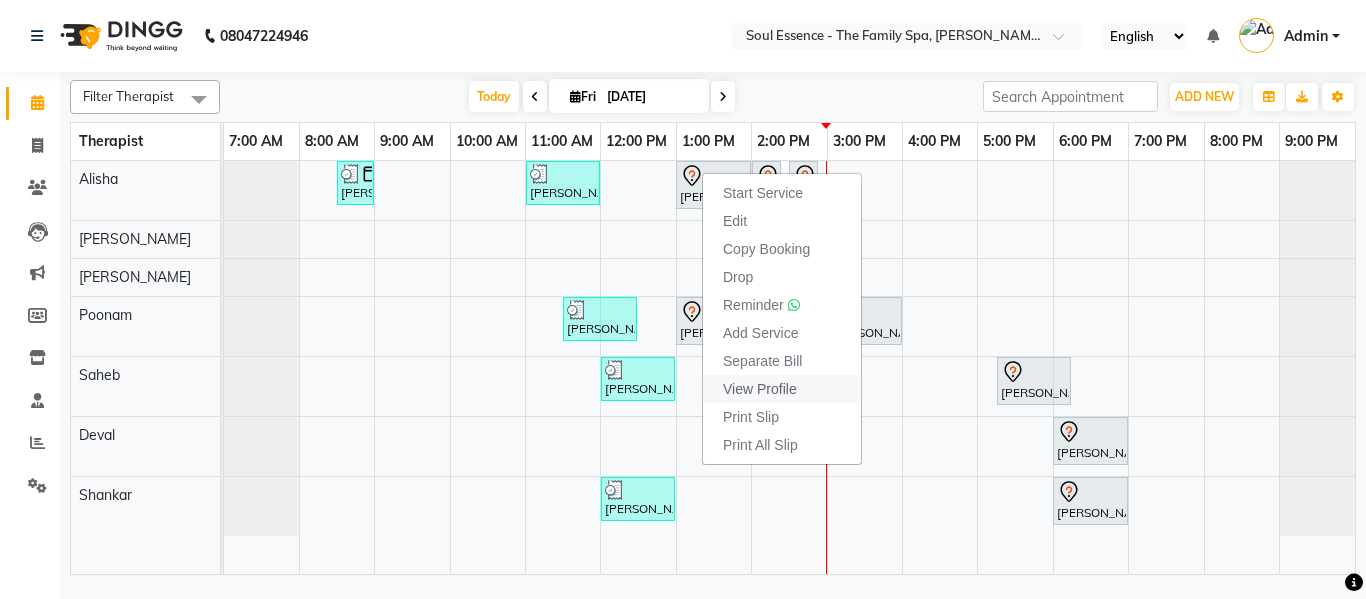 click on "View Profile" at bounding box center (760, 389) 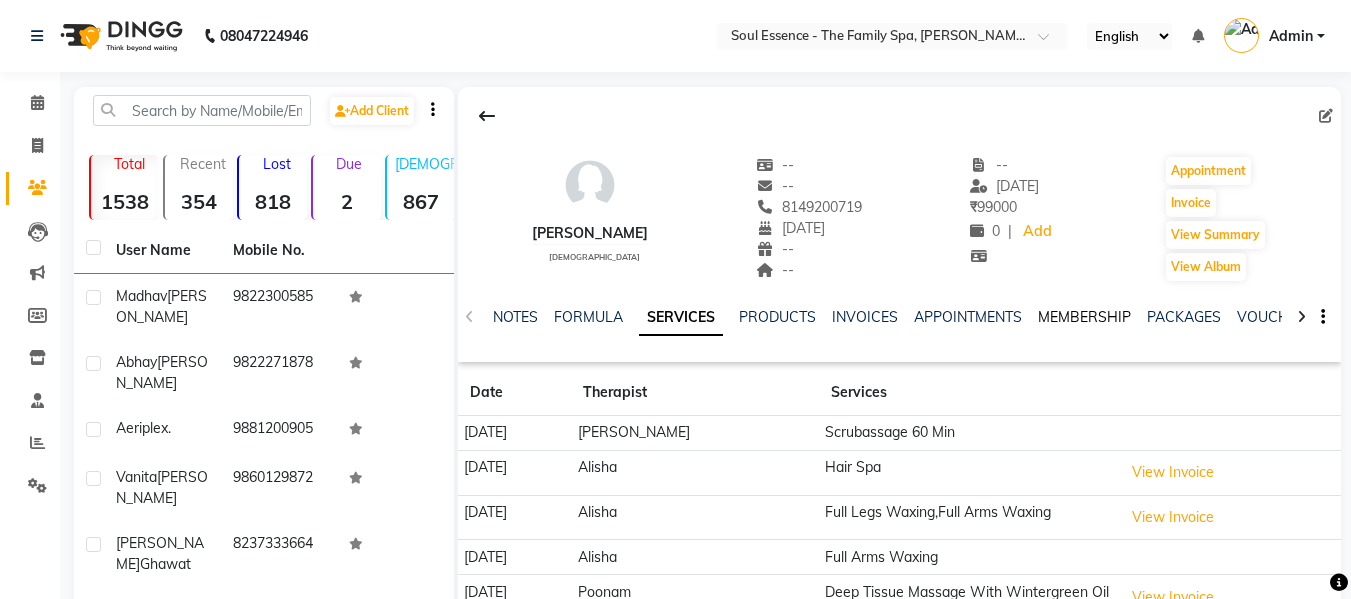 click on "MEMBERSHIP" 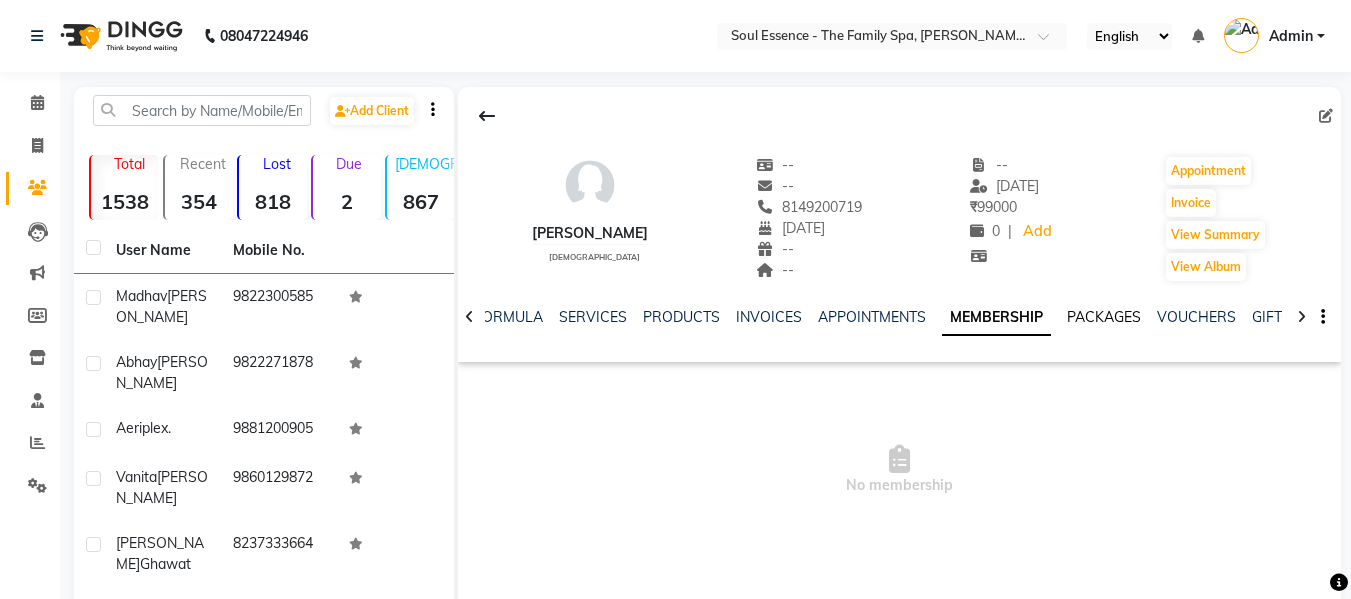 click on "PACKAGES" 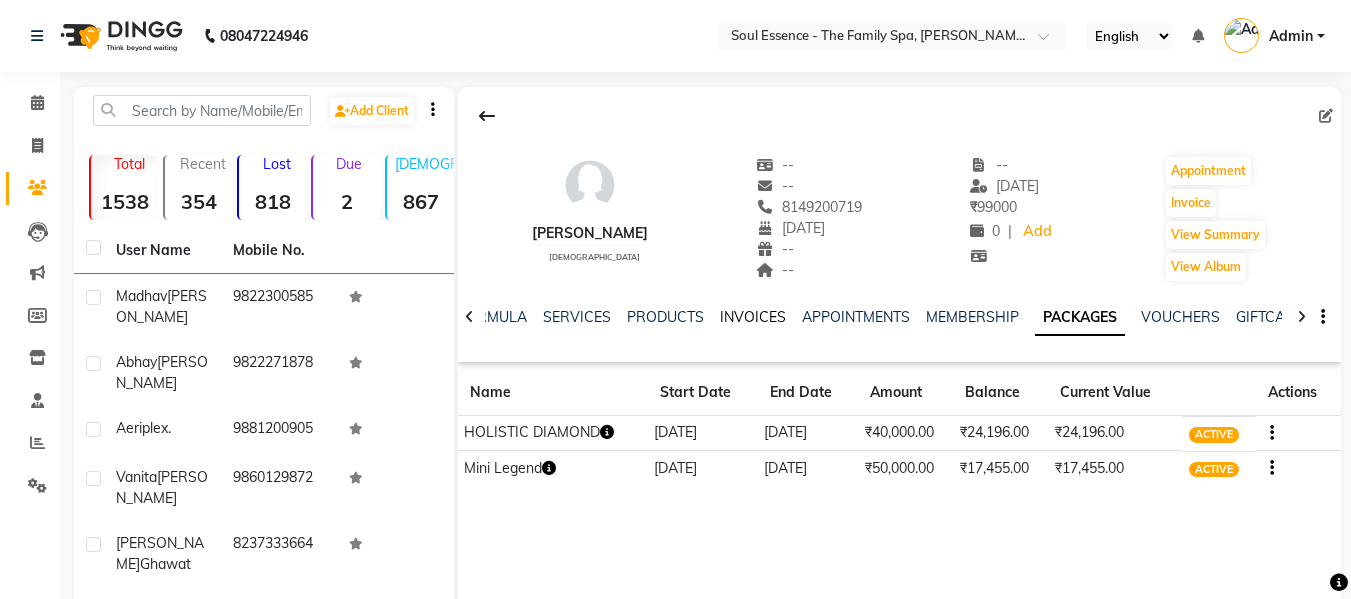 click on "INVOICES" 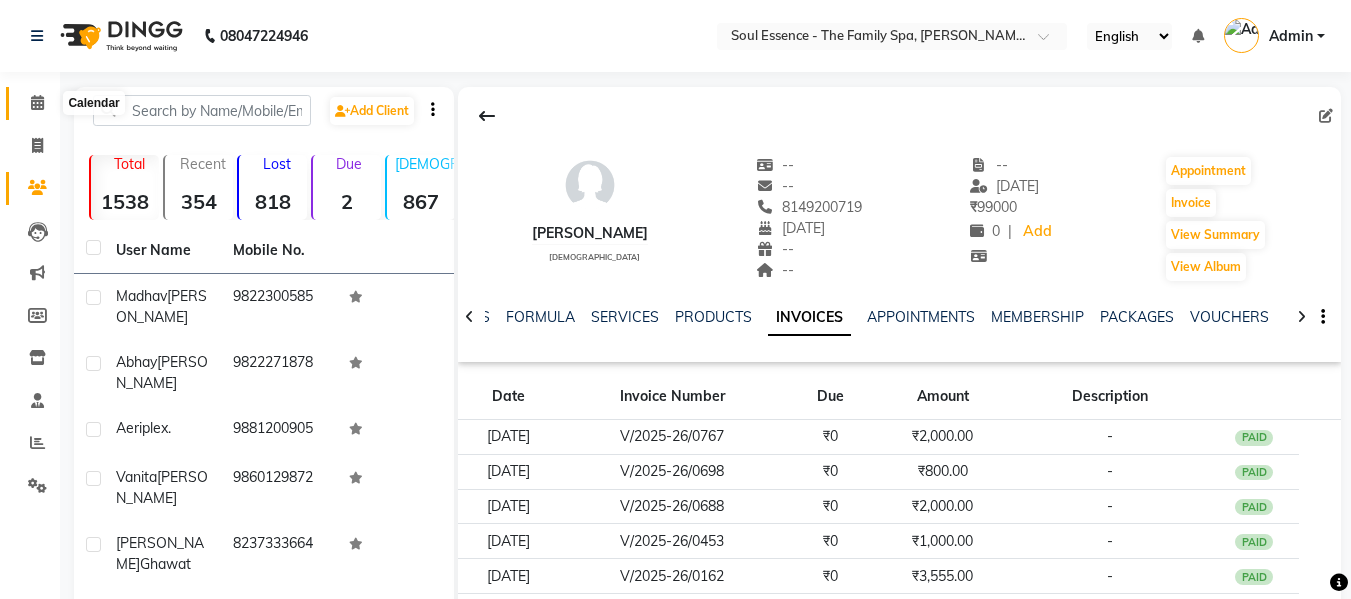 click 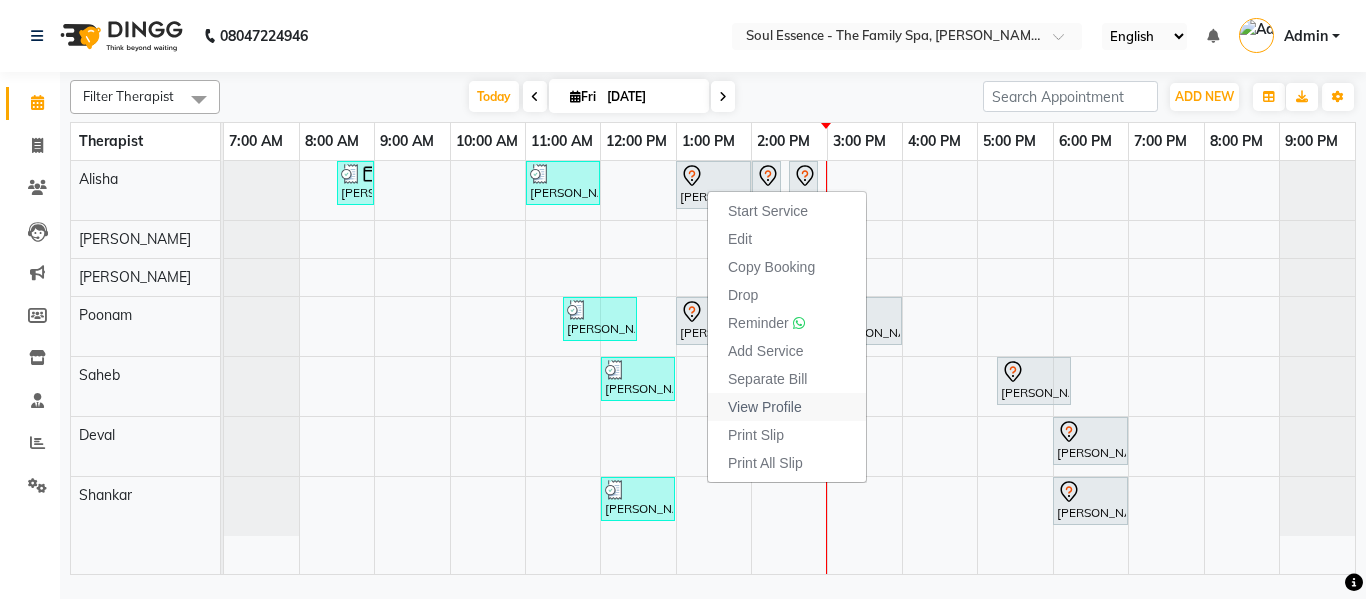 click on "View Profile" at bounding box center (765, 407) 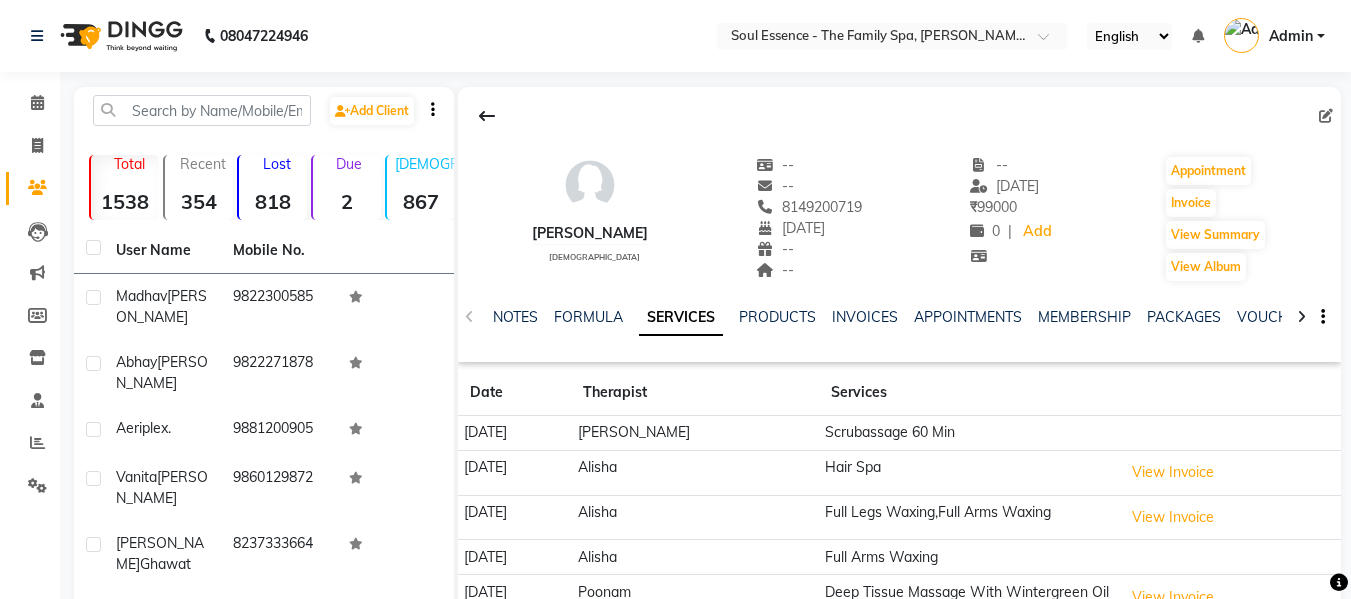 click on "Calendar  Invoice  Clients  Leads   Marketing  Members  Inventory  Staff  Reports  Settings Completed InProgress Upcoming Dropped Tentative Check-In Confirm Bookings Generate Report Segments Page Builder" 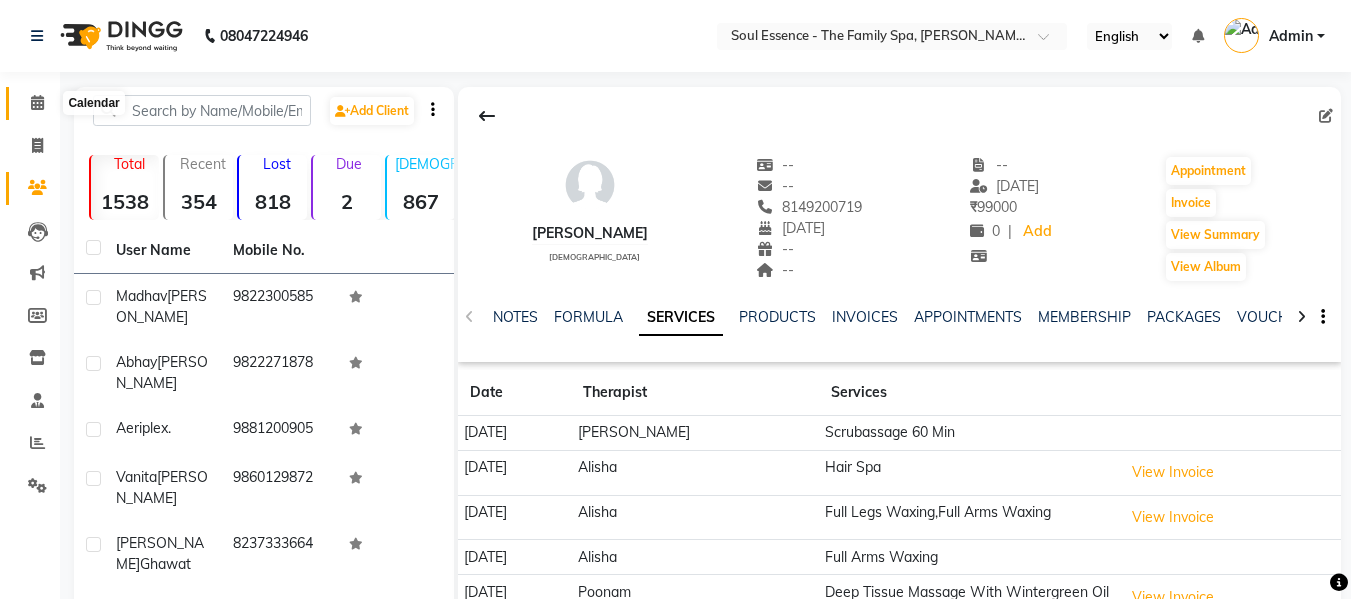 click 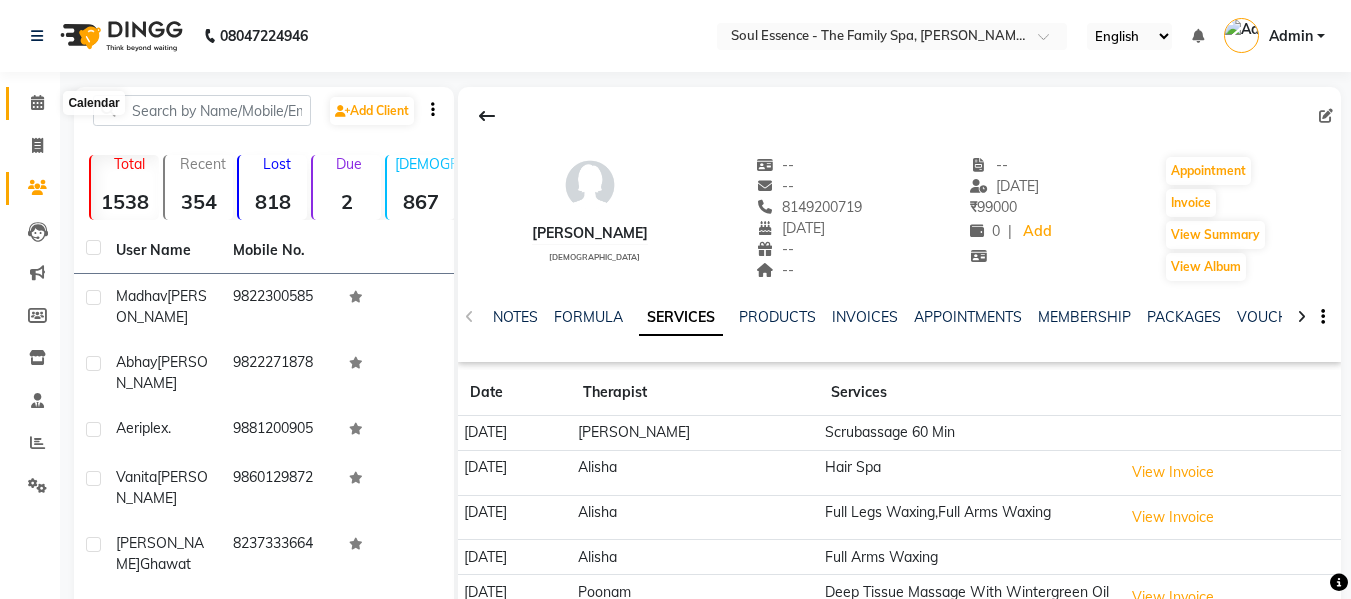 click 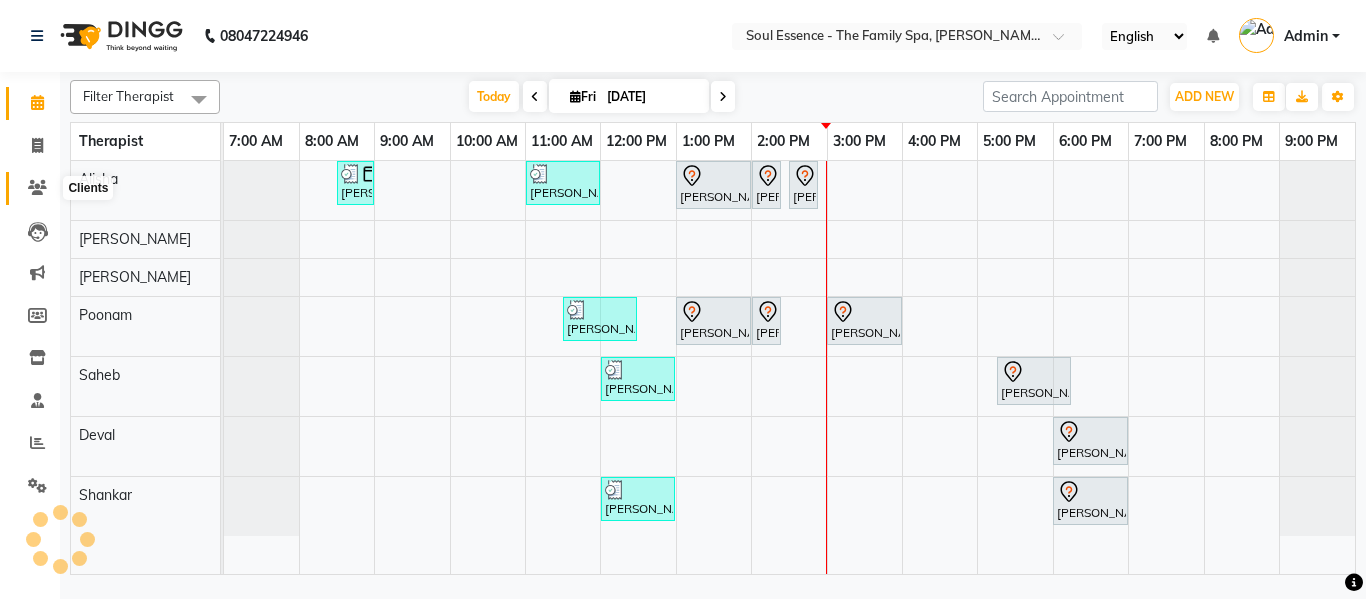 click 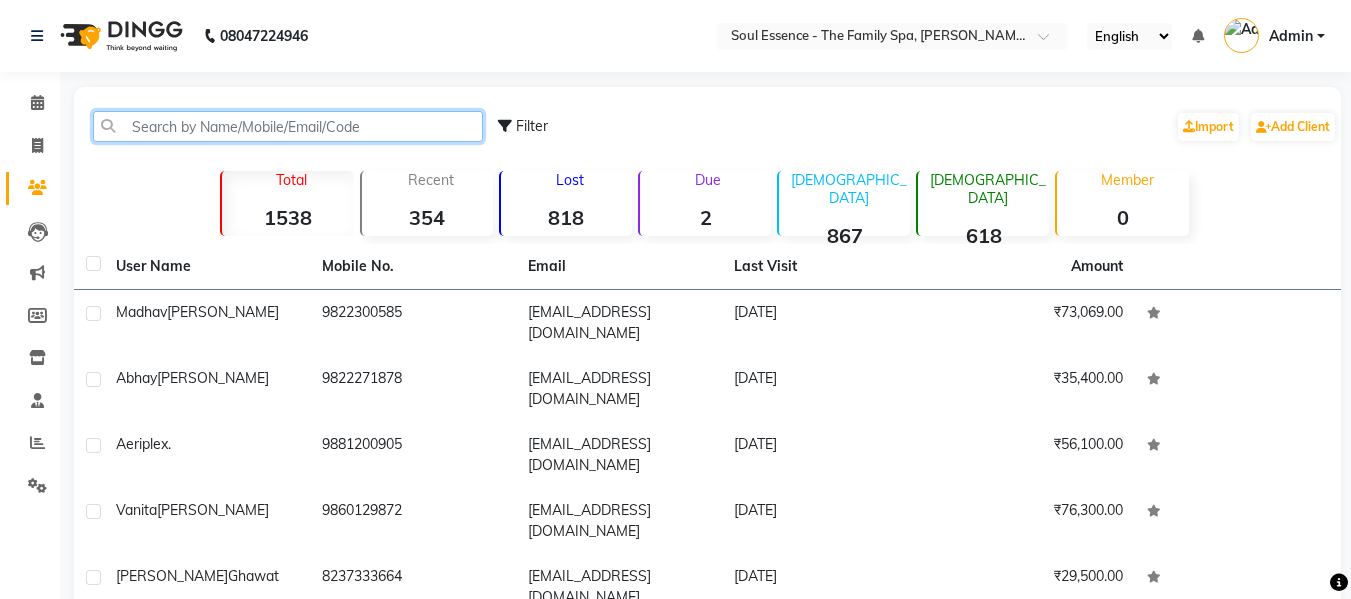 click 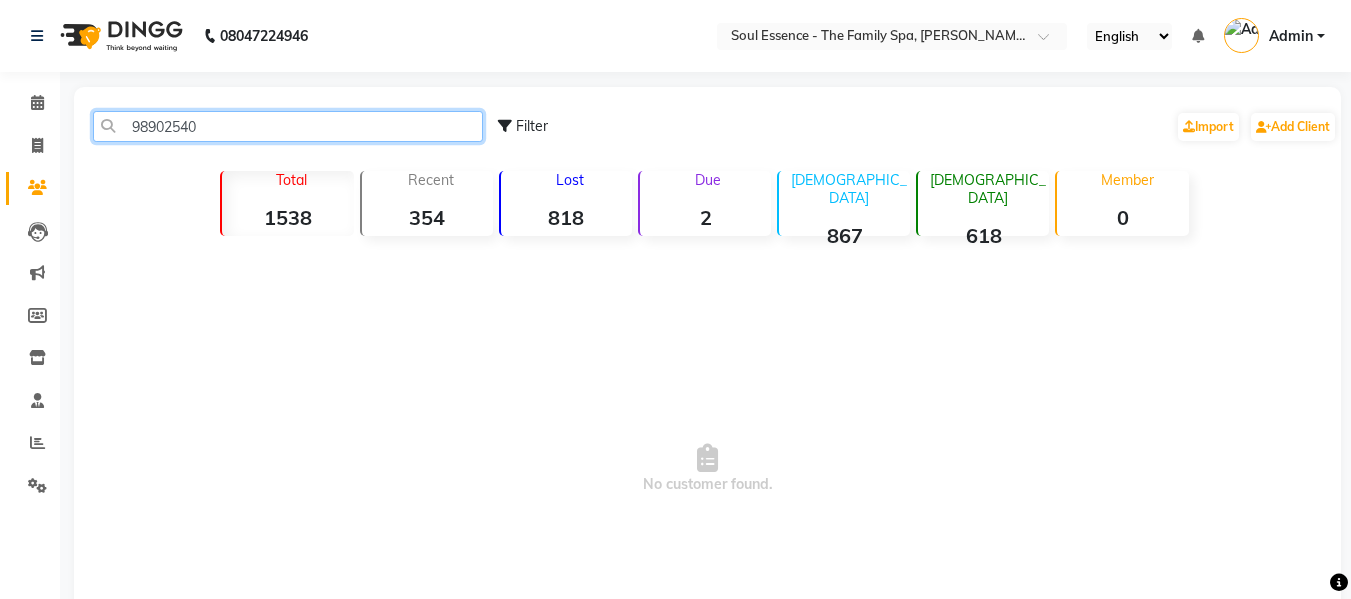 type on "98902540" 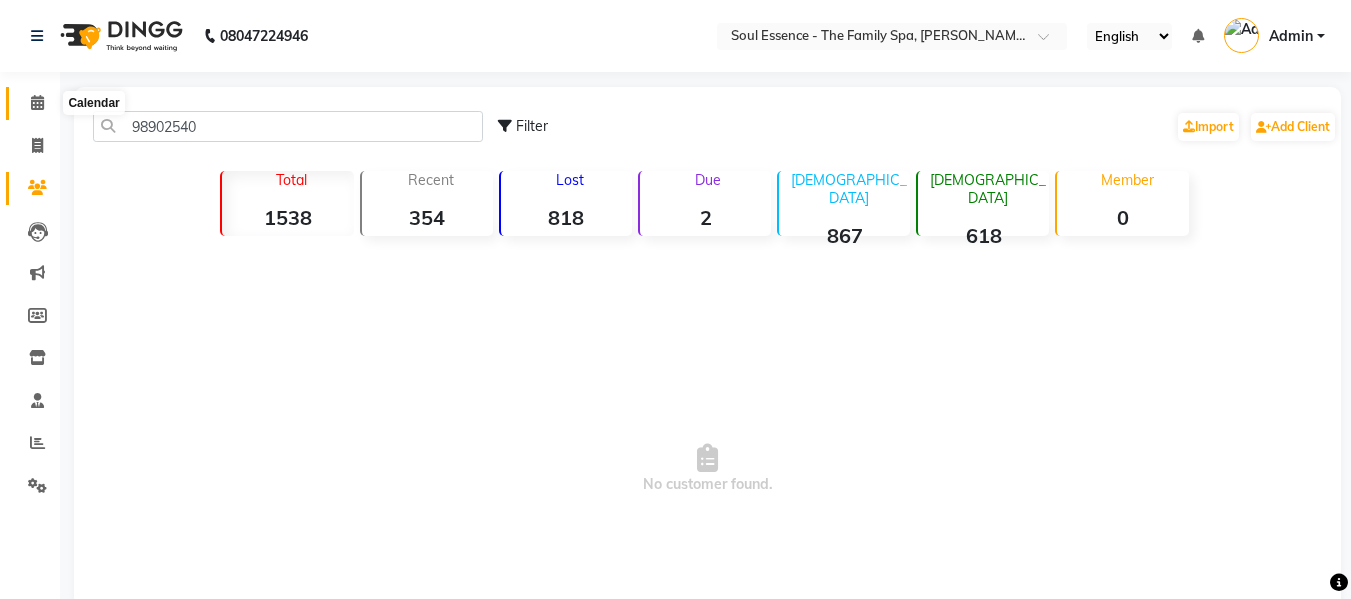 click 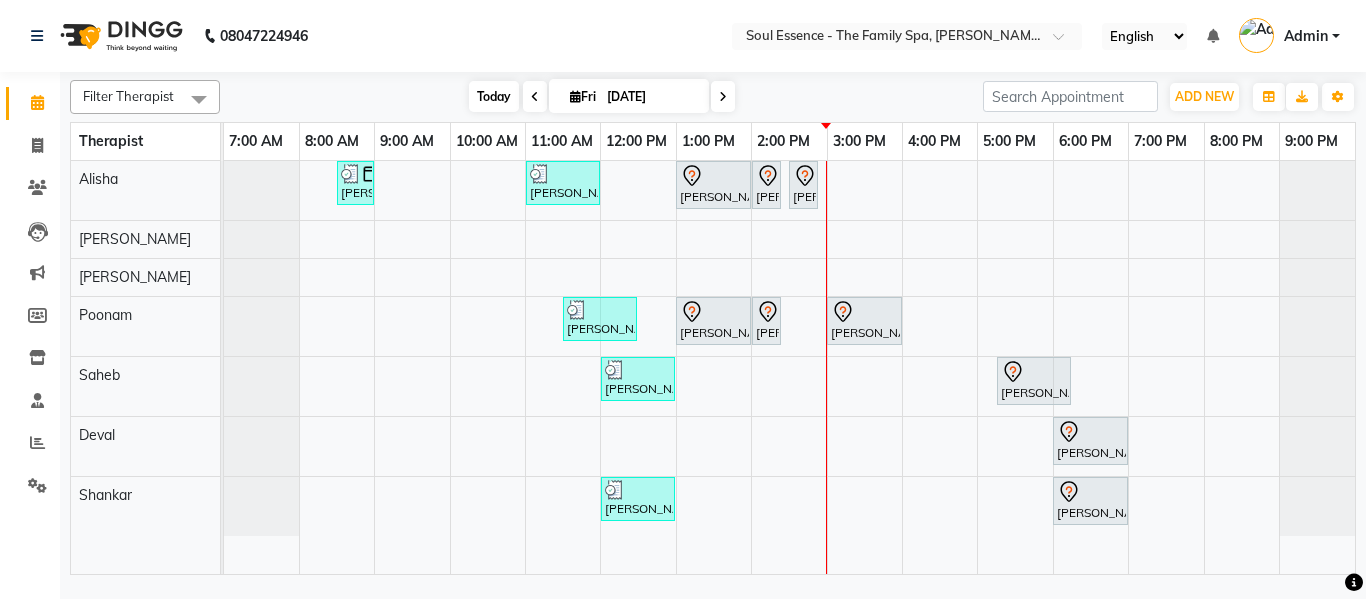 click on "Today" at bounding box center (494, 96) 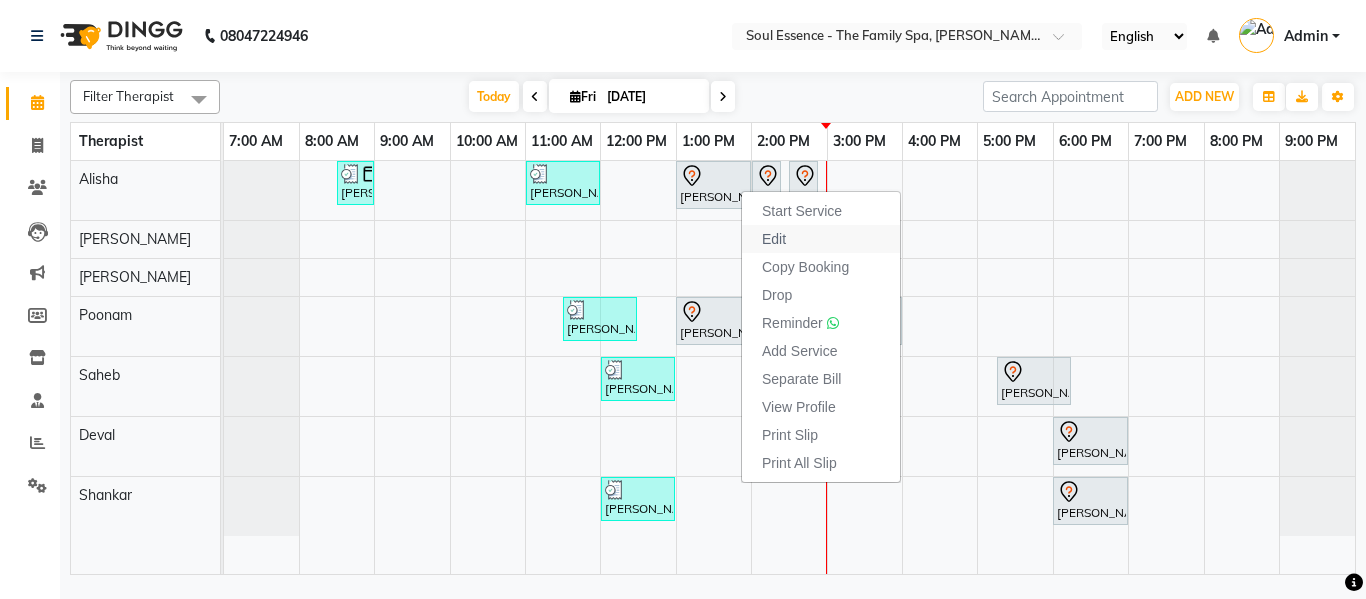 click on "Edit" at bounding box center [821, 239] 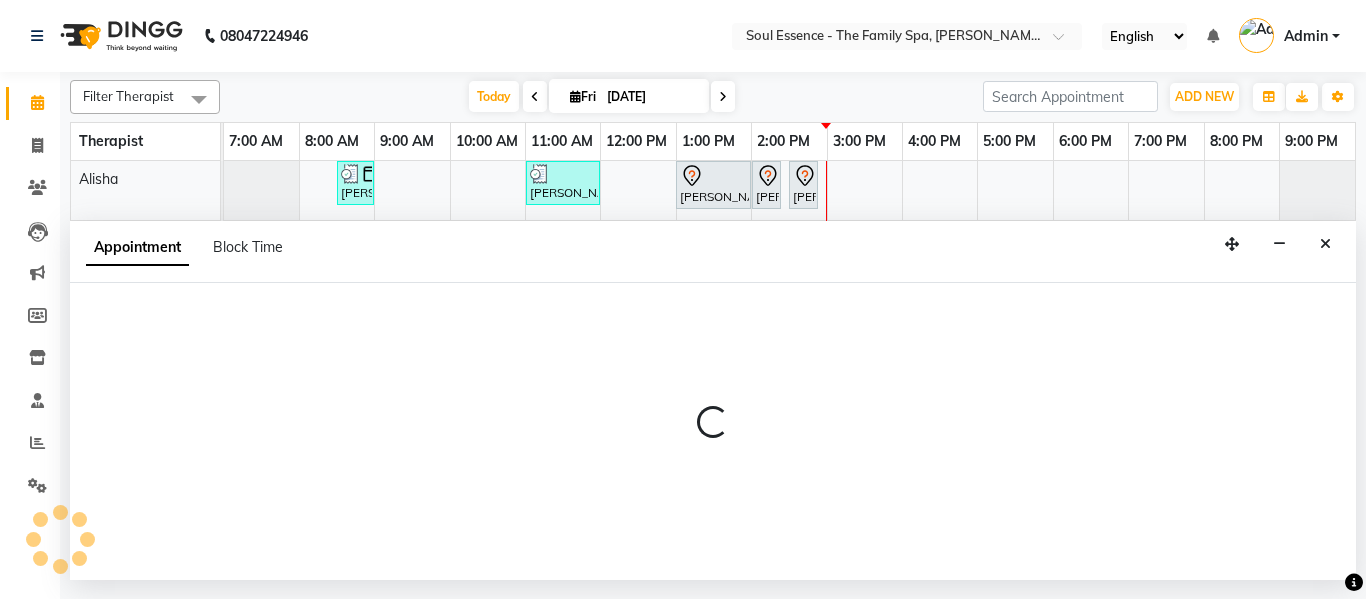 select on "tentative" 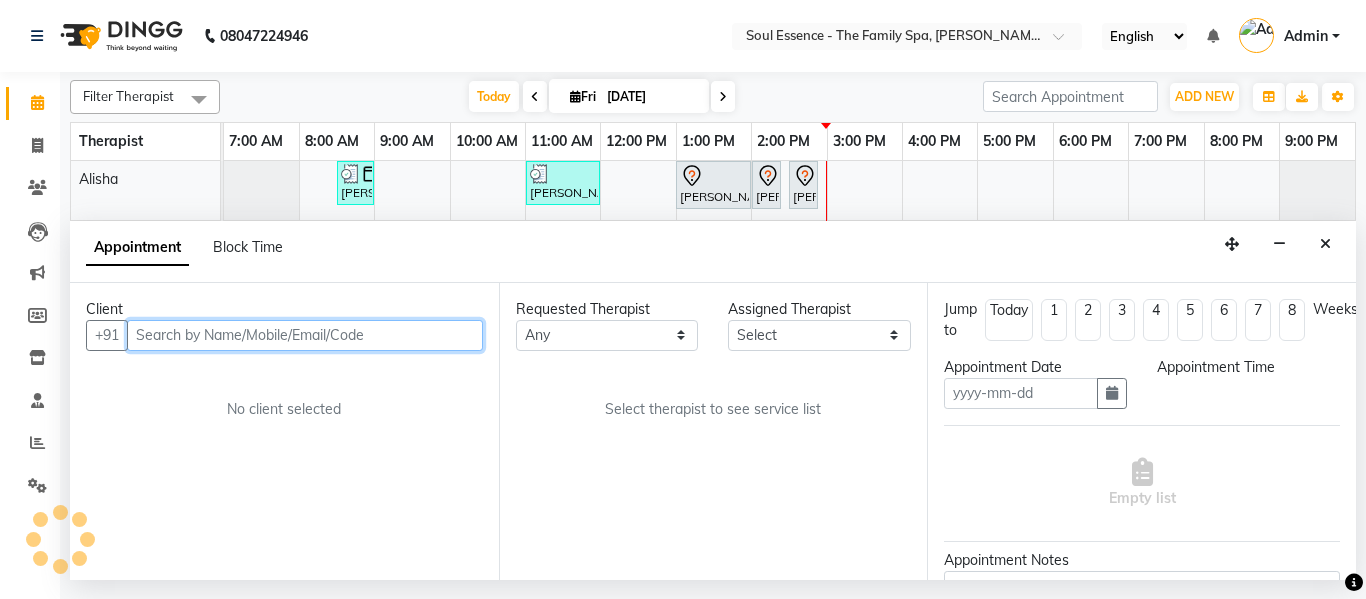 type on "11-07-2025" 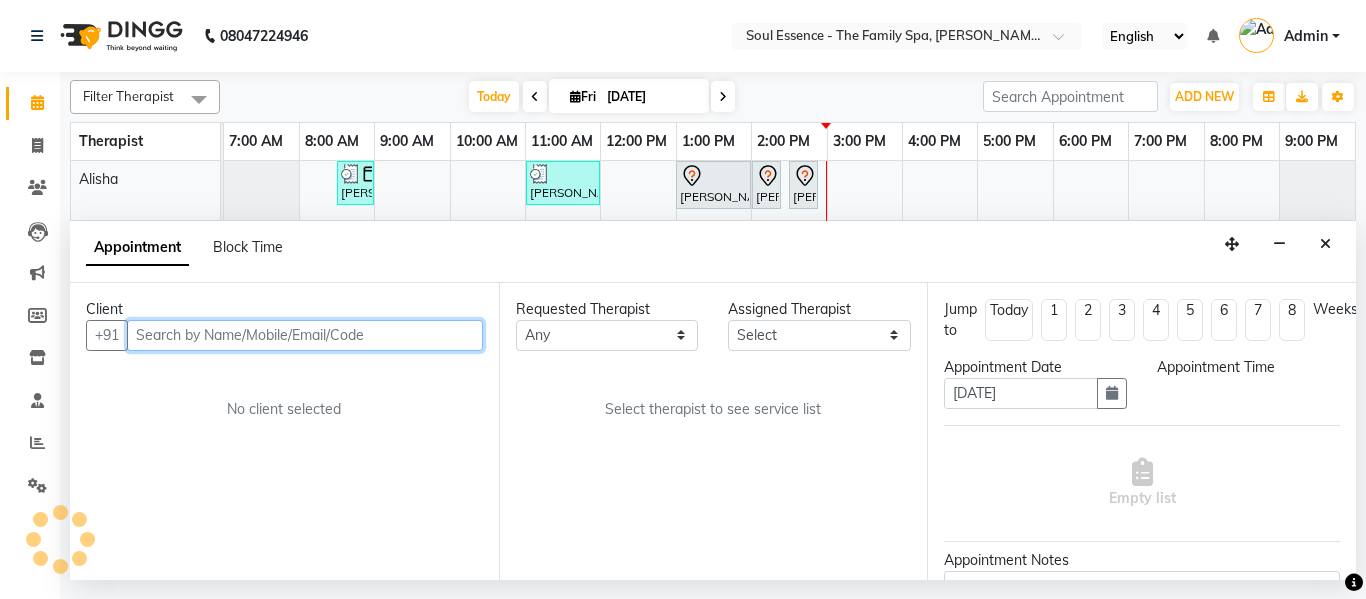 select on "780" 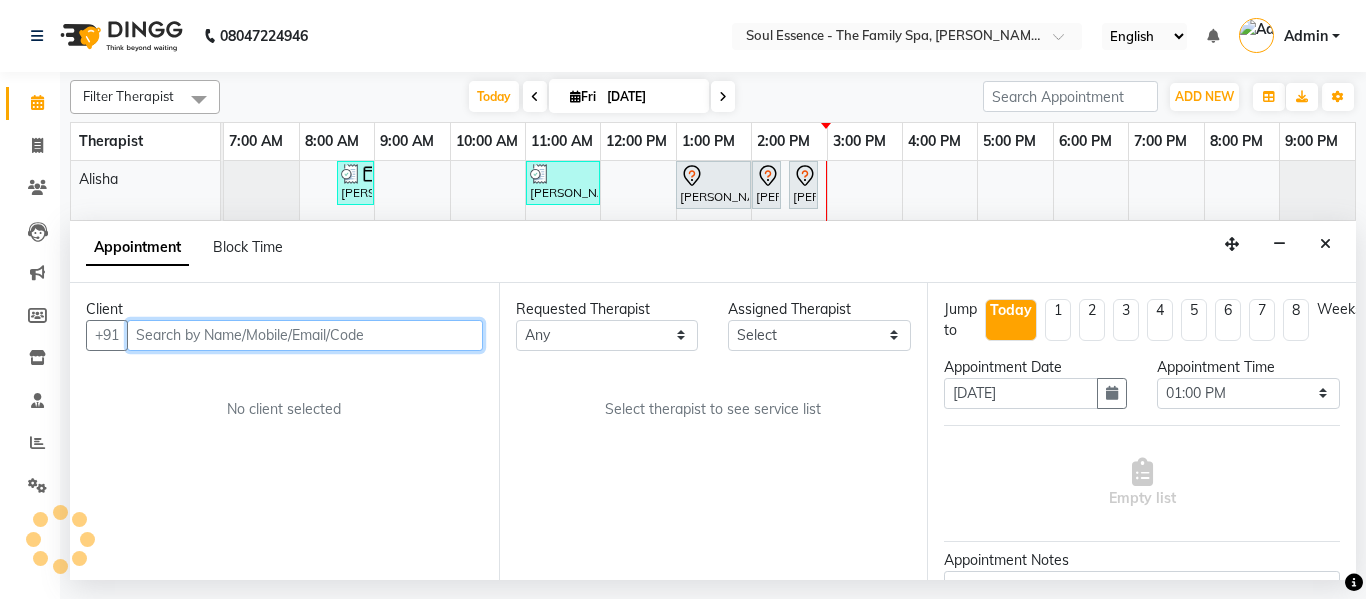 select on "45741" 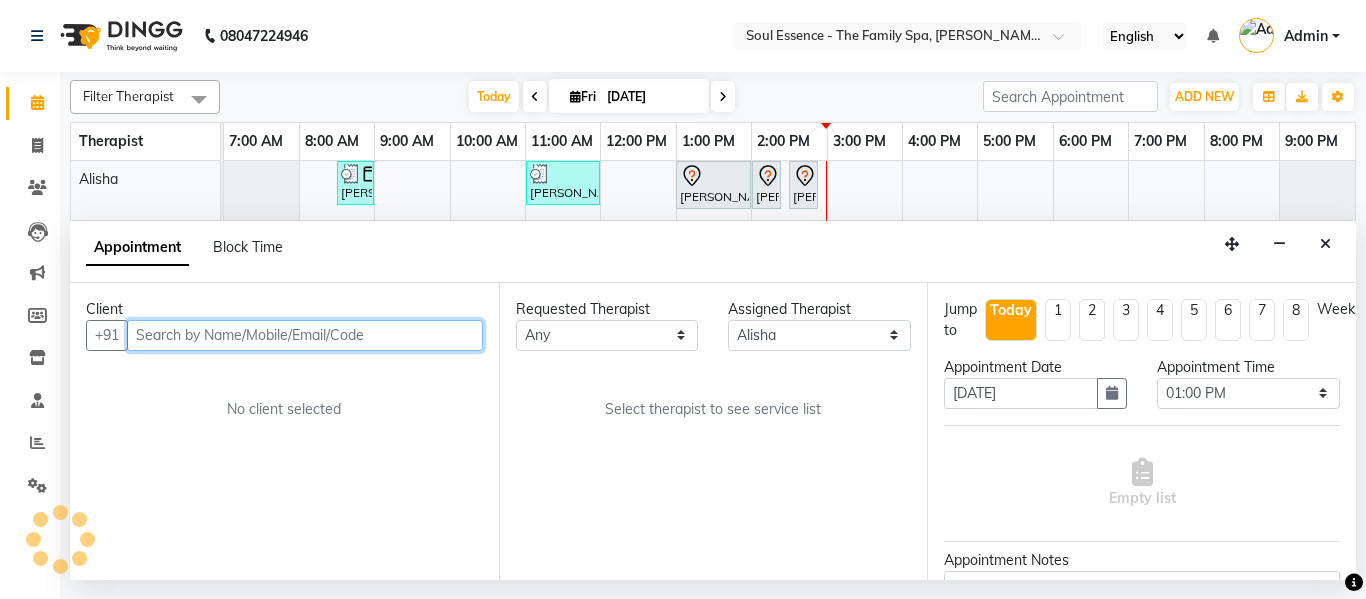 select on "1188" 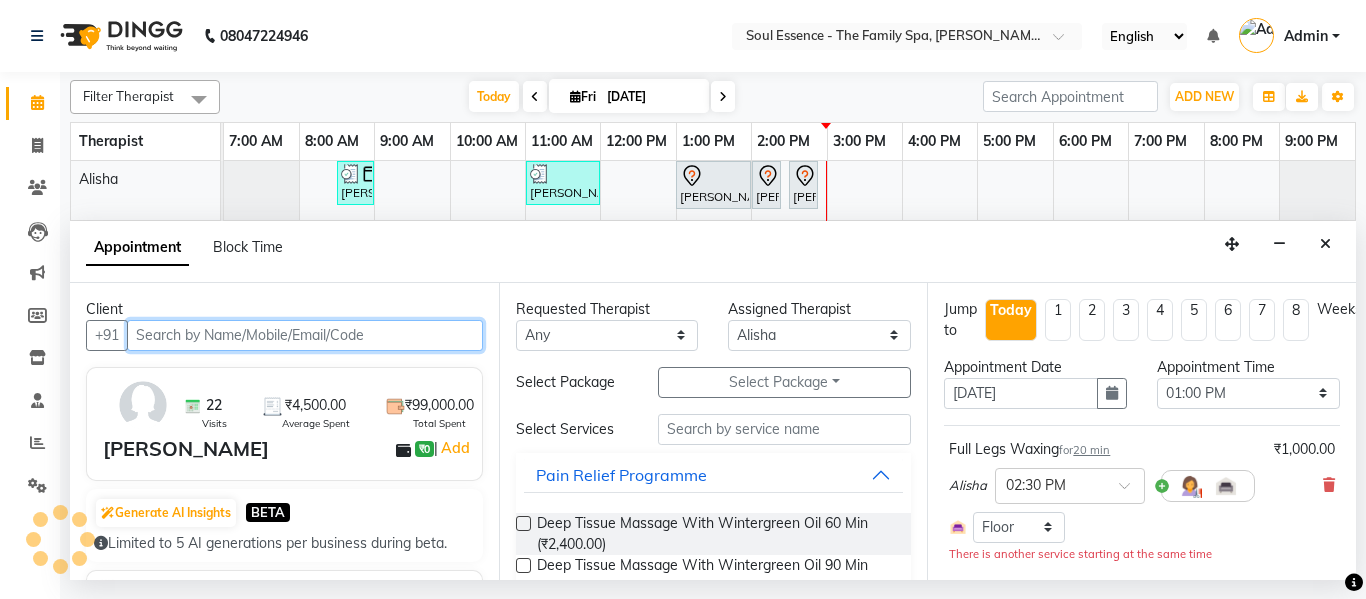 select on "1188" 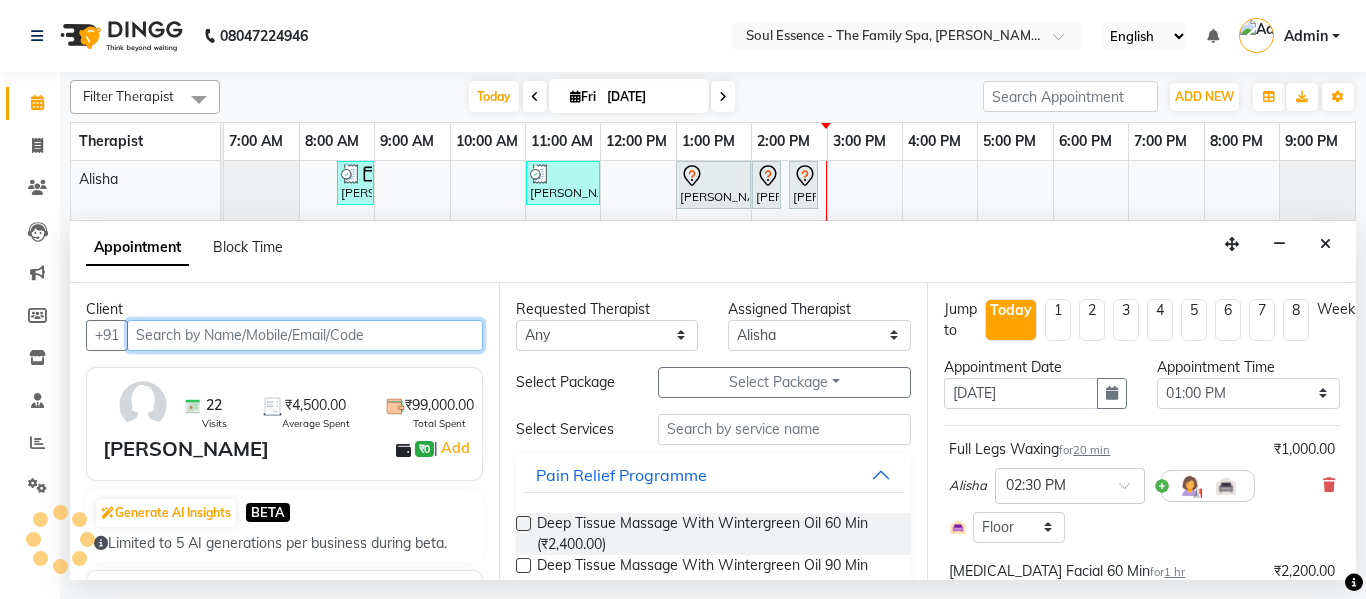 select on "1188" 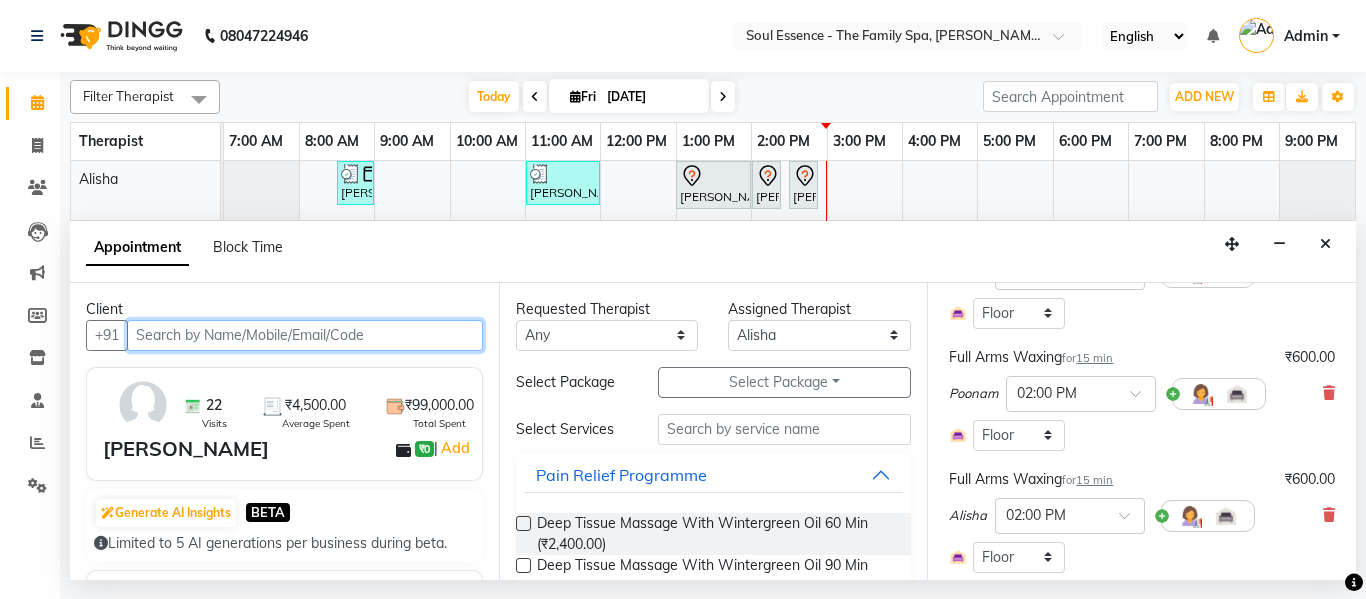 scroll, scrollTop: 600, scrollLeft: 0, axis: vertical 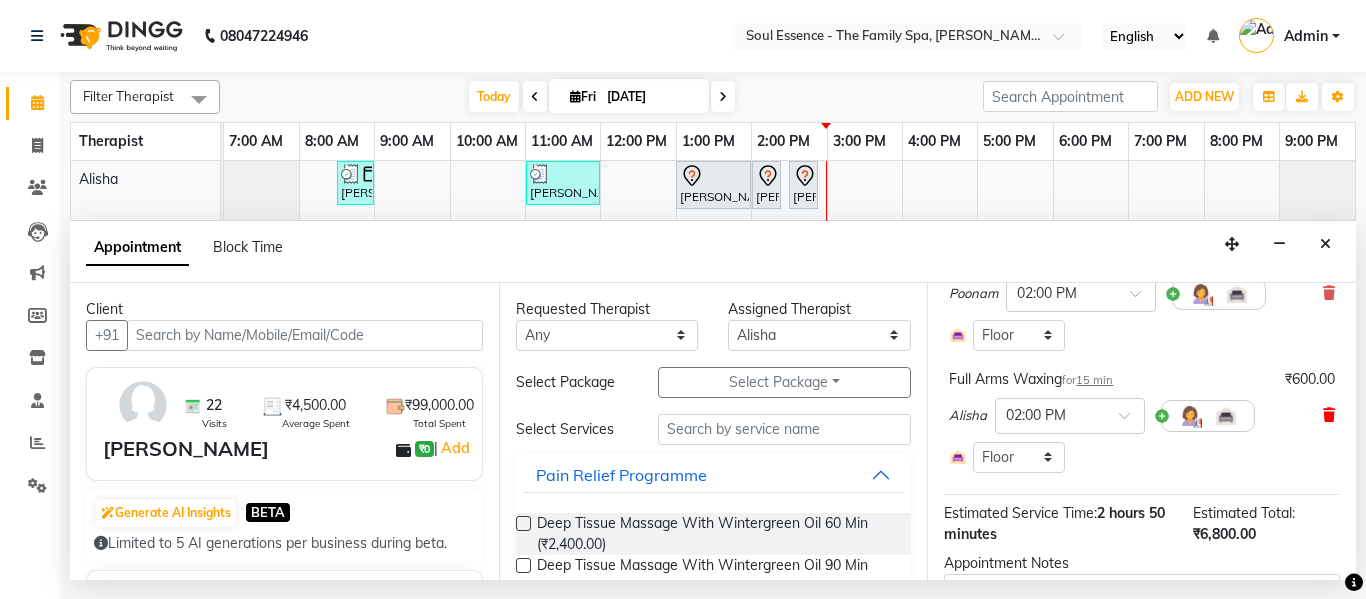 click at bounding box center [1329, 415] 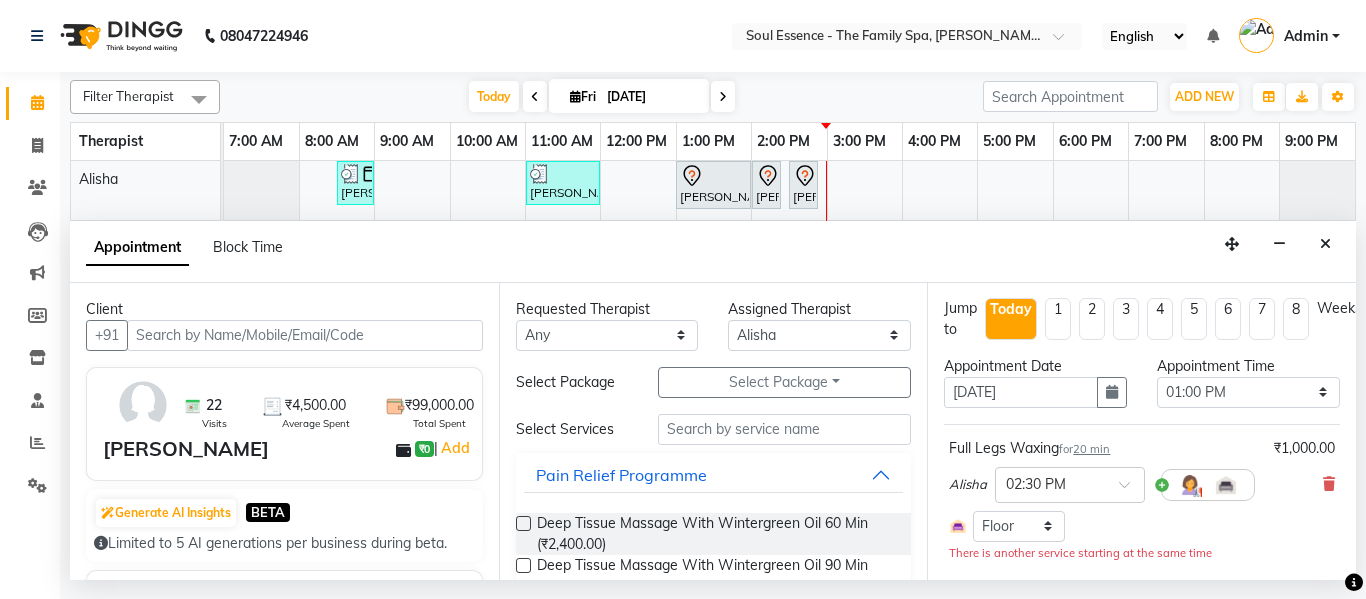 scroll, scrollTop: 0, scrollLeft: 0, axis: both 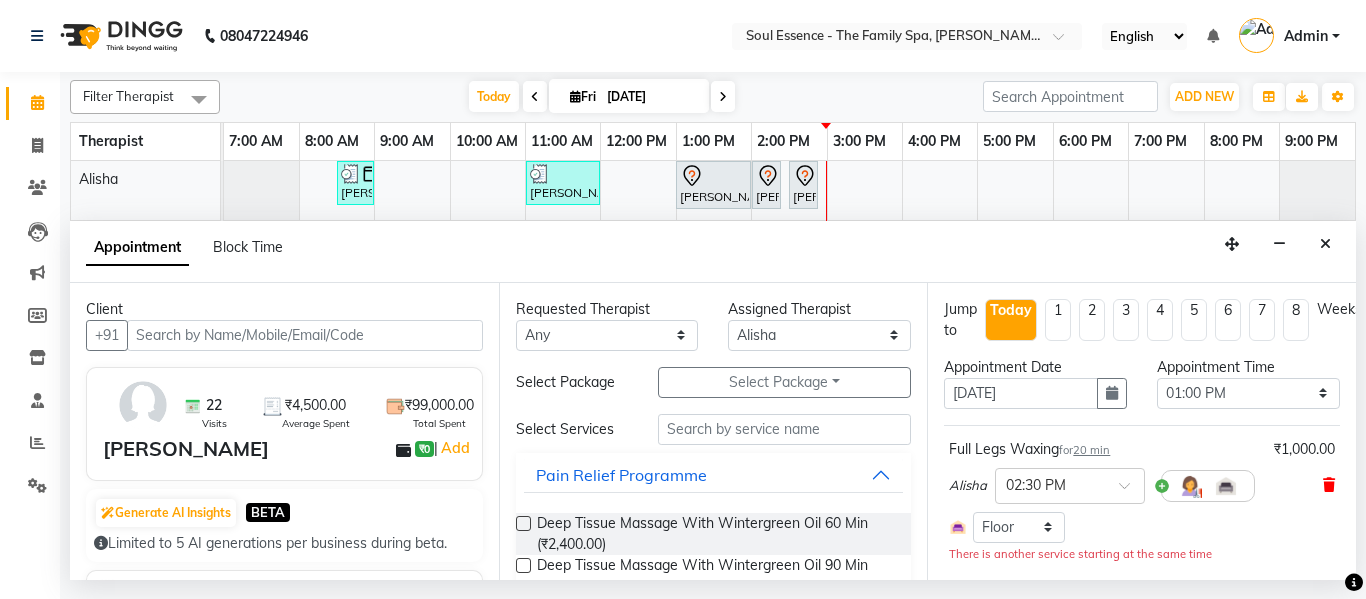 click at bounding box center (1329, 485) 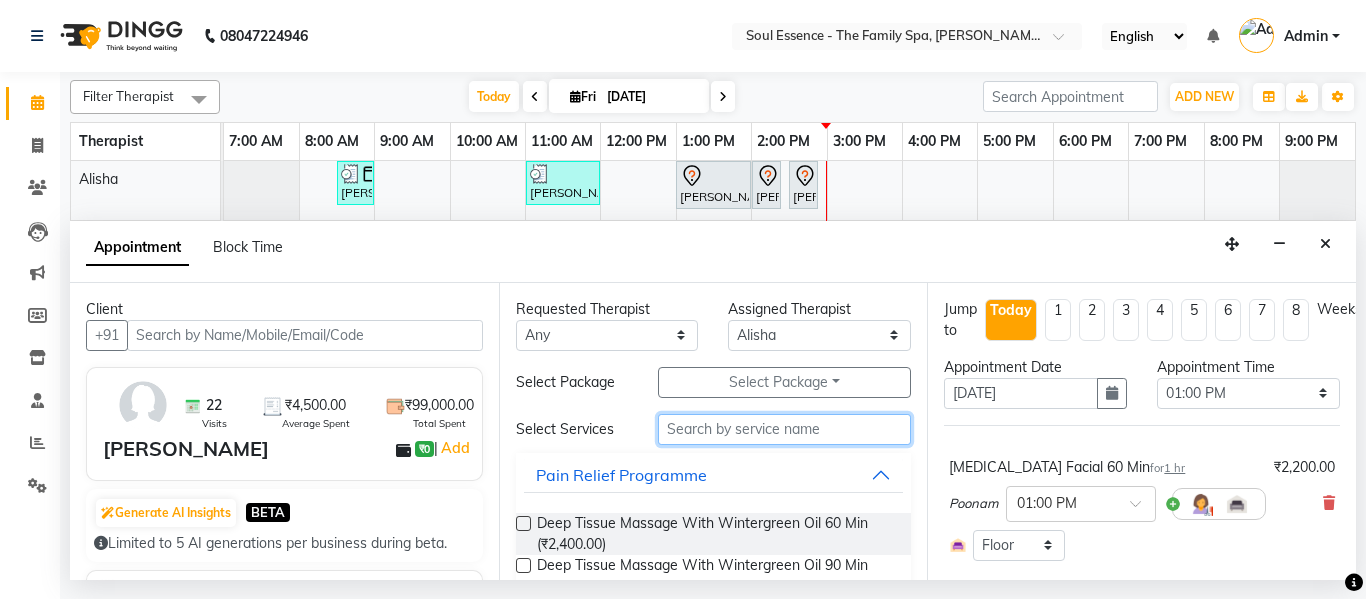 click at bounding box center (785, 429) 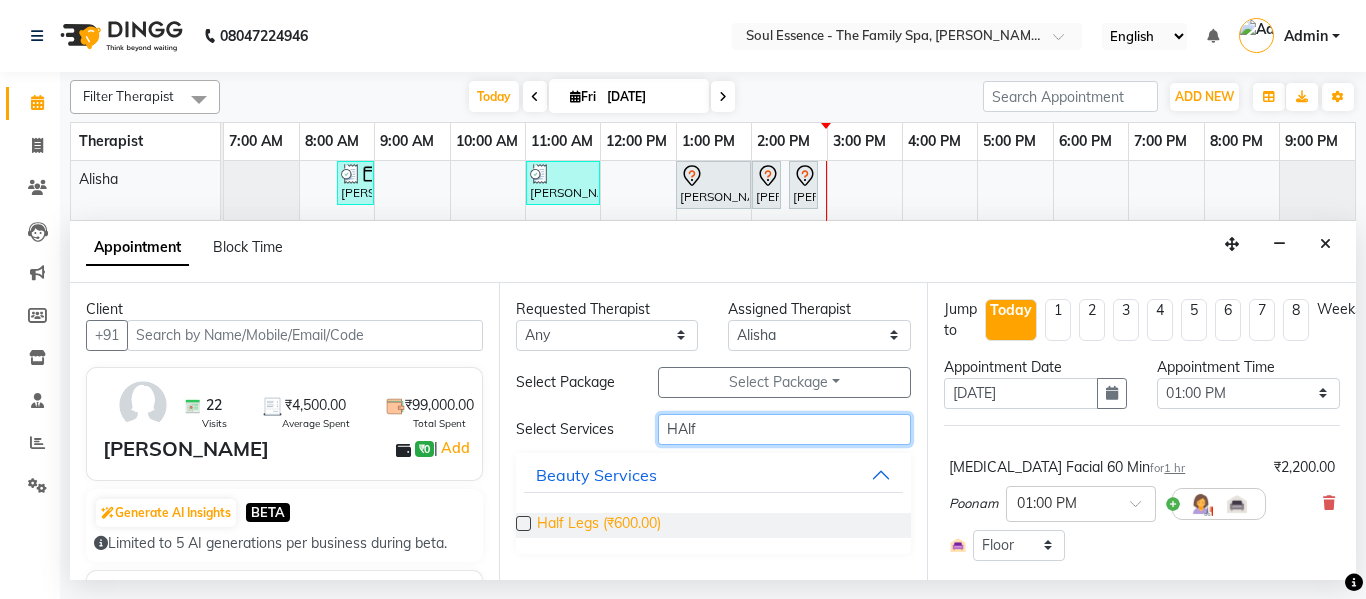 type on "HAlf" 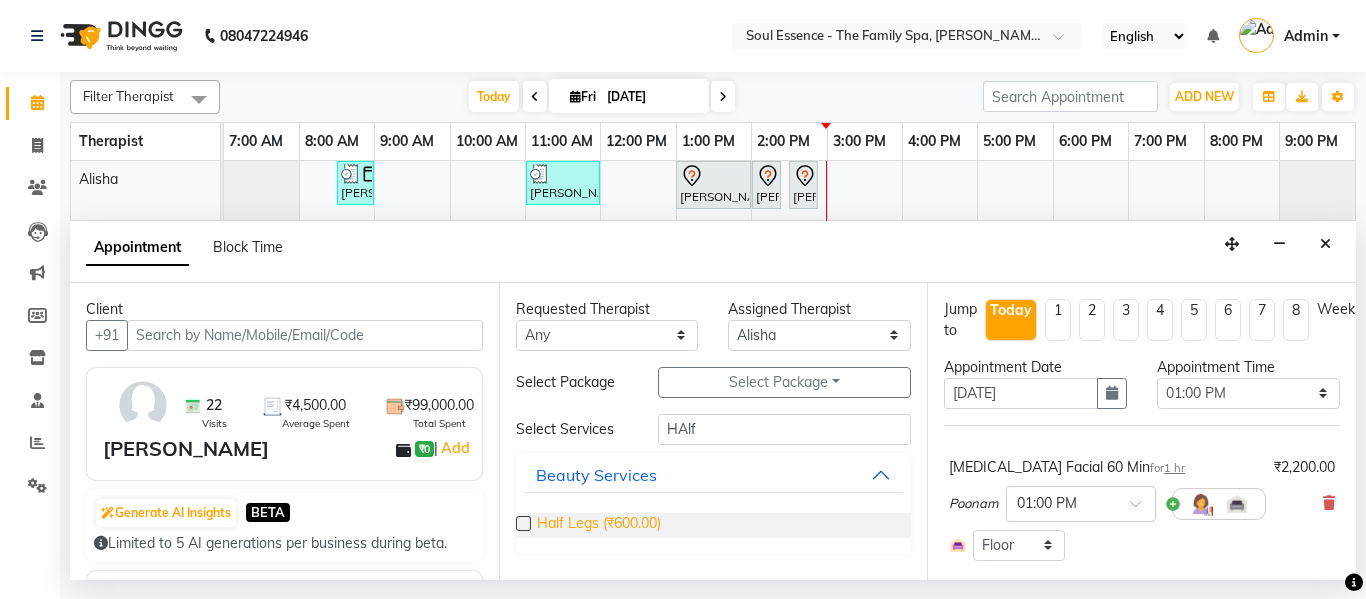click on "Half Legs (₹600.00)" at bounding box center (599, 525) 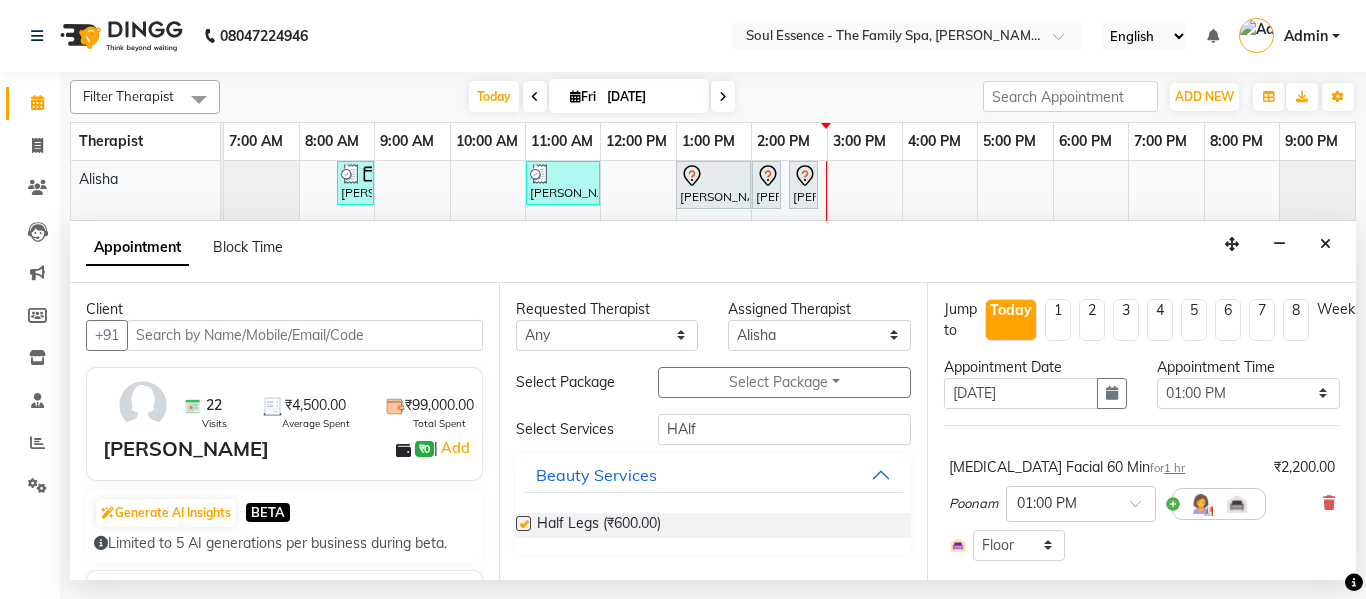 checkbox on "false" 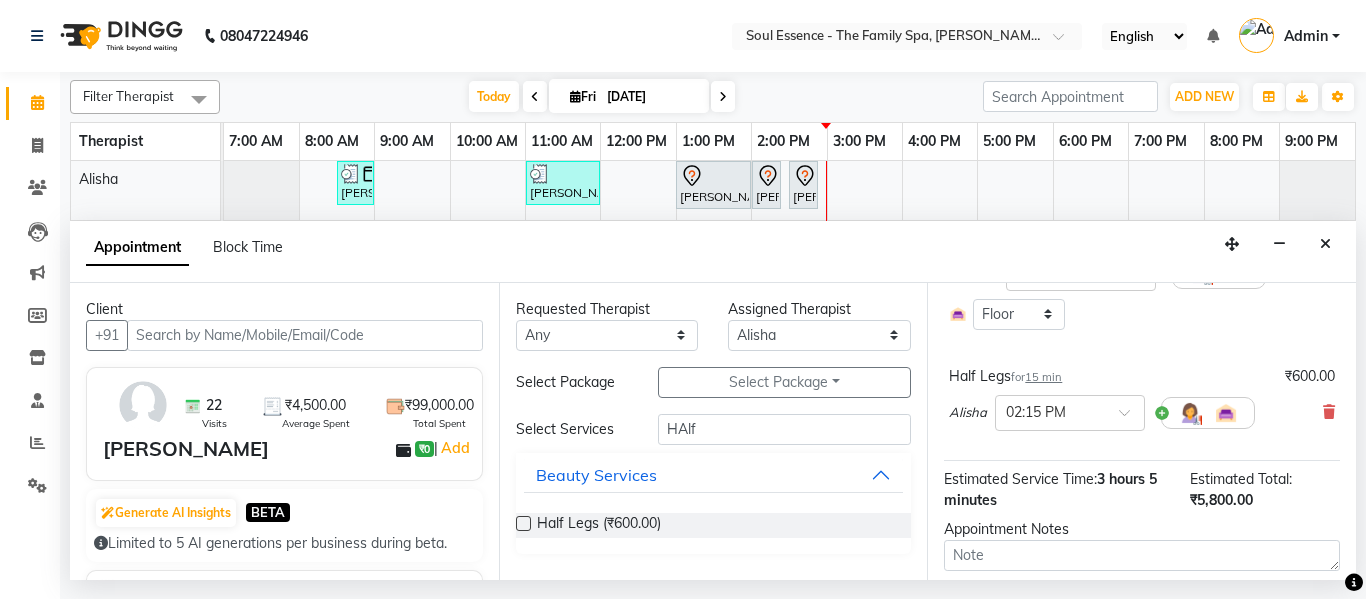 scroll, scrollTop: 600, scrollLeft: 0, axis: vertical 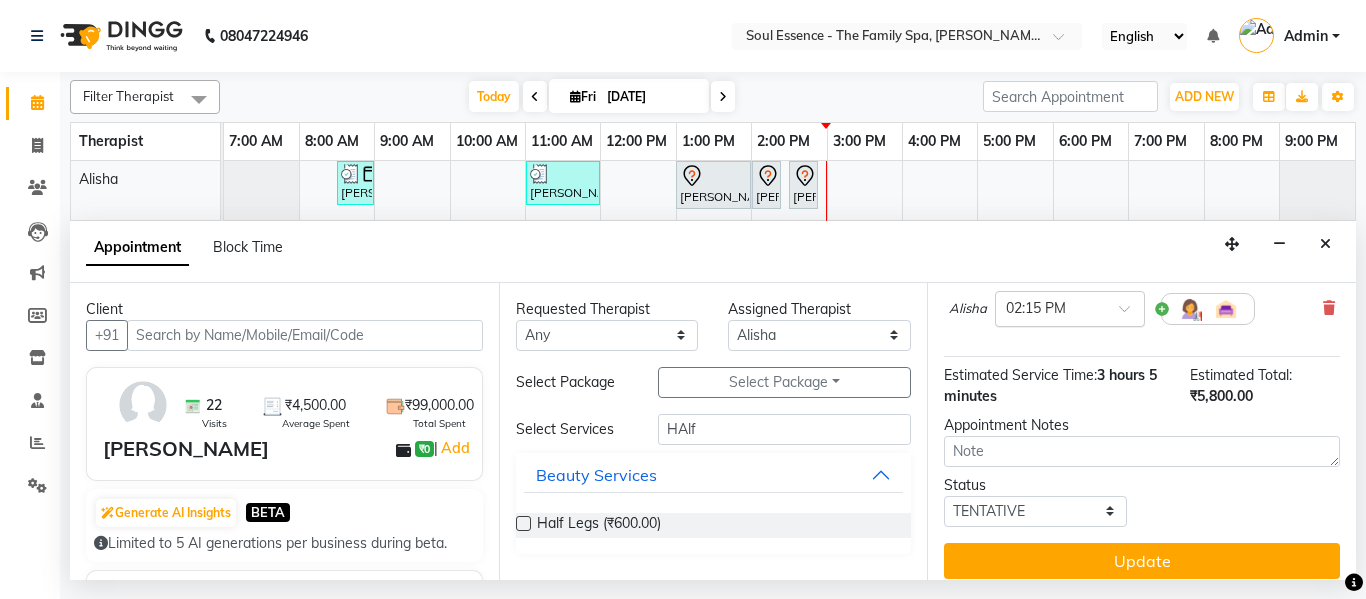click at bounding box center [1050, 307] 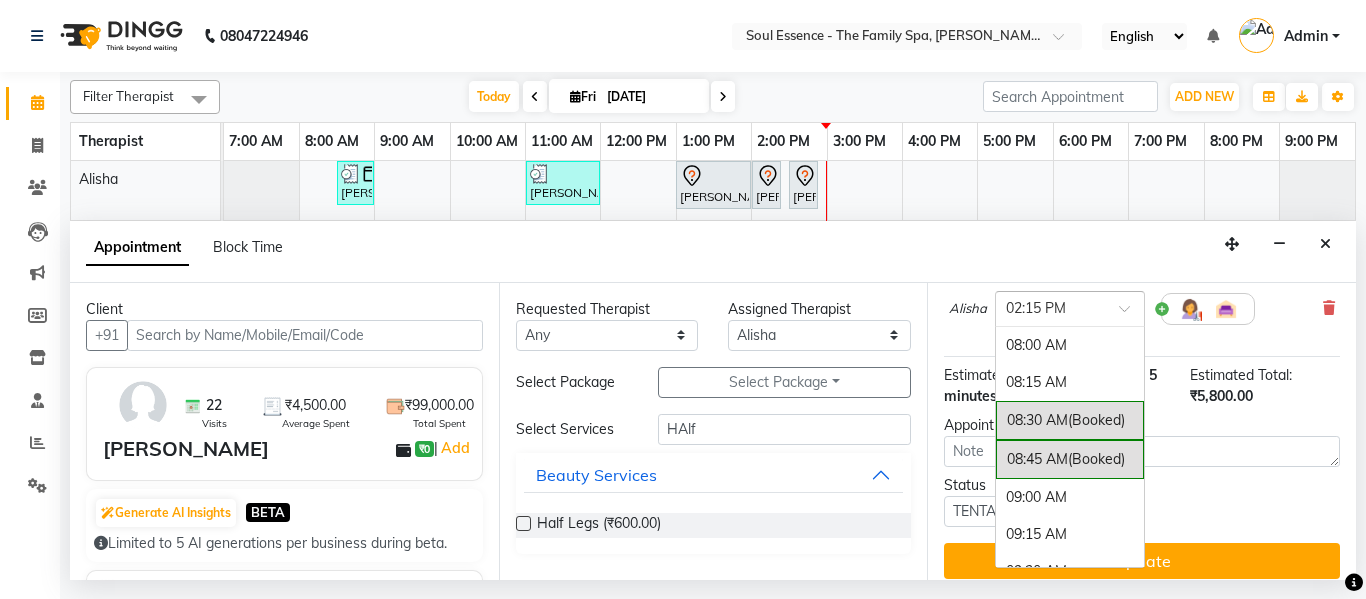 scroll, scrollTop: 937, scrollLeft: 0, axis: vertical 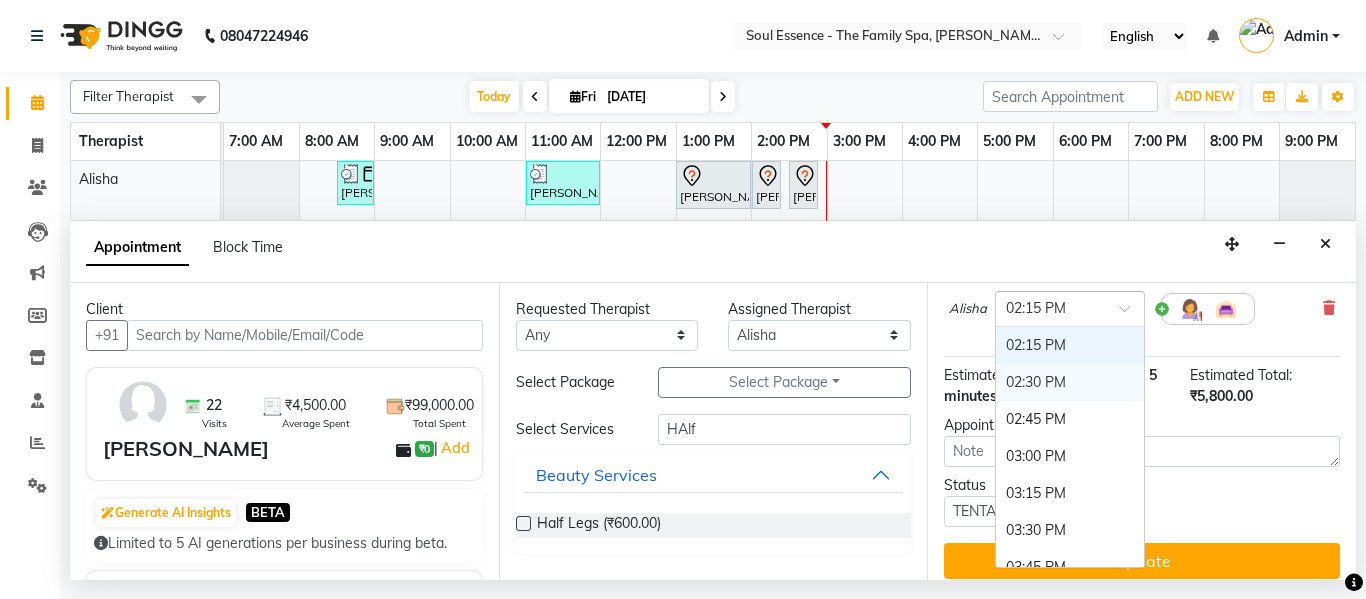 click on "02:30 PM" at bounding box center [1070, 382] 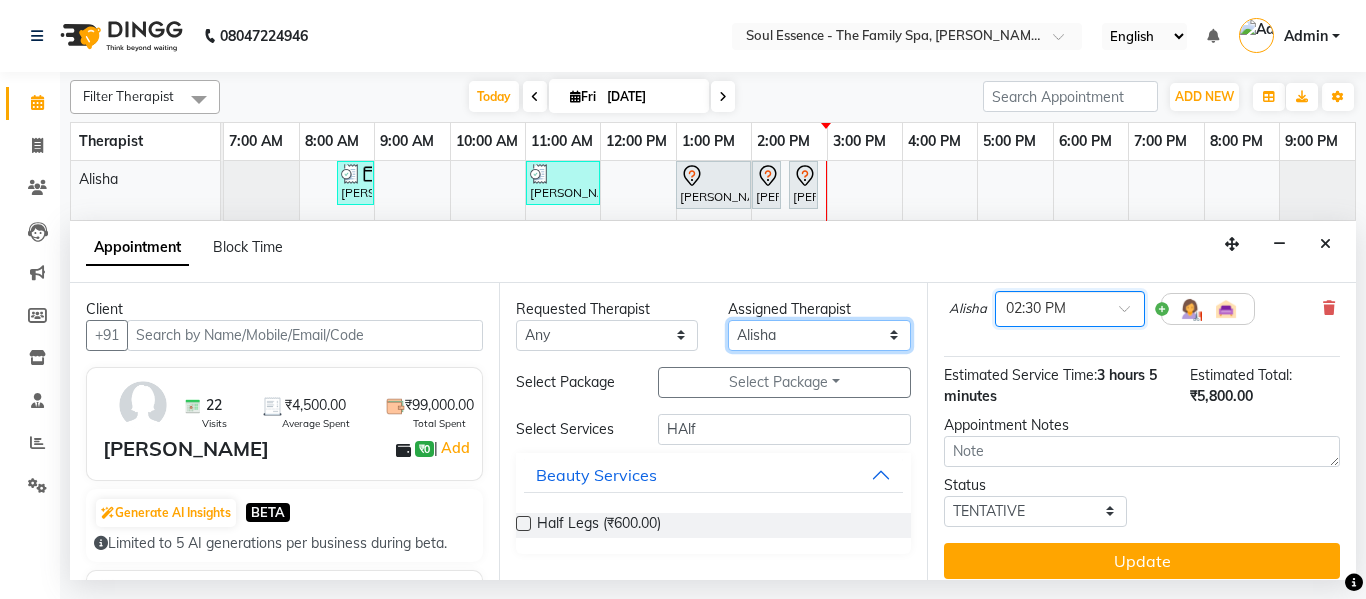 click on "Select Alisha Deval Gauri Thorath Poonam Saheb Shankar  Surma" at bounding box center [819, 335] 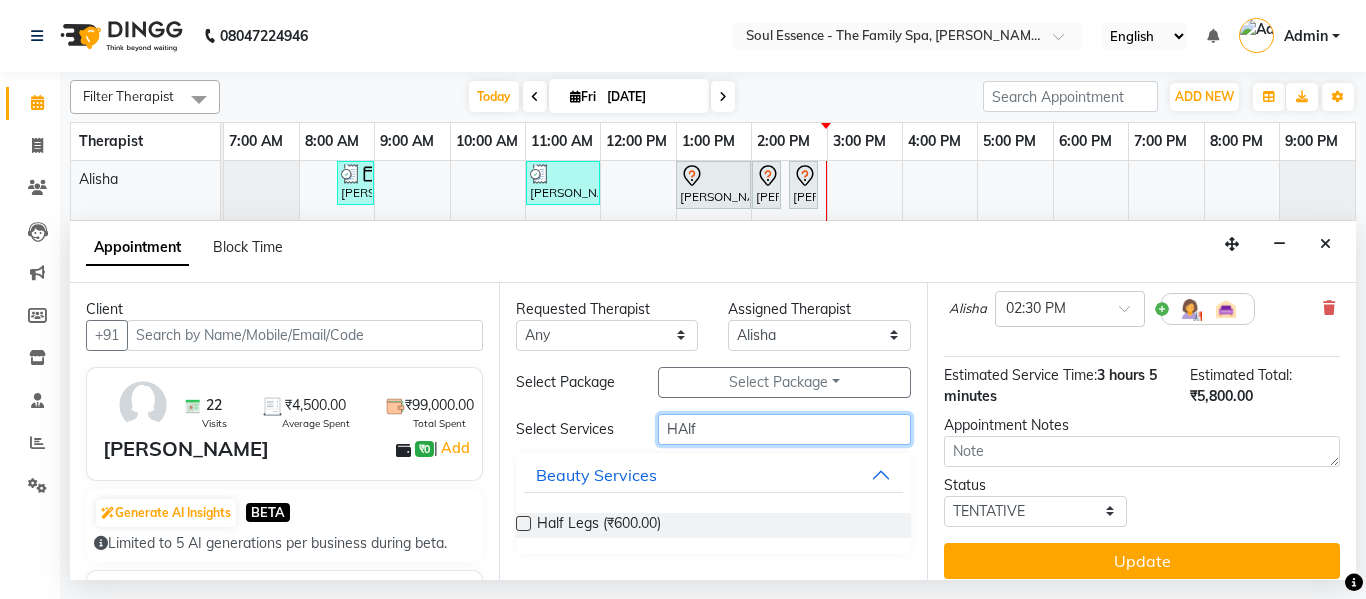 click on "HAlf" at bounding box center [785, 429] 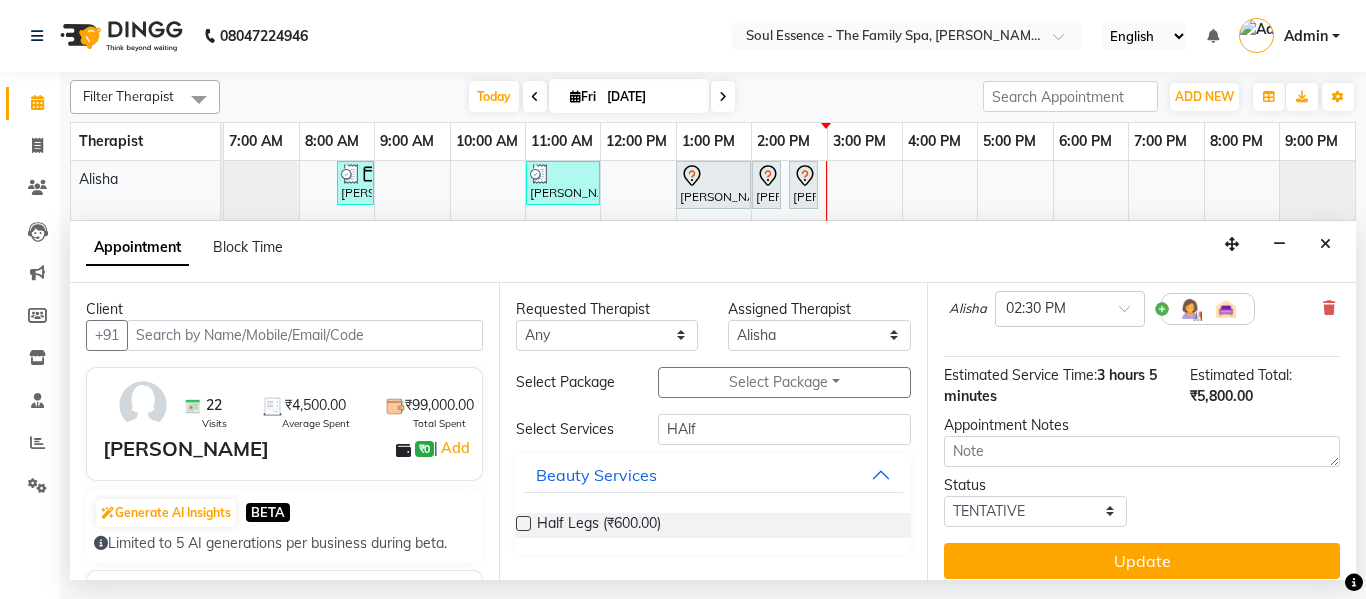 drag, startPoint x: 753, startPoint y: 362, endPoint x: 764, endPoint y: 337, distance: 27.313 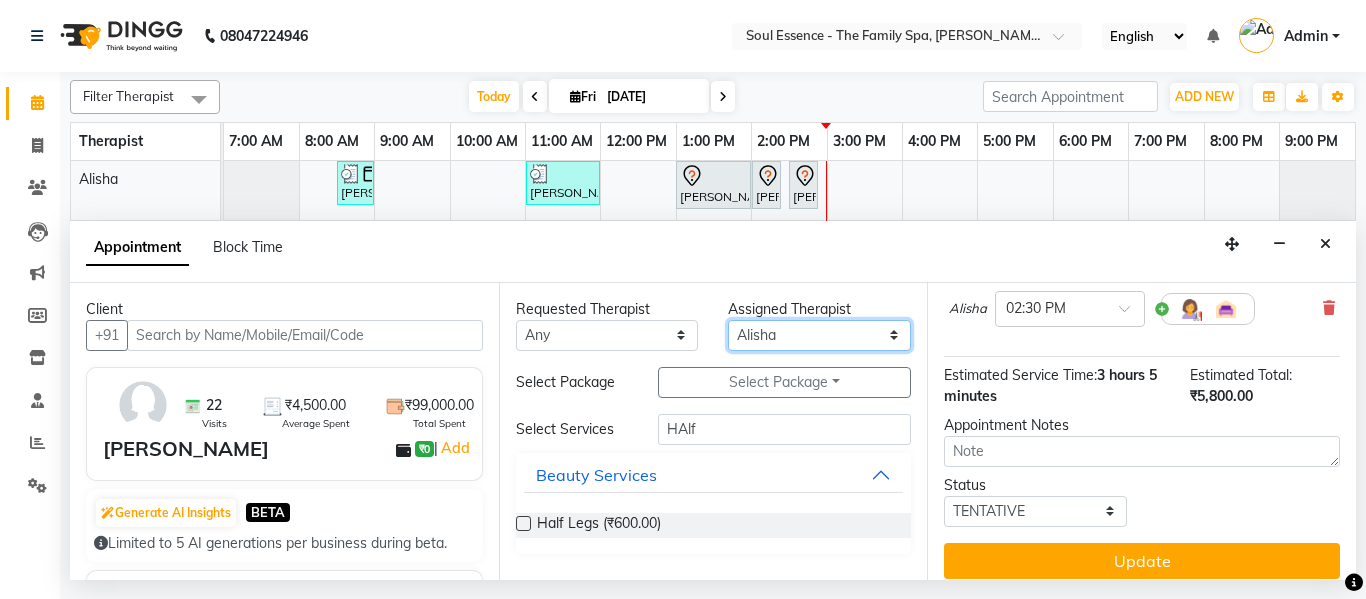 click on "Select Alisha Deval Gauri Thorath Poonam Saheb Shankar  Surma" at bounding box center (819, 335) 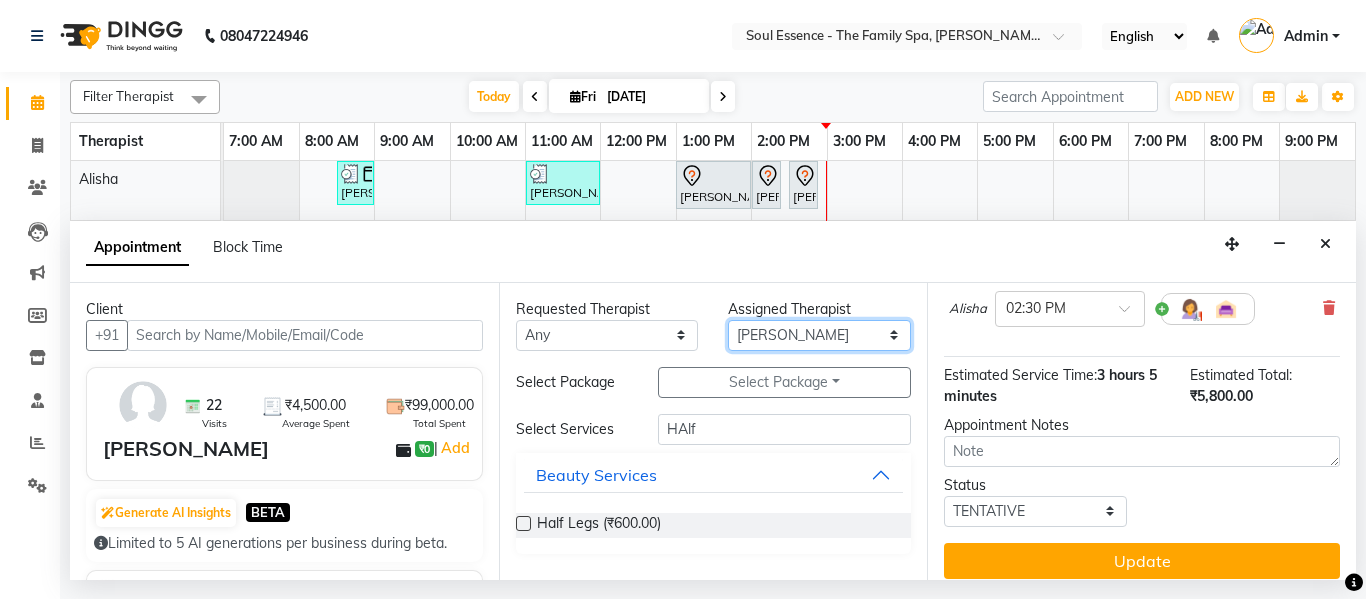 click on "Select Alisha Deval Gauri Thorath Poonam Saheb Shankar  Surma" at bounding box center [819, 335] 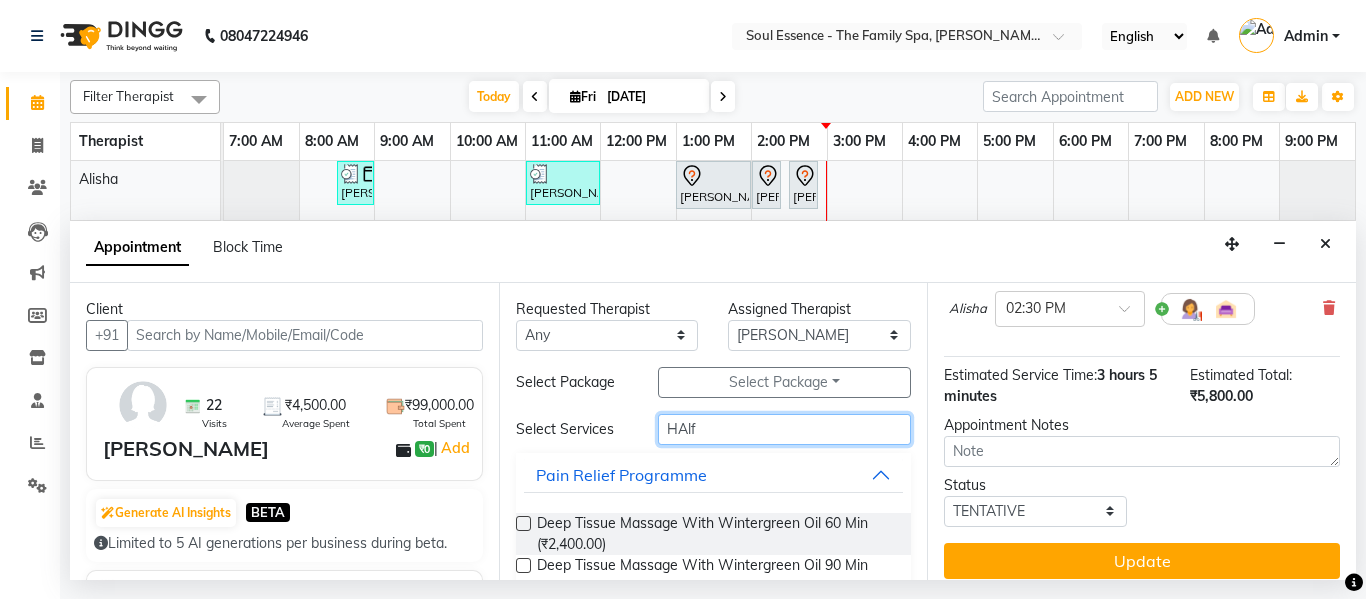 drag, startPoint x: 740, startPoint y: 427, endPoint x: 447, endPoint y: 431, distance: 293.0273 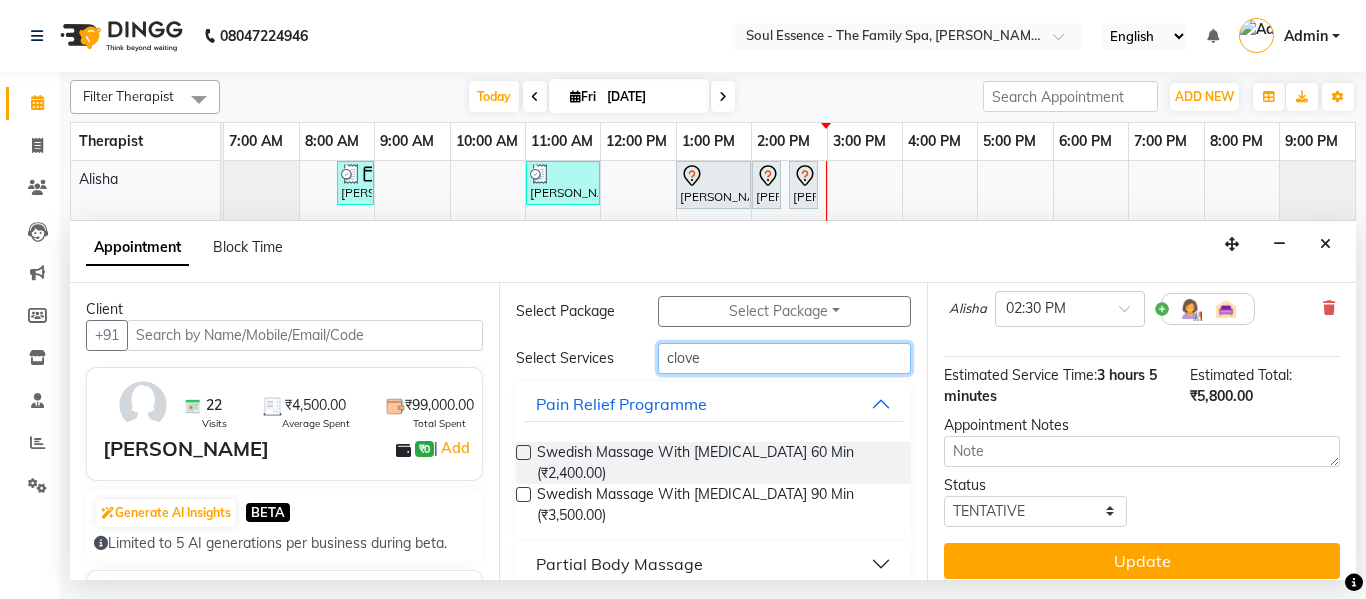 scroll, scrollTop: 100, scrollLeft: 0, axis: vertical 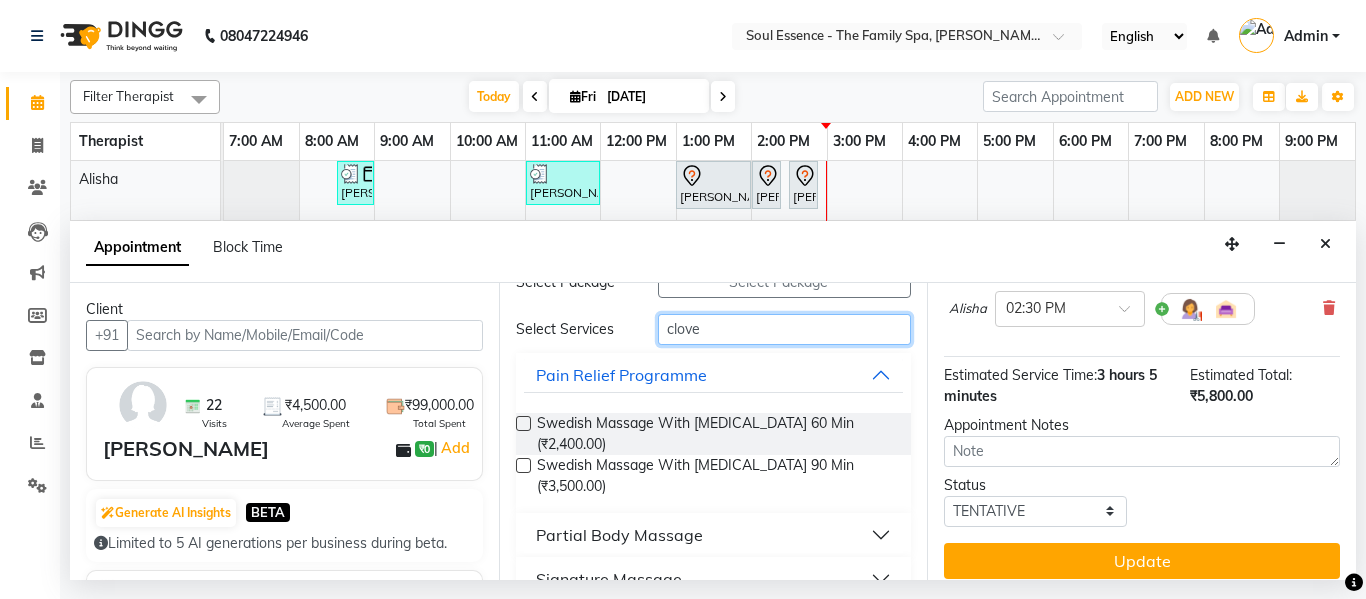 type on "clove" 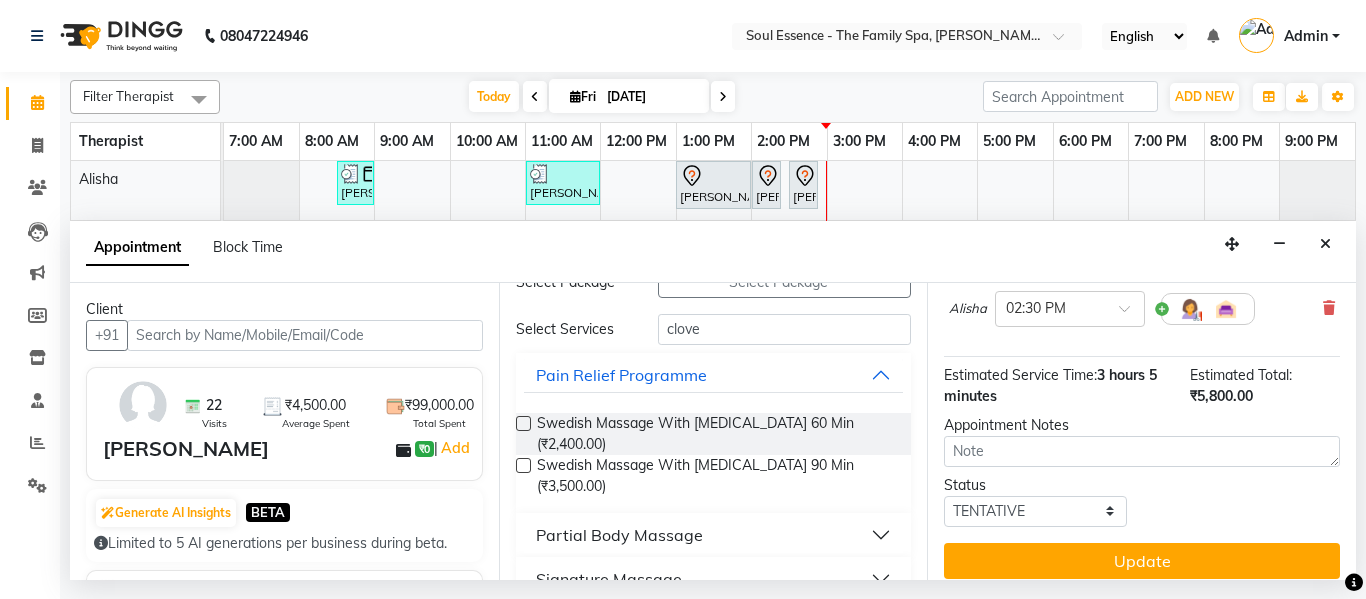 click on "Signature Massage" at bounding box center [609, 579] 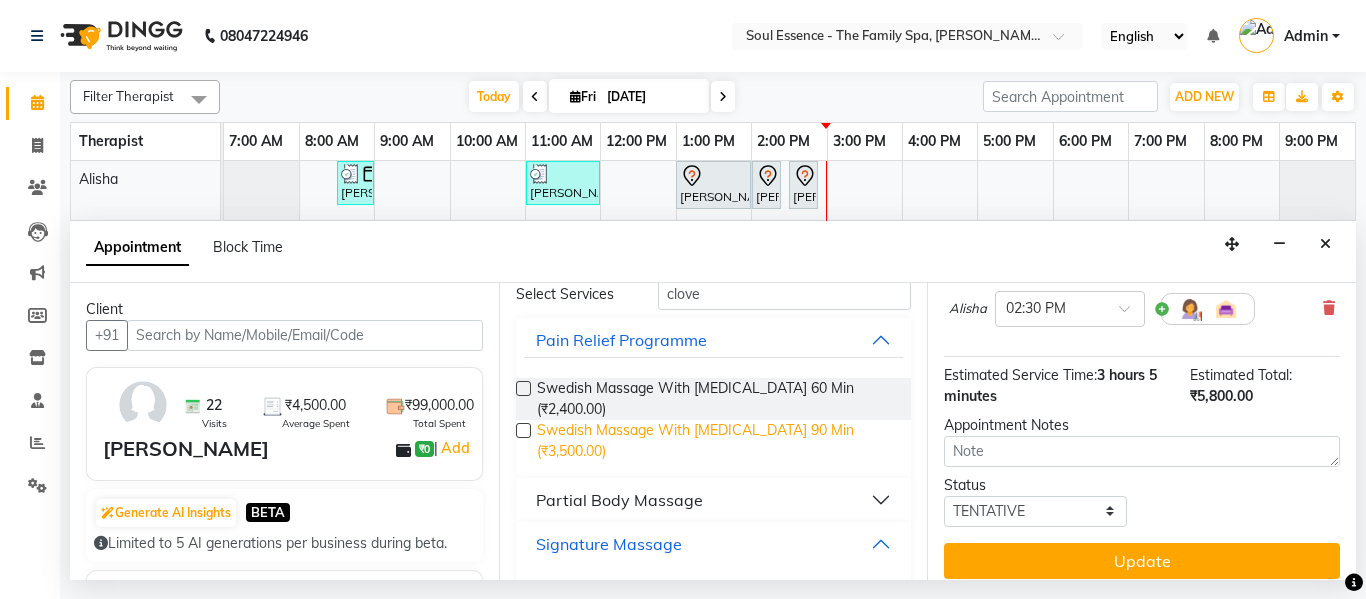 scroll, scrollTop: 160, scrollLeft: 0, axis: vertical 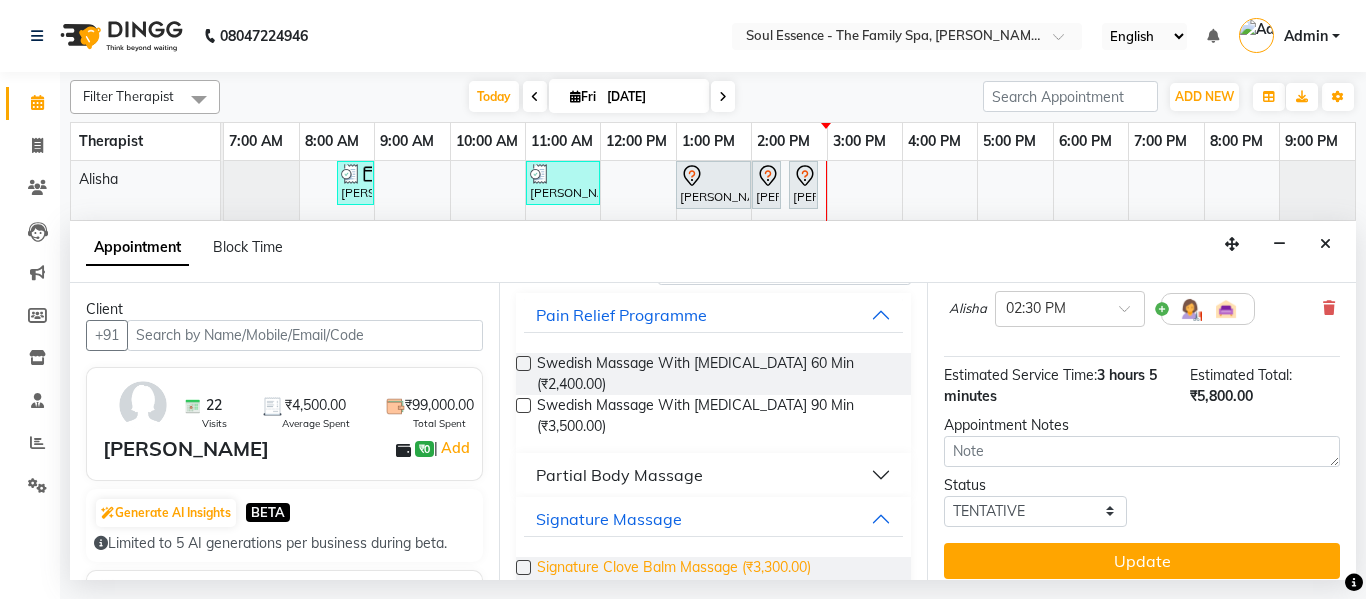 click on "Signature Clove Balm Massage (₹3,300.00)" at bounding box center [674, 569] 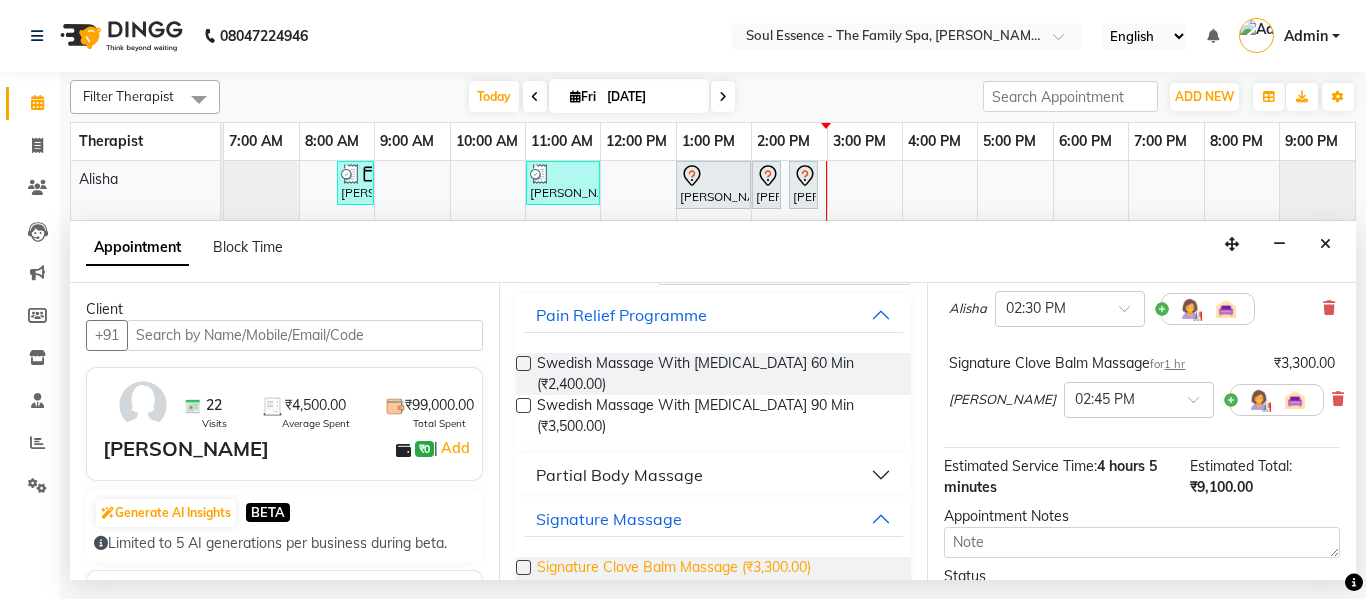 click on "Signature Clove Balm Massage (₹3,300.00)" at bounding box center (674, 569) 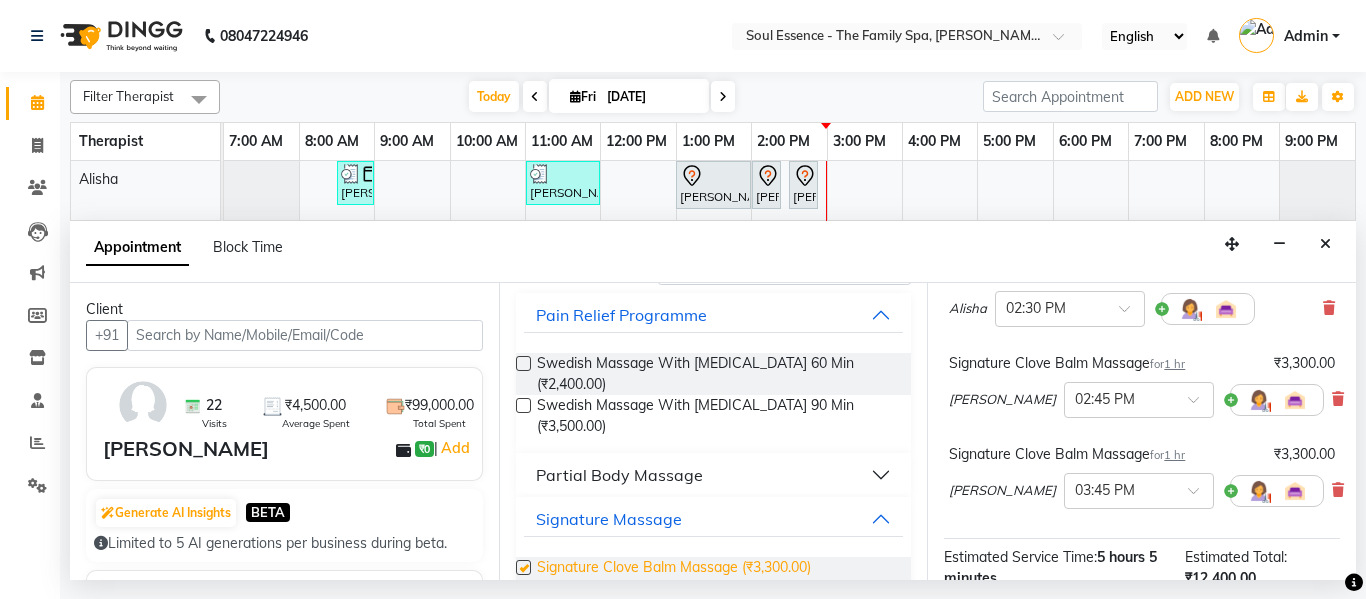 checkbox on "false" 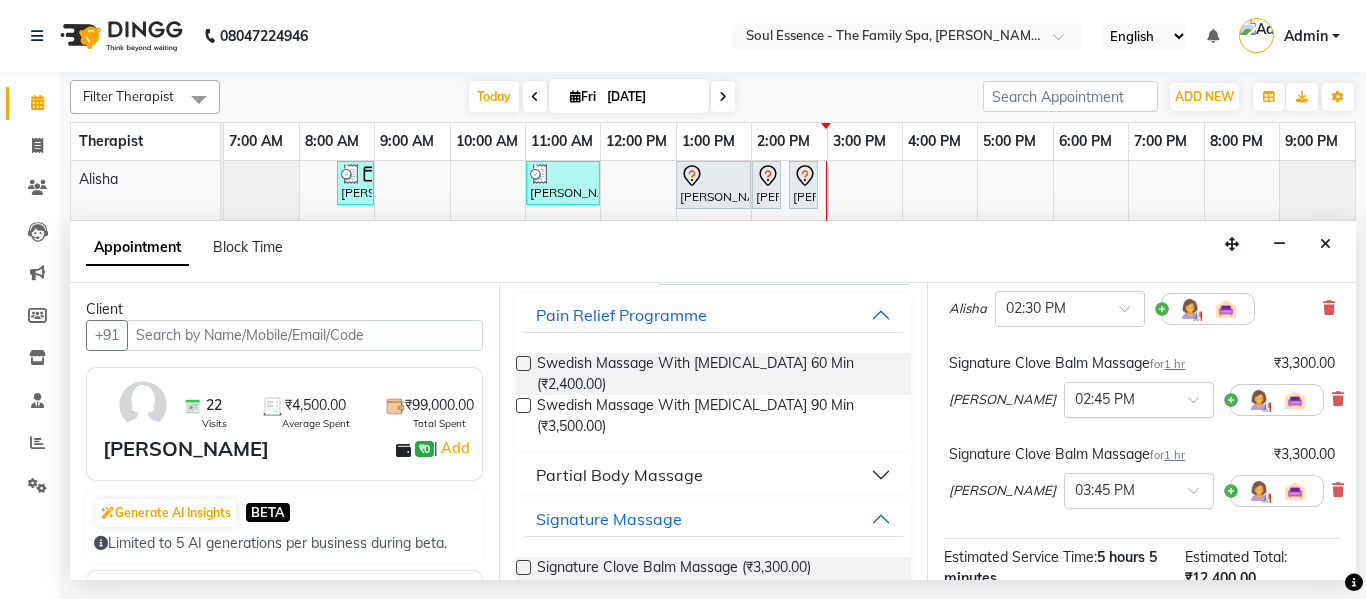 click at bounding box center [1139, 398] 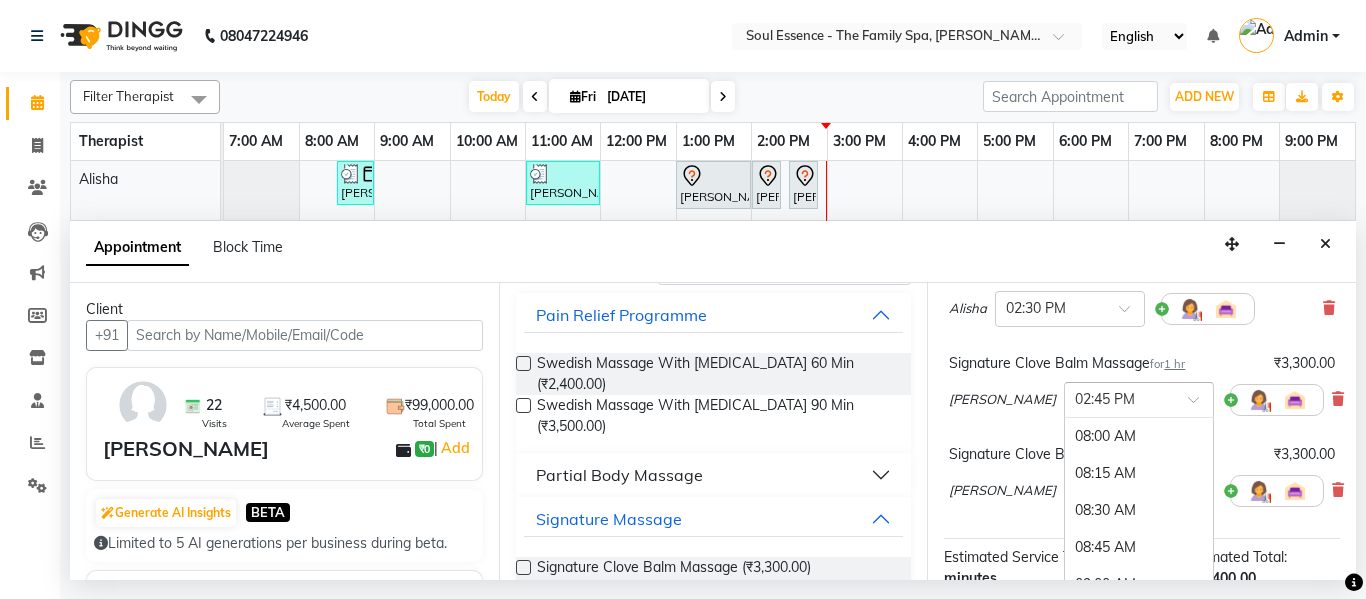 scroll, scrollTop: 999, scrollLeft: 0, axis: vertical 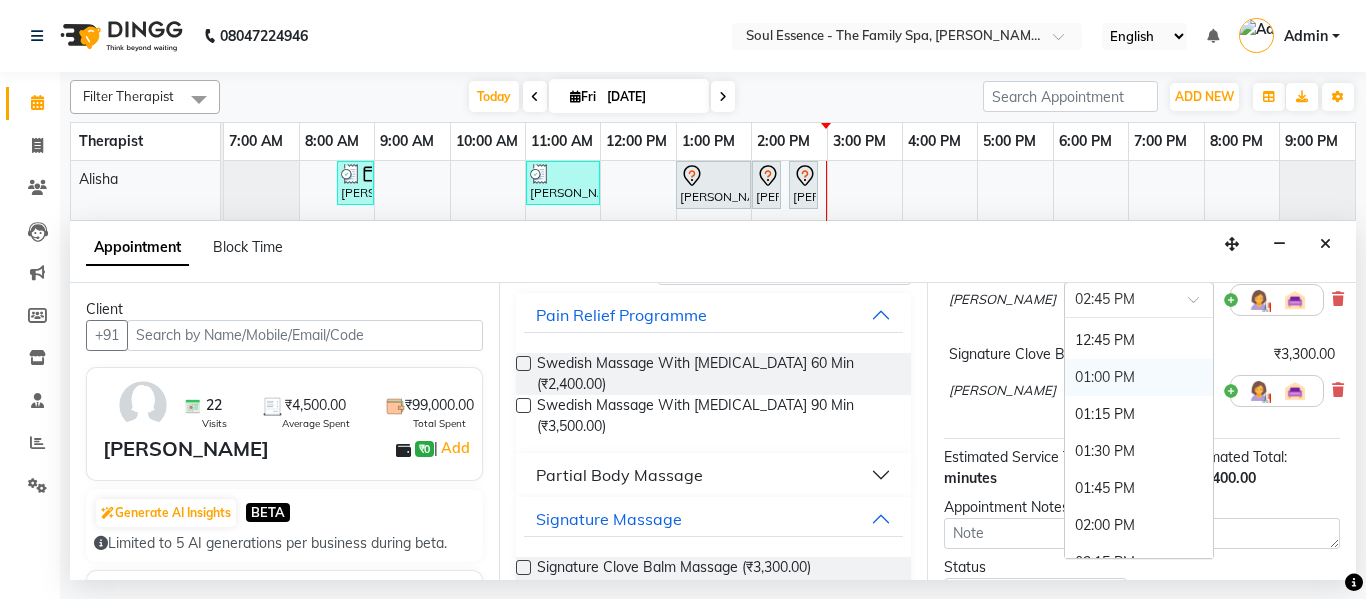 click on "01:00 PM" at bounding box center [1139, 377] 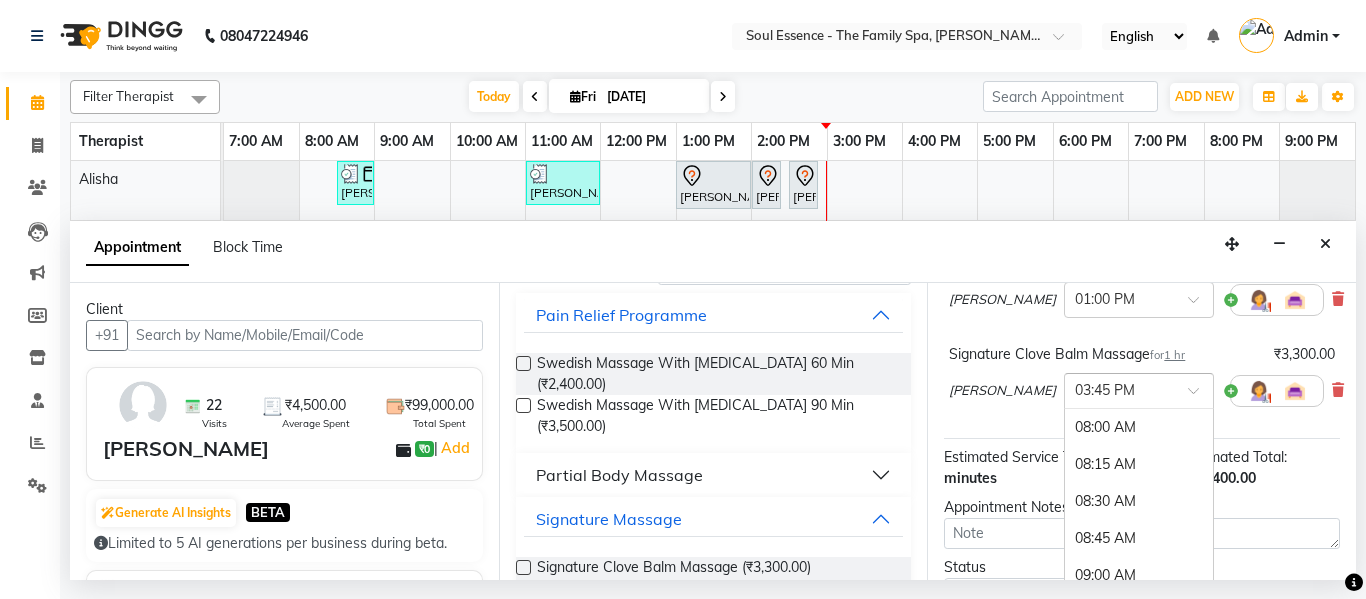 click at bounding box center [1119, 389] 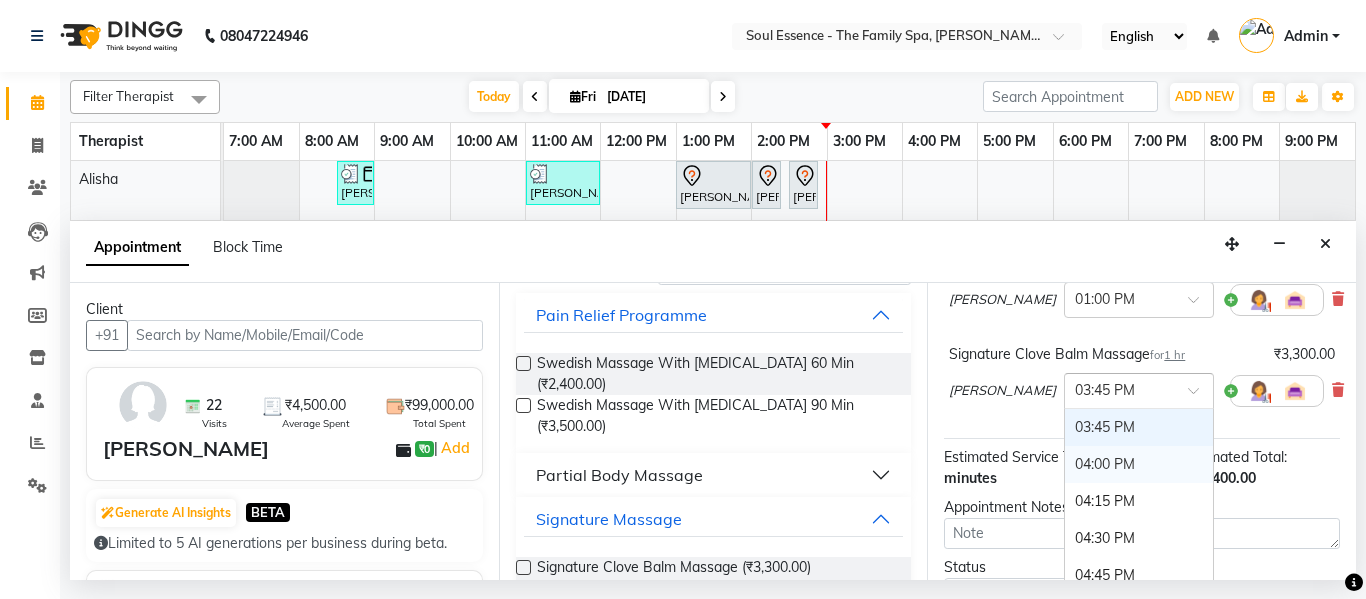 scroll, scrollTop: 847, scrollLeft: 0, axis: vertical 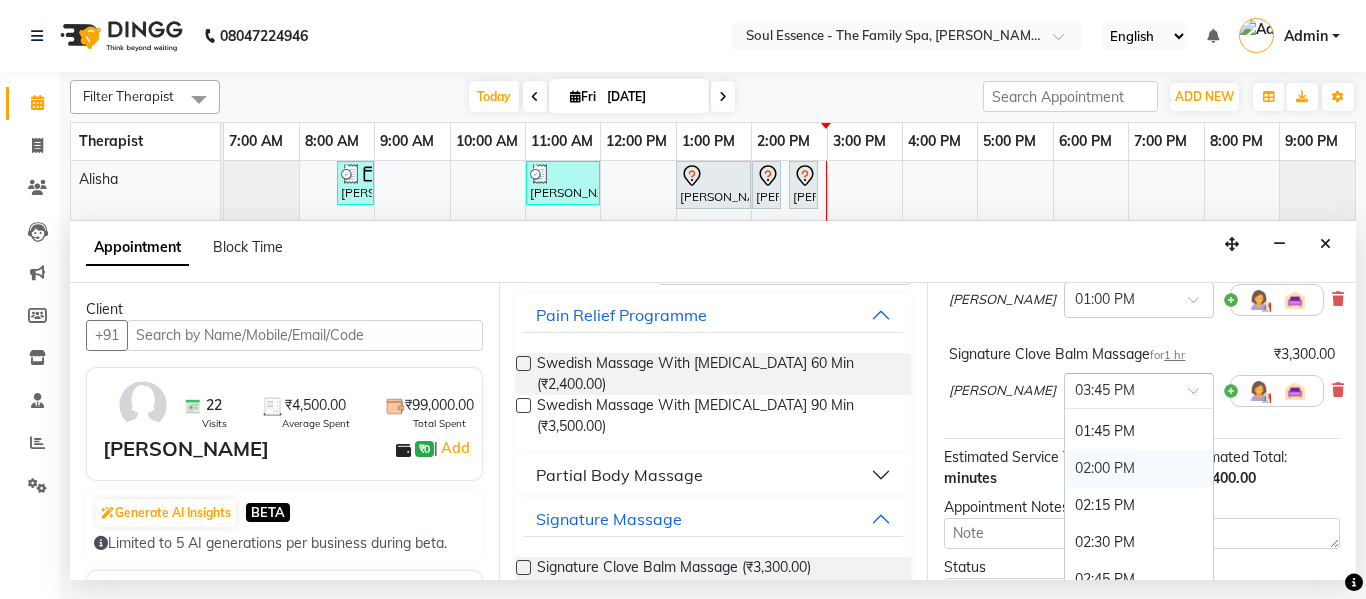 click on "02:00 PM" at bounding box center [1139, 468] 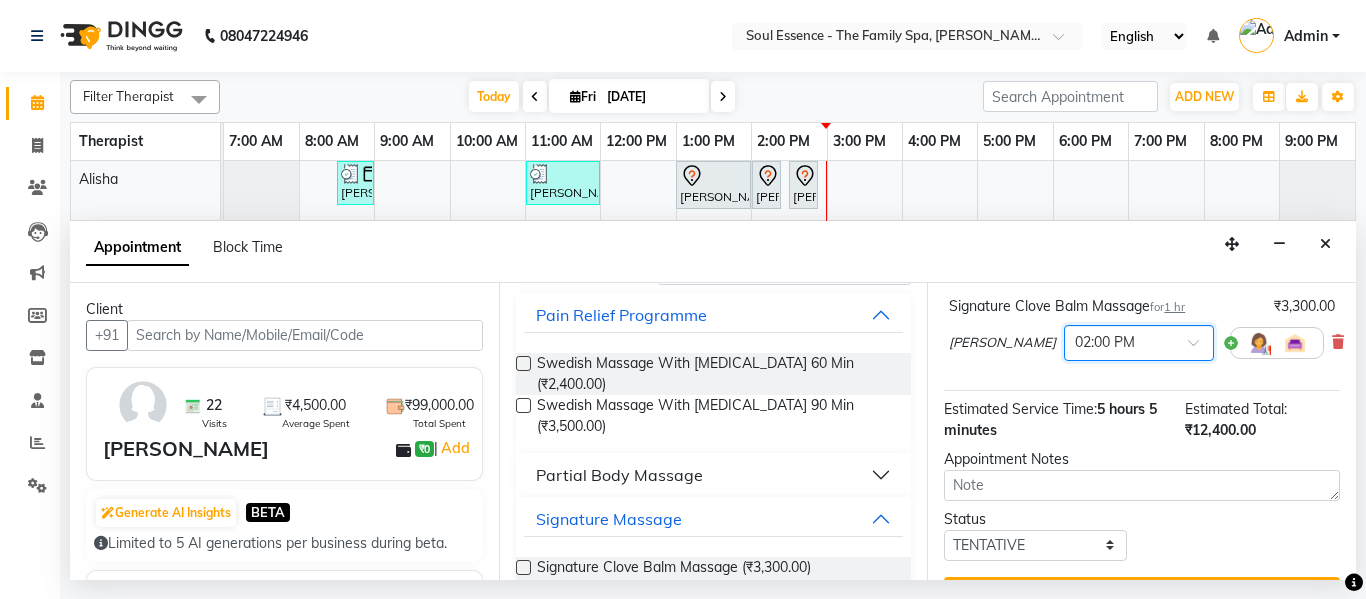 scroll, scrollTop: 812, scrollLeft: 0, axis: vertical 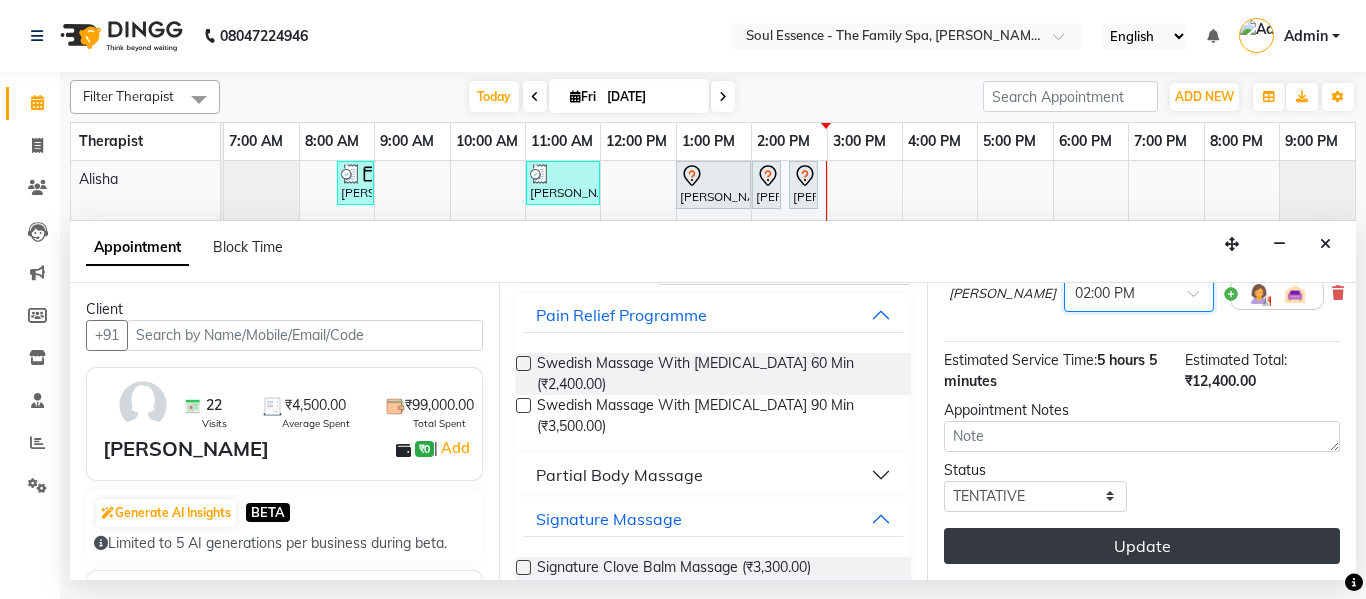 click on "Update" at bounding box center [1142, 546] 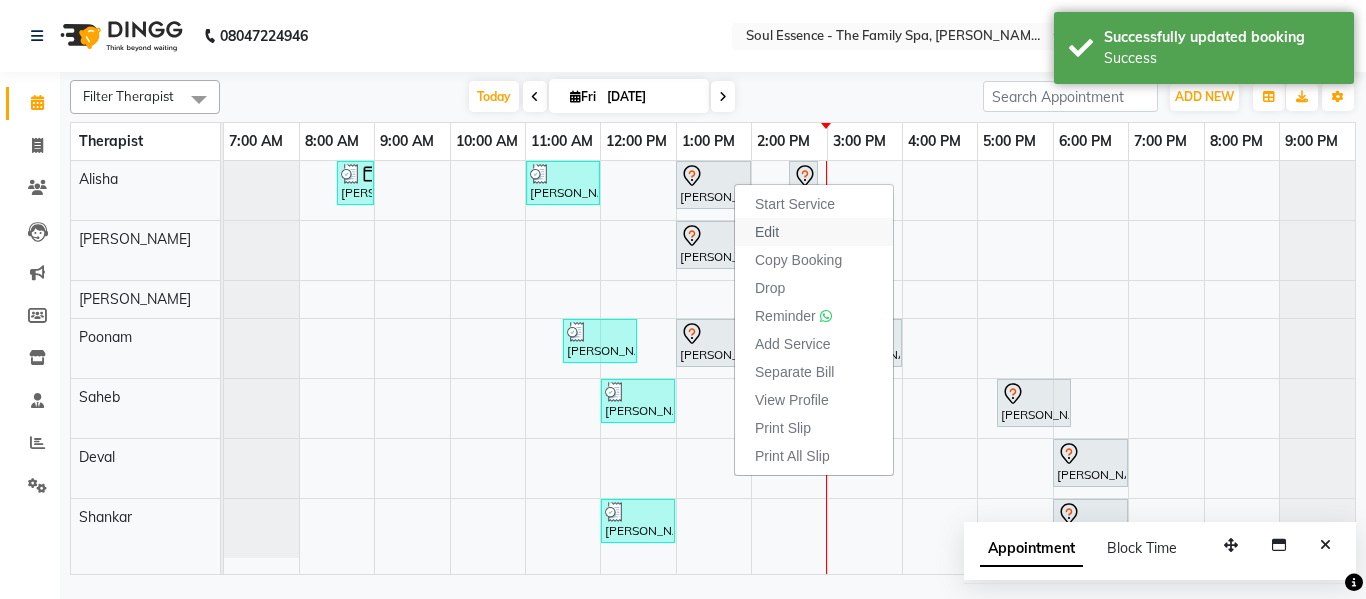 click on "Edit" at bounding box center [767, 232] 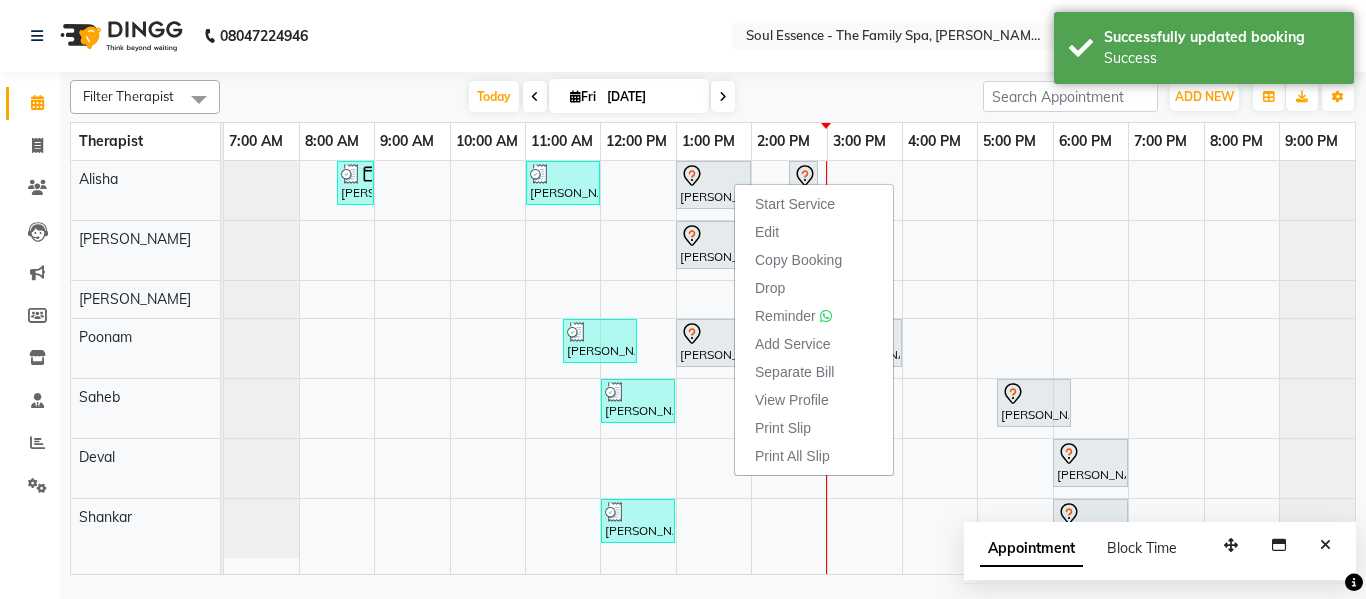 select on "tentative" 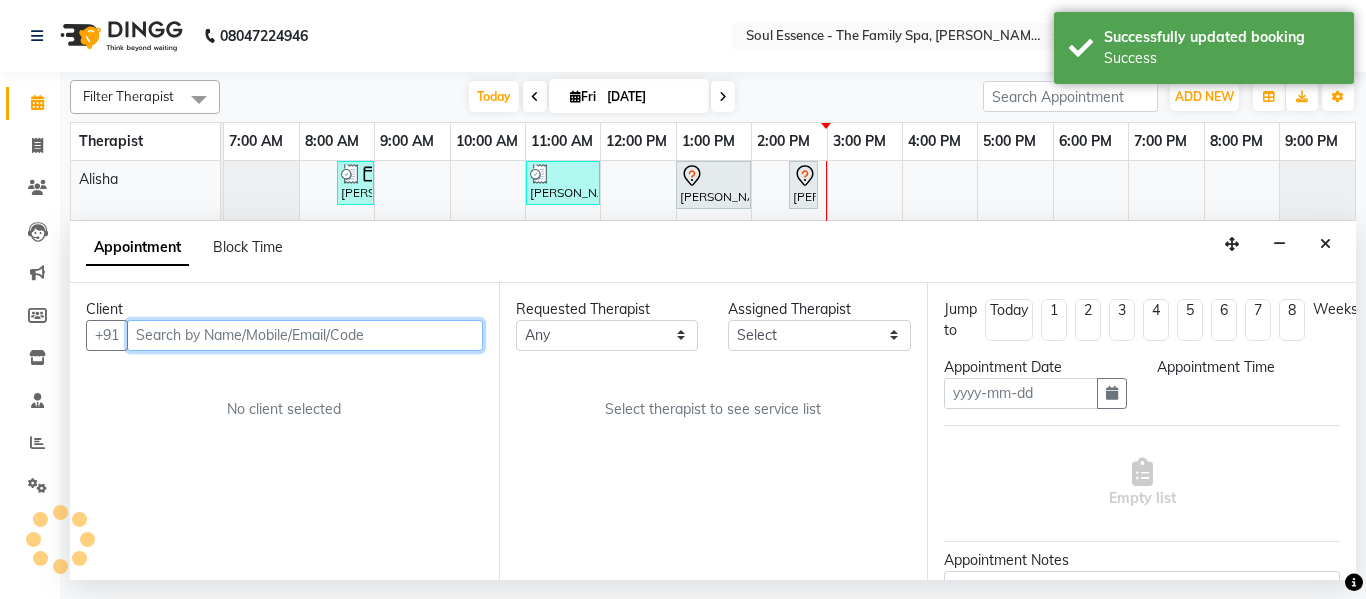 type on "11-07-2025" 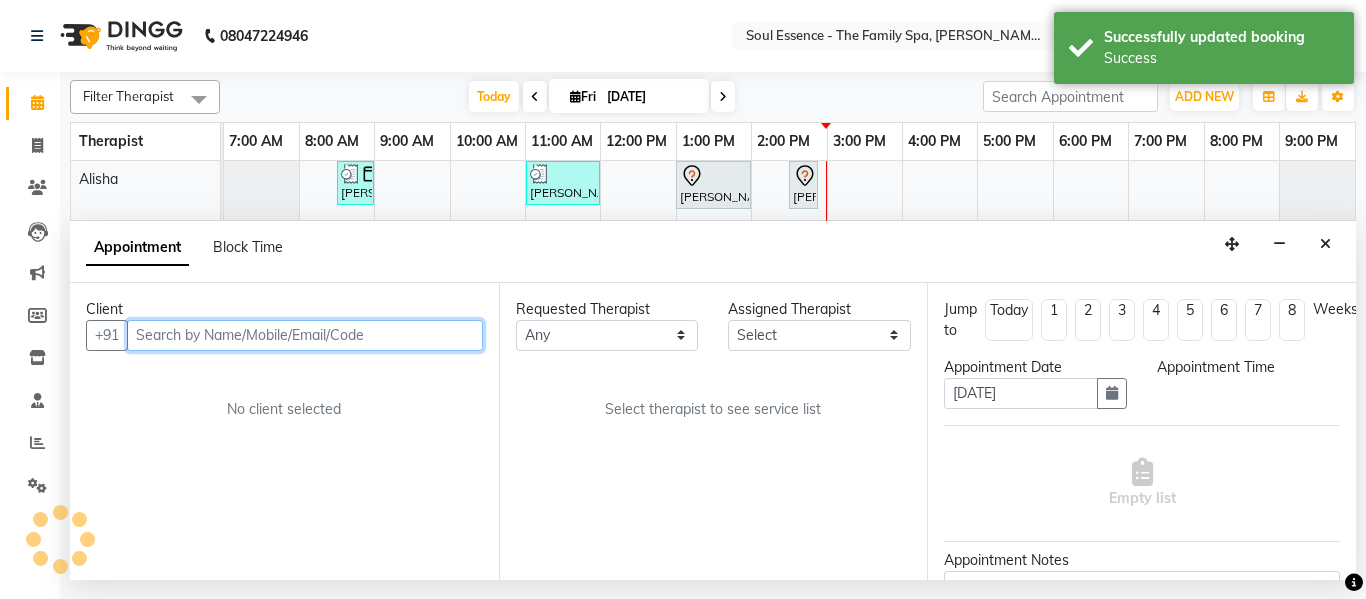 select on "780" 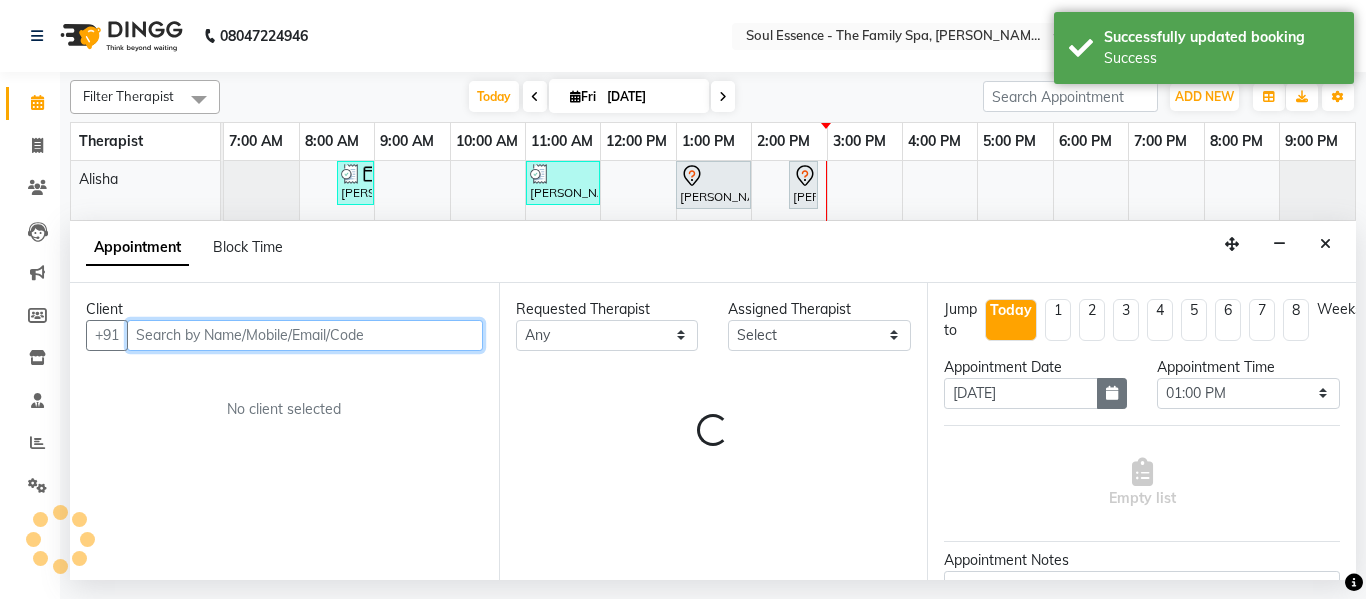 select on "45741" 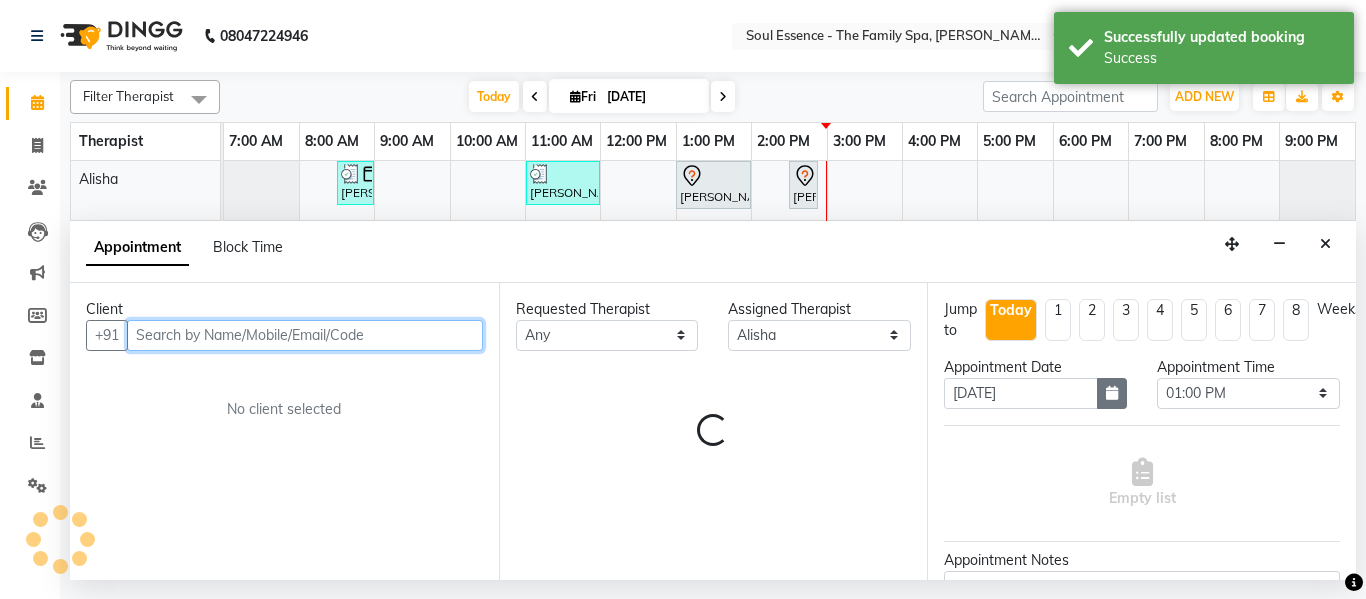 select on "1188" 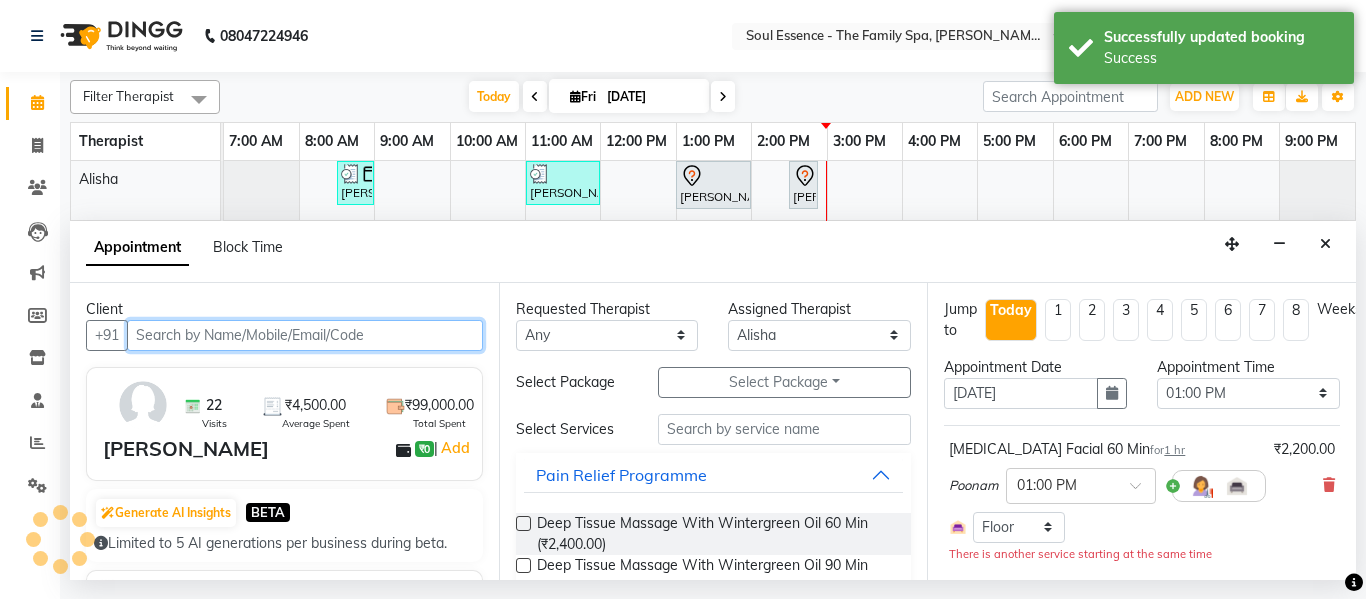 select on "1188" 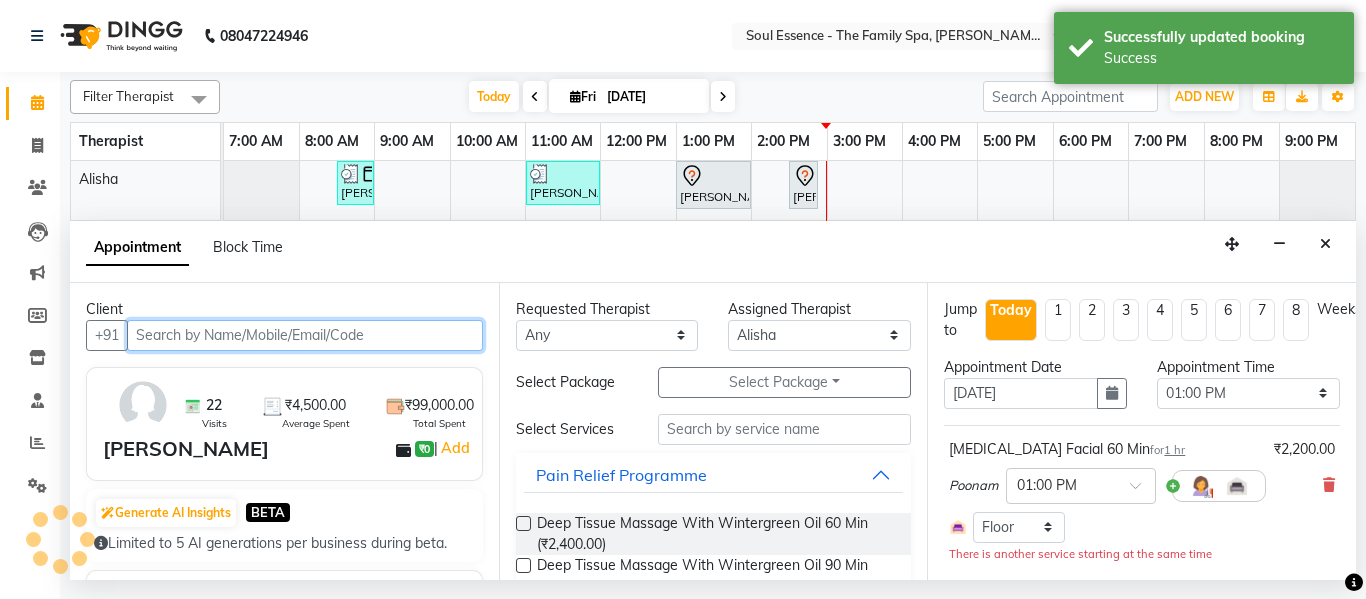 select on "1188" 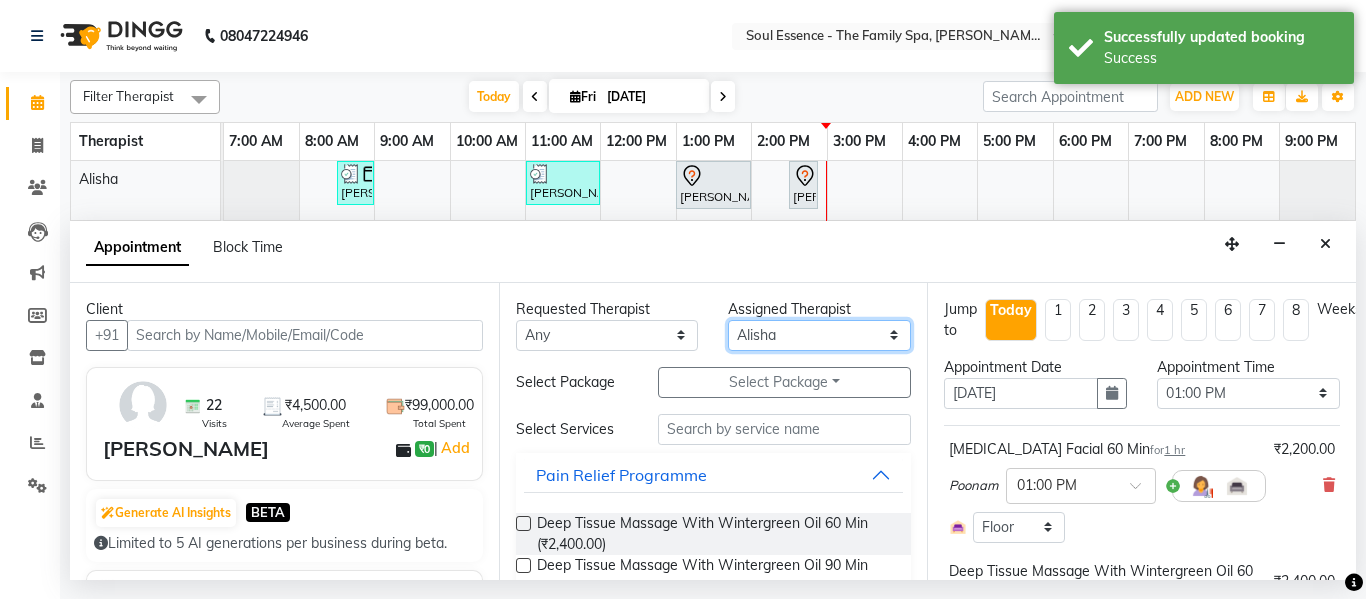 click on "Select Alisha Deval Gauri Thorath Poonam Saheb Shankar  Surma" at bounding box center (819, 335) 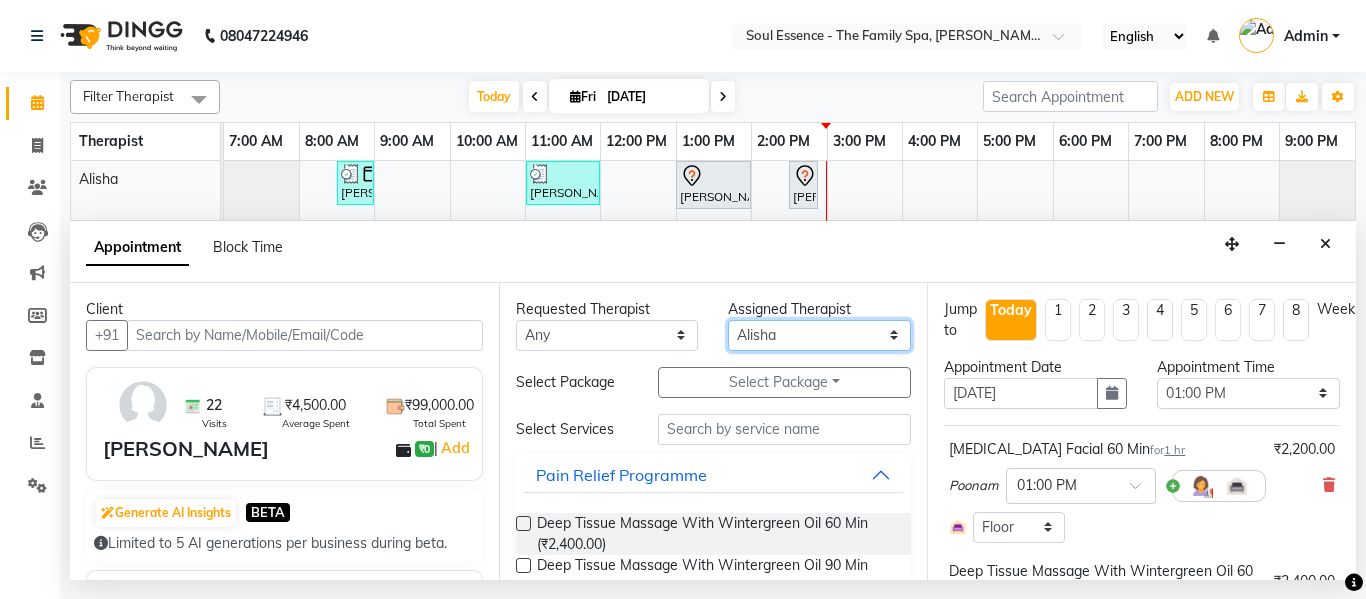 click on "Select Alisha Deval Gauri Thorath Poonam Saheb Shankar  Surma" at bounding box center [819, 335] 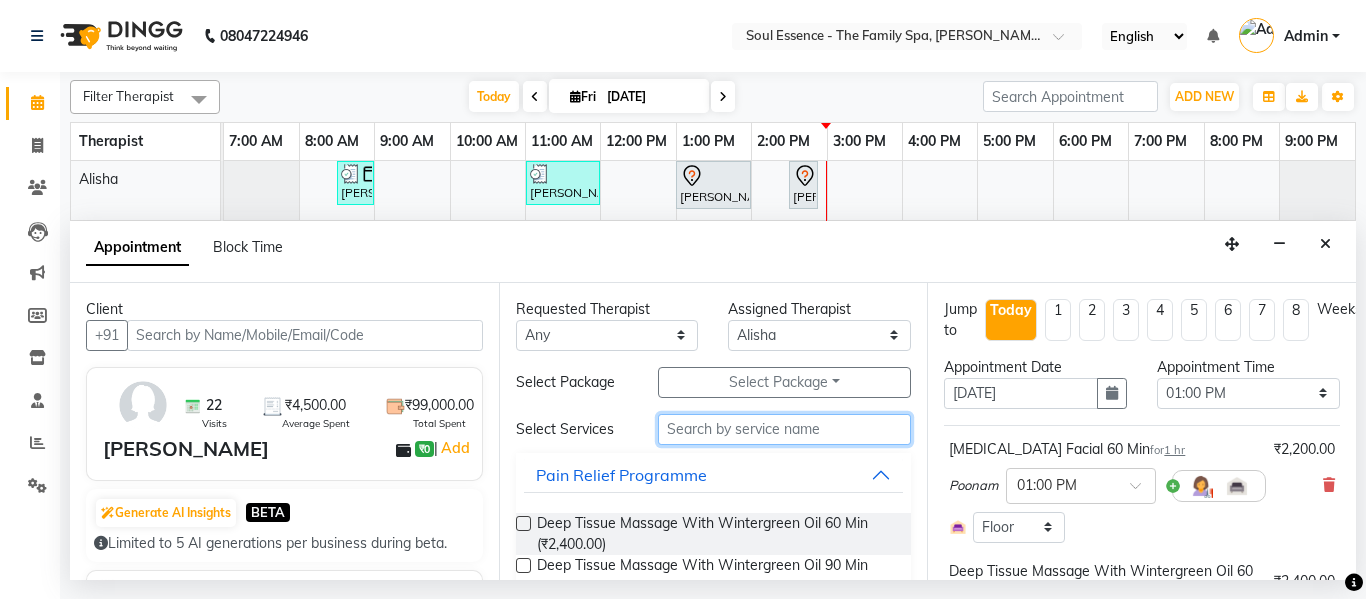 click at bounding box center (785, 429) 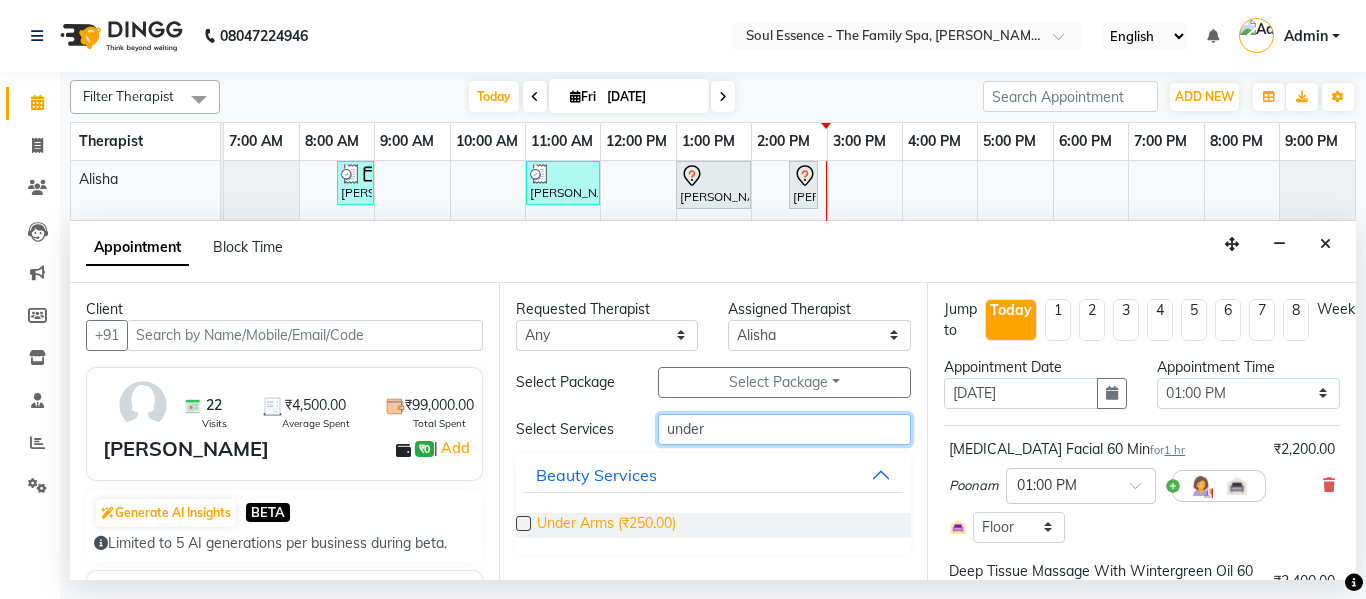 type on "under" 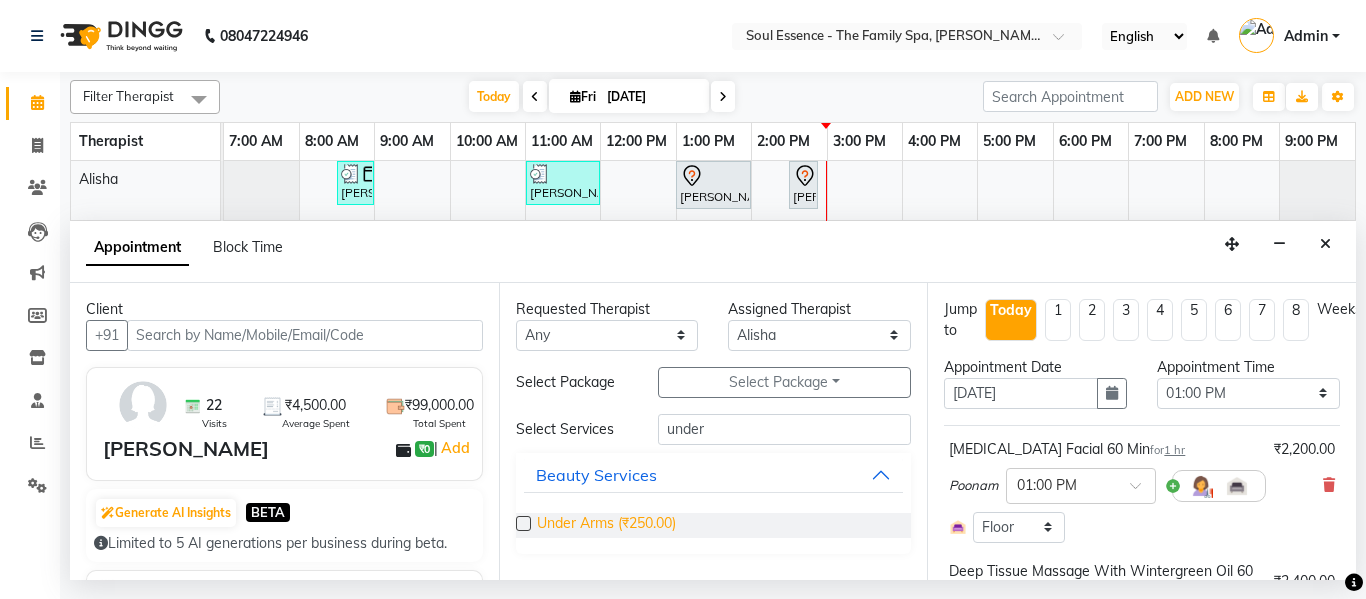 click on "Under Arms (₹250.00)" at bounding box center [606, 525] 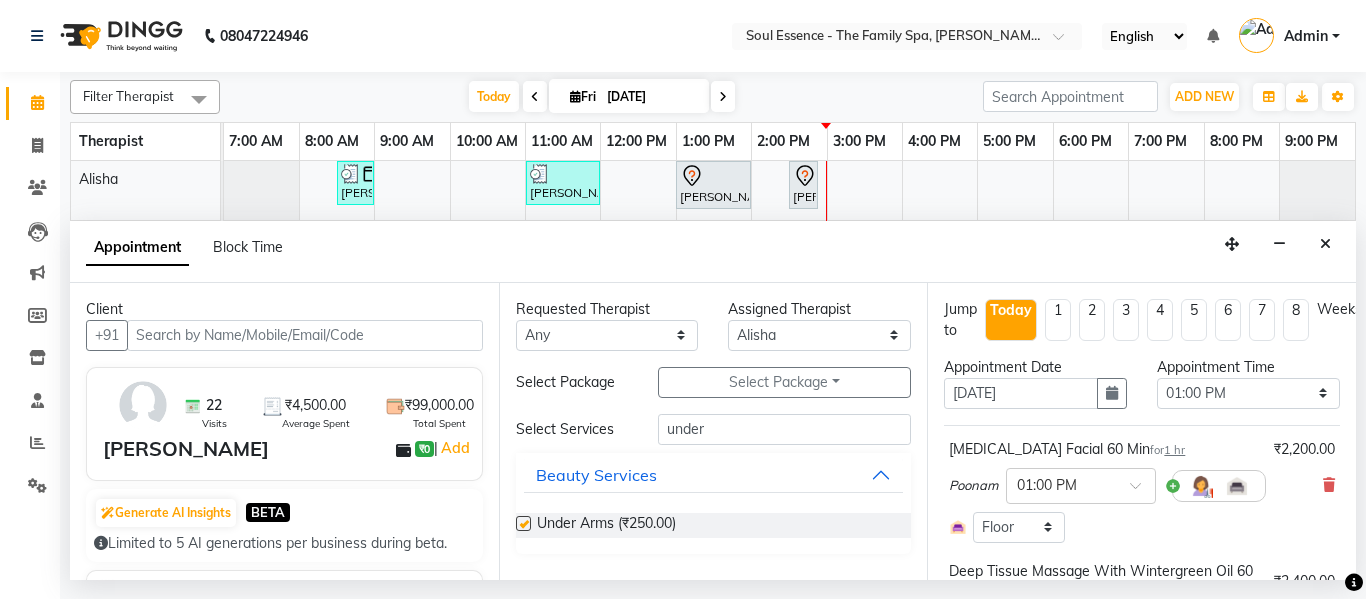 checkbox on "false" 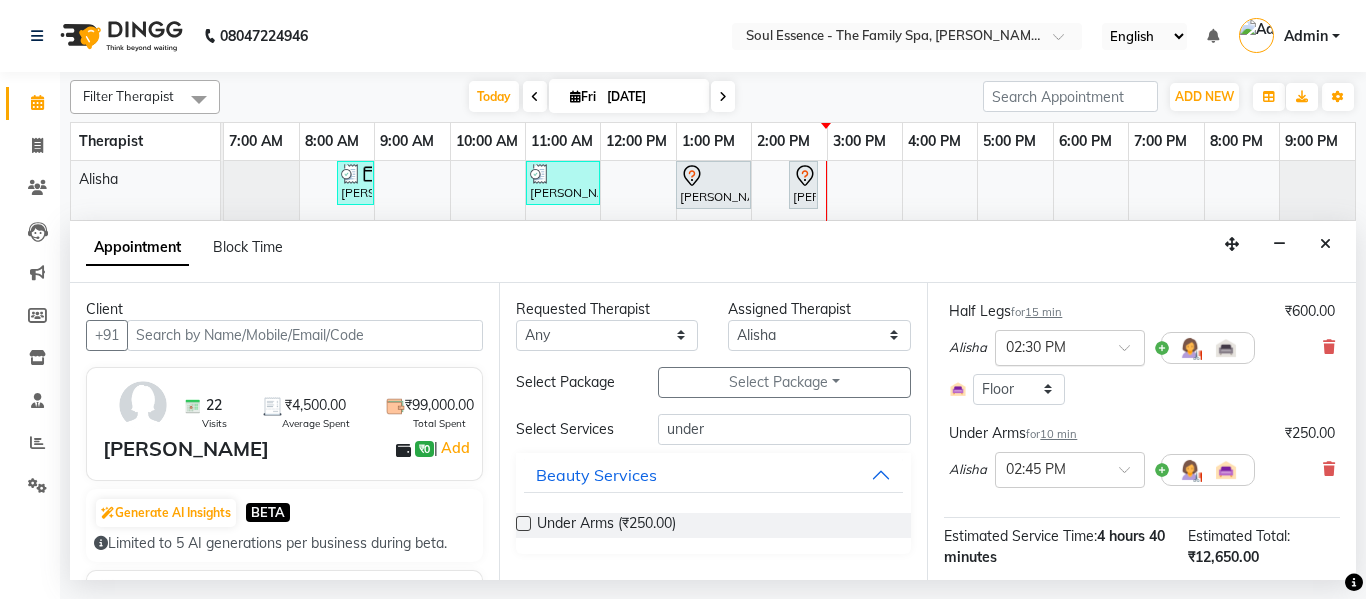 scroll, scrollTop: 800, scrollLeft: 0, axis: vertical 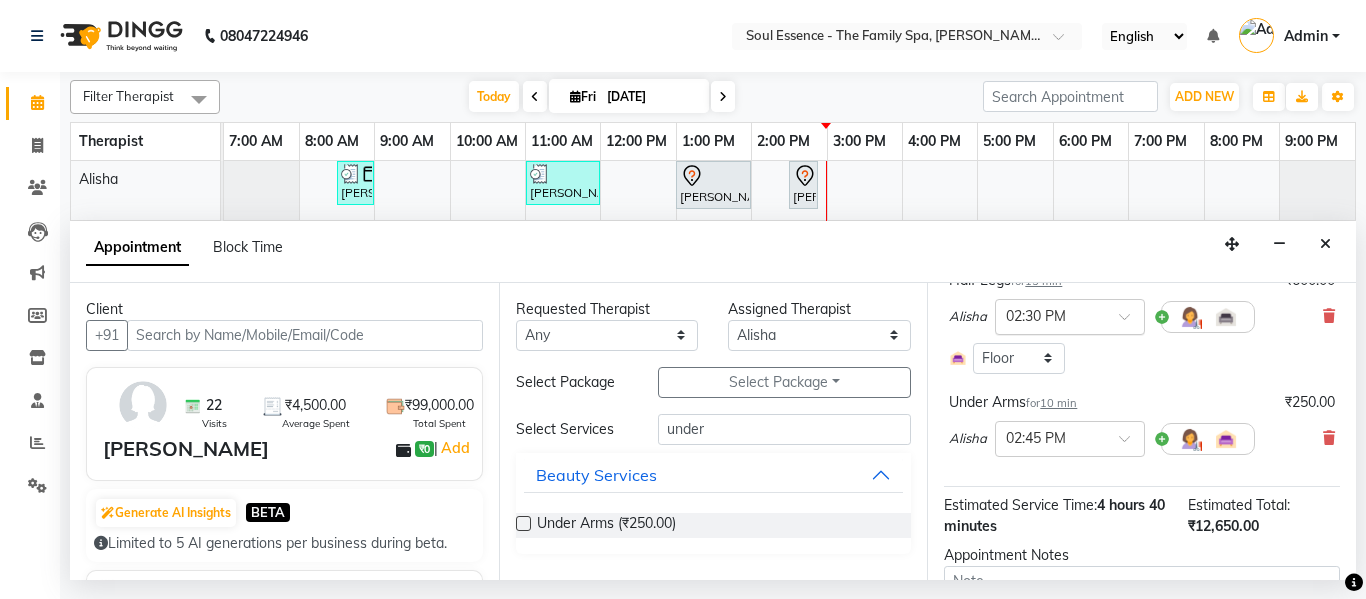 click on "× 02:45 PM" at bounding box center [1070, 439] 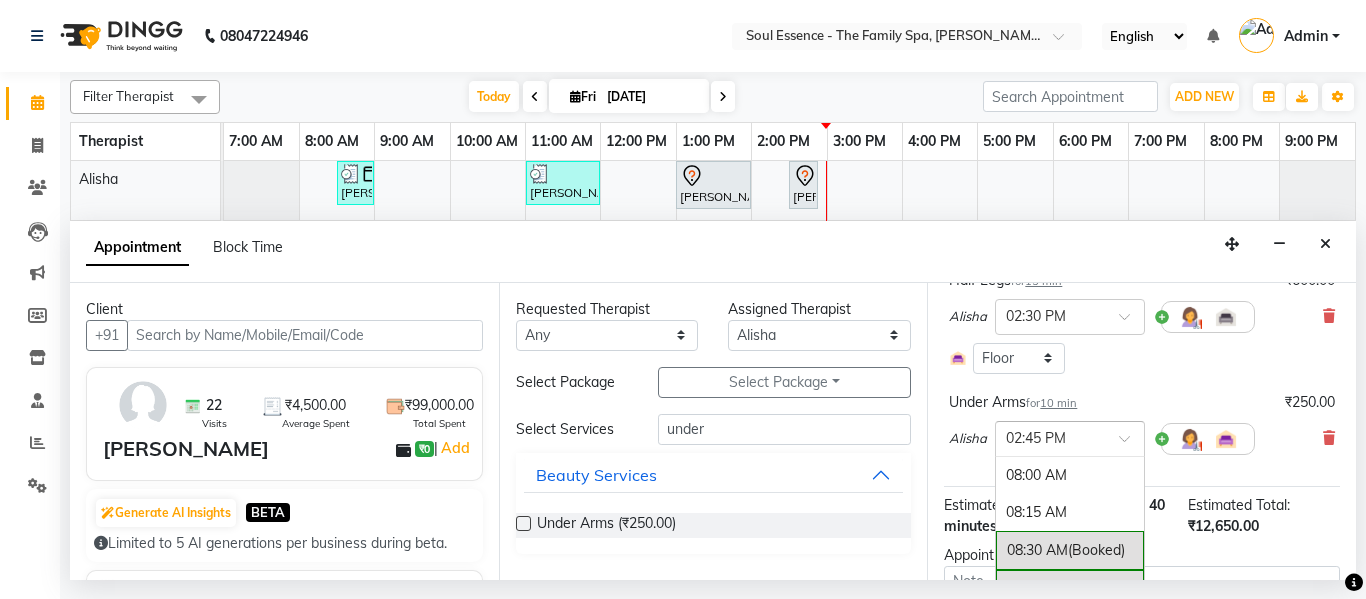 scroll, scrollTop: 1011, scrollLeft: 0, axis: vertical 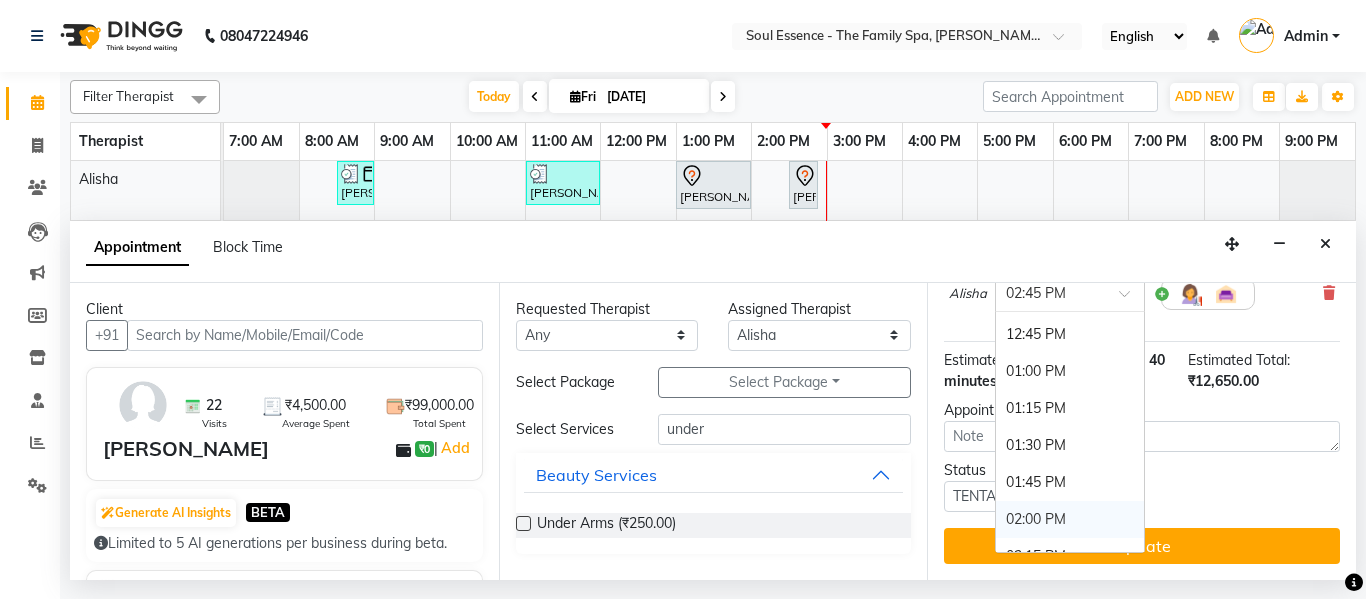 click on "02:00 PM" at bounding box center (1070, 519) 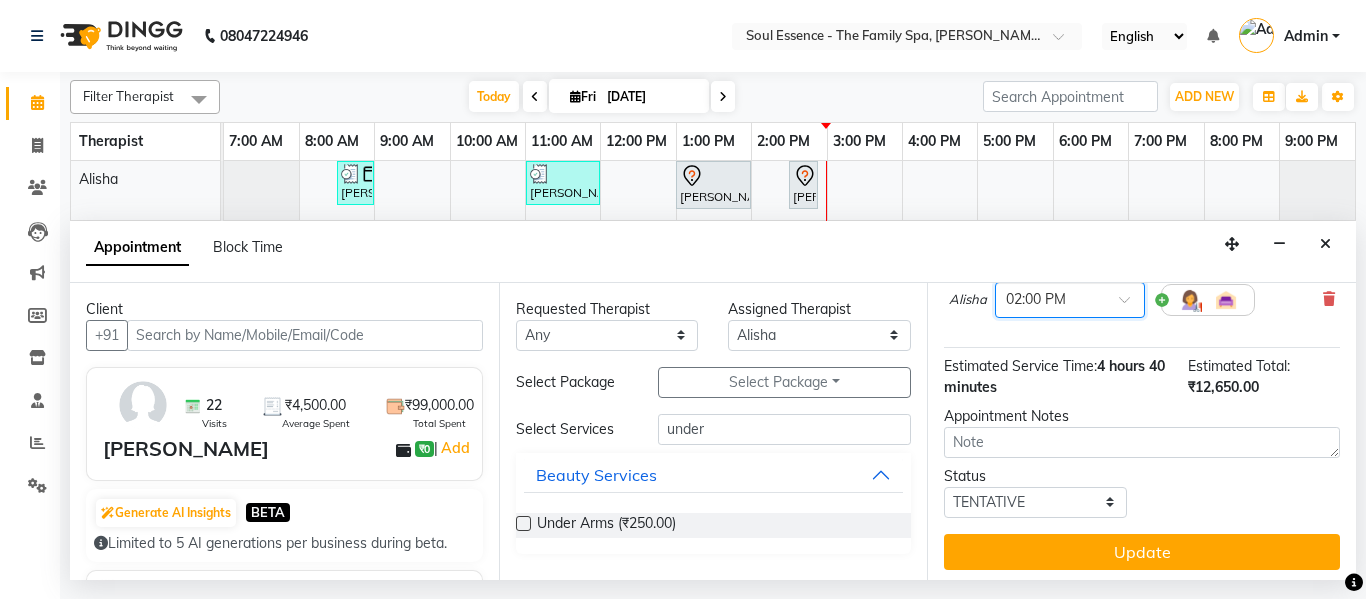 scroll, scrollTop: 981, scrollLeft: 0, axis: vertical 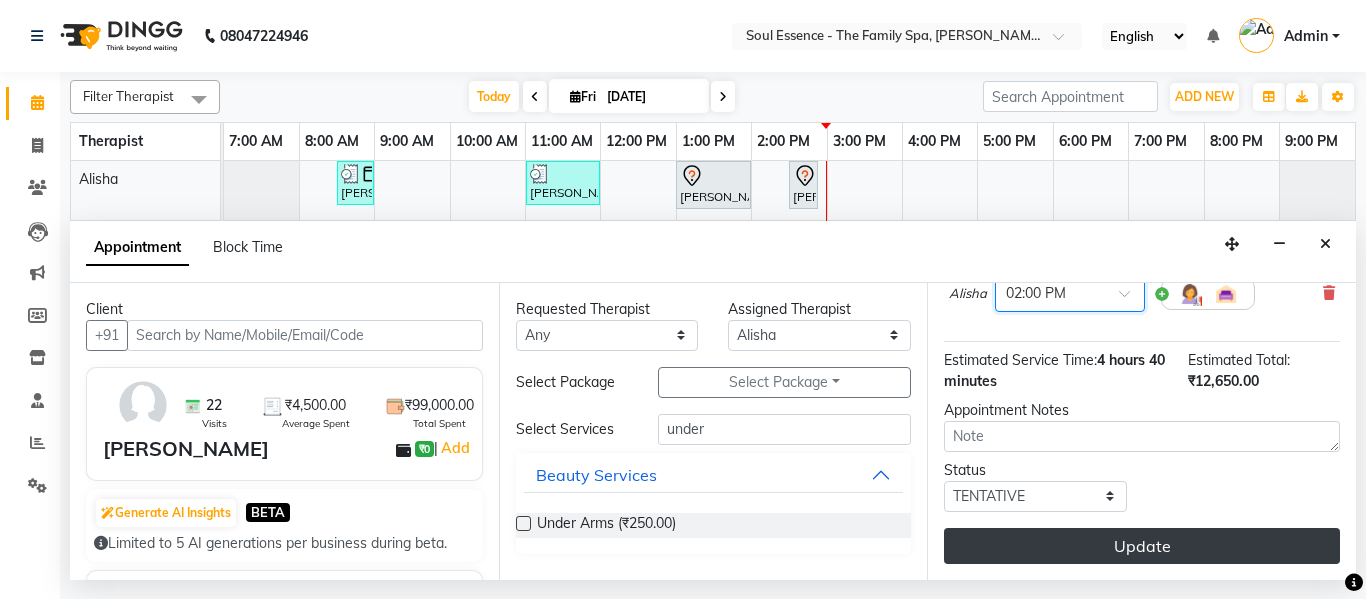 click on "Update" at bounding box center [1142, 546] 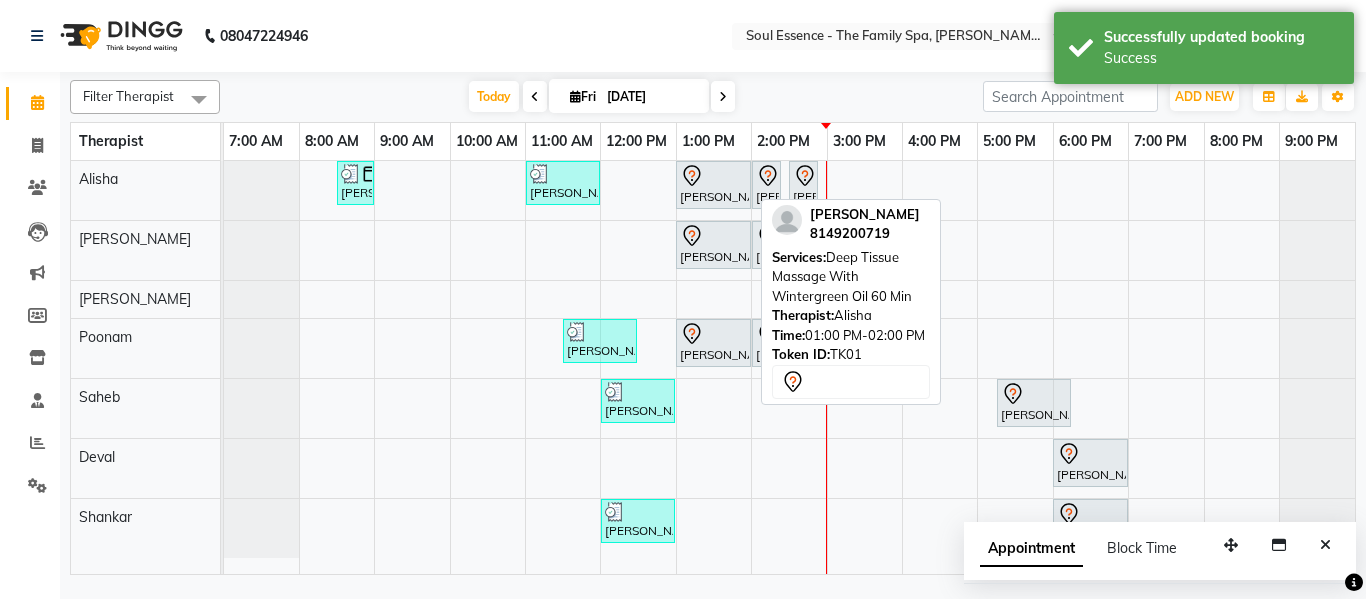 click at bounding box center (713, 176) 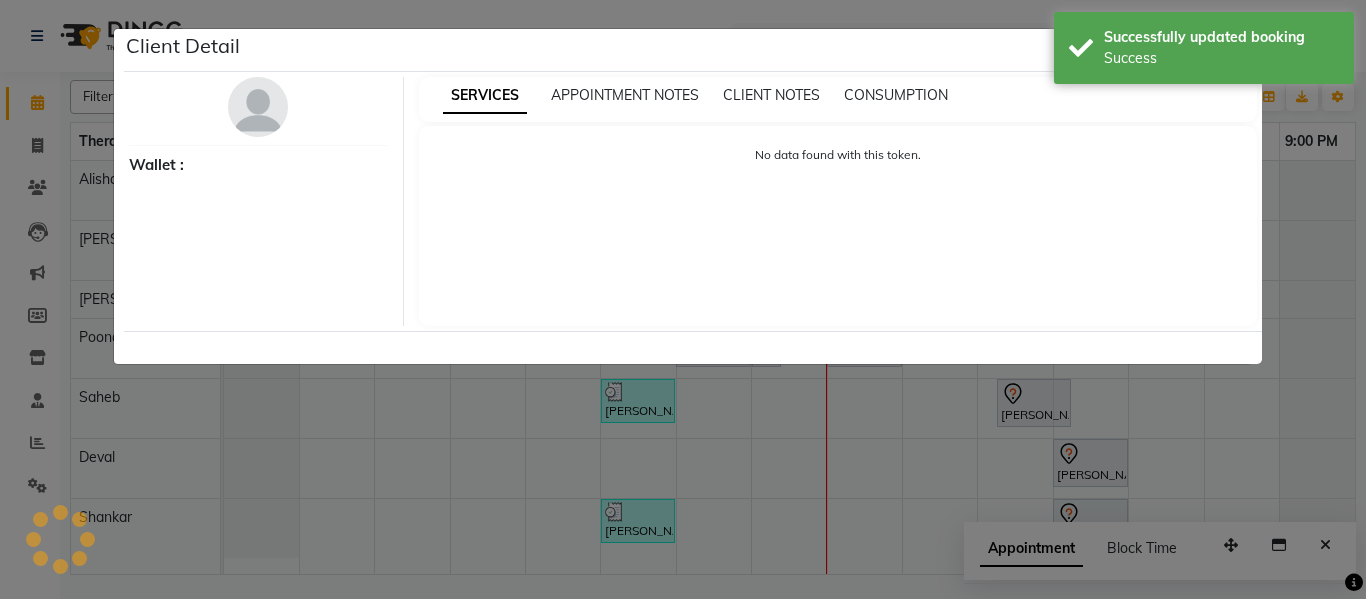 select on "7" 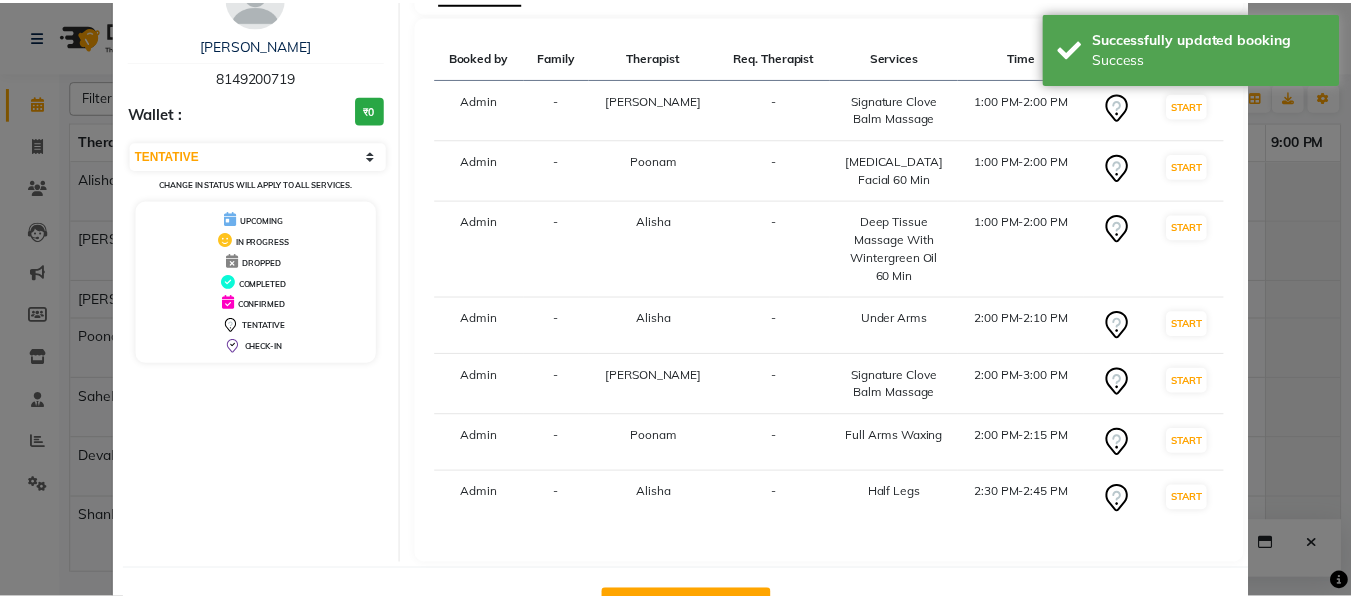 scroll, scrollTop: 183, scrollLeft: 0, axis: vertical 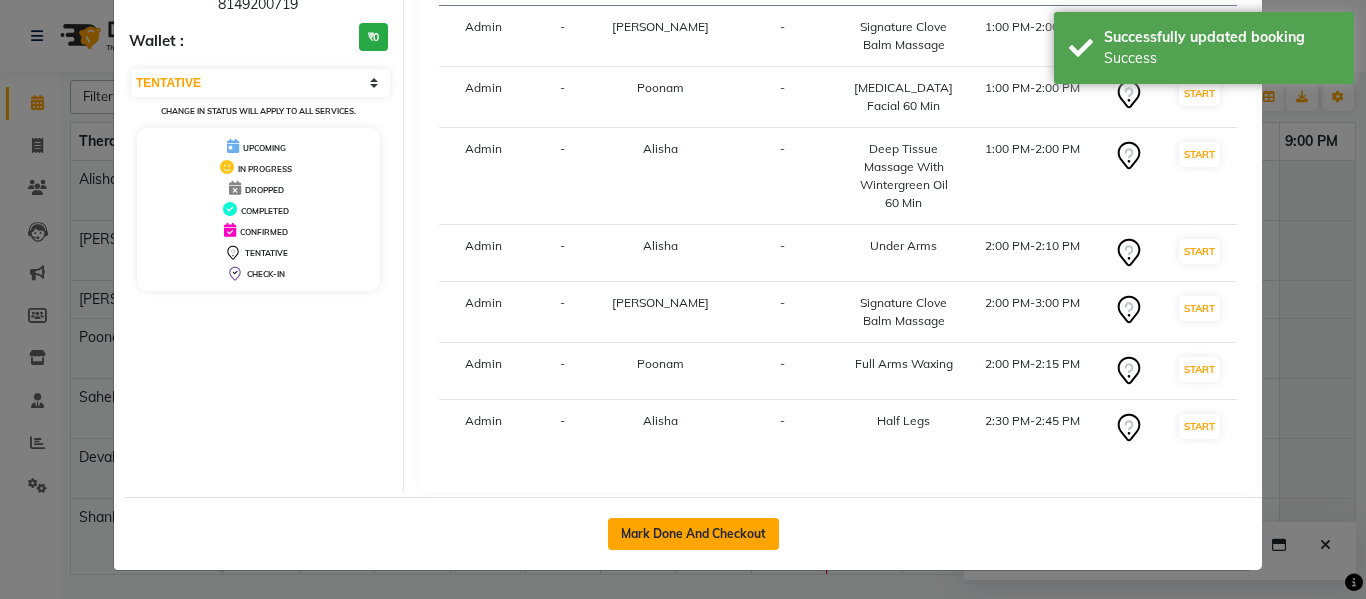click on "Mark Done And Checkout" 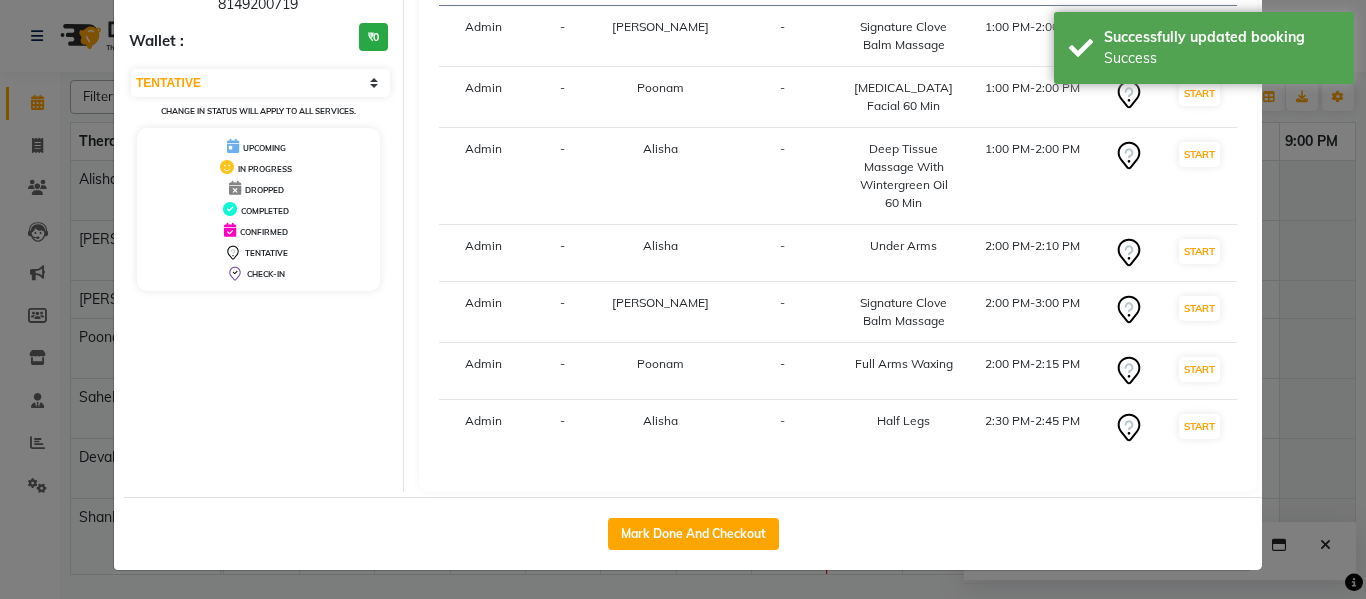 select on "service" 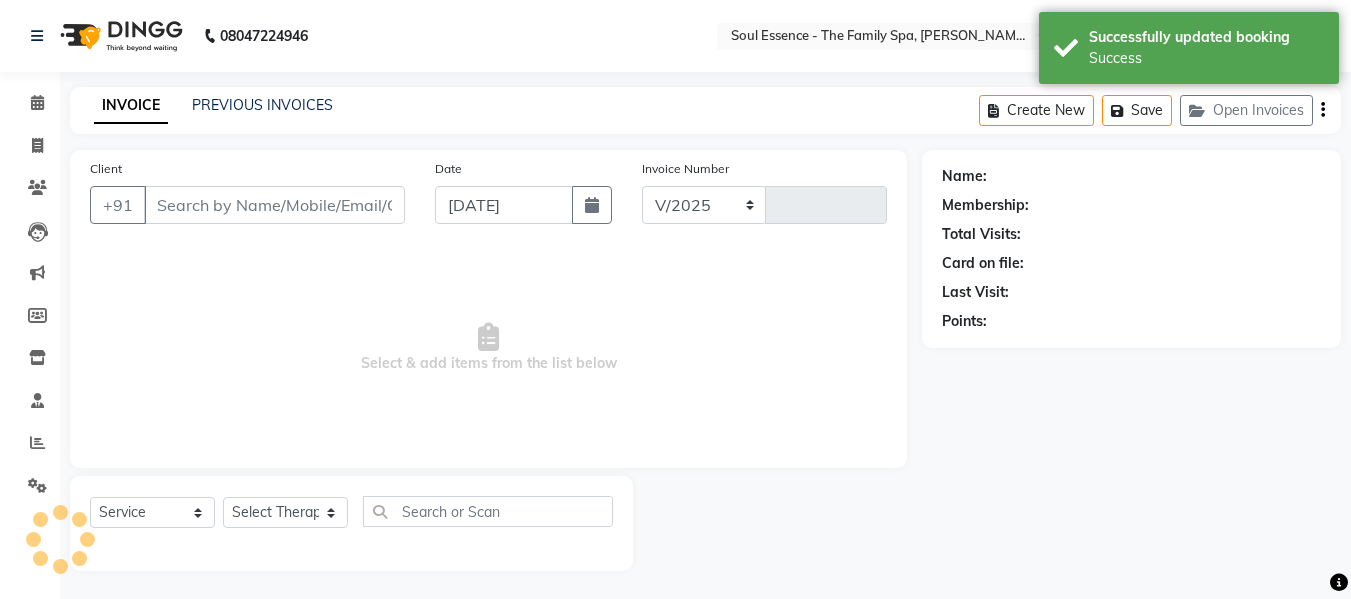 select on "774" 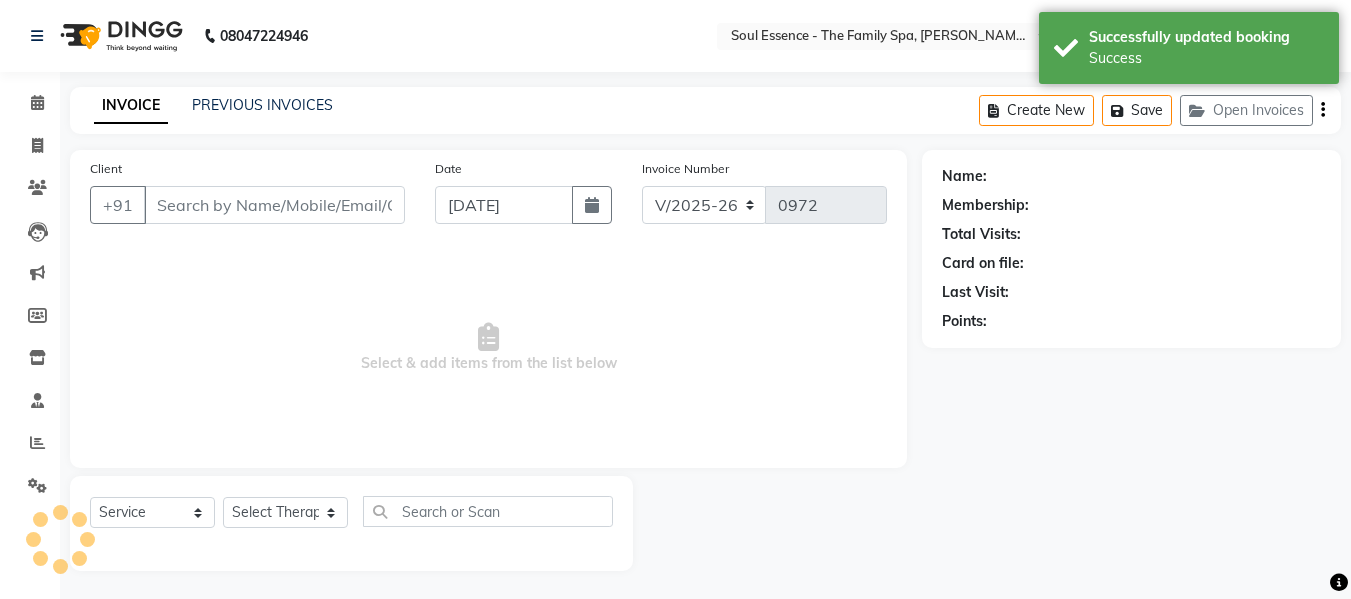 type on "8149200719" 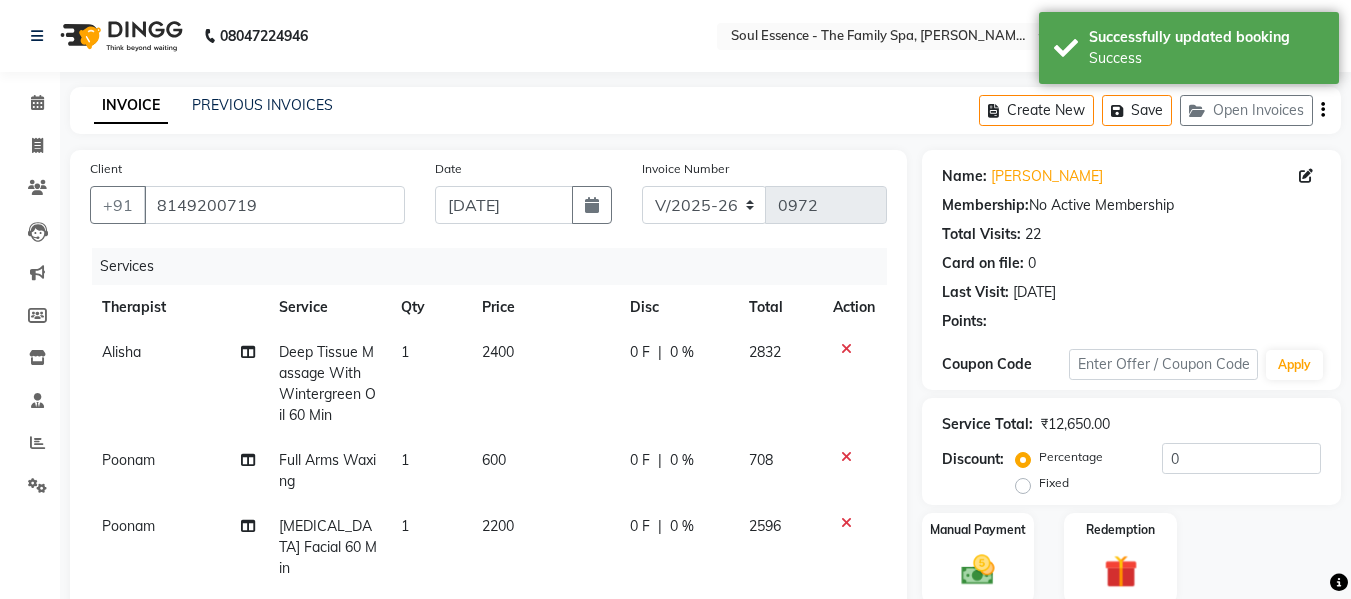 scroll, scrollTop: 100, scrollLeft: 0, axis: vertical 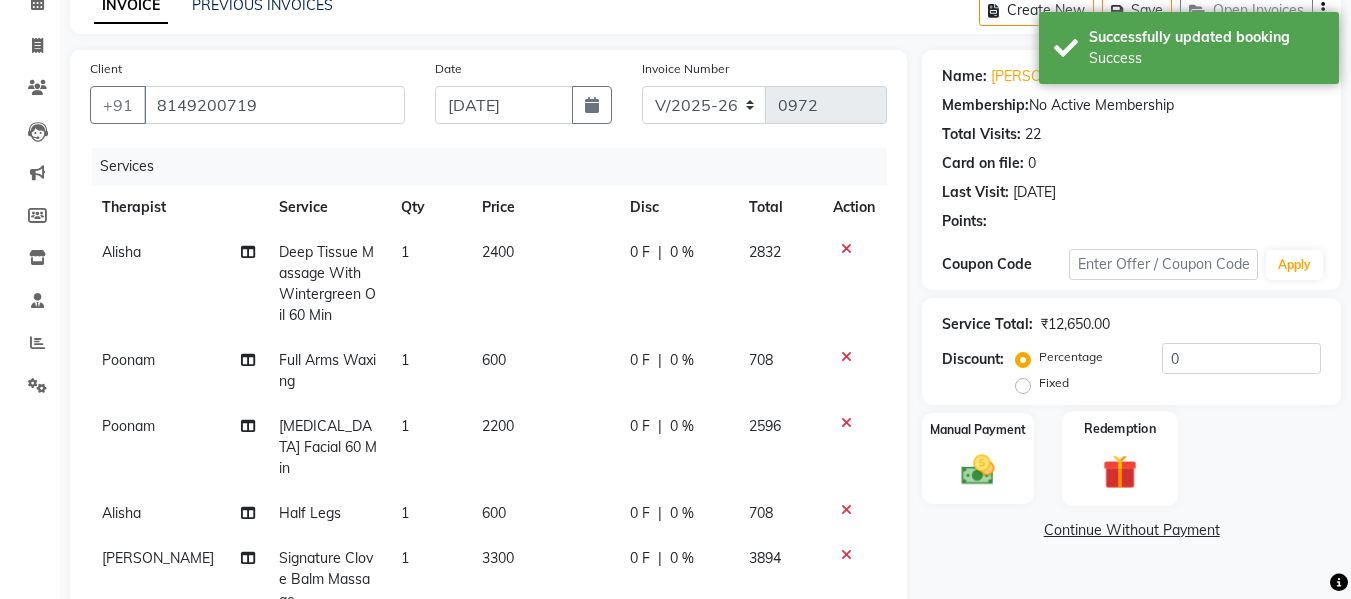 click on "Redemption" 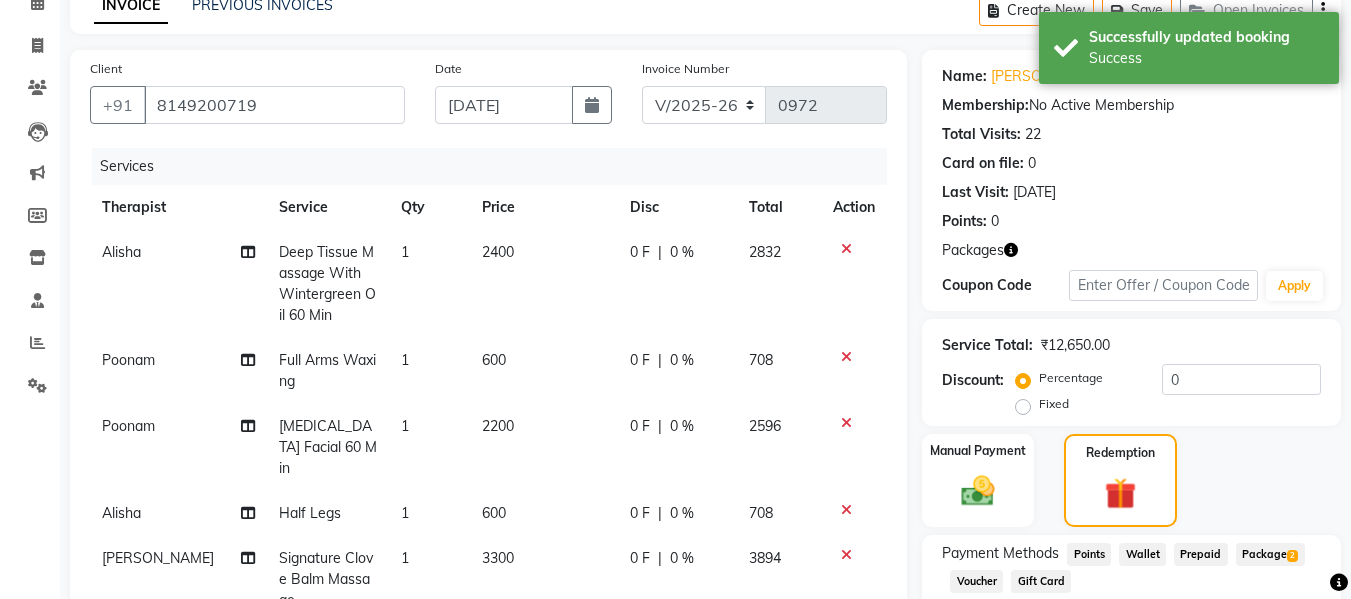 drag, startPoint x: 1273, startPoint y: 547, endPoint x: 1297, endPoint y: 552, distance: 24.5153 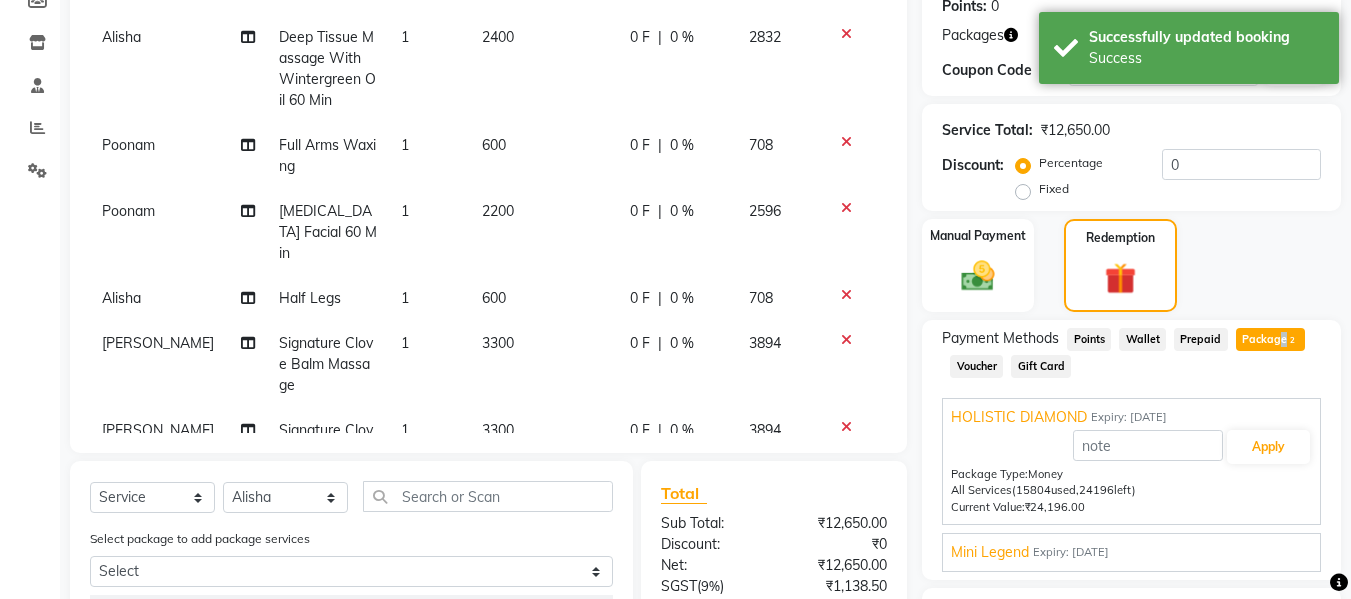 scroll, scrollTop: 500, scrollLeft: 0, axis: vertical 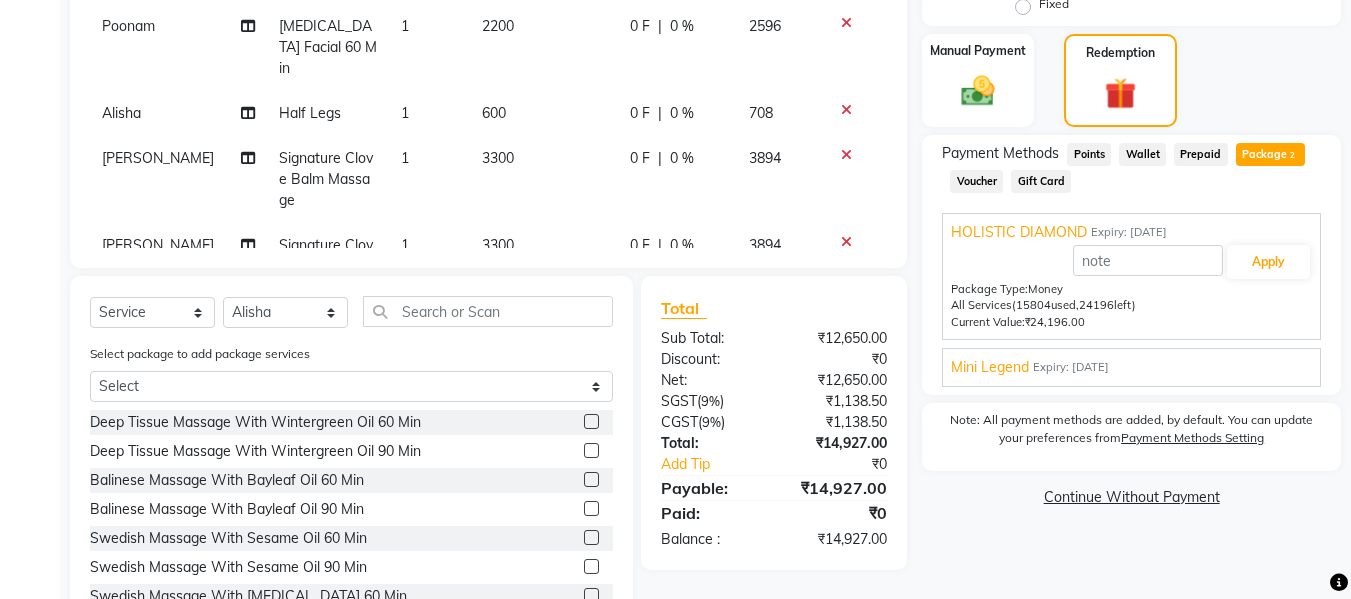 click on "Expiry: 09-10-2026" at bounding box center (1071, 367) 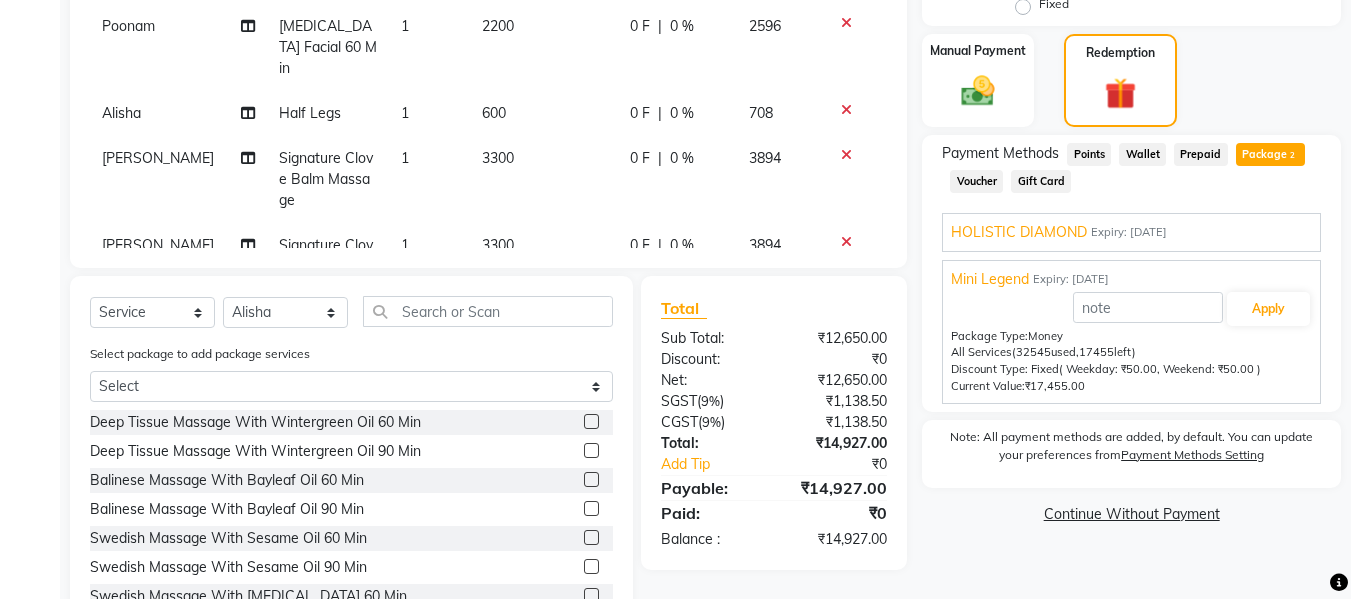 click on "HOLISTIC DIAMOND Expiry: 13-04-2026 Apply Package Type:  Money All Services  (15804  used,  24196   left)  Current Value:  ₹24,196.00" at bounding box center (1131, 232) 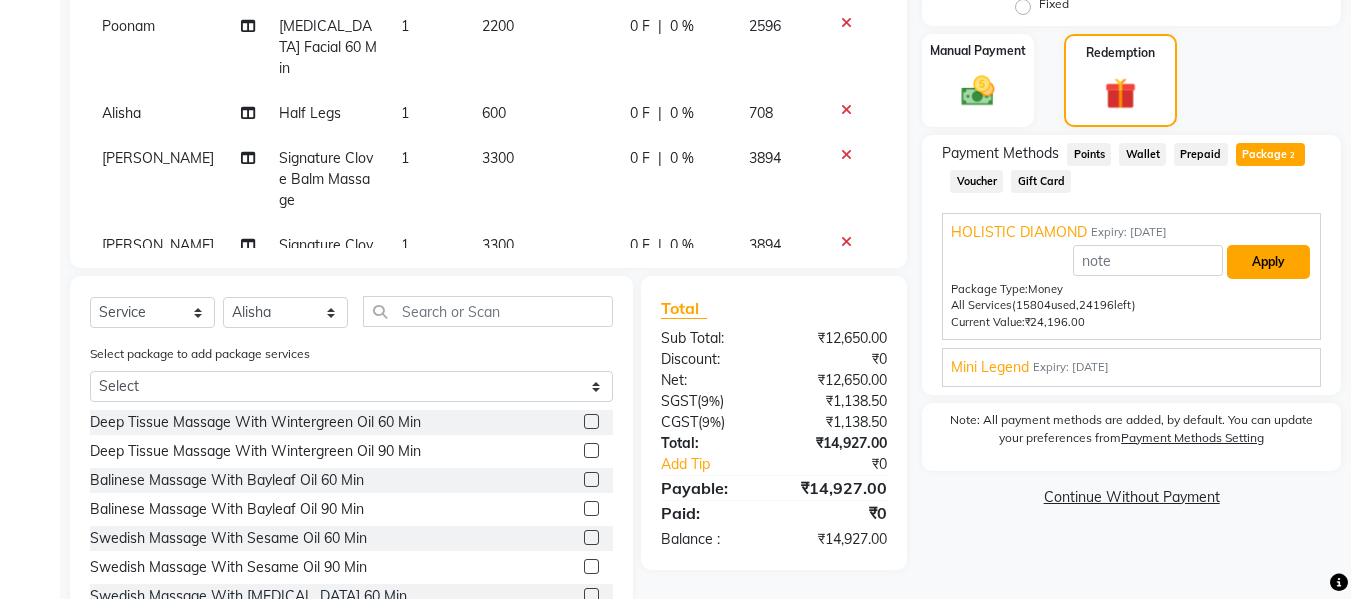 click on "Apply" at bounding box center (1268, 262) 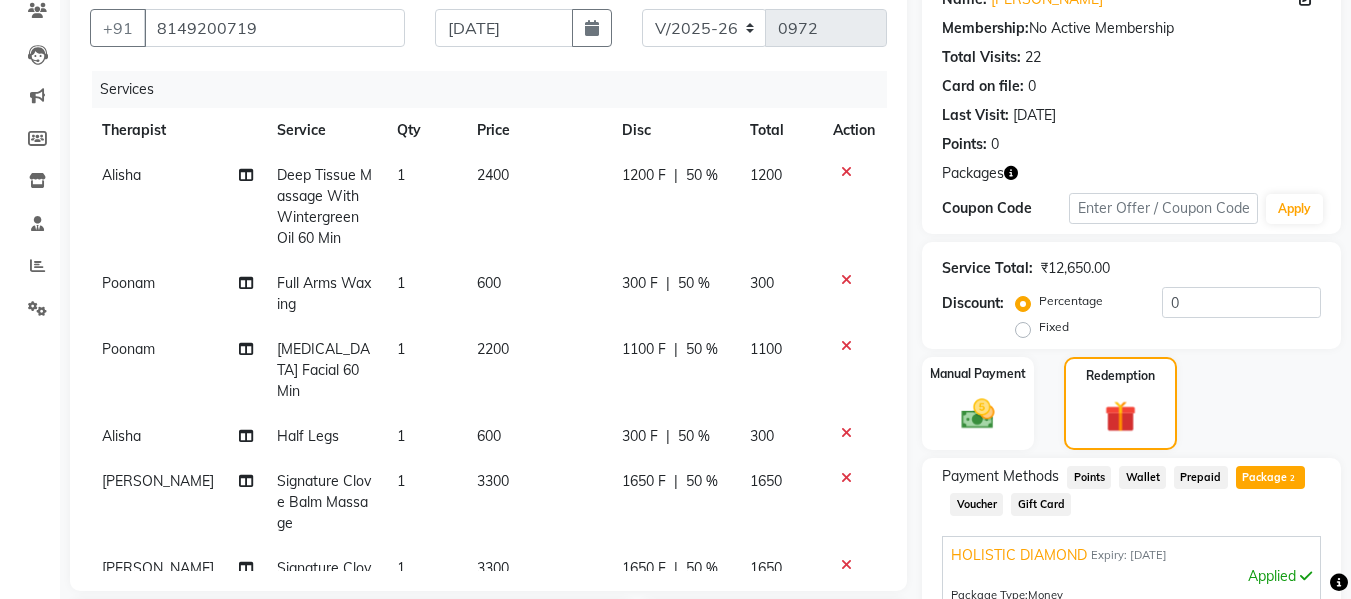 scroll, scrollTop: 100, scrollLeft: 0, axis: vertical 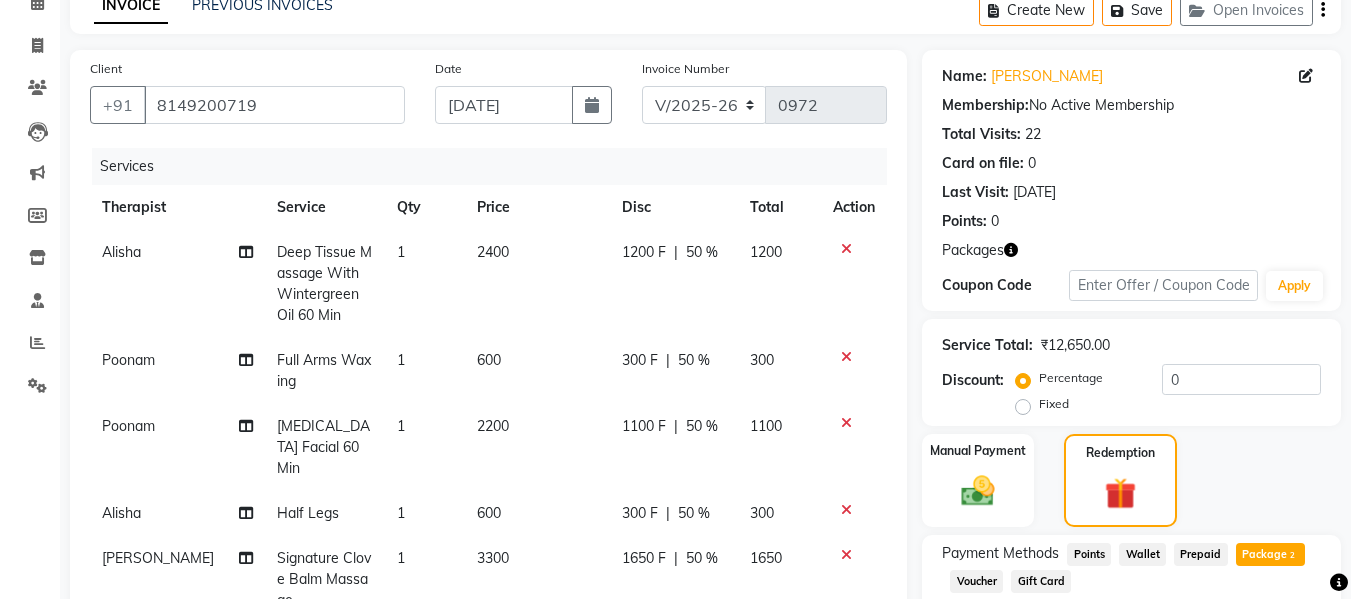 click on "1200 F" 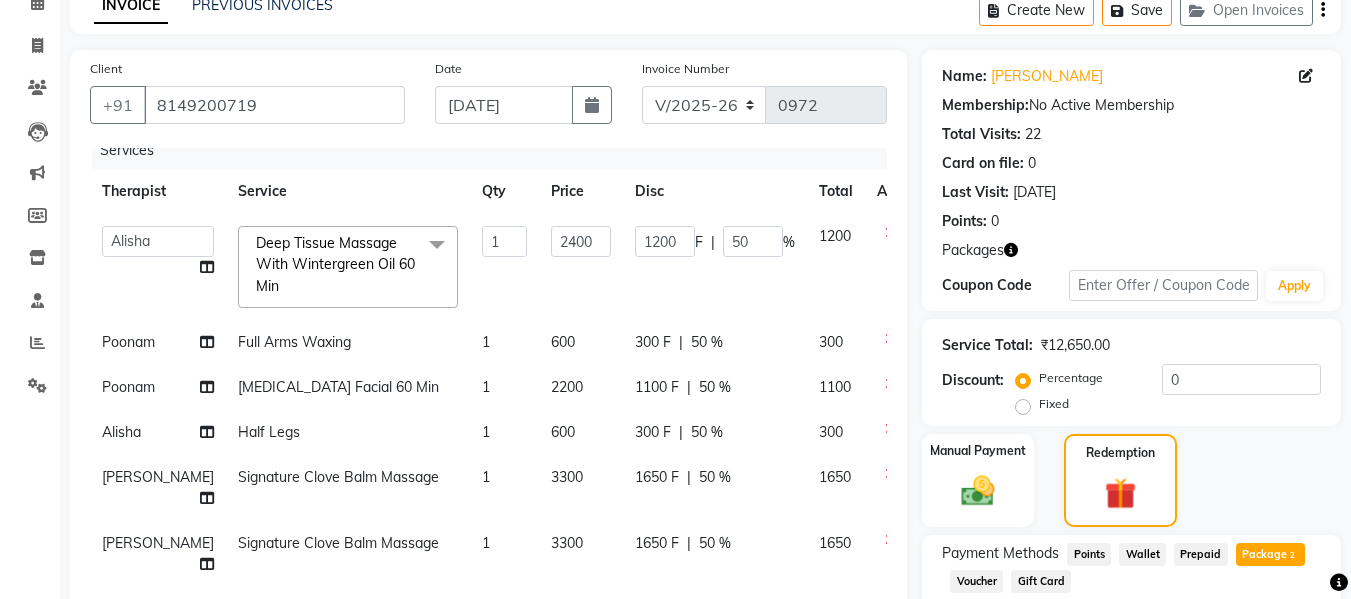 scroll, scrollTop: 31, scrollLeft: 0, axis: vertical 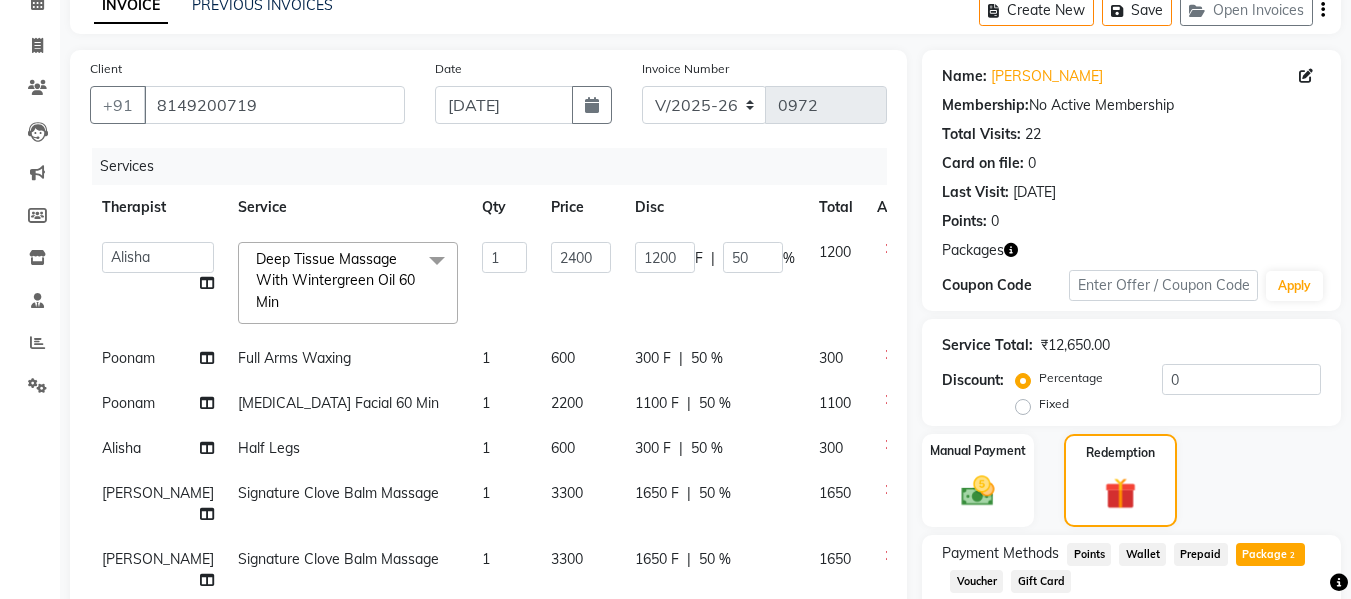 click 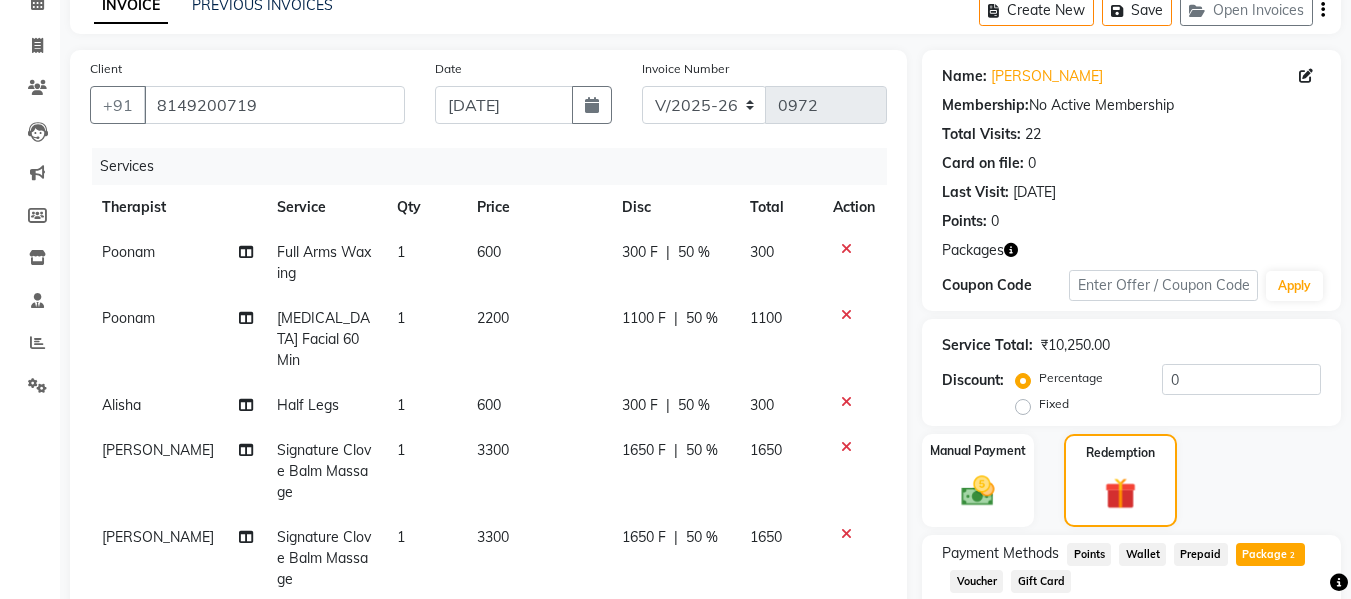 click on "300 F" 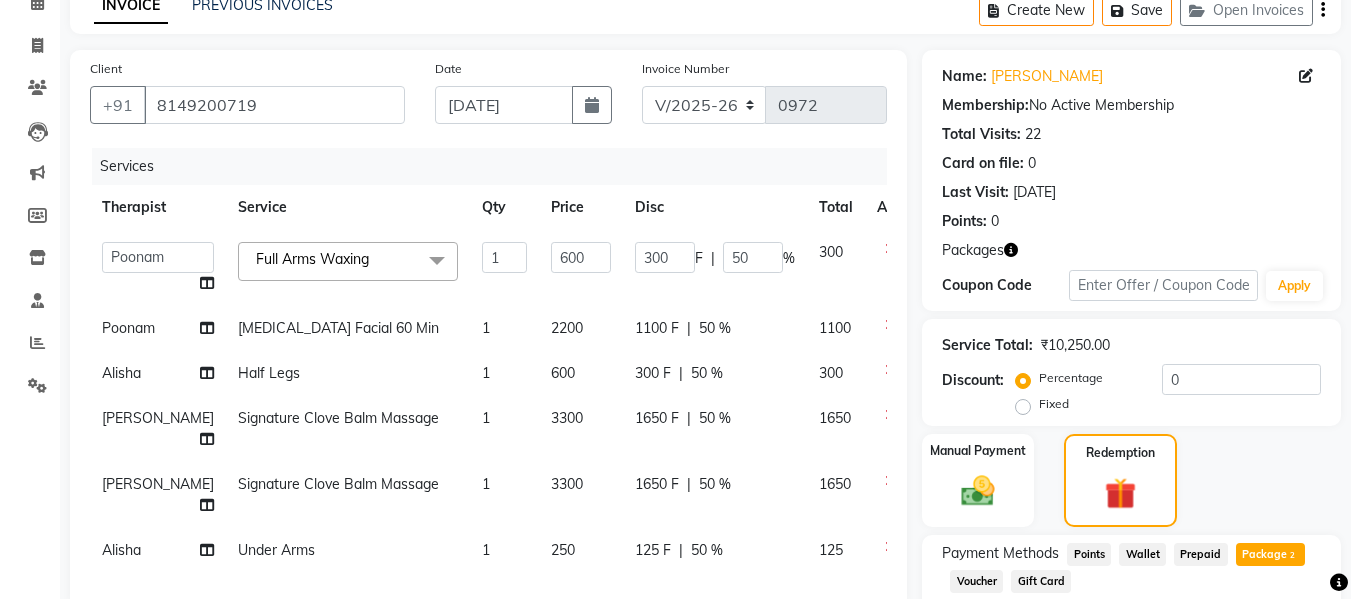 click on "1100 F | 50 %" 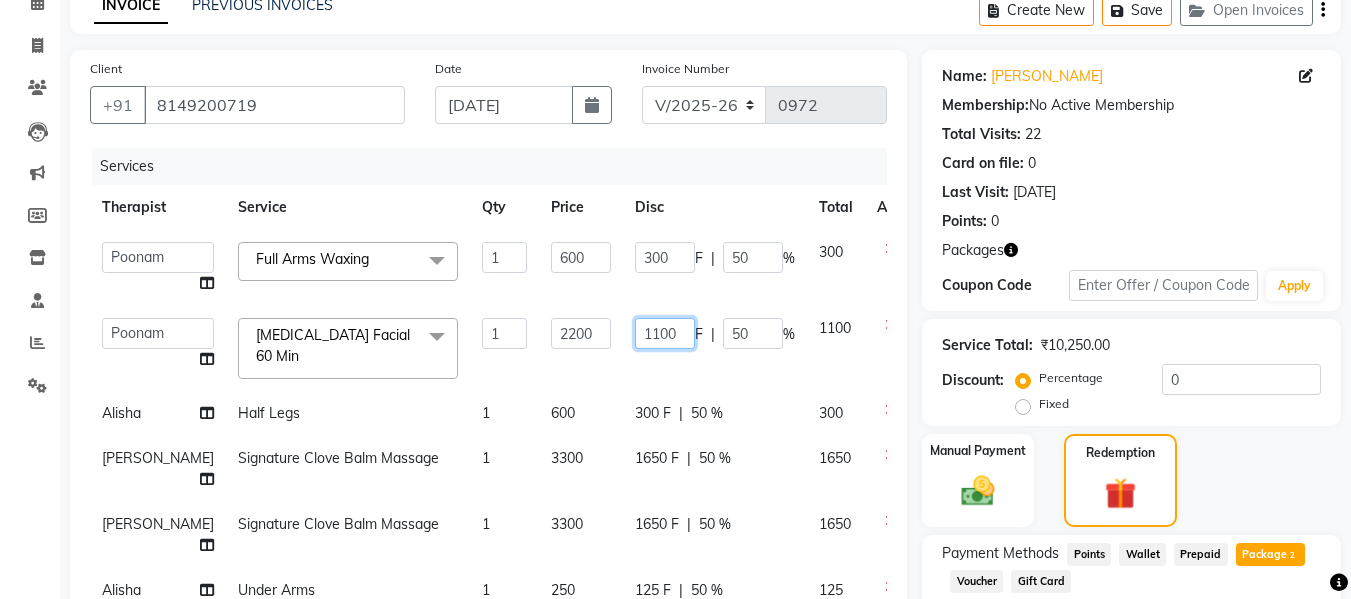 click on "1100" 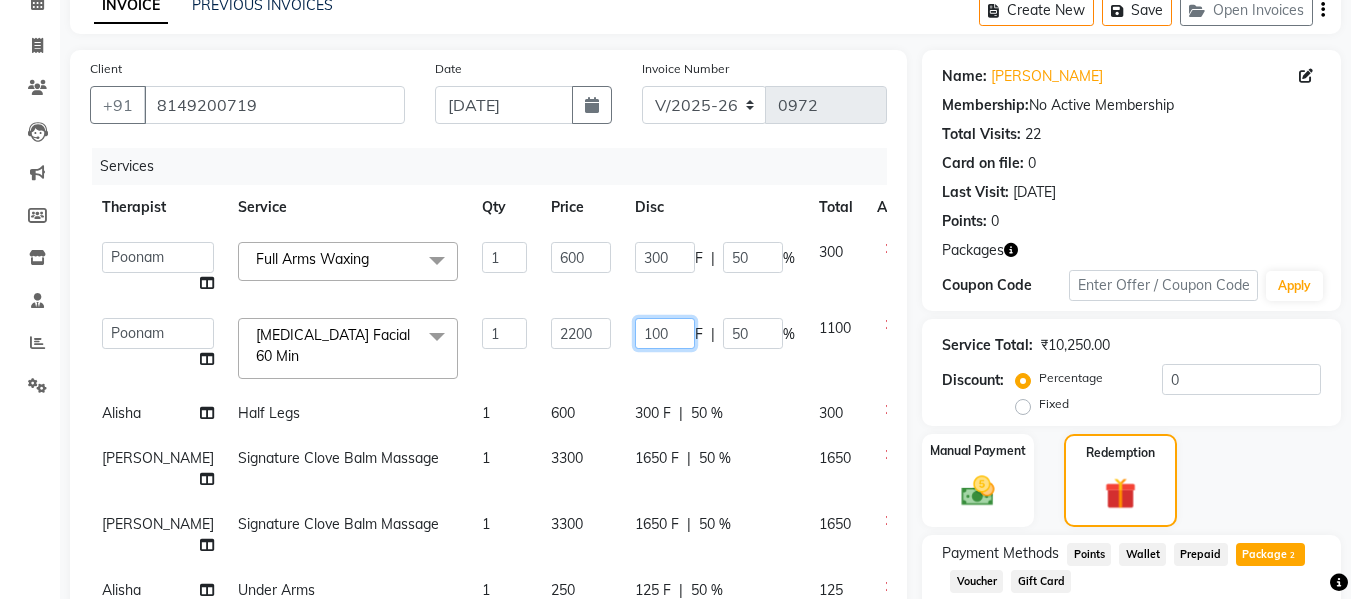 type on "1200" 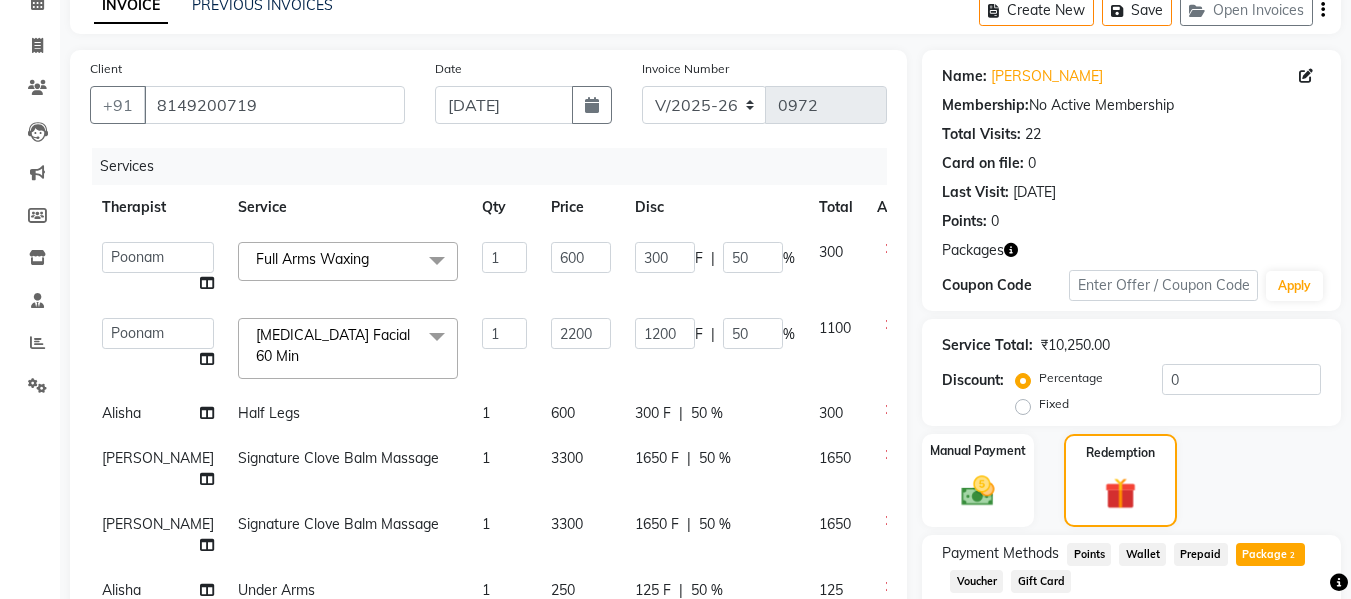 click on "3300" 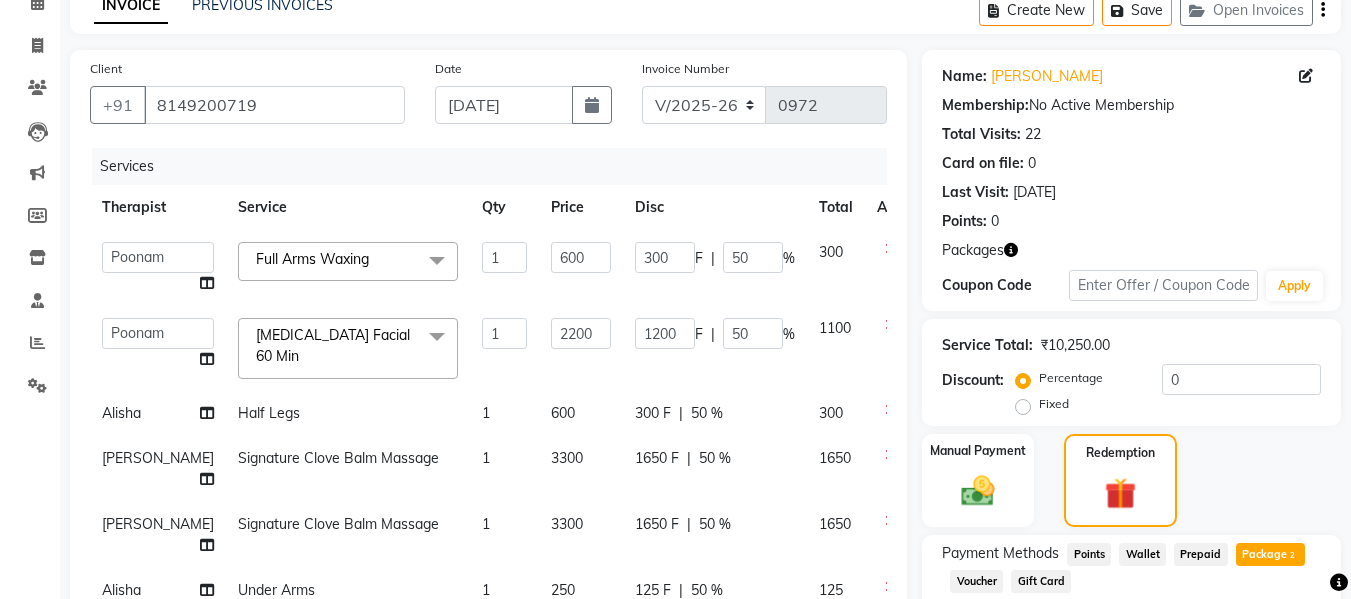 select on "64215" 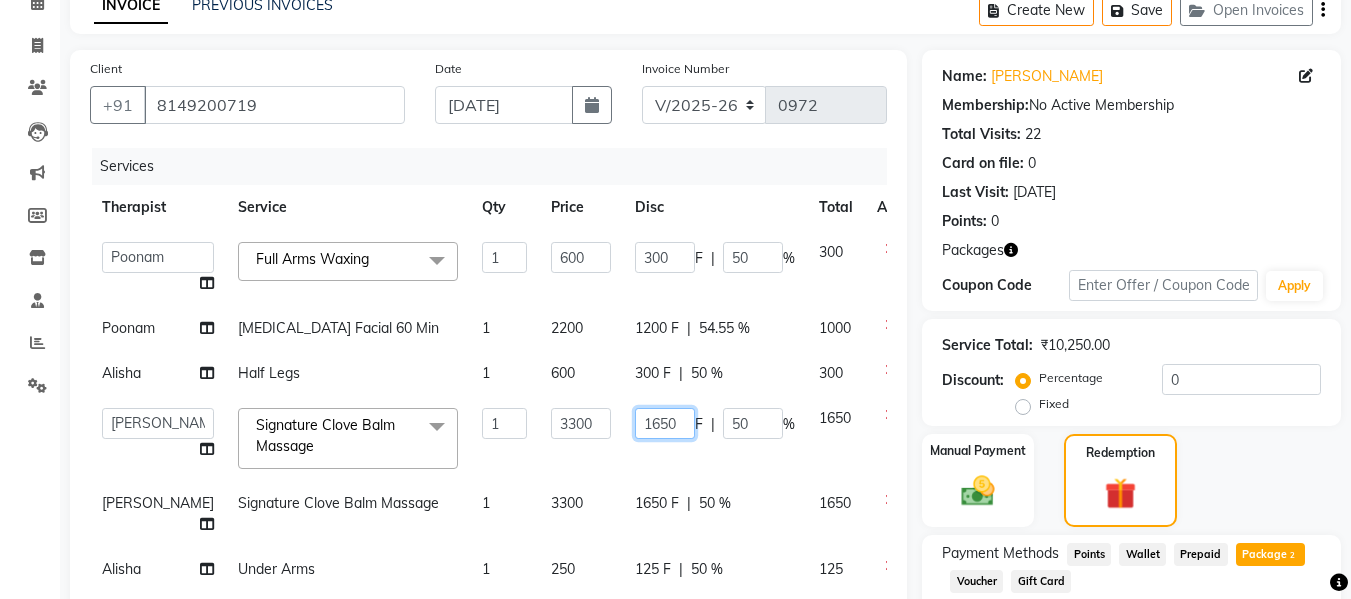 click on "1650" 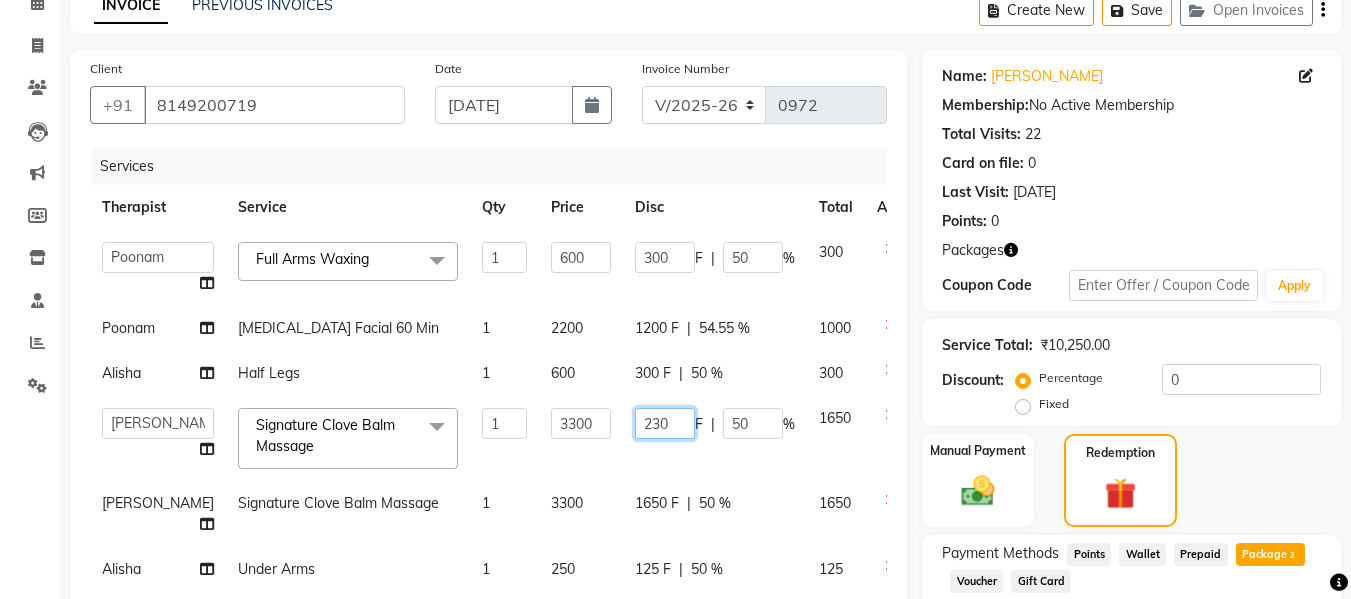 type on "2300" 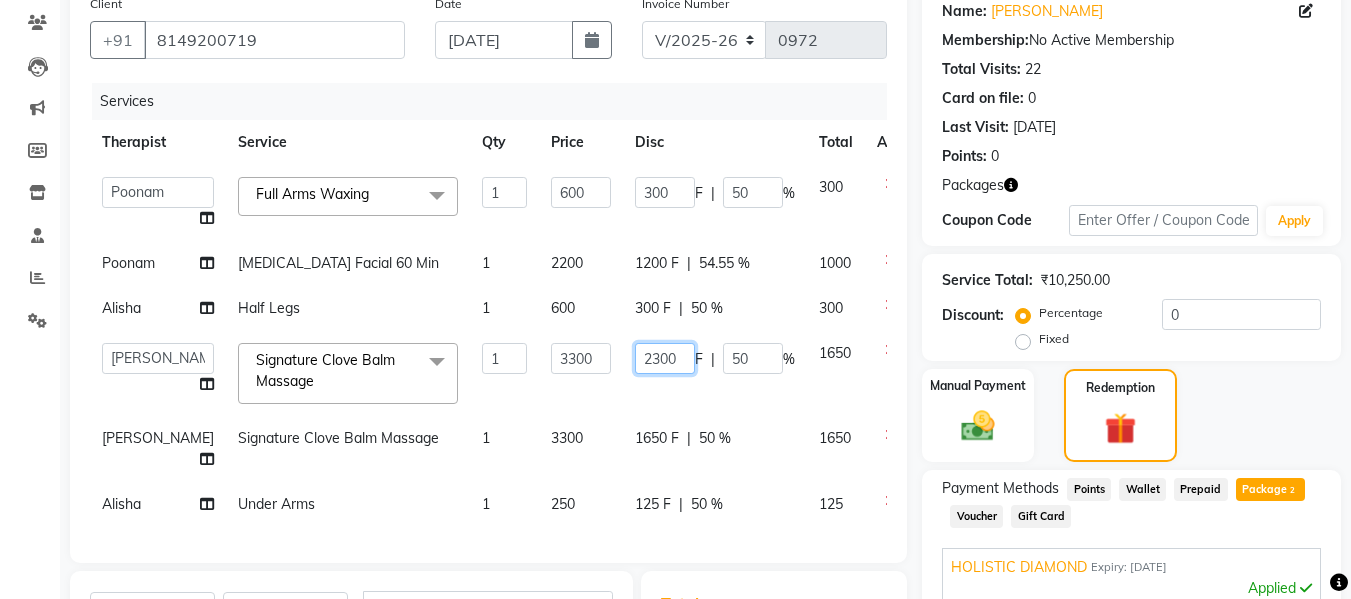 scroll, scrollTop: 200, scrollLeft: 0, axis: vertical 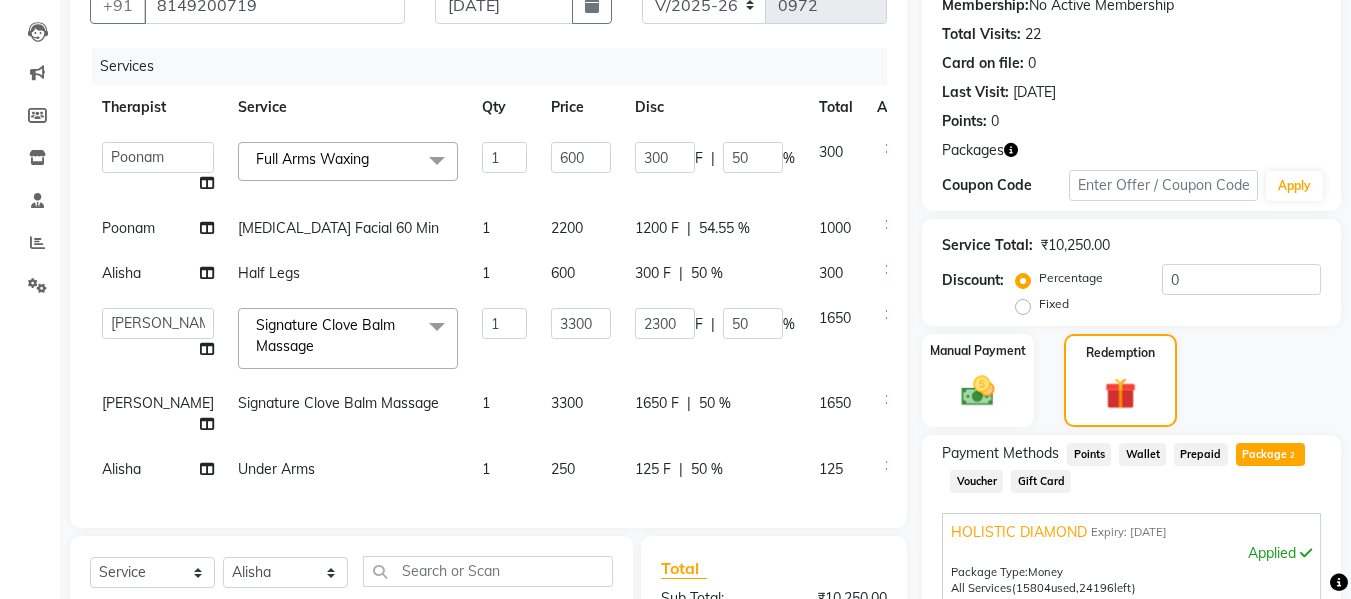 click on "Alisha   Deval   Gauri Thorath   Poonam   Saheb   Shankar    Surma  Full Arms Waxing  x Deep Tissue Massage With Wintergreen Oil 60 Min Deep Tissue Massage With Wintergreen Oil 90 Min Balinese Massage With Bayleaf Oil 60 Min Balinese Massage With Bayleaf Oil 90 Min Swedish Massage With Sesame Oil 60 Min Swedish Massage With Sesame Oil 90 Min Swedish Massage With Clove Oil 60 Min Swedish Massage With Clove Oil 90 Min Sports Special Package 90 Min Deep Relaxation Package 90 Min Sleep Enhancing Therapy 60 Min Sleep Enhancing Therapy 90 Min Anxiety Relieving Massage 60 Min Anxiety Relieving Massage 90 Min Relaxing Aroma Massage 60 Min Relaxing Aroma Massage 90 Min Working Professionals - Express Packages 60 Min Working Professionals - Special Packages 90 Min Energy Restoring Massage 60 Min Energy Restoring Massage 90 Min Yoga Massage ( Thai Massage) 60 Min Home Makers - Express Package 90 Min Home Makers - Special Package 90 Min Ayurvedic Massage 60 Min Ayurvedic Massage 90 Min Shirodhara 45 Min Gold Facial 1 F" 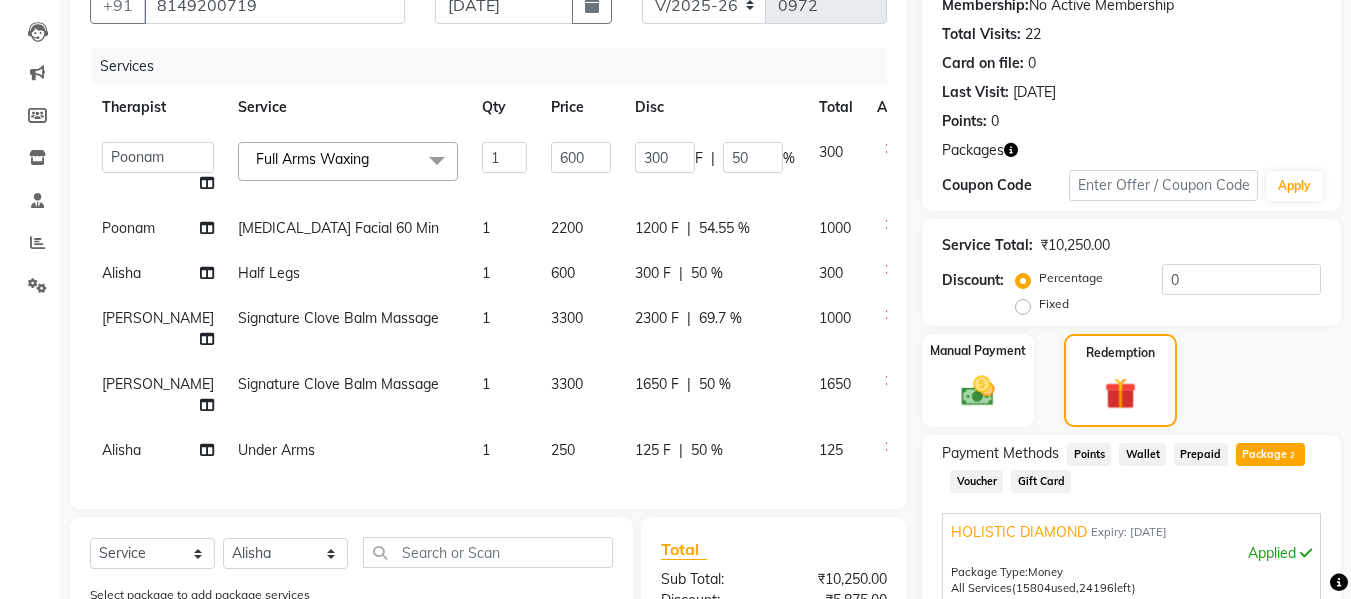 click on "1650 F" 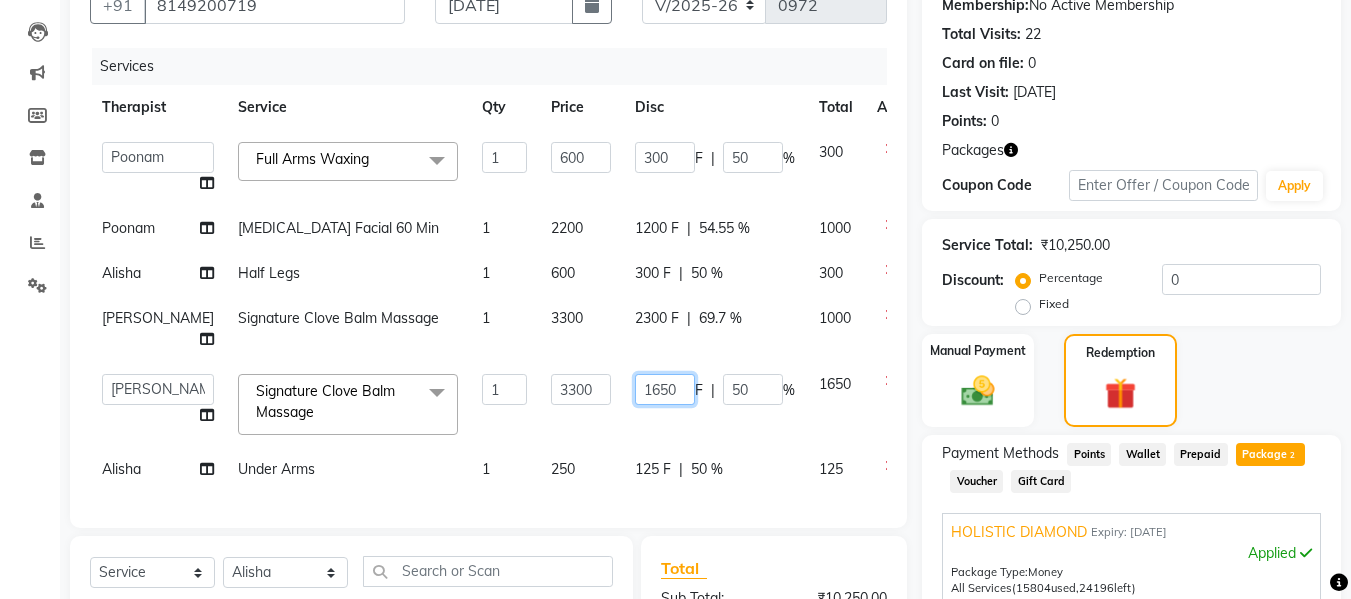 click on "1650" 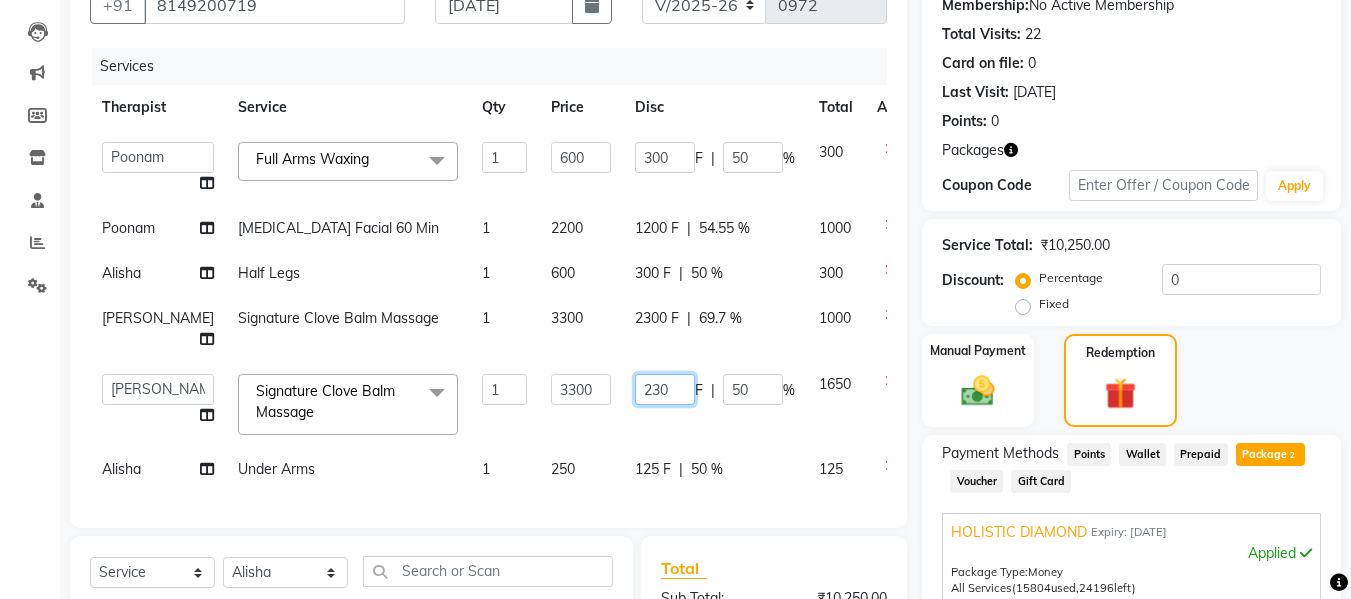 type on "2300" 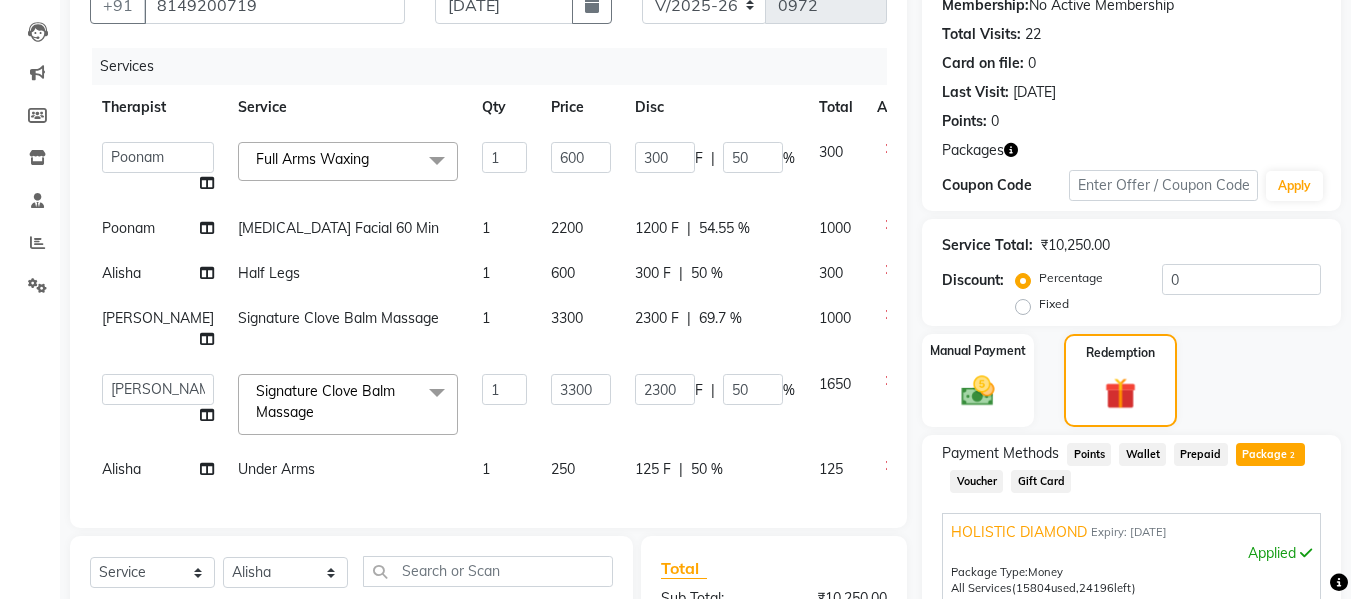 click on "Alisha   Deval   Gauri Thorath   Poonam   Saheb   Shankar    Surma  Full Arms Waxing  x Deep Tissue Massage With Wintergreen Oil 60 Min Deep Tissue Massage With Wintergreen Oil 90 Min Balinese Massage With Bayleaf Oil 60 Min Balinese Massage With Bayleaf Oil 90 Min Swedish Massage With Sesame Oil 60 Min Swedish Massage With Sesame Oil 90 Min Swedish Massage With Clove Oil 60 Min Swedish Massage With Clove Oil 90 Min Sports Special Package 90 Min Deep Relaxation Package 90 Min Sleep Enhancing Therapy 60 Min Sleep Enhancing Therapy 90 Min Anxiety Relieving Massage 60 Min Anxiety Relieving Massage 90 Min Relaxing Aroma Massage 60 Min Relaxing Aroma Massage 90 Min Working Professionals - Express Packages 60 Min Working Professionals - Special Packages 90 Min Energy Restoring Massage 60 Min Energy Restoring Massage 90 Min Yoga Massage ( Thai Massage) 60 Min Home Makers - Express Package 90 Min Home Makers - Special Package 90 Min Ayurvedic Massage 60 Min Ayurvedic Massage 90 Min Shirodhara 45 Min Gold Facial 1 F" 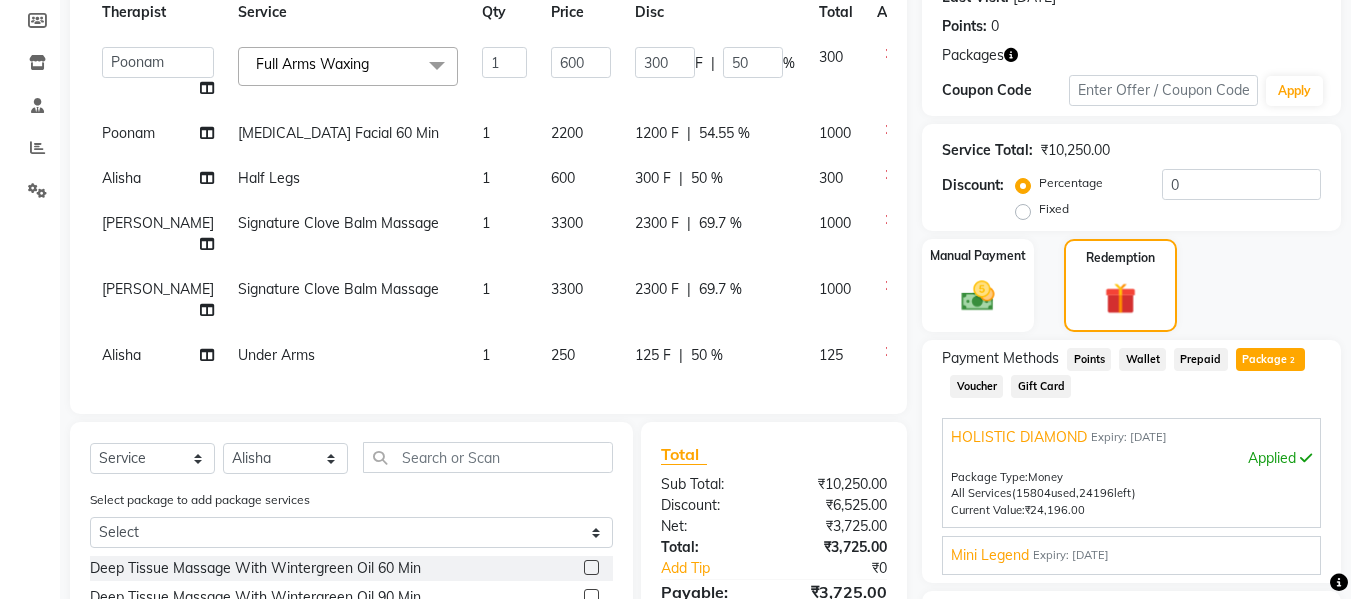 scroll, scrollTop: 400, scrollLeft: 0, axis: vertical 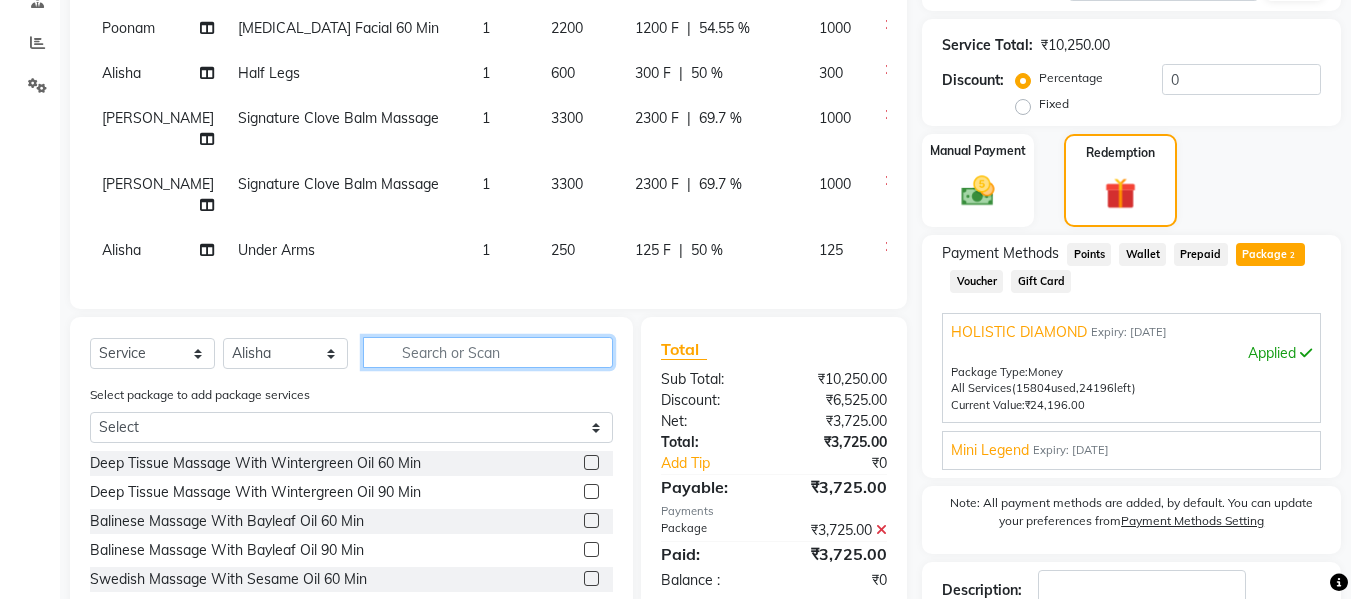 click 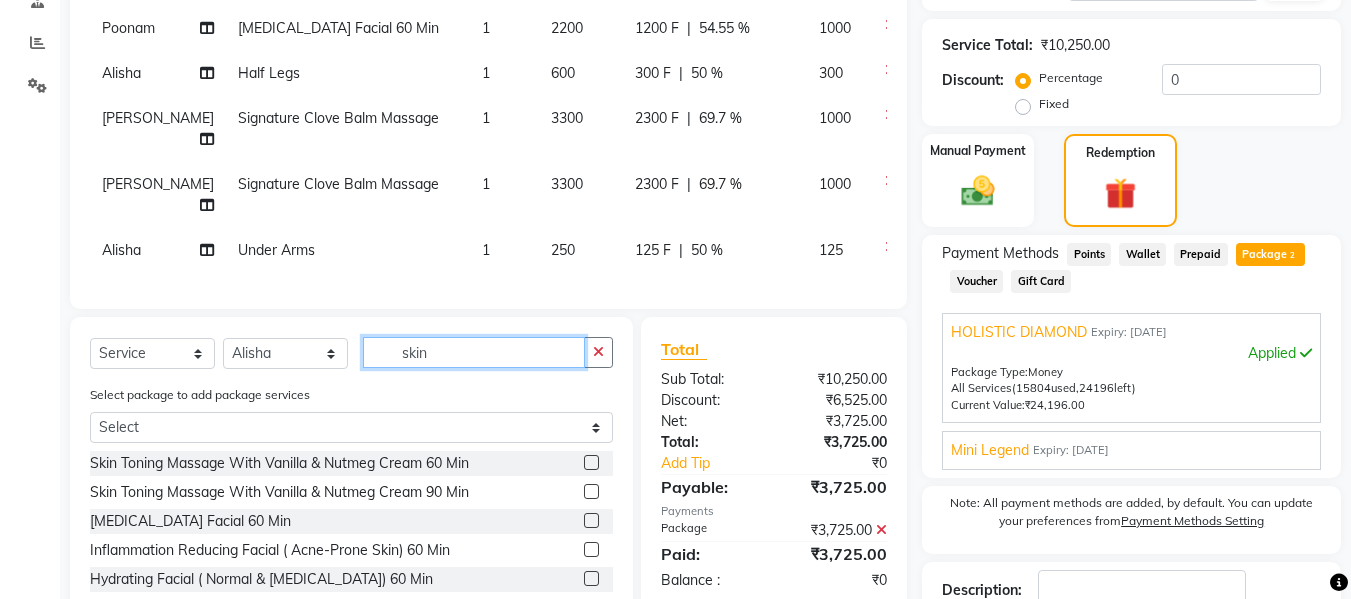 type on "skin" 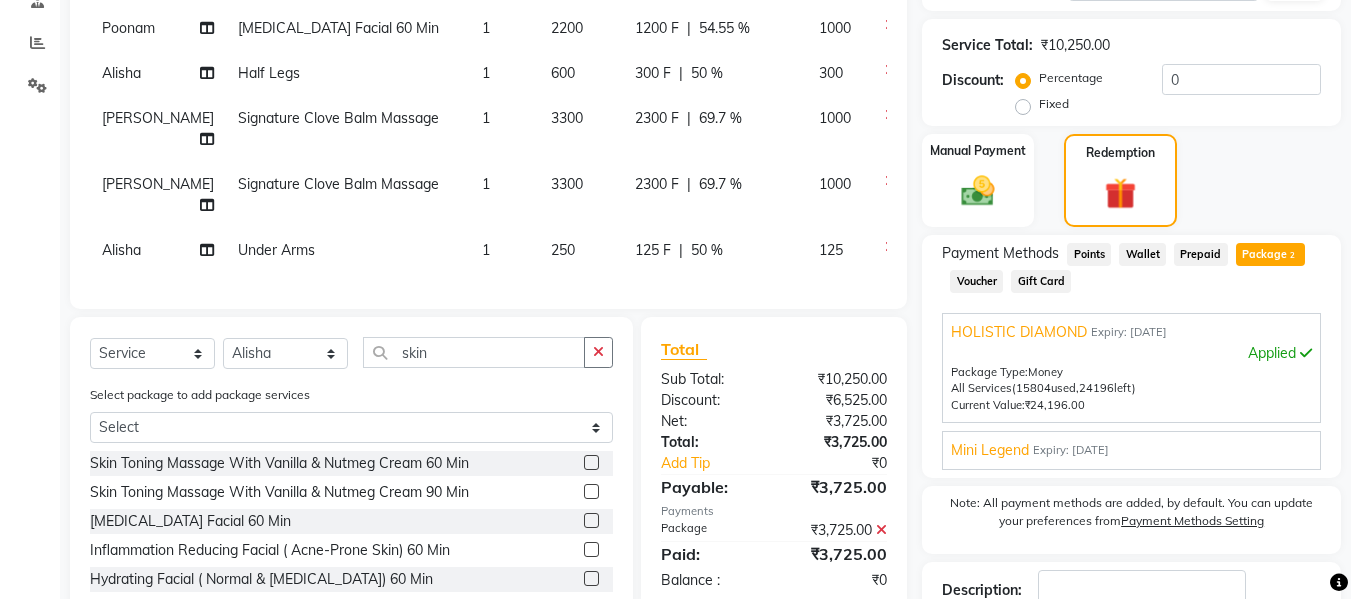 click 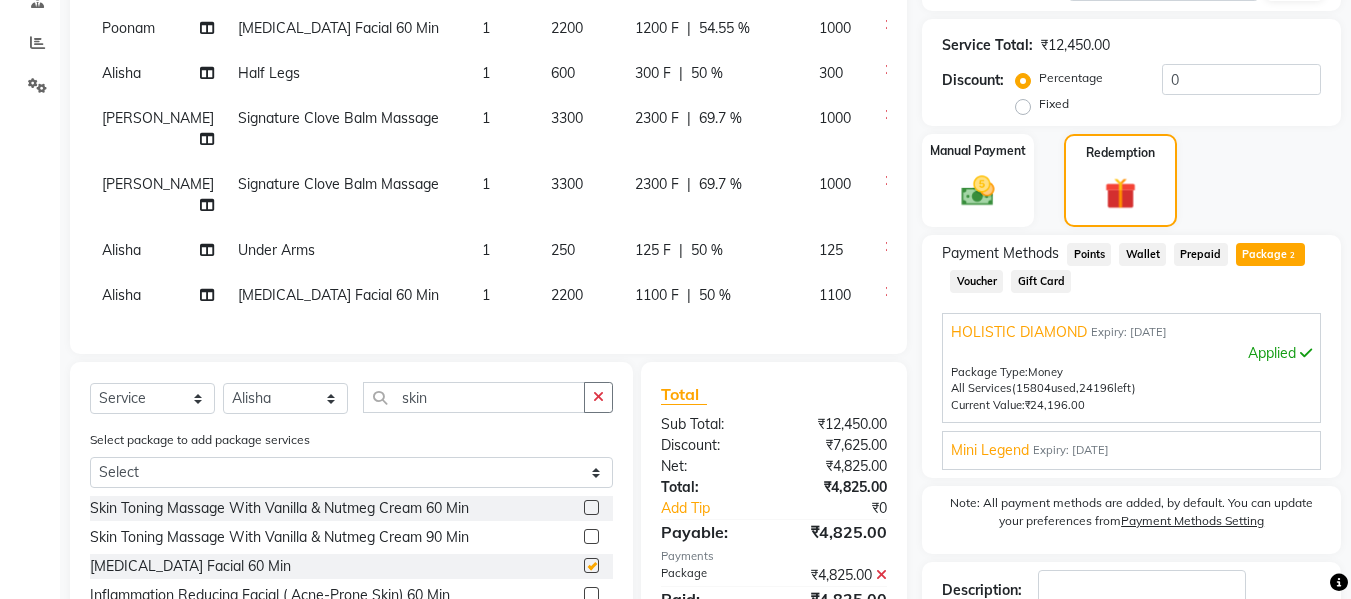 checkbox on "false" 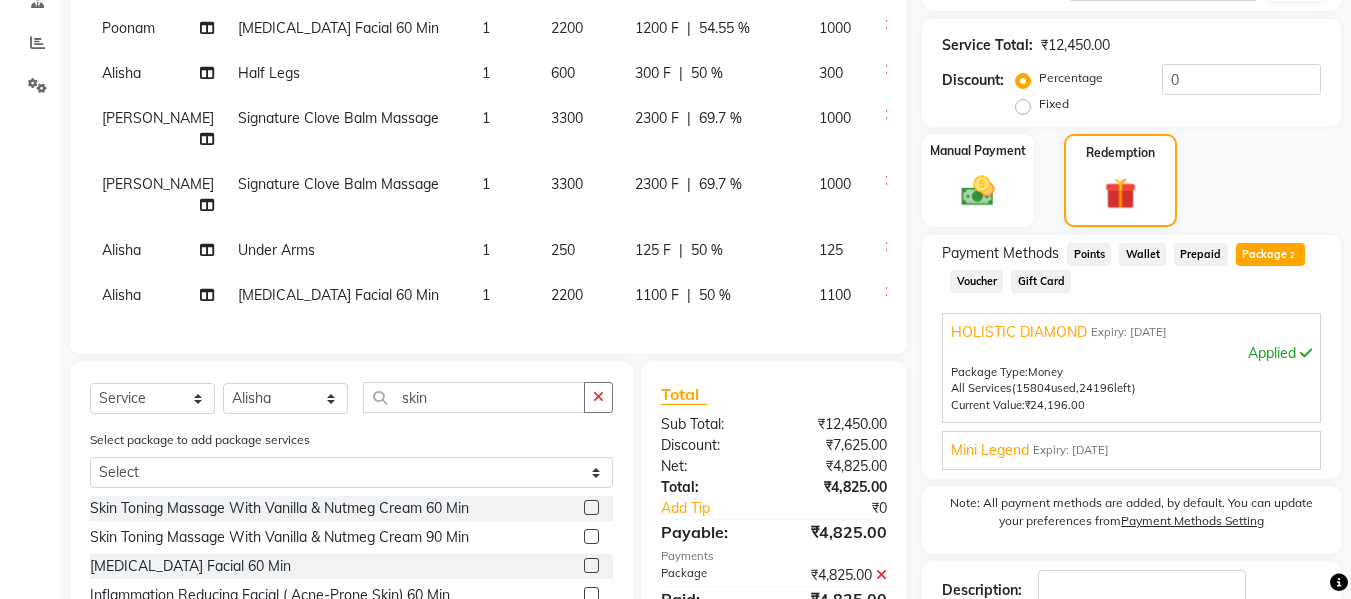 click on "1100 F" 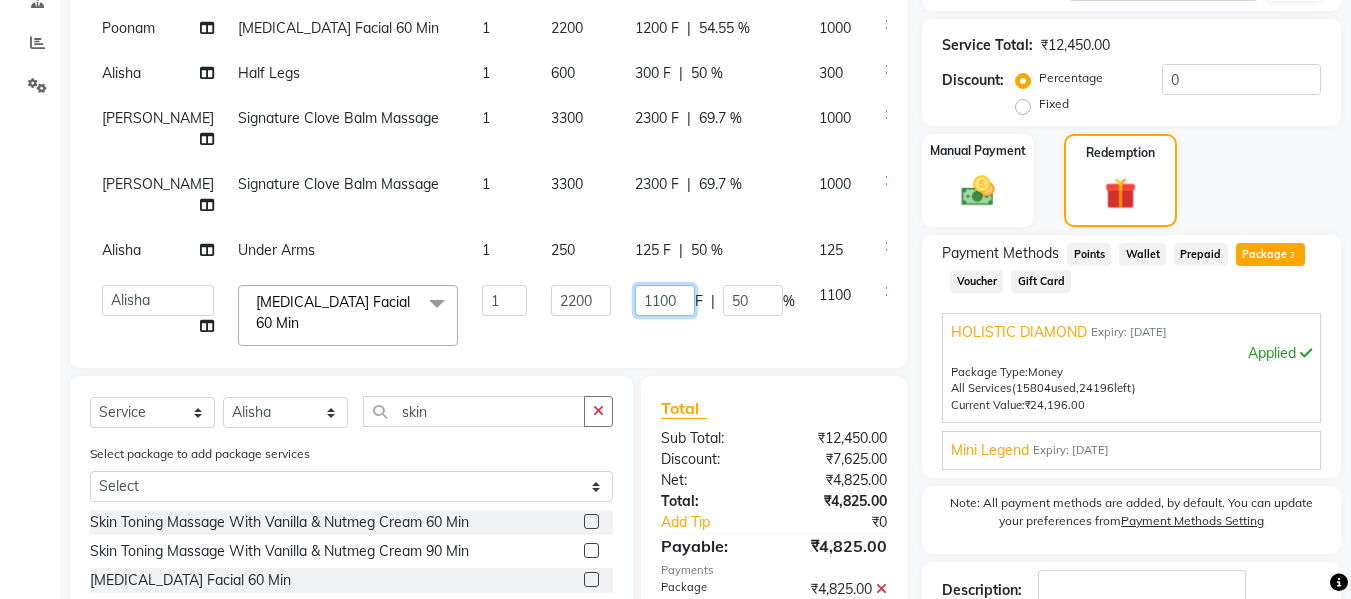click on "1100" 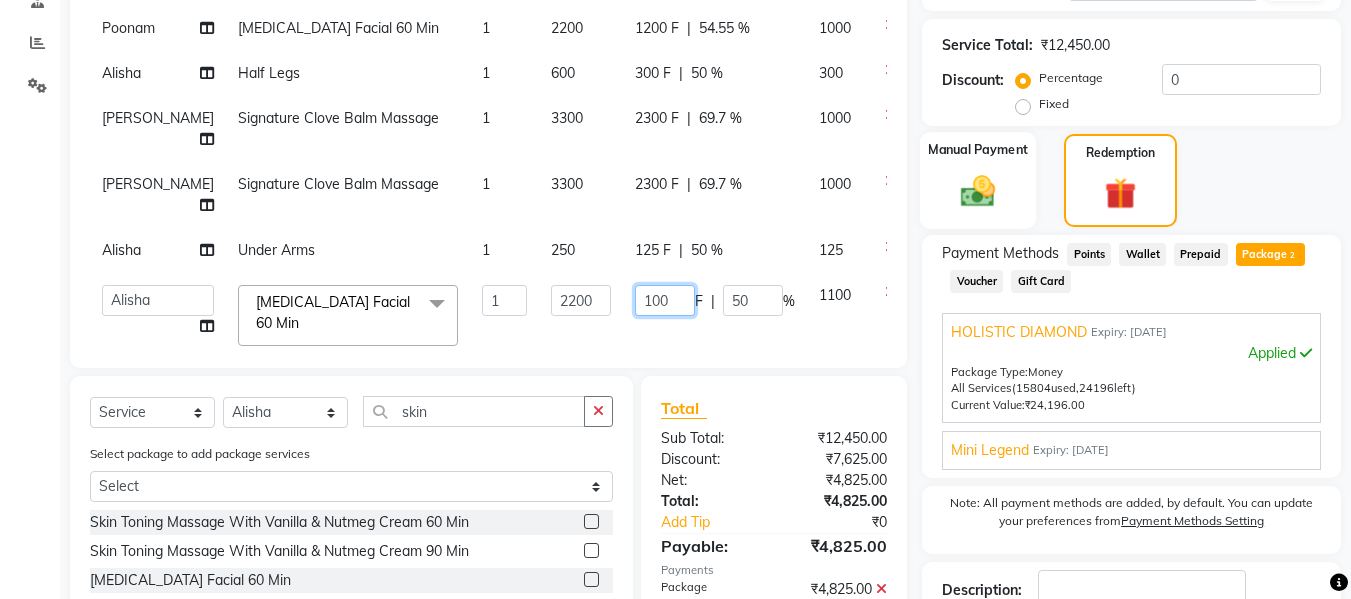 type on "1200" 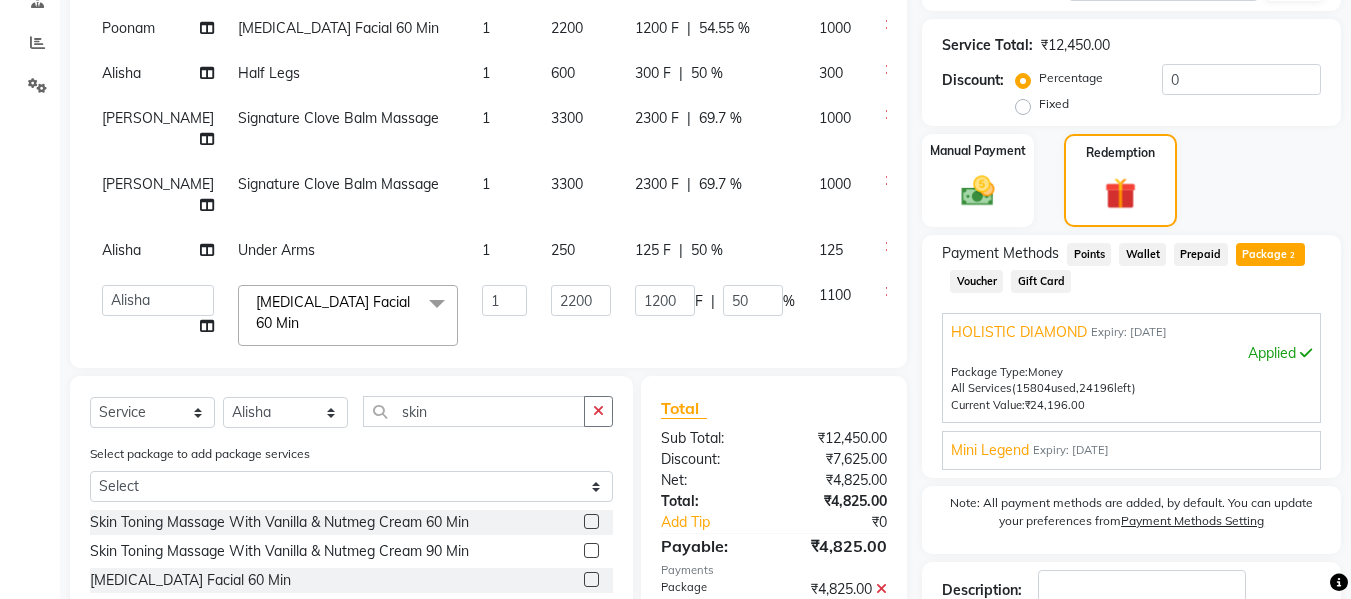 click on "Manual Payment Redemption" 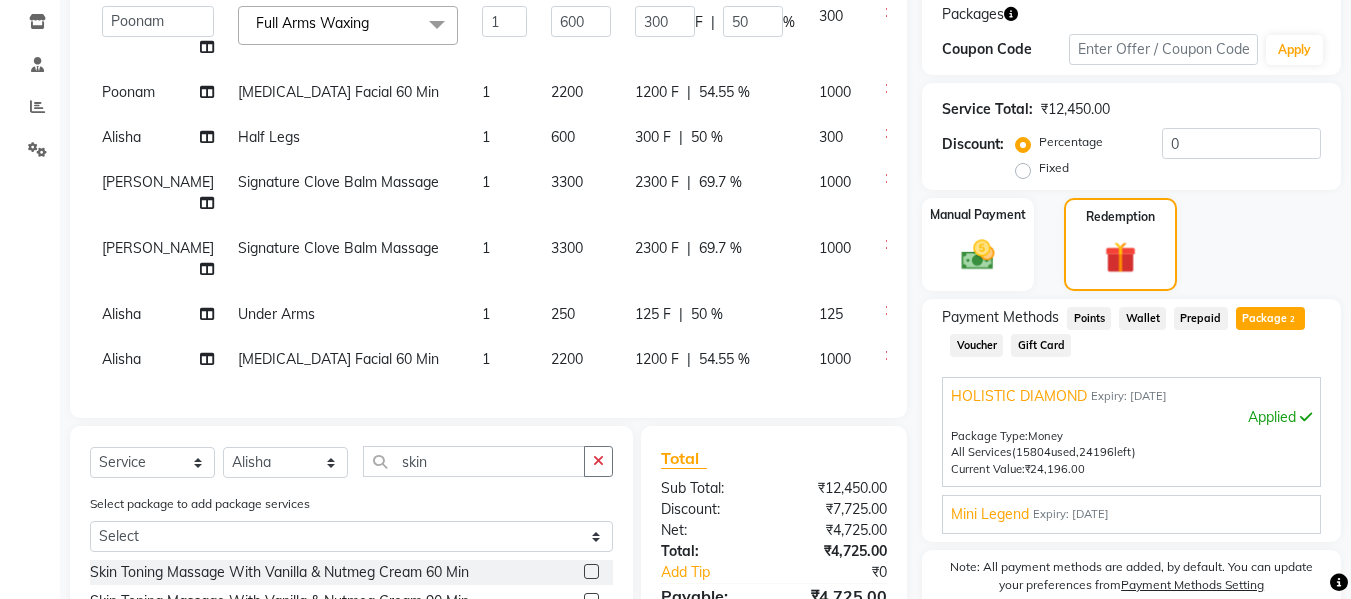 scroll, scrollTop: 539, scrollLeft: 0, axis: vertical 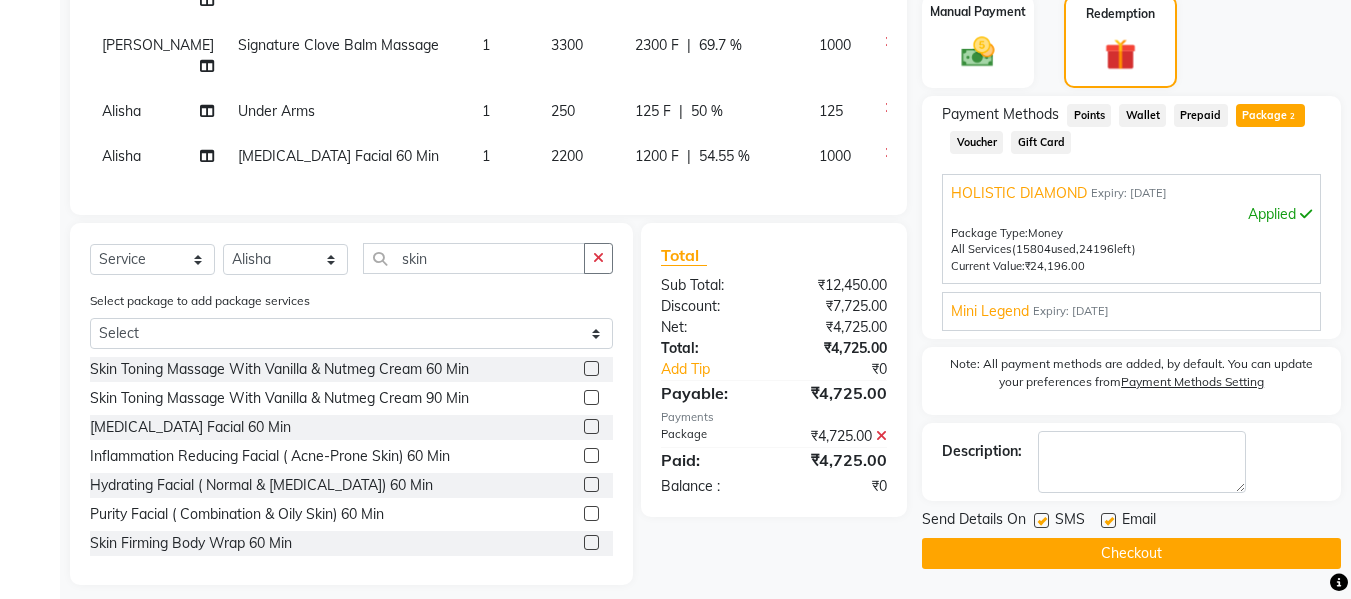 click 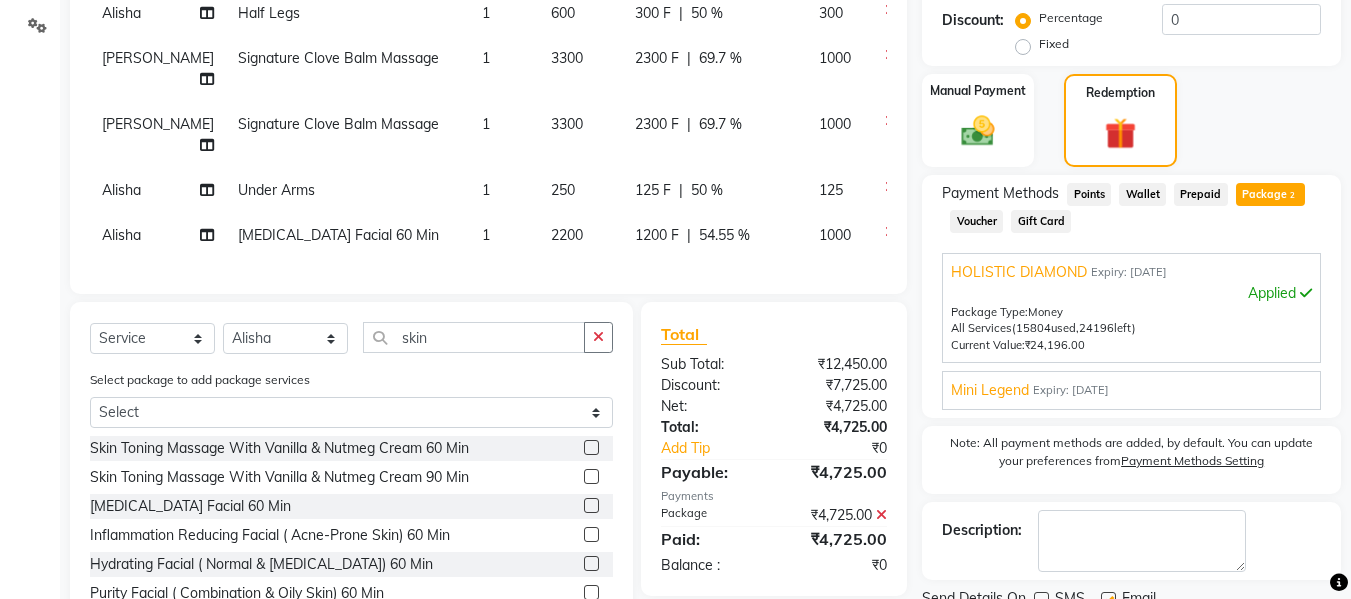 scroll, scrollTop: 539, scrollLeft: 0, axis: vertical 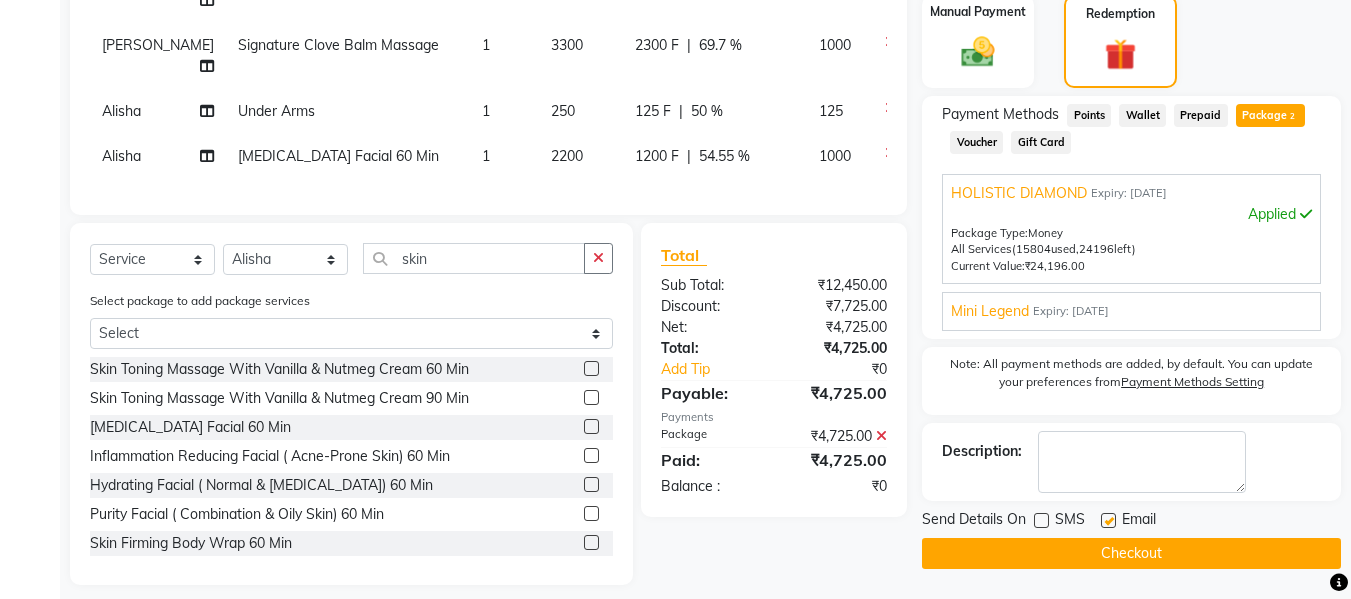 click on "Checkout" 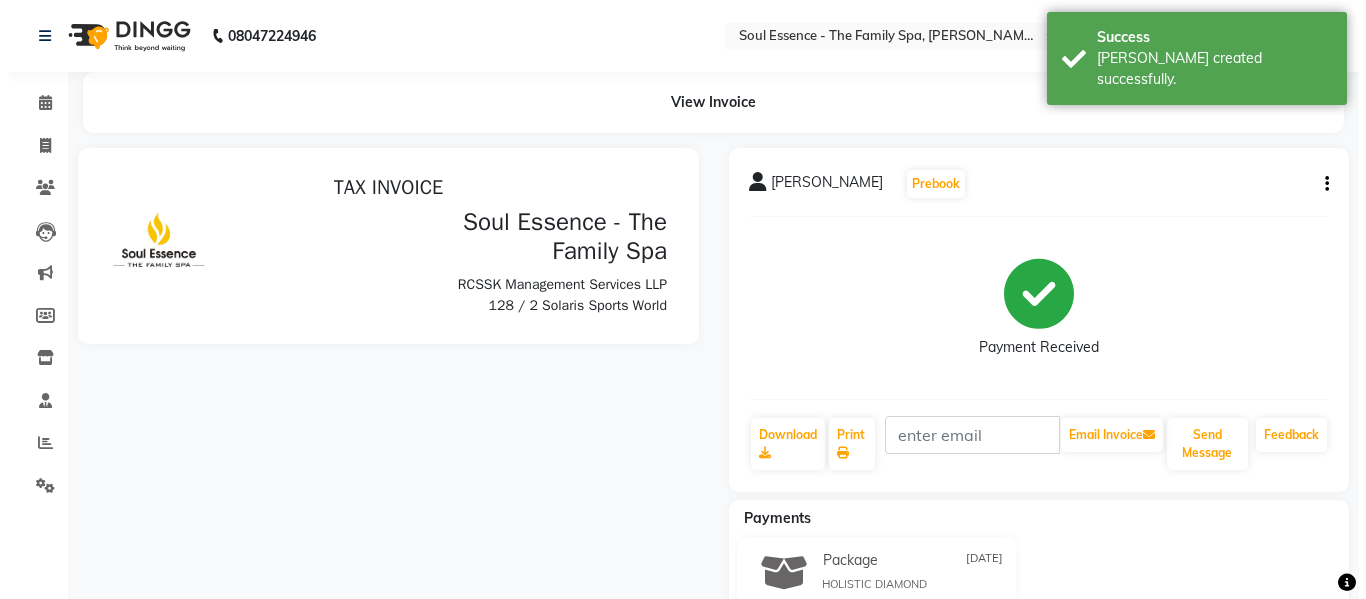 scroll, scrollTop: 0, scrollLeft: 0, axis: both 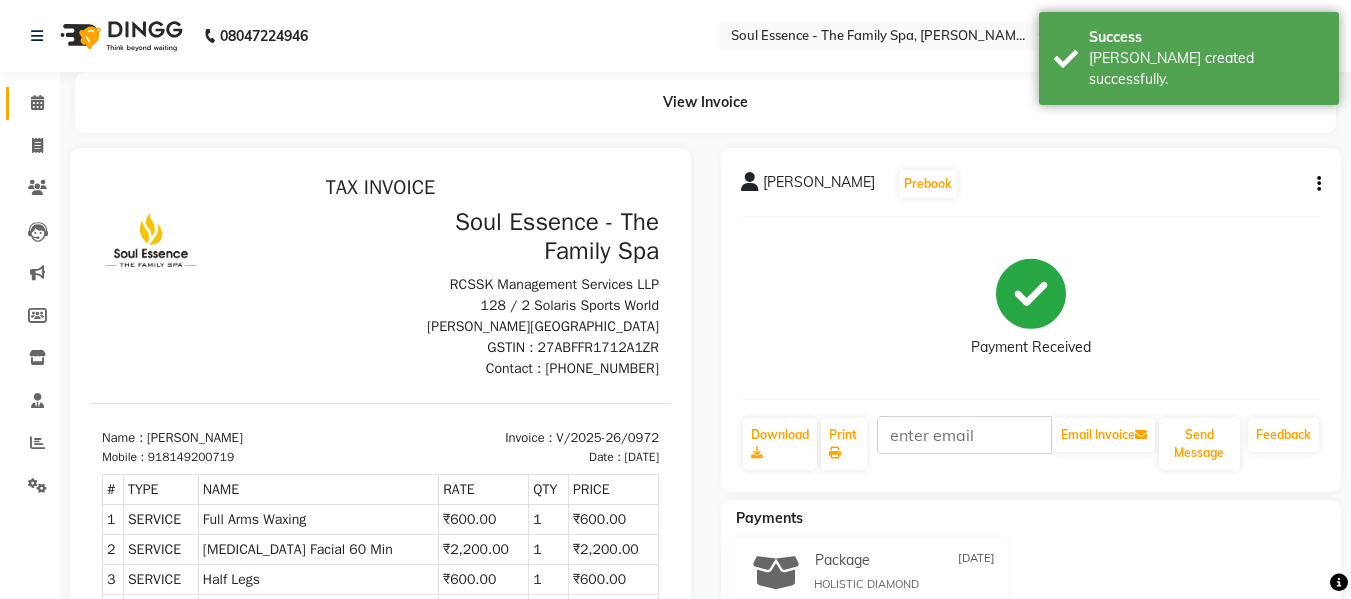 click on "Calendar" 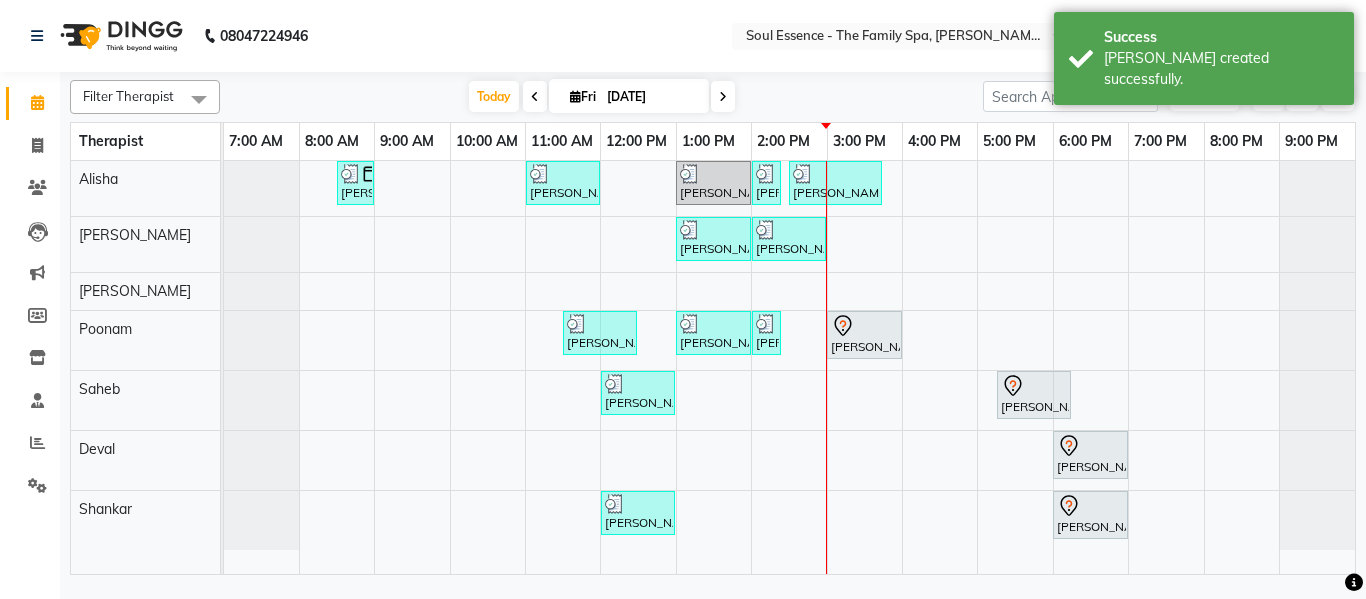 click on "Filter Therapist Select All Alisha Deval Gauri Thorath Poonam Saheb Shankar  Surma Today  Fri 11-07-2025 Toggle Dropdown Add Appointment Add Invoice Add Expense Add Attendance Add Client Add Transaction Toggle Dropdown Add Appointment Add Invoice Add Expense Add Attendance Add Client ADD NEW Toggle Dropdown Add Appointment Add Invoice Add Expense Add Attendance Add Client Add Transaction Filter Therapist Select All Alisha Deval Gauri Thorath Poonam Saheb Shankar  Surma Group By  Staff View   Room View  View as Vertical  Vertical - Week View  Horizontal  Horizontal - Week View  List  Toggle Dropdown Calendar Settings Manage Tags   Arrange Therapists   Reset Therapists  Full Screen Appointment Form Zoom 25% Therapist 7:00 AM 8:00 AM 9:00 AM 10:00 AM 11:00 AM 12:00 PM 1:00 PM 2:00 PM 3:00 PM 4:00 PM 5:00 PM 6:00 PM 7:00 PM 8:00 PM 9:00 PM Alisha Surma Gauri Thorath Poonam Saheb Deval Shankar      Hemant Deshpande, TK09, 08:30 AM-09:00 AM, Express Clean Up" 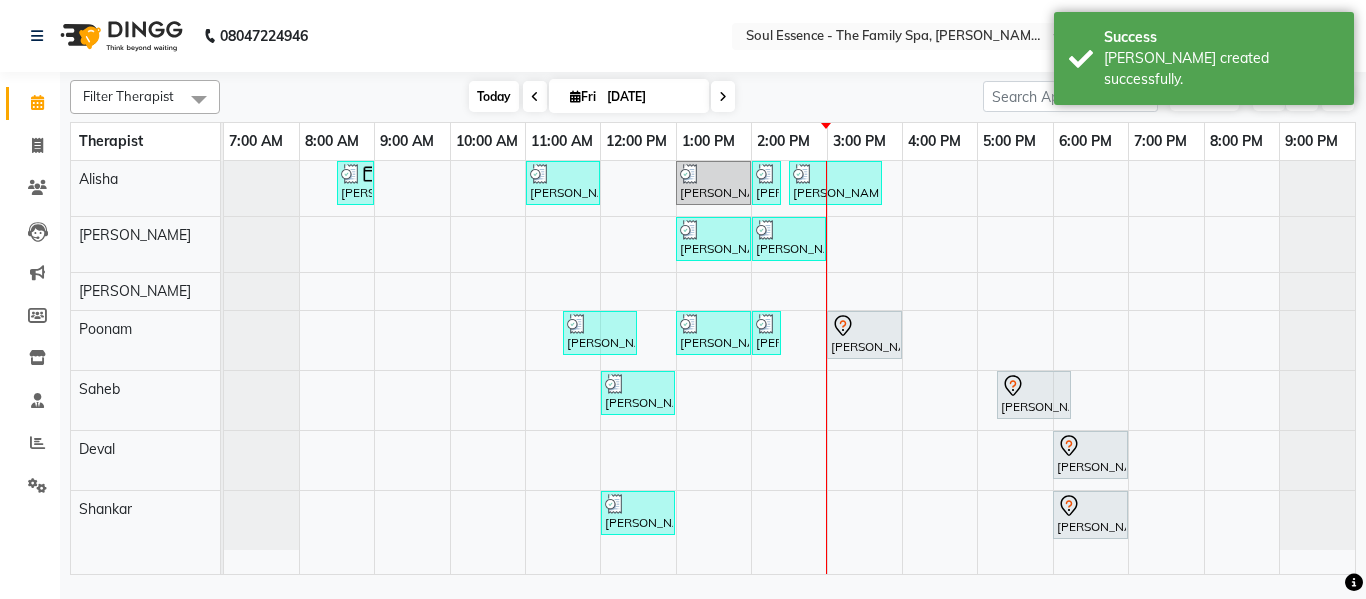 click on "Today" at bounding box center (494, 96) 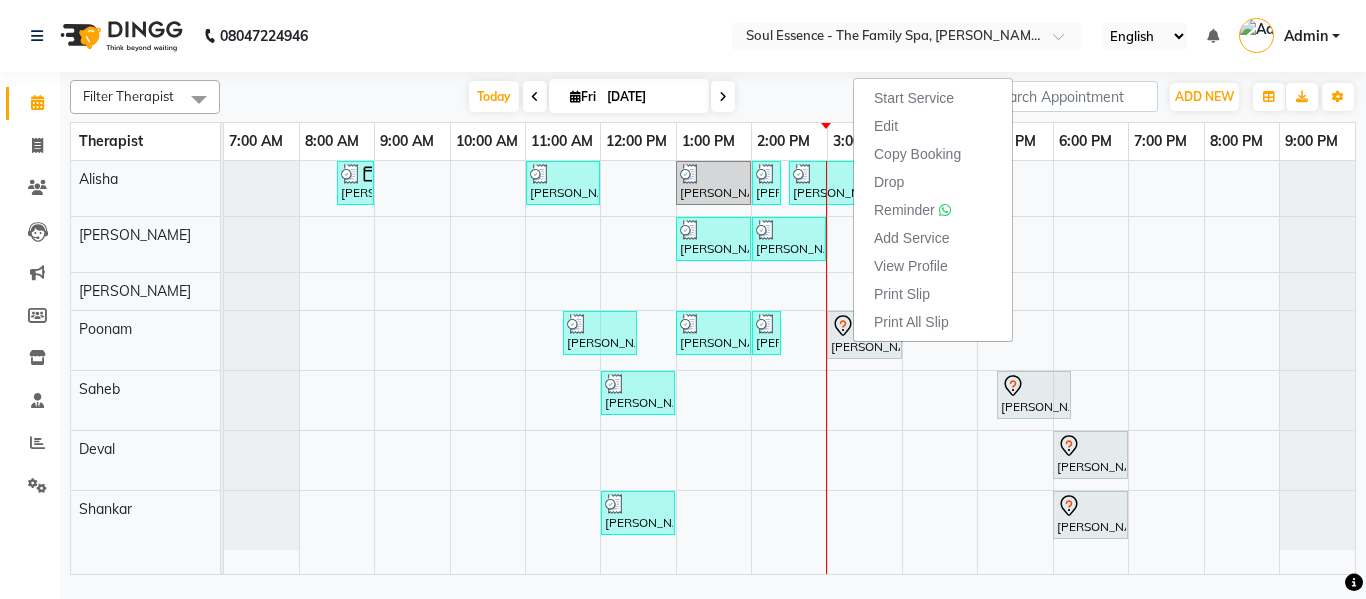 click on "08047224946 Select Location × Soul Essence - The Family Spa, [PERSON_NAME] Colony English ENGLISH Español العربية मराठी हिंदी ગુજરાતી தமிழ் 中文 Notifications nothing to show Admin Manage Profile Change Password Sign out  Version:3.15.4" 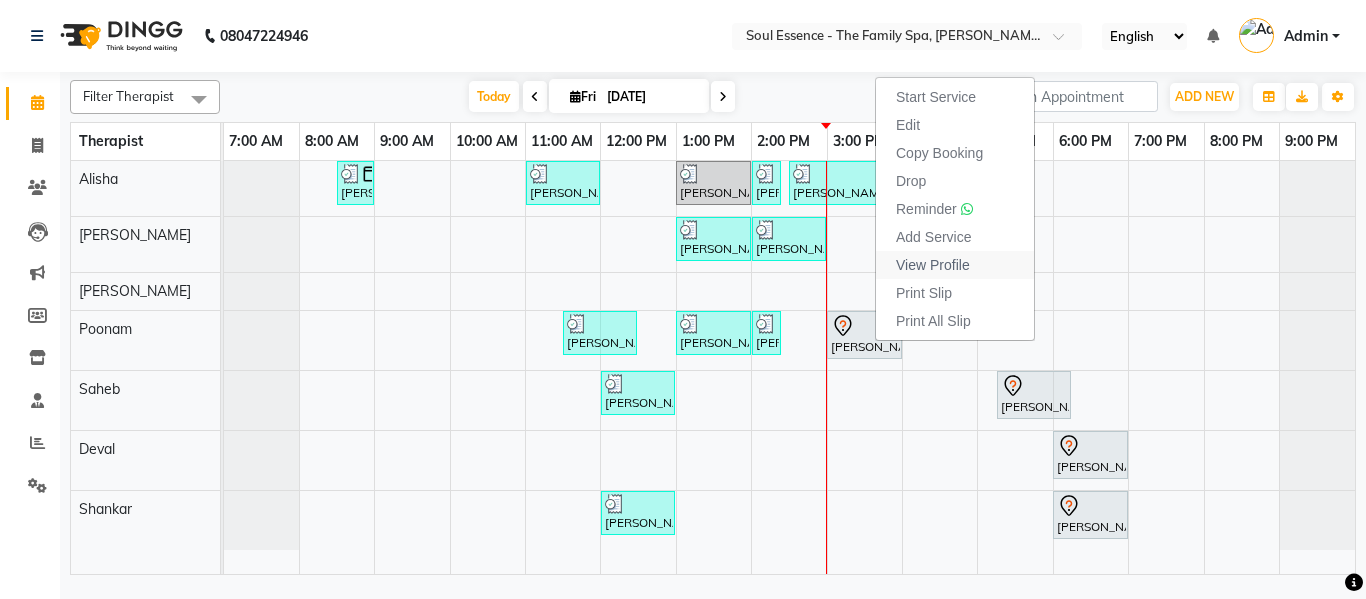 click on "View Profile" at bounding box center (933, 265) 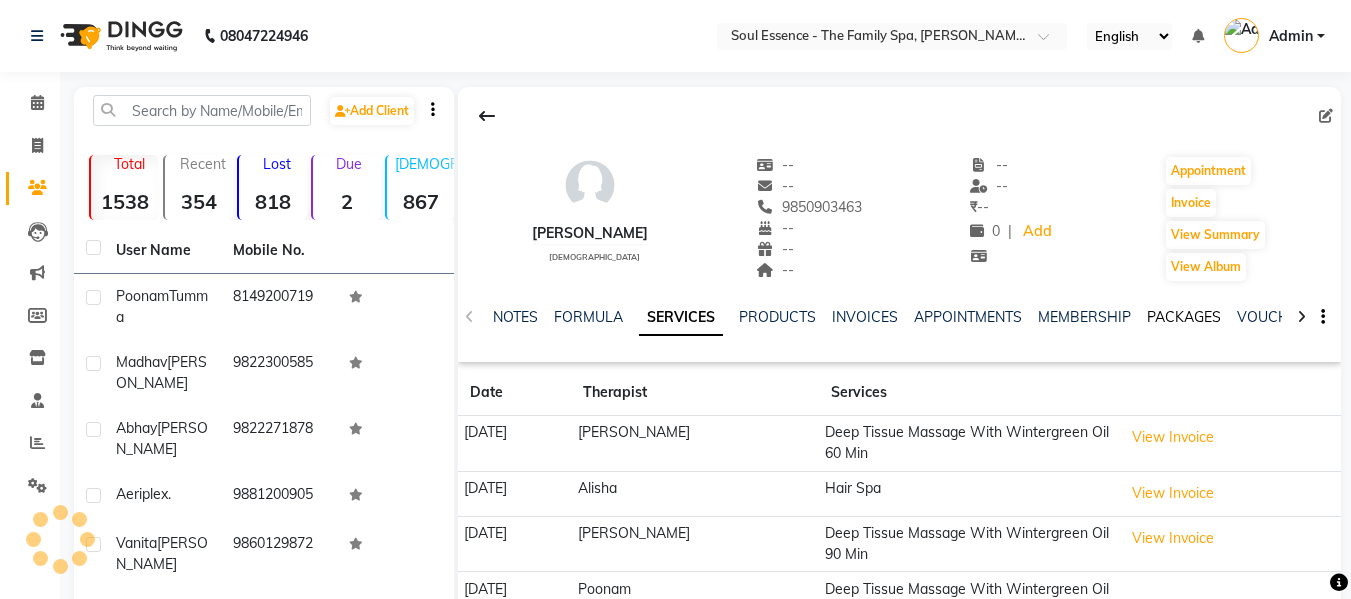 click on "PACKAGES" 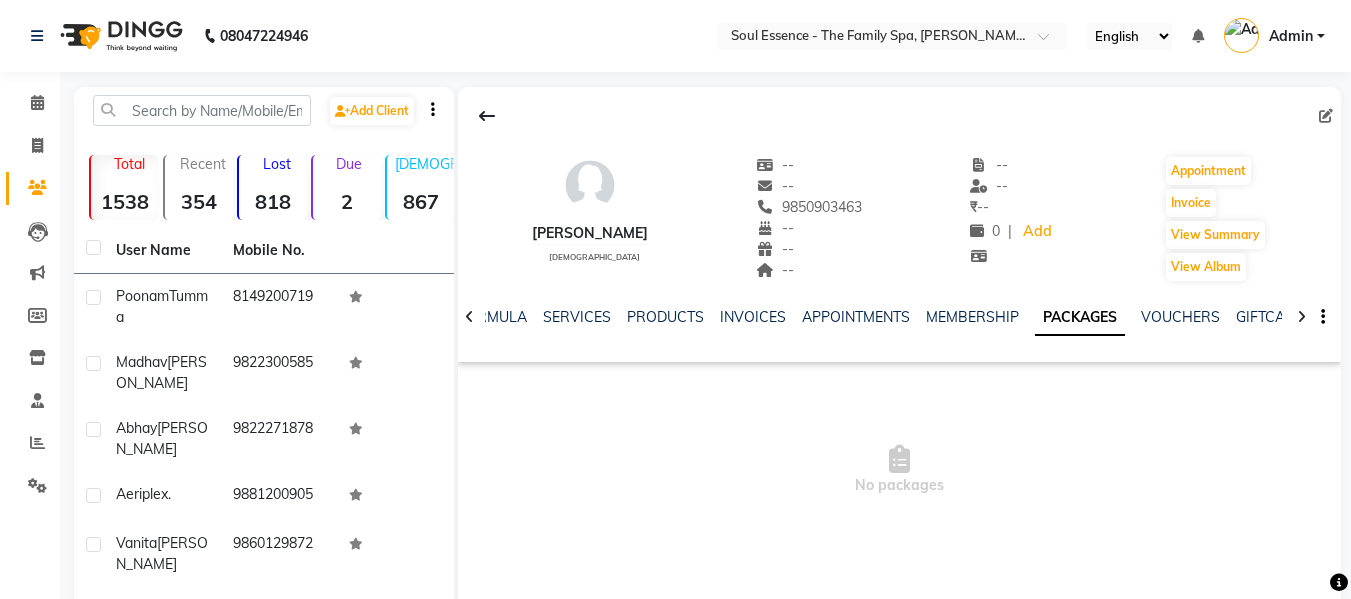 click on "Calendar" 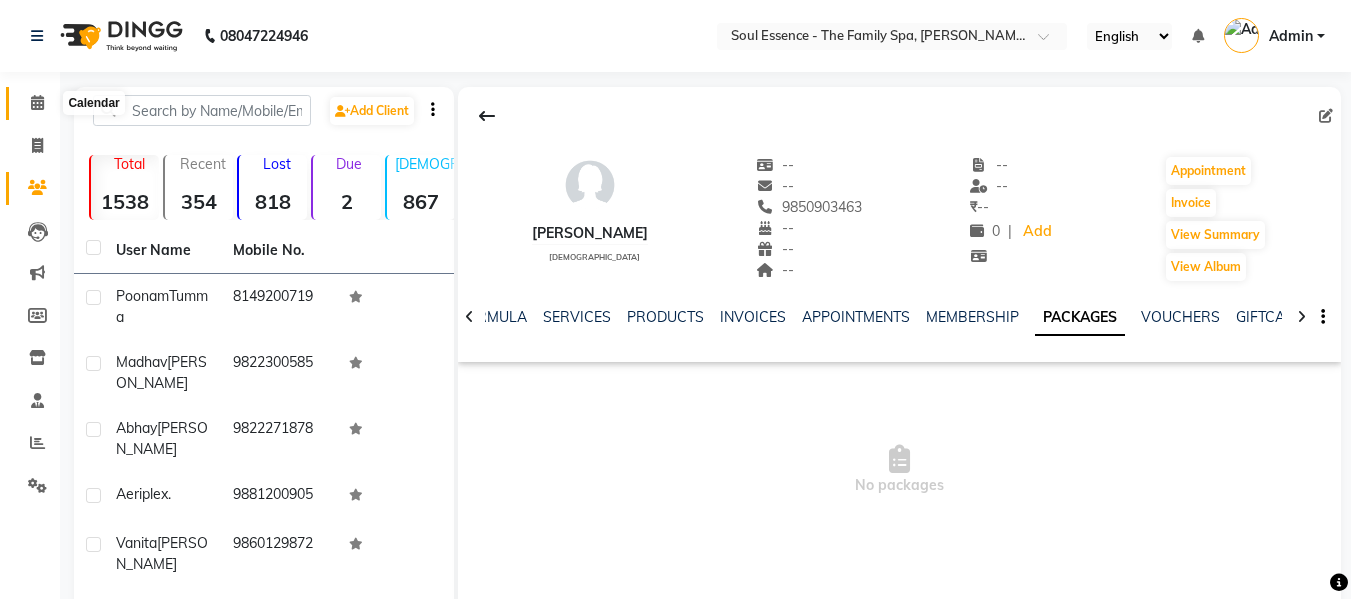 click 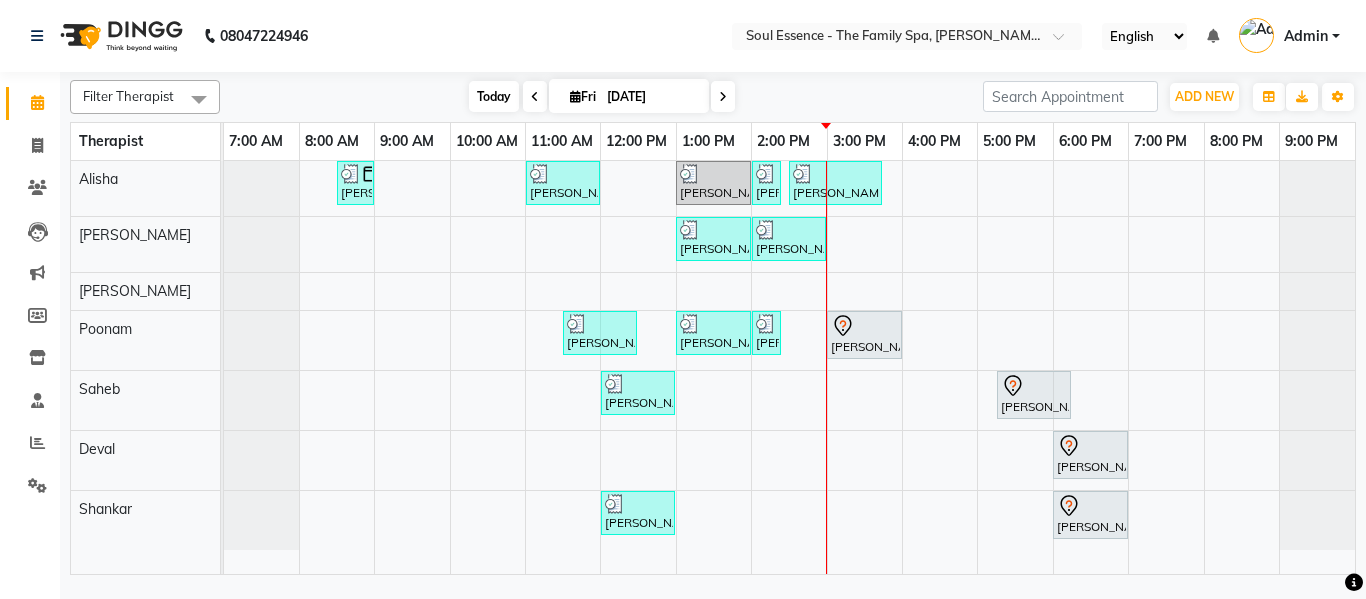 click on "Today" at bounding box center (494, 96) 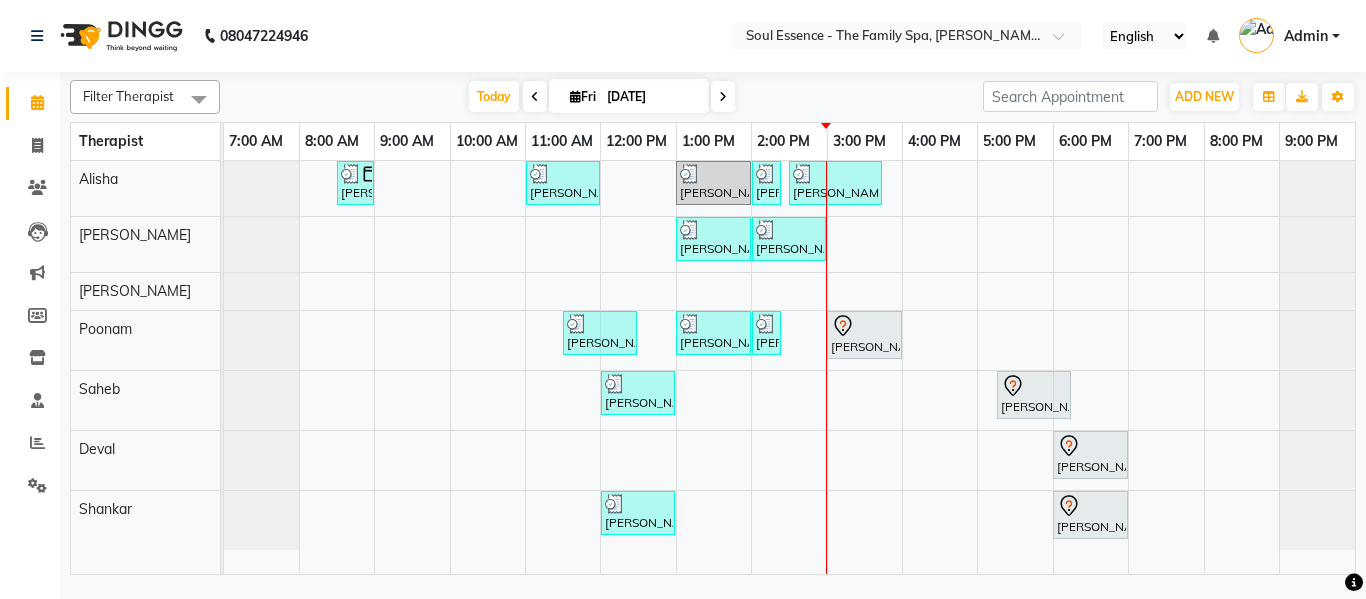 click on "[DATE]" at bounding box center (651, 97) 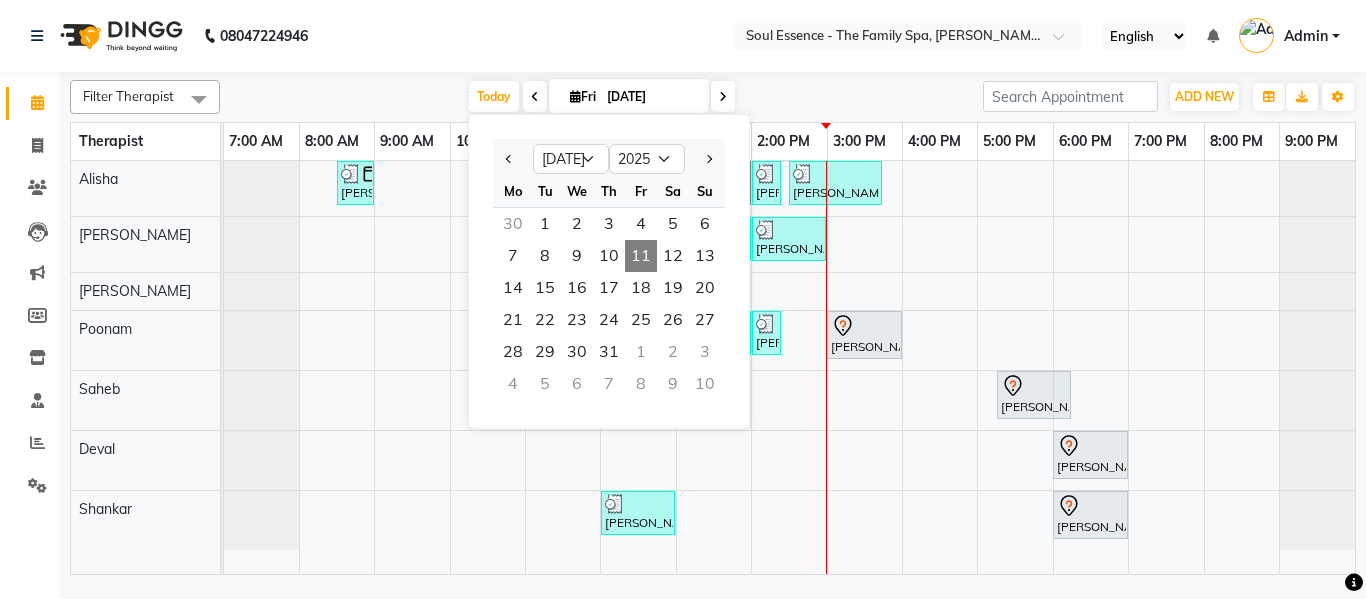drag, startPoint x: 686, startPoint y: 50, endPoint x: 734, endPoint y: 58, distance: 48.6621 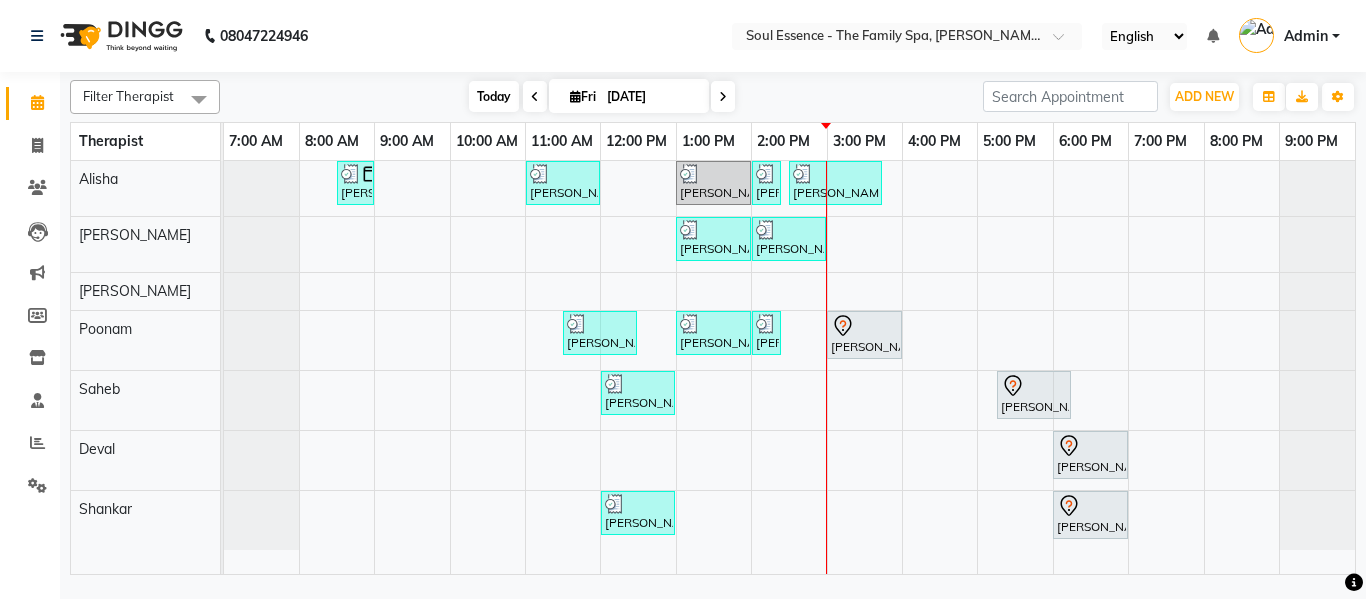 click on "Today" at bounding box center [494, 96] 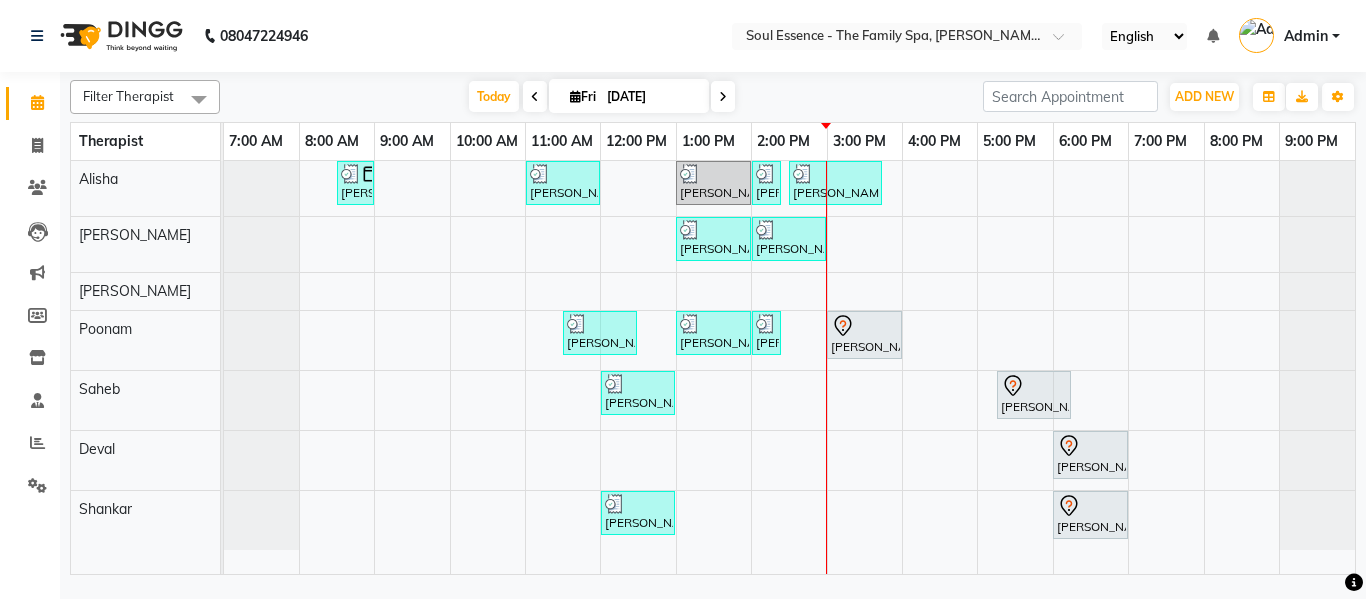 click at bounding box center (723, 97) 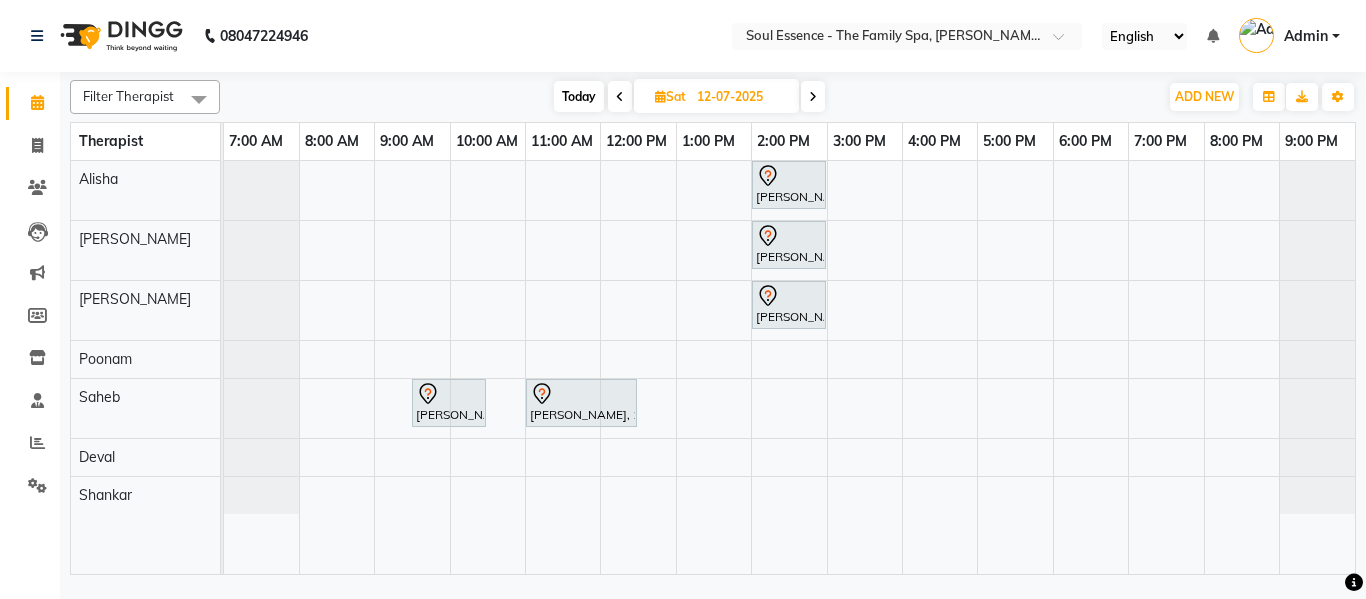 click at bounding box center [813, 96] 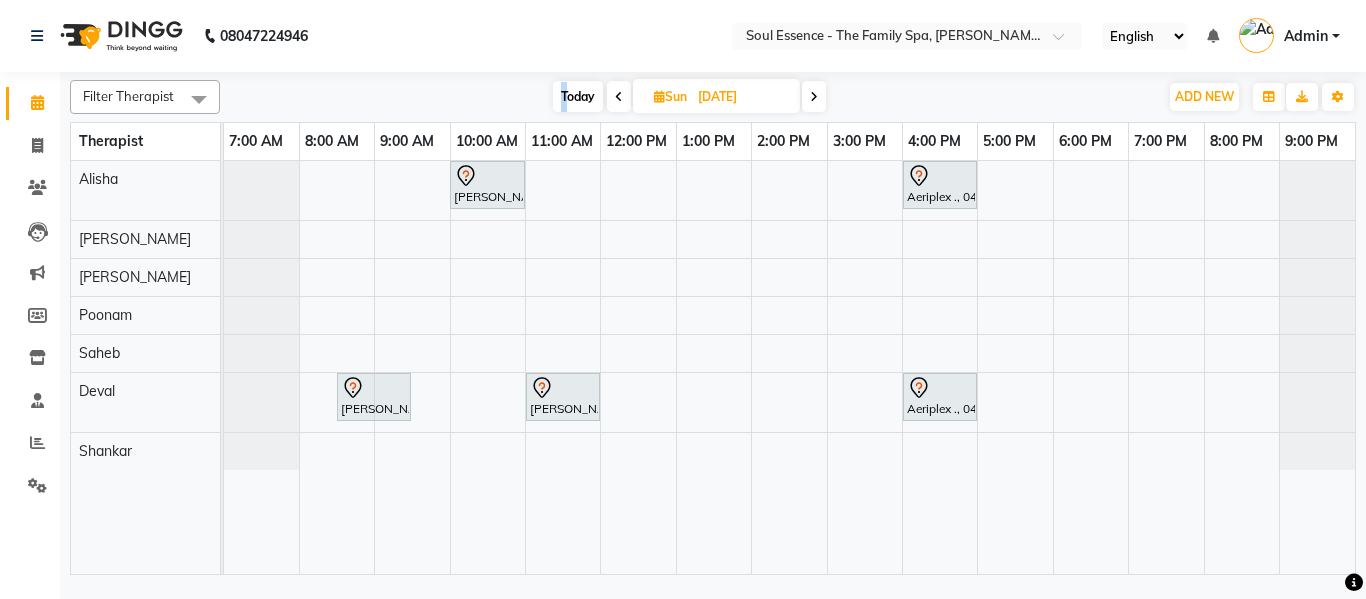 drag, startPoint x: 565, startPoint y: 89, endPoint x: 501, endPoint y: 95, distance: 64.28063 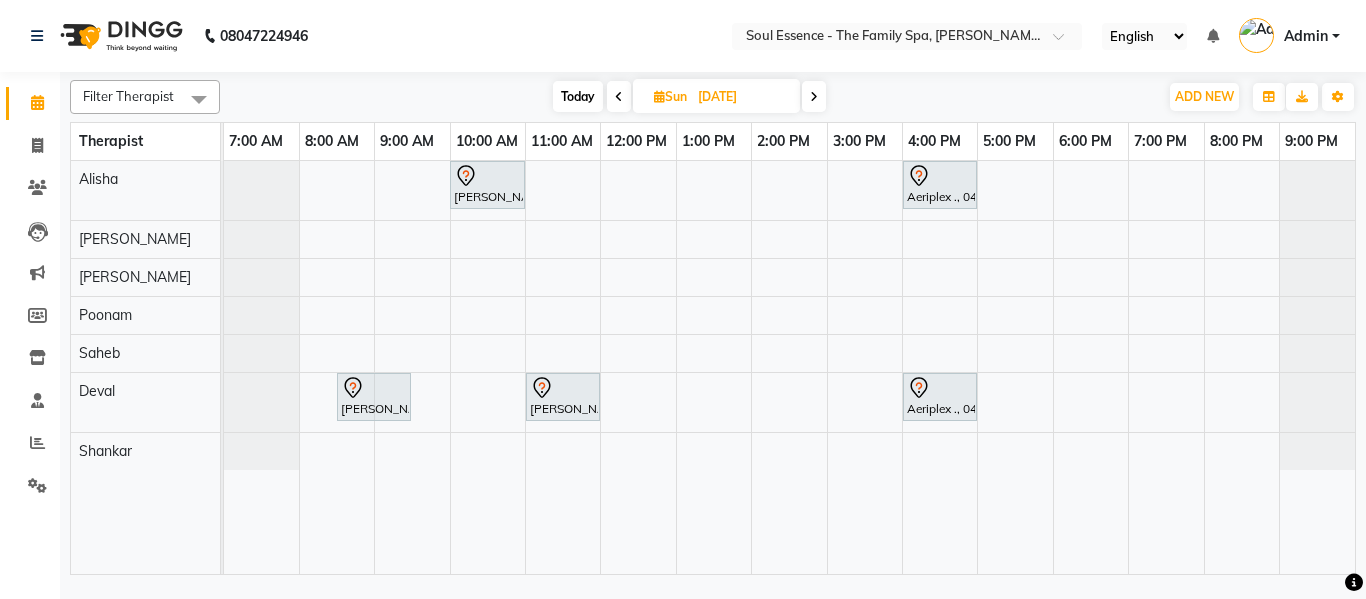 click on "Today" at bounding box center [578, 96] 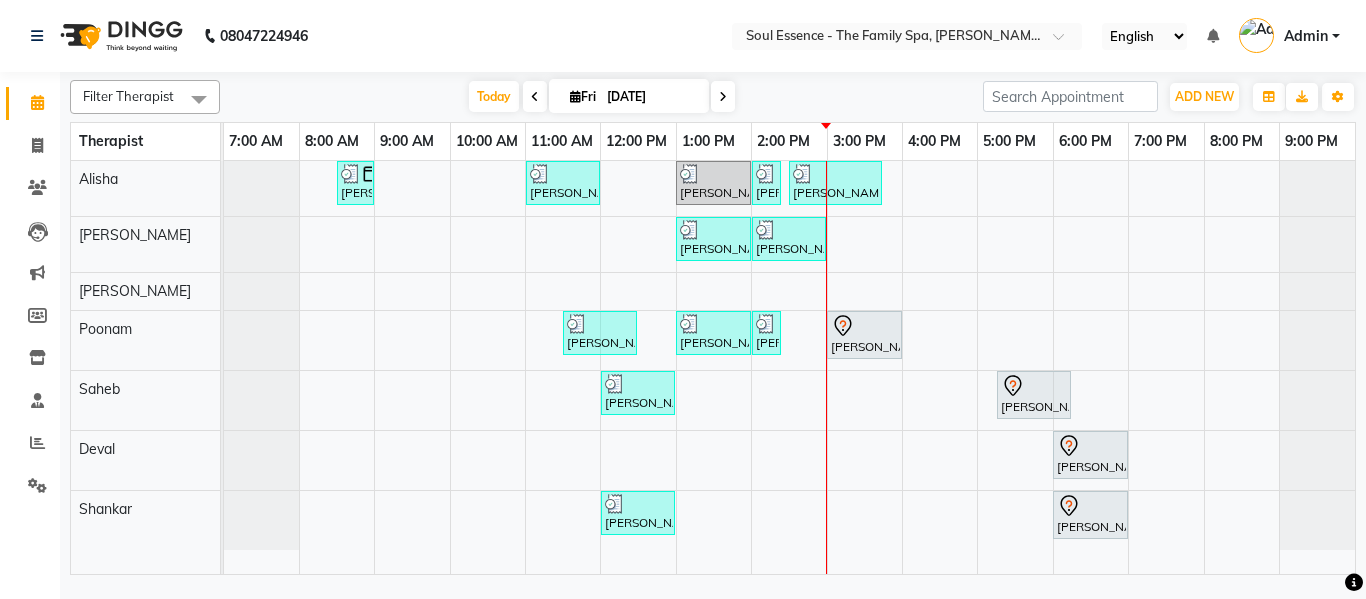 click on "Filter Therapist Select All Alisha Deval Gauri Thorath Poonam Saheb Shankar  Surma Today  Fri 11-07-2025 Toggle Dropdown Add Appointment Add Invoice Add Expense Add Attendance Add Client Add Transaction Toggle Dropdown Add Appointment Add Invoice Add Expense Add Attendance Add Client ADD NEW Toggle Dropdown Add Appointment Add Invoice Add Expense Add Attendance Add Client Add Transaction Filter Therapist Select All Alisha Deval Gauri Thorath Poonam Saheb Shankar  Surma Group By  Staff View   Room View  View as Vertical  Vertical - Week View  Horizontal  Horizontal - Week View  List  Toggle Dropdown Calendar Settings Manage Tags   Arrange Therapists   Reset Therapists  Full Screen Appointment Form Zoom 25% Therapist 7:00 AM 8:00 AM 9:00 AM 10:00 AM 11:00 AM 12:00 PM 1:00 PM 2:00 PM 3:00 PM 4:00 PM 5:00 PM 6:00 PM 7:00 PM 8:00 PM 9:00 PM Alisha Surma Gauri Thorath Poonam Saheb Deval Shankar      Hemant Deshpande, TK09, 08:30 AM-09:00 AM, Express Clean Up" 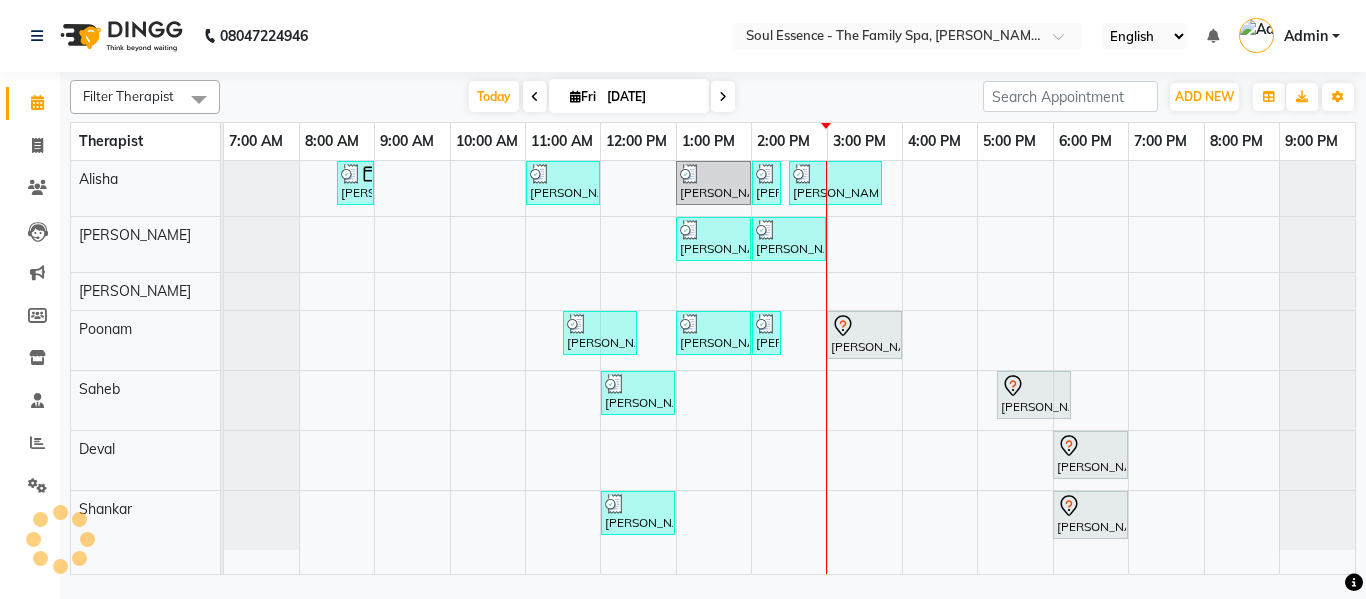 click on "[DATE]" at bounding box center (651, 97) 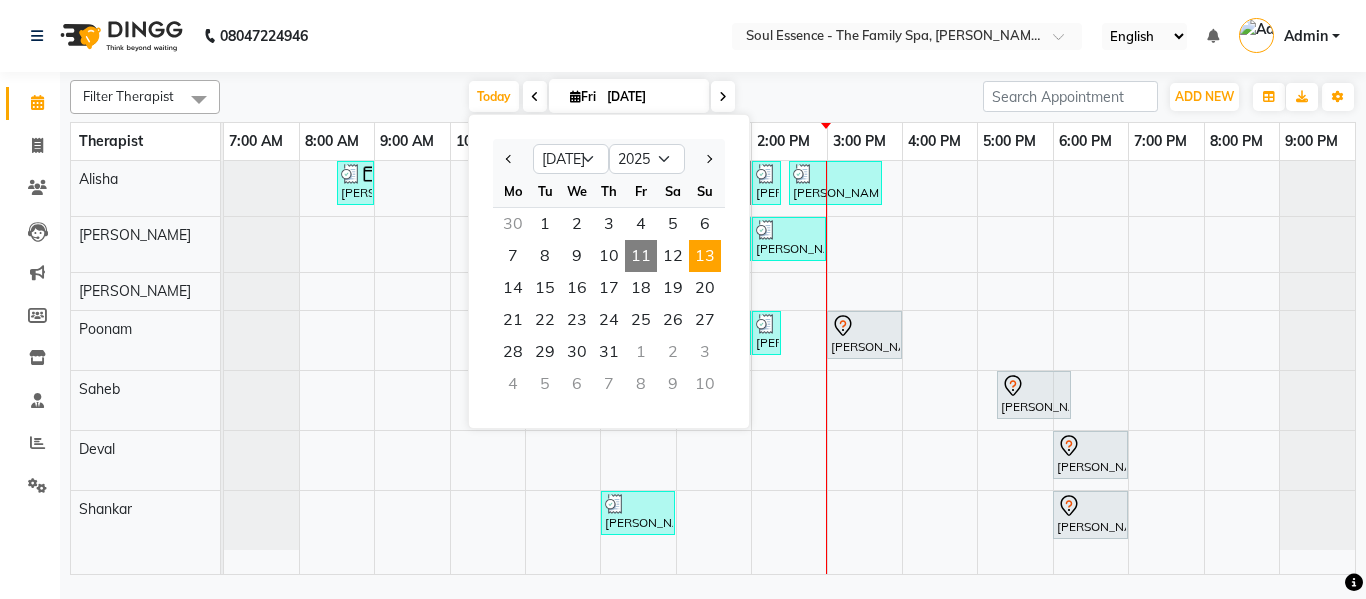 click on "13" at bounding box center (705, 256) 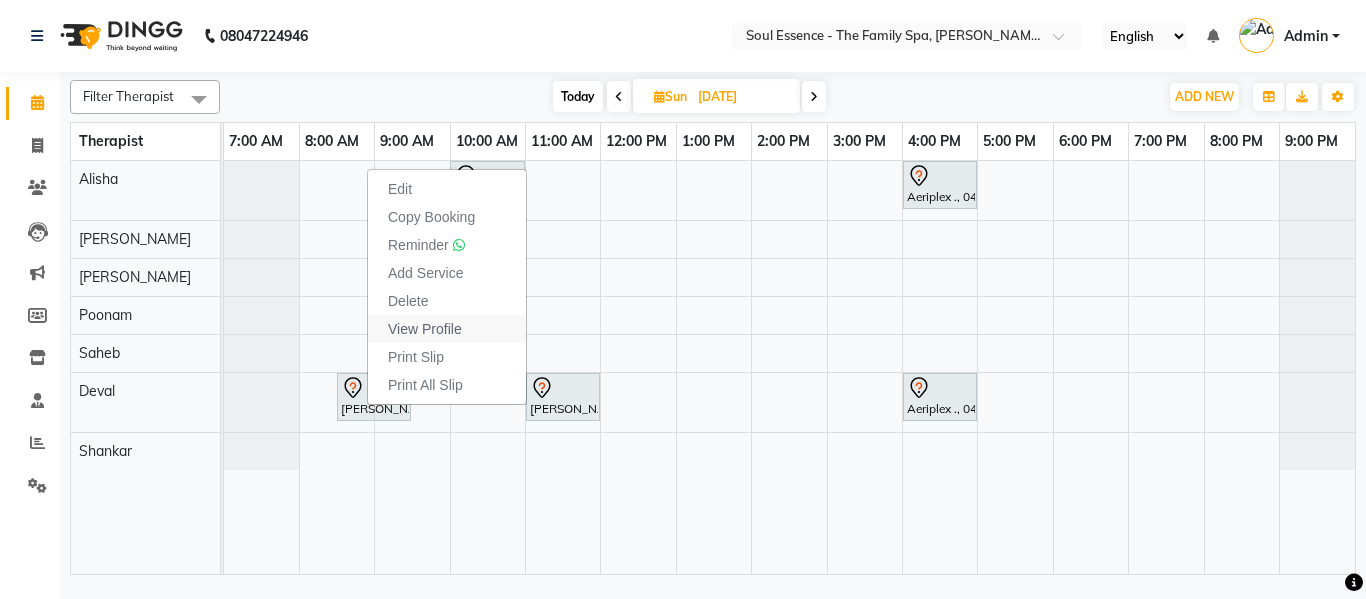 click on "View Profile" at bounding box center [425, 329] 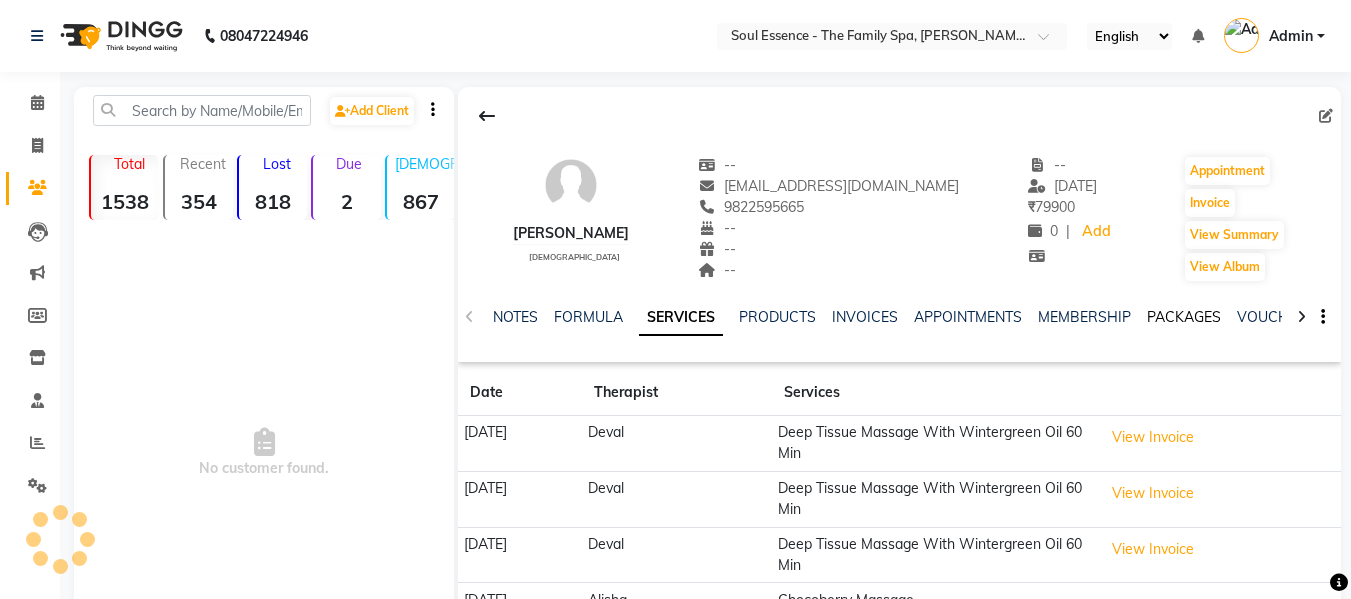 click on "PACKAGES" 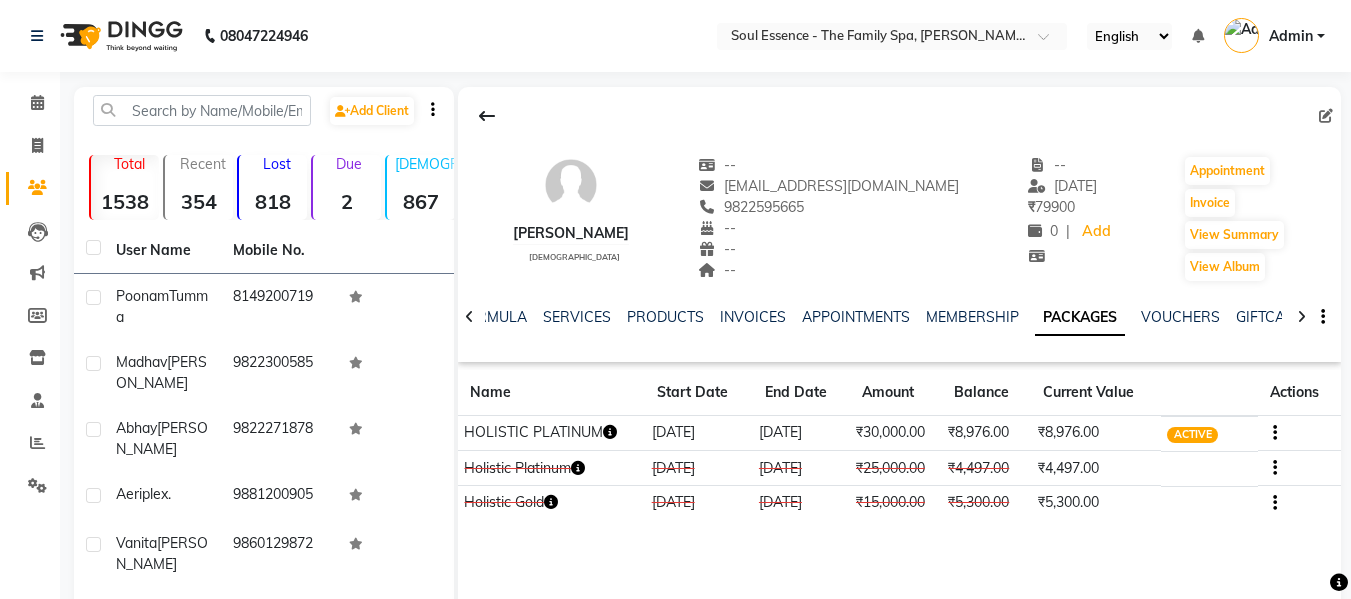 drag, startPoint x: 751, startPoint y: 432, endPoint x: 826, endPoint y: 431, distance: 75.00667 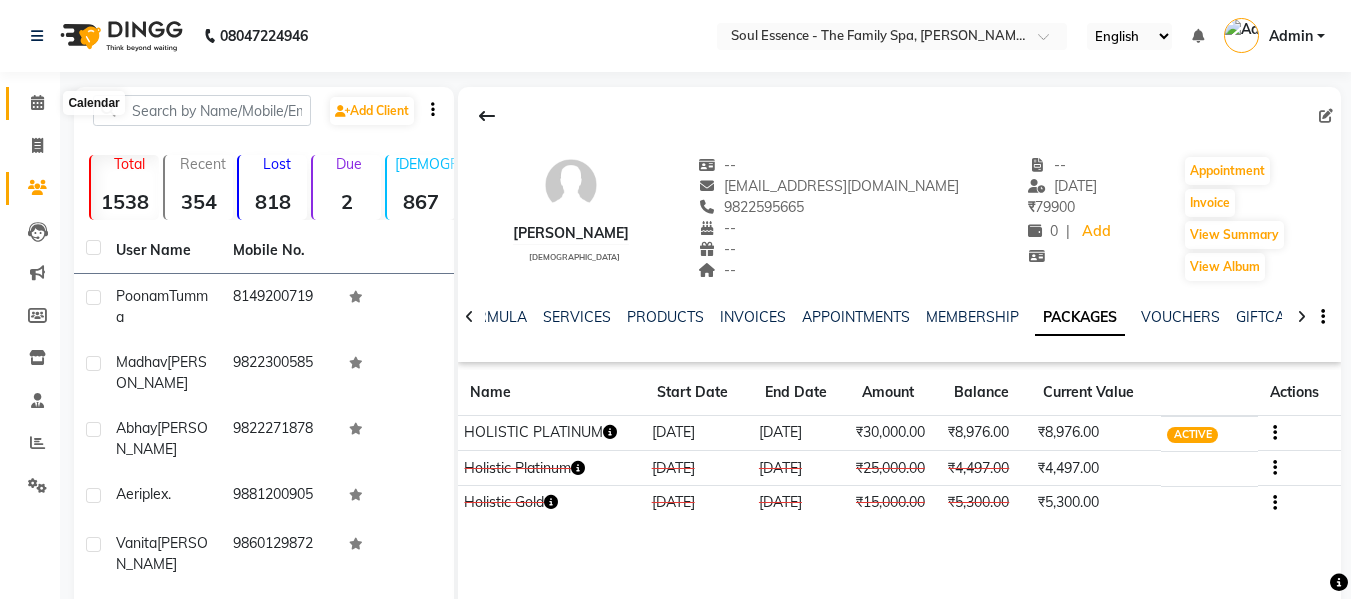 click 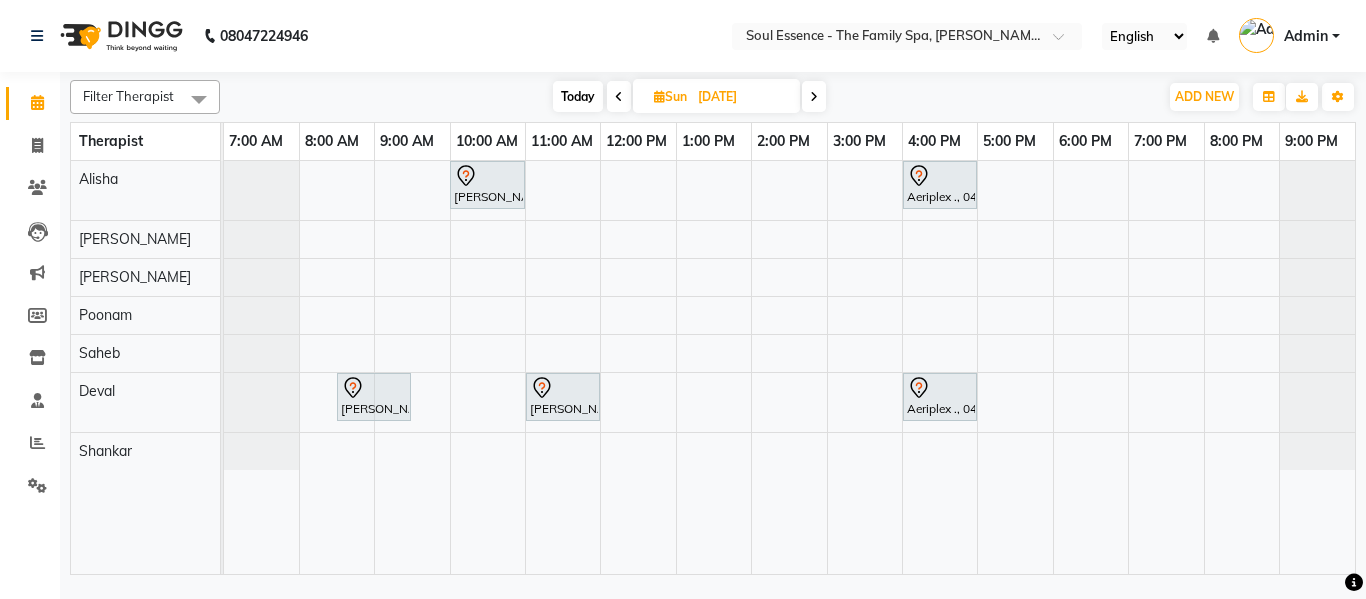 click on "Today" at bounding box center (578, 96) 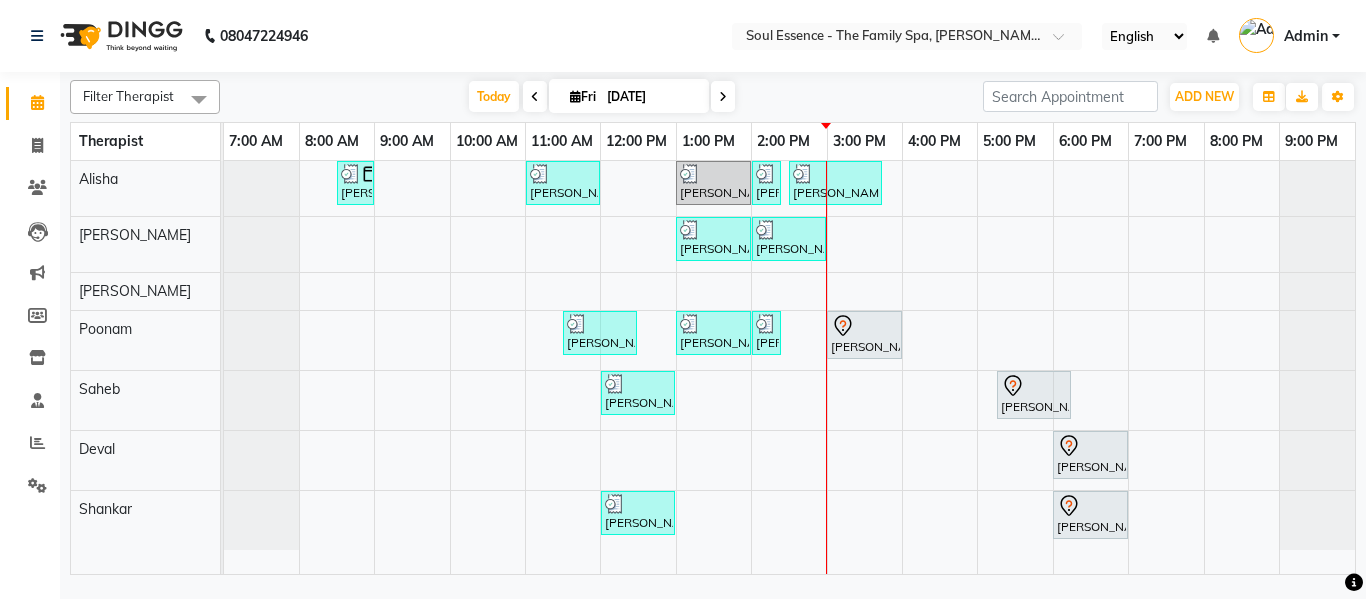 click on "08047224946 Select Location × Soul Essence - The Family Spa, [PERSON_NAME] Colony English ENGLISH Español العربية मराठी हिंदी ગુજરાતી தமிழ் 中文 Notifications nothing to show Admin Manage Profile Change Password Sign out  Version:3.15.4" 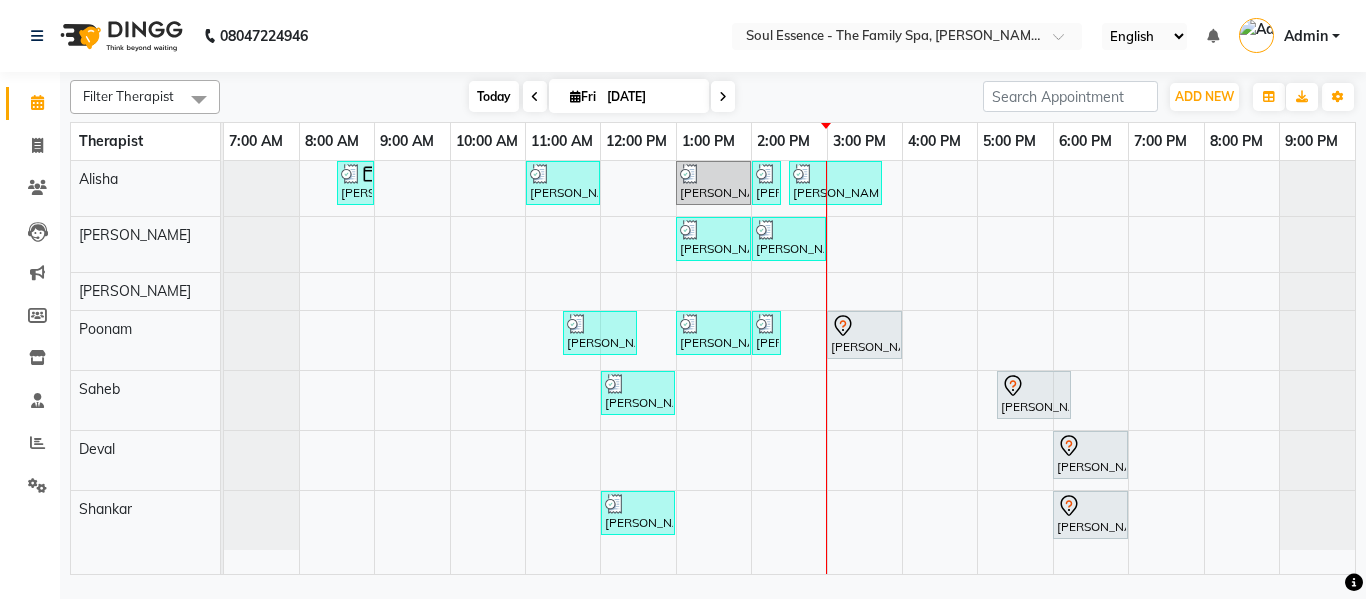 click on "Today" at bounding box center (494, 96) 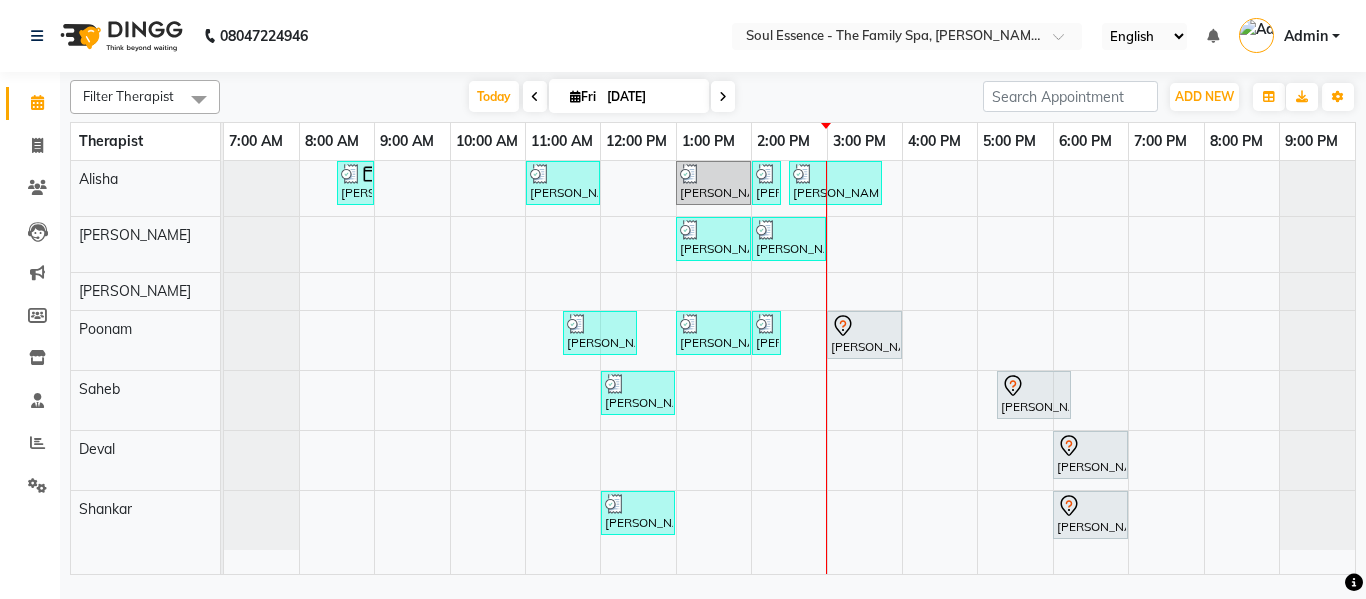 click on "Today  Fri 11-07-2025" at bounding box center (601, 97) 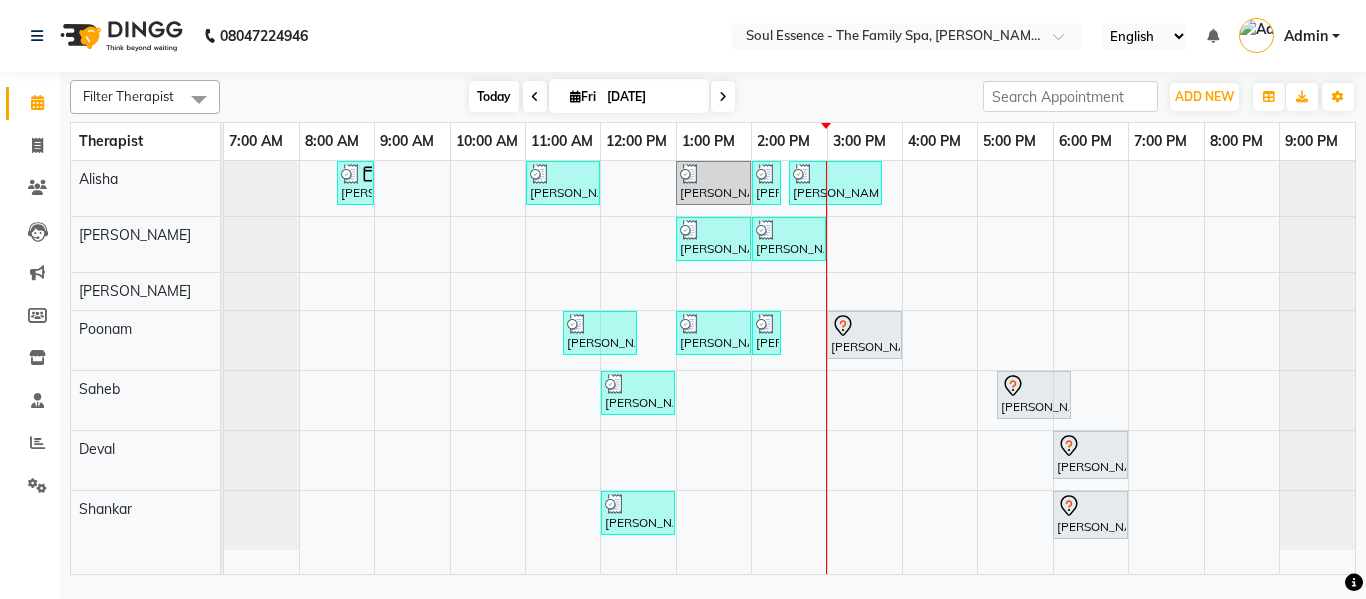 click on "Today" at bounding box center [494, 96] 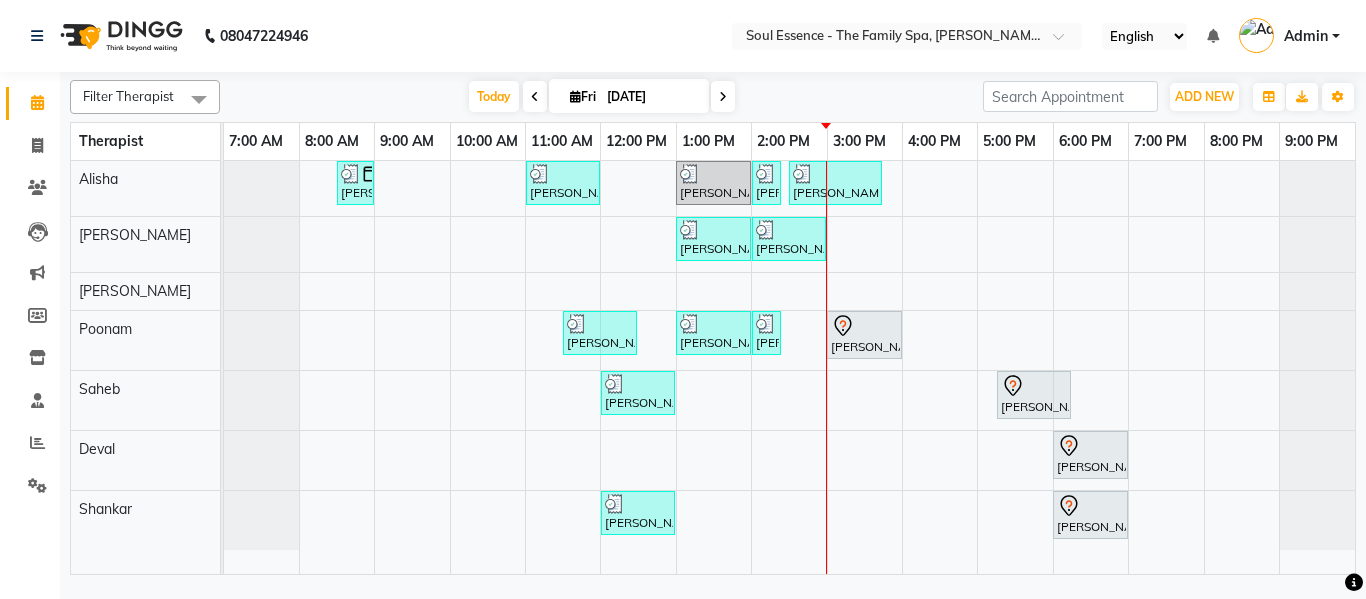 click on "Filter Therapist Select All Alisha Deval Gauri Thorath Poonam Saheb Shankar  Surma Today  Fri 11-07-2025 Toggle Dropdown Add Appointment Add Invoice Add Expense Add Attendance Add Client Add Transaction Toggle Dropdown Add Appointment Add Invoice Add Expense Add Attendance Add Client ADD NEW Toggle Dropdown Add Appointment Add Invoice Add Expense Add Attendance Add Client Add Transaction Filter Therapist Select All Alisha Deval Gauri Thorath Poonam Saheb Shankar  Surma Group By  Staff View   Room View  View as Vertical  Vertical - Week View  Horizontal  Horizontal - Week View  List  Toggle Dropdown Calendar Settings Manage Tags   Arrange Therapists   Reset Therapists  Full Screen Appointment Form Zoom 25% Therapist 7:00 AM 8:00 AM 9:00 AM 10:00 AM 11:00 AM 12:00 PM 1:00 PM 2:00 PM 3:00 PM 4:00 PM 5:00 PM 6:00 PM 7:00 PM 8:00 PM 9:00 PM Alisha Surma Gauri Thorath Poonam Saheb Deval Shankar      Hemant Deshpande, TK09, 08:30 AM-09:00 AM, Express Clean Up" 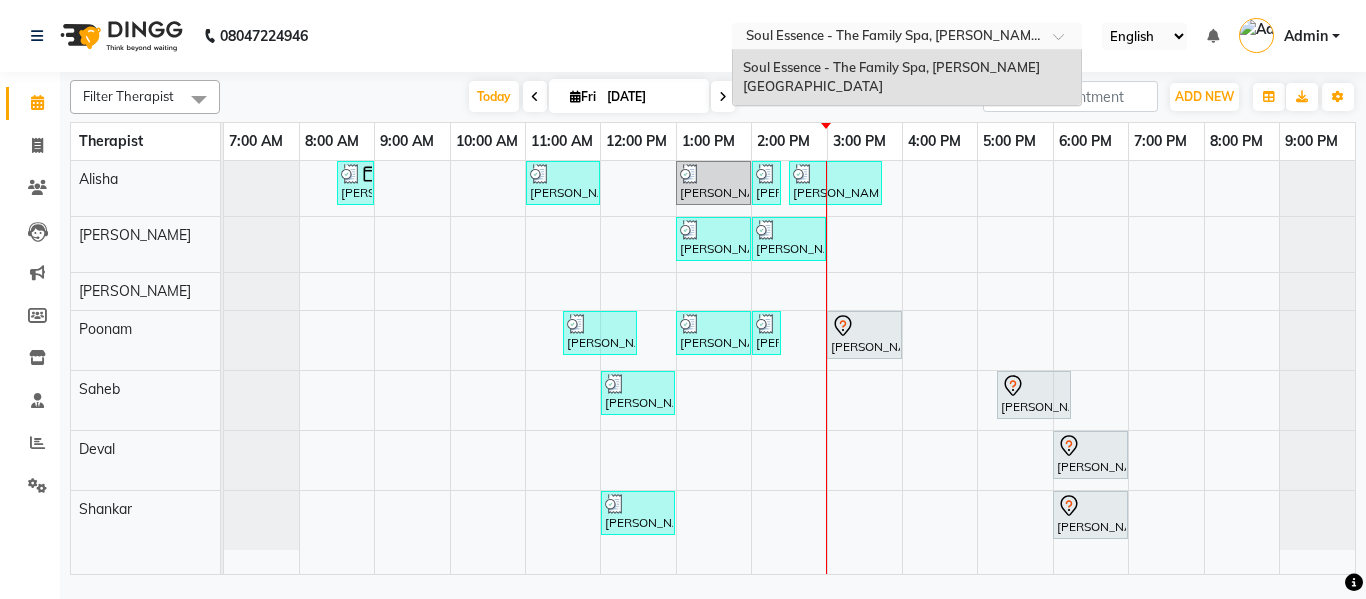 click at bounding box center [887, 38] 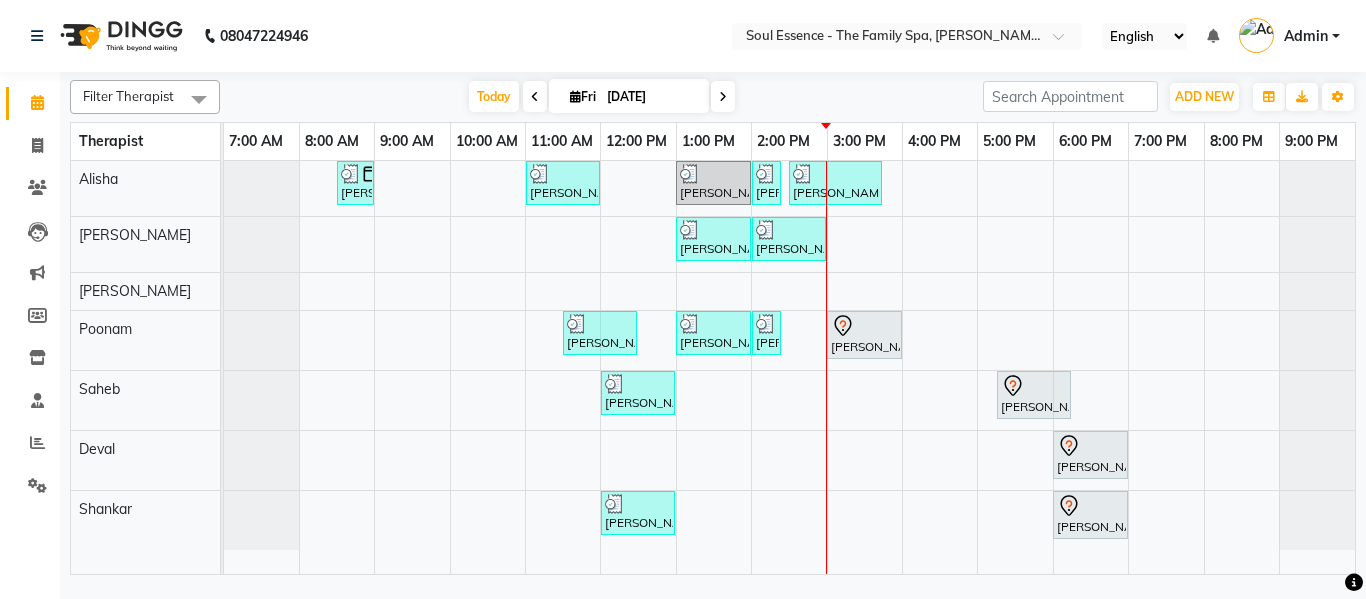 click on "08047224946 Select Location × Soul Essence - The Family Spa, [PERSON_NAME] Colony English ENGLISH Español العربية मराठी हिंदी ગુજરાતી தமிழ் 中文 Notifications nothing to show Admin Manage Profile Change Password Sign out  Version:3.15.4" 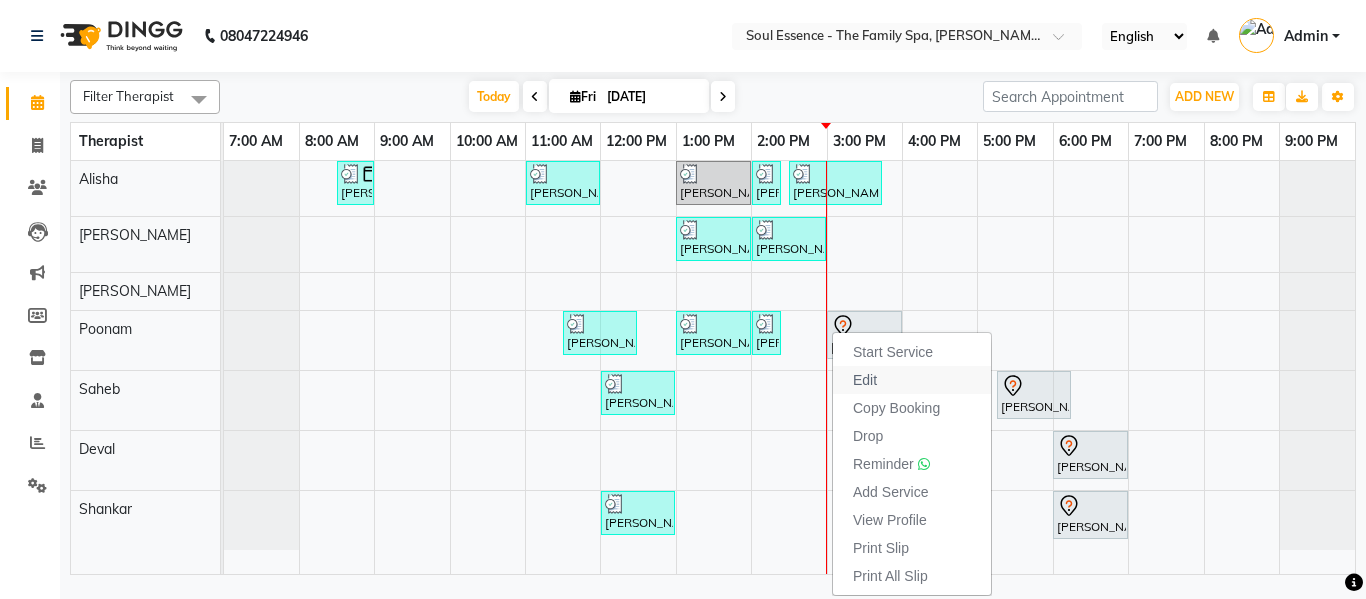 click on "Edit" at bounding box center (865, 380) 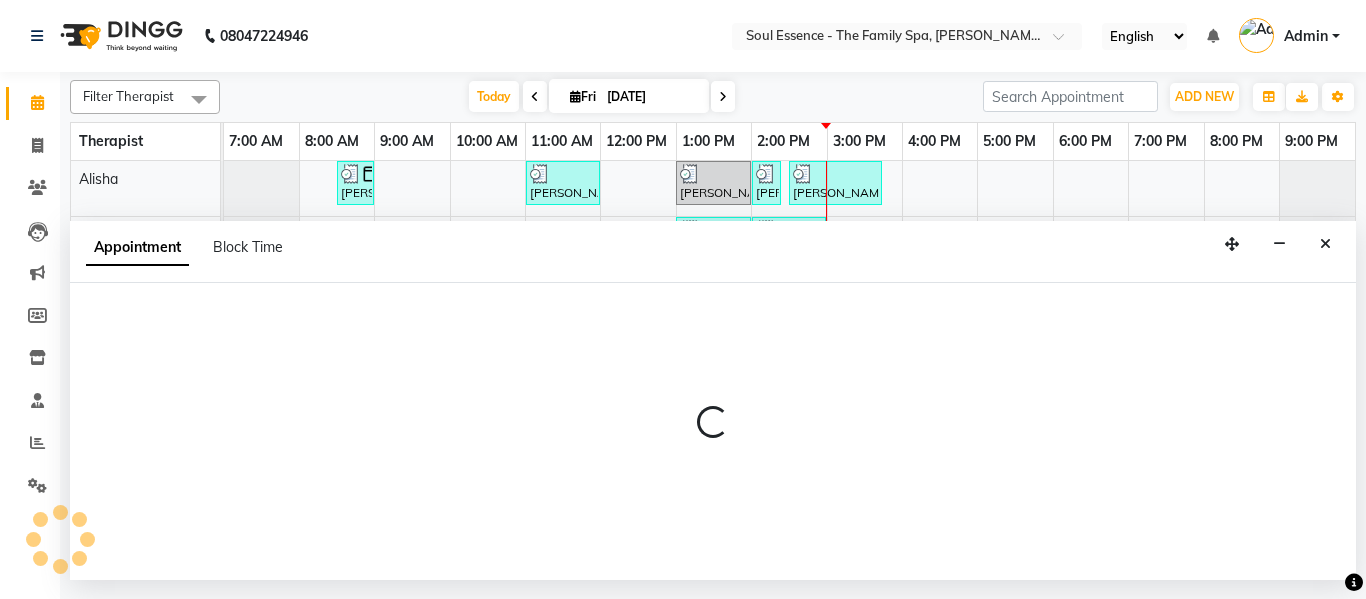 select on "tentative" 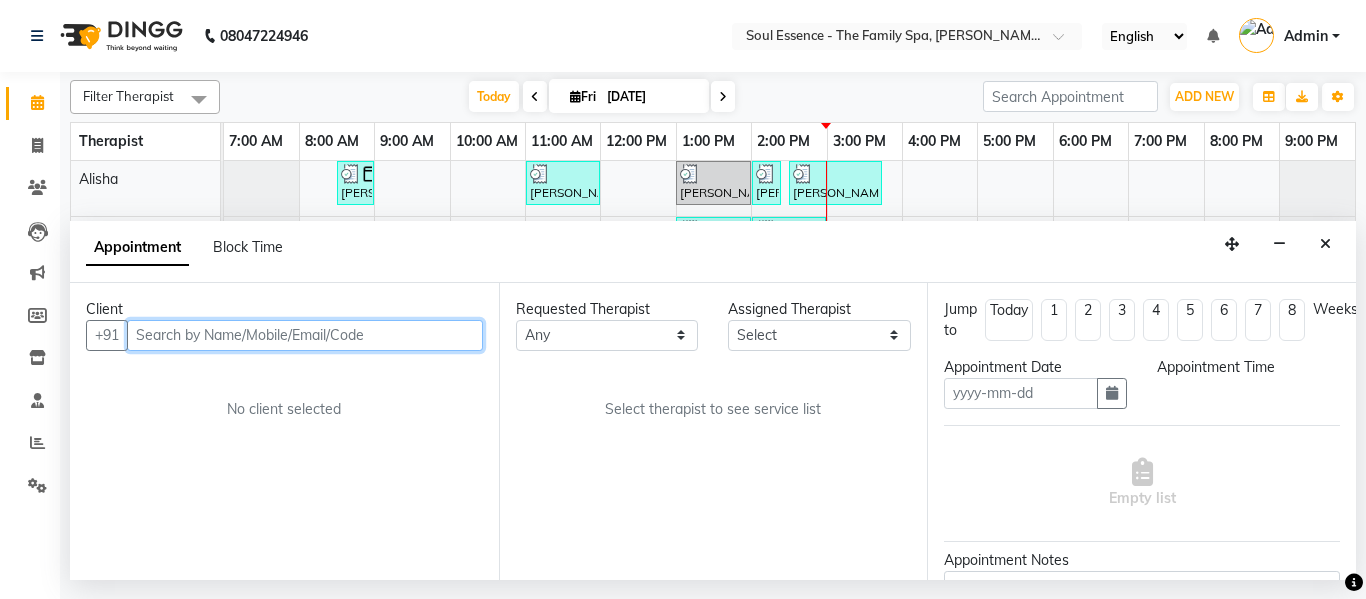 type on "[DATE]" 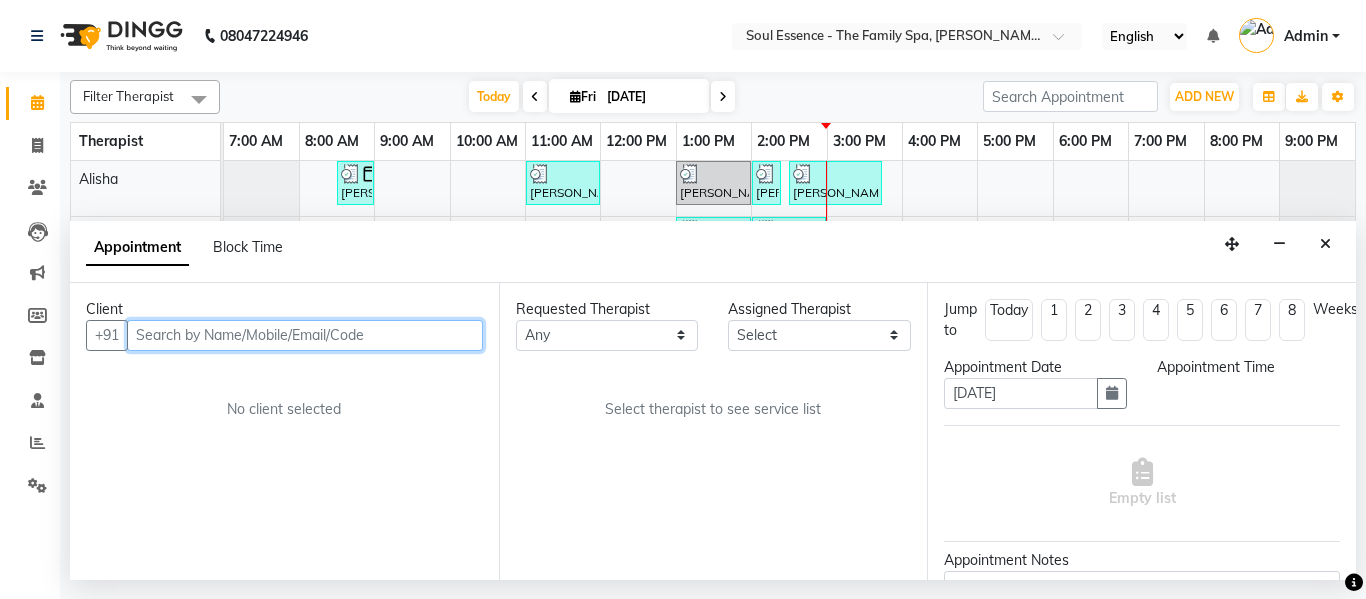 select on "900" 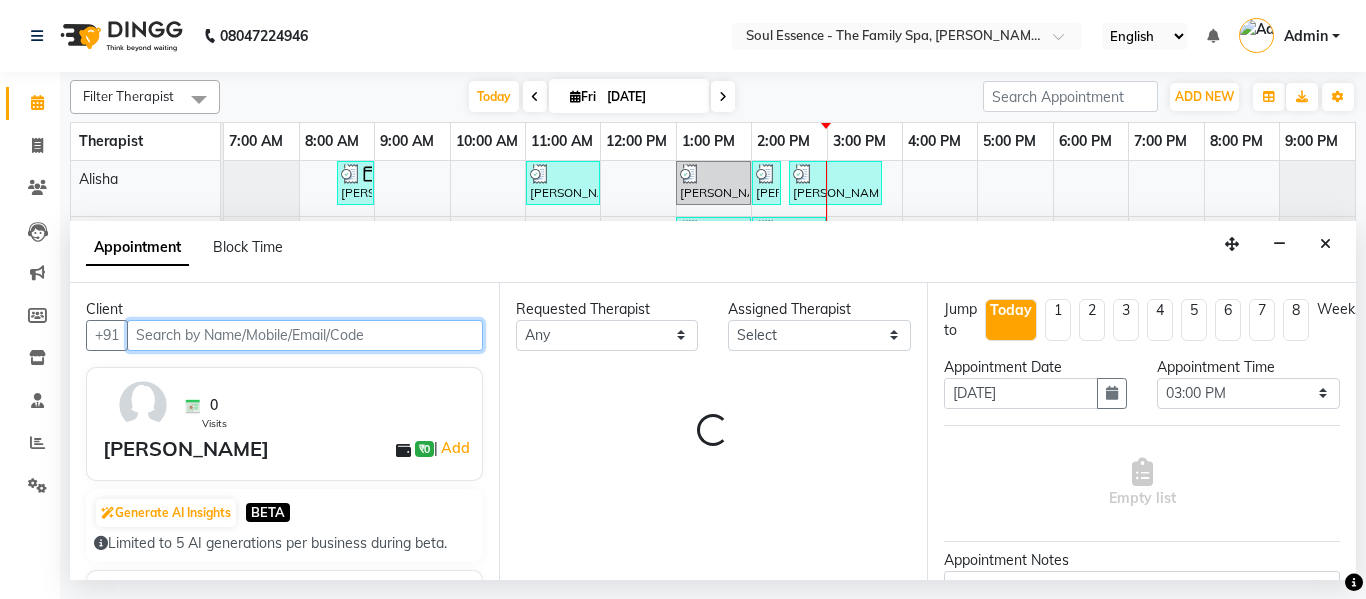 select on "45892" 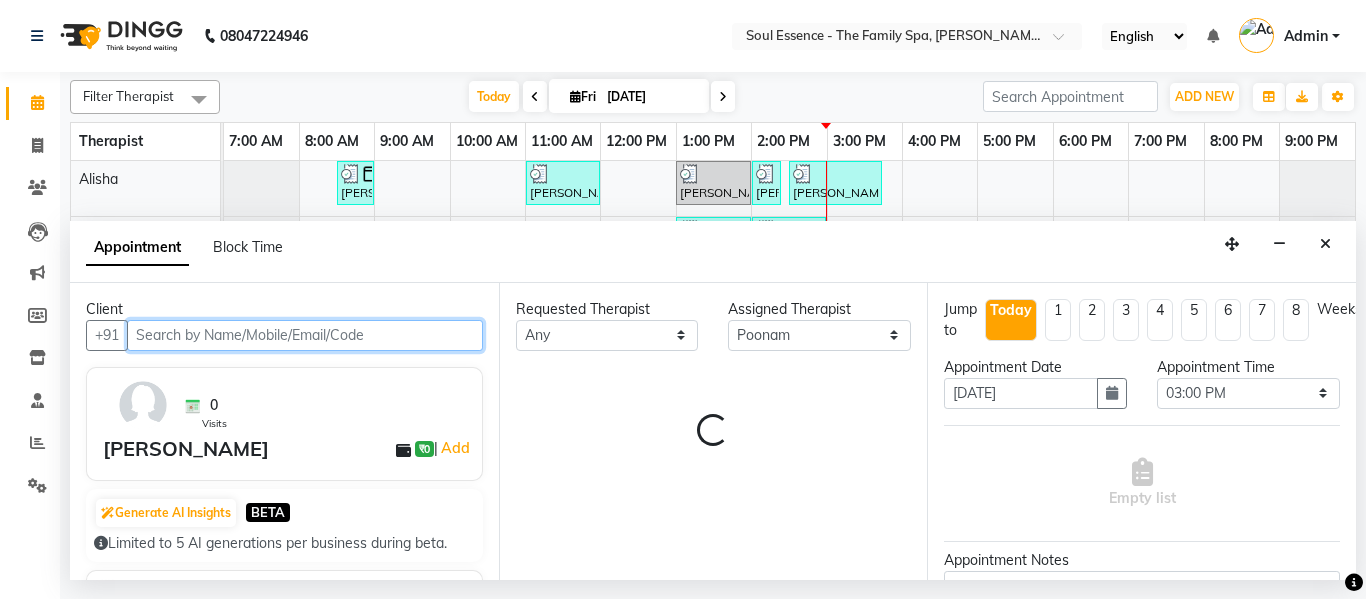 select on "1188" 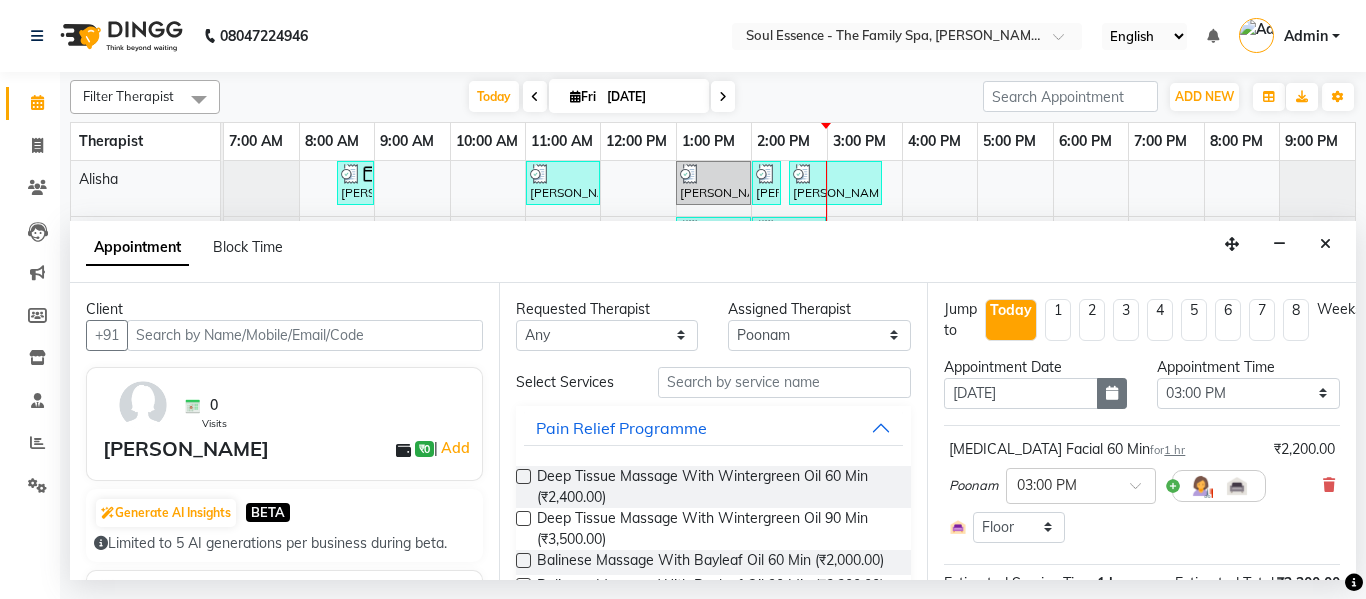 click at bounding box center (1112, 393) 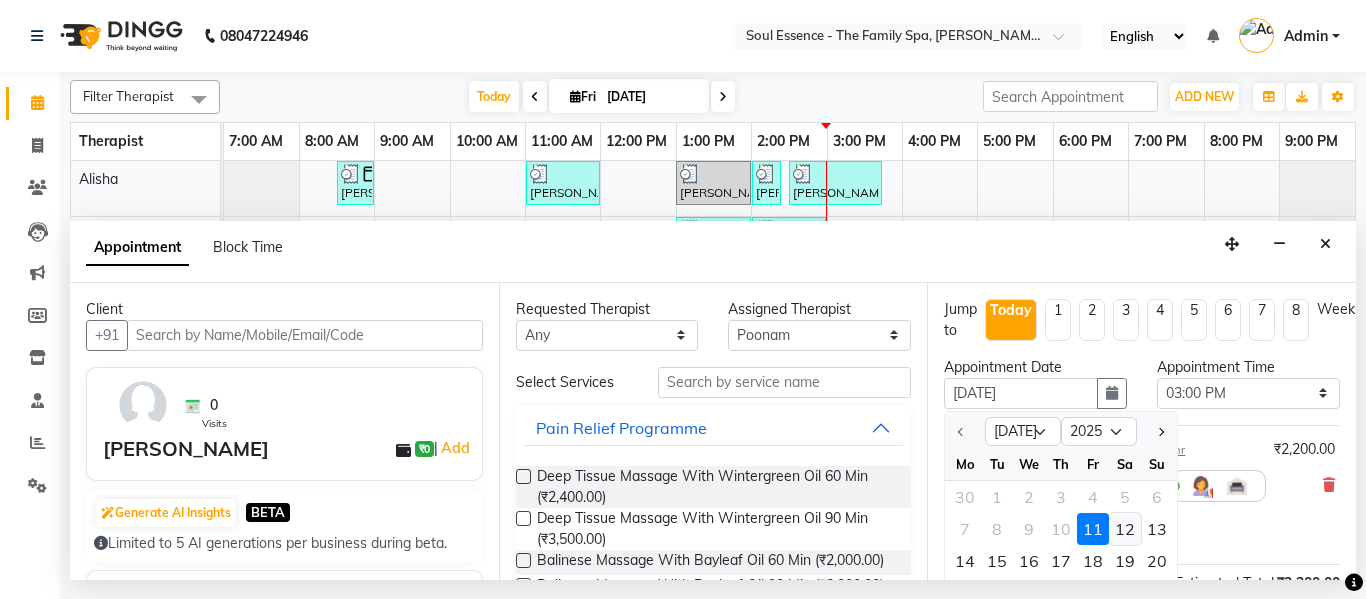 click on "12" at bounding box center [1125, 529] 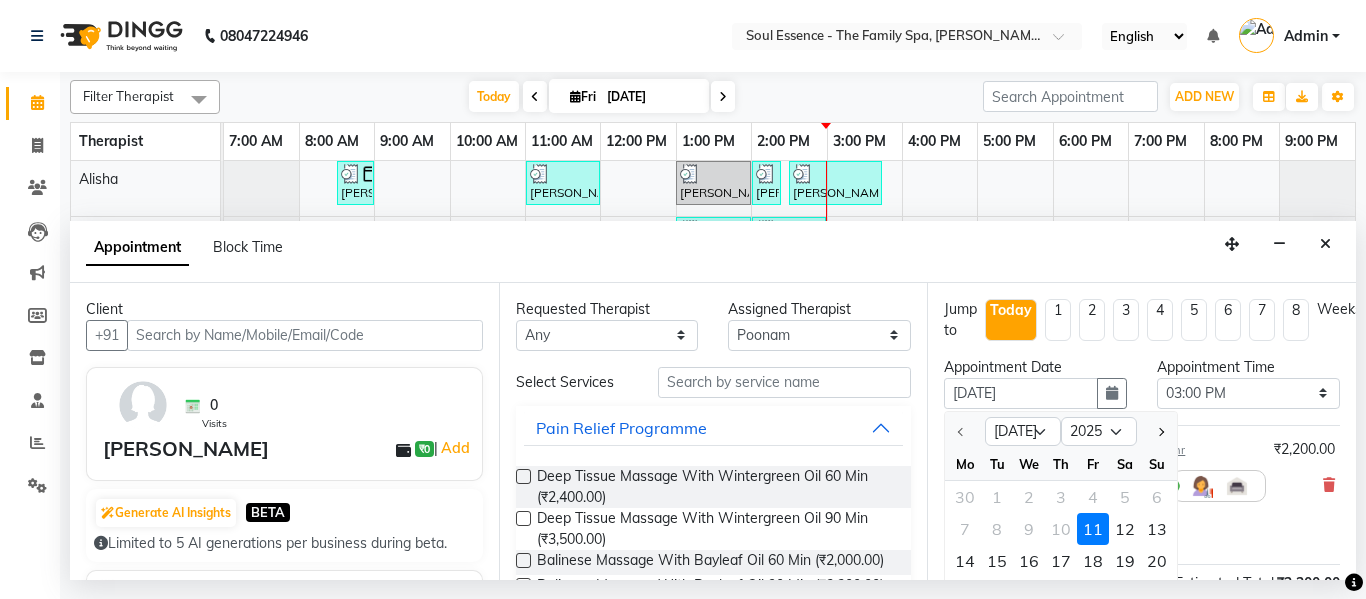 type on "12-07-2025" 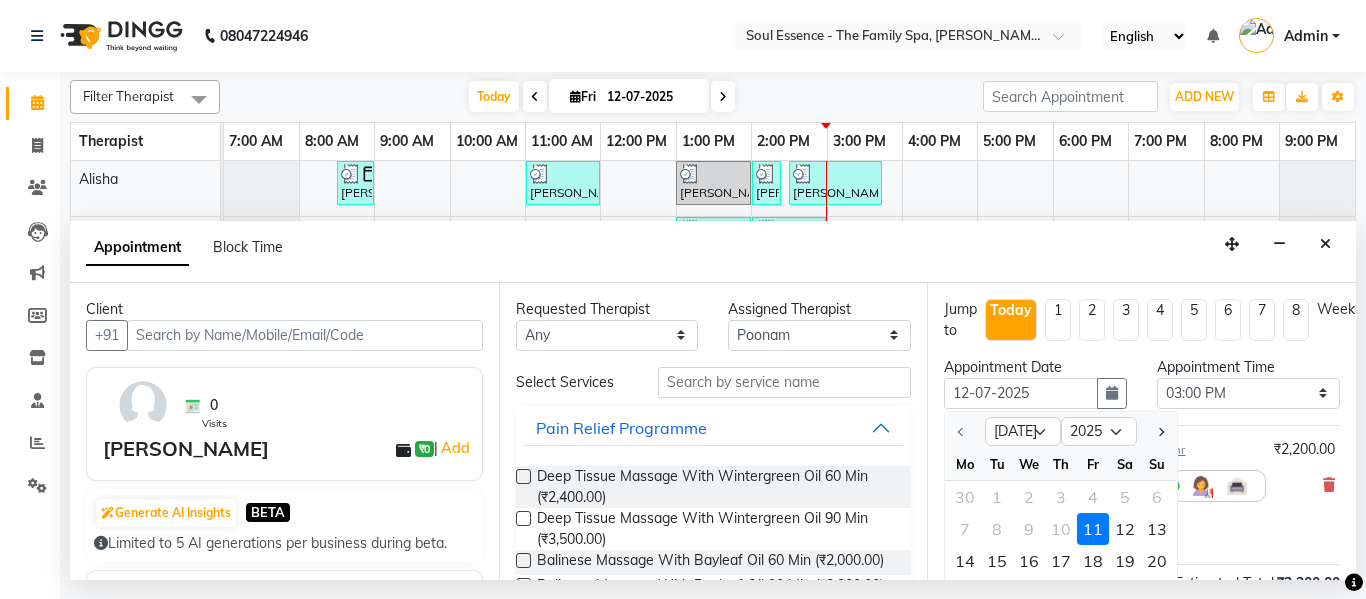 select on "900" 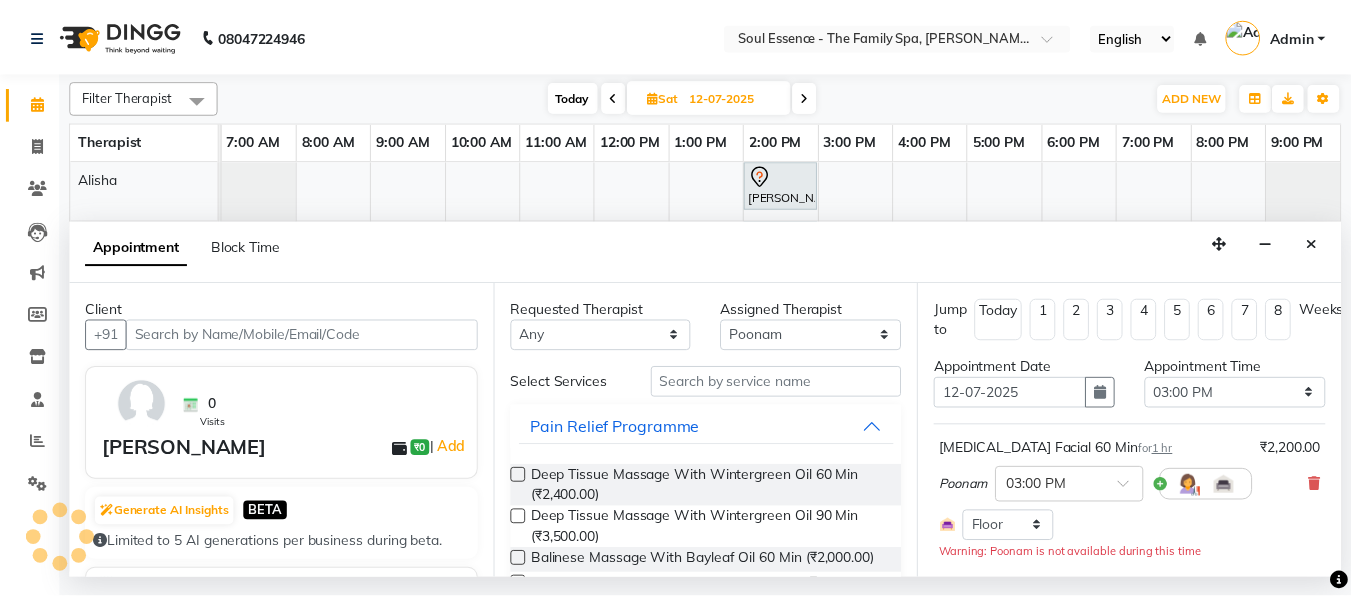scroll, scrollTop: 217, scrollLeft: 0, axis: vertical 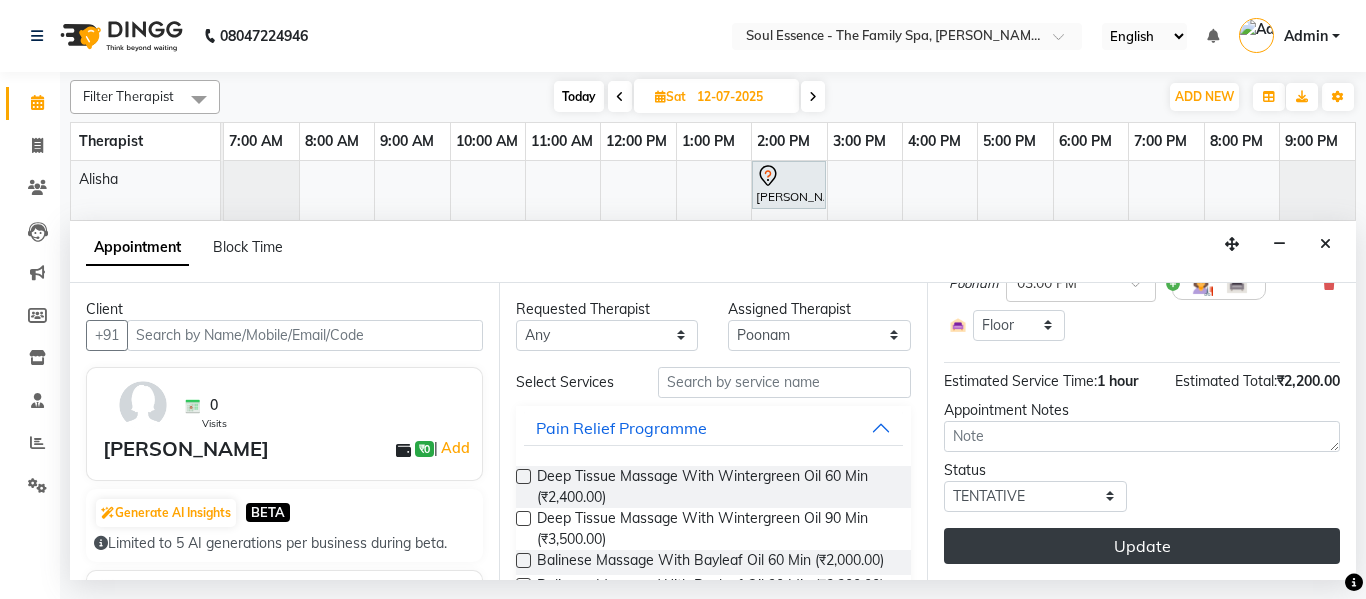 click on "Update" at bounding box center (1142, 546) 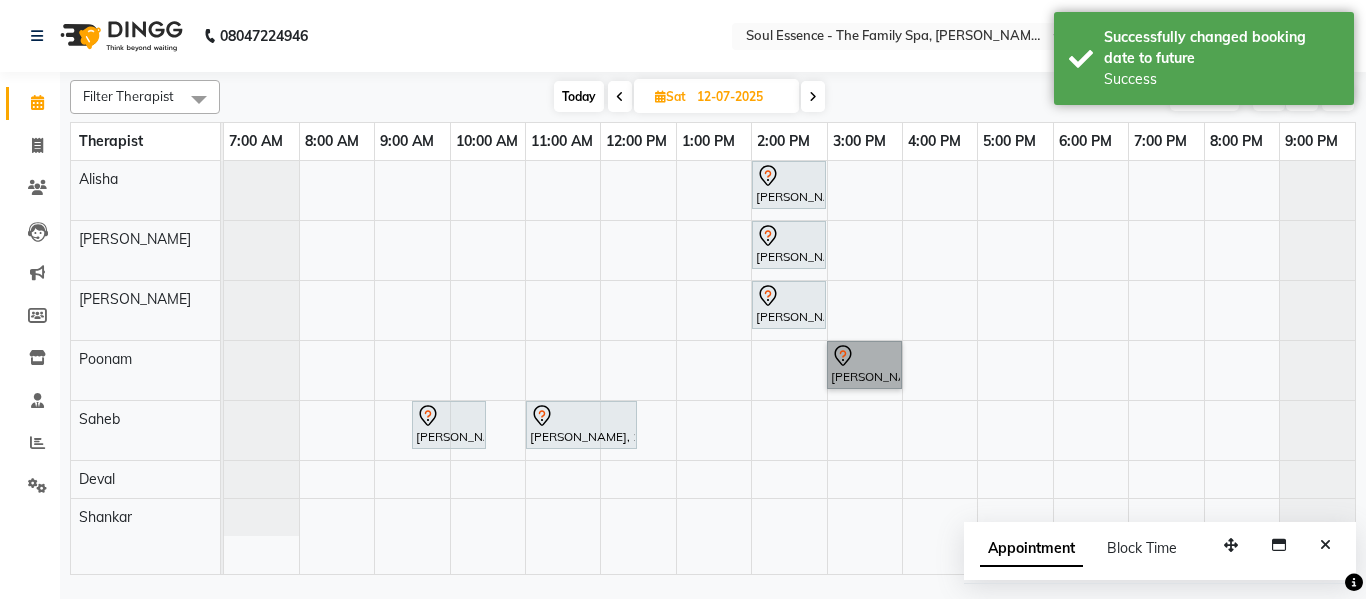 drag, startPoint x: 861, startPoint y: 408, endPoint x: 854, endPoint y: 370, distance: 38.63936 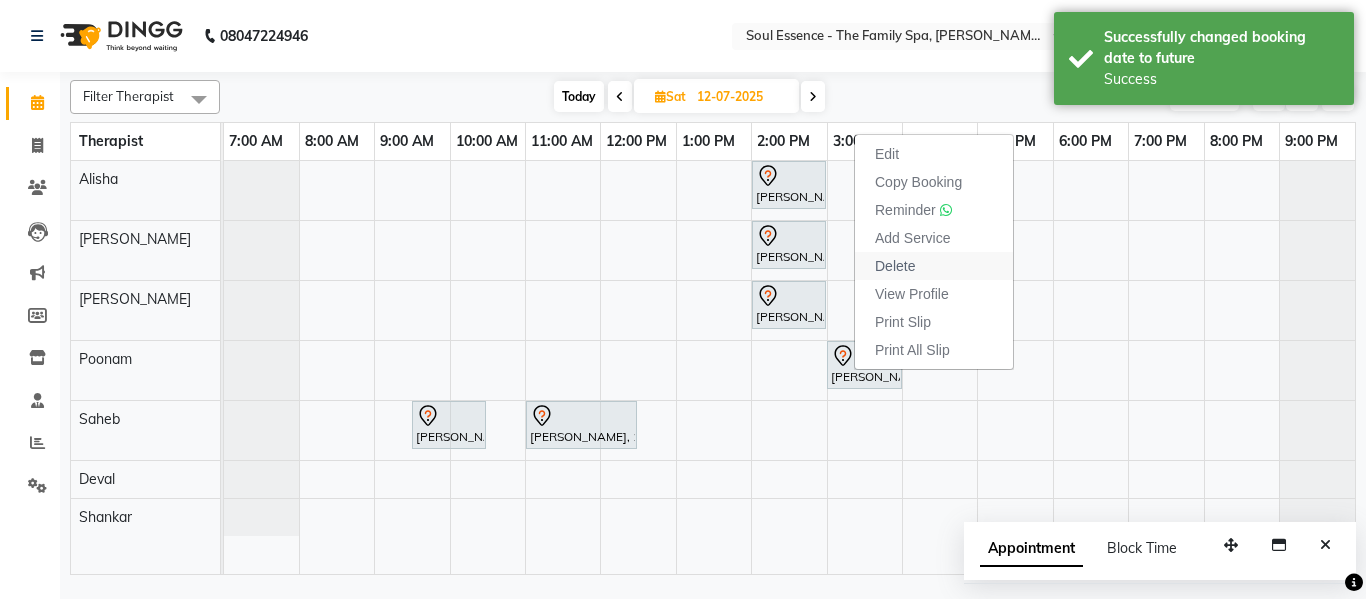click on "Delete" at bounding box center [895, 266] 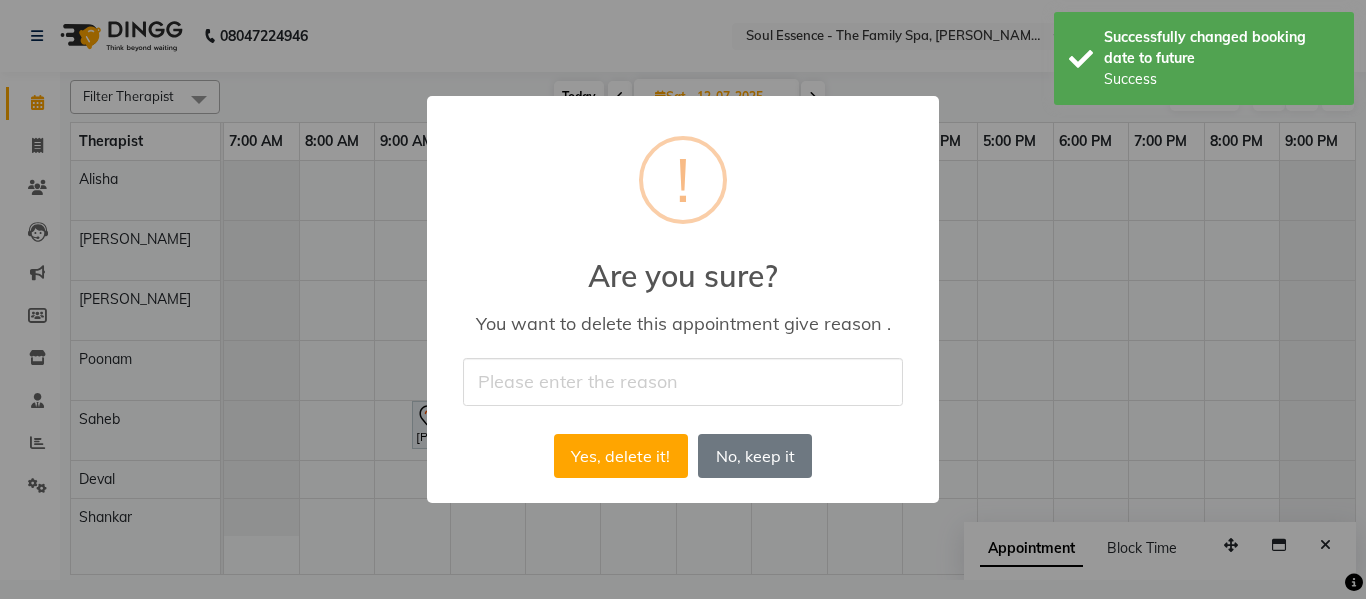 click at bounding box center (683, 381) 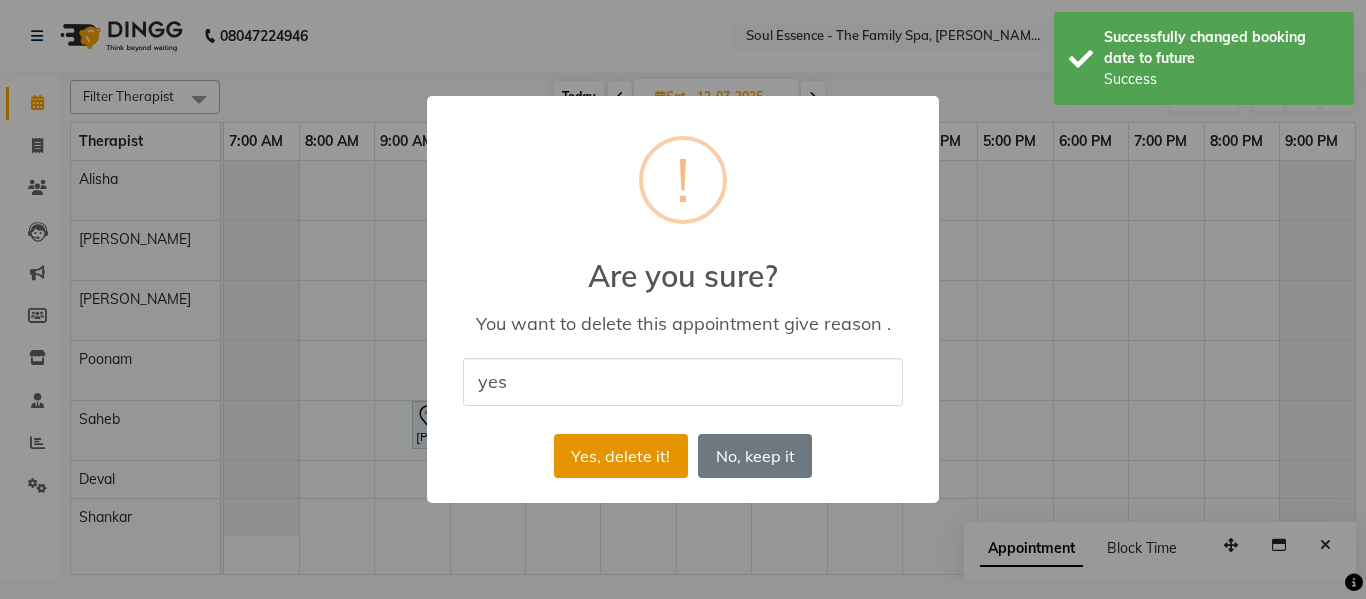 click on "Yes, delete it!" at bounding box center (621, 456) 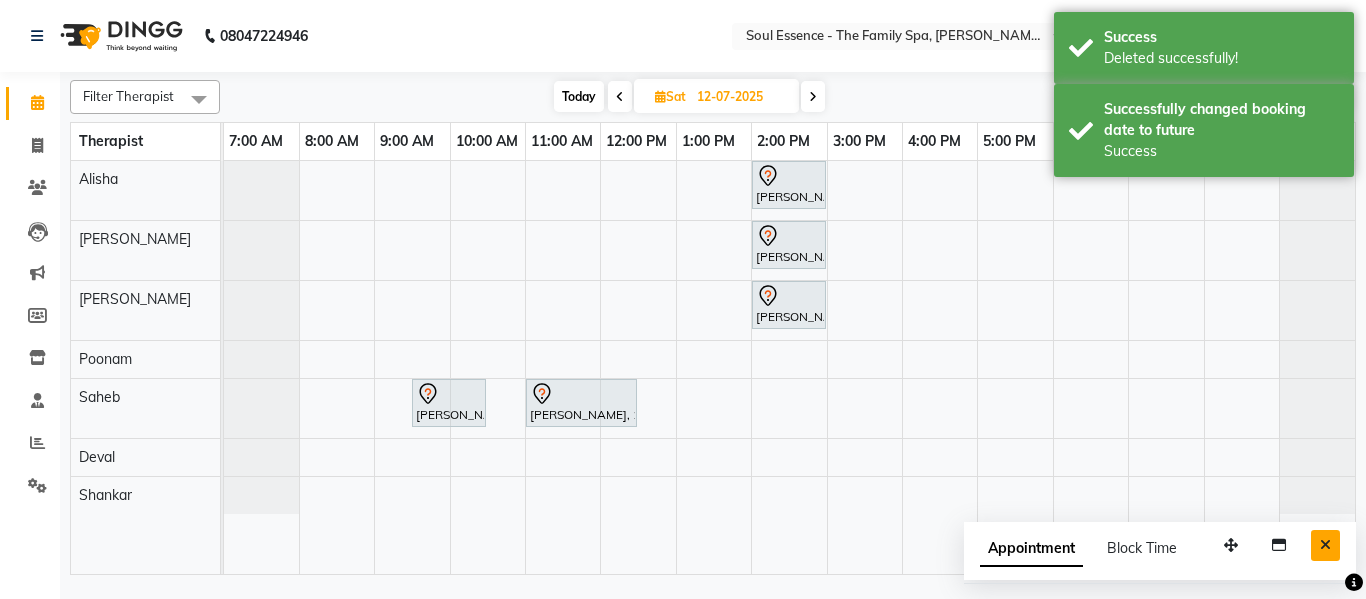click at bounding box center (1325, 545) 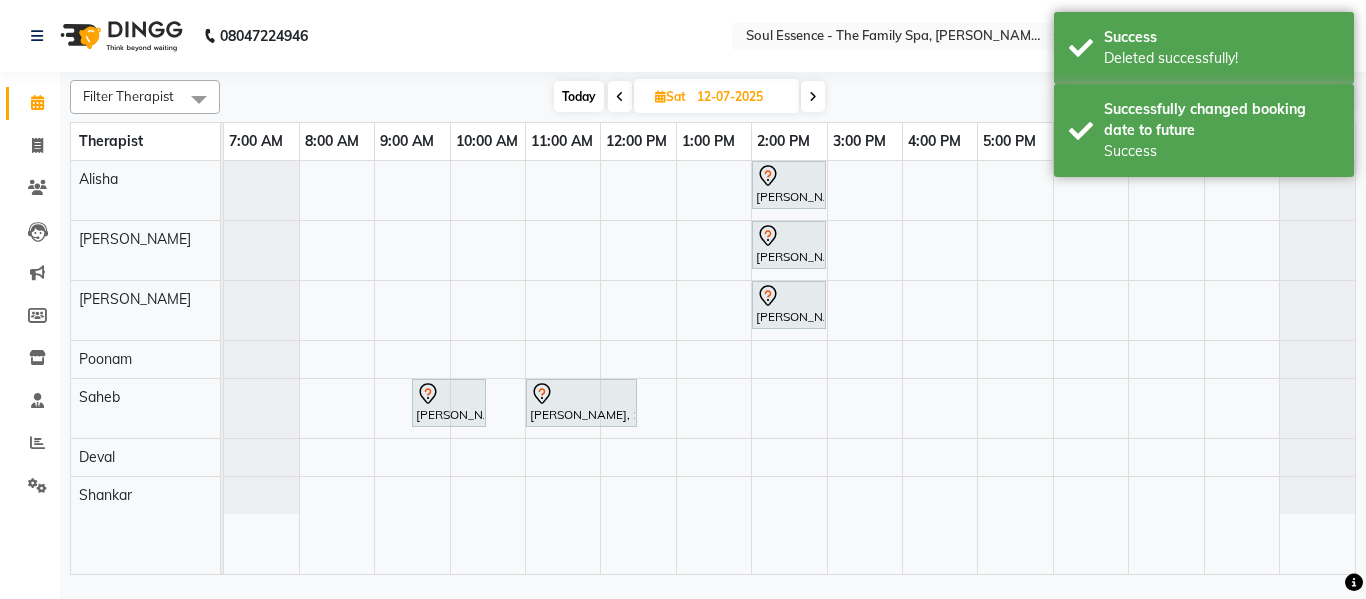 click on "Today" at bounding box center (579, 96) 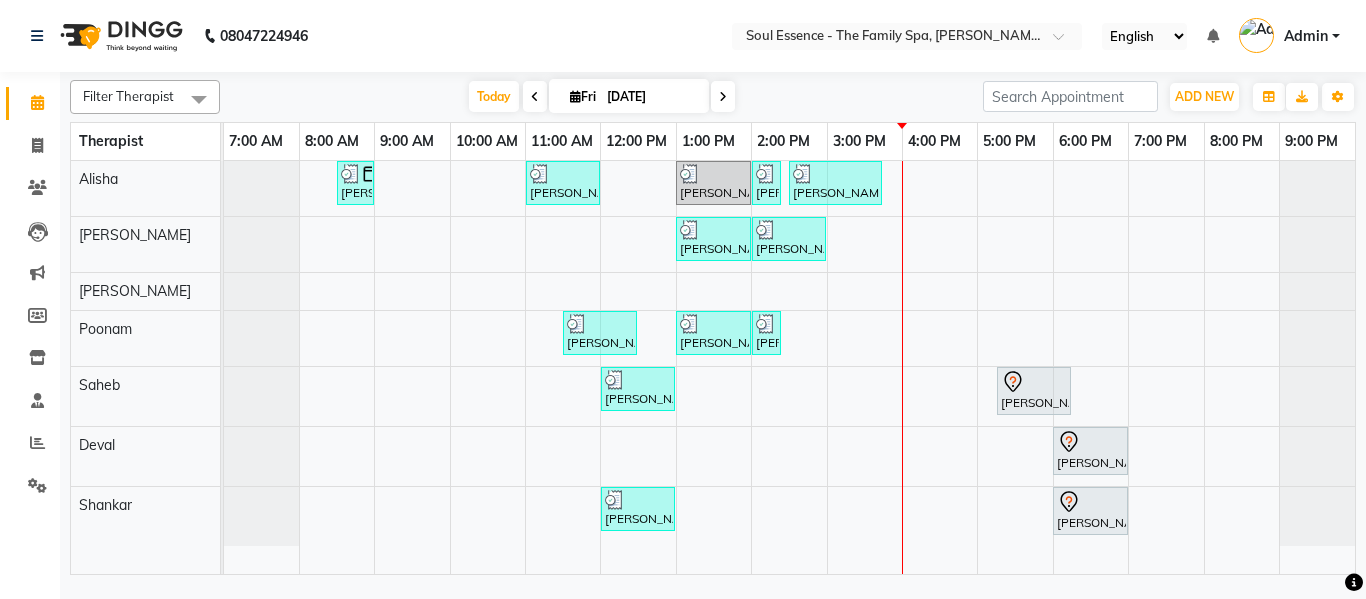 click on "ADD NEW Toggle Dropdown Add Appointment Add Invoice Add Expense Add Attendance Add Client Add Transaction Filter Therapist Select All Alisha Deval Gauri Thorath Poonam Saheb Shankar  Surma Group By  Staff View   Room View  View as Vertical  Vertical - Week View  Horizontal  Horizontal - Week View  List  Toggle Dropdown Calendar Settings Manage Tags   Arrange Therapists   Reset Therapists  Full Screen Appointment Form Zoom 25%" at bounding box center [1169, 97] 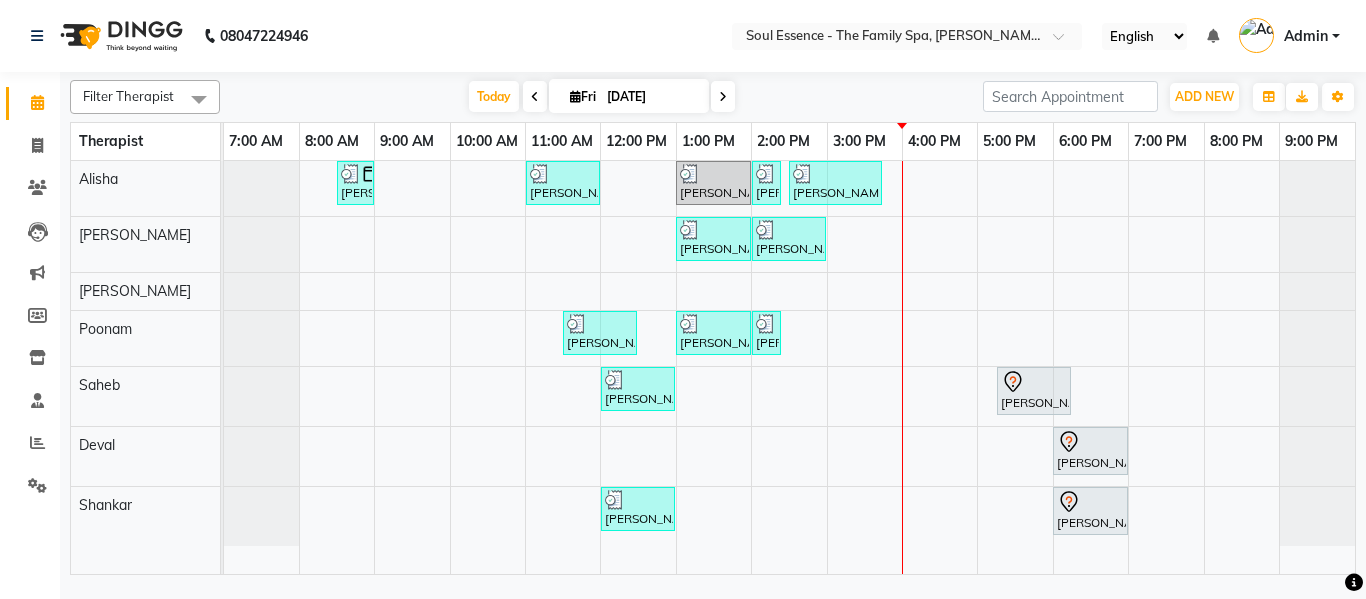 click at bounding box center [723, 96] 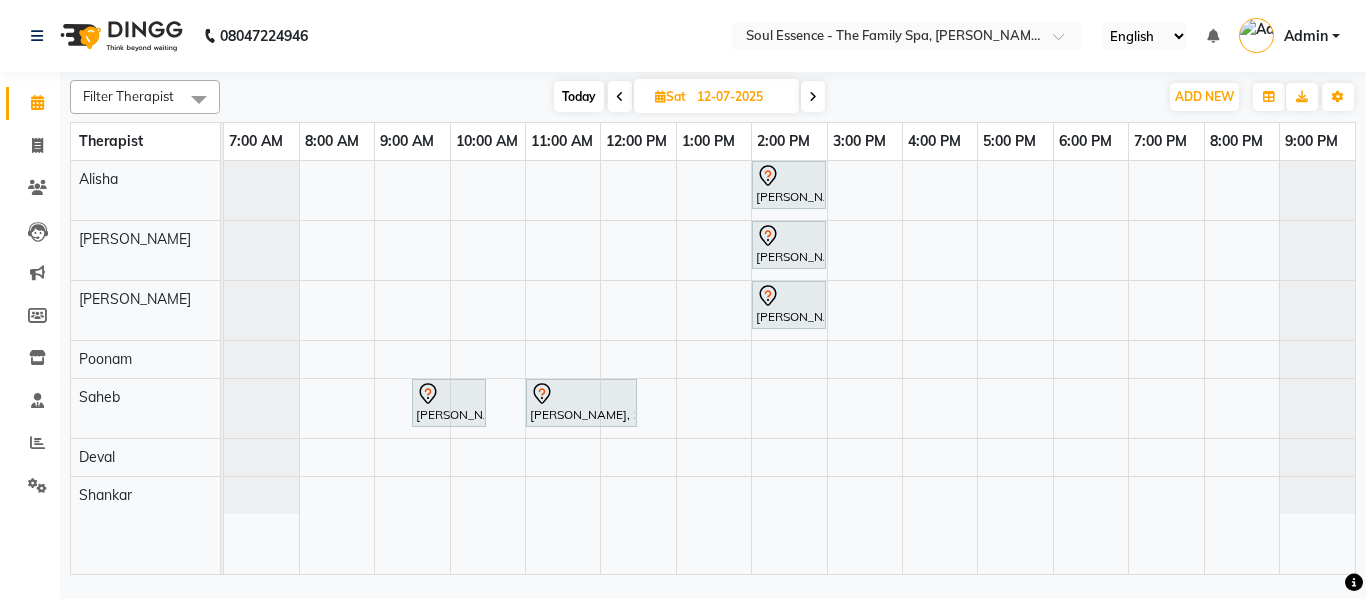 click on "Today" at bounding box center [579, 96] 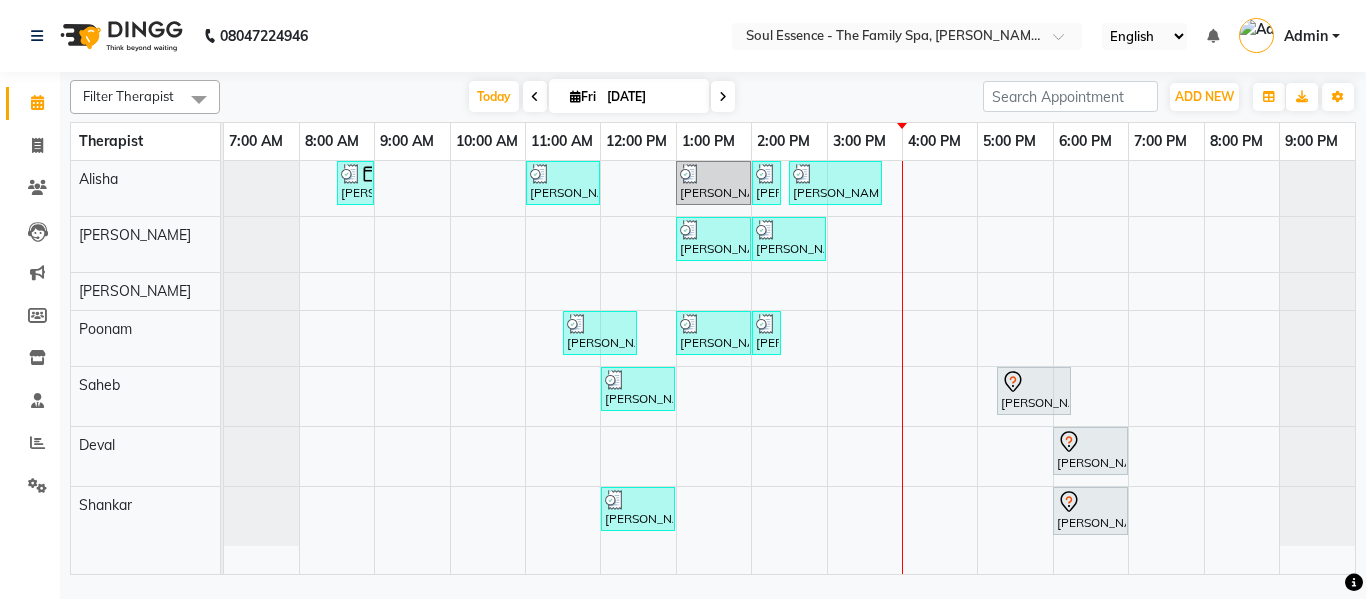 click on "08047224946 Select Location × Soul Essence - The Family Spa, [PERSON_NAME] Colony English ENGLISH Español العربية मराठी हिंदी ગુજરાતી தமிழ் 中文 Notifications nothing to show Admin Manage Profile Change Password Sign out  Version:3.15.4" 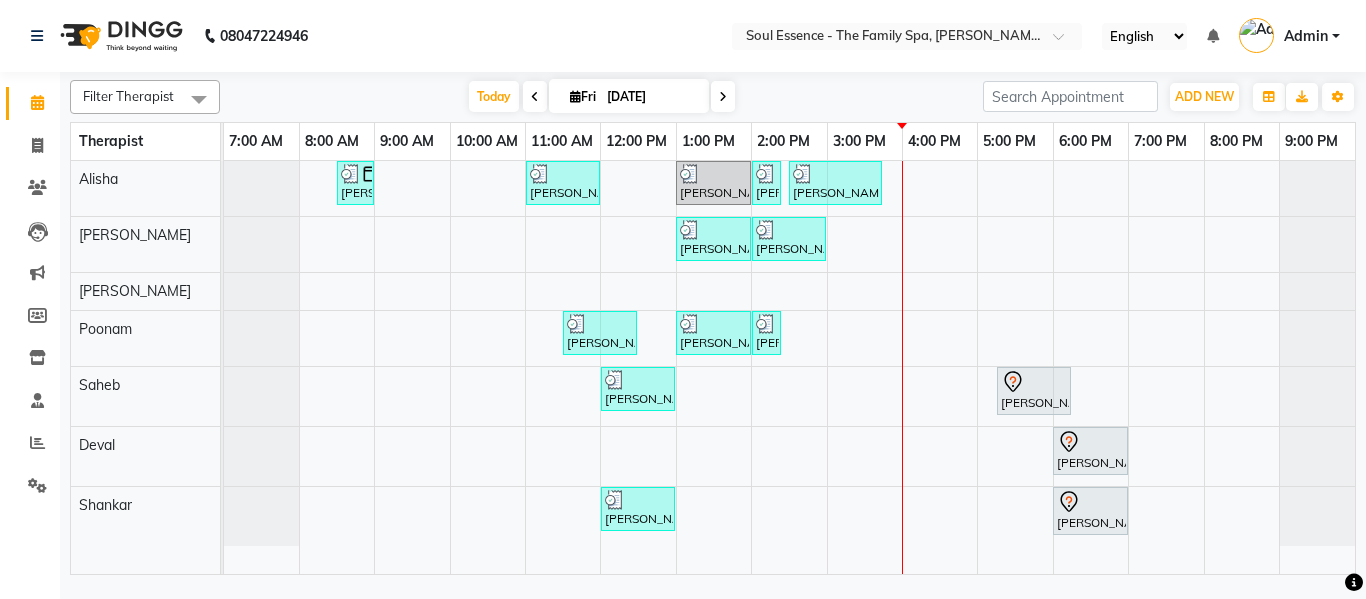 click on "[DATE]" at bounding box center (651, 97) 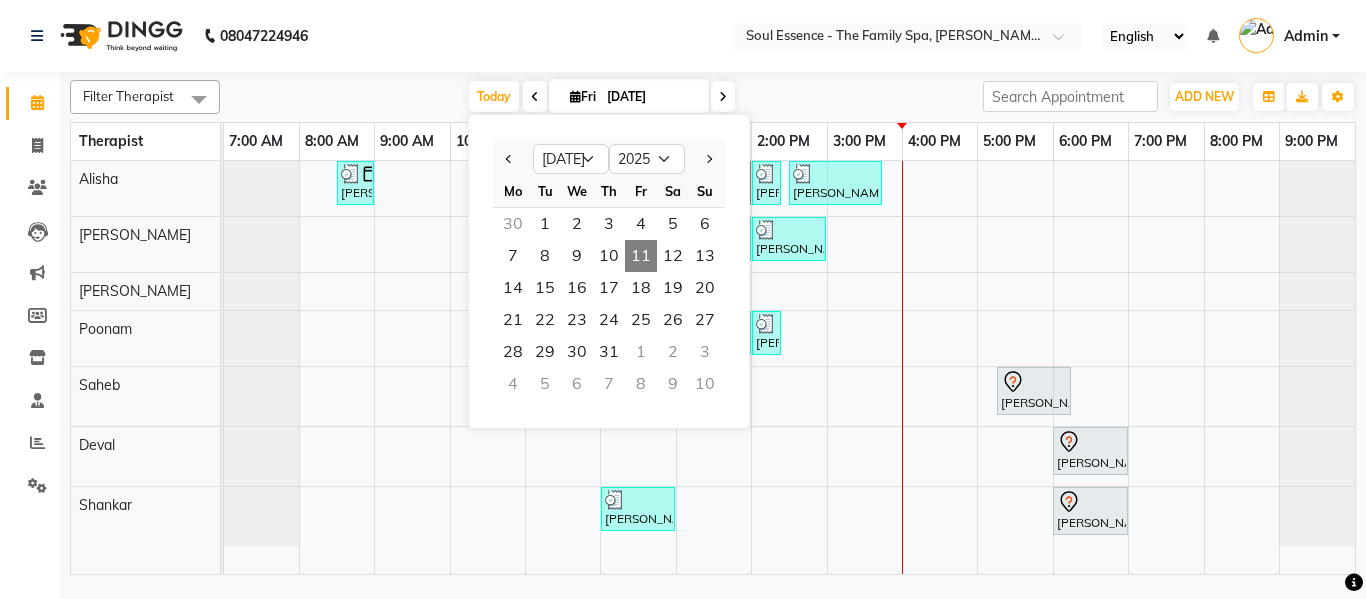 click at bounding box center [723, 96] 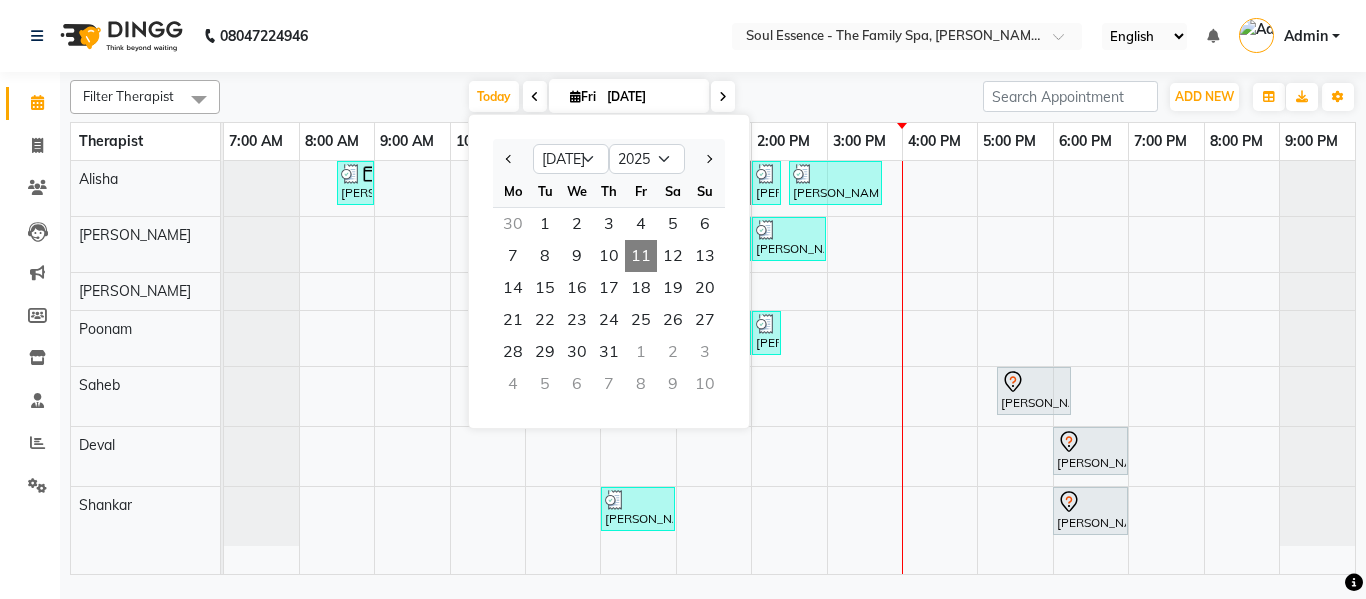 type on "12-07-2025" 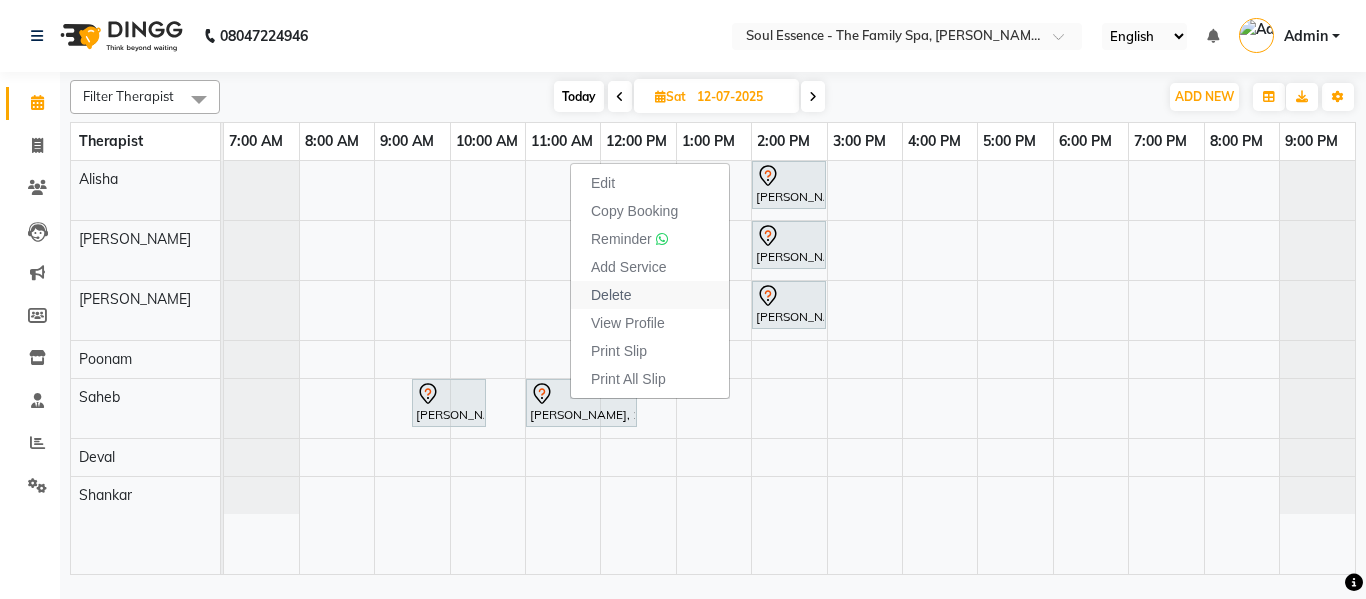 click on "Delete" at bounding box center [650, 295] 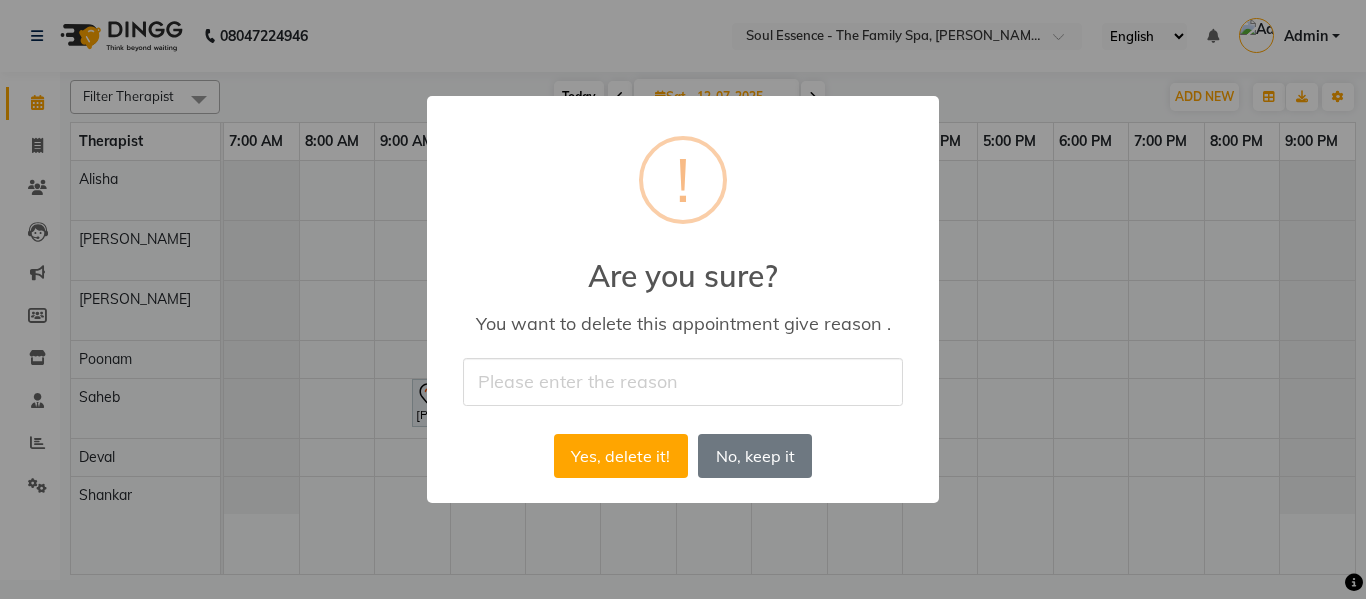 click at bounding box center [683, 381] 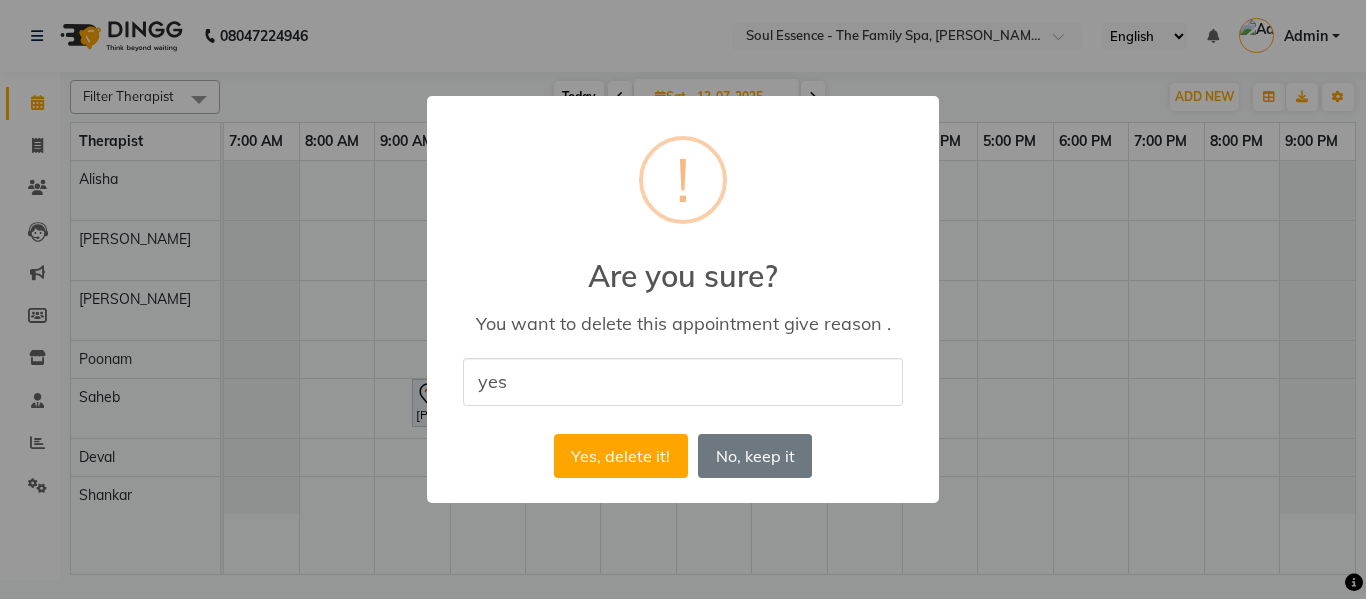 click on "× ! Are you sure? You want to delete this appointment give reason . yes Yes, delete it! No No, keep it" at bounding box center [683, 299] 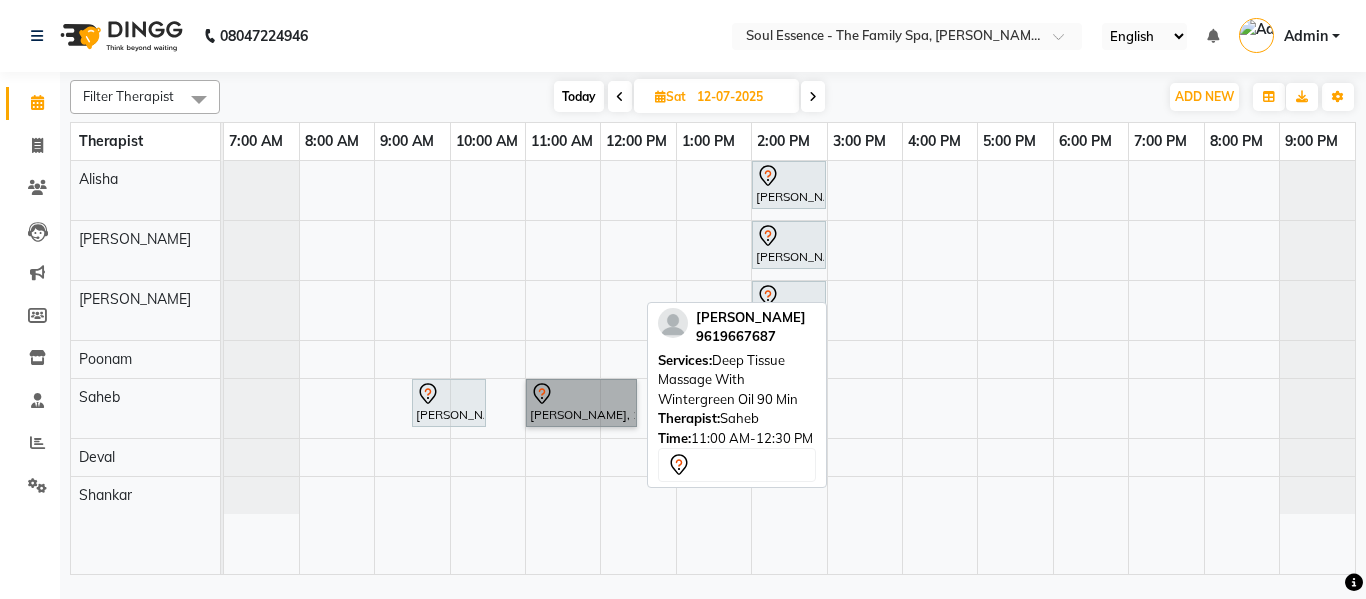 drag, startPoint x: 603, startPoint y: 432, endPoint x: 597, endPoint y: 411, distance: 21.84033 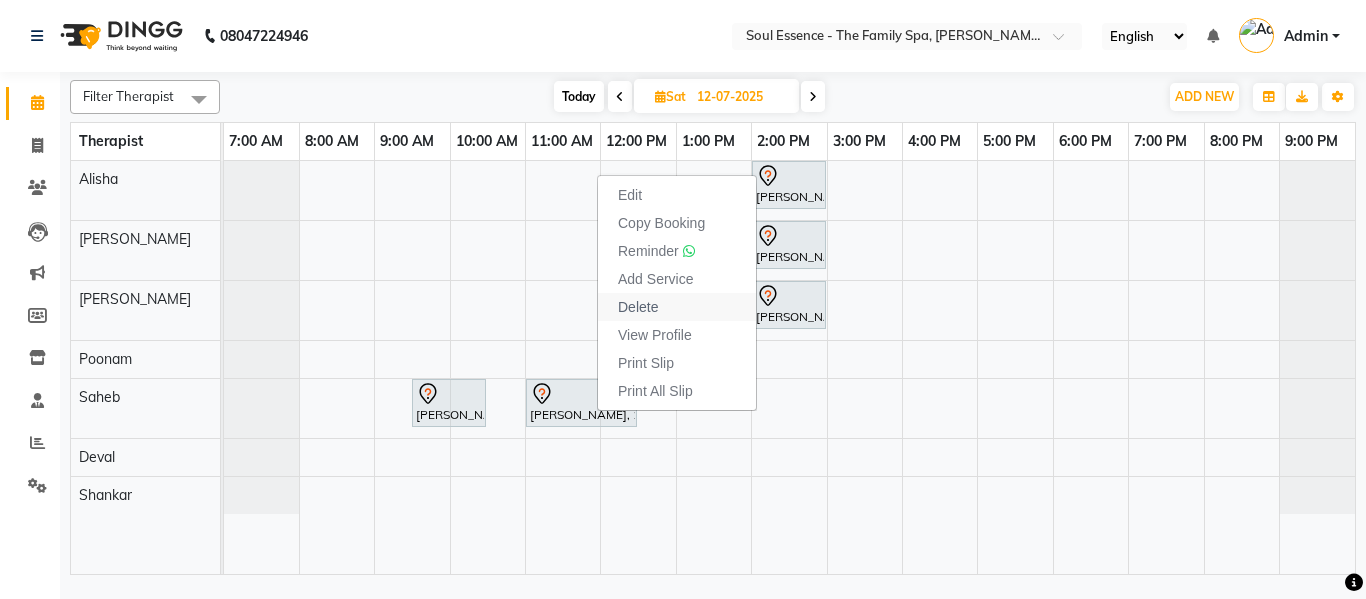 click on "Delete" at bounding box center (677, 307) 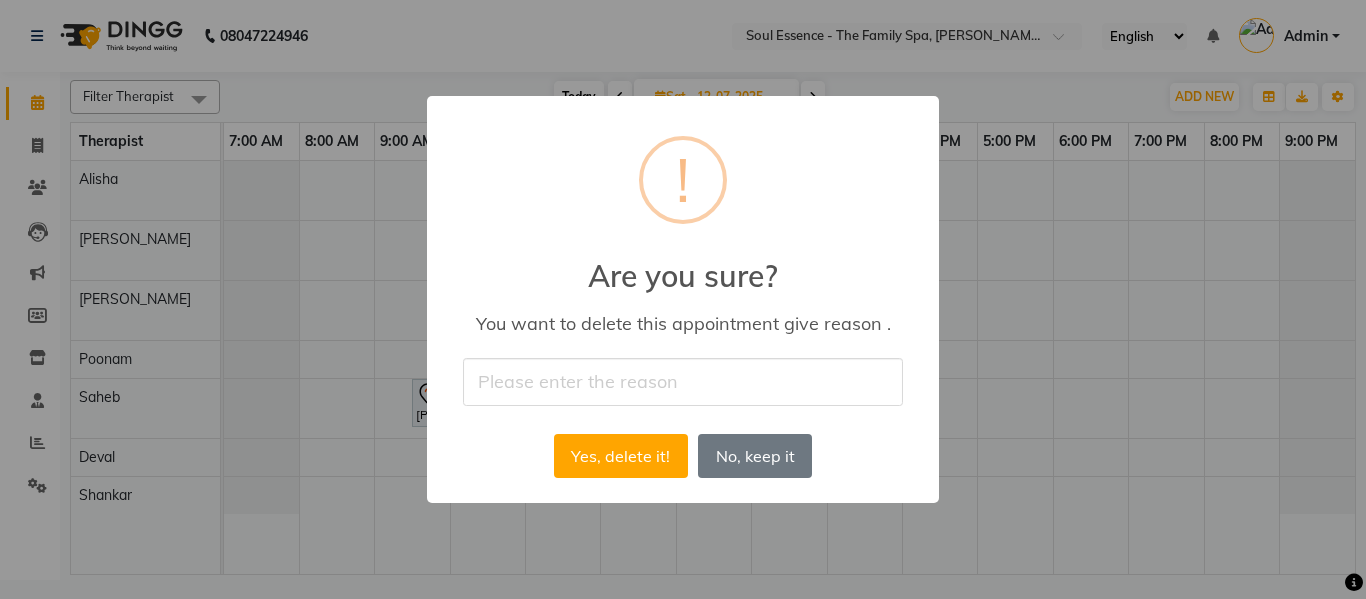 click at bounding box center [683, 381] 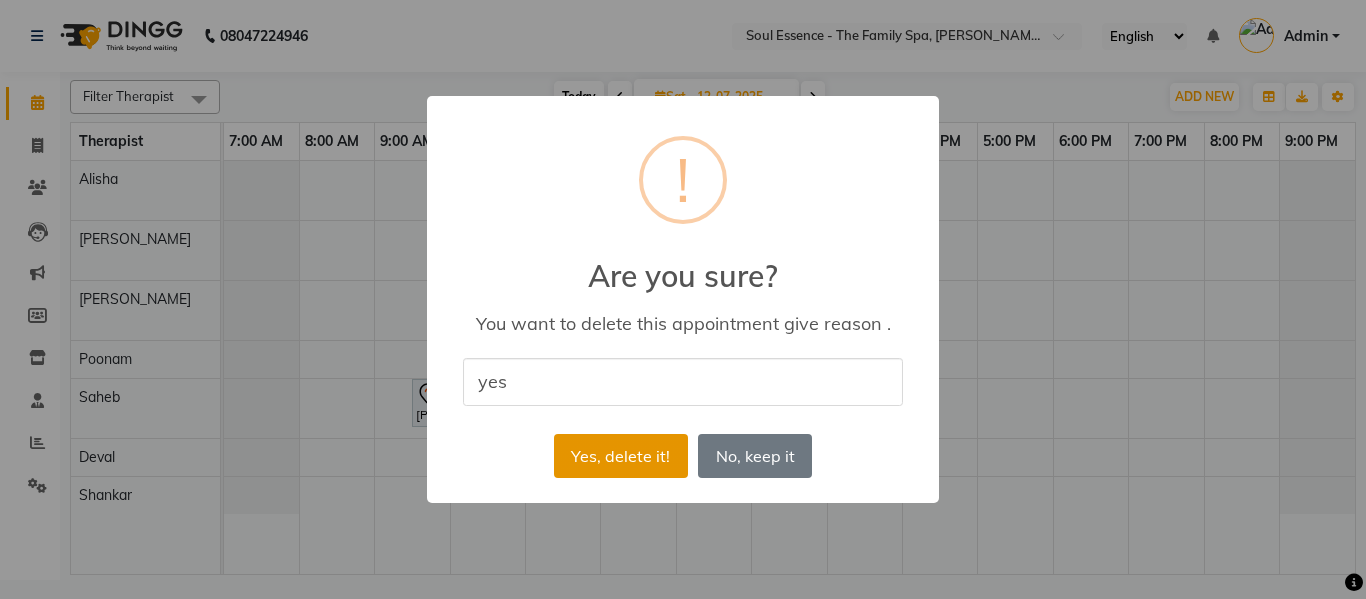 click on "Yes, delete it!" at bounding box center (621, 456) 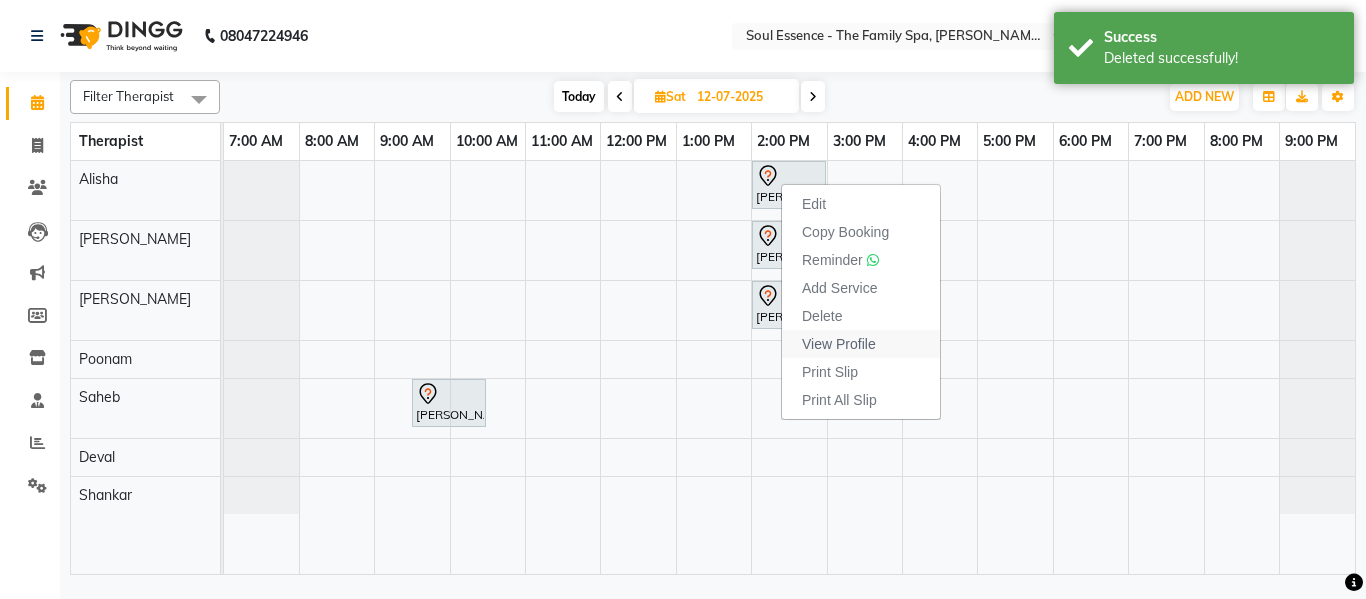 click on "View Profile" at bounding box center (839, 344) 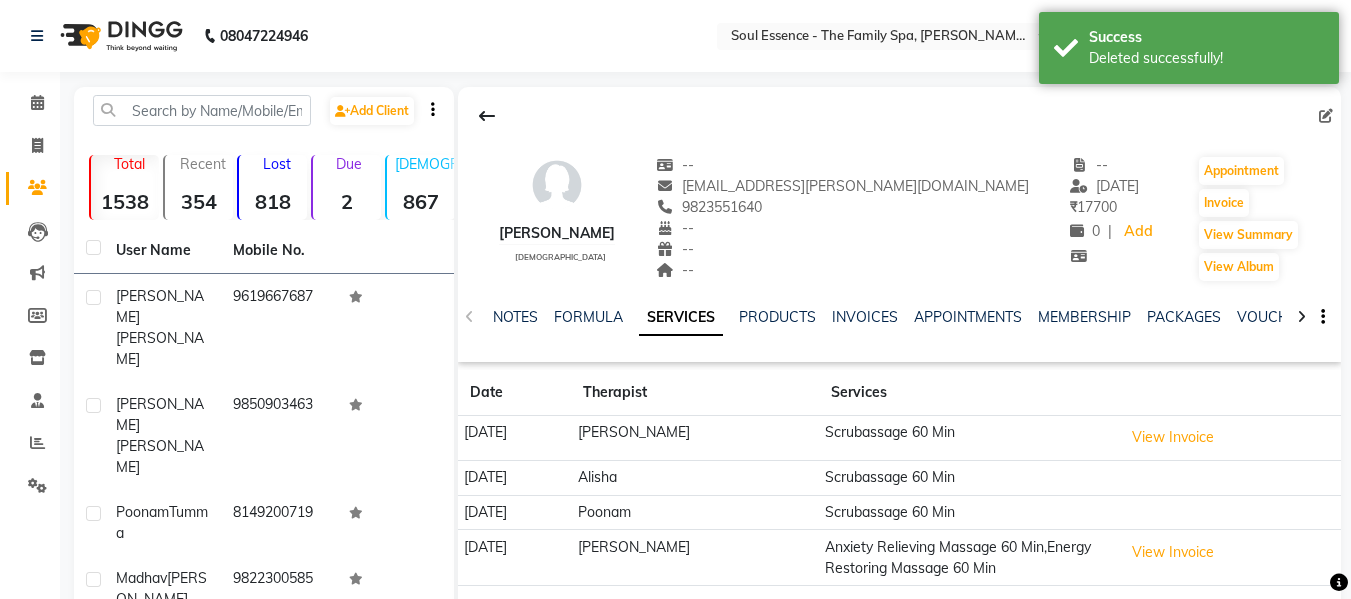 click on "NOTES FORMULA SERVICES PRODUCTS INVOICES APPOINTMENTS MEMBERSHIP PACKAGES VOUCHERS GIFTCARDS POINTS FORMS FAMILY CARDS WALLET" 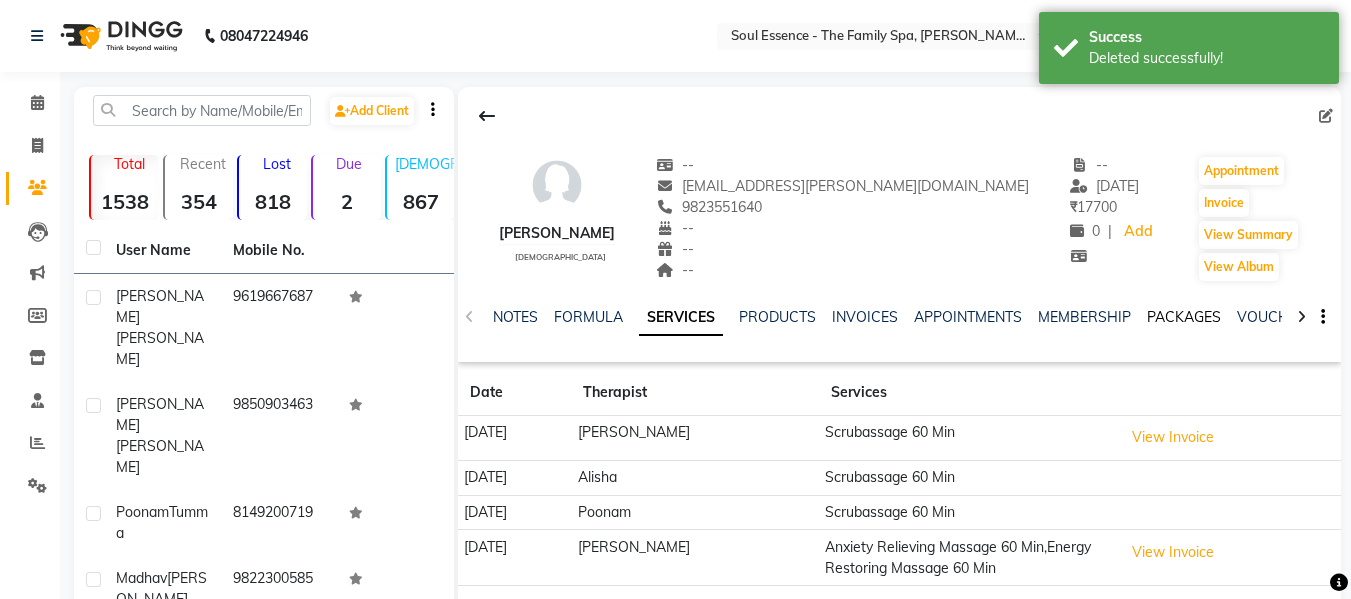 click on "PACKAGES" 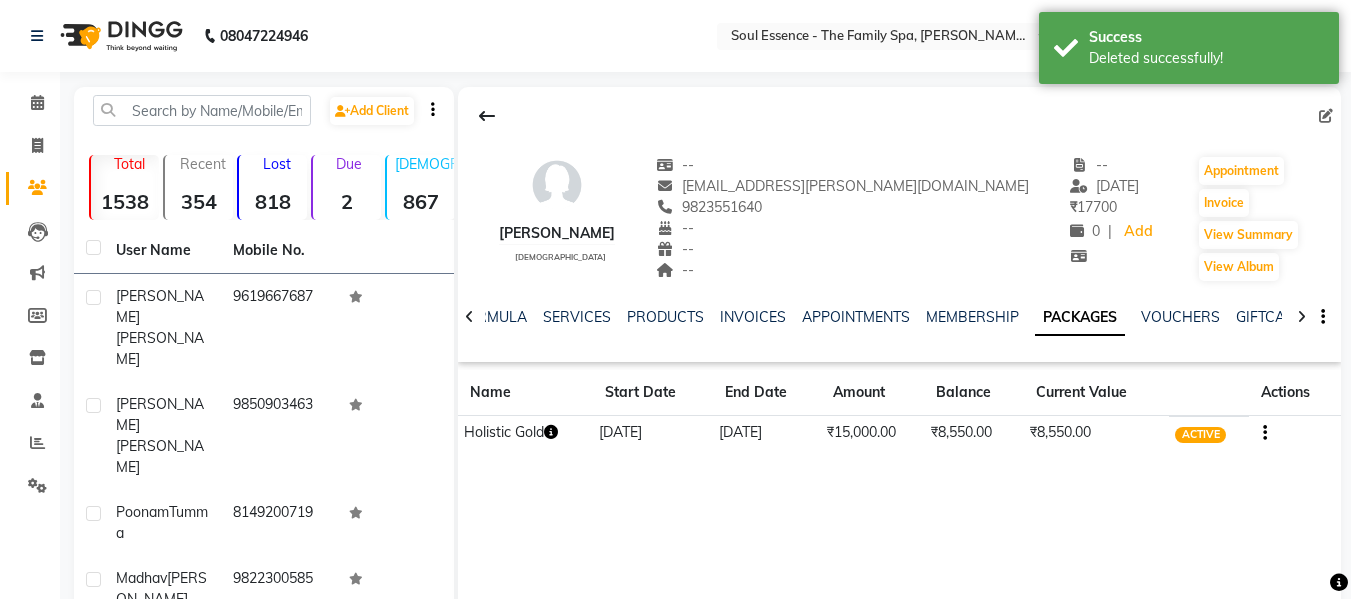 click on "NOTES FORMULA SERVICES PRODUCTS INVOICES APPOINTMENTS MEMBERSHIP PACKAGES VOUCHERS GIFTCARDS POINTS FORMS FAMILY CARDS WALLET" 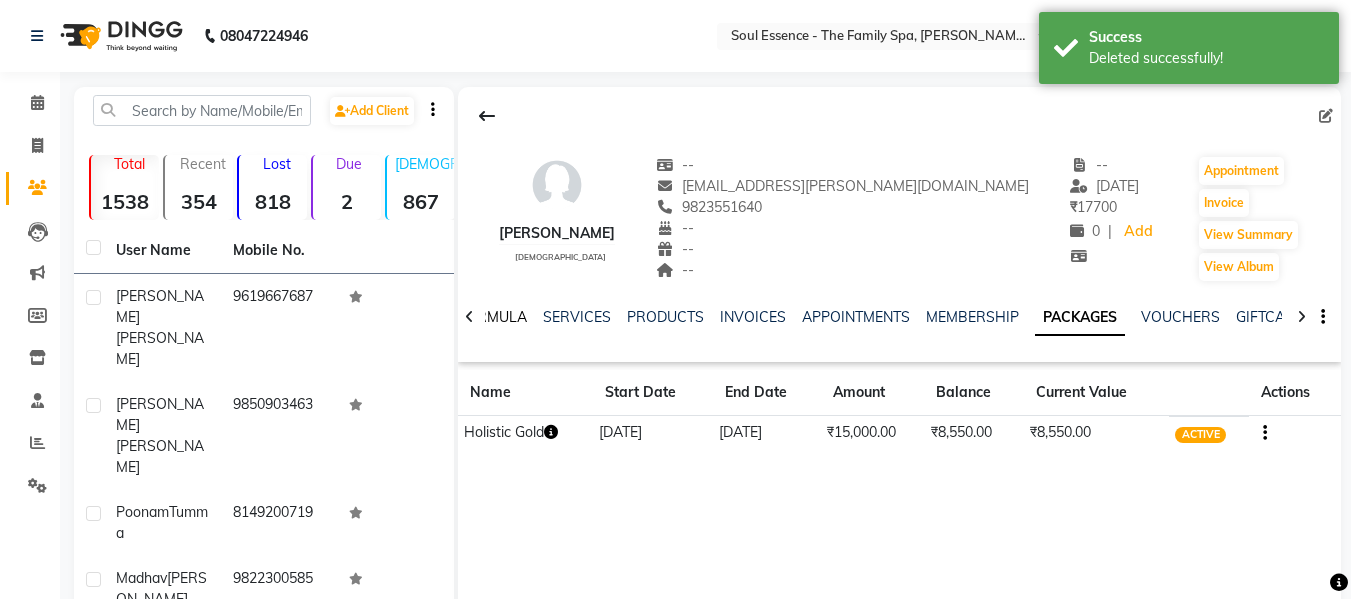 click on "FORMULA" 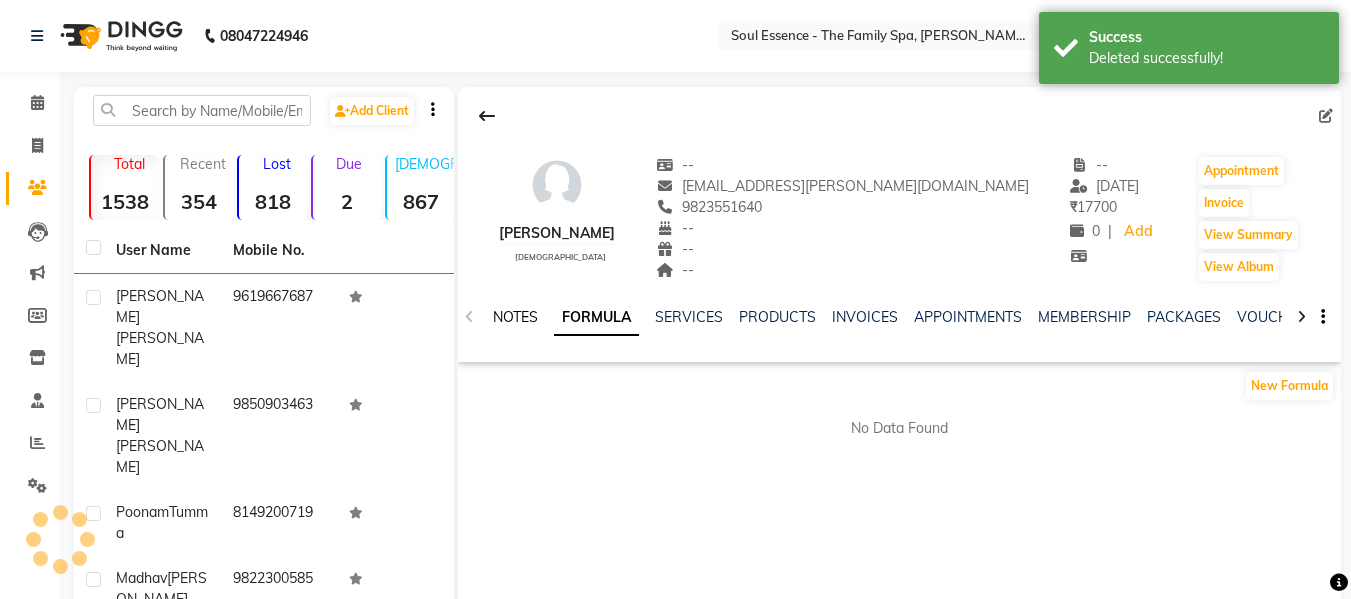click on "NOTES" 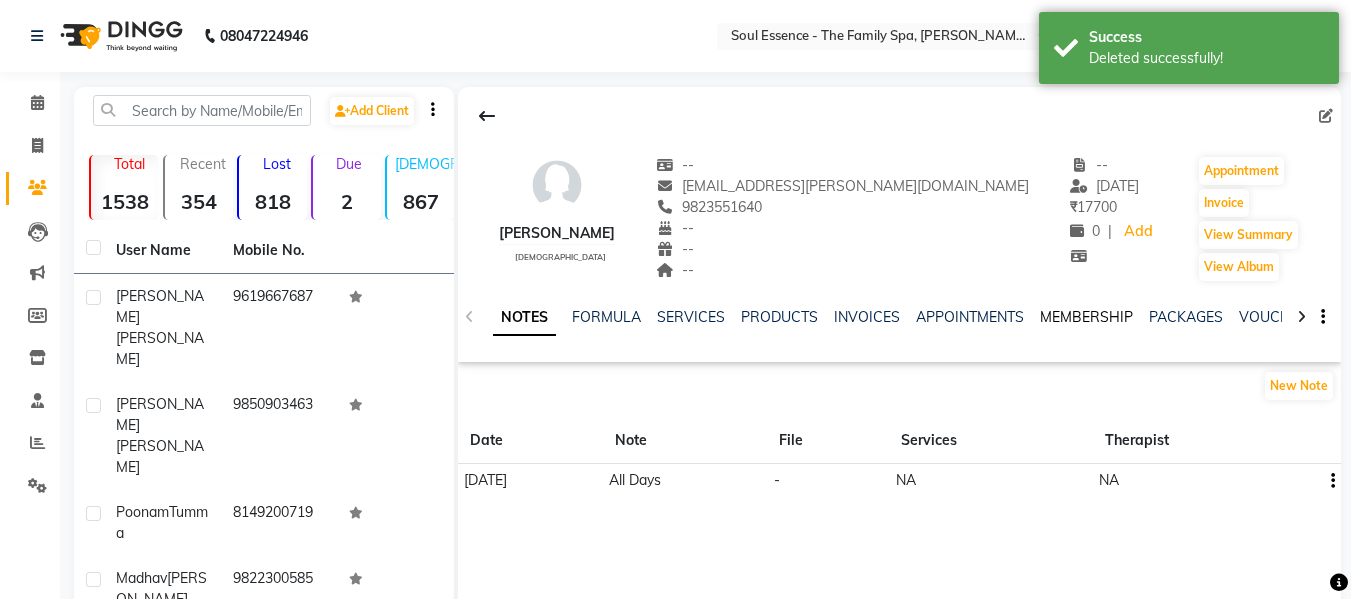 click on "MEMBERSHIP" 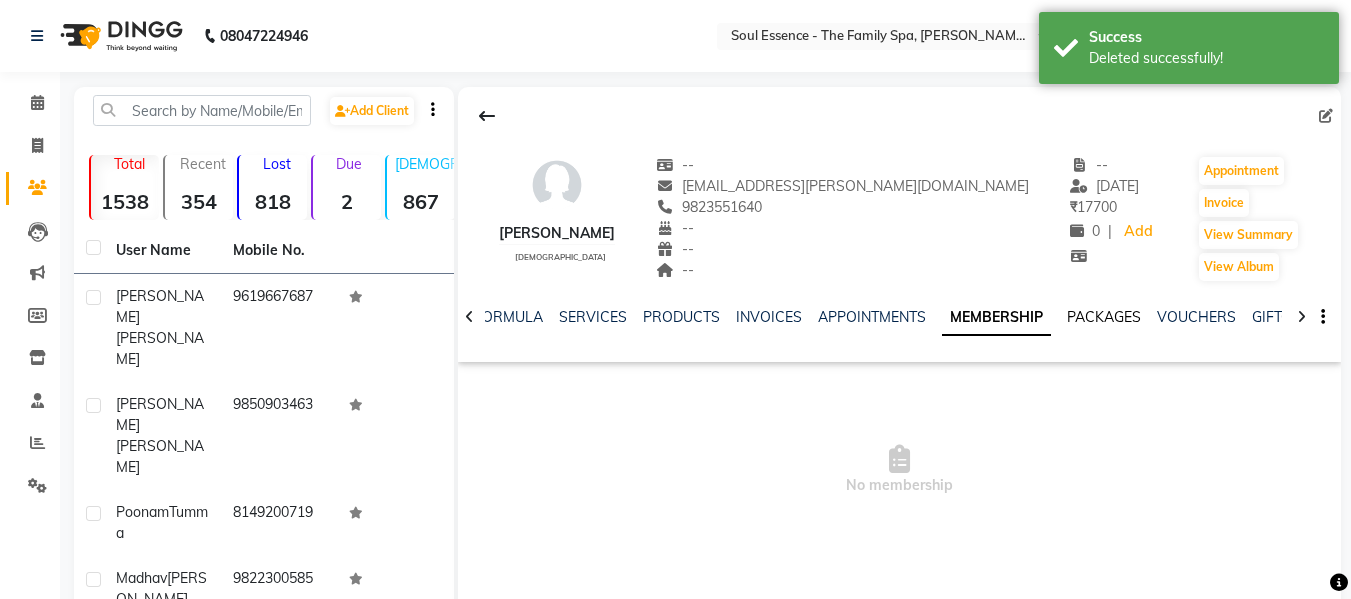 click on "PACKAGES" 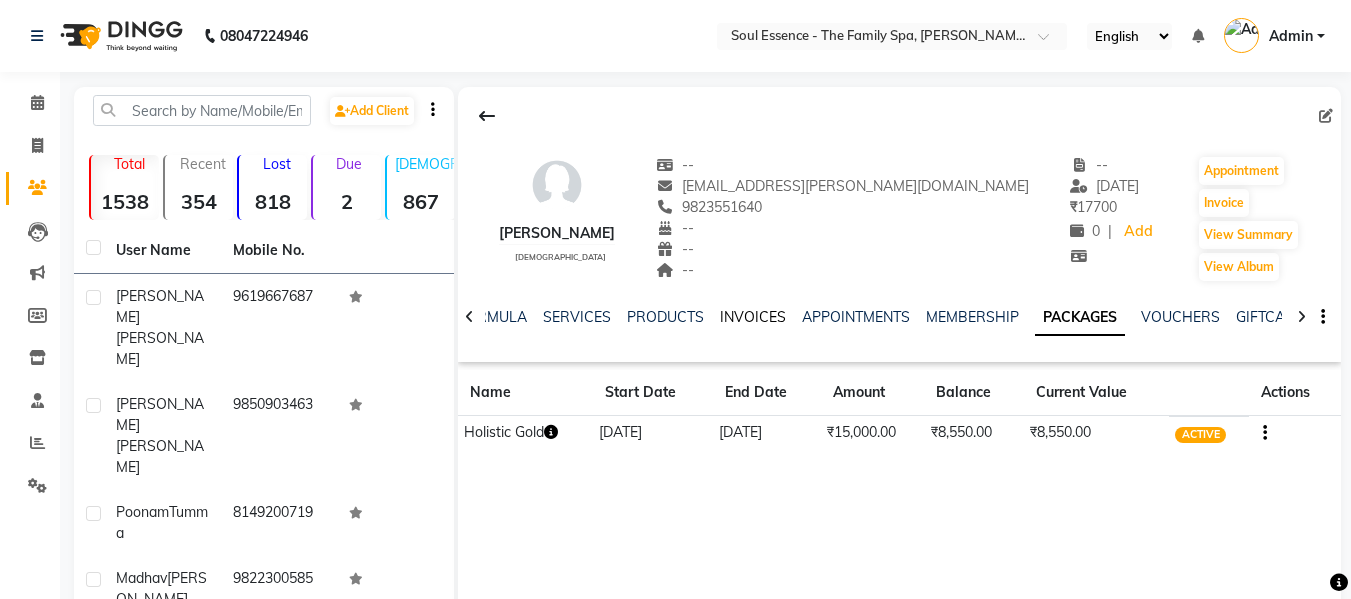 click on "INVOICES" 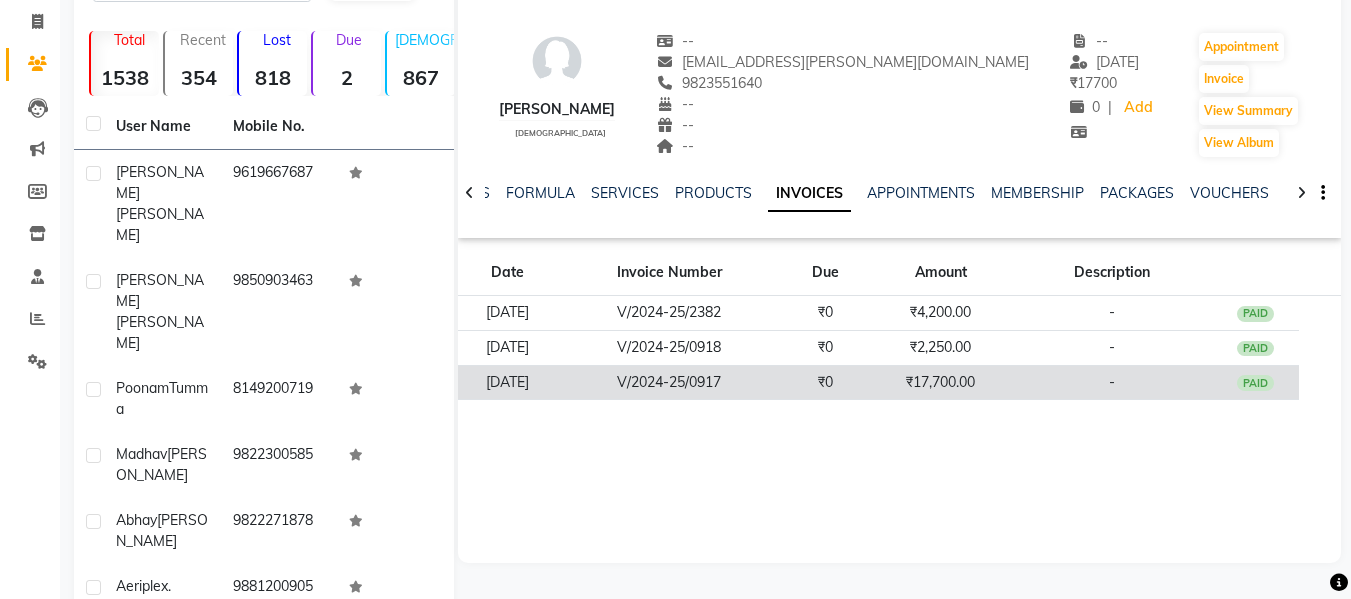 scroll, scrollTop: 200, scrollLeft: 0, axis: vertical 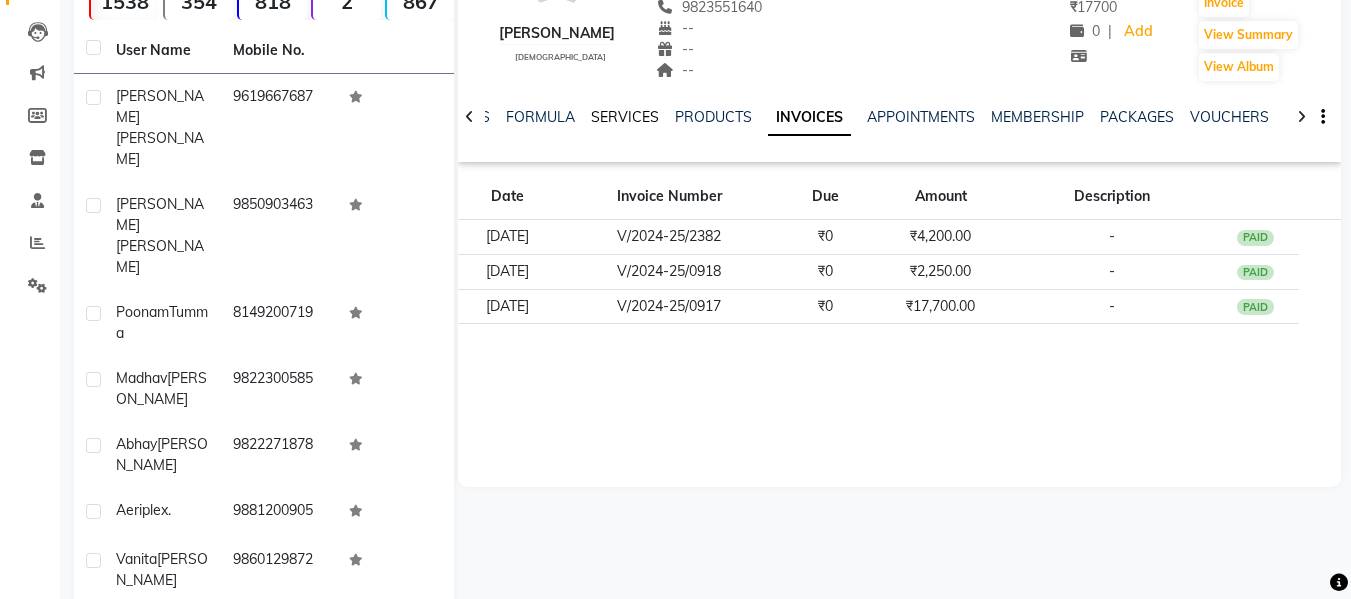 click on "SERVICES" 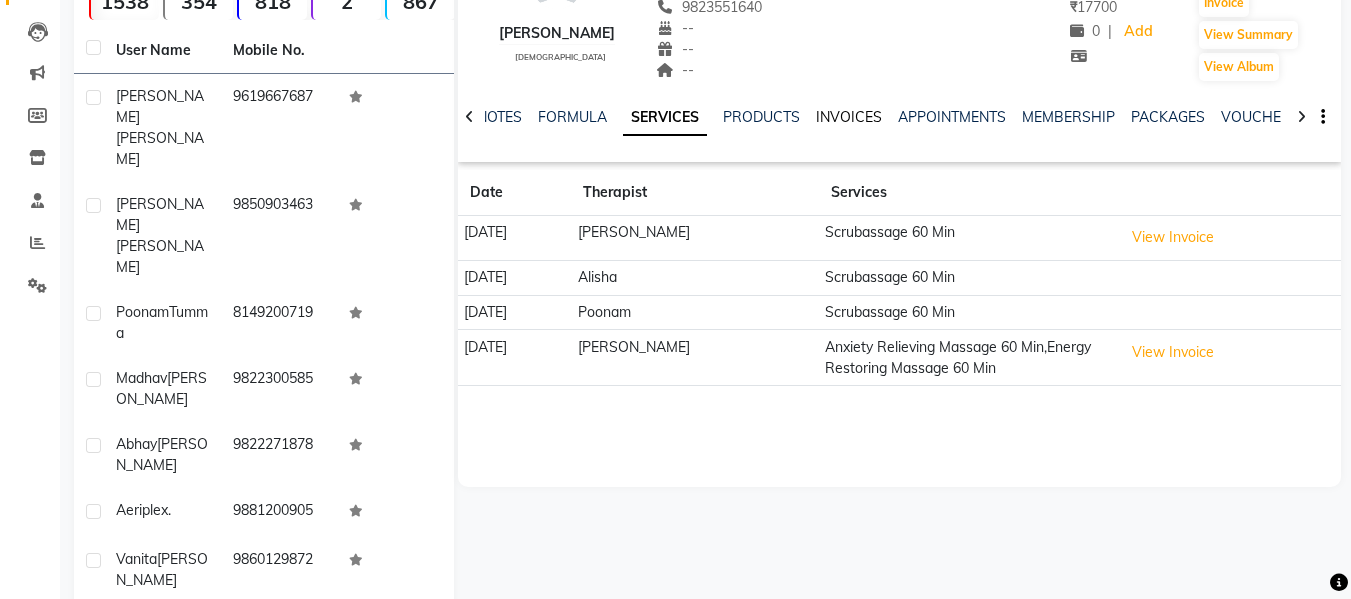 click on "INVOICES" 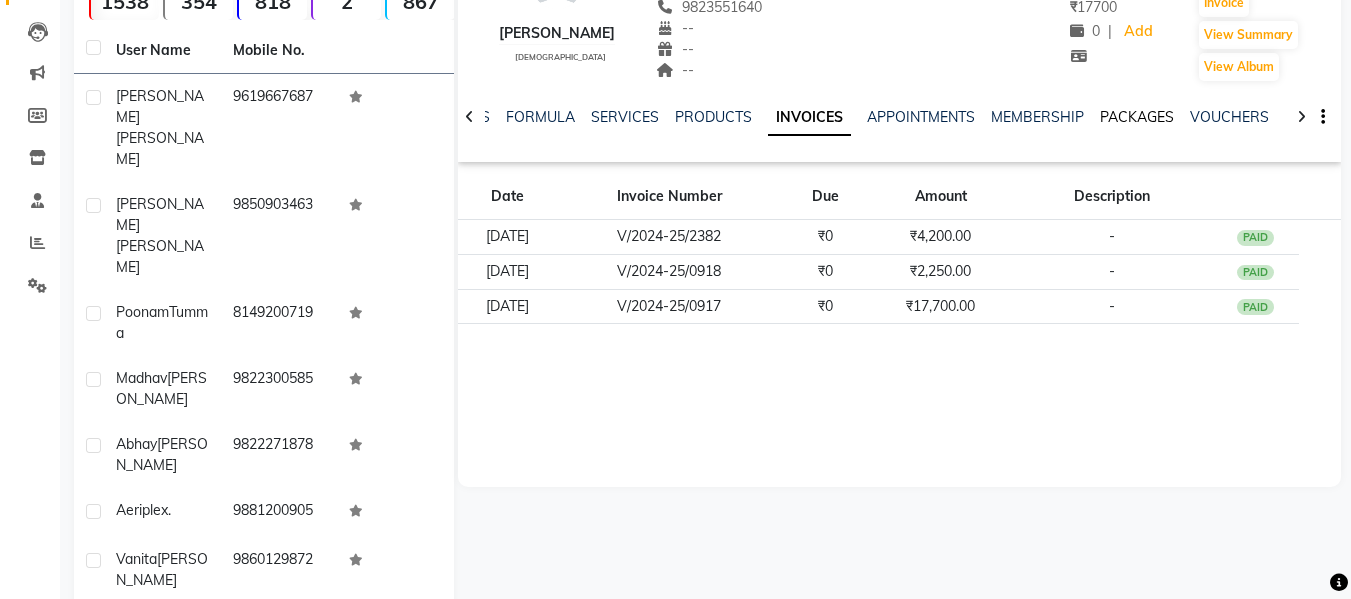 click on "PACKAGES" 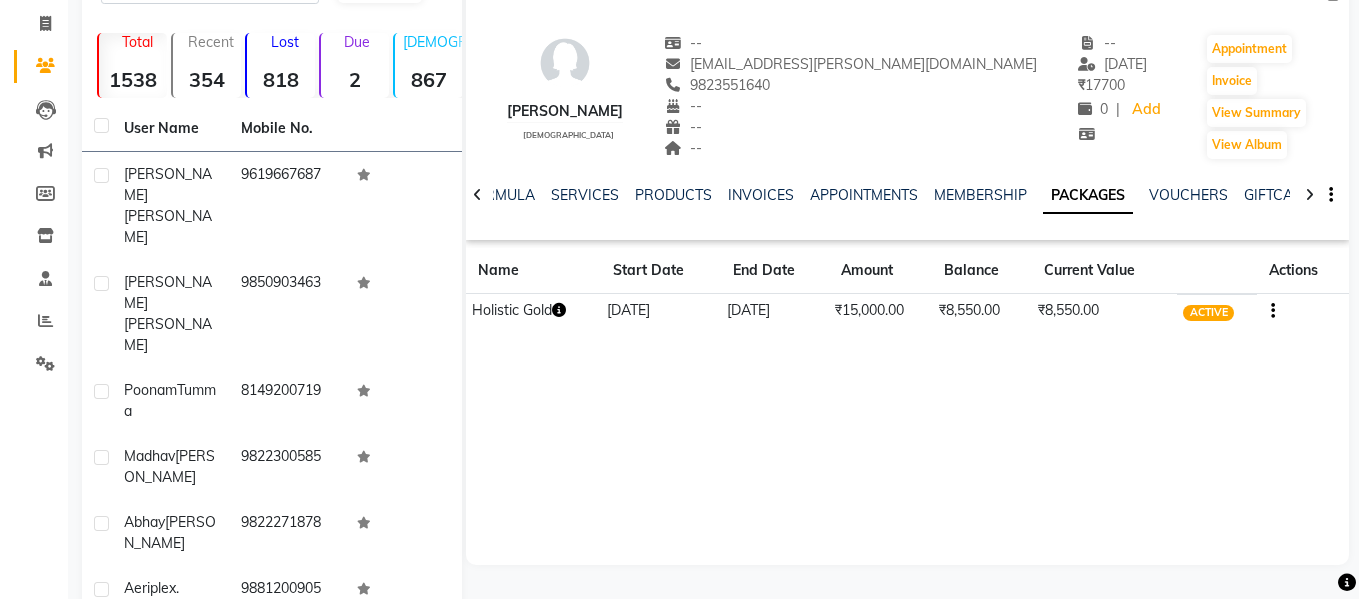scroll, scrollTop: 0, scrollLeft: 0, axis: both 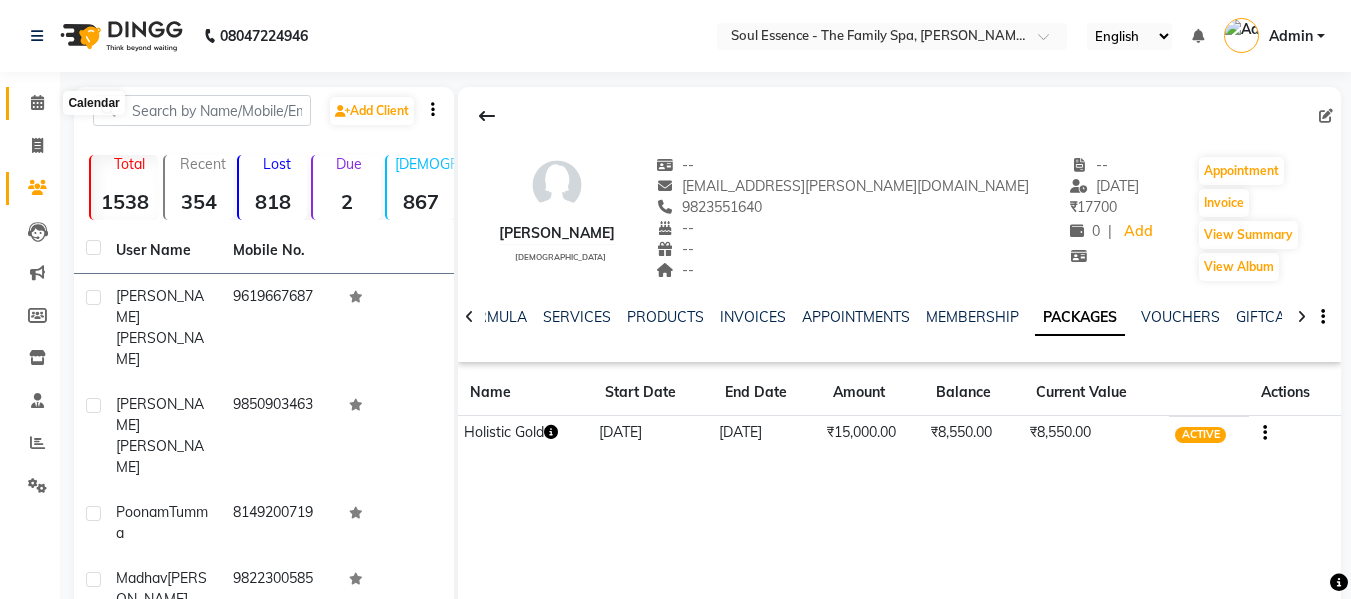click 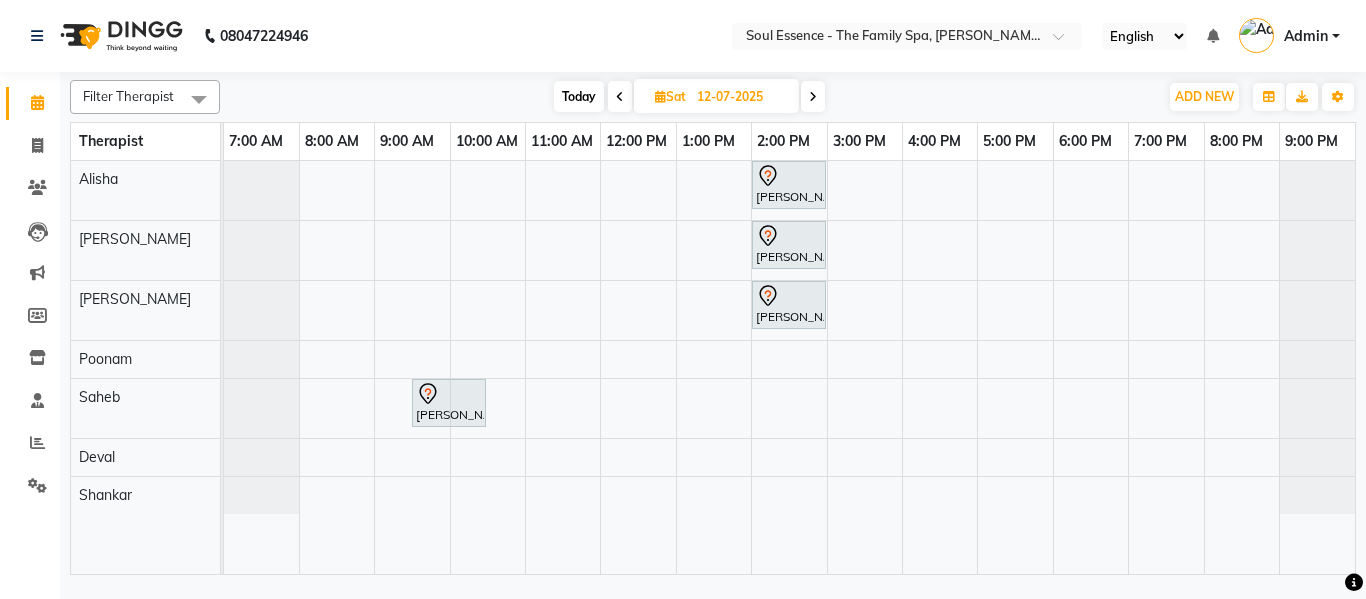 click on "Today" at bounding box center [579, 96] 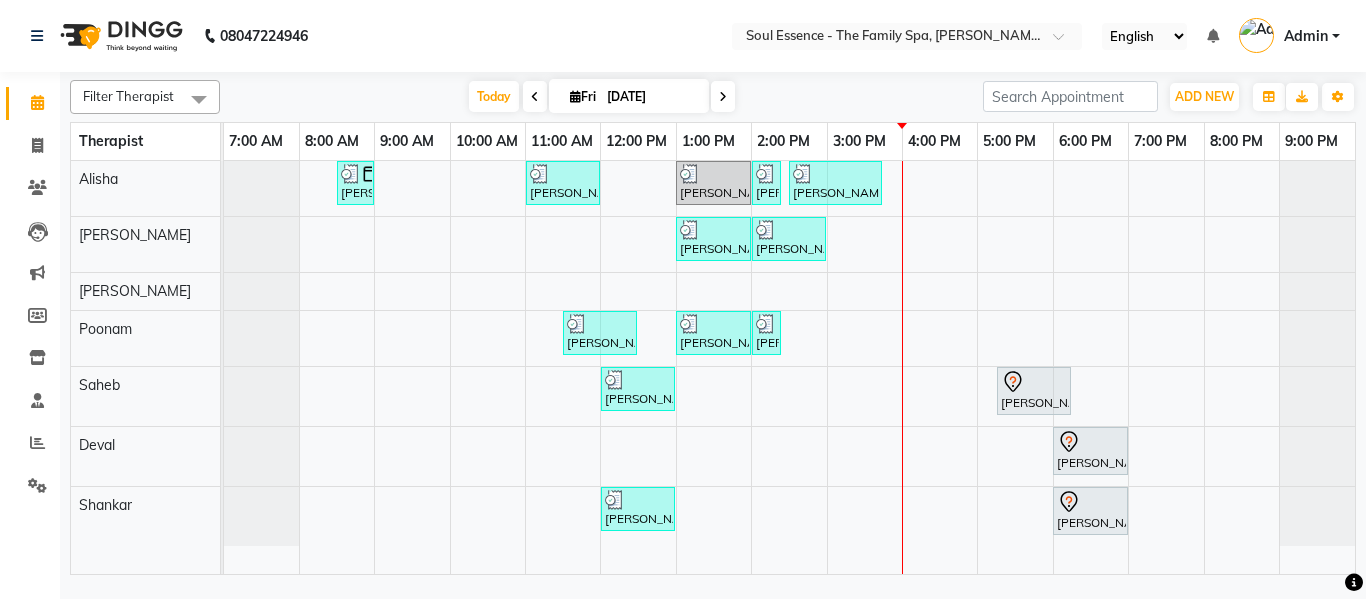 click at bounding box center (535, 96) 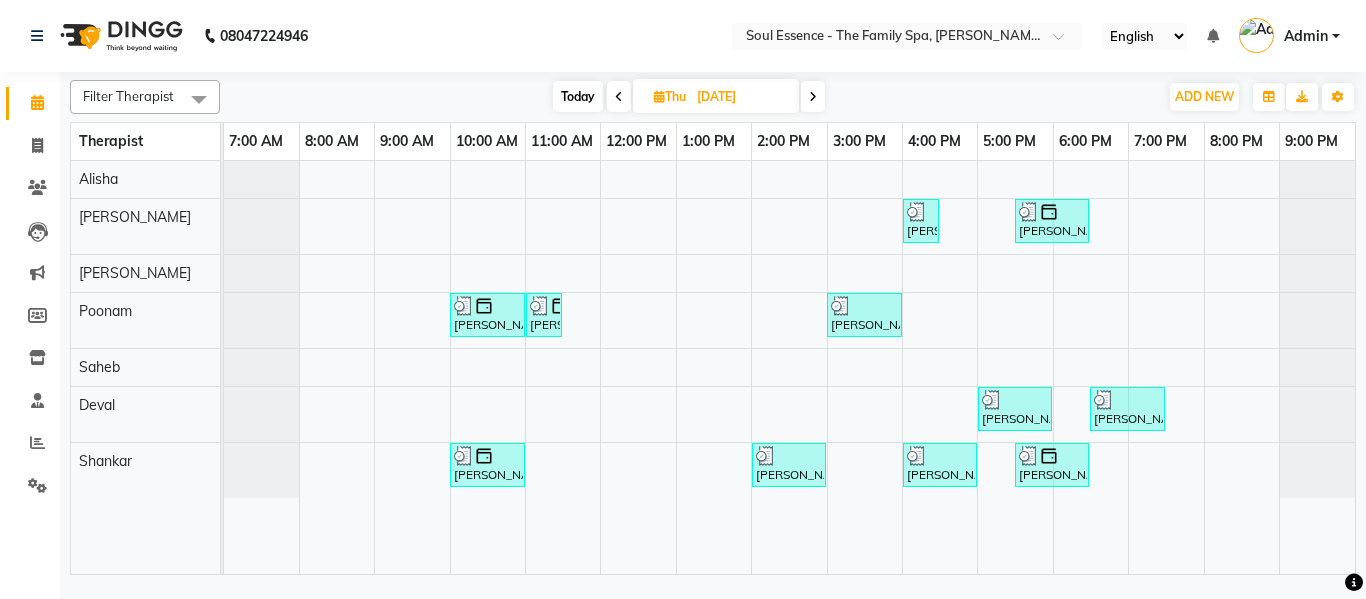 click at bounding box center (619, 97) 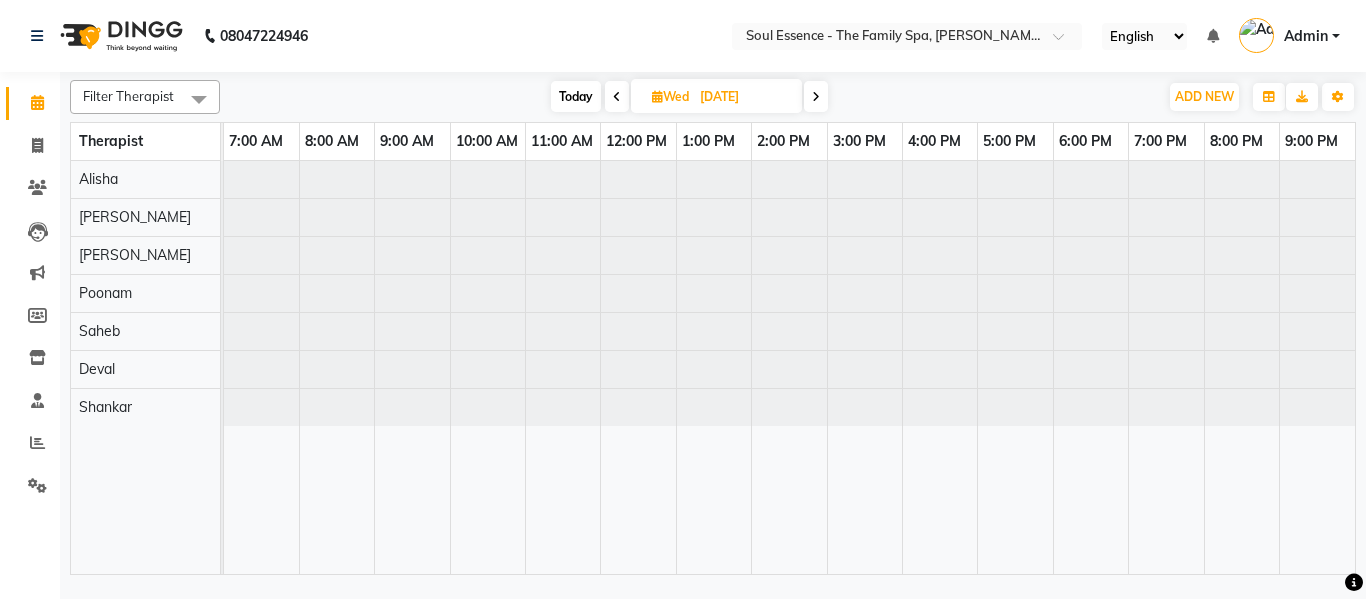 type on "[DATE]" 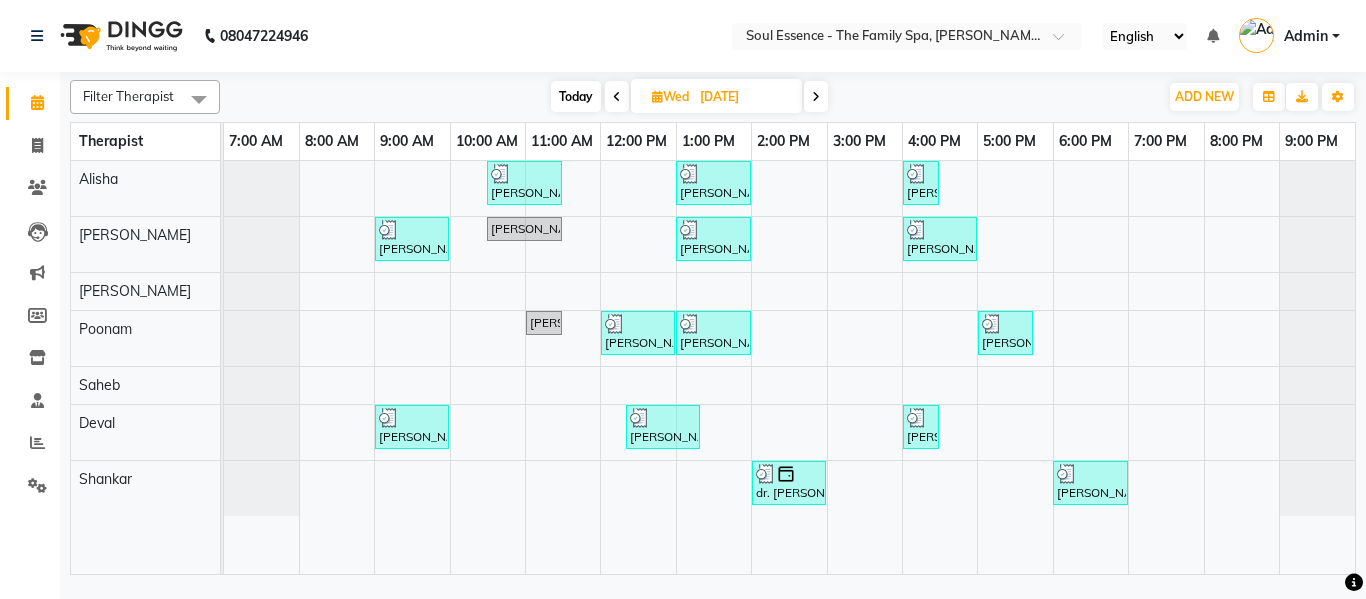 click on "[DATE]" at bounding box center (744, 97) 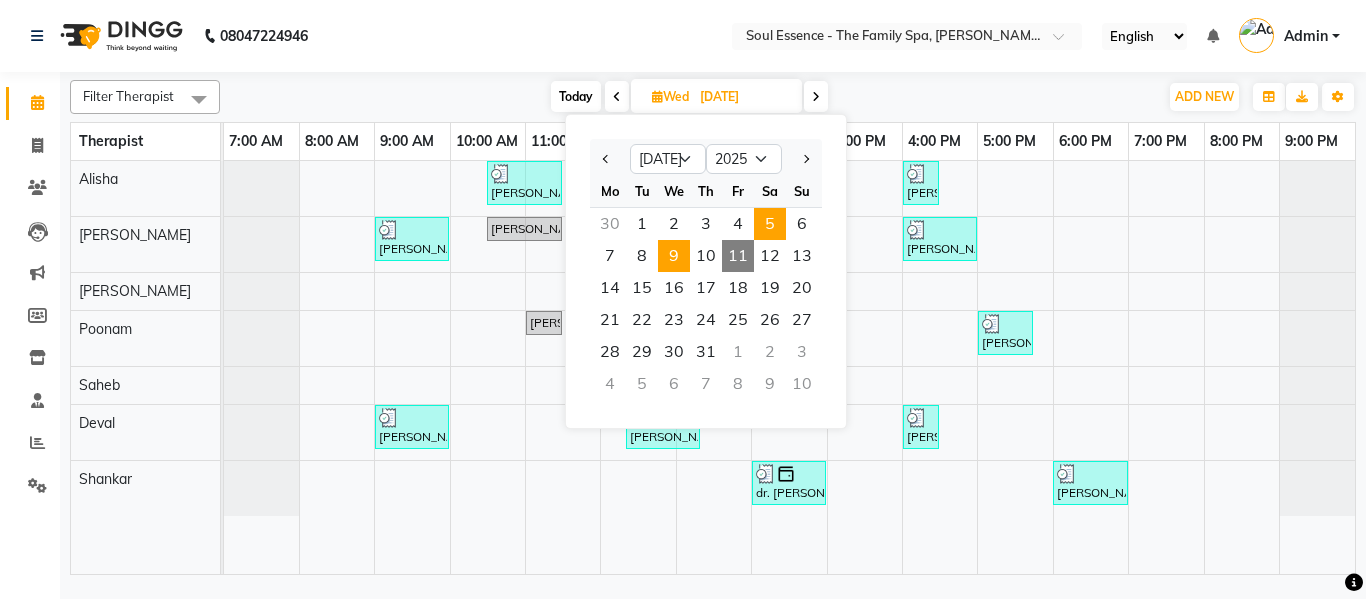 click on "5" at bounding box center (770, 224) 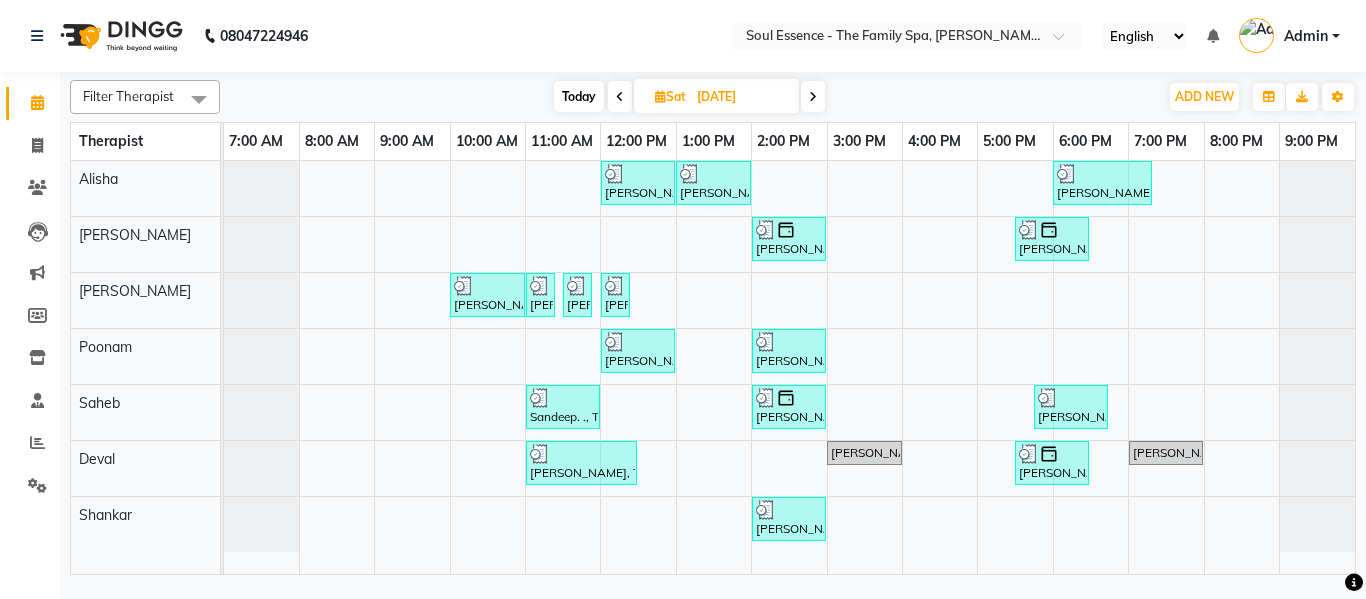 click on "Today" at bounding box center [579, 96] 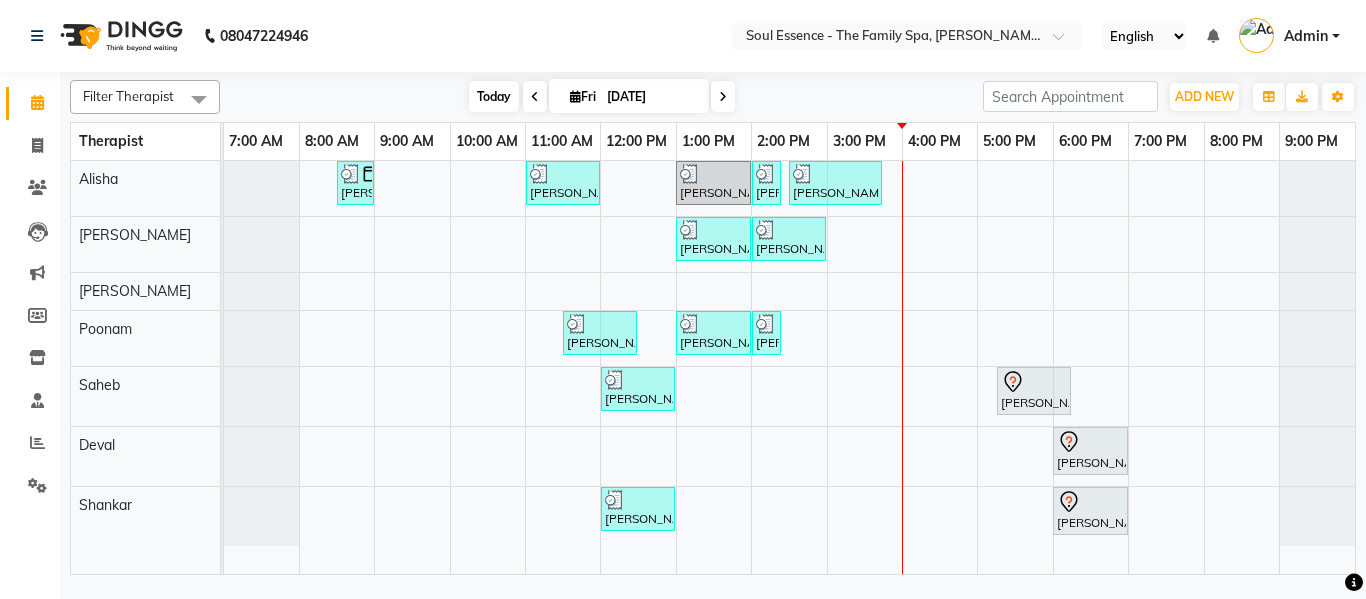 click on "Today" at bounding box center (494, 96) 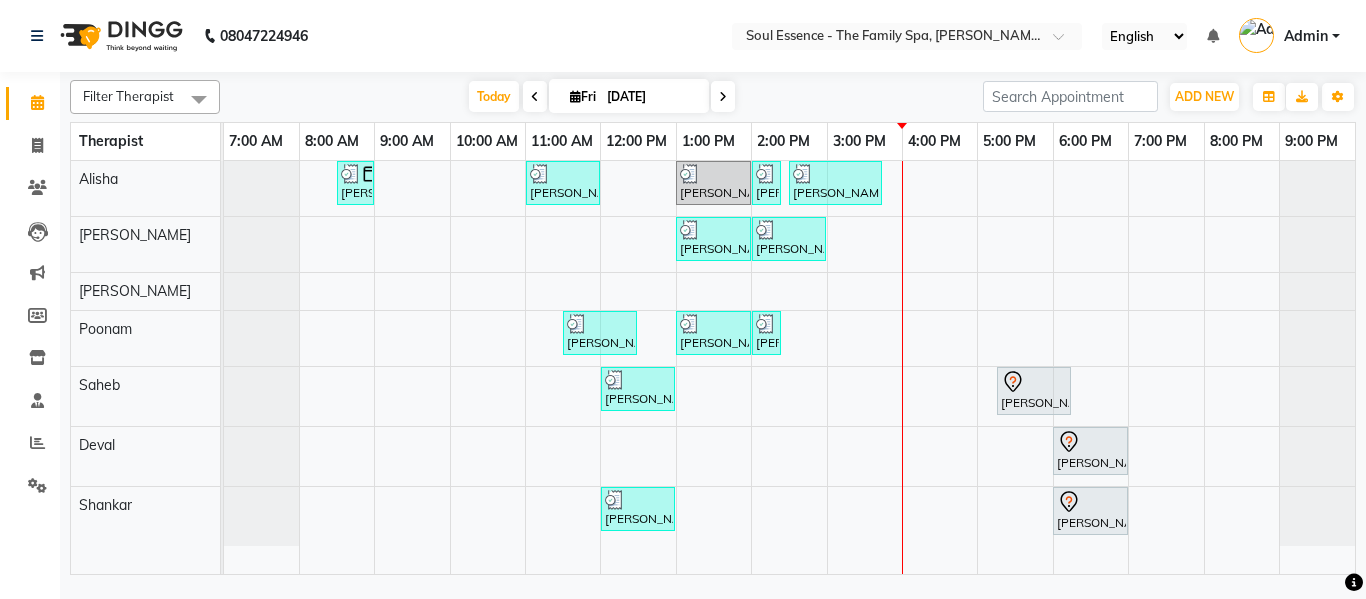 click on "Filter Therapist Select All Alisha Deval Gauri Thorath Poonam Saheb Shankar  Surma Today  Fri 11-07-2025 Toggle Dropdown Add Appointment Add Invoice Add Expense Add Attendance Add Client Add Transaction Toggle Dropdown Add Appointment Add Invoice Add Expense Add Attendance Add Client ADD NEW Toggle Dropdown Add Appointment Add Invoice Add Expense Add Attendance Add Client Add Transaction Filter Therapist Select All Alisha Deval Gauri Thorath Poonam Saheb Shankar  Surma Group By  Staff View   Room View  View as Vertical  Vertical - Week View  Horizontal  Horizontal - Week View  List  Toggle Dropdown Calendar Settings Manage Tags   Arrange Therapists   Reset Therapists  Full Screen Appointment Form Zoom 25% Therapist 7:00 AM 8:00 AM 9:00 AM 10:00 AM 11:00 AM 12:00 PM 1:00 PM 2:00 PM 3:00 PM 4:00 PM 5:00 PM 6:00 PM 7:00 PM 8:00 PM 9:00 PM Alisha Surma Gauri Thorath Poonam Saheb Deval Shankar      Hemant Deshpande, TK09, 08:30 AM-09:00 AM, Express Clean Up" 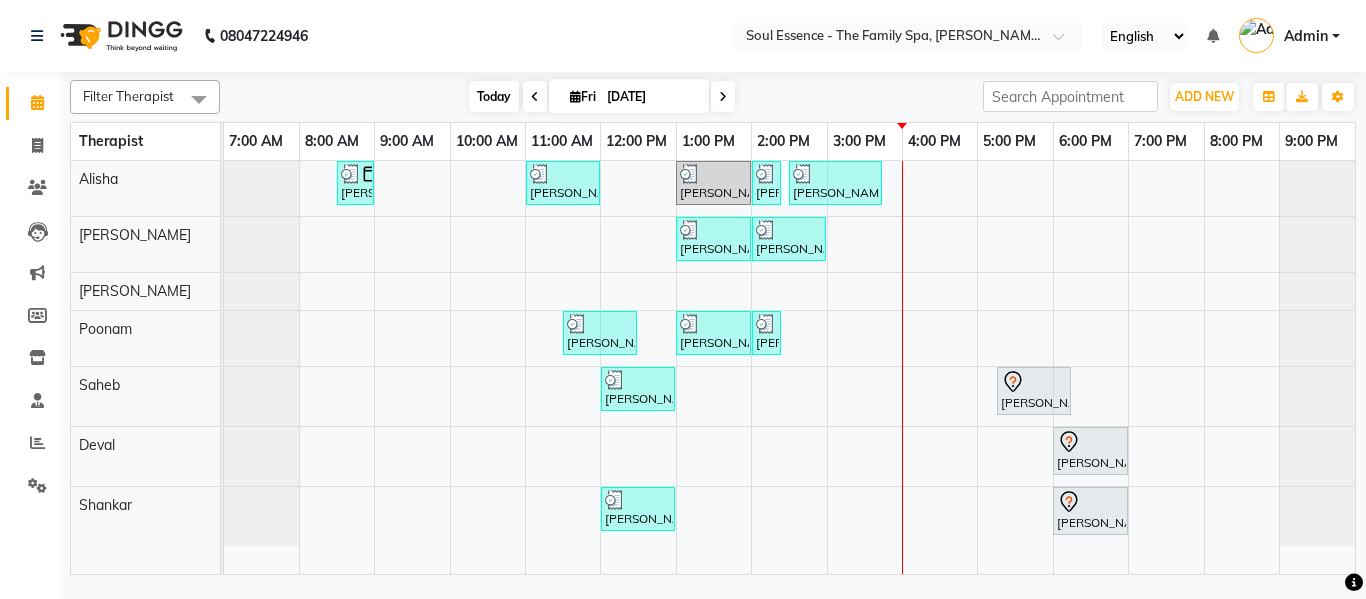 click on "Today" at bounding box center [494, 96] 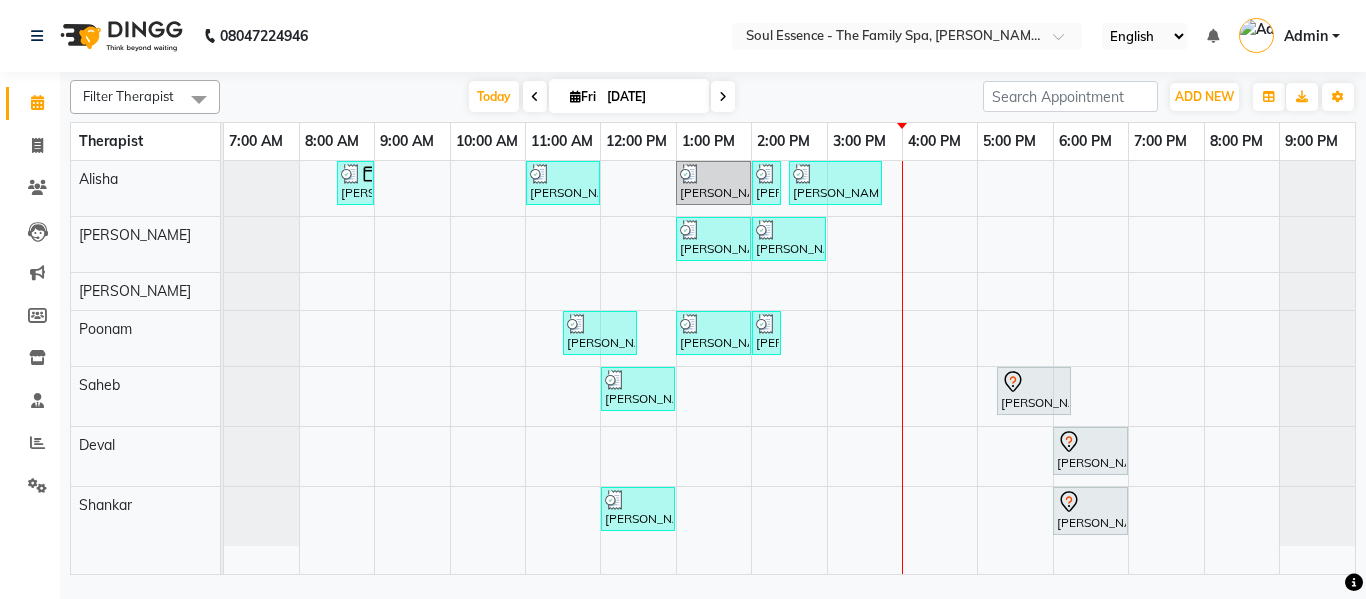 click at bounding box center (723, 96) 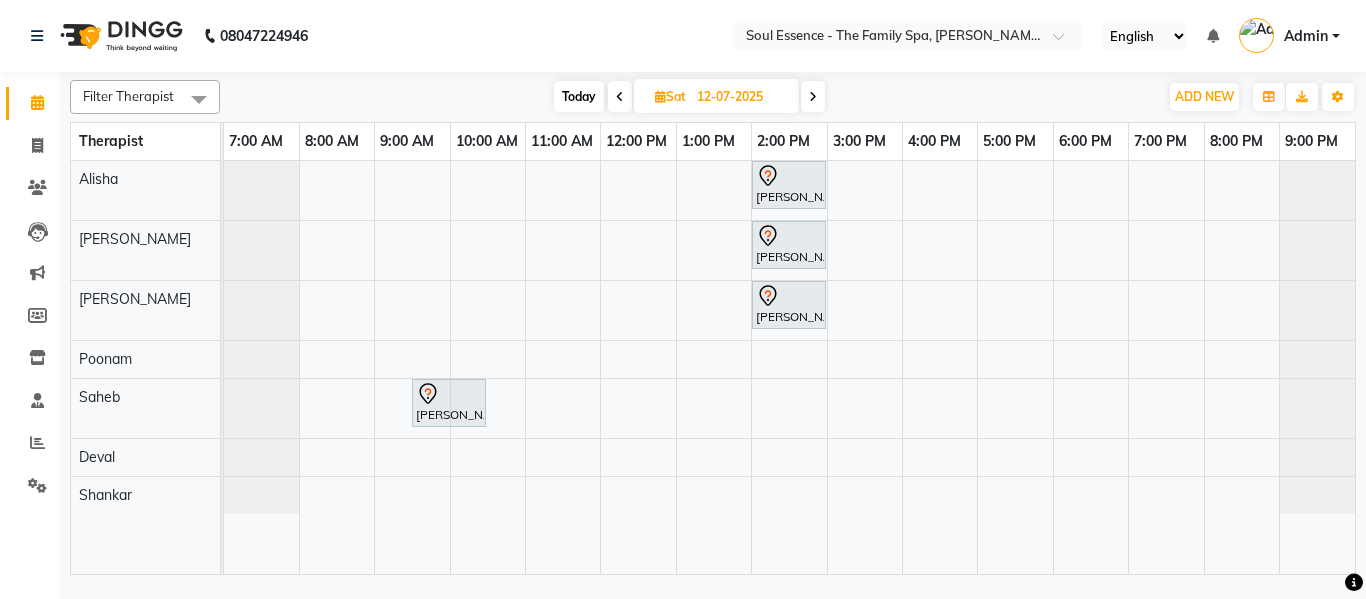 click on "Today" at bounding box center (579, 96) 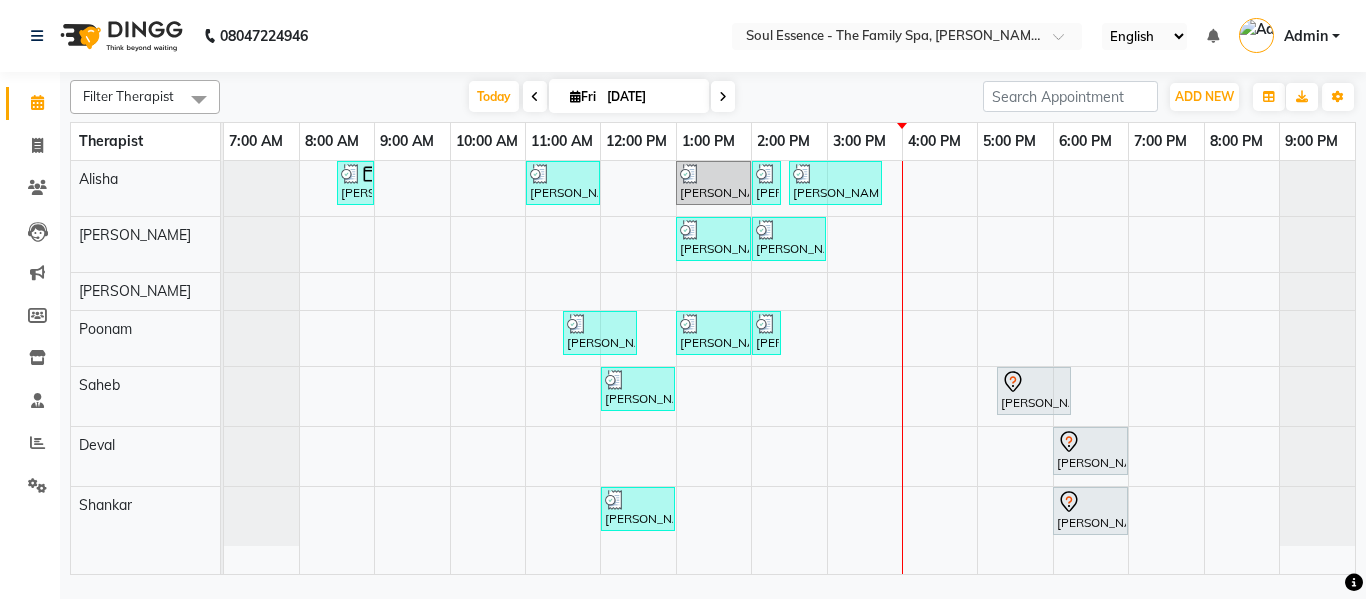 click at bounding box center (723, 96) 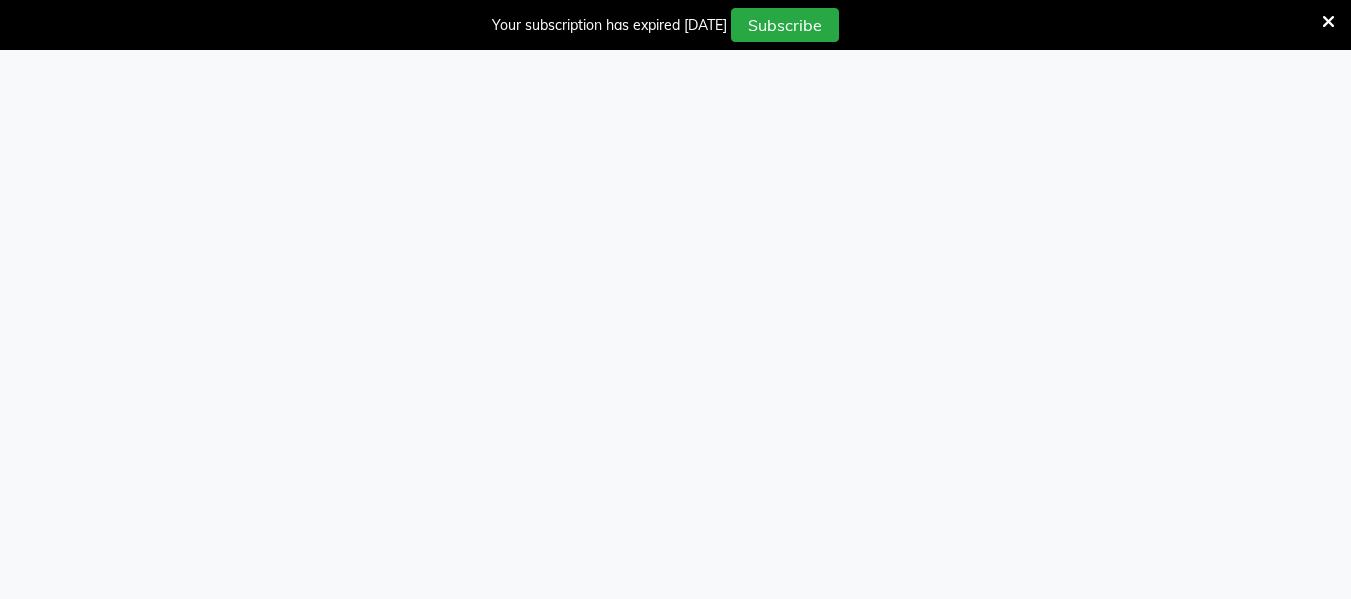 scroll, scrollTop: 0, scrollLeft: 0, axis: both 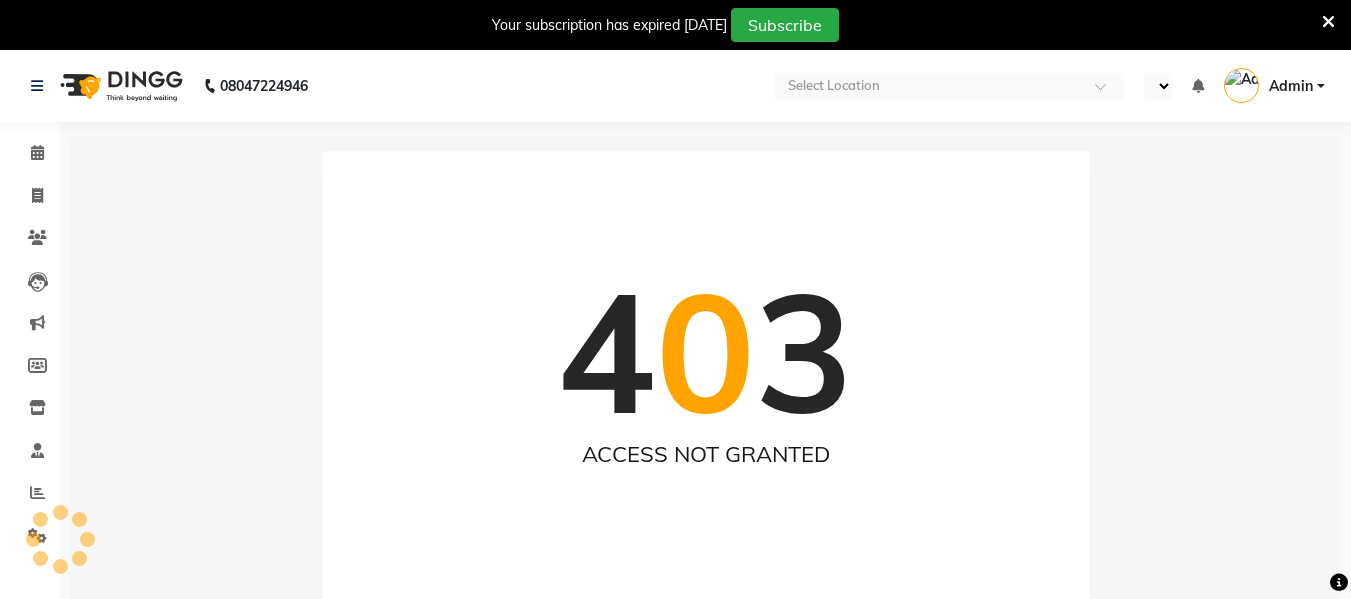 select on "en" 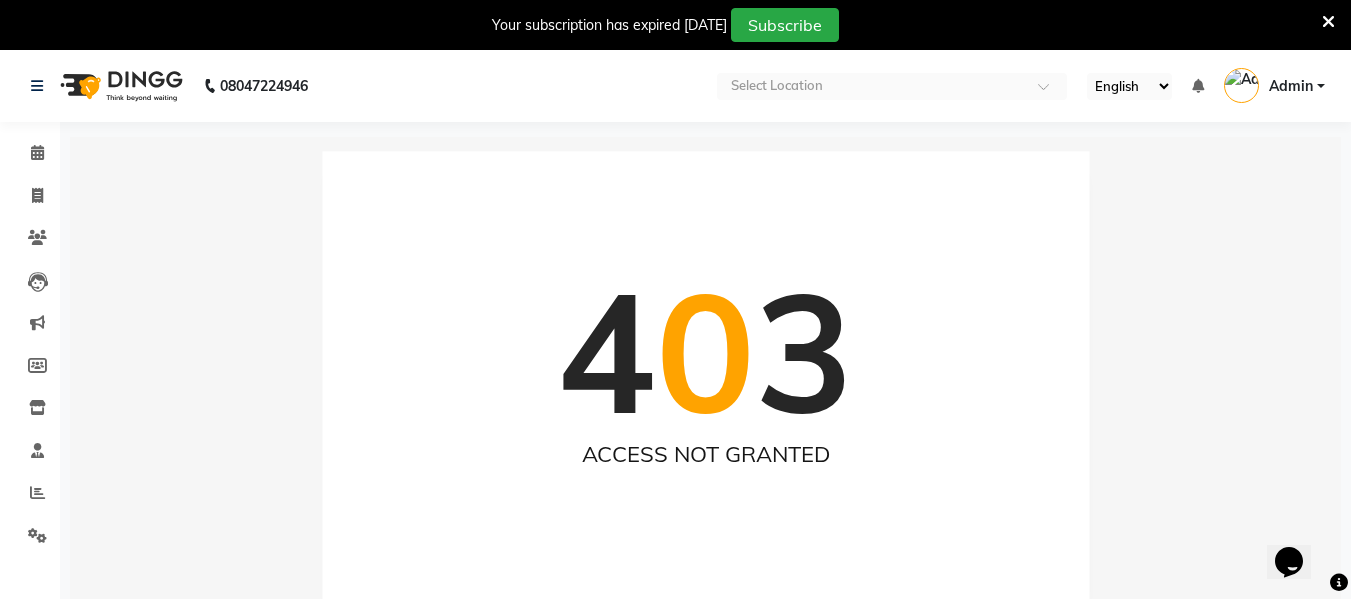 scroll, scrollTop: 0, scrollLeft: 0, axis: both 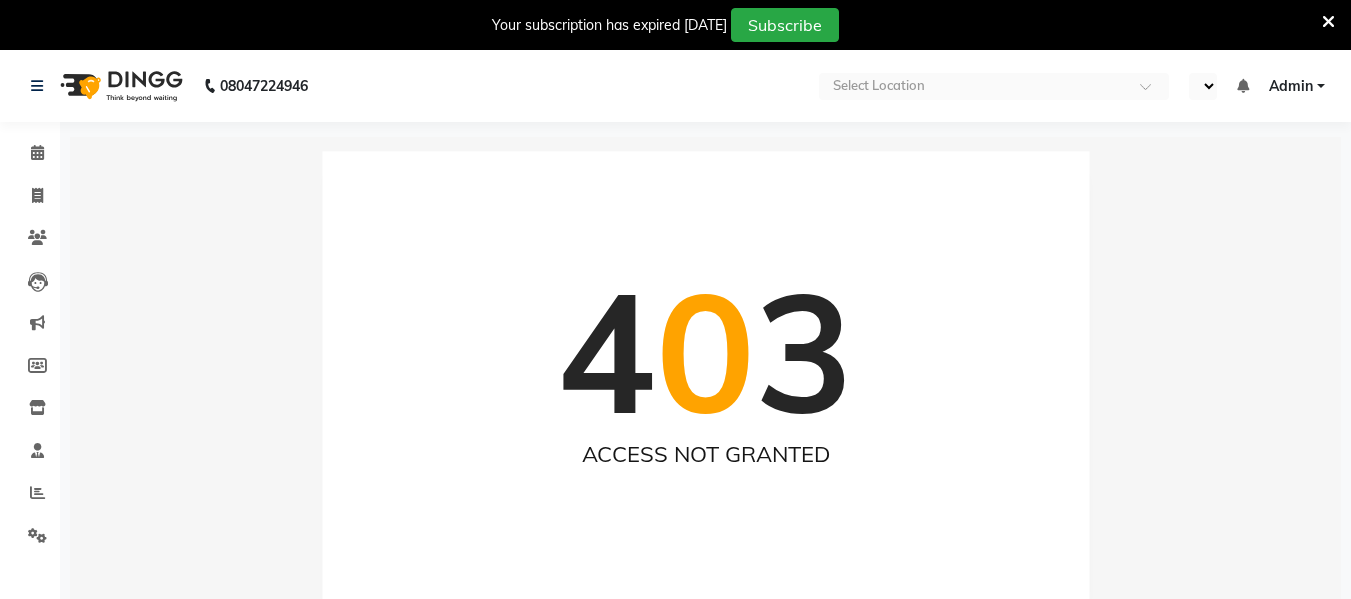 select on "en" 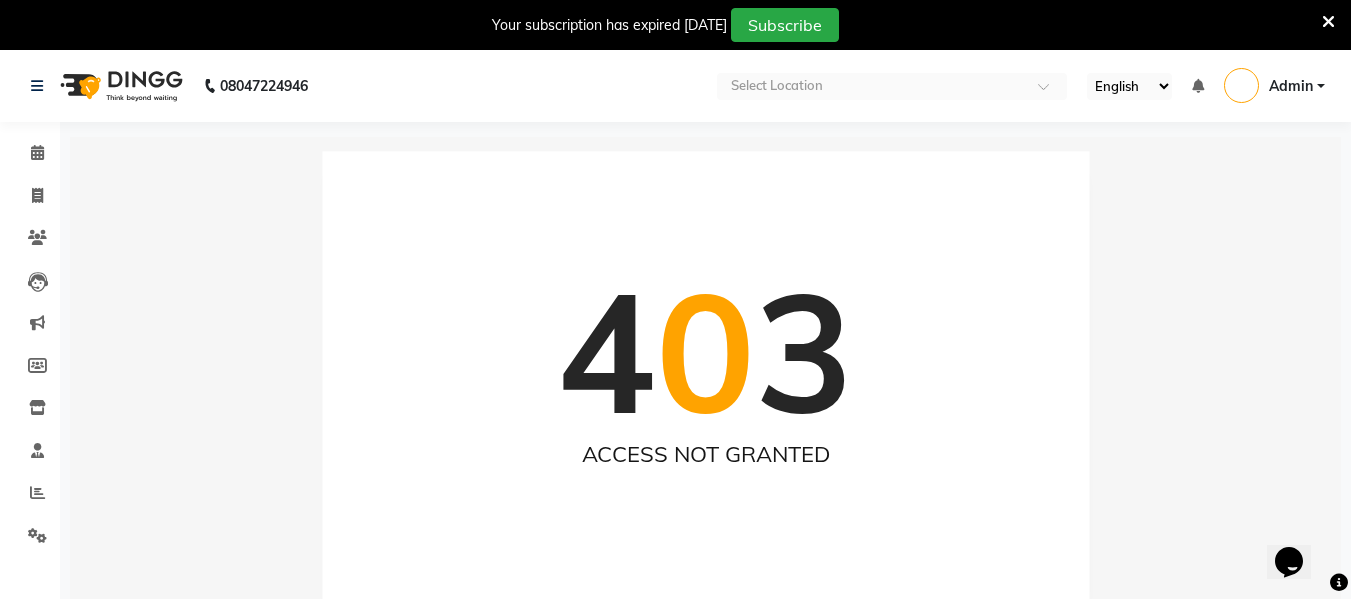 scroll, scrollTop: 0, scrollLeft: 0, axis: both 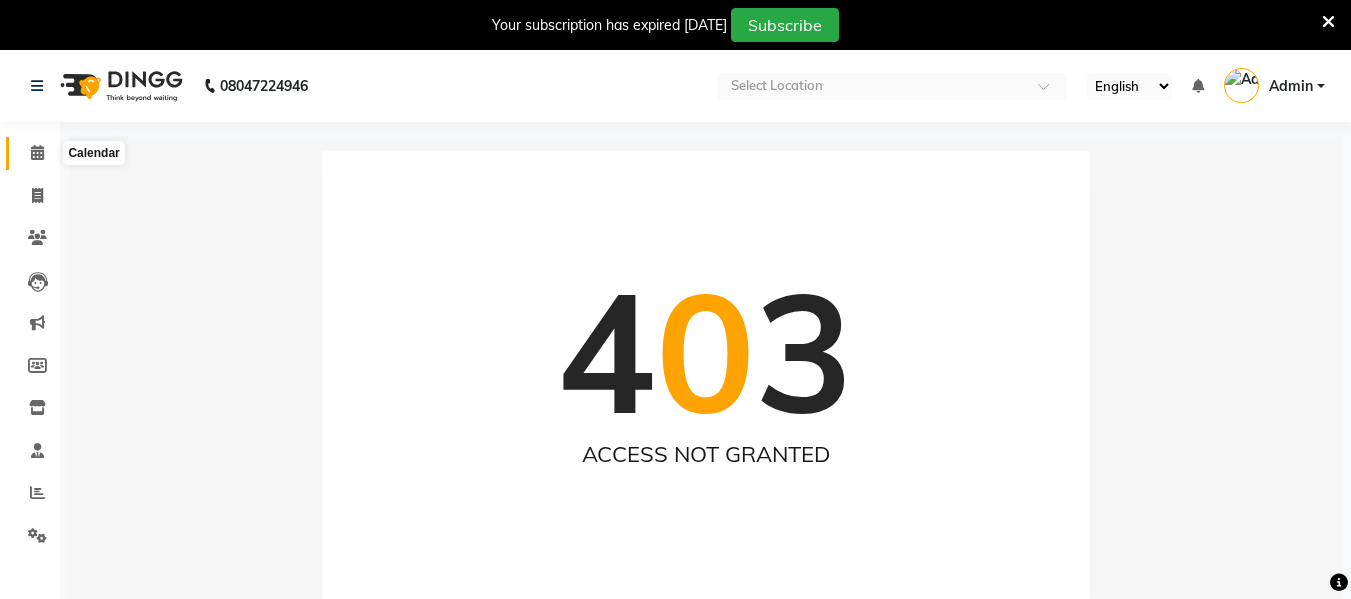 click 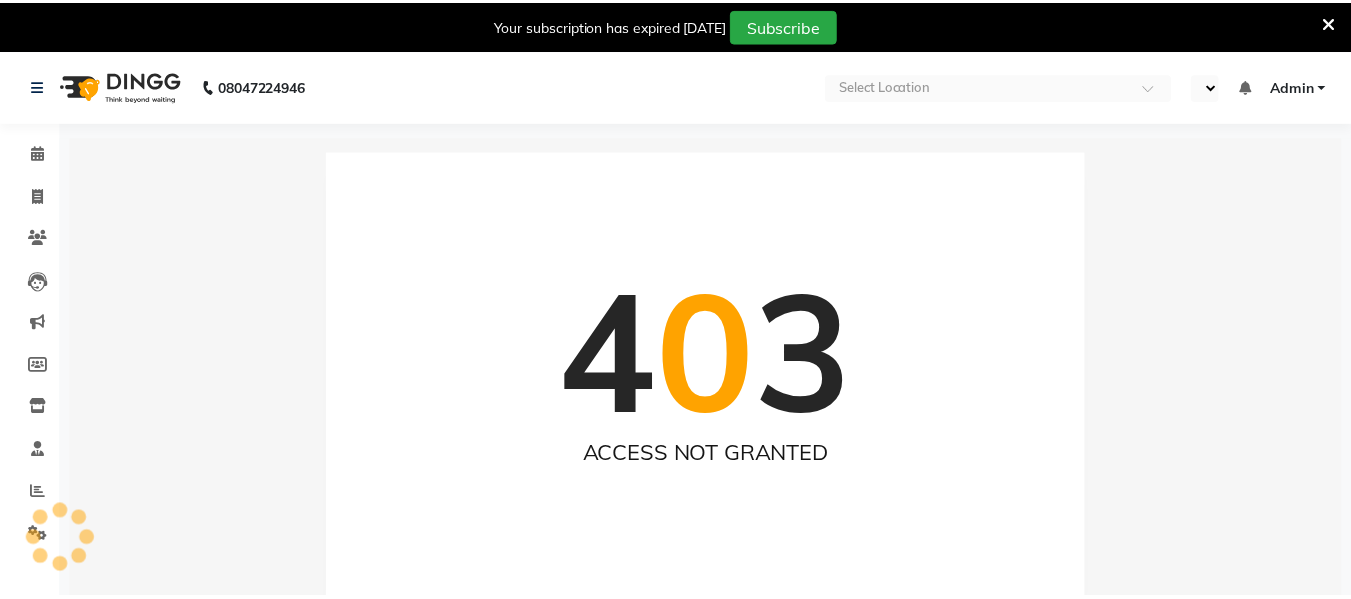 scroll, scrollTop: 0, scrollLeft: 0, axis: both 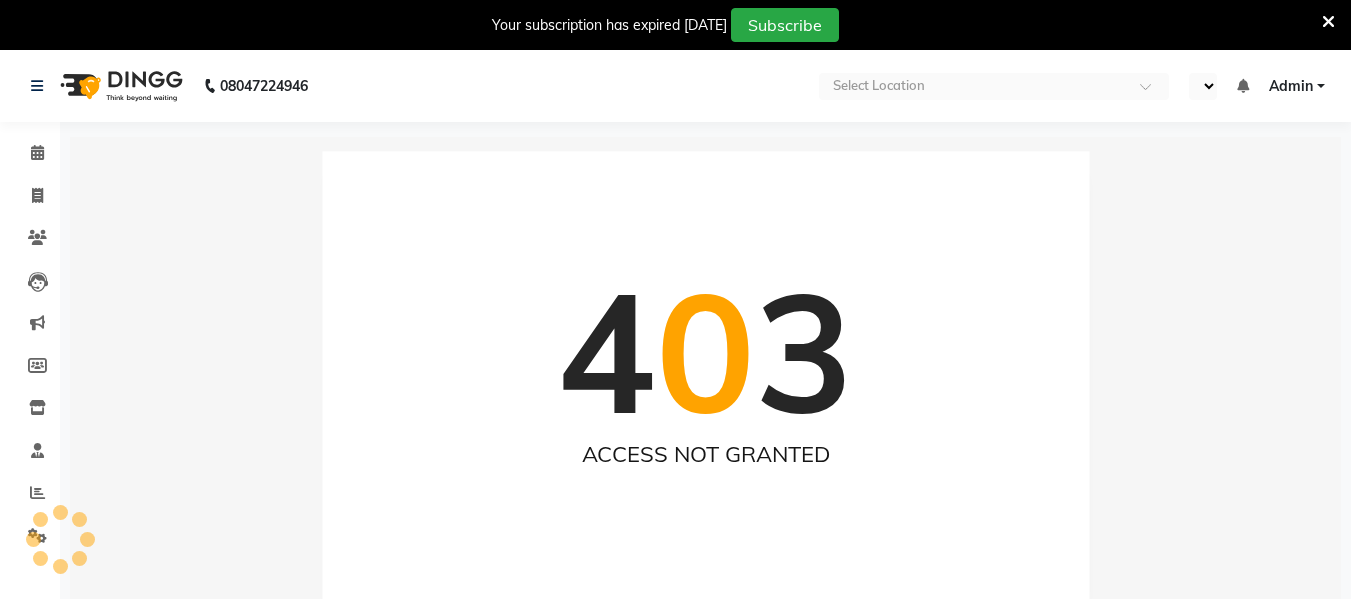 select on "en" 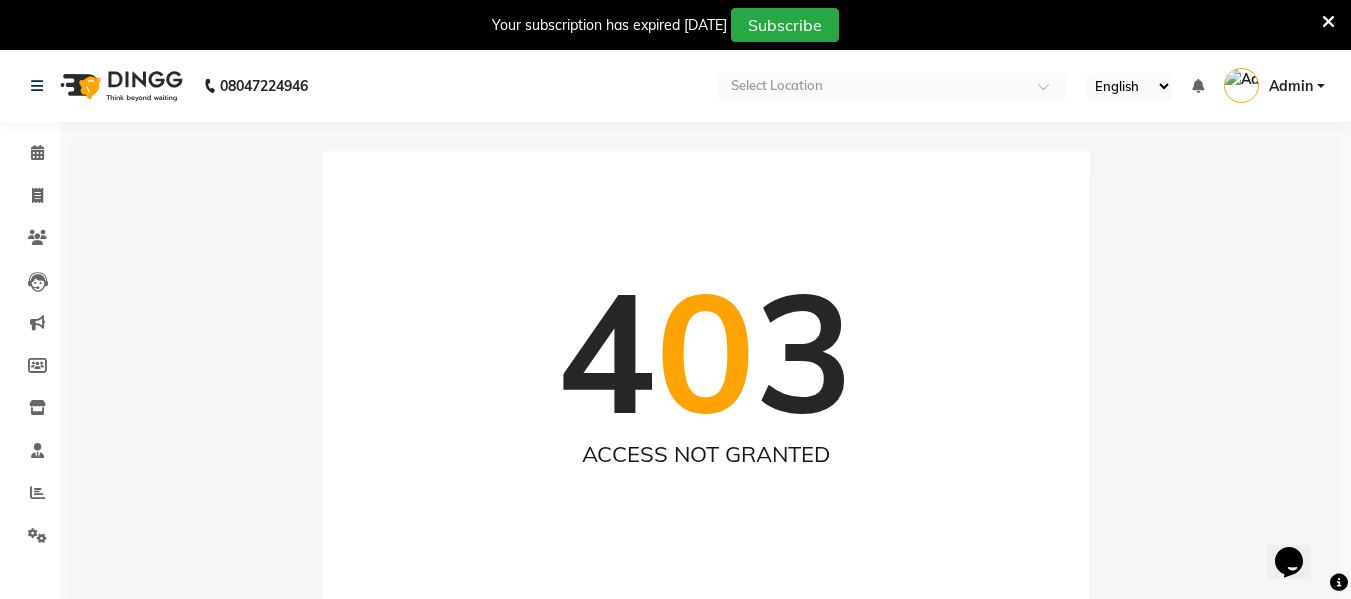 scroll, scrollTop: 0, scrollLeft: 0, axis: both 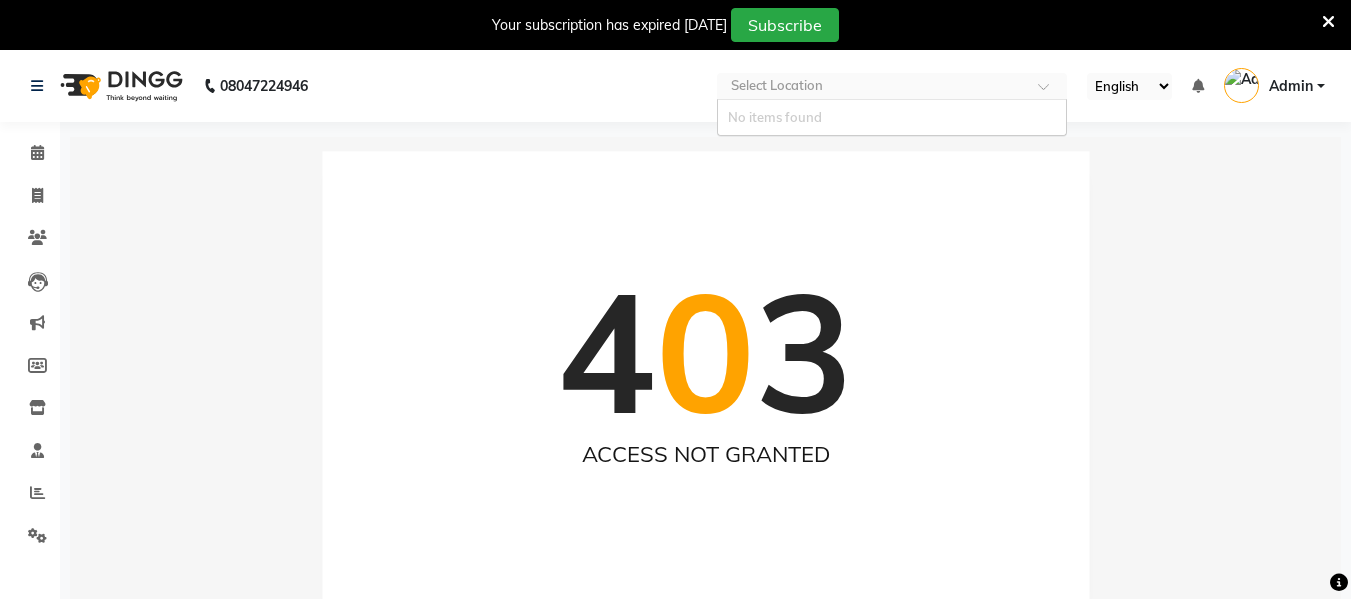 click at bounding box center [872, 88] 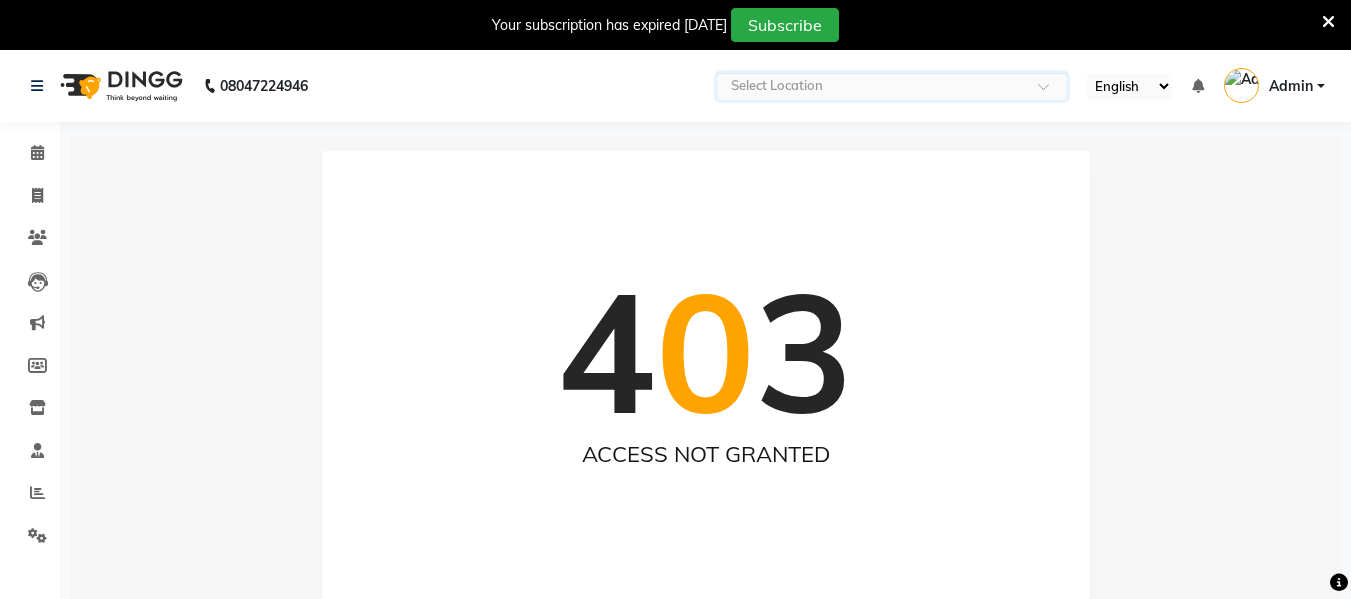 click at bounding box center [1050, 92] 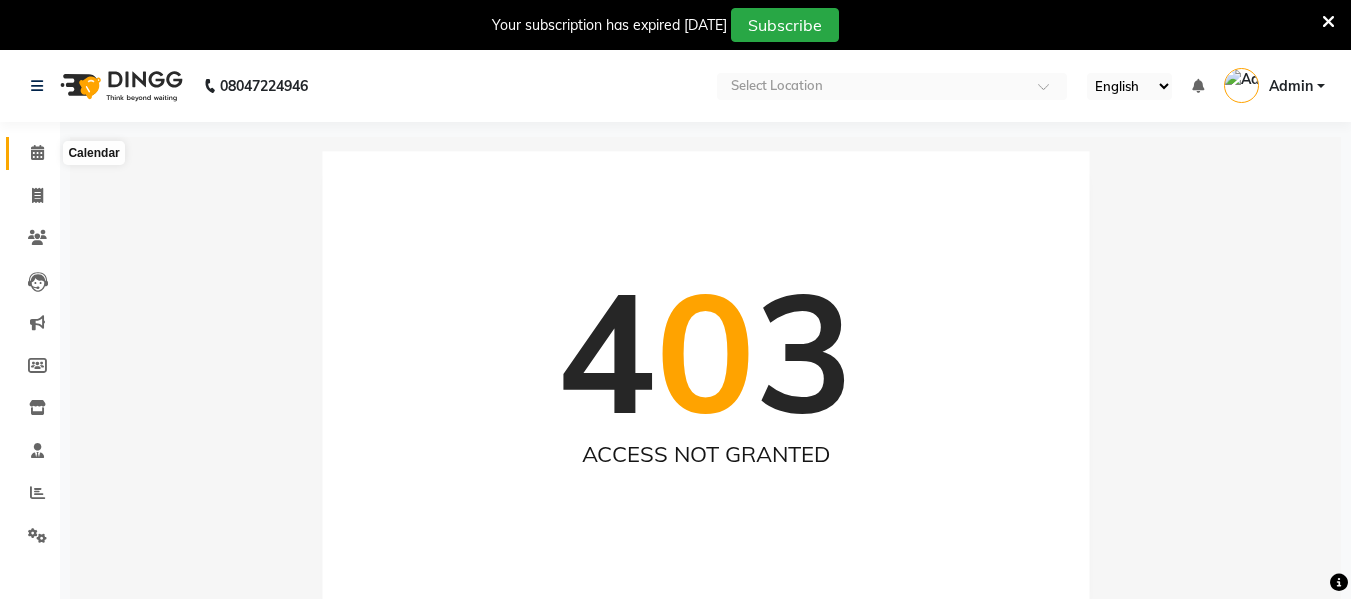 click 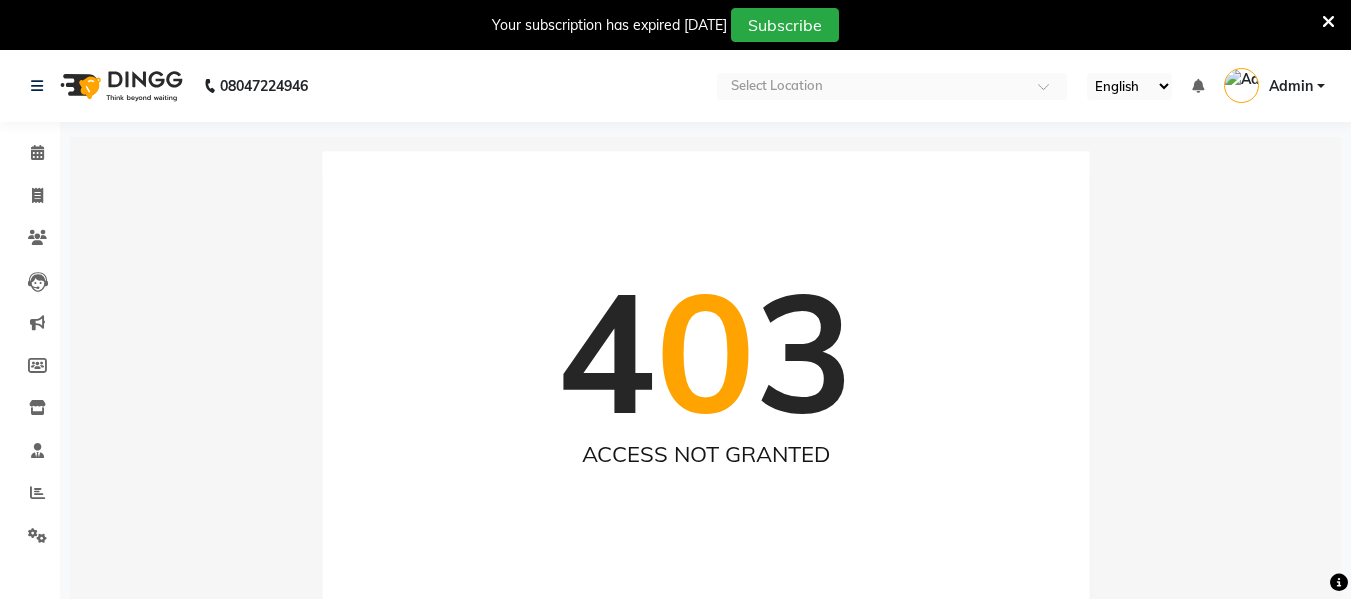 click on "08047224946" 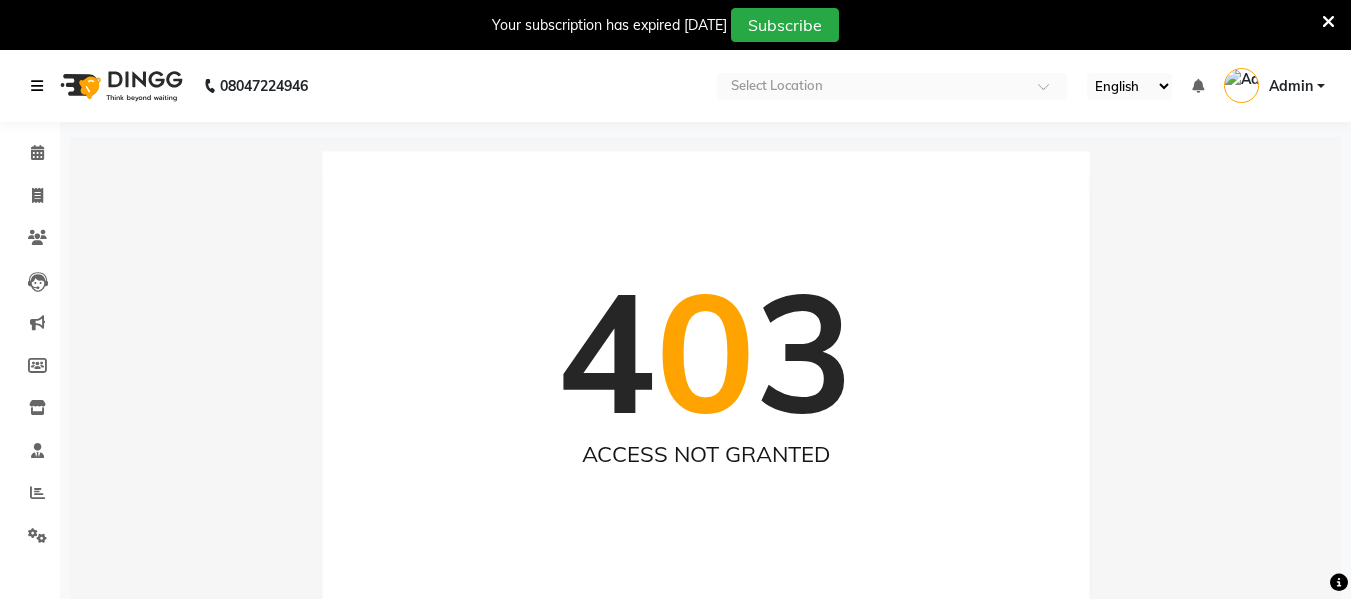 click at bounding box center [37, 86] 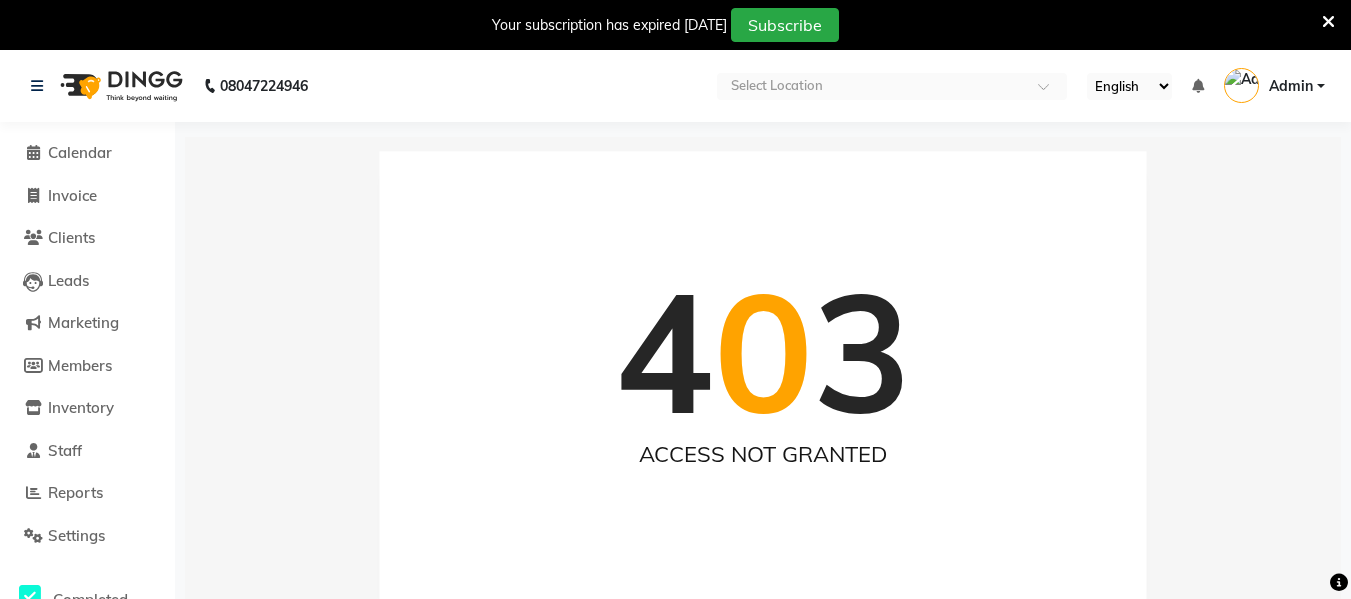 click at bounding box center (1328, 22) 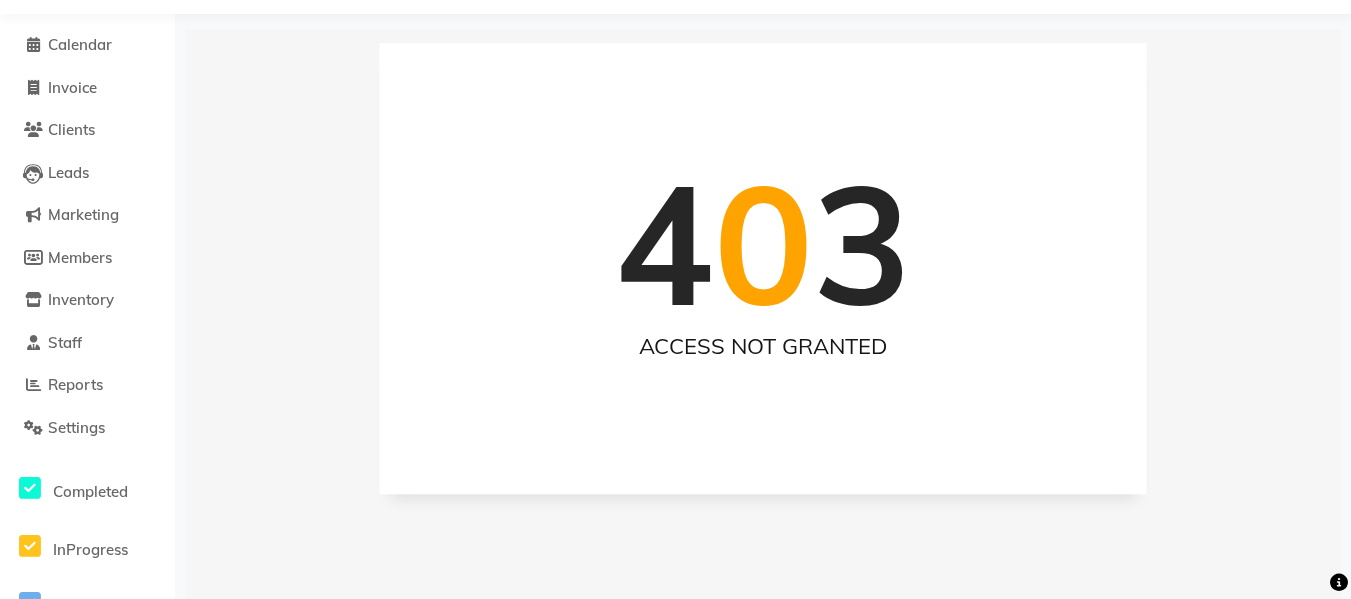 scroll, scrollTop: 0, scrollLeft: 0, axis: both 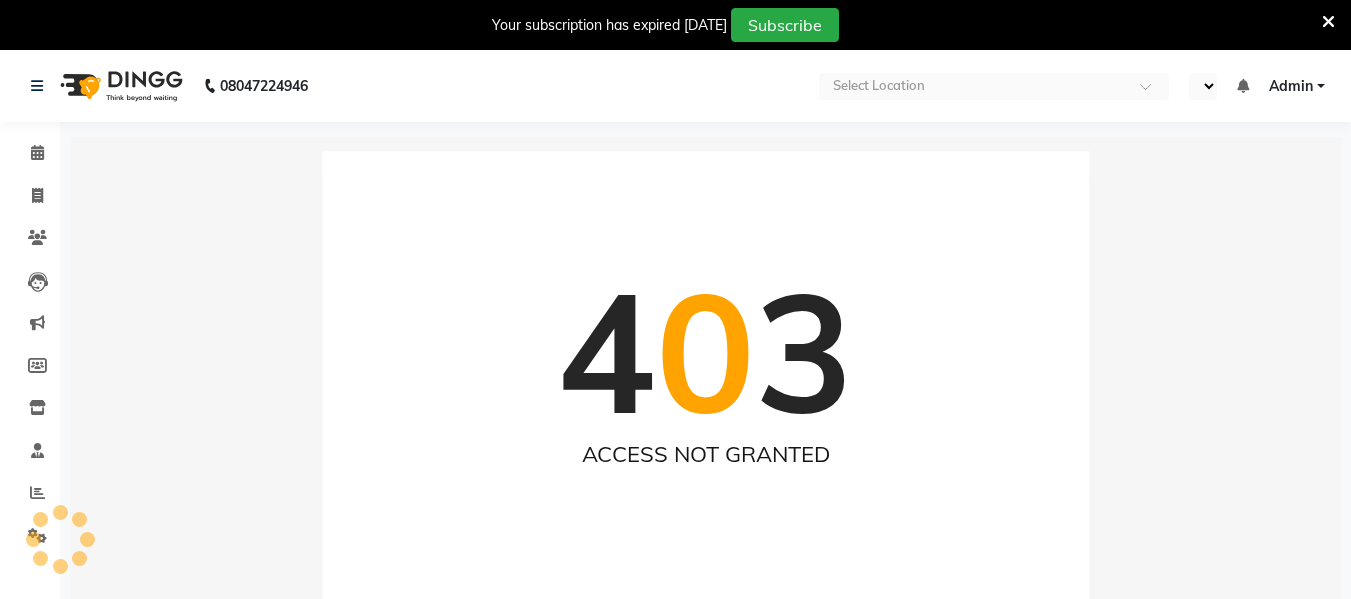 select on "en" 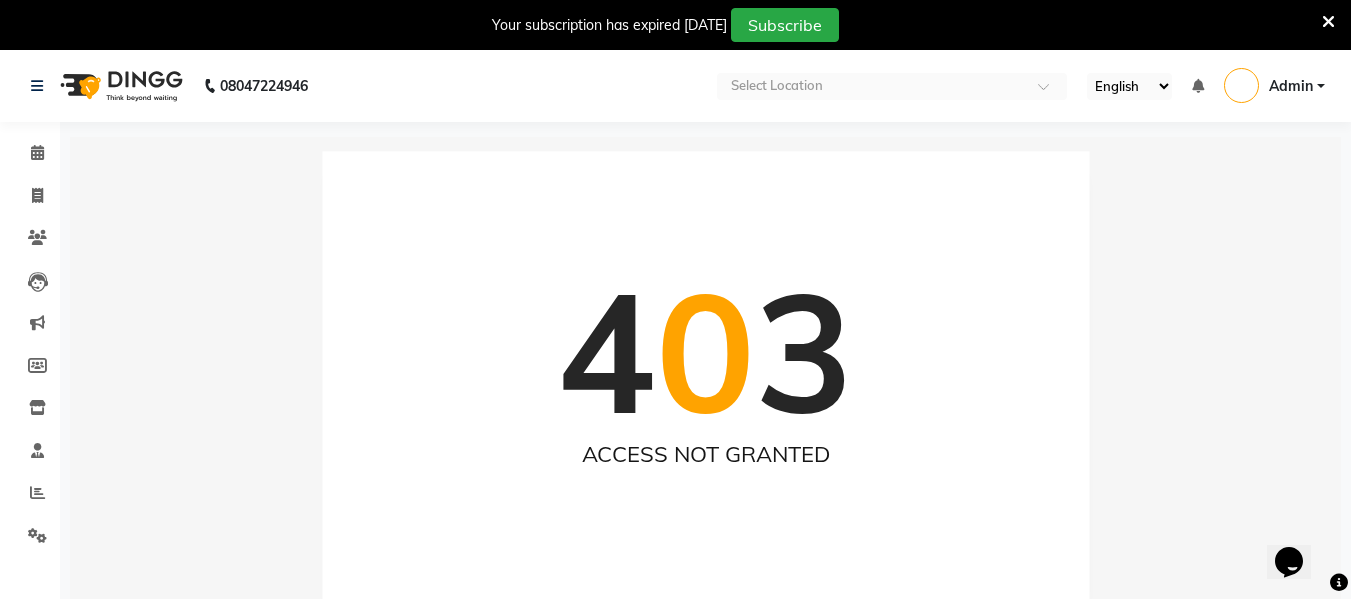 scroll, scrollTop: 0, scrollLeft: 0, axis: both 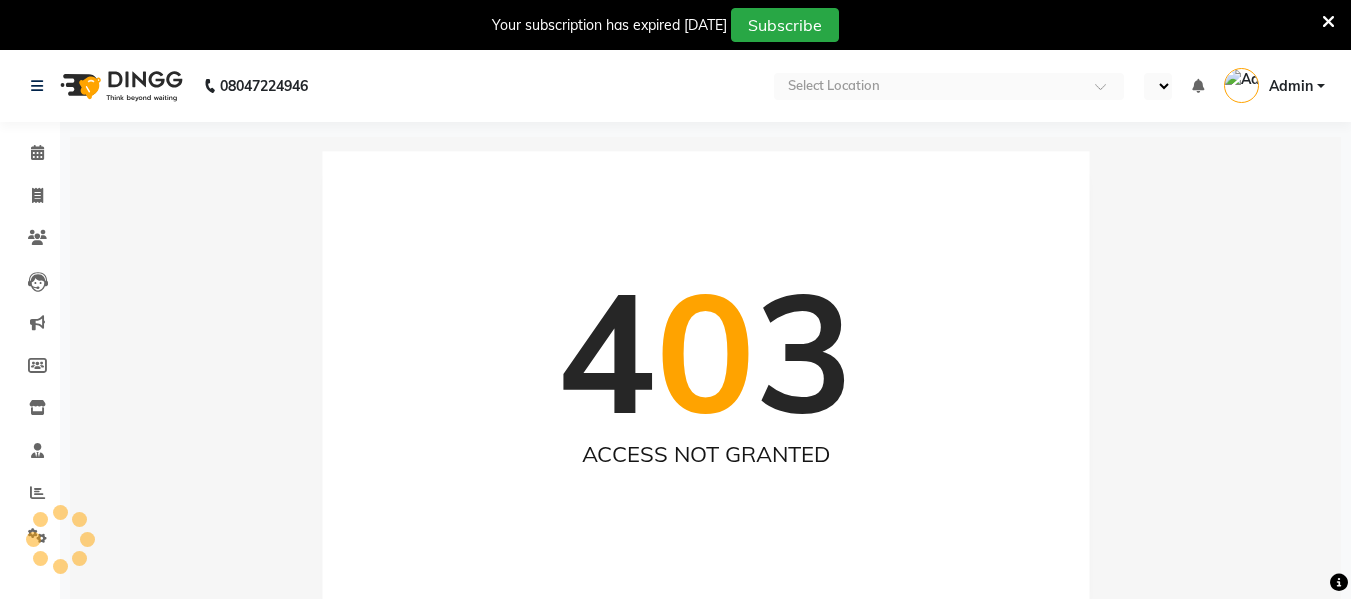 select on "en" 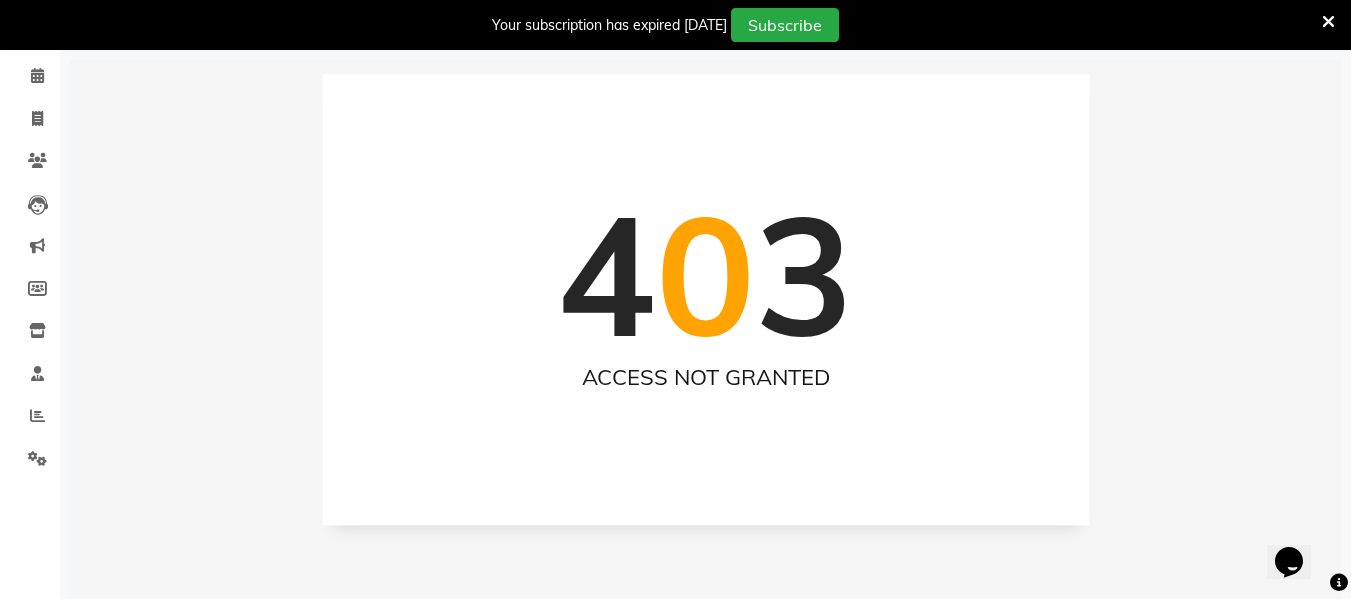 scroll, scrollTop: 0, scrollLeft: 0, axis: both 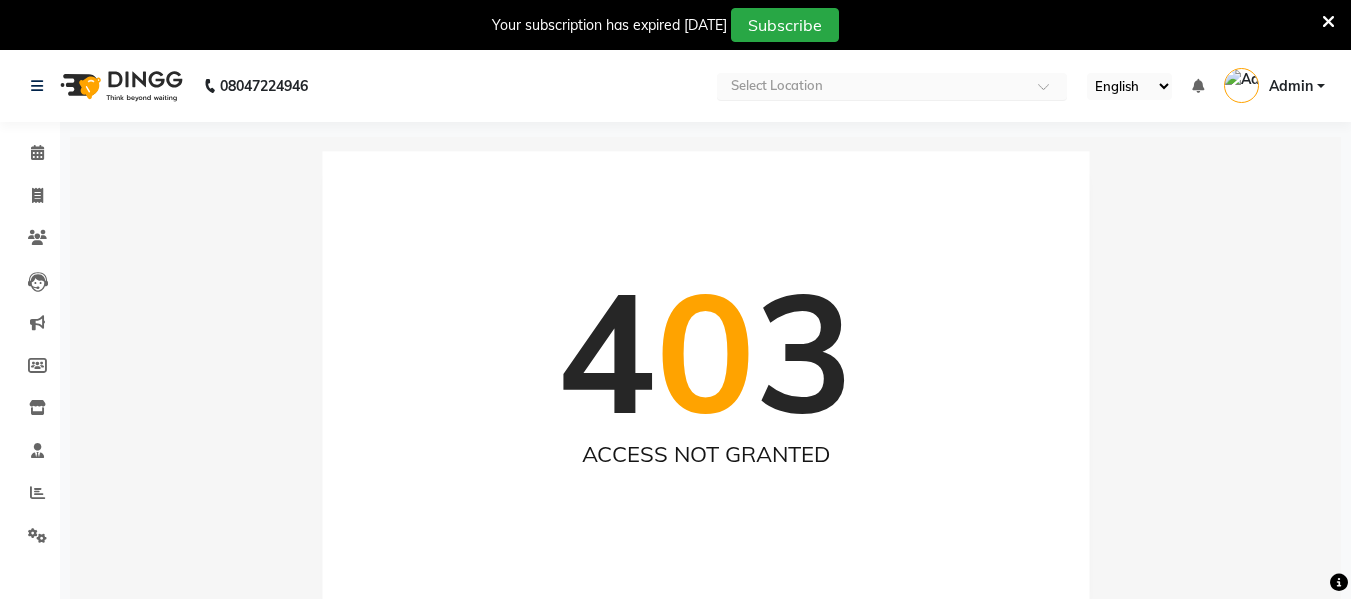 click at bounding box center (1050, 92) 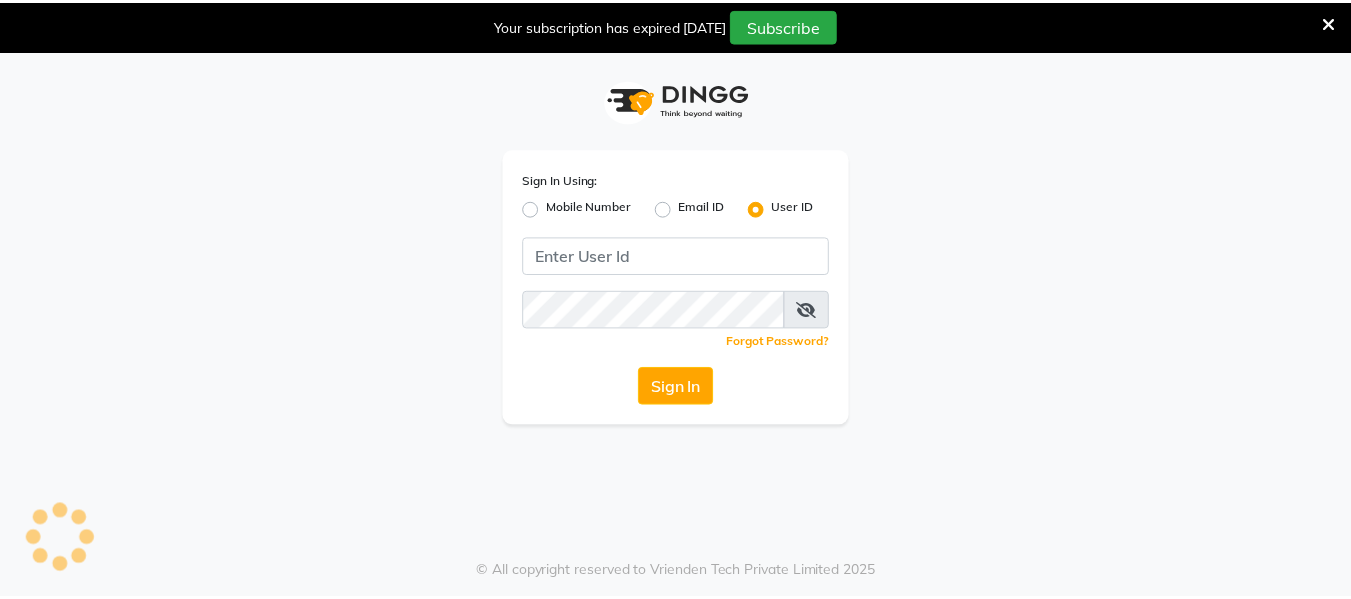 scroll, scrollTop: 0, scrollLeft: 0, axis: both 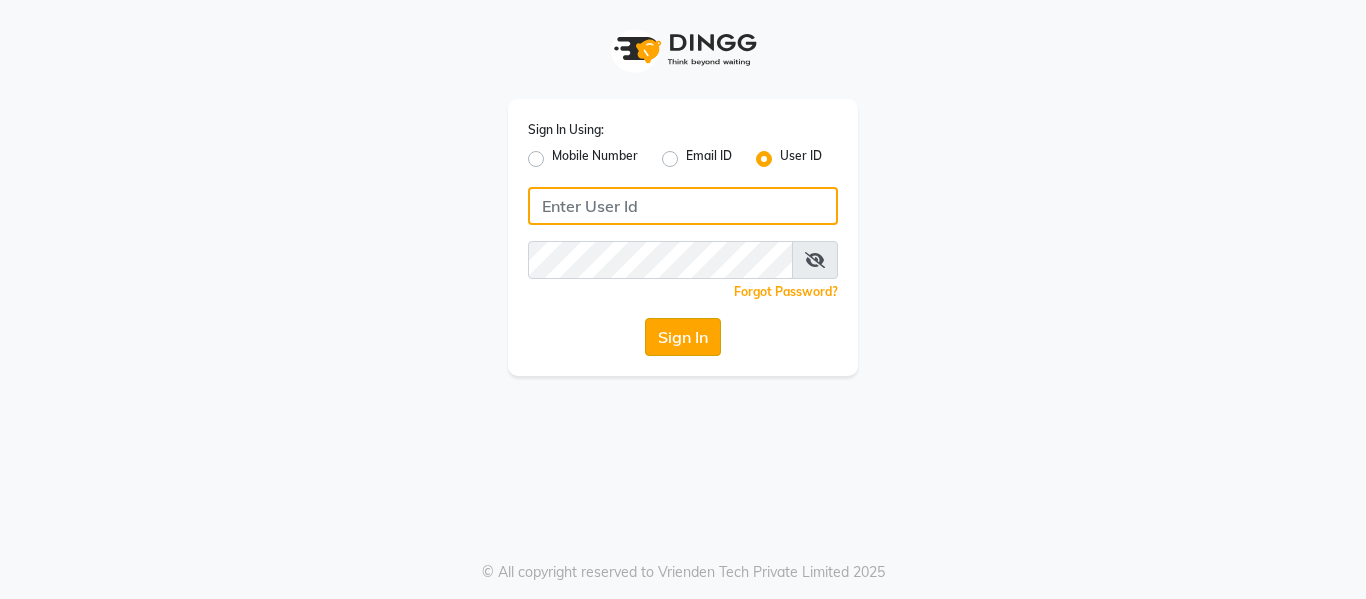 type on "soul" 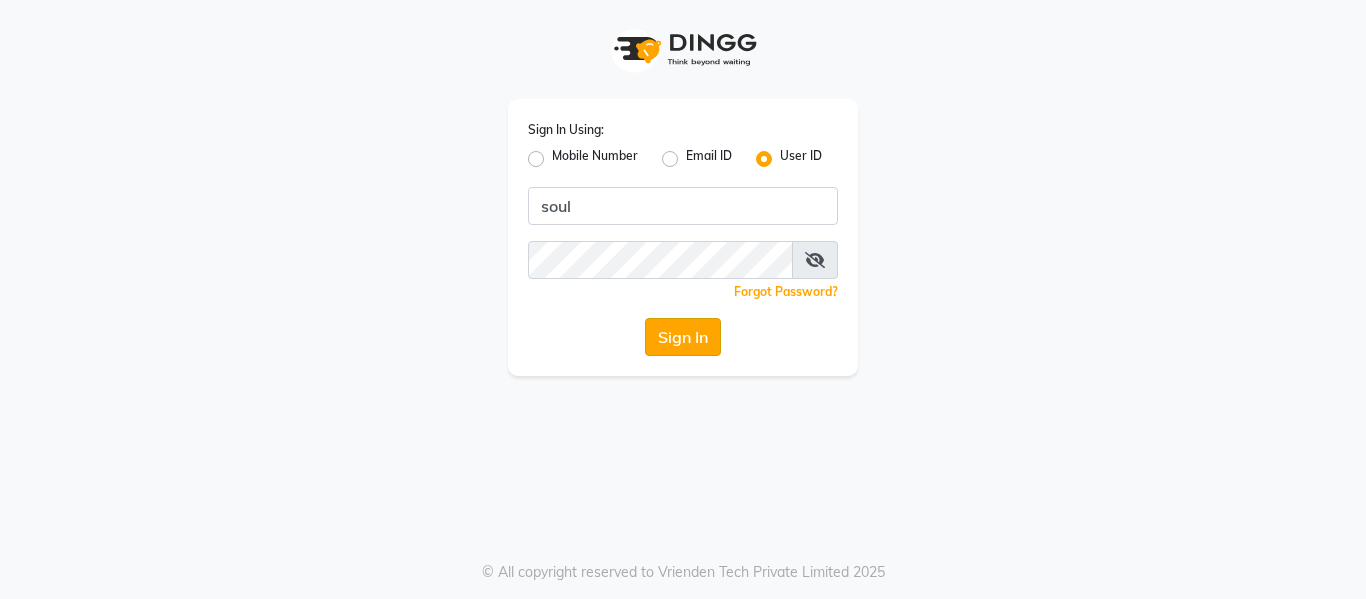 click on "Sign In" 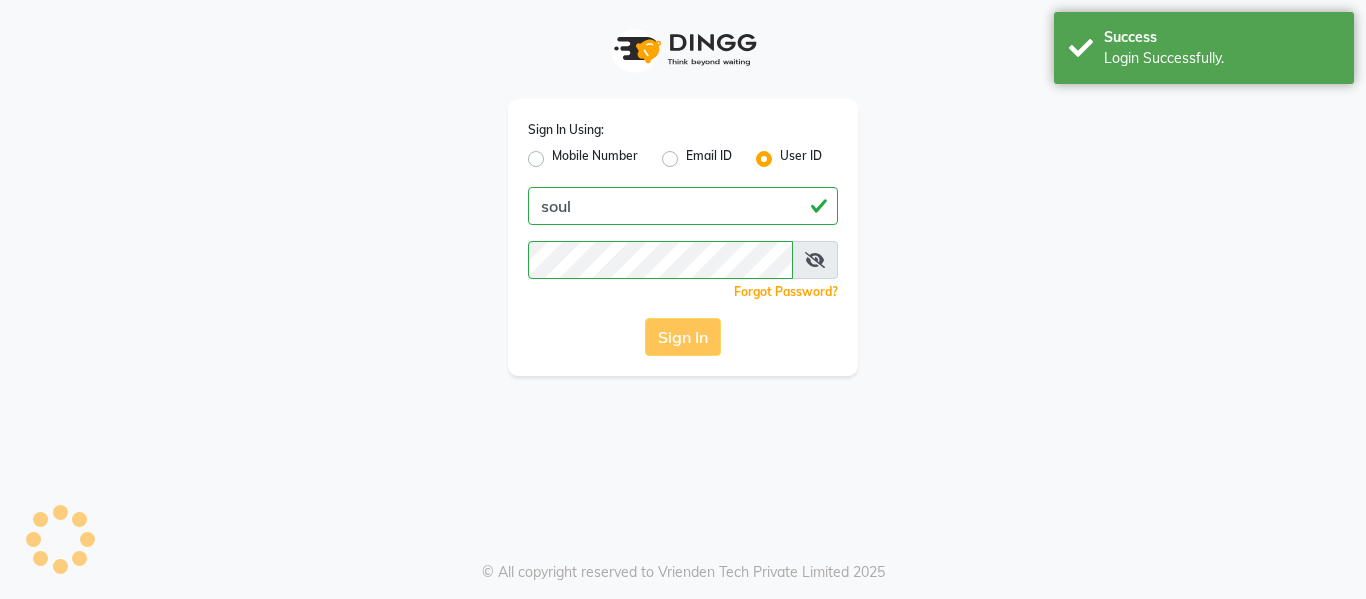 click on "Sign In" 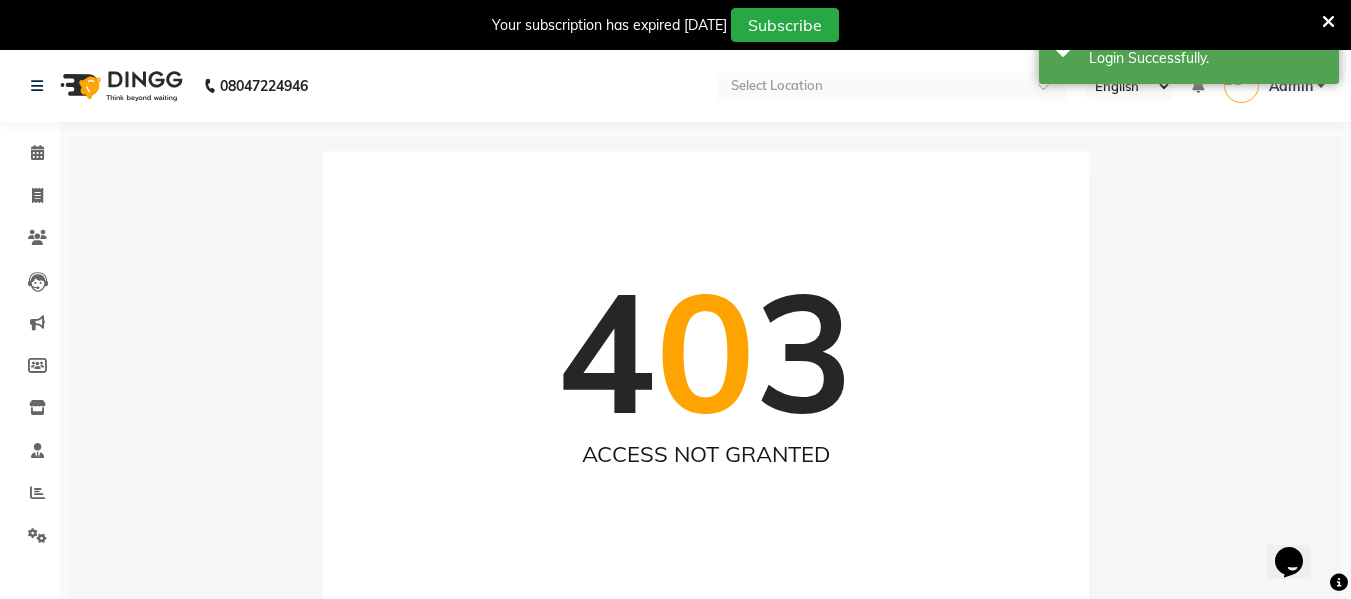 scroll, scrollTop: 0, scrollLeft: 0, axis: both 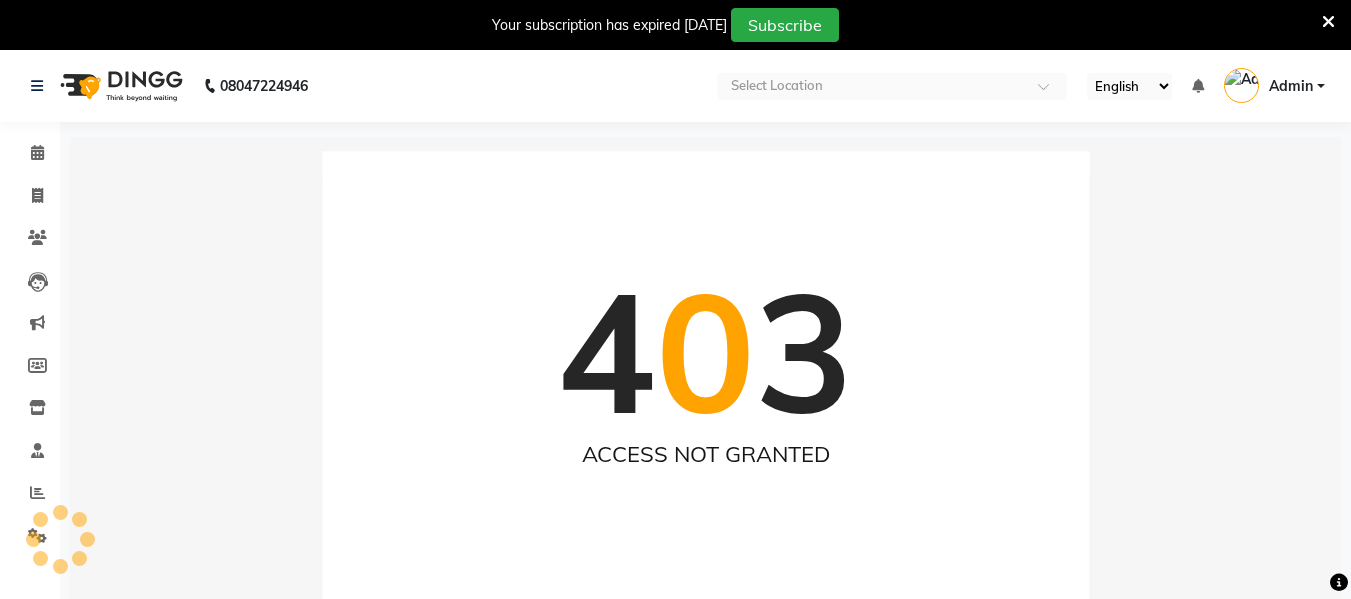 select on "en" 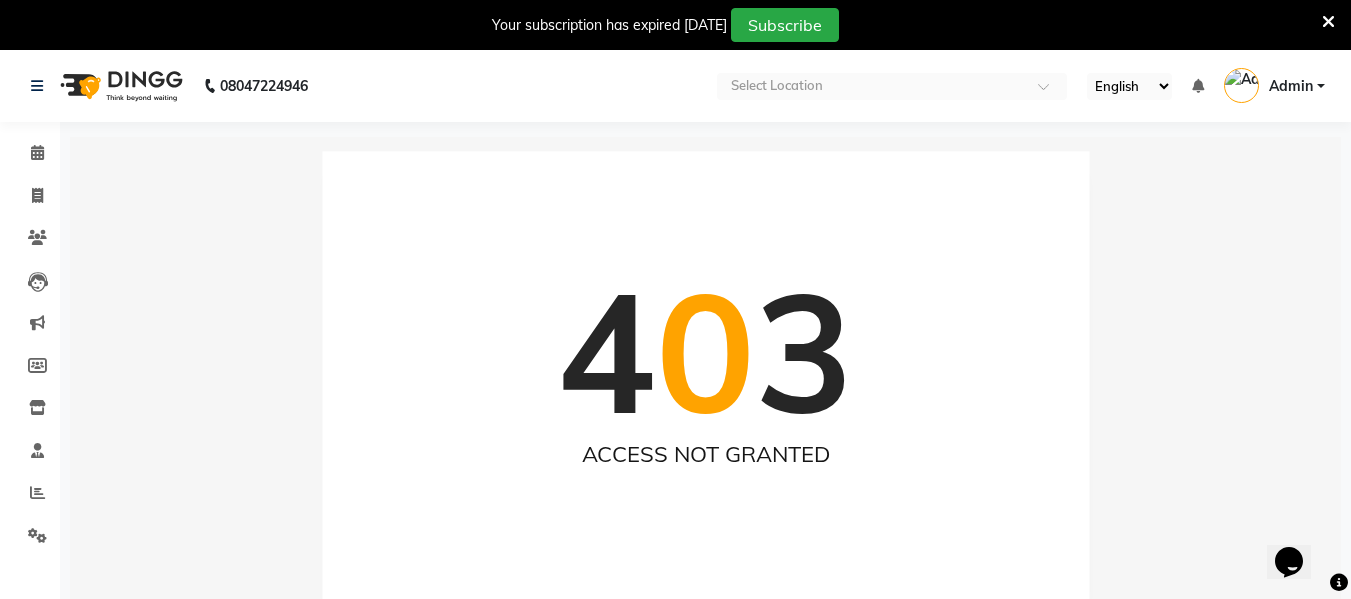 scroll, scrollTop: 0, scrollLeft: 0, axis: both 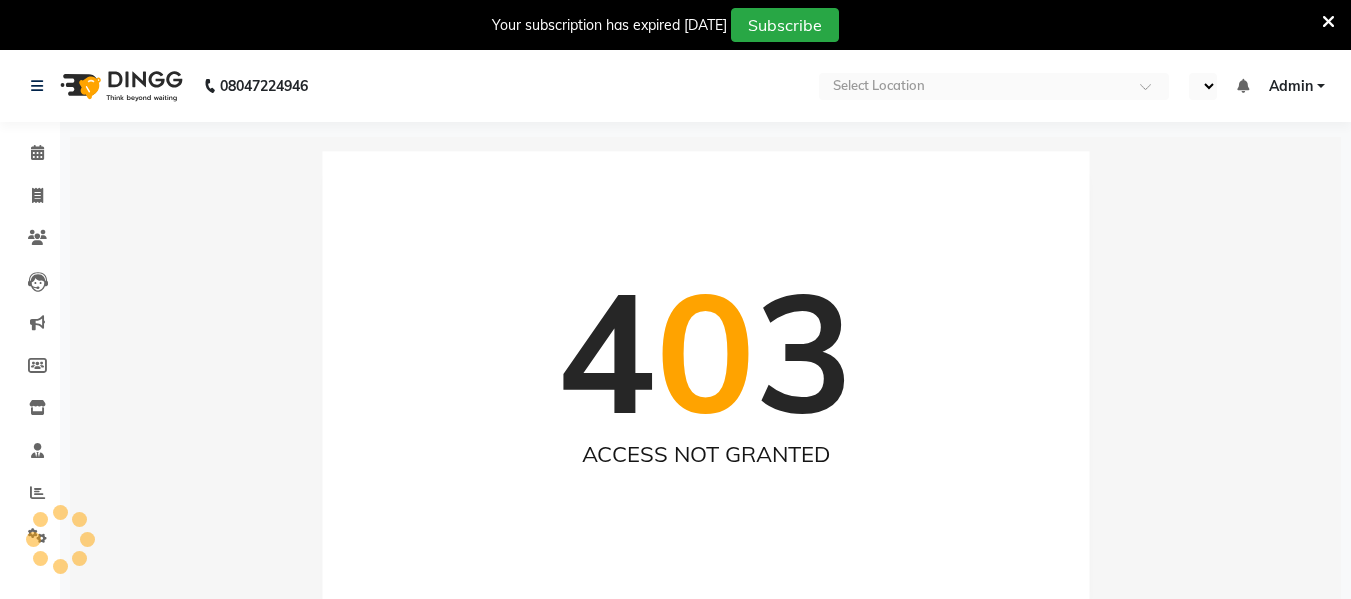 select on "en" 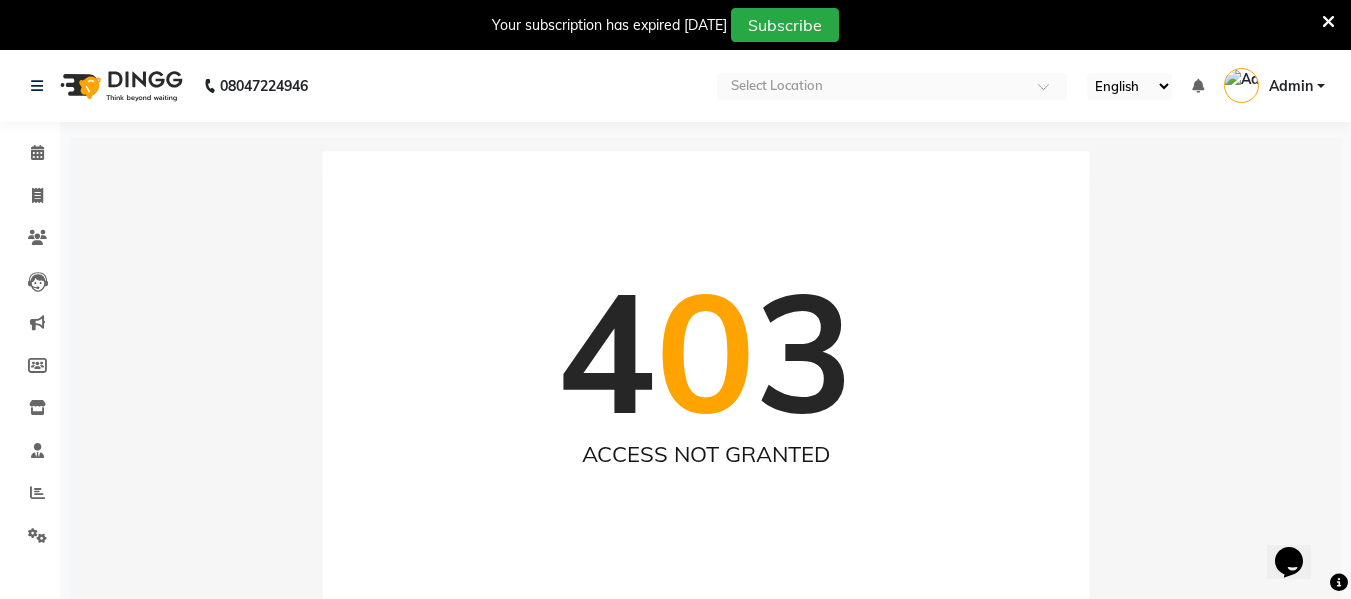 scroll, scrollTop: 0, scrollLeft: 0, axis: both 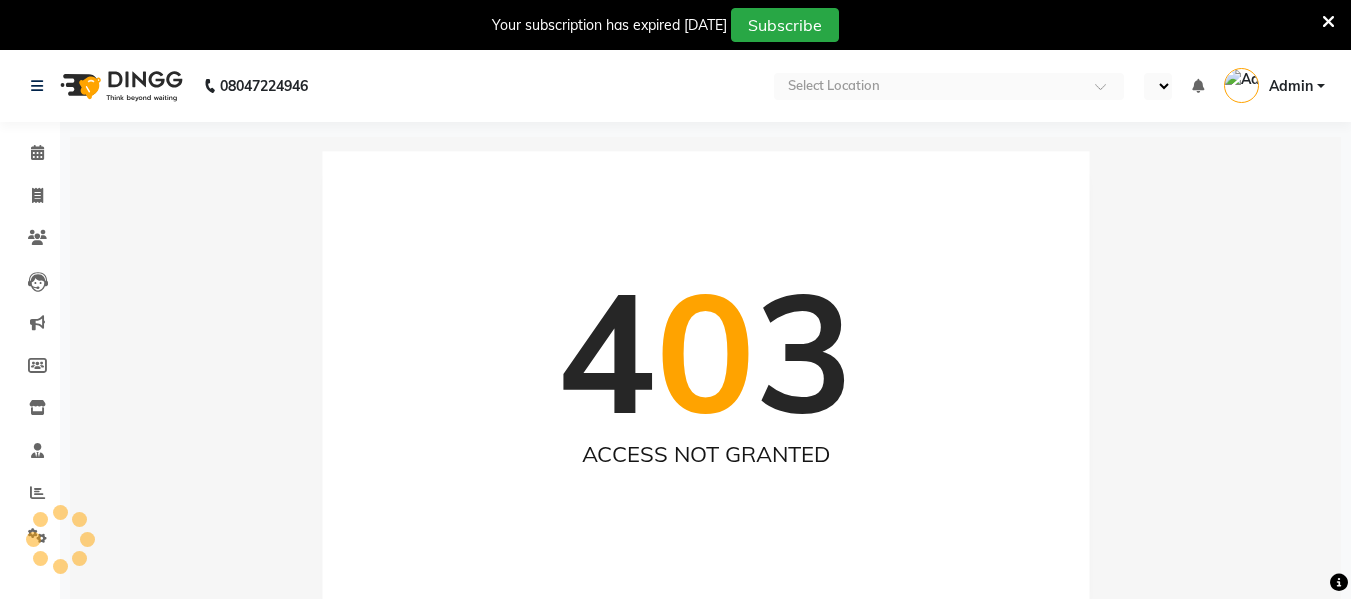 select on "en" 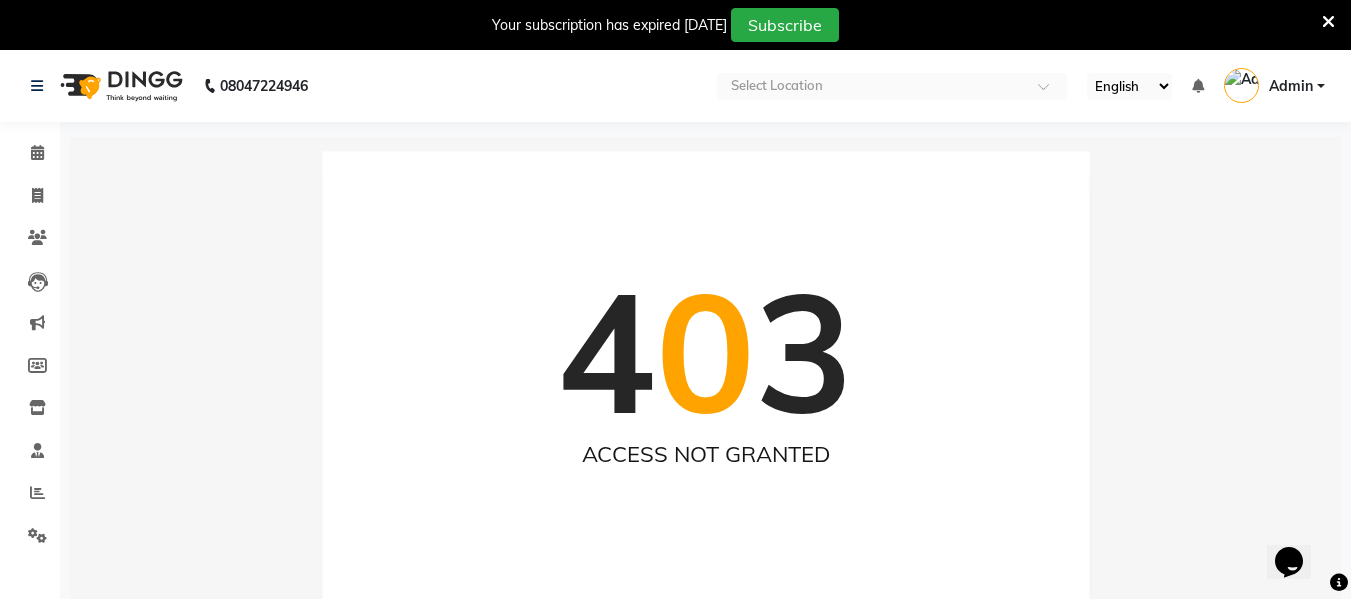 scroll, scrollTop: 0, scrollLeft: 0, axis: both 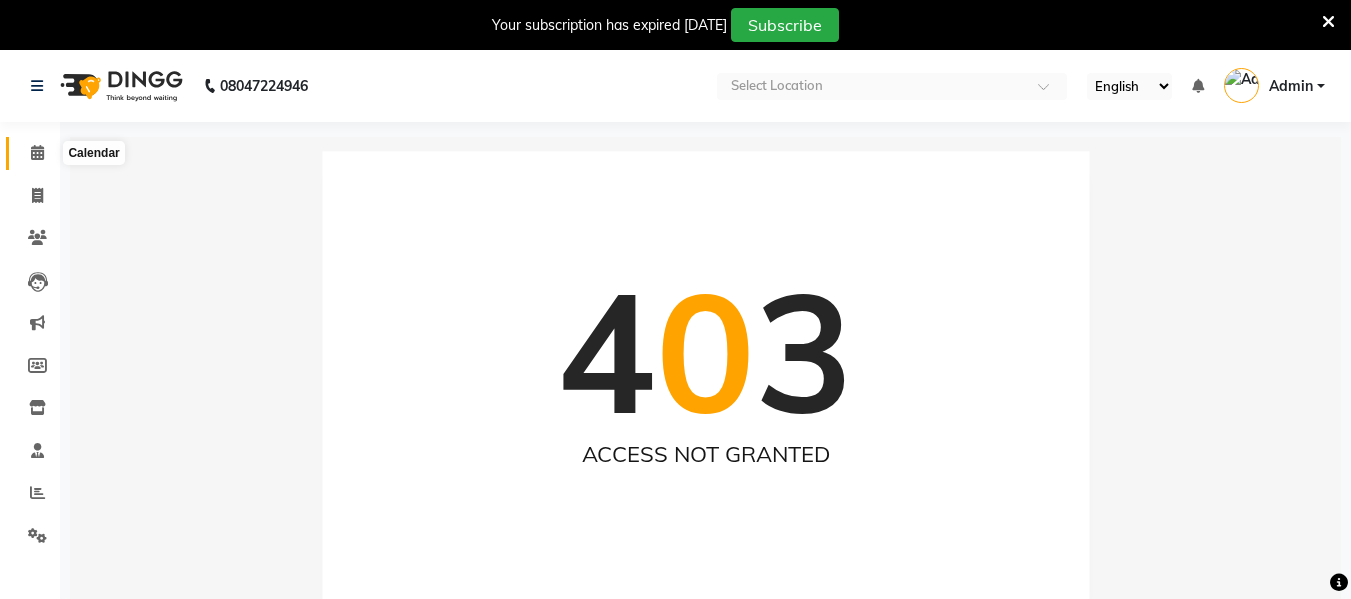 click 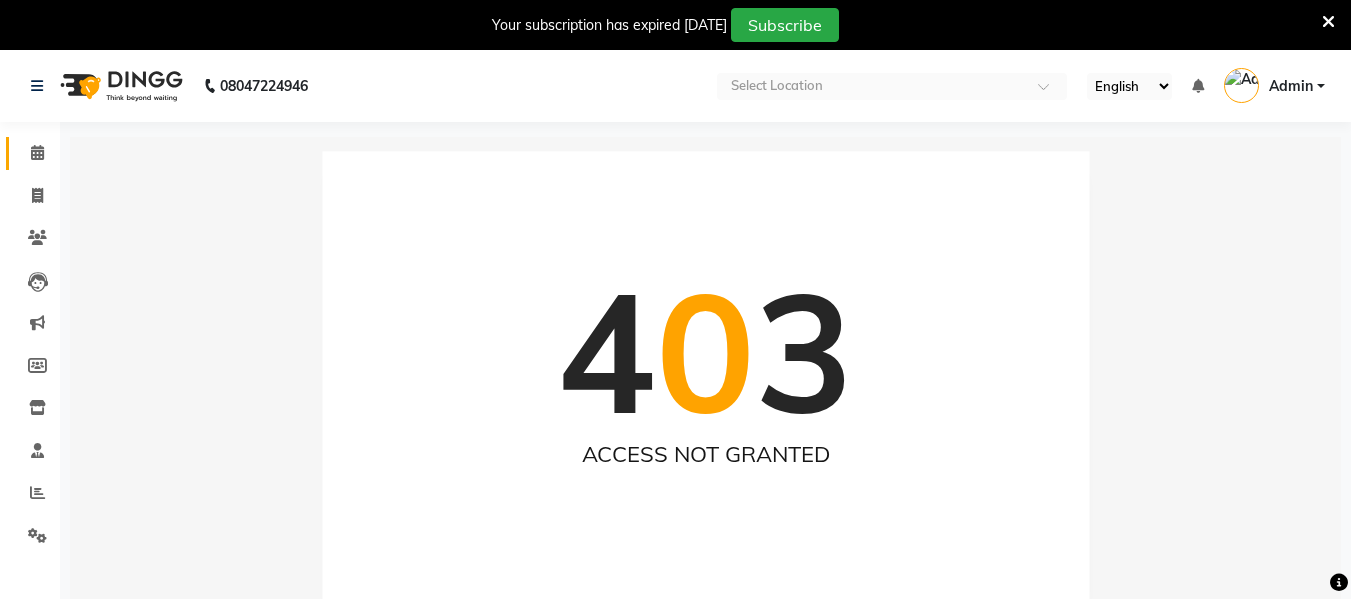 click 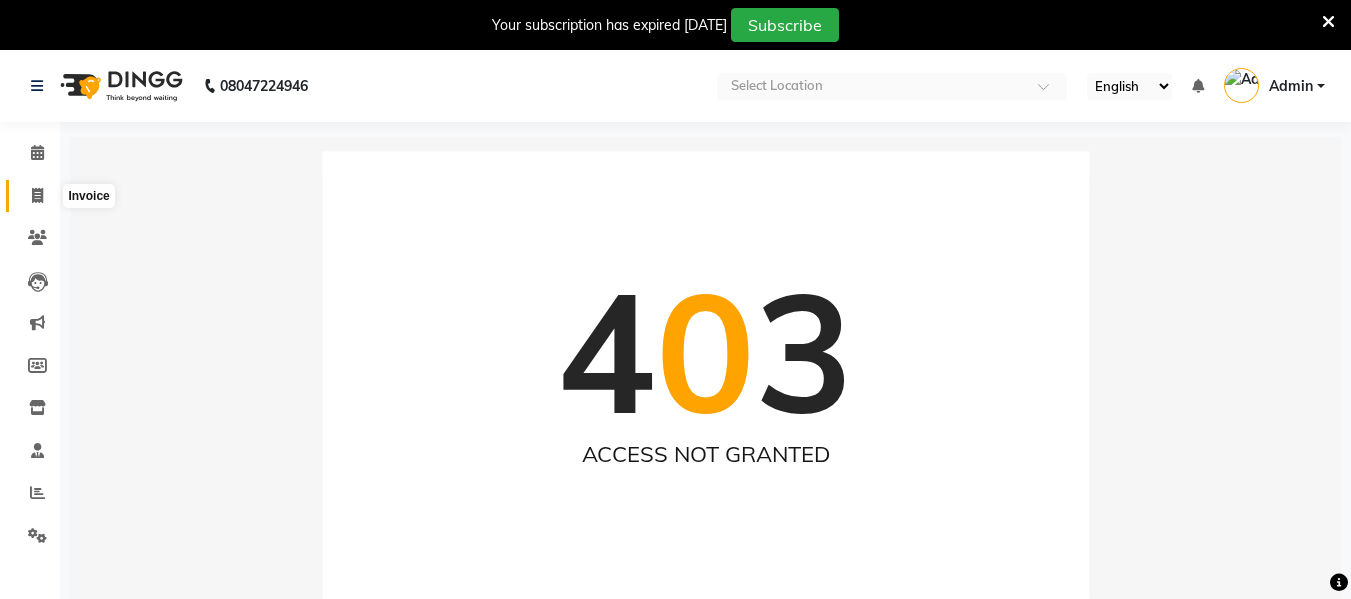 click 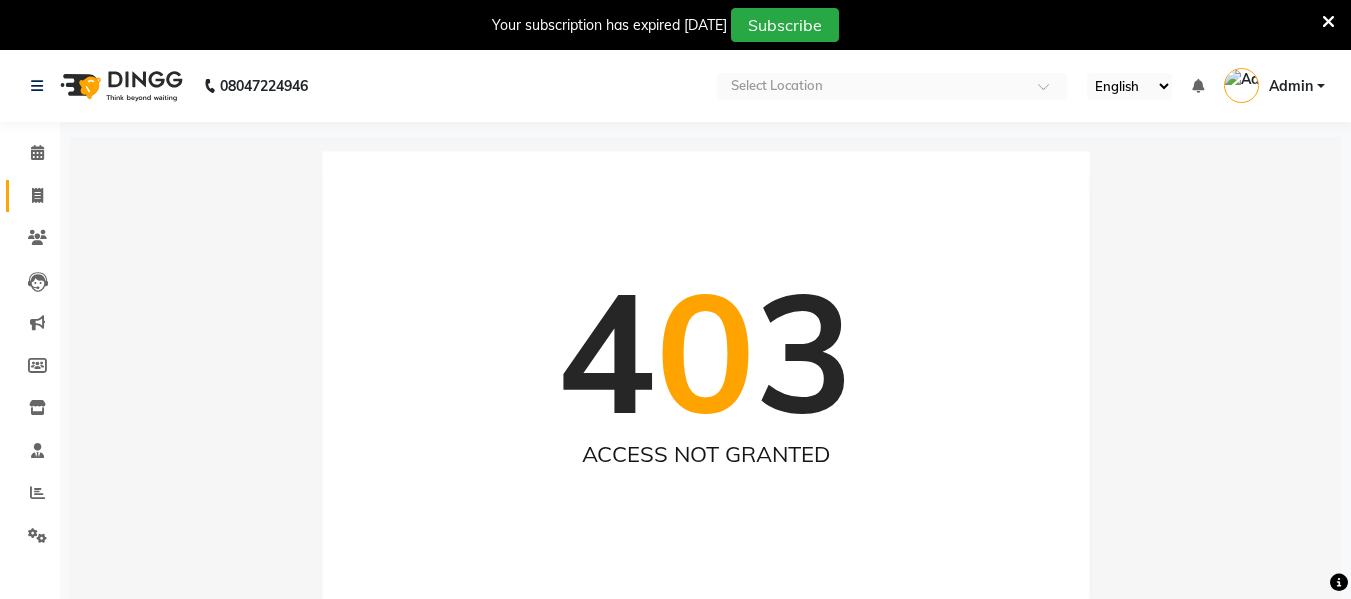 click 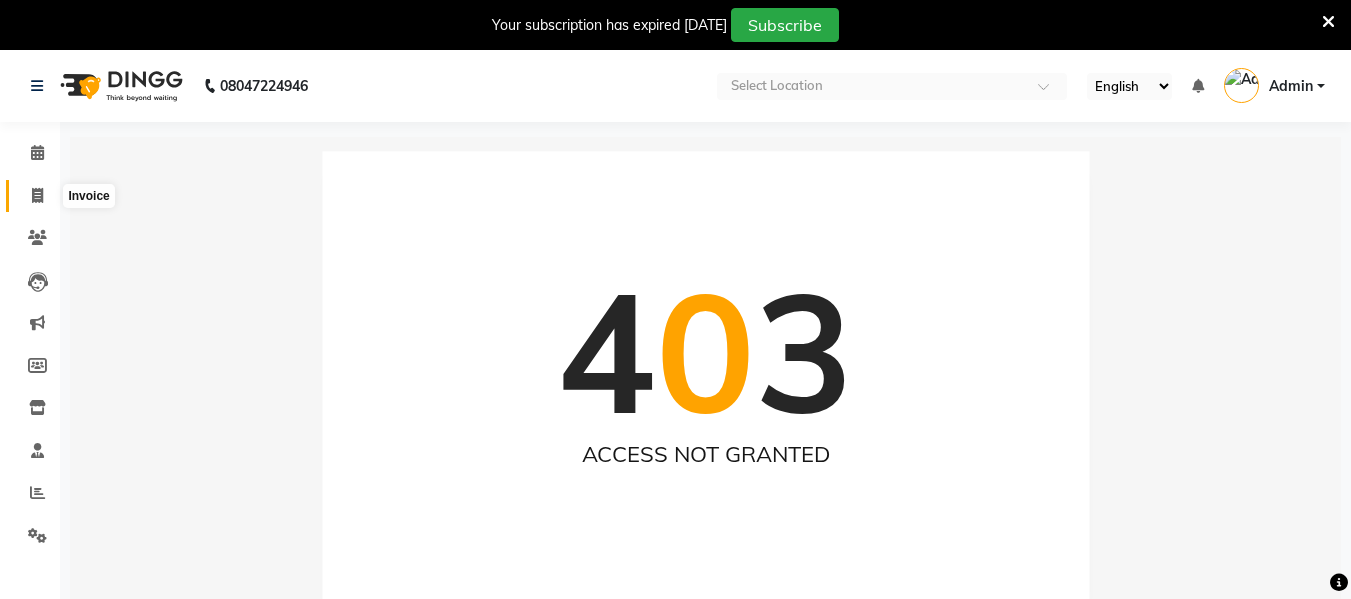 click 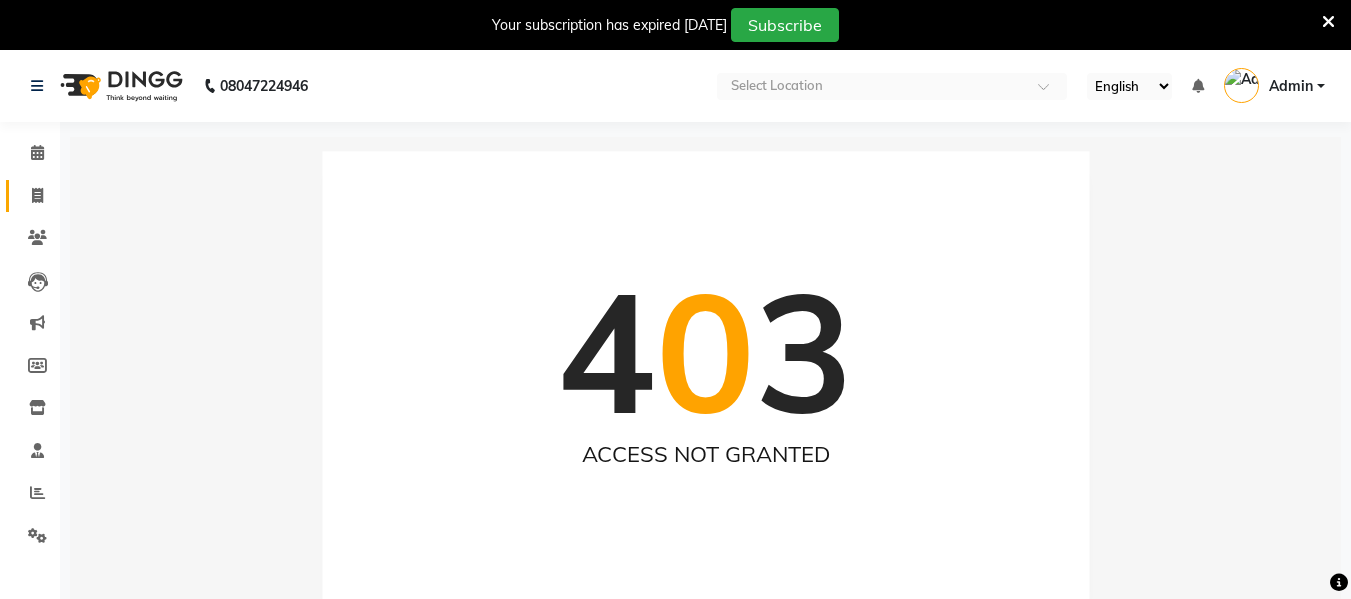 click 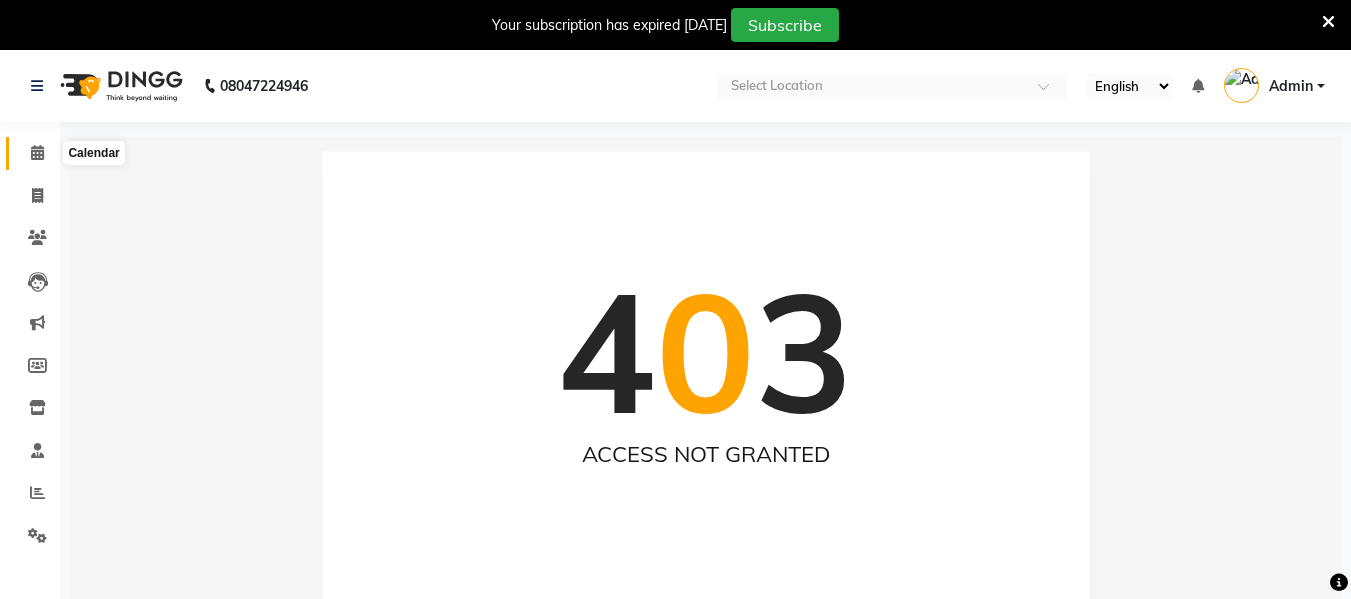 click 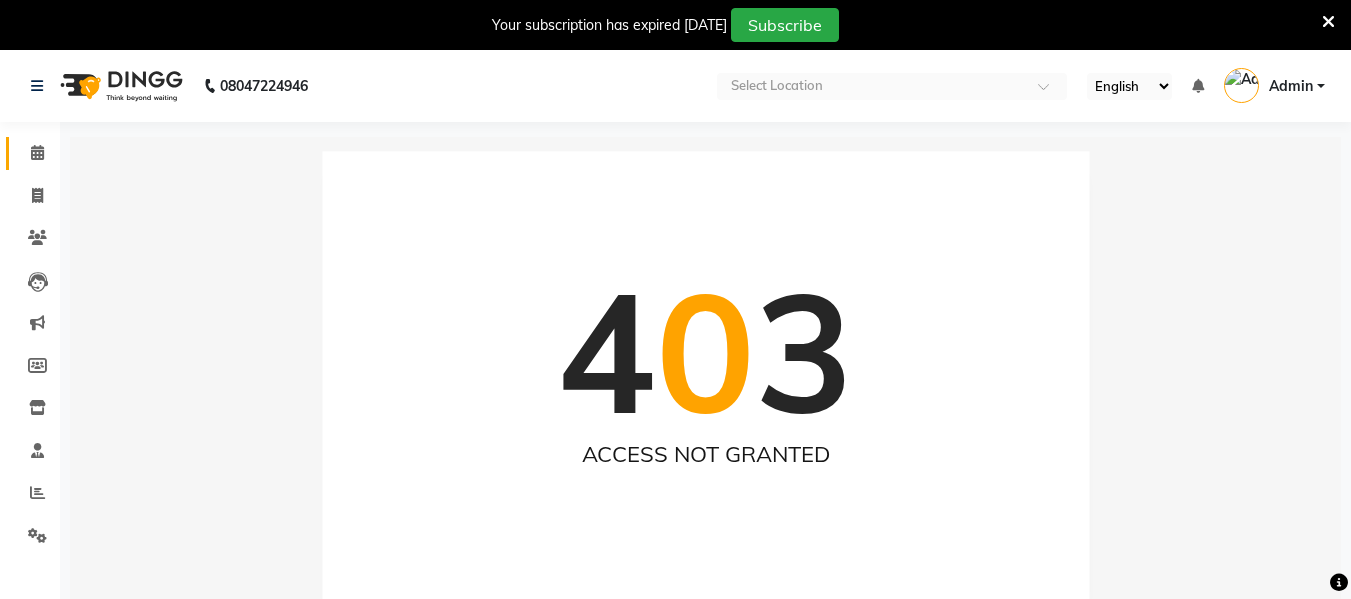 click 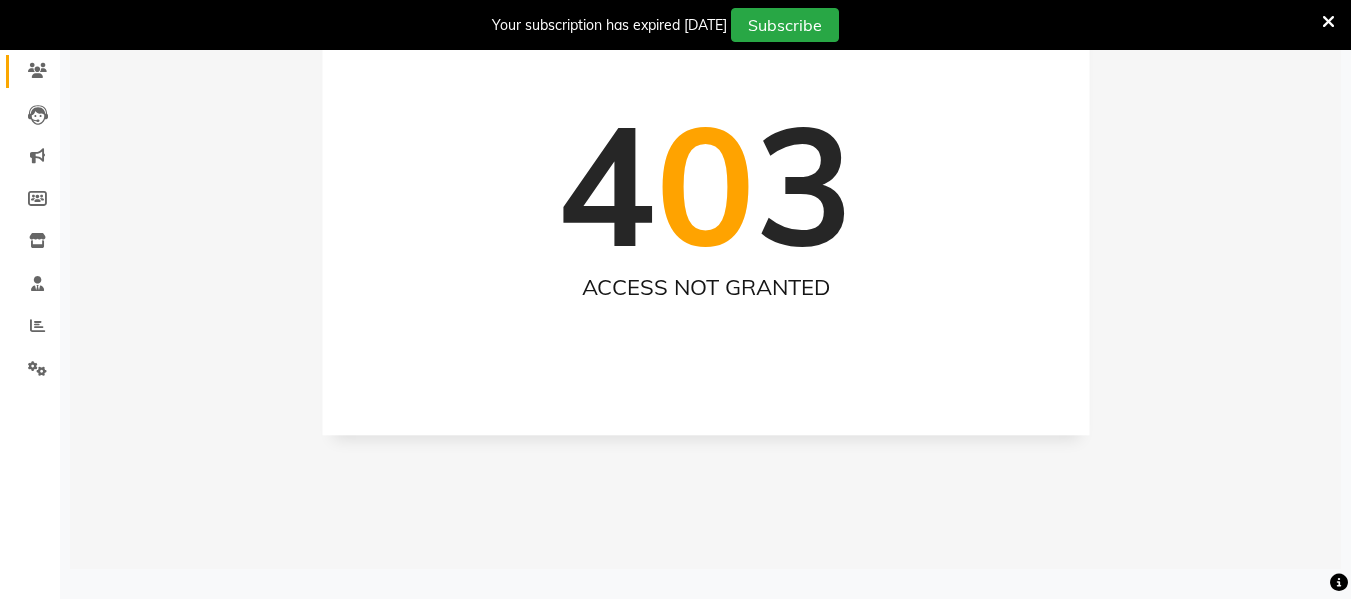 scroll, scrollTop: 0, scrollLeft: 0, axis: both 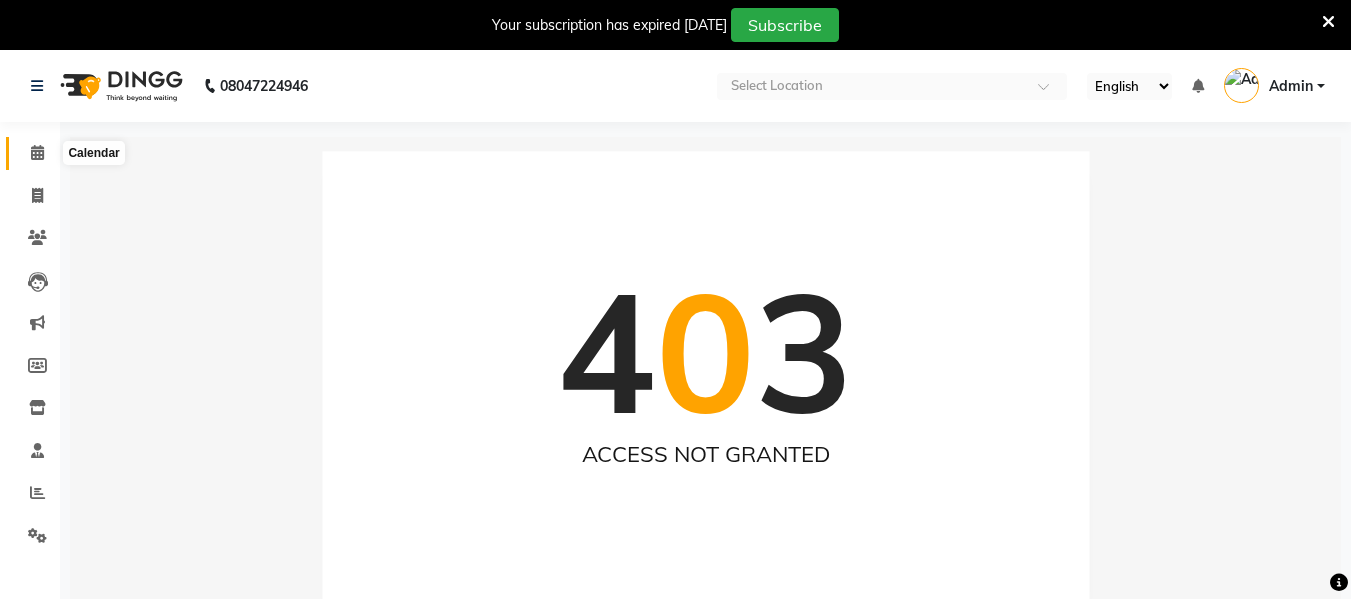 click 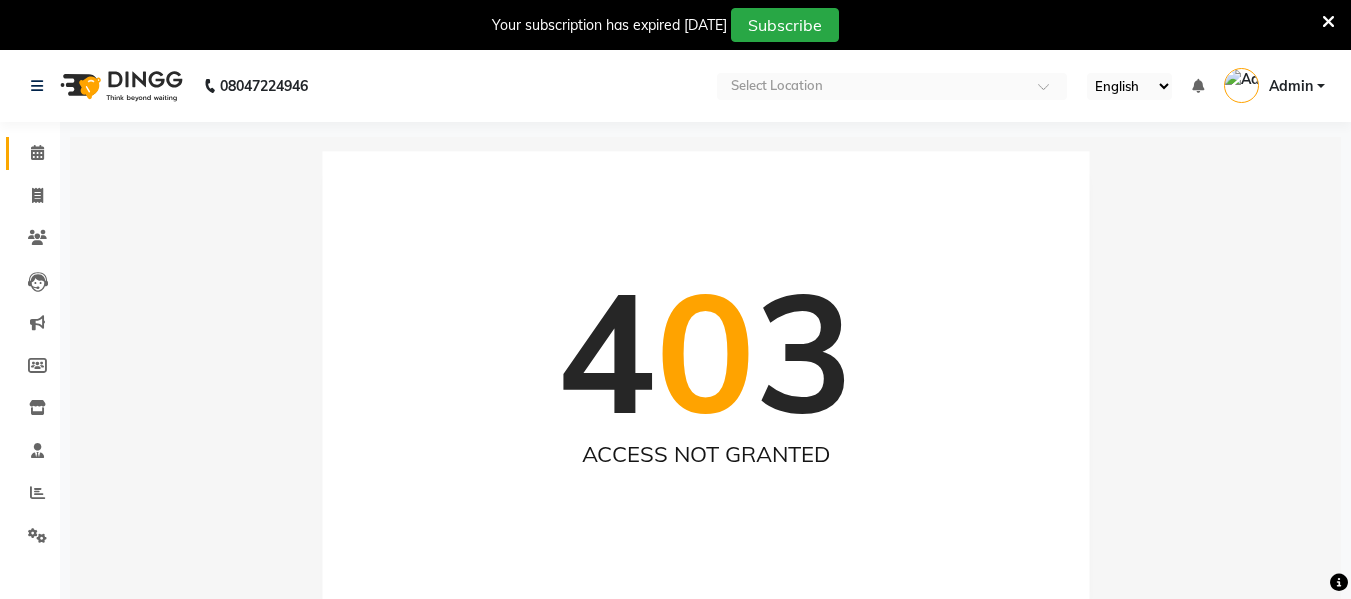 click 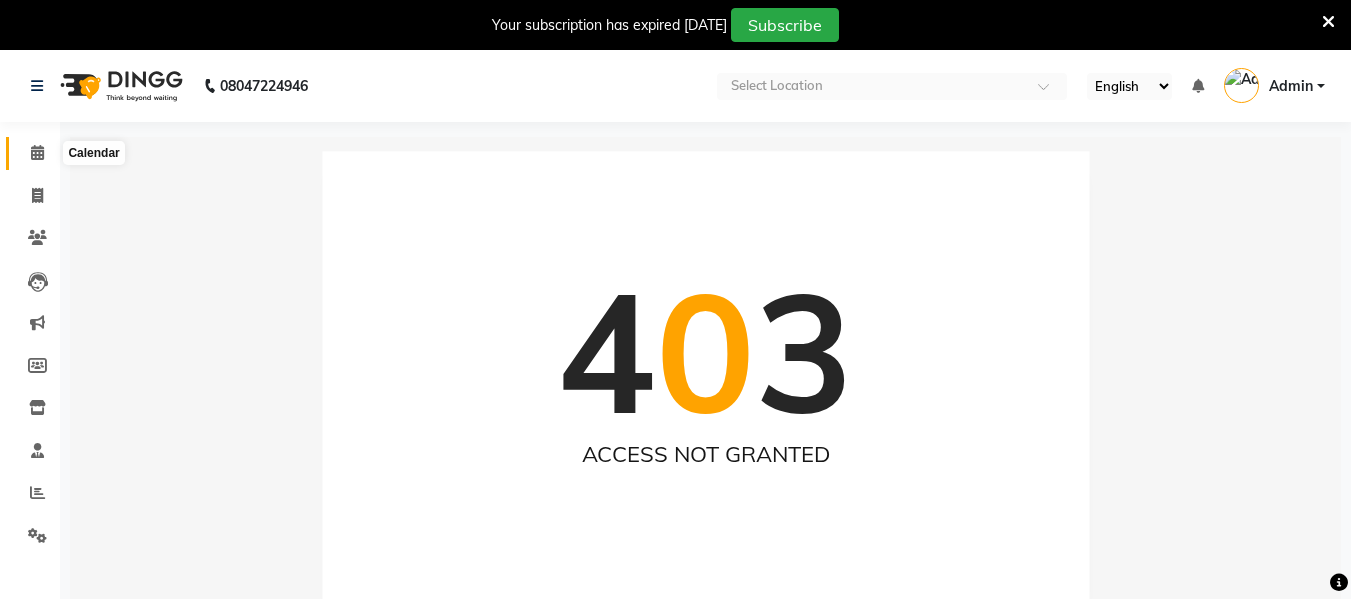 click 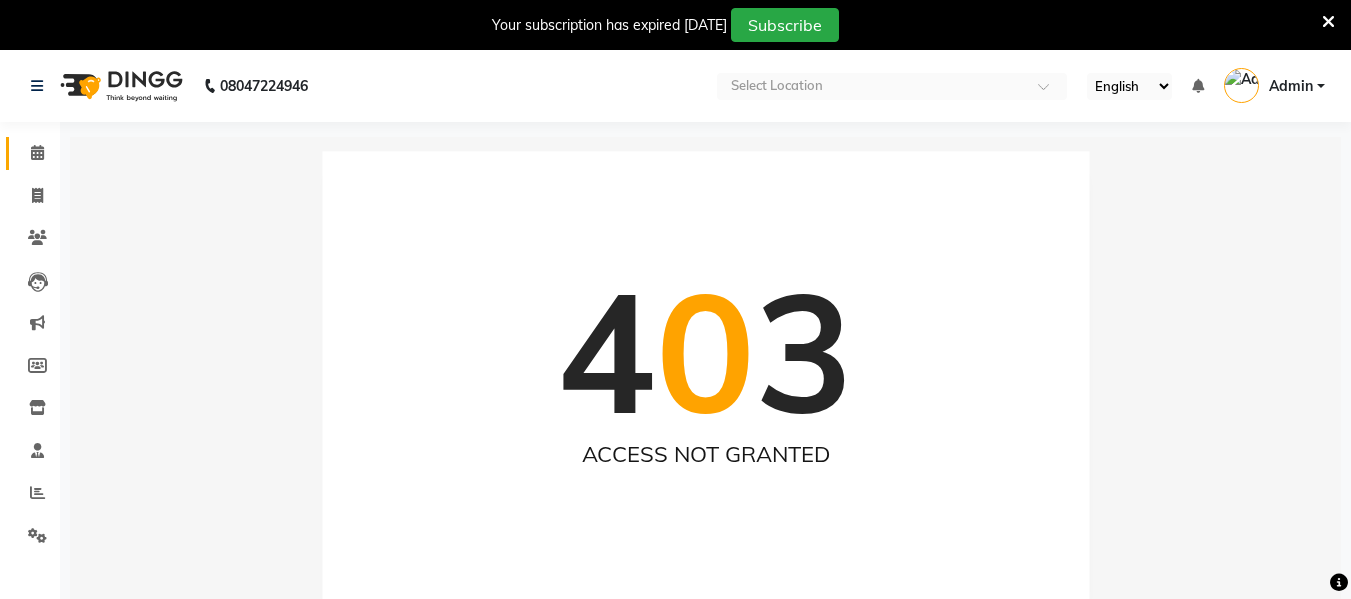click 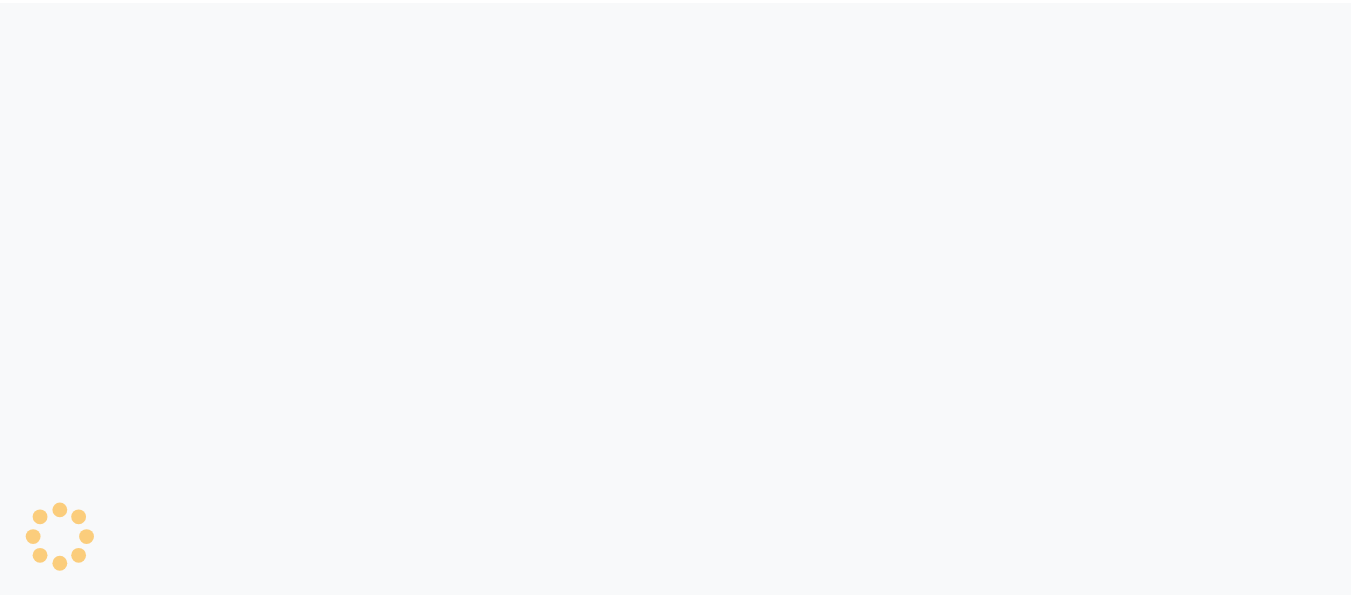 scroll, scrollTop: 0, scrollLeft: 0, axis: both 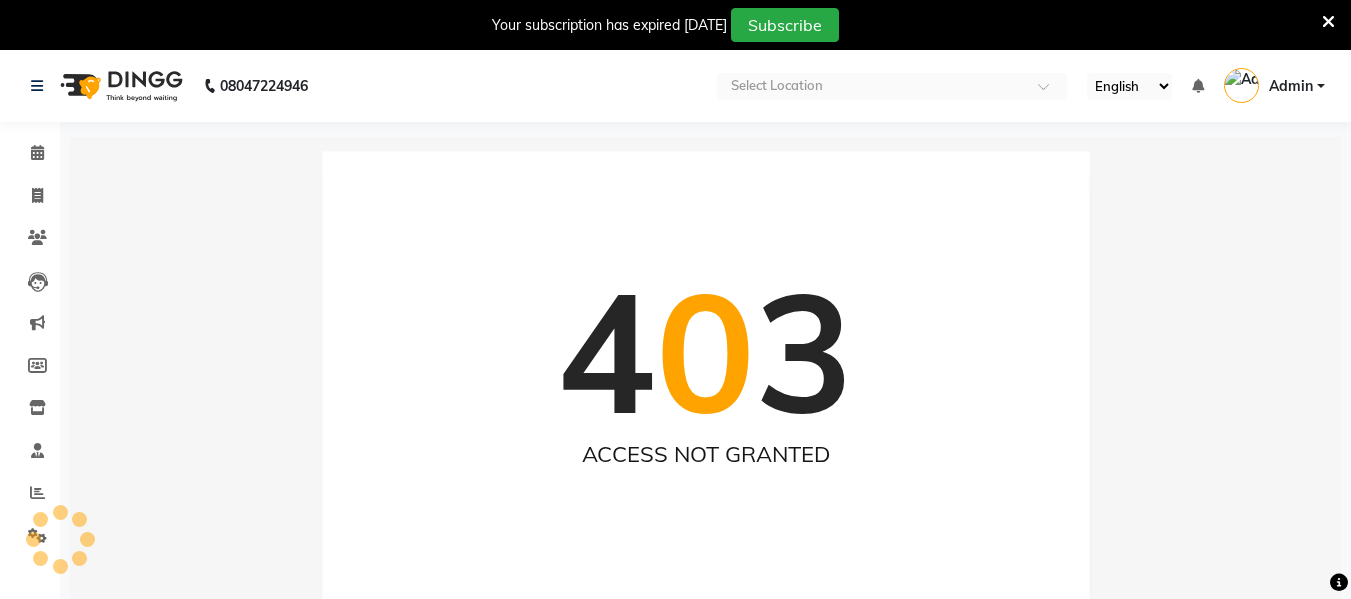 select on "en" 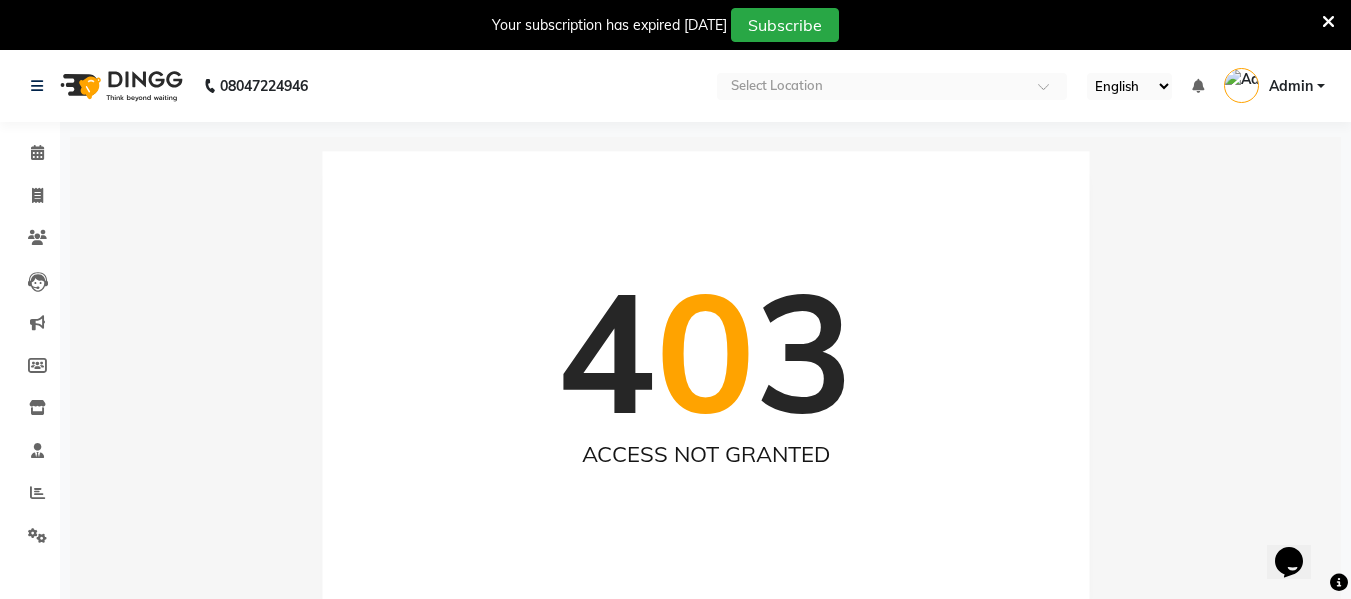 scroll, scrollTop: 0, scrollLeft: 0, axis: both 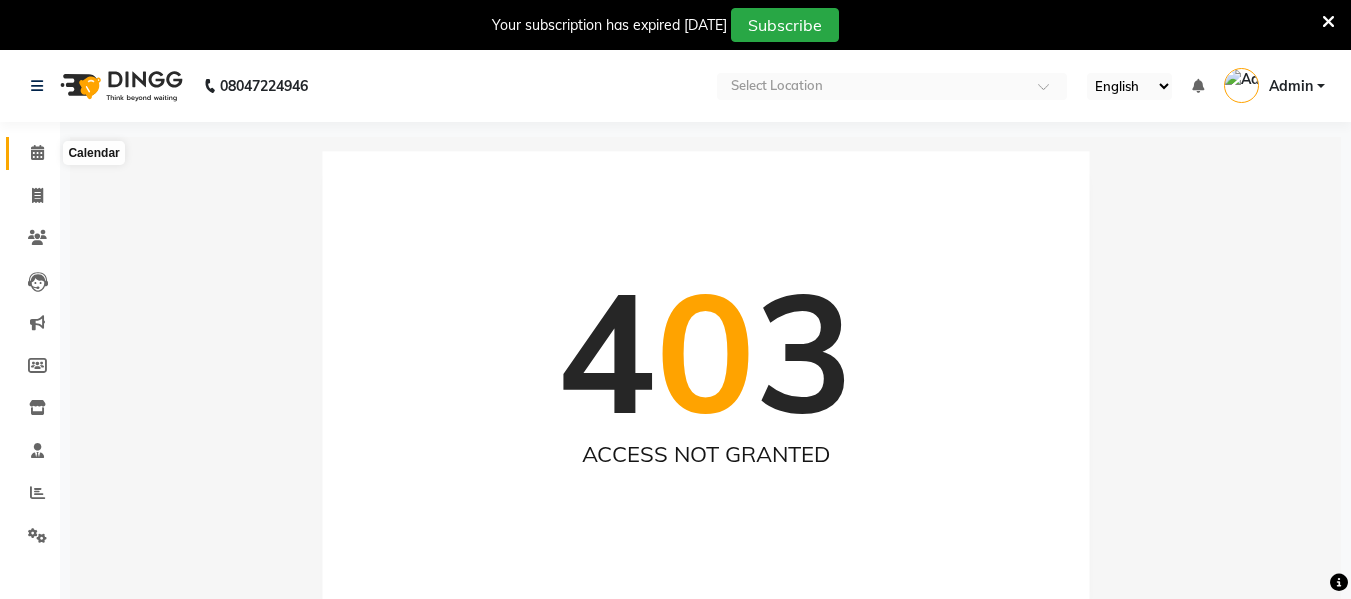 click 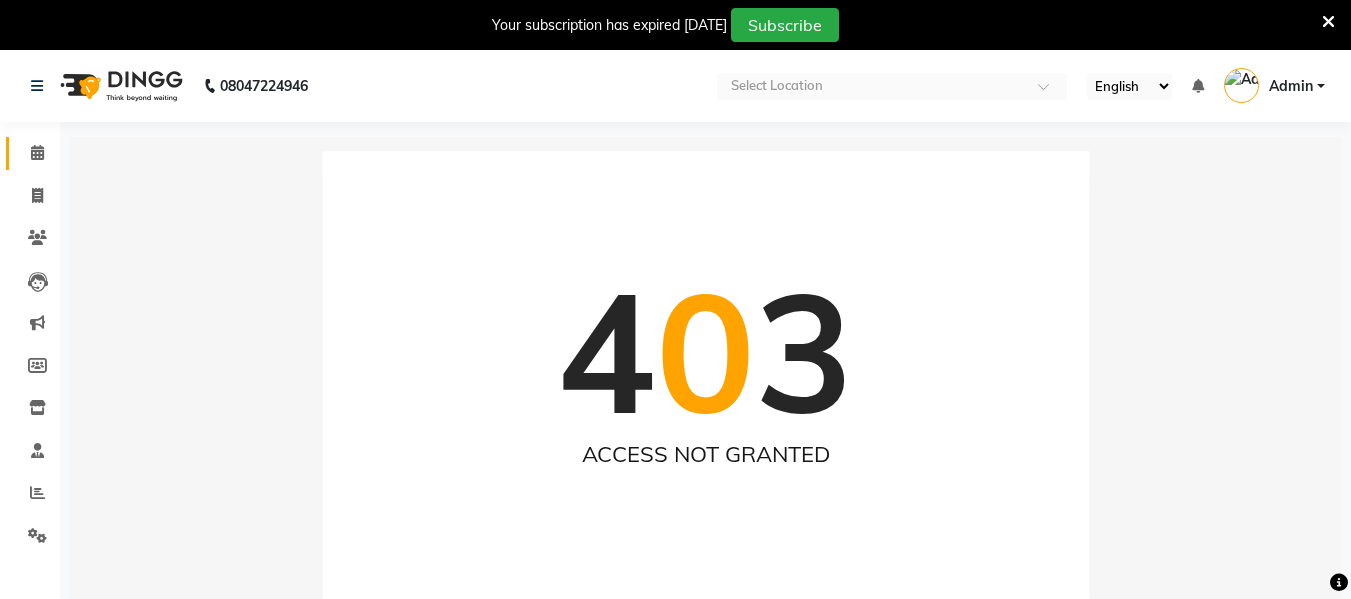 click 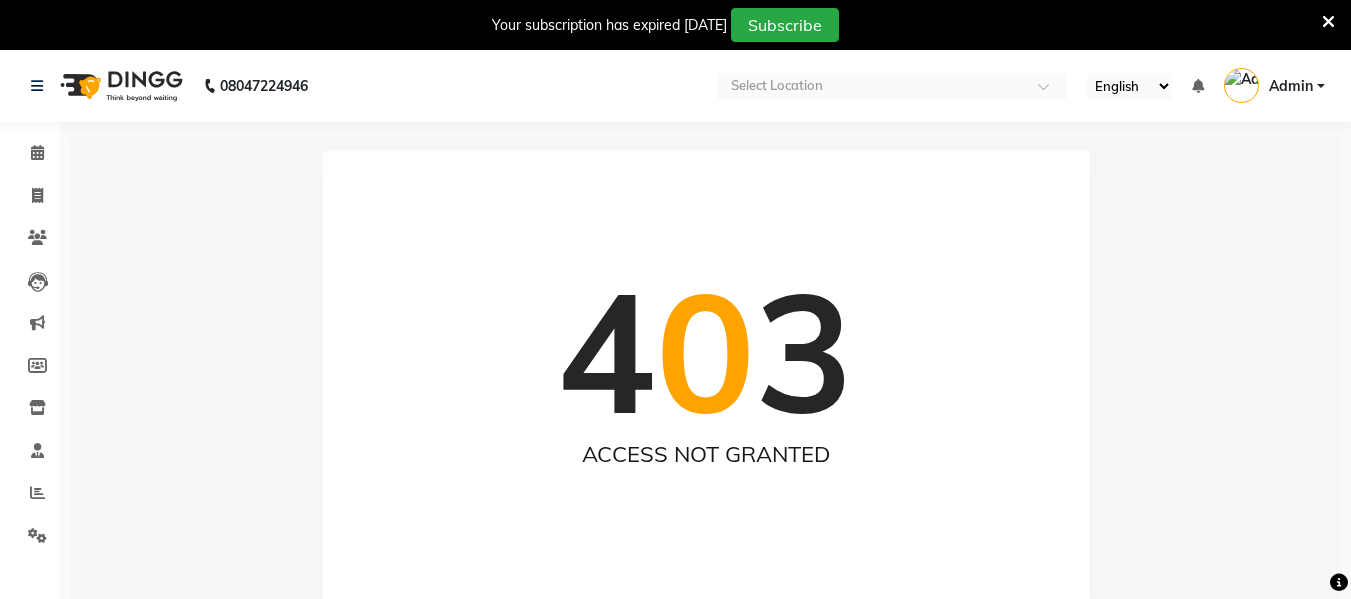 click at bounding box center [1328, 22] 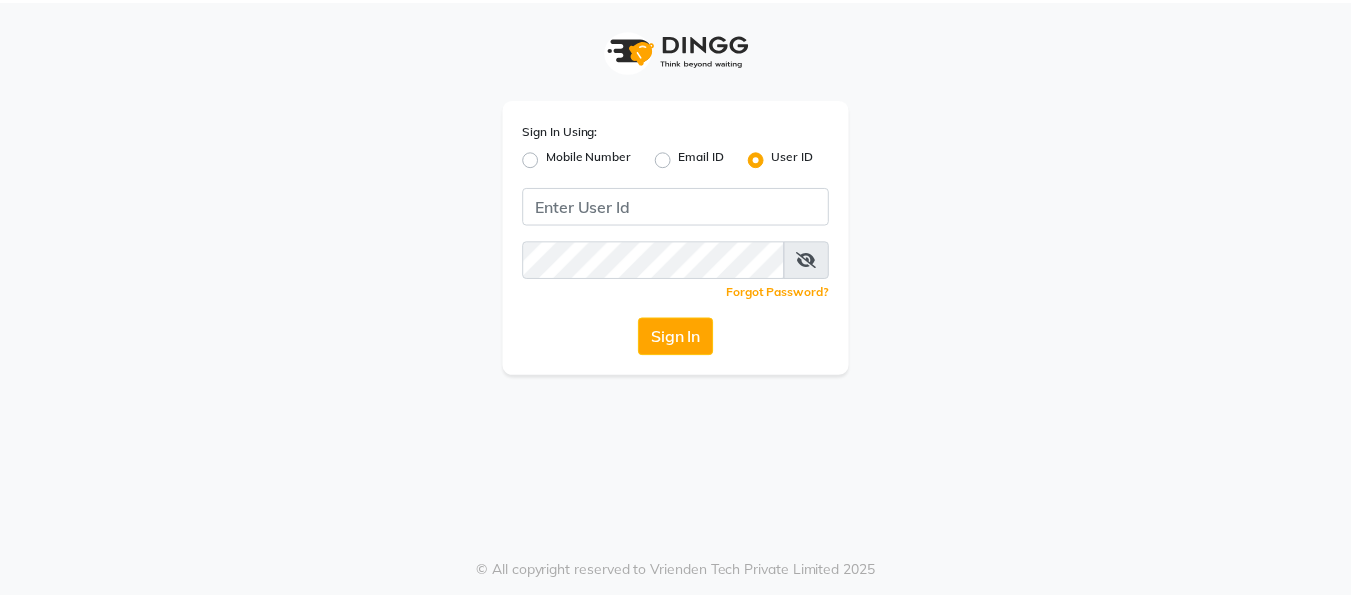 scroll, scrollTop: 0, scrollLeft: 0, axis: both 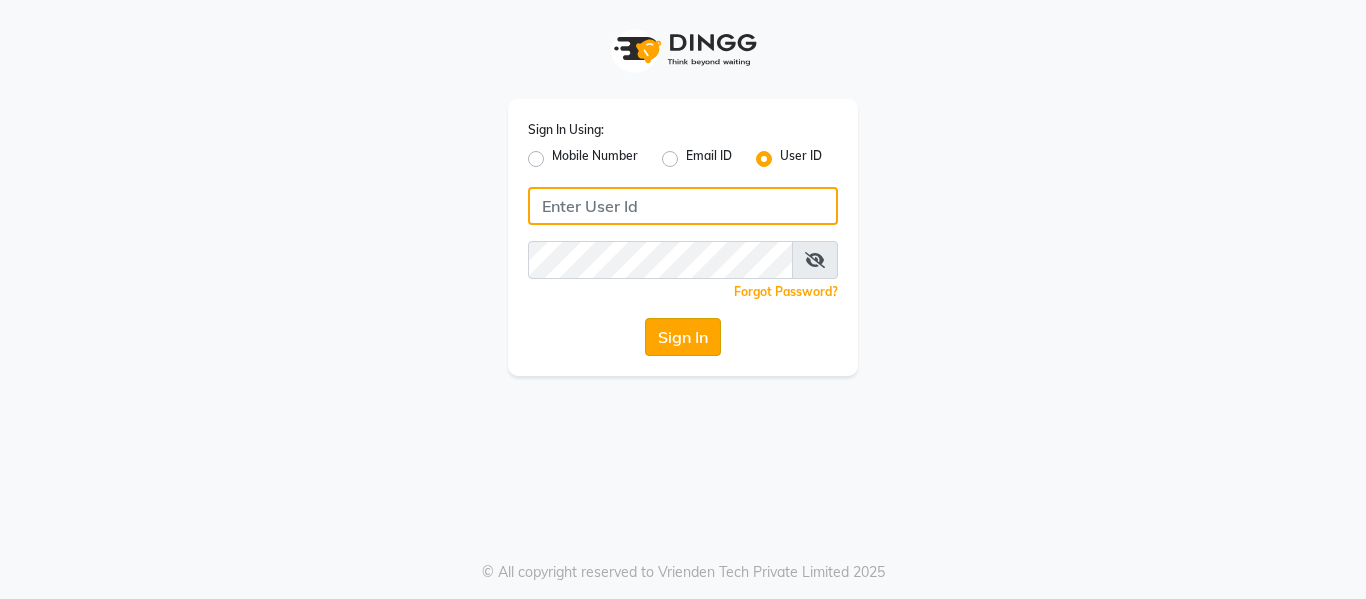 type on "soul" 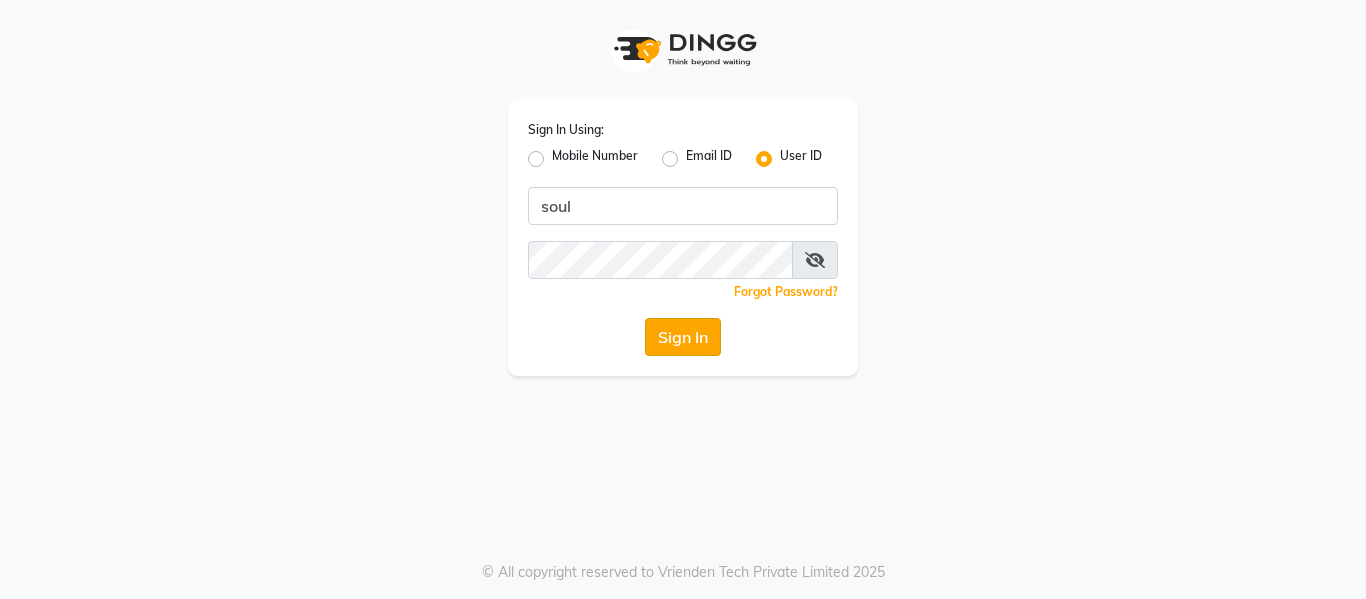 click on "Sign In" 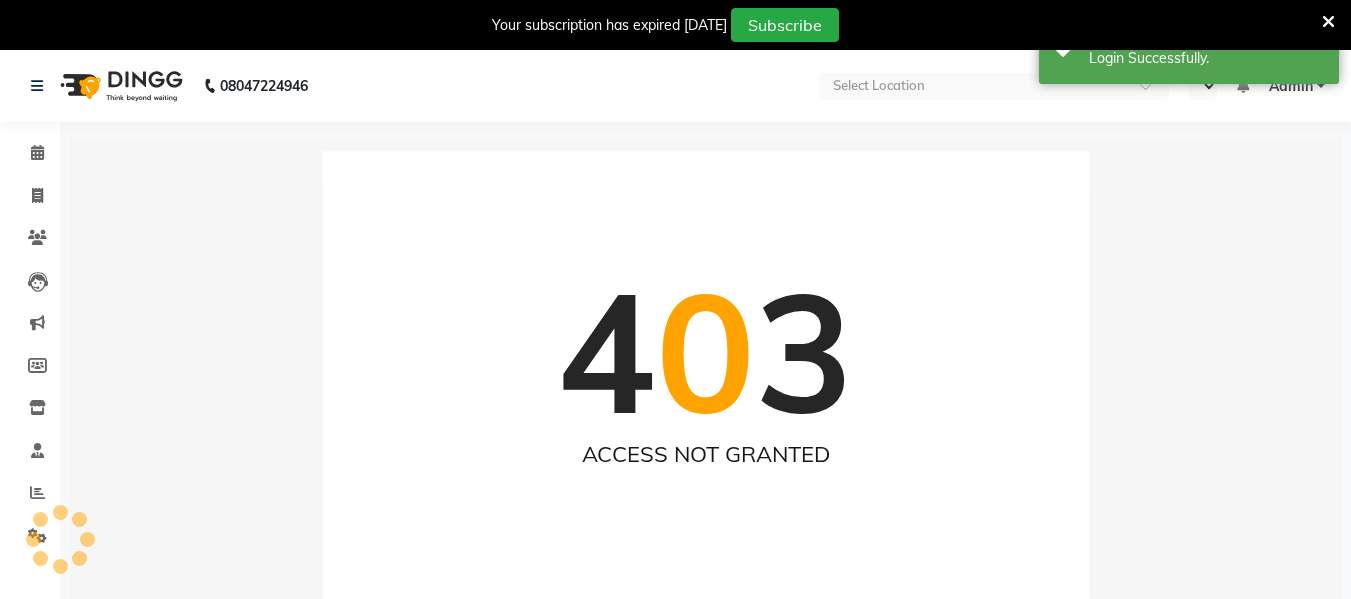 select on "en" 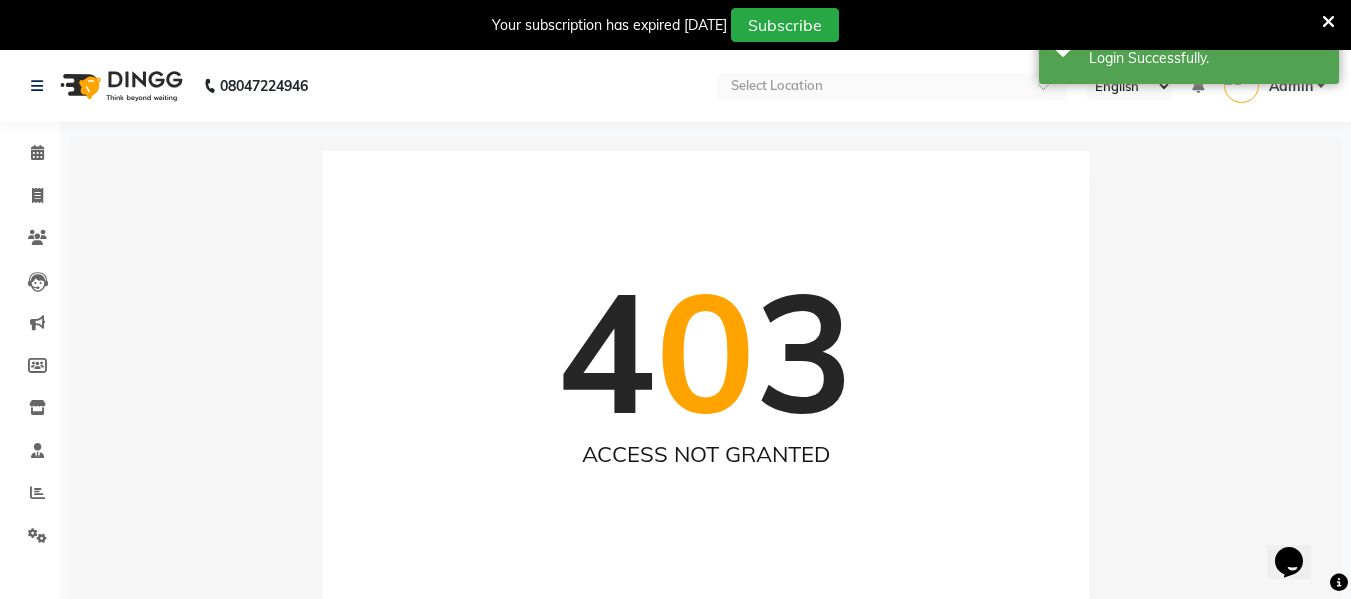 scroll, scrollTop: 0, scrollLeft: 0, axis: both 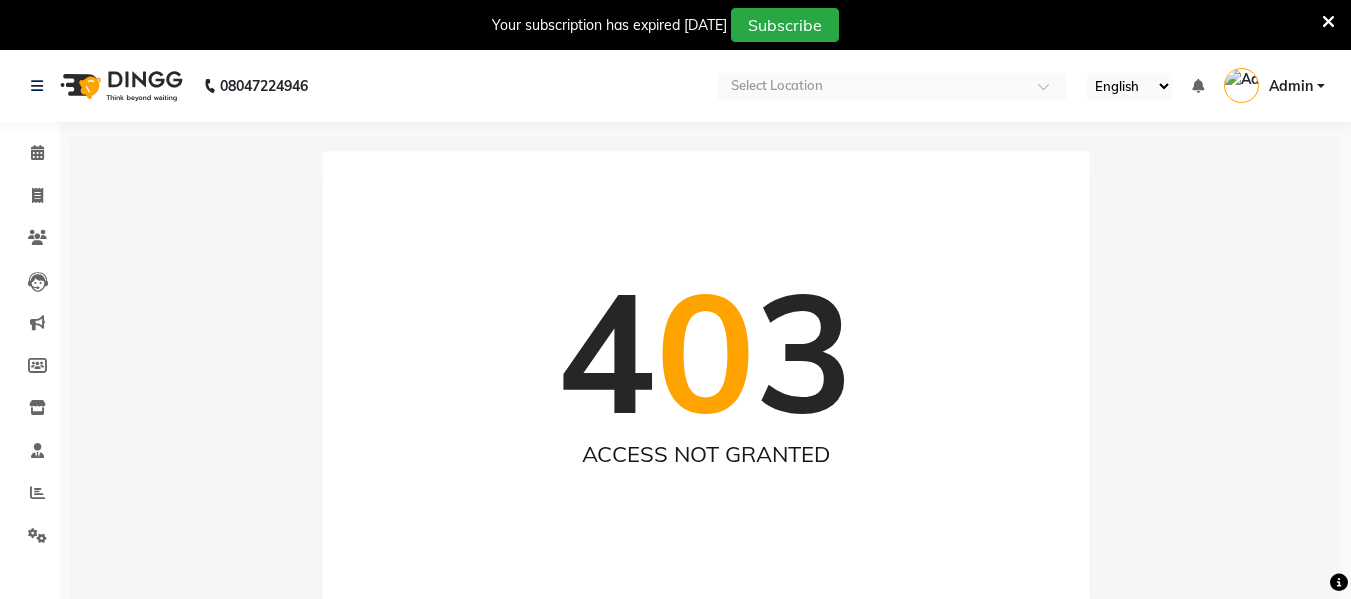 click at bounding box center (1328, 22) 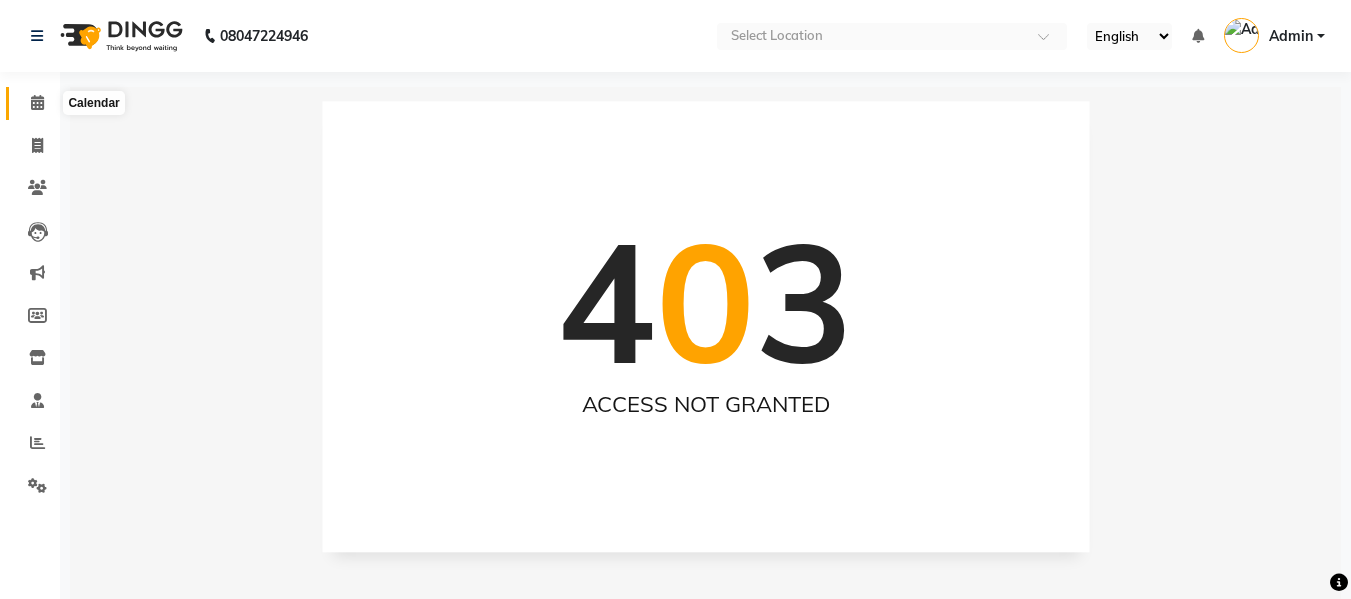 click 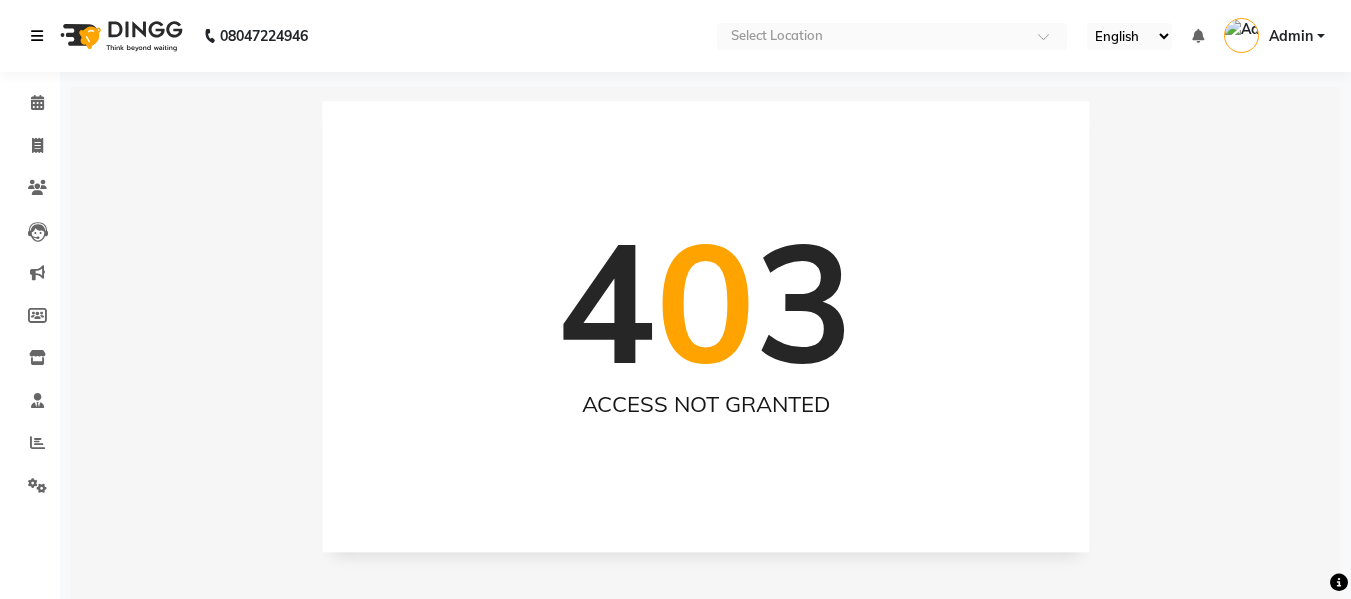 click at bounding box center [37, 36] 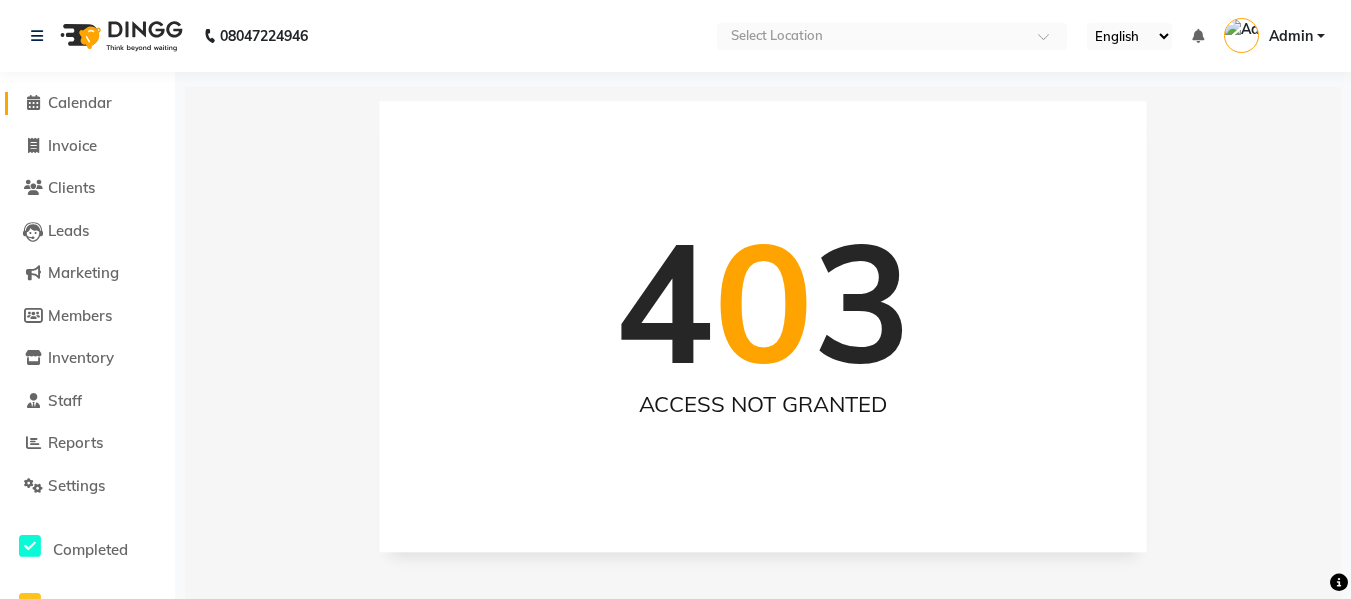 click 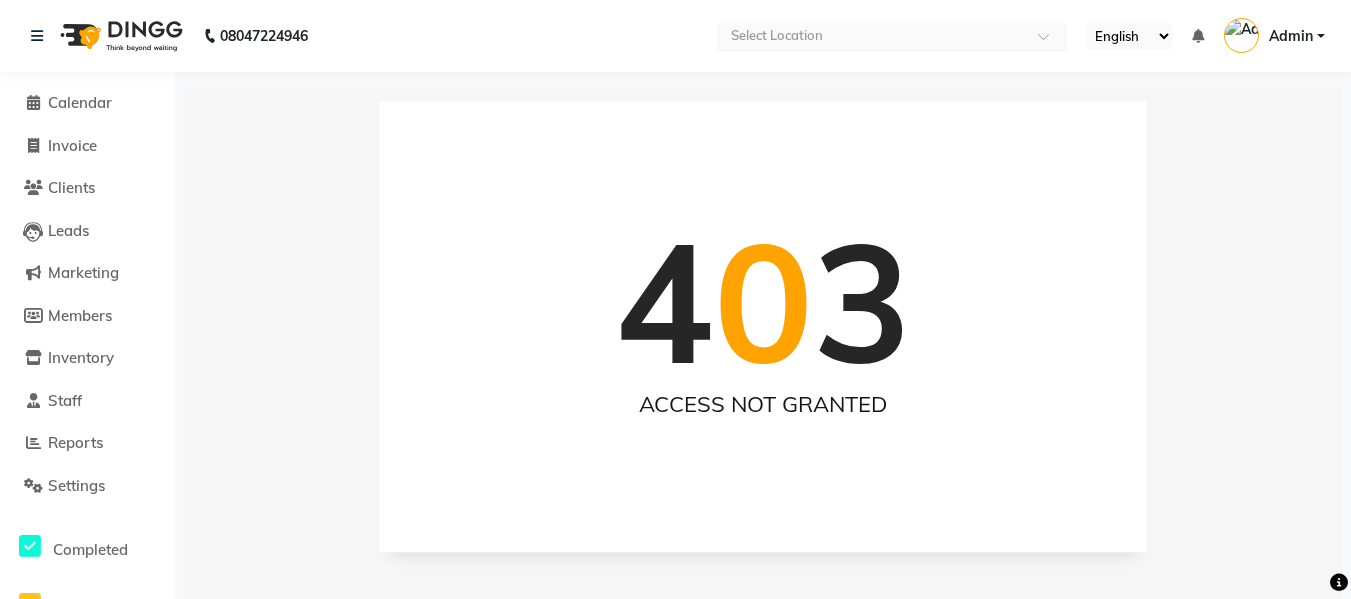 drag, startPoint x: 665, startPoint y: 43, endPoint x: 725, endPoint y: 41, distance: 60.033325 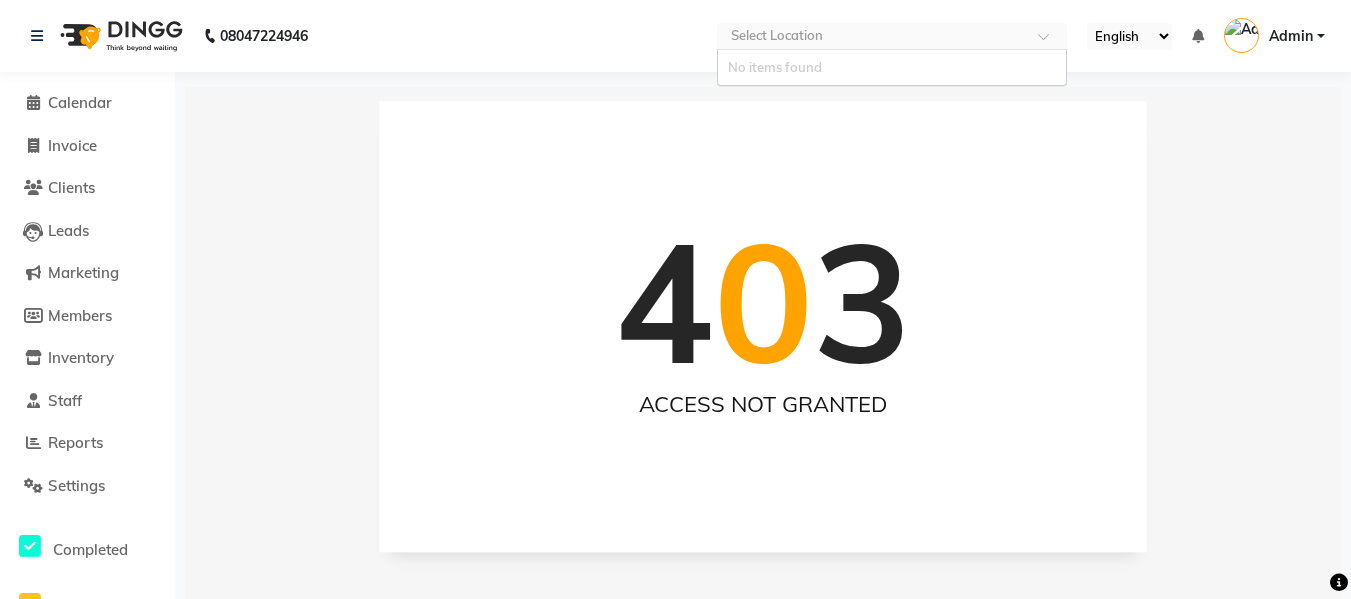 click on "No items found" at bounding box center (892, 68) 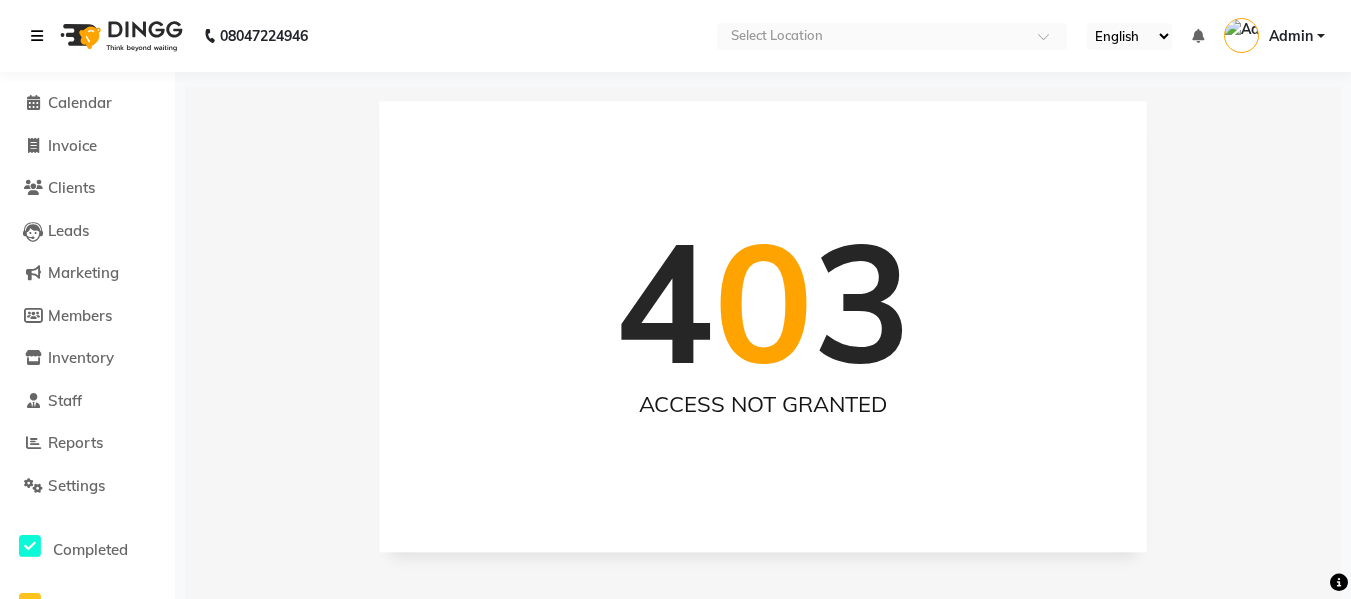 click at bounding box center (37, 36) 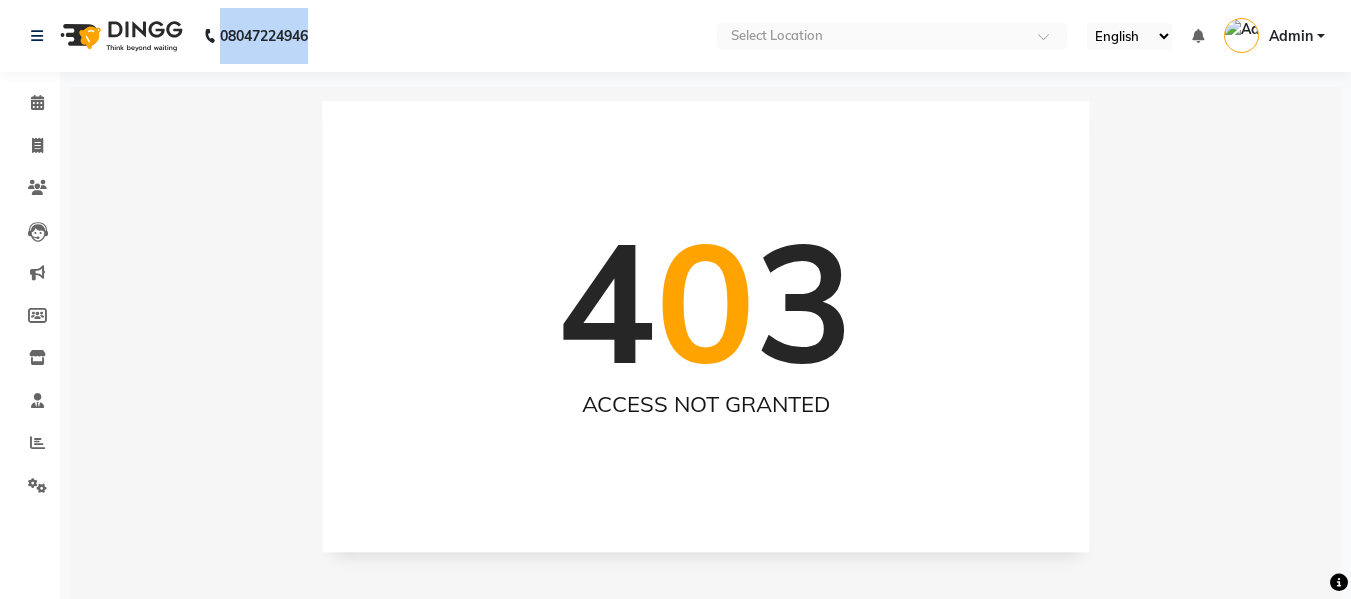 drag, startPoint x: 228, startPoint y: 38, endPoint x: 334, endPoint y: 59, distance: 108.060165 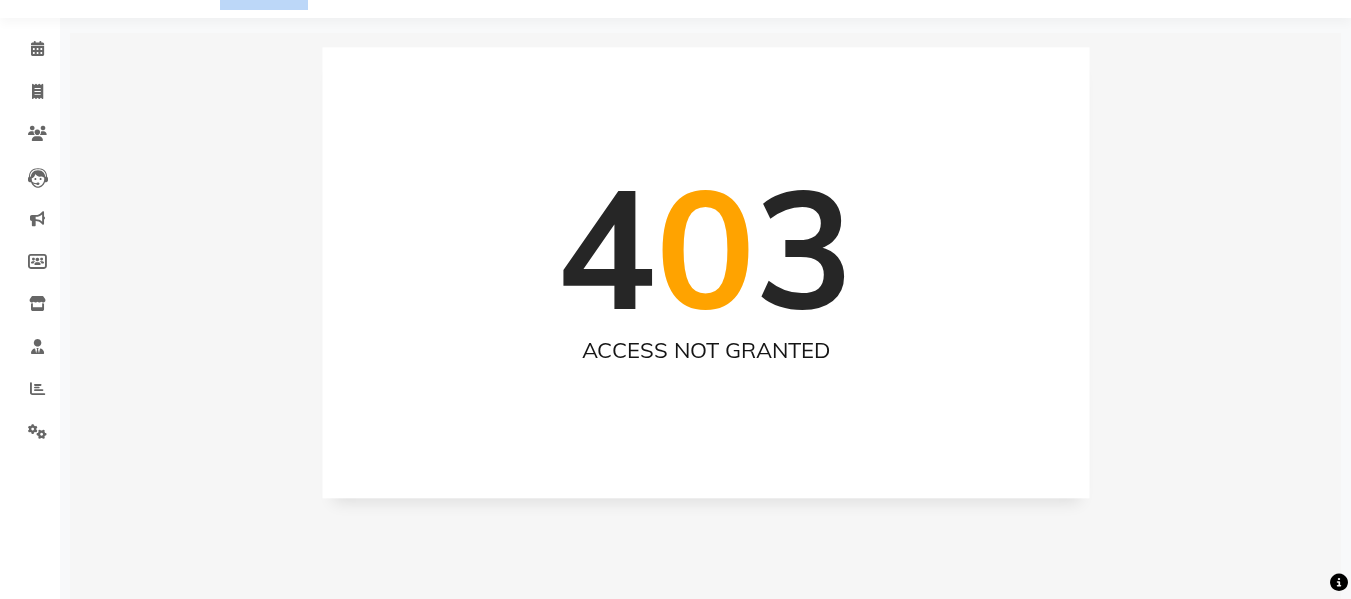 scroll, scrollTop: 0, scrollLeft: 0, axis: both 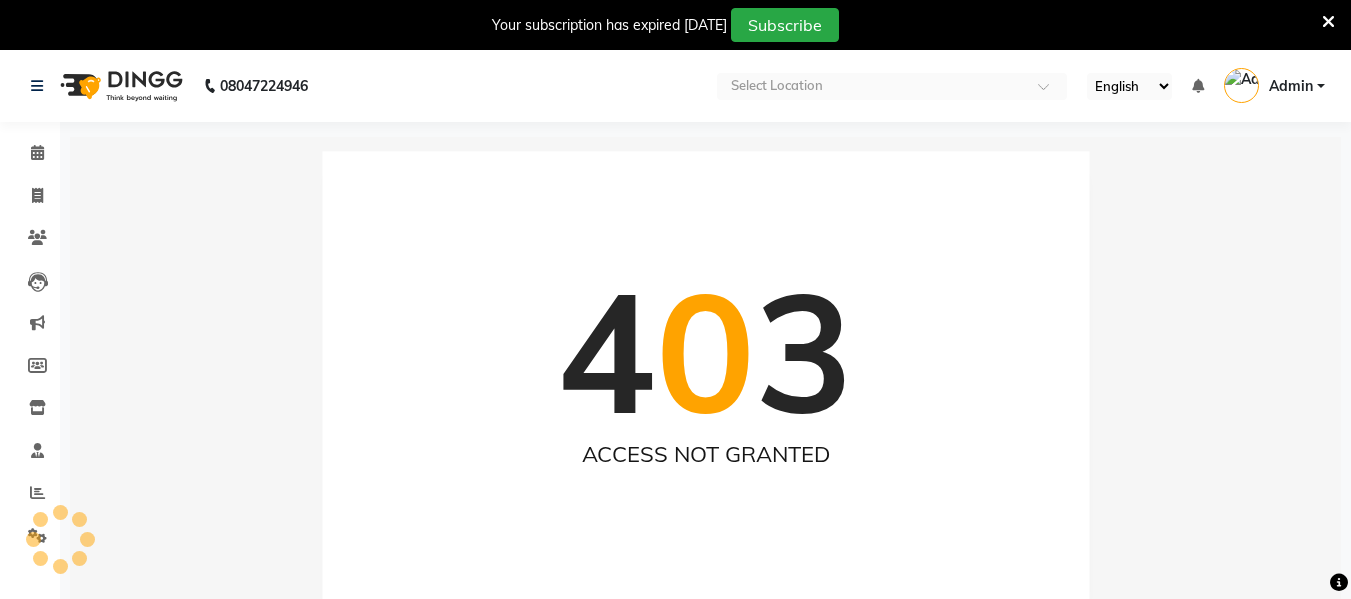 select on "en" 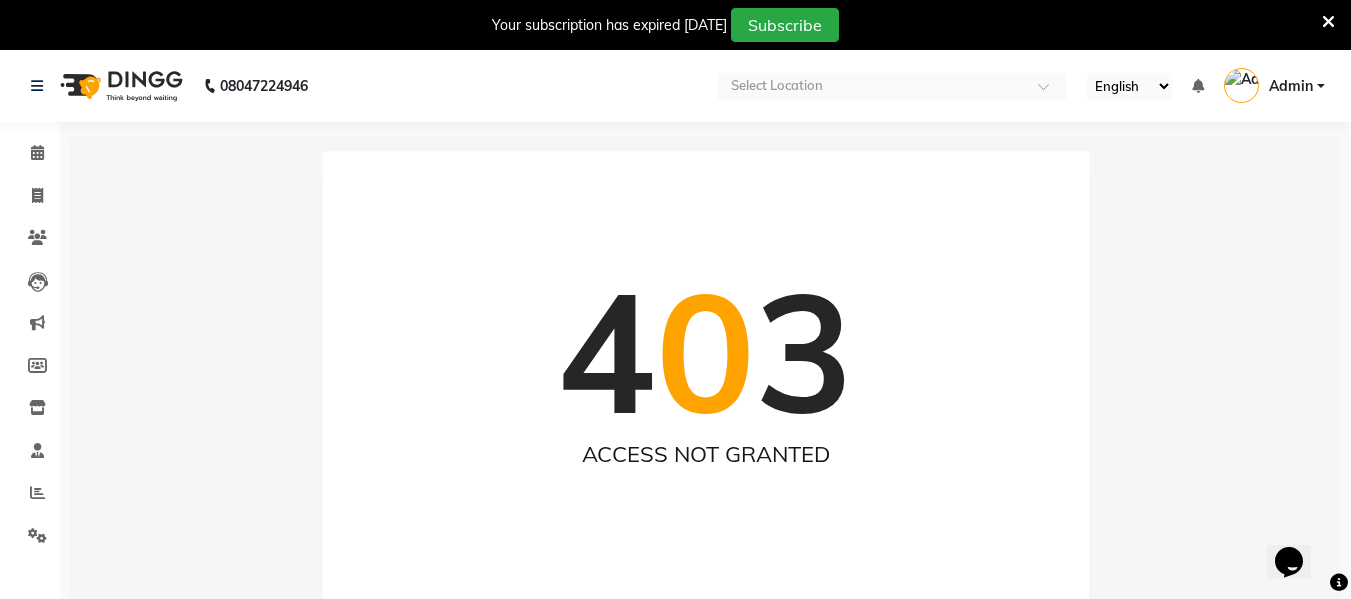 scroll, scrollTop: 0, scrollLeft: 0, axis: both 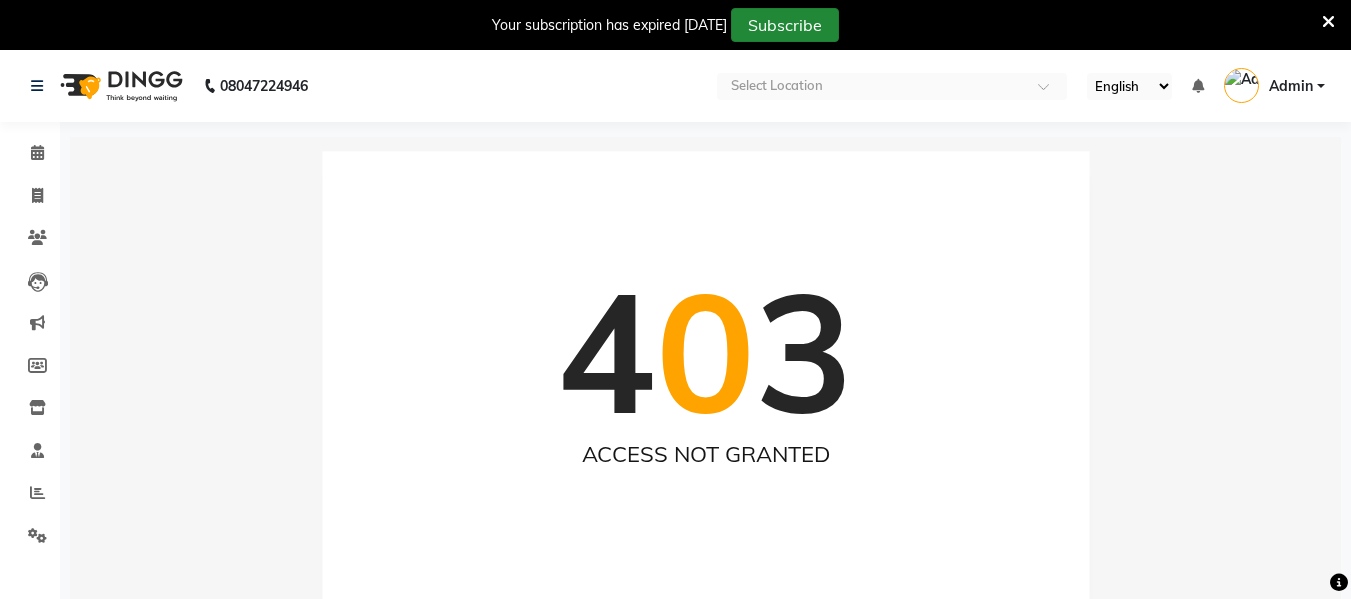click on "Subscribe" at bounding box center (785, 25) 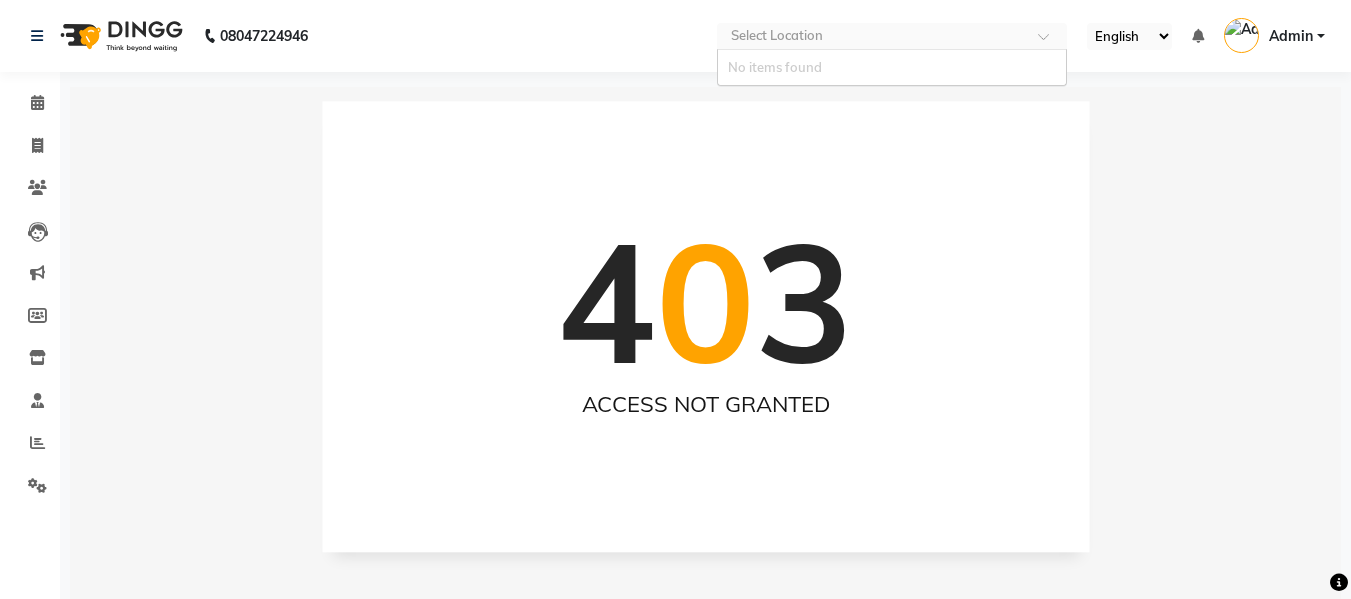 click at bounding box center (872, 38) 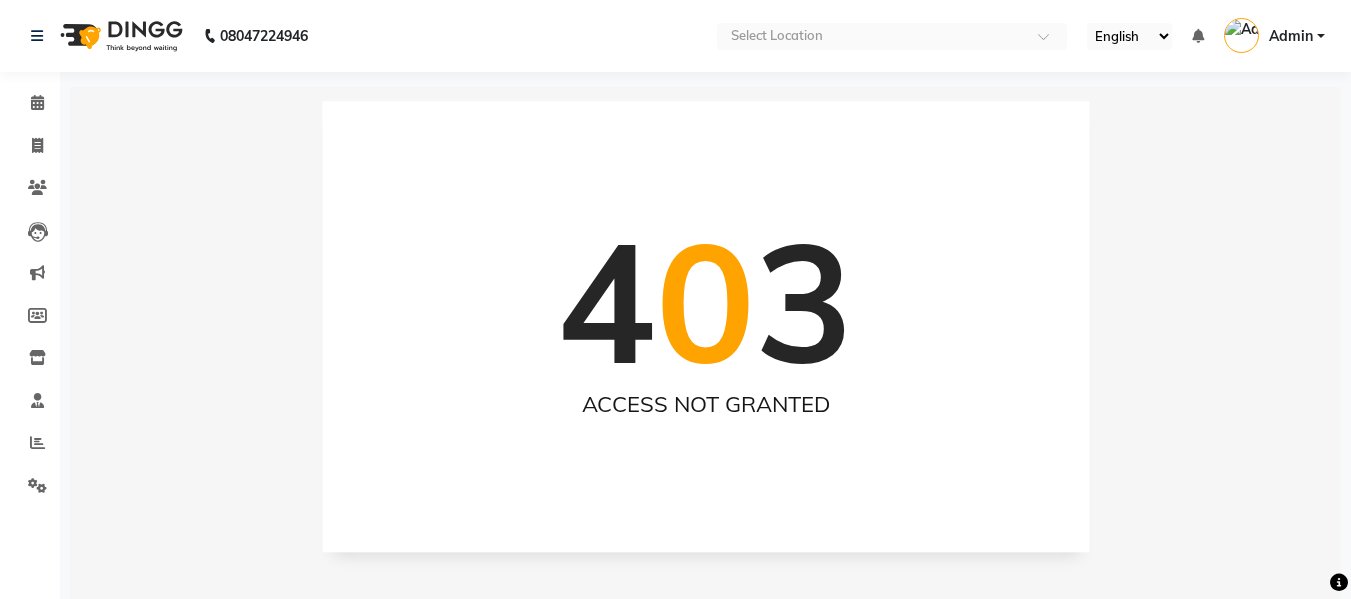 click on "08047224946 Select Location English ENGLISH Español العربية मराठी हिंदी ગુજરાતી தமிழ் 中文 Notifications nothing to show Admin Manage Profile Change Password Sign out  Version:3.15.4" 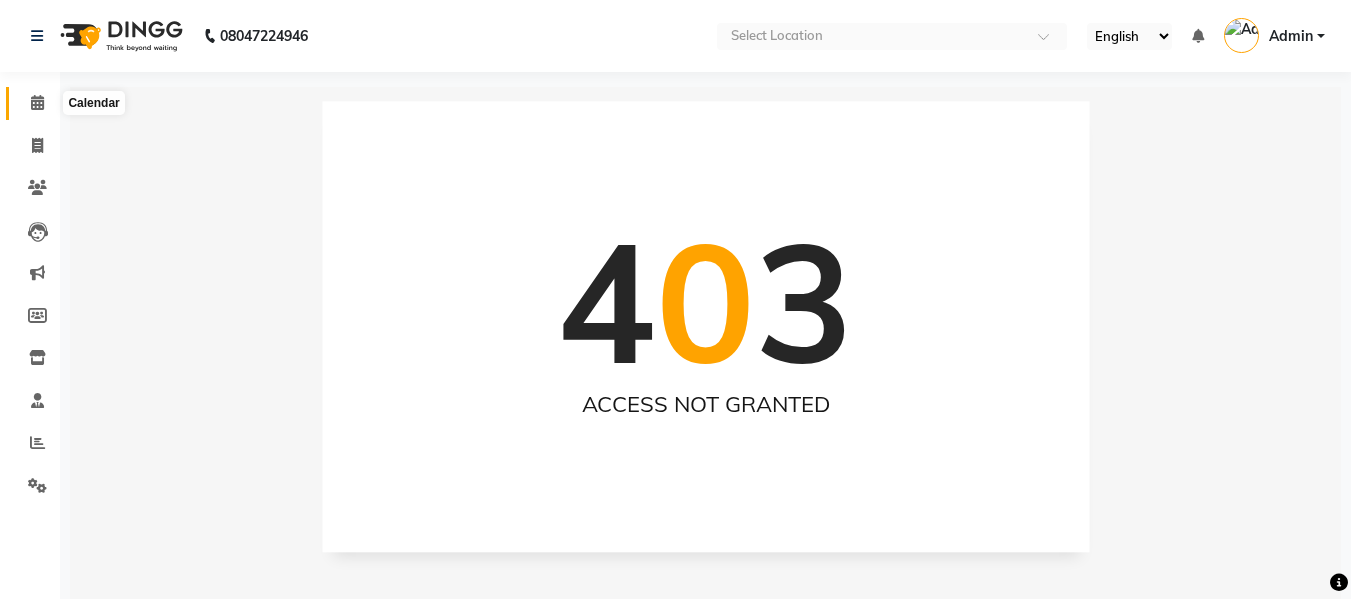 click 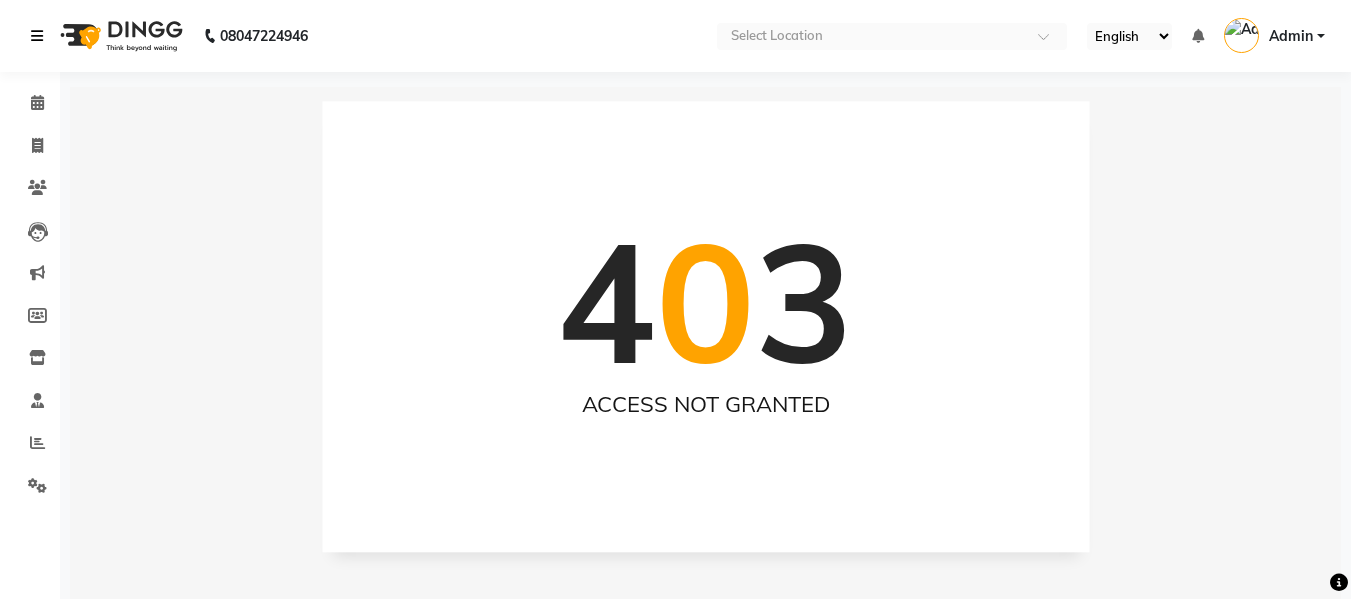 click at bounding box center (37, 36) 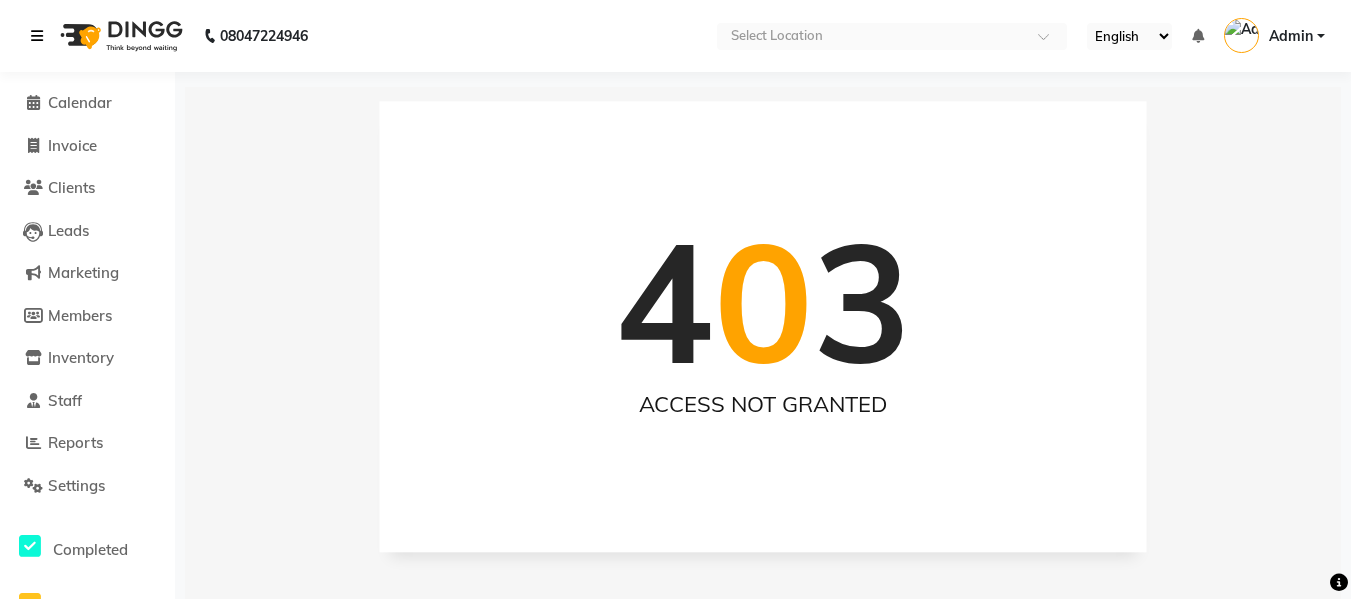 click at bounding box center (37, 36) 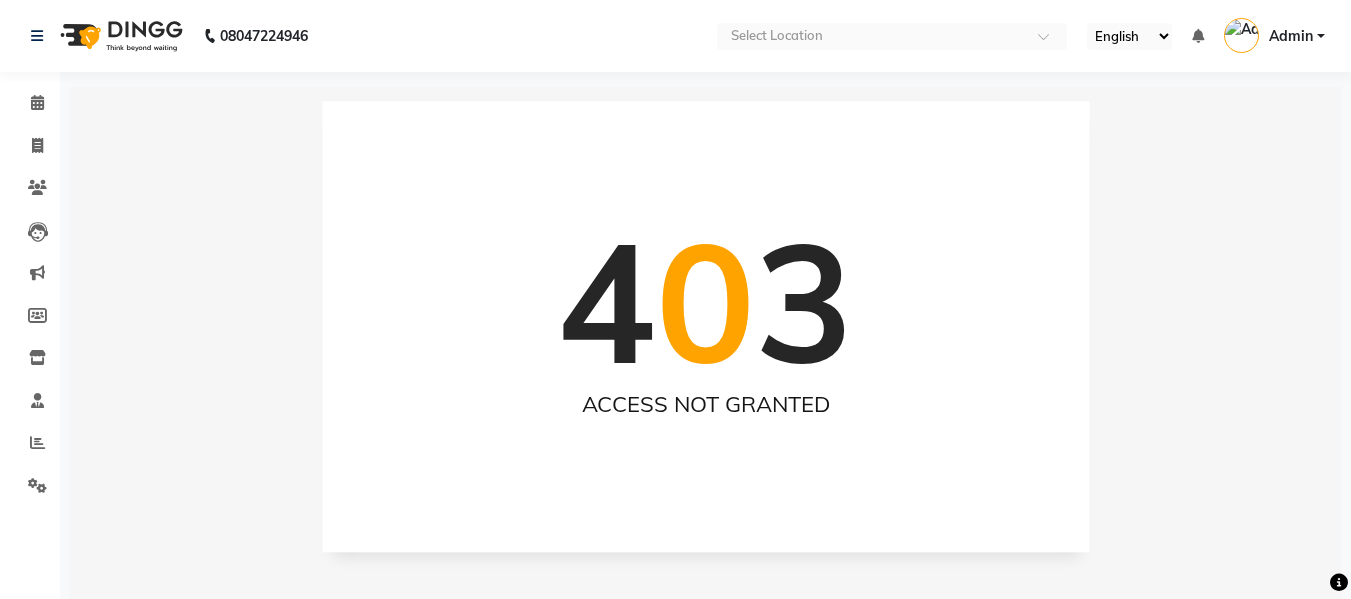 click on "08047224946 Select Location English ENGLISH Español العربية मराठी हिंदी ગુજરાતી தமிழ் 中文 Notifications nothing to show Admin Manage Profile Change Password Sign out  Version:3.15.4" 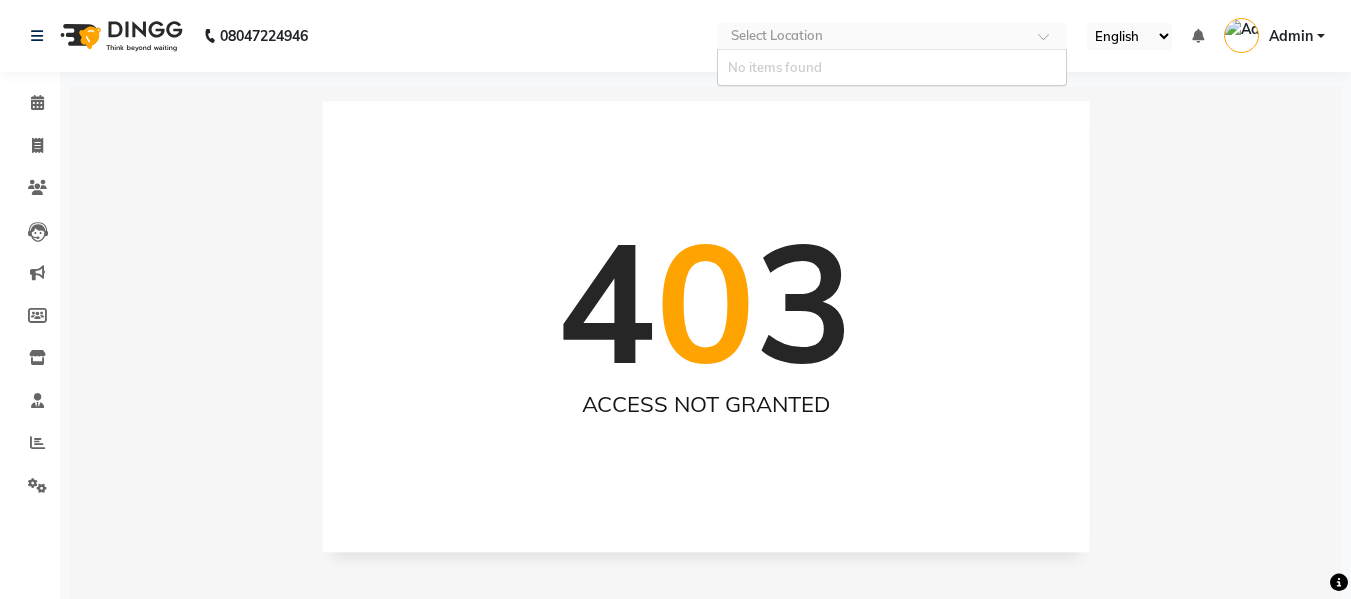 click at bounding box center (872, 38) 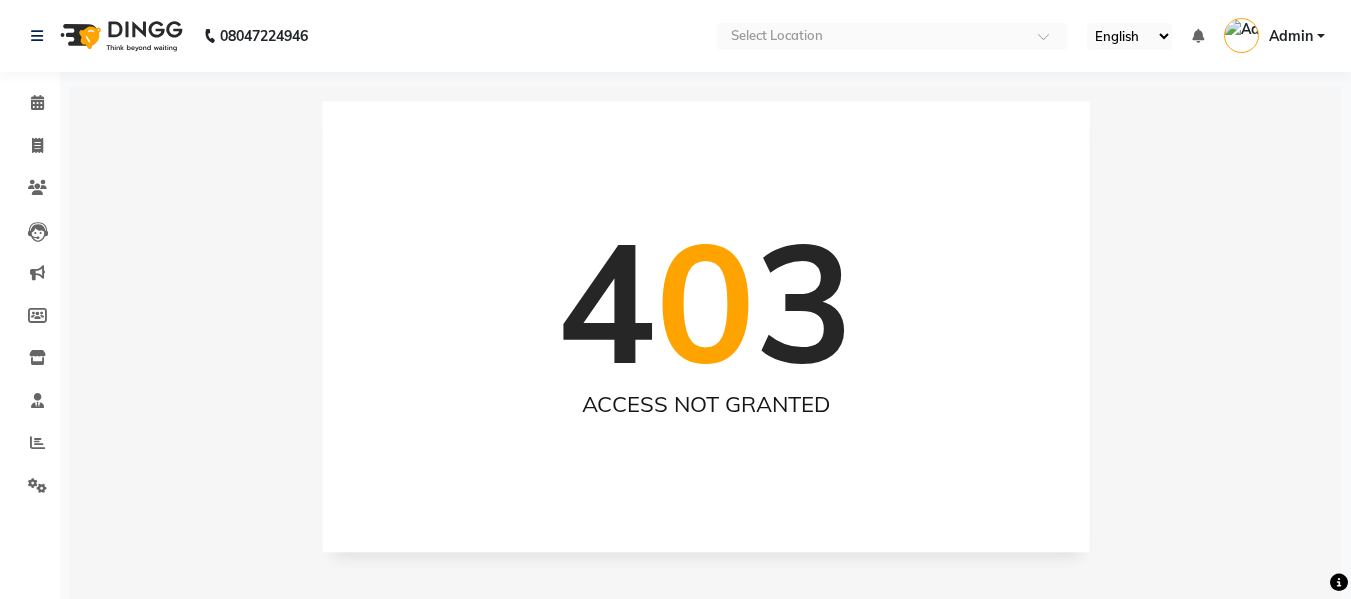 click on "08047224946 Select Location English ENGLISH Español العربية मराठी हिंदी ગુજરાતી தமிழ் 中文 Notifications nothing to show Admin Manage Profile Change Password Sign out  Version:3.15.4" 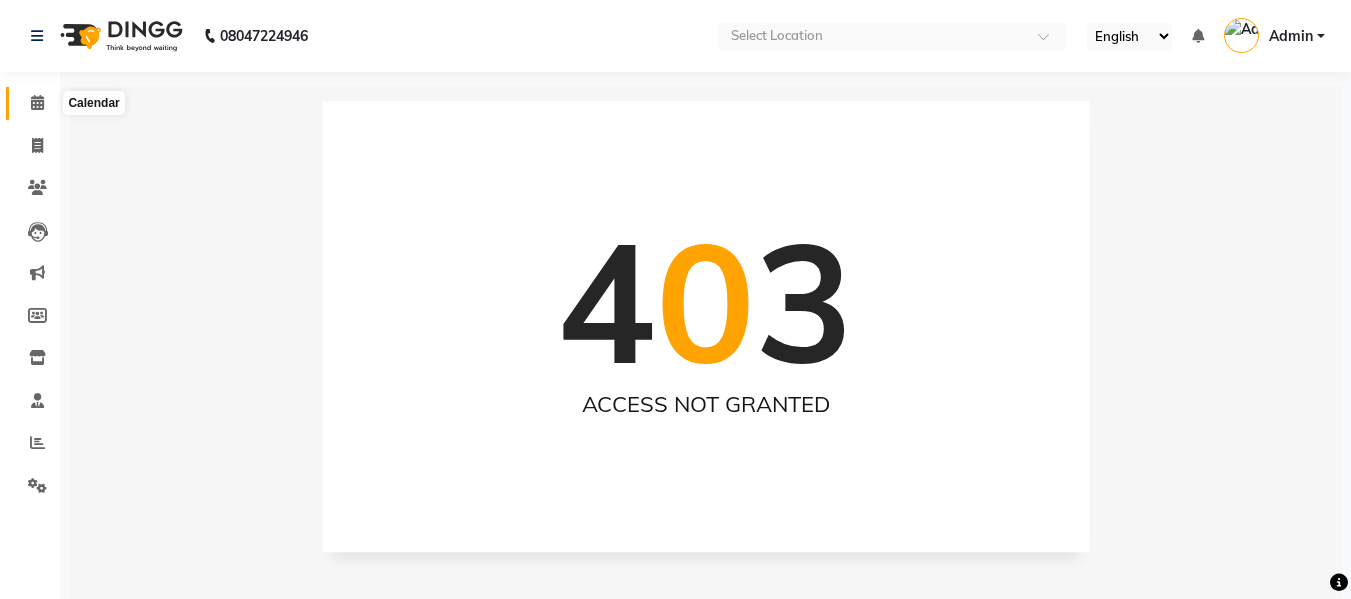 click 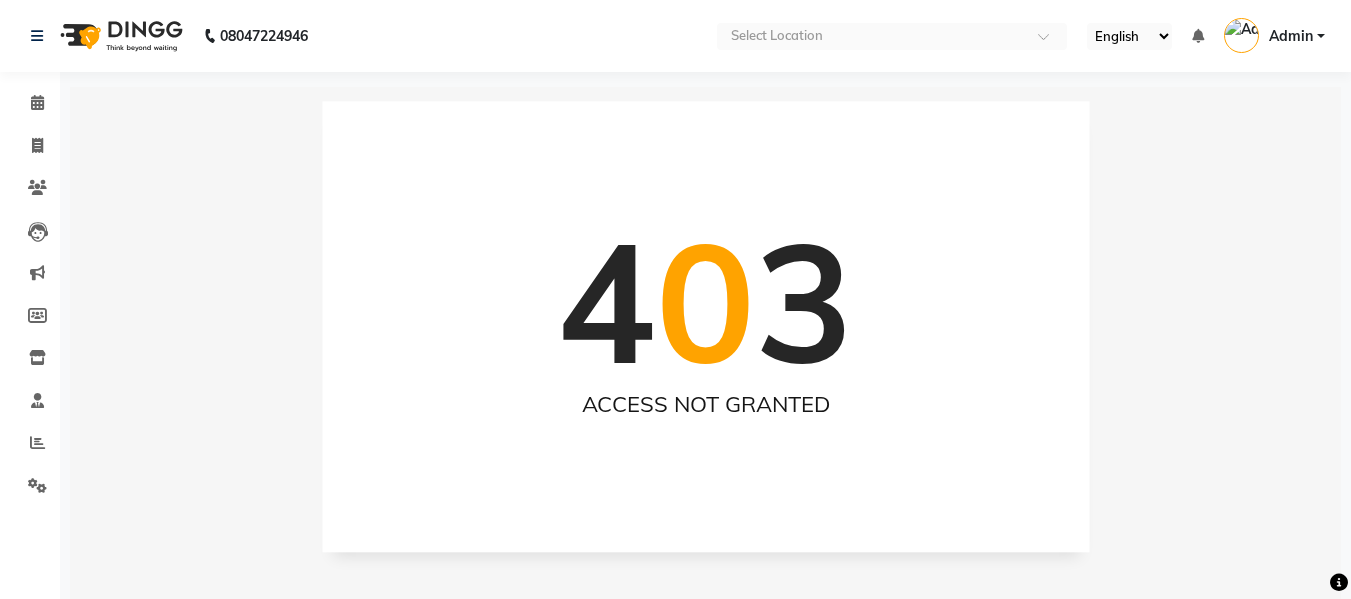 click on "08047224946 Select Location English ENGLISH Español العربية मराठी हिंदी ગુજરાતી தமிழ் 中文 Notifications nothing to show Admin Manage Profile Change Password Sign out  Version:3.15.4" 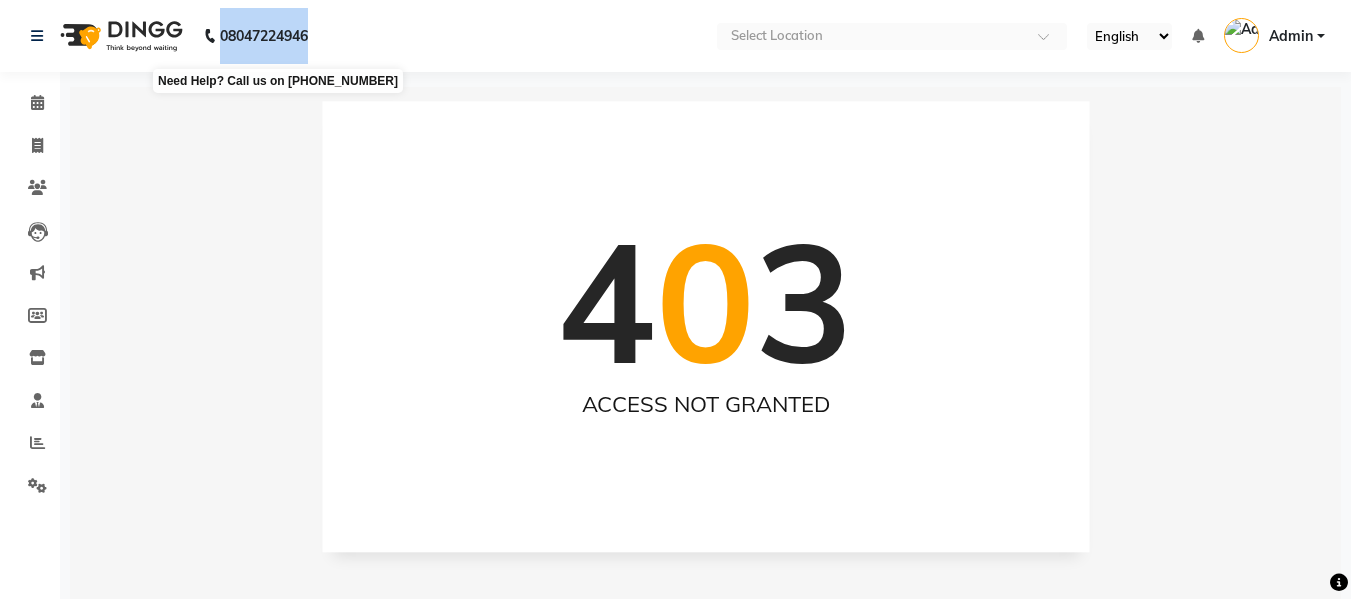 drag, startPoint x: 331, startPoint y: 36, endPoint x: 224, endPoint y: 39, distance: 107.042046 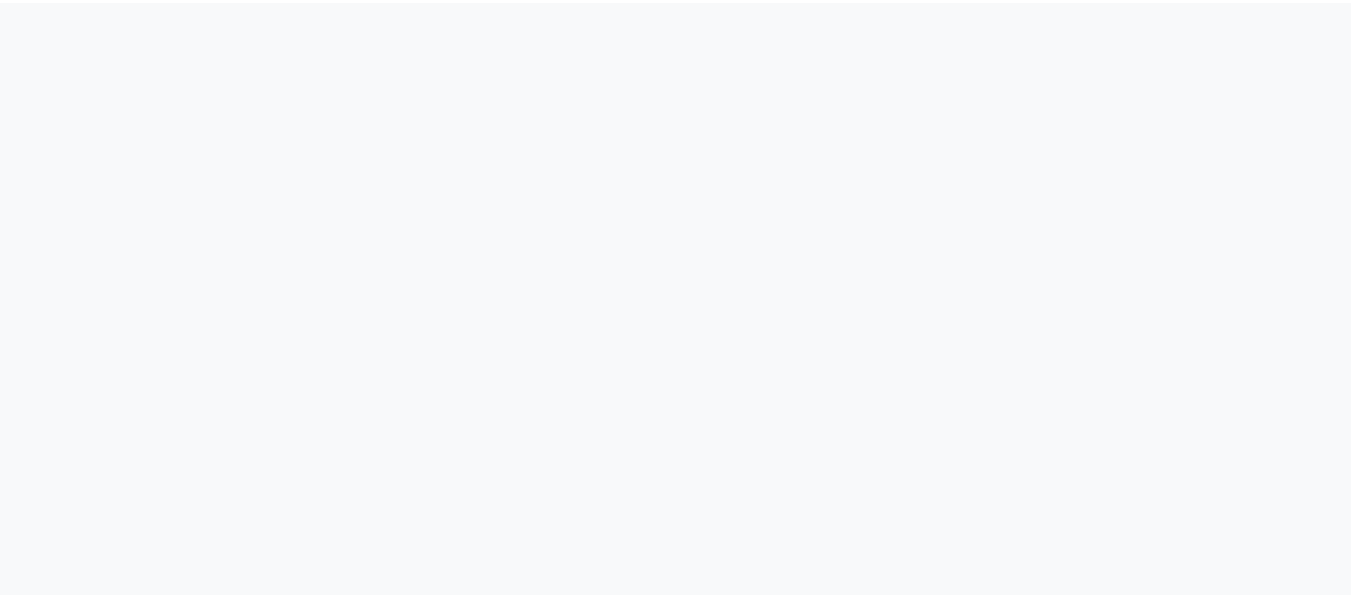 scroll, scrollTop: 0, scrollLeft: 0, axis: both 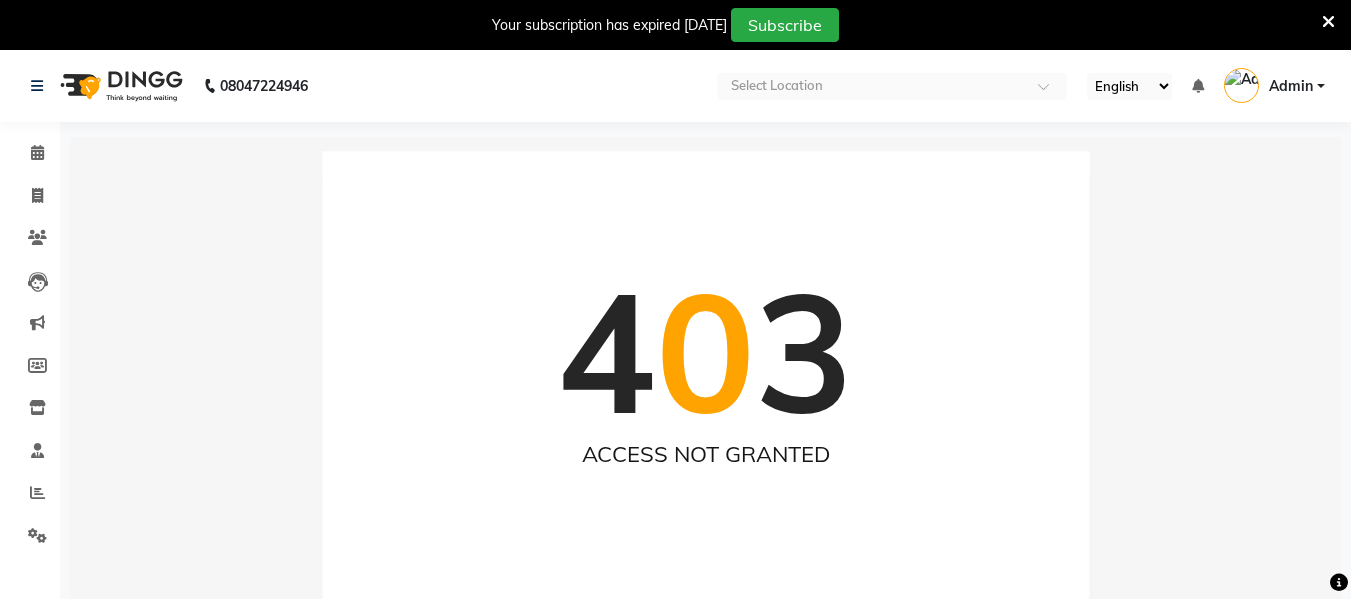 click at bounding box center [1328, 22] 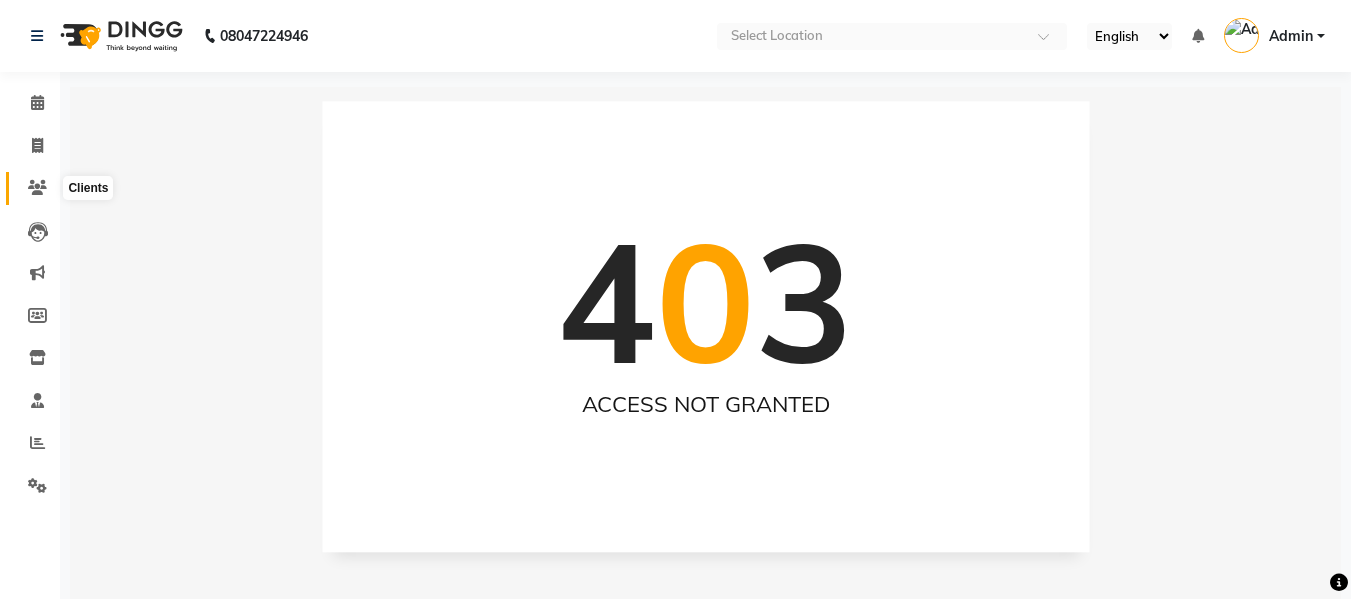 click 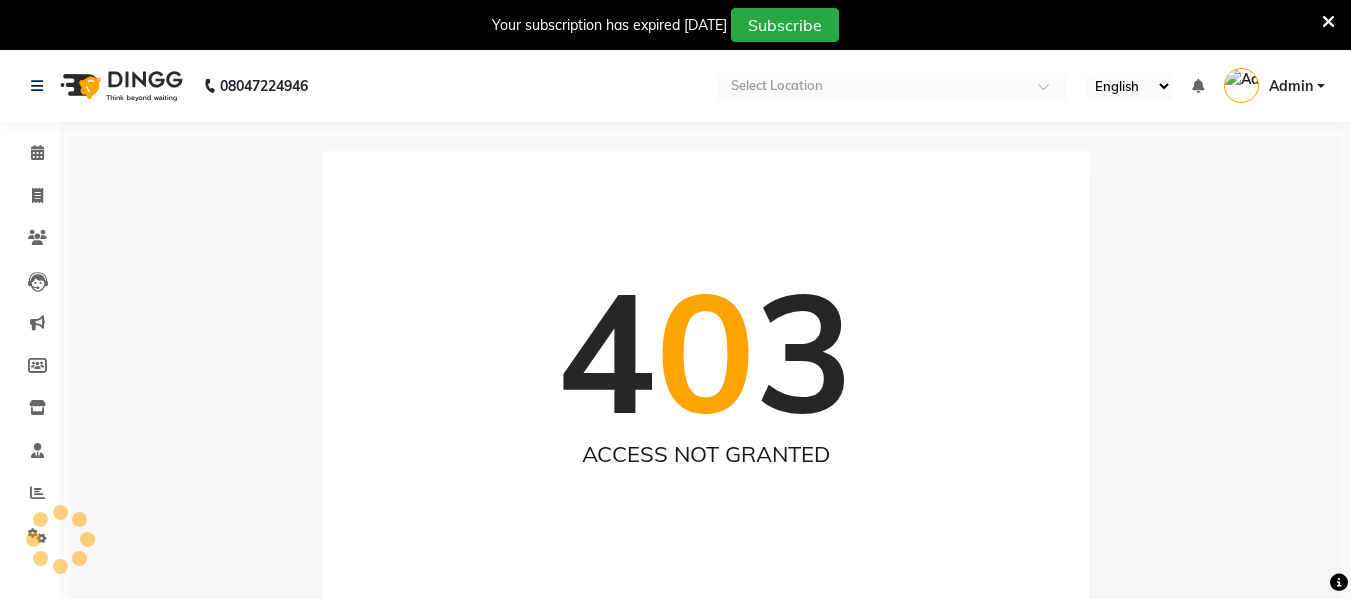 scroll, scrollTop: 0, scrollLeft: 0, axis: both 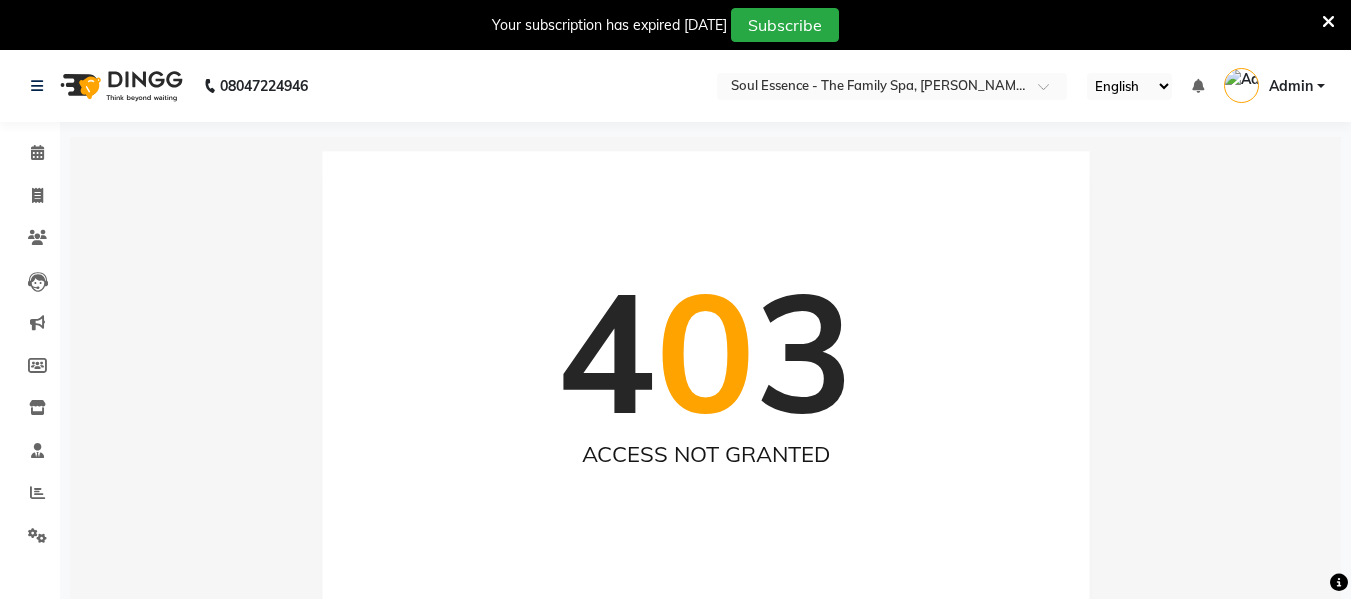 click at bounding box center (1328, 22) 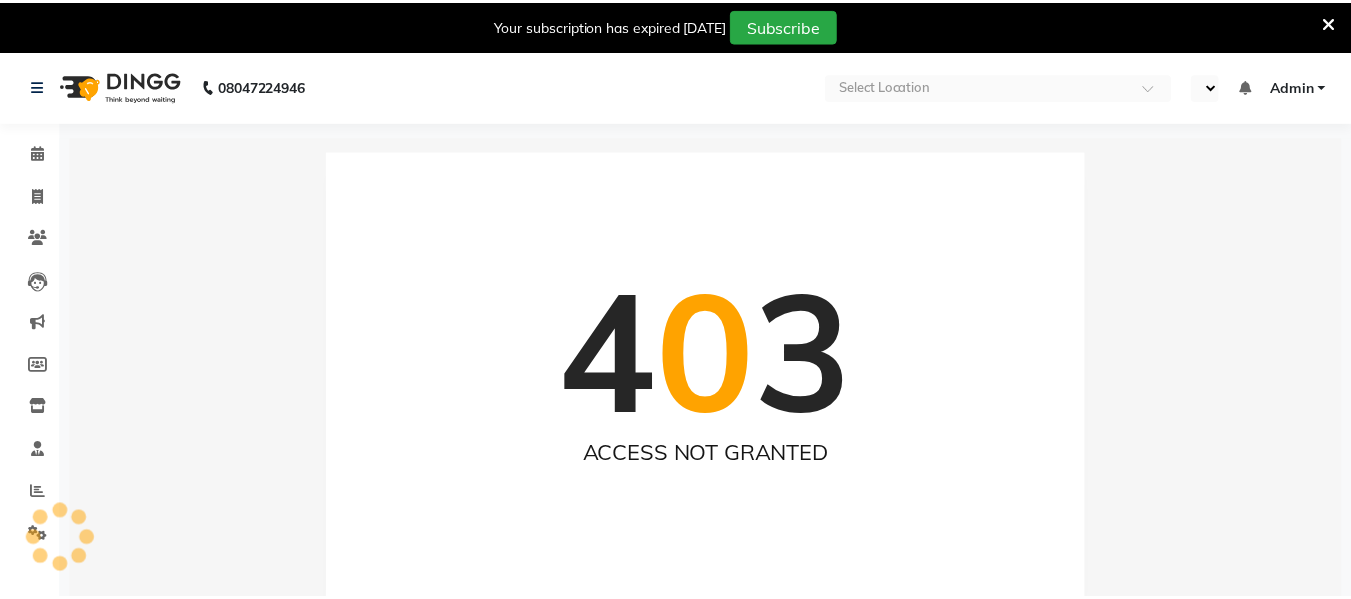 scroll, scrollTop: 0, scrollLeft: 0, axis: both 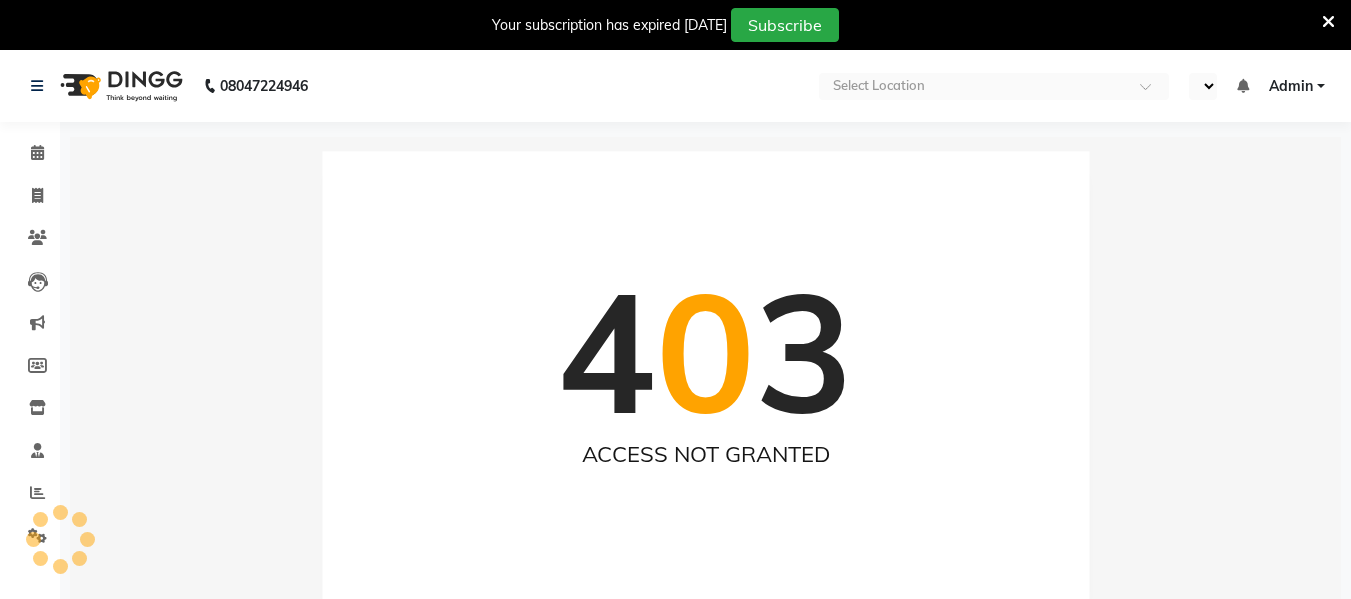 select on "en" 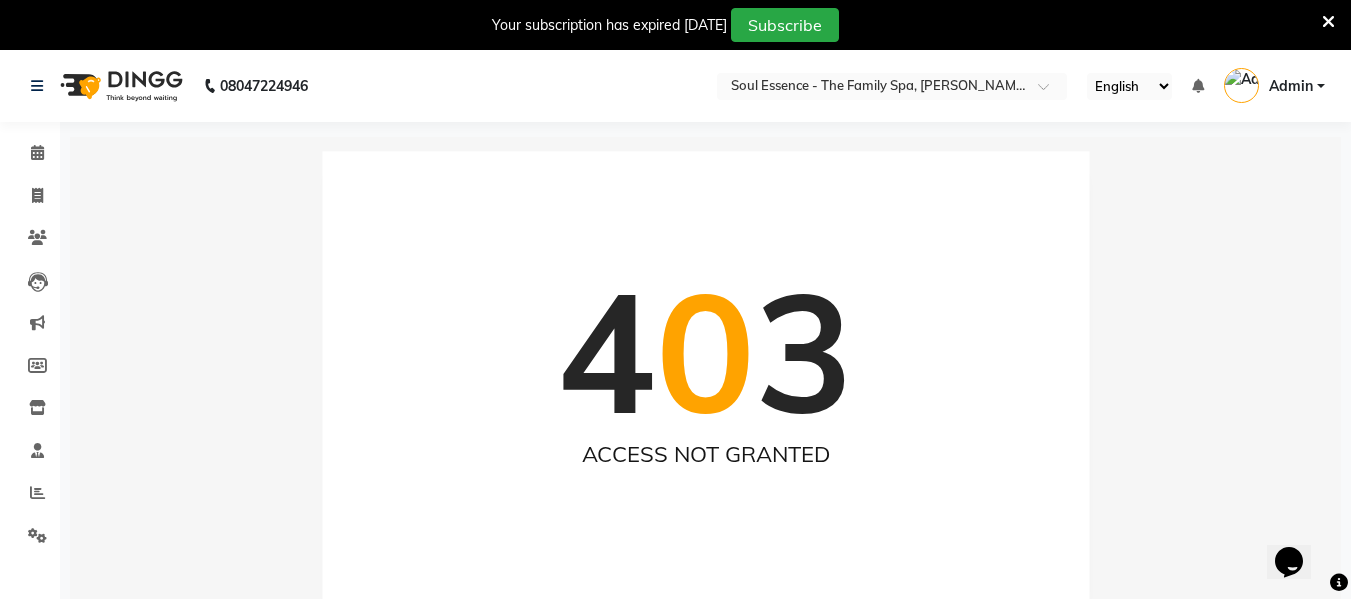 scroll, scrollTop: 0, scrollLeft: 0, axis: both 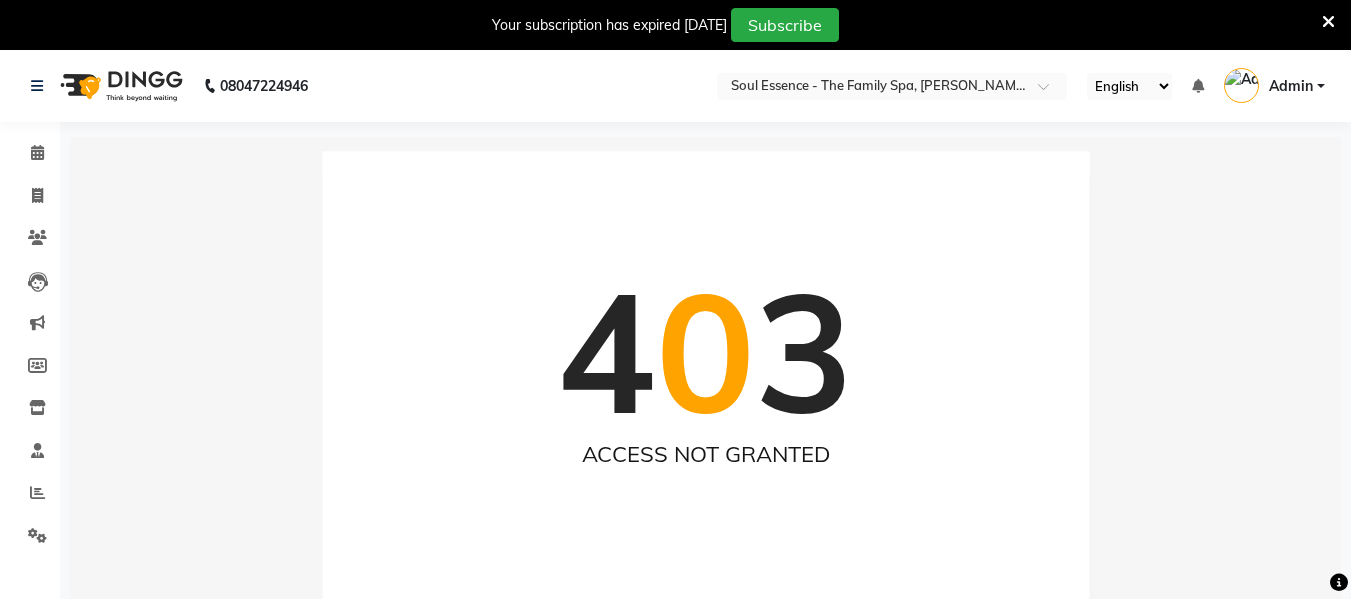 click at bounding box center [1328, 22] 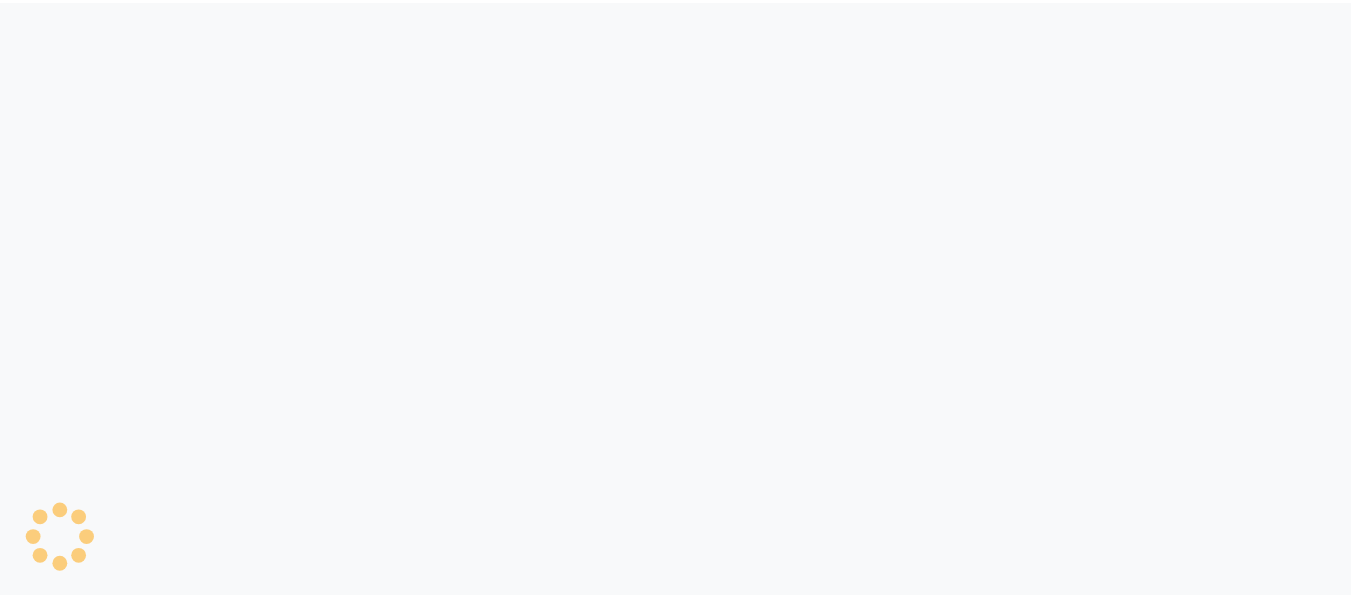 scroll, scrollTop: 0, scrollLeft: 0, axis: both 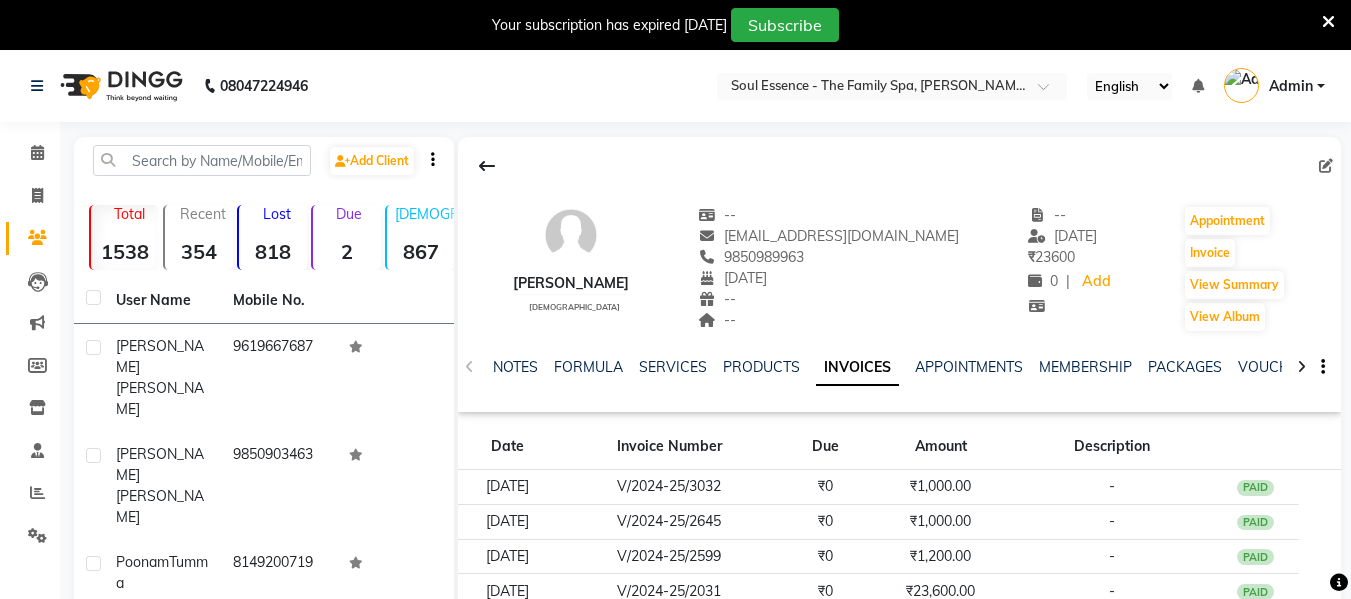 click at bounding box center (1328, 22) 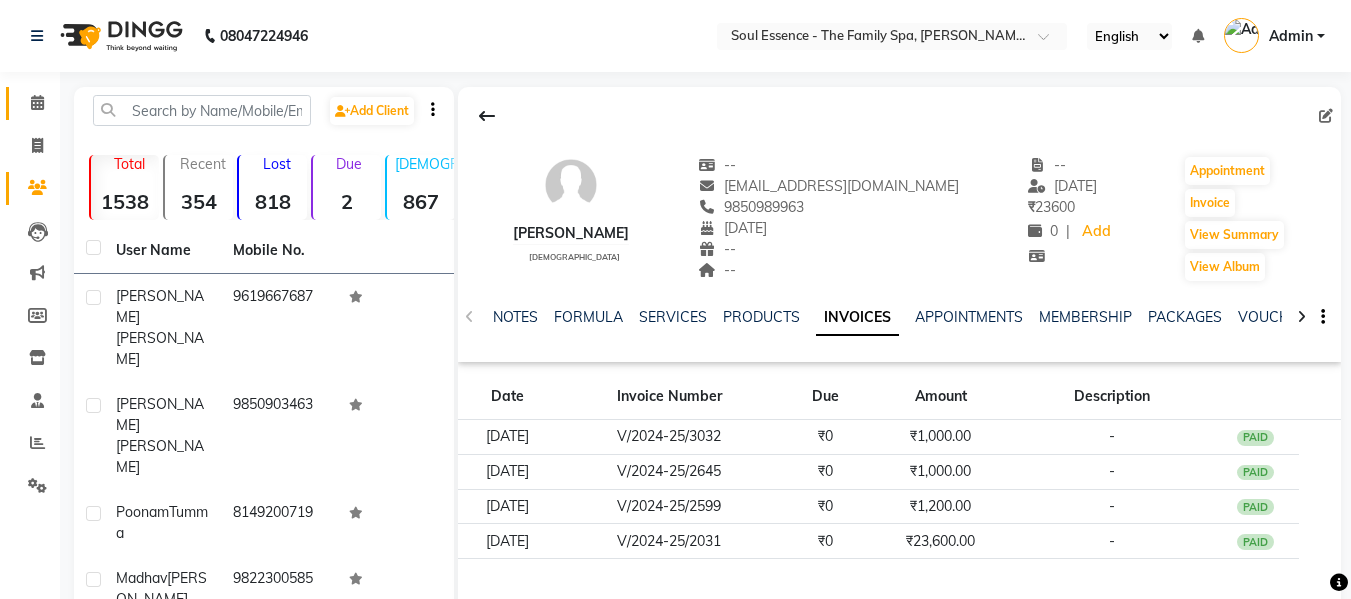 click on "Calendar" 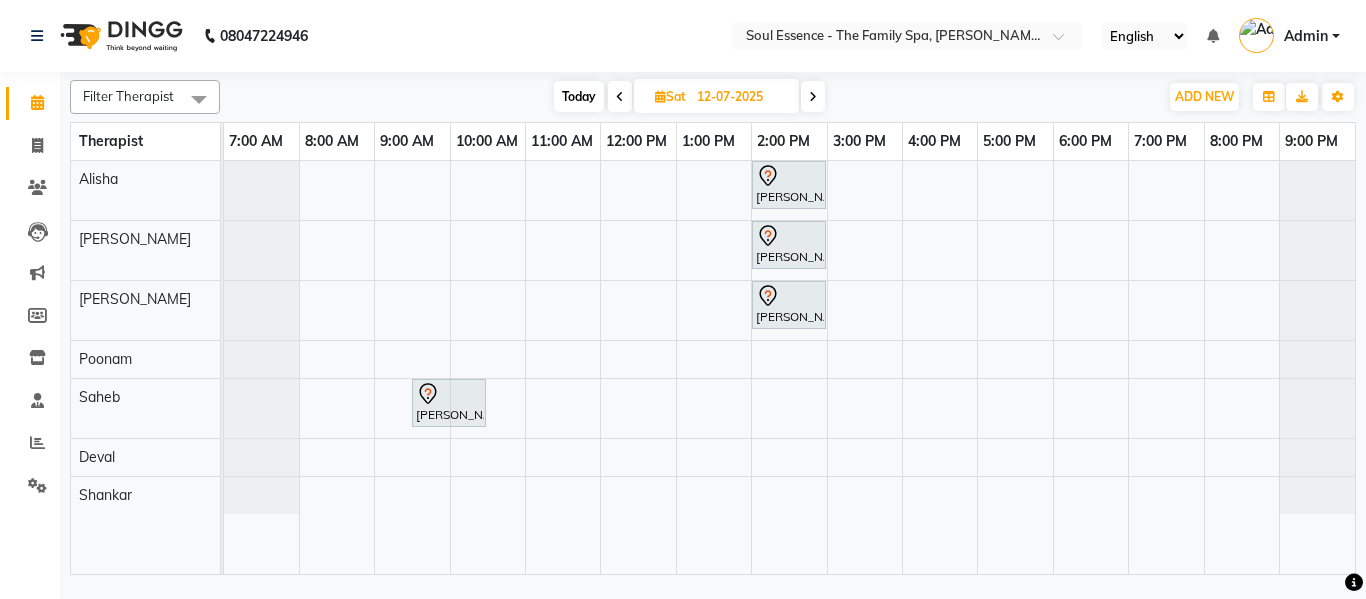 click on "Today" at bounding box center (579, 96) 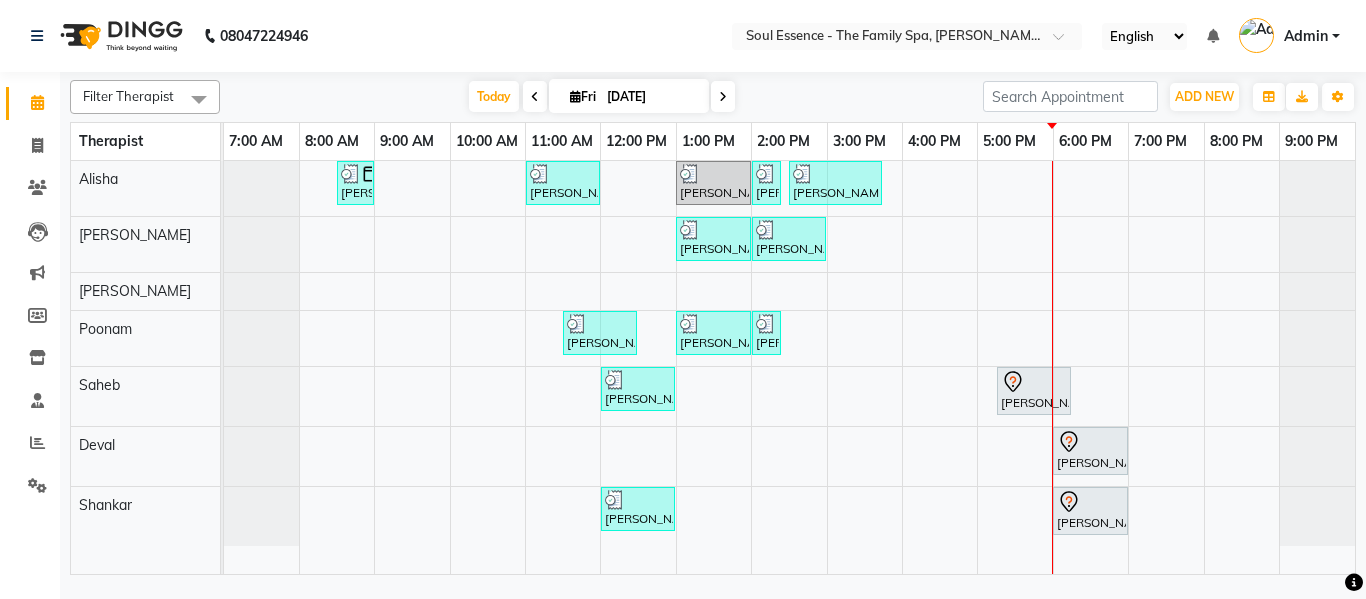 drag, startPoint x: 791, startPoint y: 70, endPoint x: 831, endPoint y: 97, distance: 48.259712 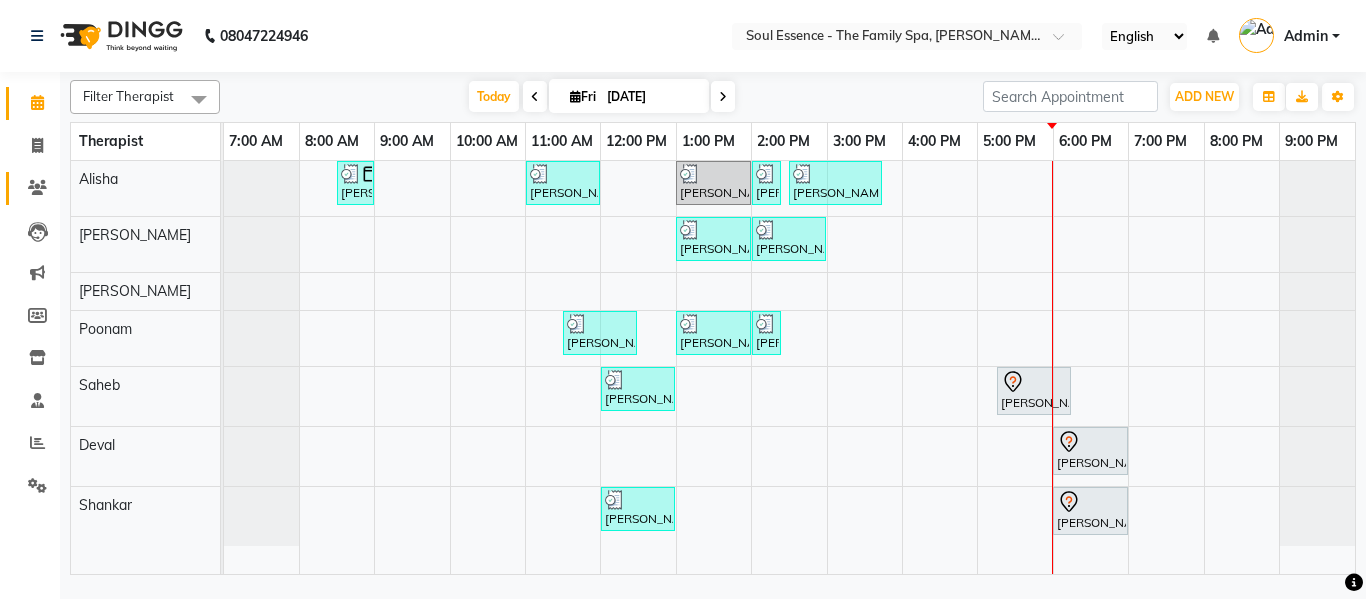click 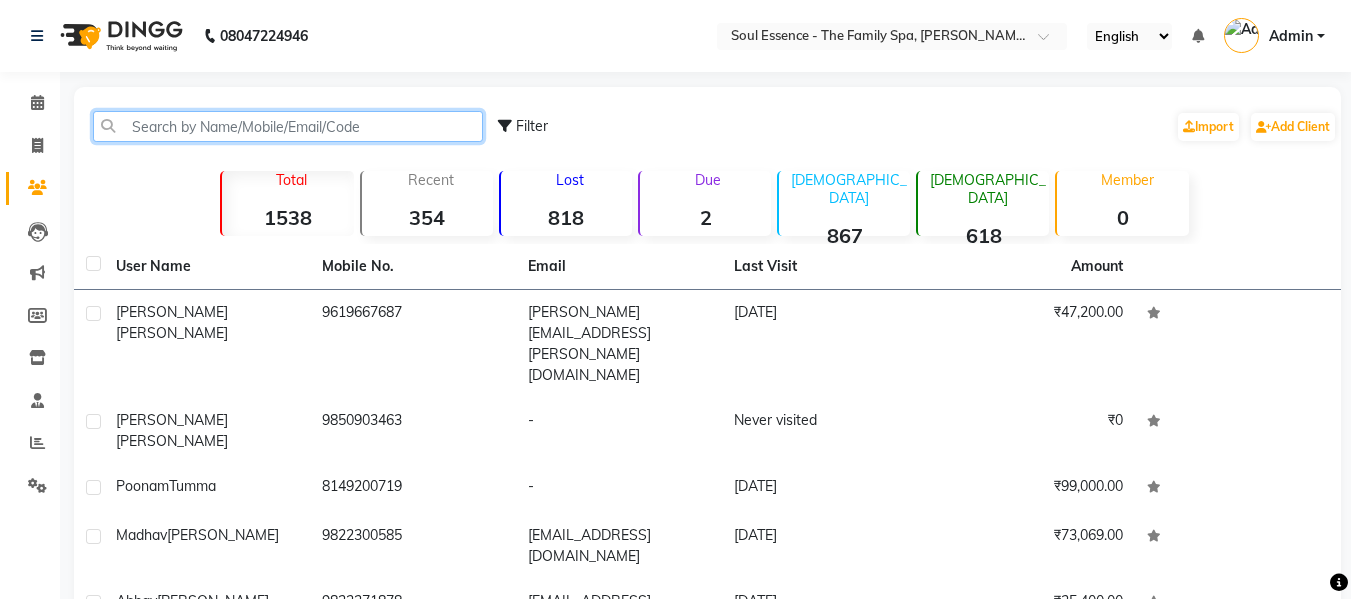 click 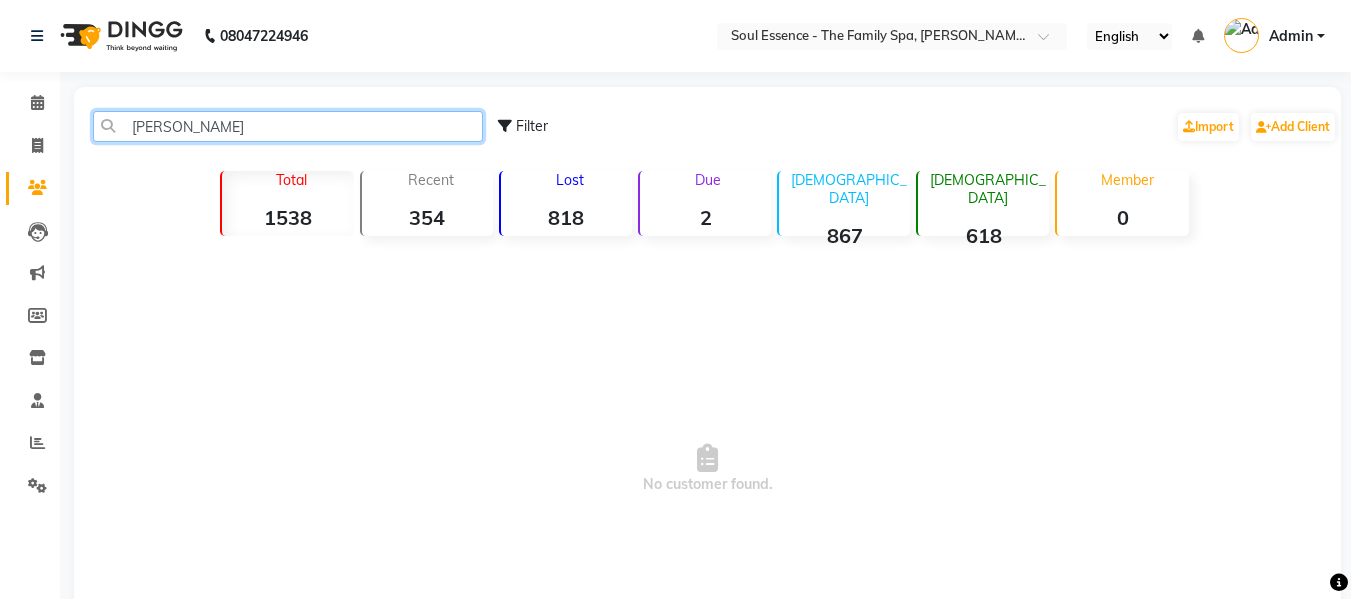 type on "[PERSON_NAME]" 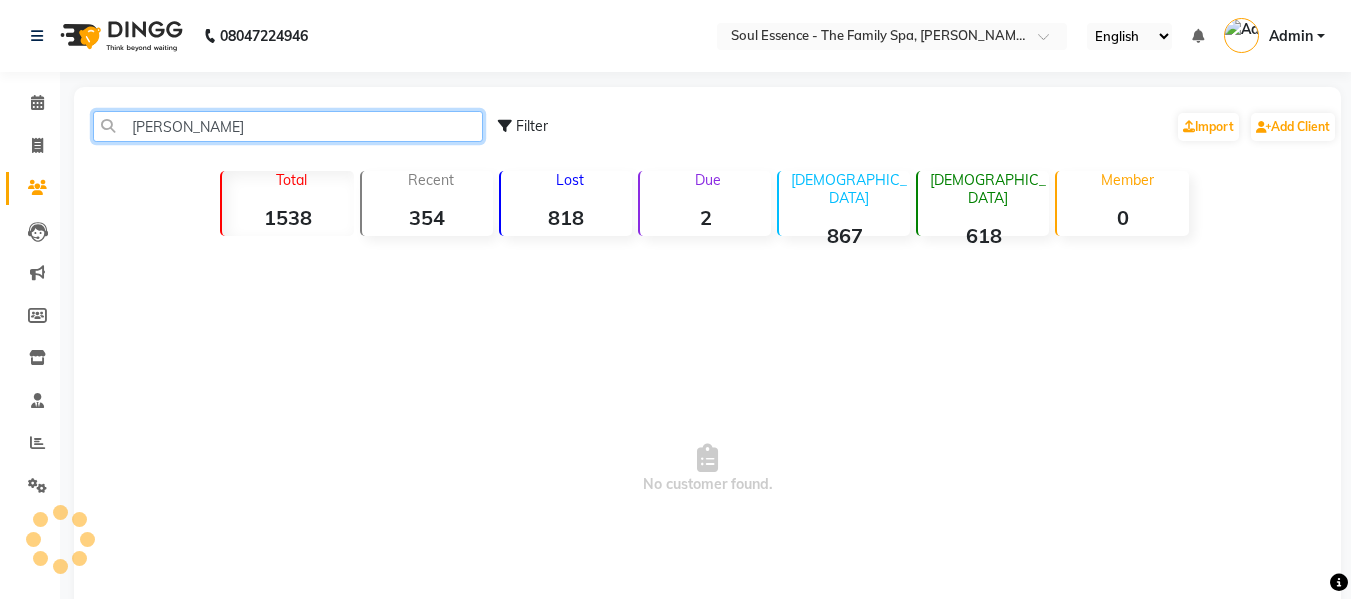 drag, startPoint x: 247, startPoint y: 125, endPoint x: 126, endPoint y: 136, distance: 121.49897 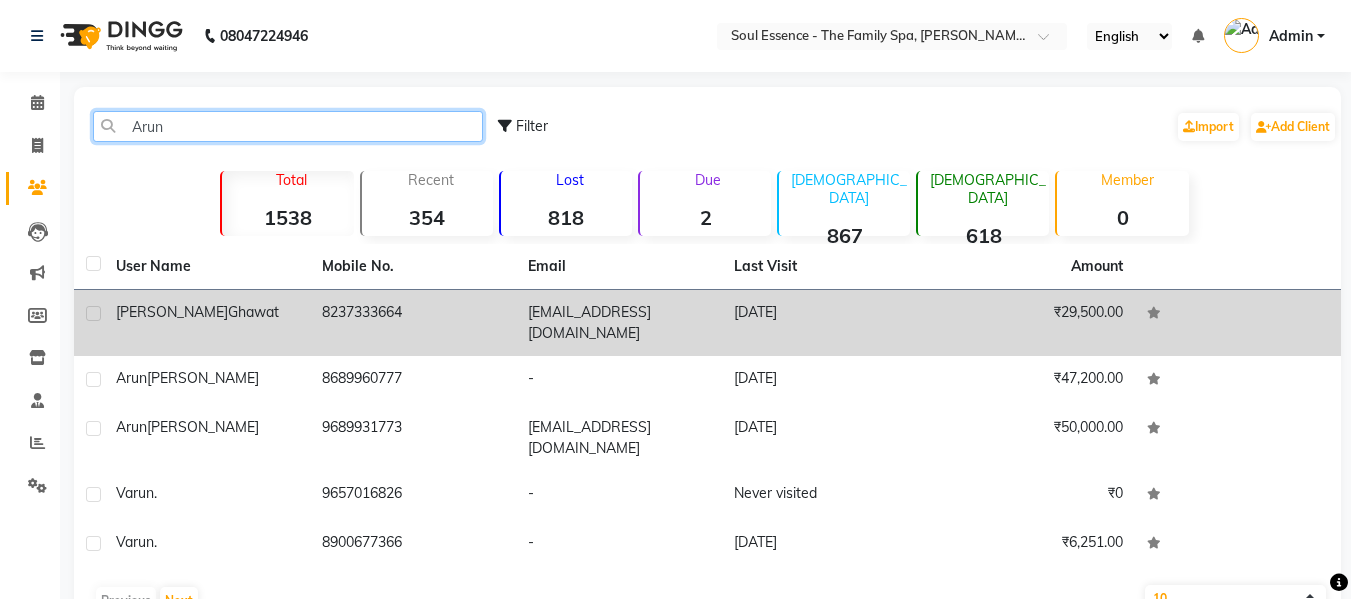 type on "Arun" 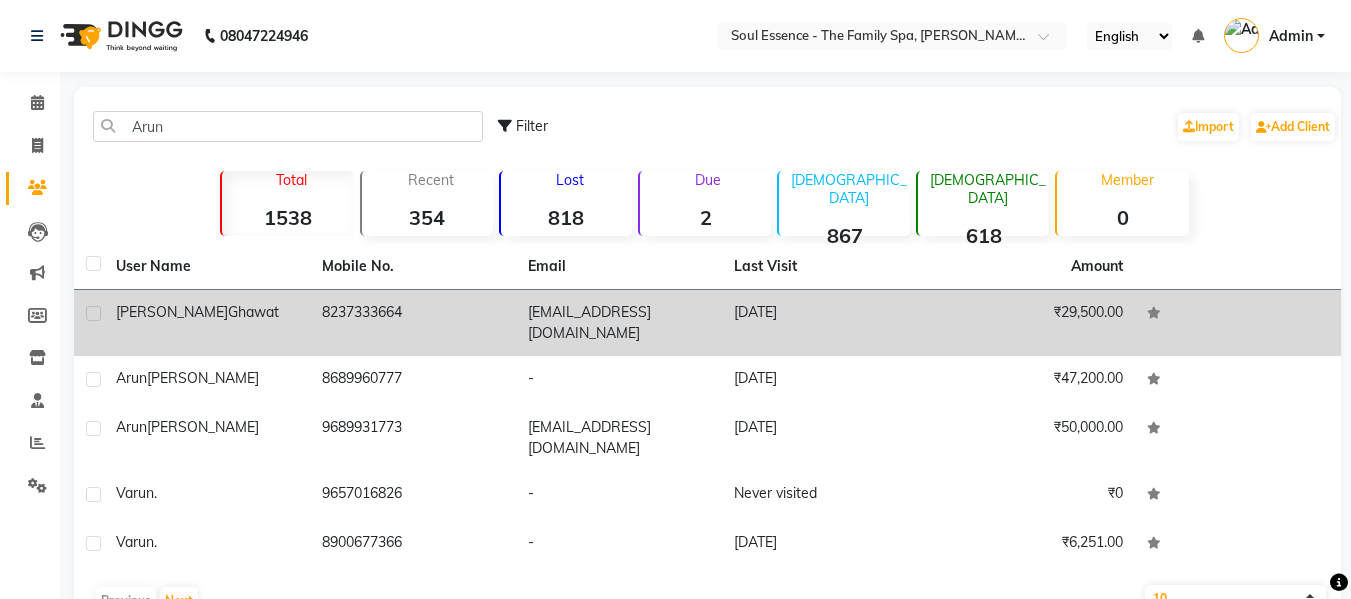 click on "8237333664" 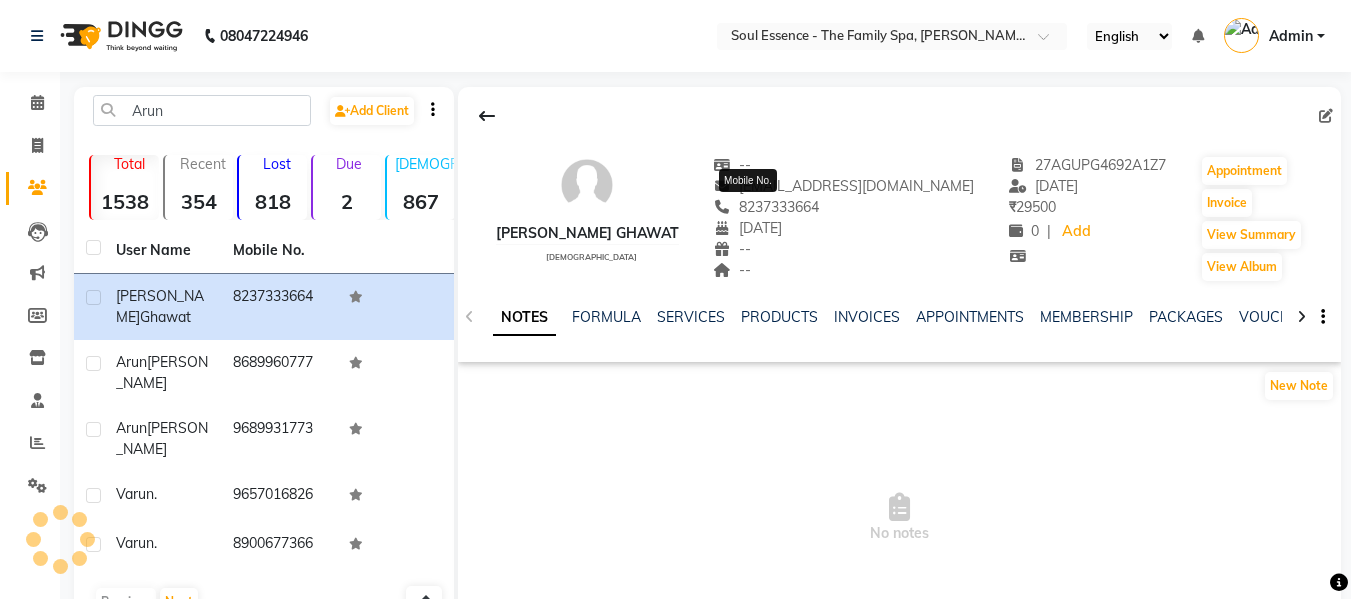 click on "8237333664" 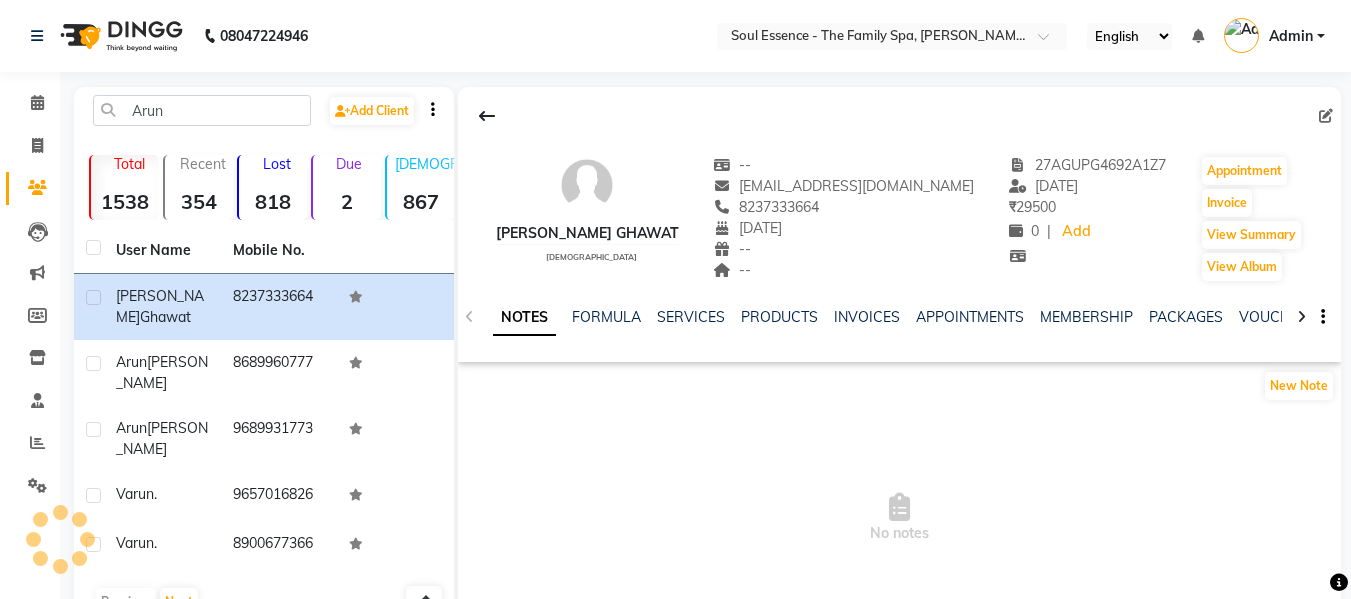 click on "8237333664" 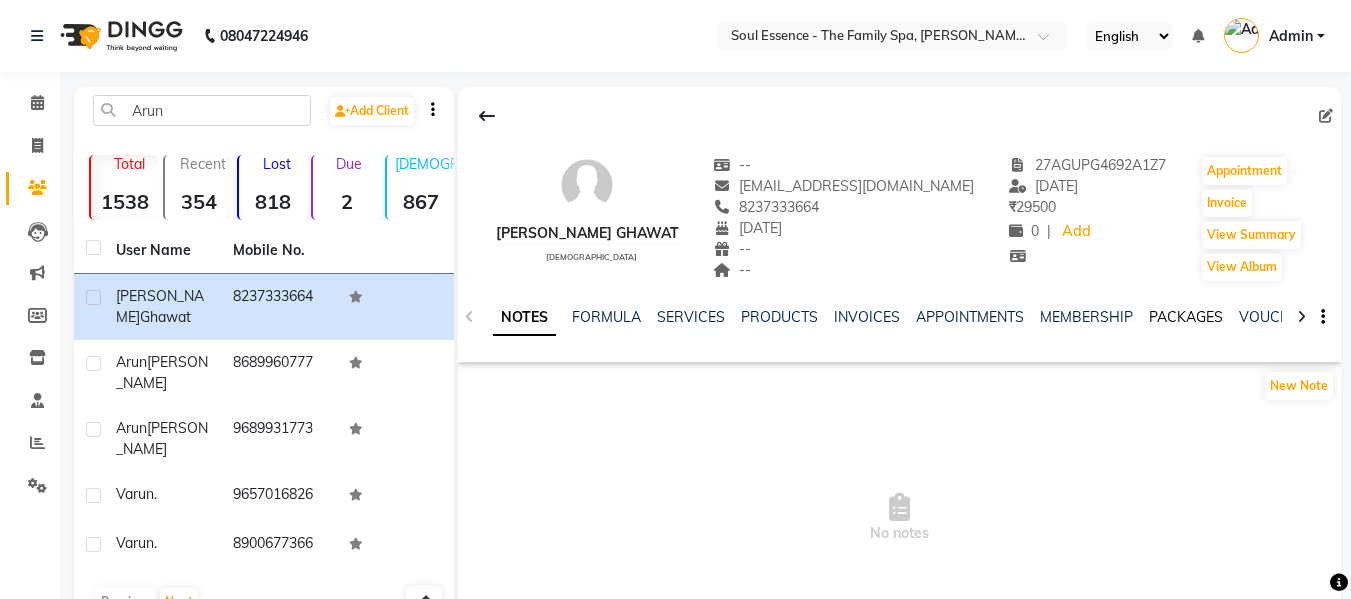 click on "PACKAGES" 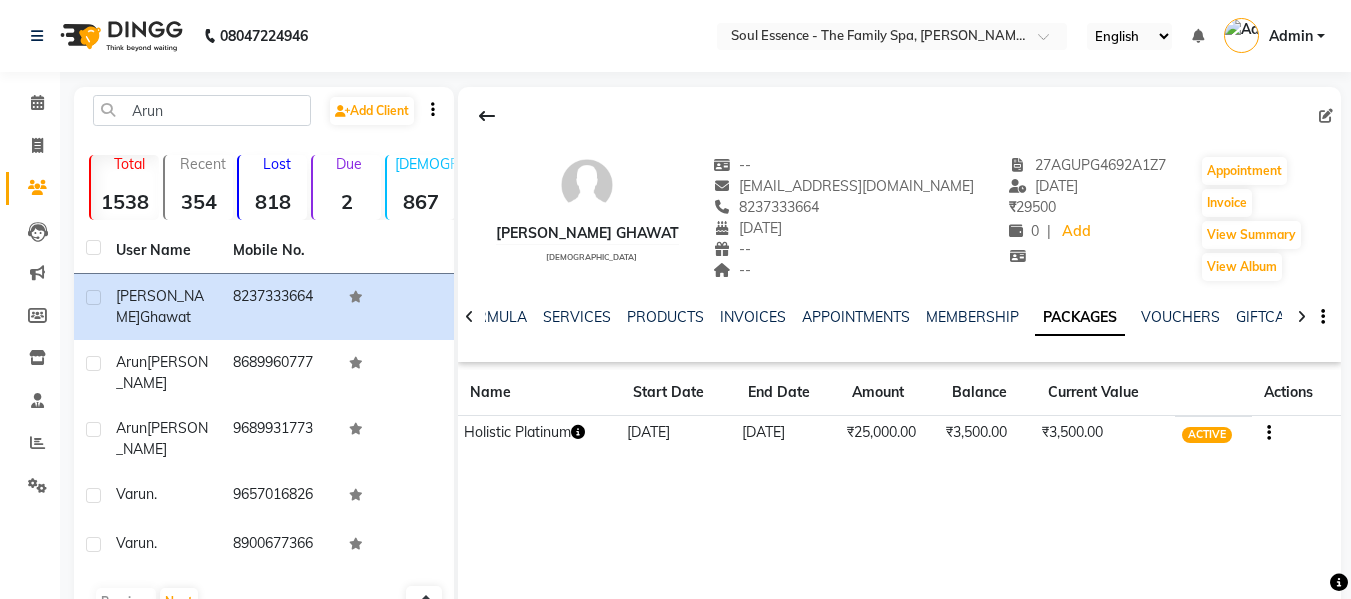 click 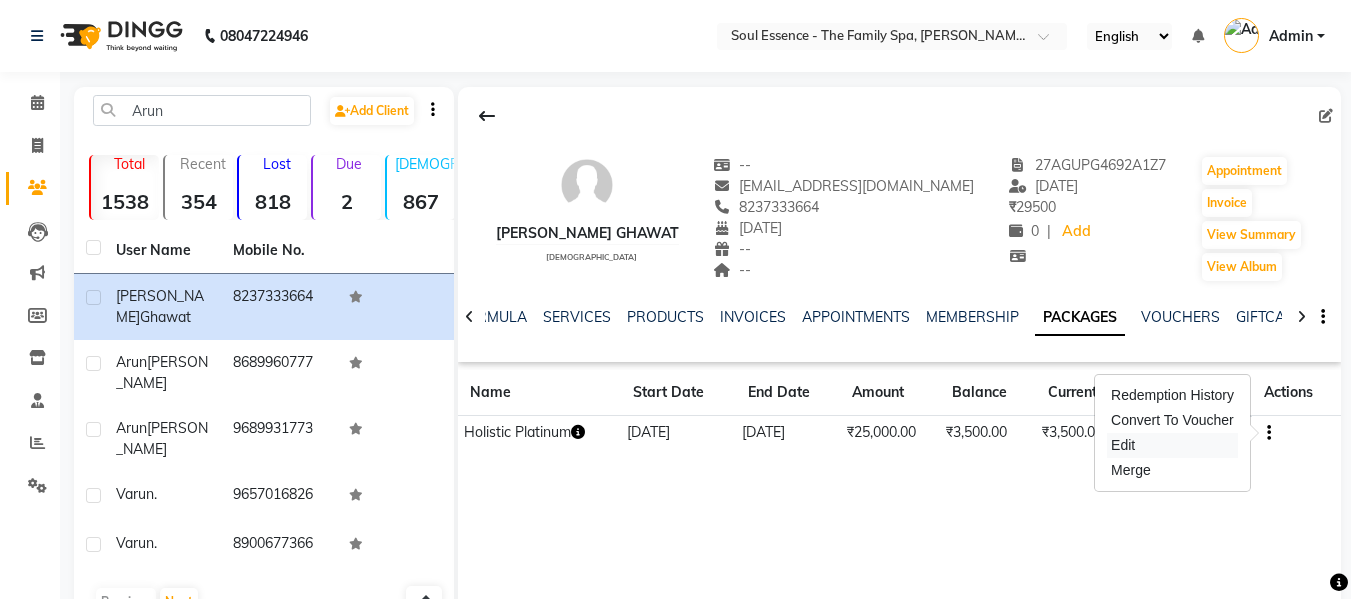 click on "Edit" at bounding box center (1172, 445) 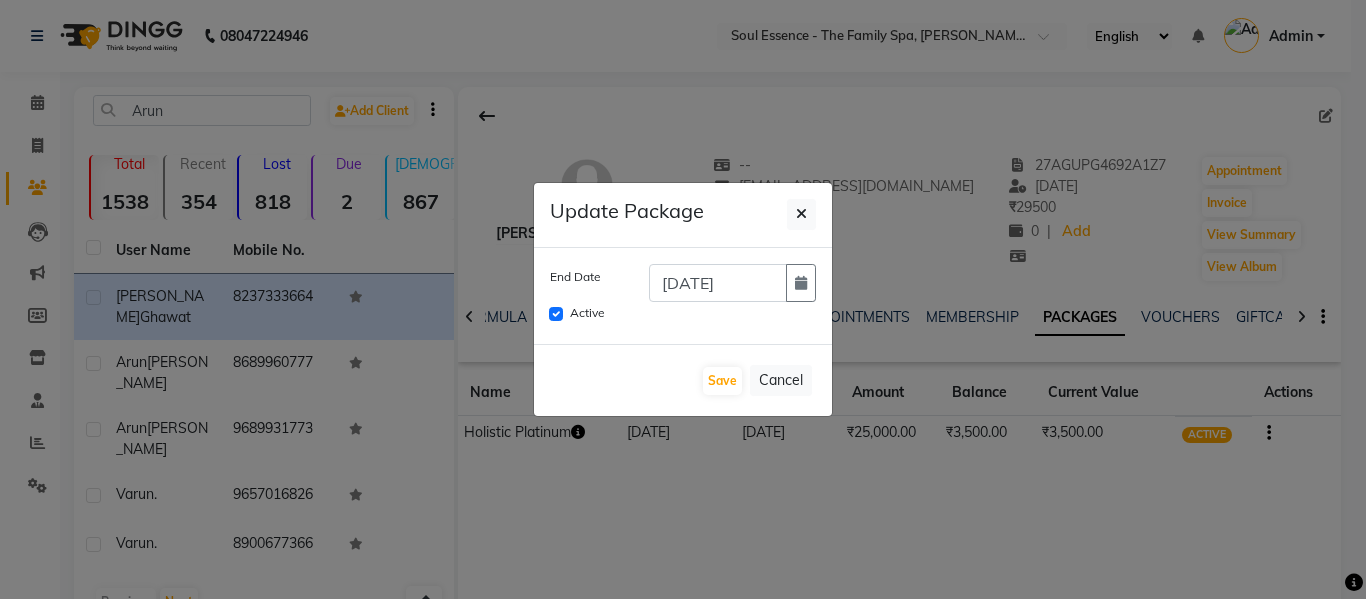 click on "Active" 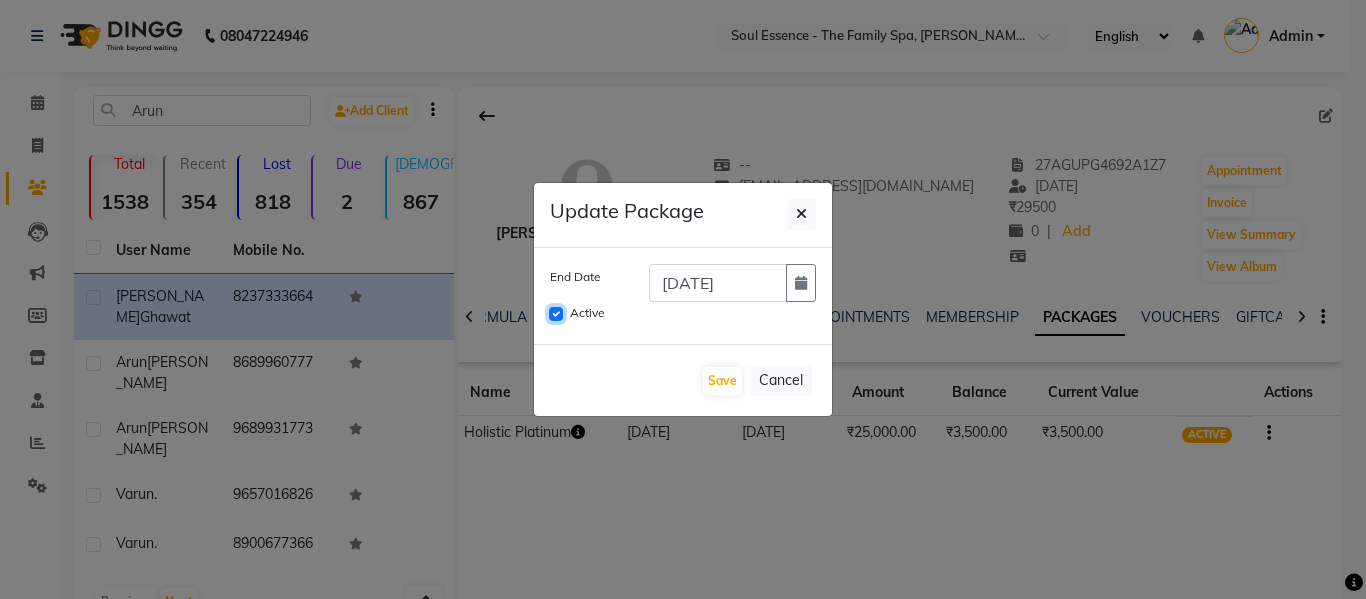 click on "Active" at bounding box center [556, 314] 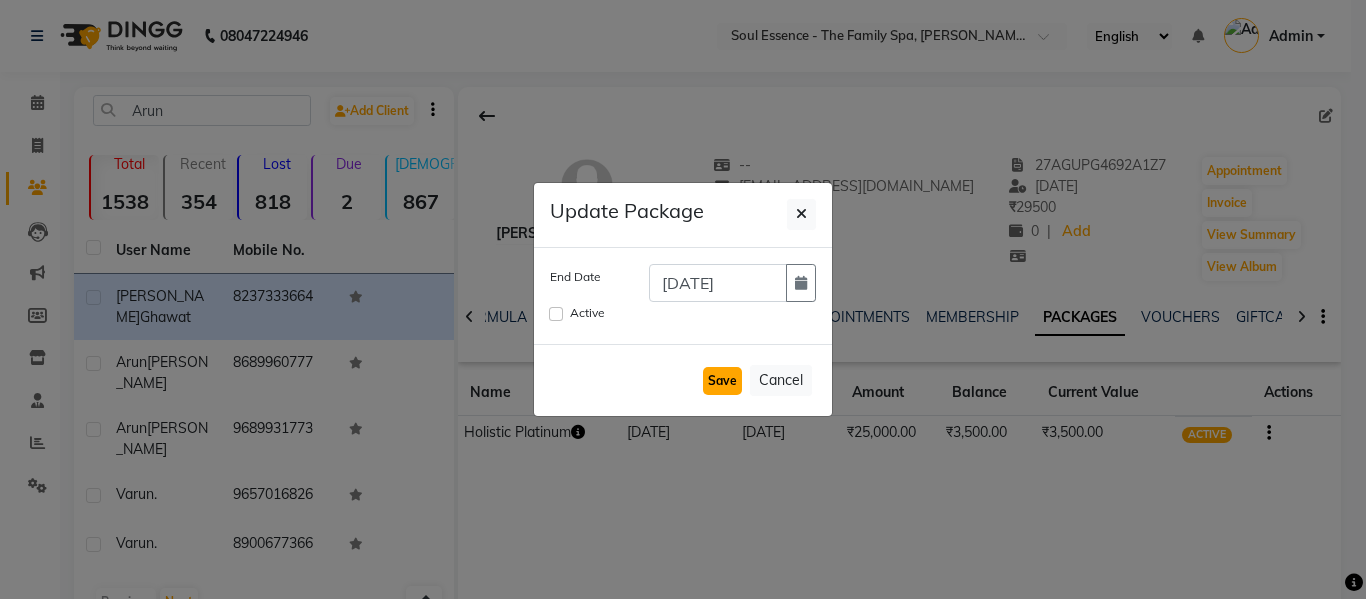 click on "Save" 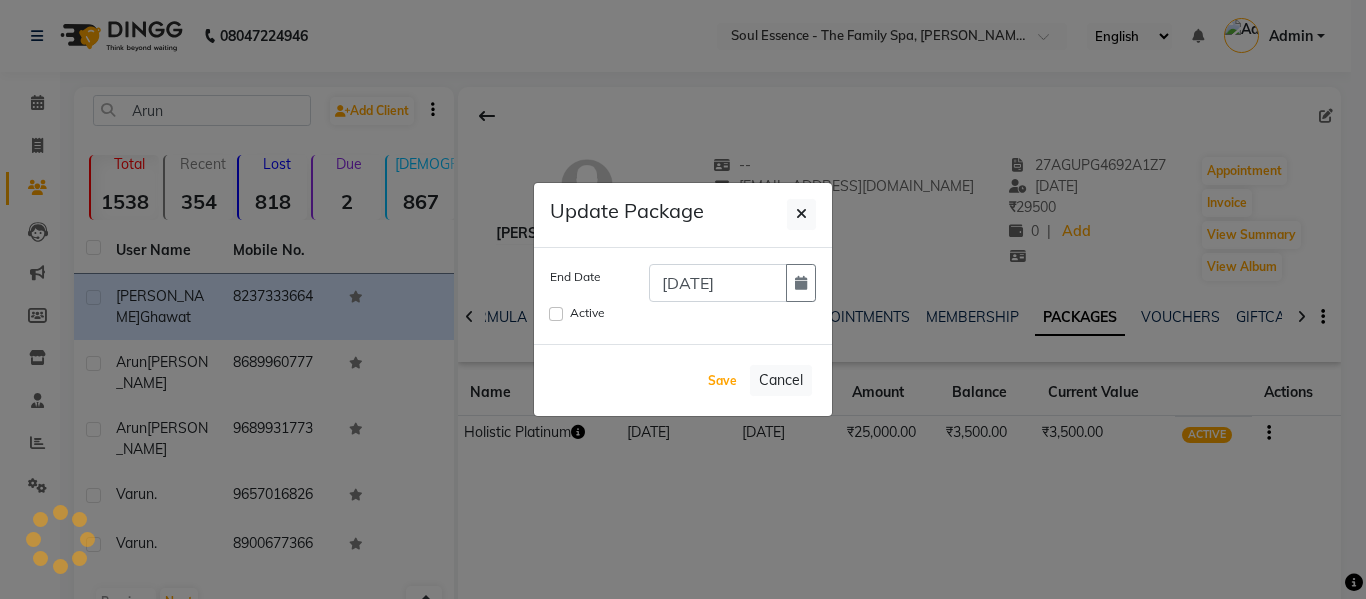 type 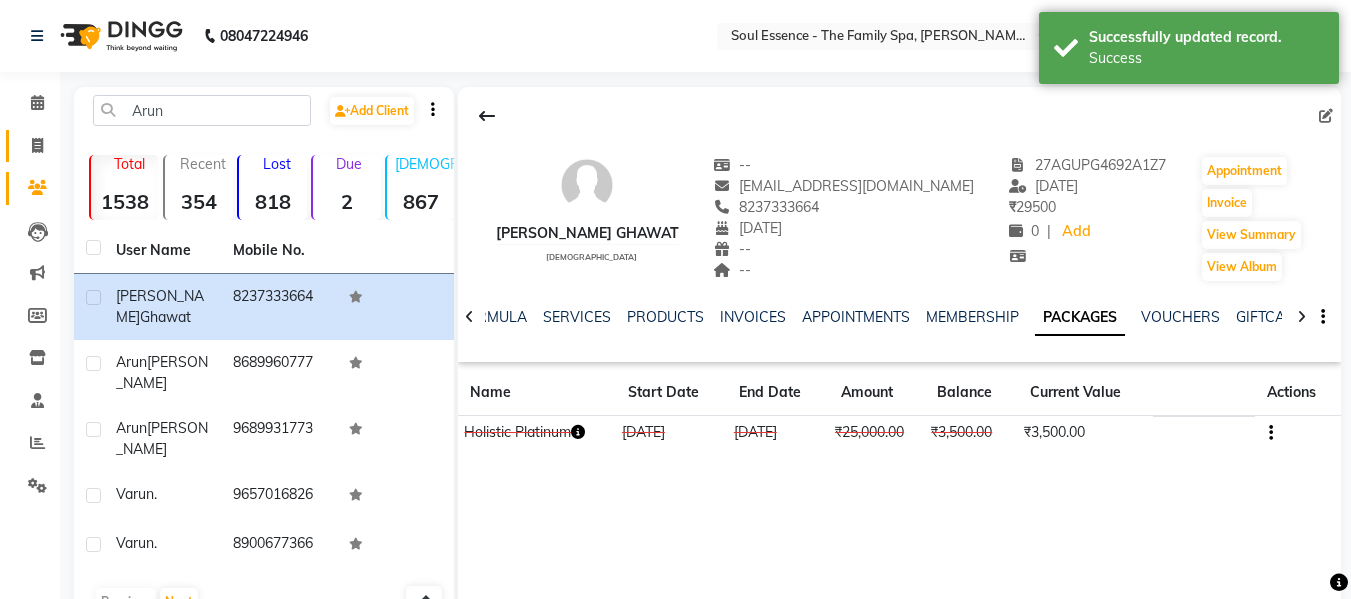 click on "Invoice" 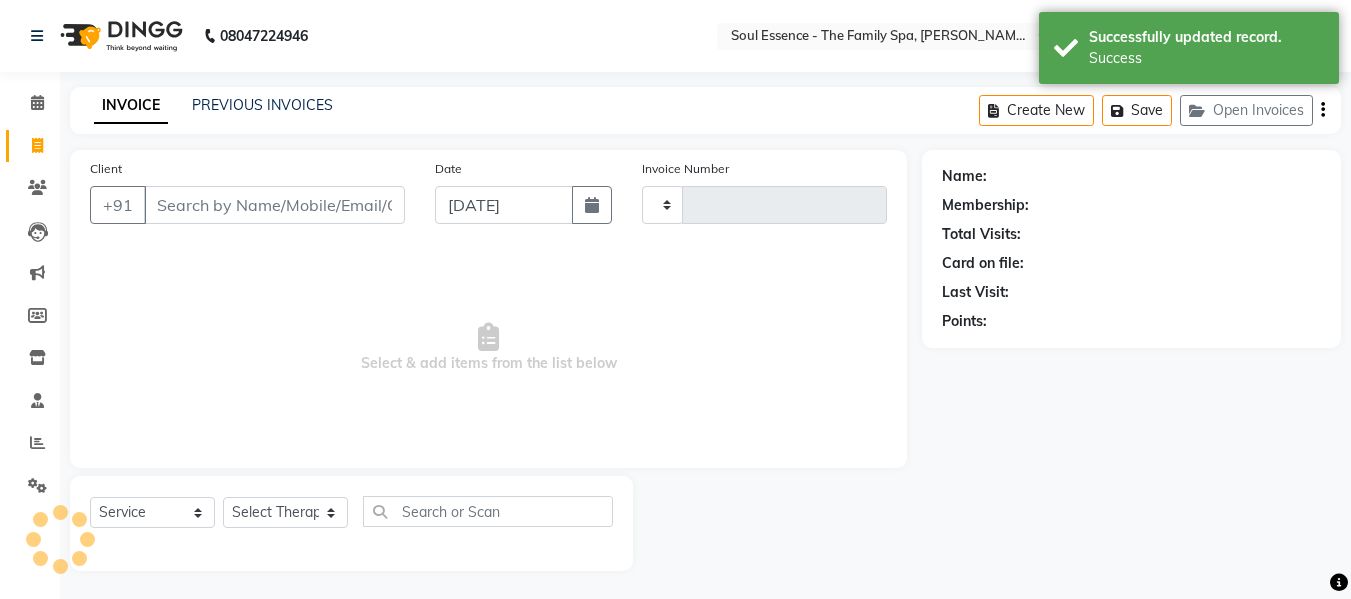 type on "0973" 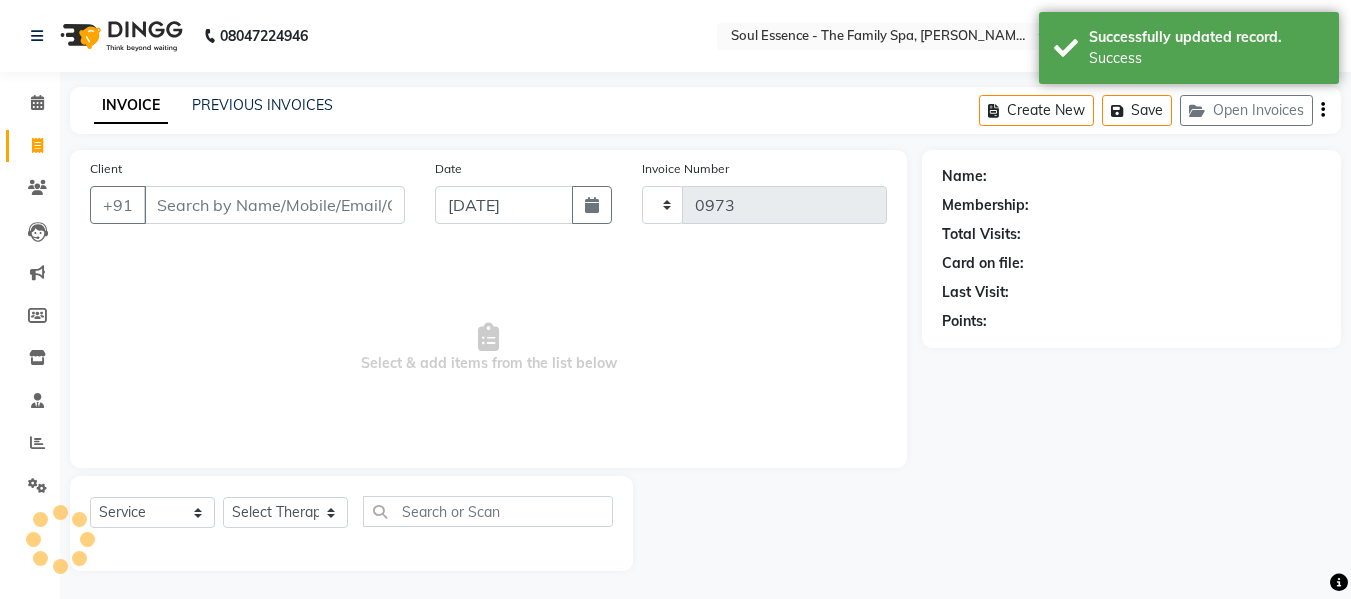 scroll, scrollTop: 2, scrollLeft: 0, axis: vertical 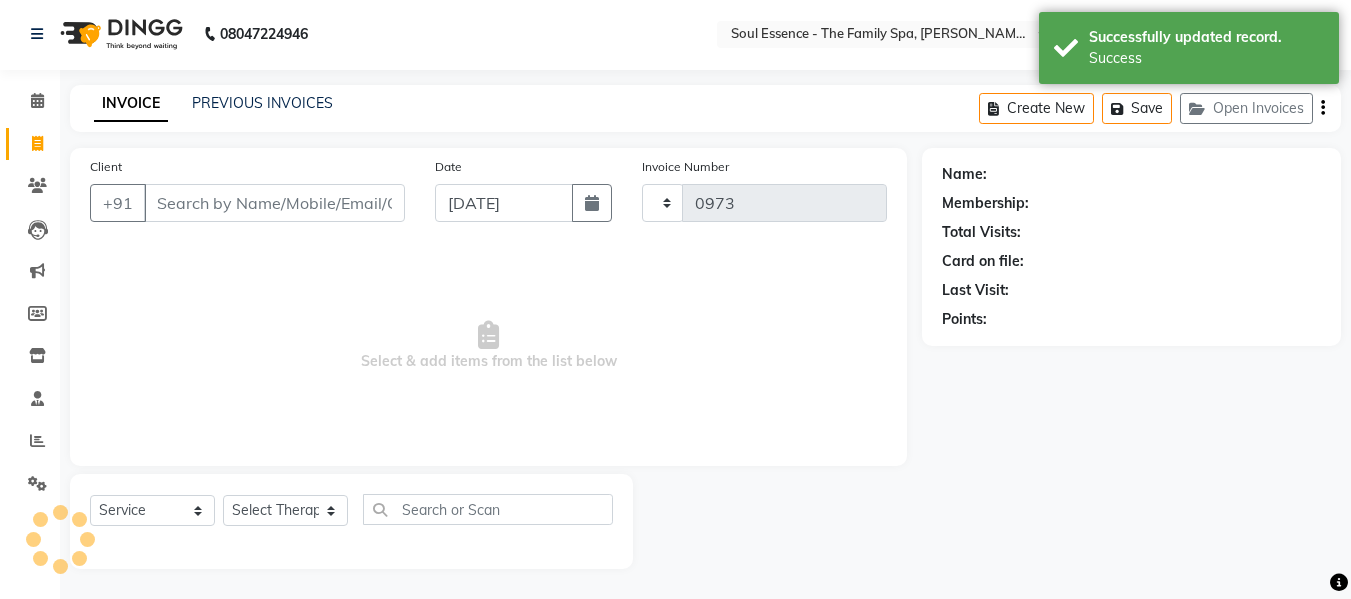 select on "774" 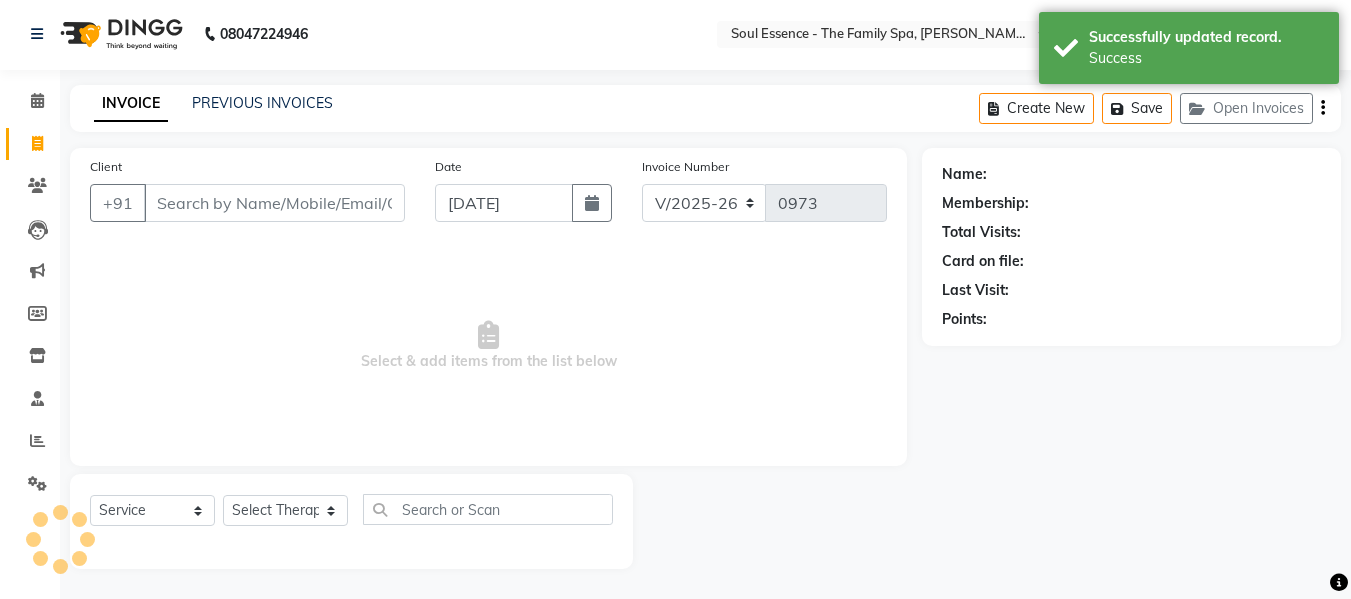 click on "Client" at bounding box center (274, 203) 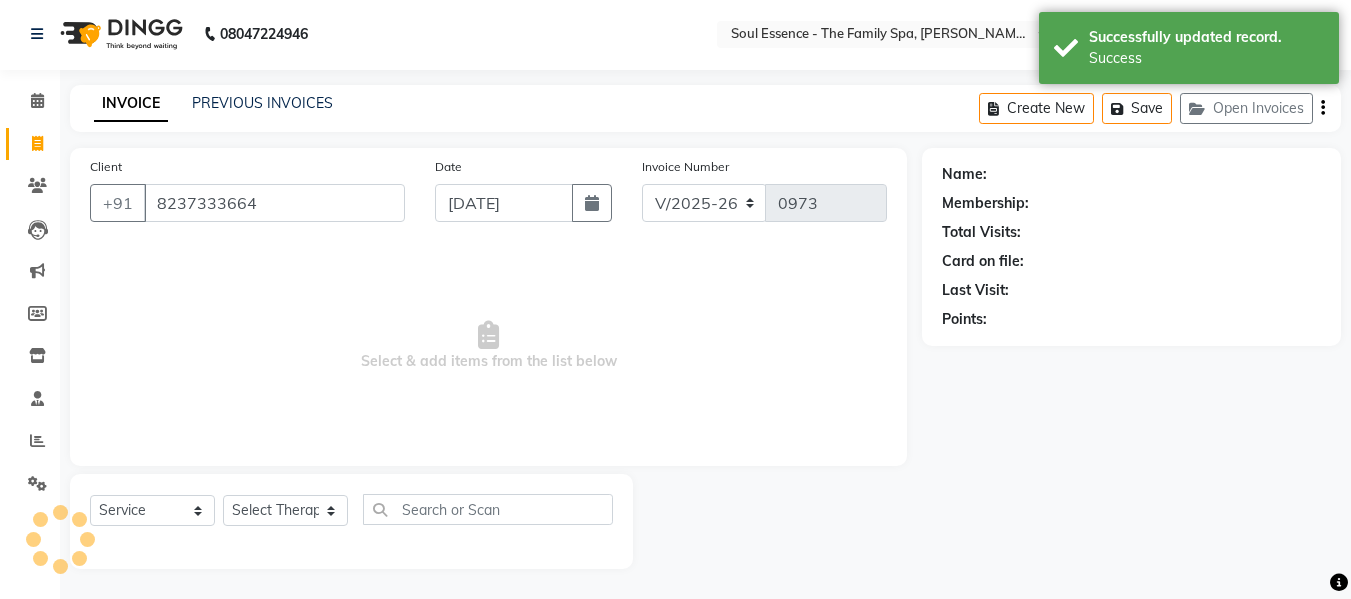 type on "8237333664" 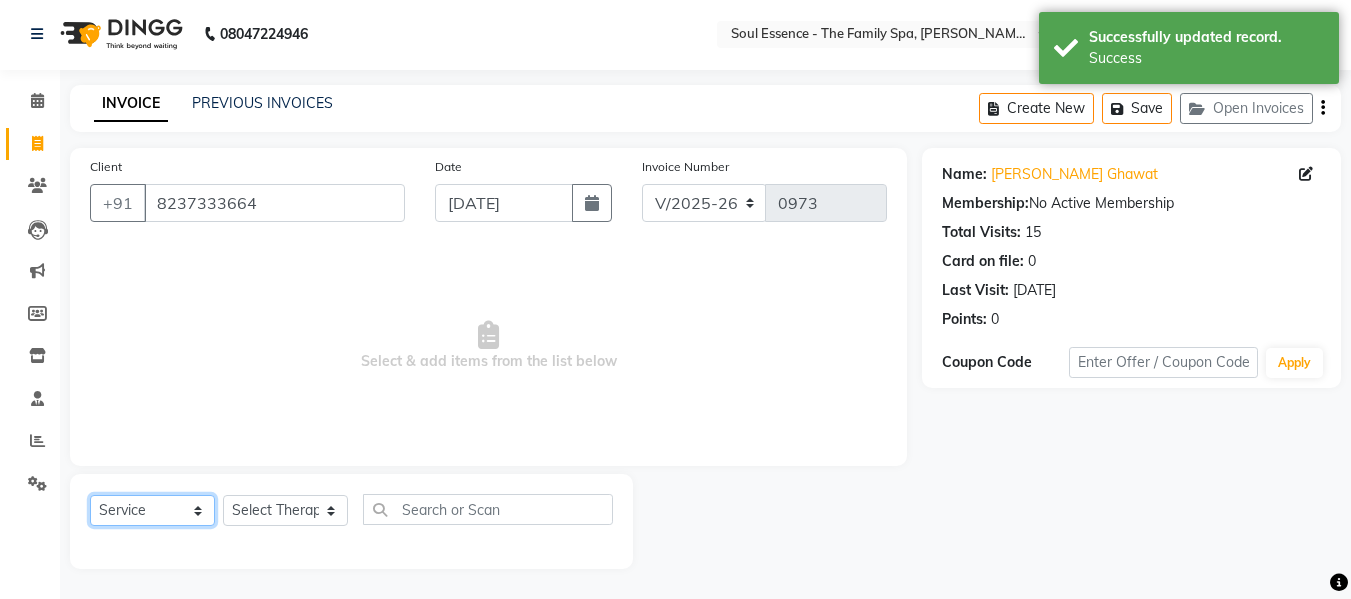 click on "Select  Service  Product  Membership  Package Voucher Prepaid Gift Card" 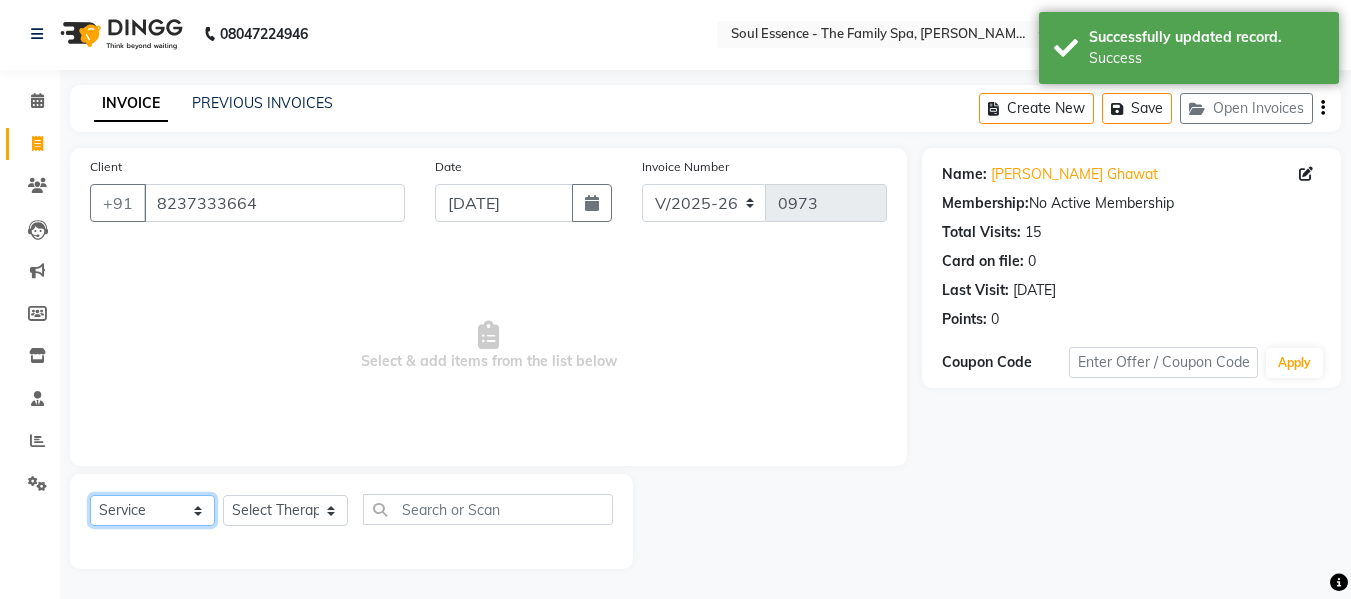 select on "package" 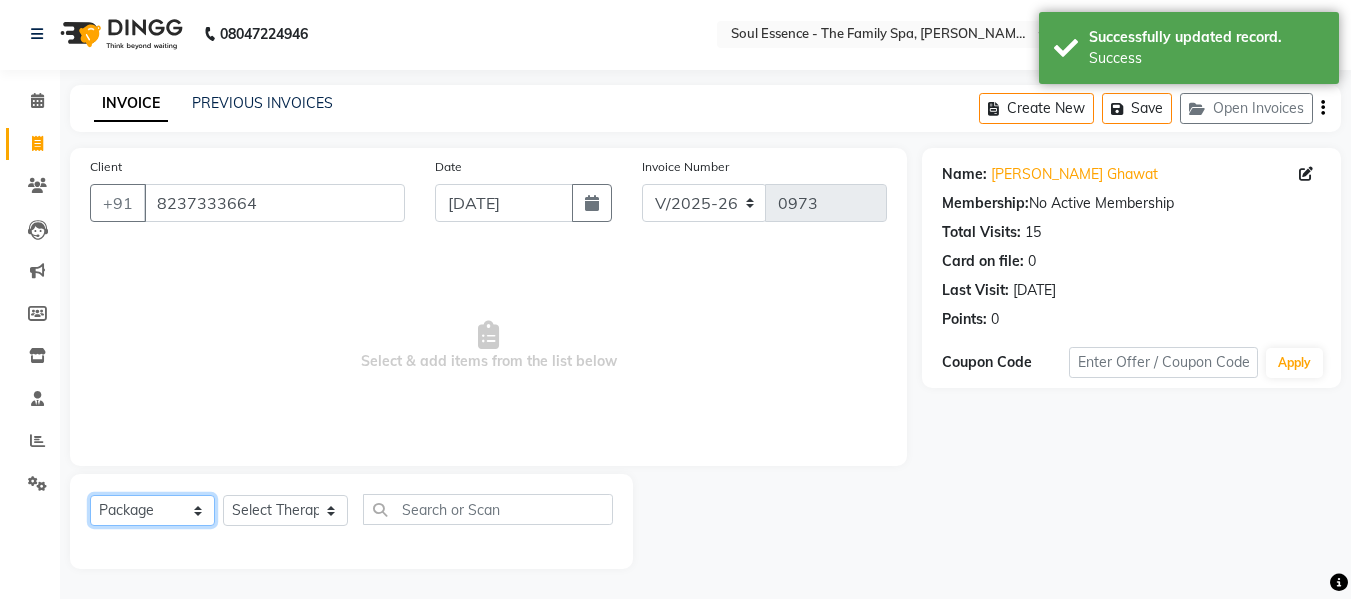 click on "Select  Service  Product  Membership  Package Voucher Prepaid Gift Card" 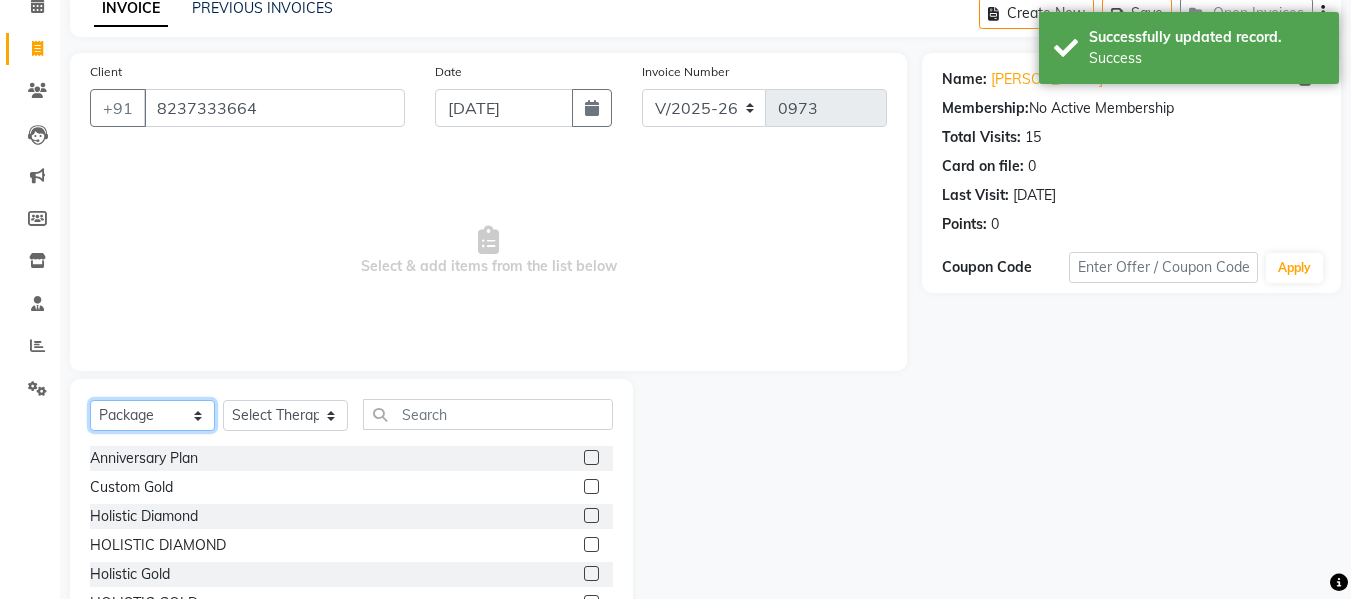 scroll, scrollTop: 202, scrollLeft: 0, axis: vertical 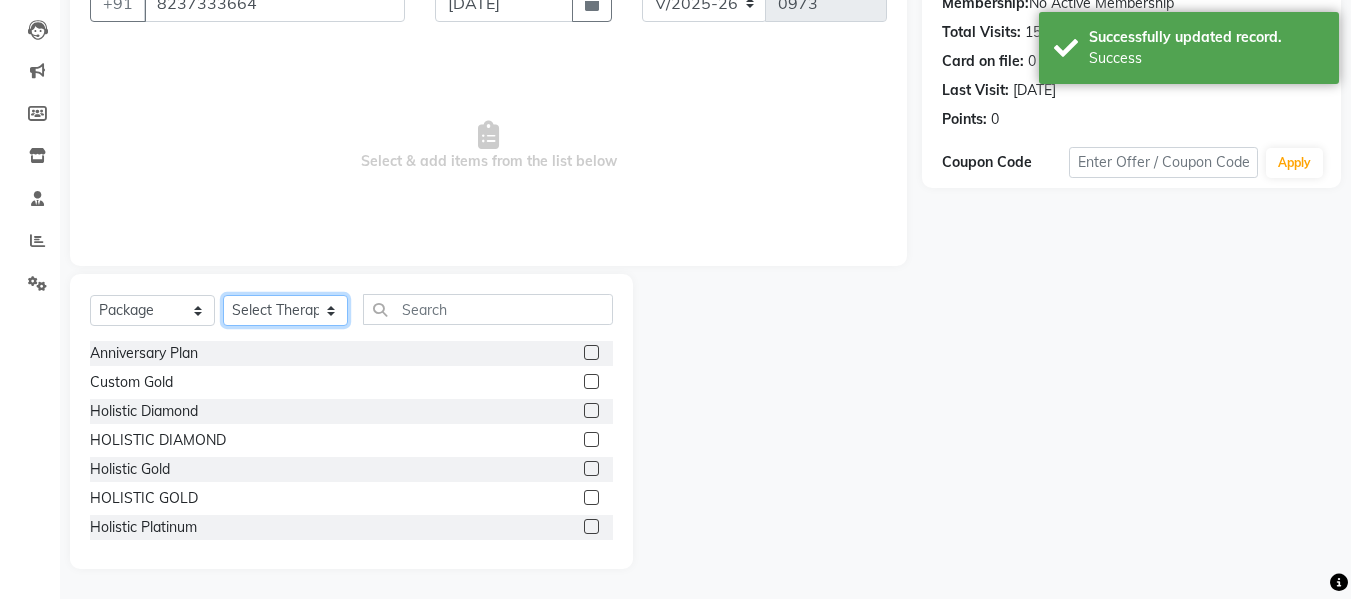 click on "Select Therapist [PERSON_NAME] [PERSON_NAME] Poonam Saheb [PERSON_NAME]" 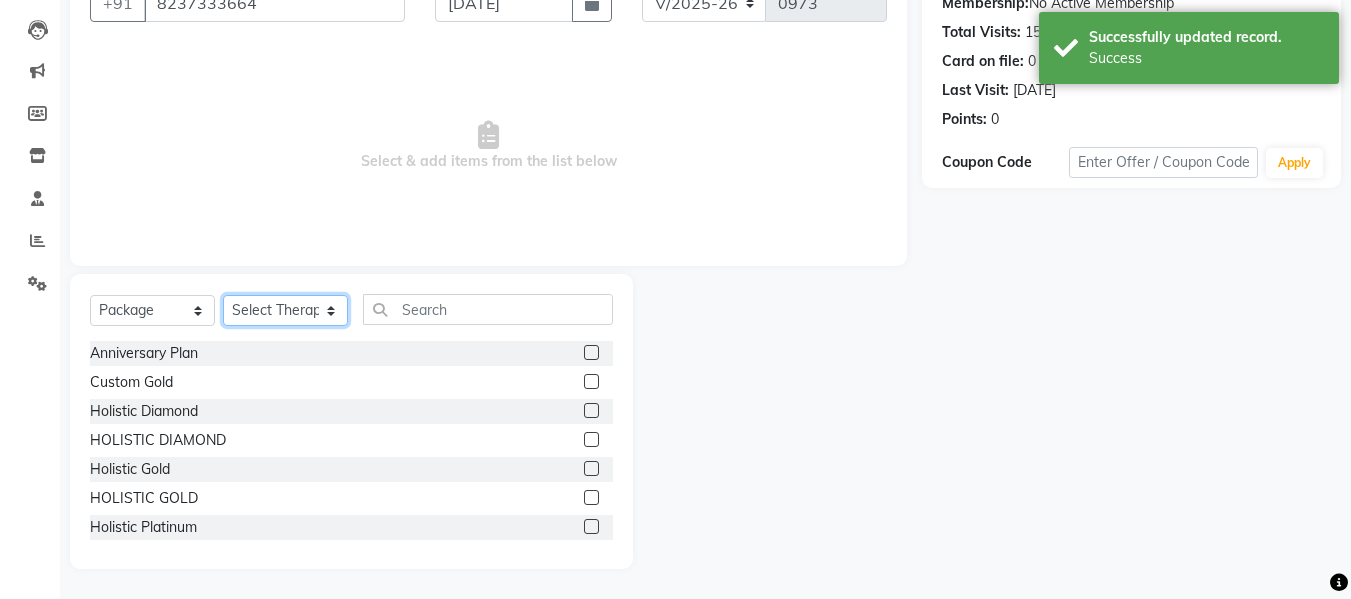 select on "66088" 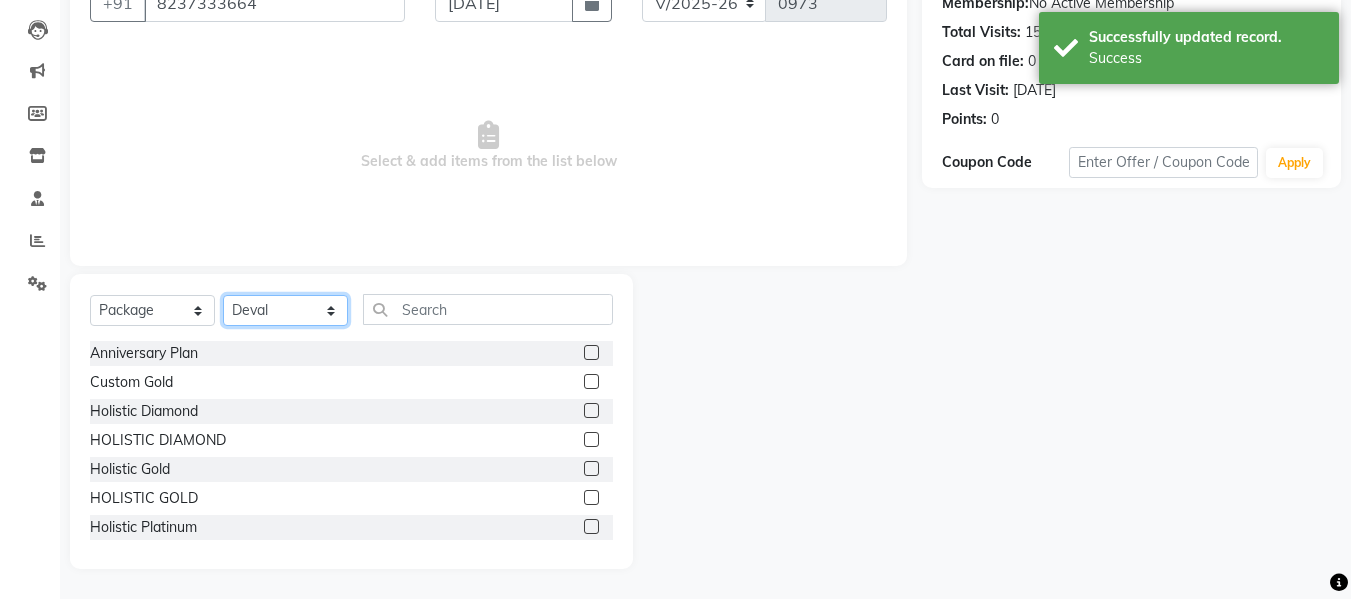 click on "Select Therapist [PERSON_NAME] [PERSON_NAME] Poonam Saheb [PERSON_NAME]" 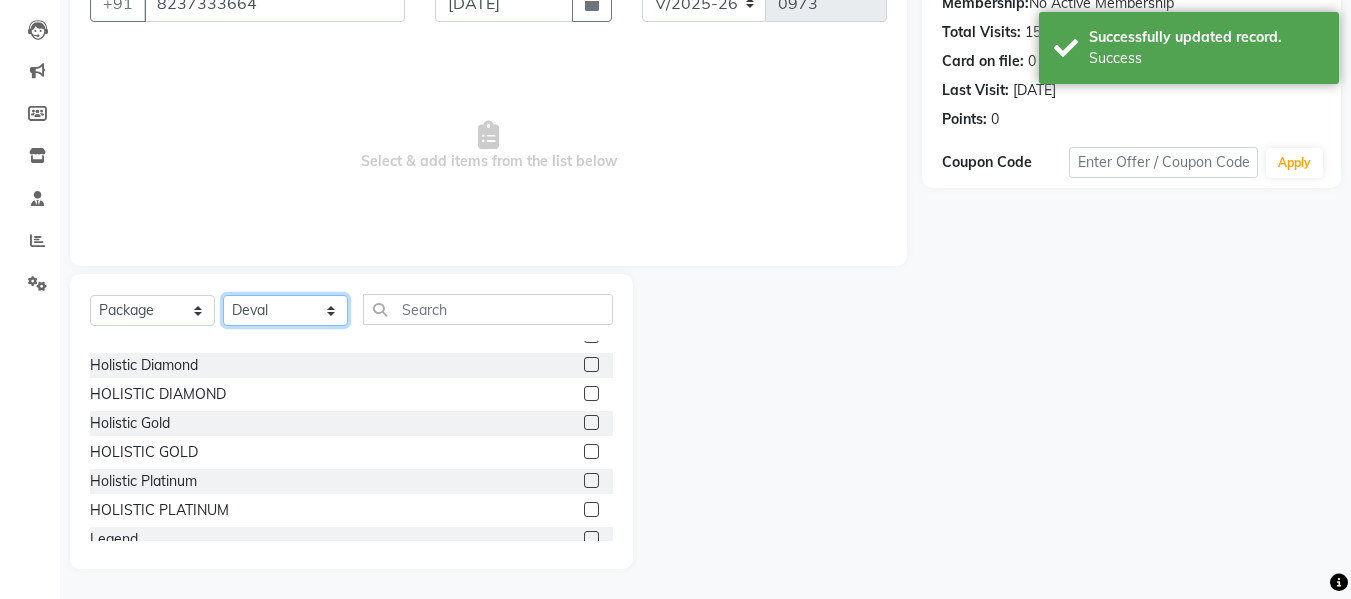scroll, scrollTop: 90, scrollLeft: 0, axis: vertical 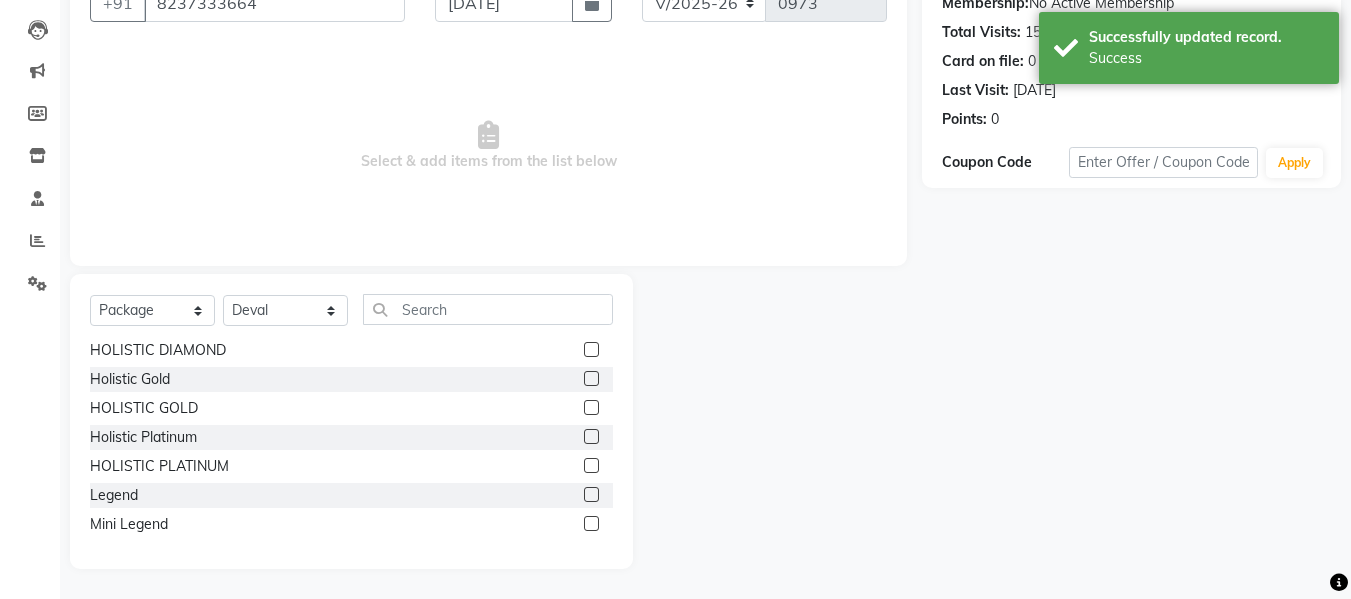click 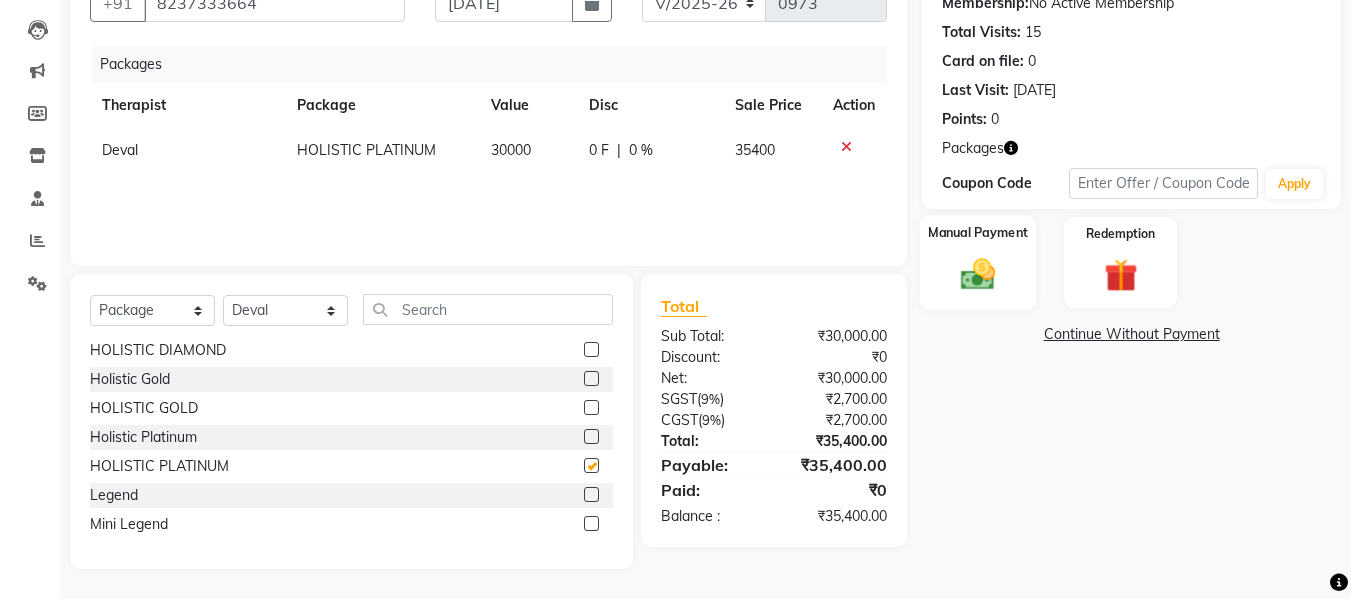 checkbox on "false" 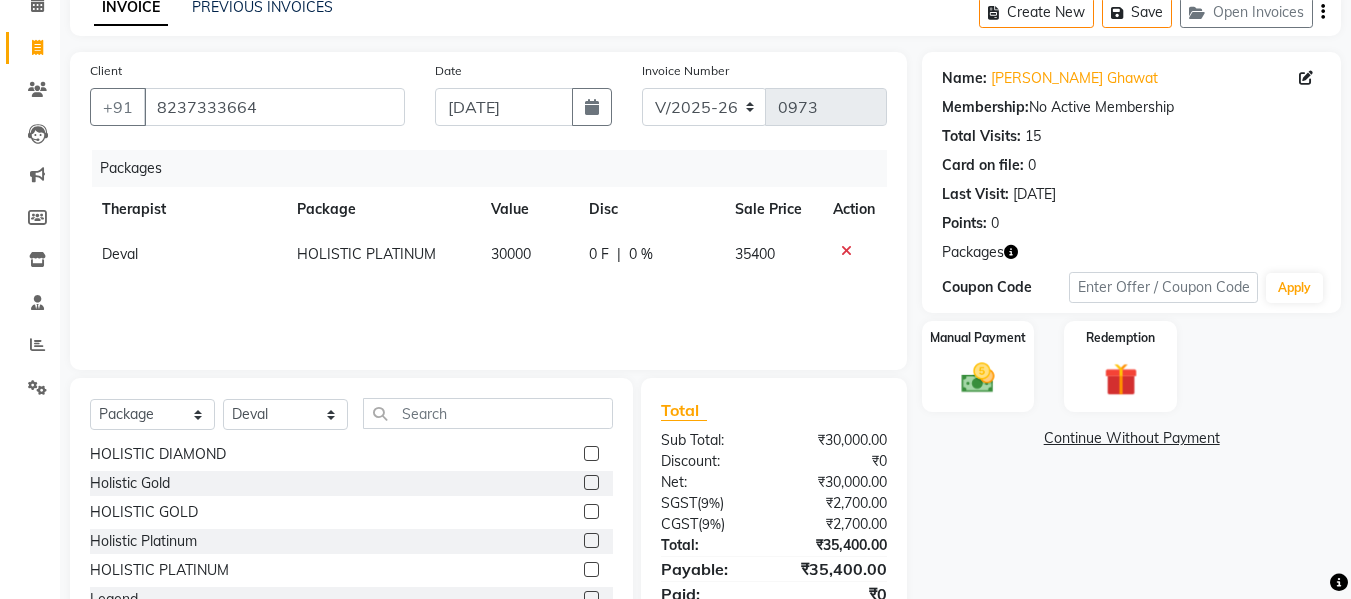 scroll, scrollTop: 0, scrollLeft: 0, axis: both 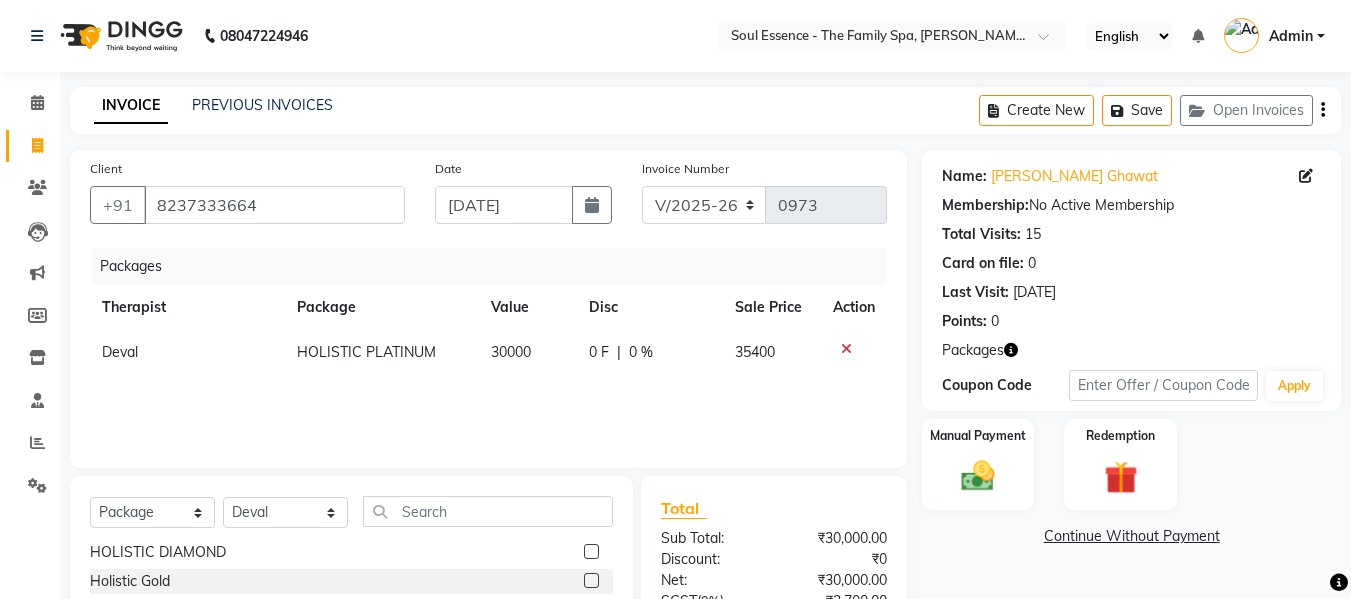 click on "Value" 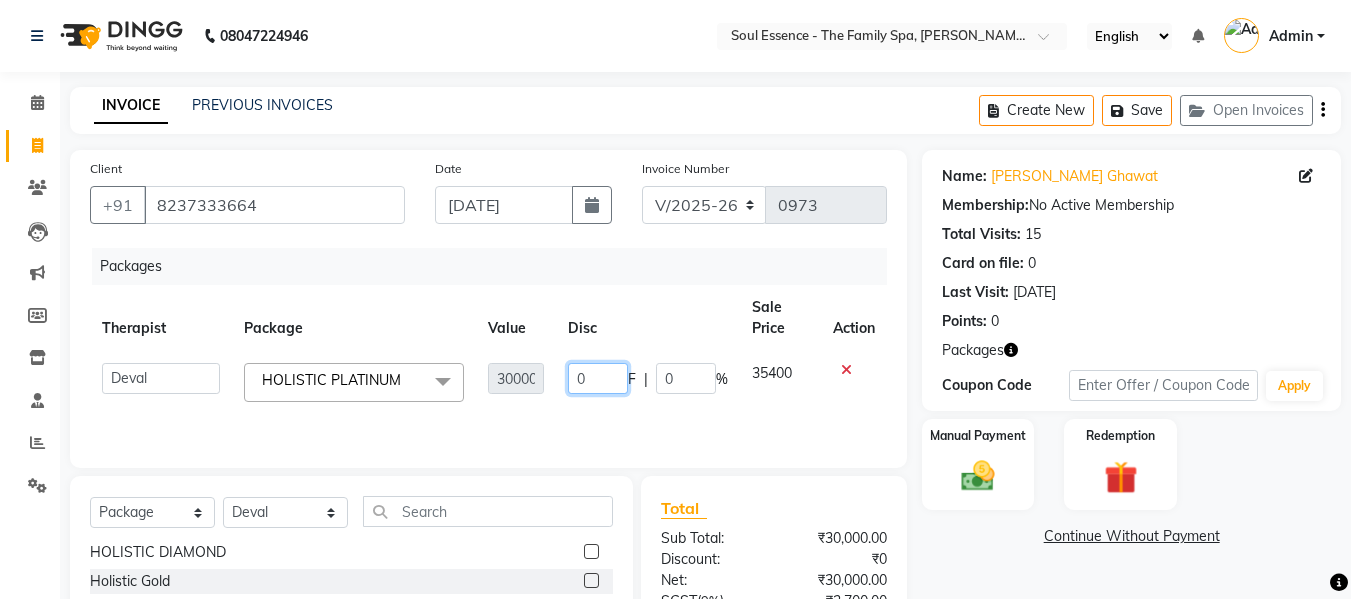 click on "0" 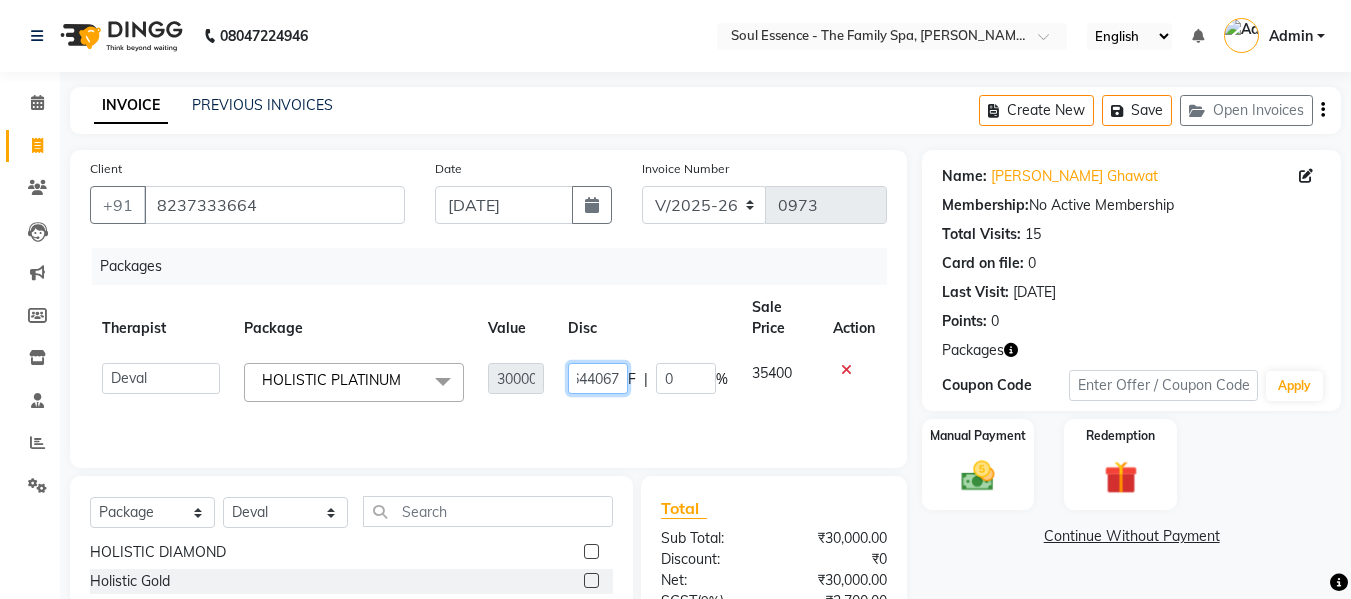 type on "2118.6440678" 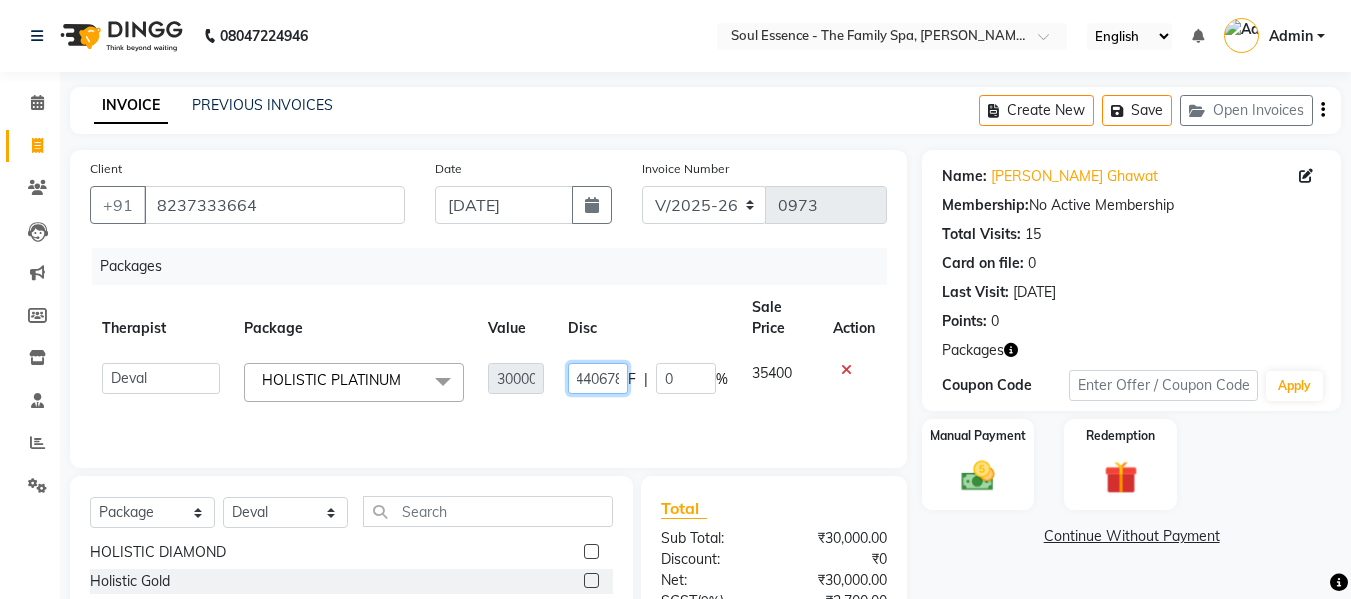 scroll, scrollTop: 0, scrollLeft: 53, axis: horizontal 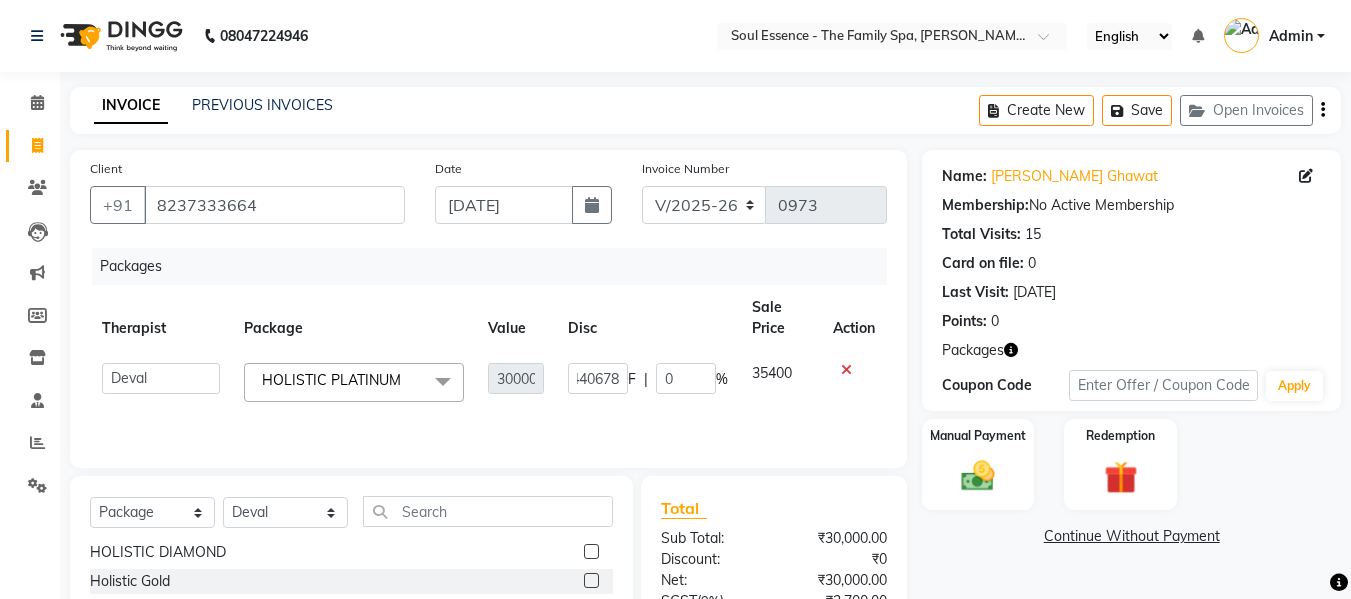 click on "Packages" 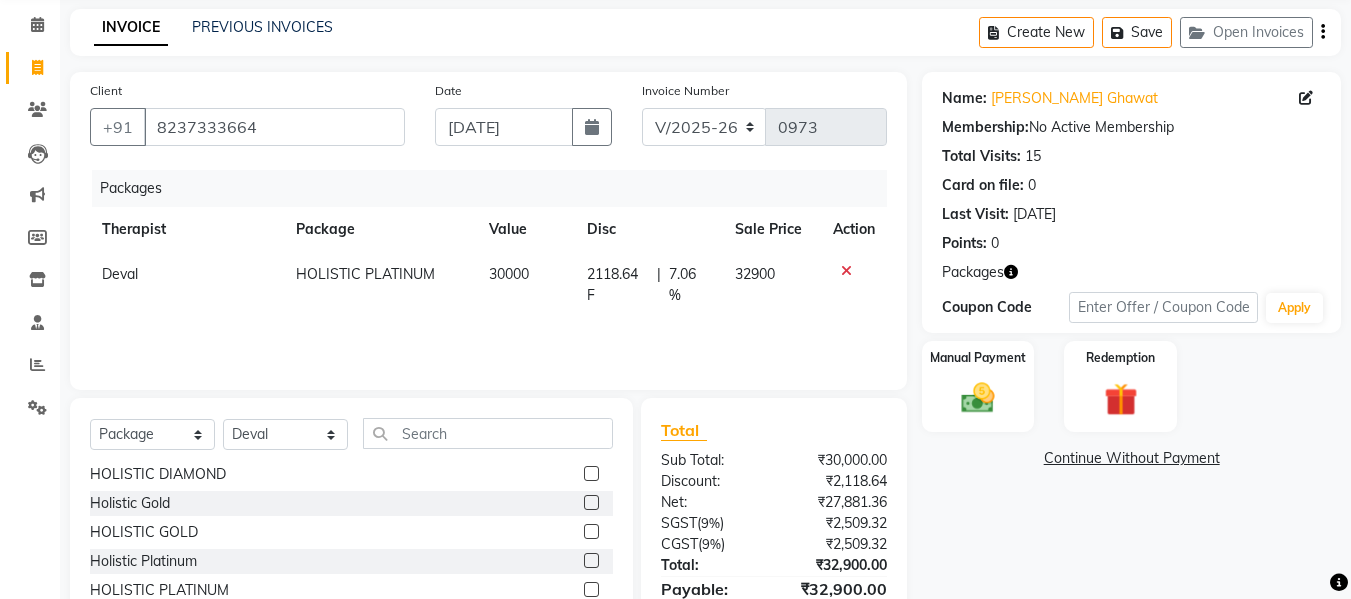 scroll, scrollTop: 202, scrollLeft: 0, axis: vertical 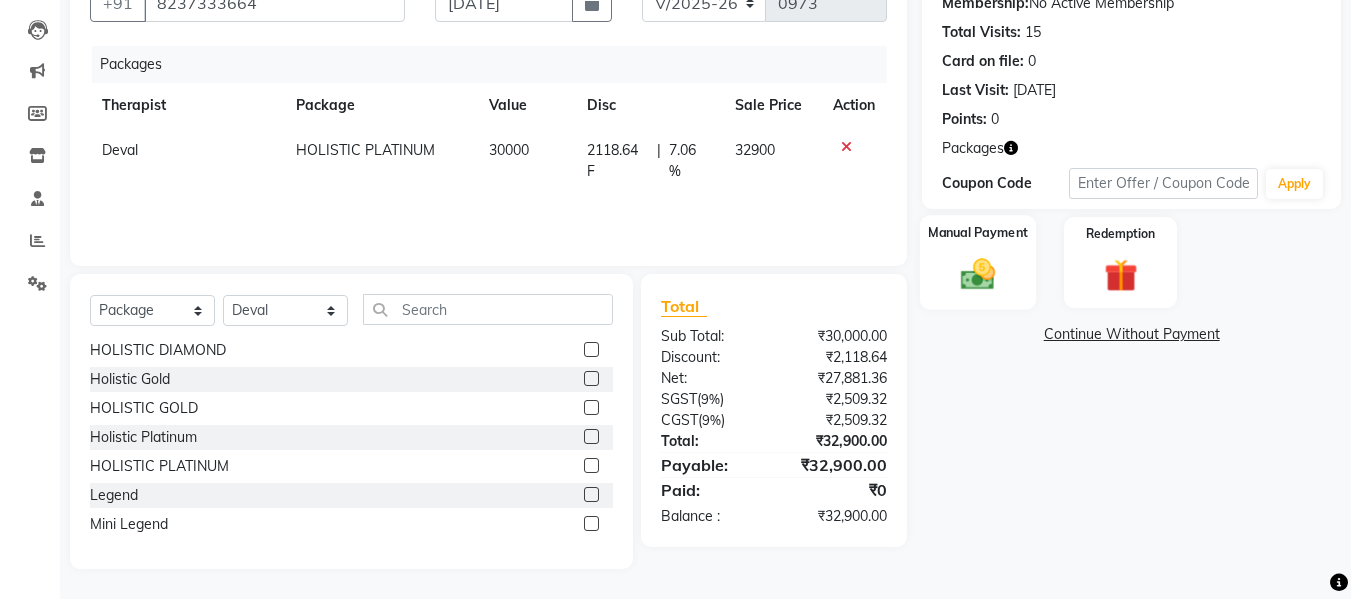 click 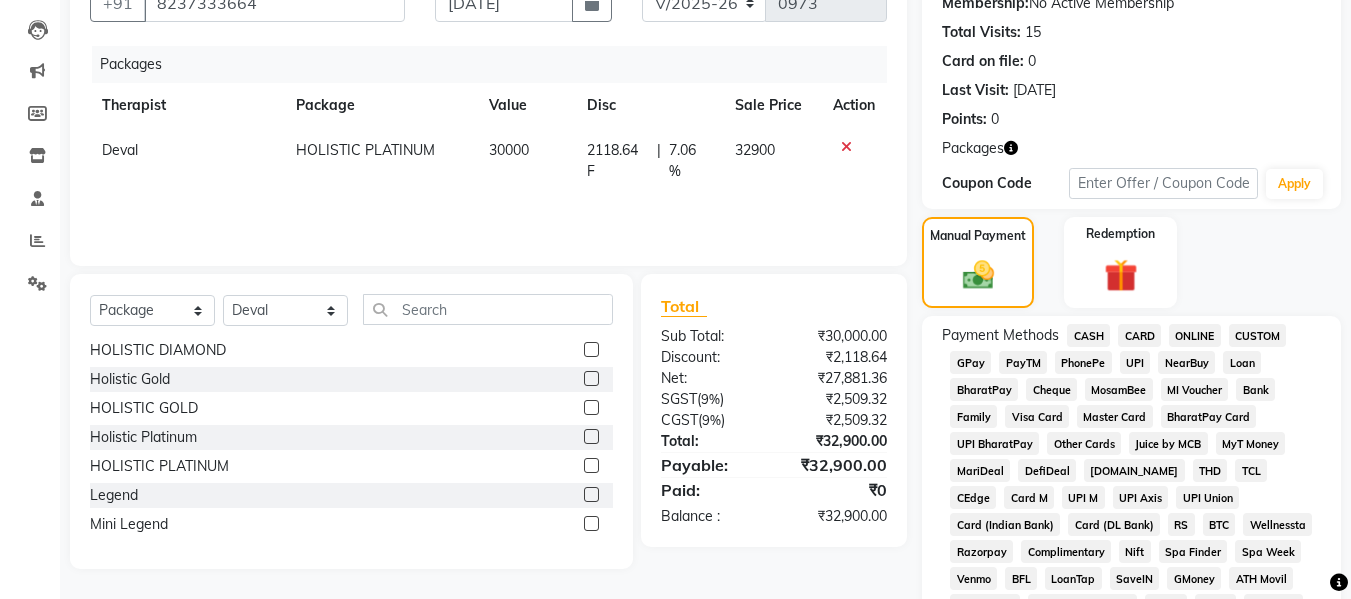 click on "GPay" 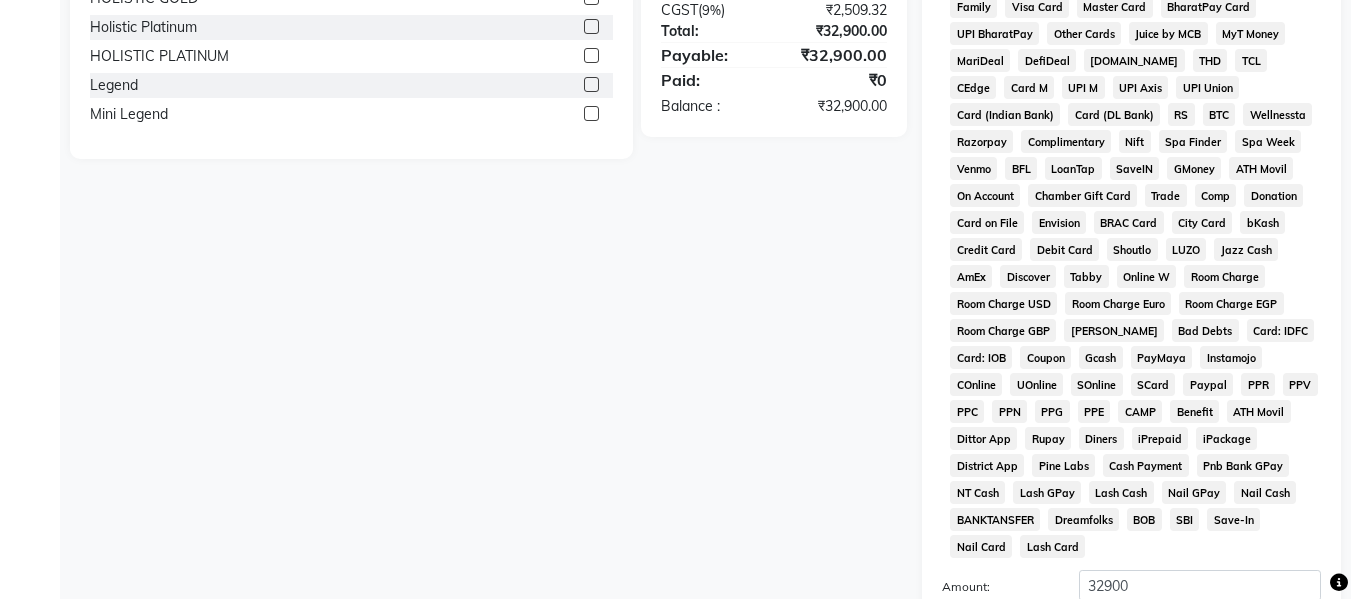 scroll, scrollTop: 702, scrollLeft: 0, axis: vertical 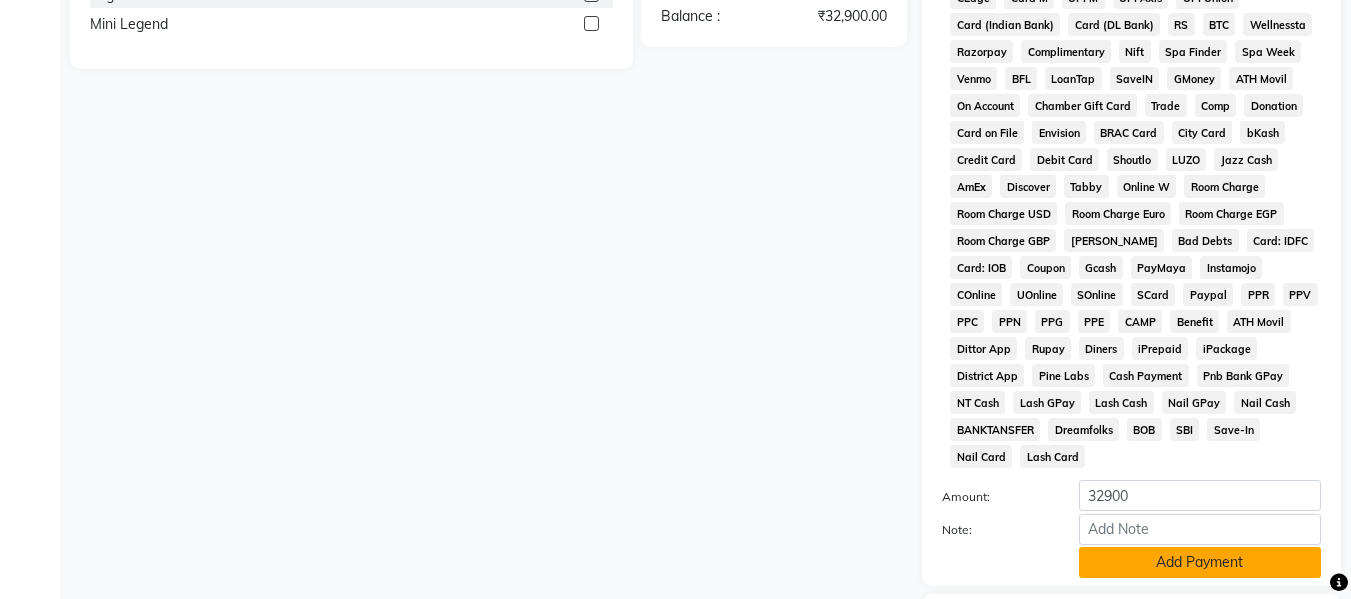 click on "Add Payment" 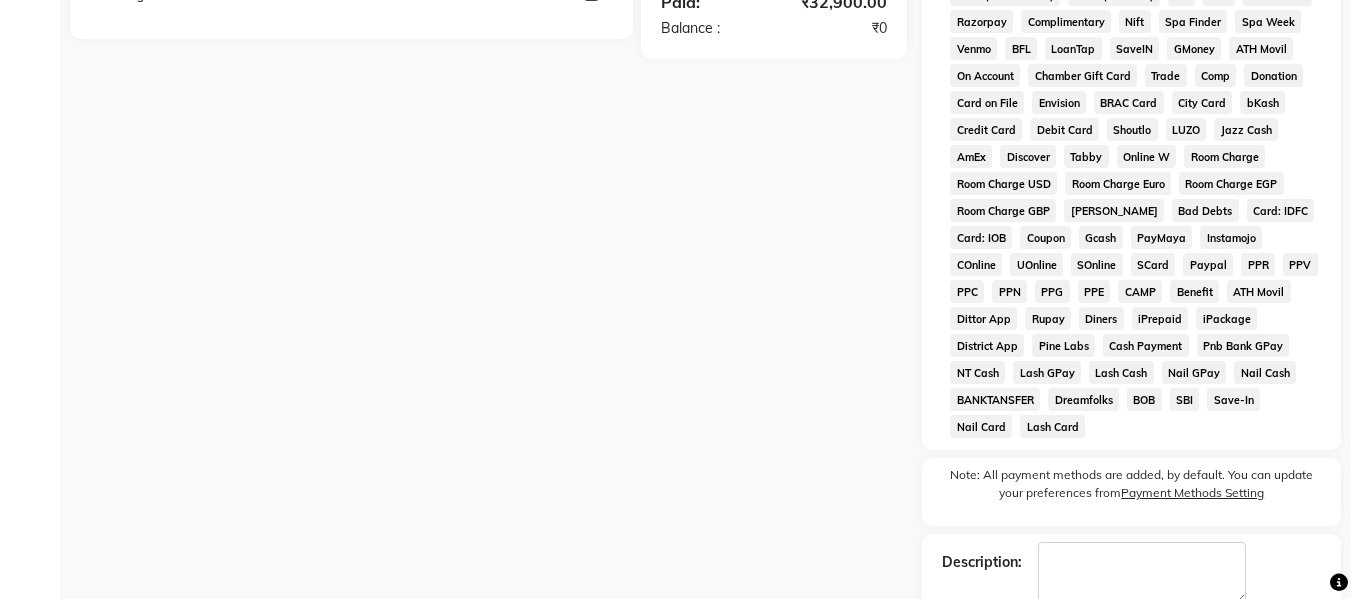 scroll, scrollTop: 816, scrollLeft: 0, axis: vertical 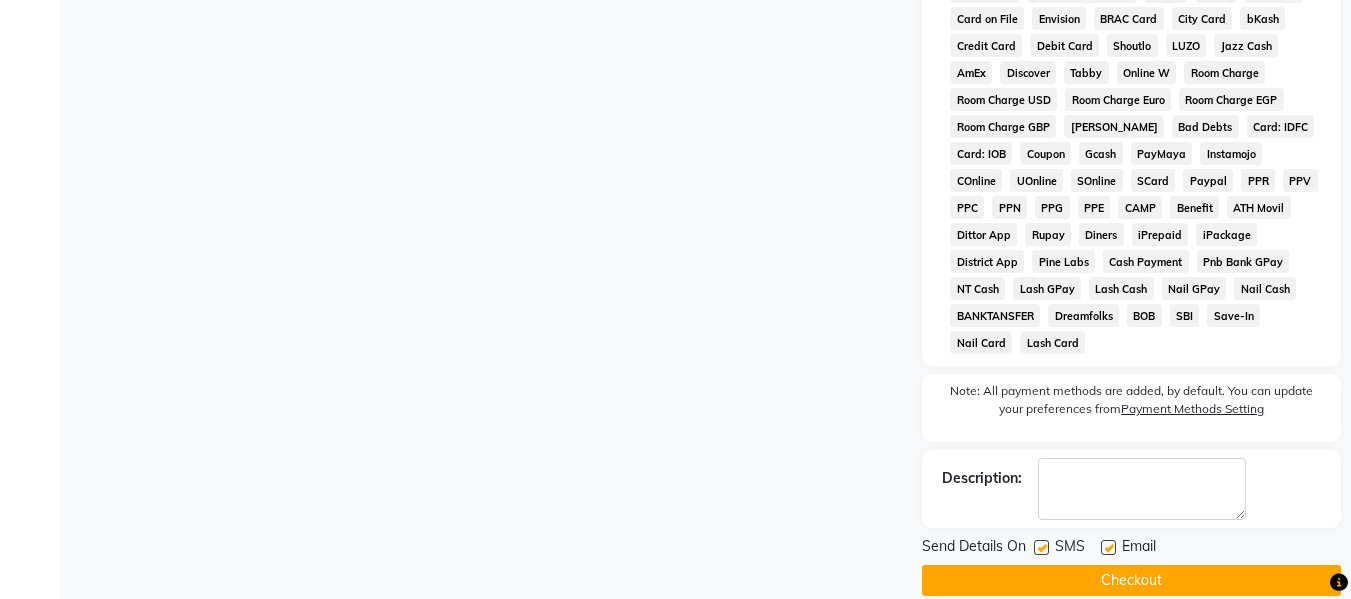 click 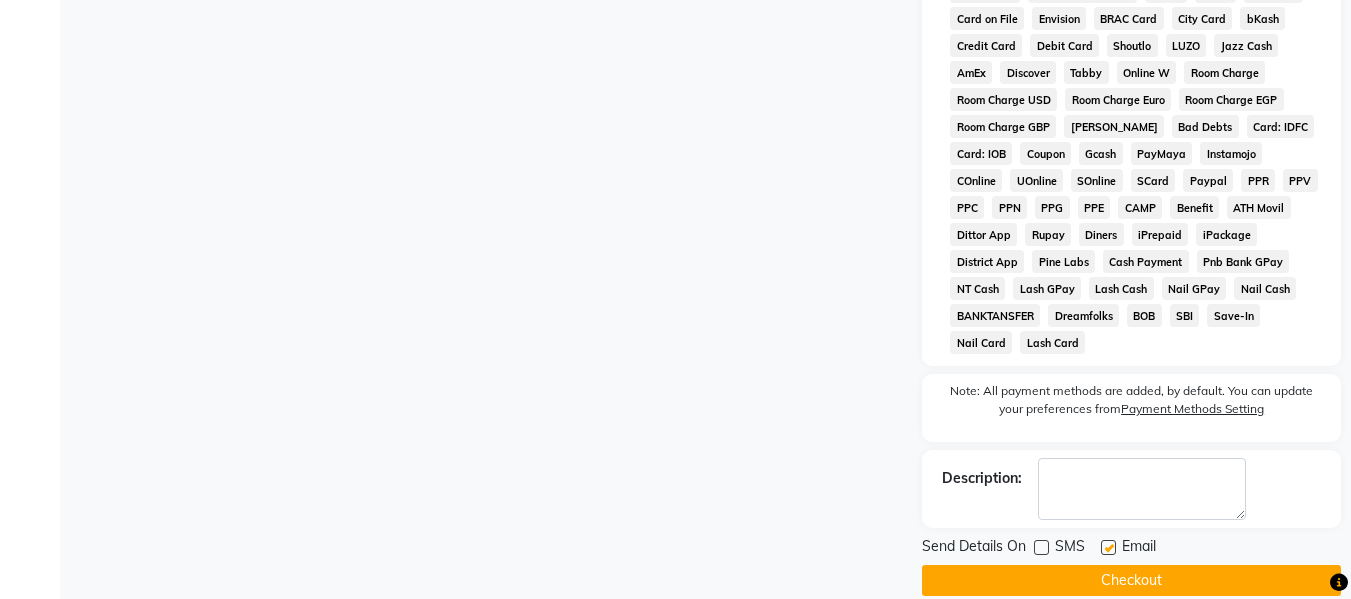 click 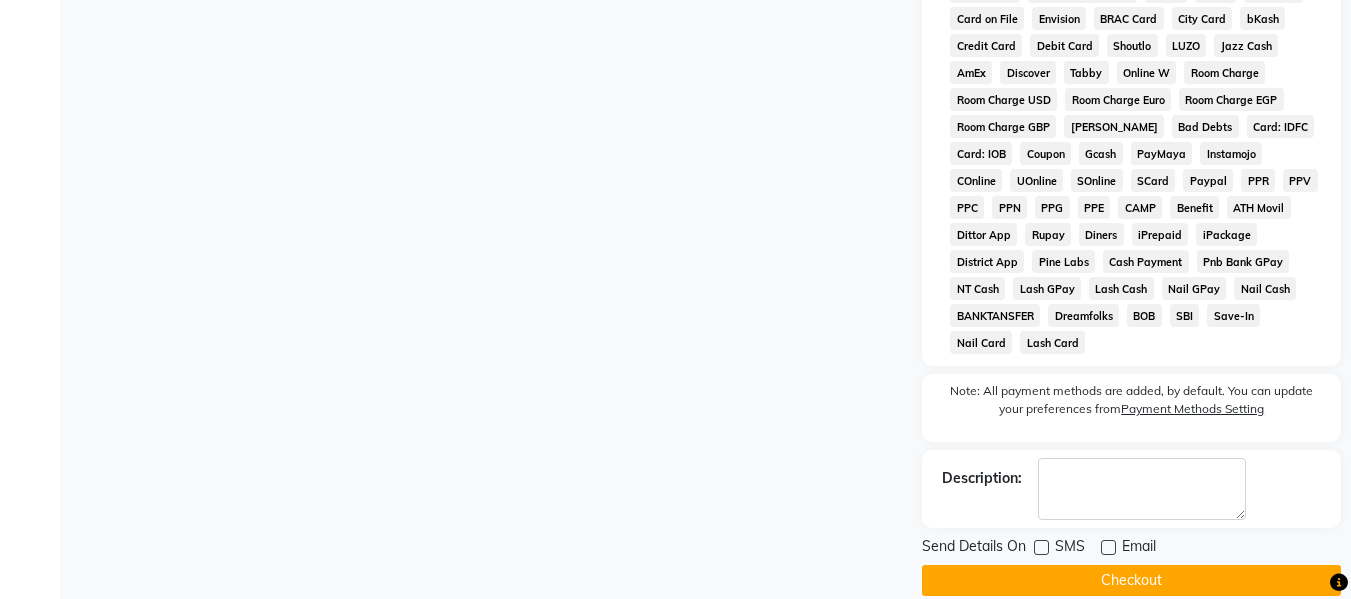 click 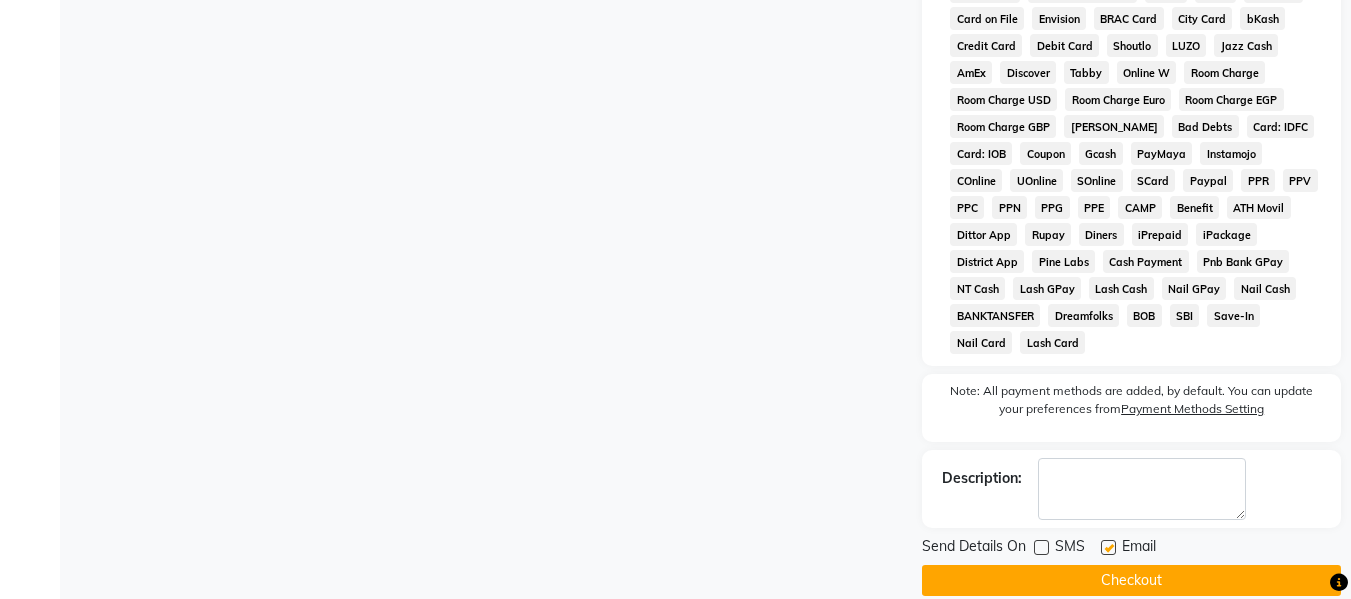 click 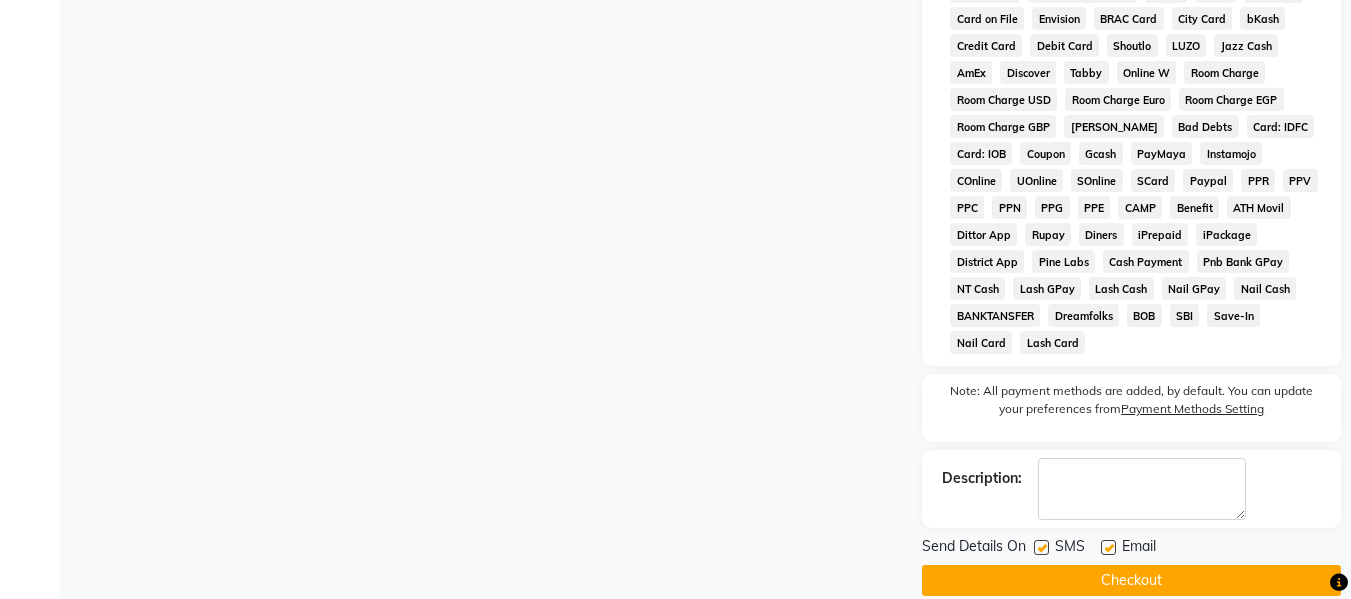 click 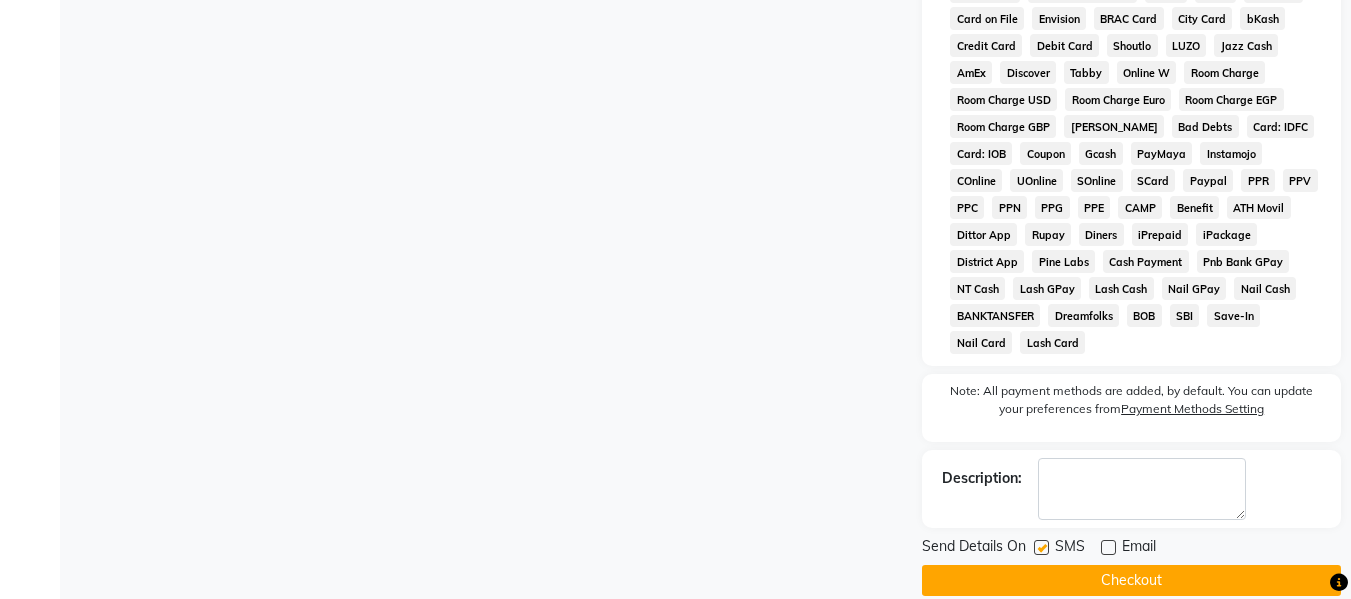 click on "Send Details On SMS Email" 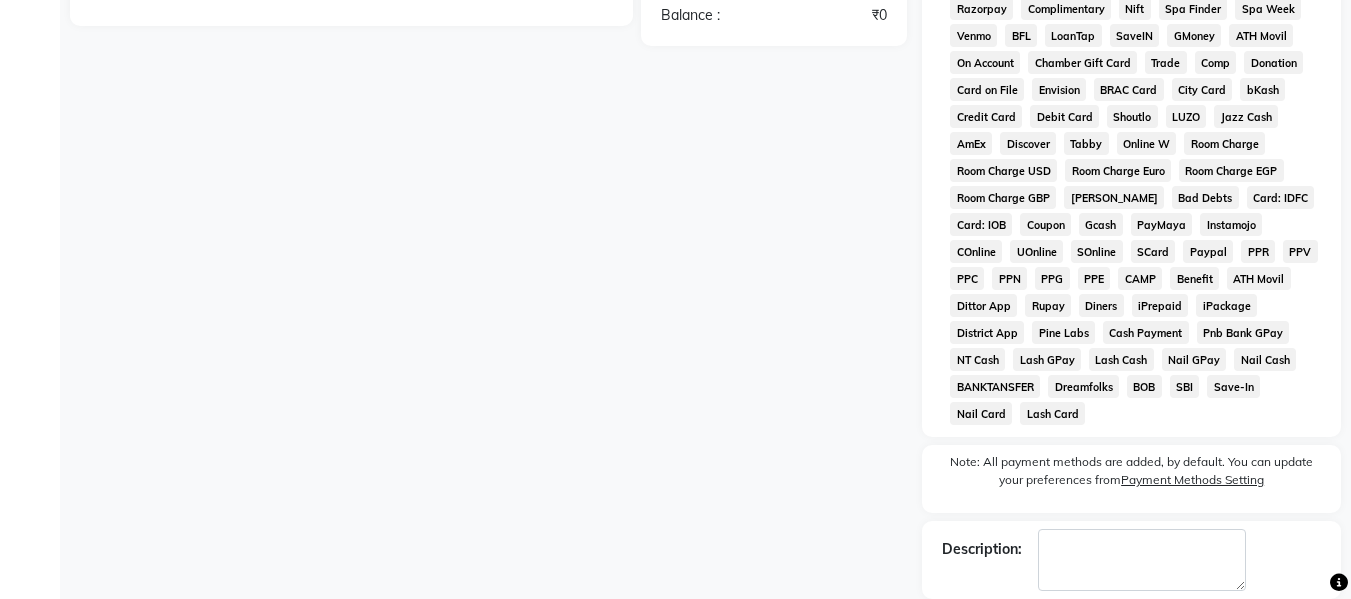 scroll, scrollTop: 816, scrollLeft: 0, axis: vertical 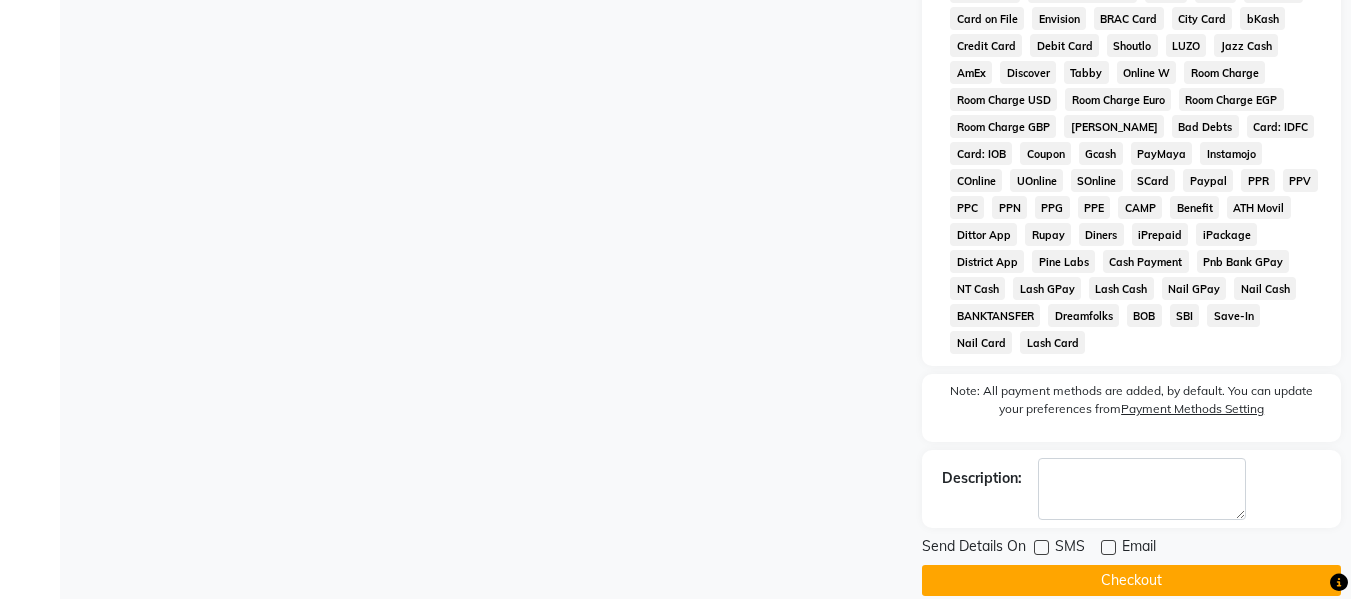 drag, startPoint x: 1100, startPoint y: 551, endPoint x: 707, endPoint y: 475, distance: 400.28116 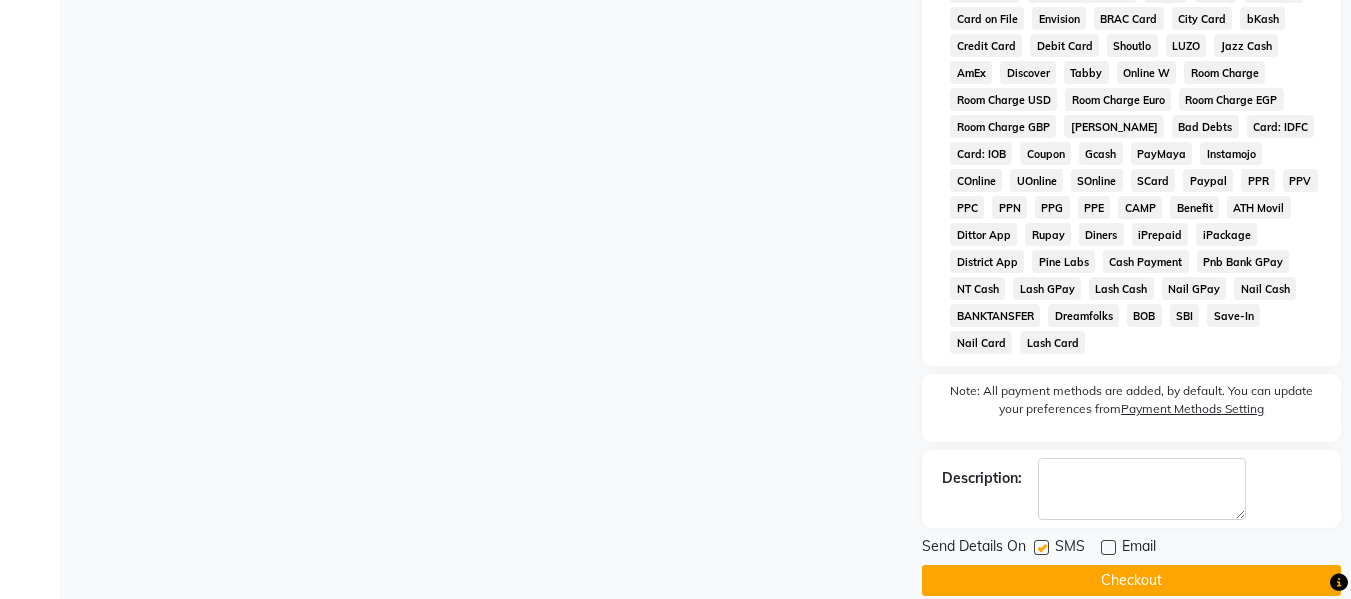 click 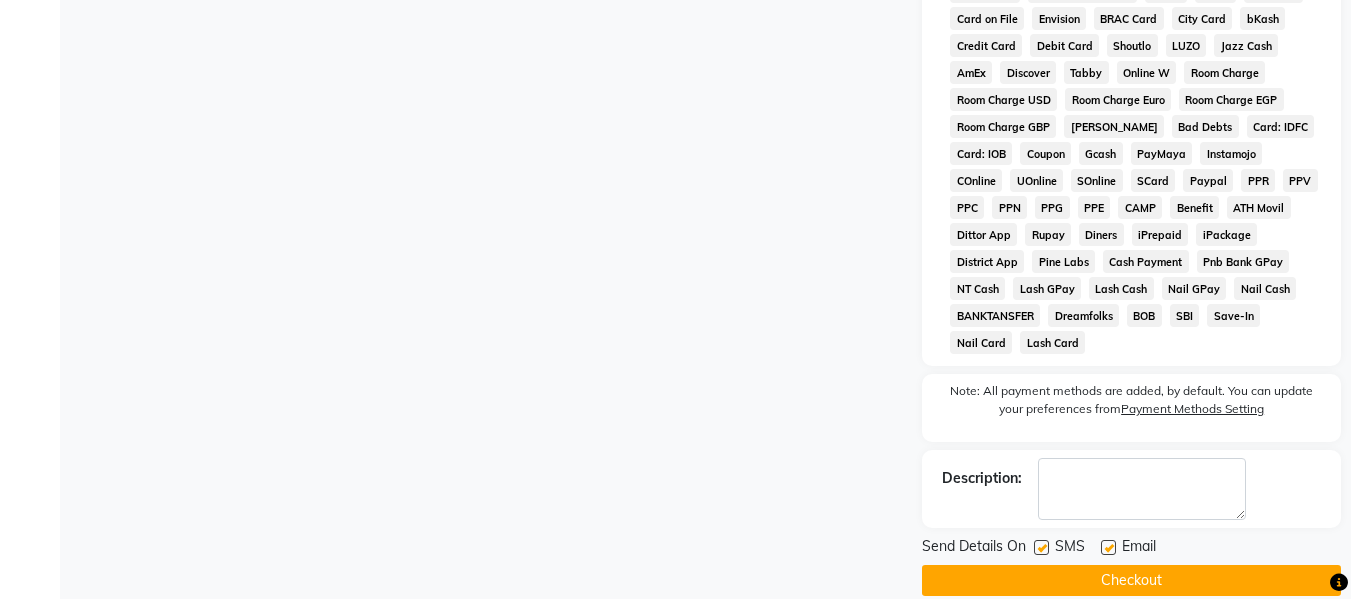 click on "INVOICE PREVIOUS INVOICES Create New   Save   Open Invoices  Client [PHONE_NUMBER] Date [DATE] Invoice Number V/2025 V/[PHONE_NUMBER] Packages Therapist Package Value Disc Sale Price Action Deval HOLISTIC PLATINUM 30000 2118.64 F | 7.06 % 32900 Select  Service  Product  Membership  Package Voucher Prepaid Gift Card  Select Therapist [PERSON_NAME] [PERSON_NAME] Poonam Saheb [PERSON_NAME] Anniversary Plan  Custom Gold  Holistic Diamond  HOLISTIC DIAMOND  Holistic Gold  HOLISTIC GOLD  Holistic Platinum  HOLISTIC PLATINUM  Legend  Mini Legend  Total Sub Total: ₹30,000.00 Discount: ₹2,118.64 Net: ₹27,881.36 SGST  ( 9% ) ₹2,509.32 CGST  ( 9% ) ₹2,509.32 Total: ₹32,900.00 Payable: ₹32,900.00 Payments GPay ₹32,900.00  Paid: ₹32,900.00 Balance   : ₹0 Name: [PERSON_NAME] Ghawat Membership:  No Active Membership  Total Visits:  15 Card on file:  0 Last Visit:   [DATE] Points:   0  Packages Coupon Code Apply Manual Payment Redemption Payment Methods  CASH   CARD   ONLINE   CUSTOM   GPay   PayTM   UPI" 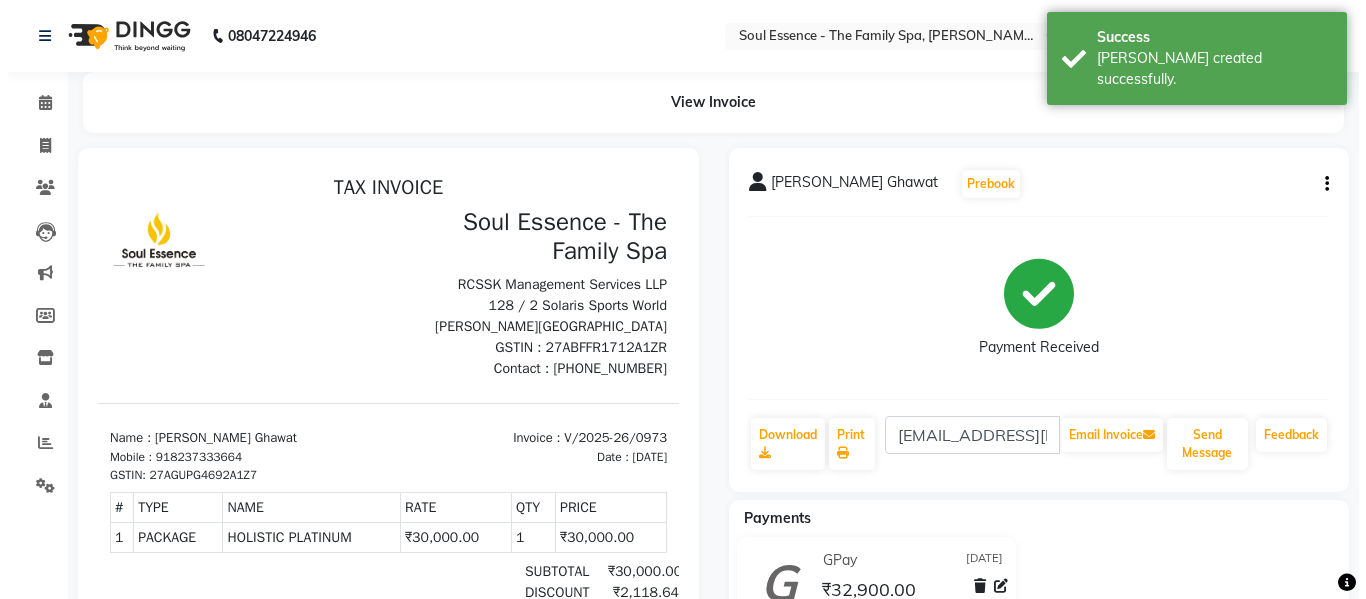 scroll, scrollTop: 0, scrollLeft: 0, axis: both 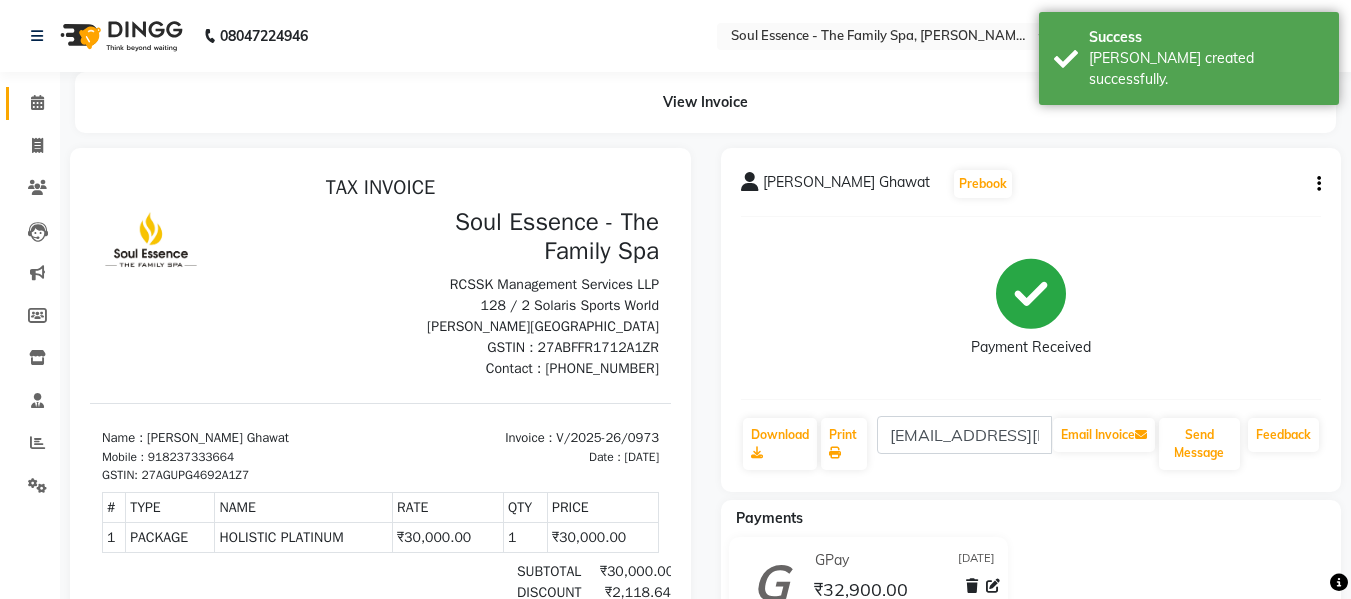 click on "Calendar" 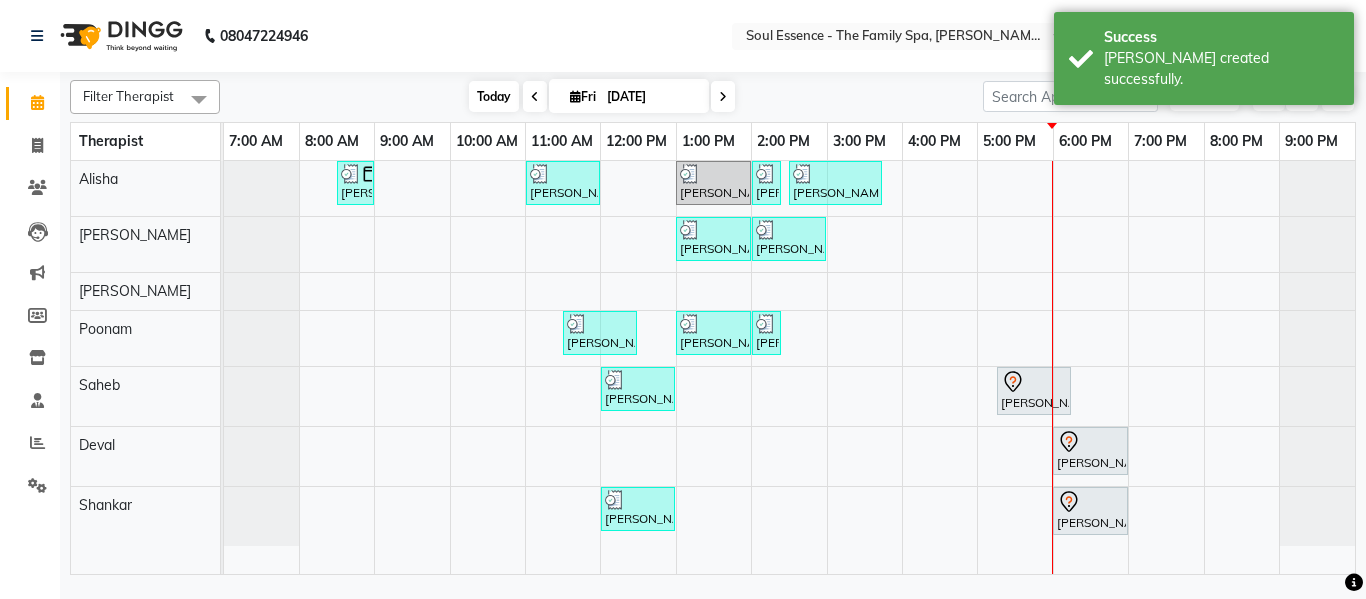 click on "Today" at bounding box center [494, 96] 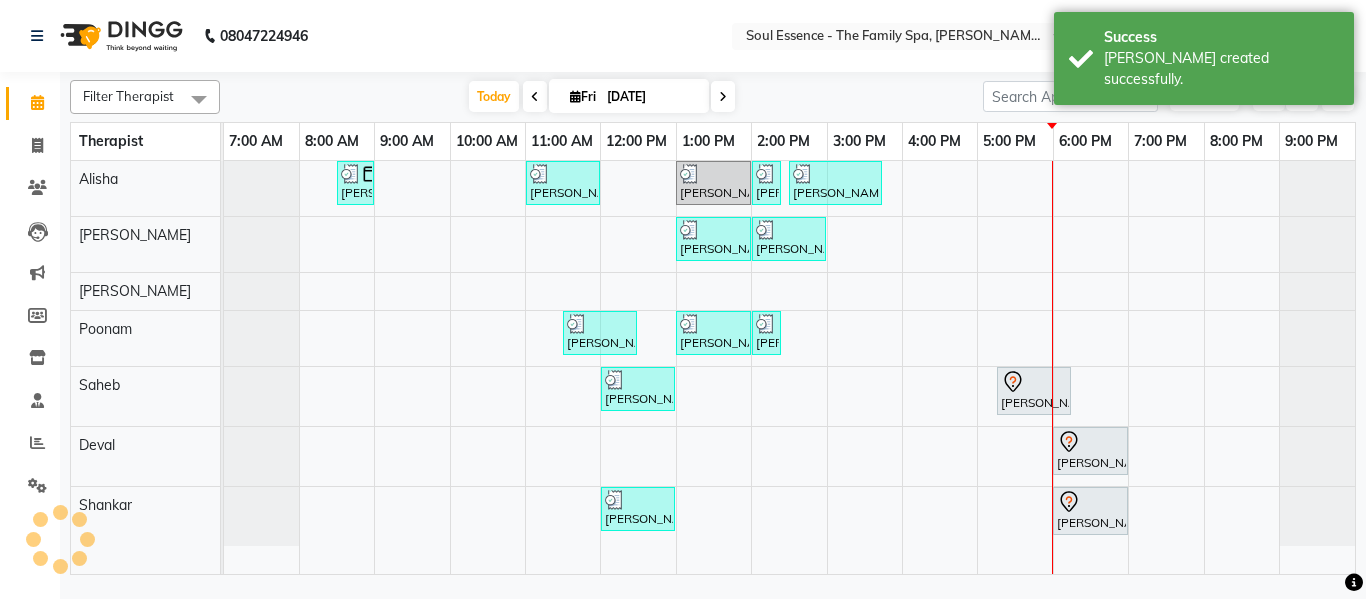click on "08047224946 Select Location × Soul Essence - The Family Spa, [PERSON_NAME] Colony English ENGLISH Español العربية मराठी हिंदी ગુજરાતી தமிழ் 中文 Notifications nothing to show Admin Manage Profile Change Password Sign out  Version:3.15.4" 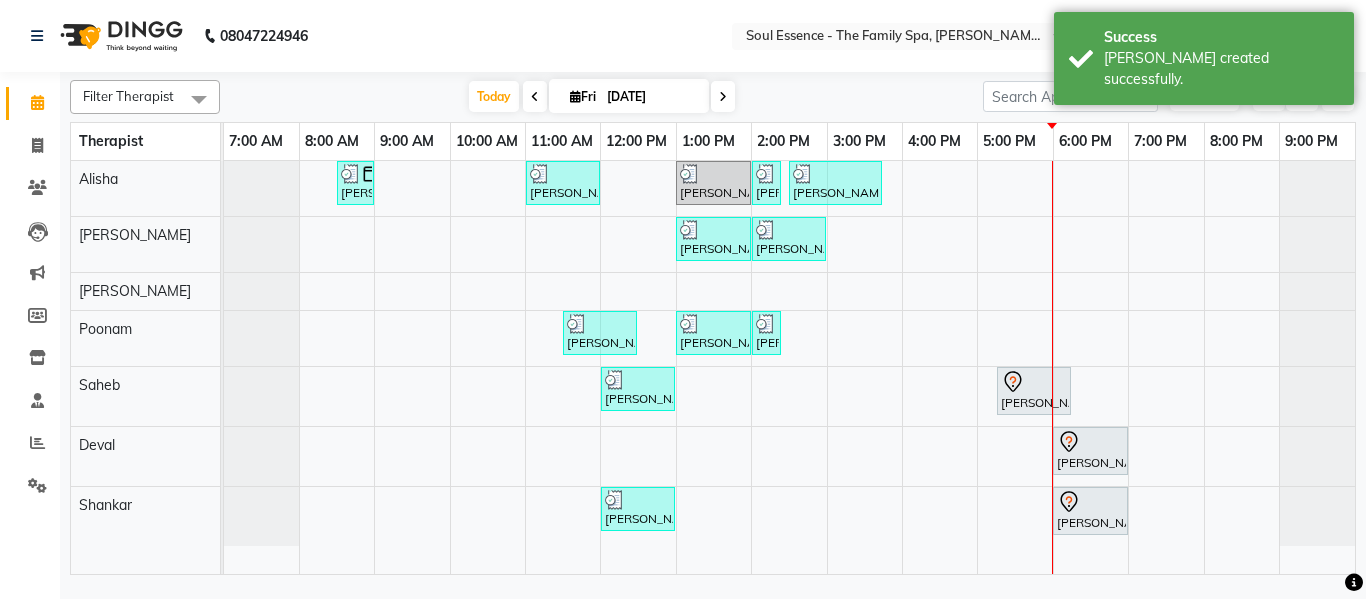 click on "[DATE]" at bounding box center [651, 97] 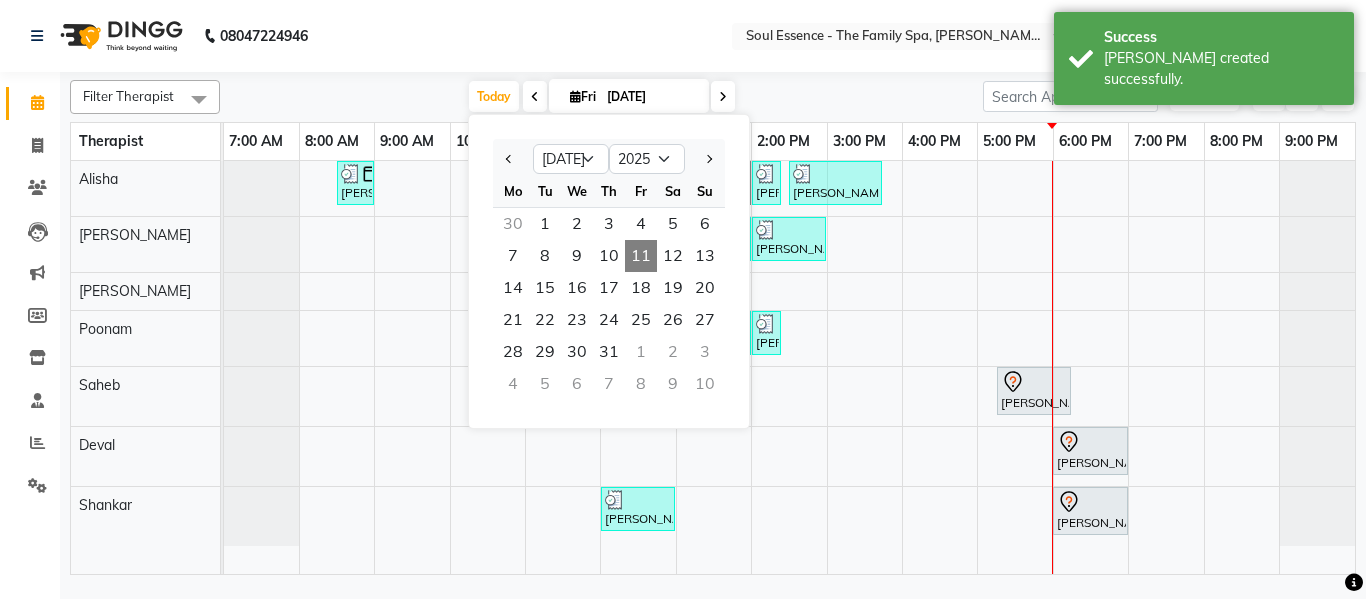 click on "08047224946 Select Location × Soul Essence - The Family Spa, [PERSON_NAME] Colony English ENGLISH Español العربية मराठी हिंदी ગુજરાતી தமிழ் 中文 Notifications nothing to show Admin Manage Profile Change Password Sign out  Version:3.15.4" 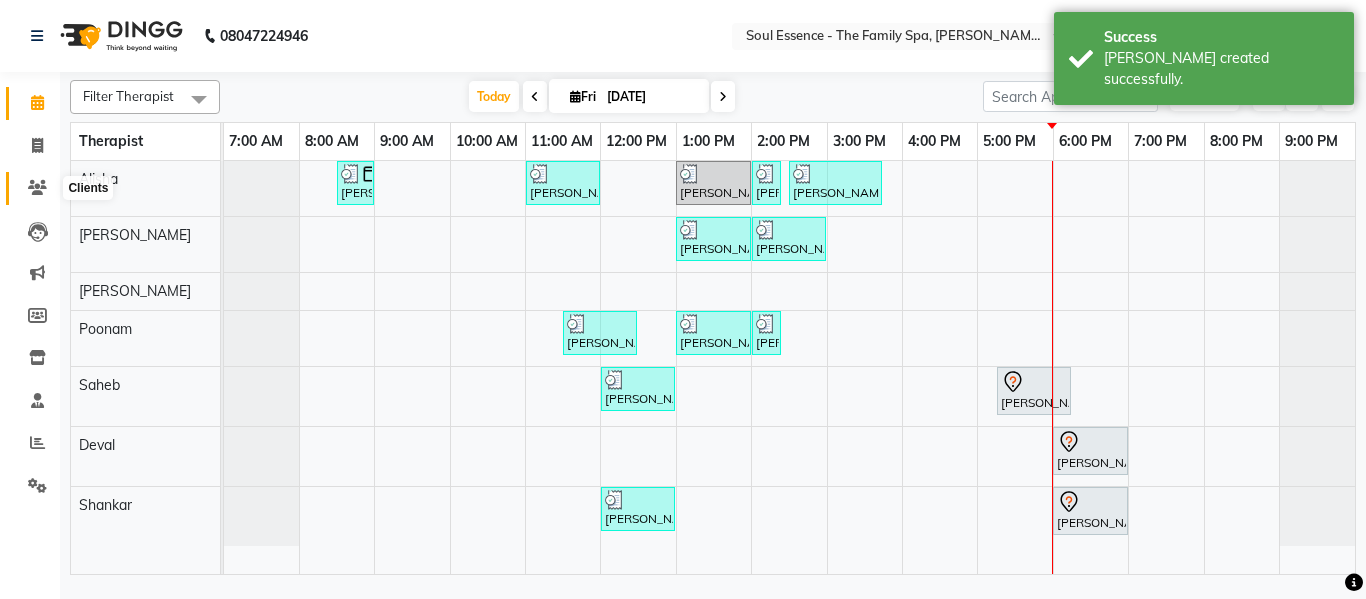 click 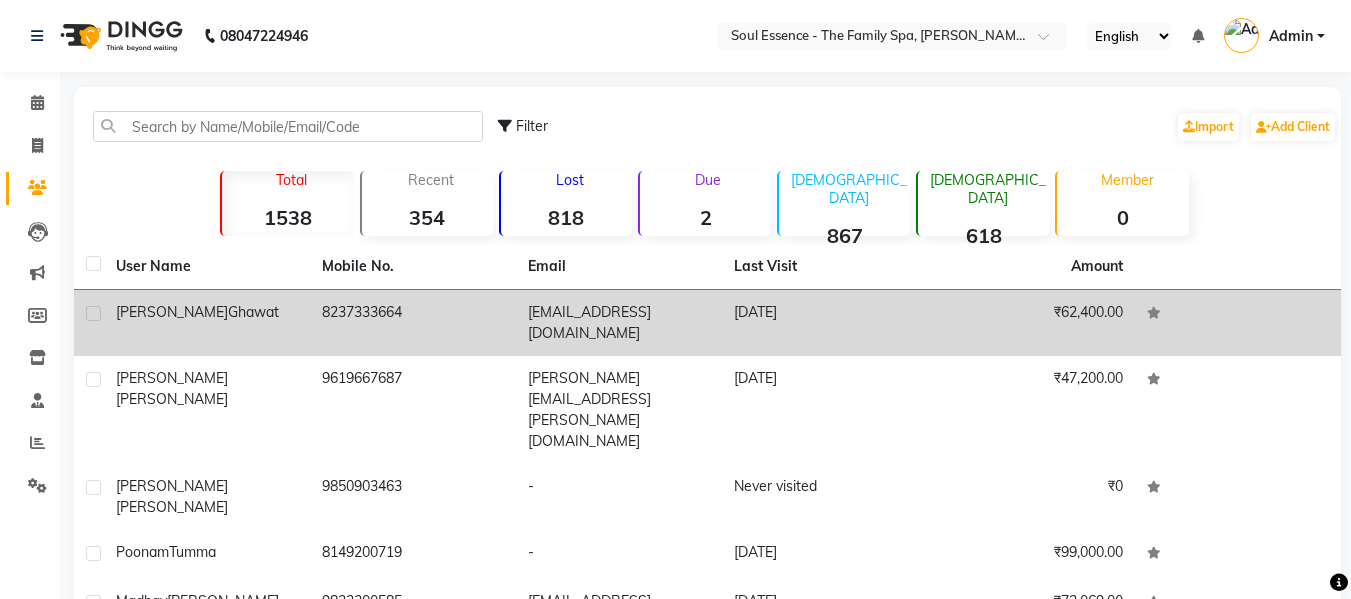 click on "Ghawat" 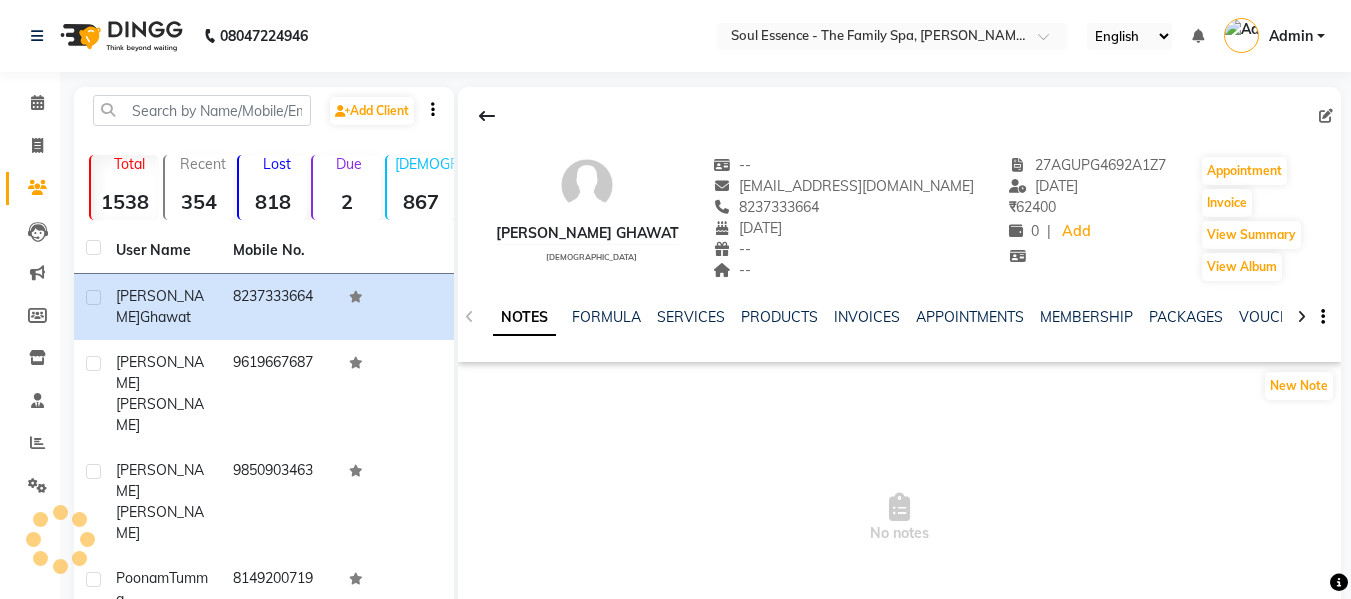 click on "NOTES FORMULA SERVICES PRODUCTS INVOICES APPOINTMENTS MEMBERSHIP PACKAGES VOUCHERS GIFTCARDS POINTS FORMS FAMILY CARDS WALLET" 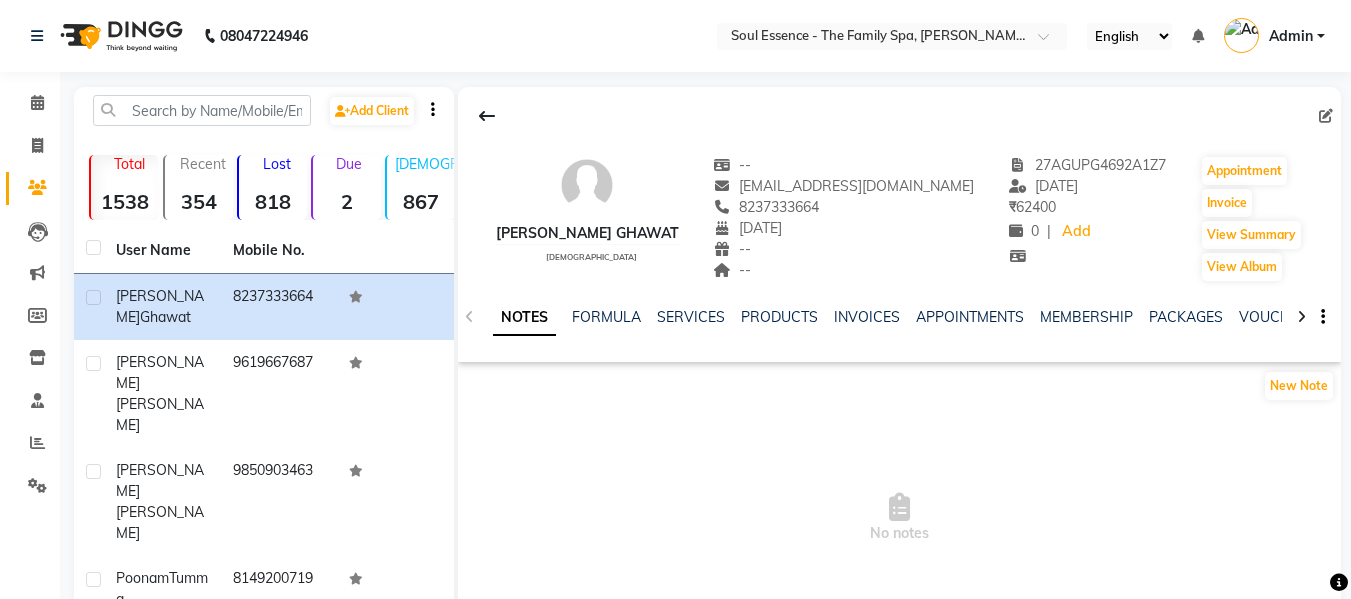 click on "NOTES FORMULA SERVICES PRODUCTS INVOICES APPOINTMENTS MEMBERSHIP PACKAGES VOUCHERS GIFTCARDS POINTS FORMS FAMILY CARDS WALLET" 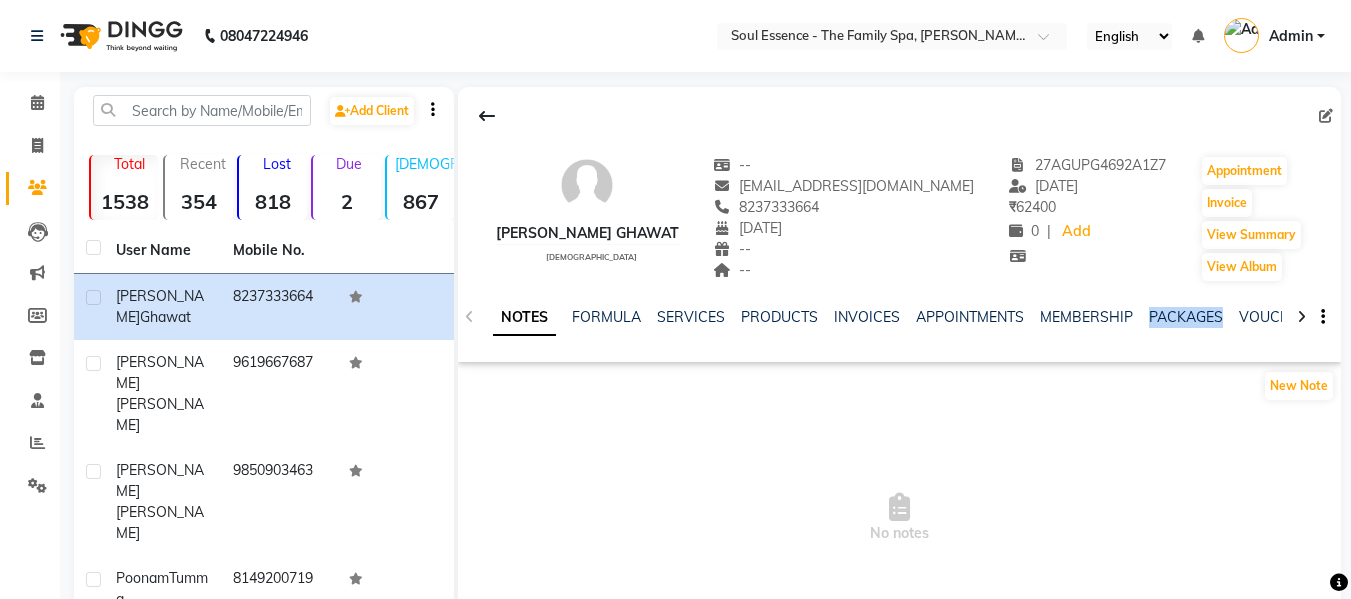 click on "PACKAGES" 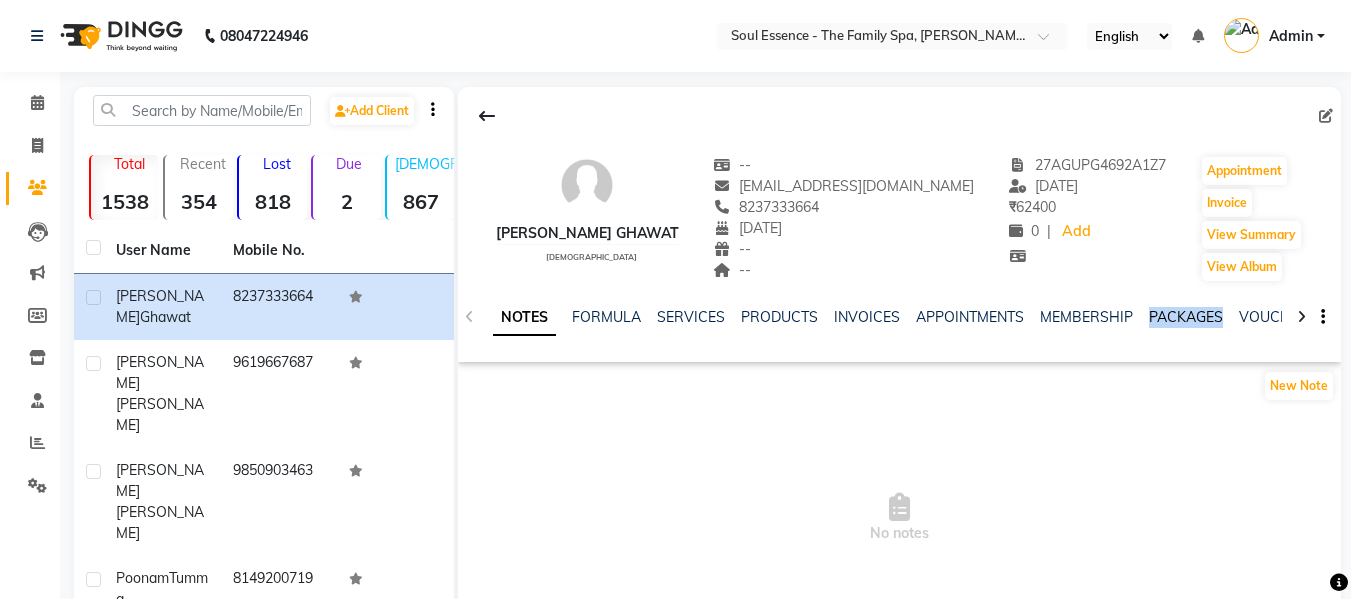 click on "PACKAGES" 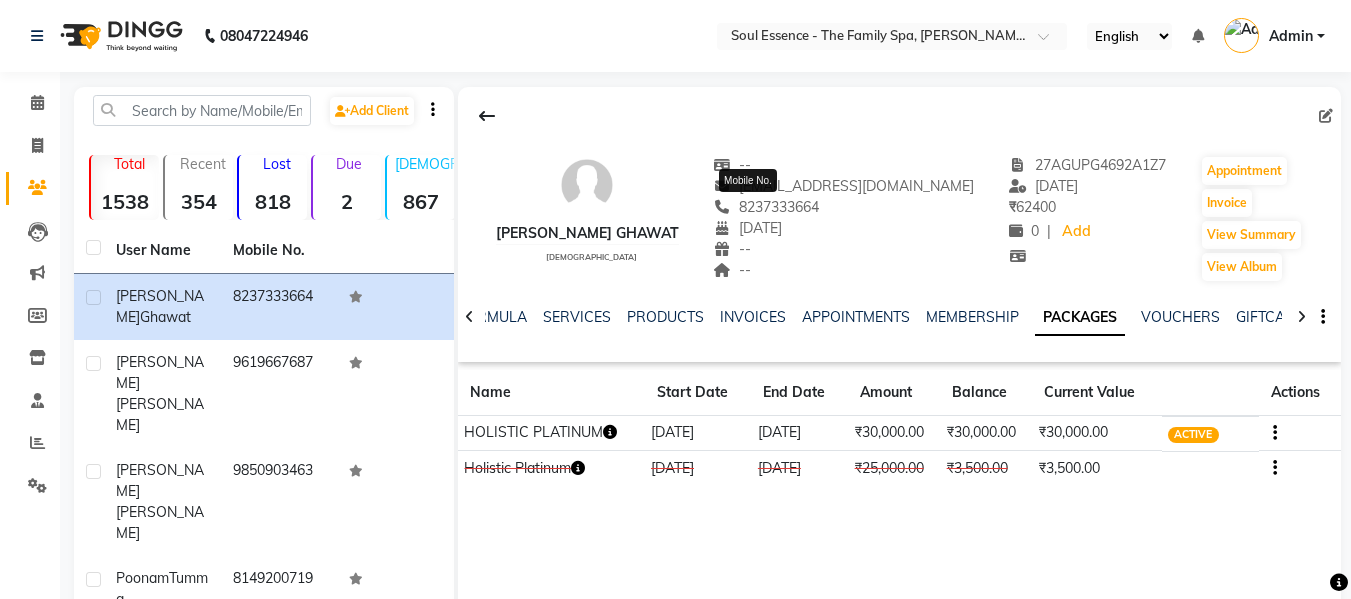 click on "8237333664" 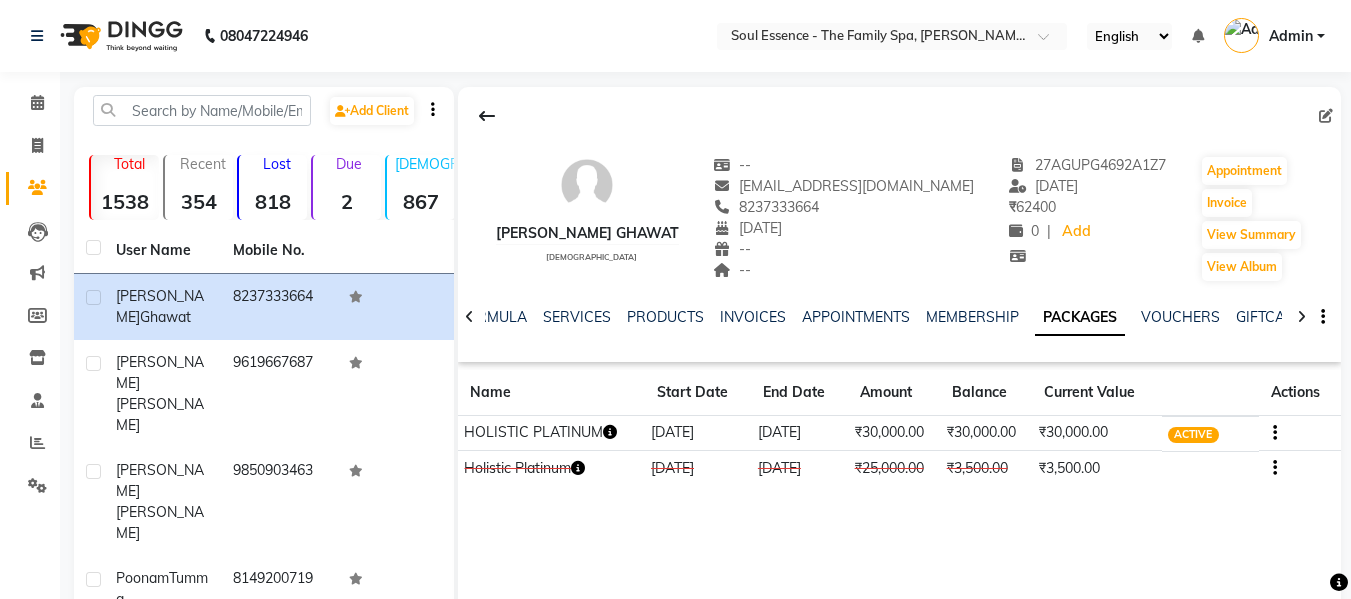 click on "8237333664" 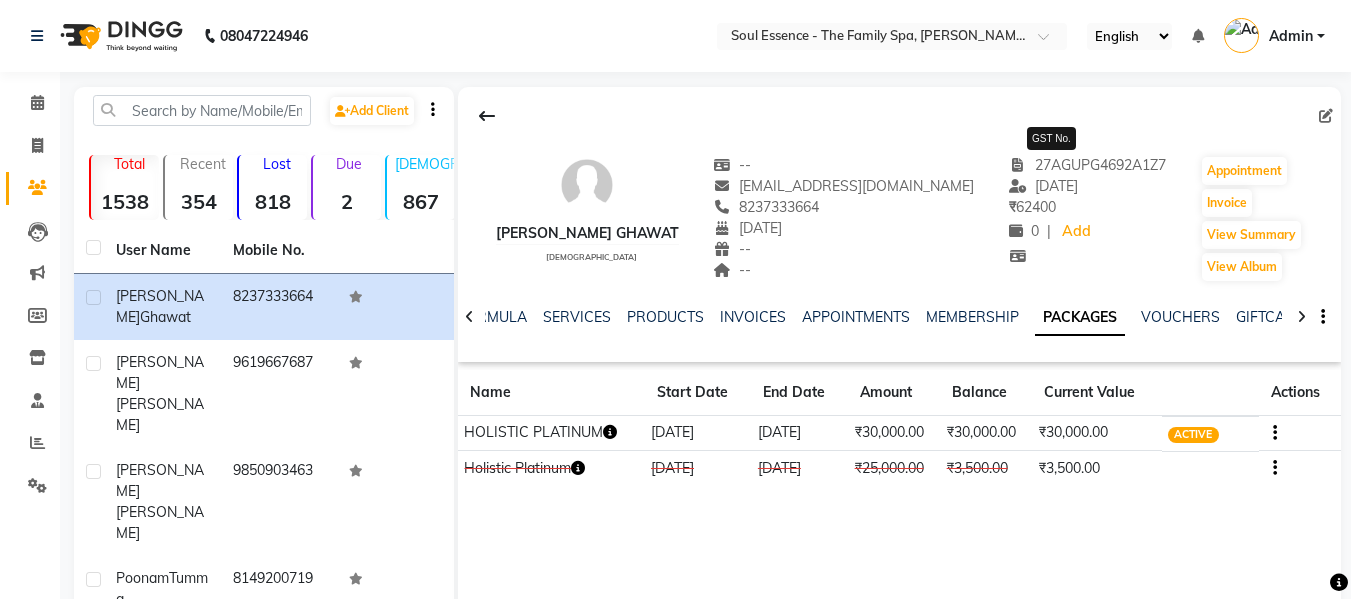 copy on "8237333664" 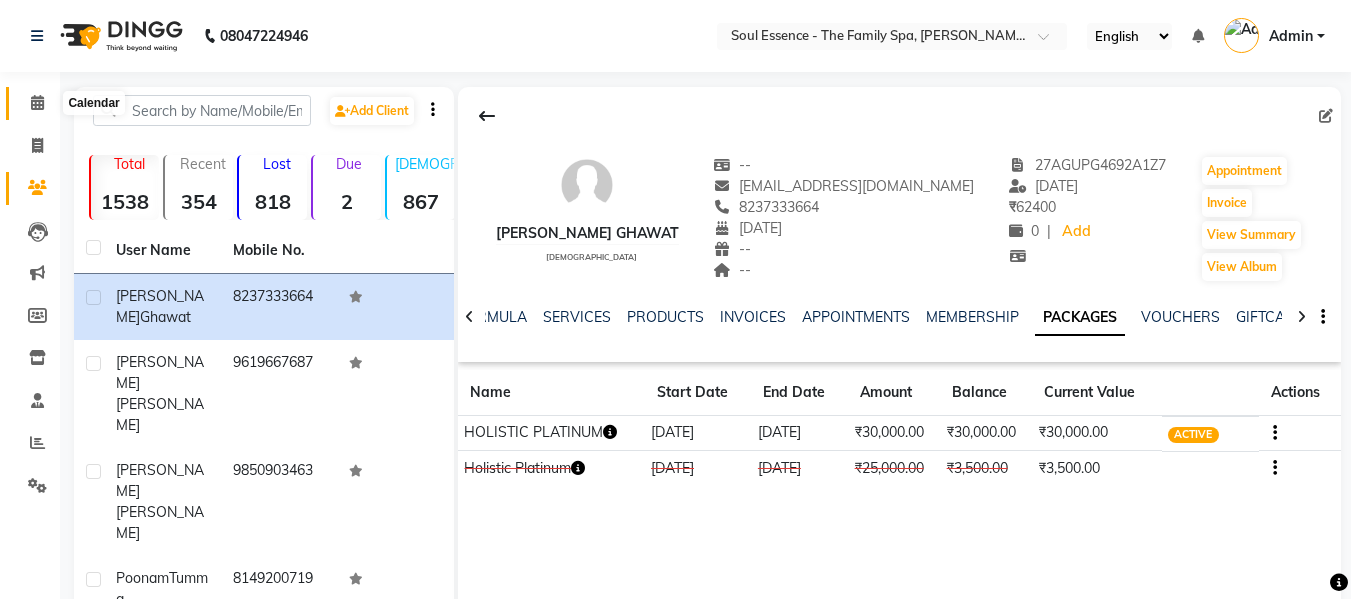 click 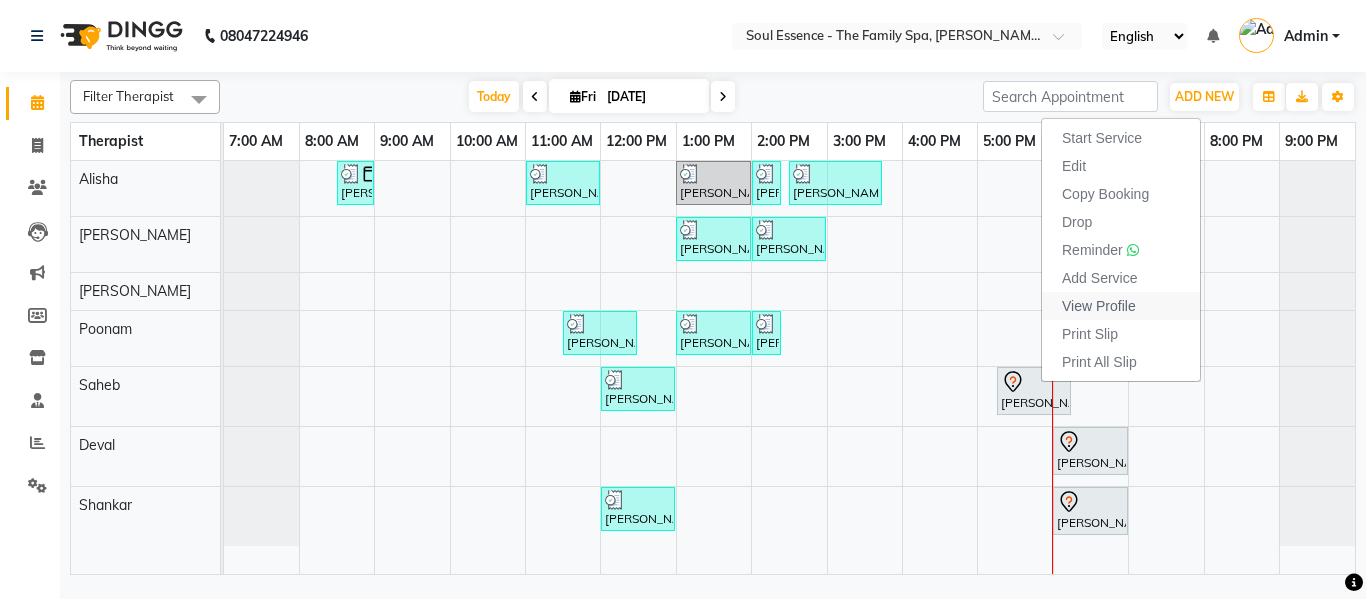 click on "View Profile" at bounding box center (1099, 306) 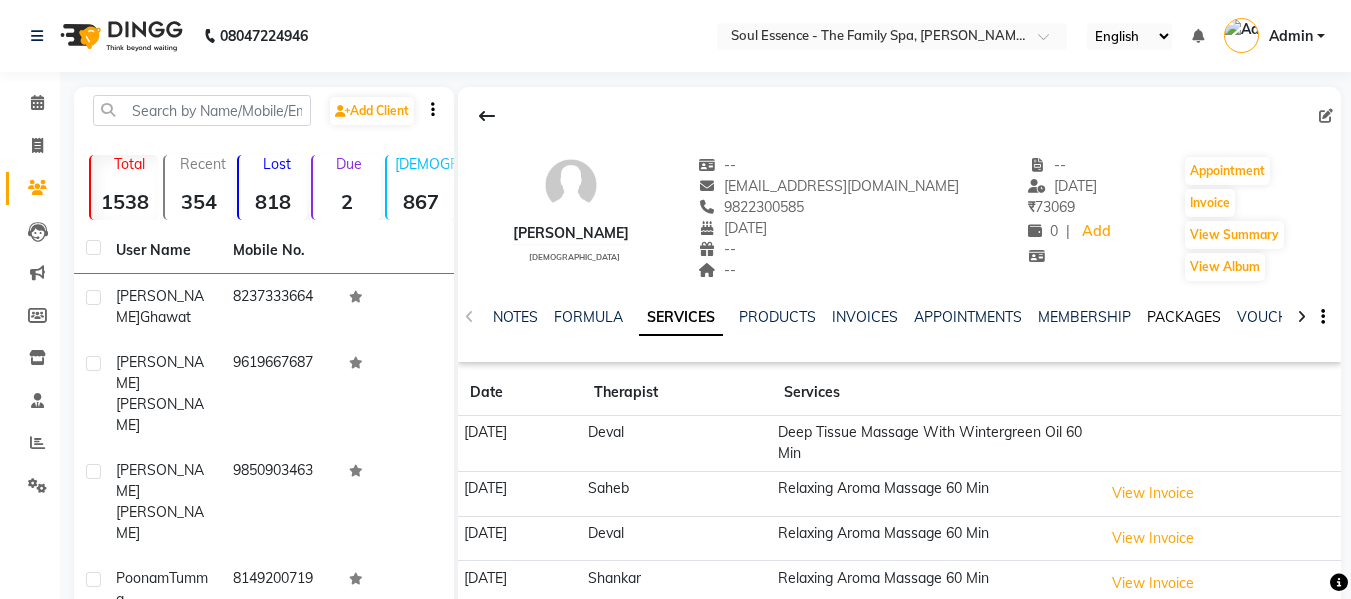 click on "PACKAGES" 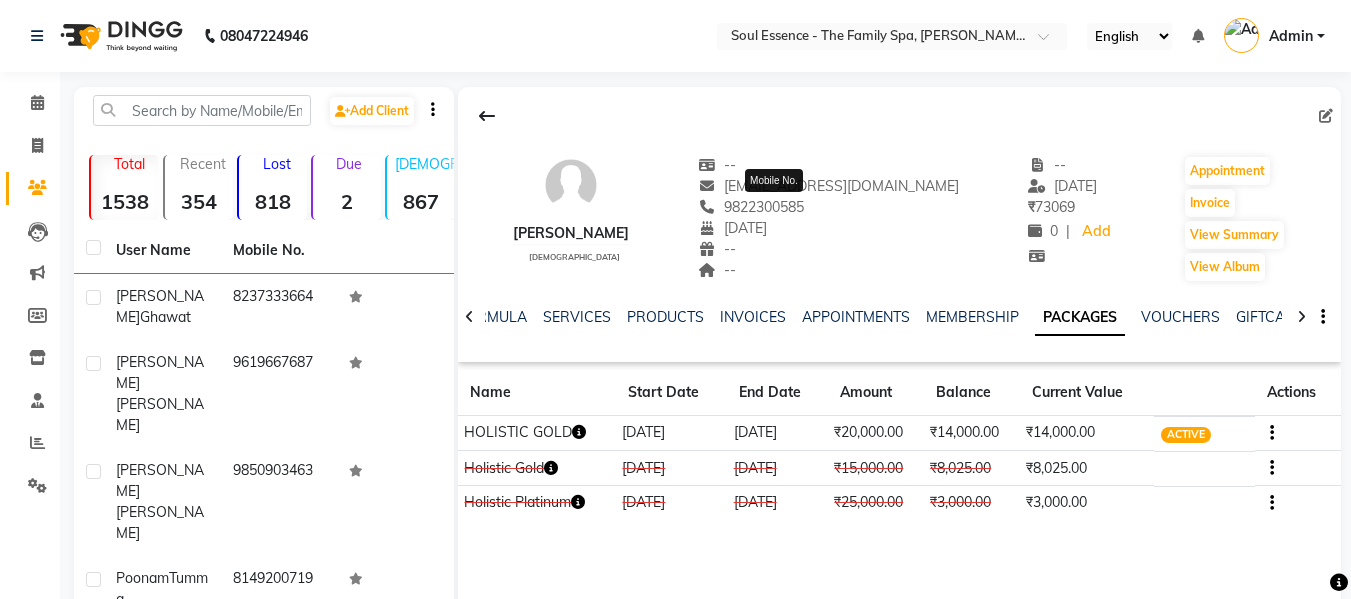 click on "9822300585" 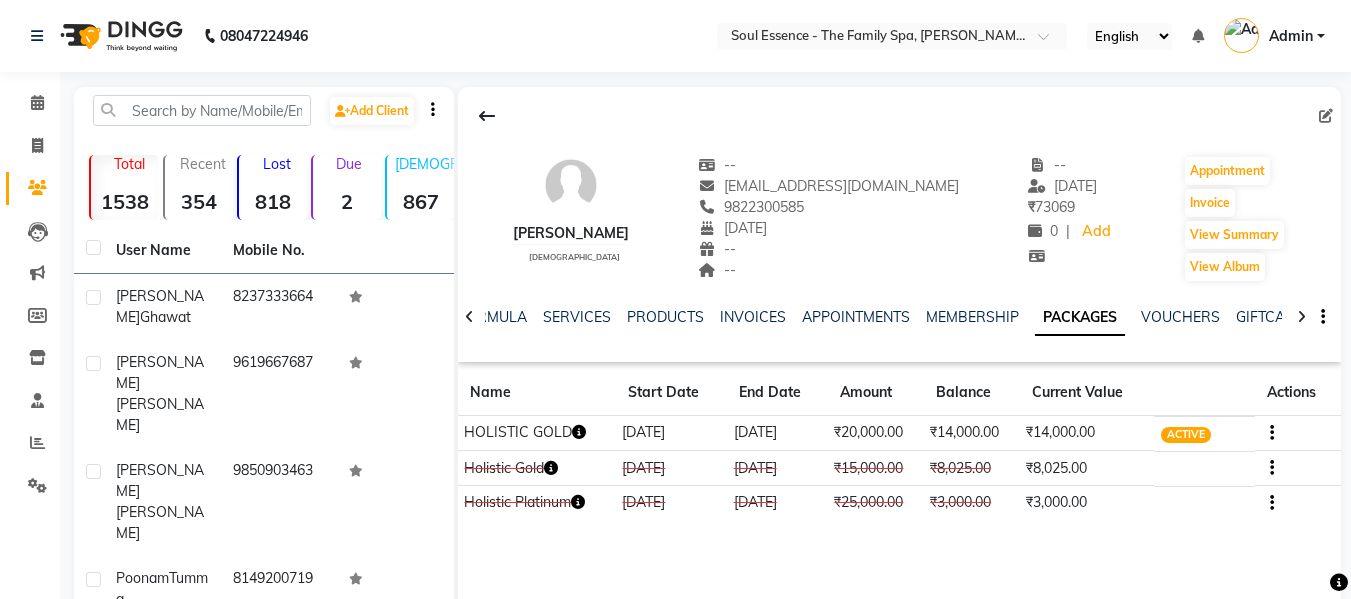 click on "9822300585" 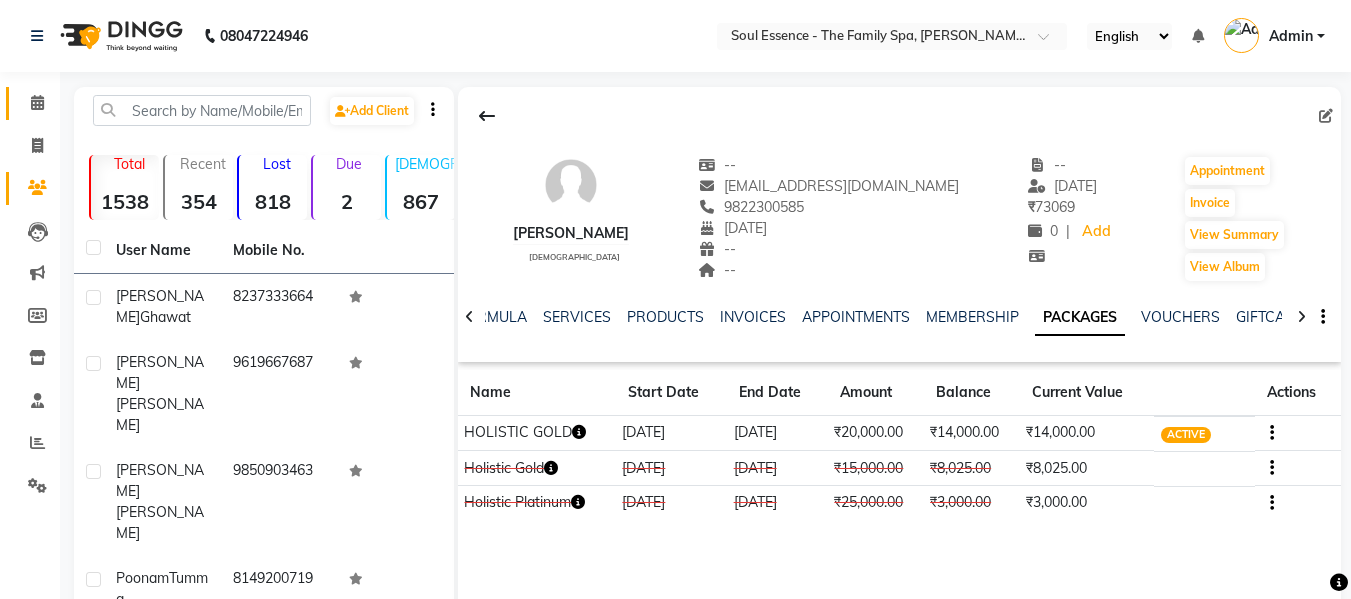 click on "Calendar" 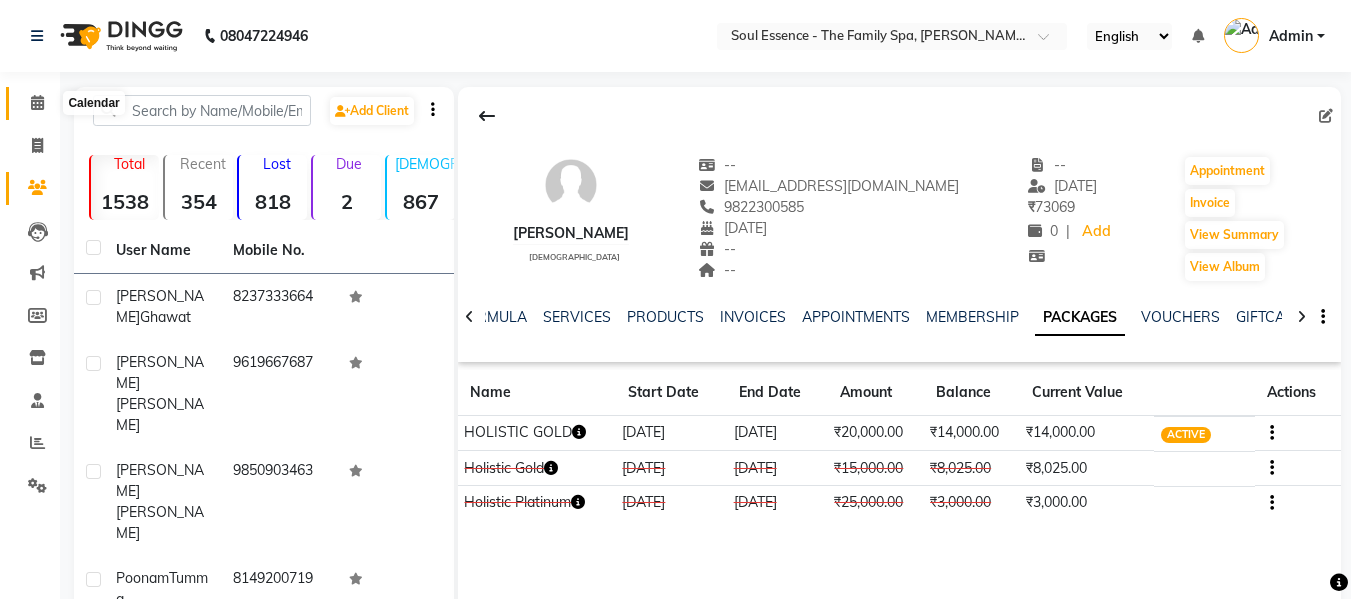 click 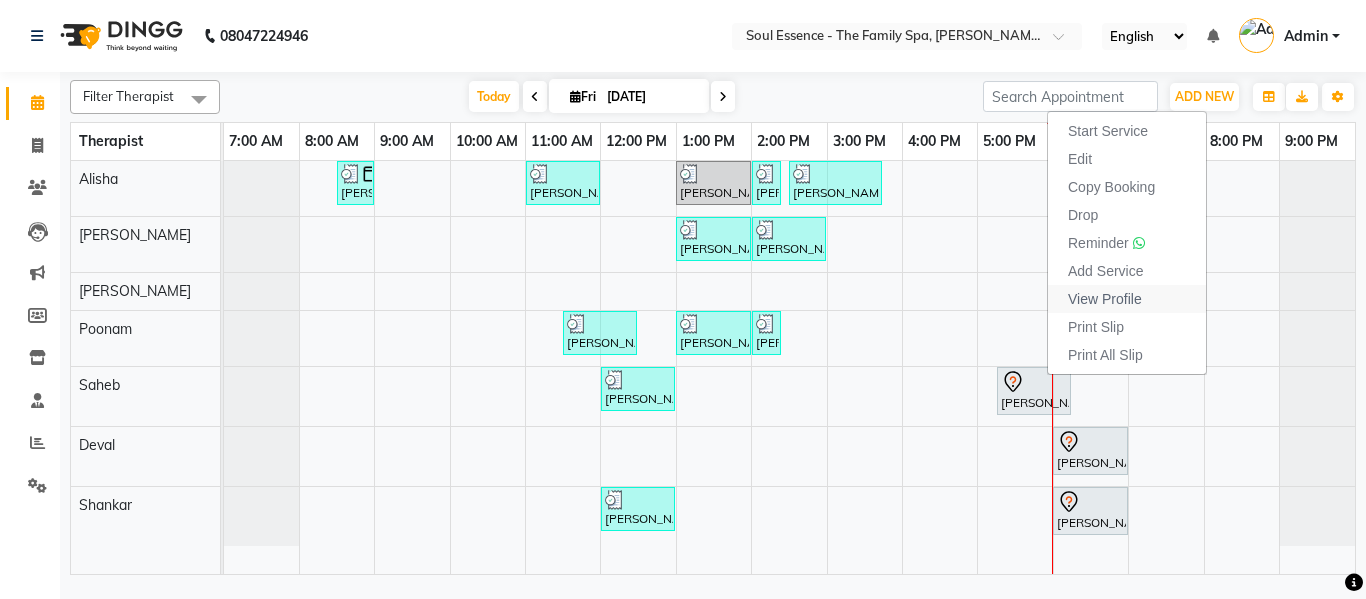 click on "View Profile" at bounding box center (1105, 299) 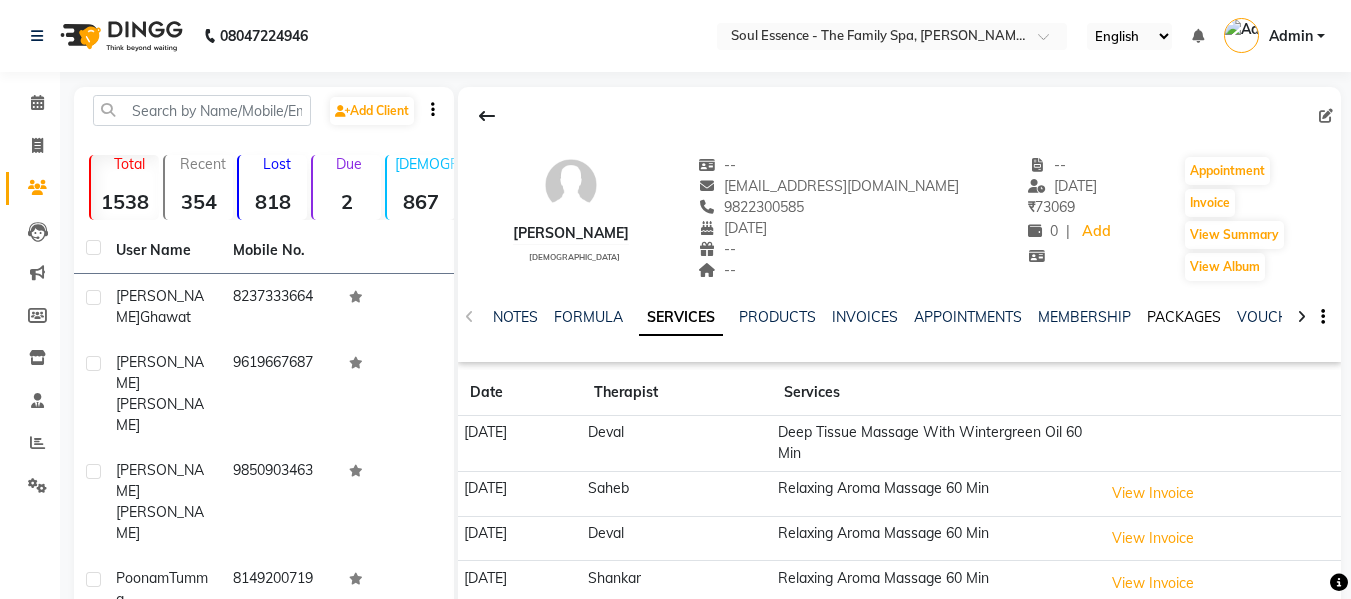 click on "PACKAGES" 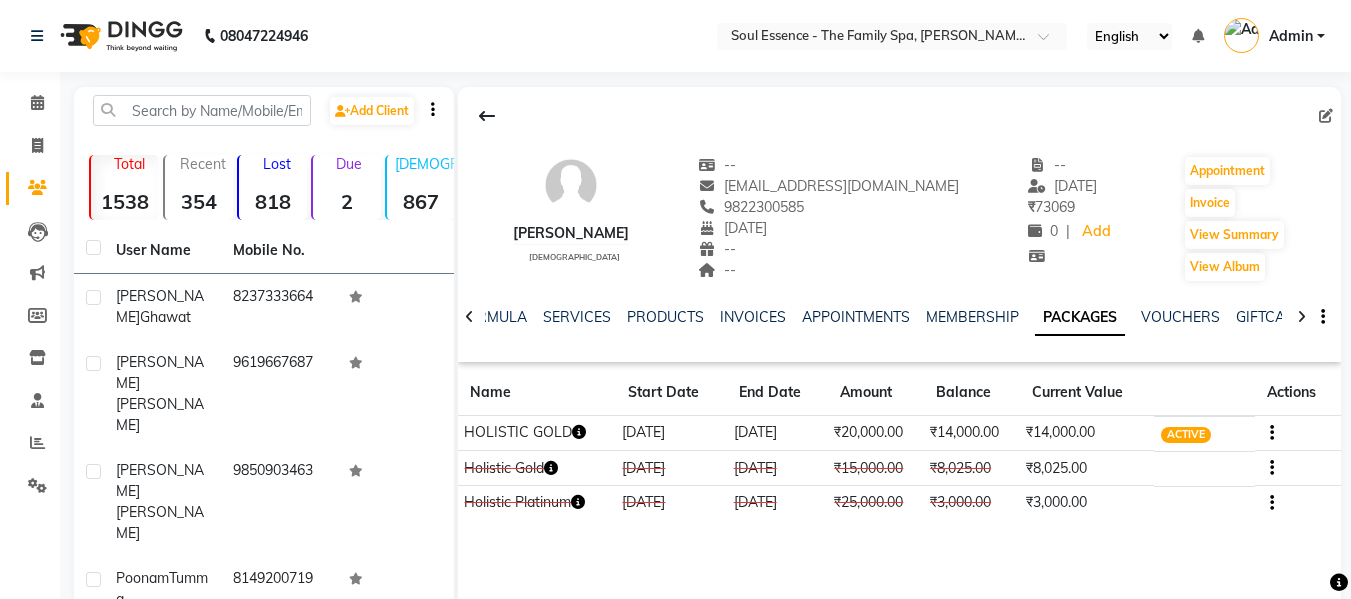 drag, startPoint x: 726, startPoint y: 436, endPoint x: 792, endPoint y: 440, distance: 66.1211 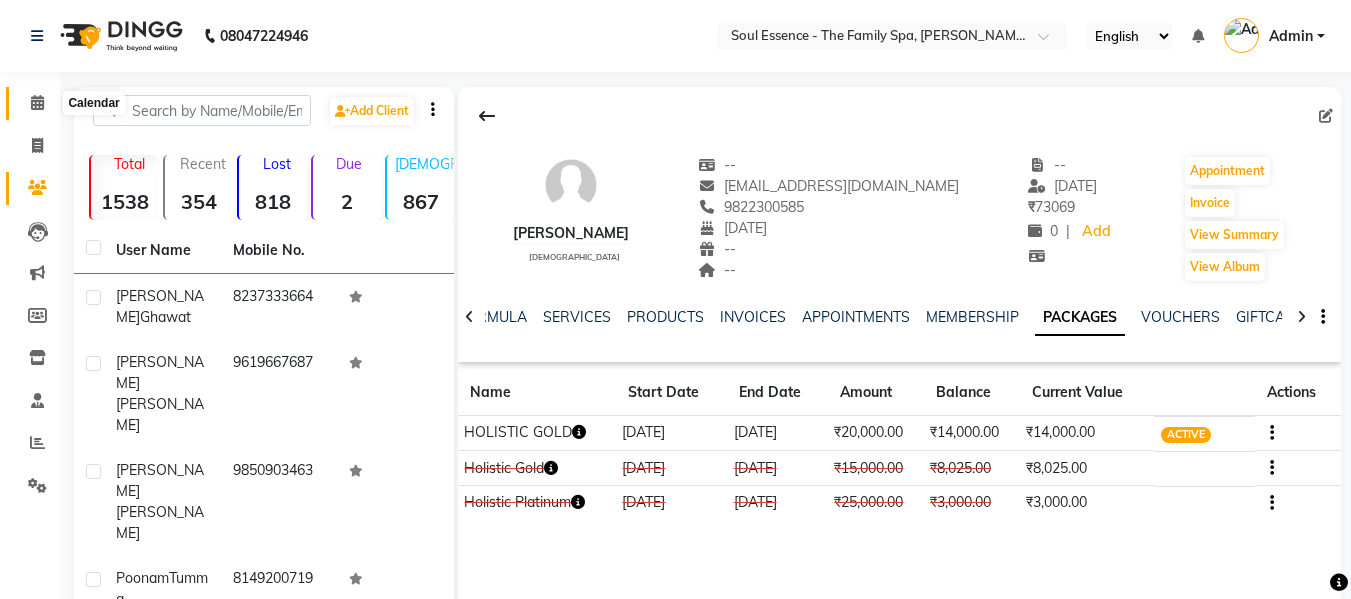click 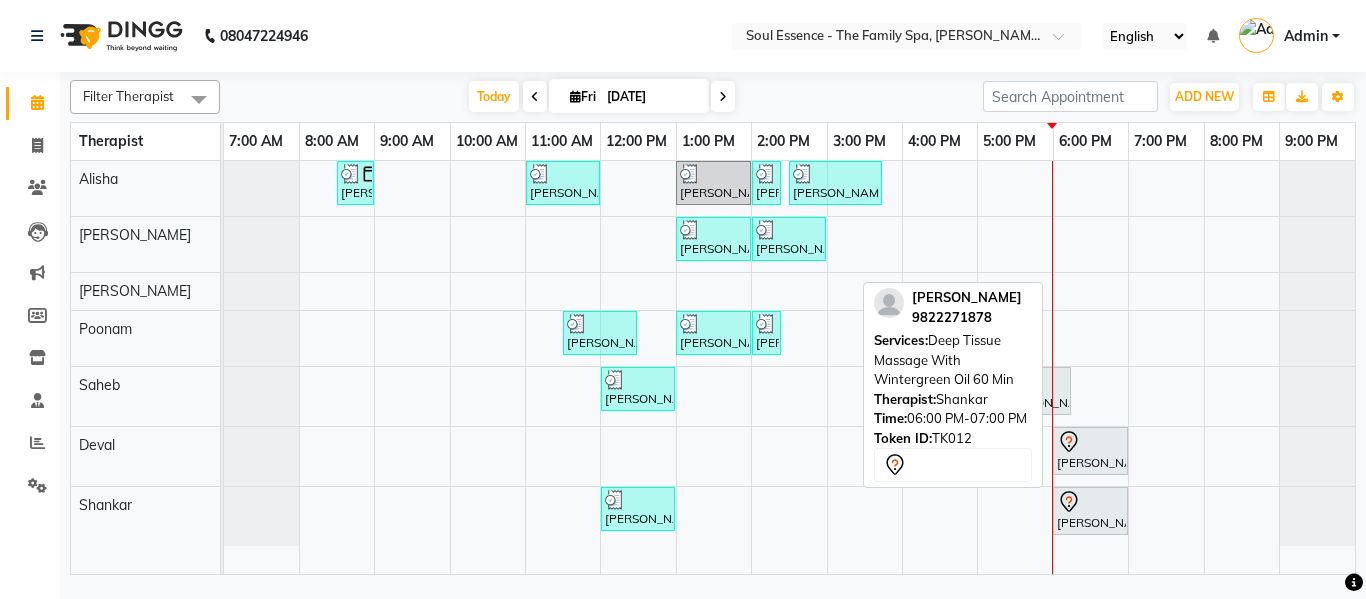 click on "[PERSON_NAME], TK12, 06:00 PM-07:00 PM, Deep Tissue Massage With Wintergreen Oil 60 Min" at bounding box center (1090, 511) 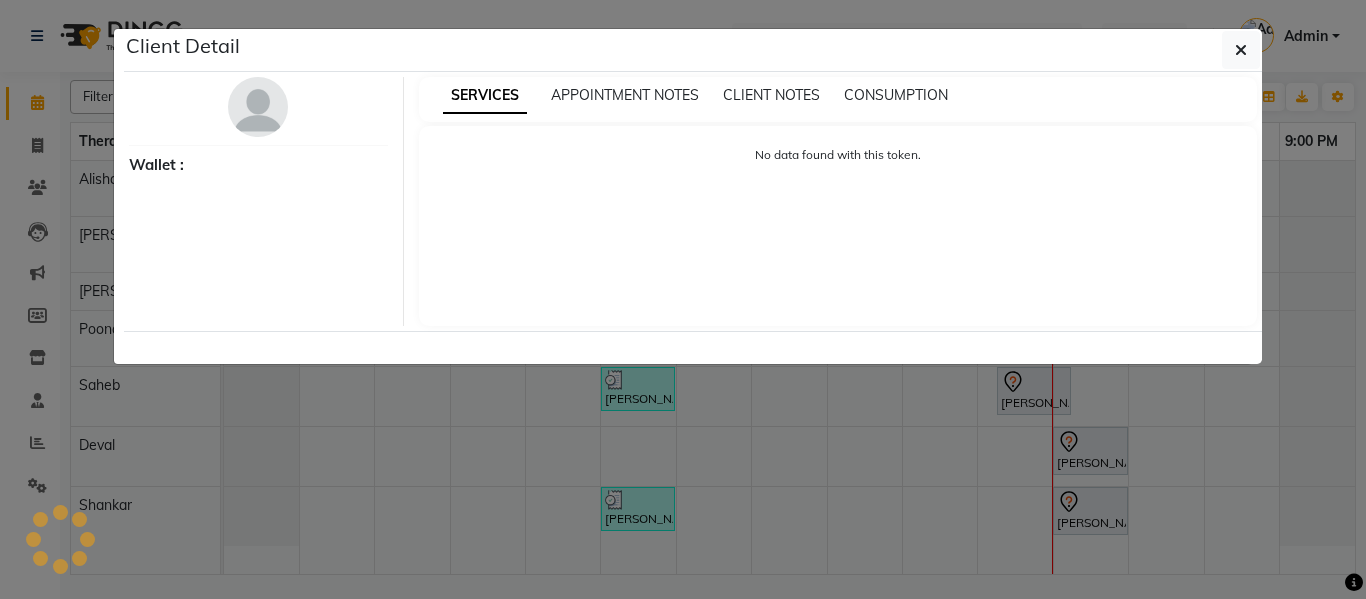 select on "7" 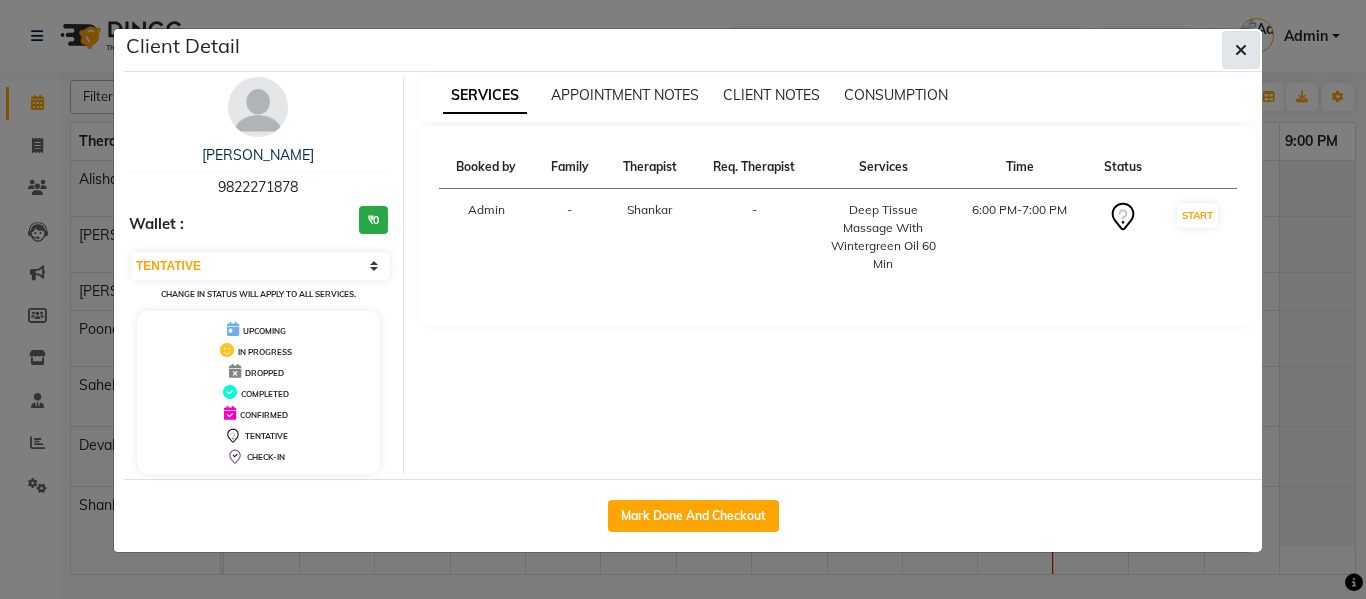click 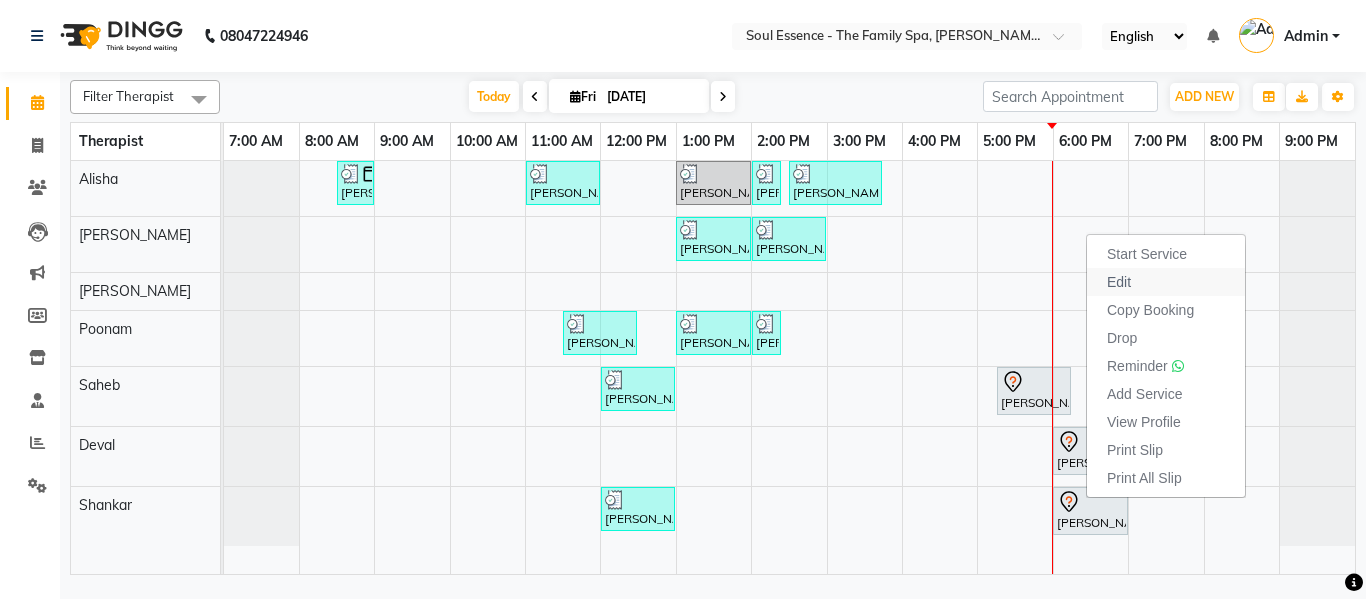 click on "Edit" at bounding box center [1119, 282] 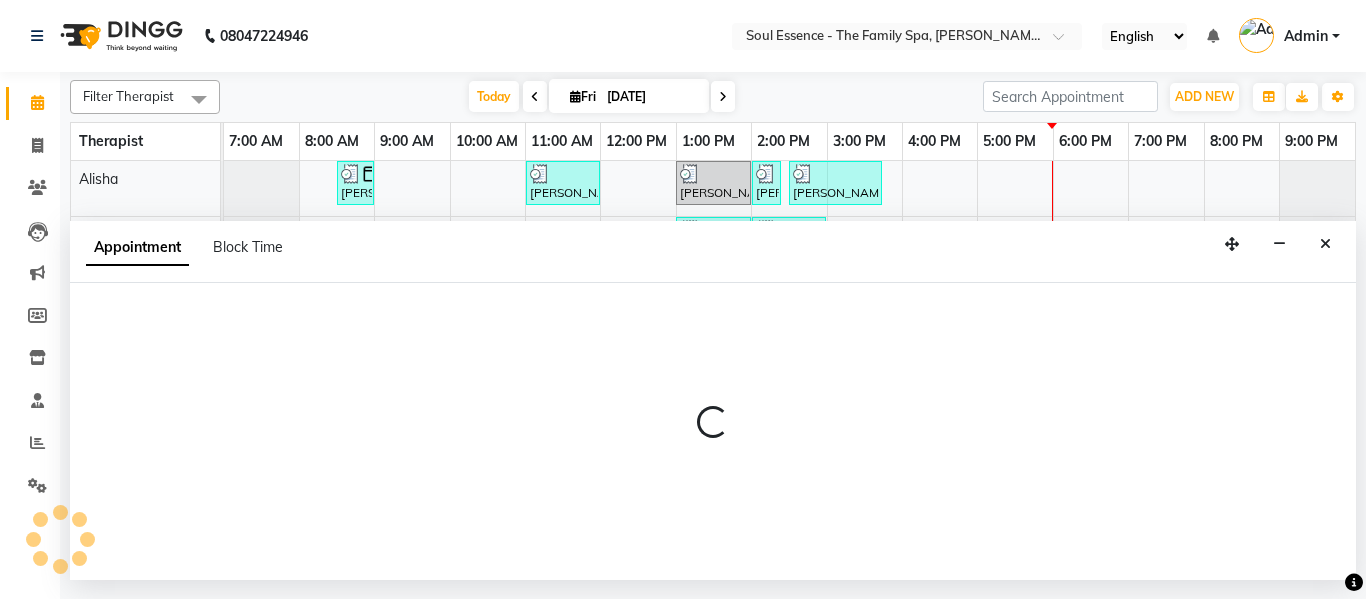 select on "tentative" 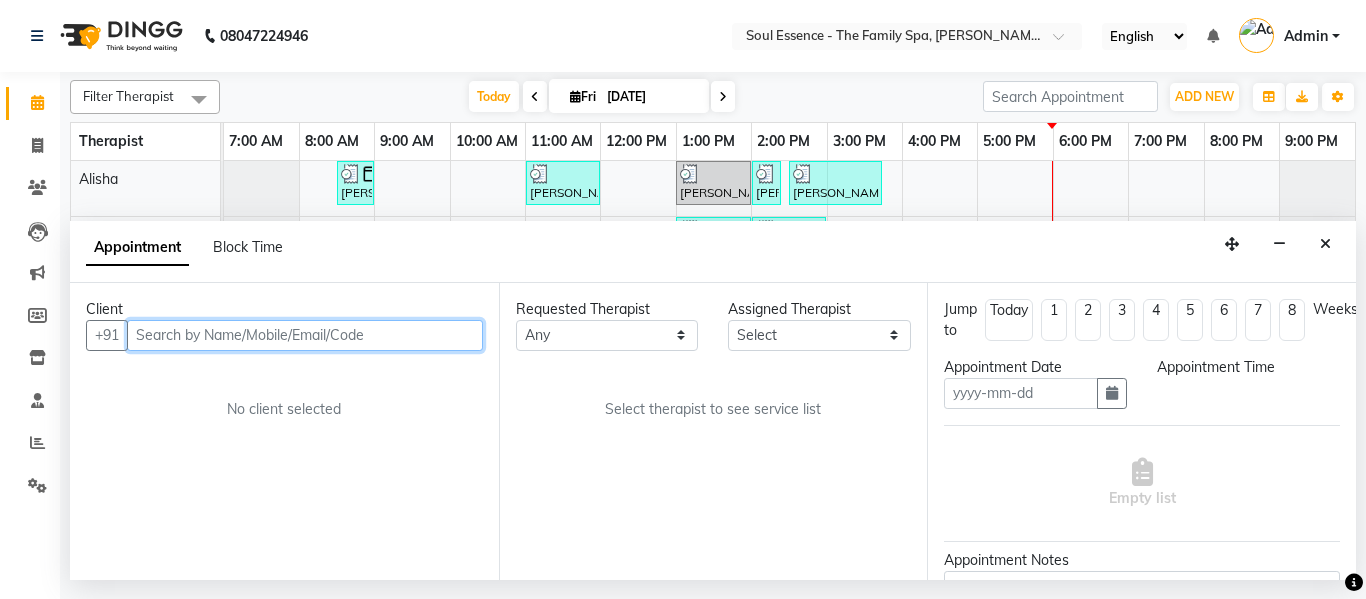 type on "[DATE]" 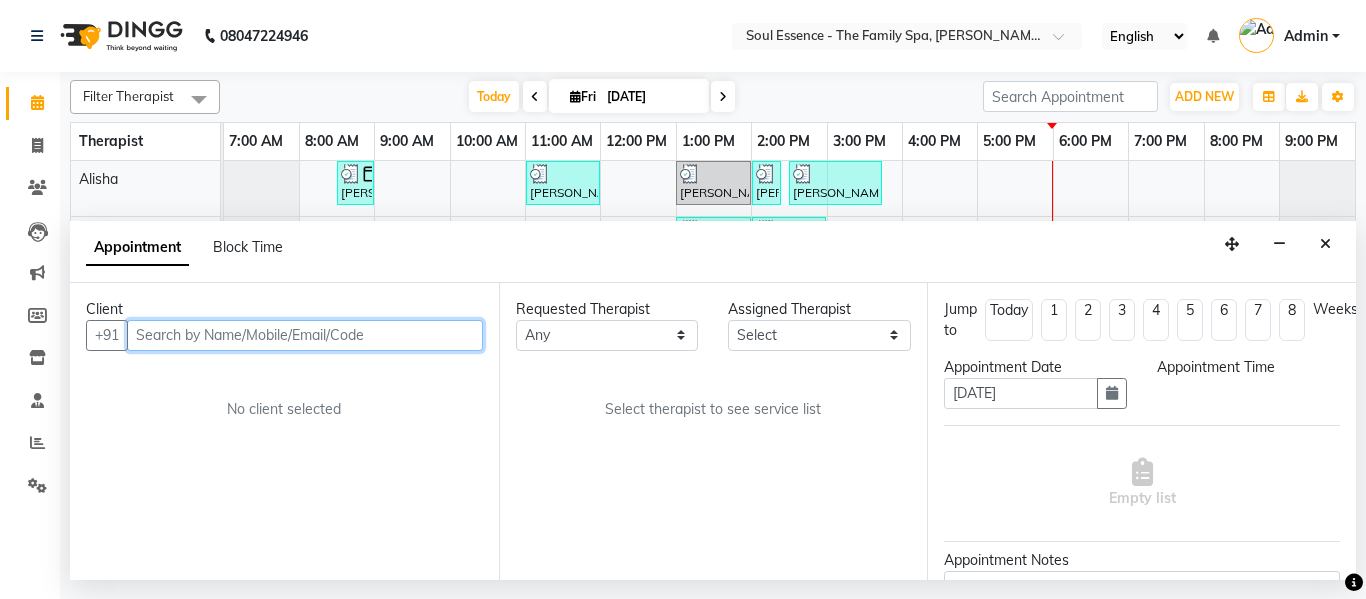 select on "1080" 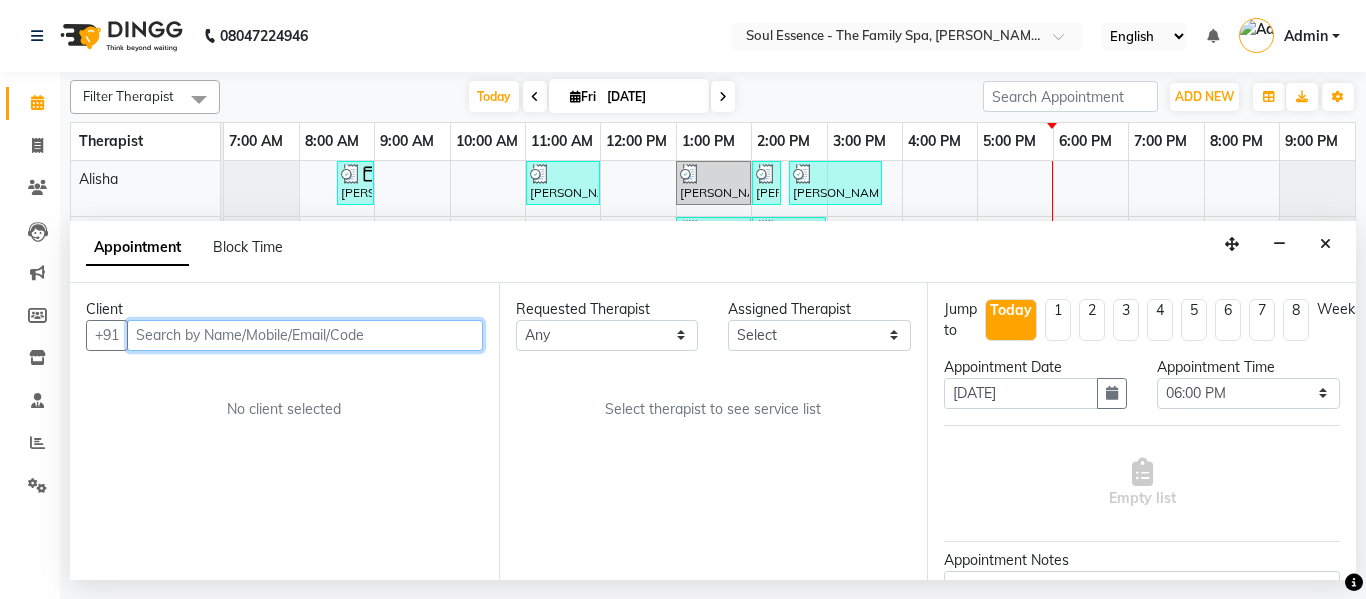 select on "37932" 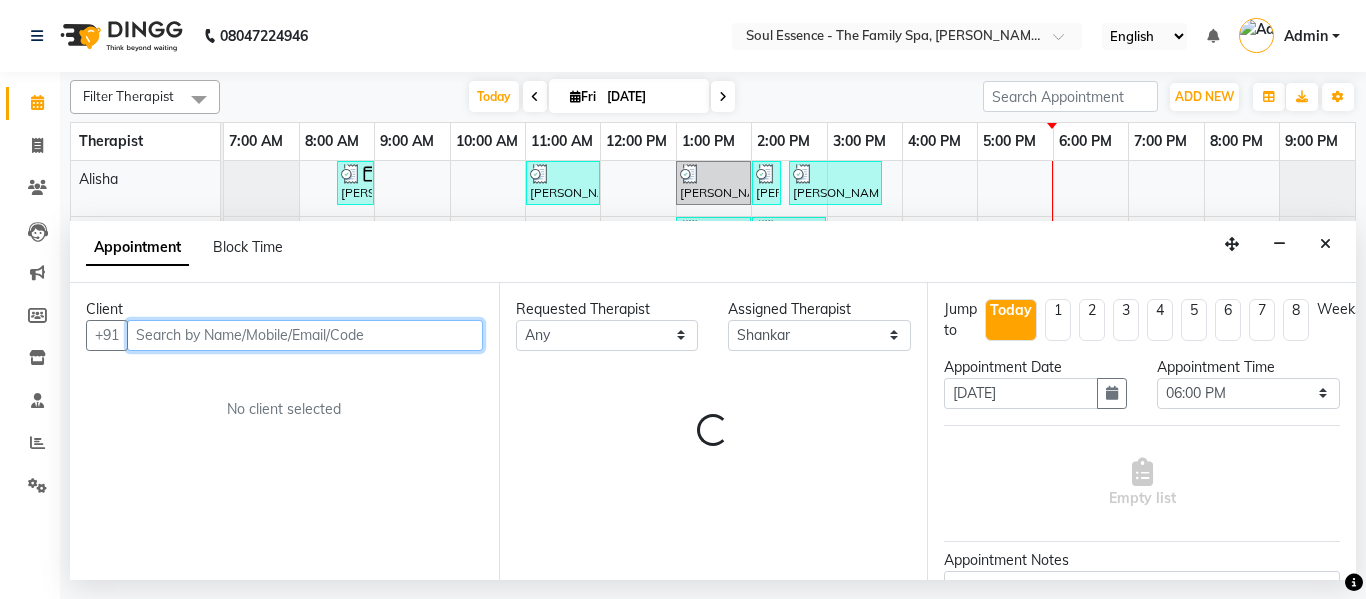 select on "1188" 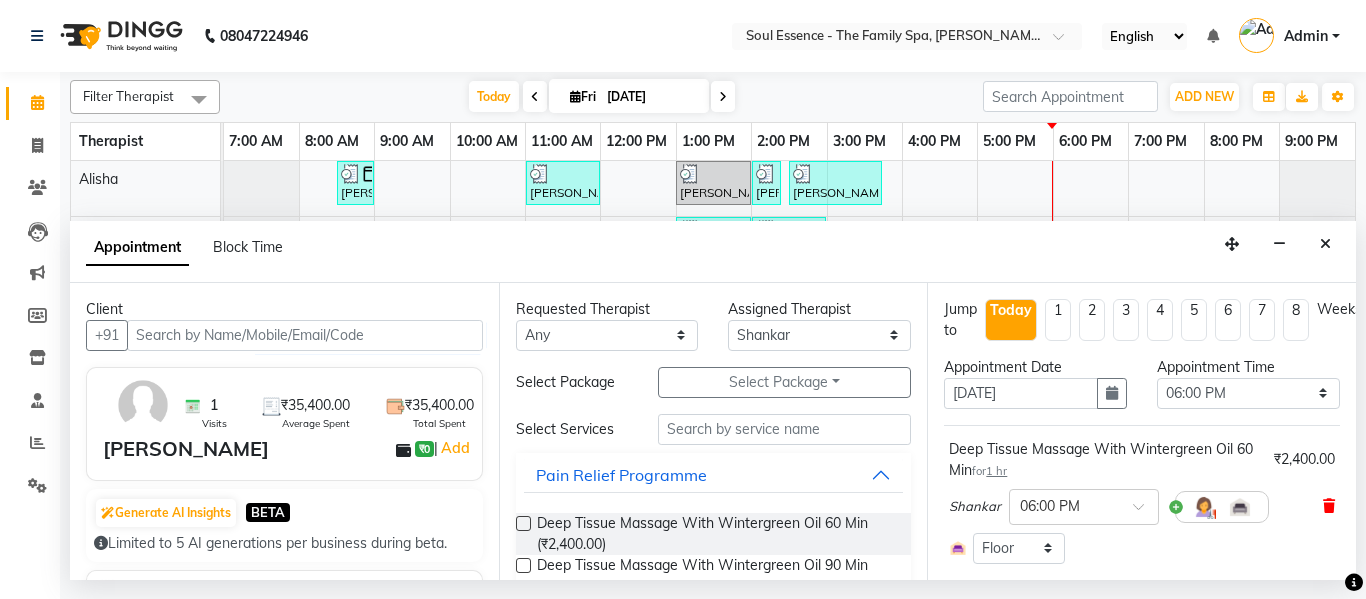click at bounding box center (1329, 506) 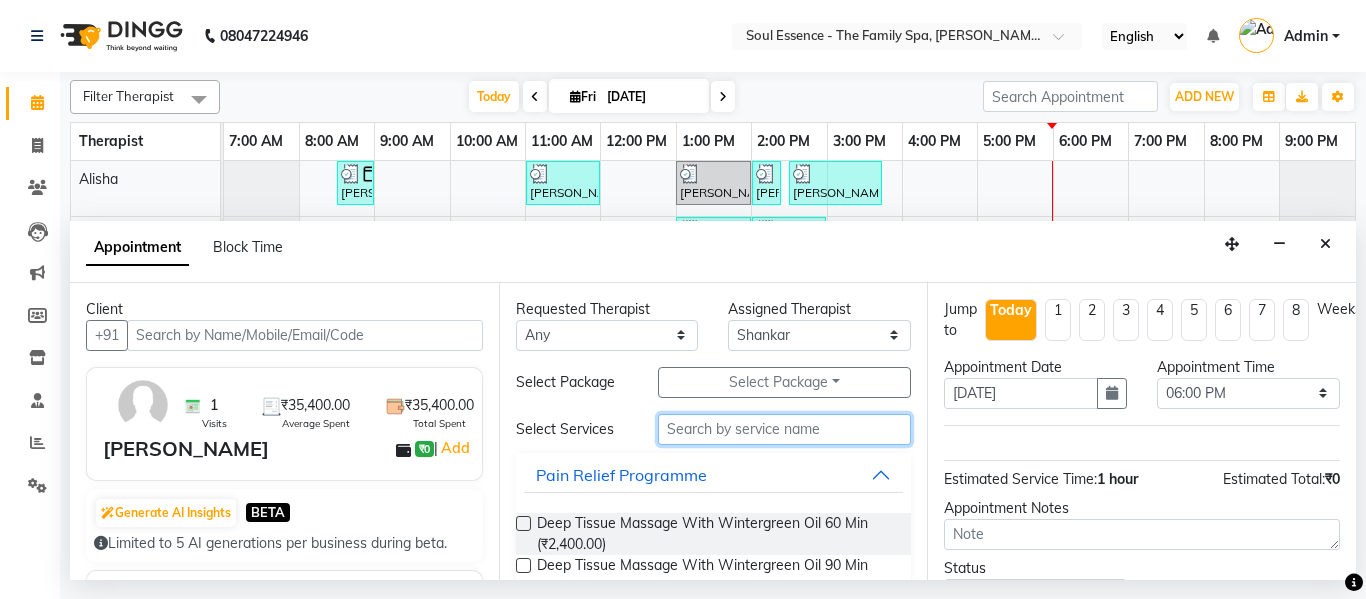 click at bounding box center [785, 429] 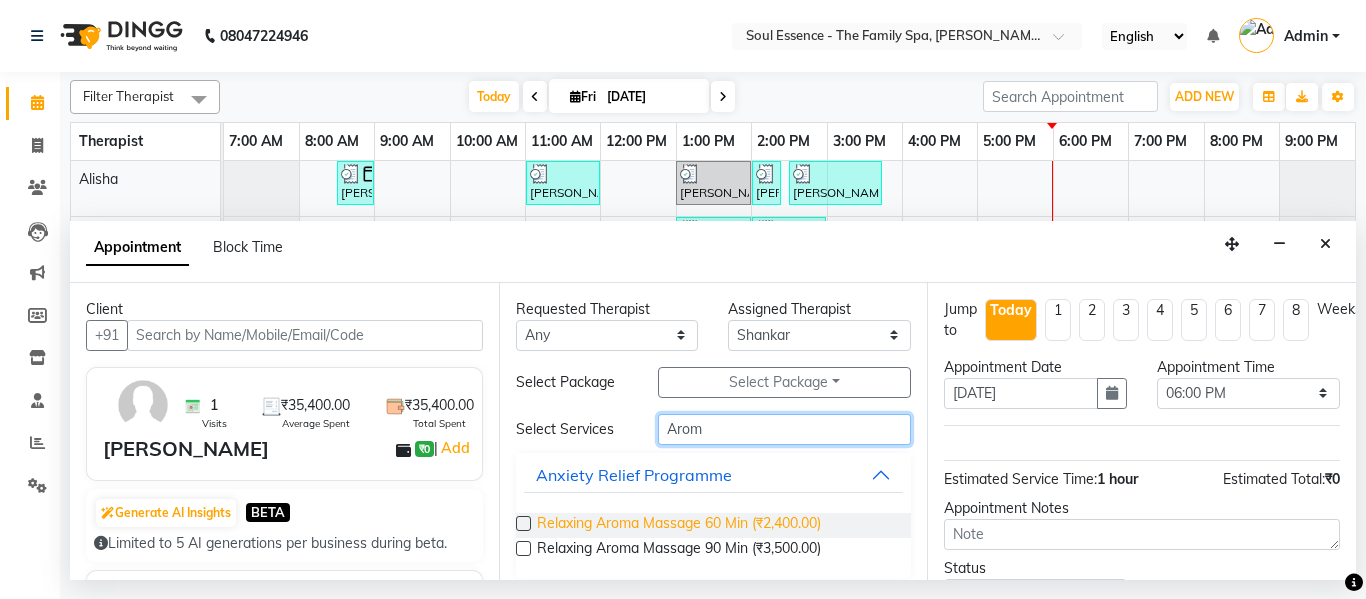 type on "Arom" 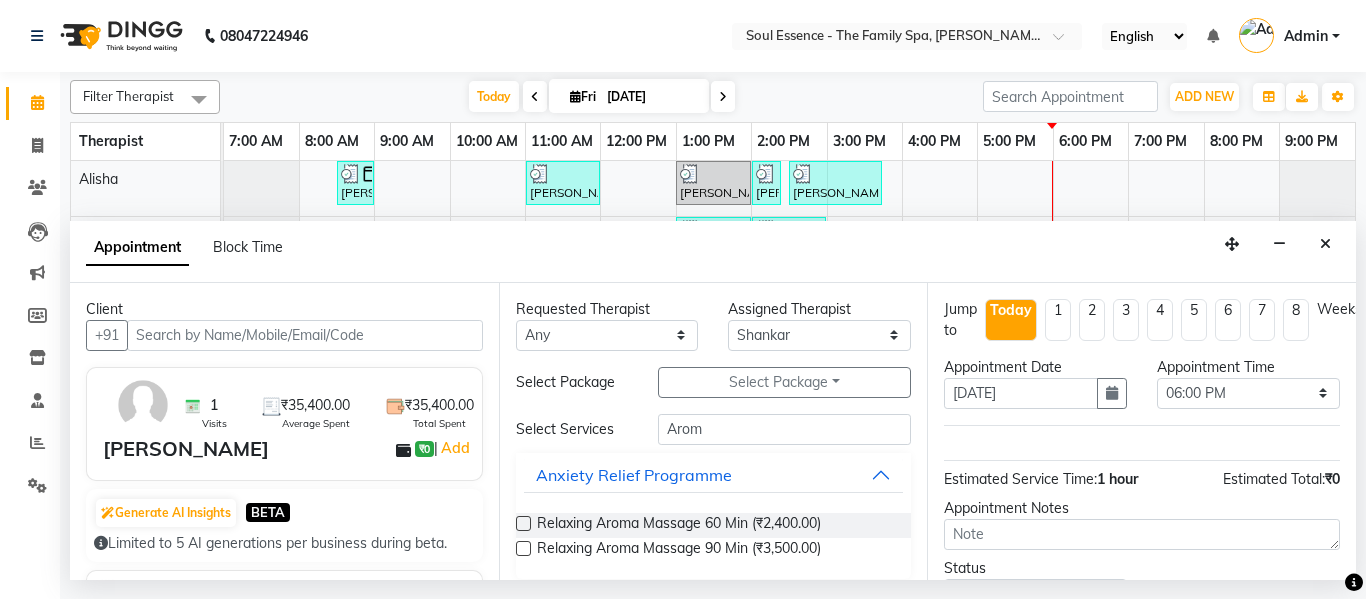 drag, startPoint x: 764, startPoint y: 520, endPoint x: 827, endPoint y: 494, distance: 68.154236 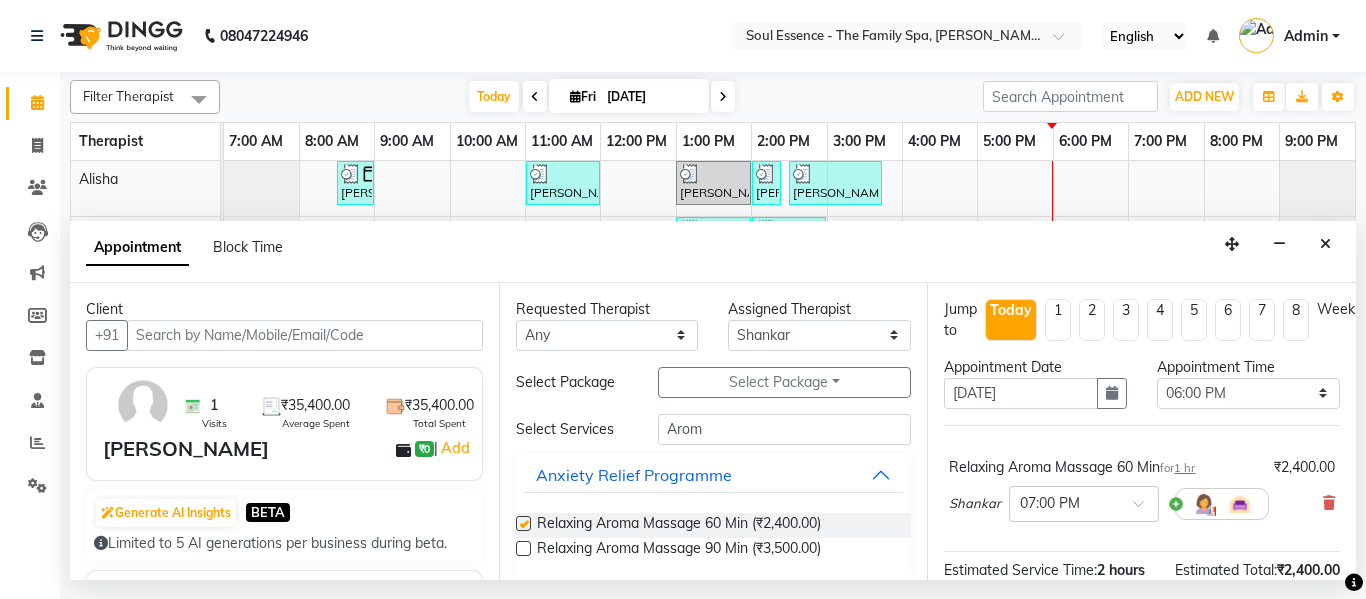 checkbox on "false" 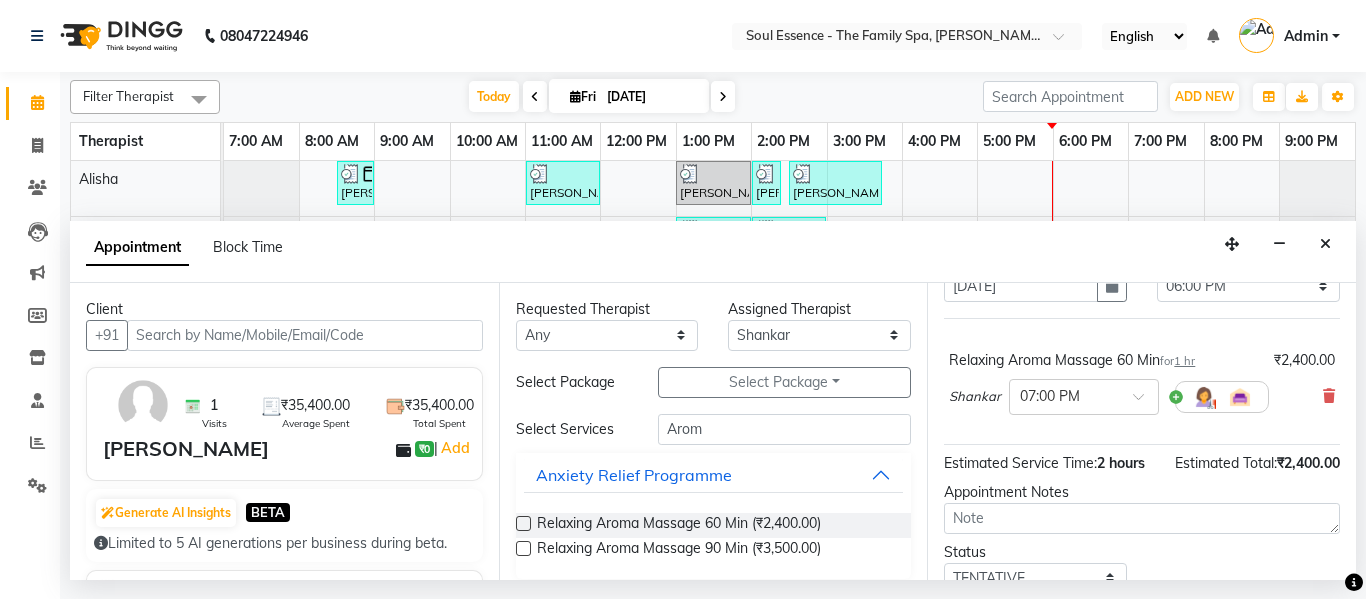 scroll, scrollTop: 200, scrollLeft: 0, axis: vertical 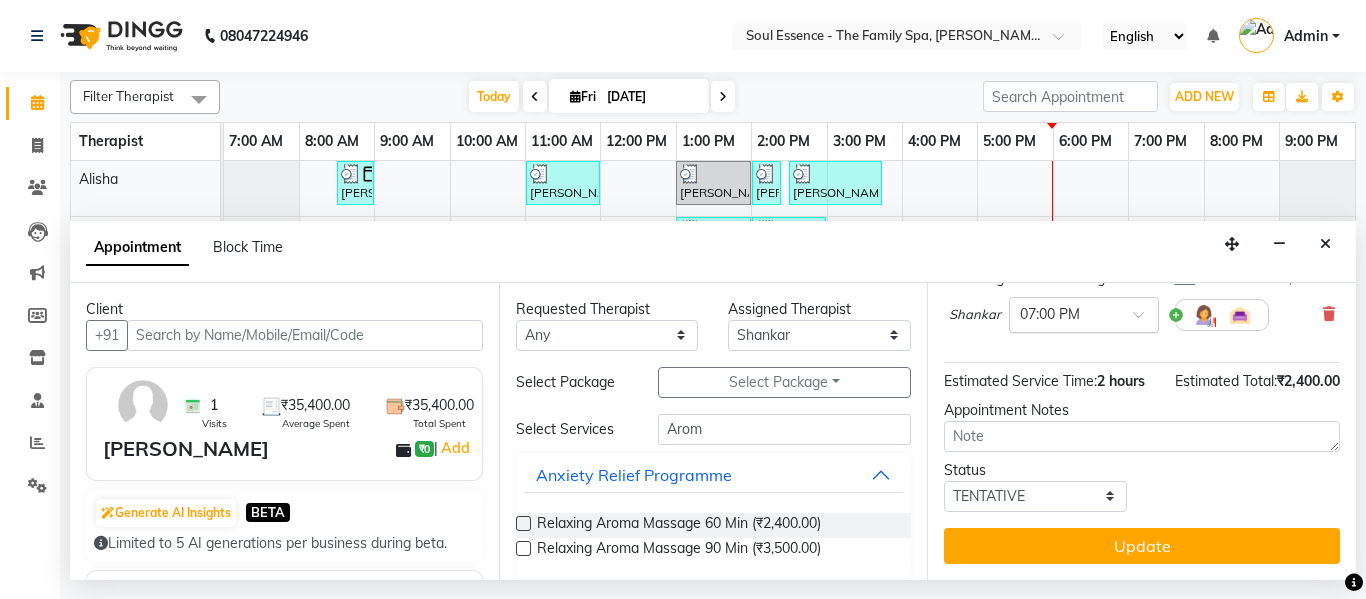 click at bounding box center [1064, 313] 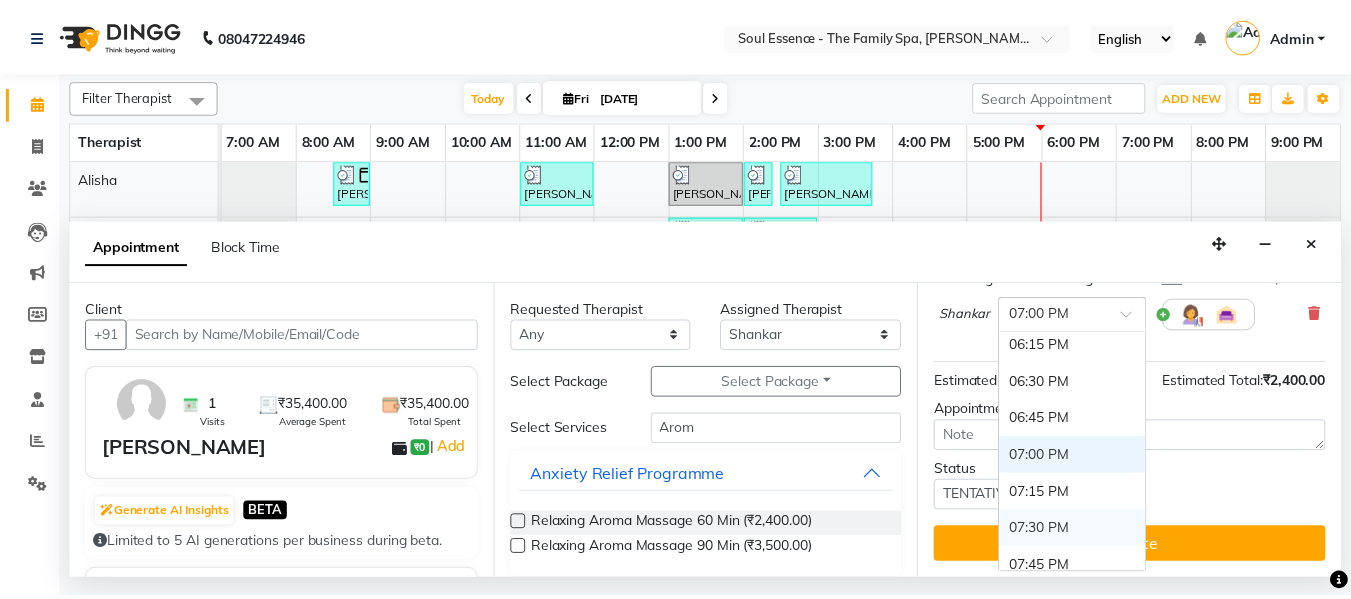 scroll, scrollTop: 1436, scrollLeft: 0, axis: vertical 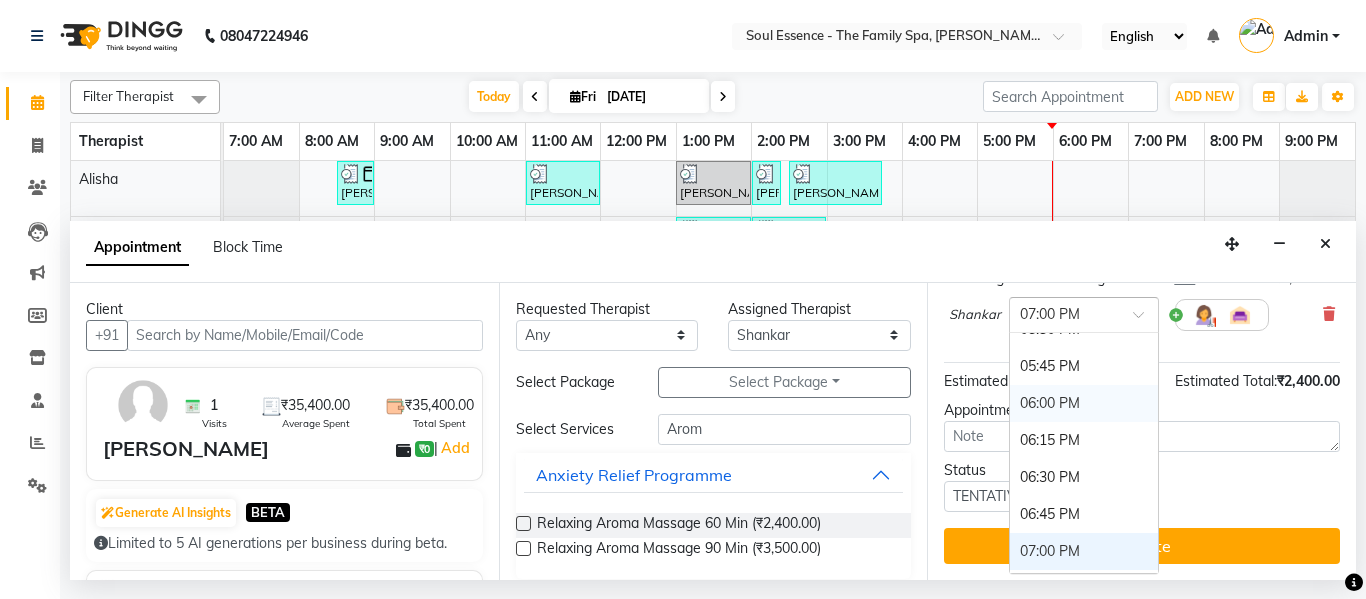 click on "06:00 PM" at bounding box center (1084, 403) 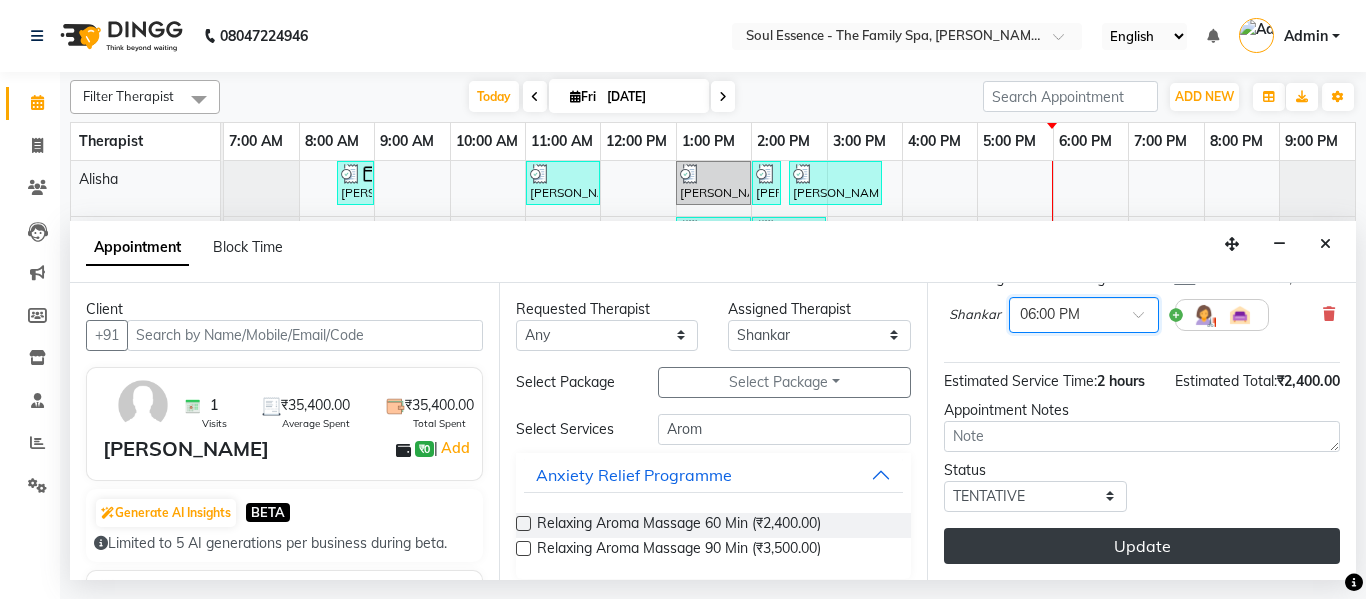 click on "Update" at bounding box center [1142, 546] 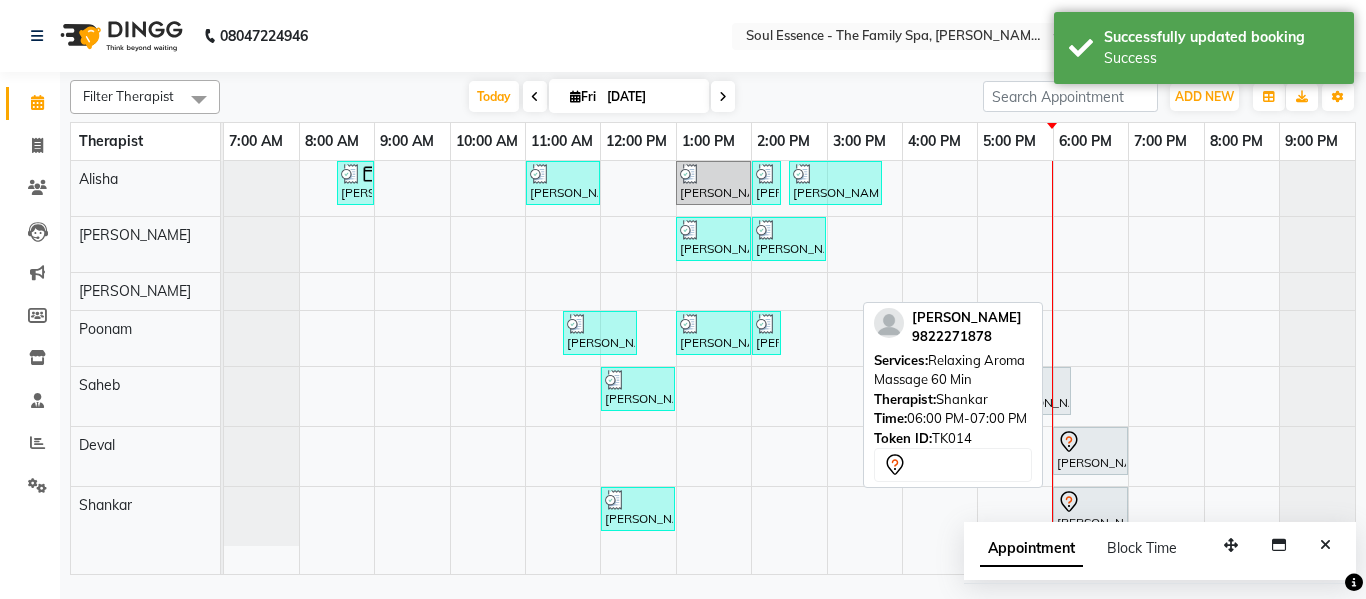click at bounding box center (1090, 502) 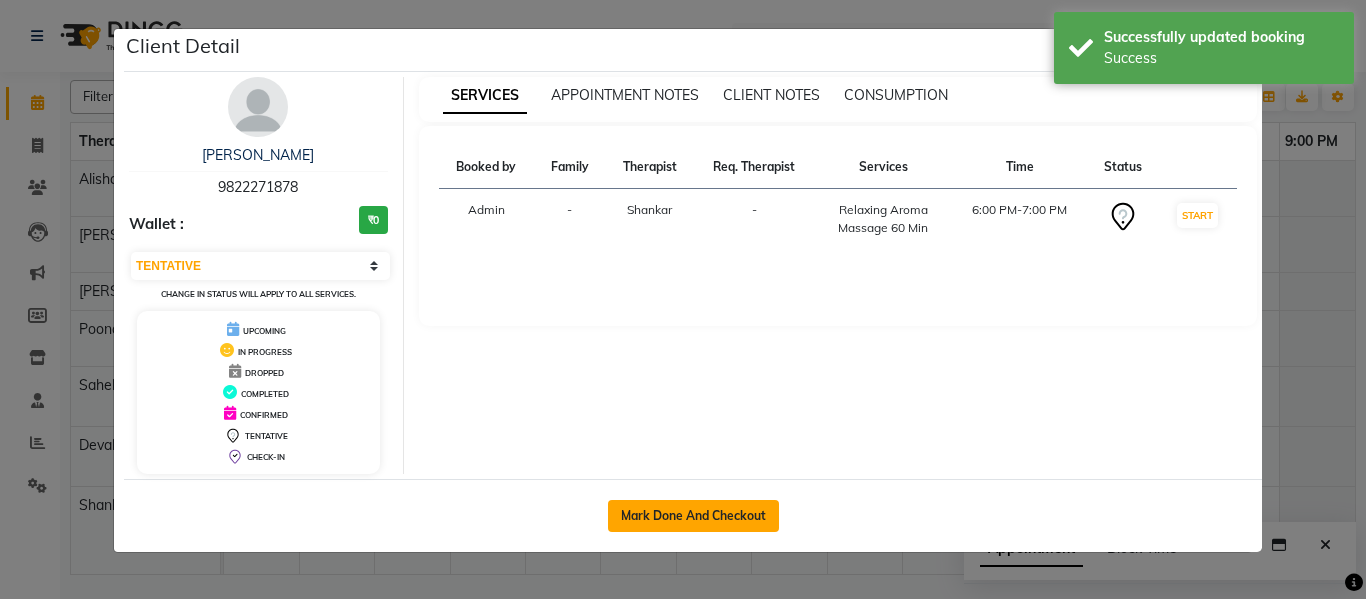 click on "Mark Done And Checkout" 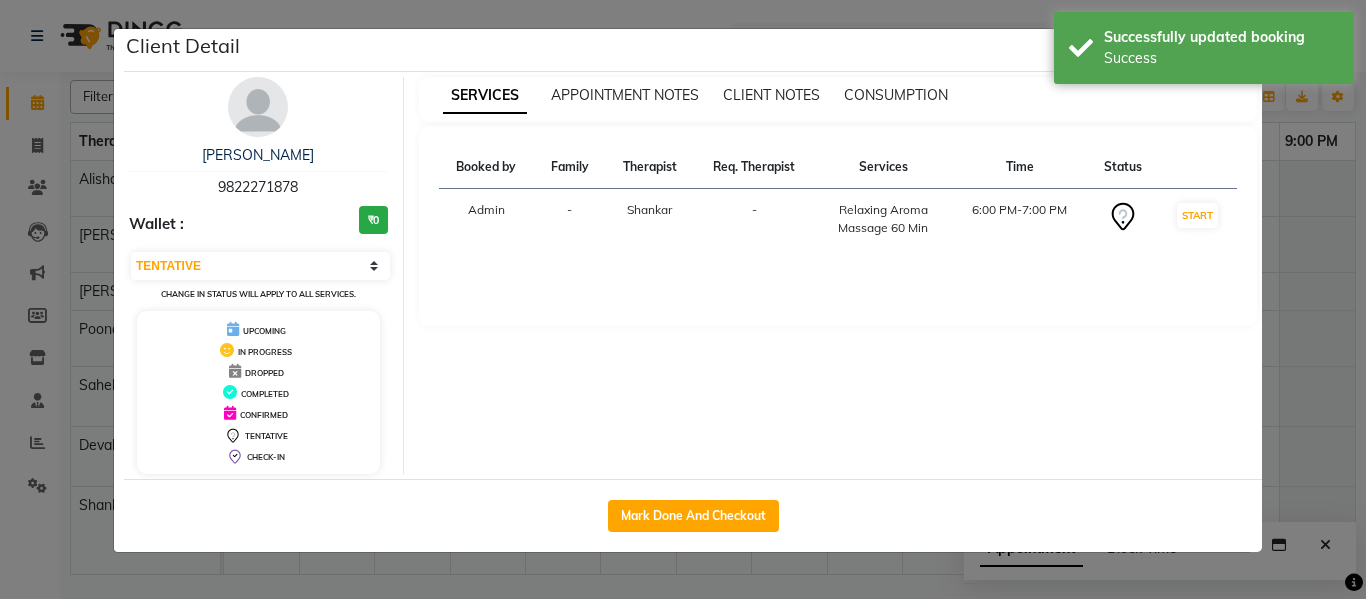 select on "service" 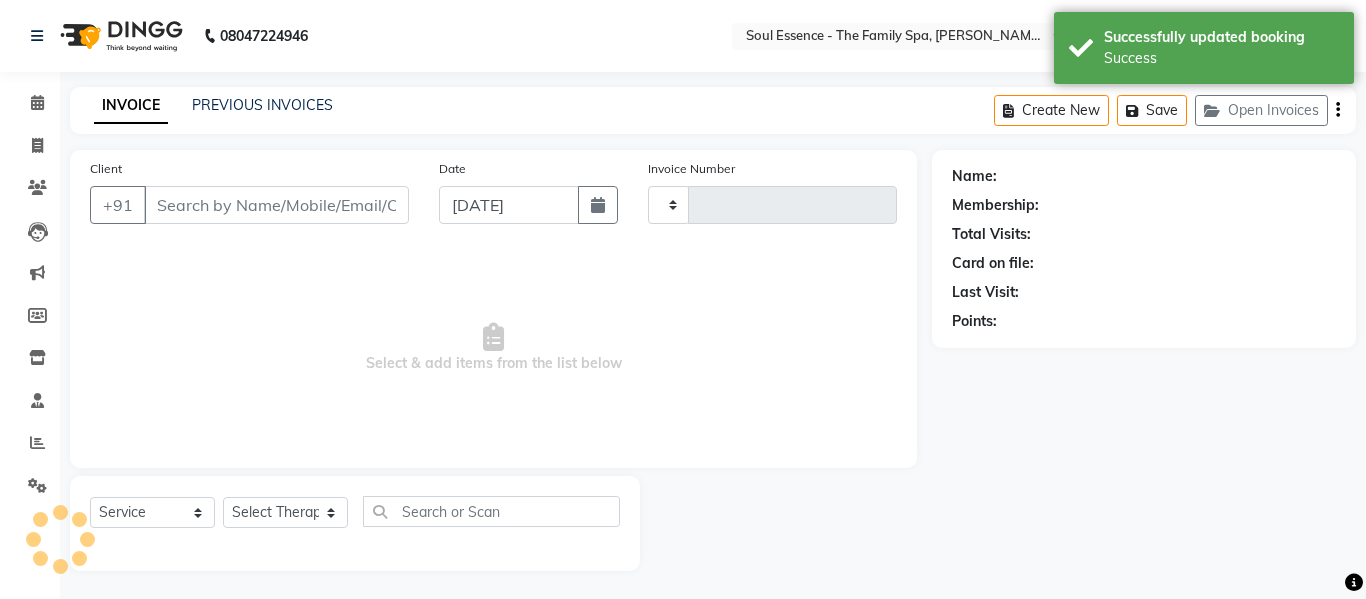 type on "0974" 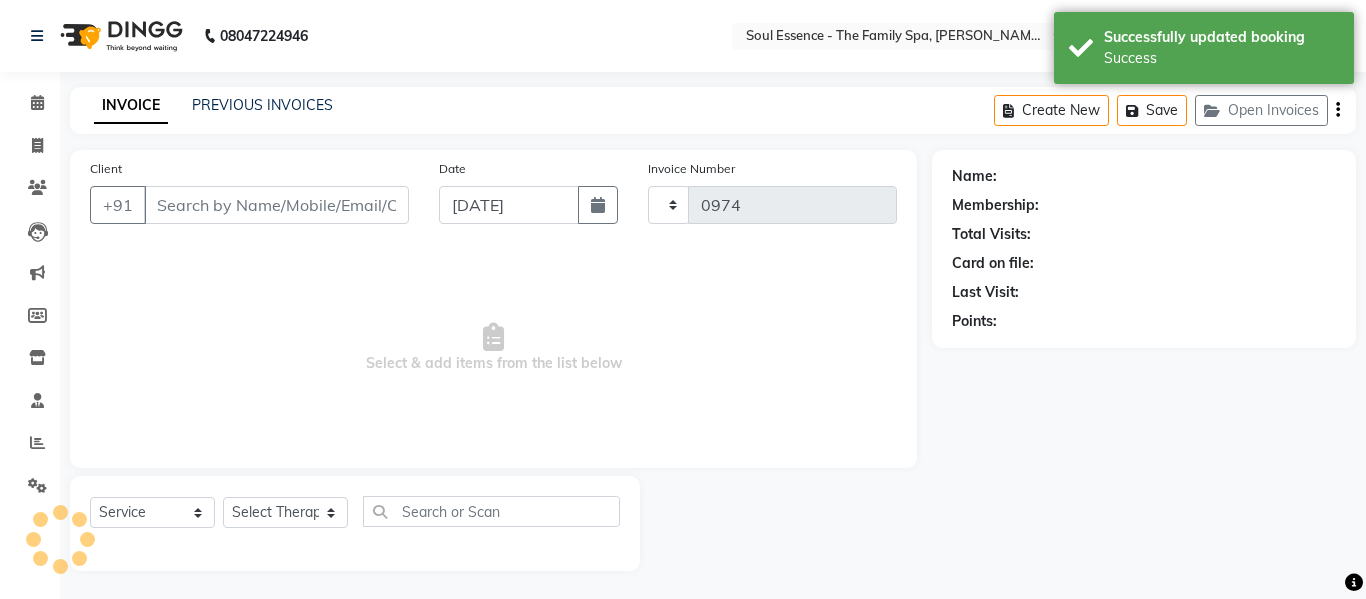 select on "774" 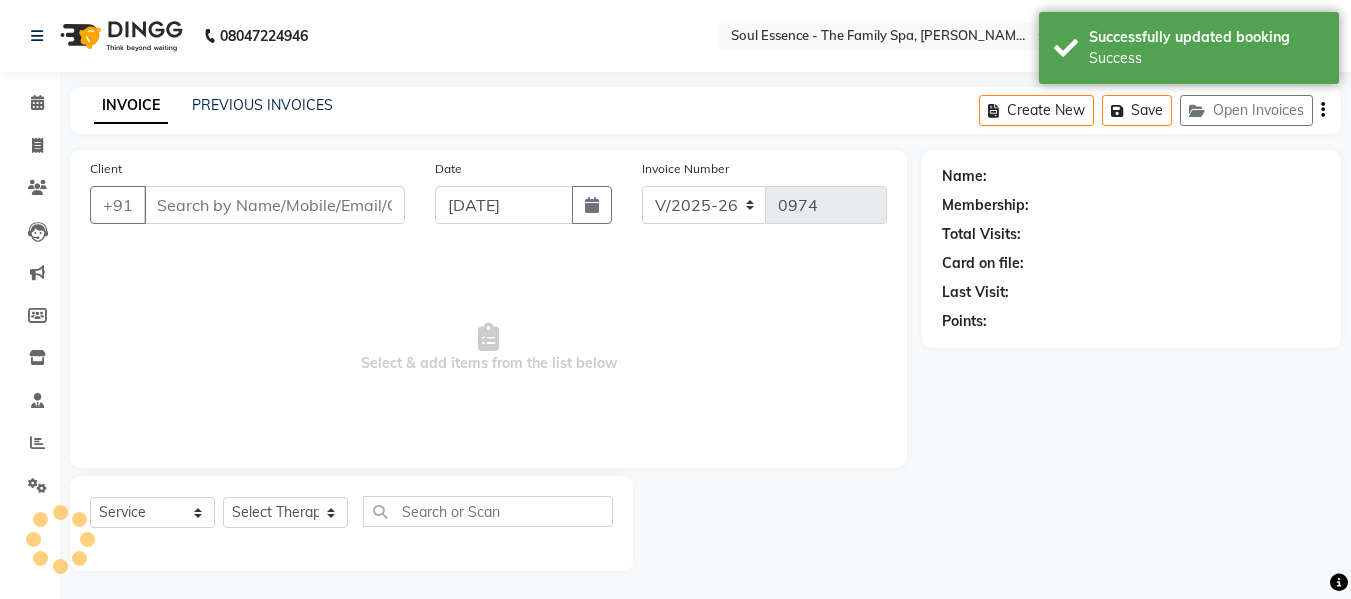 type on "9822271878" 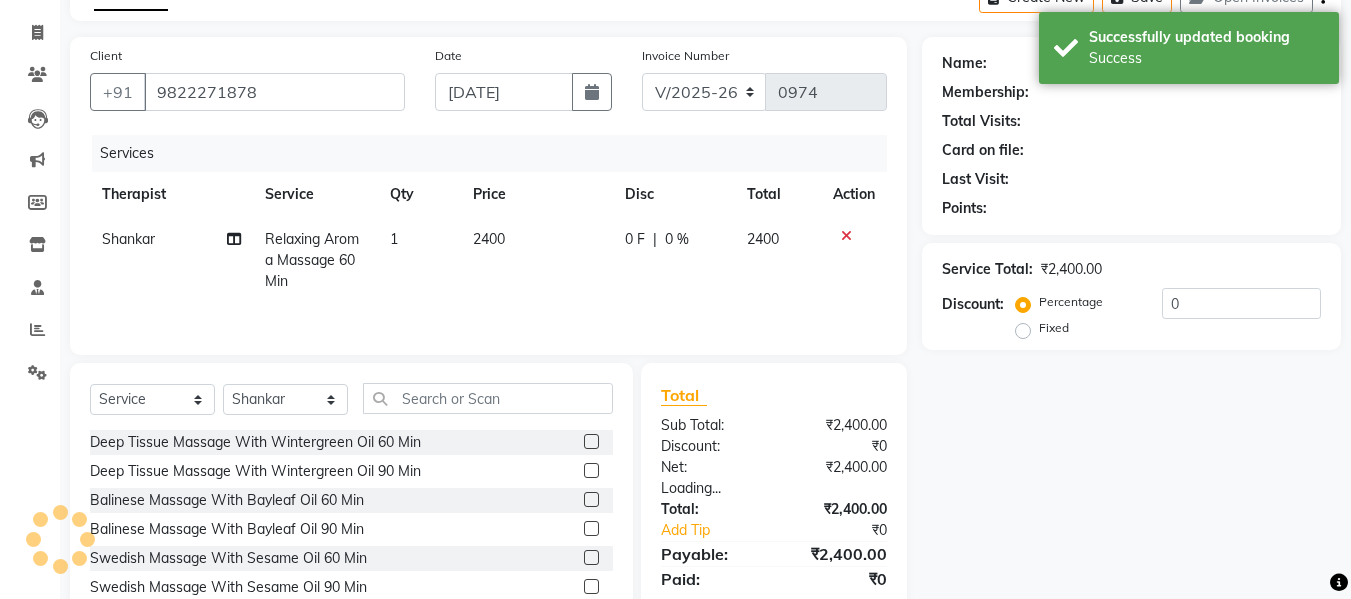 scroll, scrollTop: 202, scrollLeft: 0, axis: vertical 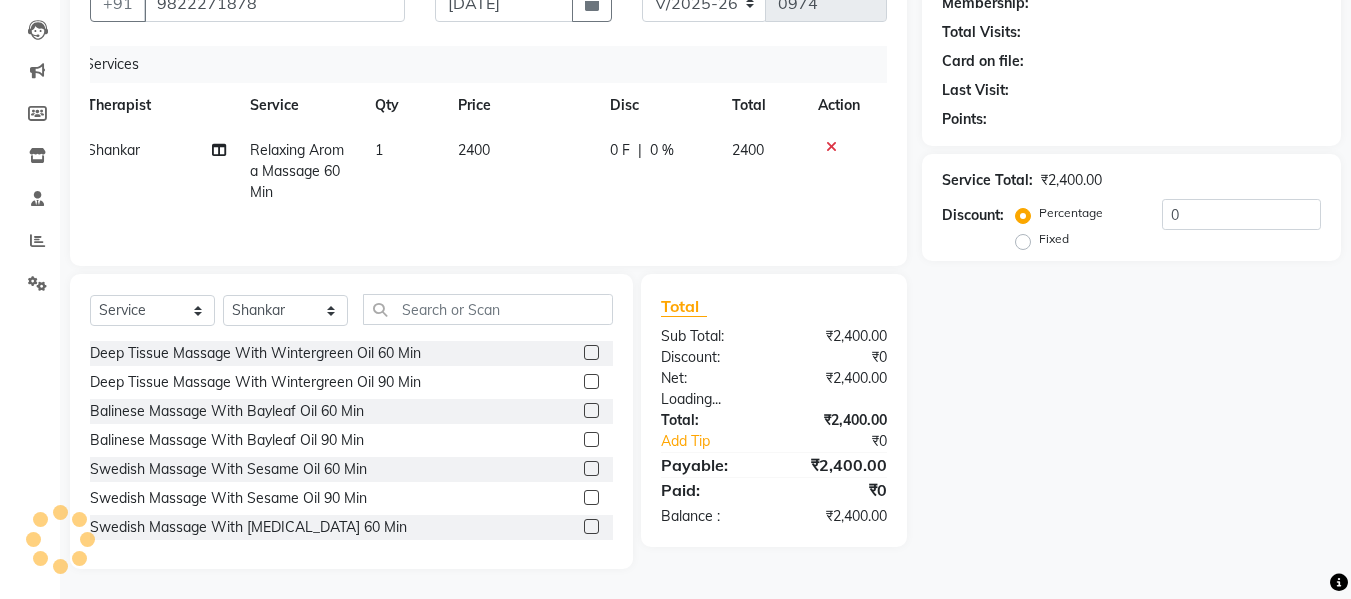 click on "Last Visit:" 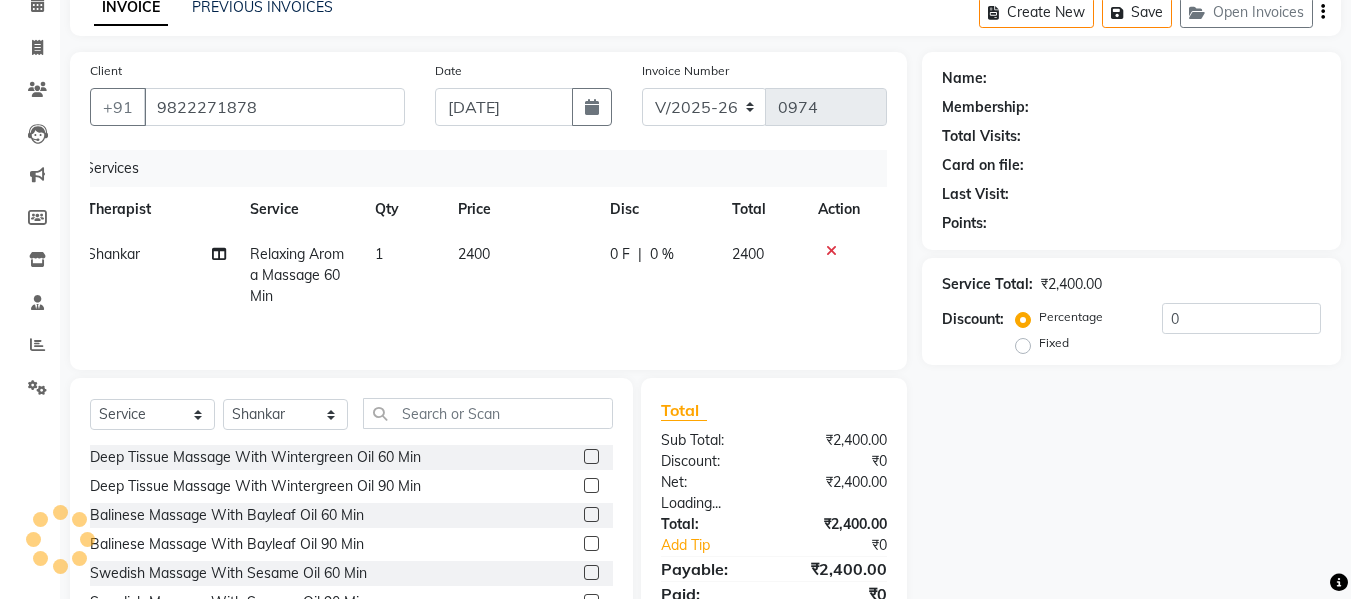 scroll, scrollTop: 202, scrollLeft: 0, axis: vertical 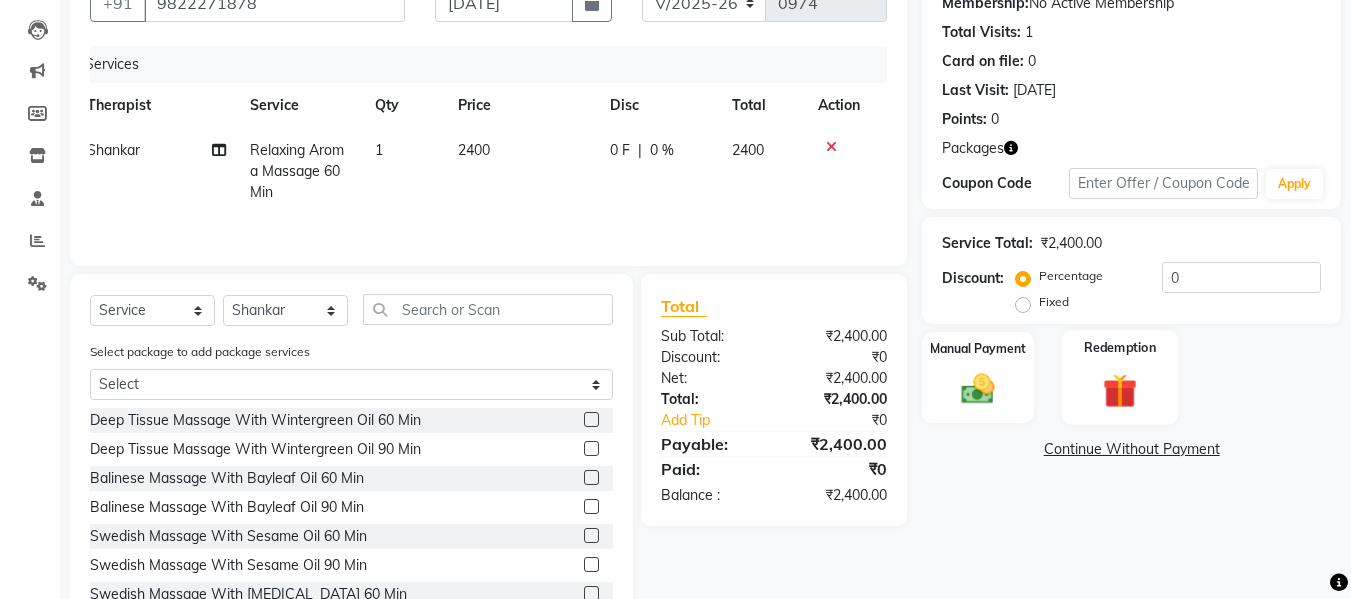 click on "Redemption" 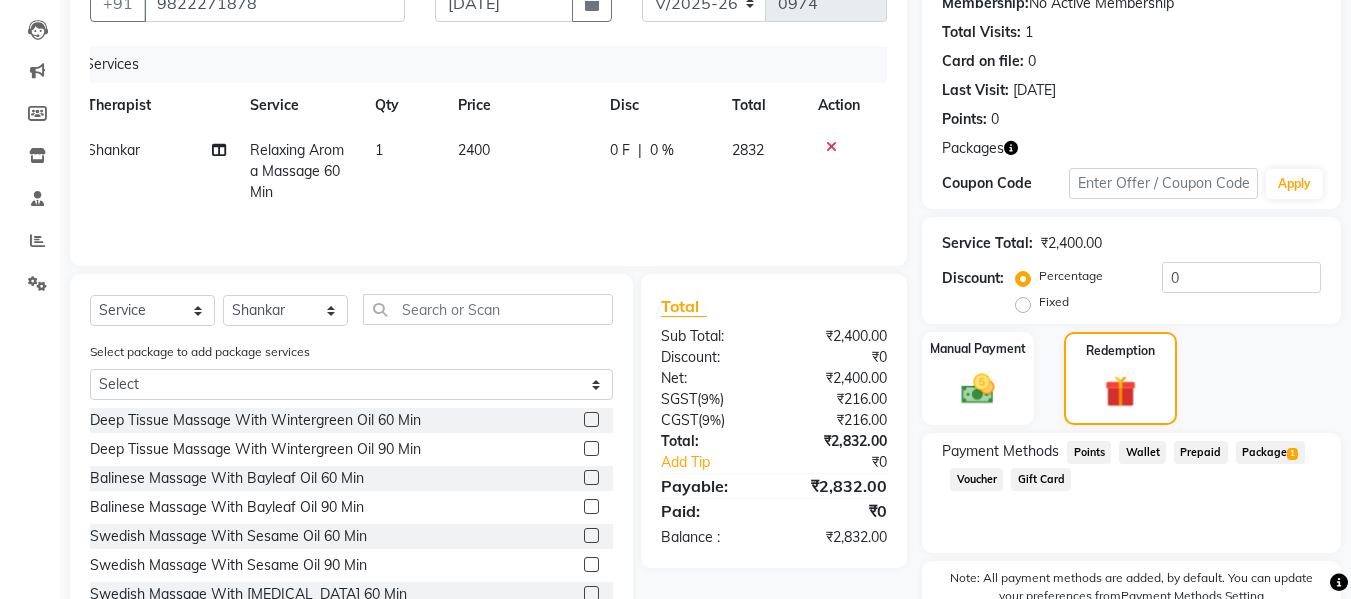 click on "Package  1" 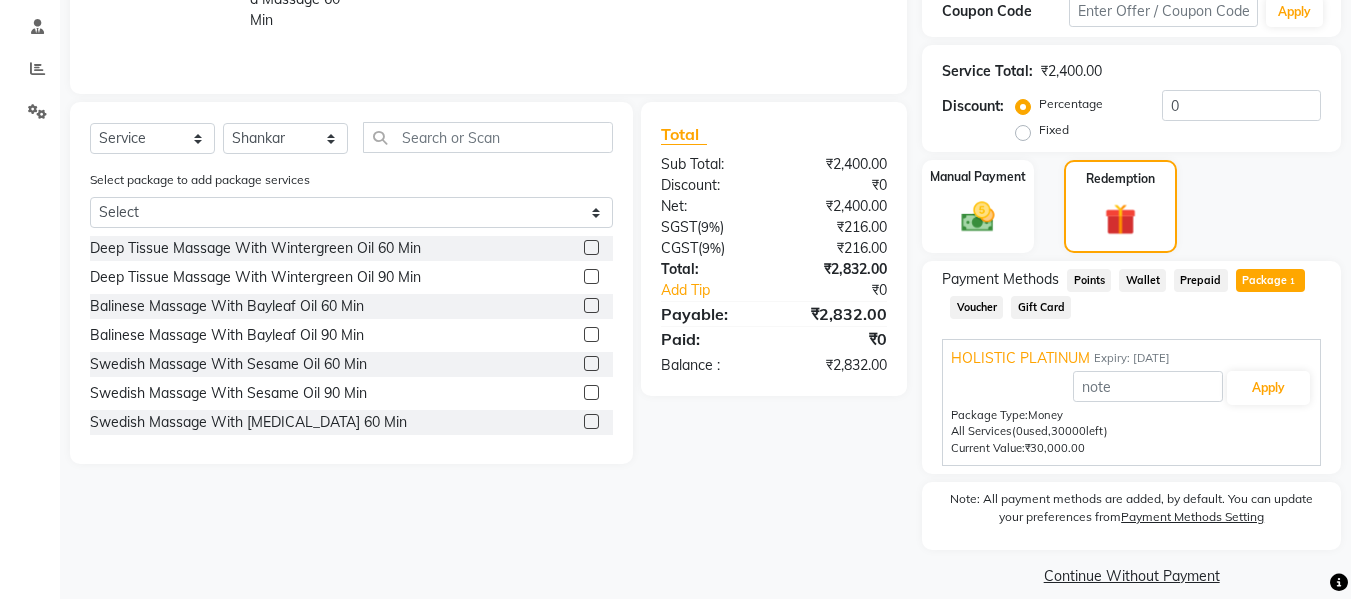 scroll, scrollTop: 396, scrollLeft: 0, axis: vertical 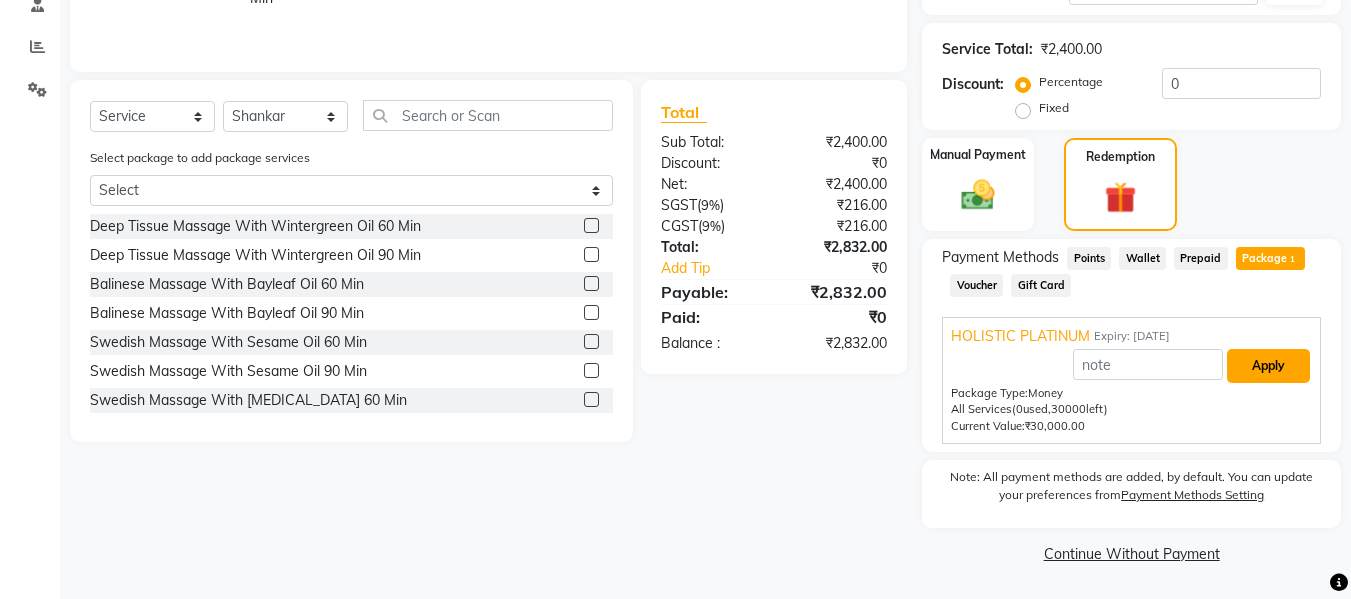 click on "Apply" at bounding box center (1268, 366) 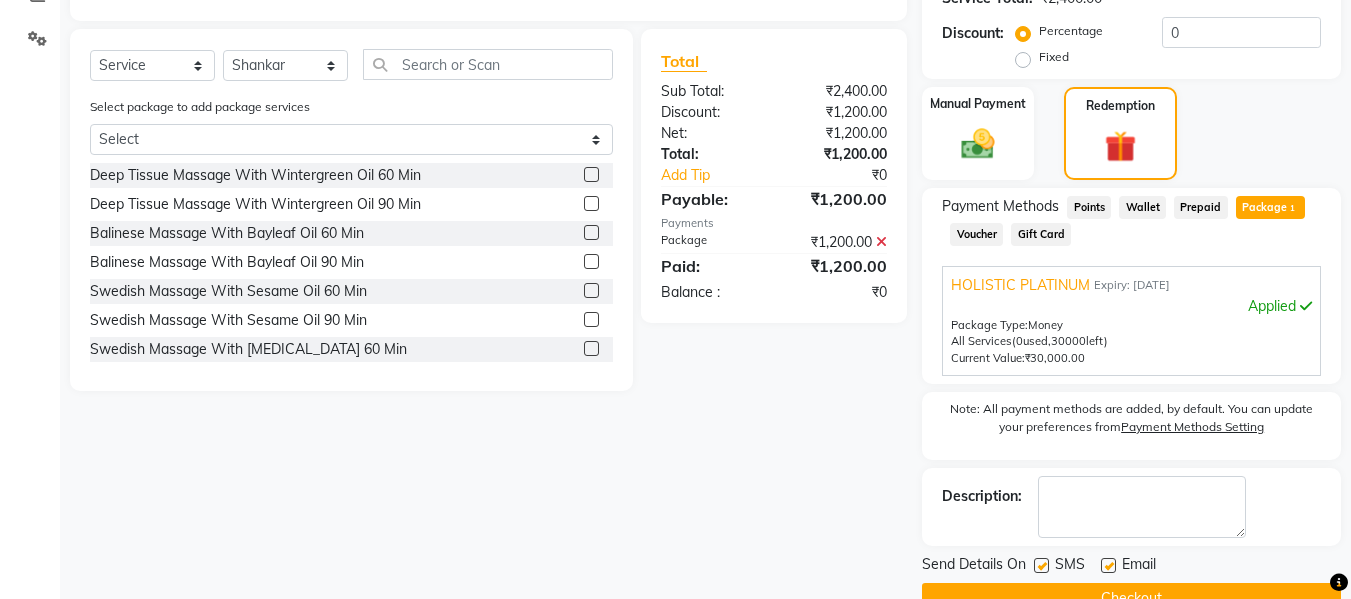 scroll, scrollTop: 492, scrollLeft: 0, axis: vertical 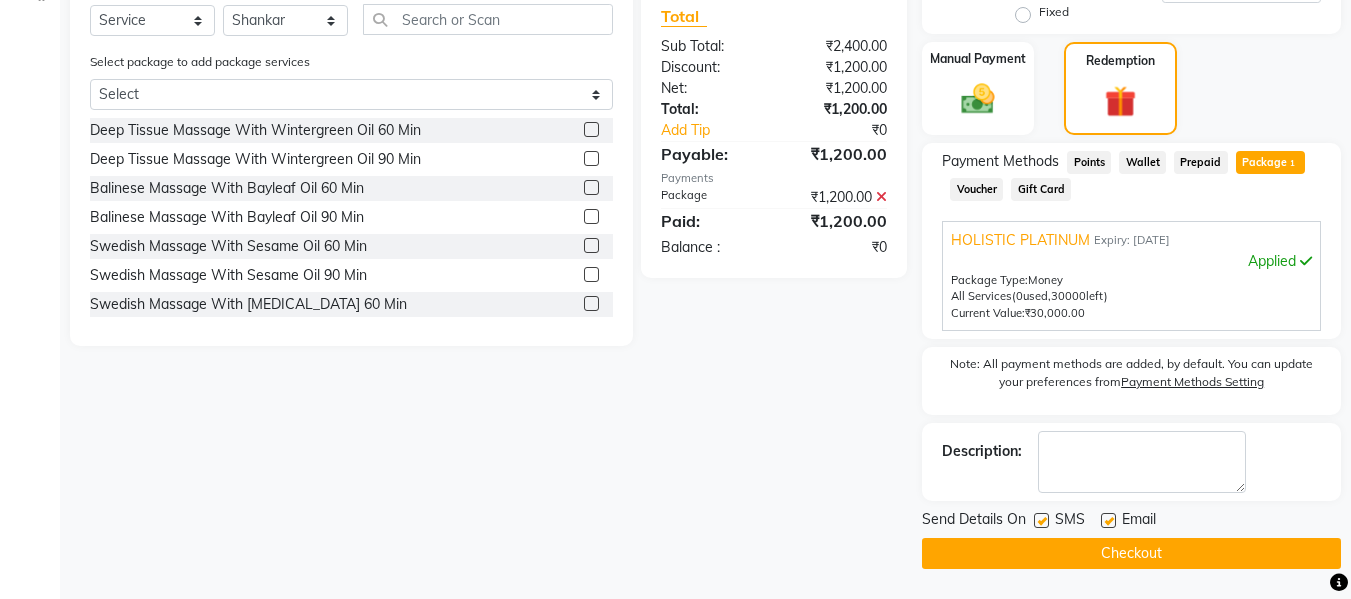 click 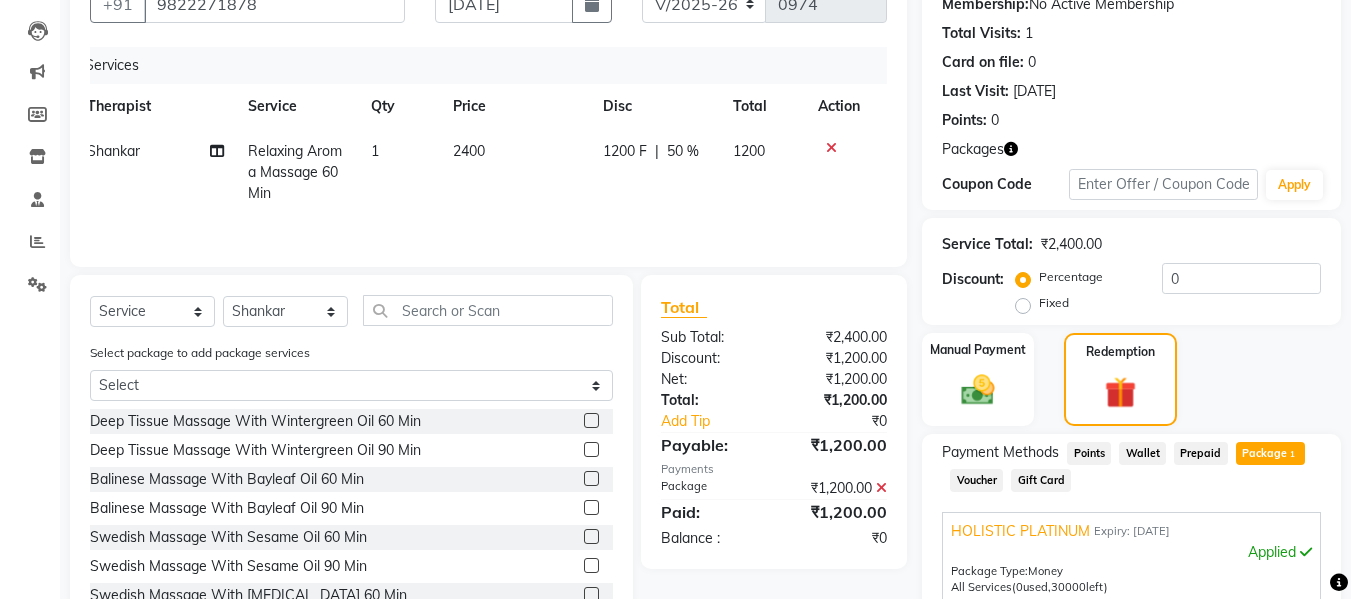 scroll, scrollTop: 492, scrollLeft: 0, axis: vertical 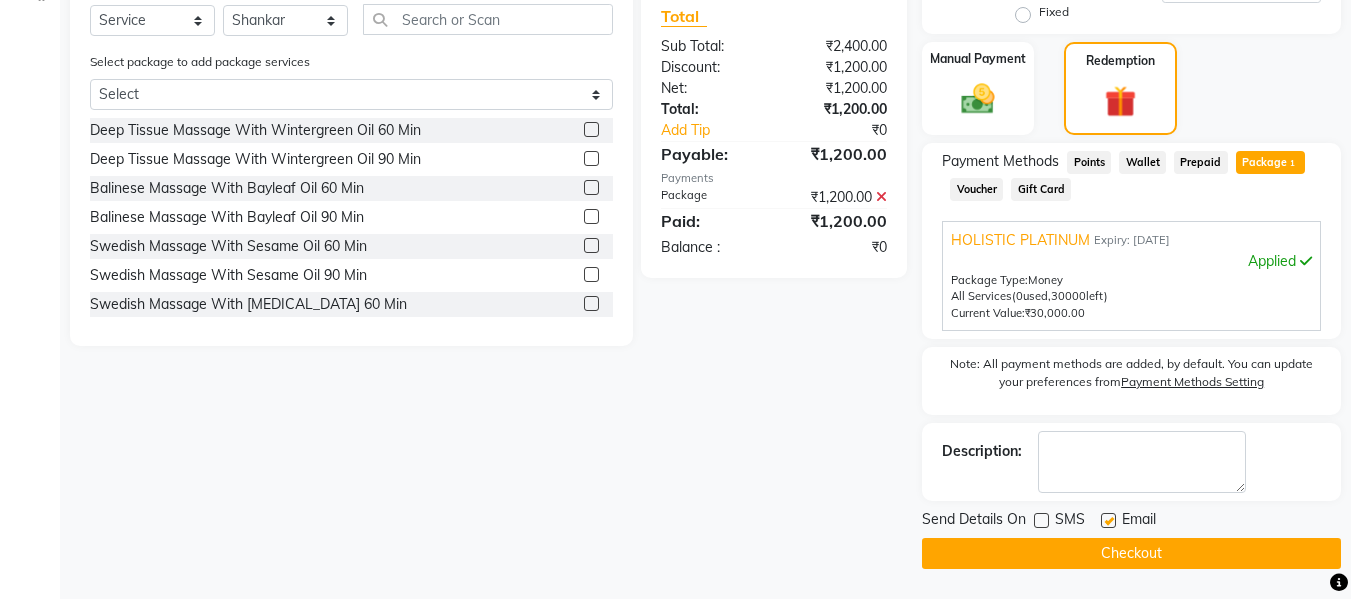 click 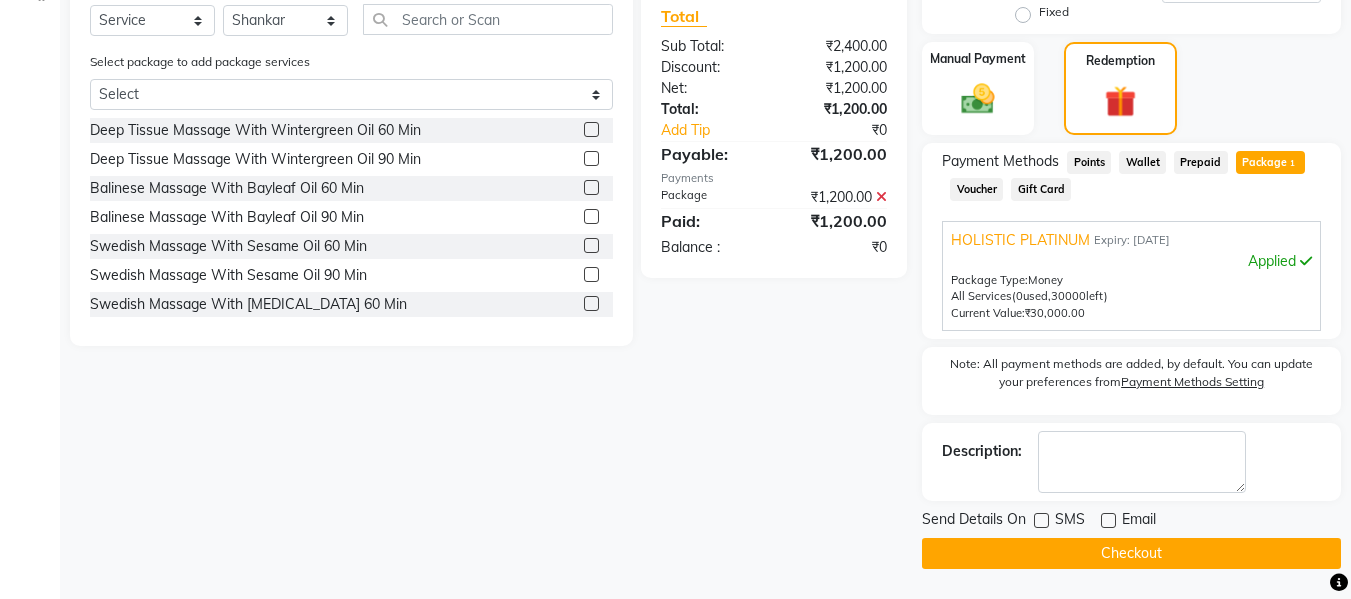 click on "Checkout" 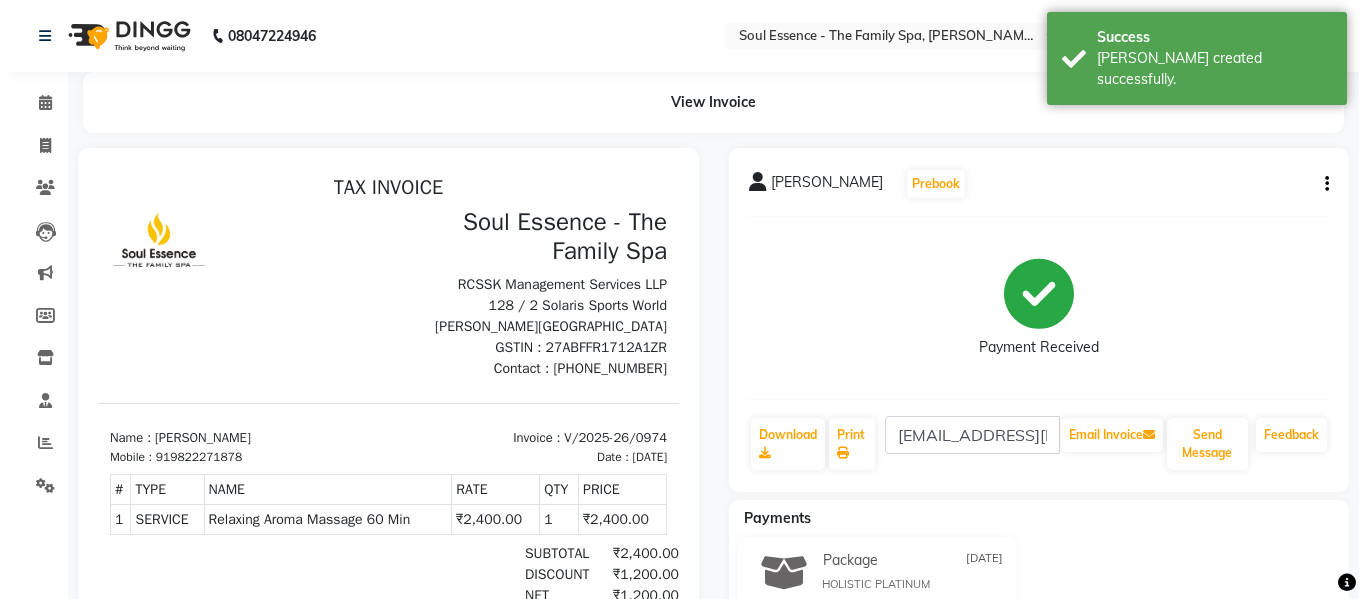 scroll, scrollTop: 0, scrollLeft: 0, axis: both 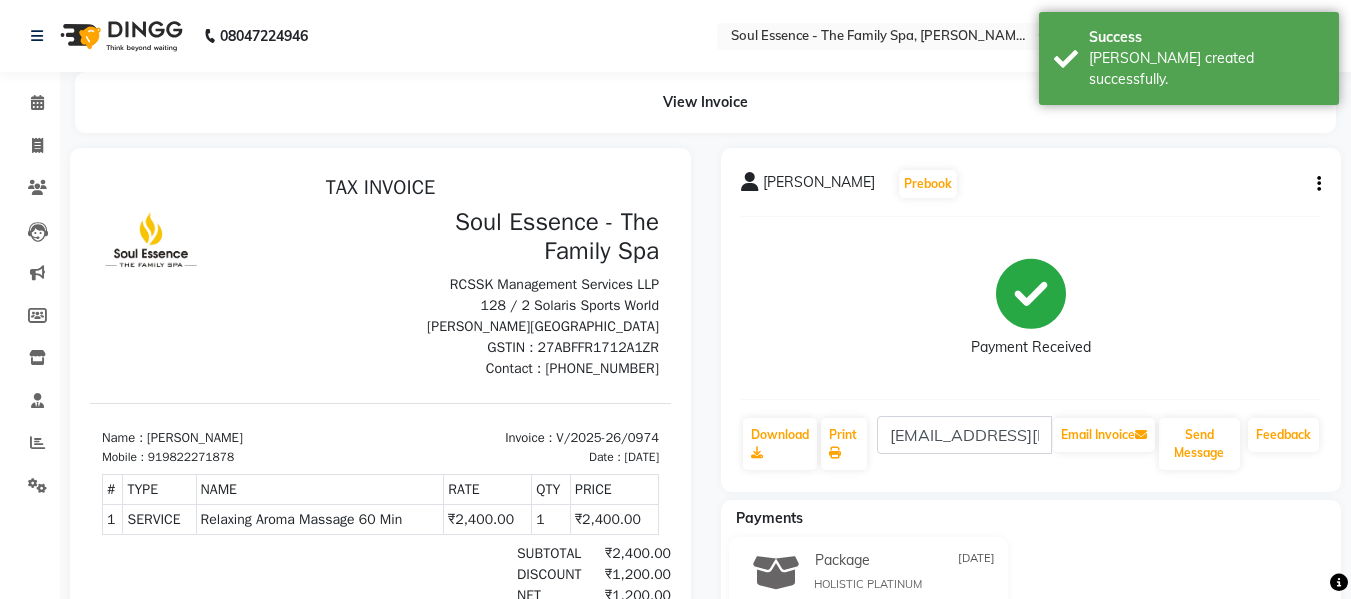 click on "Calendar" 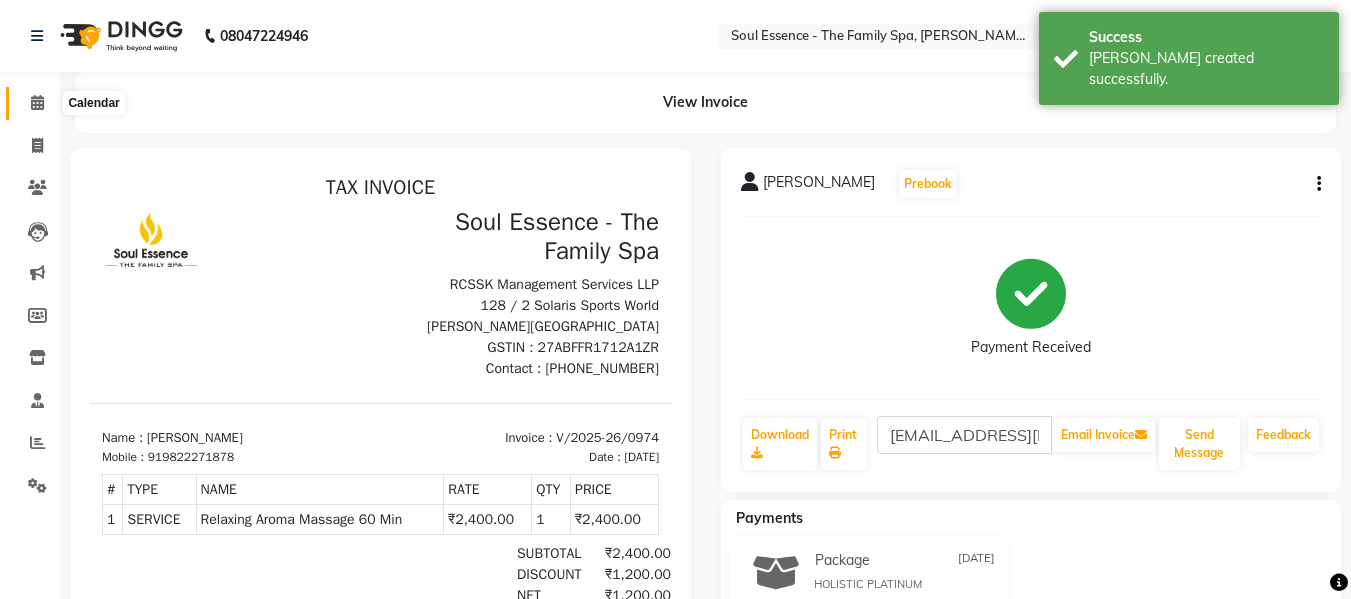 click 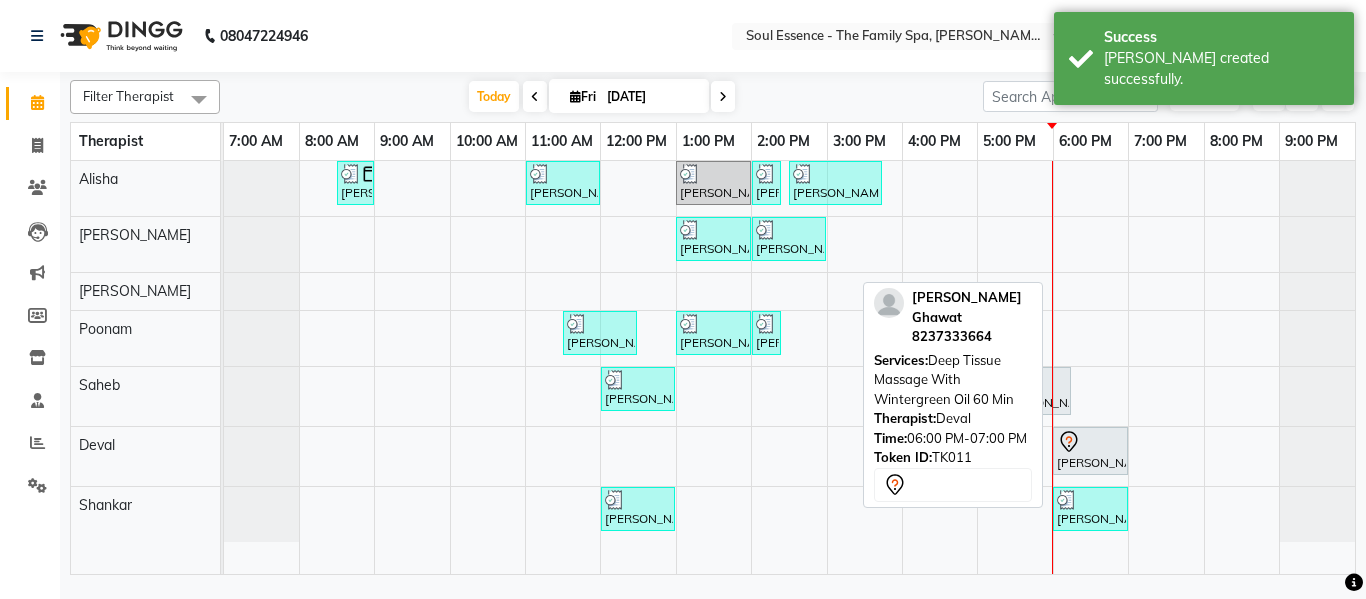 click on "[PERSON_NAME] Ghawat, TK11, 06:00 PM-07:00 PM, Deep Tissue Massage With Wintergreen Oil 60 Min" at bounding box center (1090, 451) 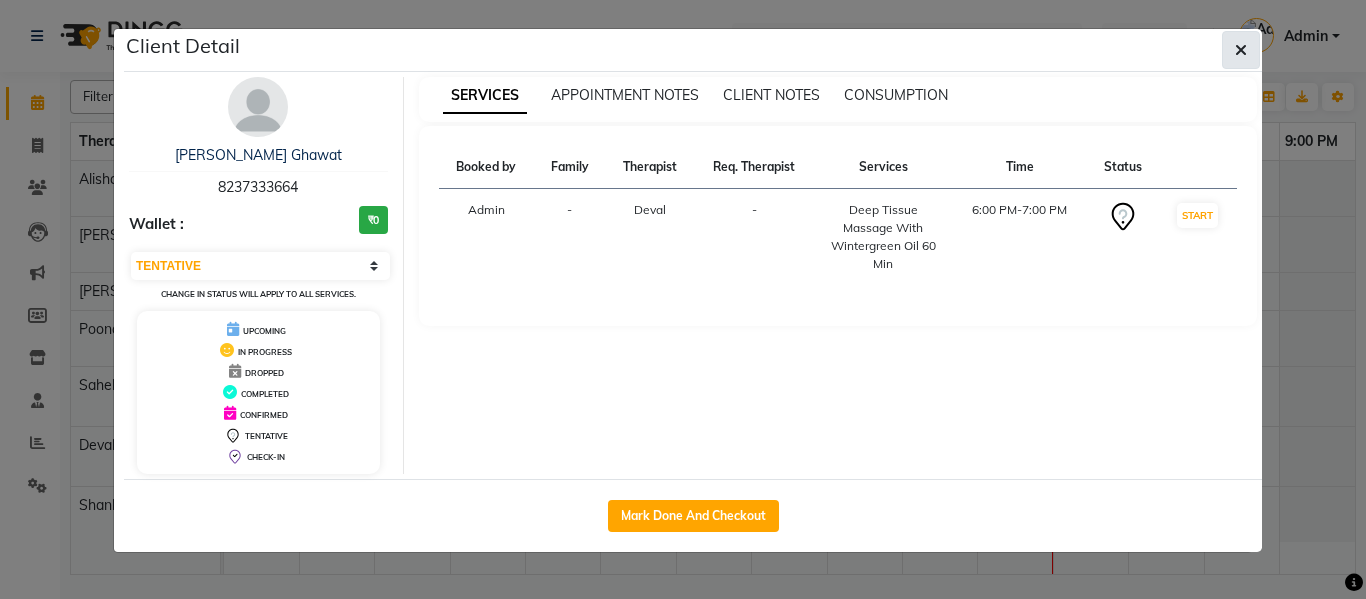 click 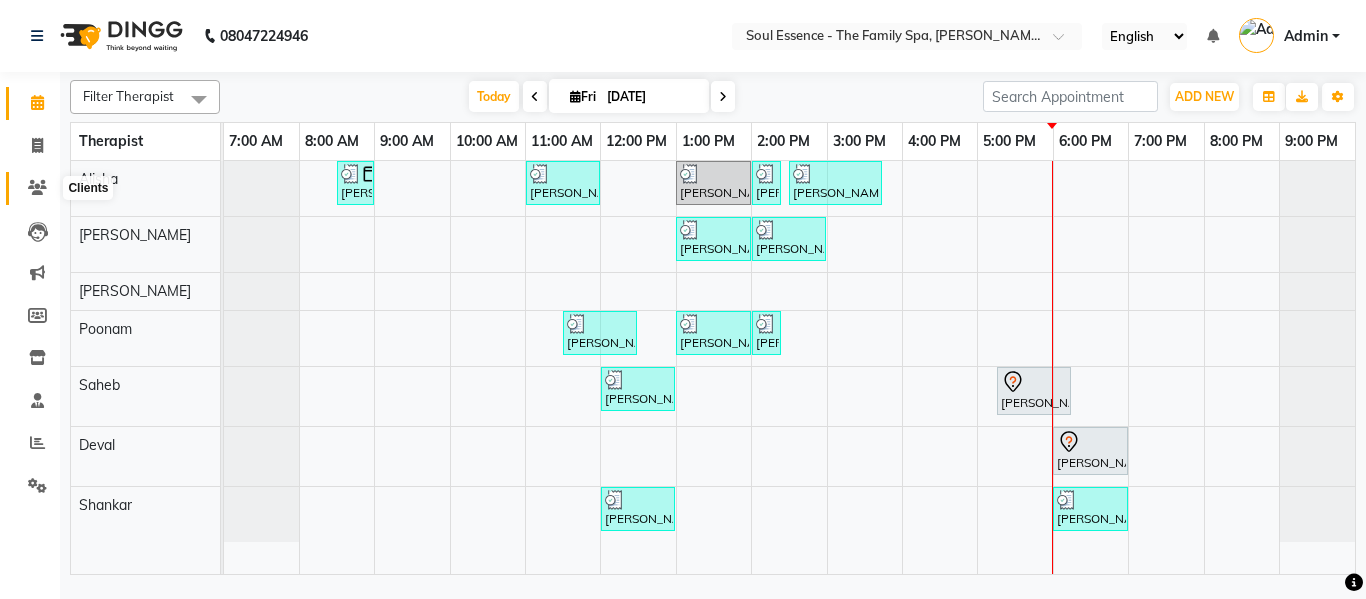 click 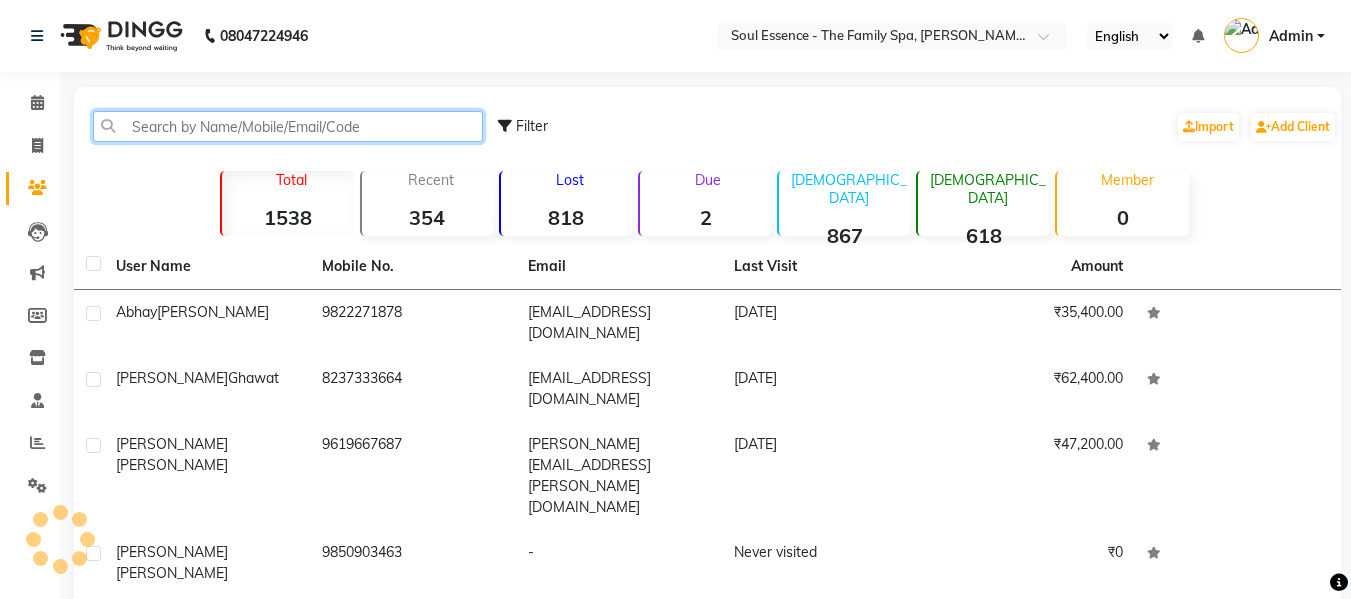 click 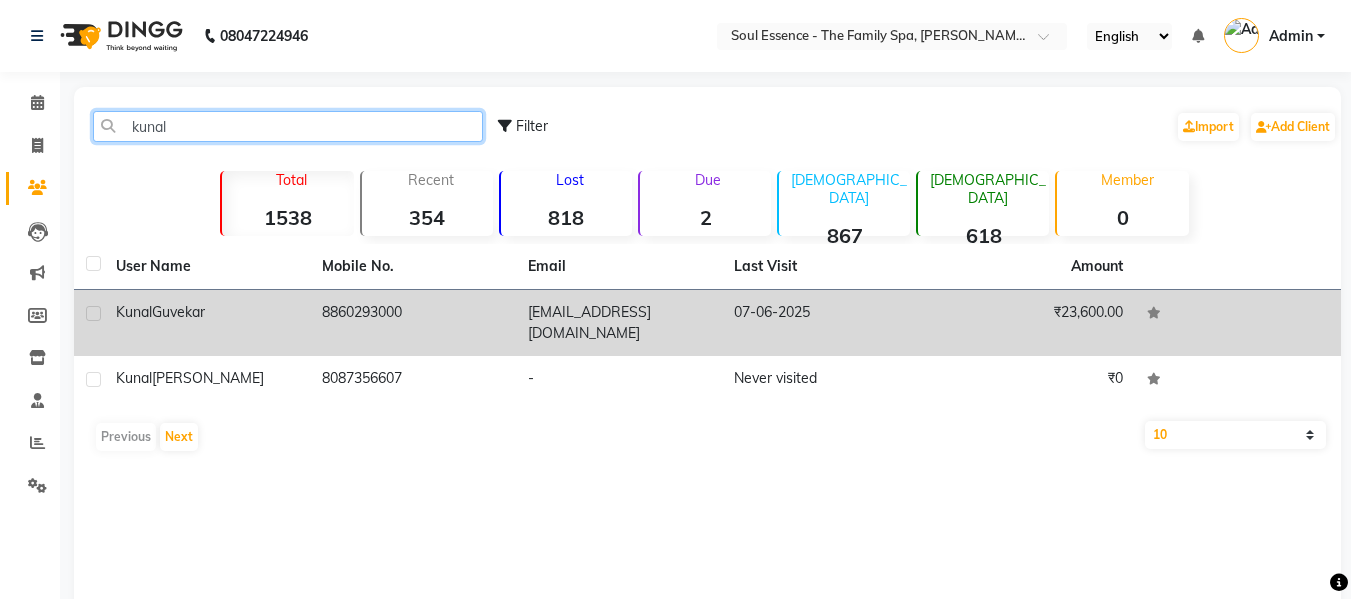 type on "kunal" 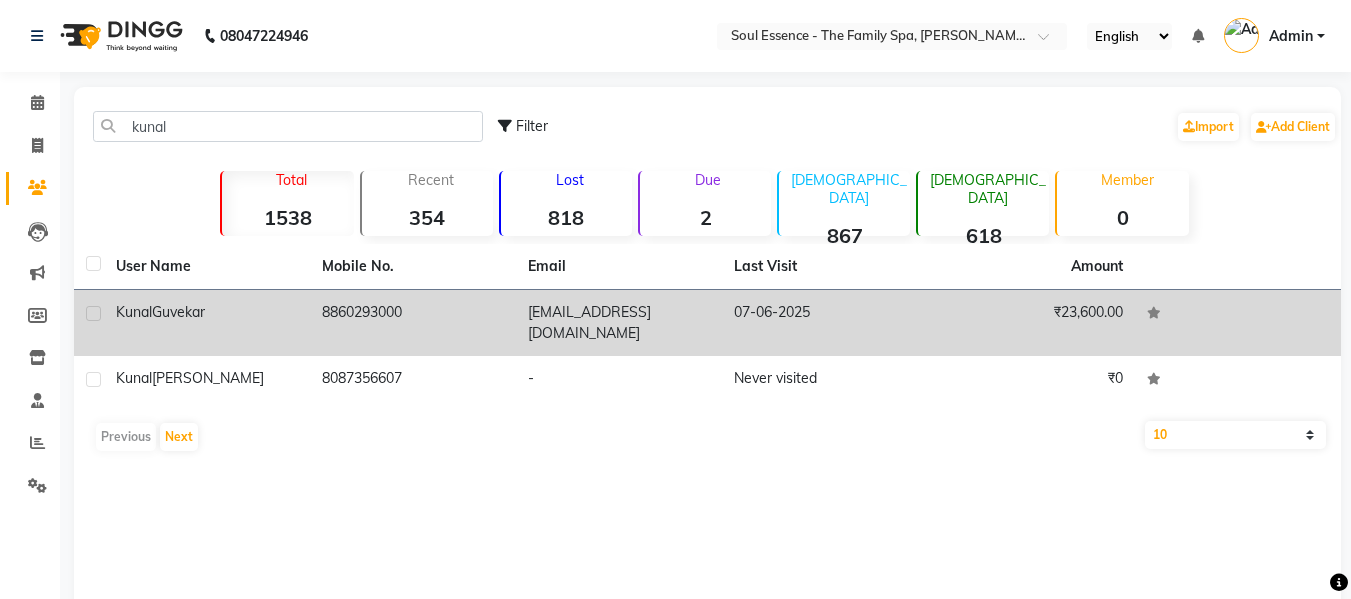 click on "[PERSON_NAME]" 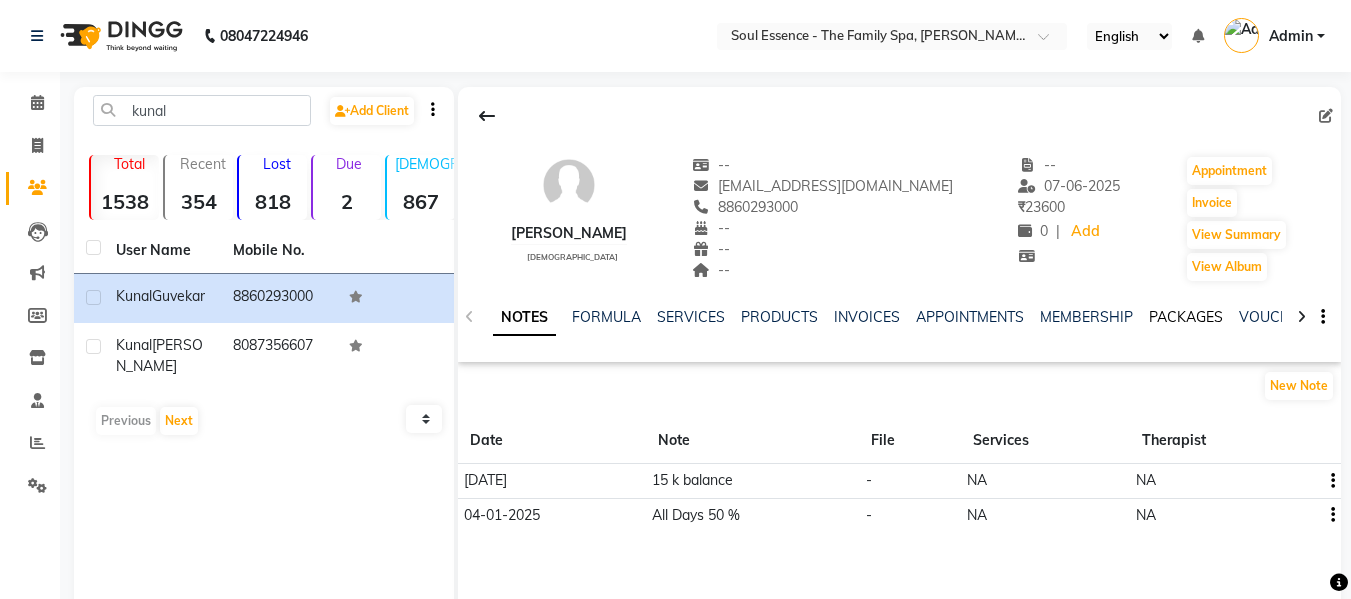 click on "PACKAGES" 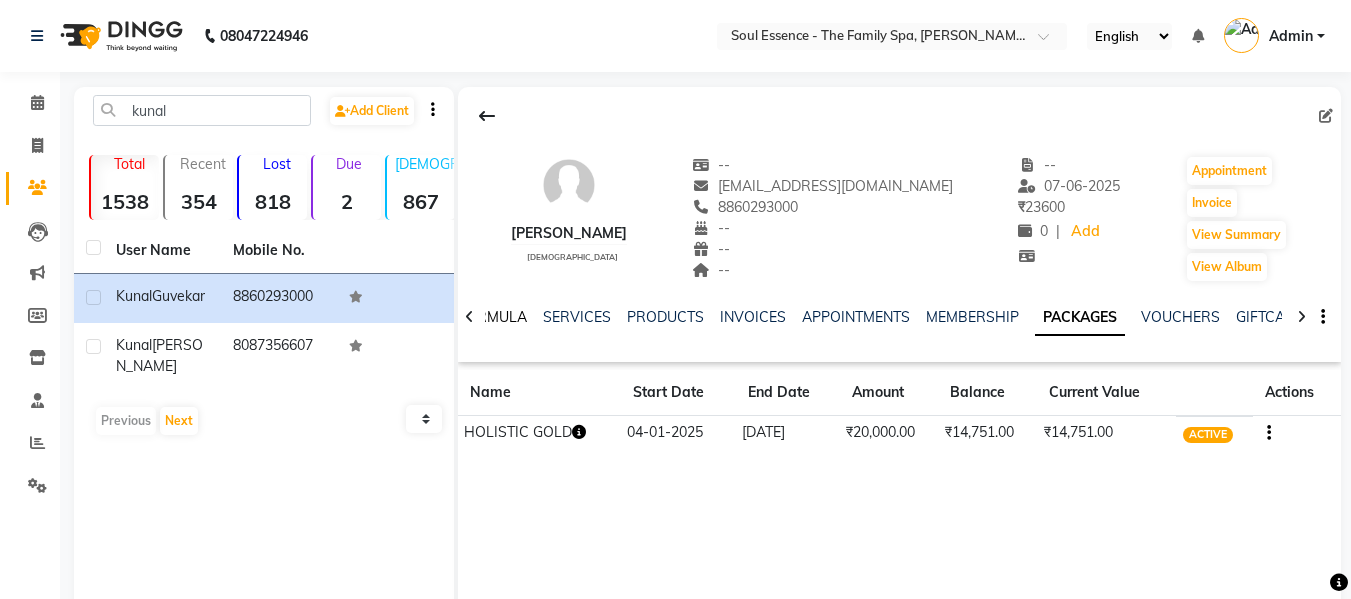 click on "FORMULA" 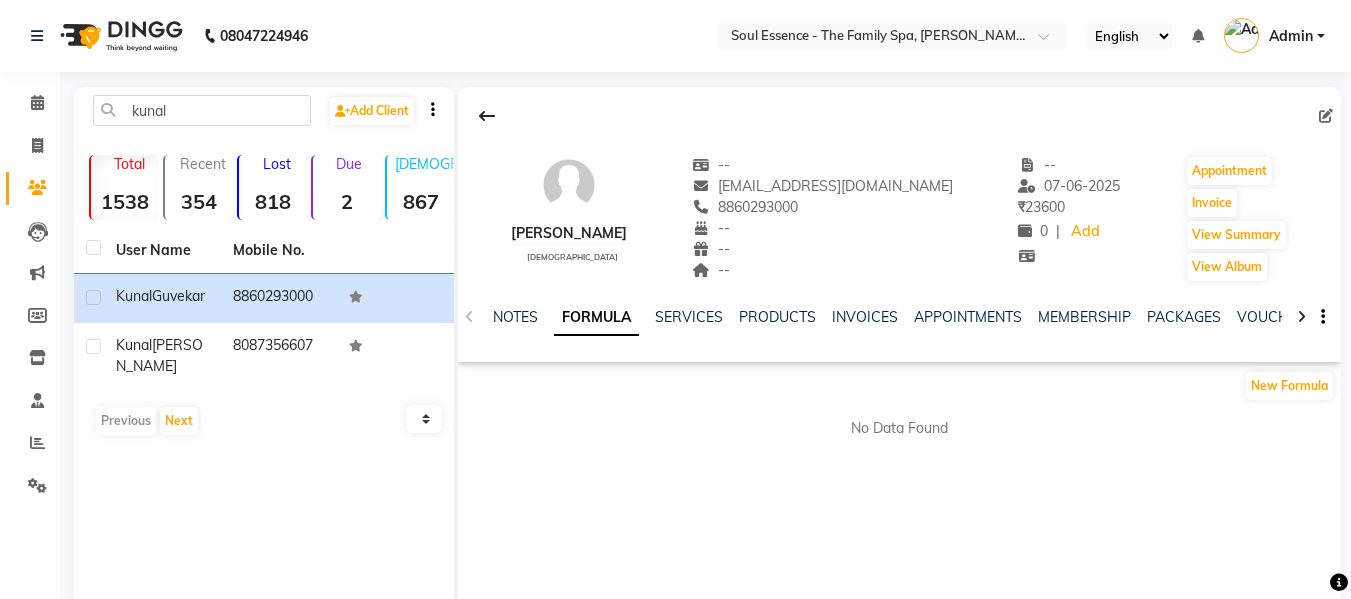 click on "NOTES FORMULA SERVICES PRODUCTS INVOICES APPOINTMENTS MEMBERSHIP PACKAGES VOUCHERS GIFTCARDS POINTS FORMS FAMILY CARDS WALLET" 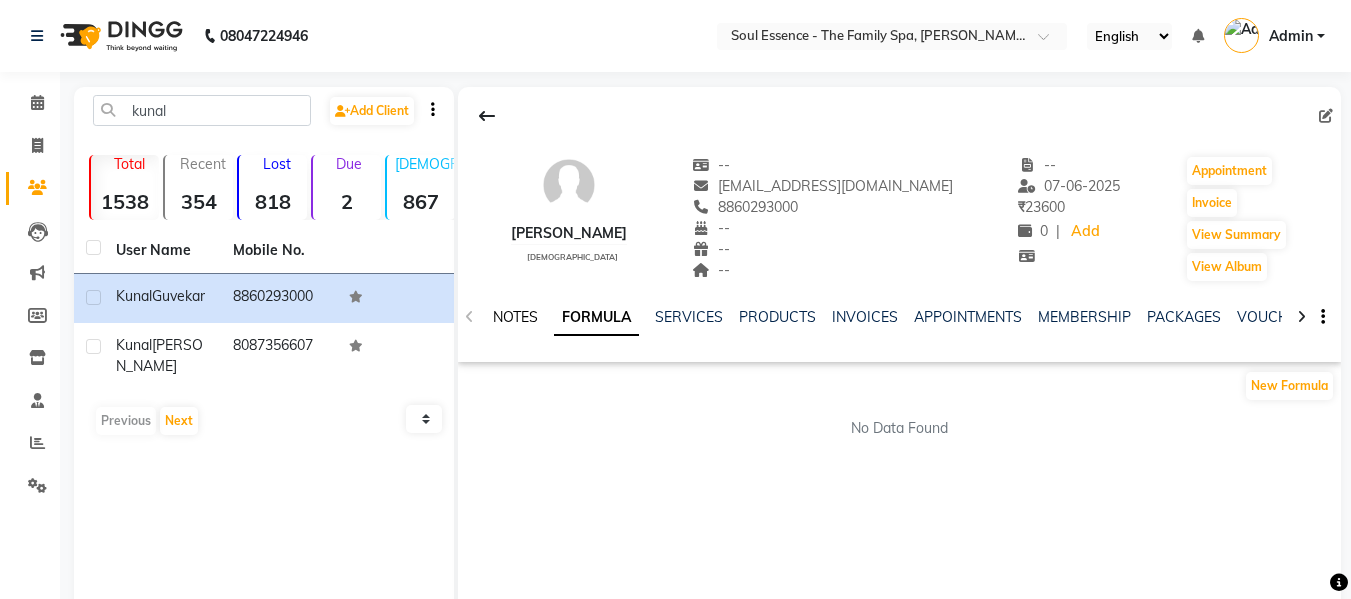 click on "NOTES" 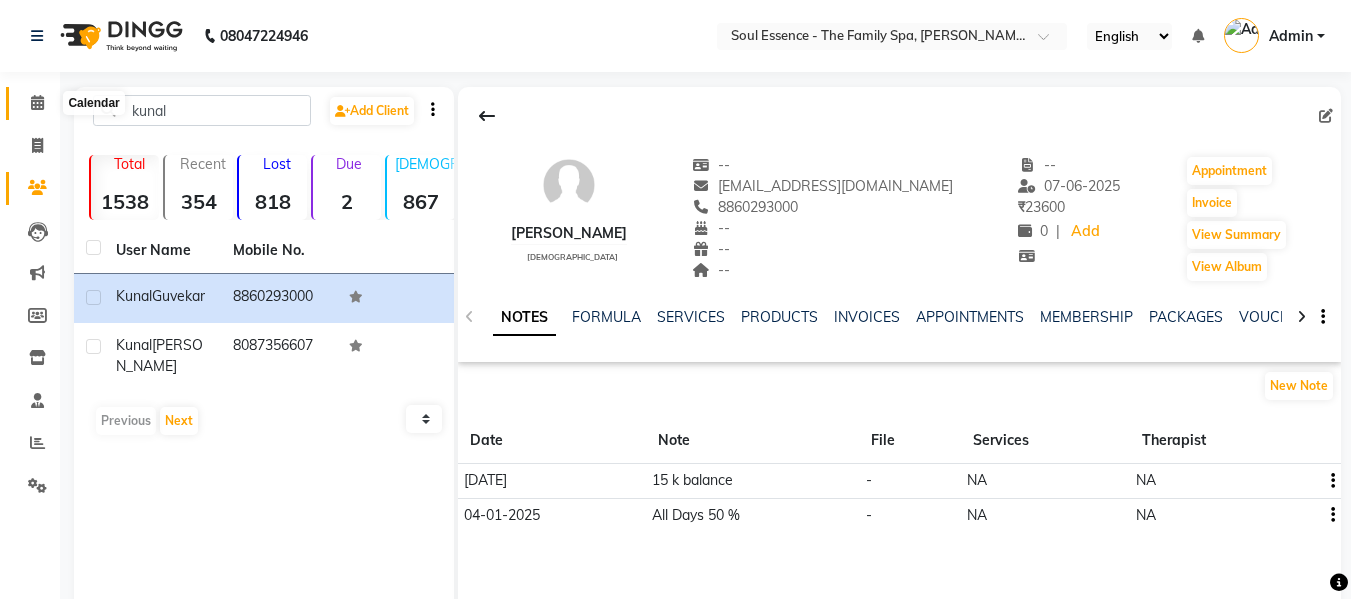 click 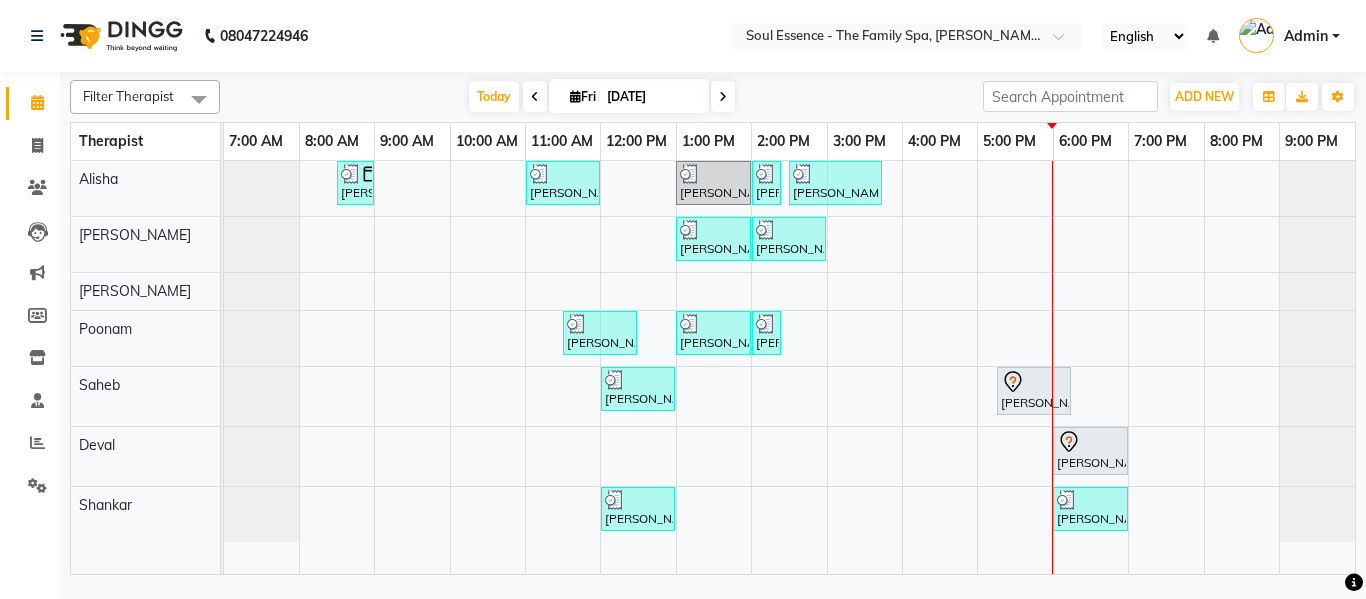 click at bounding box center (723, 96) 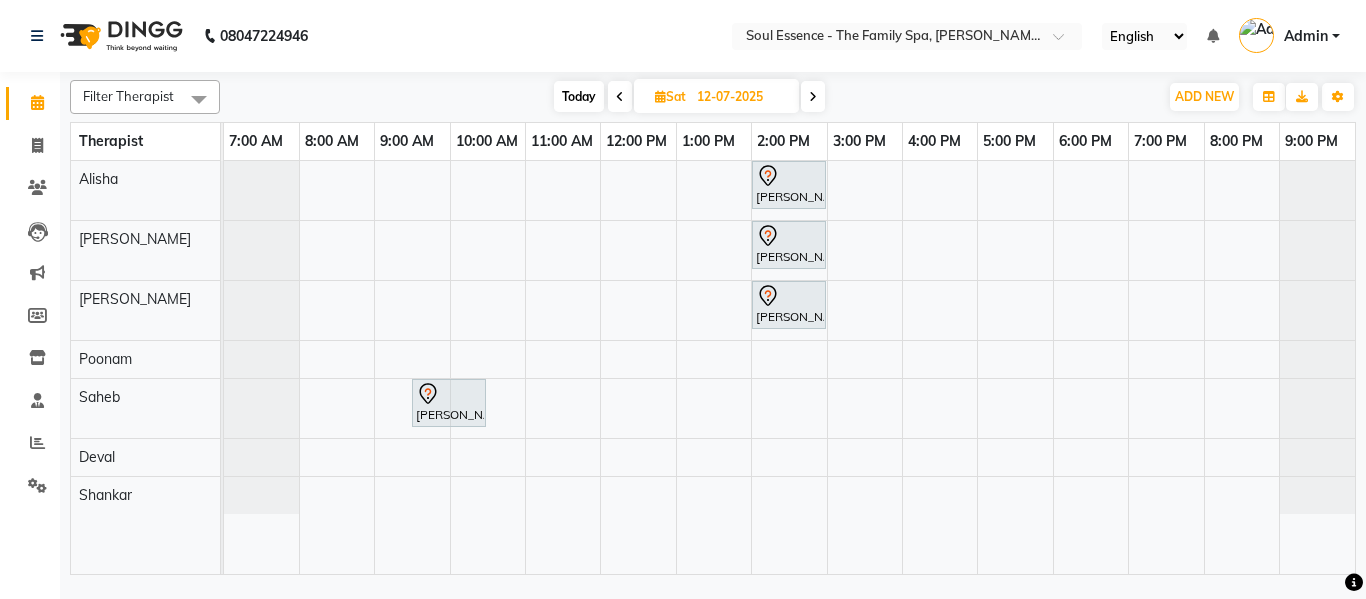click at bounding box center (813, 96) 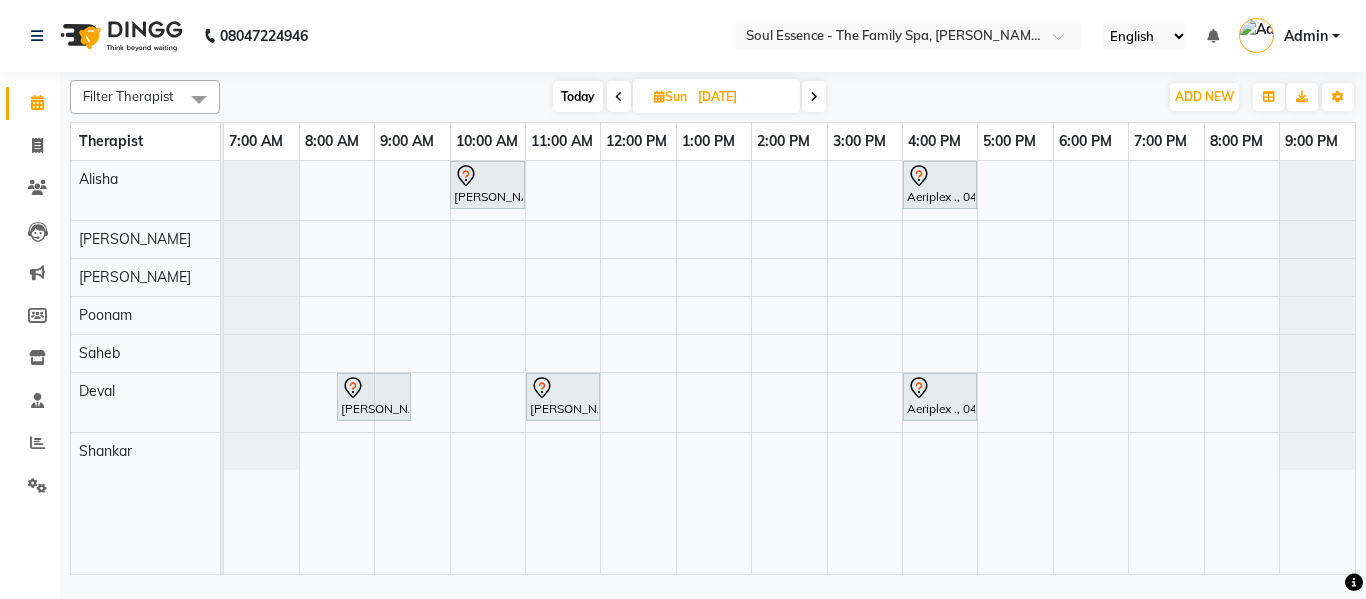 click on "Today" at bounding box center [578, 96] 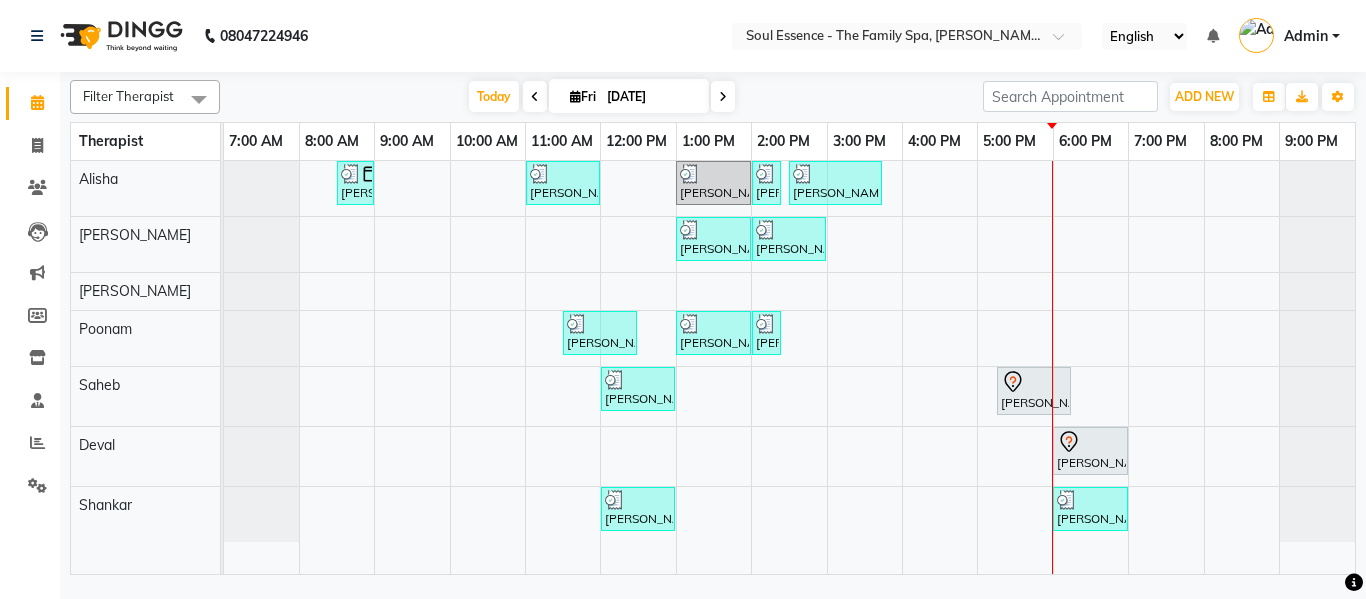 click at bounding box center (723, 96) 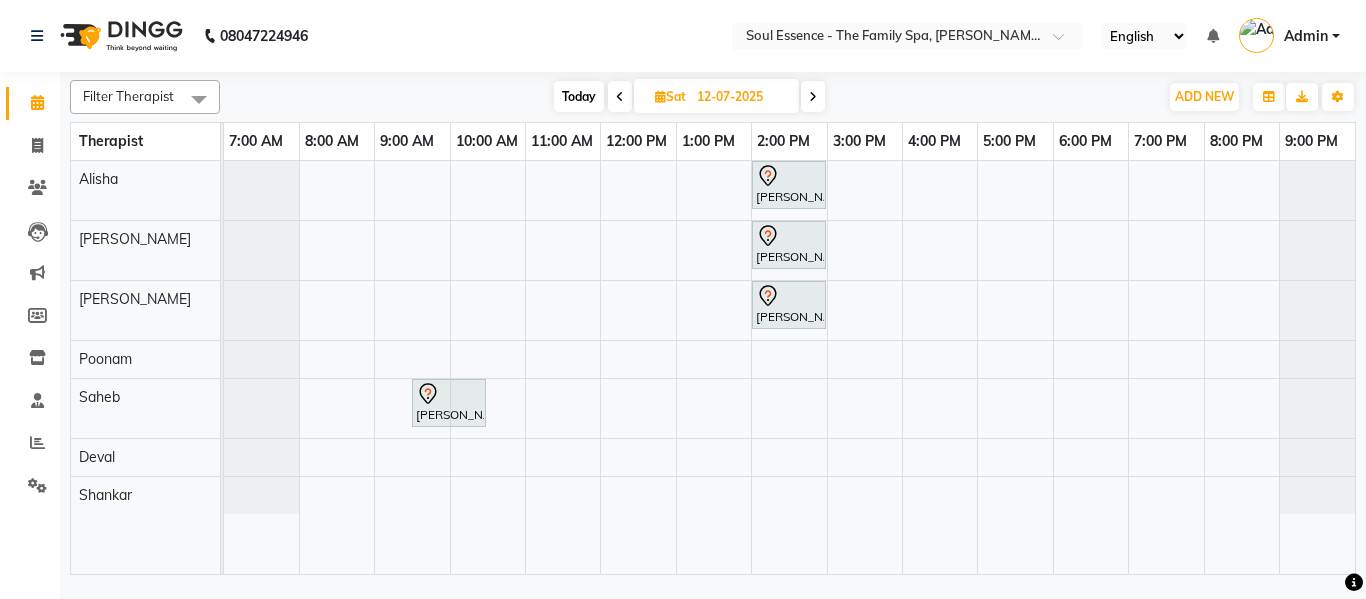 click on "Today" at bounding box center [579, 96] 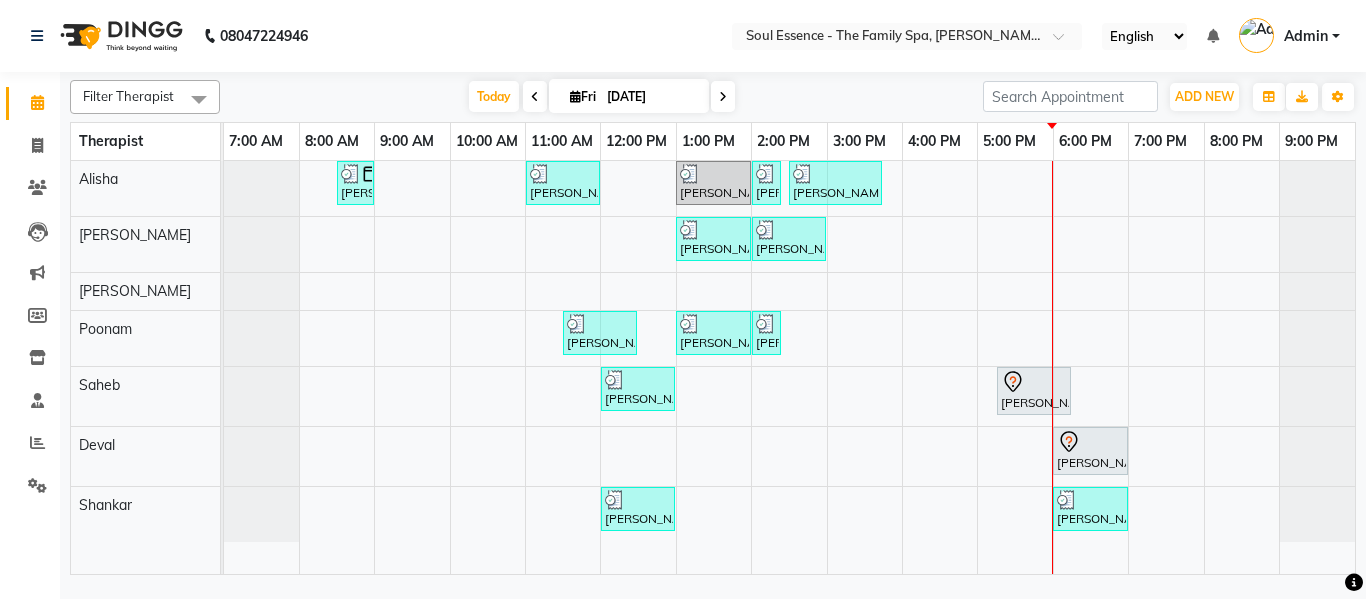 click at bounding box center (723, 96) 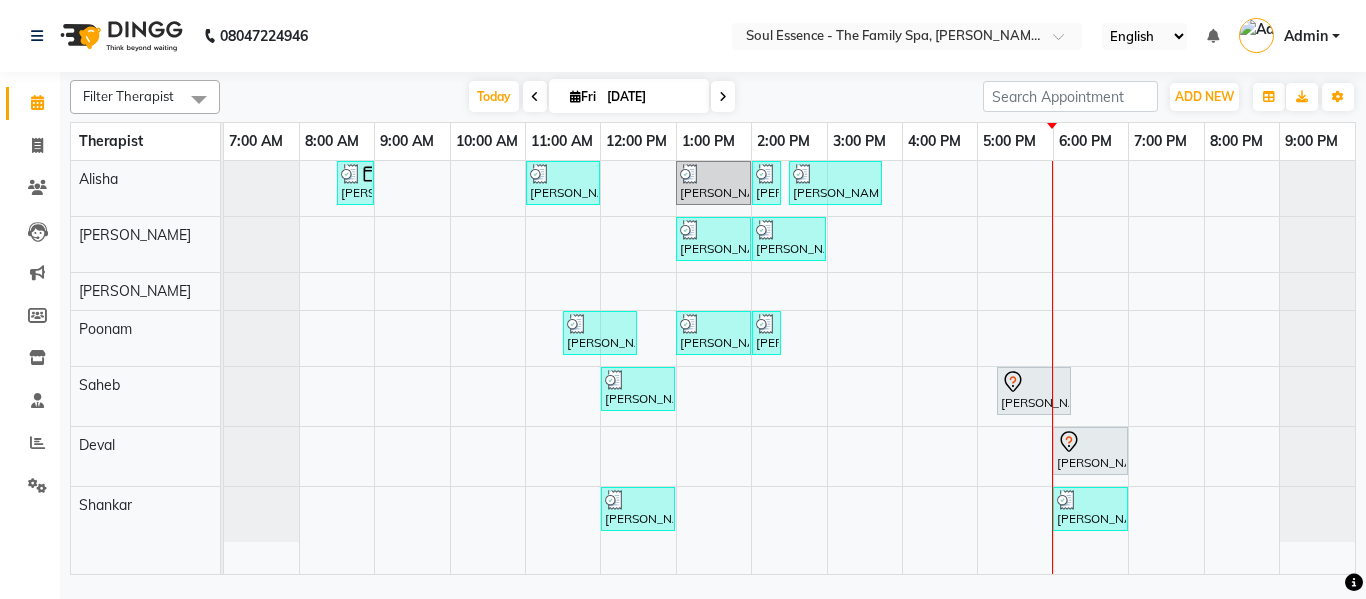 type on "12-07-2025" 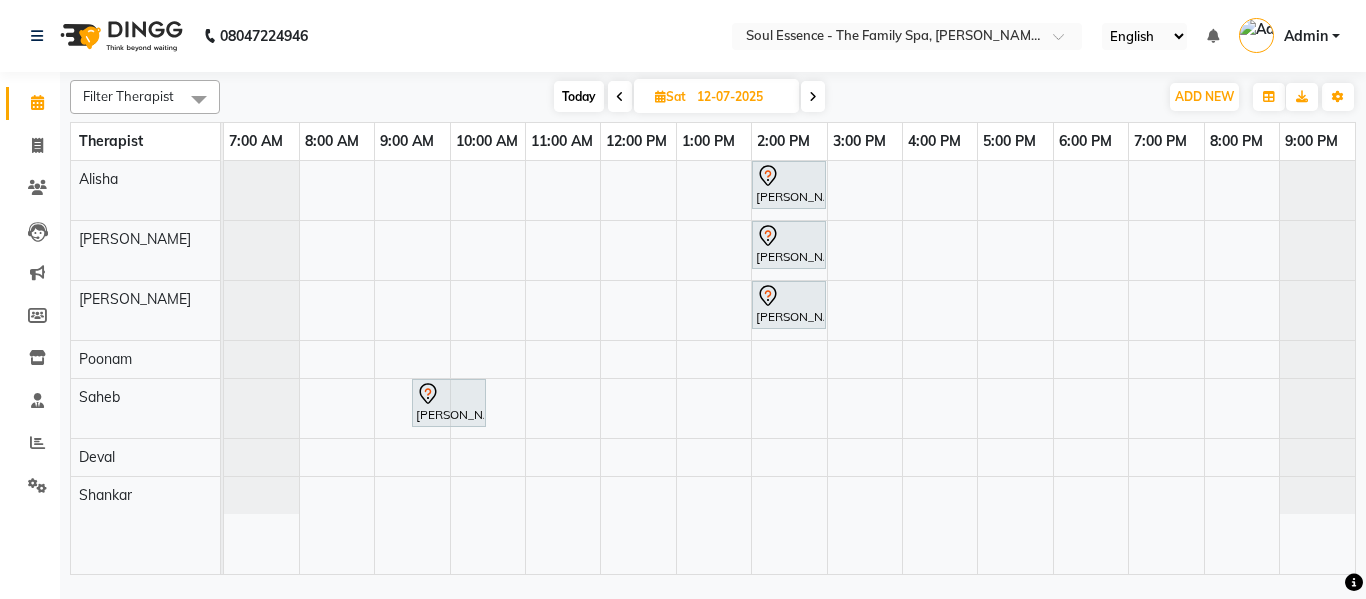 click on "[PERSON_NAME], 02:00 PM-03:00 PM, Guest Will Choose 60 Minutes              [PERSON_NAME], 02:00 PM-03:00 PM, Guest Will Choose 60 Minutes              [PERSON_NAME], 02:00 PM-03:00 PM, Guest Will Choose 60 Minutes              [PERSON_NAME], 09:30 AM-10:30 AM, Deep Tissue Massage With Wintergreen Oil 60 Min" at bounding box center [789, 367] 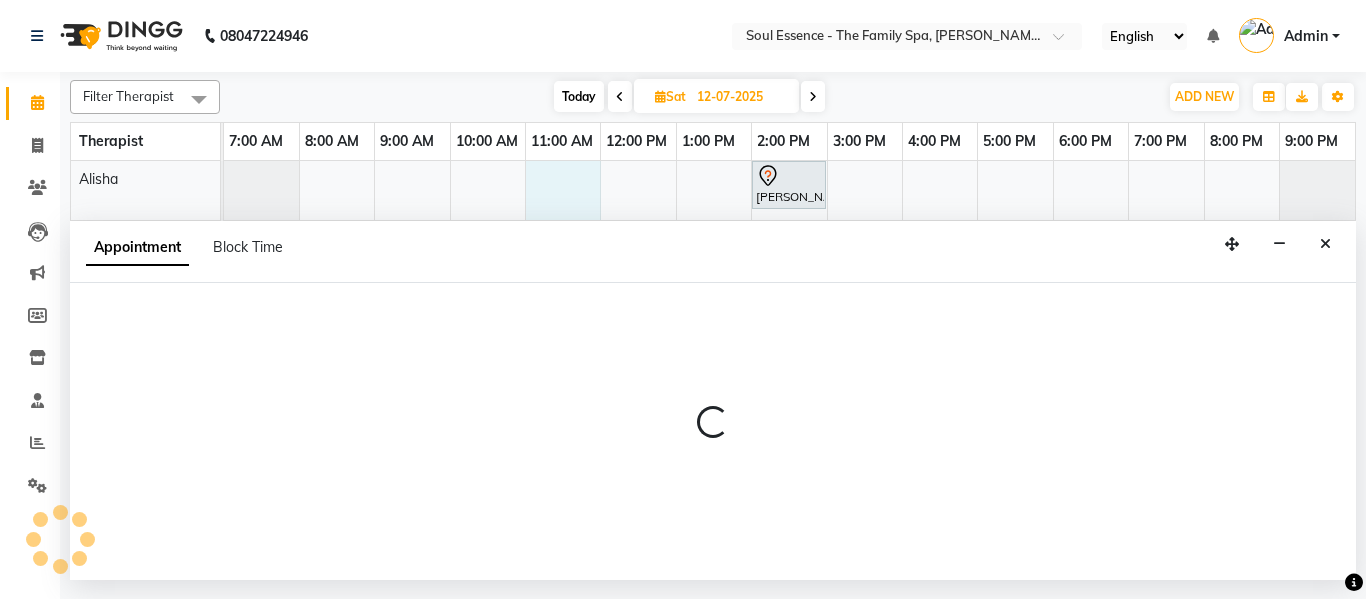 select on "45741" 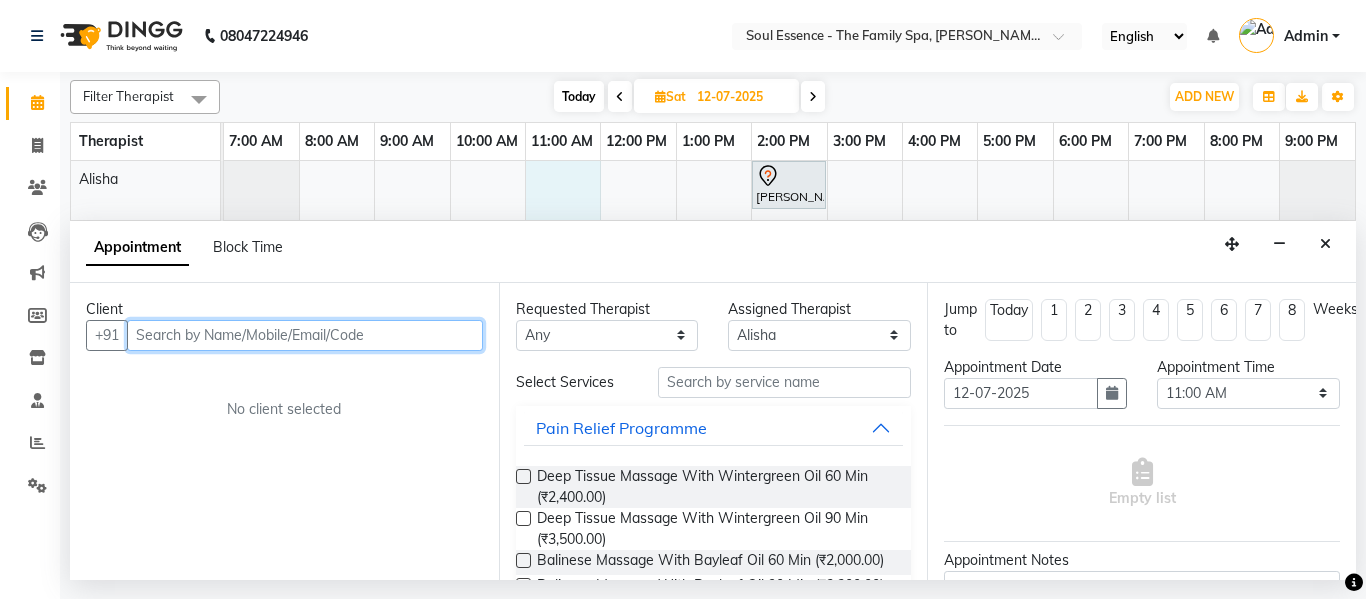 click at bounding box center (305, 335) 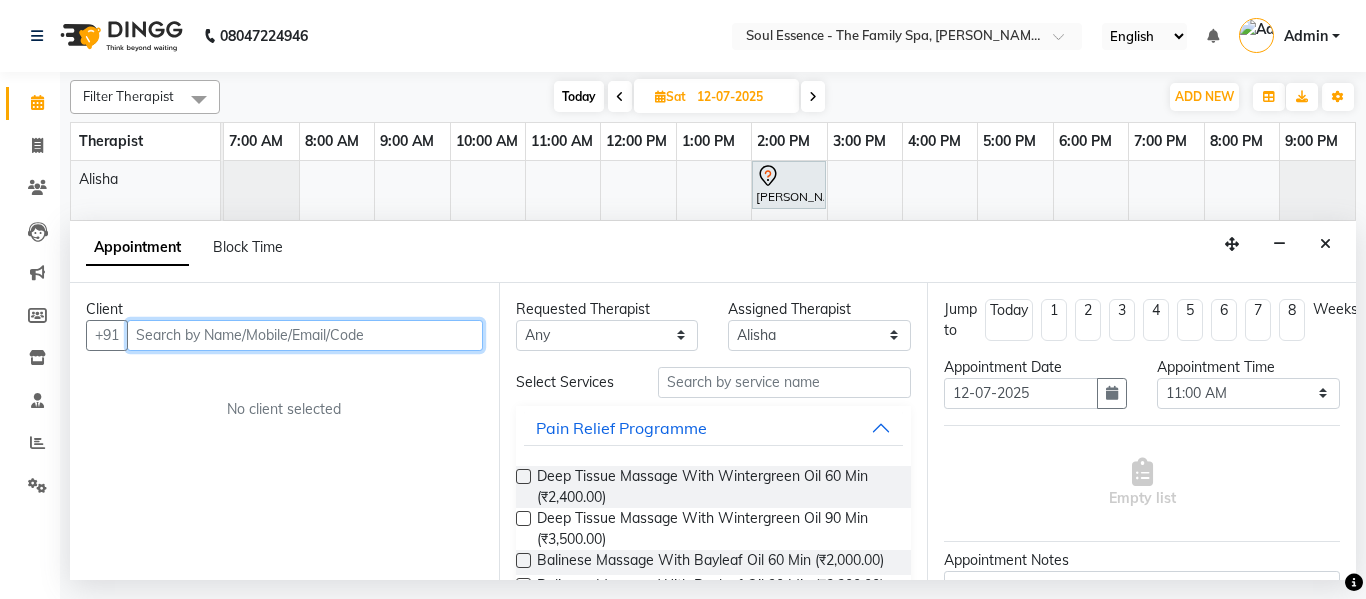 click at bounding box center (305, 335) 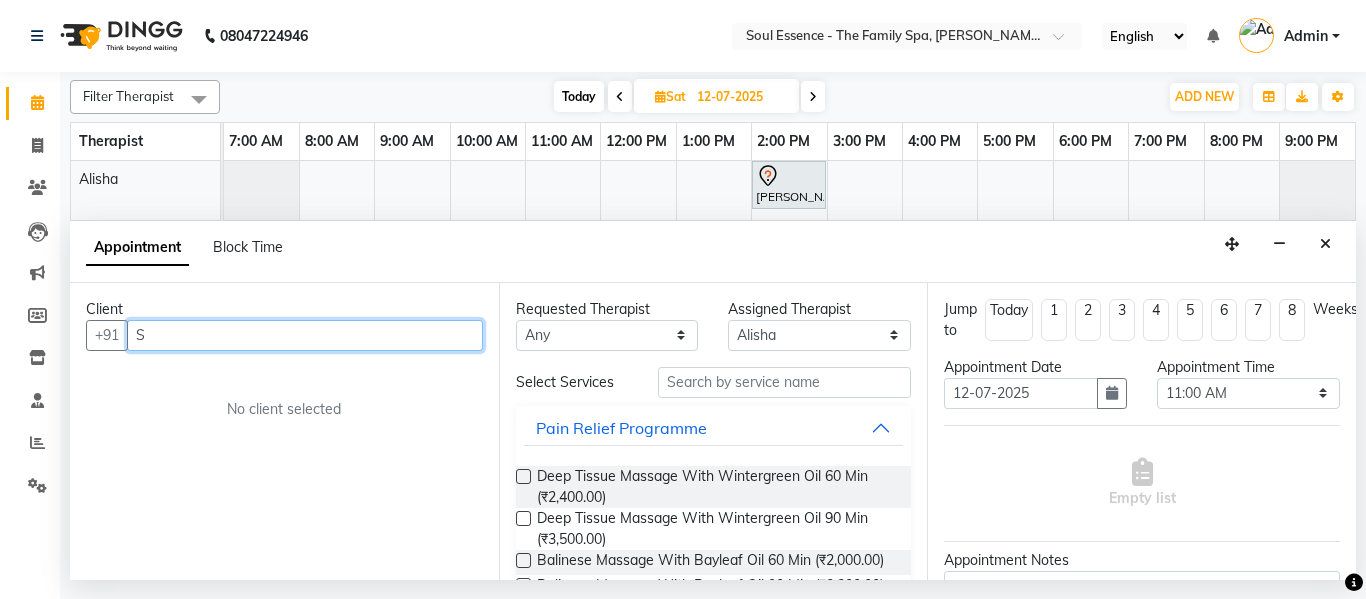 drag, startPoint x: 230, startPoint y: 340, endPoint x: 85, endPoint y: 341, distance: 145.00345 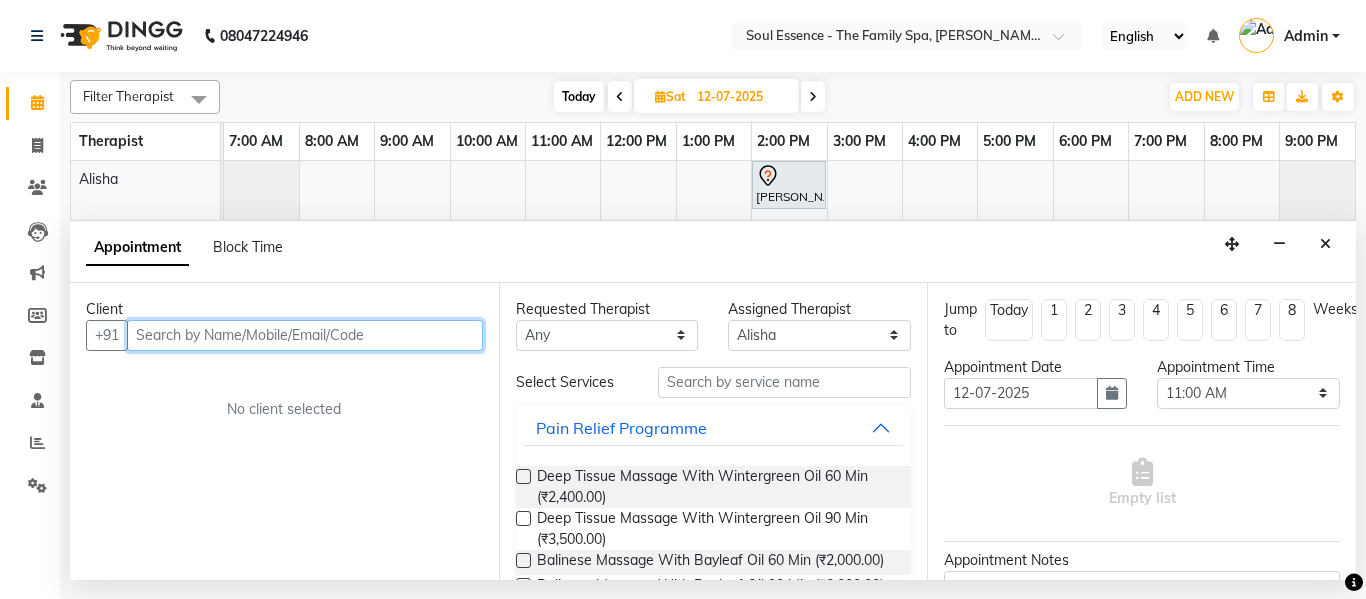 type on "A" 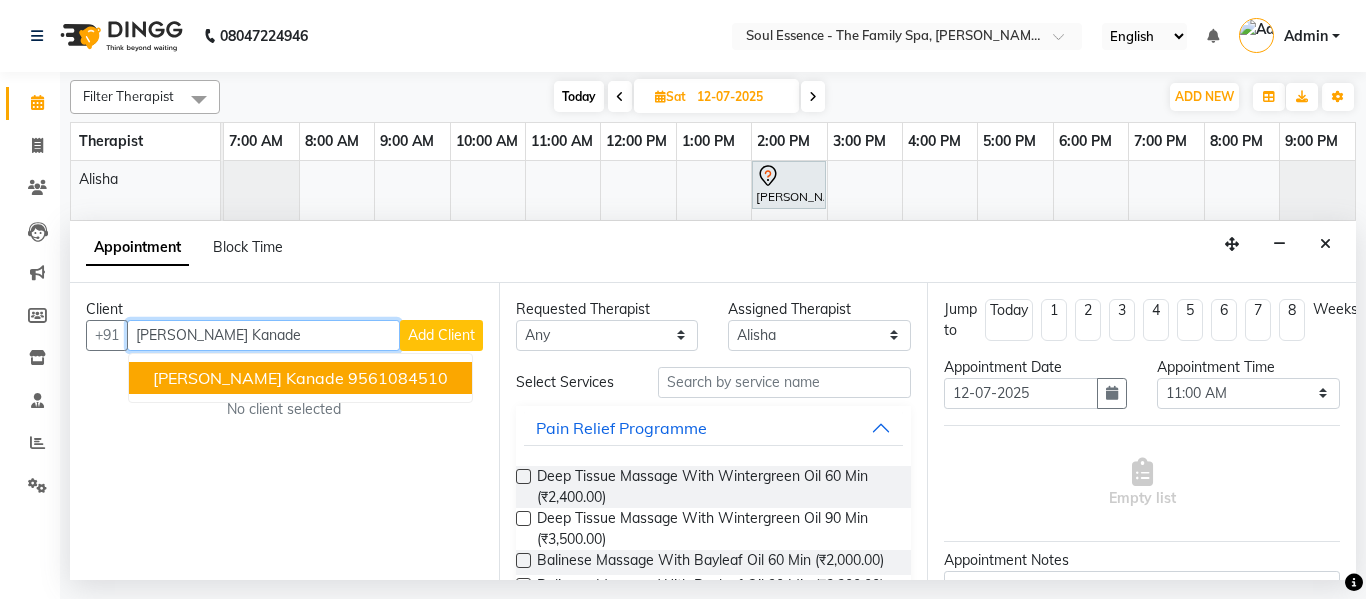 click on "9561084510" at bounding box center [398, 378] 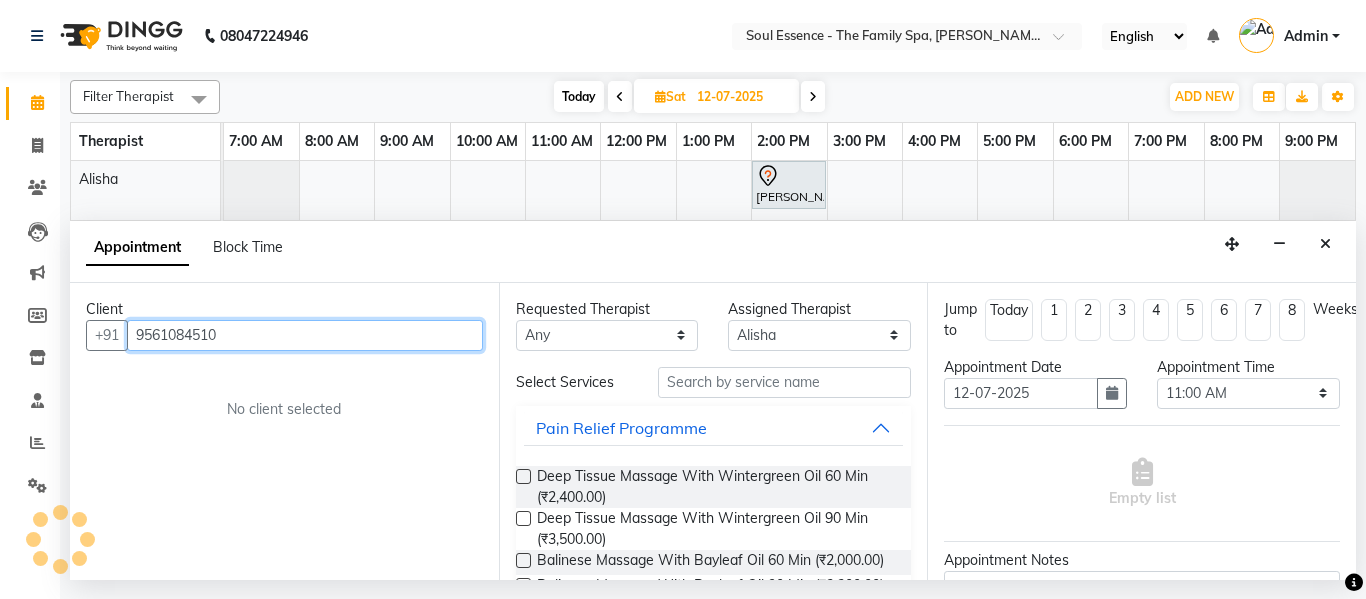 type on "9561084510" 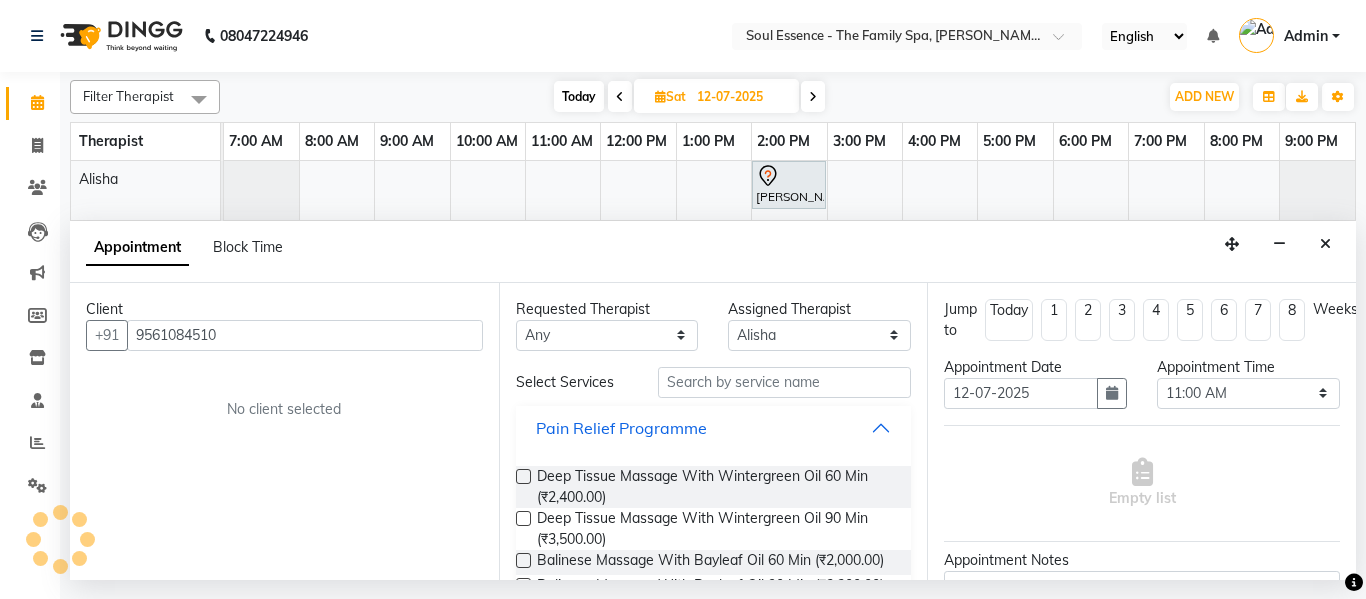 click on "Pain Relief Programme" at bounding box center [621, 428] 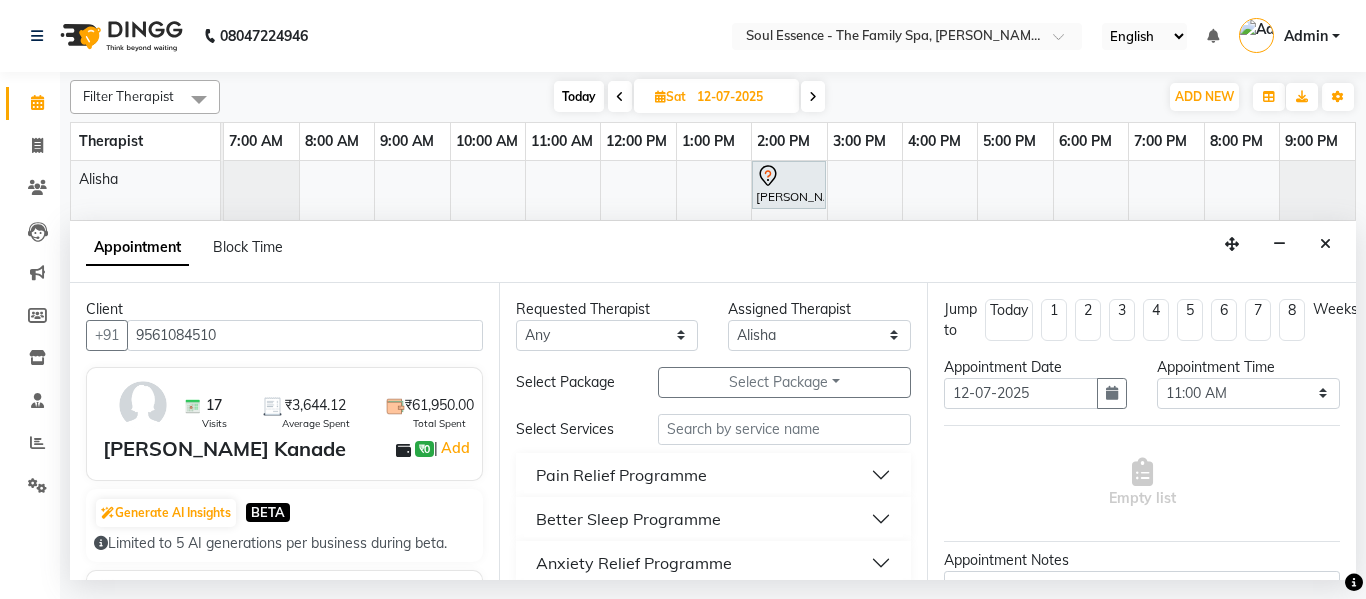 click on "Pain Relief Programme" at bounding box center (621, 475) 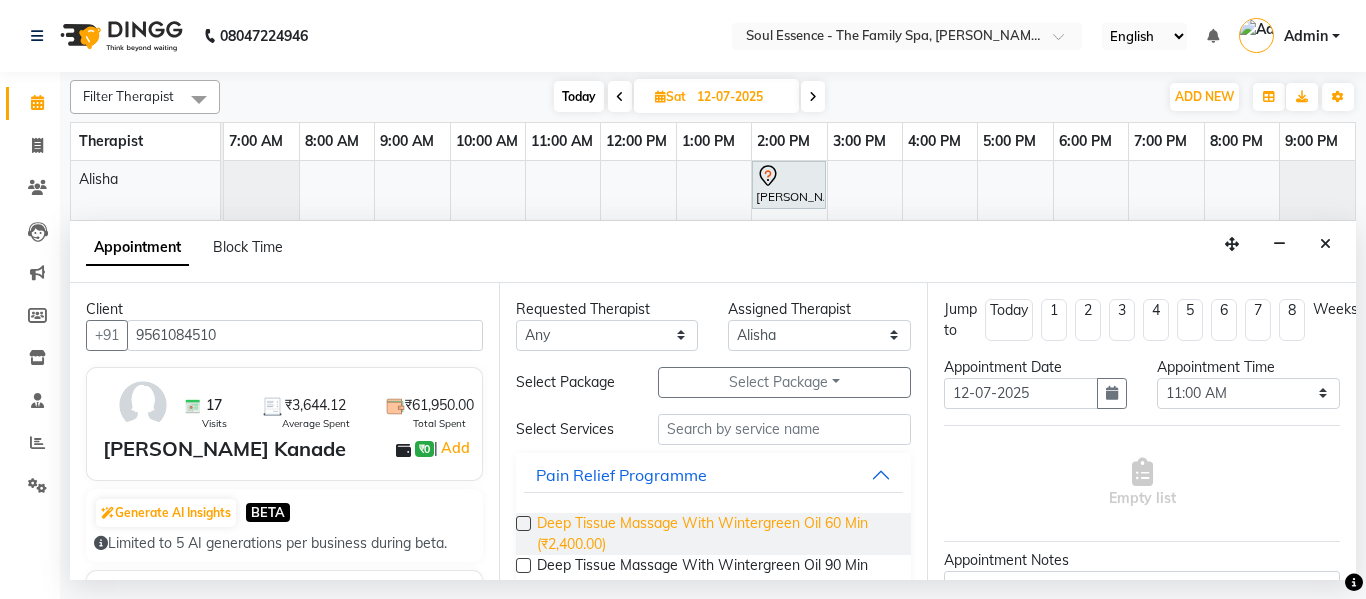 click on "Deep Tissue Massage With Wintergreen Oil 60 Min (₹2,400.00)" at bounding box center (716, 534) 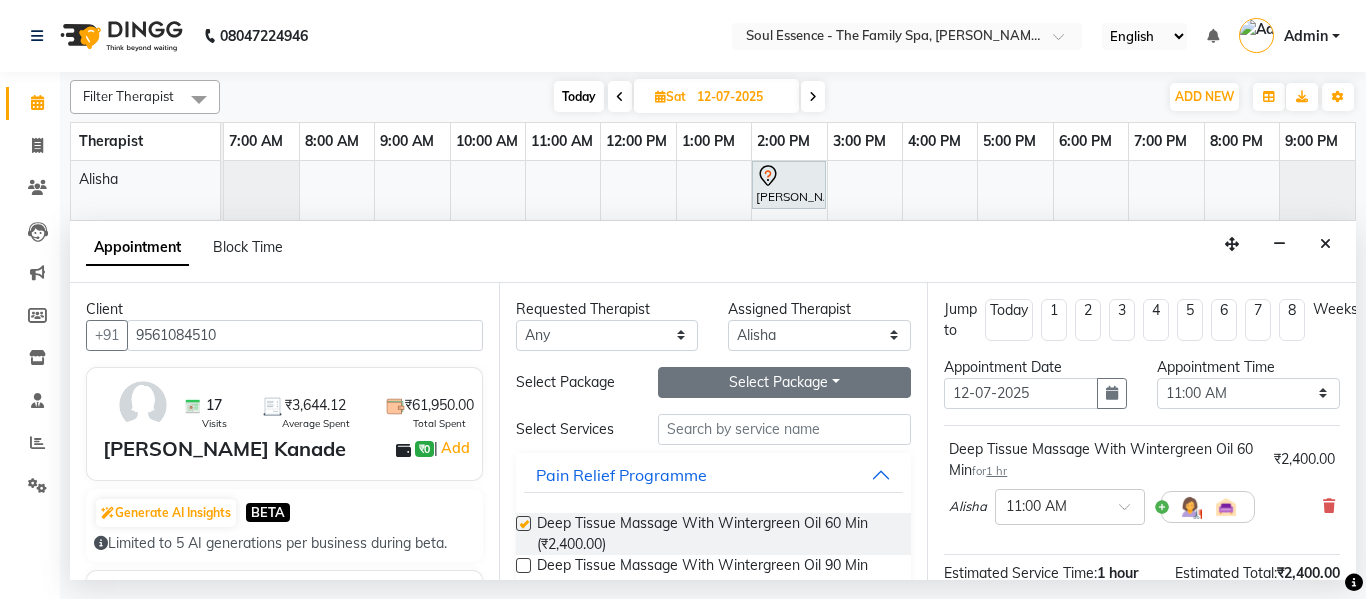 checkbox on "false" 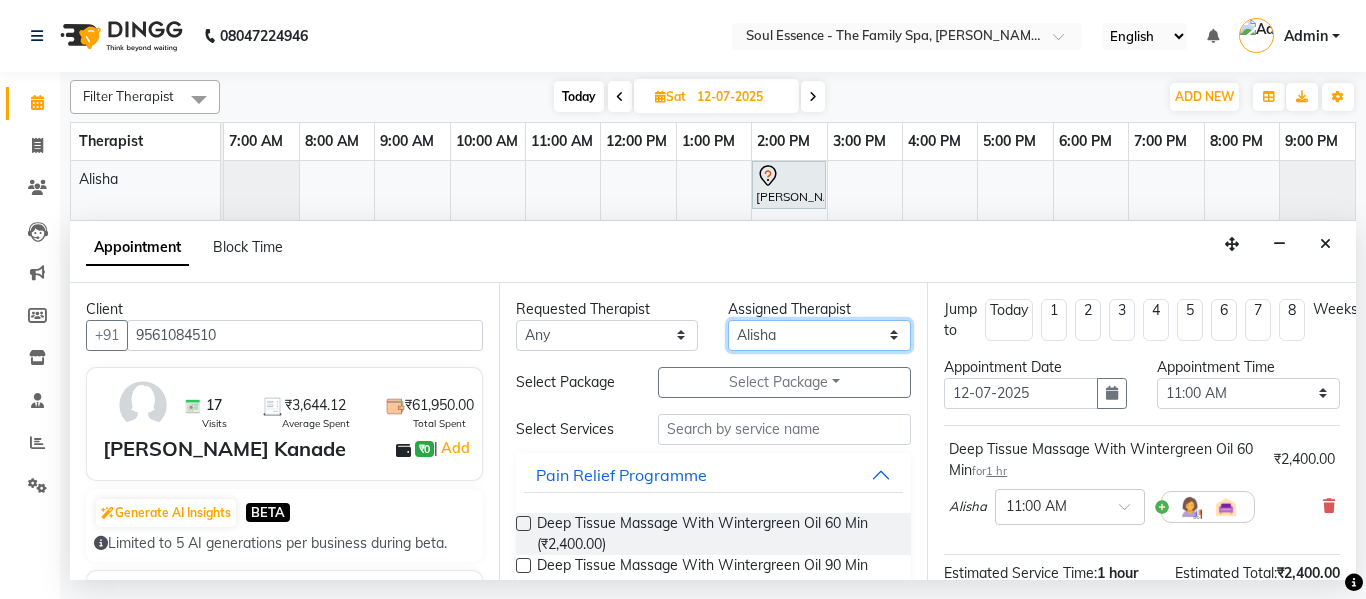 click on "Select [PERSON_NAME] [PERSON_NAME] Poonam Saheb [PERSON_NAME]" at bounding box center [819, 335] 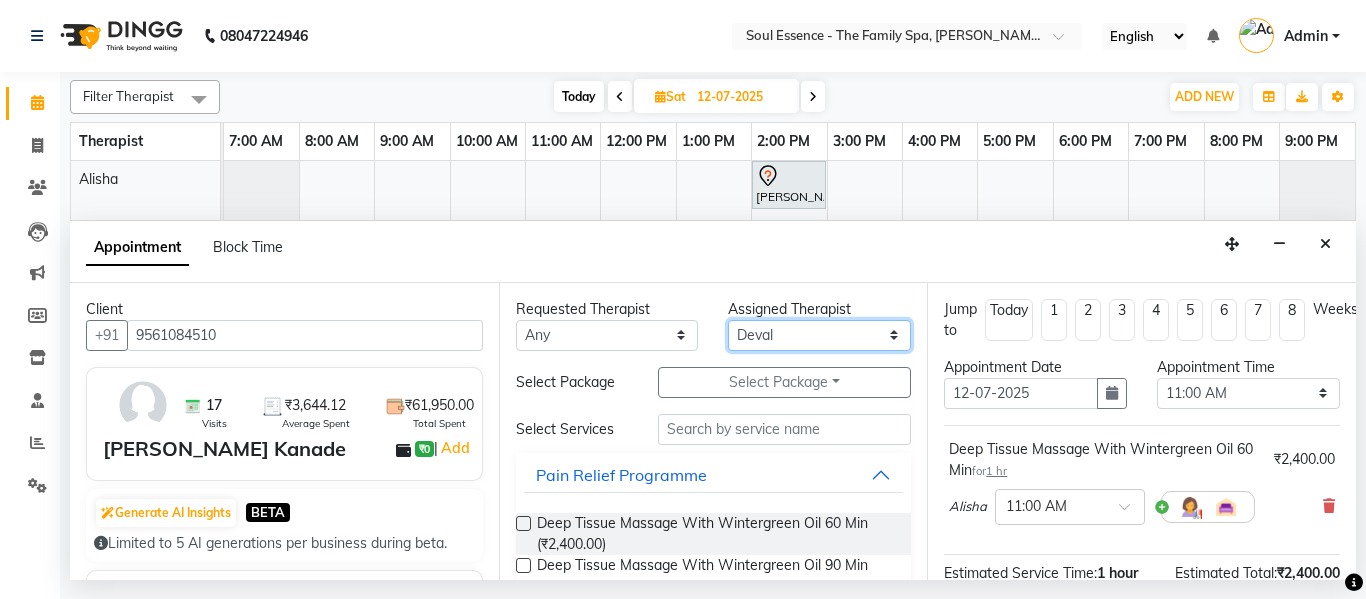 click on "Select [PERSON_NAME] [PERSON_NAME] Poonam Saheb [PERSON_NAME]" at bounding box center [819, 335] 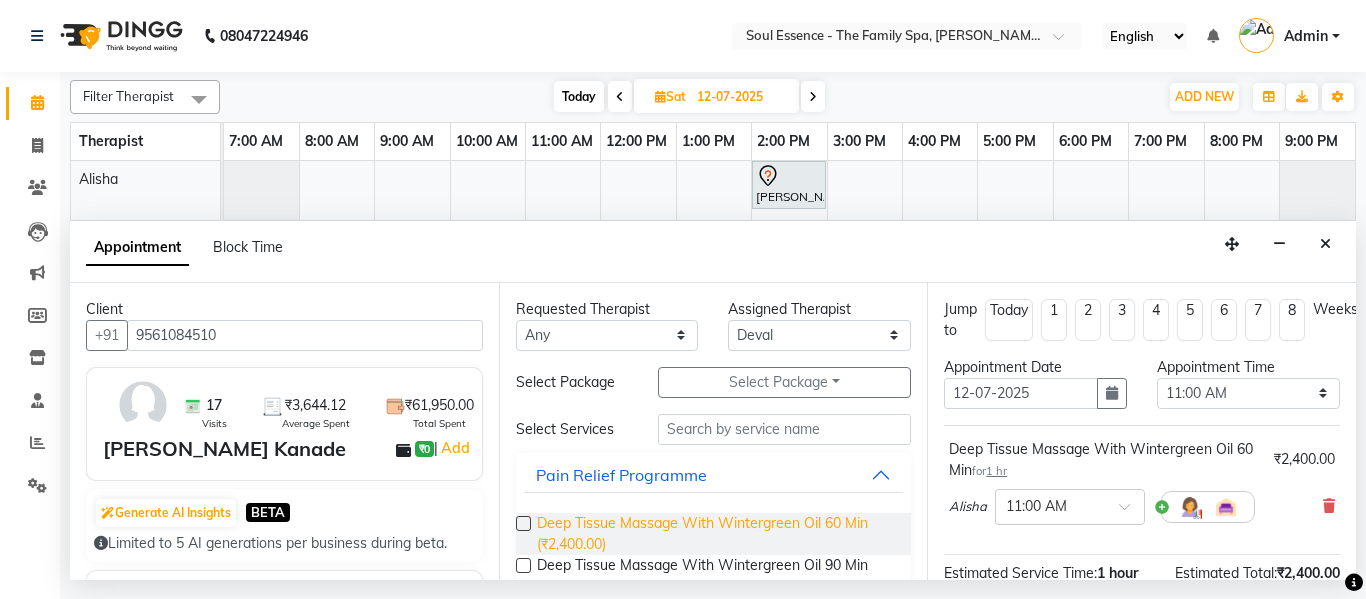 click on "Deep Tissue Massage With Wintergreen Oil 60 Min (₹2,400.00)" at bounding box center [716, 534] 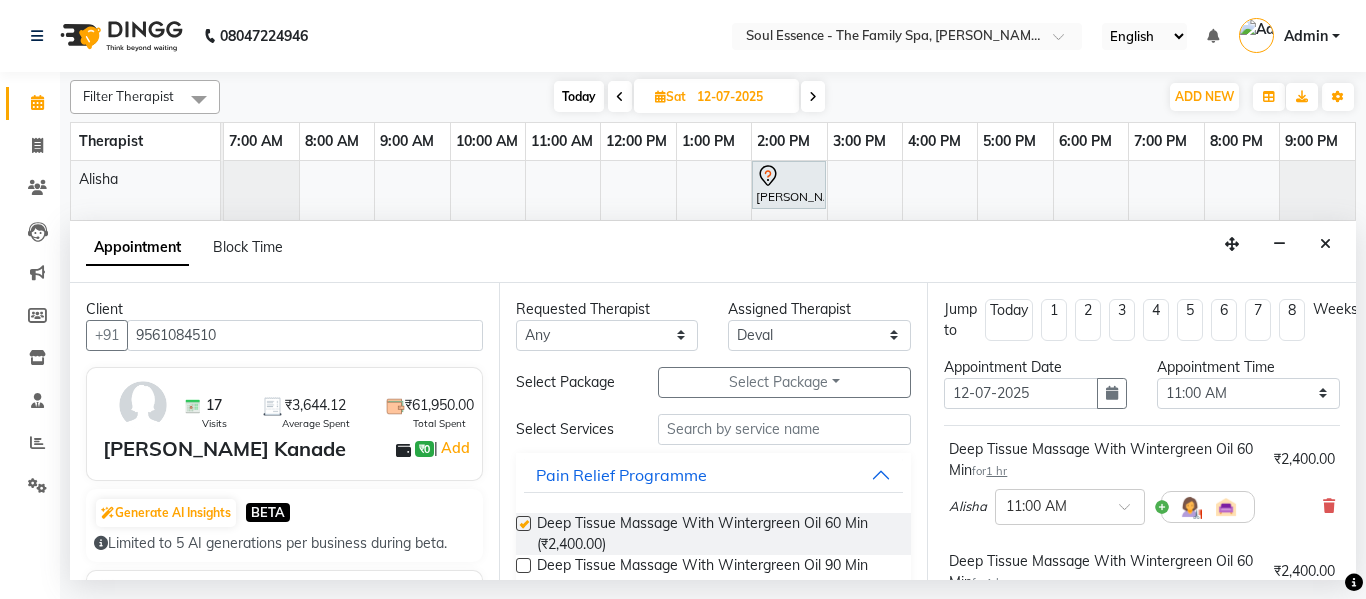 checkbox on "false" 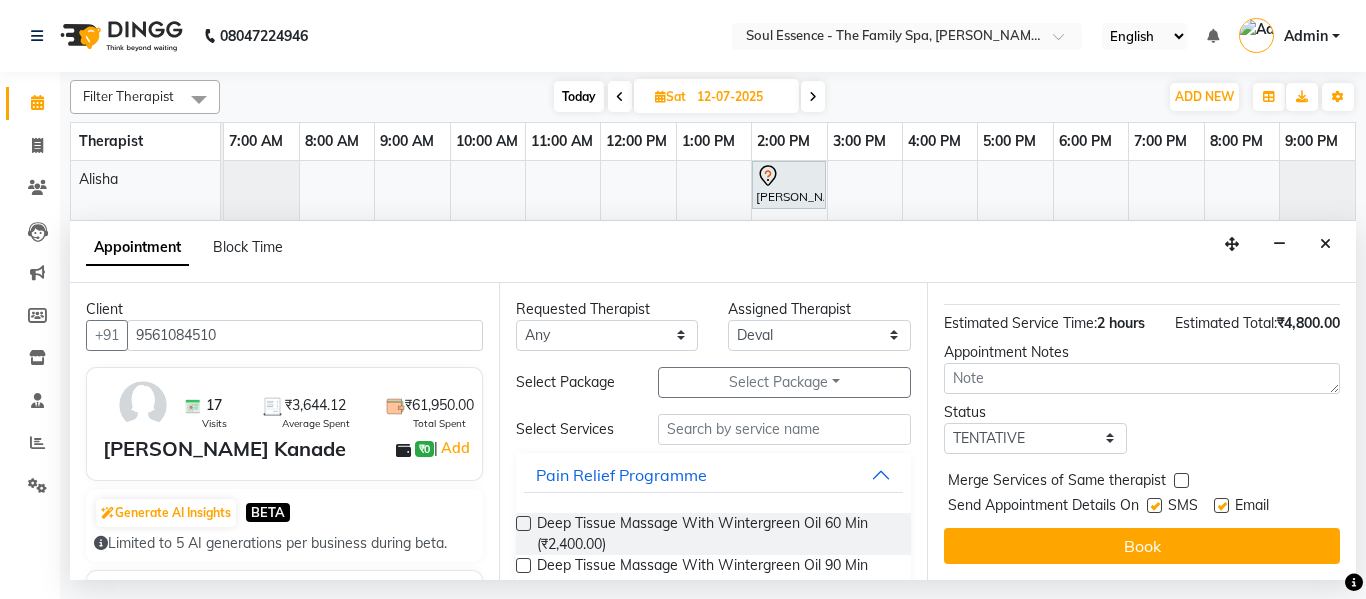 scroll, scrollTop: 198, scrollLeft: 0, axis: vertical 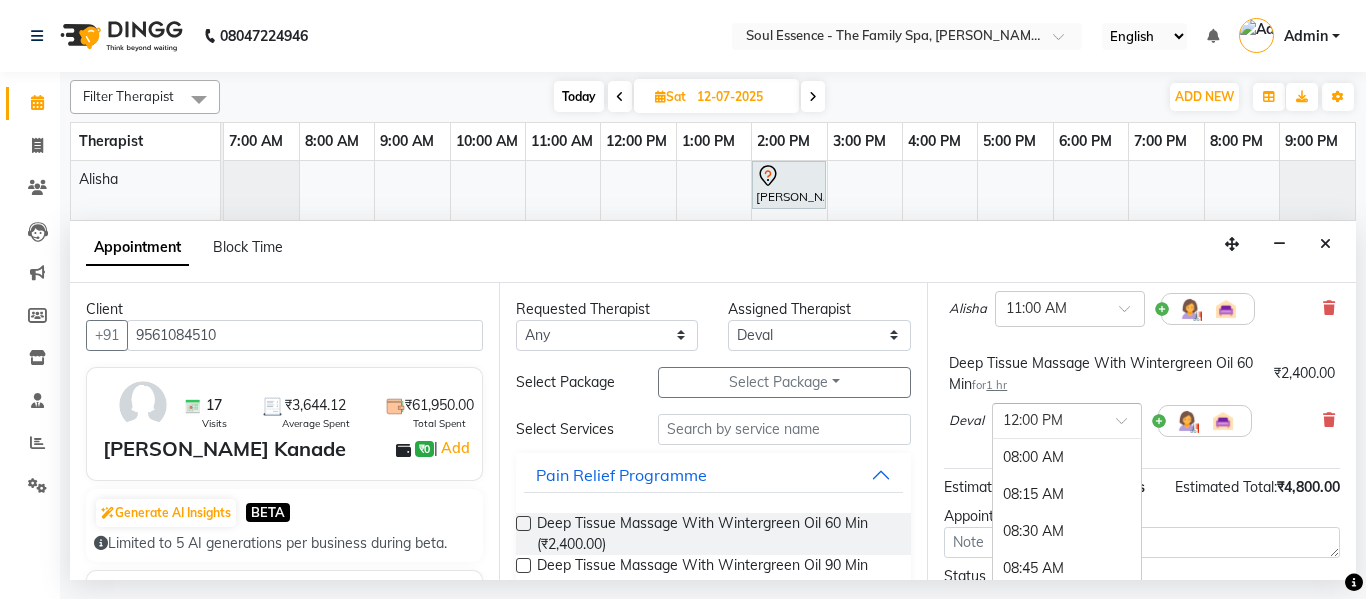 click at bounding box center [1047, 419] 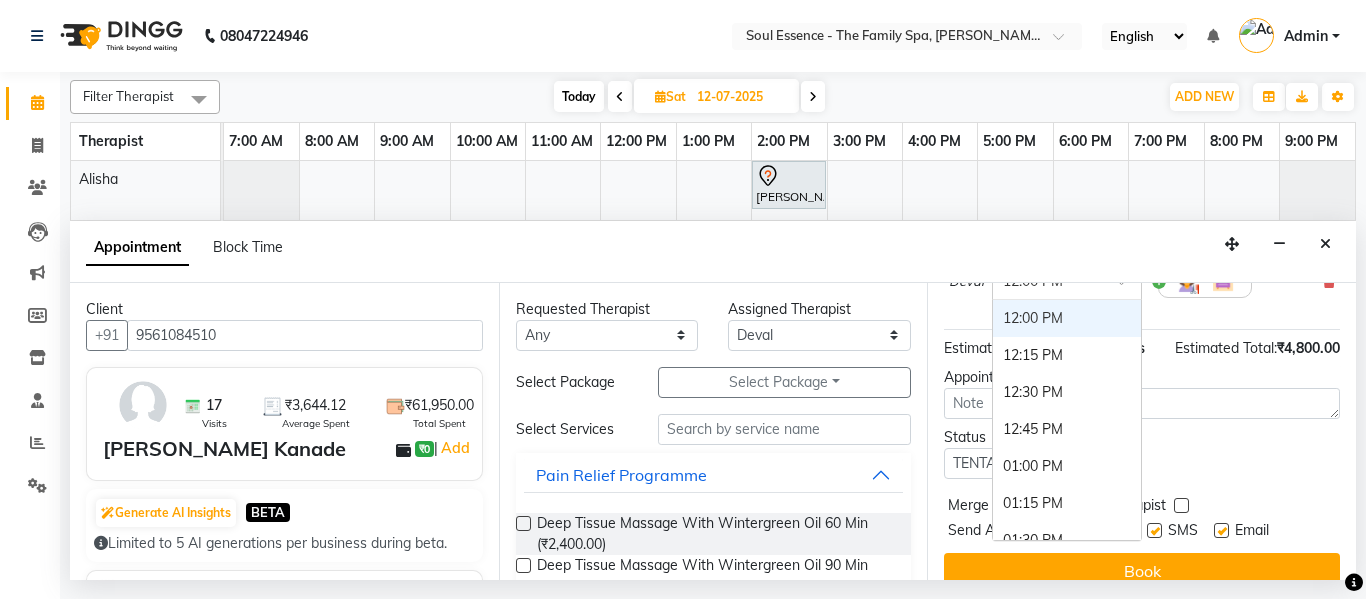 scroll, scrollTop: 398, scrollLeft: 0, axis: vertical 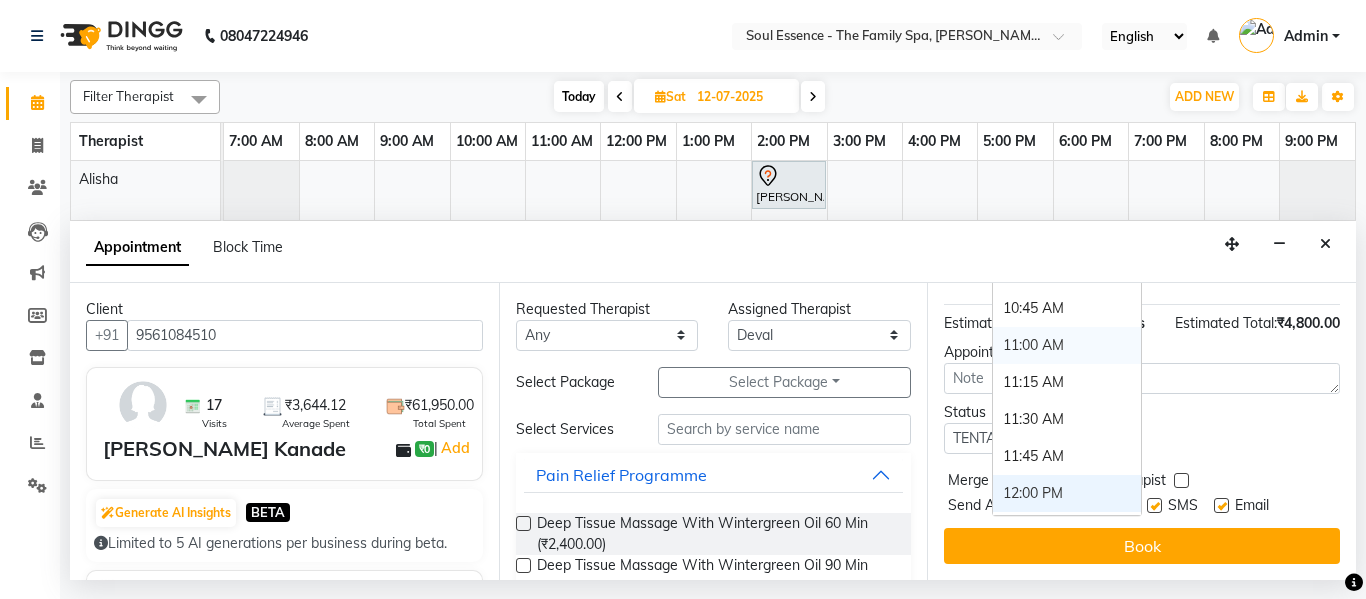 click on "11:00 AM" at bounding box center [1067, 345] 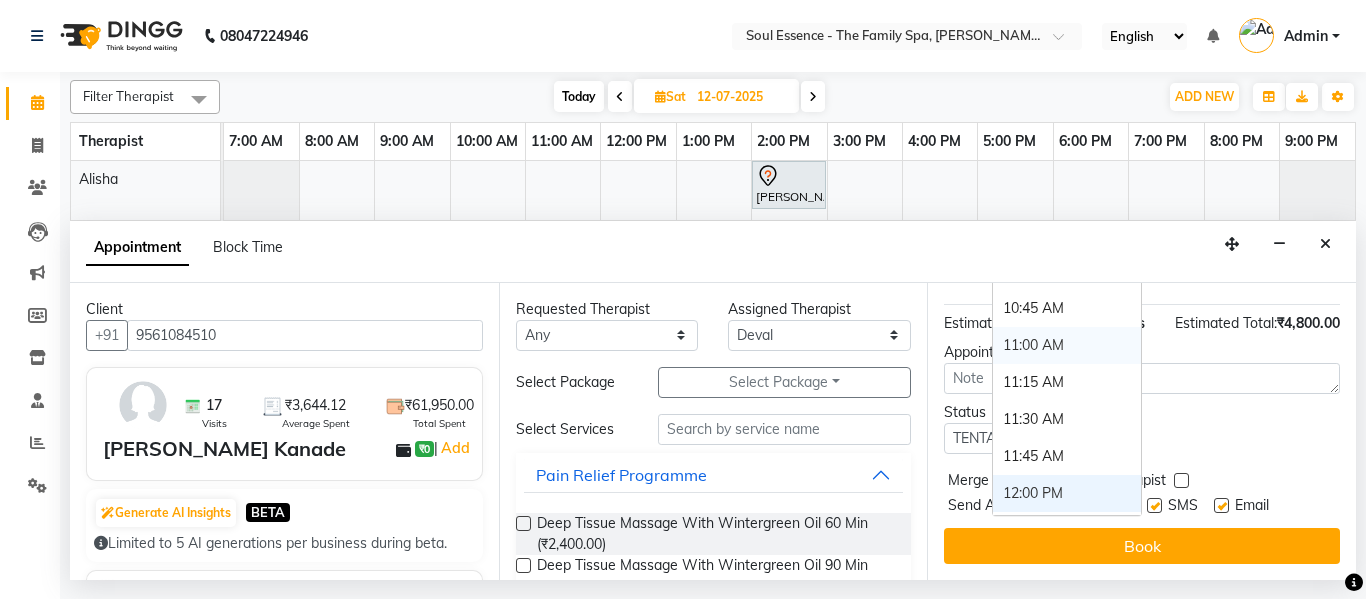 scroll, scrollTop: 419, scrollLeft: 0, axis: vertical 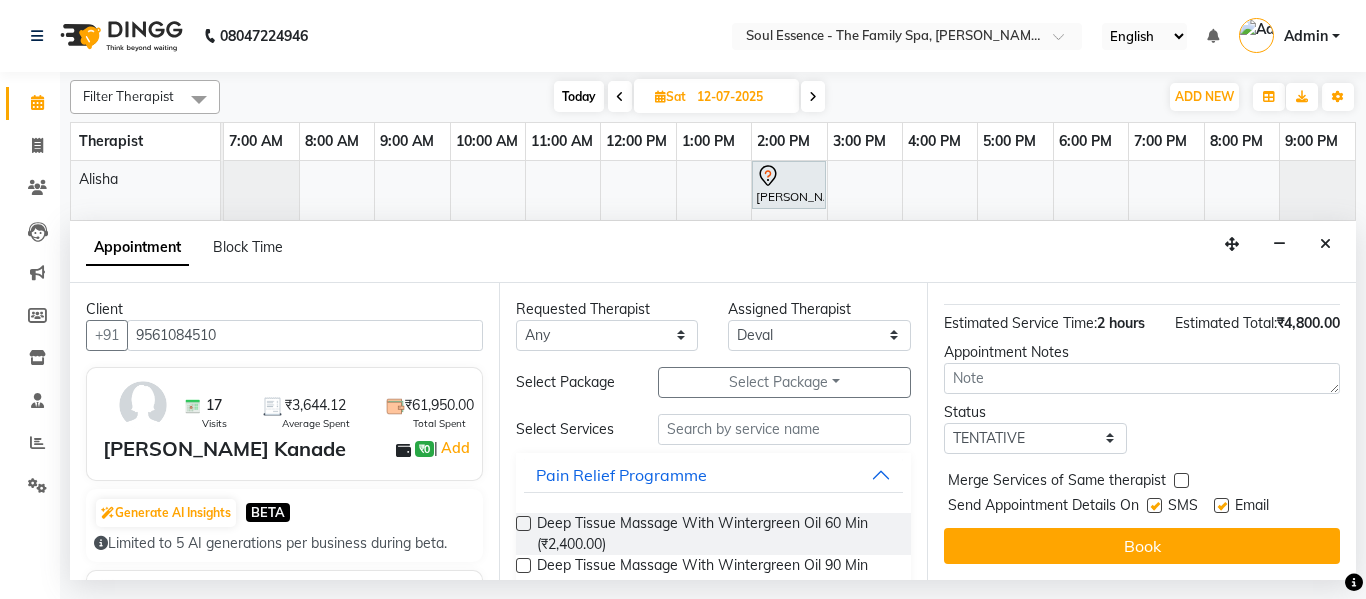 click at bounding box center [1154, 505] 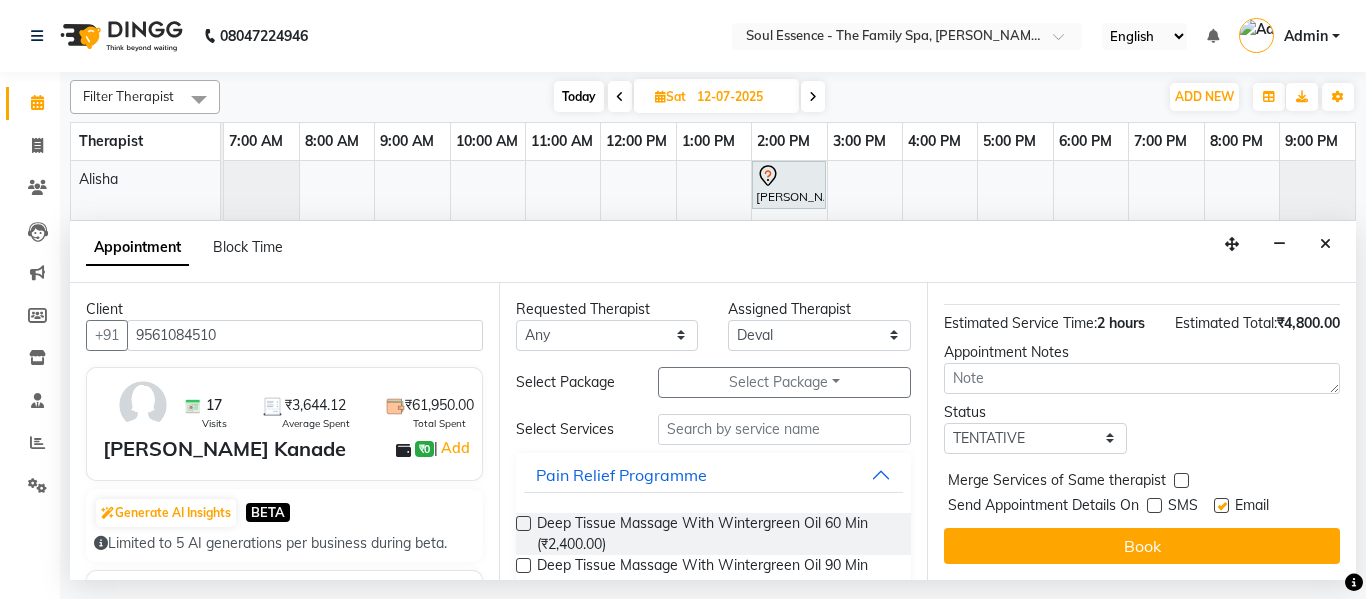 click at bounding box center [1221, 505] 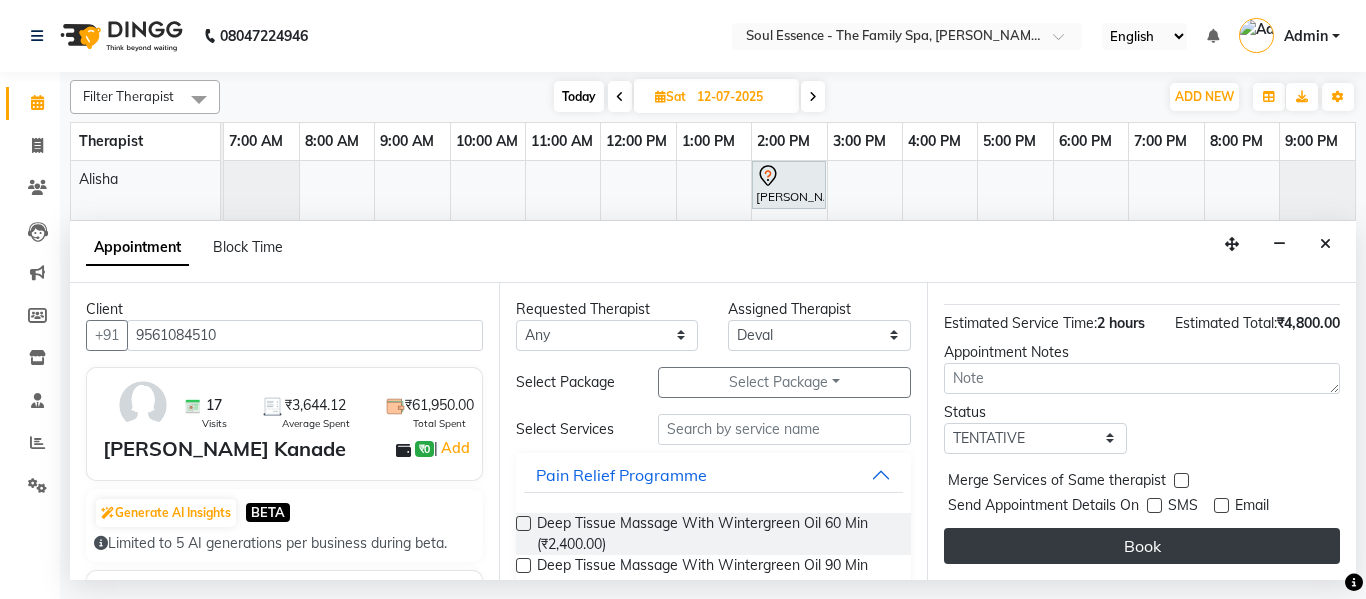 click on "Book" at bounding box center (1142, 546) 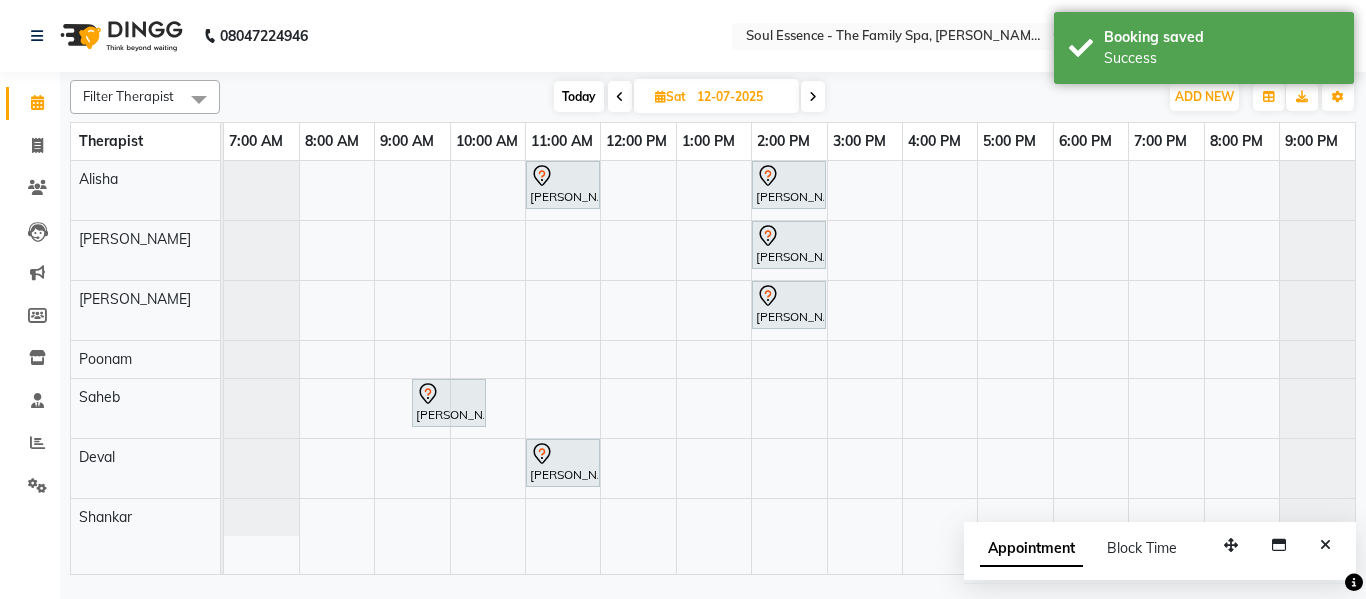 click on "[PERSON_NAME] Kanade, 11:00 AM-12:00 PM, Deep Tissue Massage With Wintergreen Oil 60 Min             [PERSON_NAME], 02:00 PM-03:00 PM, Guest Will Choose 60 Minutes              [PERSON_NAME], 02:00 PM-03:00 PM, Guest Will Choose 60 Minutes              [PERSON_NAME], 02:00 PM-03:00 PM, Guest Will Choose 60 Minutes              [PERSON_NAME], 09:30 AM-10:30 AM, Deep Tissue Massage With Wintergreen Oil 60 Min             [PERSON_NAME] Kanade, 11:00 AM-12:00 PM, Deep Tissue Massage With Wintergreen Oil 60 Min" at bounding box center (789, 367) 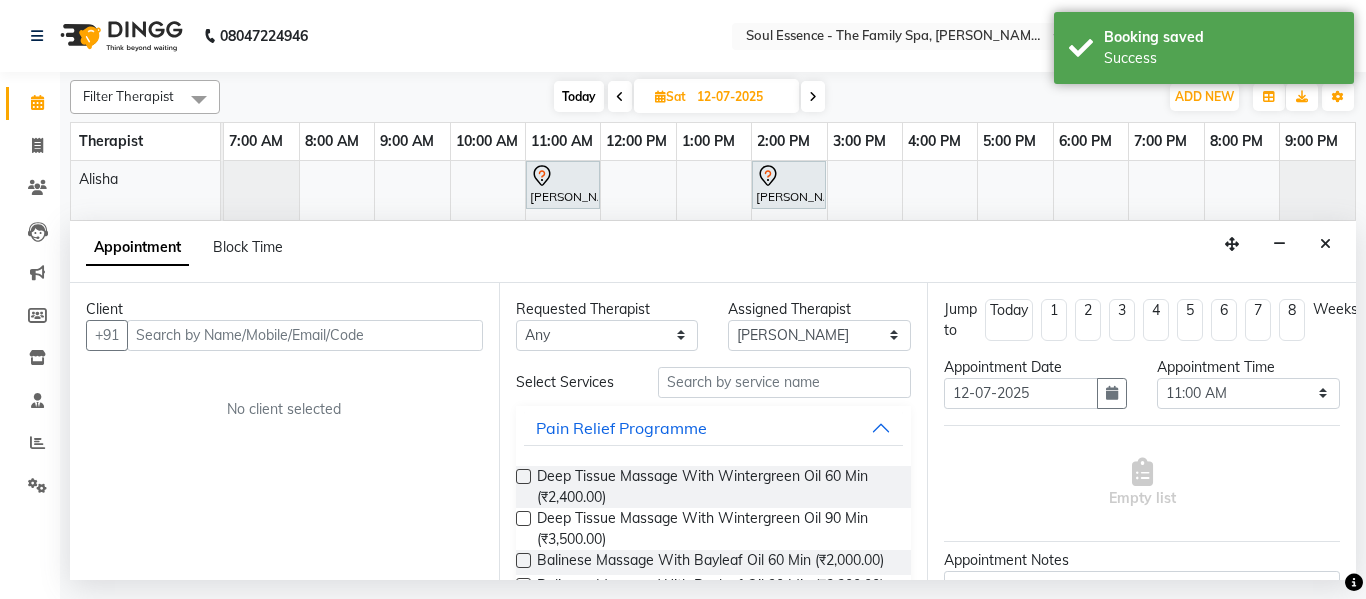 drag, startPoint x: 330, startPoint y: 340, endPoint x: 340, endPoint y: 337, distance: 10.440307 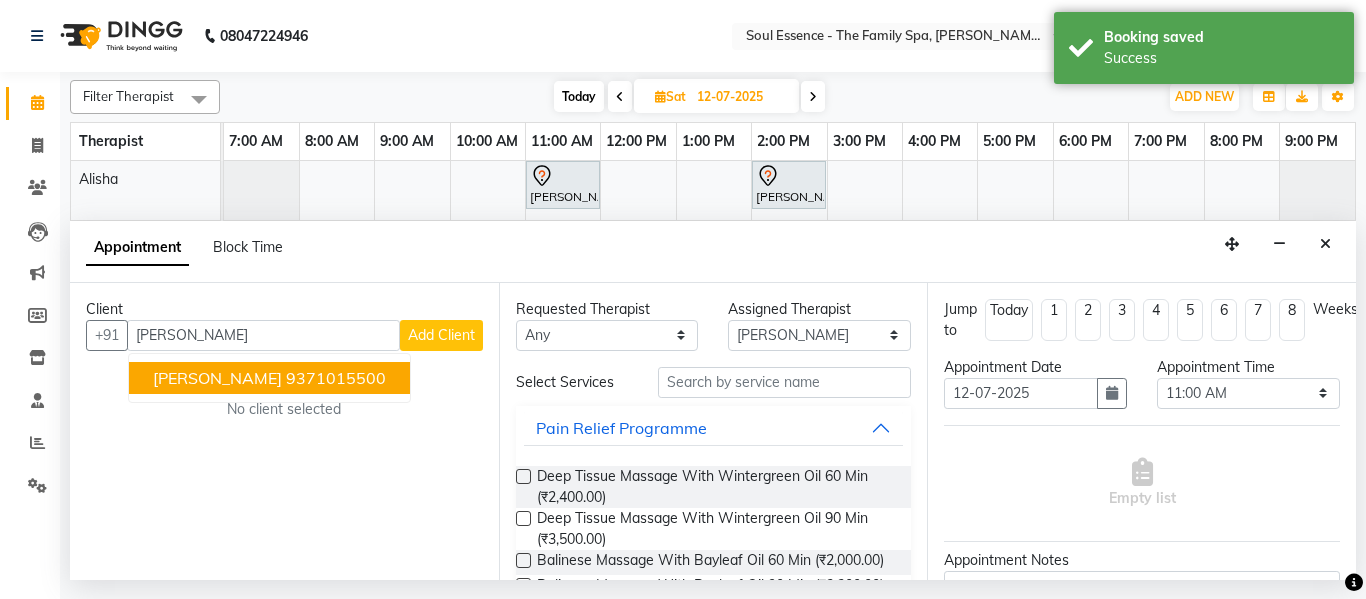 click on "9371015500" at bounding box center (336, 378) 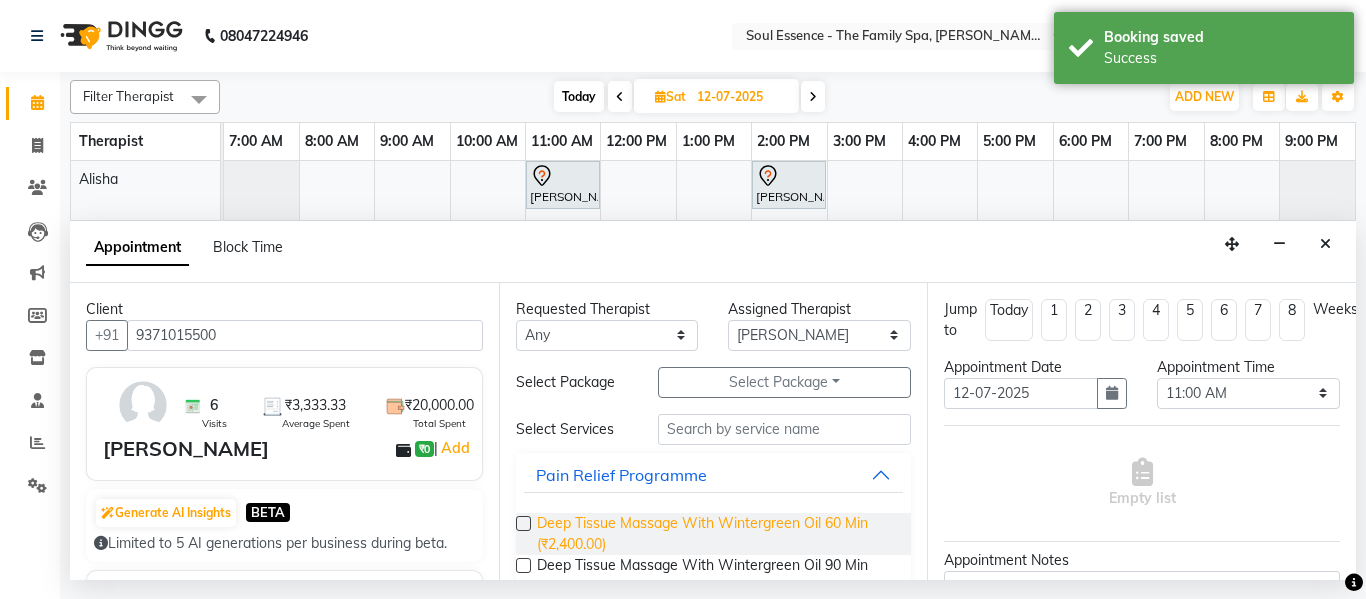 type on "9371015500" 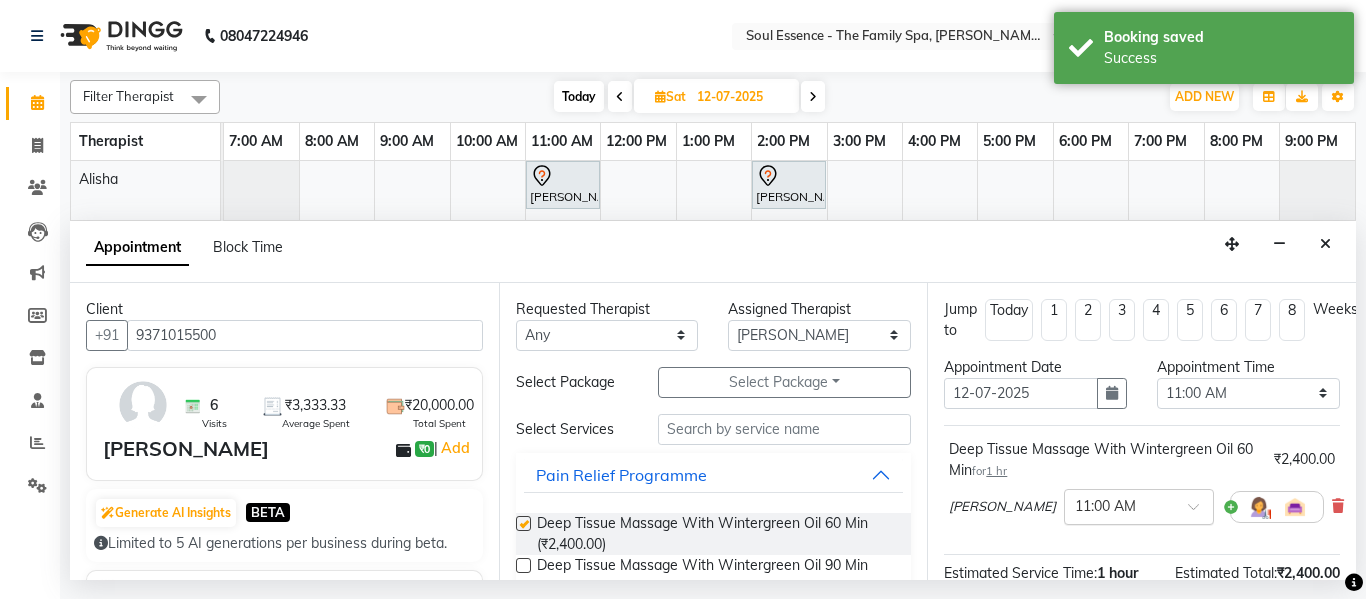 checkbox on "false" 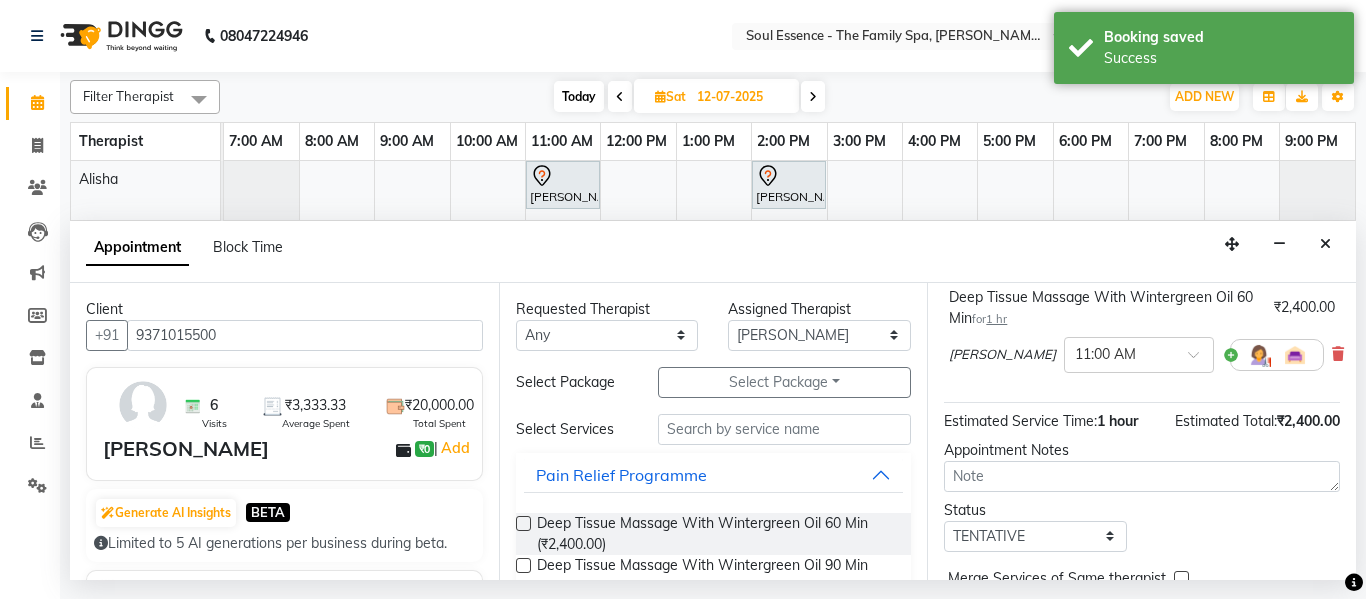 scroll, scrollTop: 265, scrollLeft: 0, axis: vertical 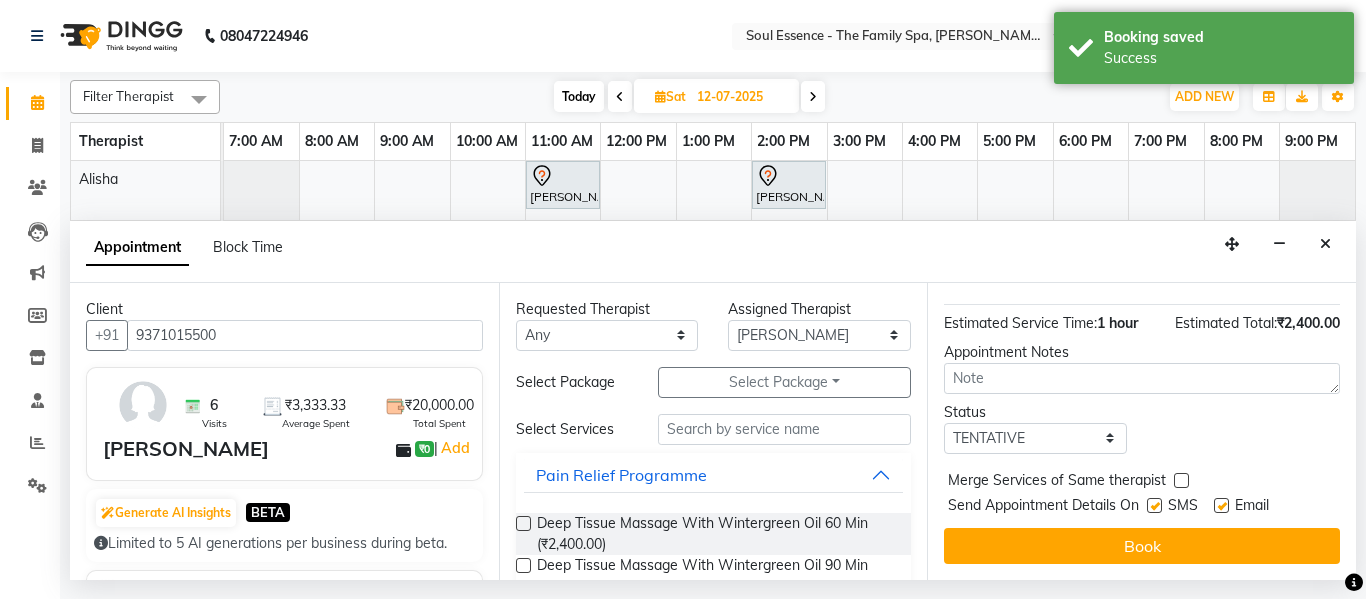 click at bounding box center [1154, 505] 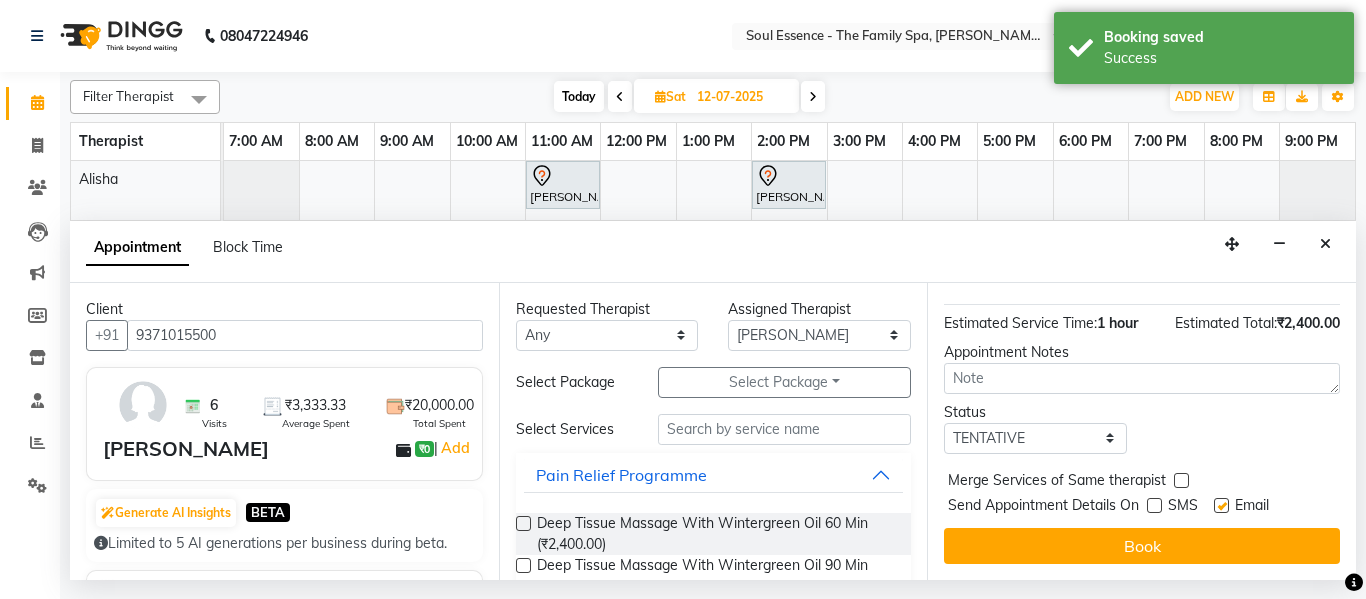 click at bounding box center (1221, 505) 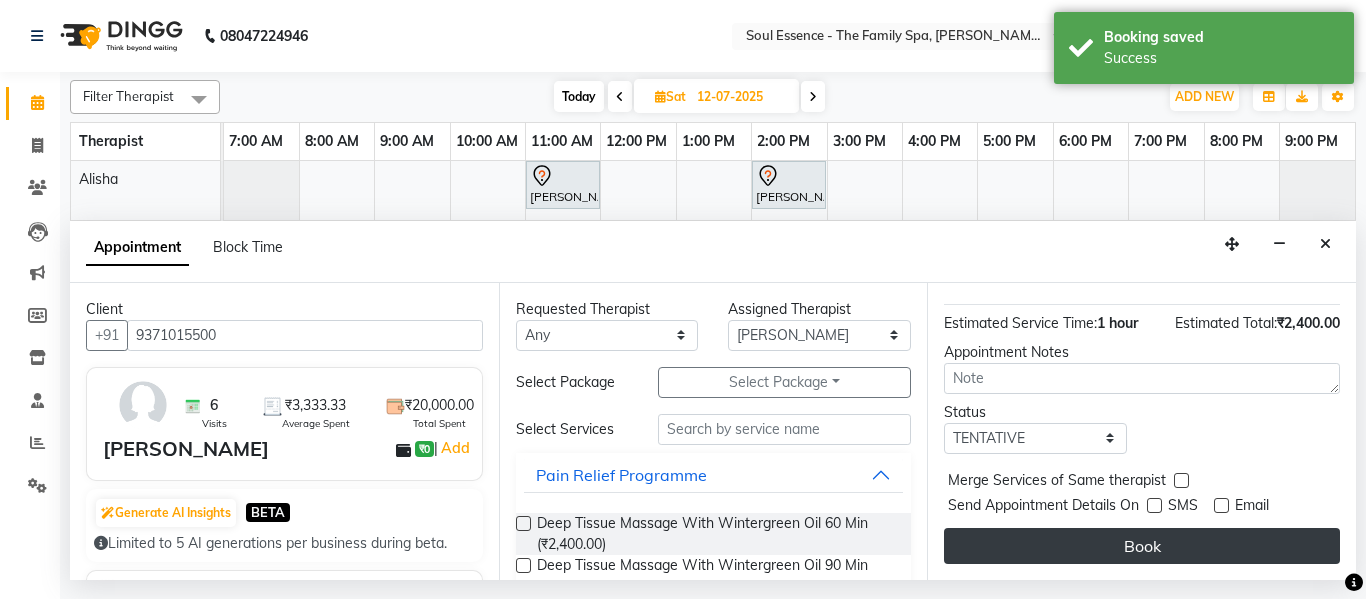 click on "Book" at bounding box center (1142, 546) 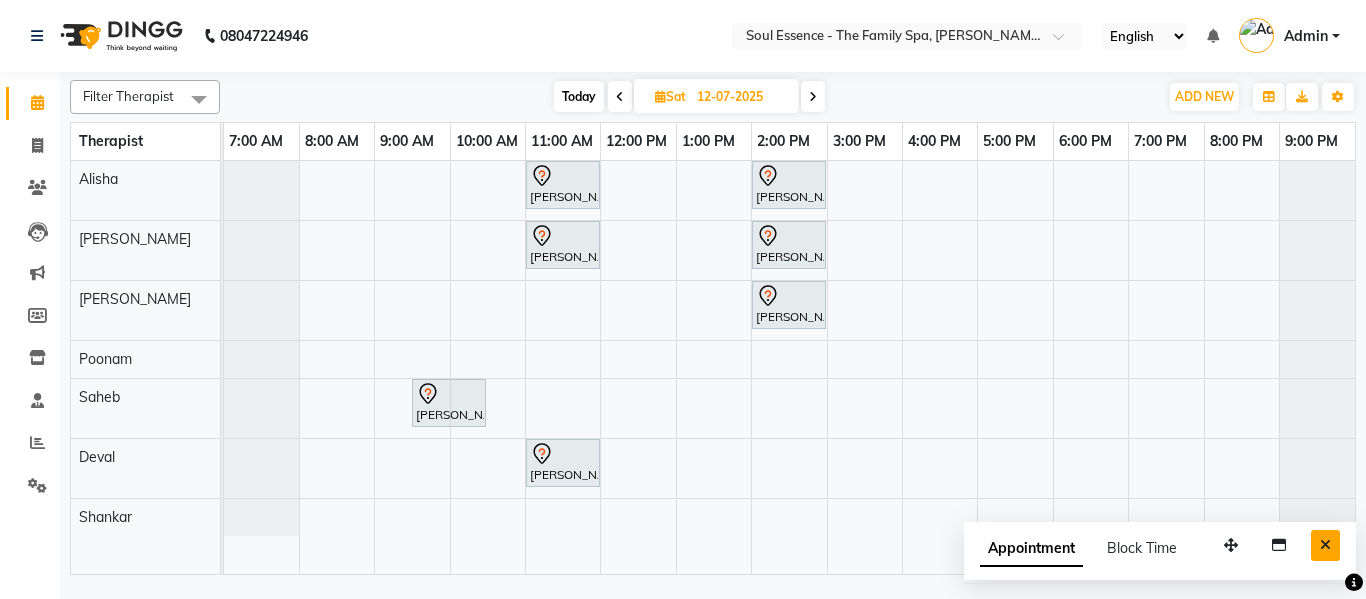 drag, startPoint x: 1331, startPoint y: 546, endPoint x: 1291, endPoint y: 496, distance: 64.03124 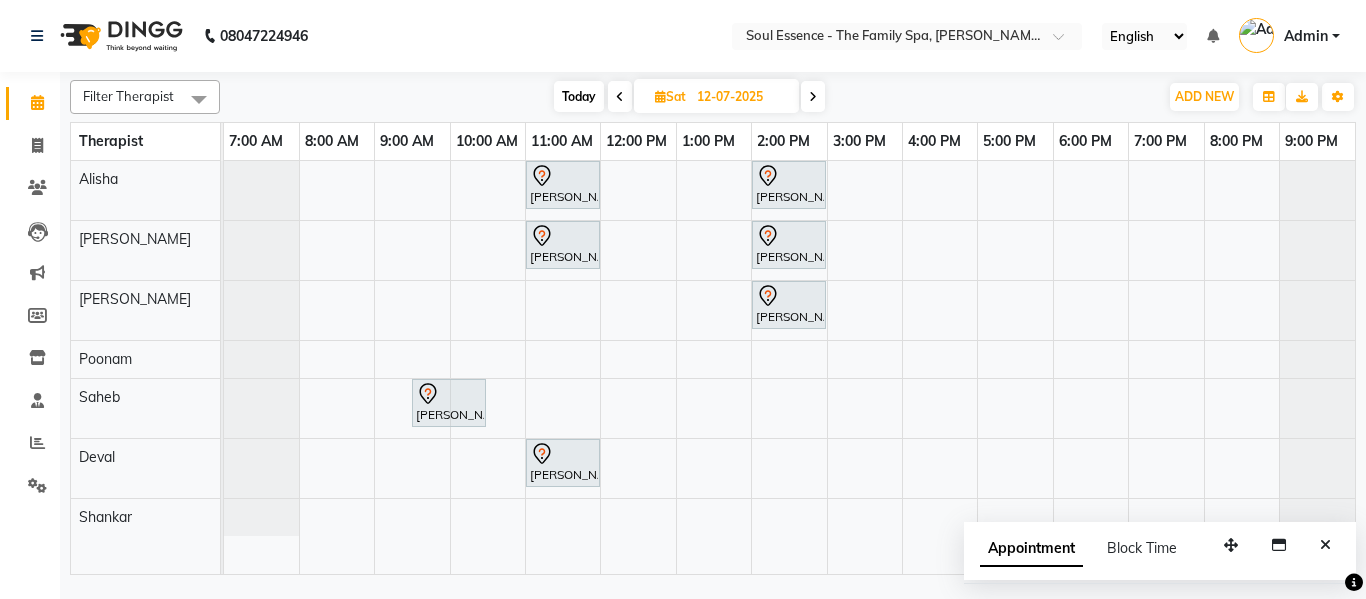 click at bounding box center [1325, 545] 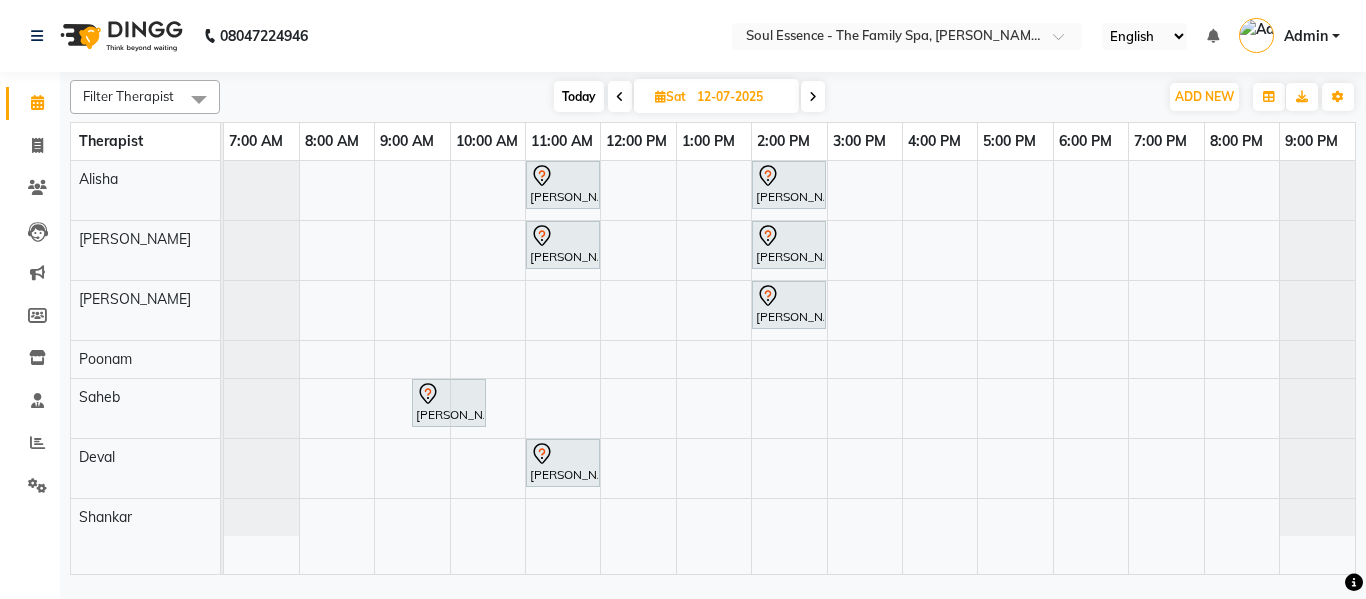 click at bounding box center [813, 96] 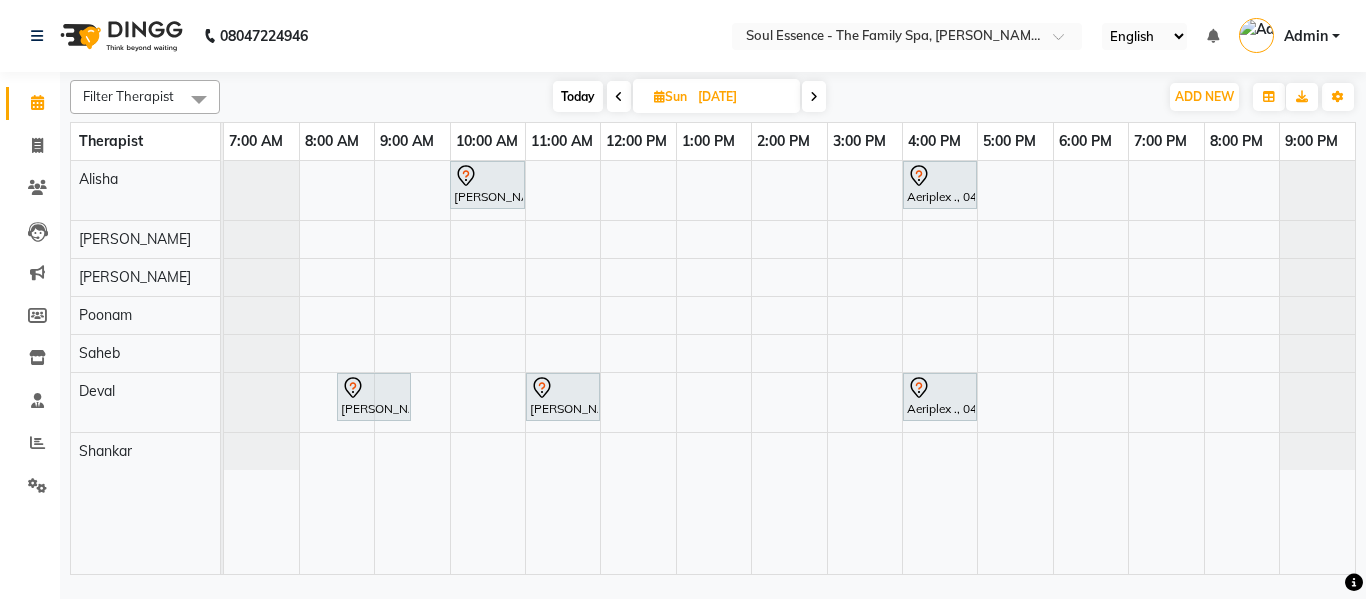 click on "[PERSON_NAME], 10:00 AM-11:00 AM, Deep Tissue Massage With Wintergreen Oil 60 Min             Aeriplex ., 04:00 PM-05:00 PM, Deep Tissue Massage With Wintergreen Oil 60 Min             [PERSON_NAME], 08:30 AM-09:30 AM, Deep Tissue Massage With Wintergreen Oil 60 Min             [PERSON_NAME], 11:00 AM-12:00 PM, Swedish Massage With Sesame Oil 60 Min             Aeriplex ., 04:00 PM-05:00 PM, Deep Tissue Massage With Wintergreen Oil 60 Min" at bounding box center [789, 367] 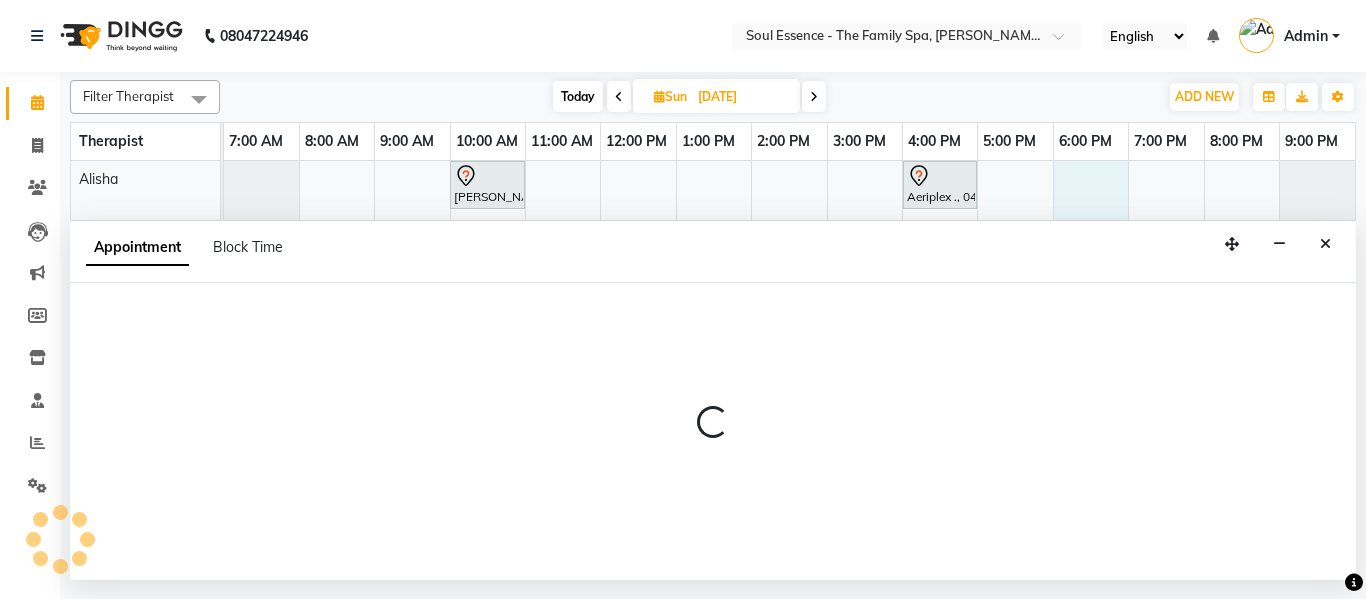 select on "45741" 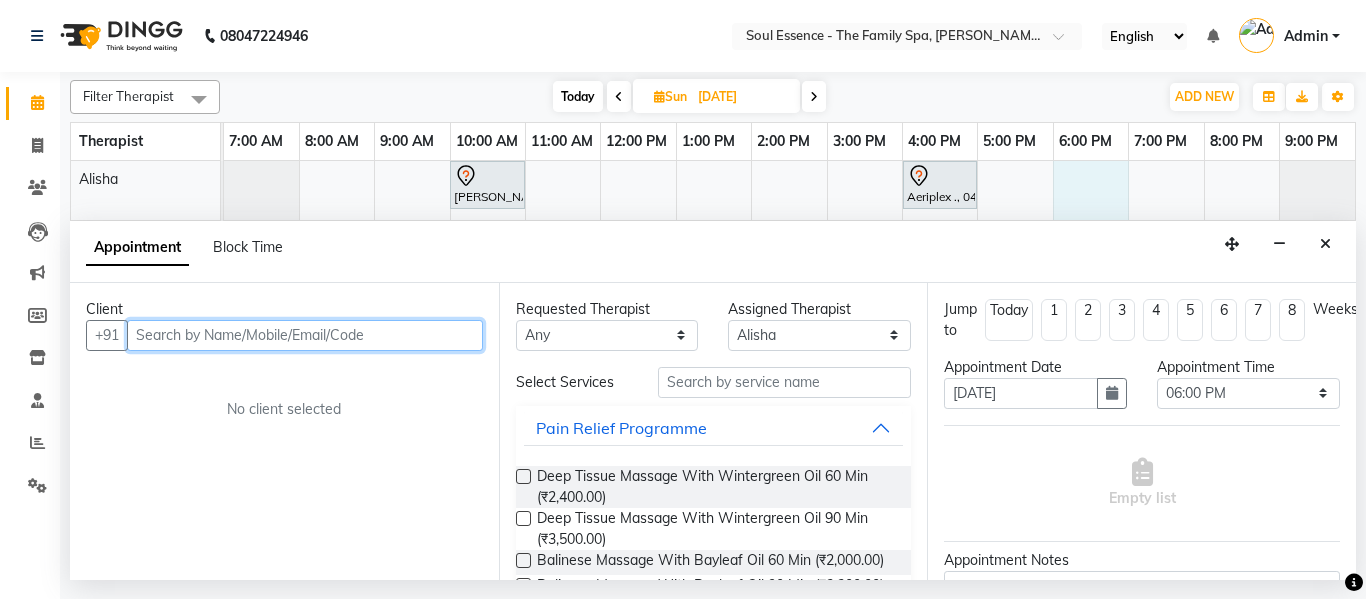click at bounding box center (305, 335) 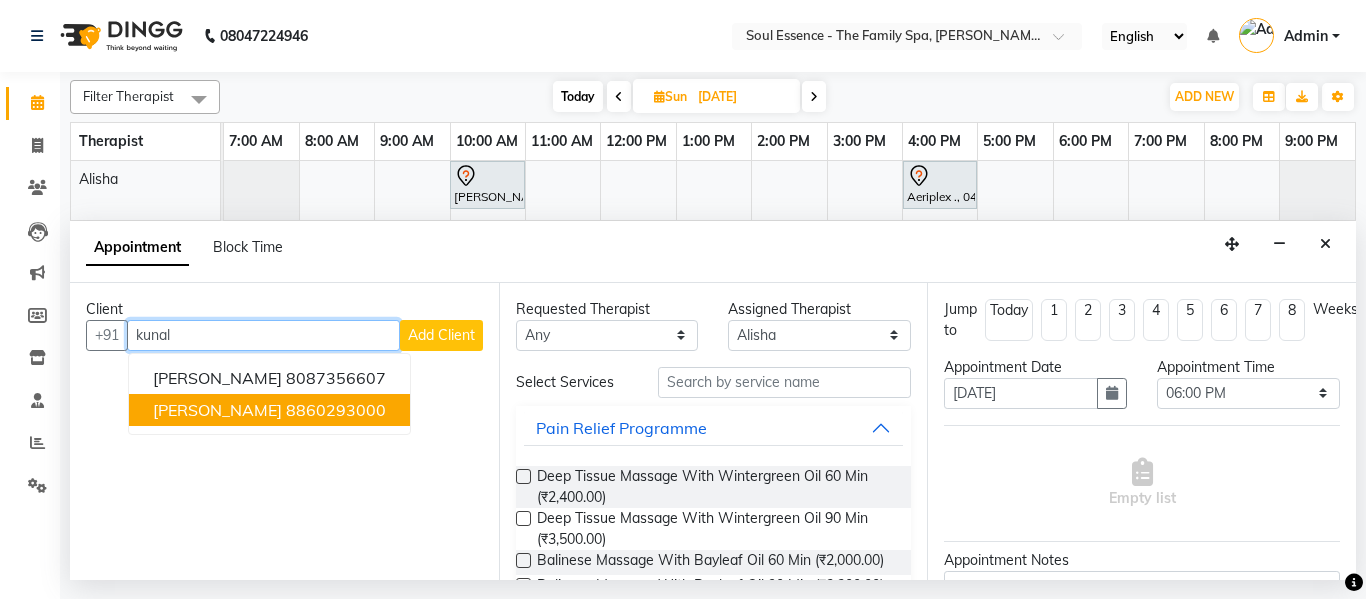 click on "[PERSON_NAME]" at bounding box center (217, 410) 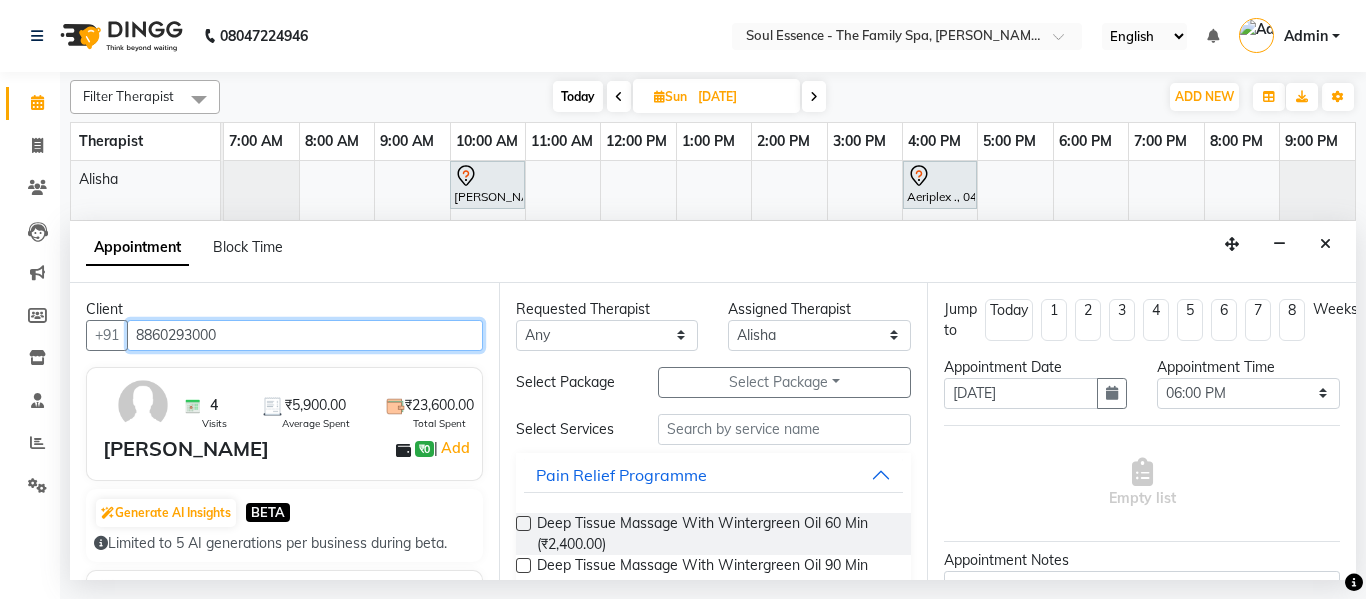 type on "8860293000" 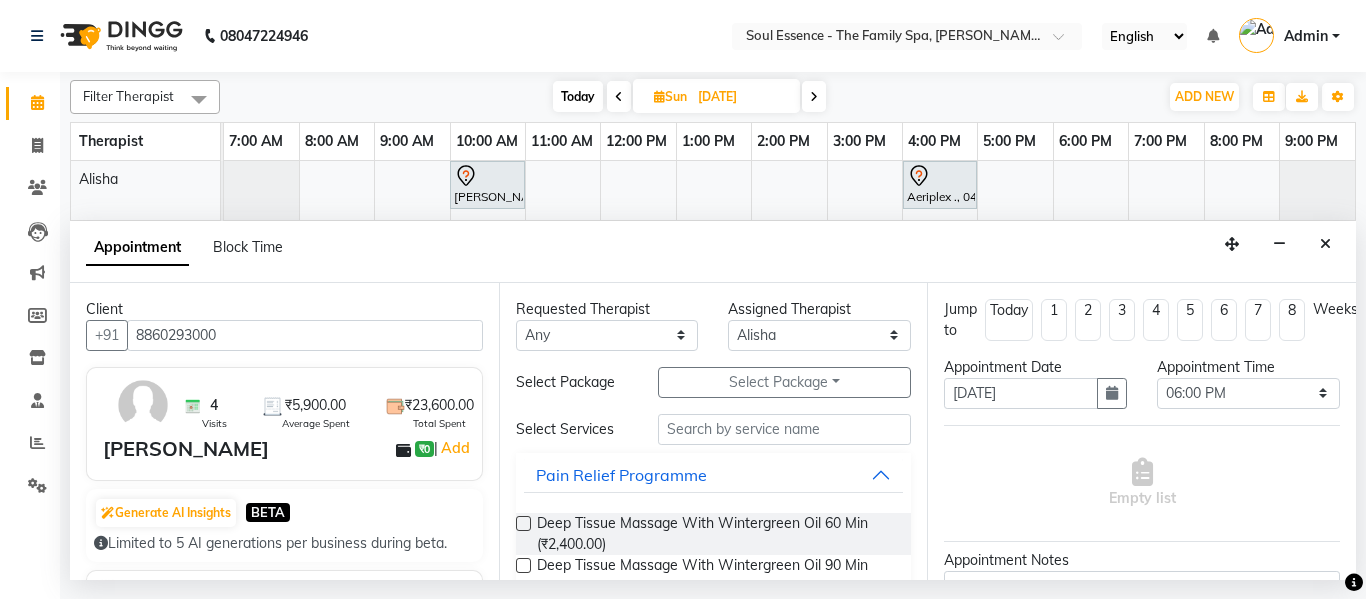 click at bounding box center [523, 523] 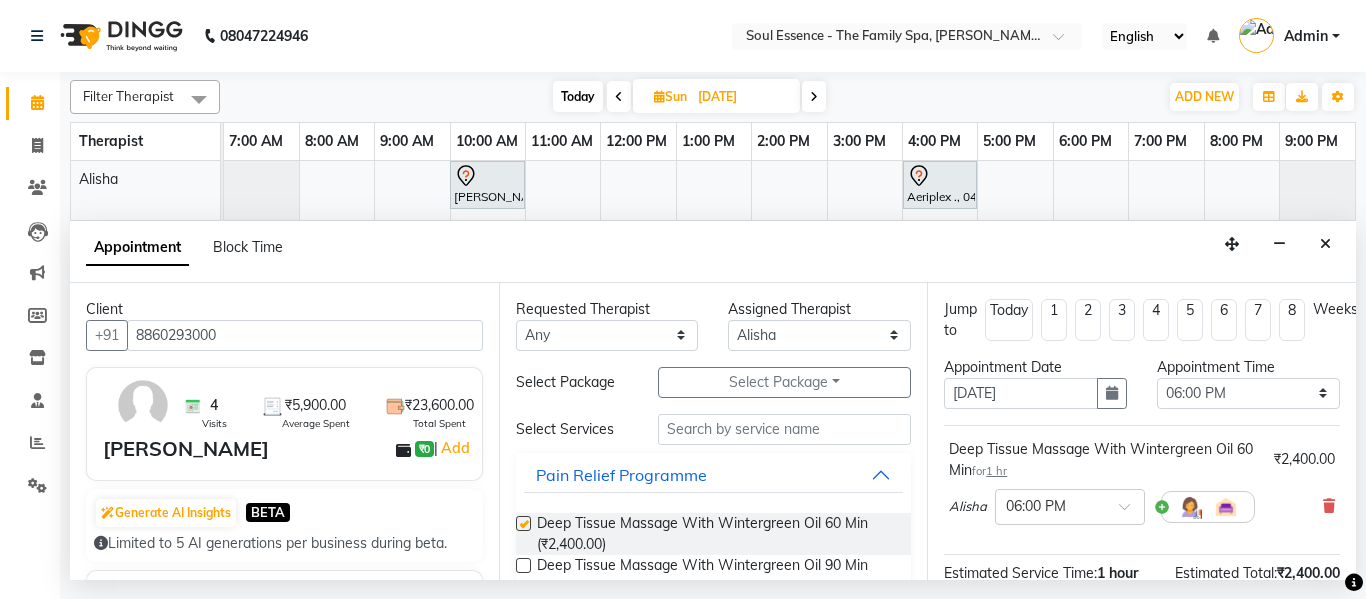 checkbox on "false" 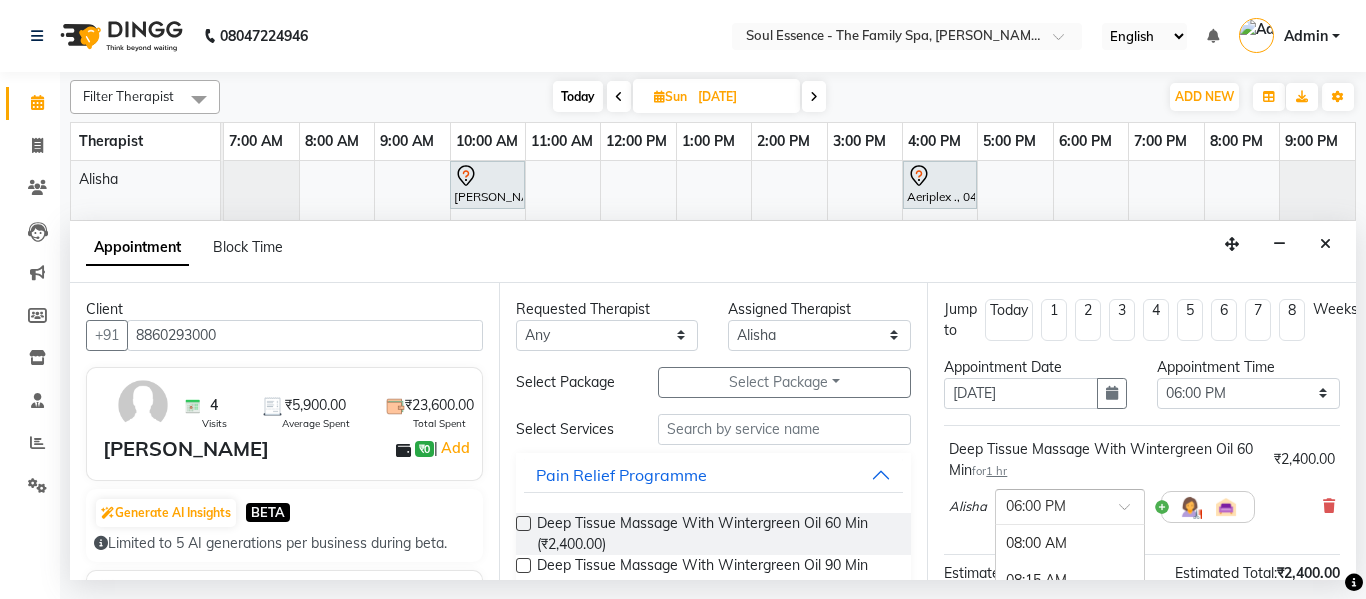 click at bounding box center (1070, 505) 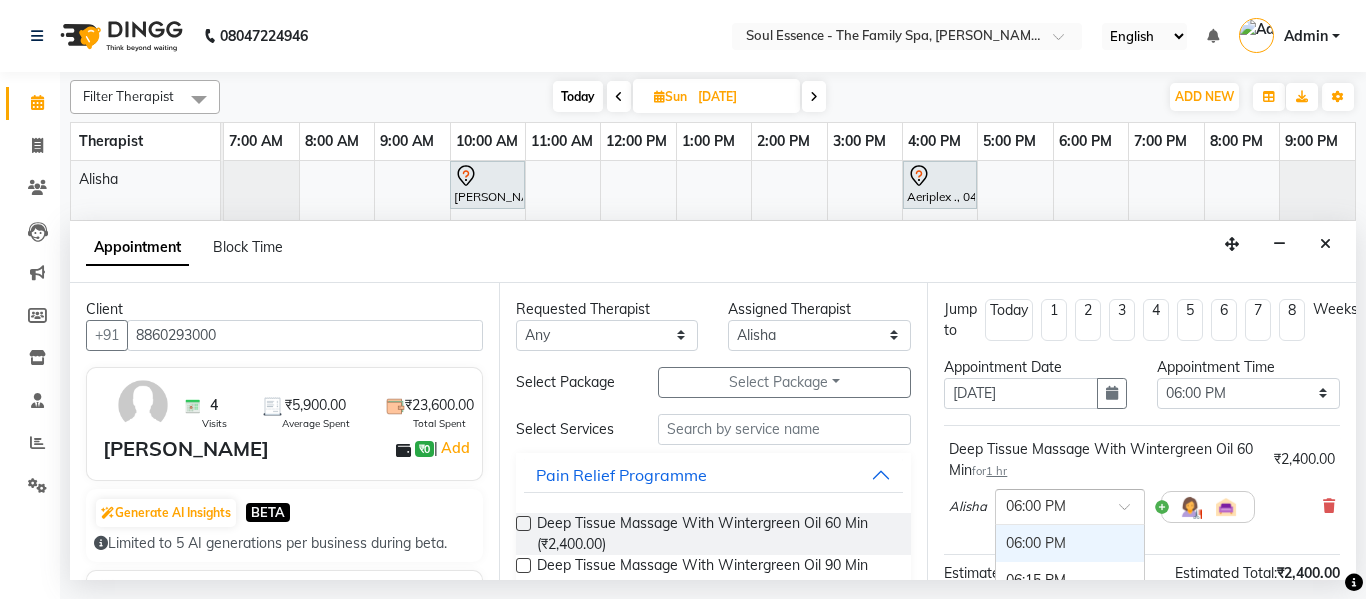 scroll, scrollTop: 100, scrollLeft: 0, axis: vertical 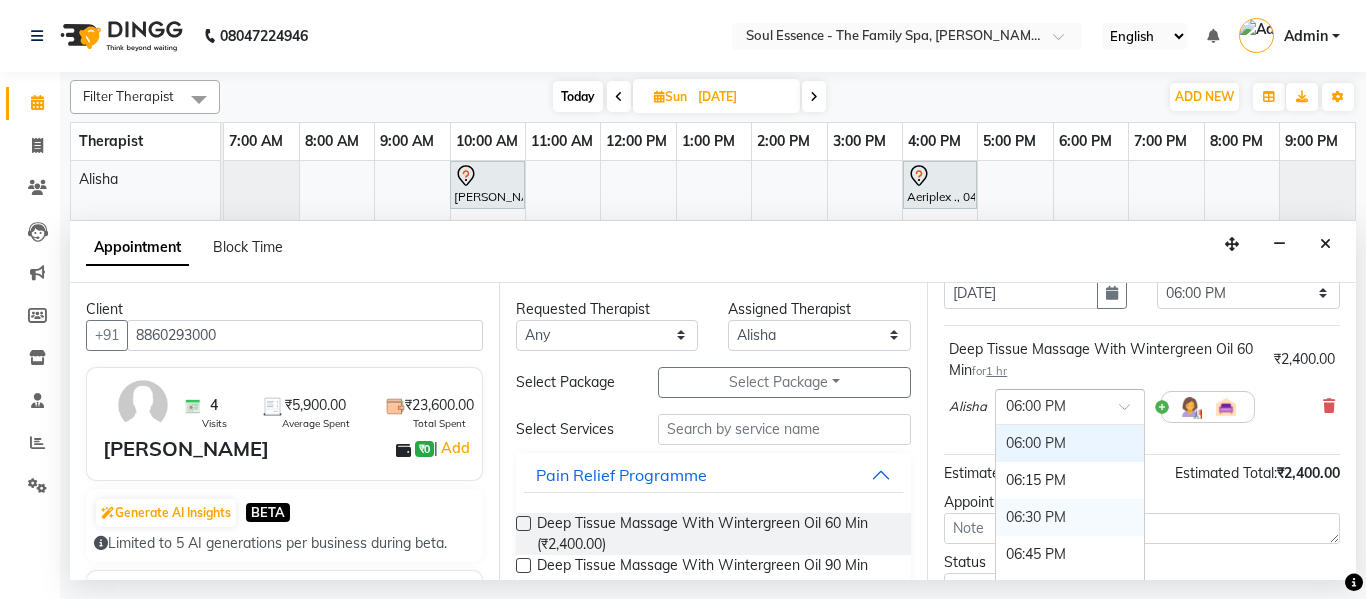 click on "06:30 PM" at bounding box center (1070, 517) 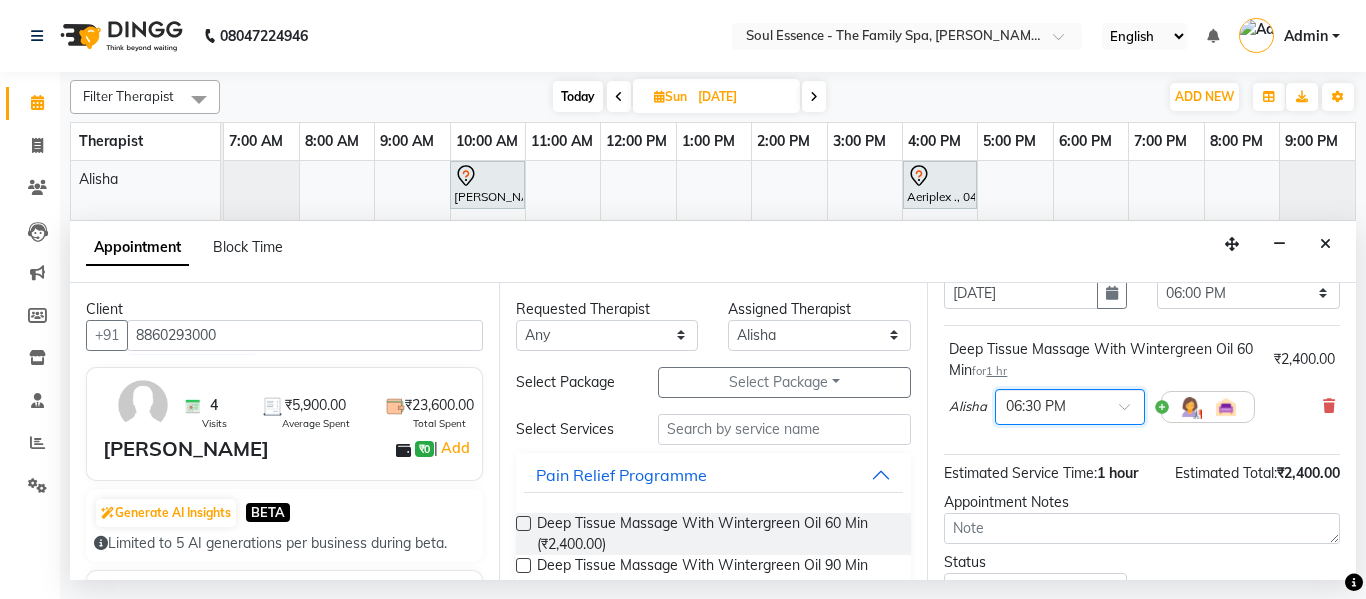 scroll, scrollTop: 265, scrollLeft: 0, axis: vertical 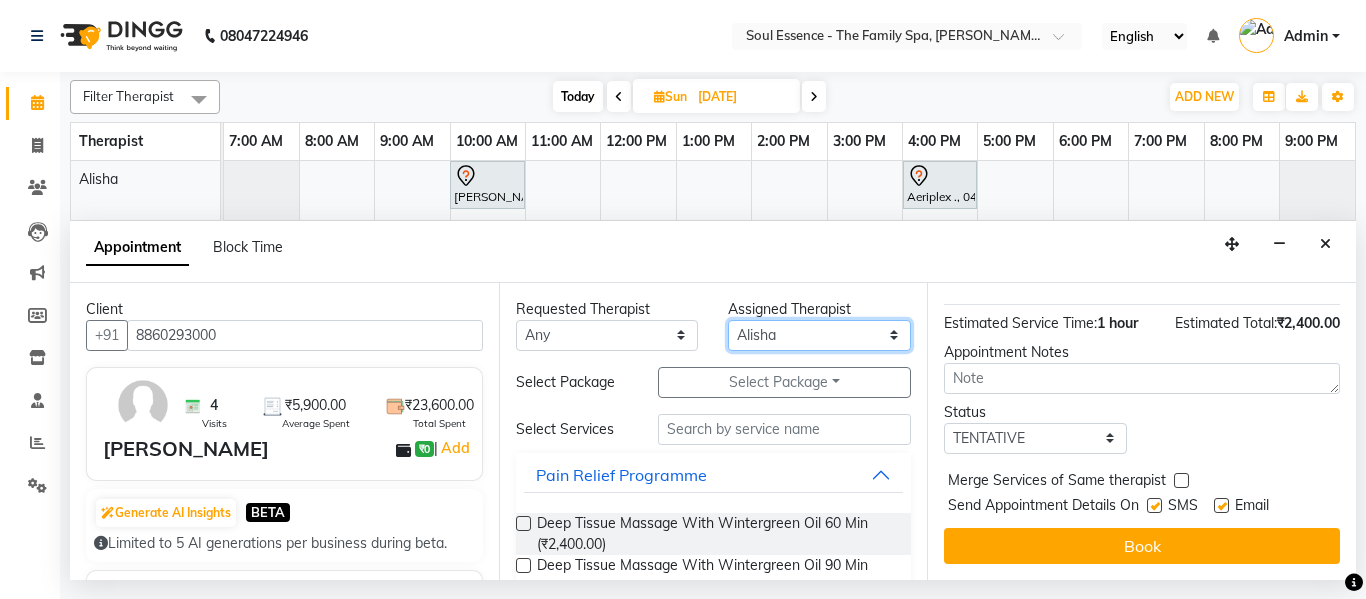 click on "Select [PERSON_NAME] [PERSON_NAME] Poonam Saheb [PERSON_NAME]" at bounding box center [819, 335] 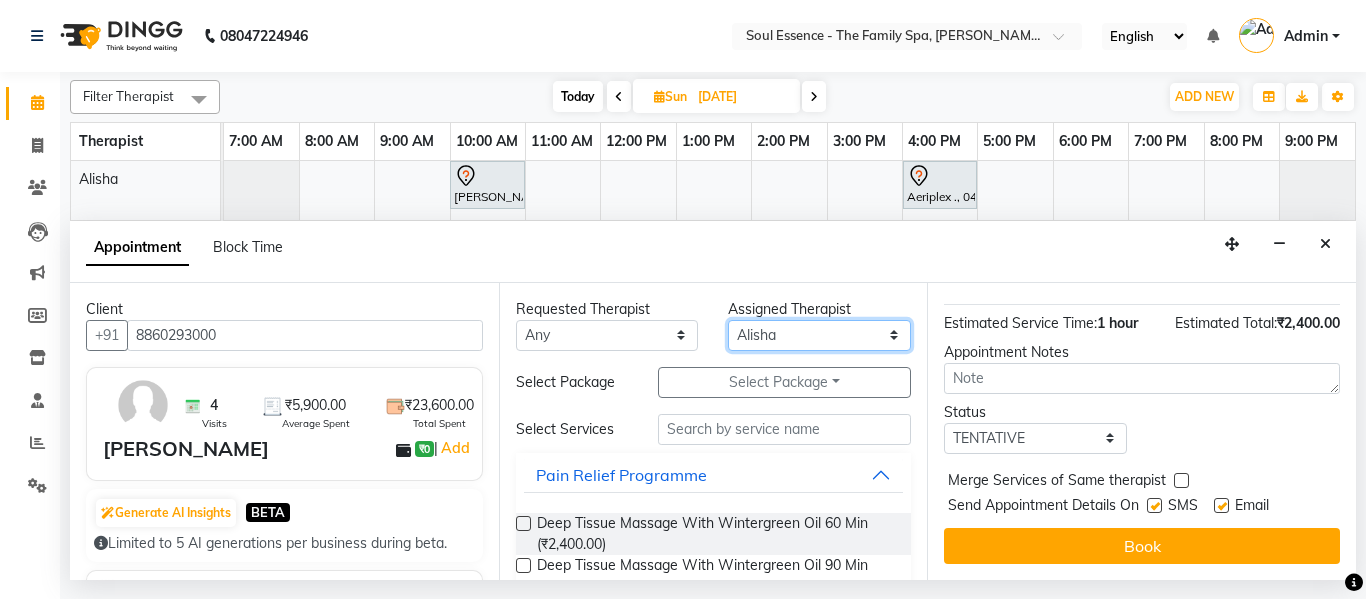 select on "37932" 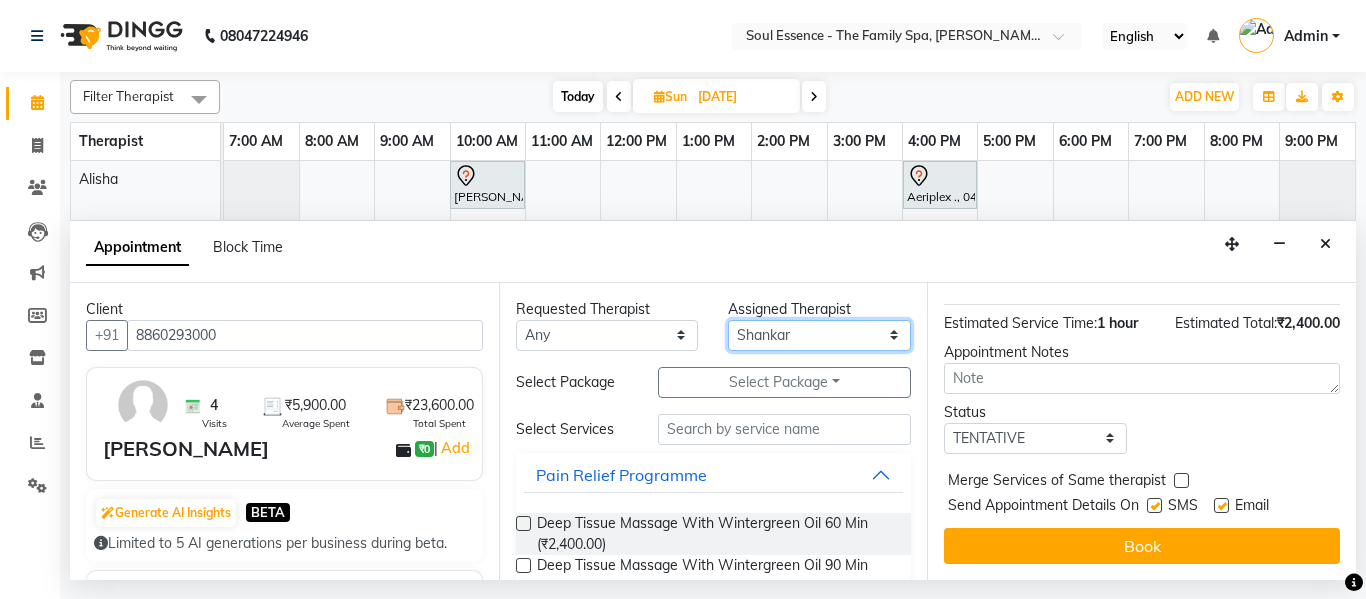 click on "Select [PERSON_NAME] [PERSON_NAME] Poonam Saheb [PERSON_NAME]" at bounding box center (819, 335) 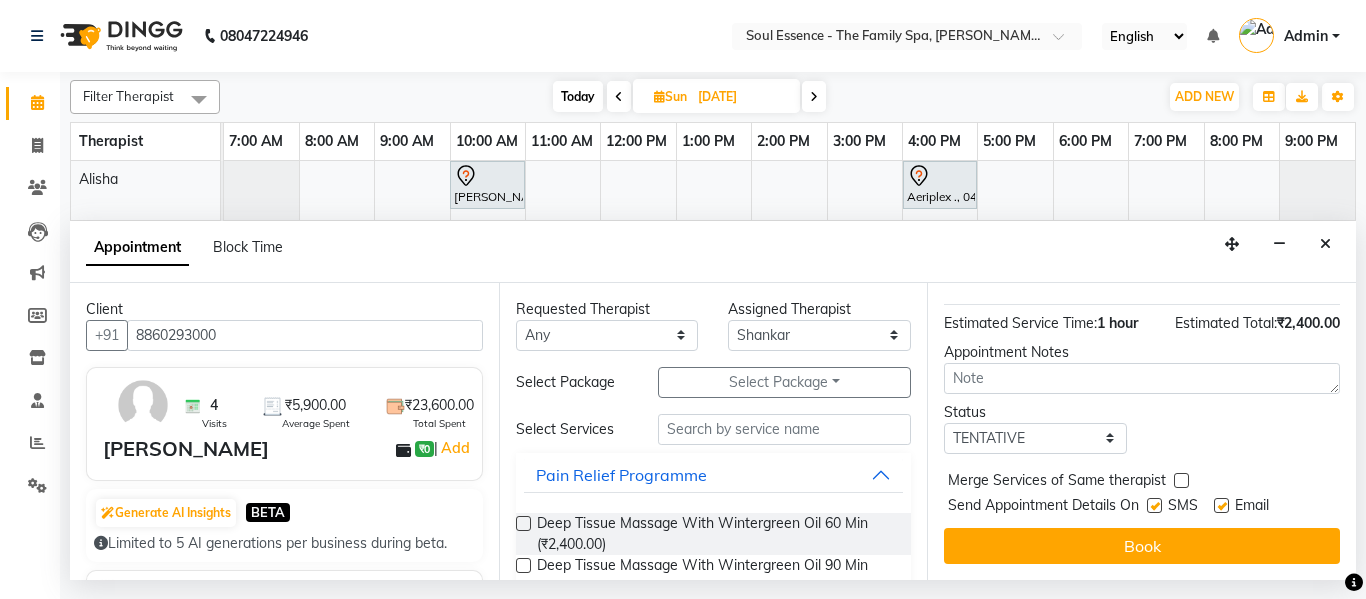 click at bounding box center [523, 523] 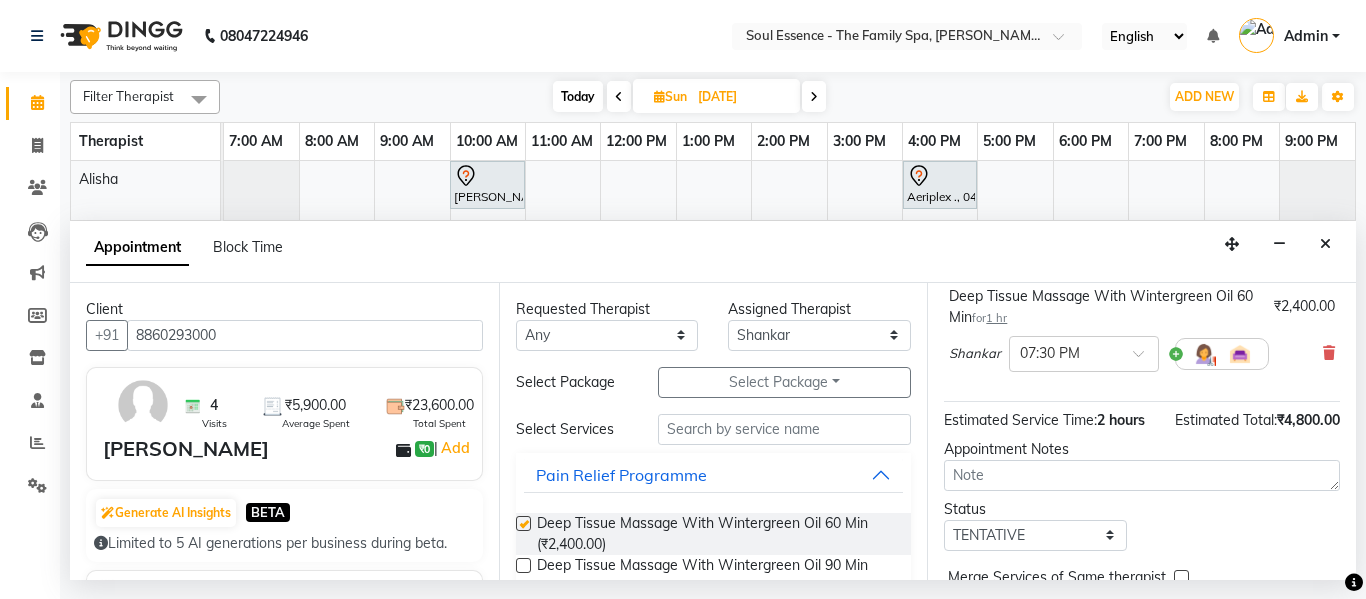 checkbox on "false" 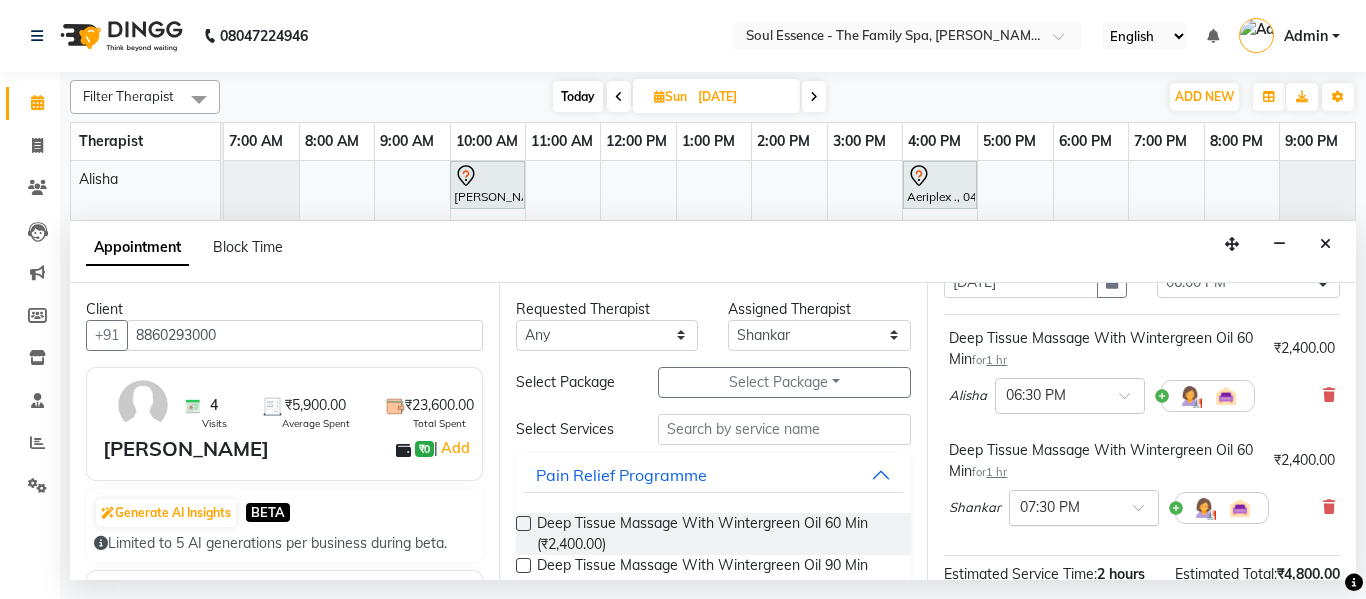 scroll, scrollTop: 200, scrollLeft: 0, axis: vertical 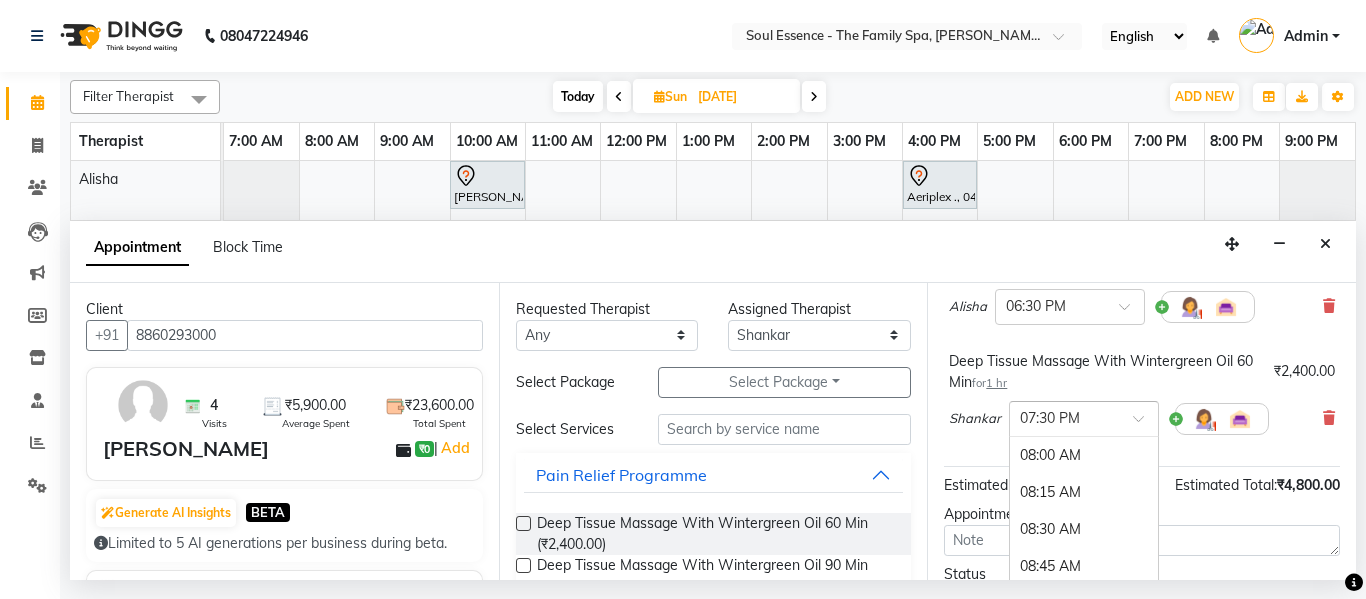 click on "× 07:30 PM" at bounding box center (1068, 418) 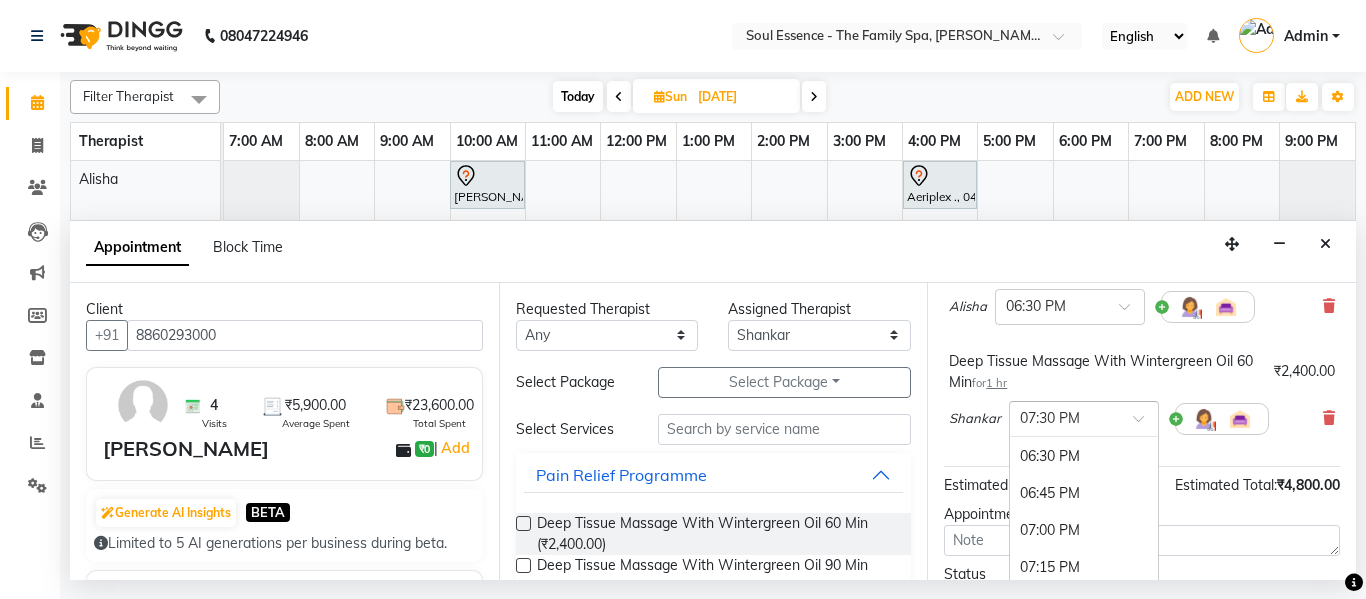 scroll, scrollTop: 1542, scrollLeft: 0, axis: vertical 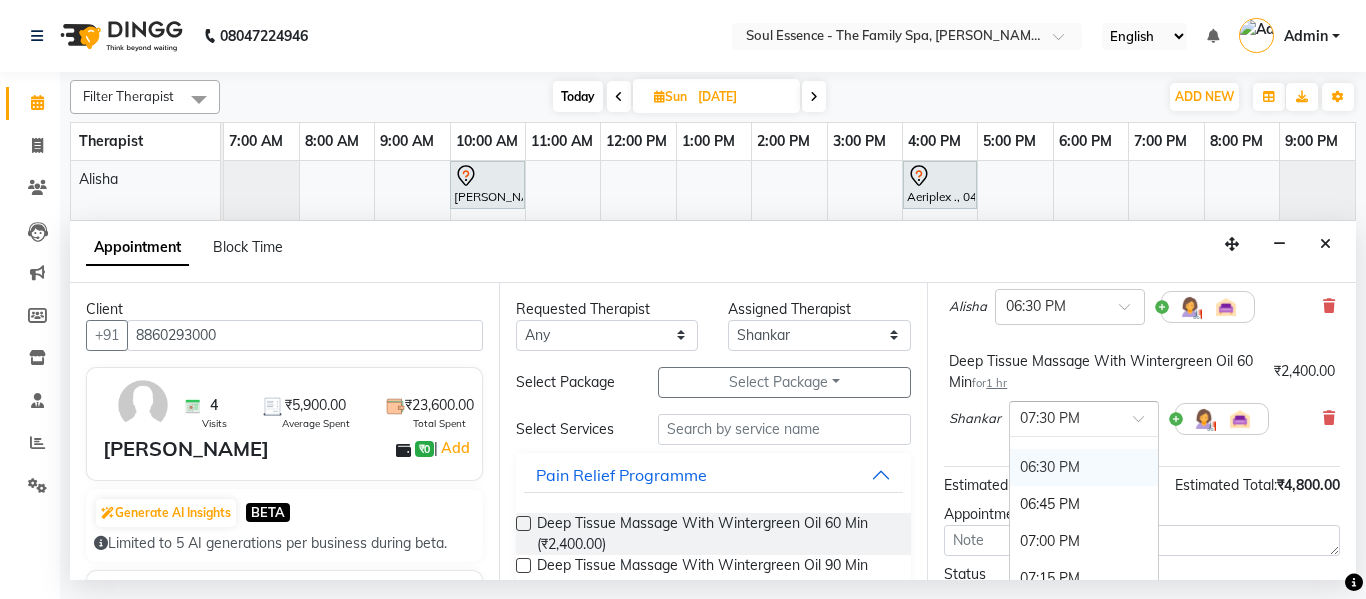 click on "06:30 PM" at bounding box center (1084, 467) 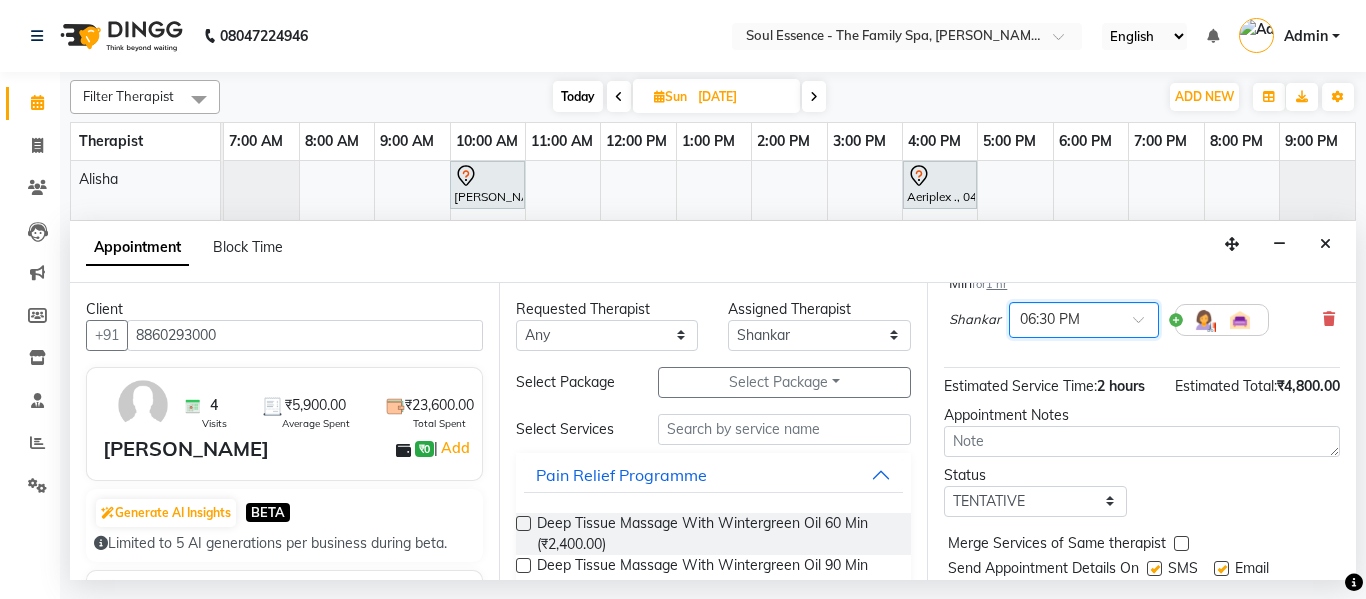 scroll, scrollTop: 419, scrollLeft: 0, axis: vertical 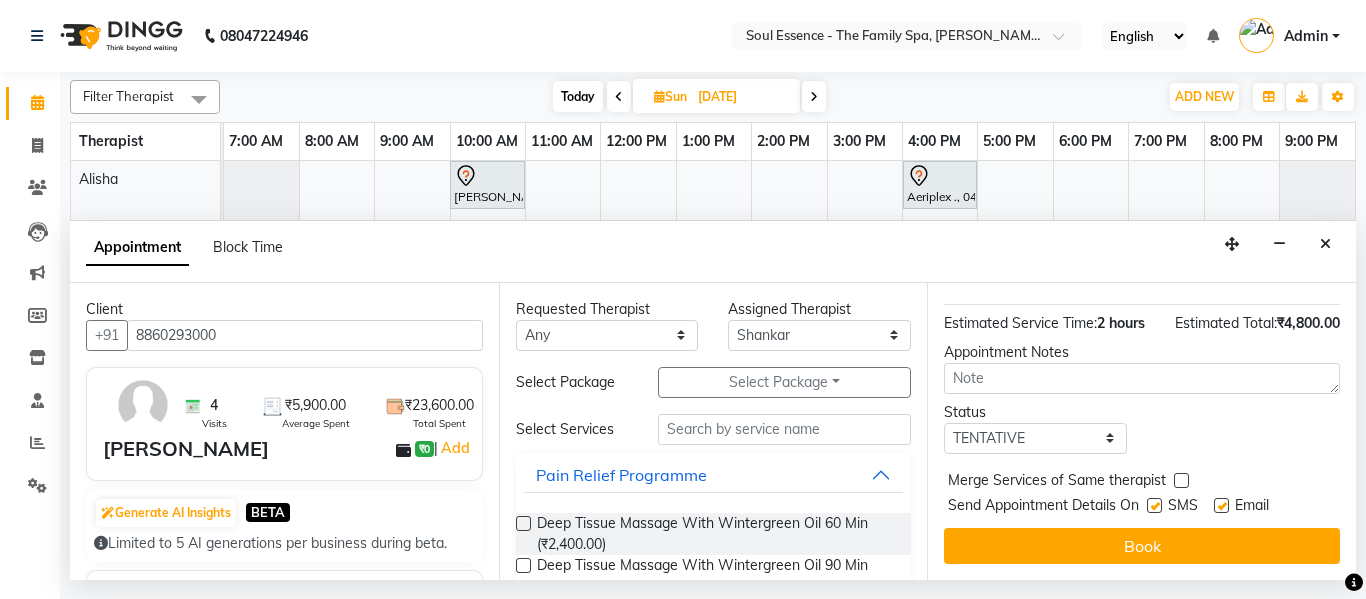 click on "Book" at bounding box center [1142, 546] 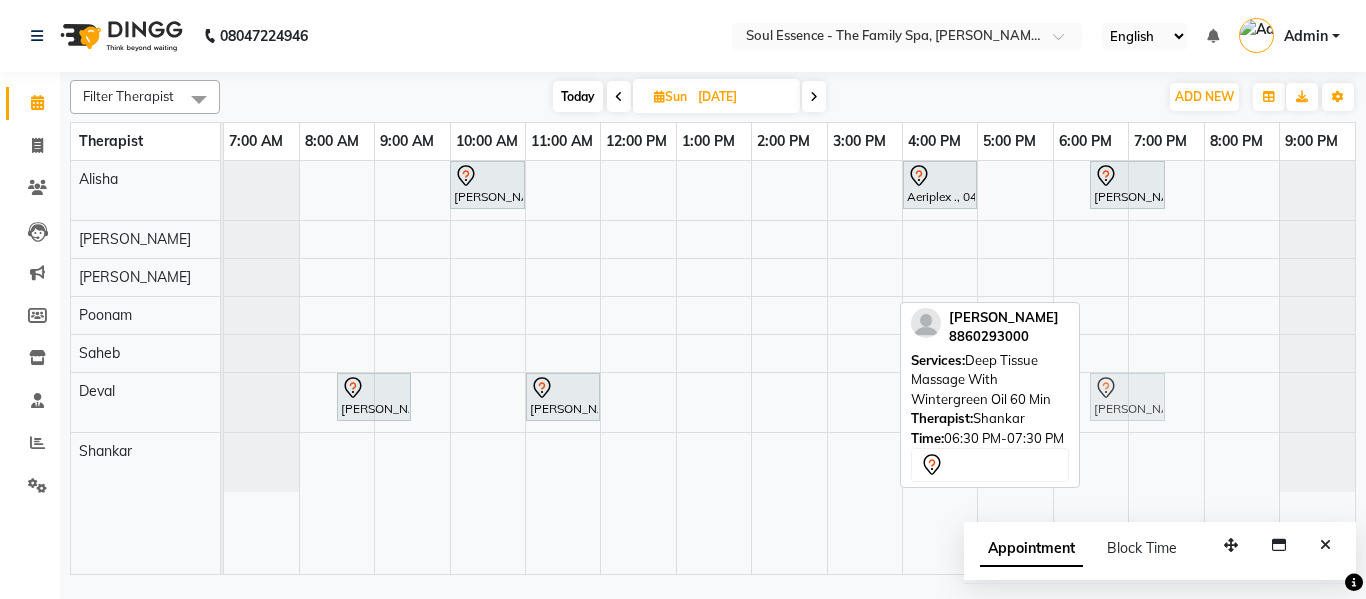 drag, startPoint x: 1127, startPoint y: 465, endPoint x: 1118, endPoint y: 428, distance: 38.078865 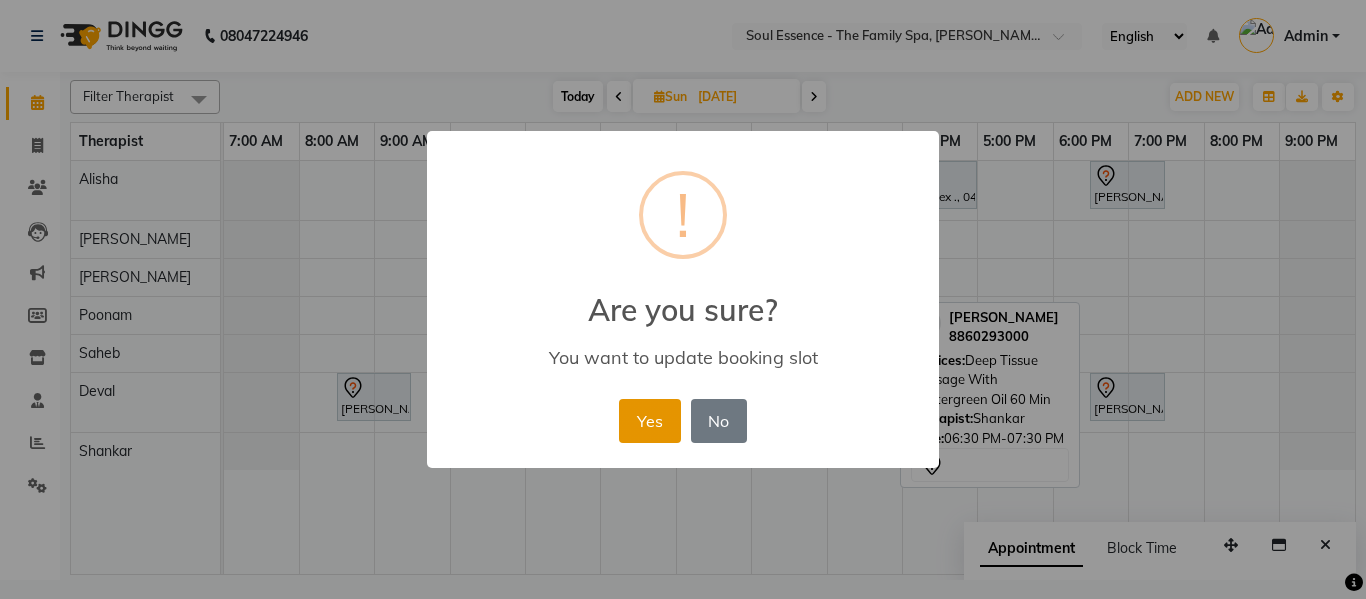 click on "Yes" at bounding box center [649, 421] 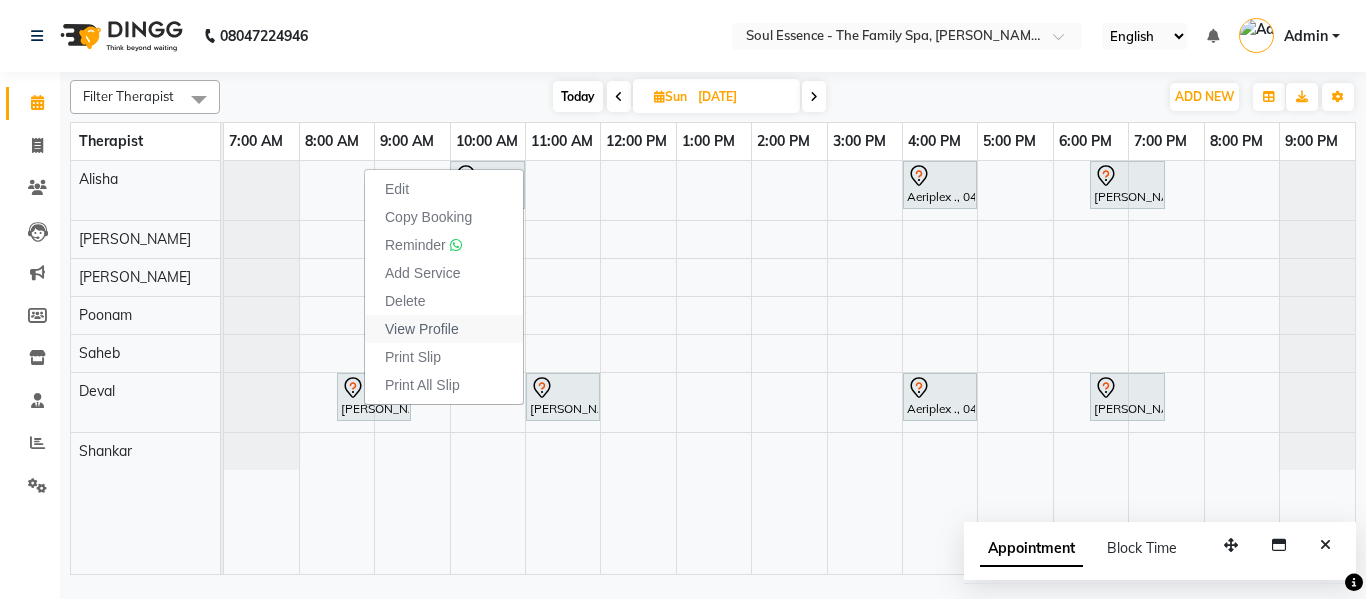 click on "View Profile" at bounding box center [422, 329] 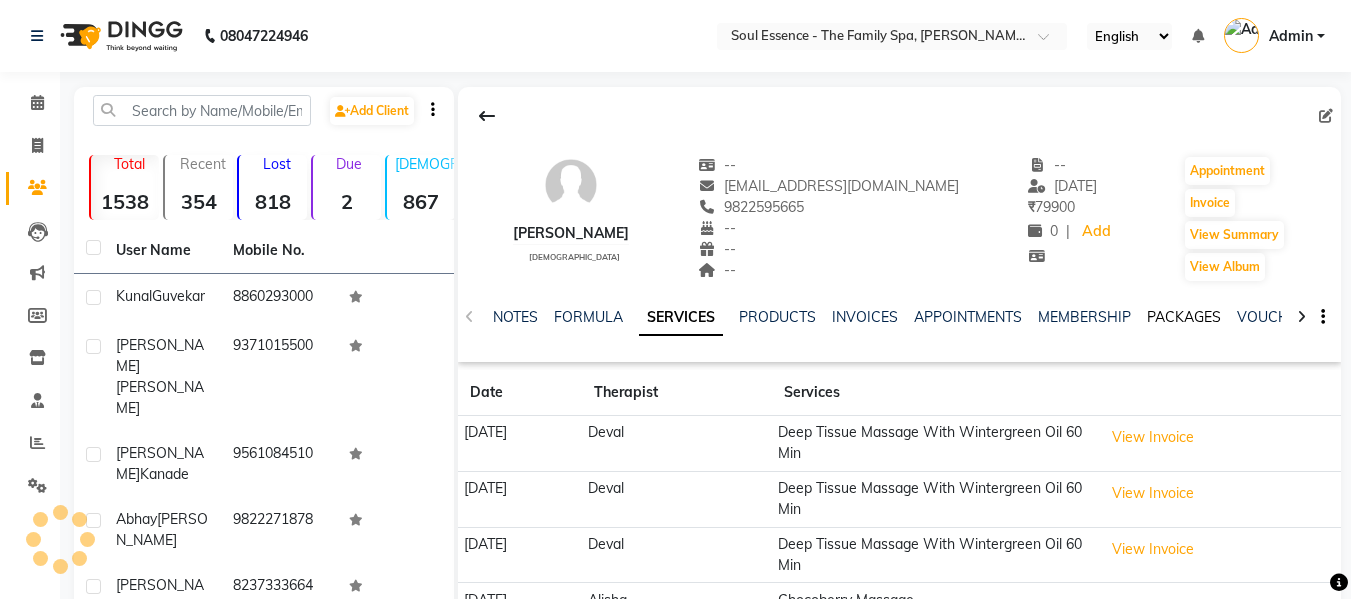 click on "PACKAGES" 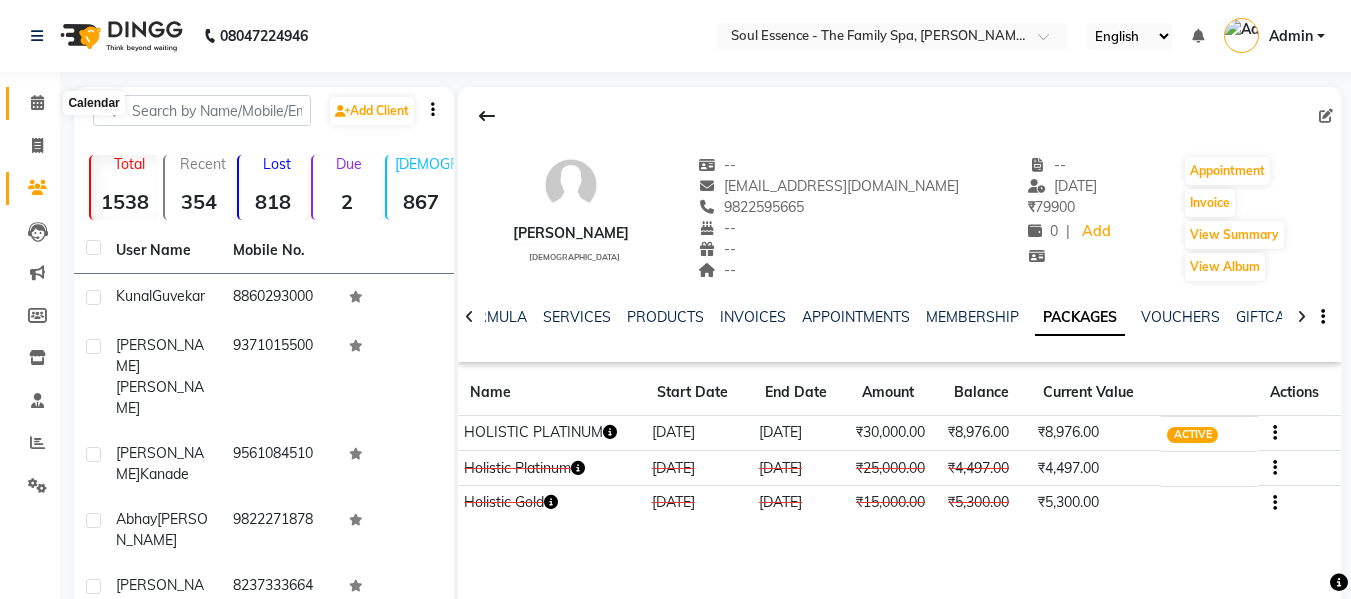 click 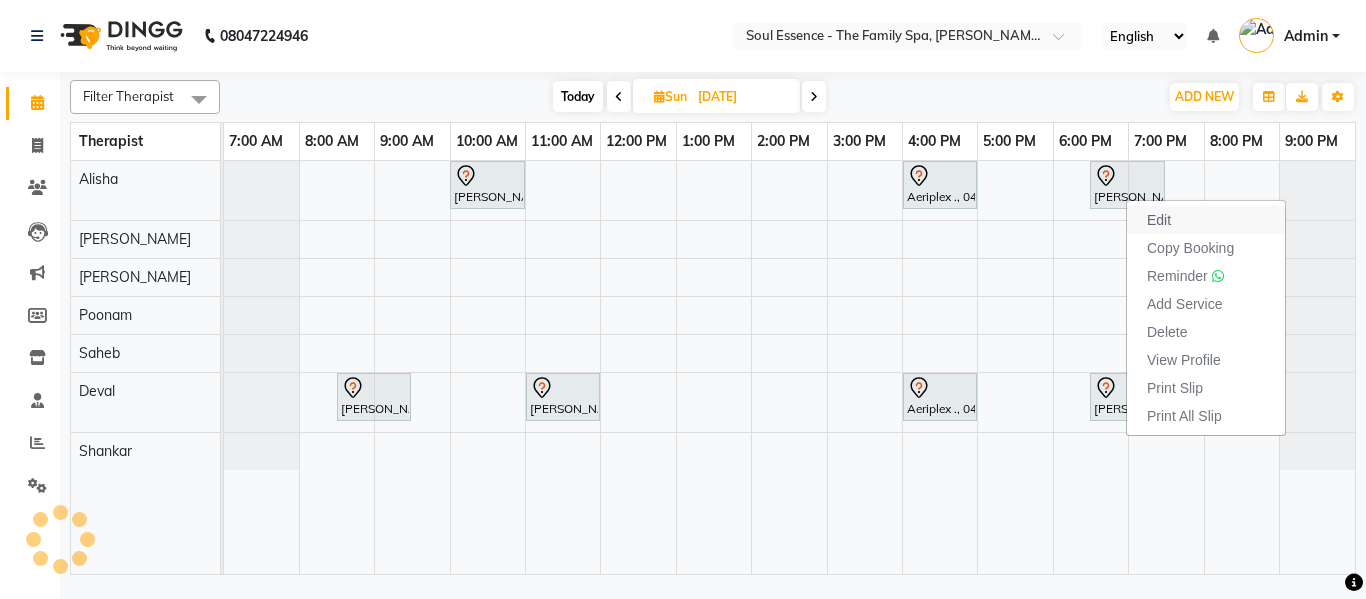 click on "Edit" at bounding box center [1159, 220] 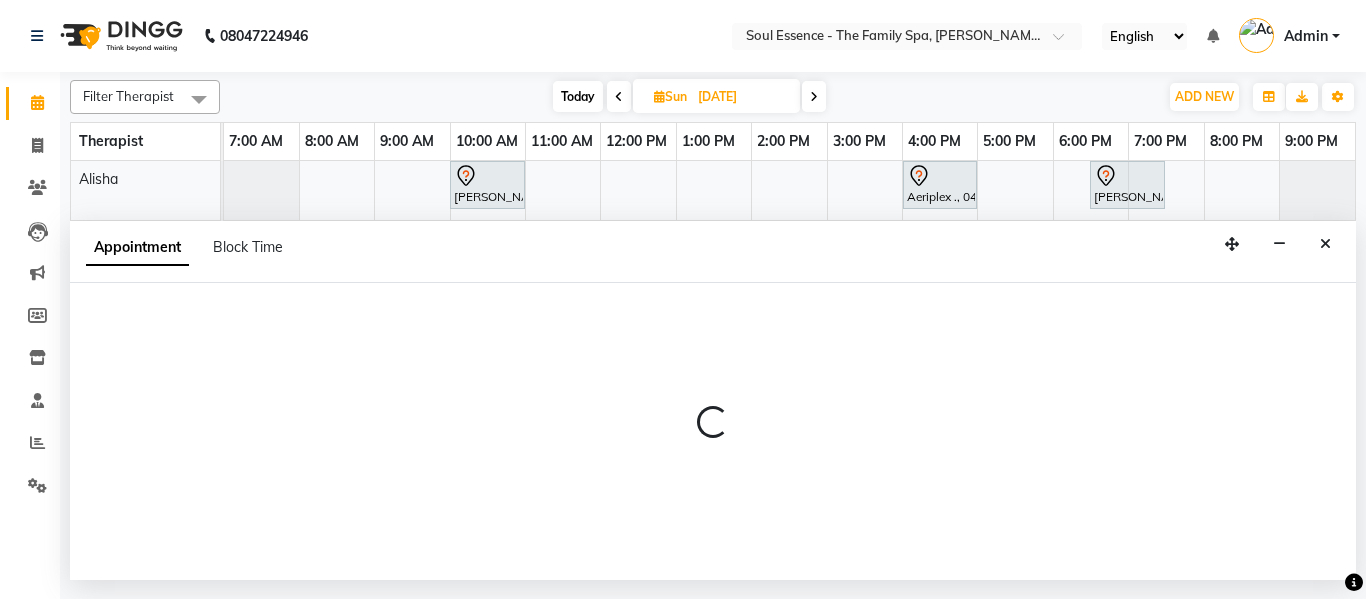 select on "tentative" 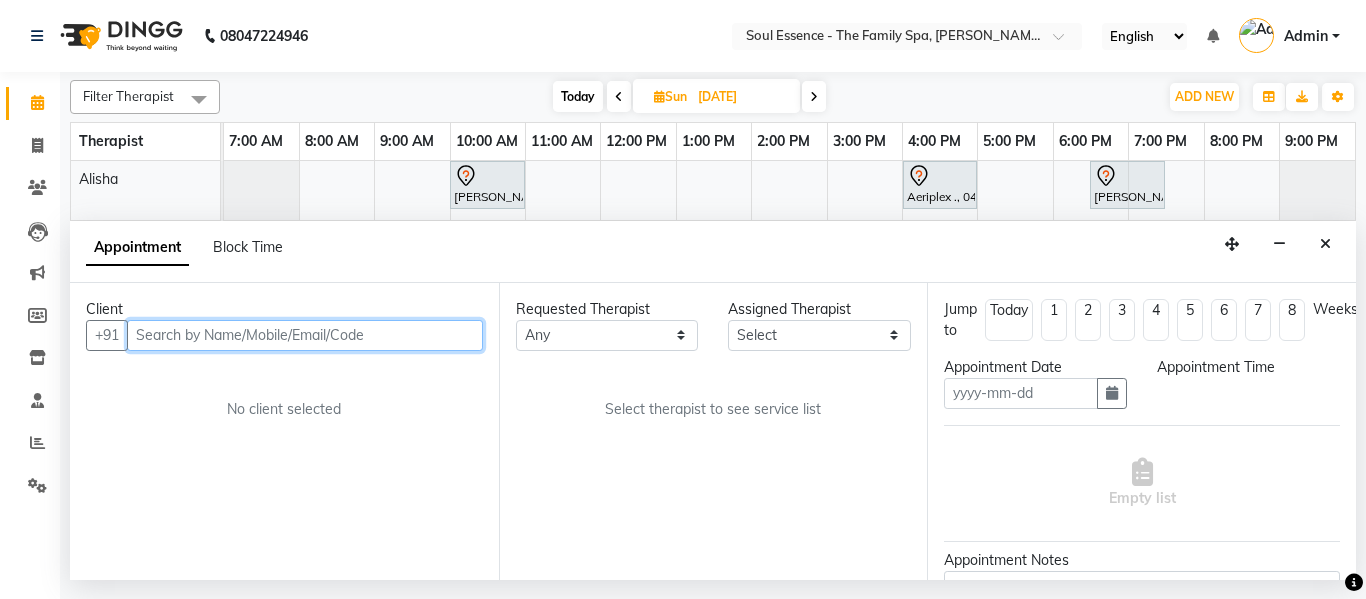 type on "[DATE]" 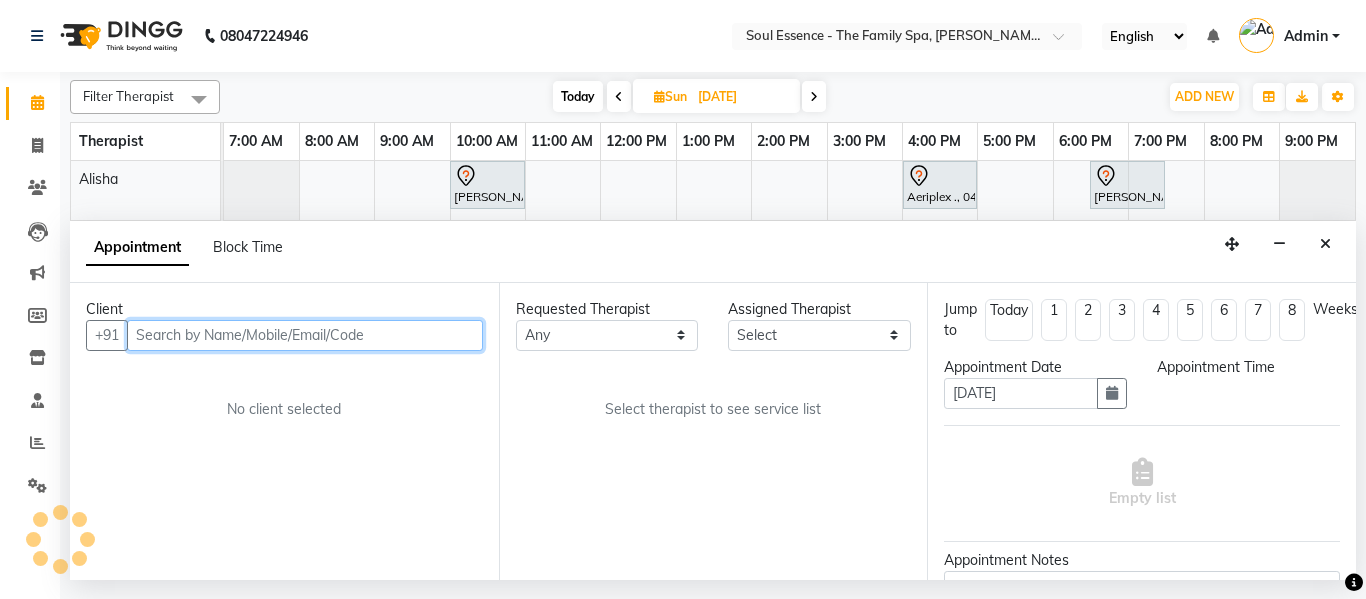 select on "66088" 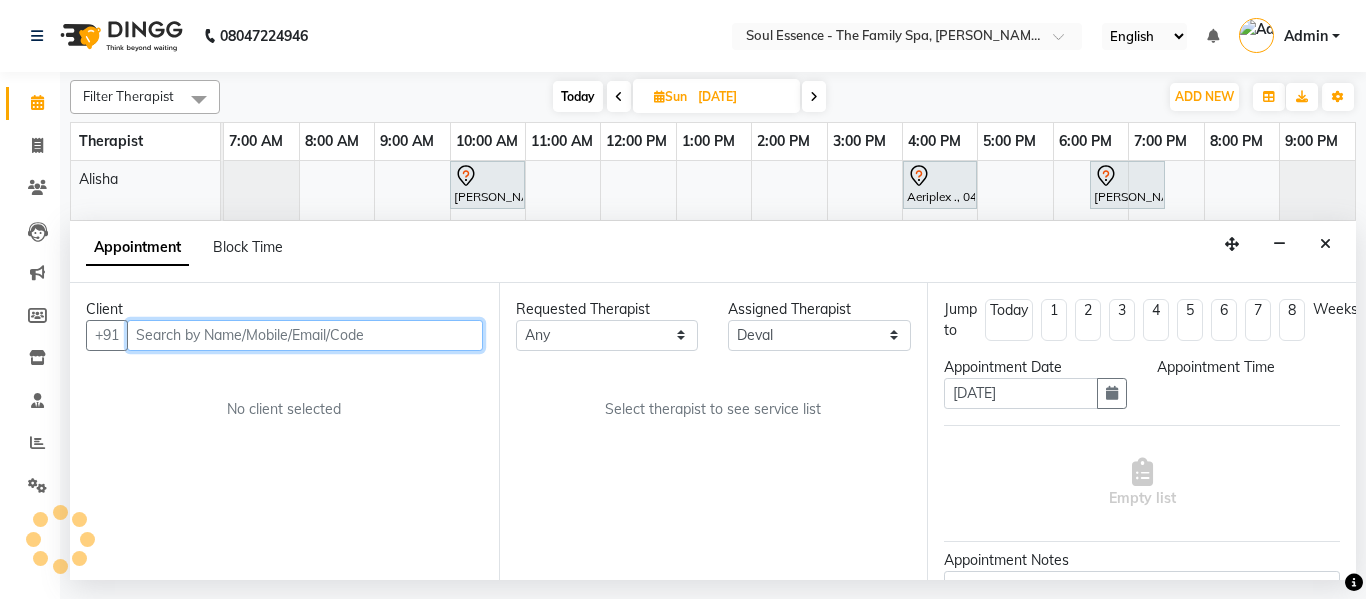 select on "1110" 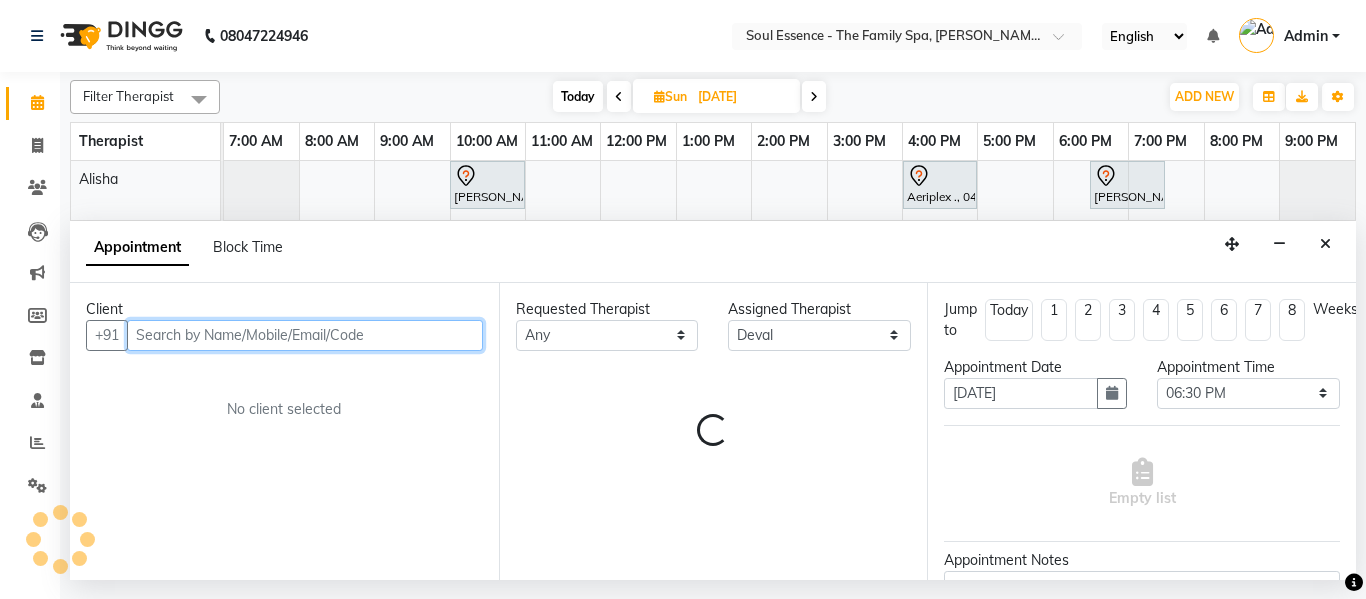 select on "1188" 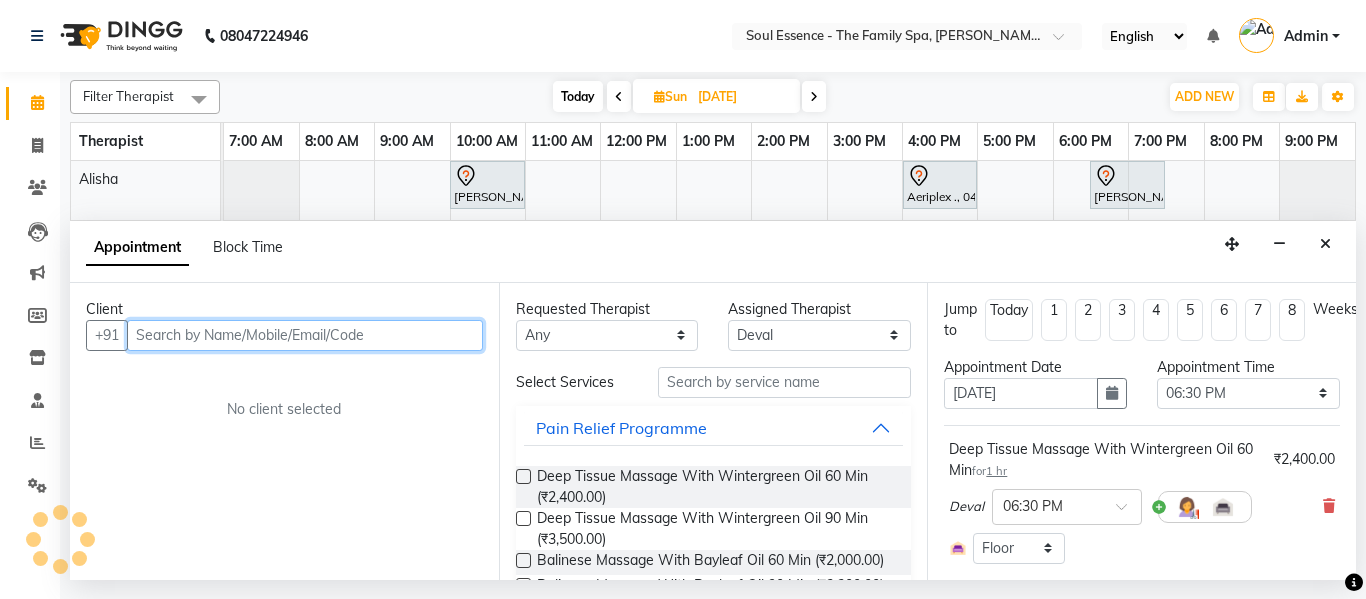 select on "1188" 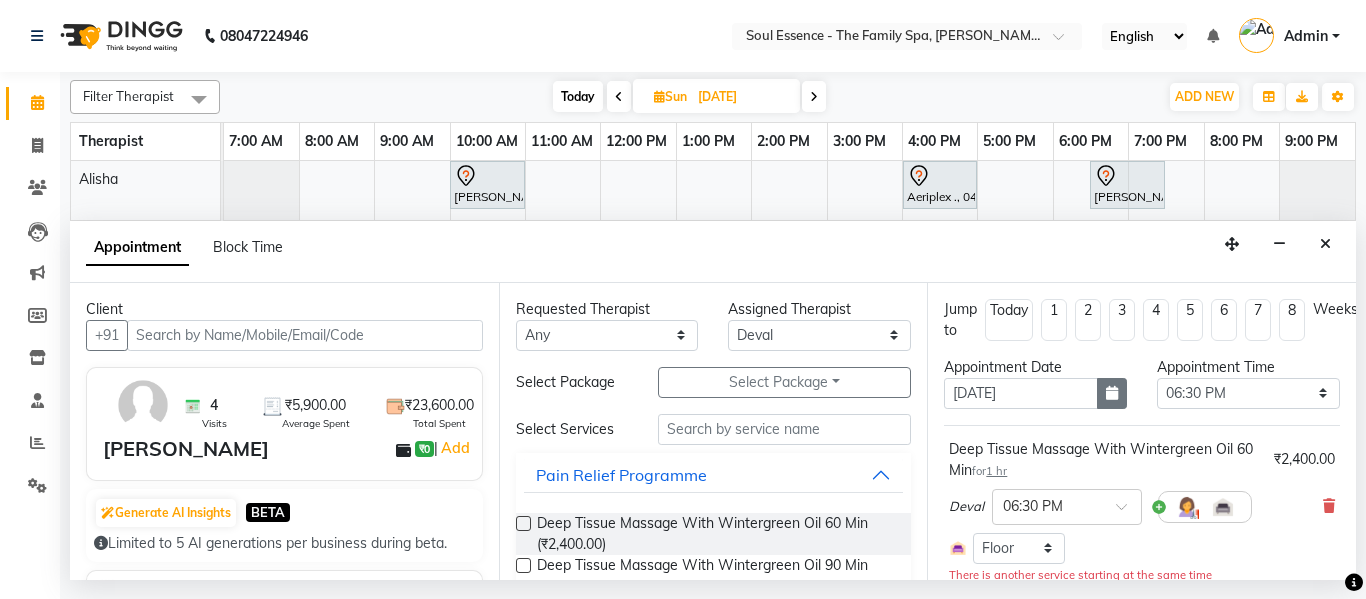 click at bounding box center [1112, 393] 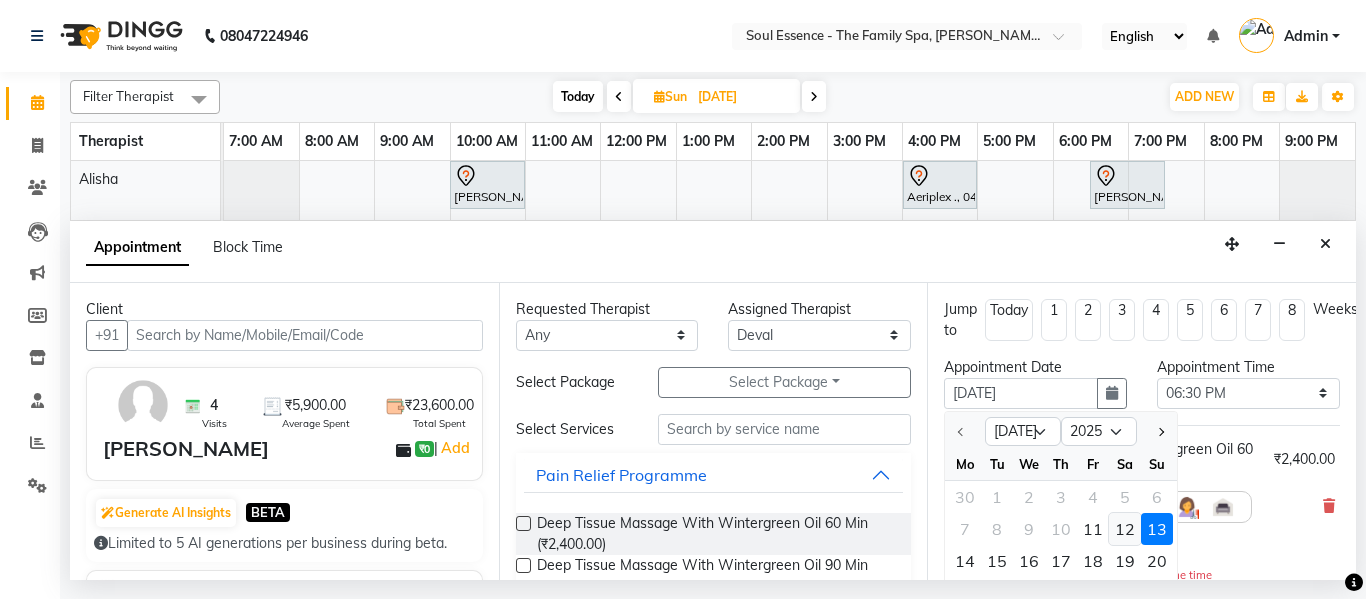 click on "12" at bounding box center (1125, 529) 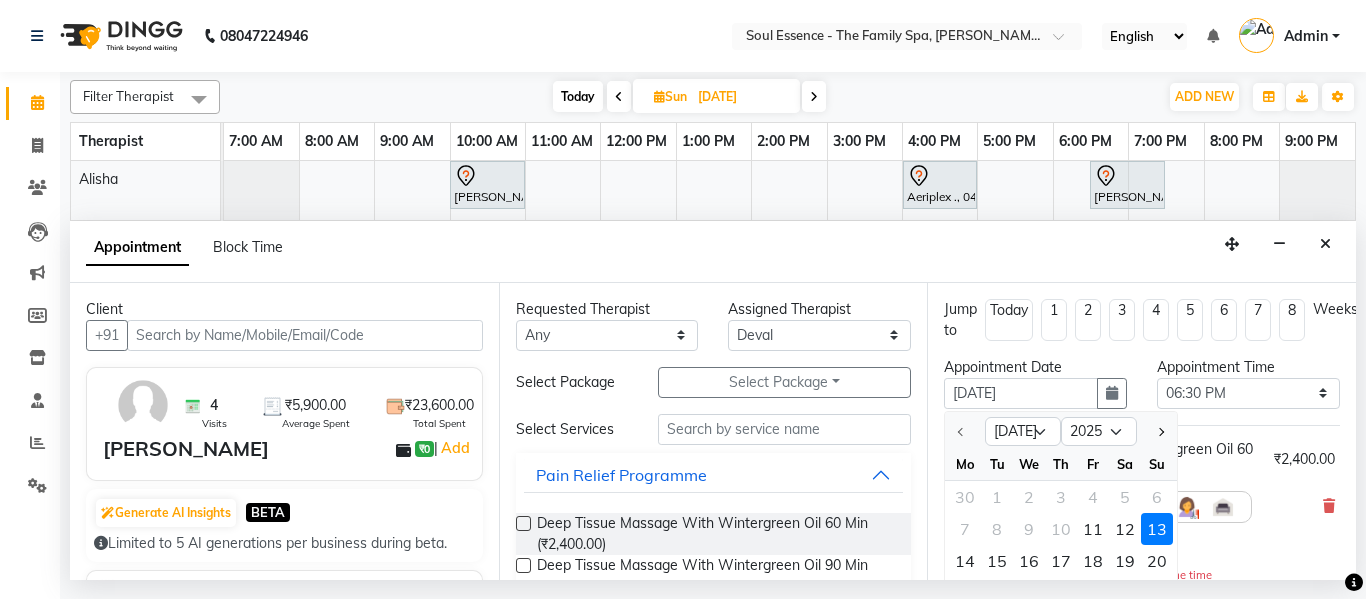 type on "12-07-2025" 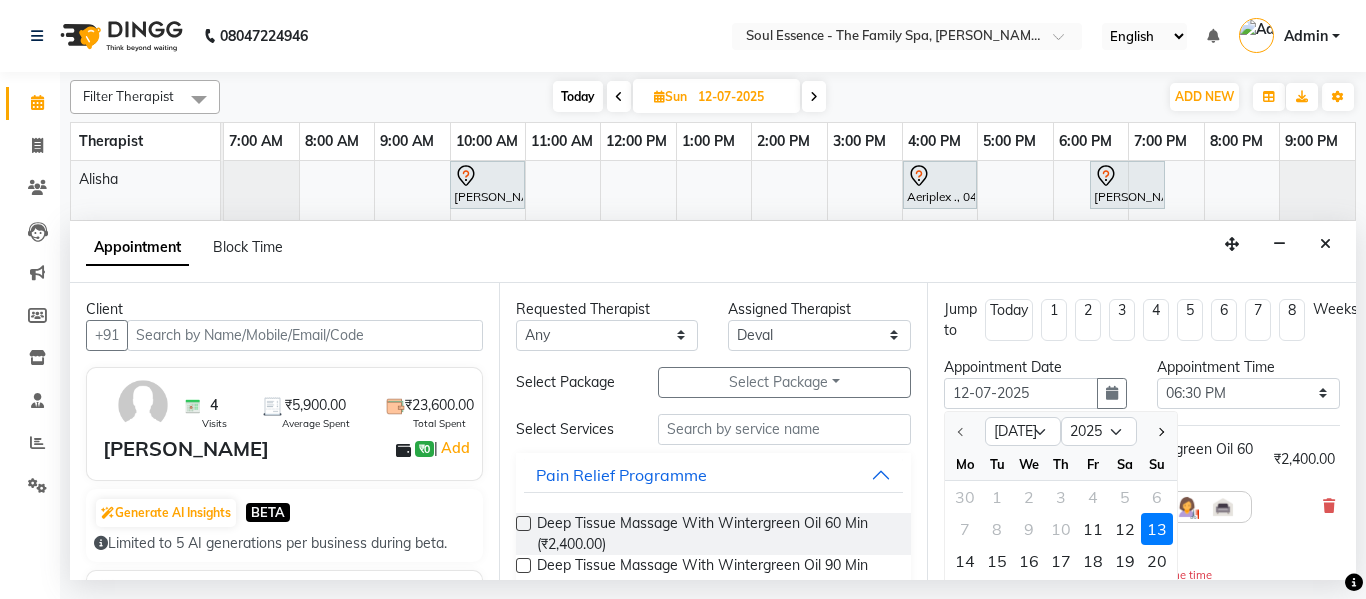 select on "1110" 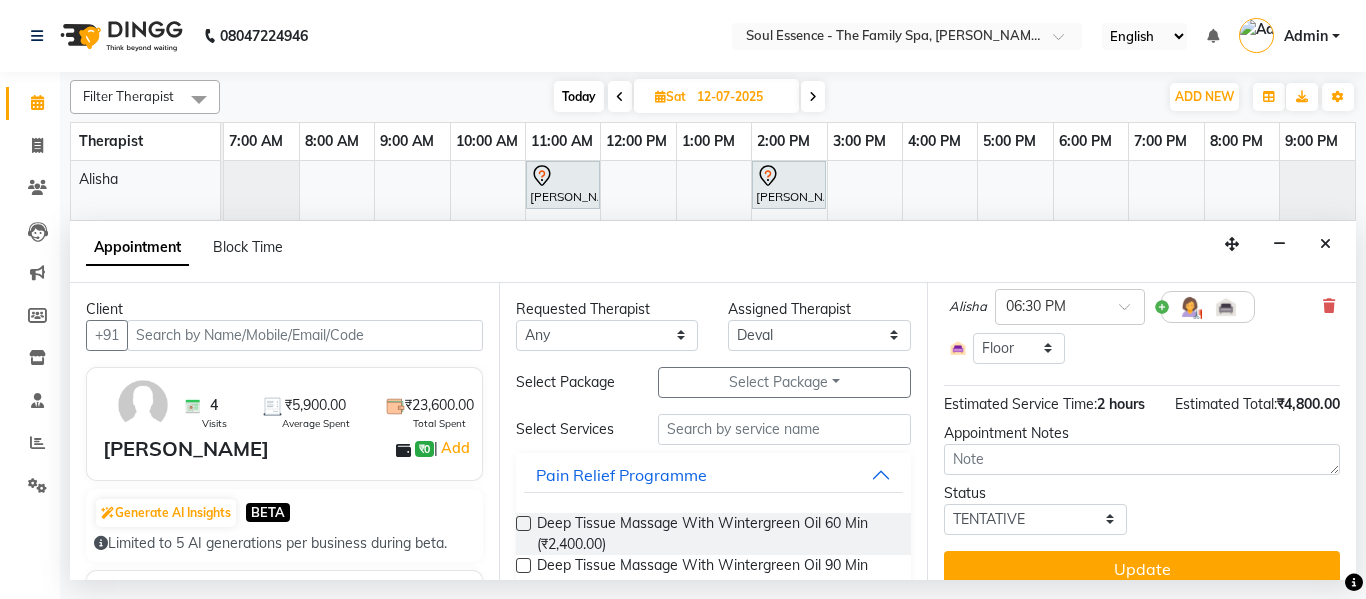scroll, scrollTop: 423, scrollLeft: 0, axis: vertical 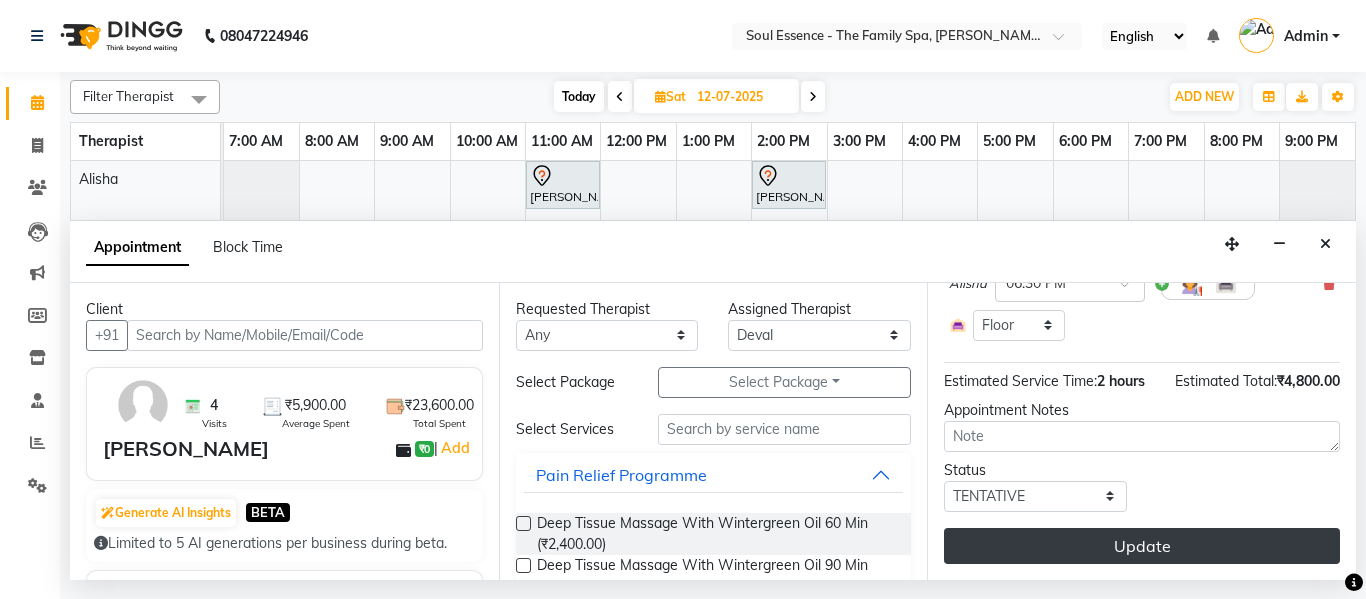 click on "Update" at bounding box center (1142, 546) 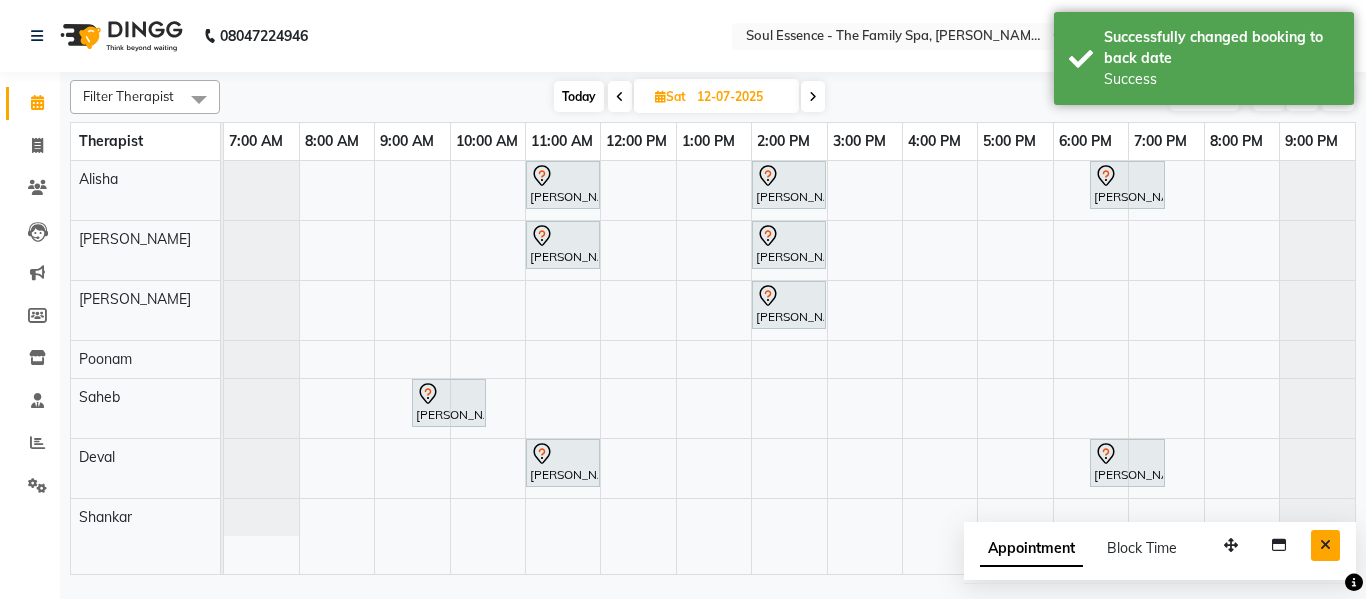 click at bounding box center [1325, 545] 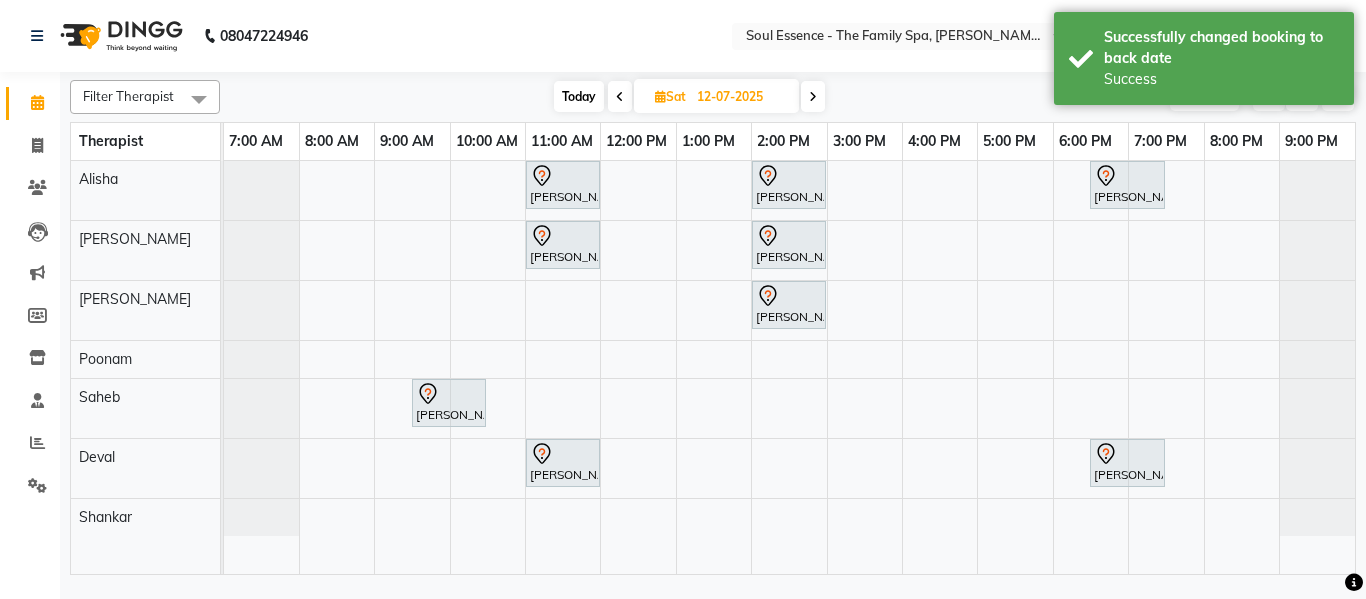 click at bounding box center (813, 97) 